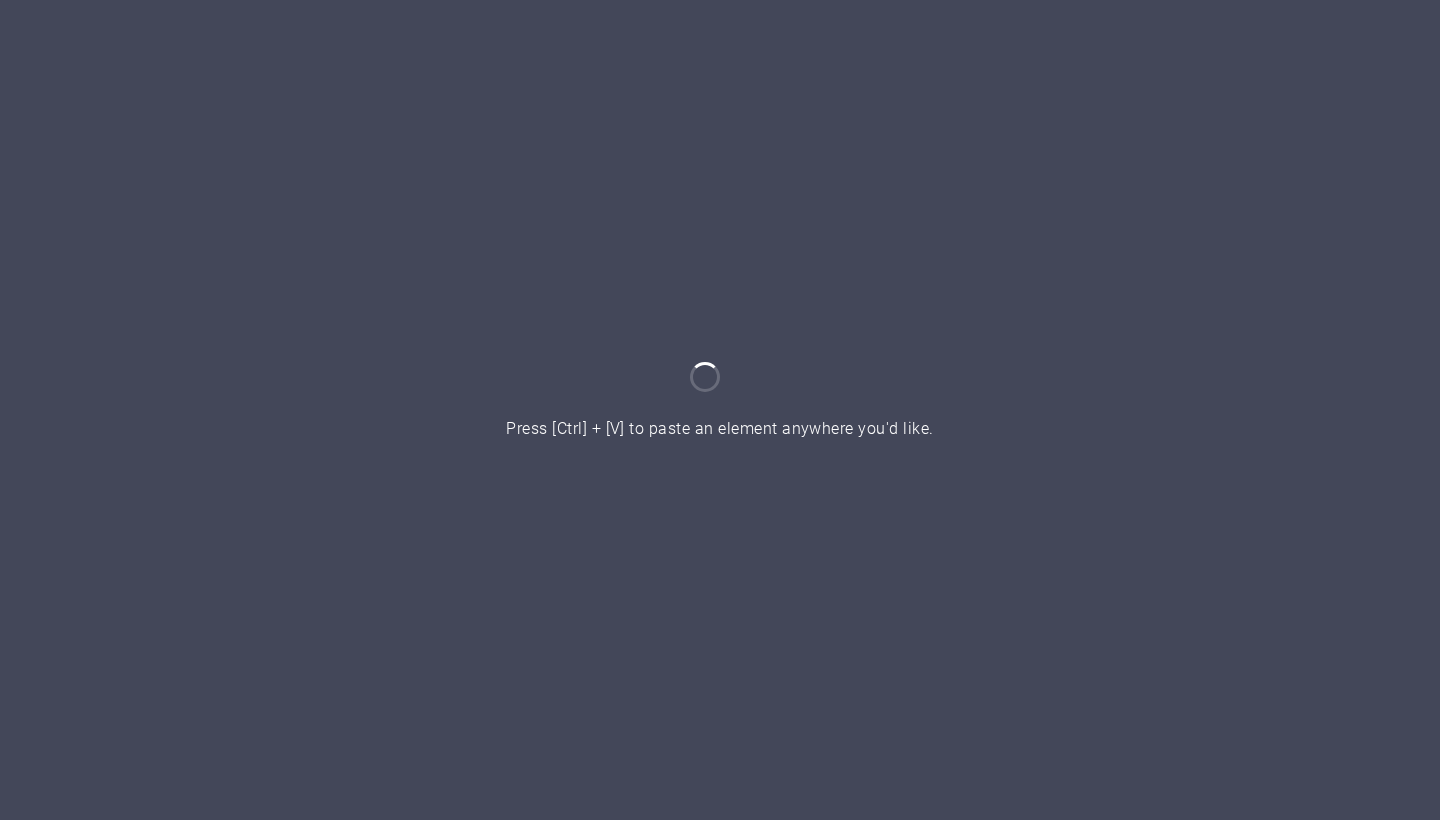 scroll, scrollTop: 0, scrollLeft: 0, axis: both 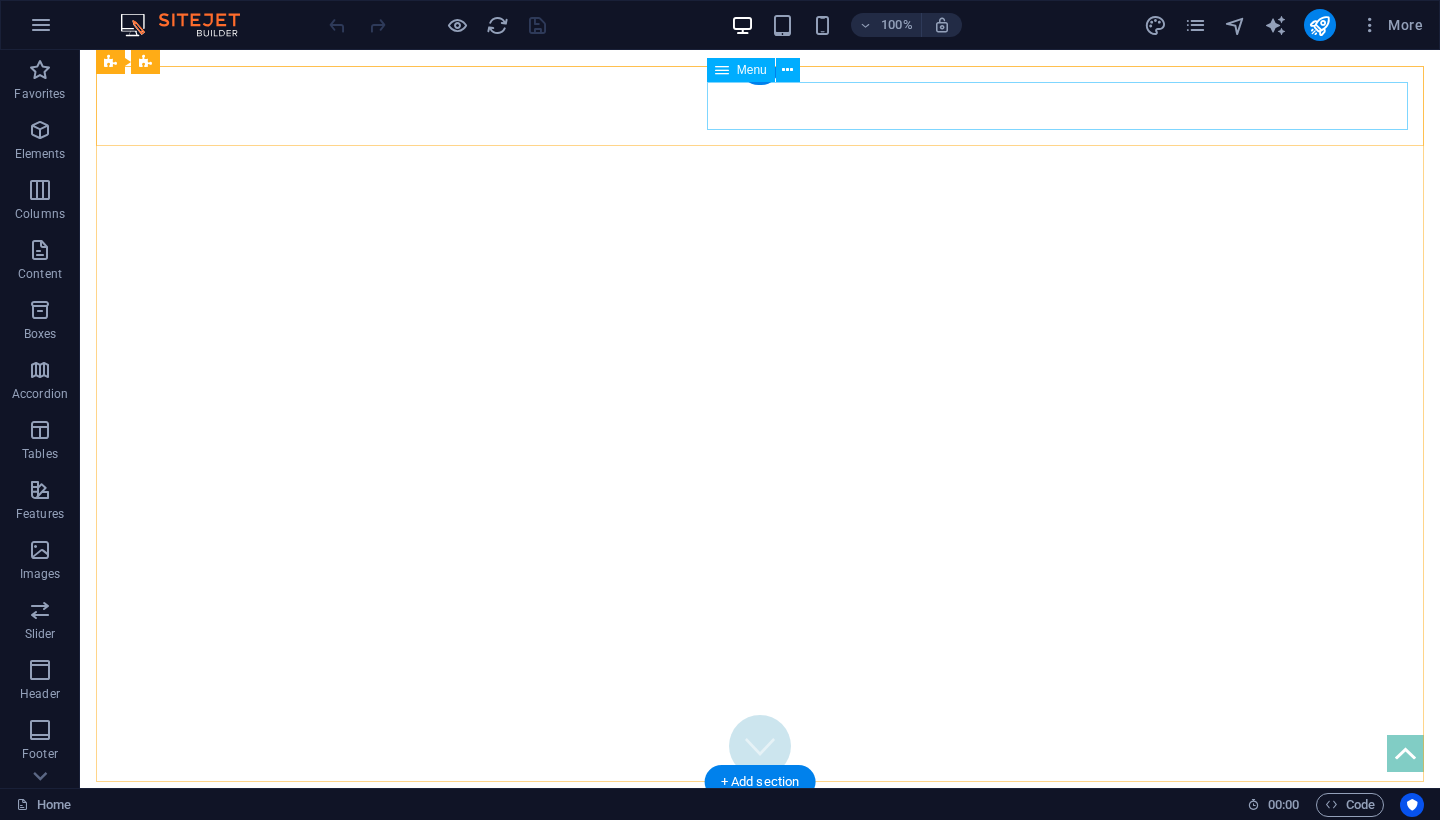 click on "Home Birthday Special Games Motto Party Contact Book now" at bounding box center (760, 923) 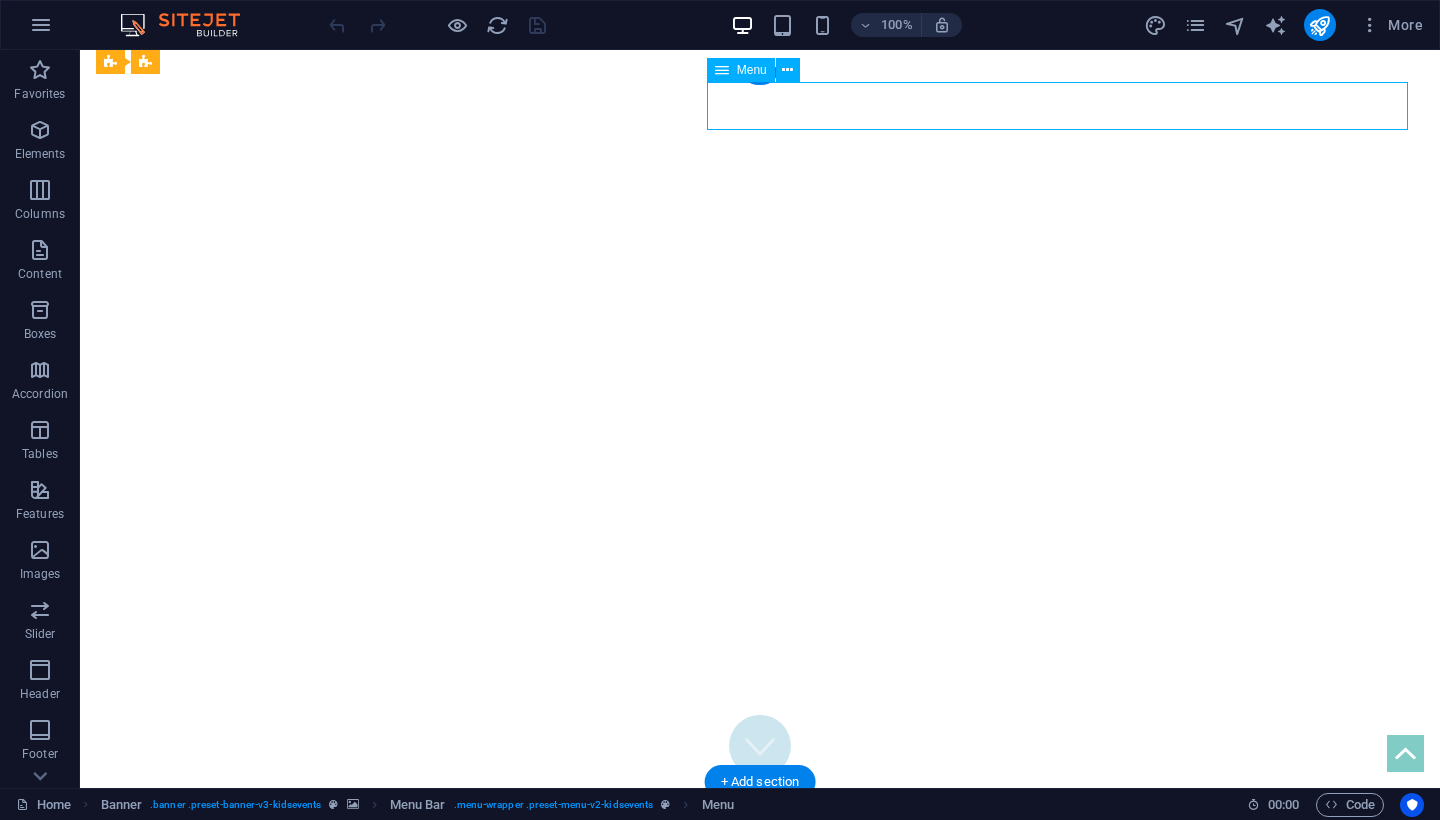 click on "Home Birthday Special Games Motto Party Contact Book now" at bounding box center [760, 923] 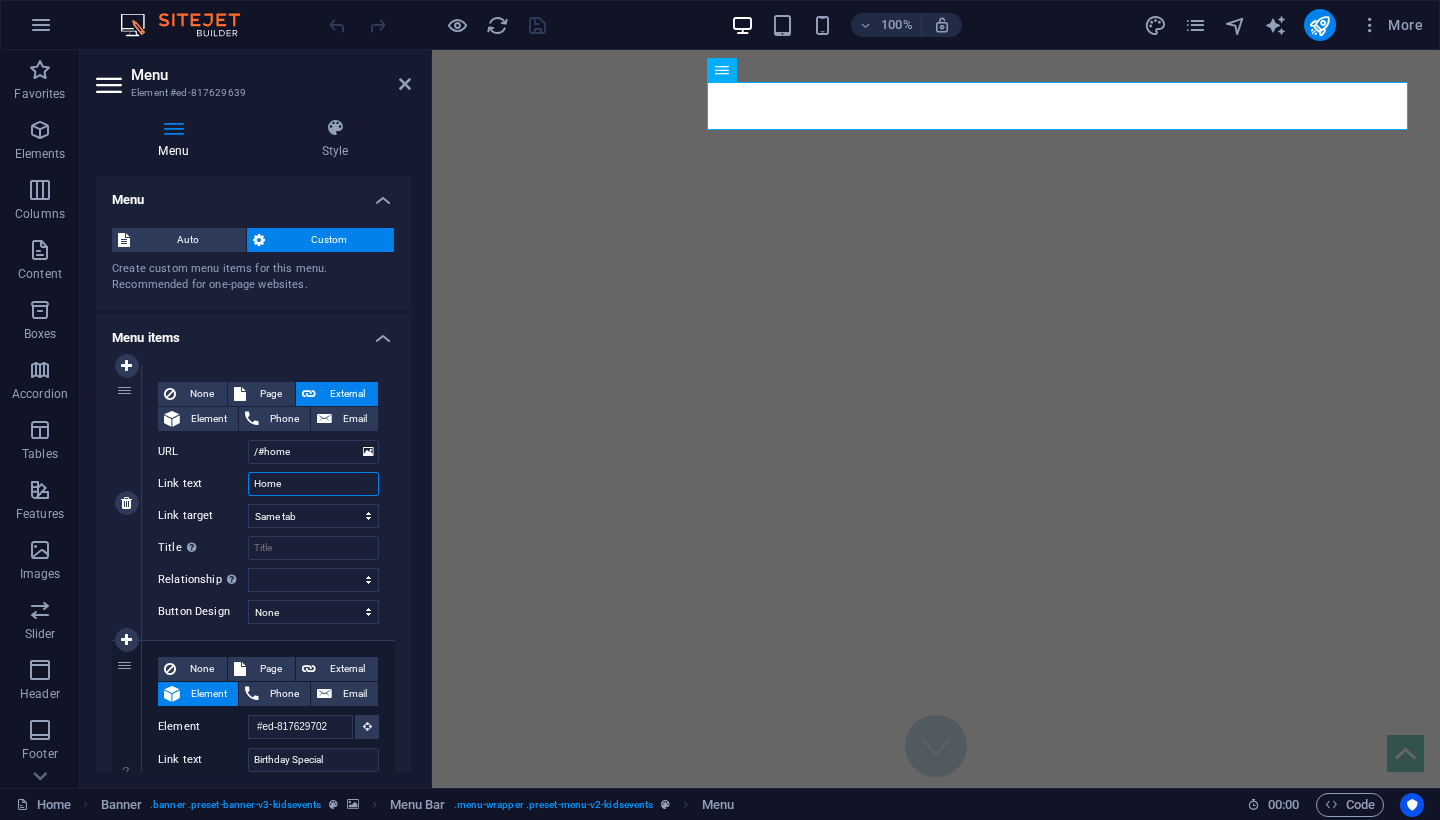 click on "Home" at bounding box center [313, 484] 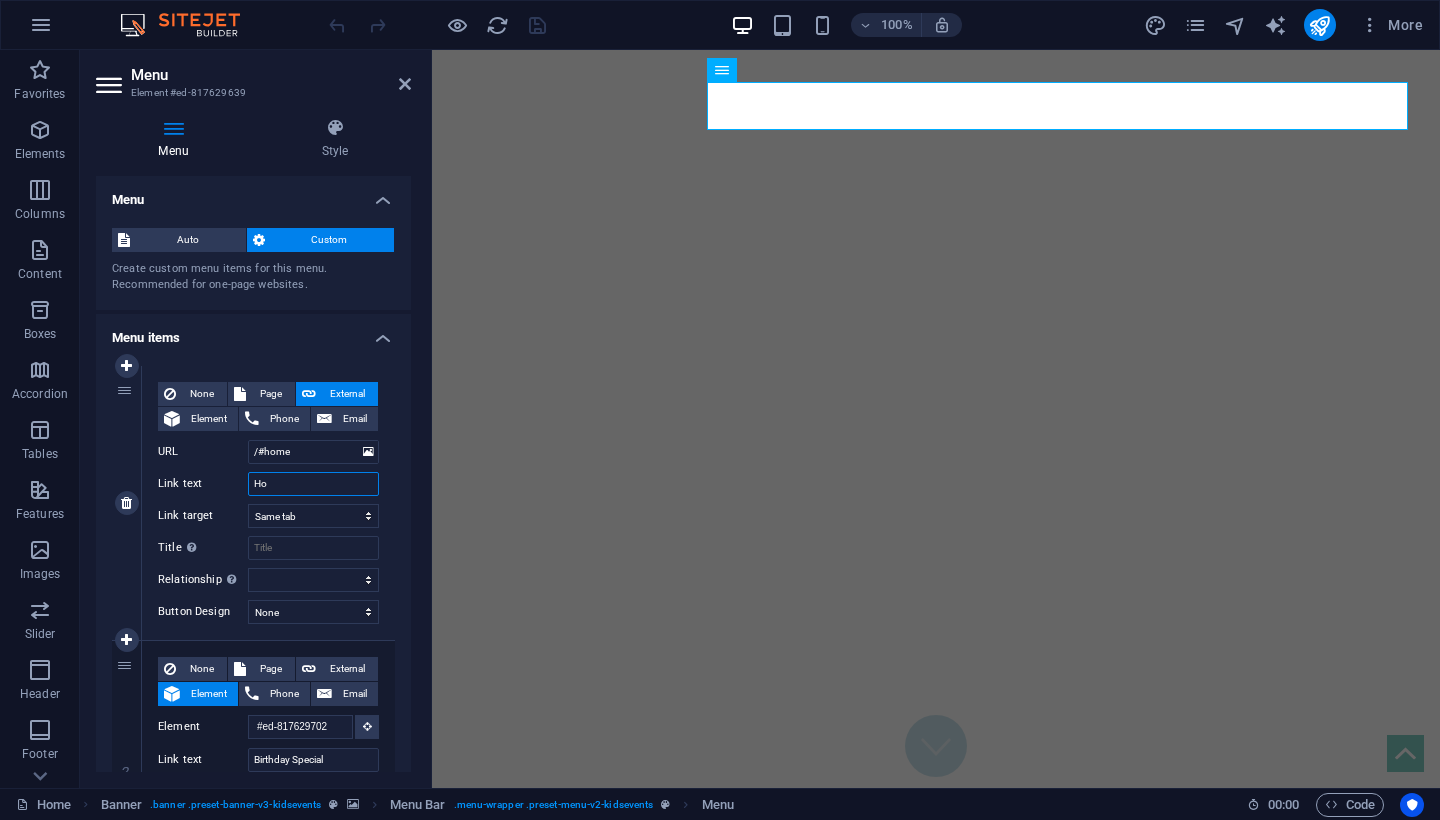 type on "H" 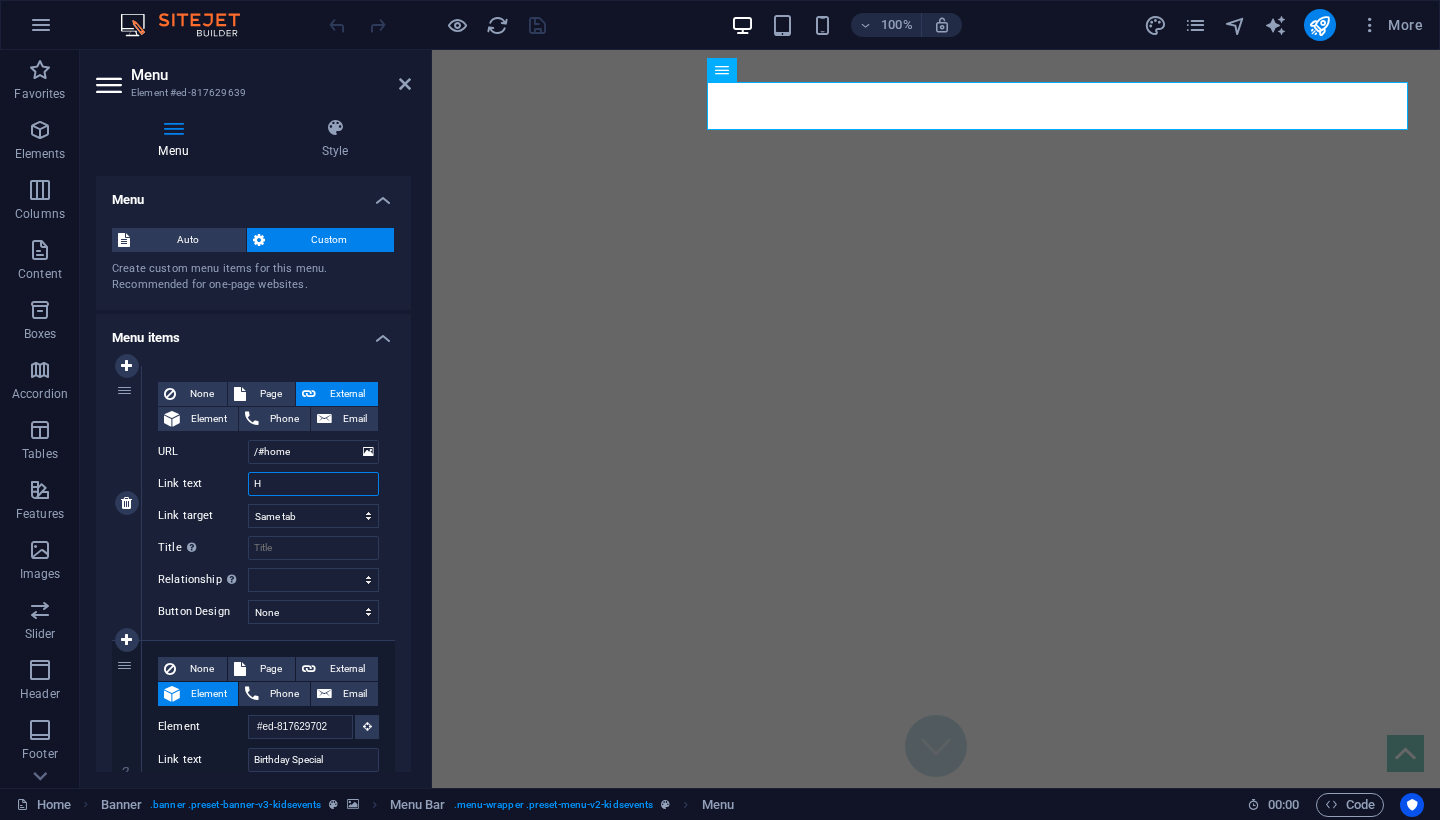 type 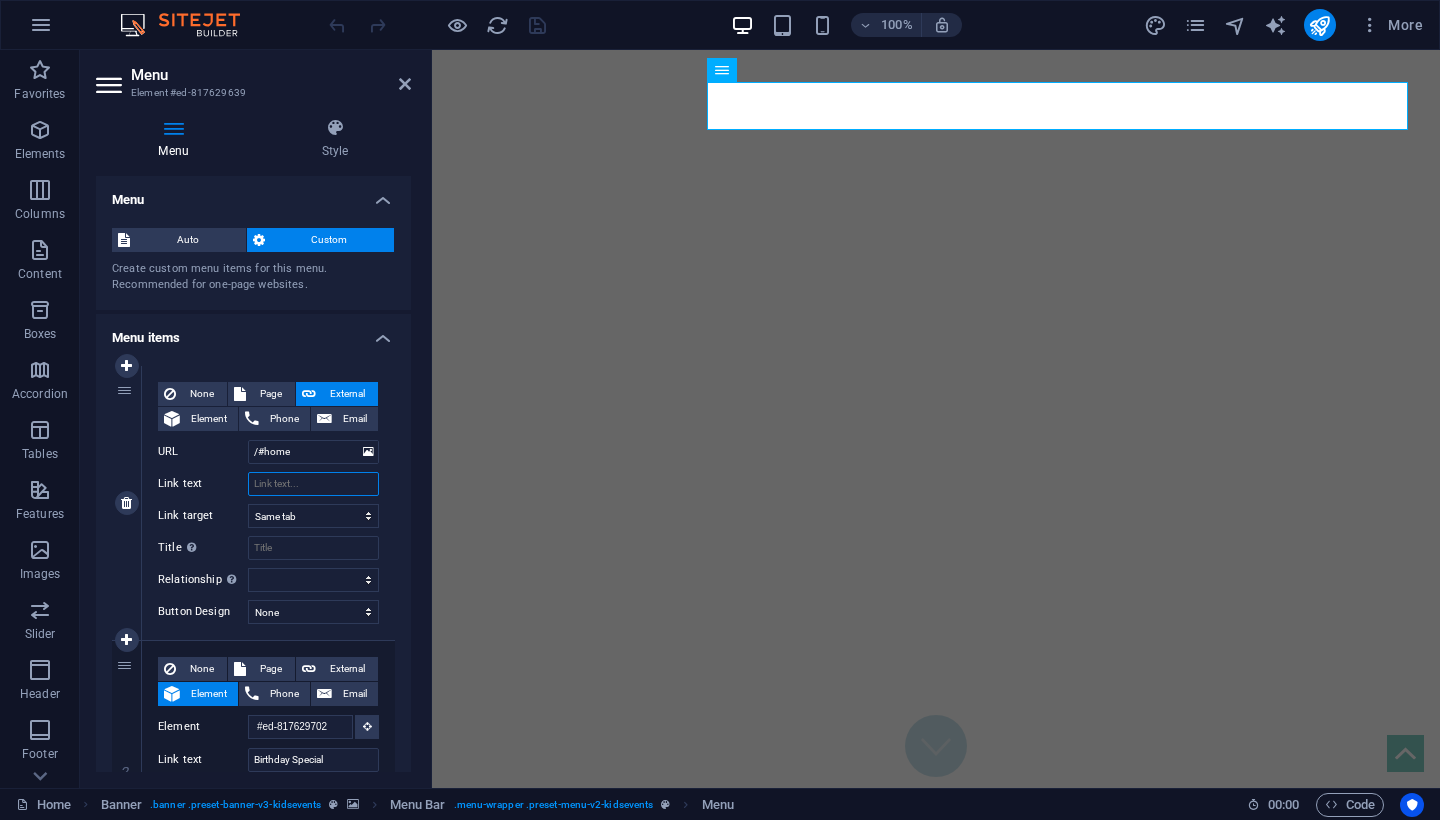 select 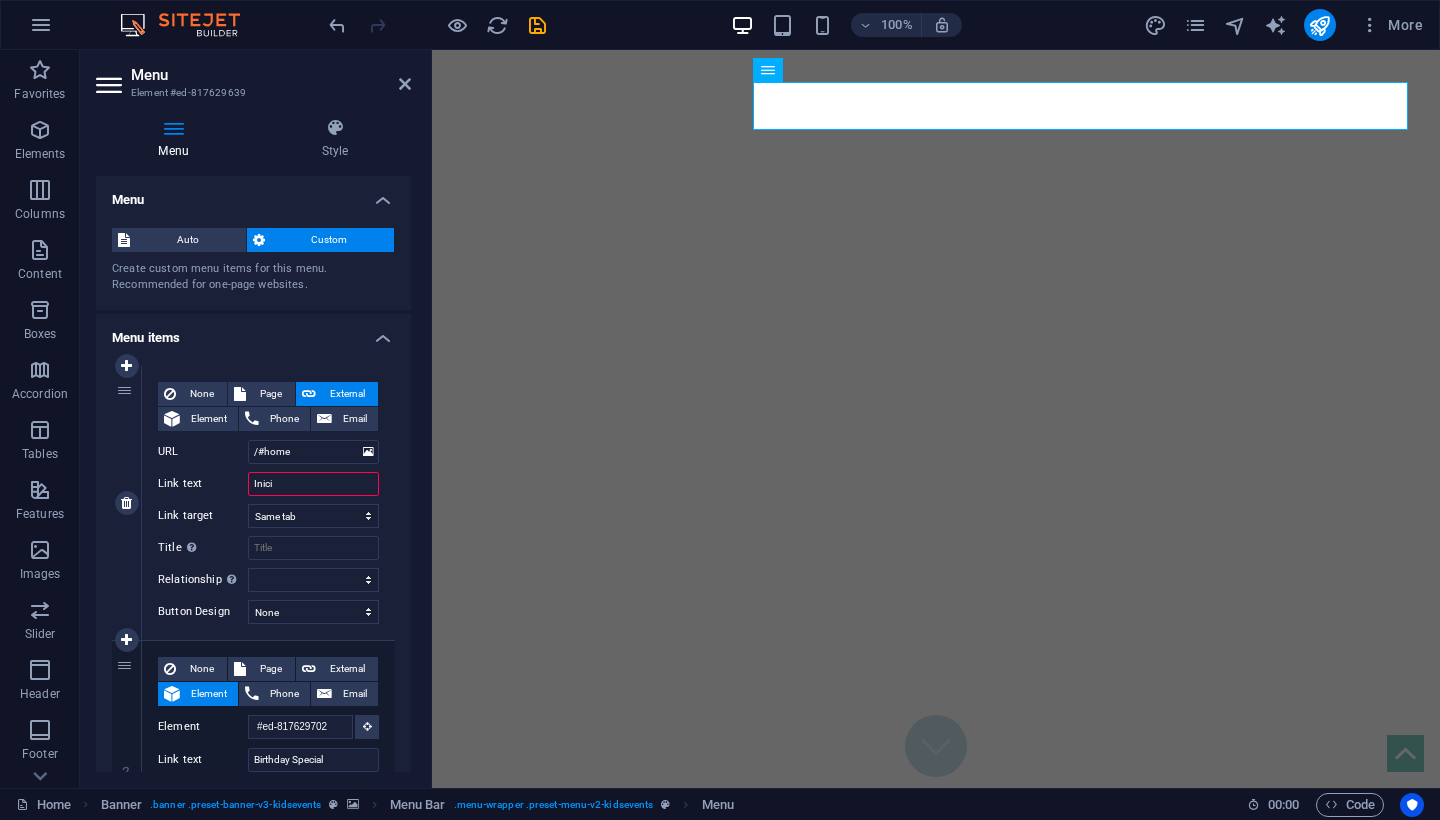type on "Inicio" 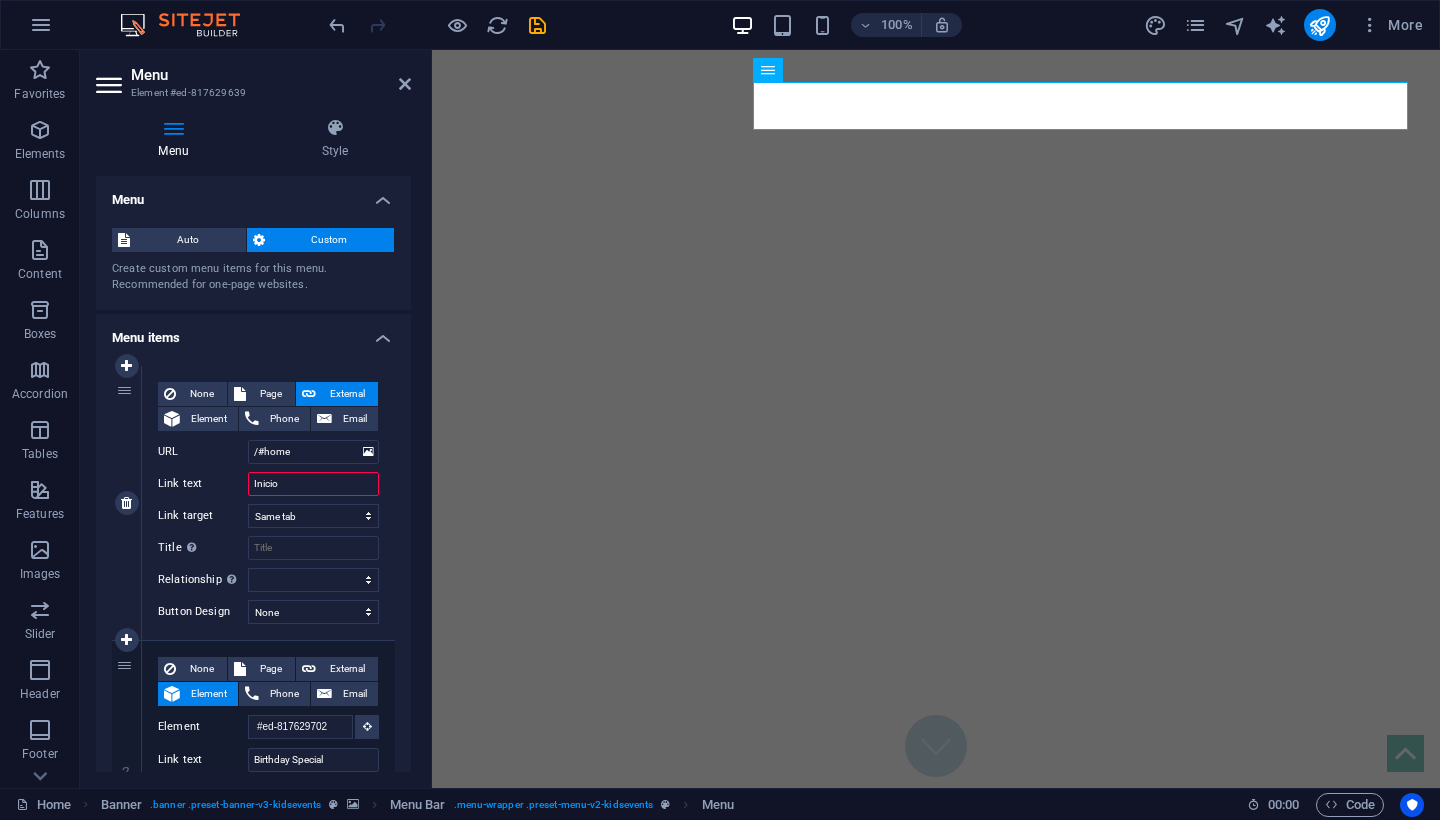 select 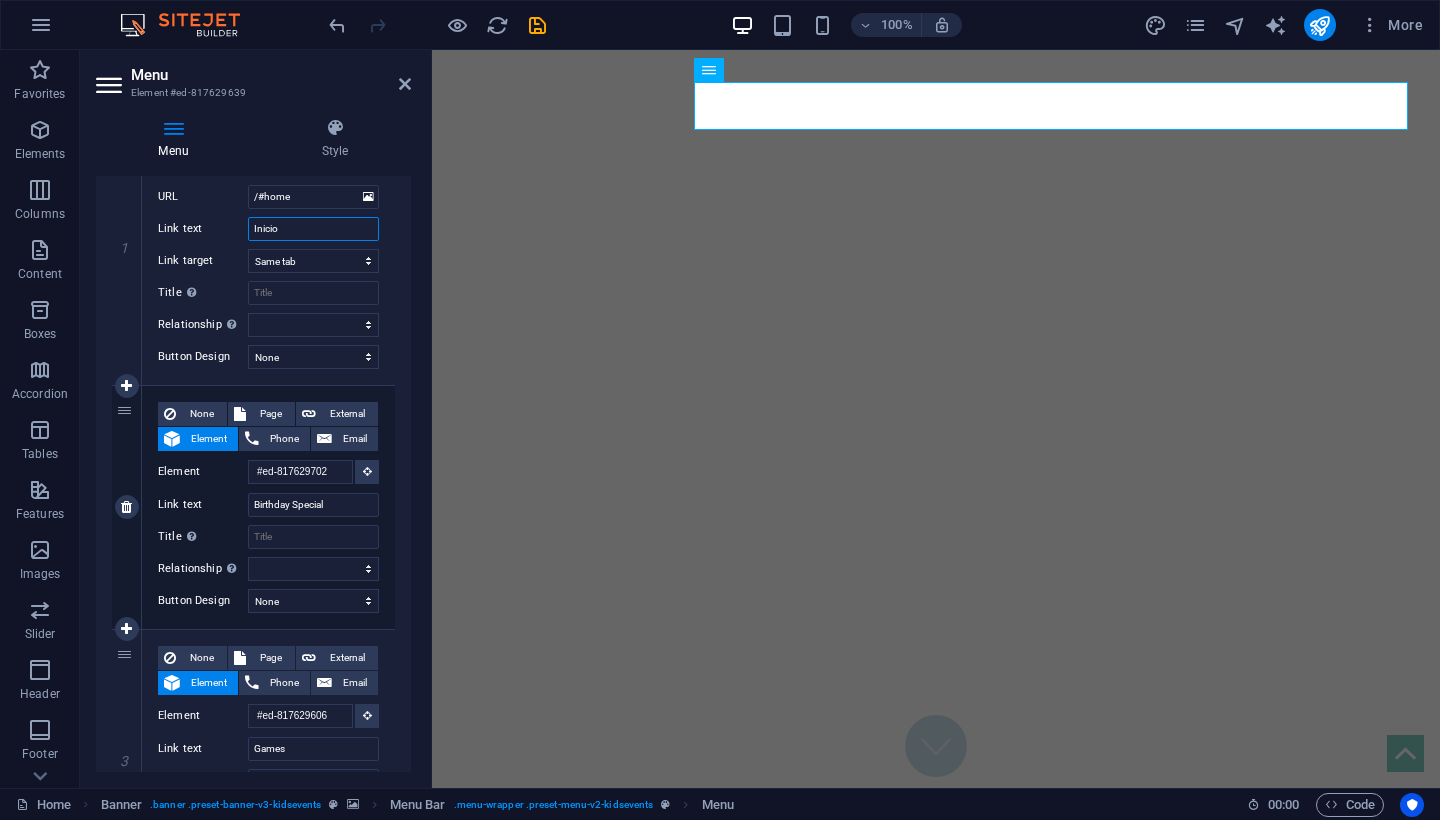 scroll, scrollTop: 272, scrollLeft: 0, axis: vertical 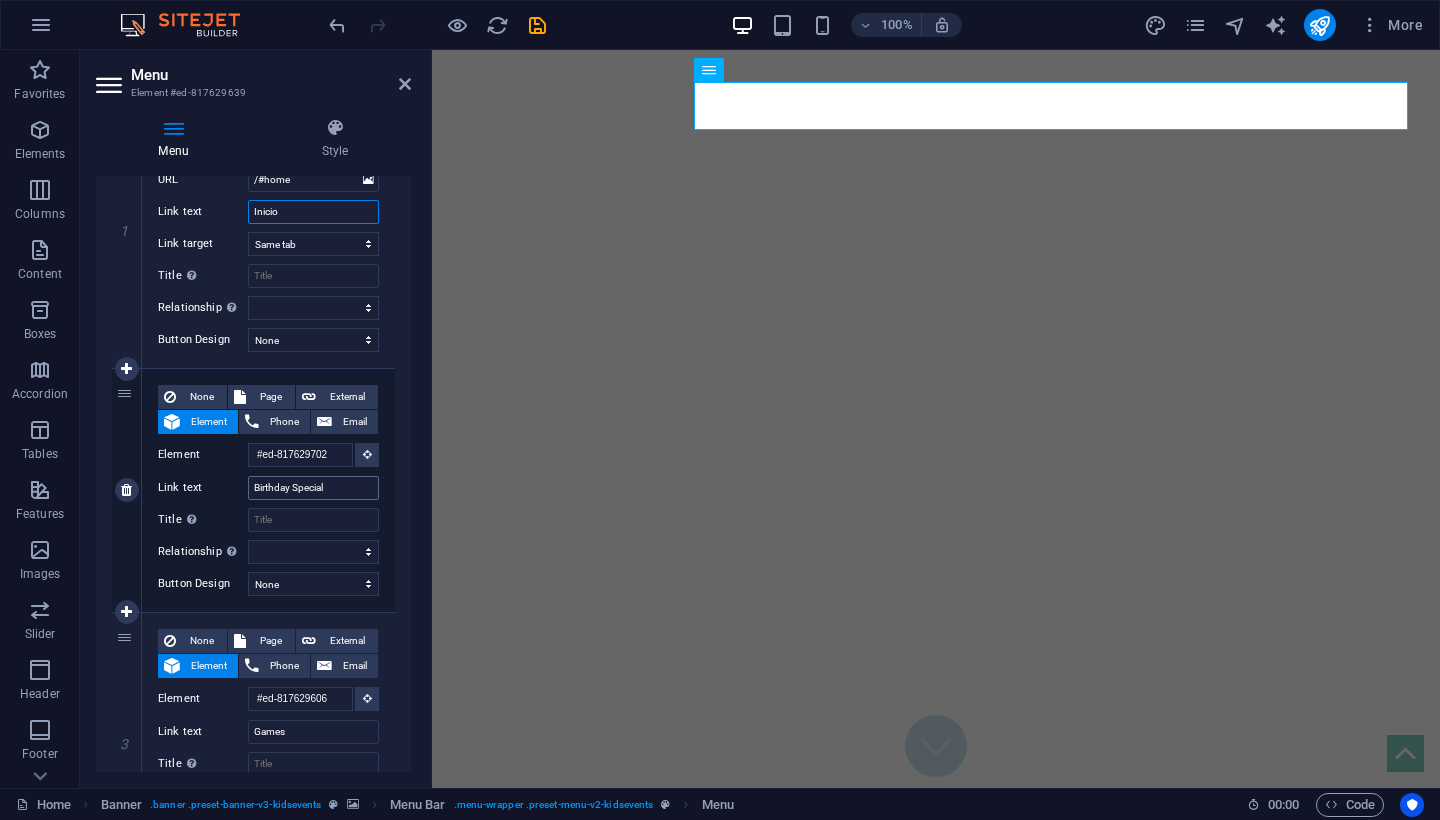 type on "Inicio" 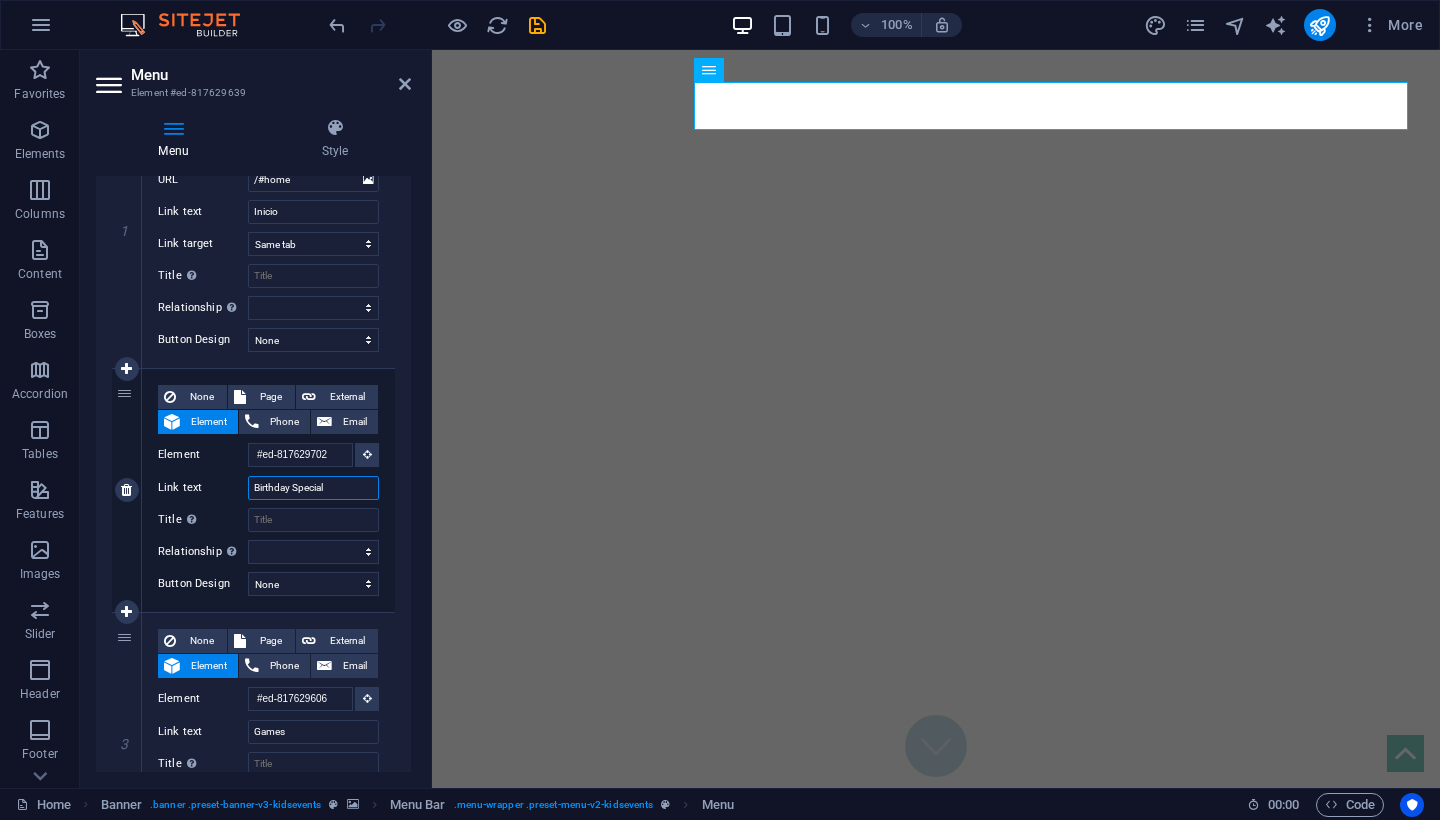 click on "Birthday Special" at bounding box center (313, 488) 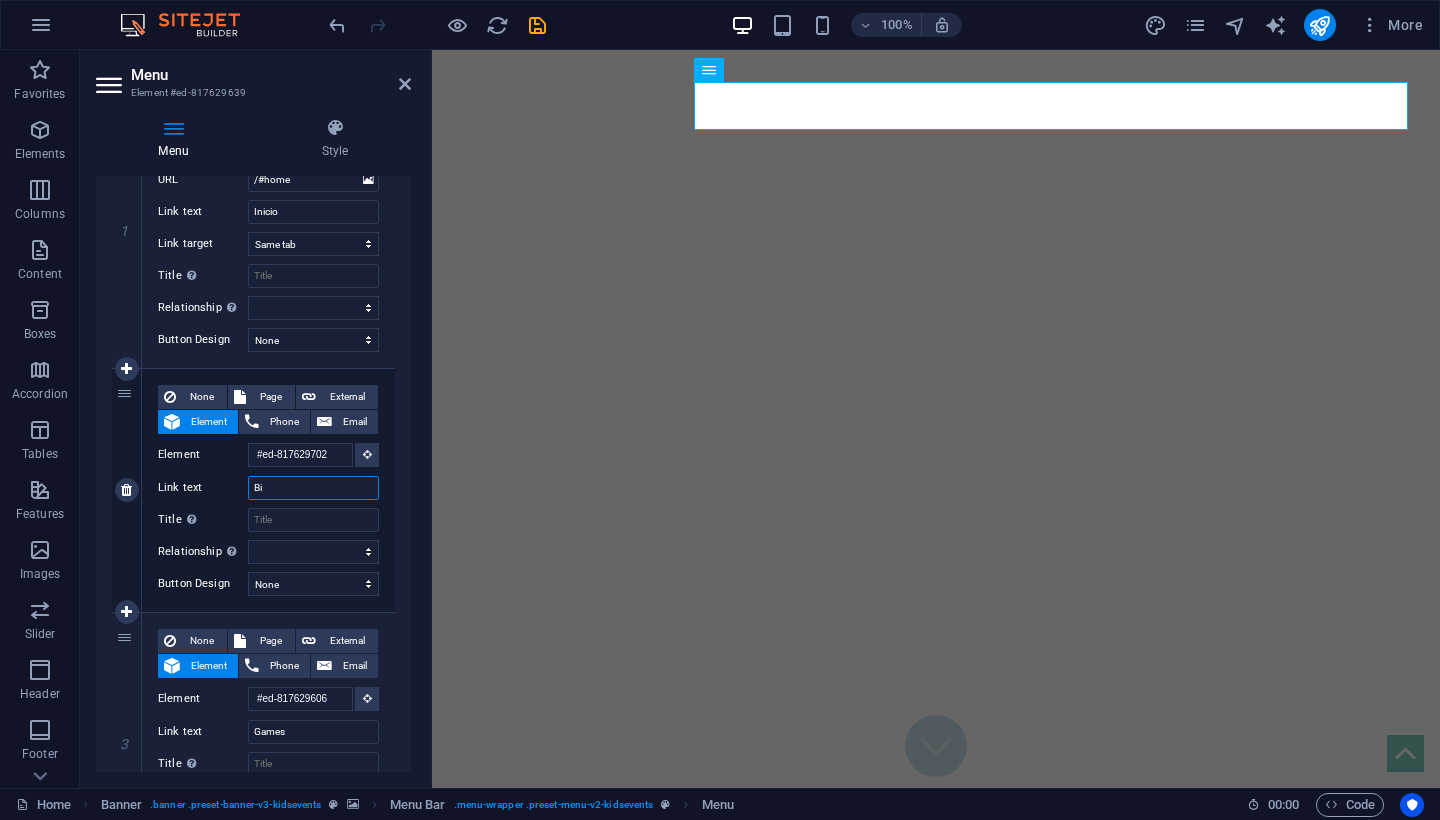 type on "B" 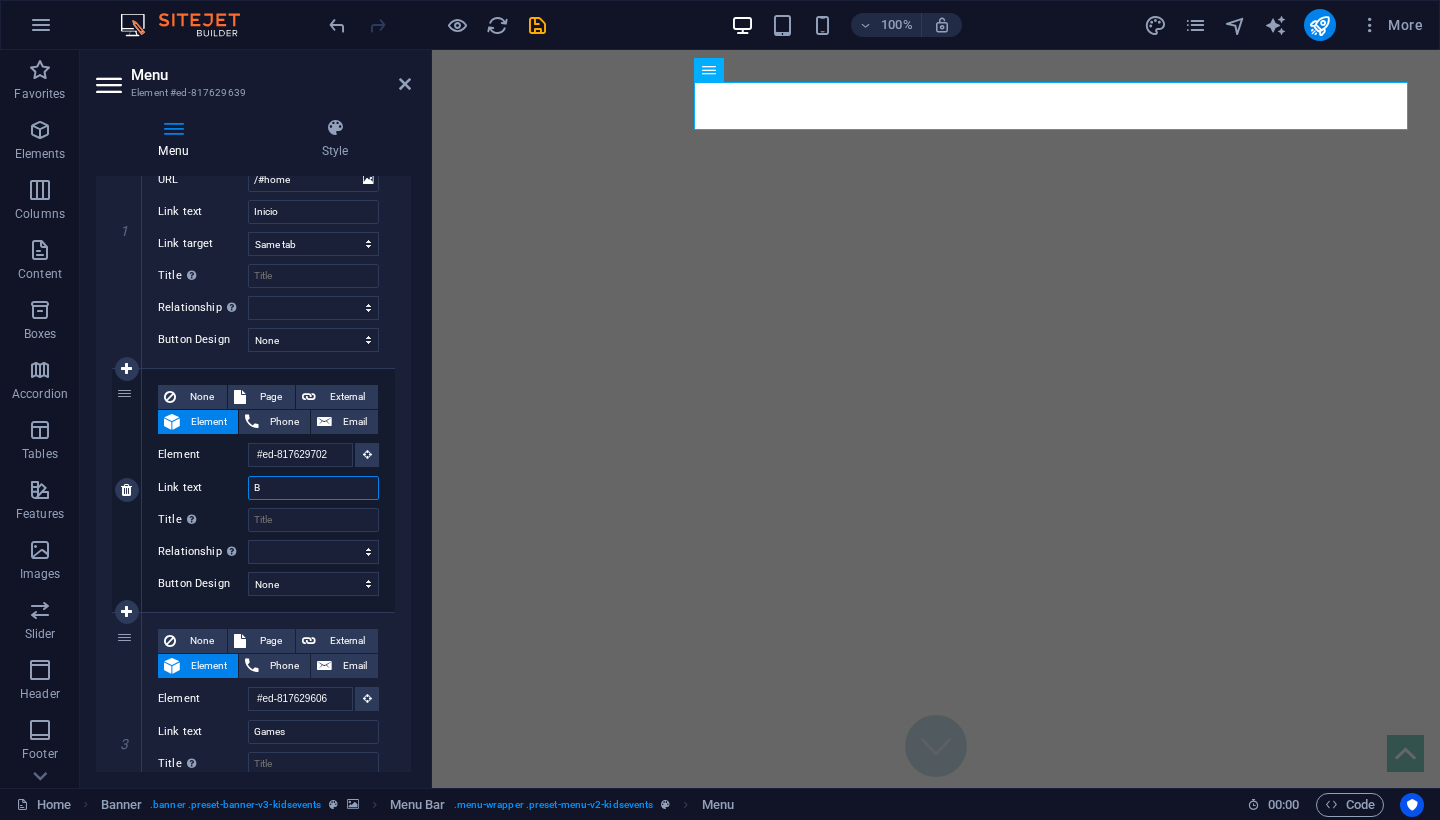 type 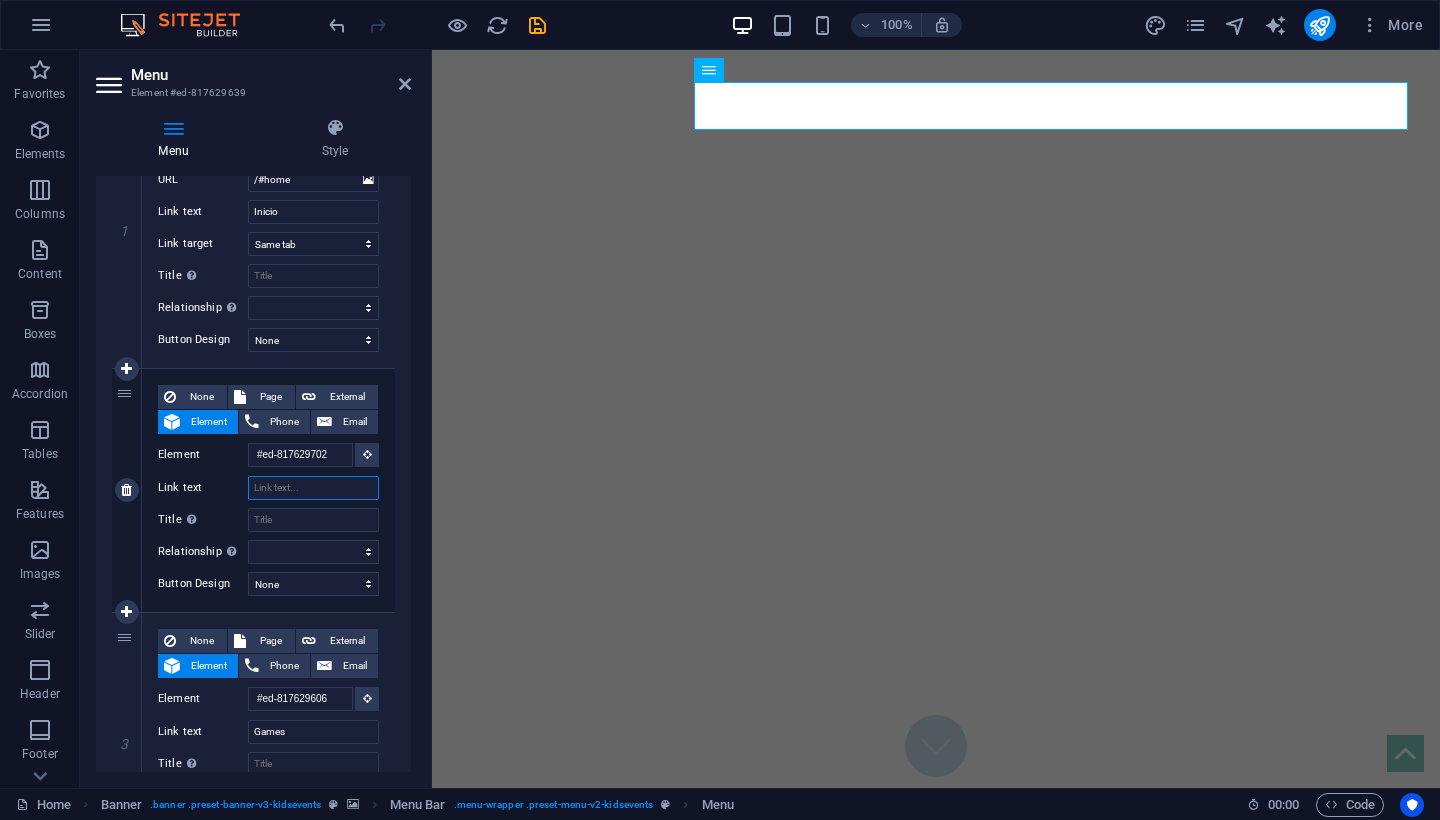 select 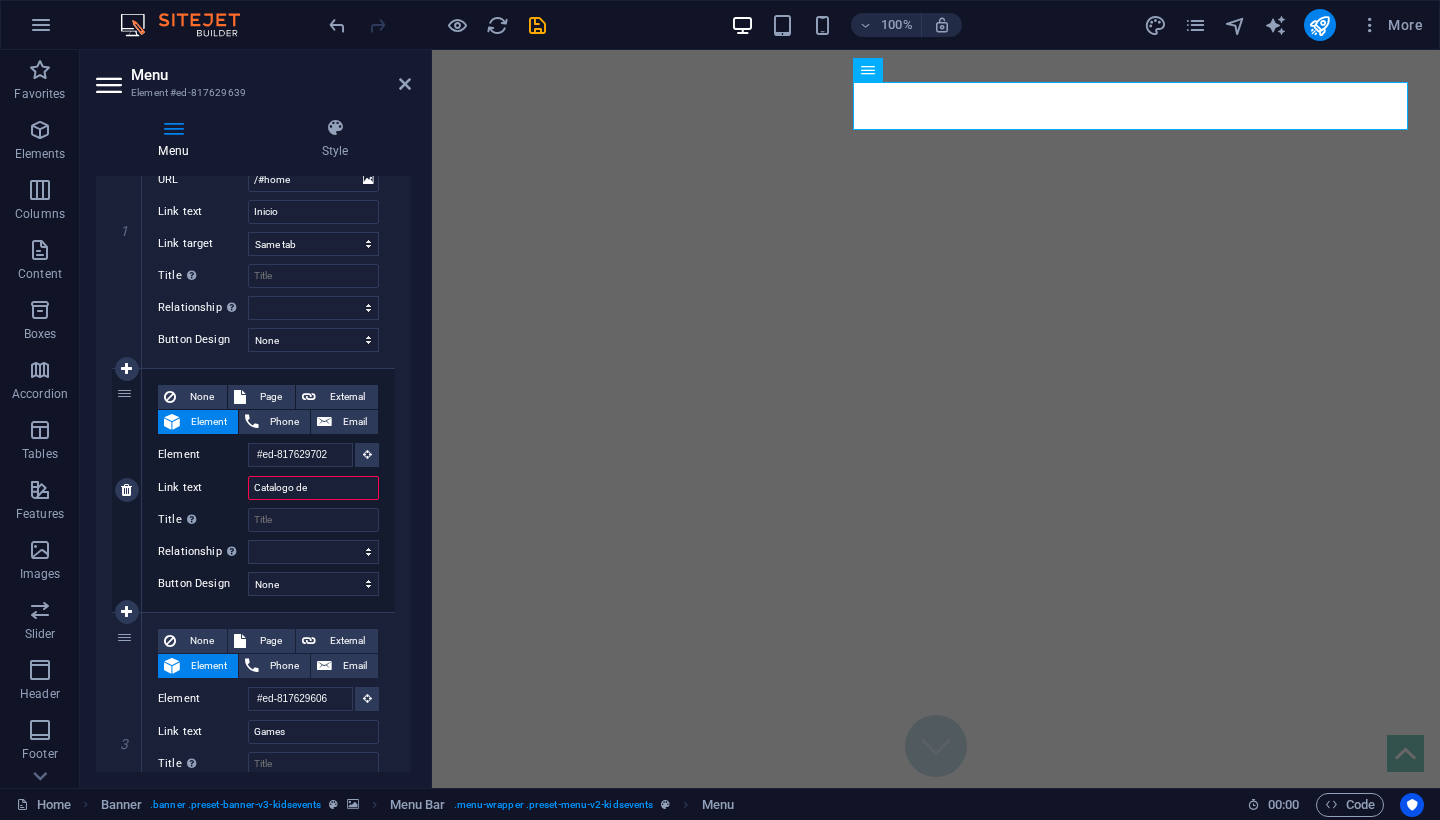 type on "Catalogo de" 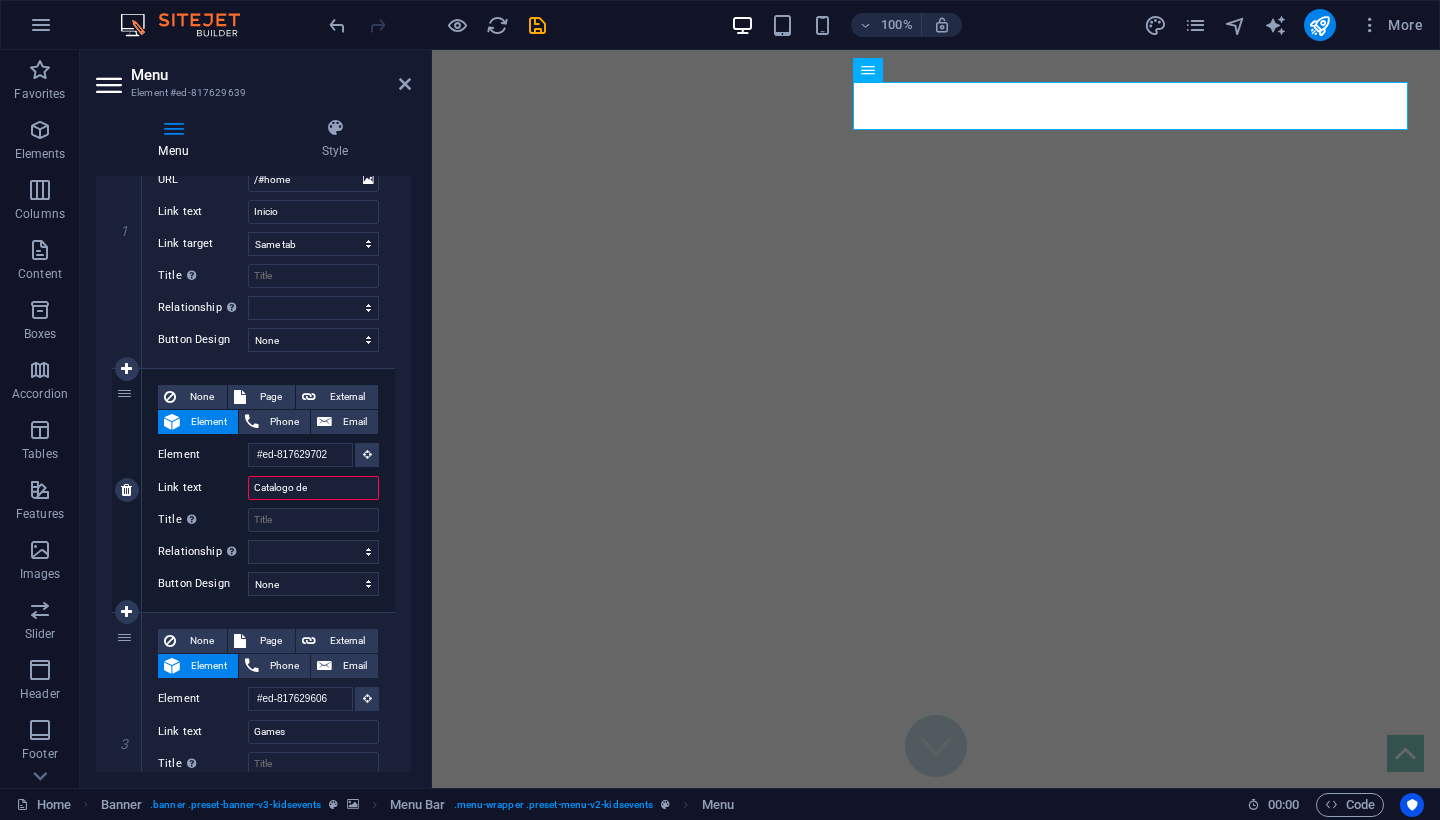 select 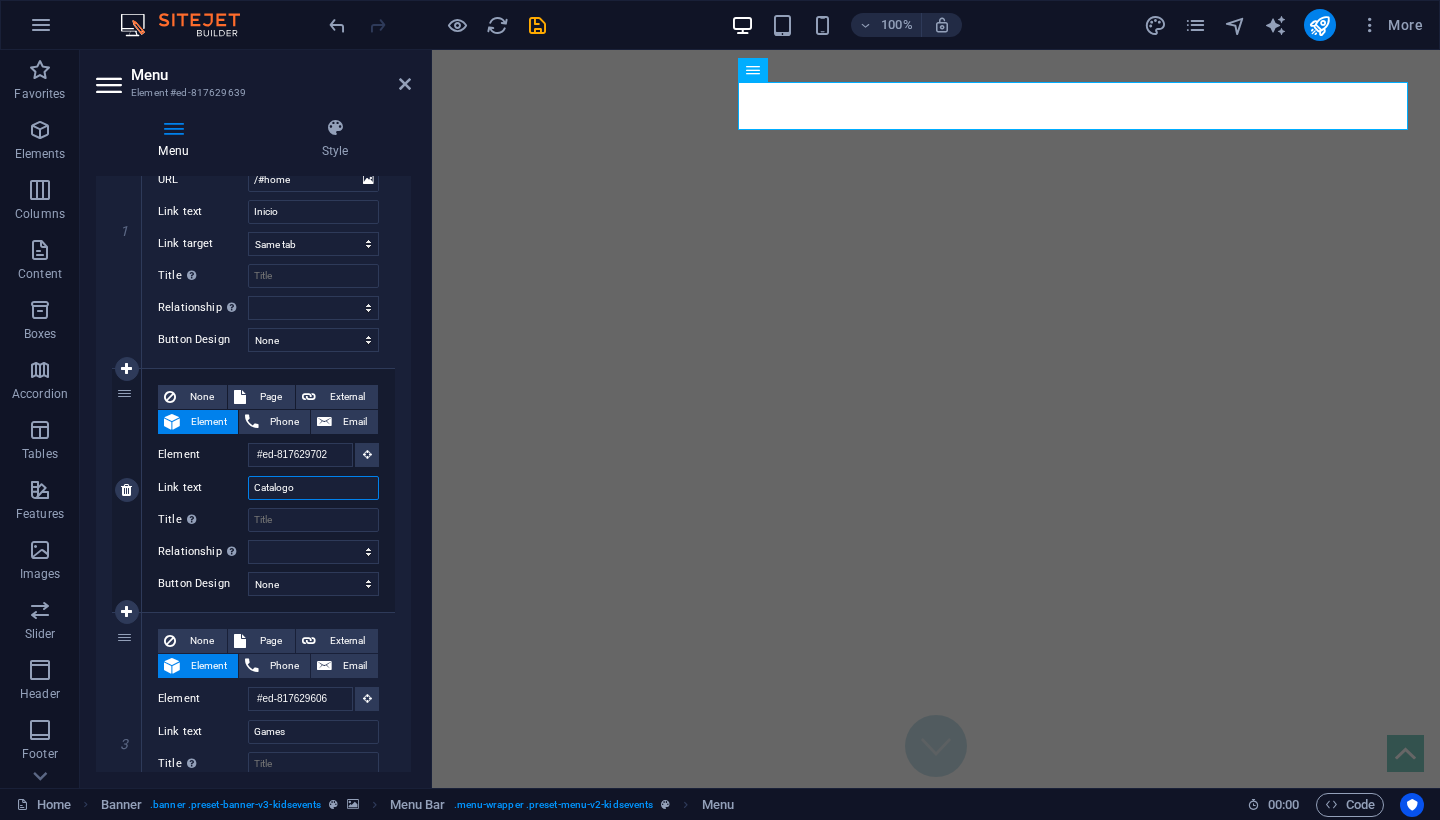 type on "Catalog" 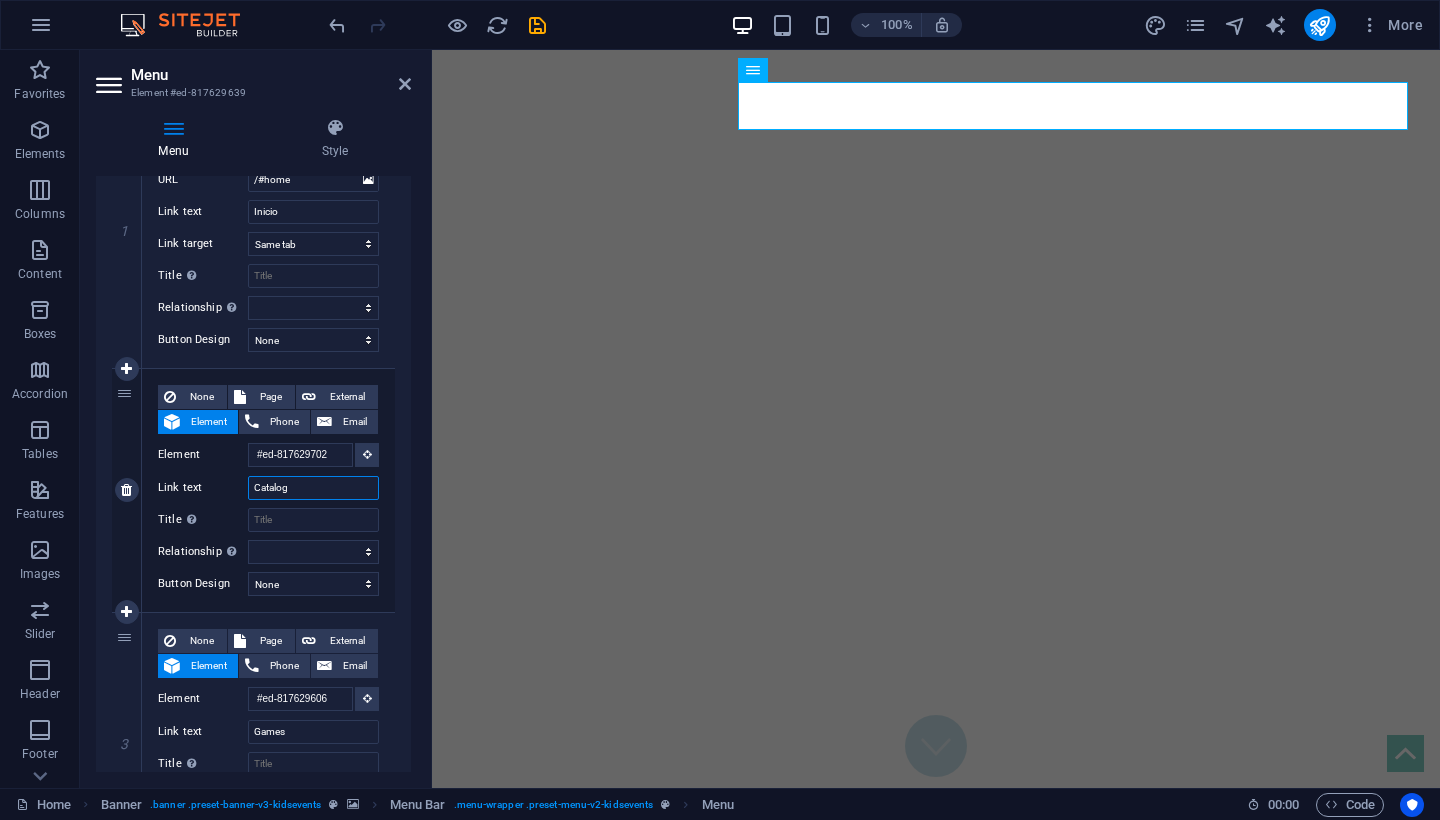 select 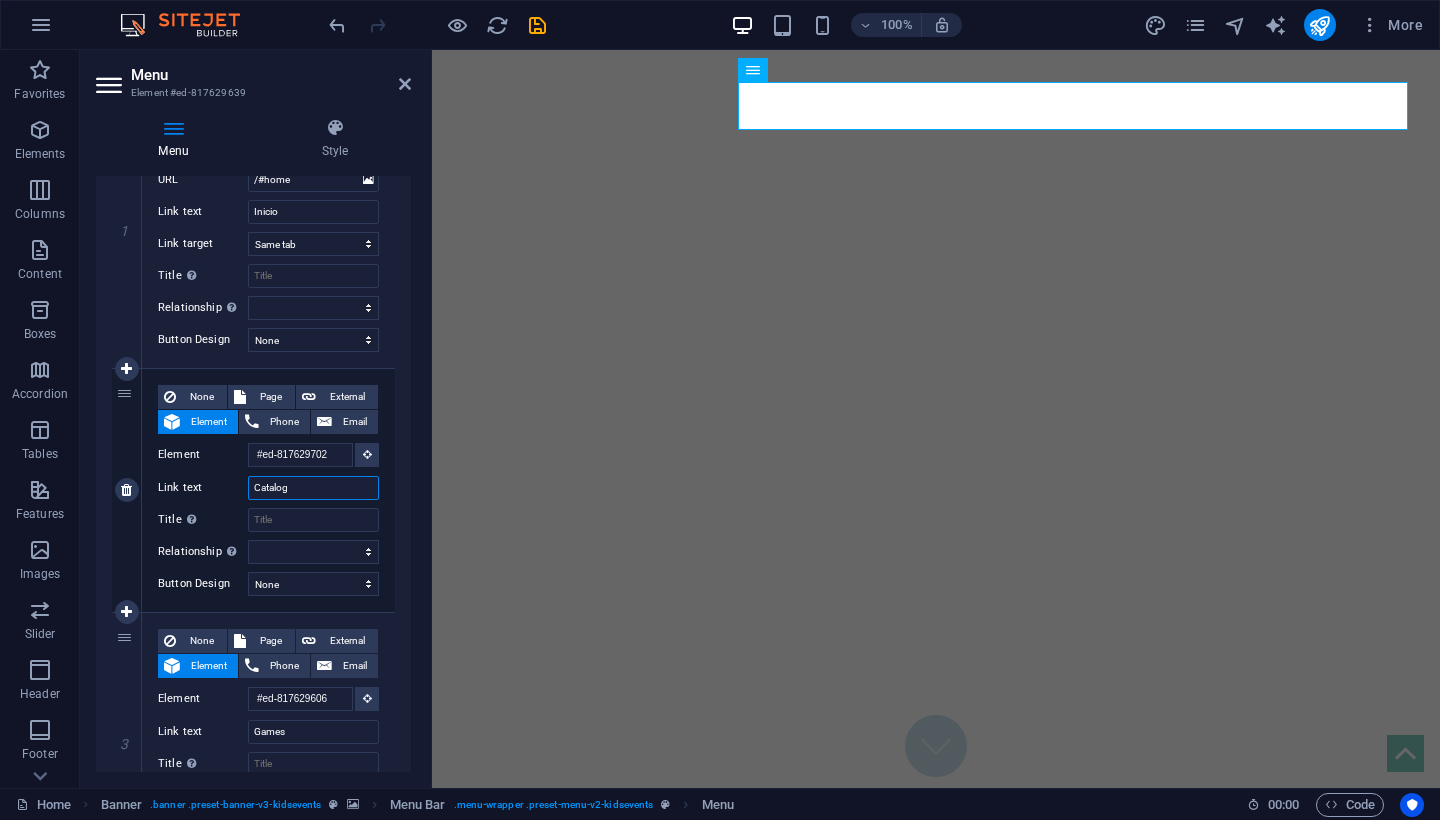 select 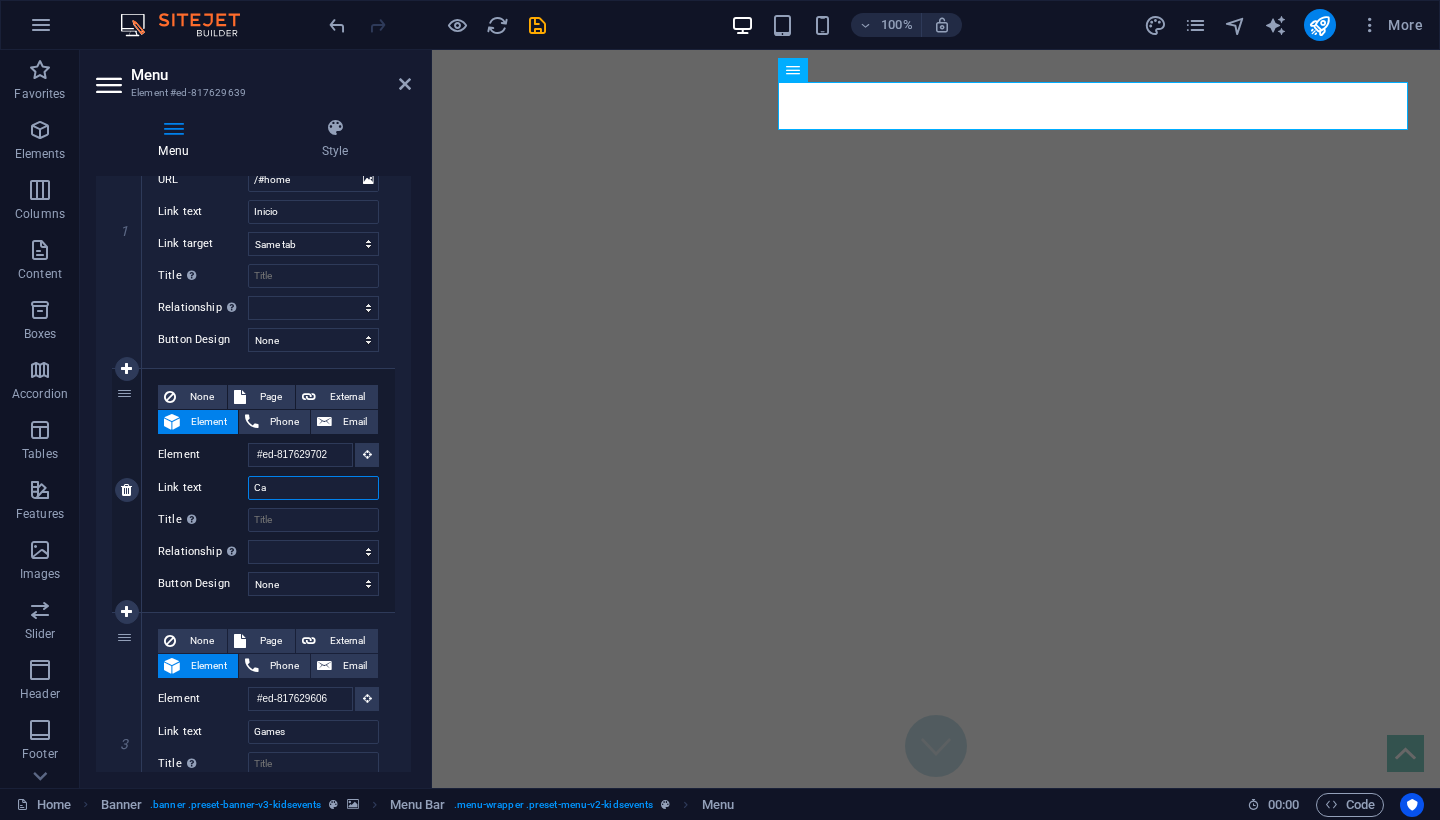 type on "C" 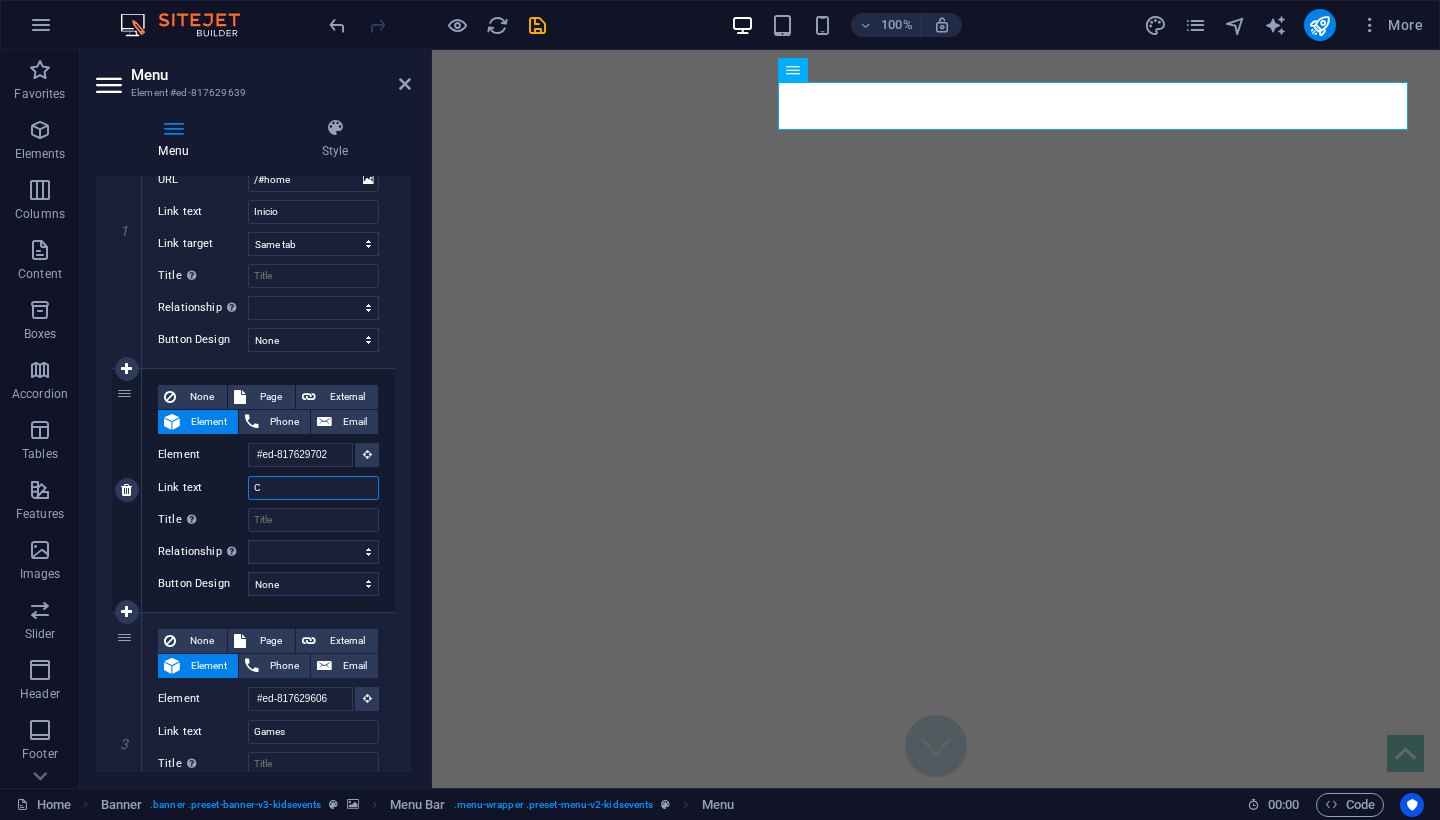 type 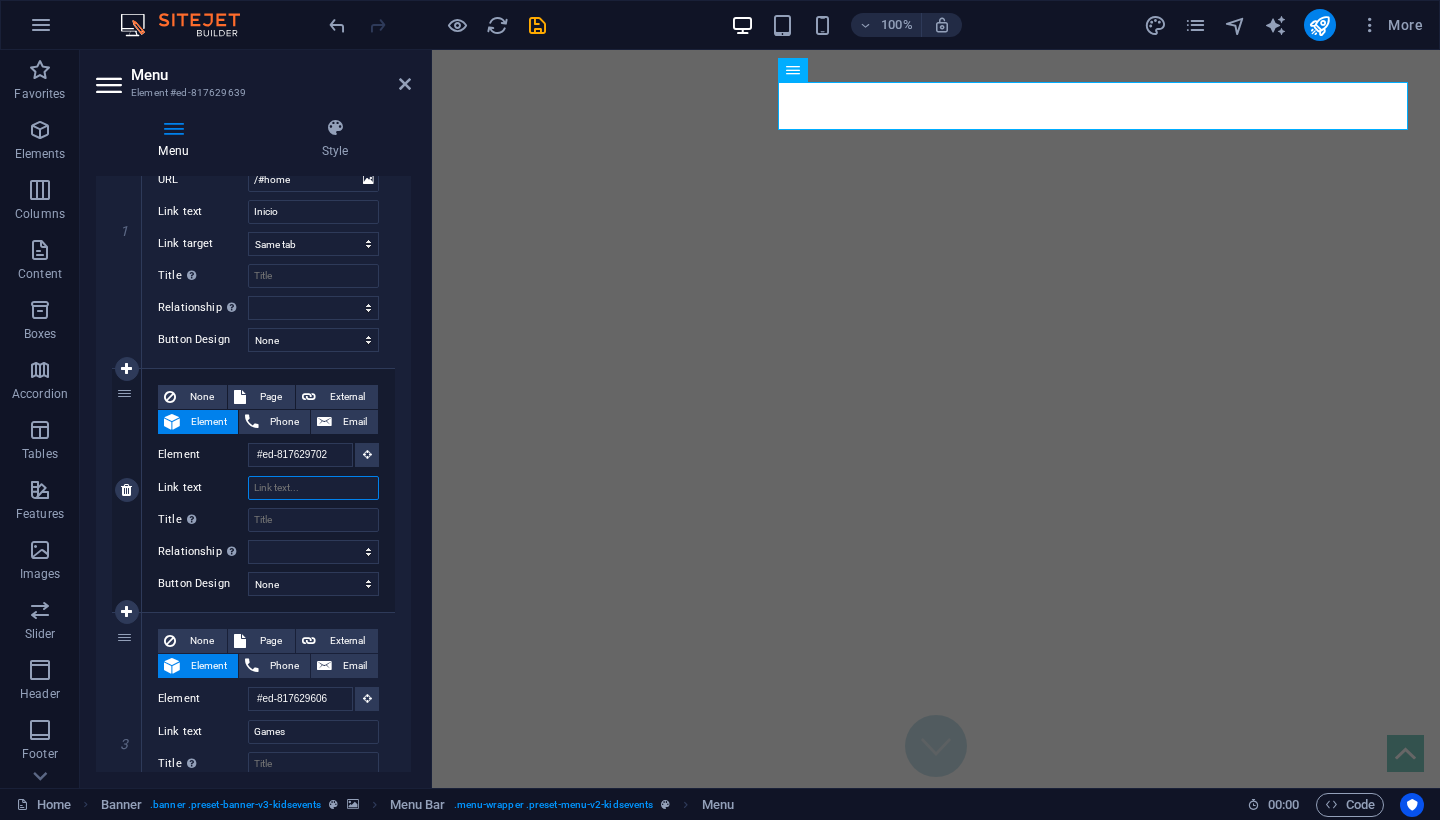 select 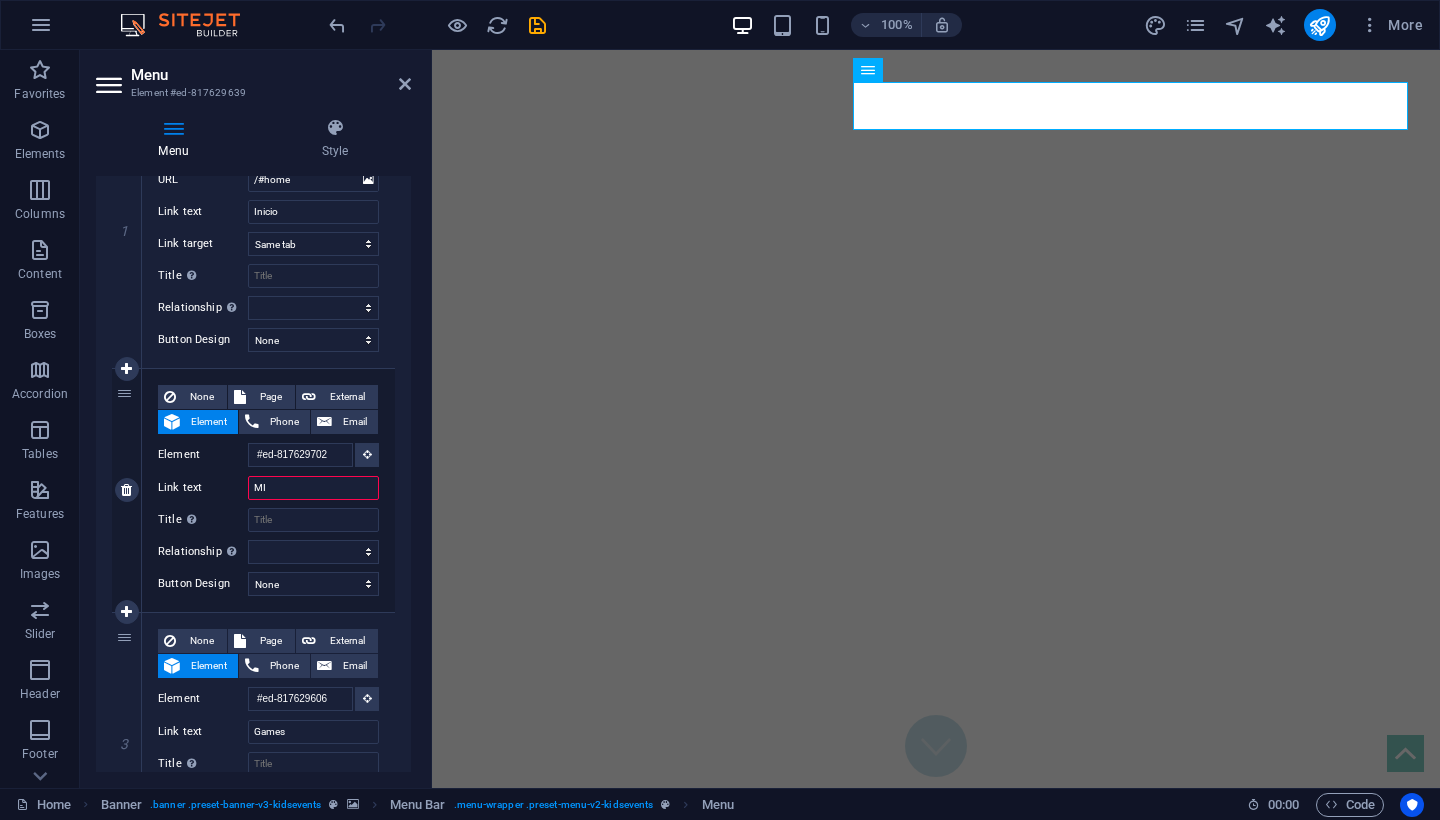type on "MIX" 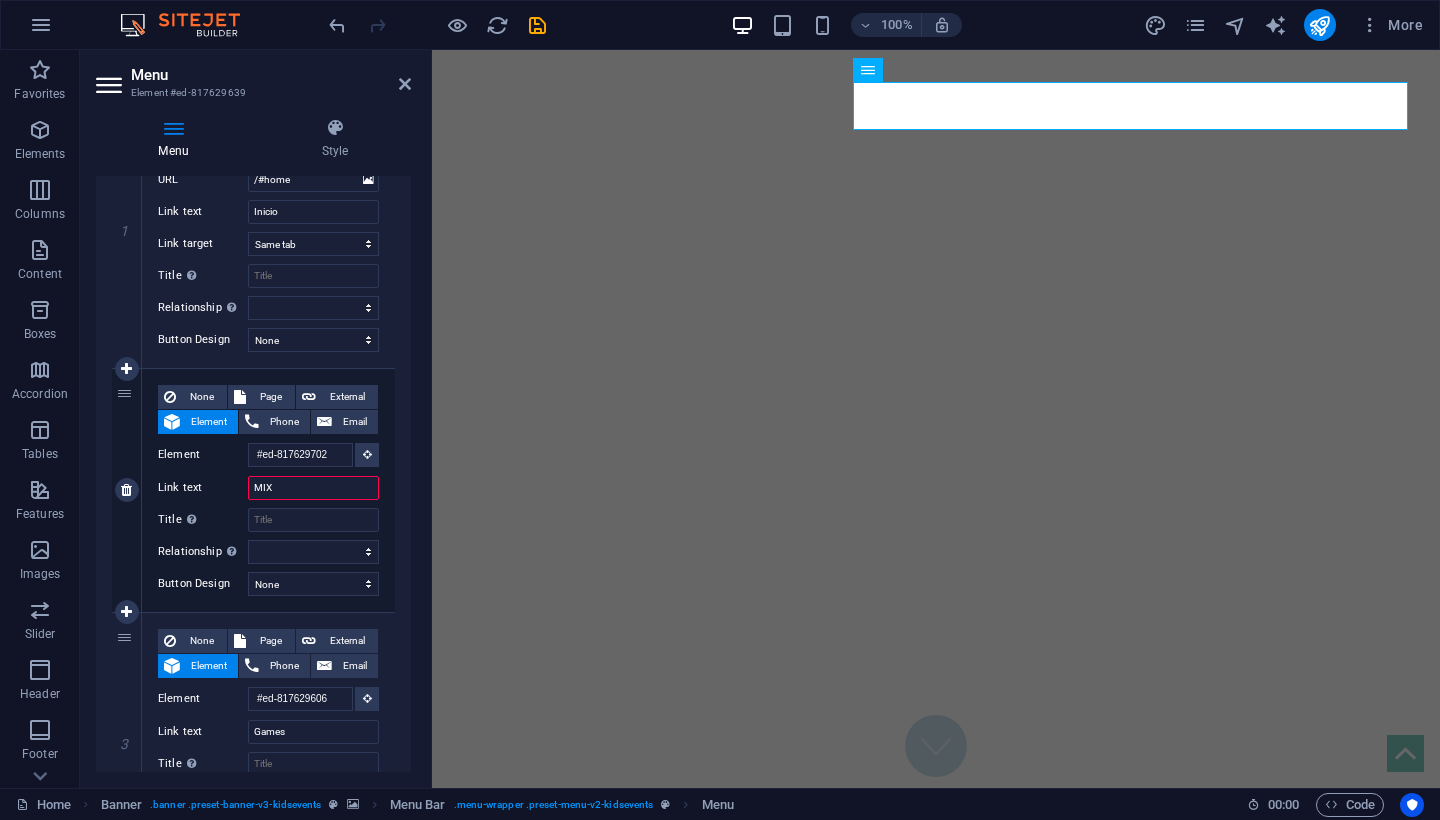 select 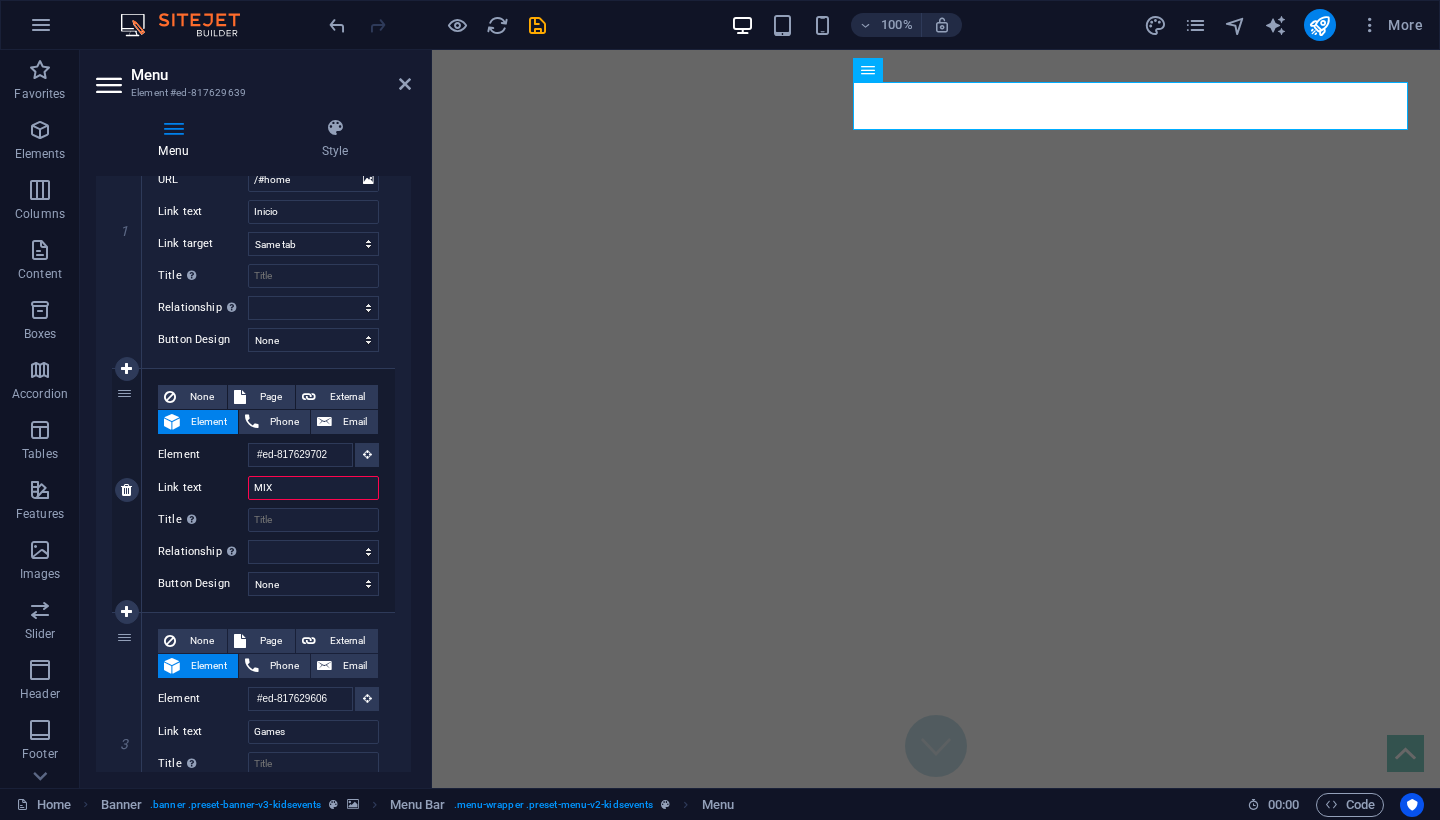 select 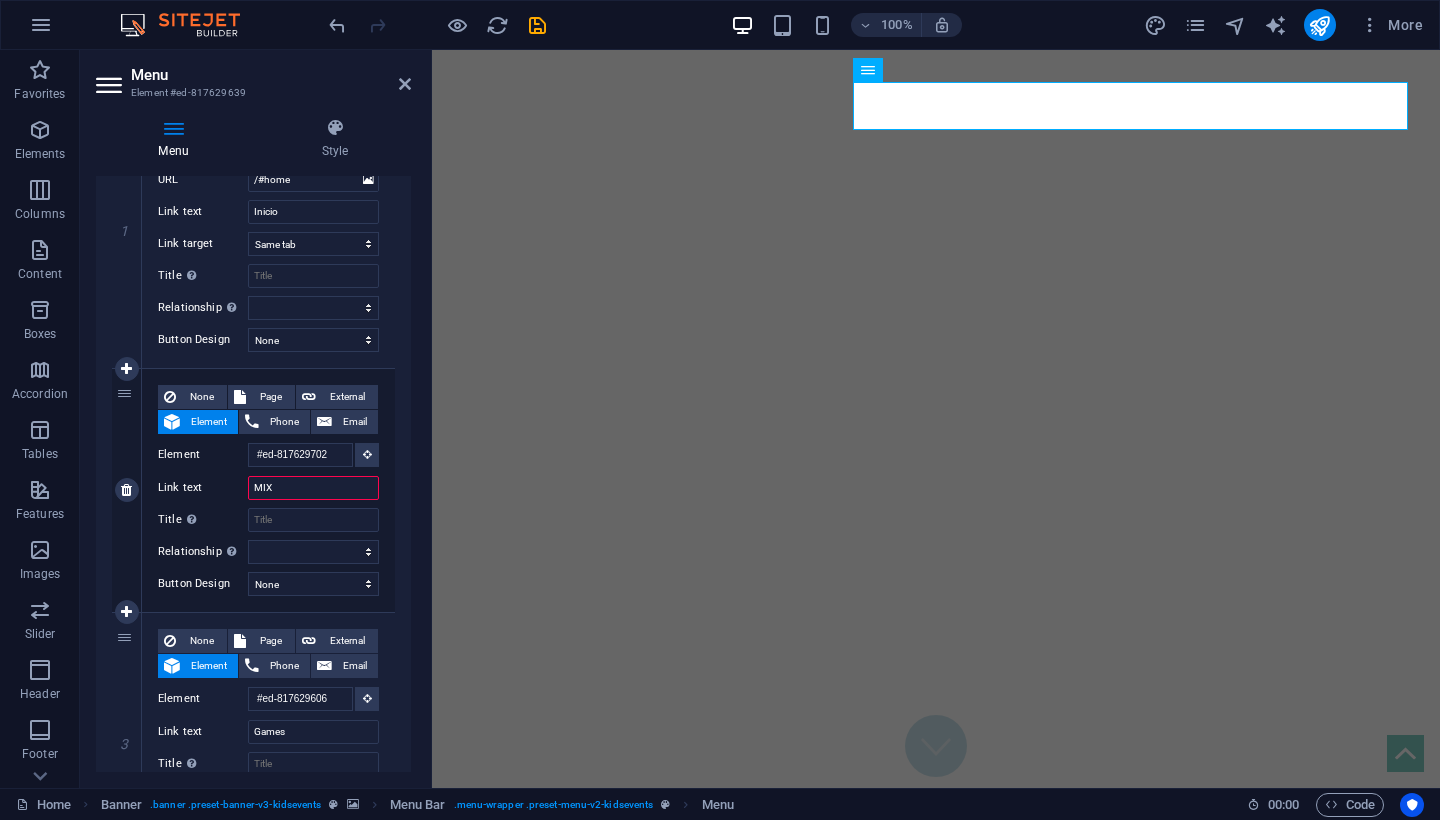 type on "MIXO" 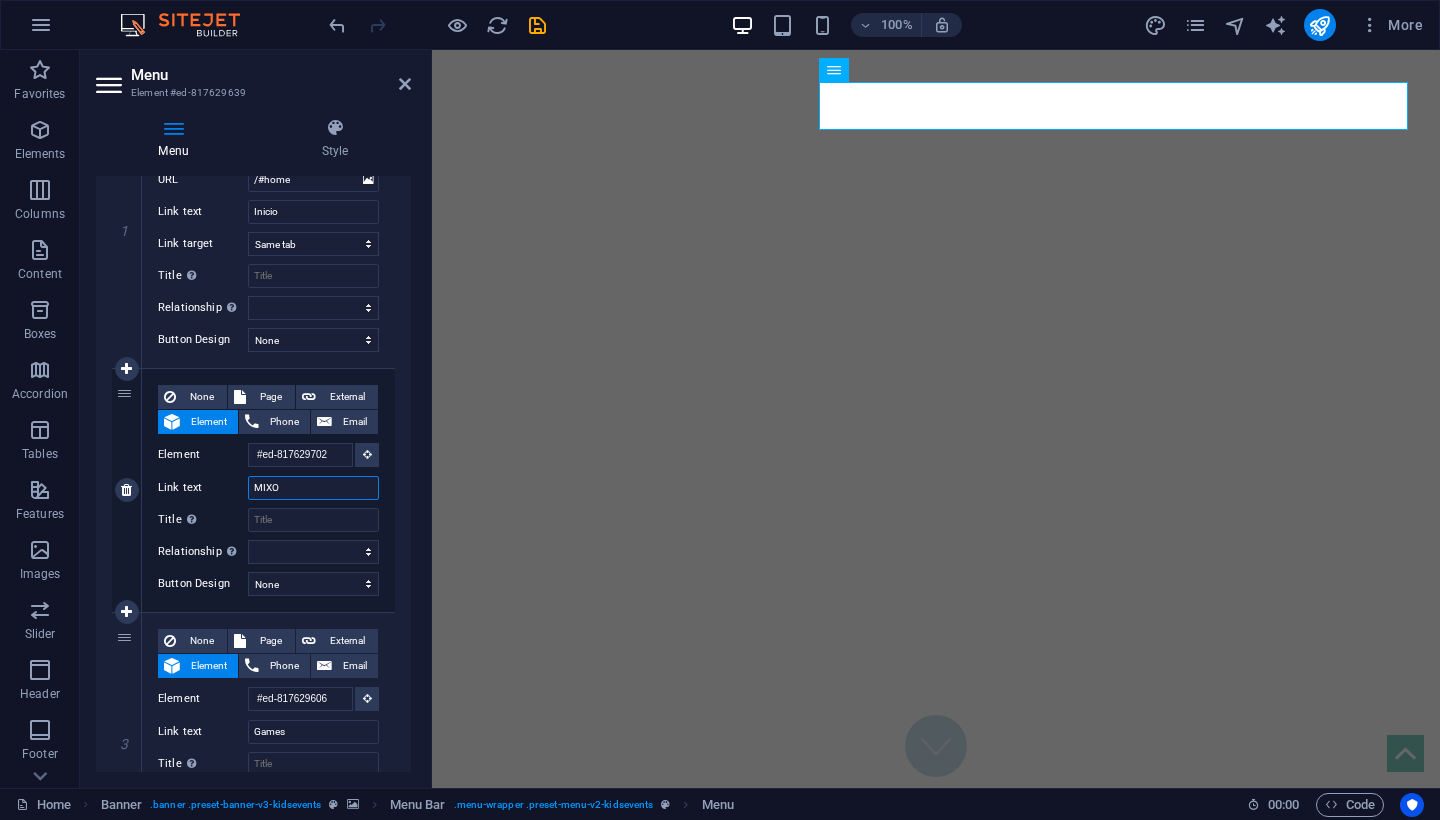 select 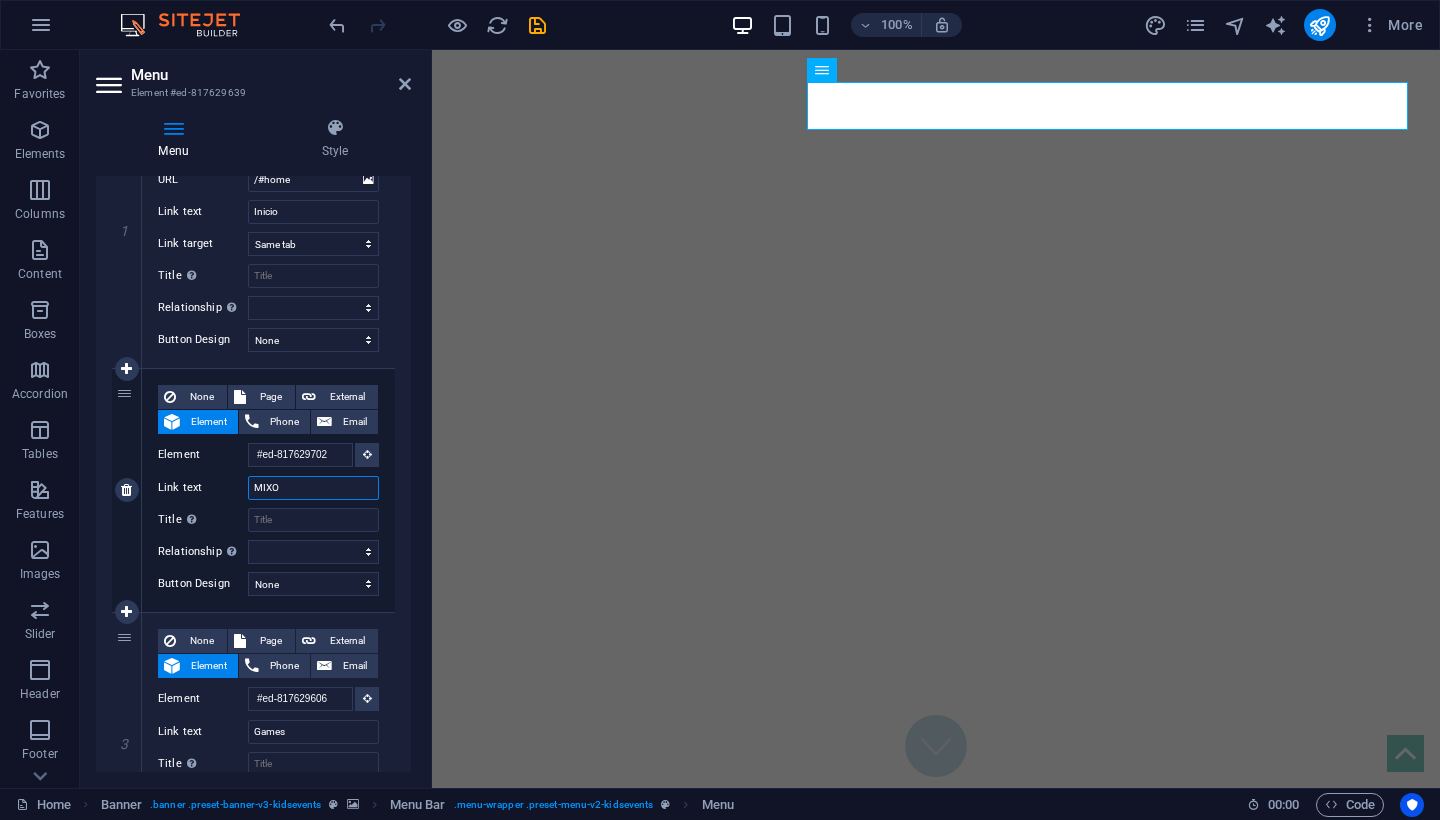 type on "MIXOs" 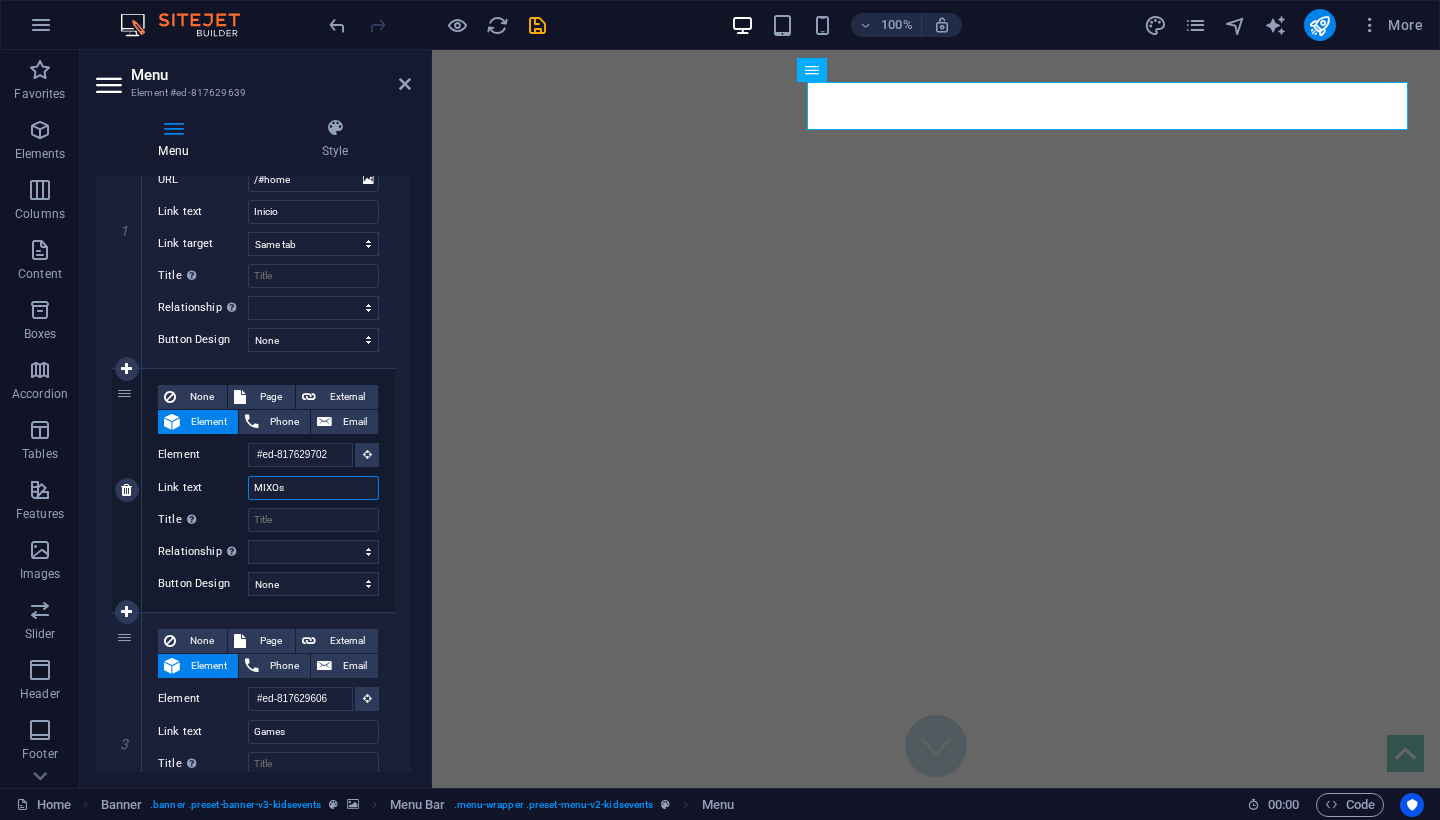 select 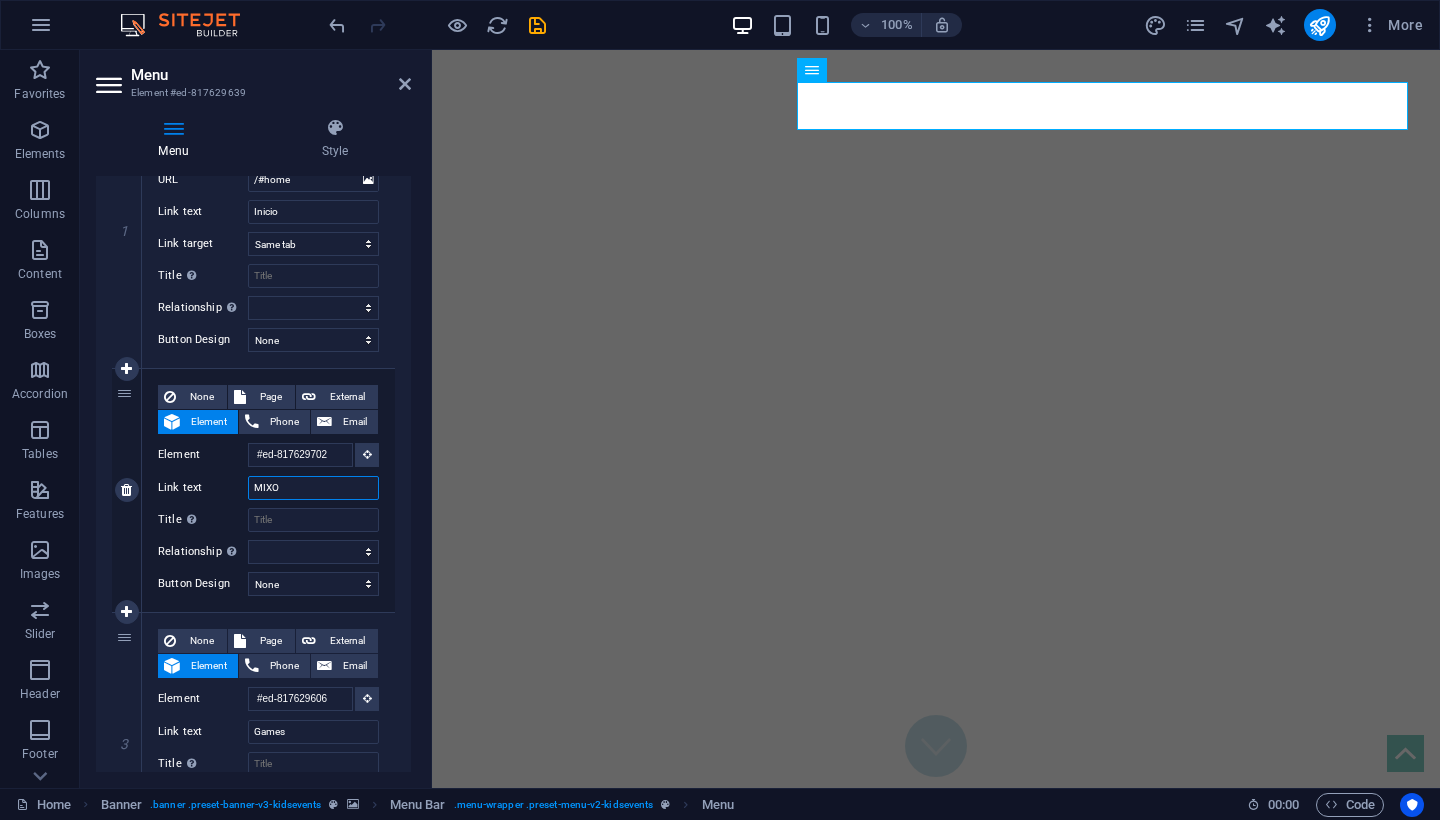 type on "MIXOS" 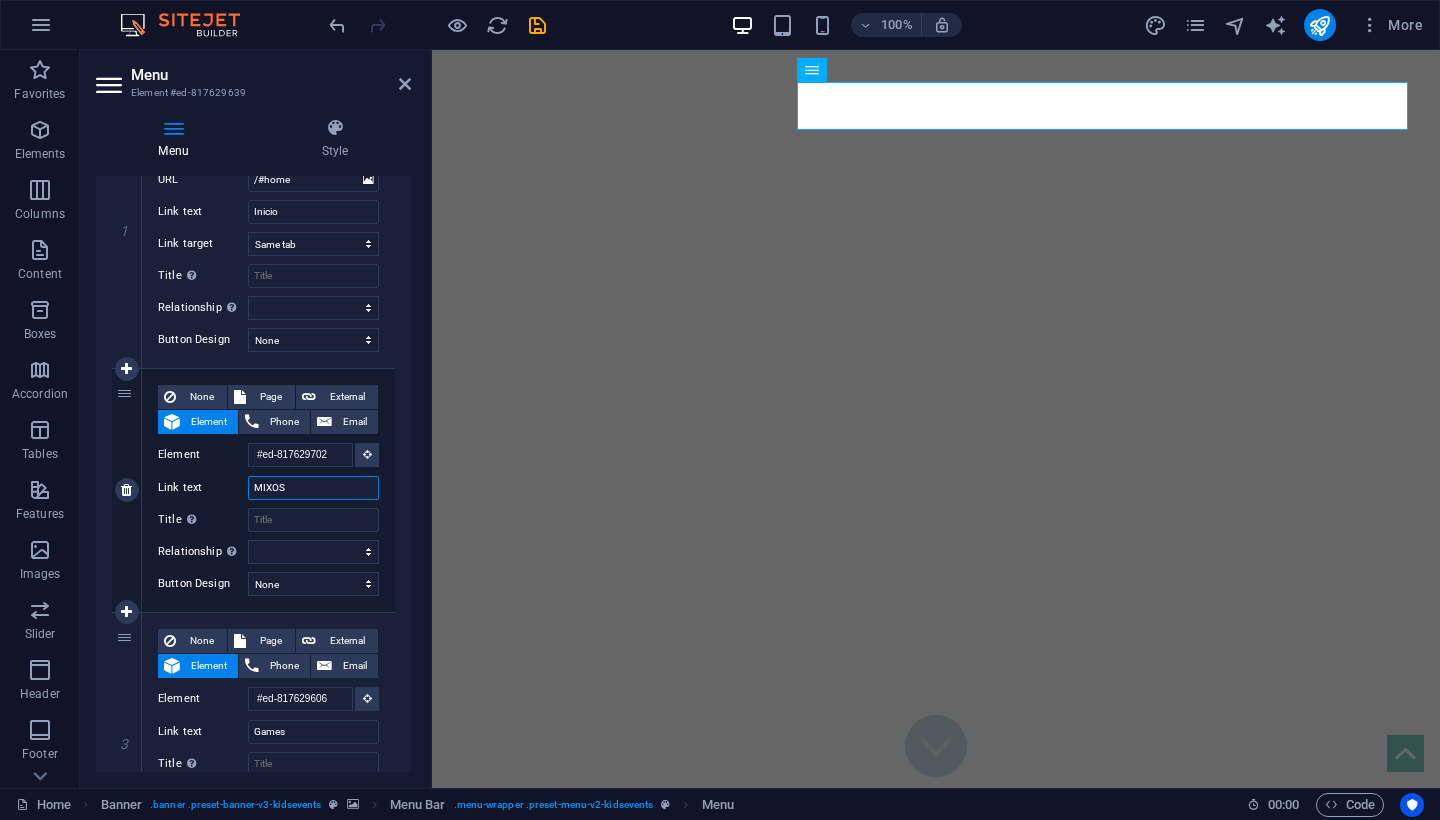select 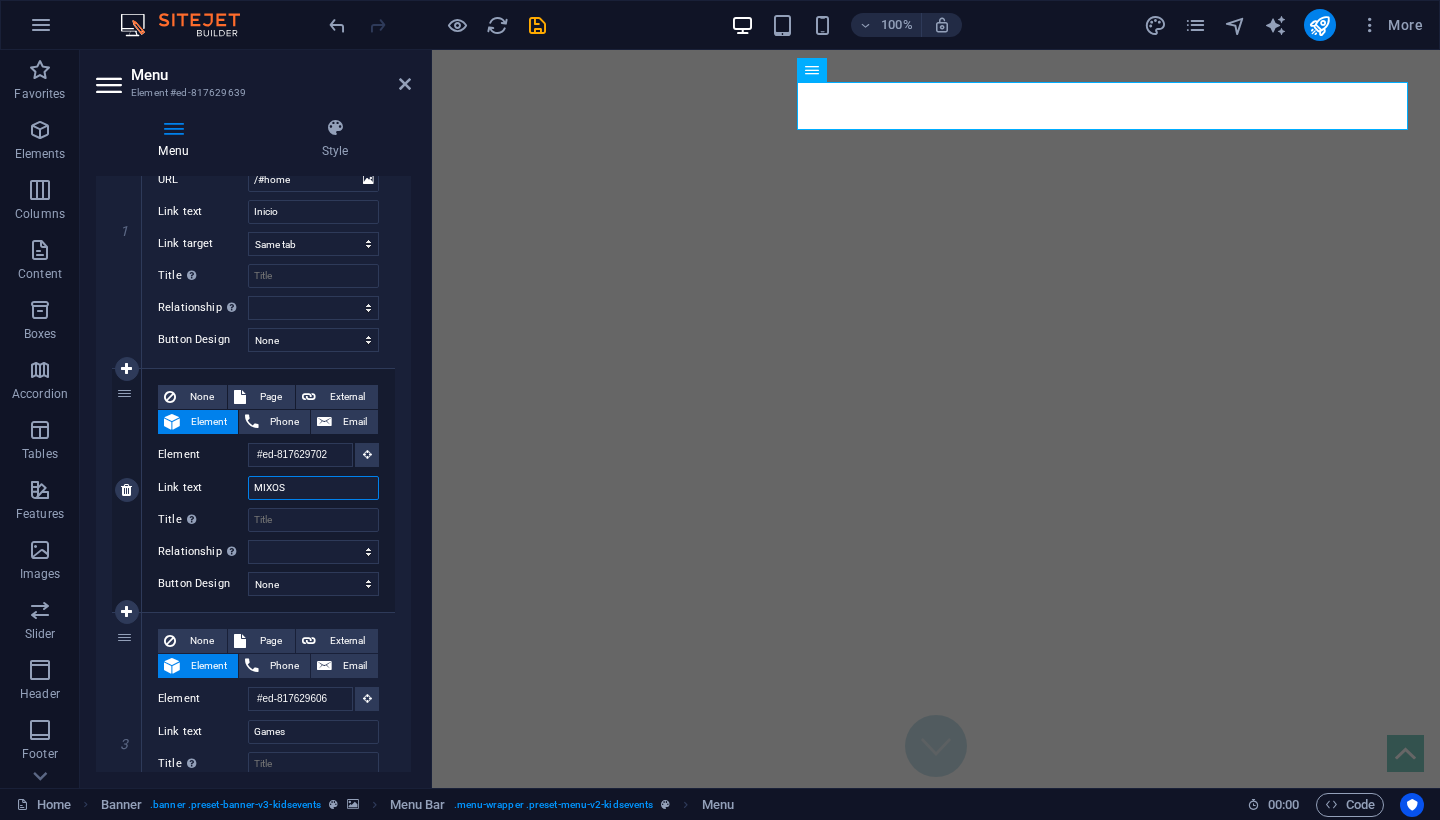 select 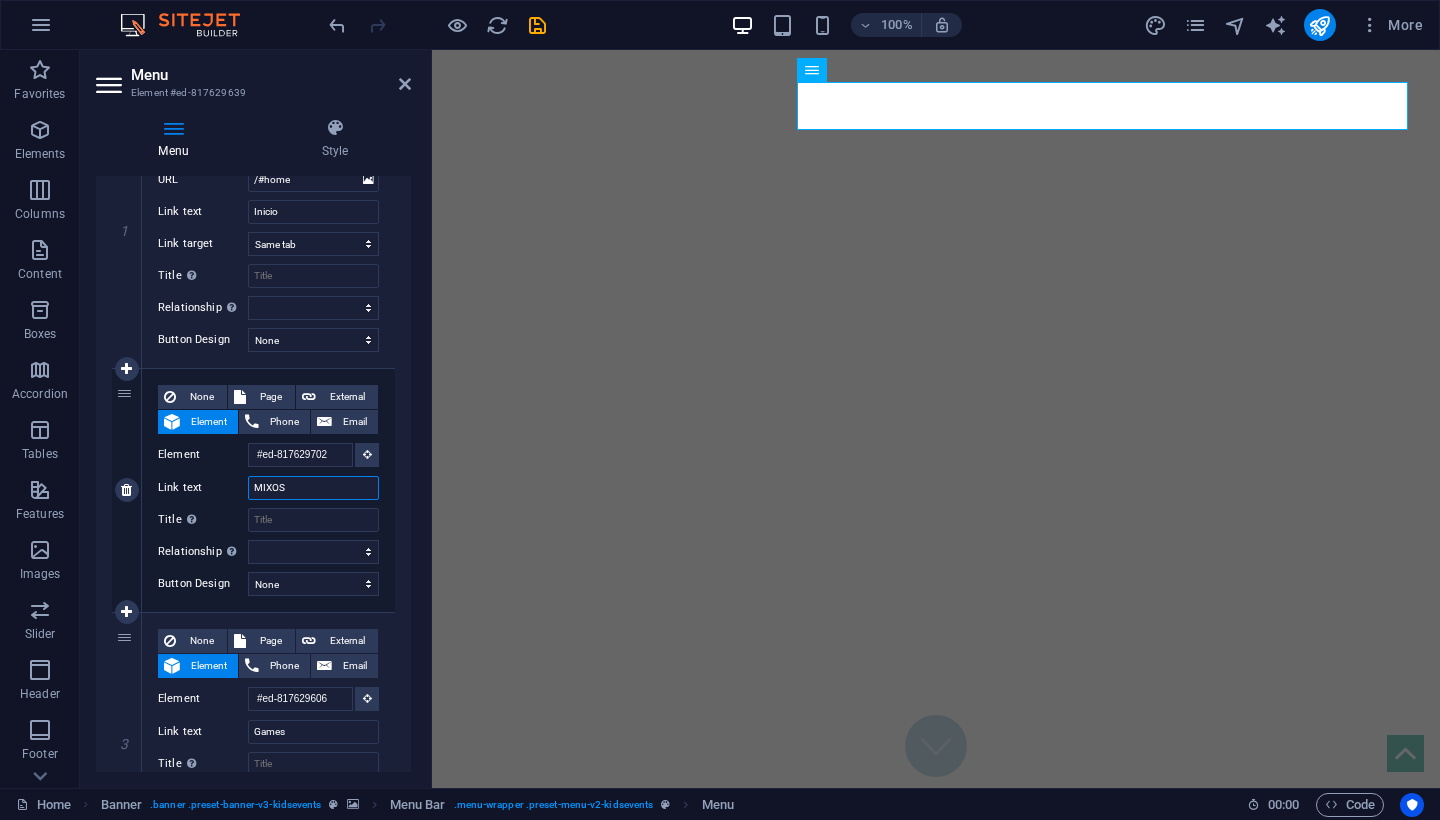 select 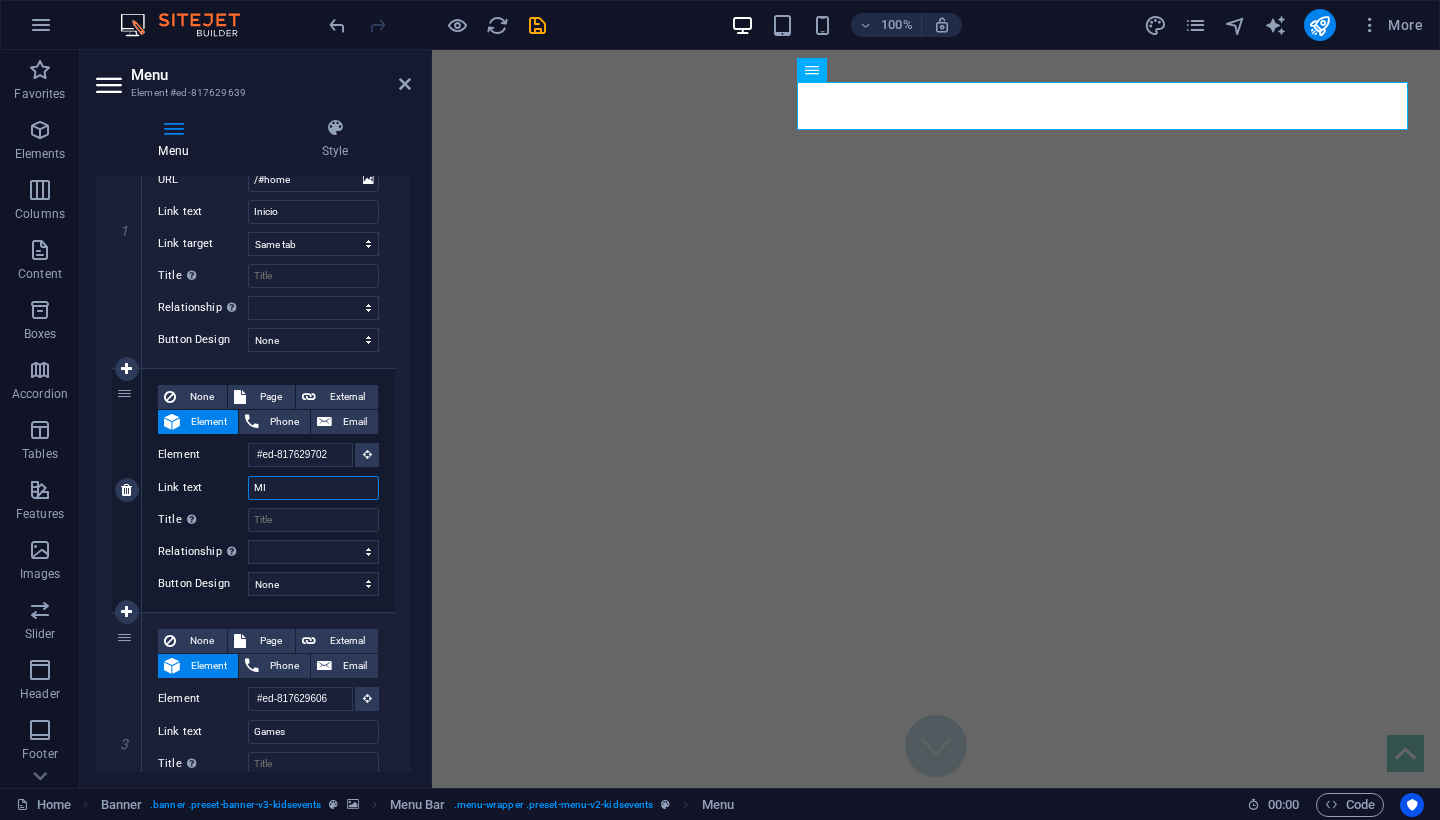 type on "M" 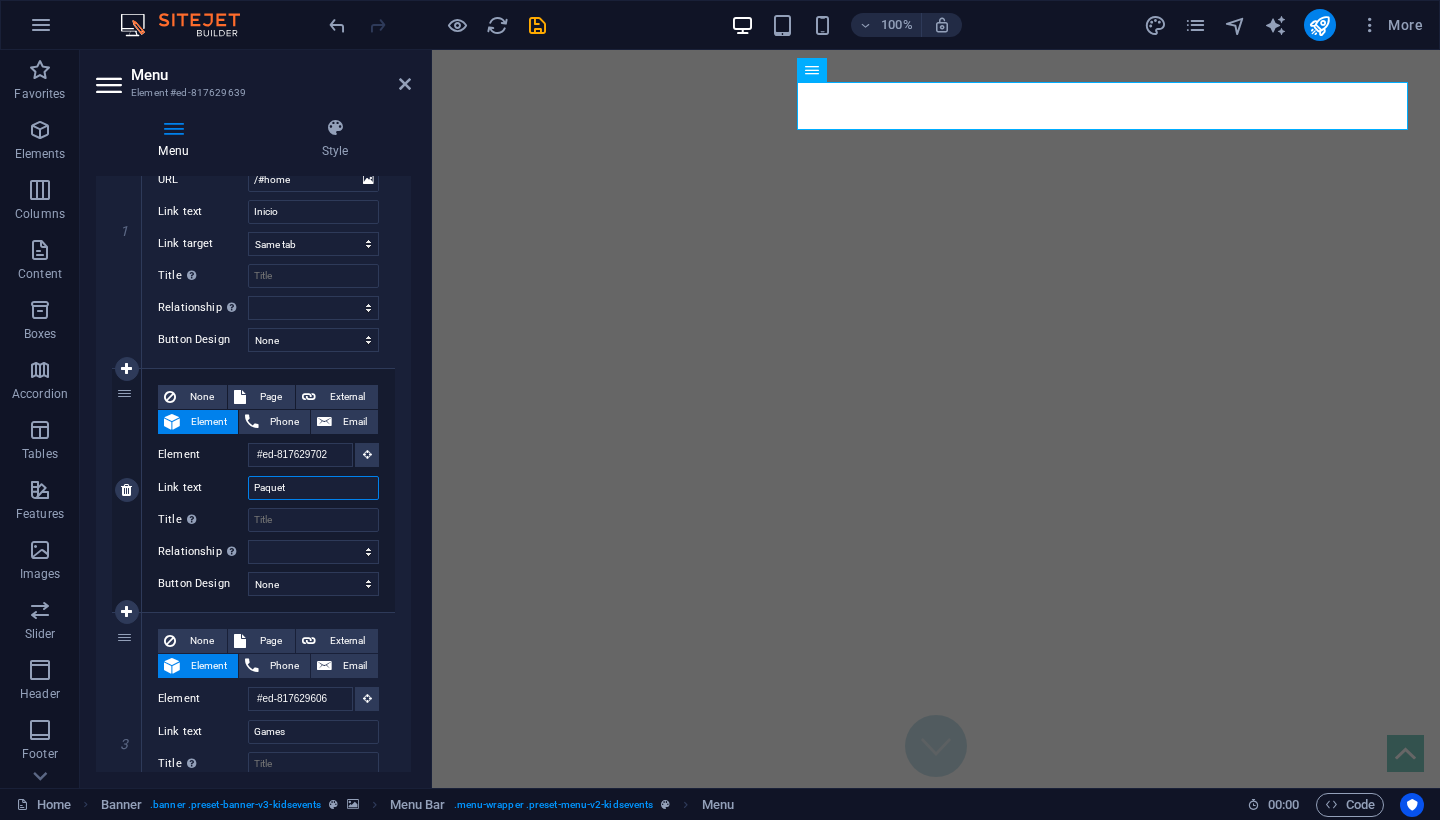type on "Paquete" 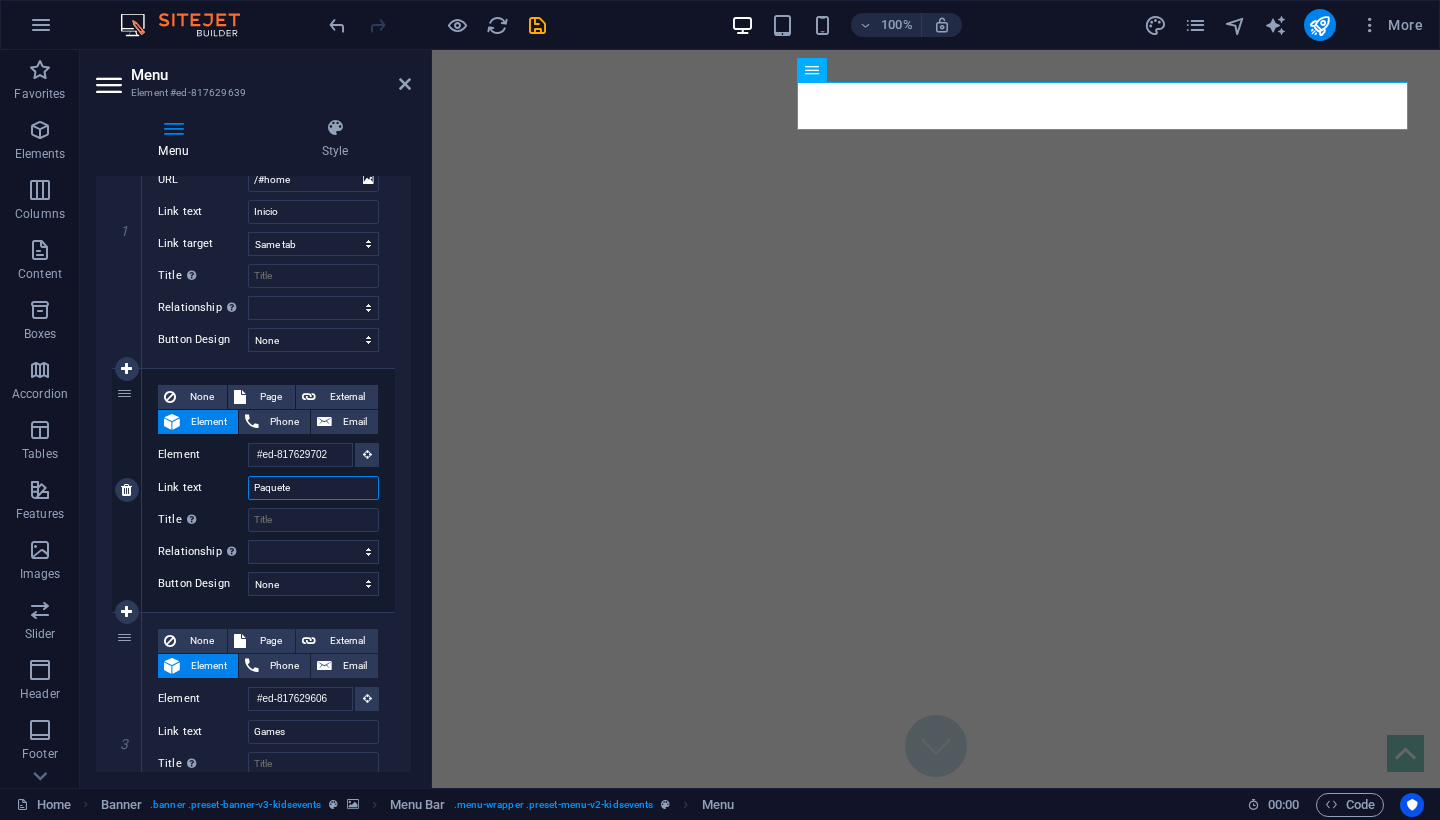 select 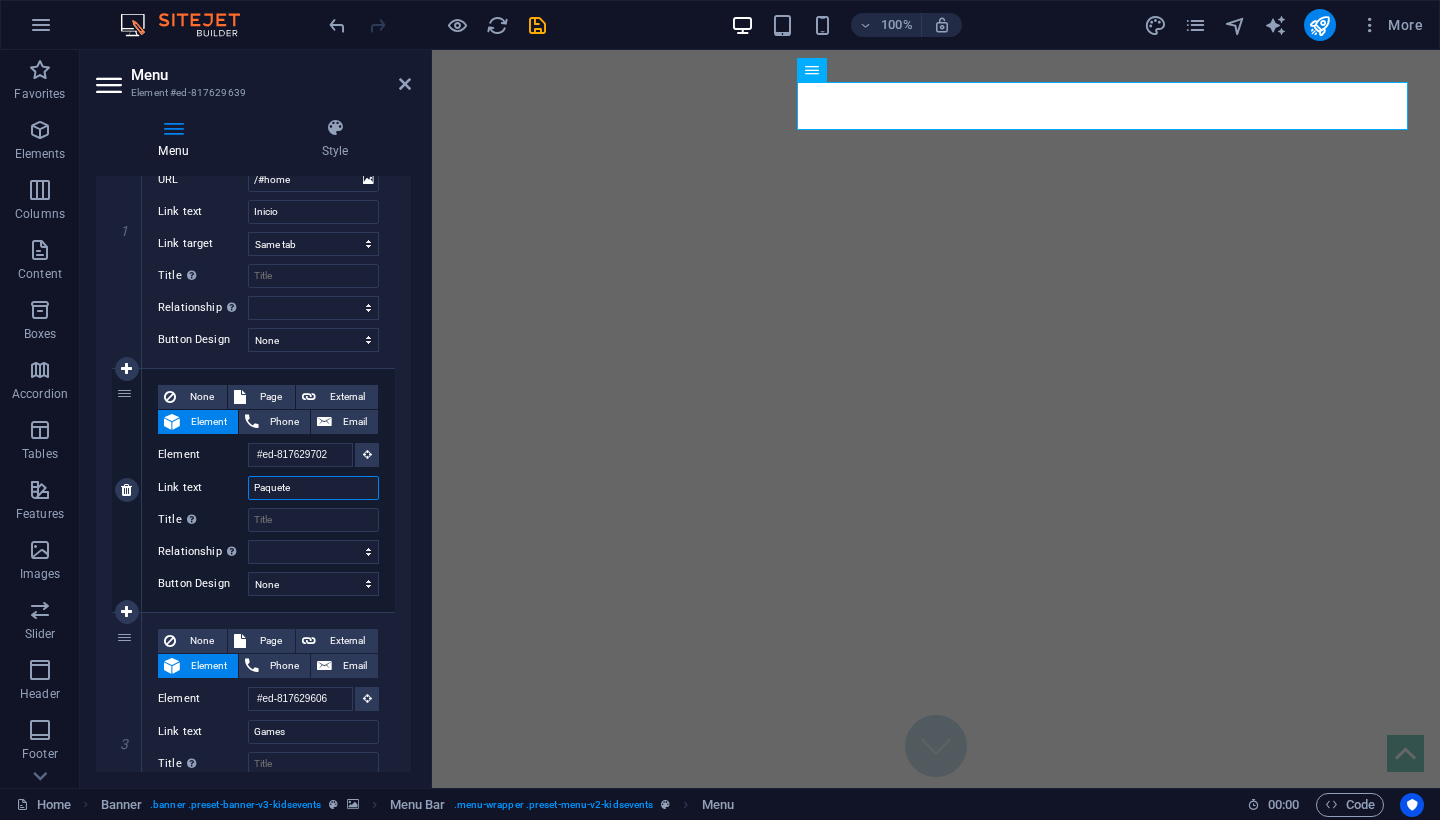 select 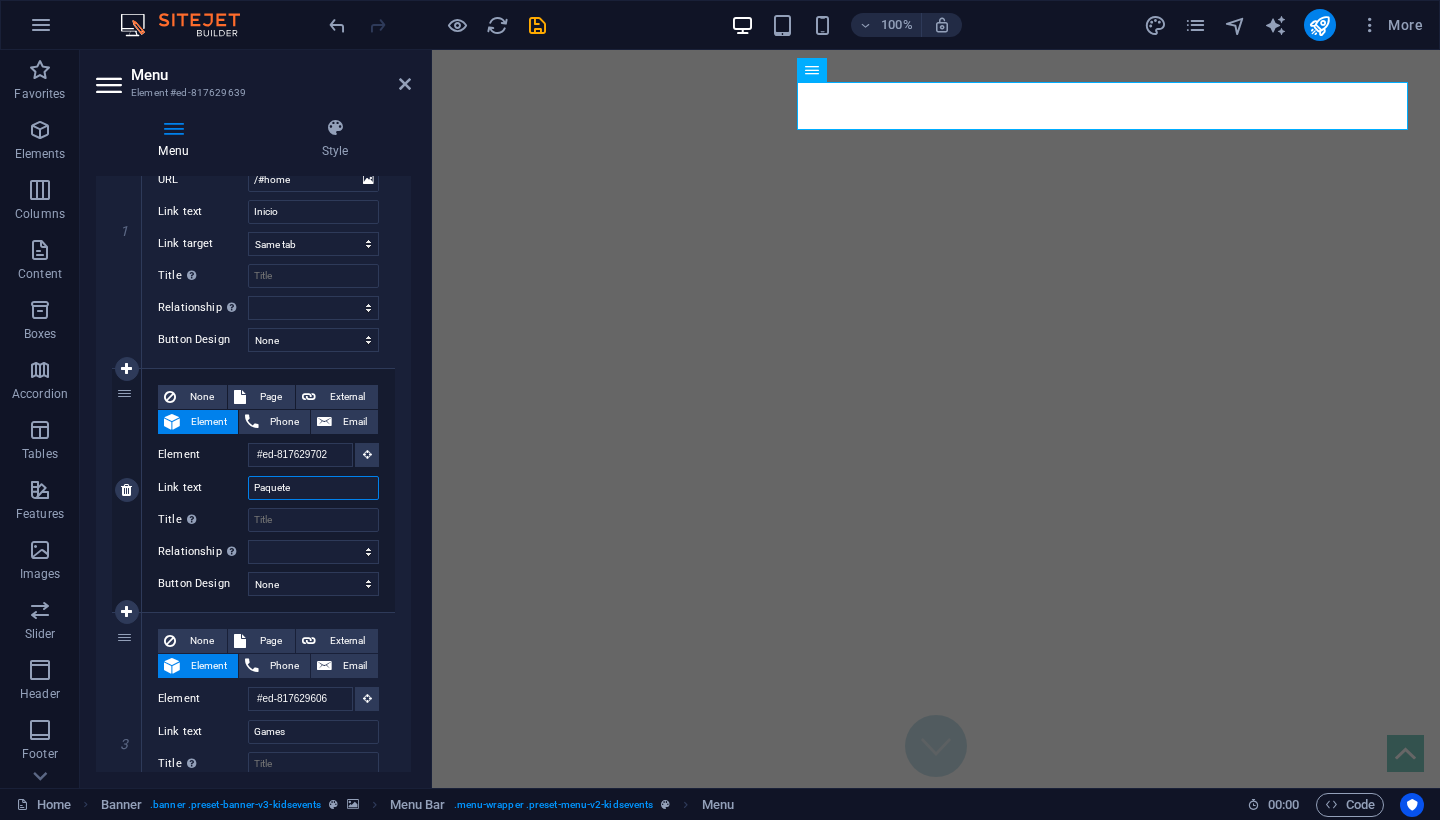 type on "Paquetes" 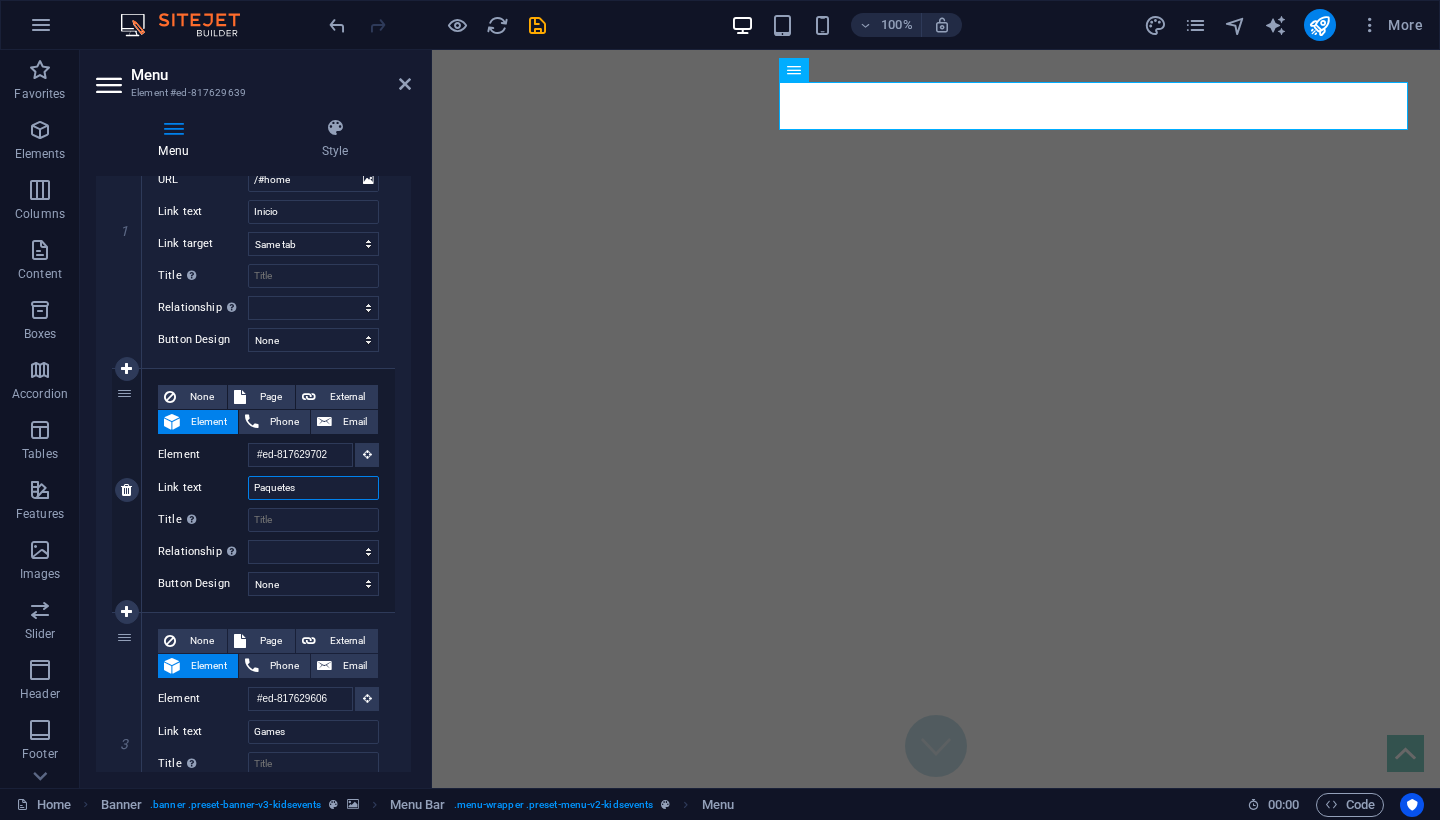 select 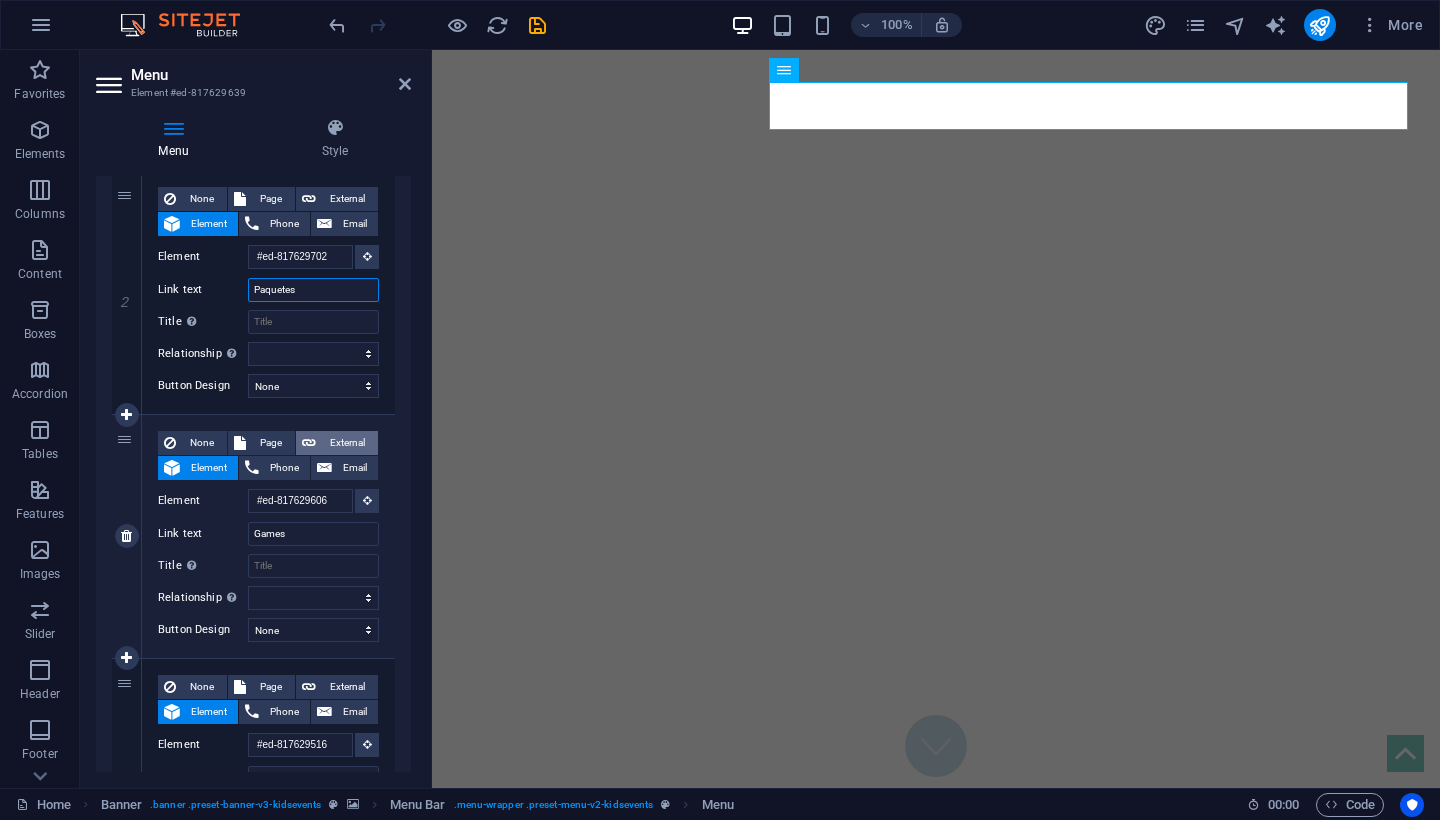 scroll, scrollTop: 471, scrollLeft: 0, axis: vertical 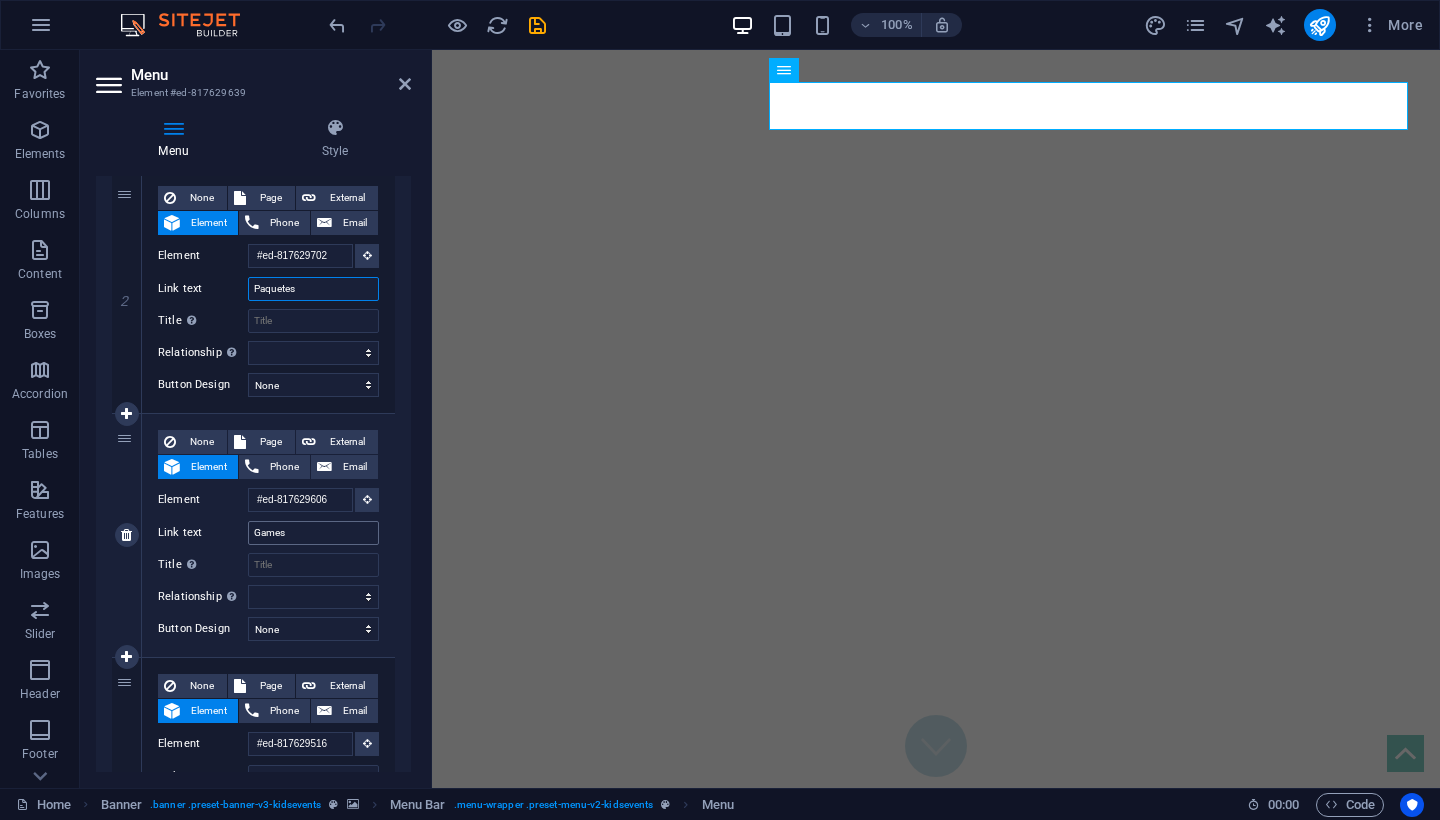 type on "Paquetes" 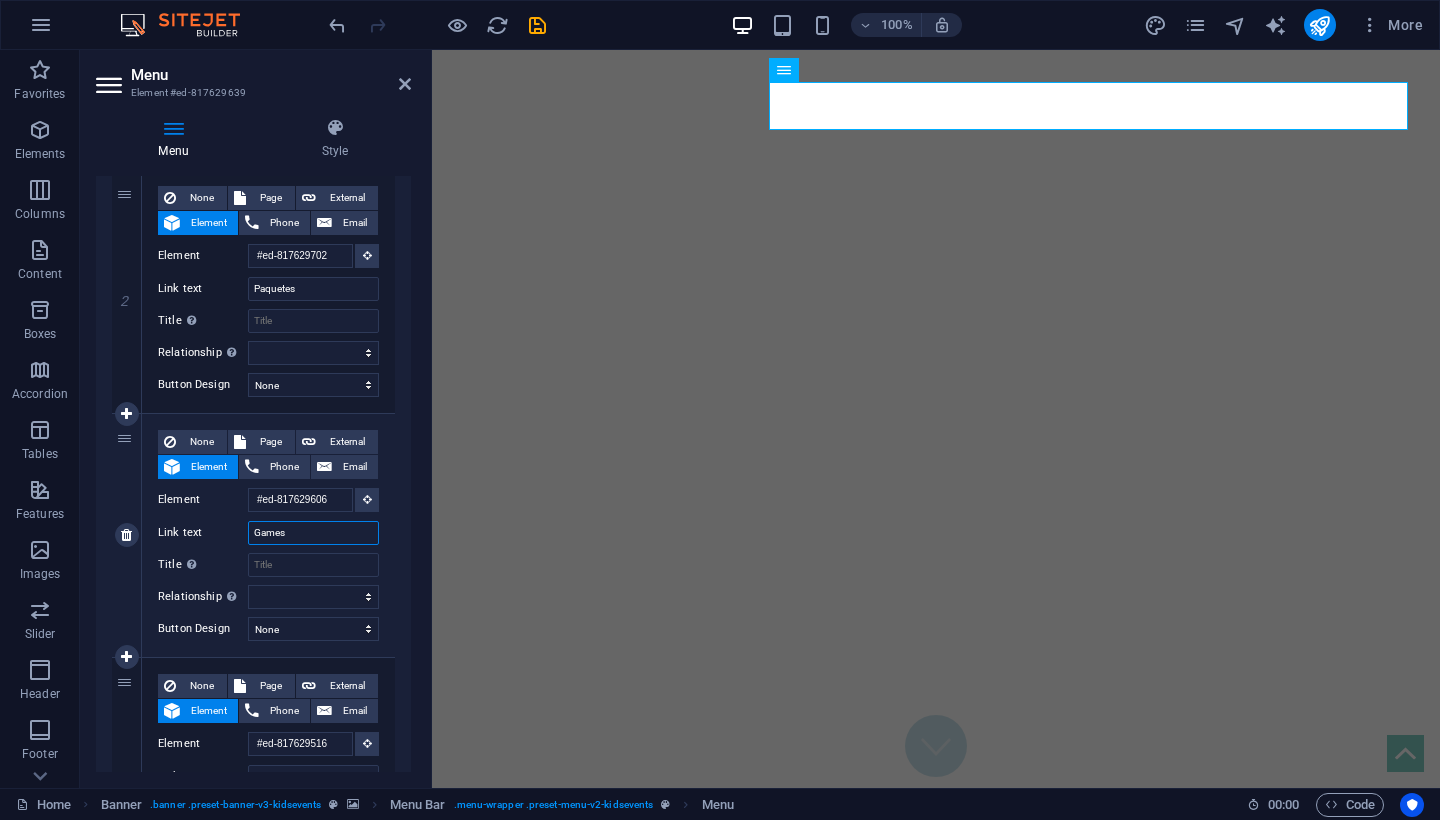 click on "Games" at bounding box center (313, 533) 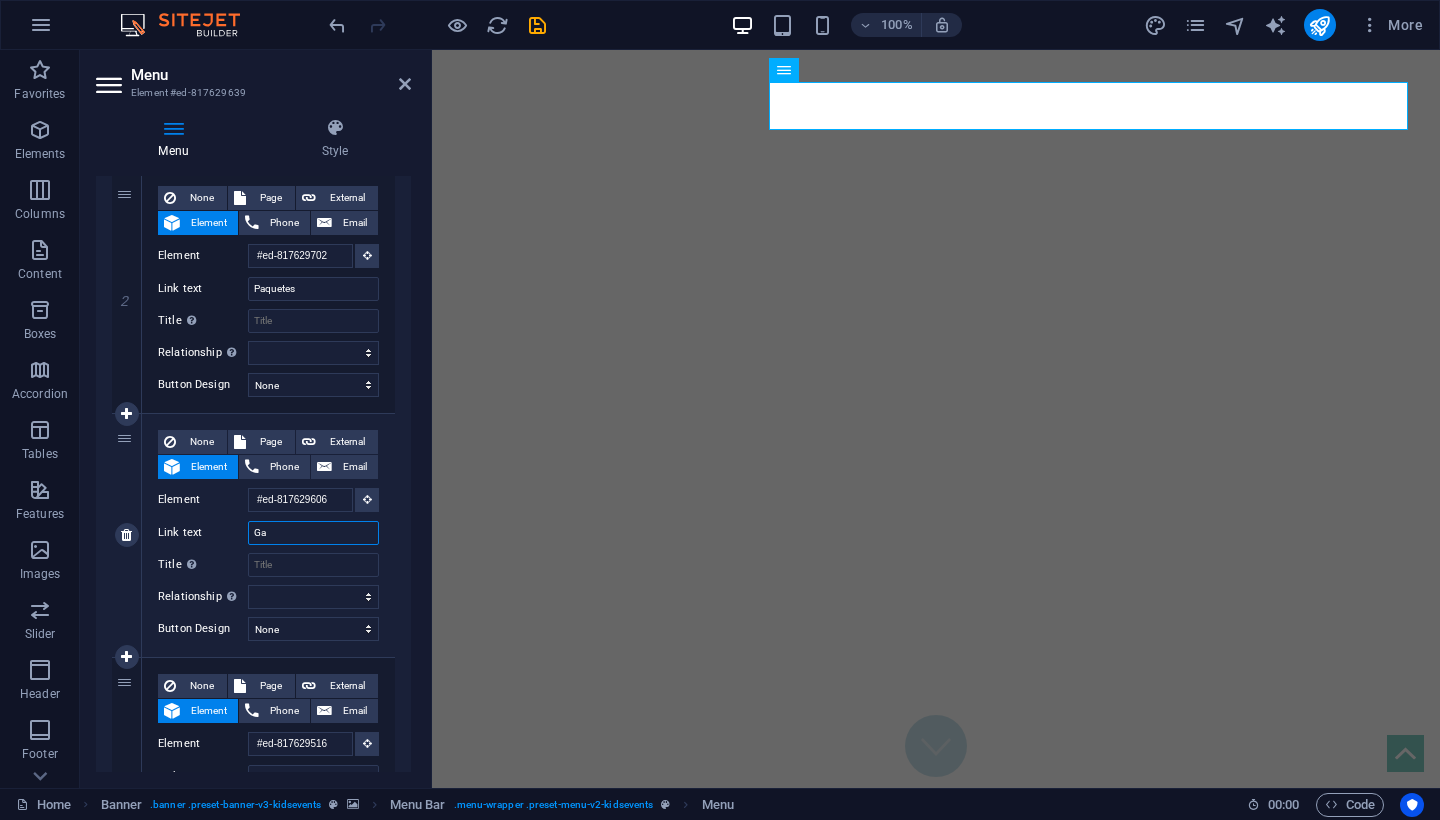 type on "G" 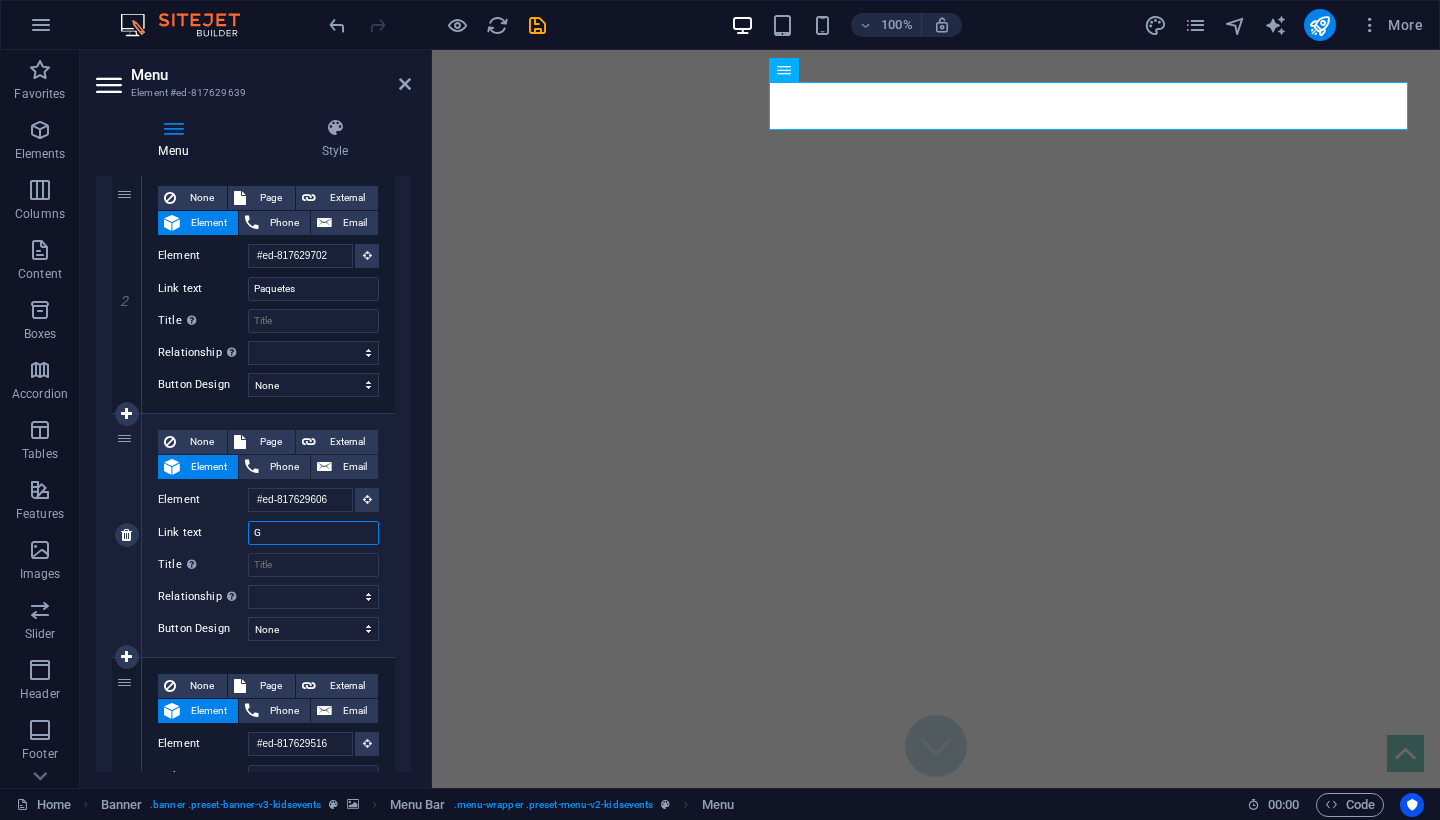 type 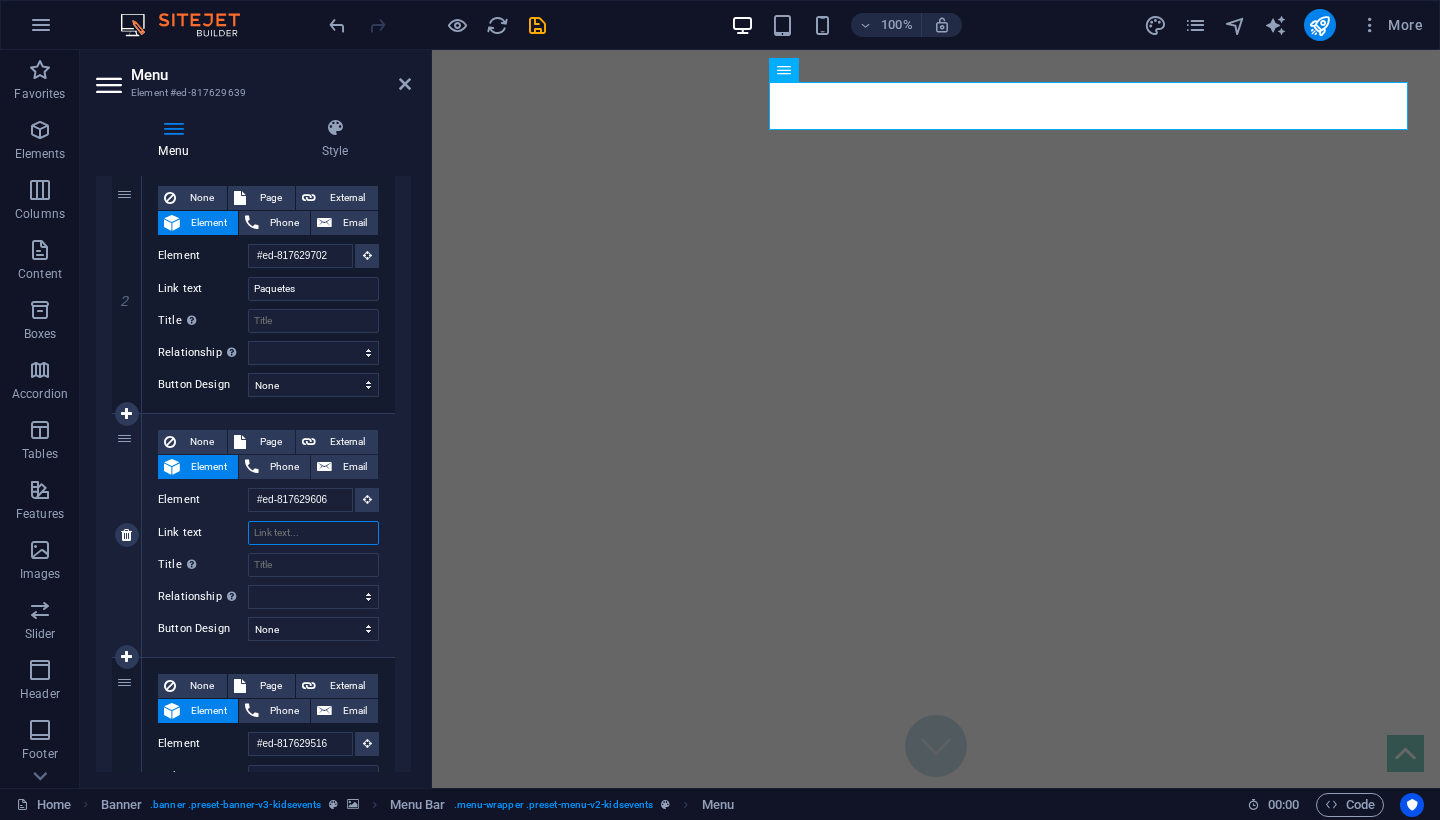 select 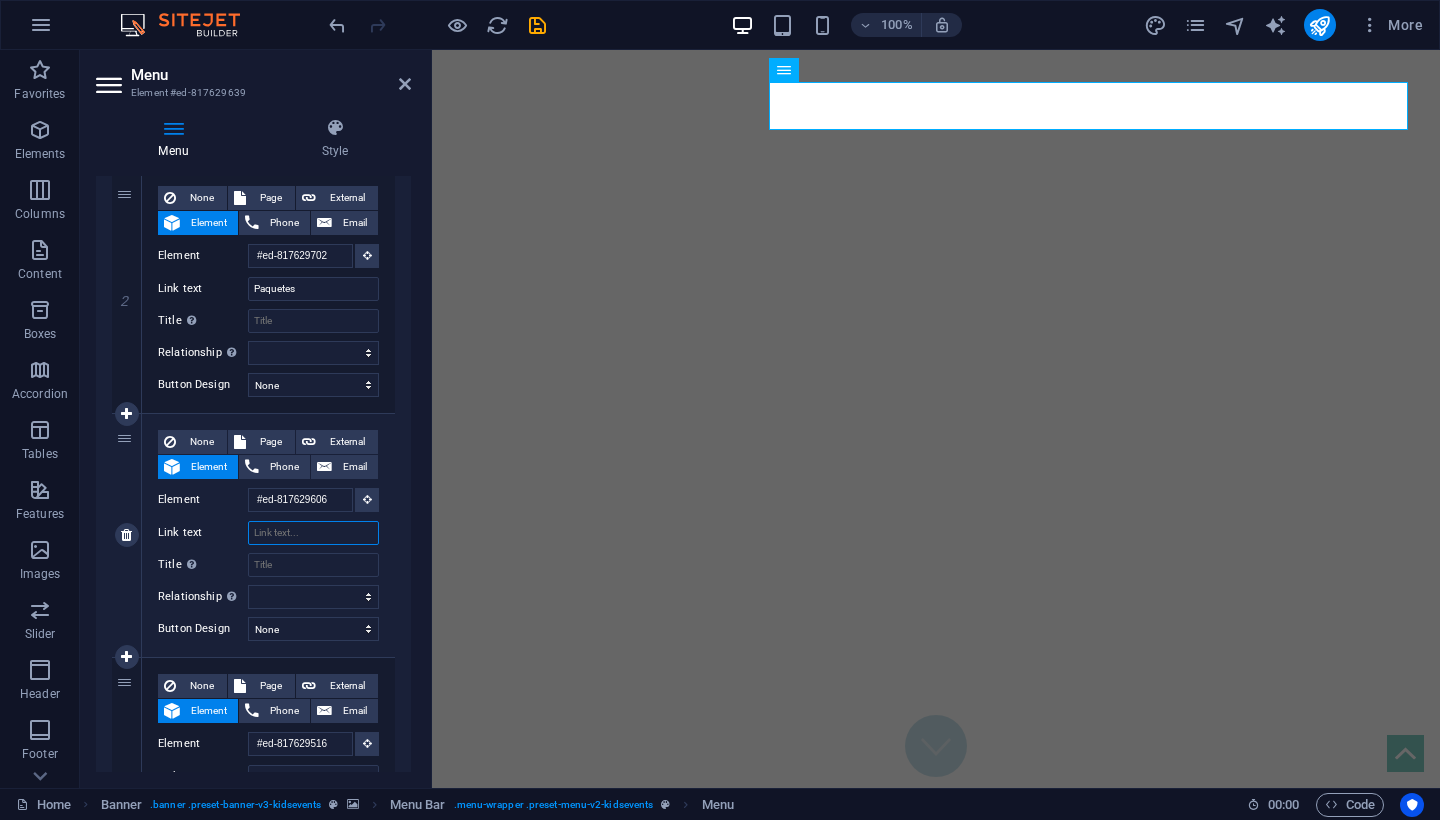 select 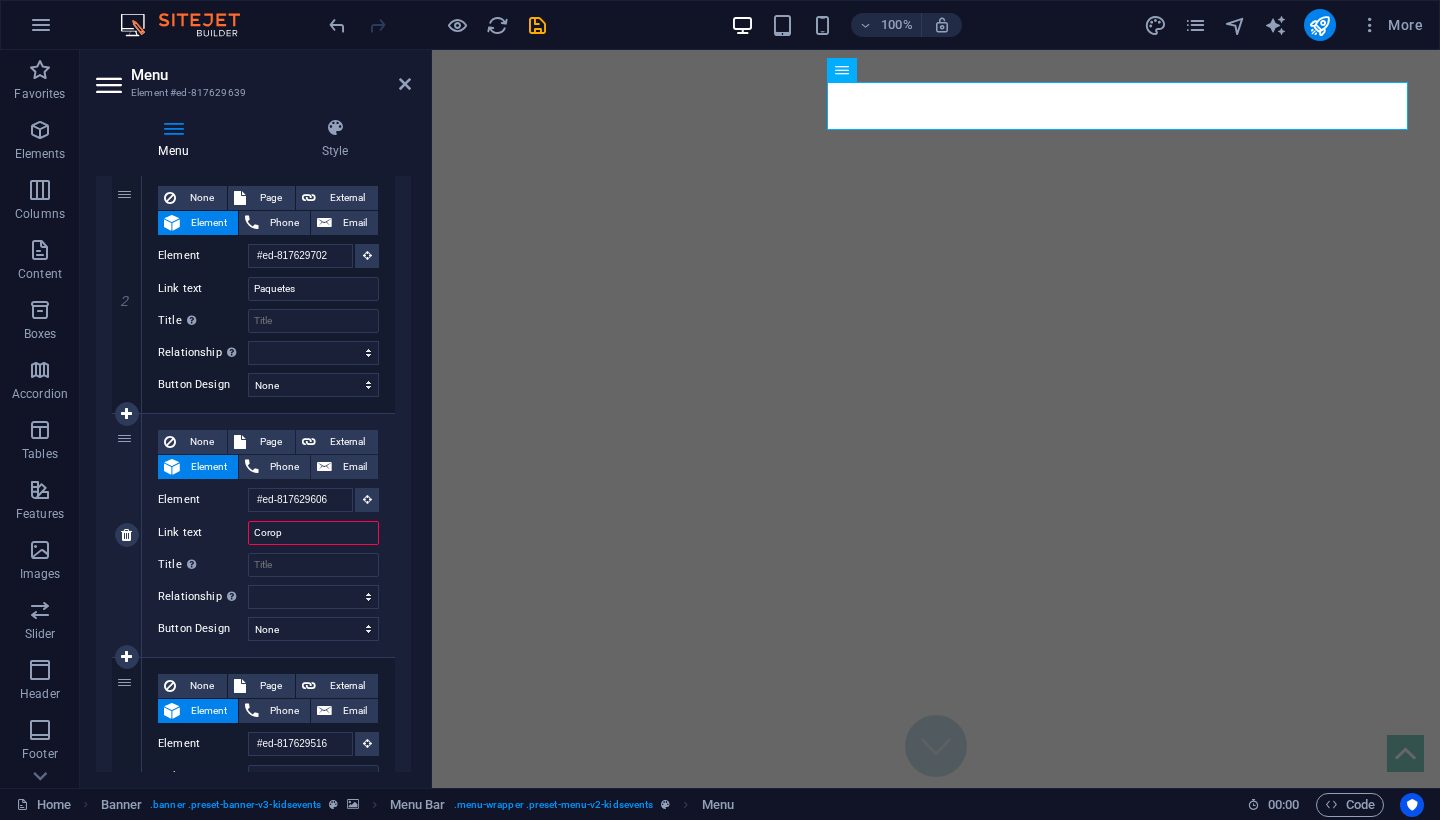 type on "[CITY]" 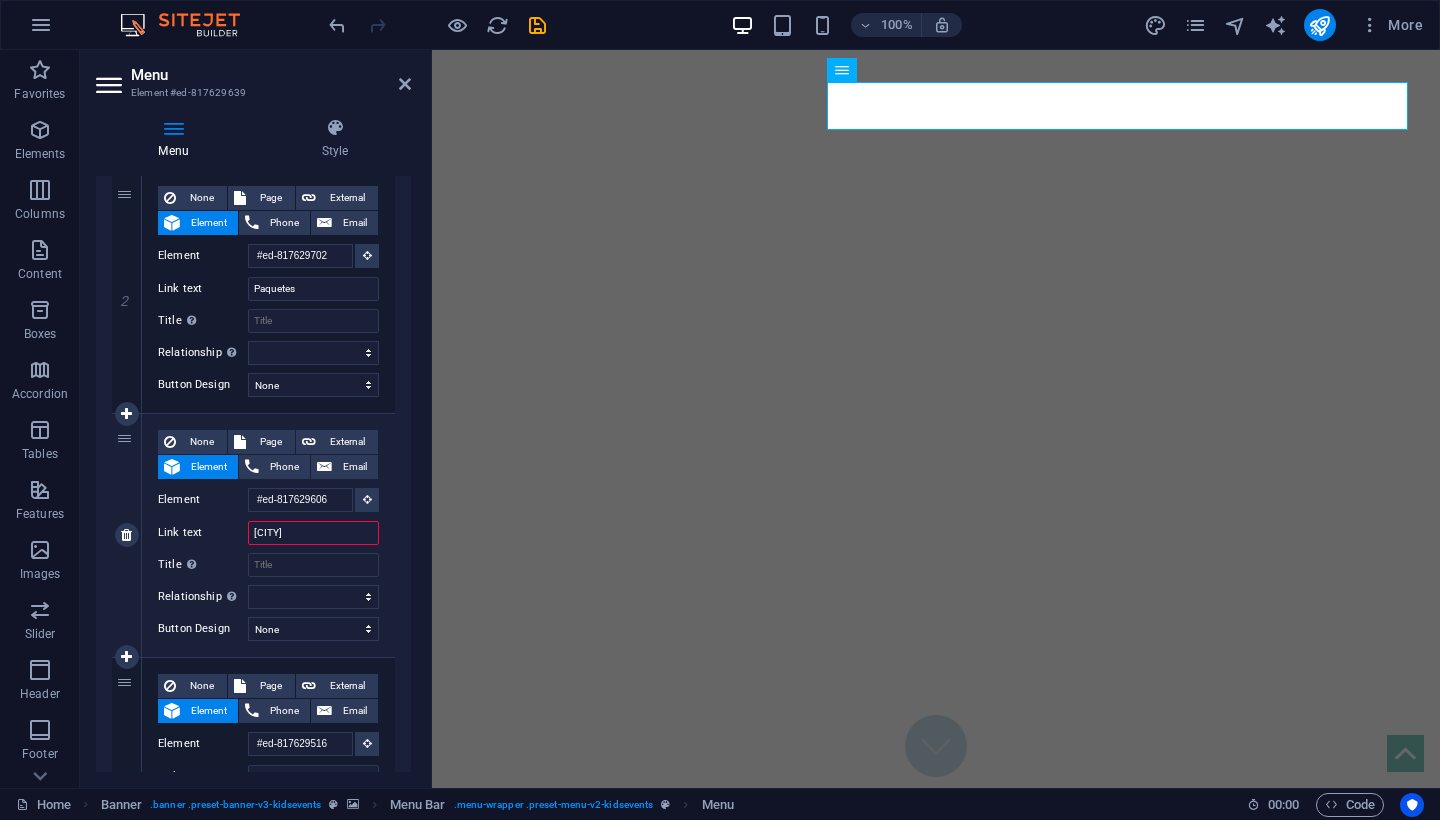 select 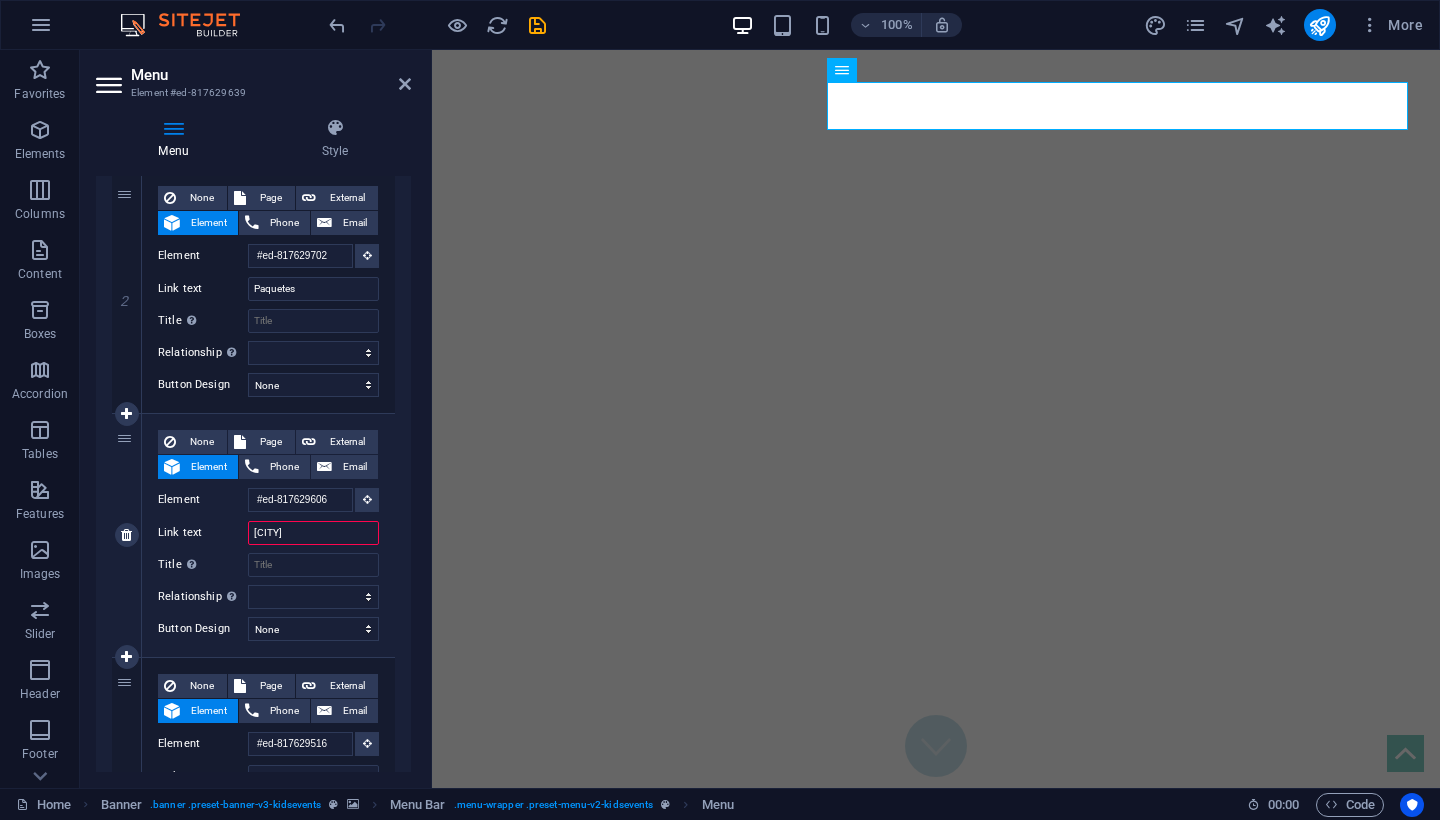 select 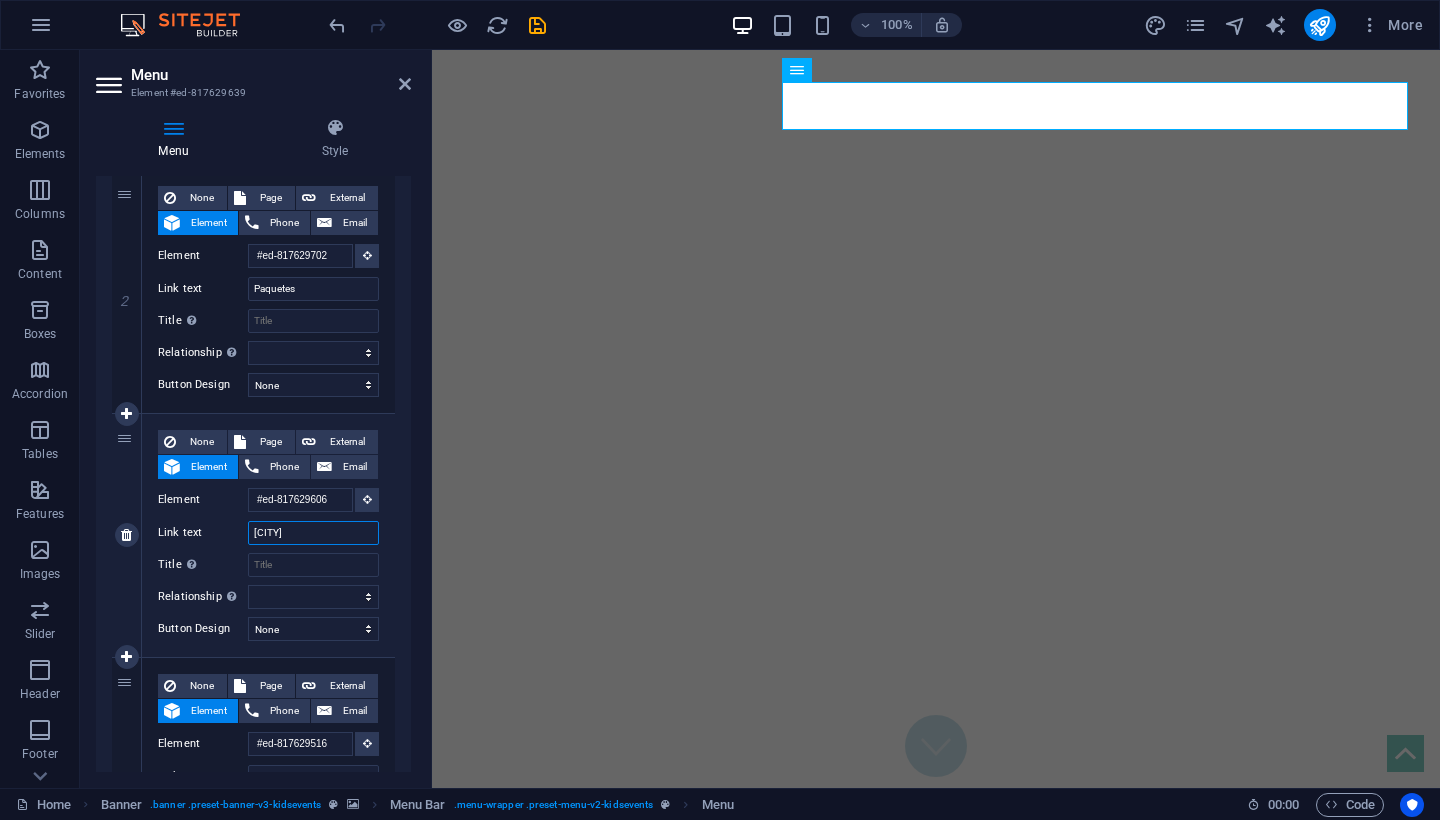 type on "Cor" 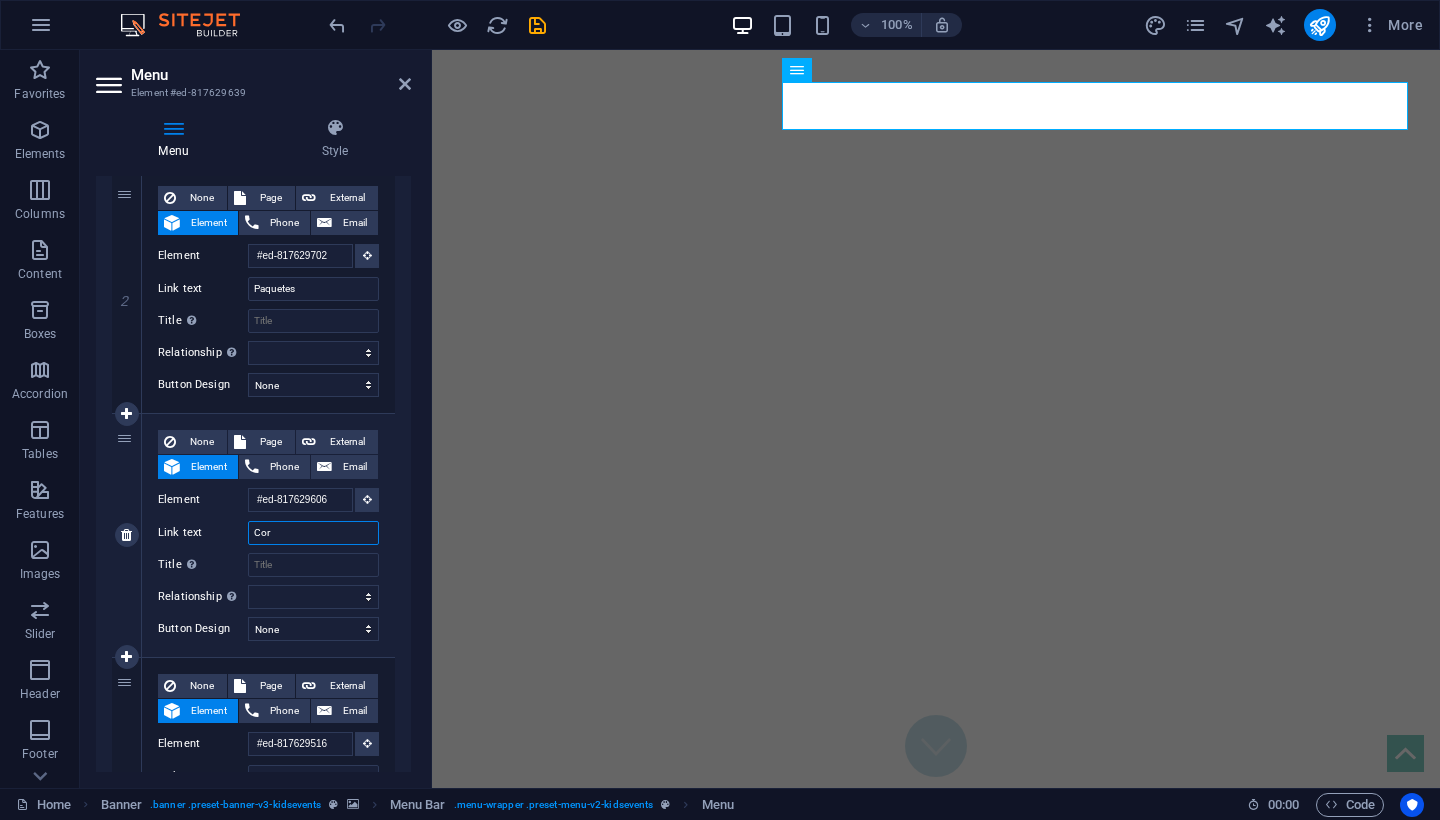 select 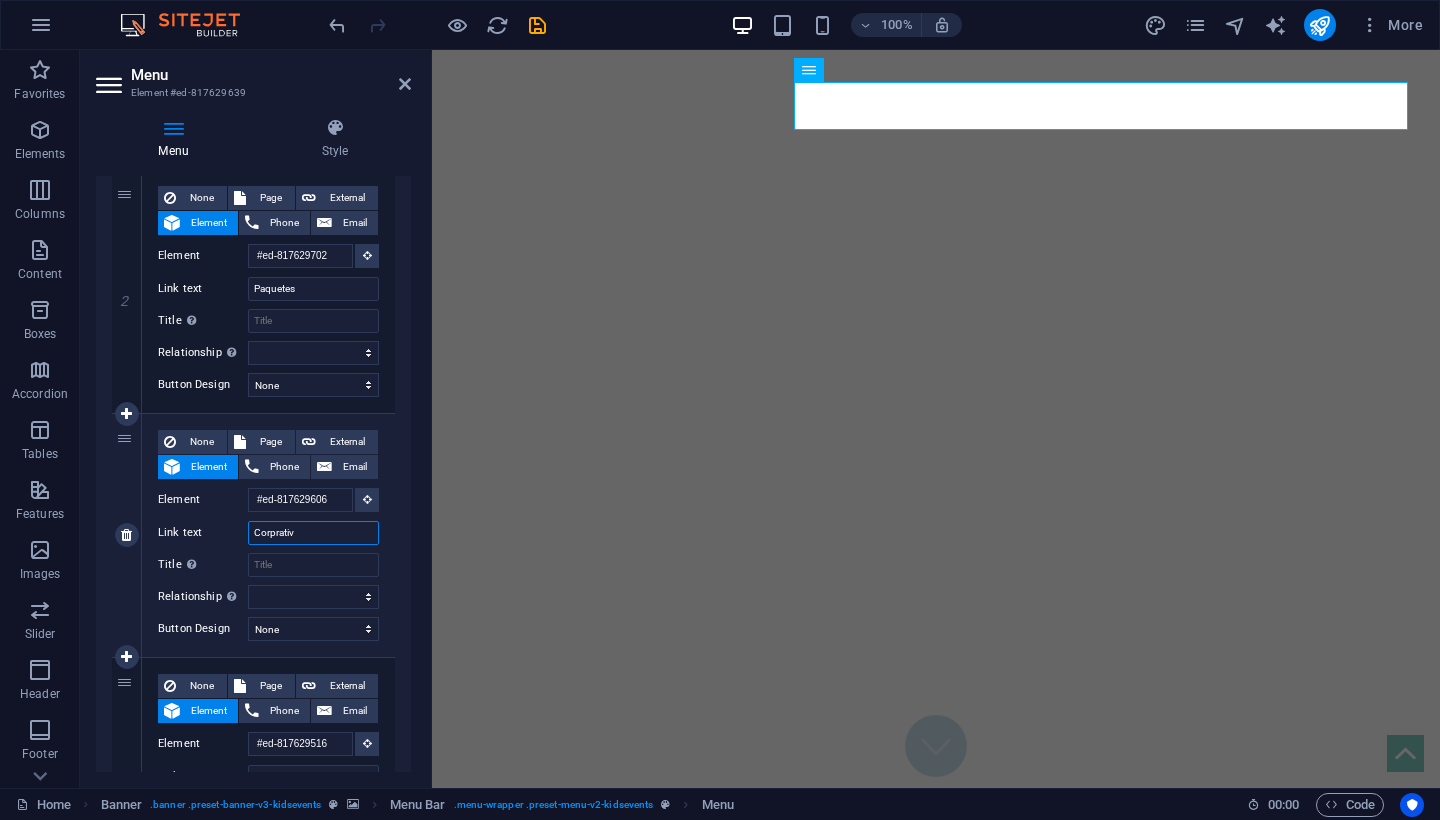 type on "Corprativo" 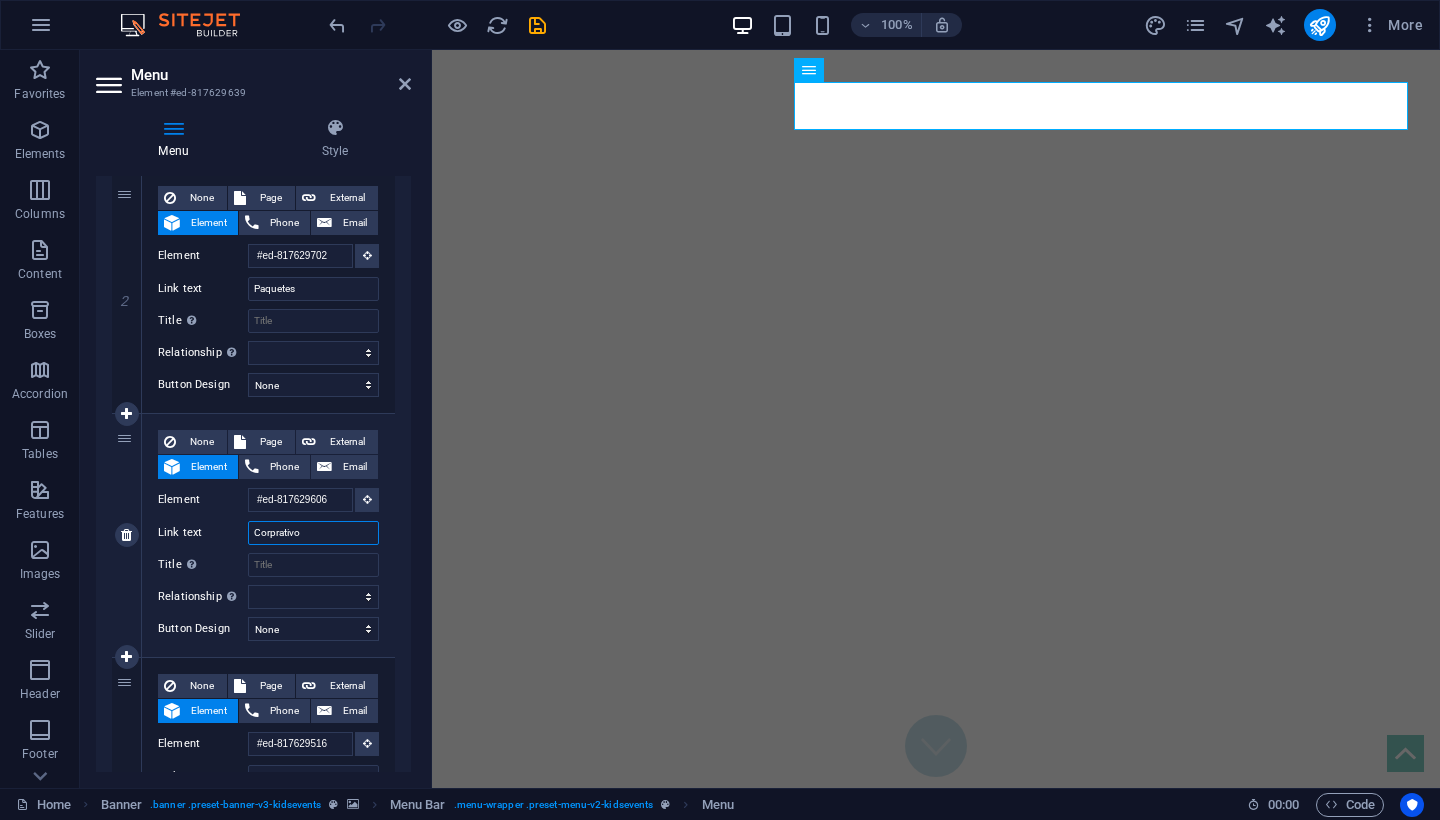 select 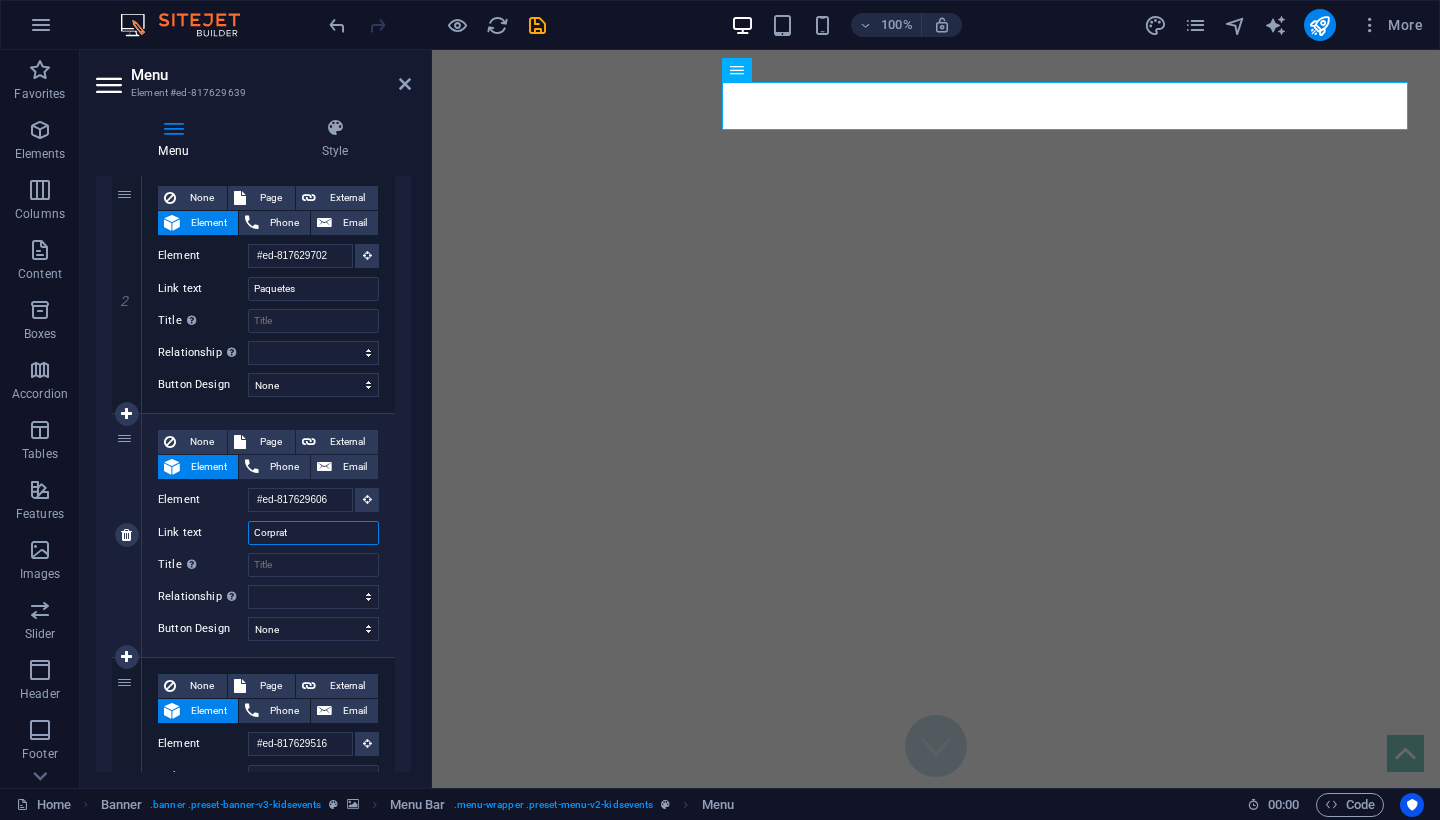 type on "Corpra" 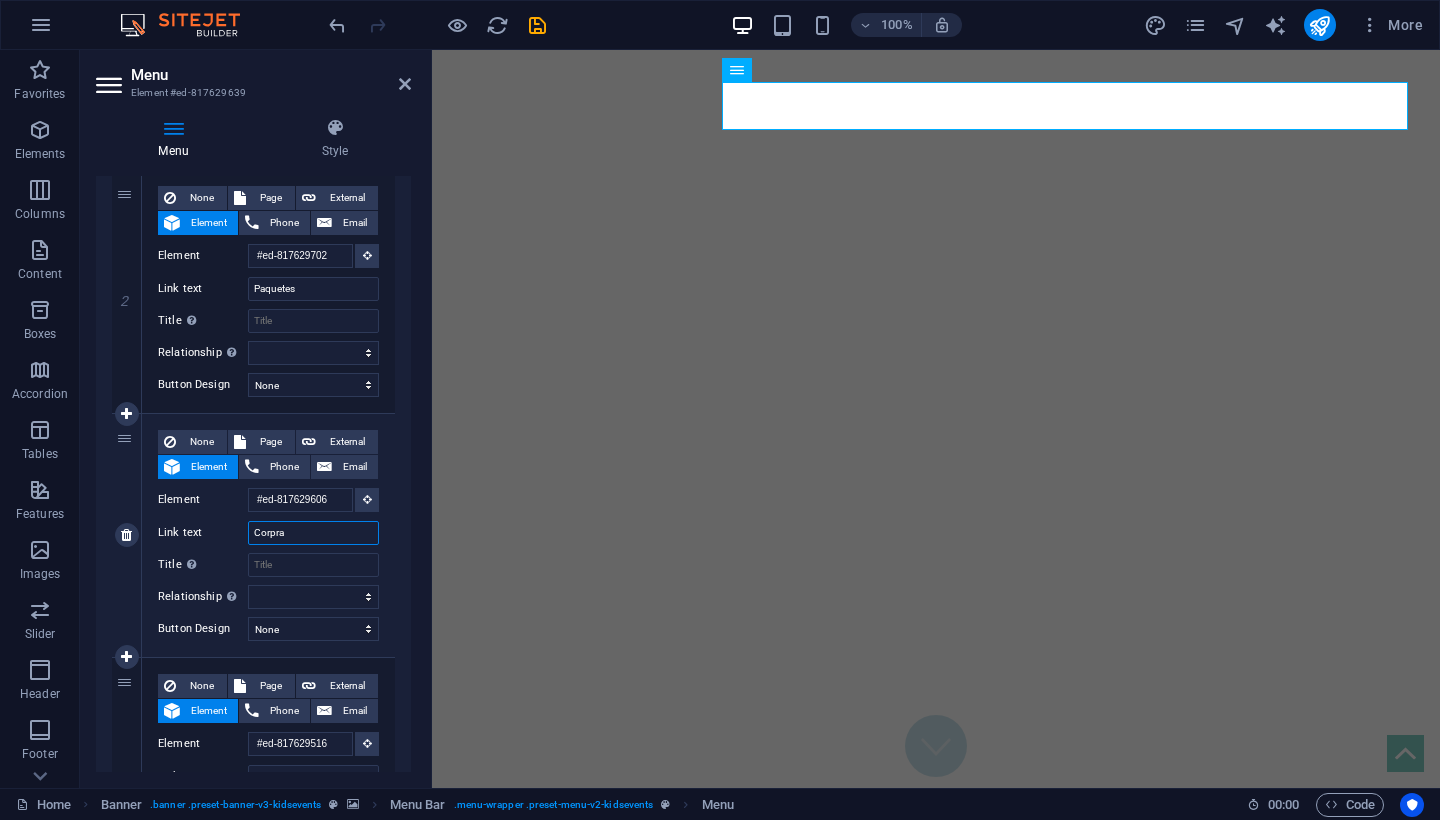 select 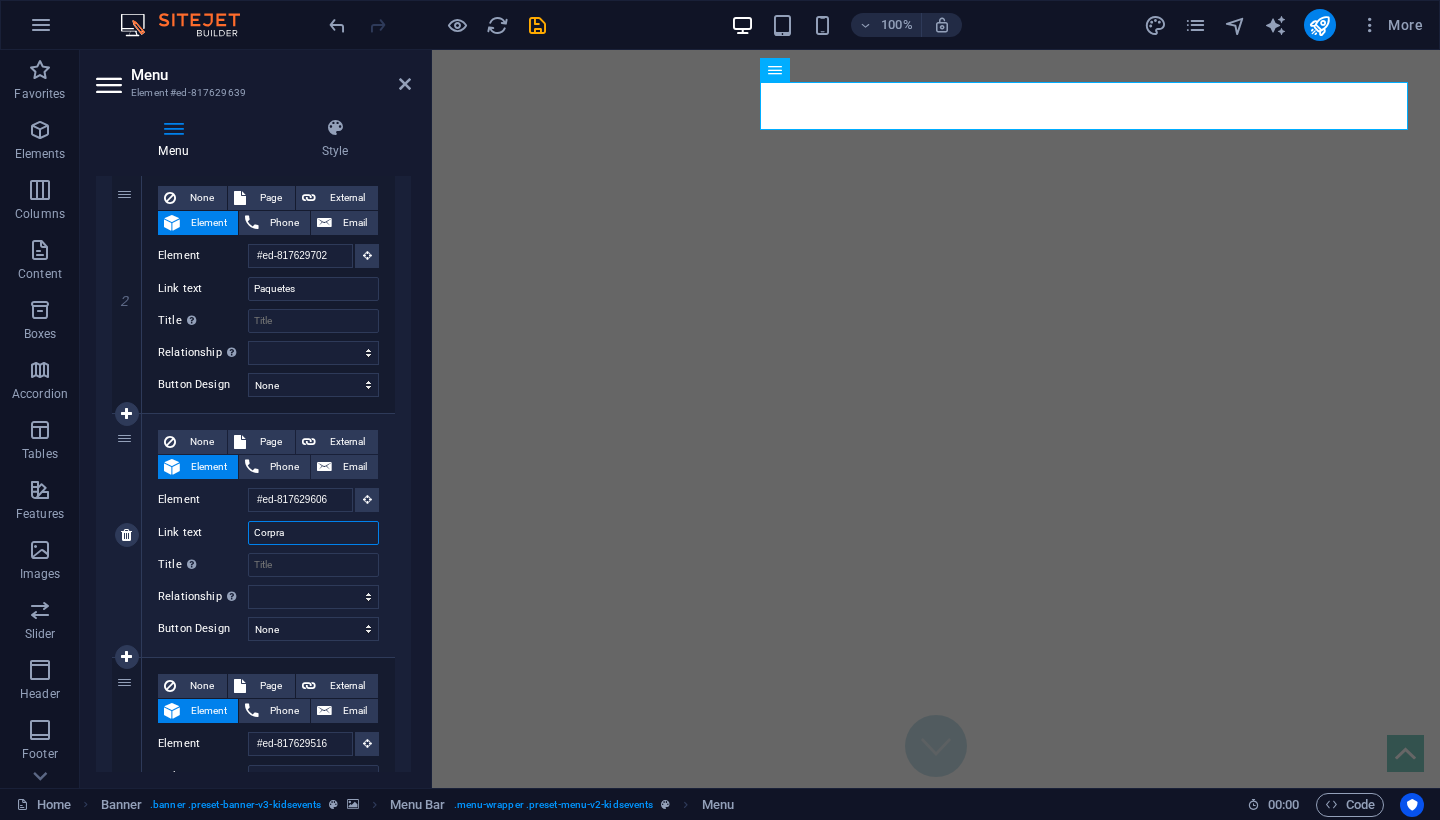 type on "Corpr" 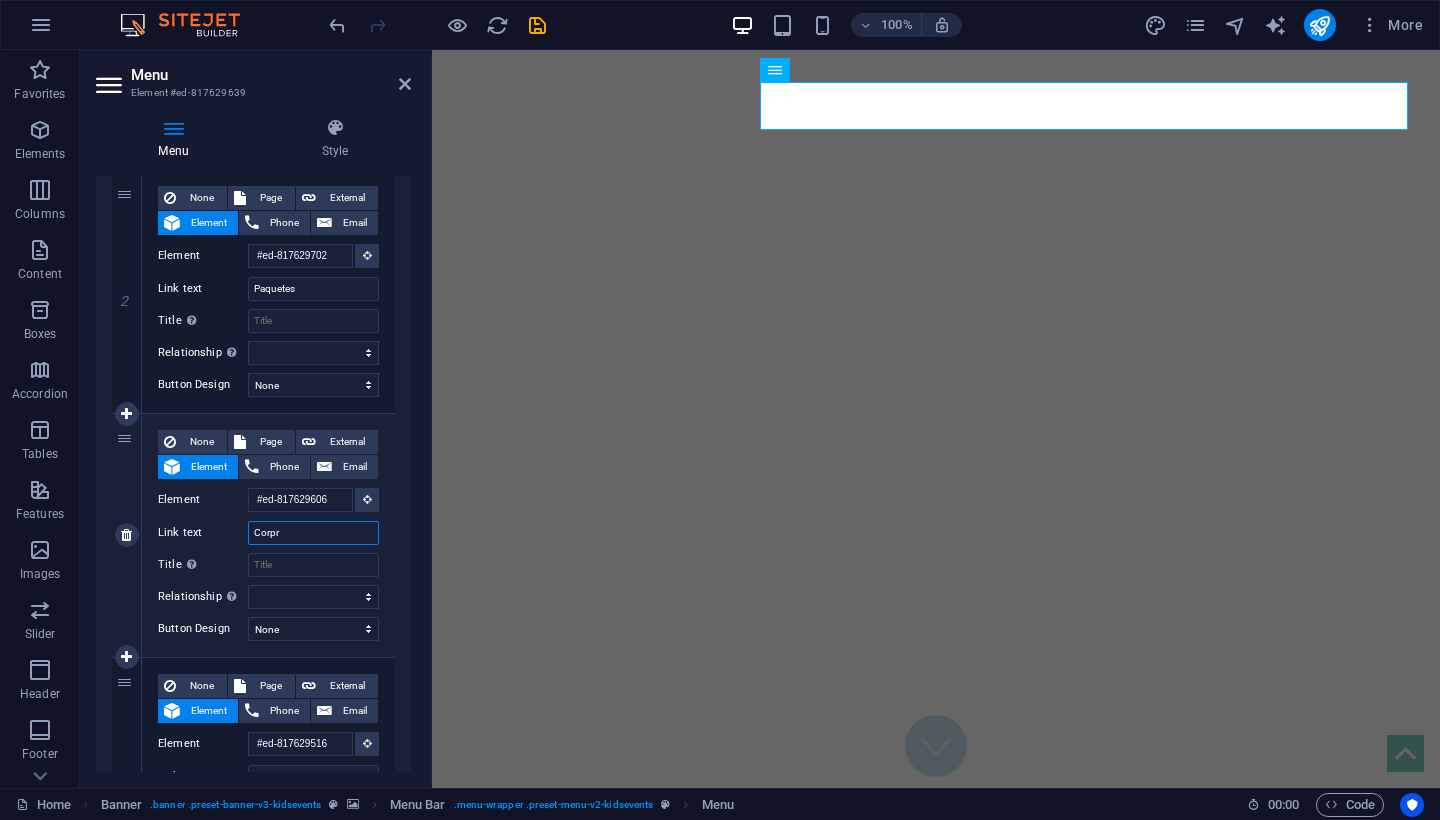 select 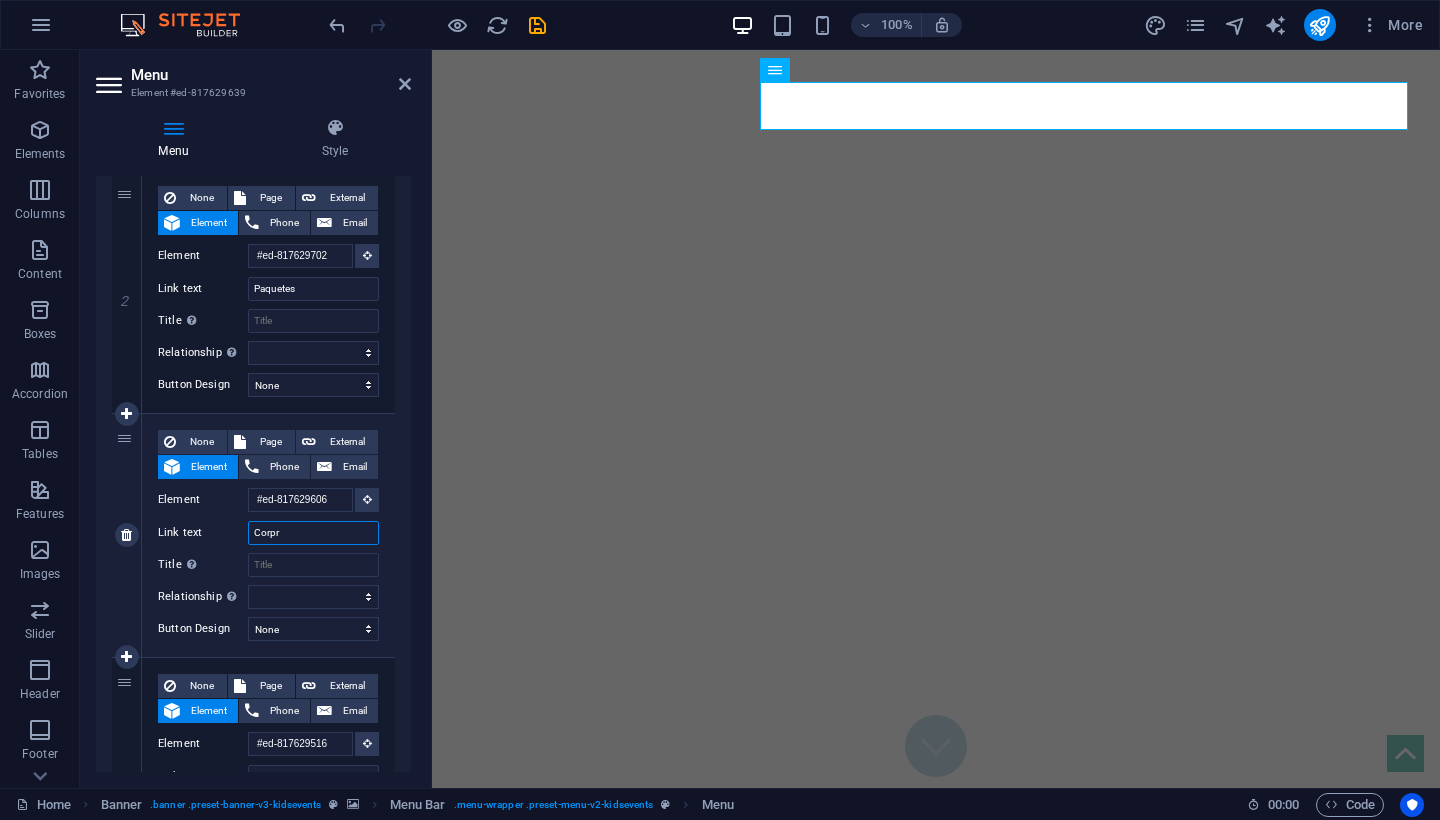 type on "Corp" 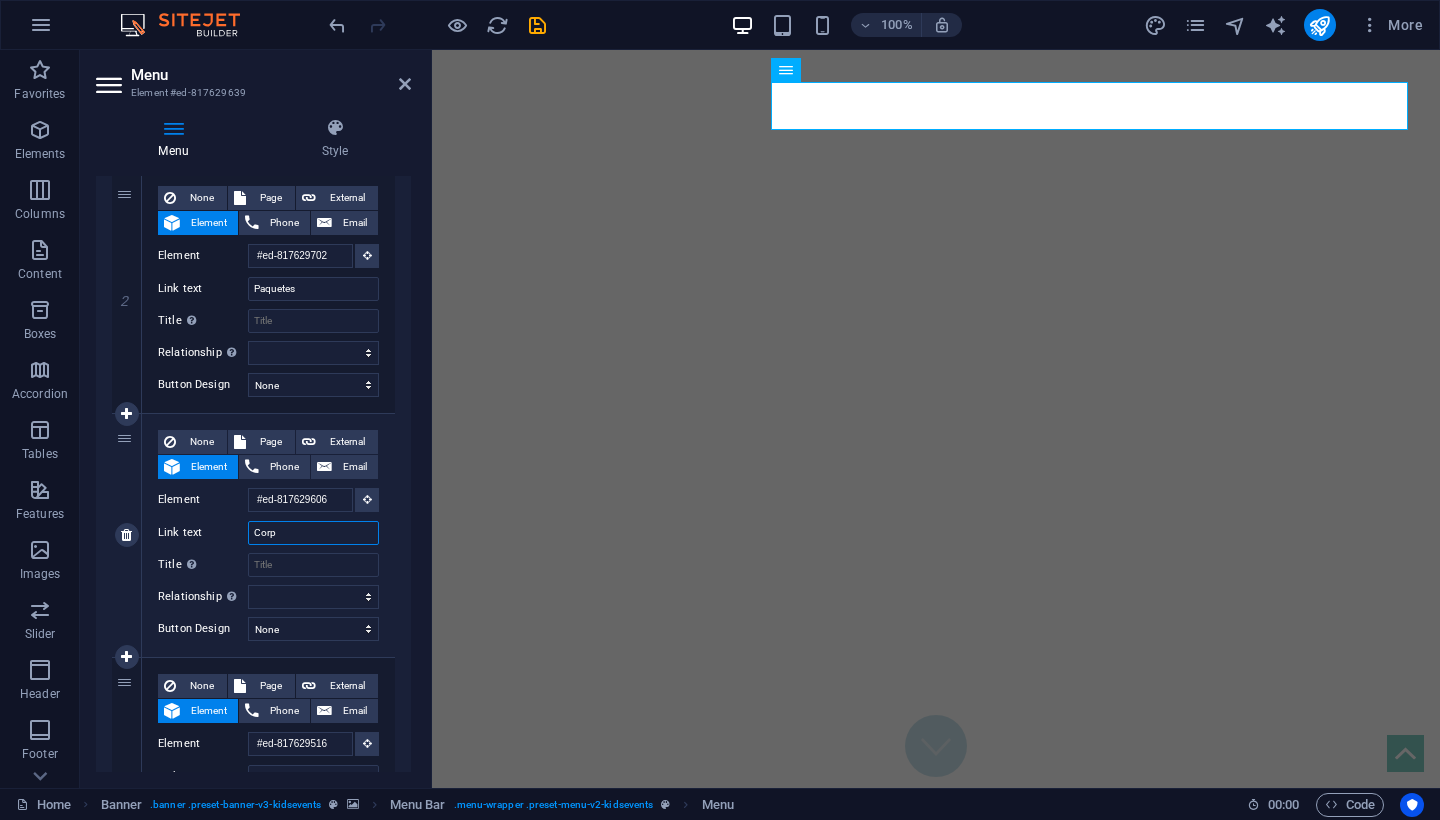 select 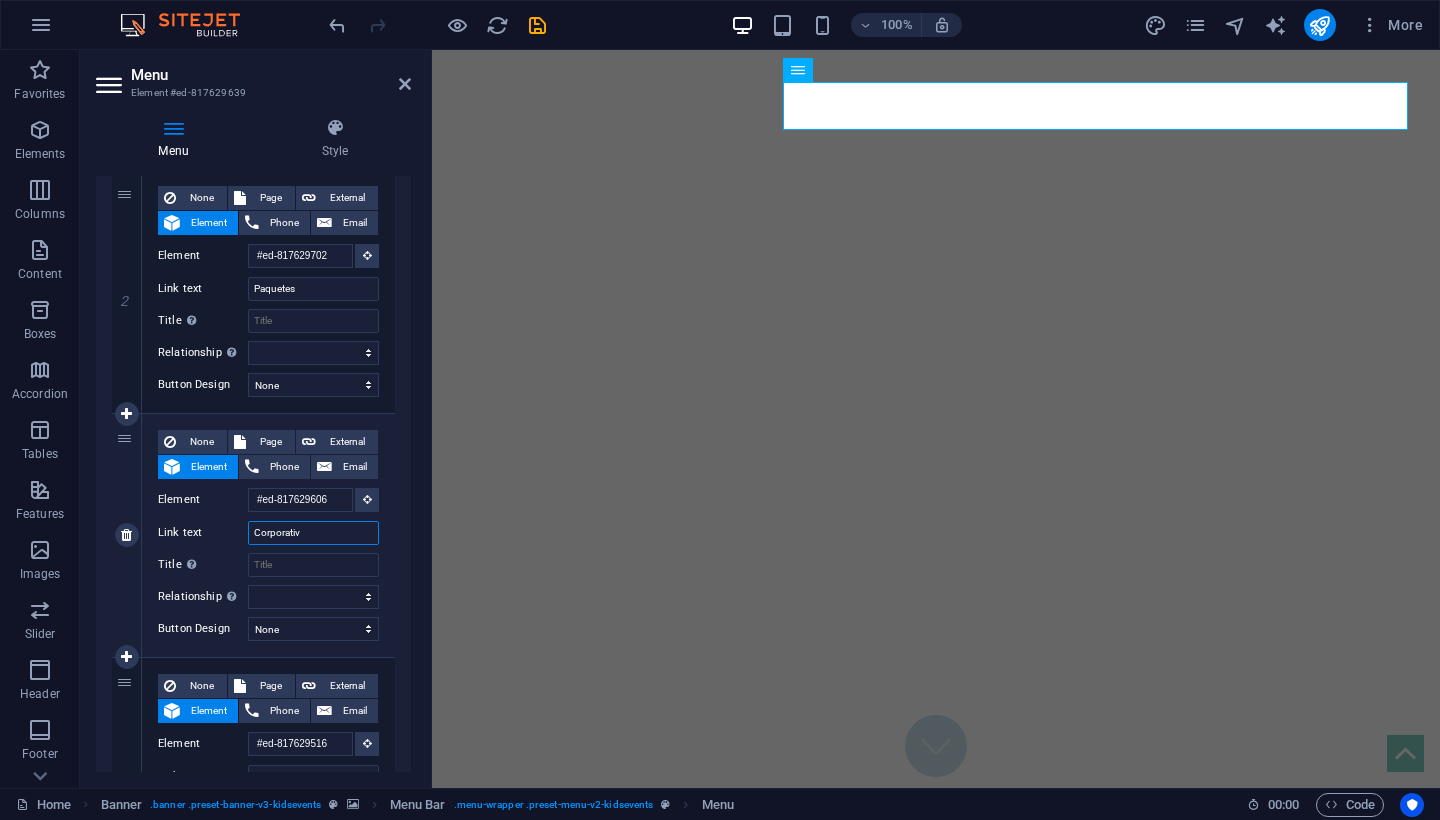 type on "Corporativo" 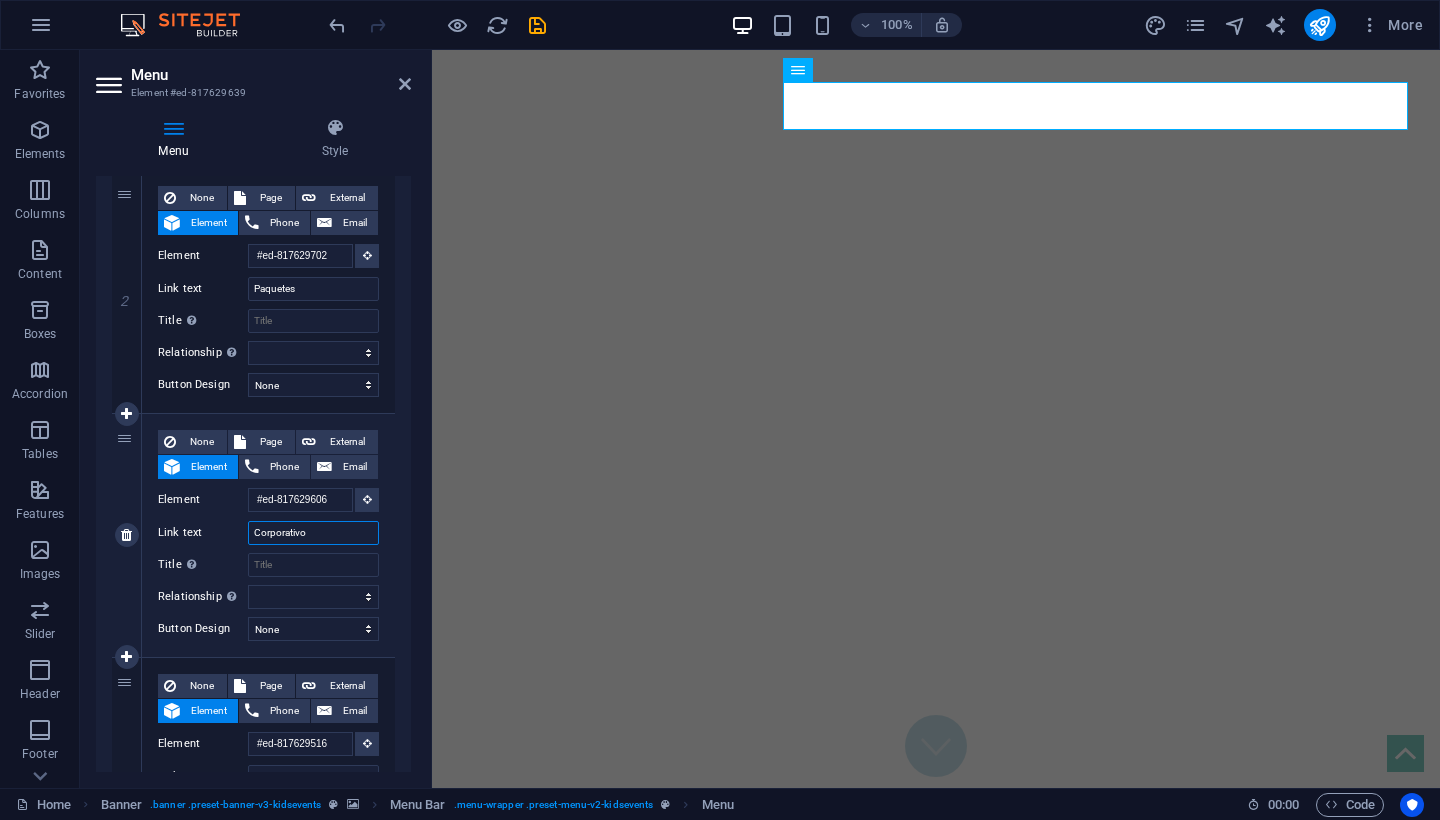 select 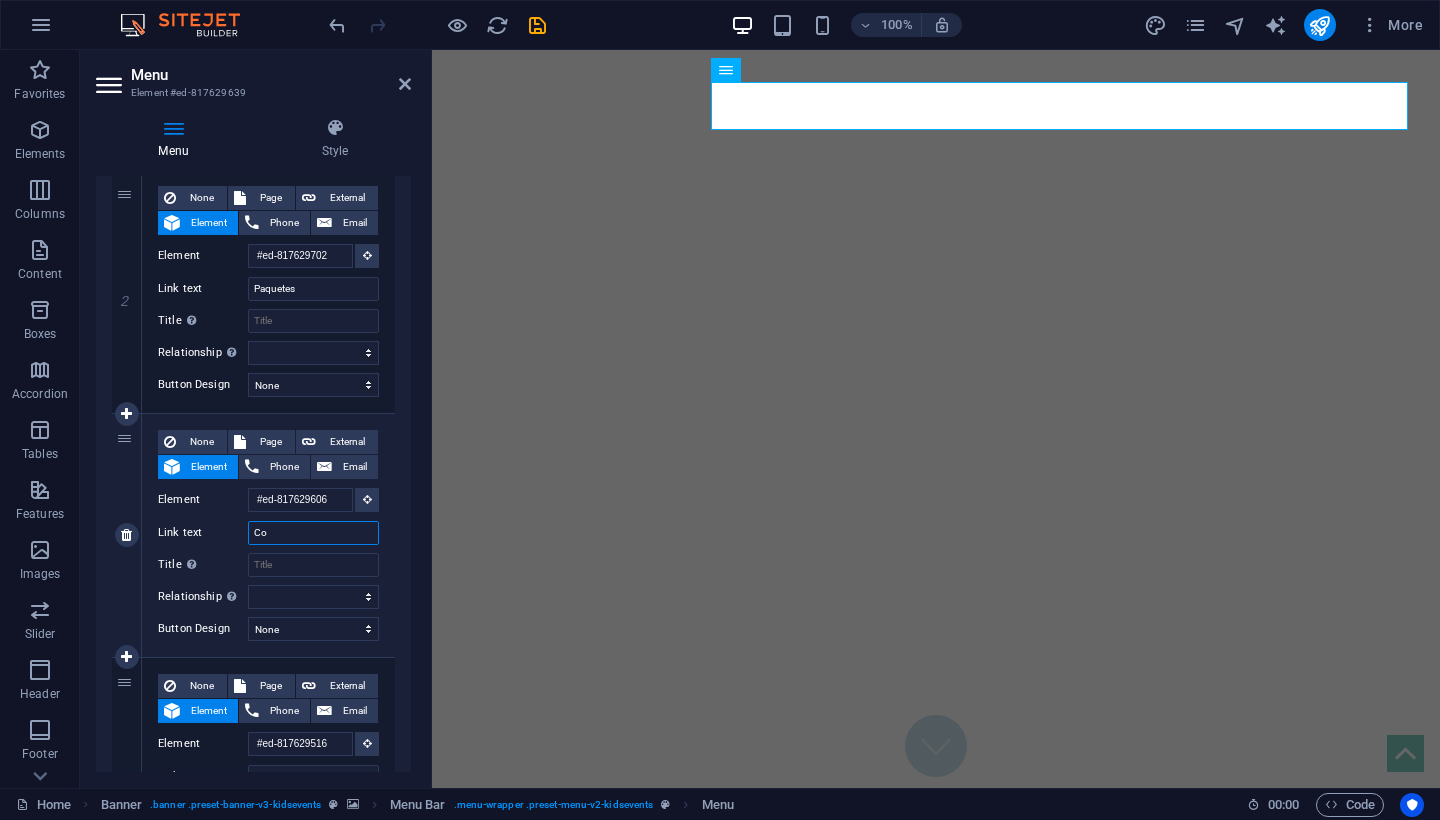 type on "C" 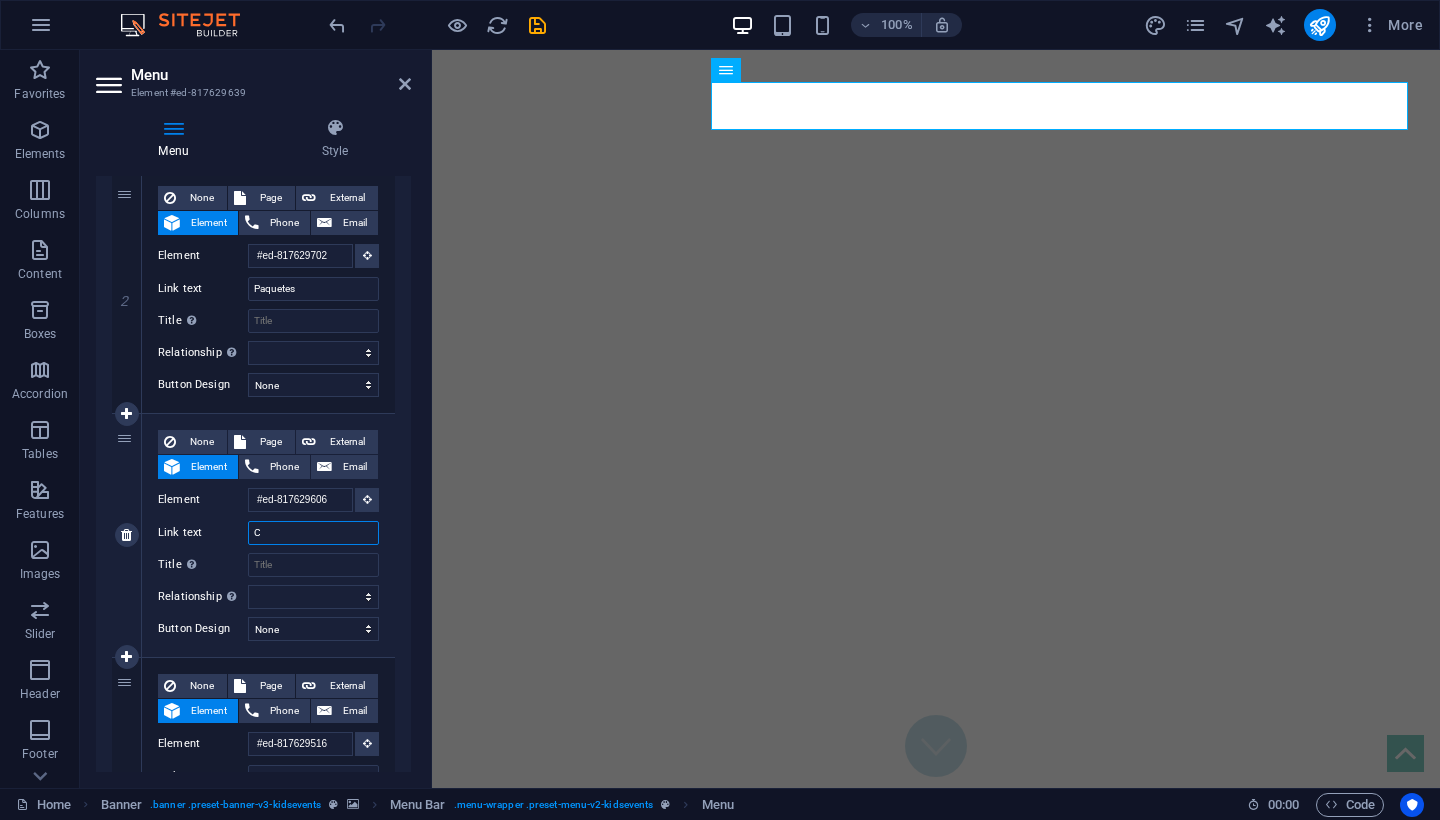 type 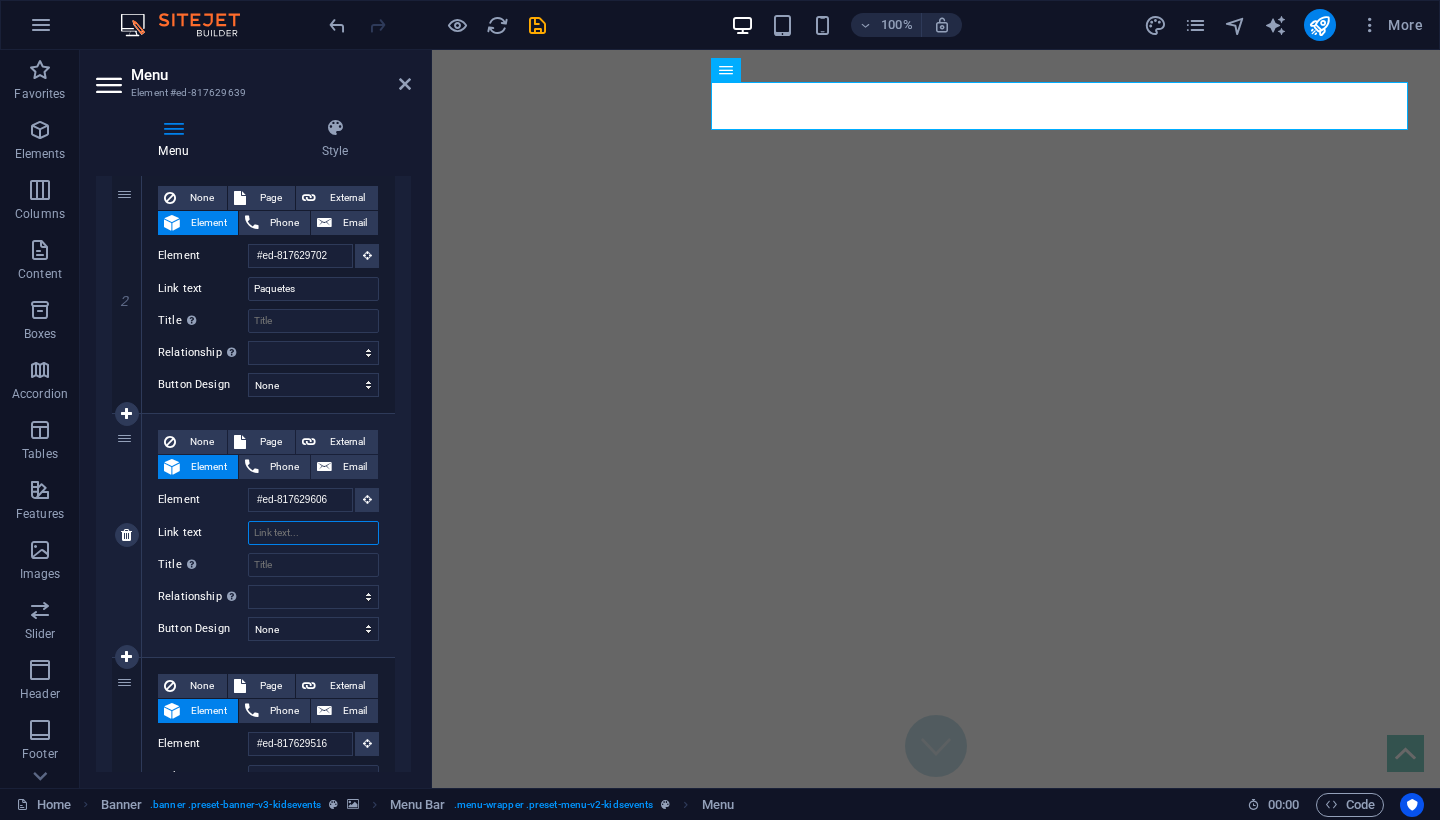 select 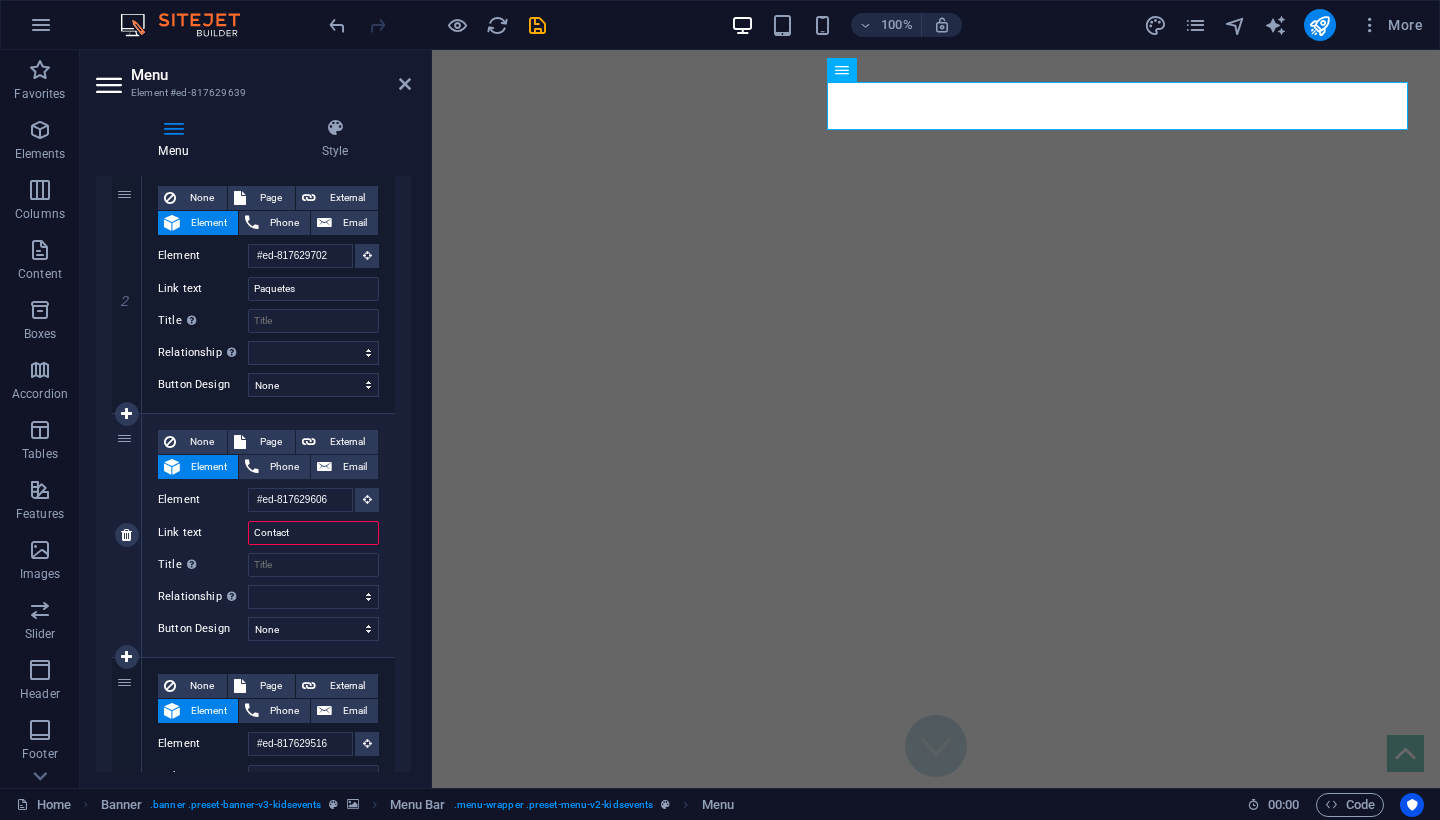 type on "Contacto" 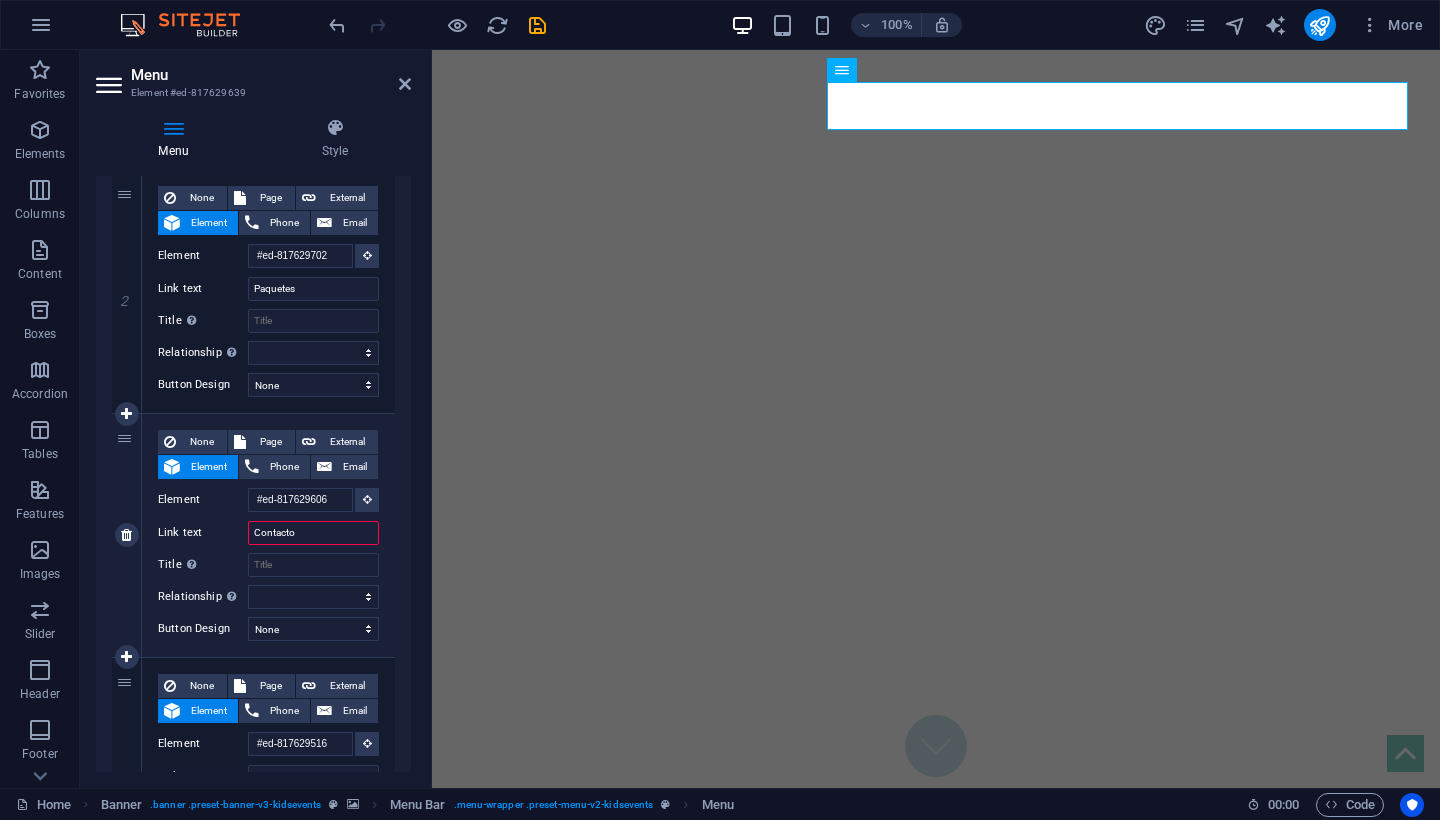 select 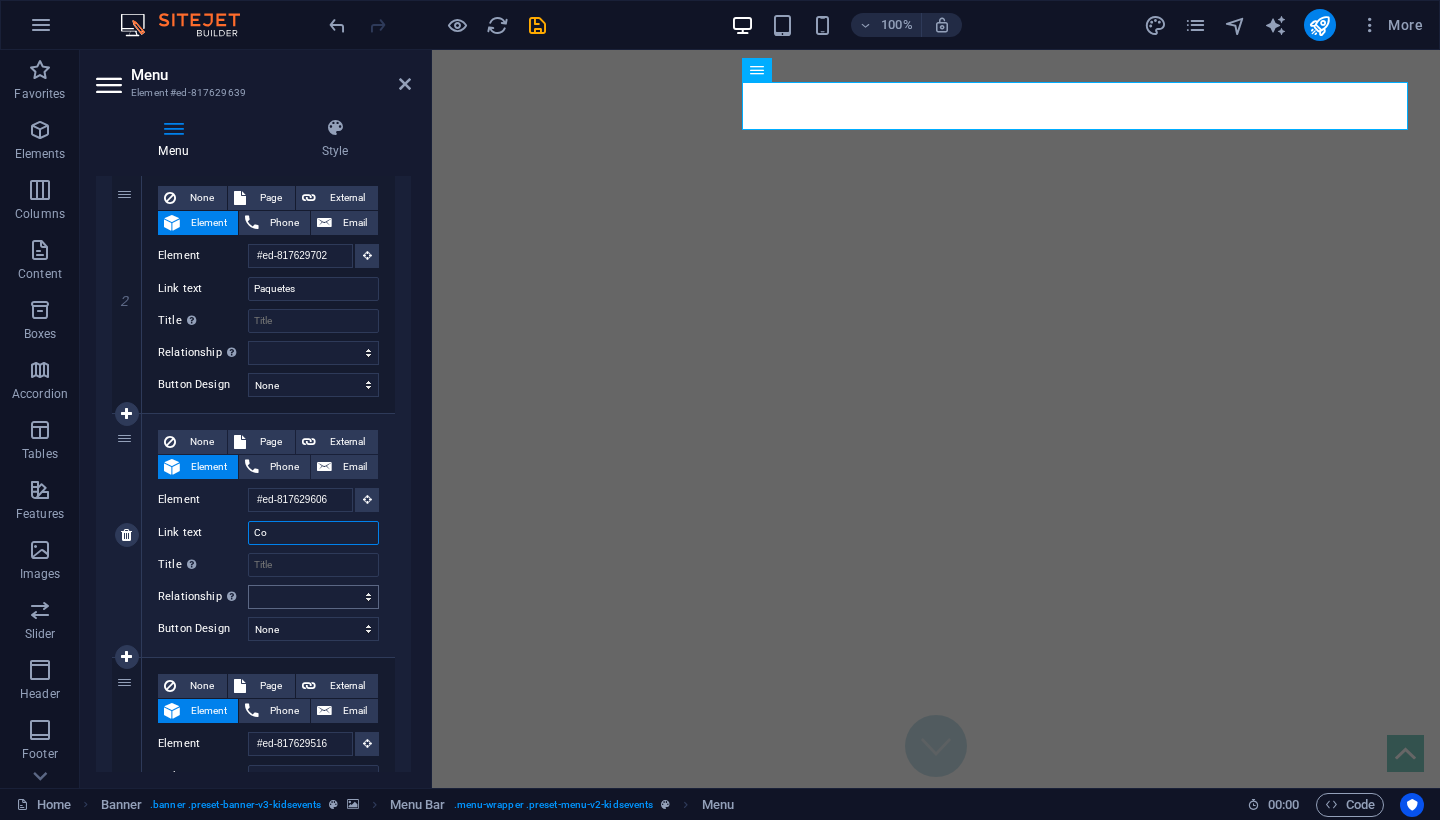 type on "C" 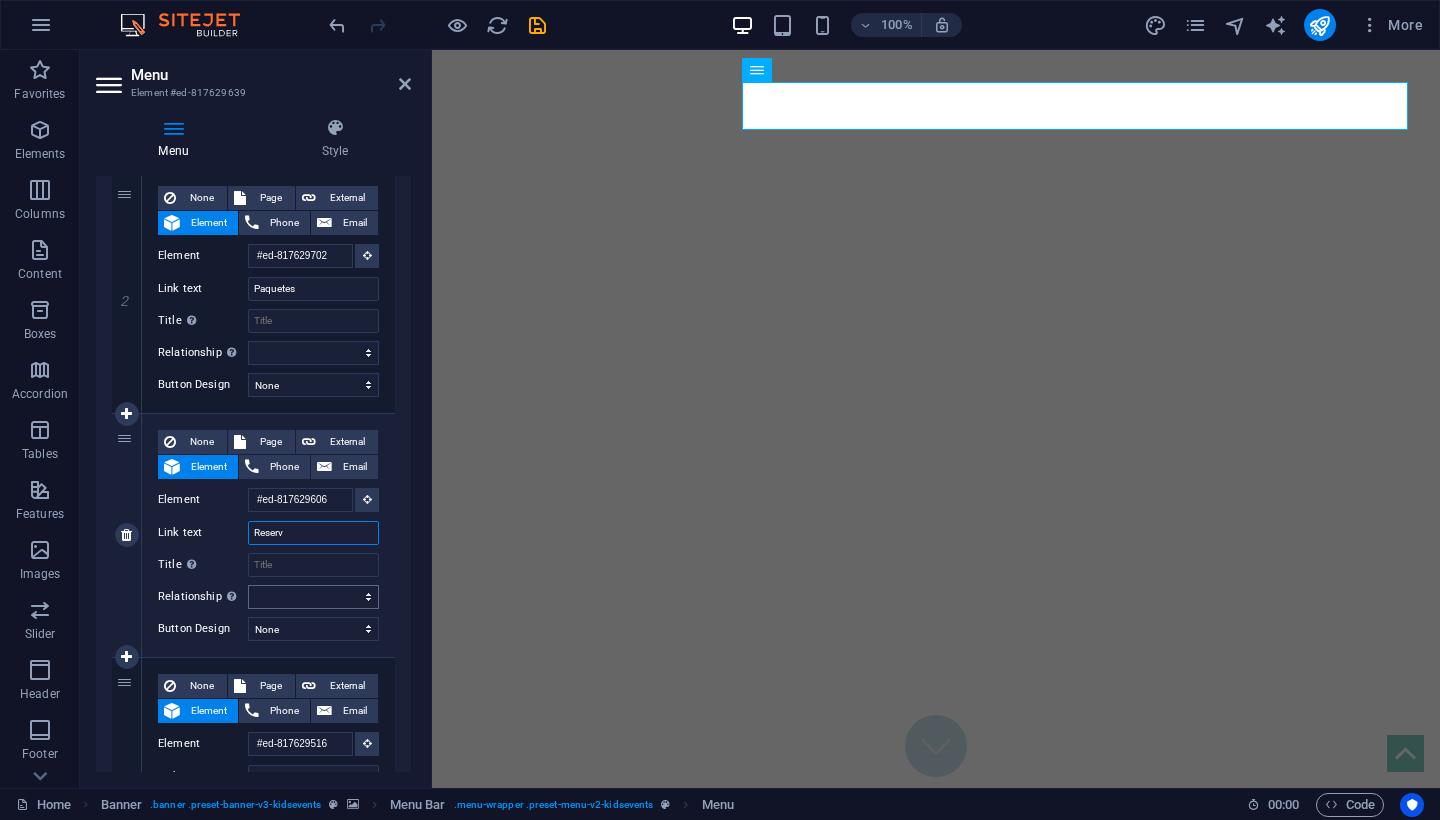 type on "Reserva" 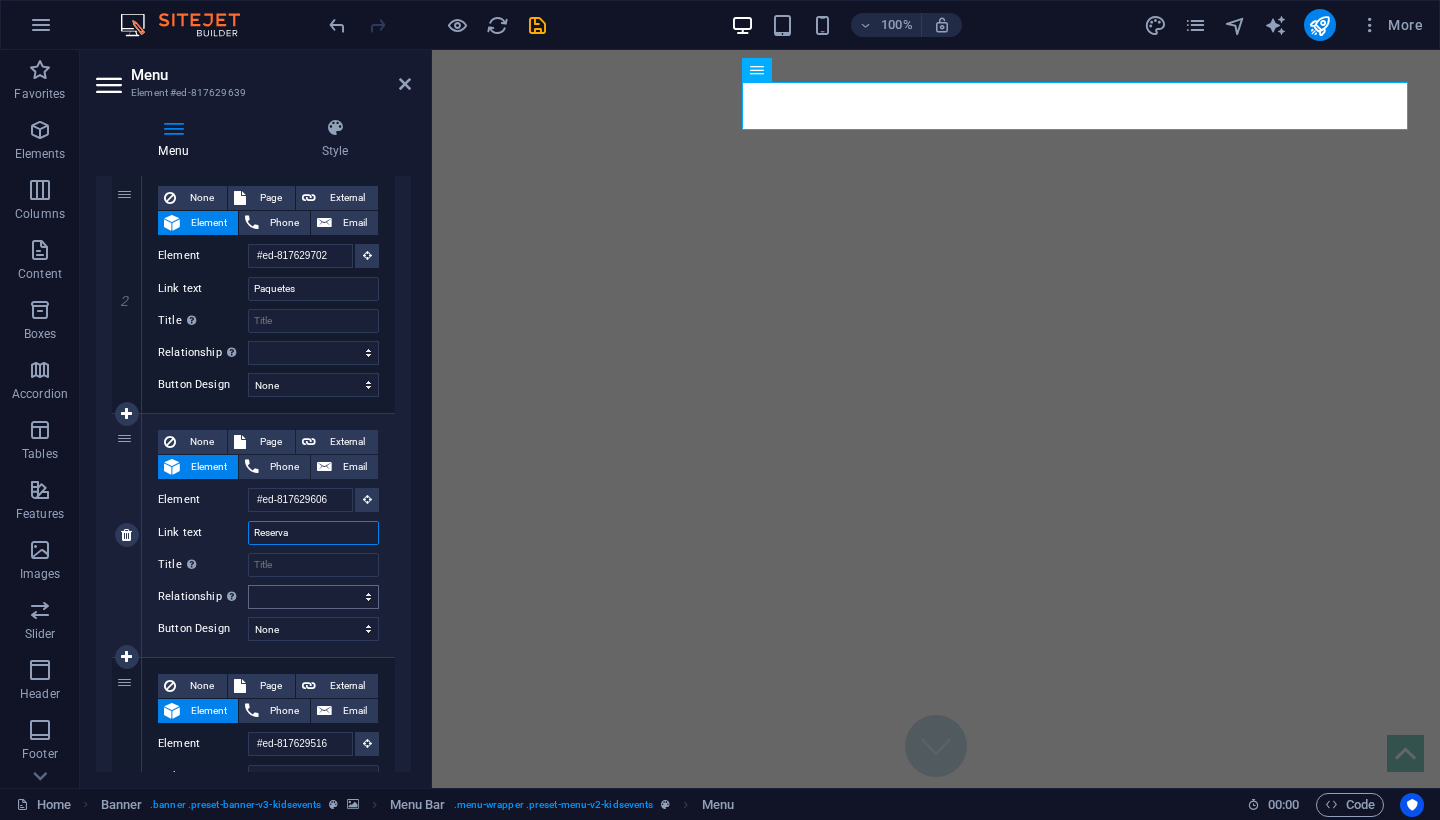 select 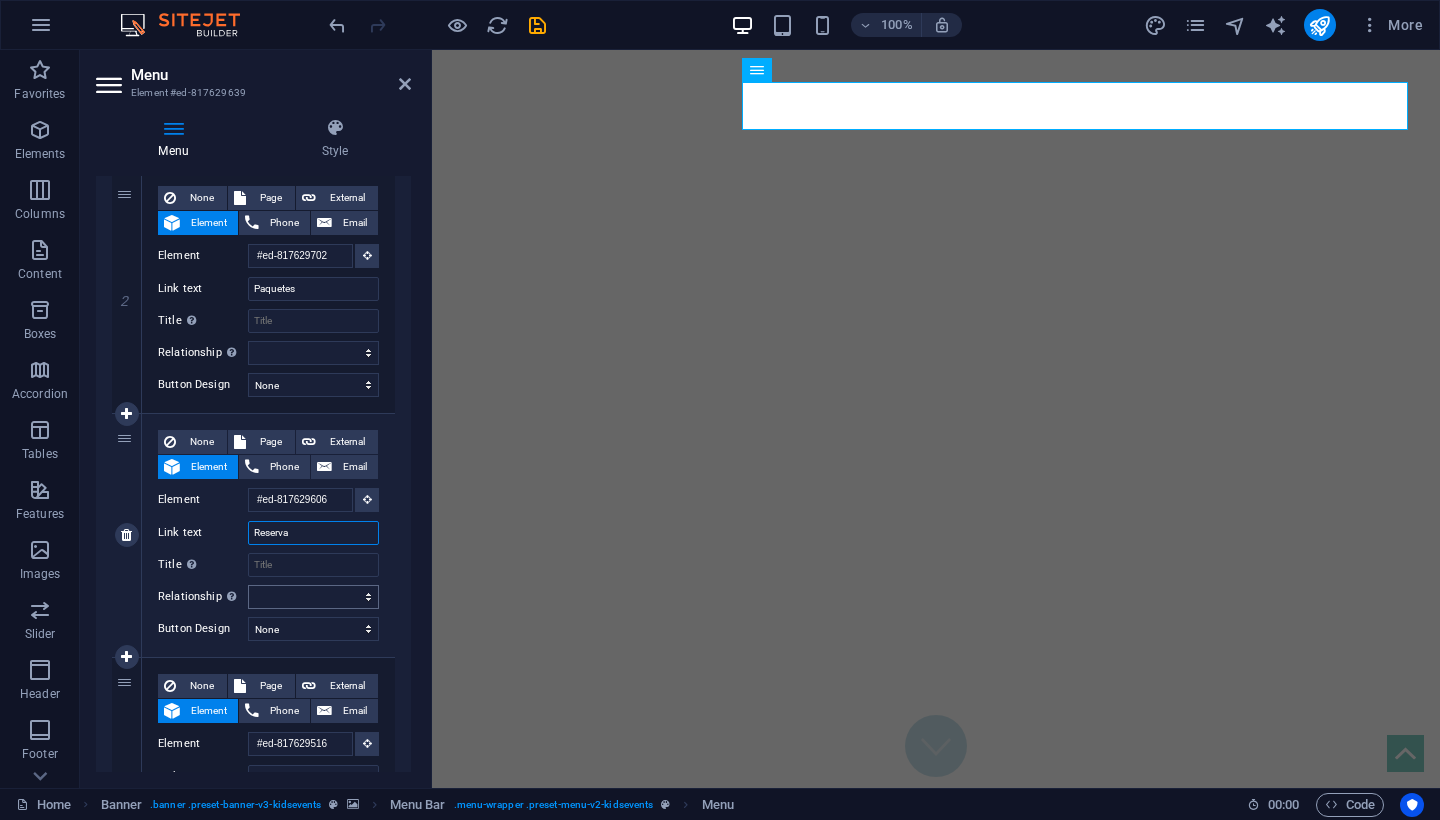 select 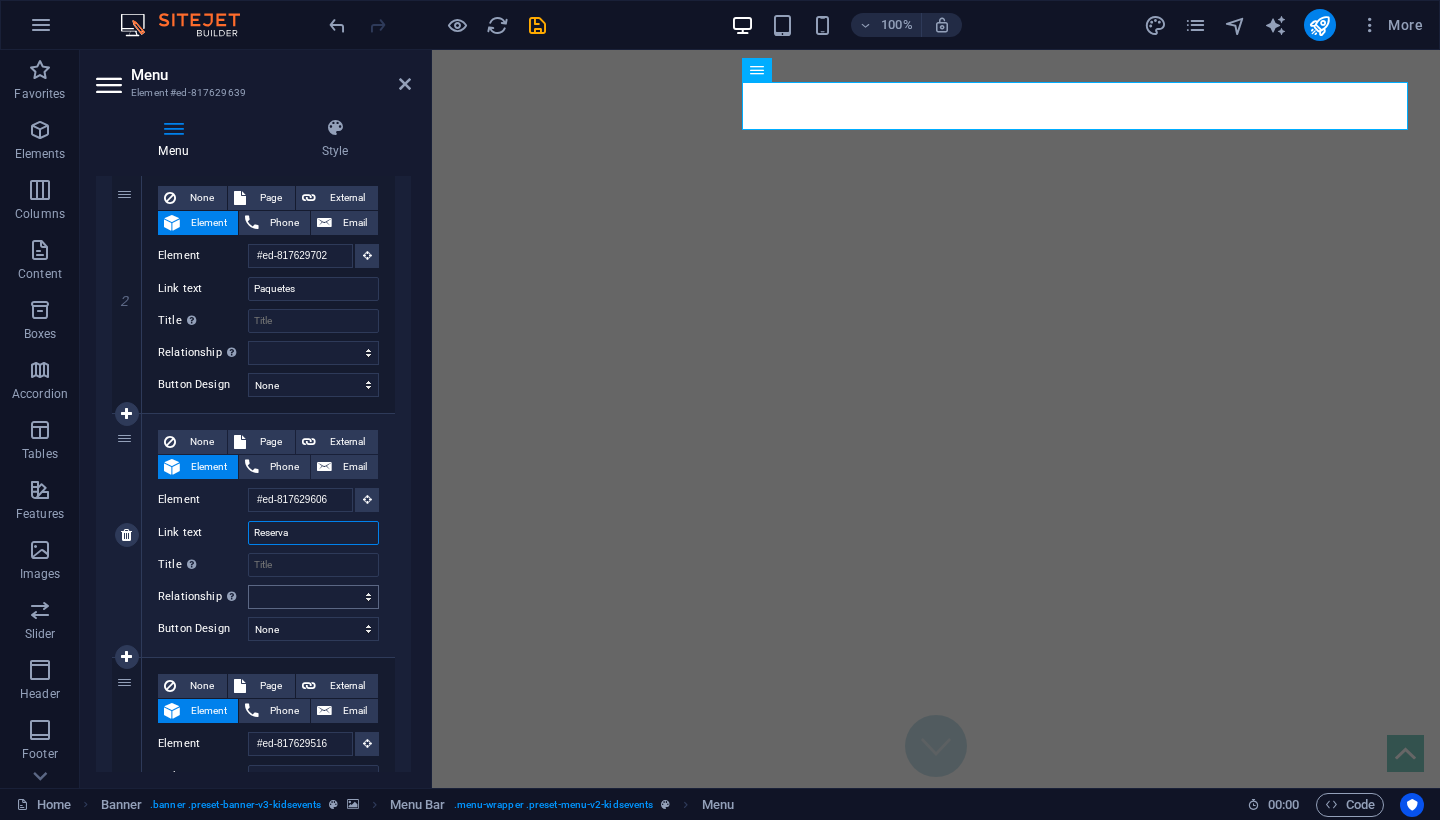 select 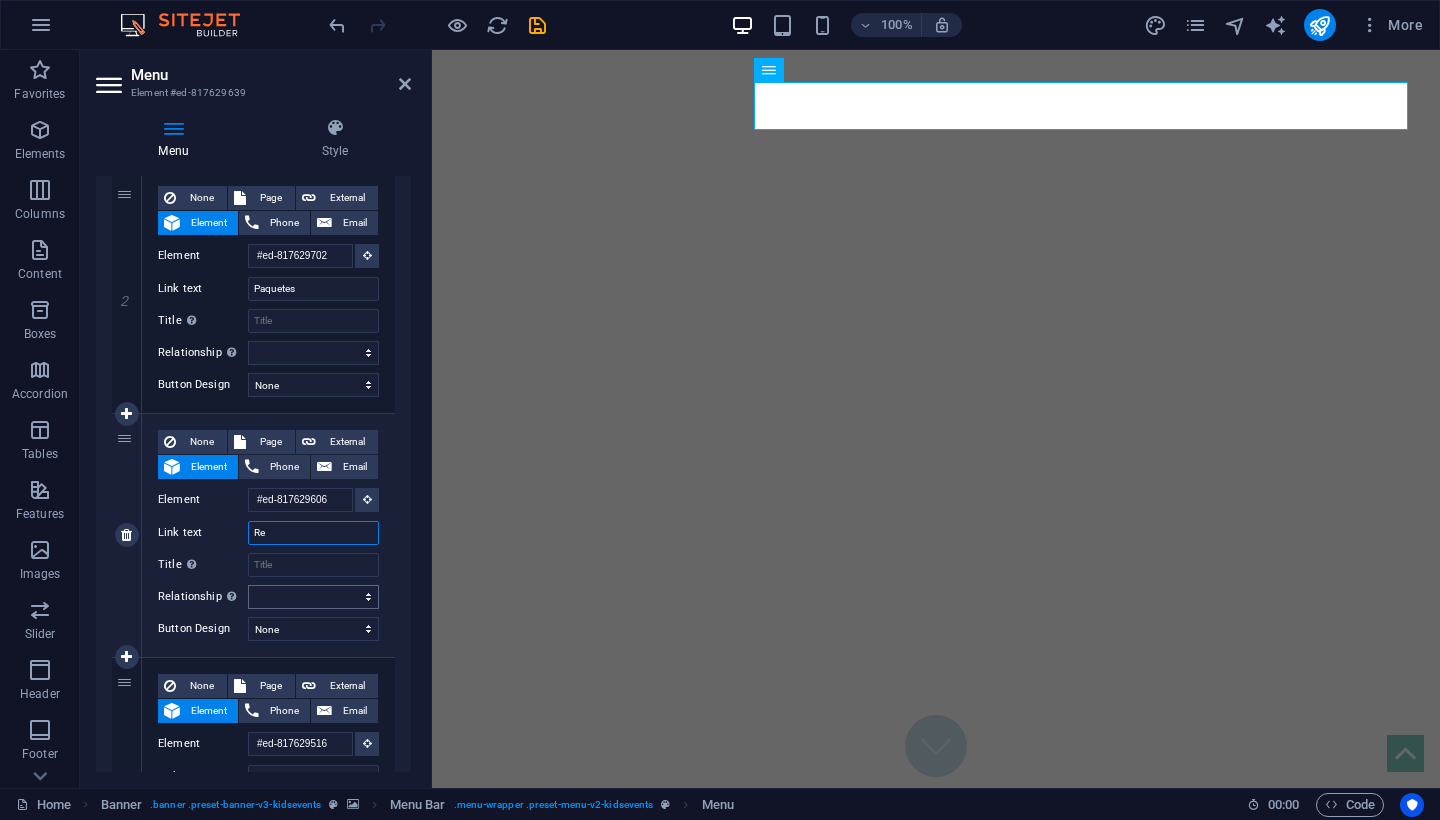 type on "R" 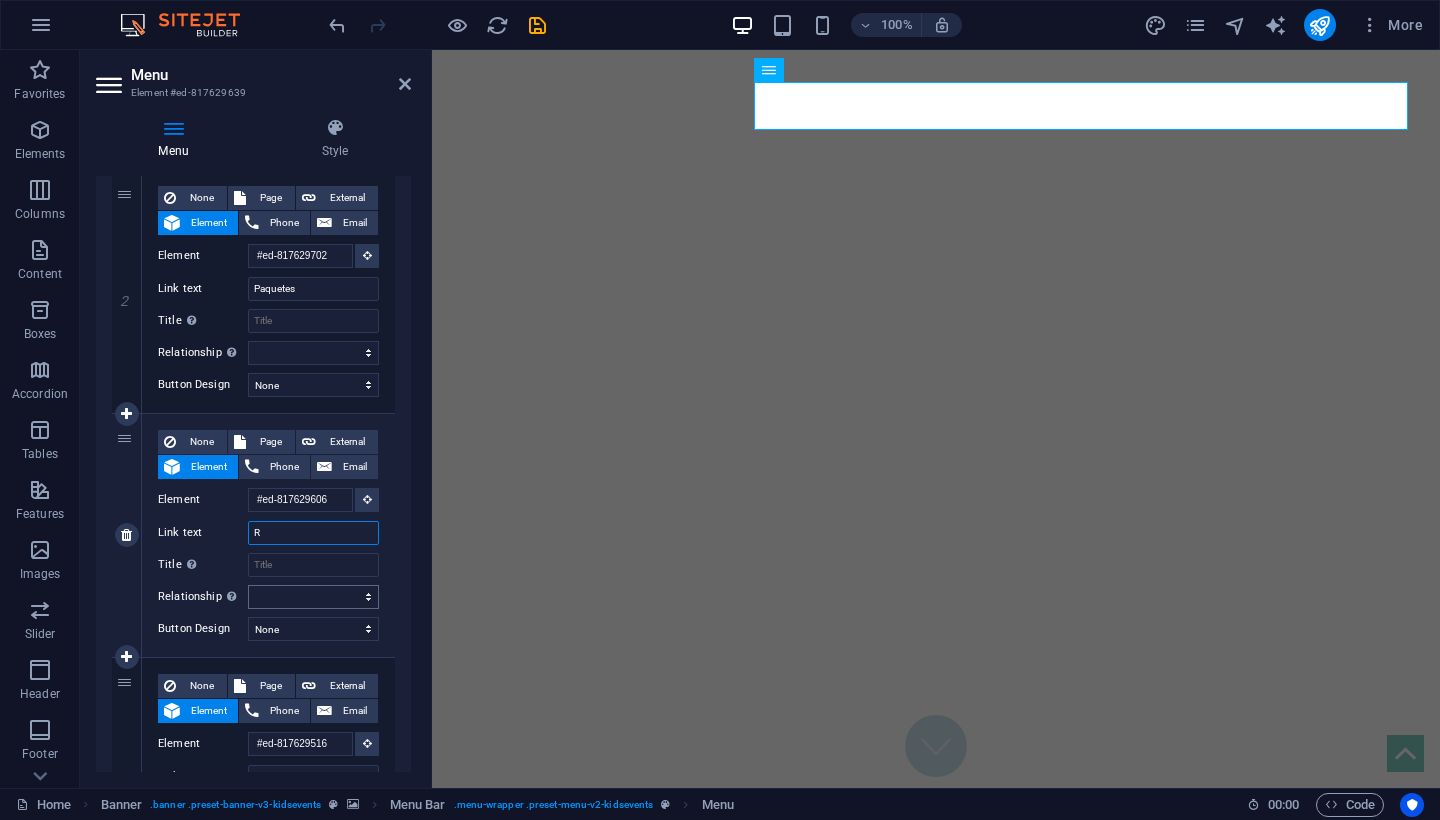 type 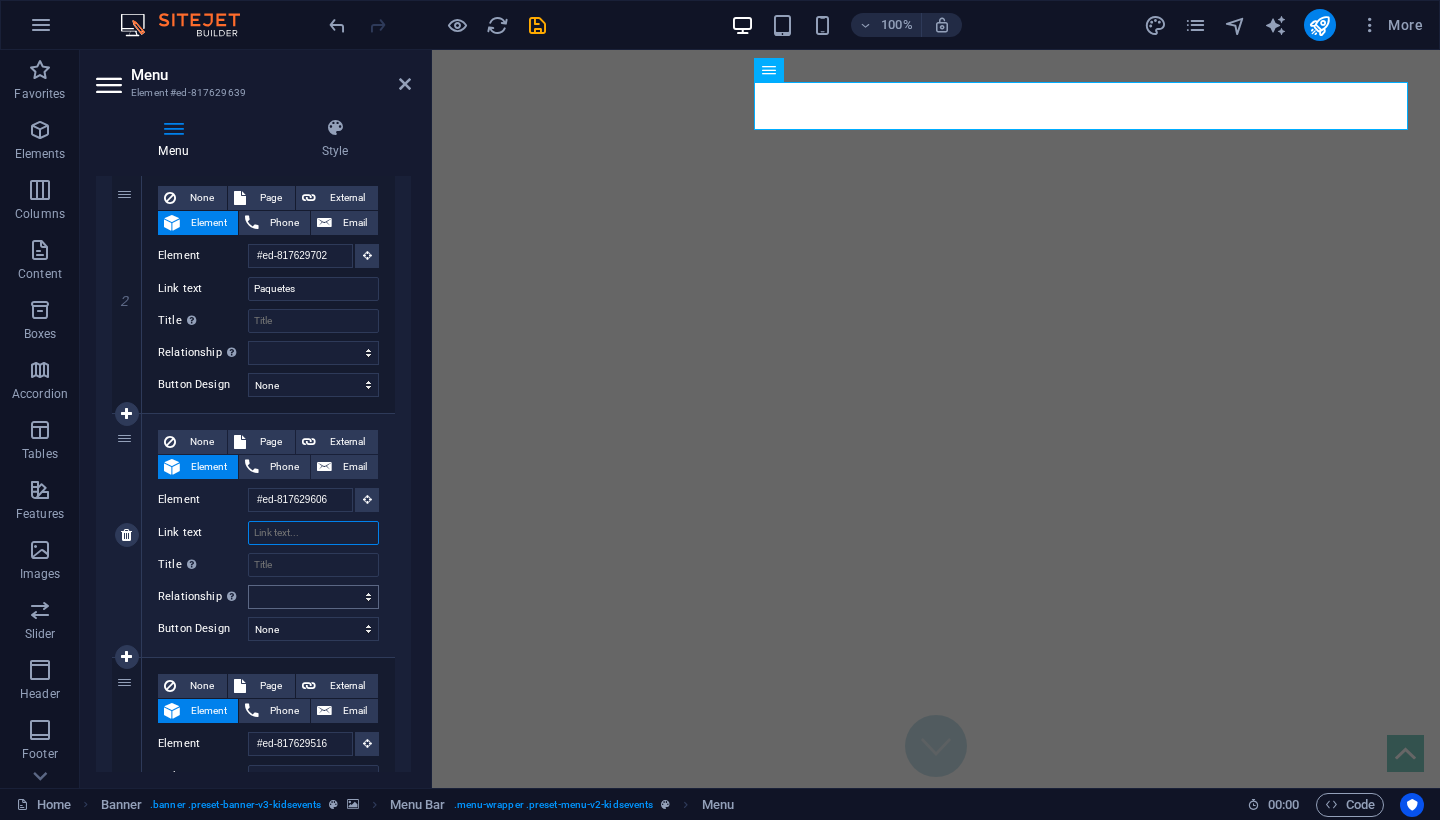 select 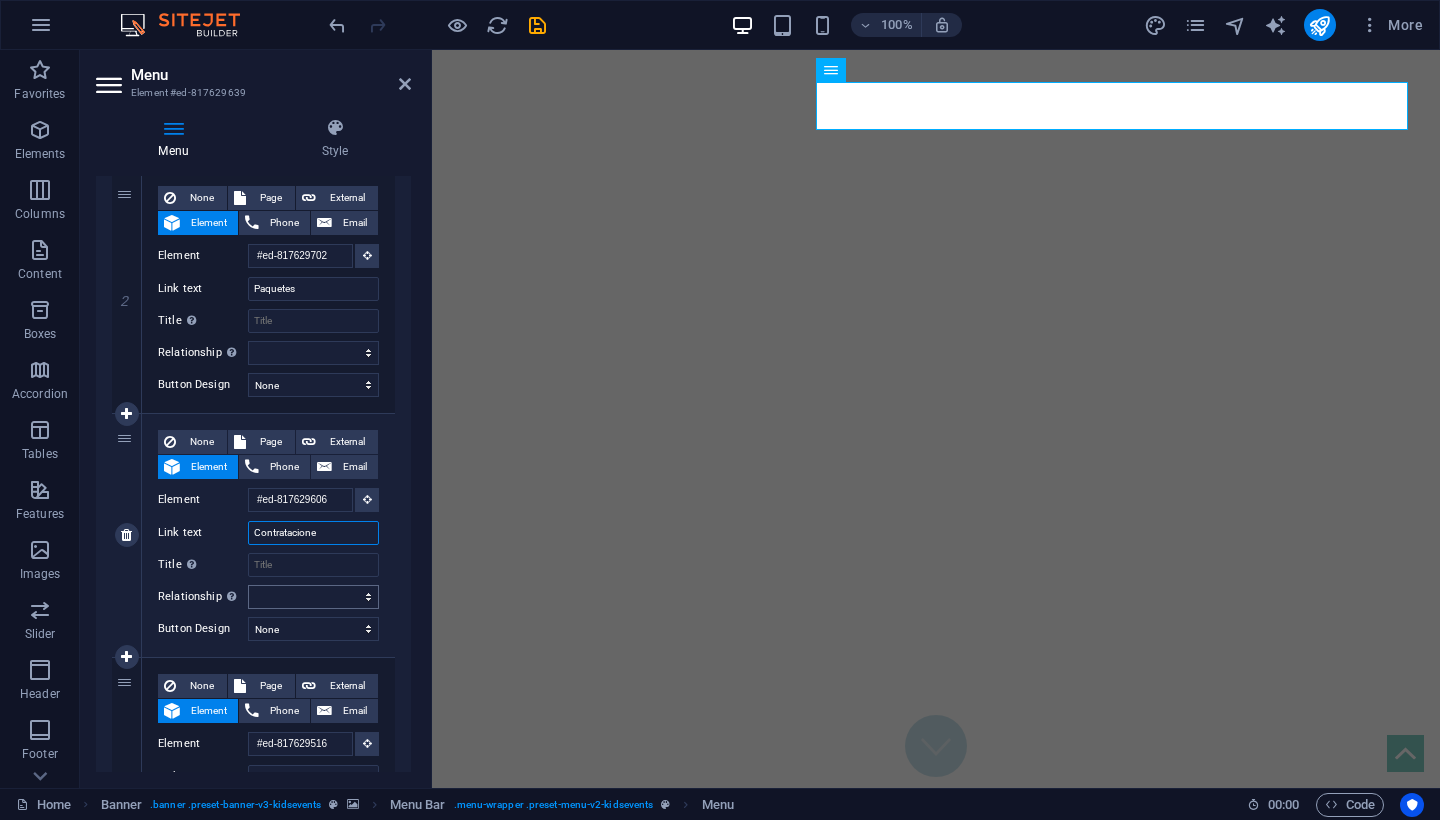 type on "Contrataciones" 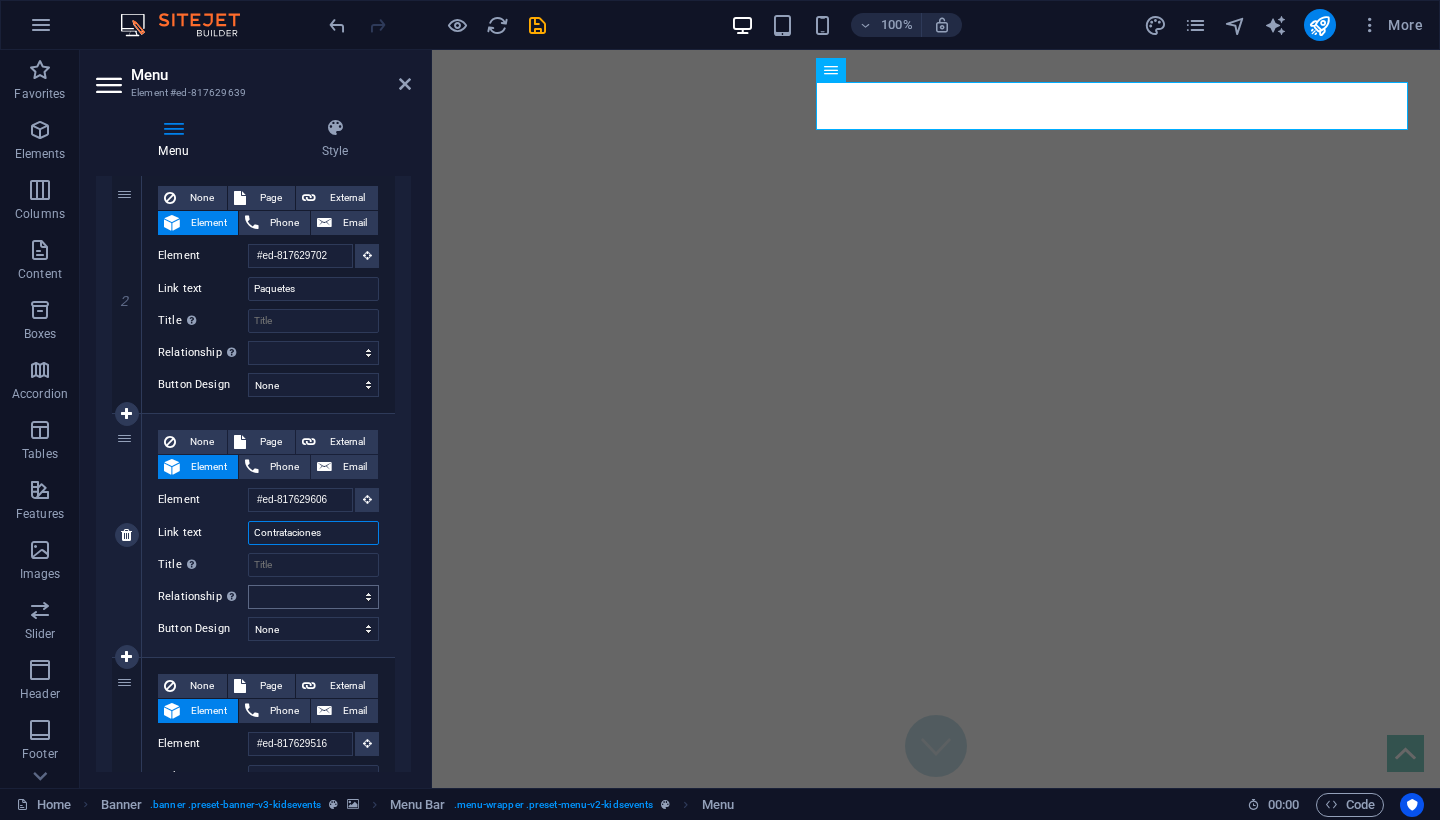 select 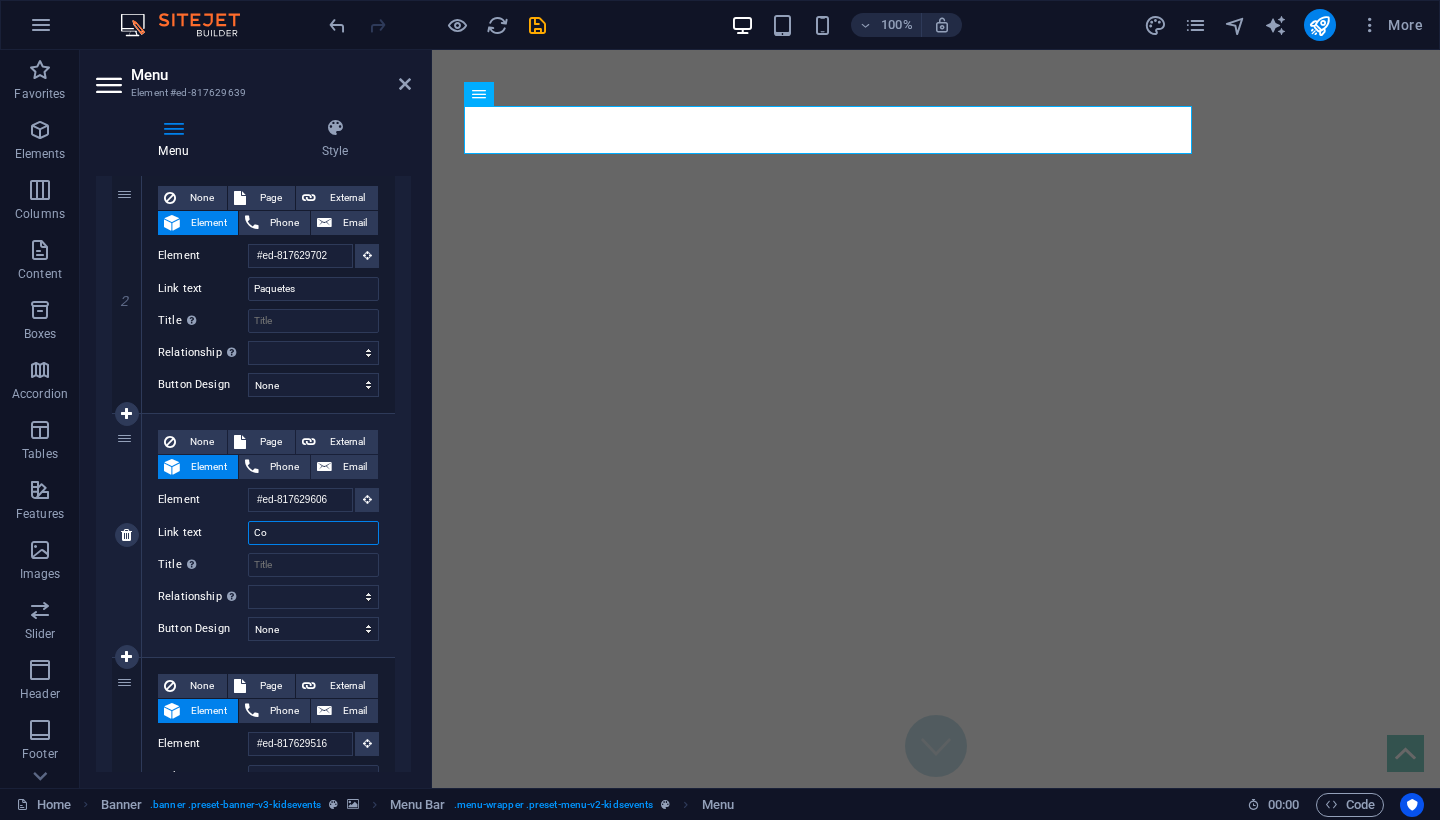 type on "C" 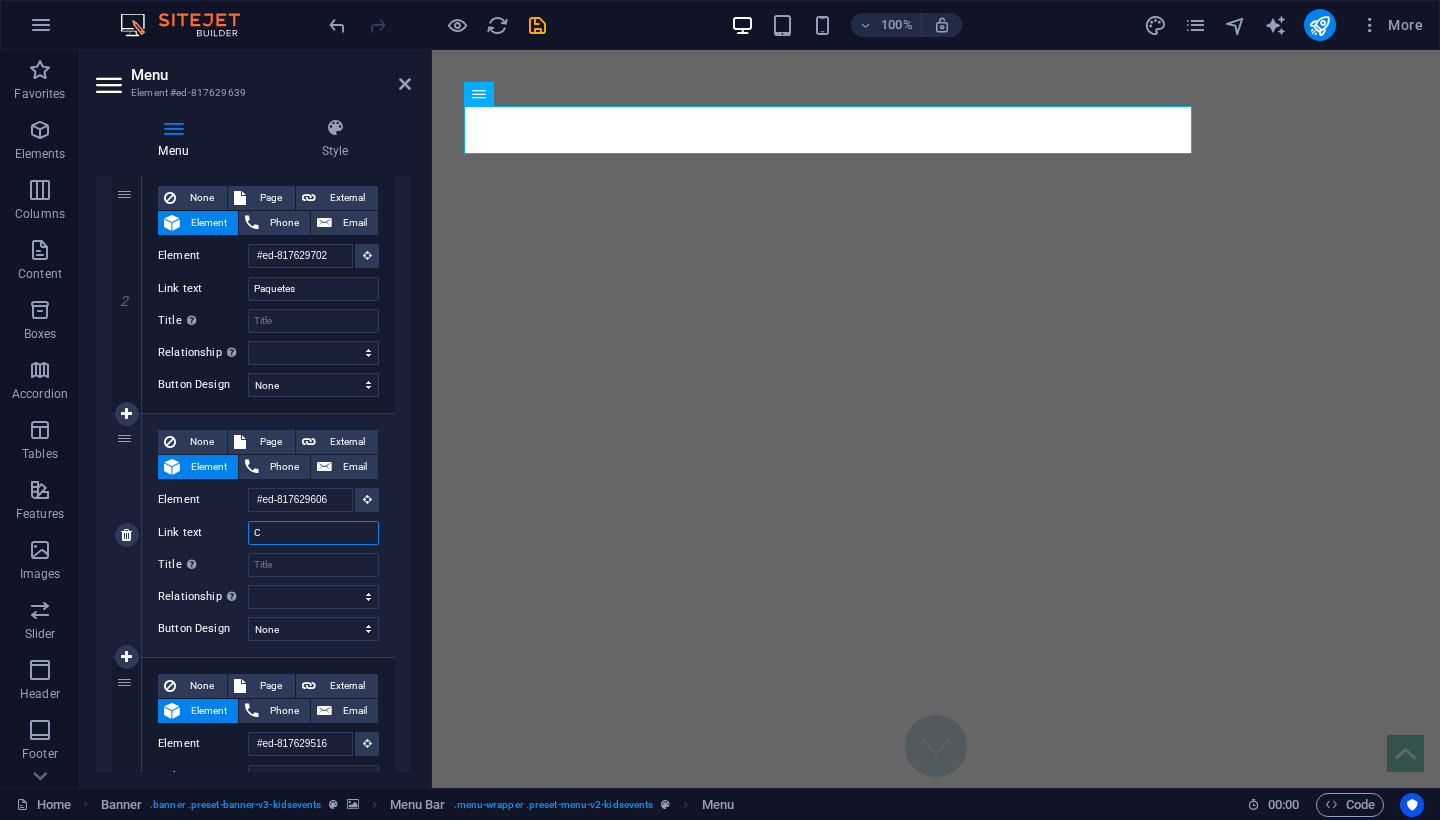 type 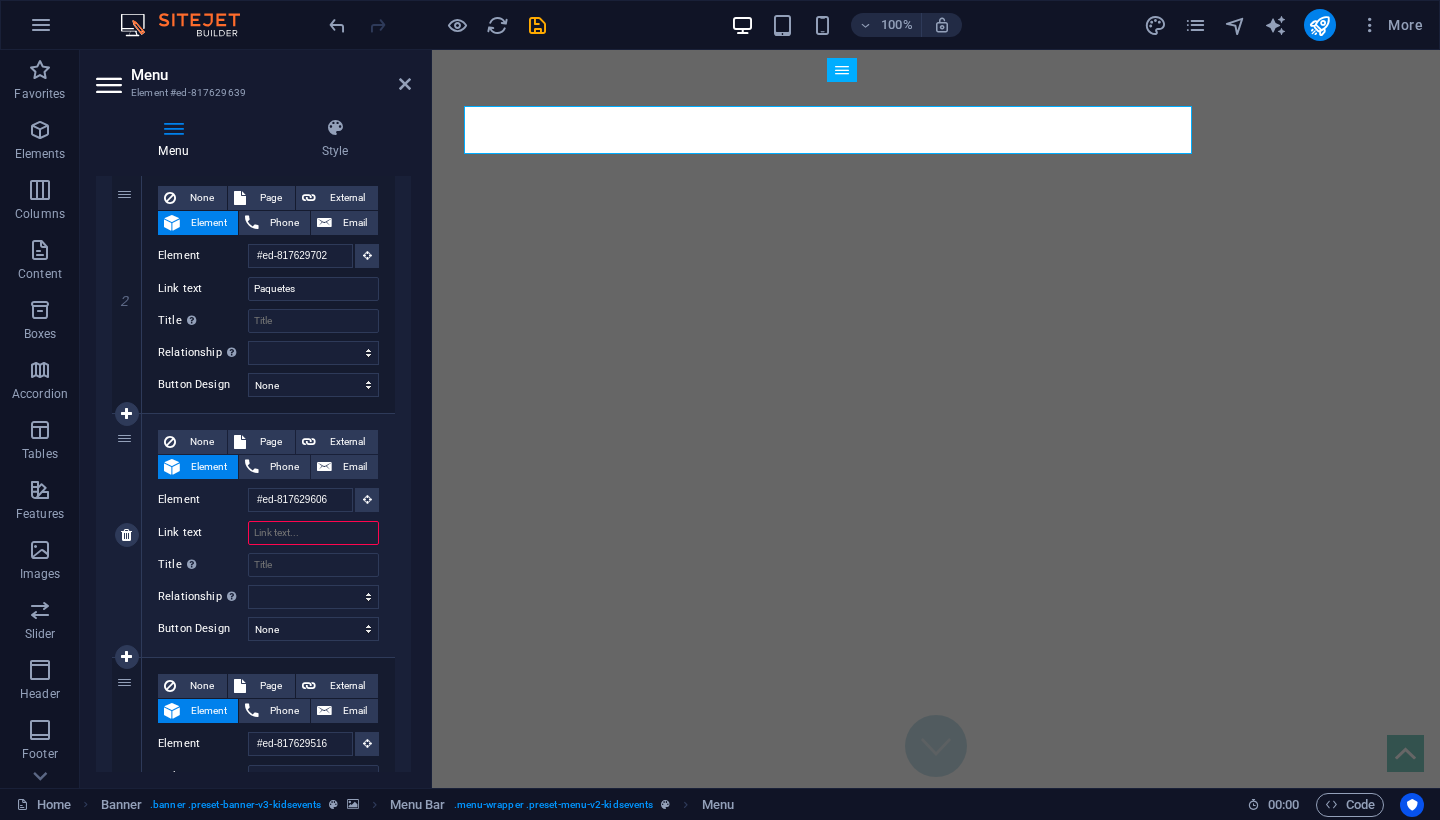 select 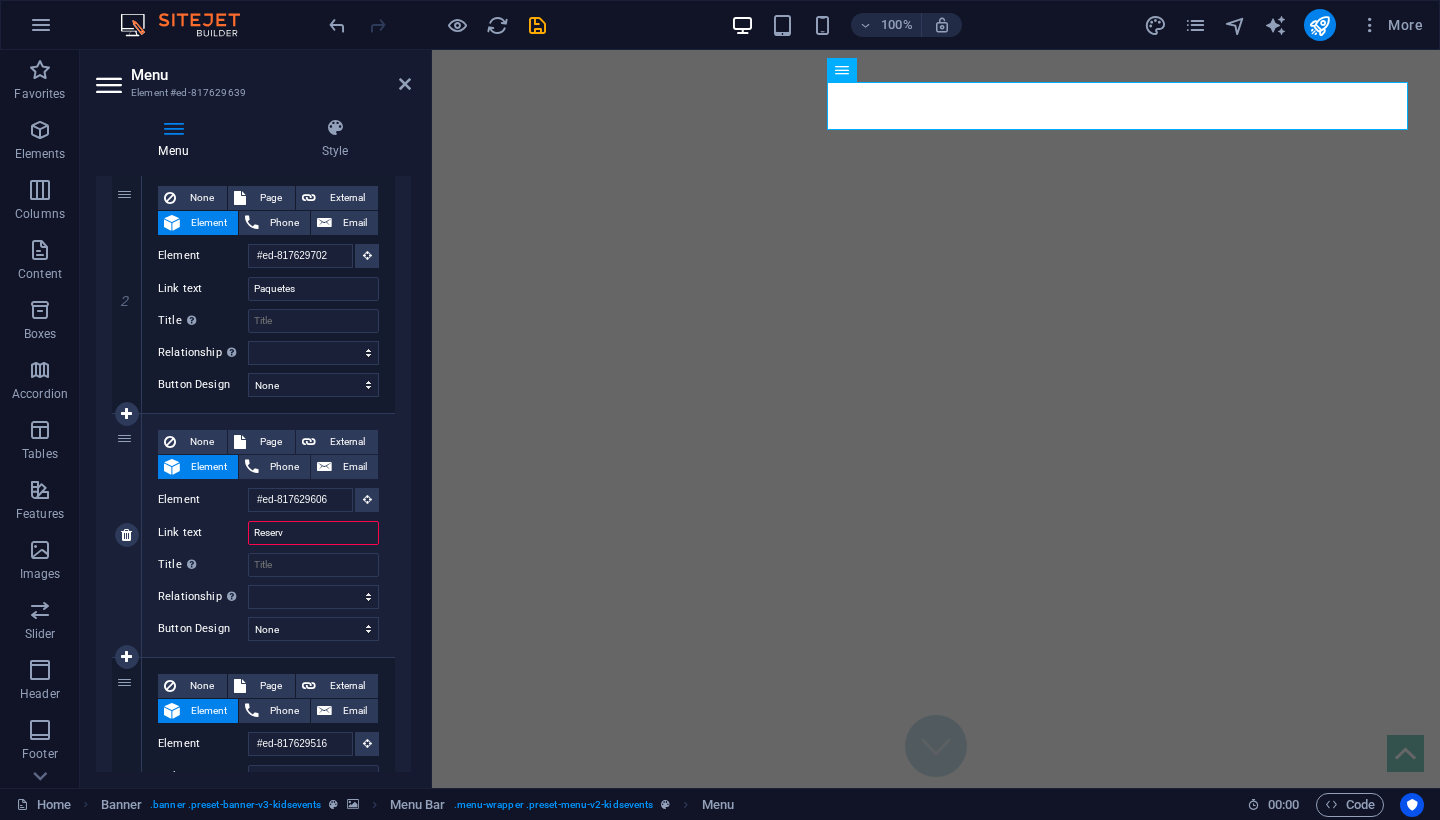 type on "Reserva" 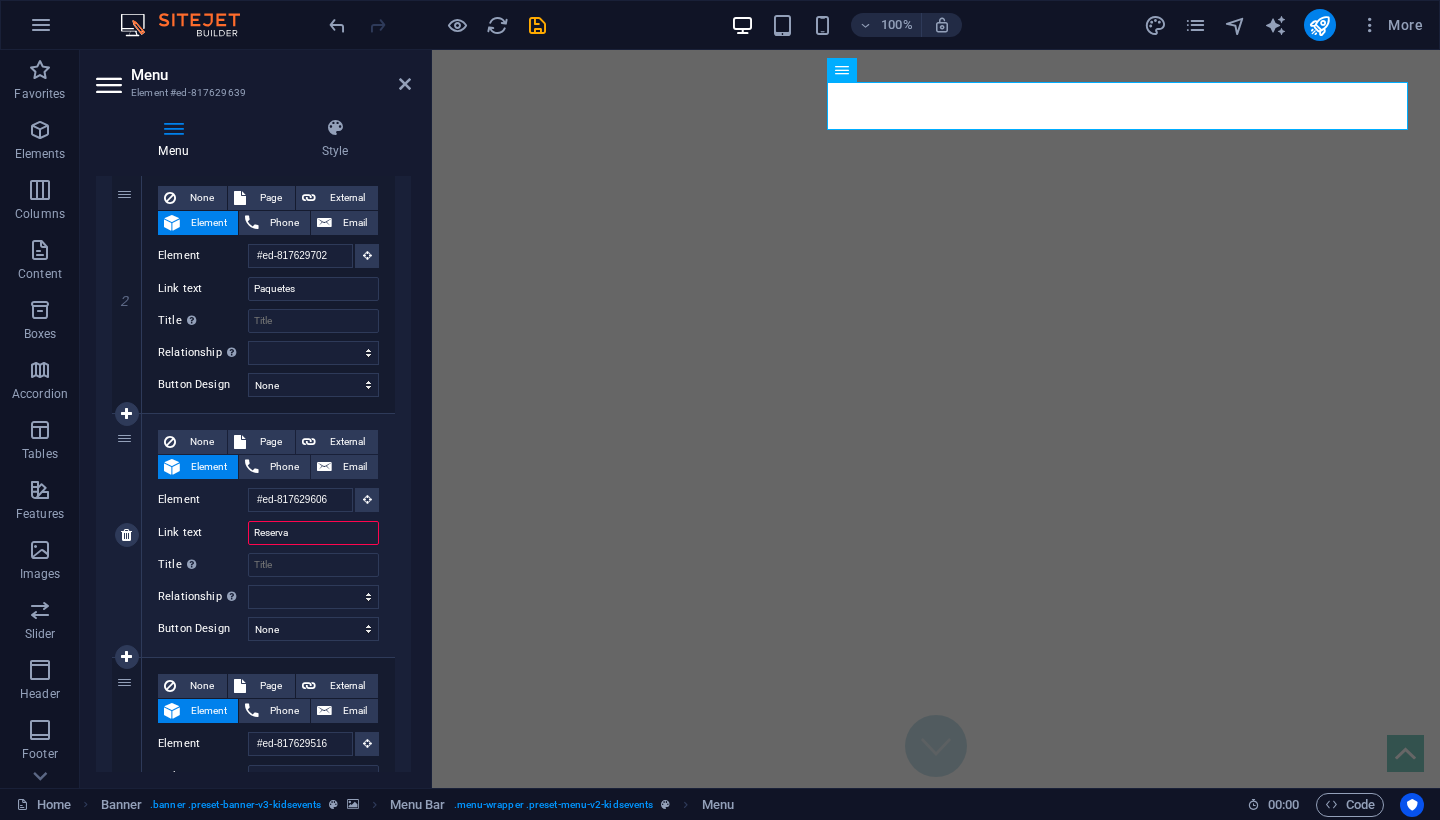 select 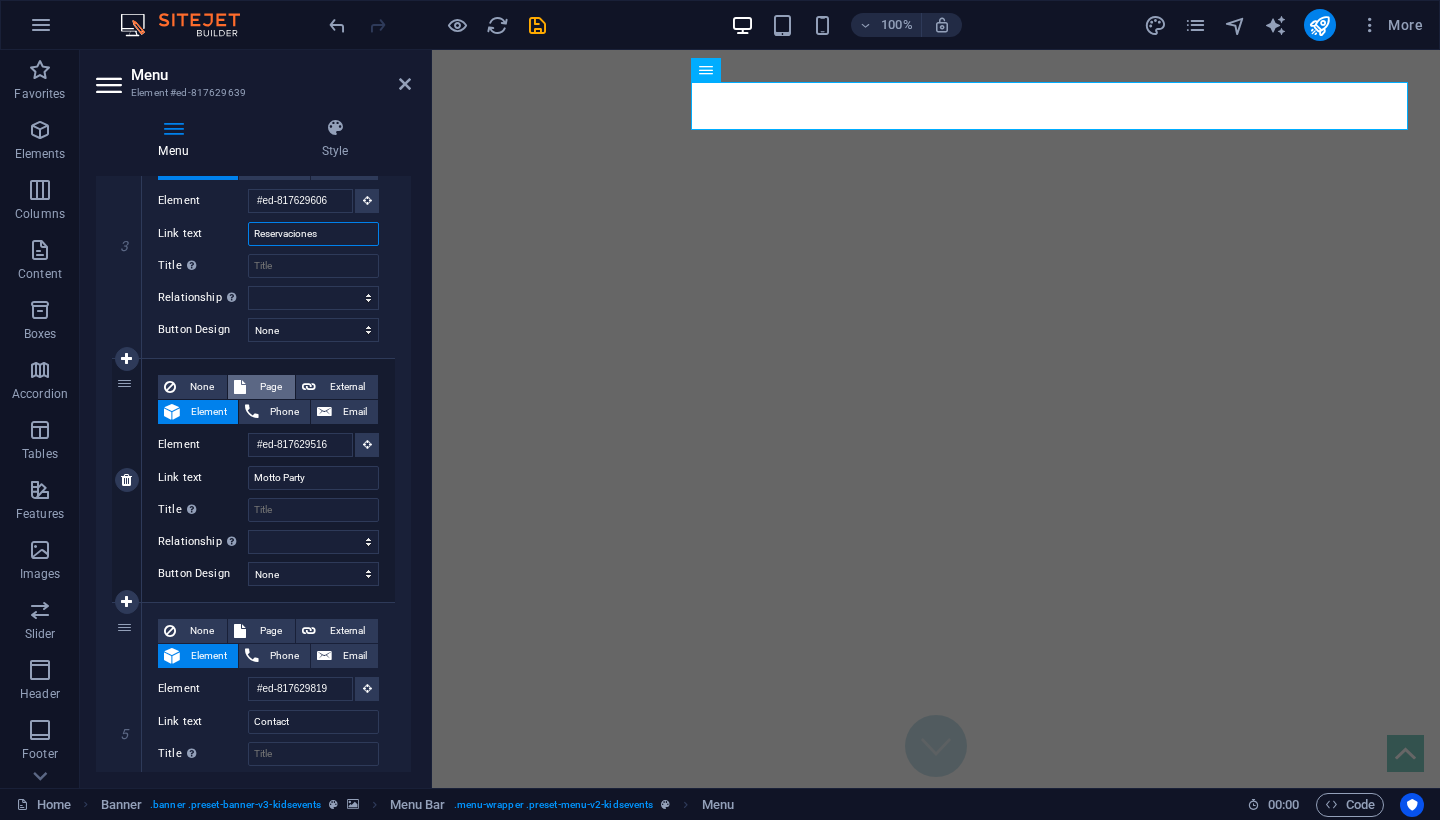 scroll, scrollTop: 774, scrollLeft: 0, axis: vertical 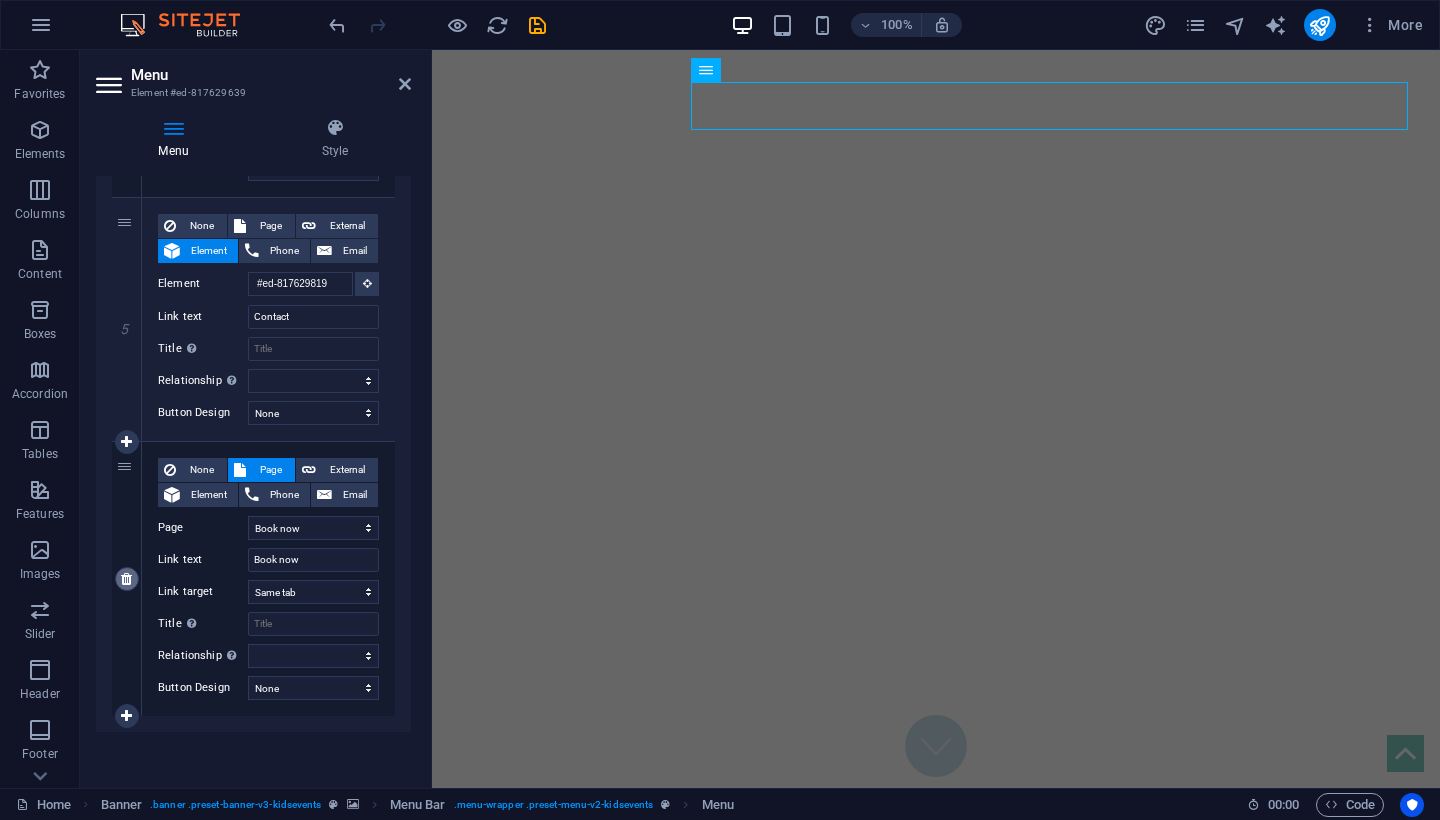 click at bounding box center [126, 579] 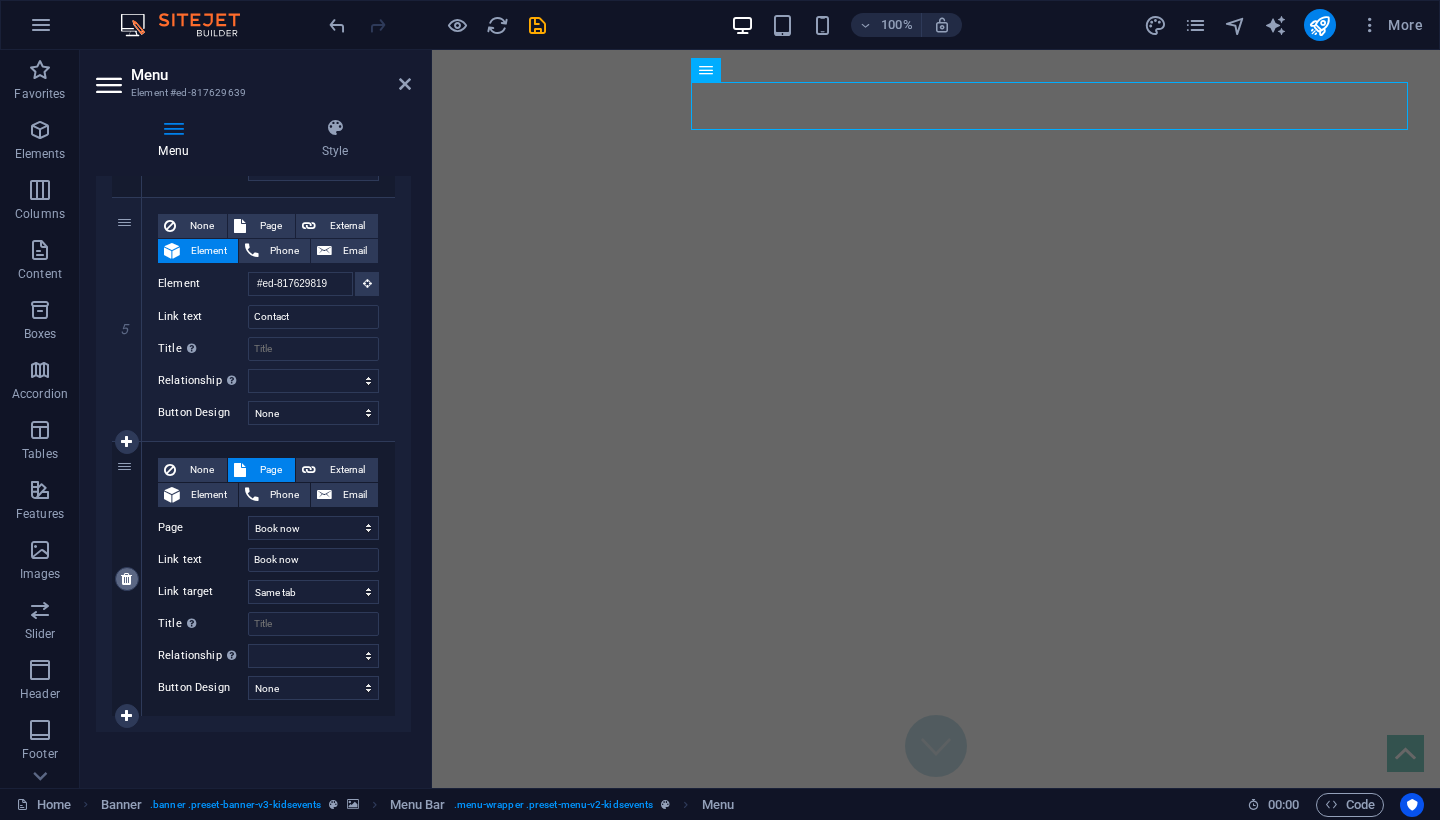 scroll, scrollTop: 900, scrollLeft: 0, axis: vertical 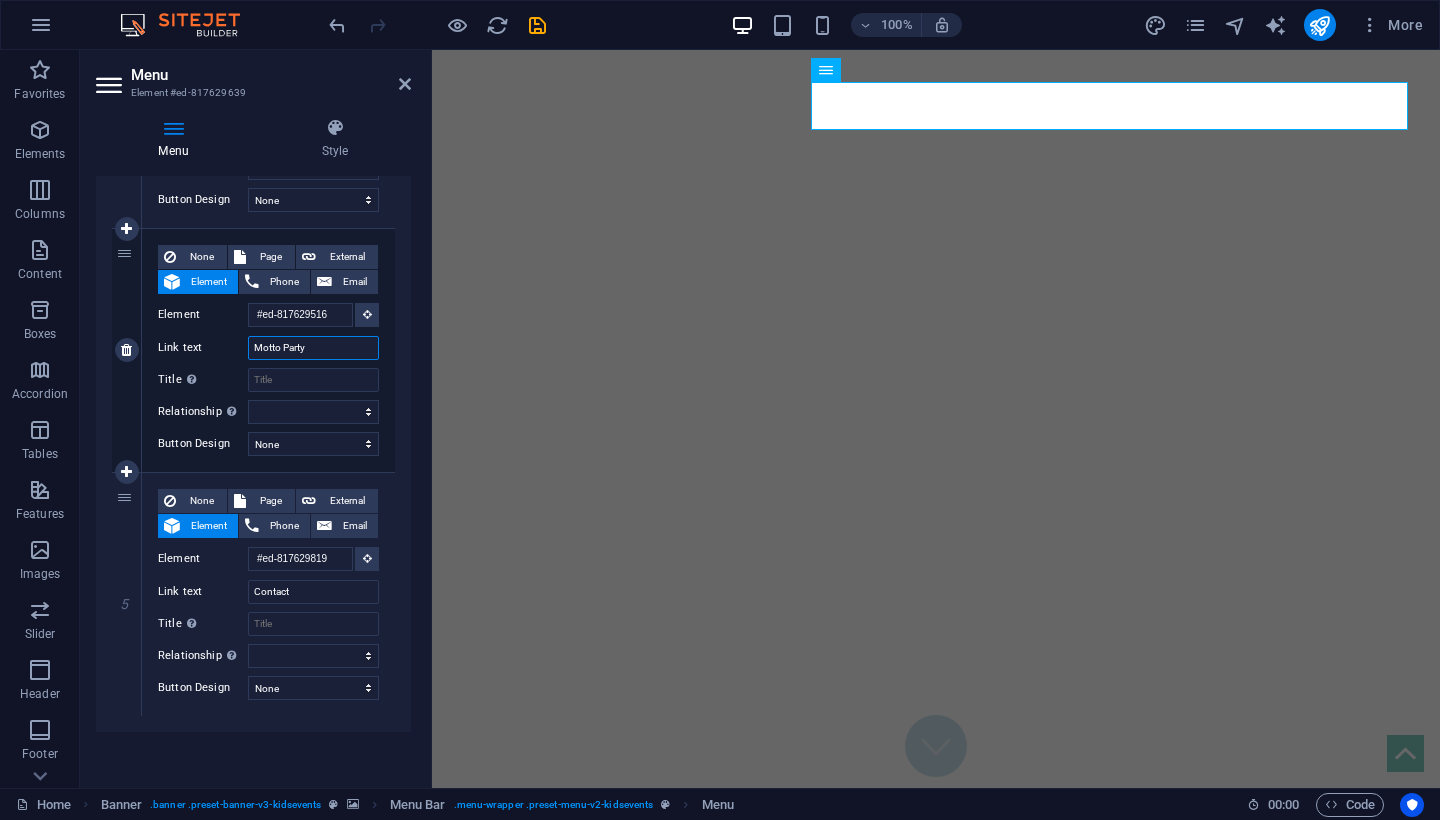 click on "Motto Party" at bounding box center [313, 348] 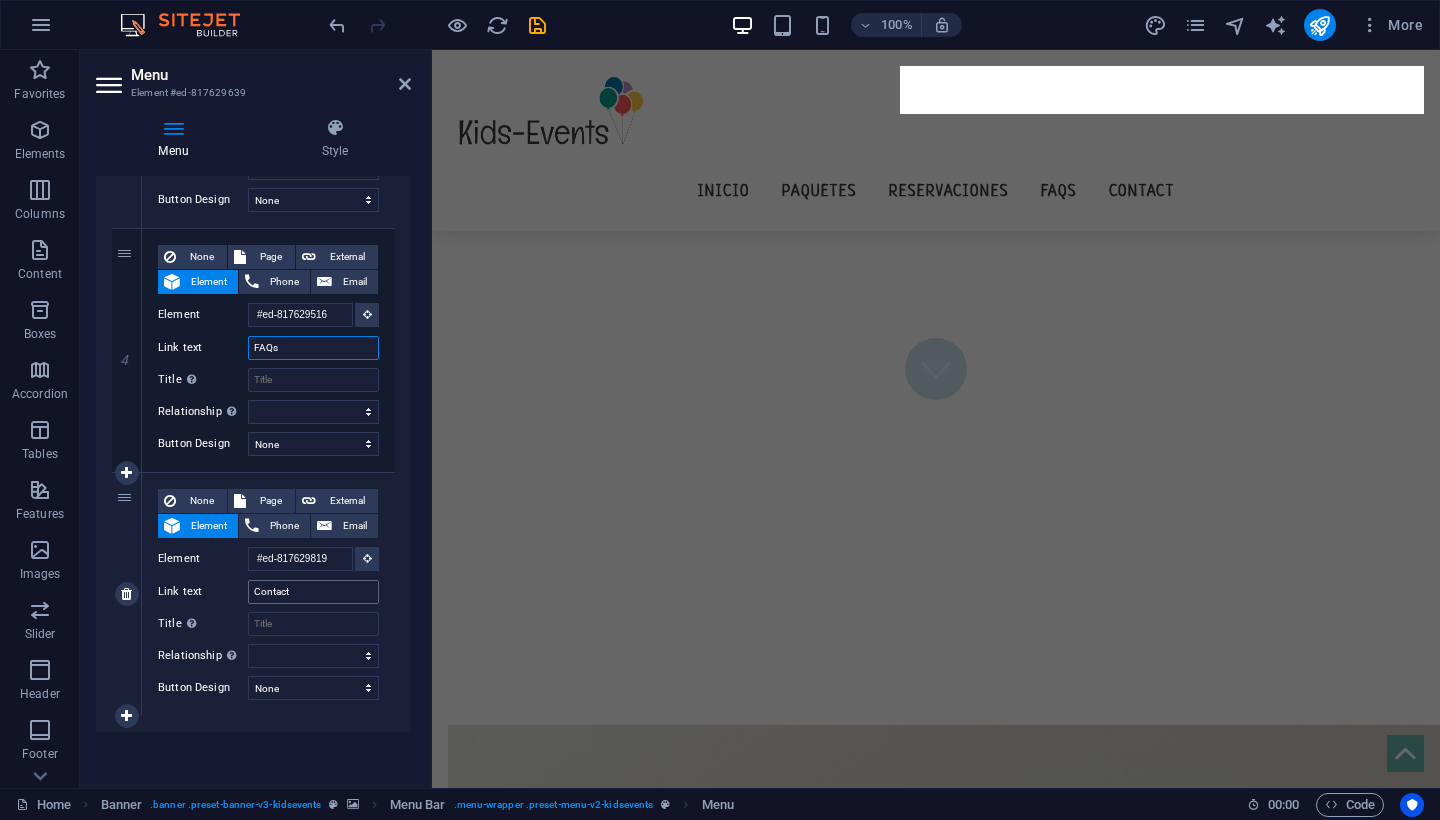 scroll, scrollTop: 0, scrollLeft: 0, axis: both 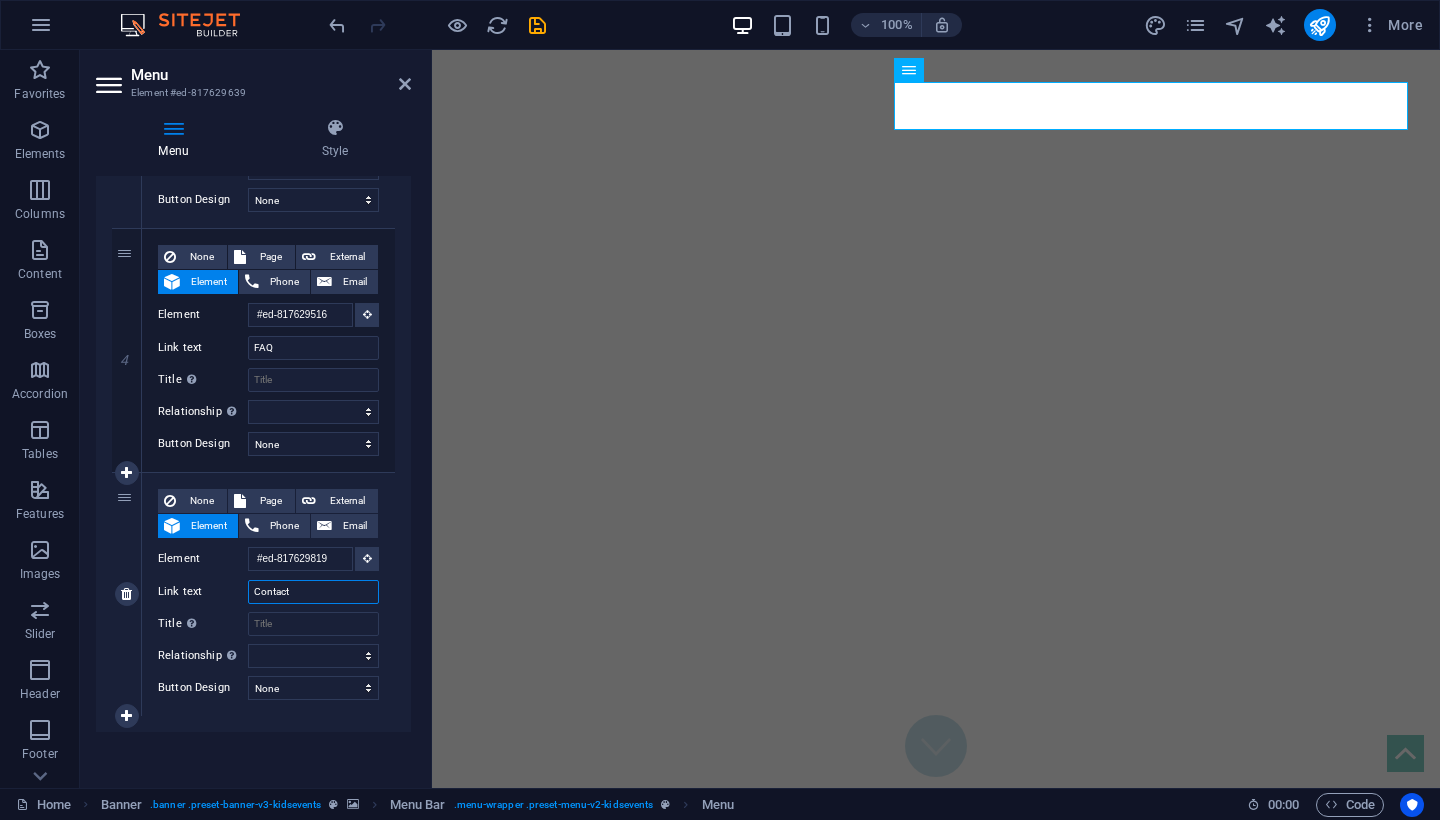 click on "Contact" at bounding box center (313, 592) 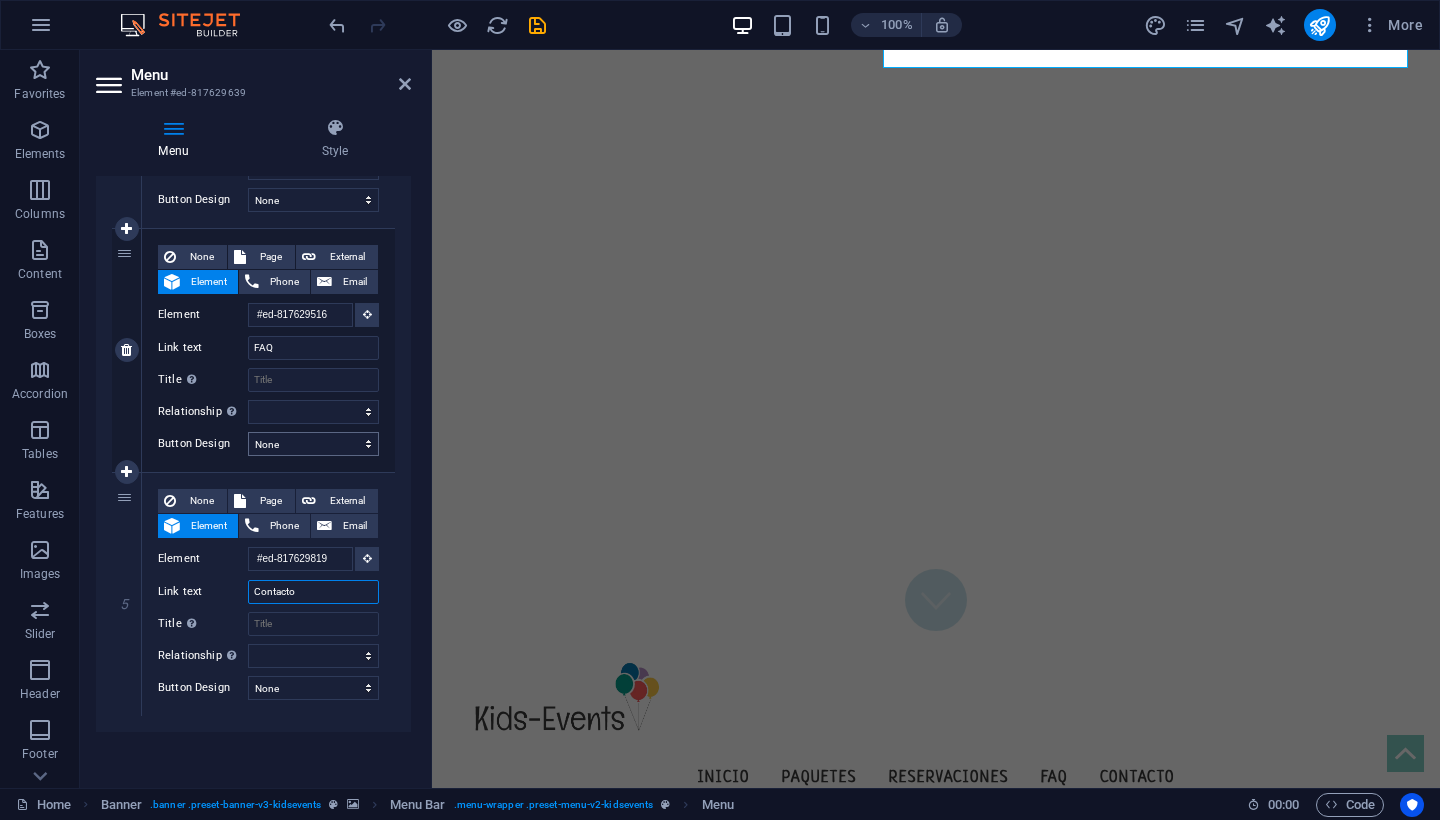 scroll, scrollTop: 0, scrollLeft: 0, axis: both 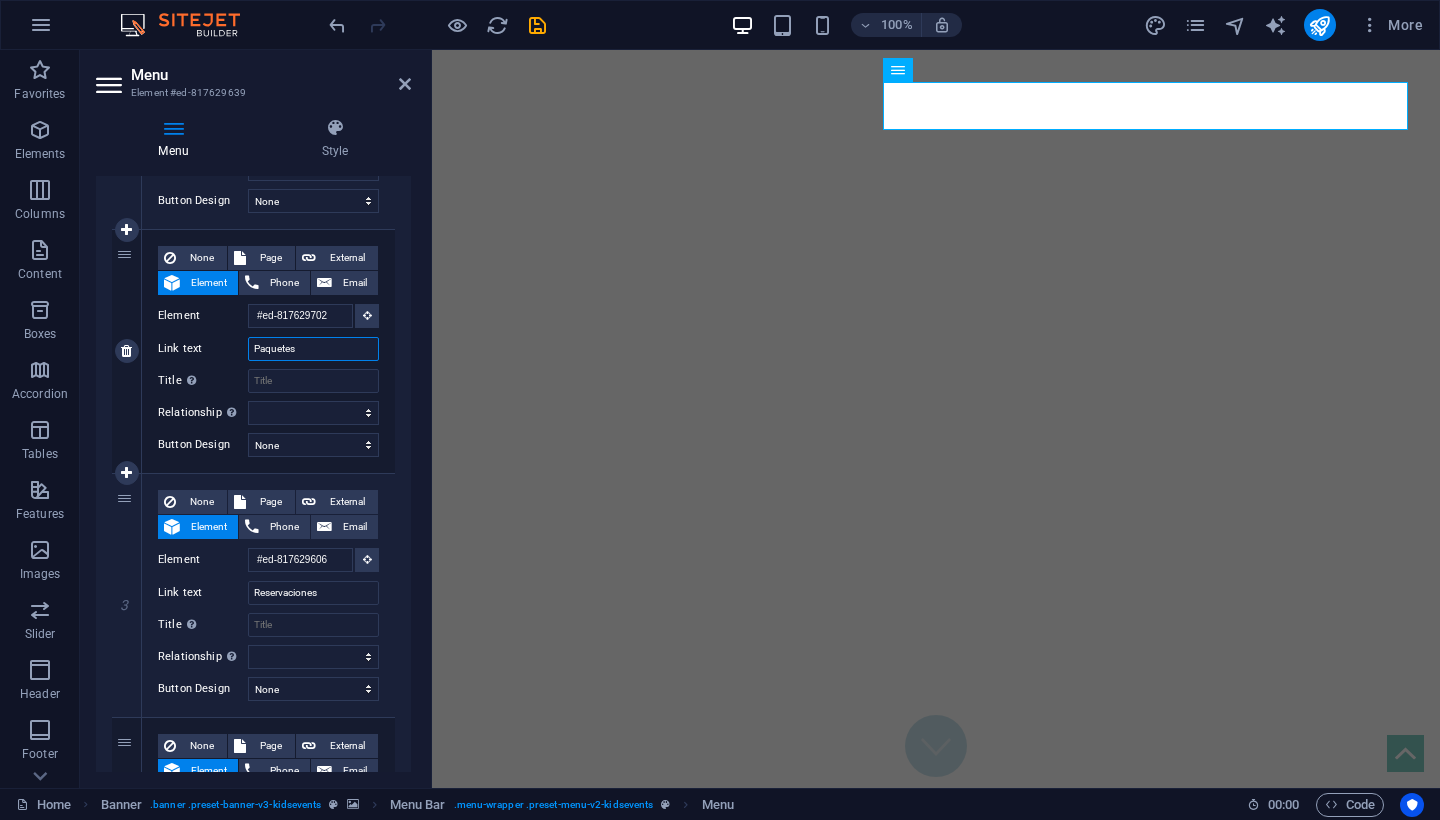 click on "Paquetes" at bounding box center [313, 349] 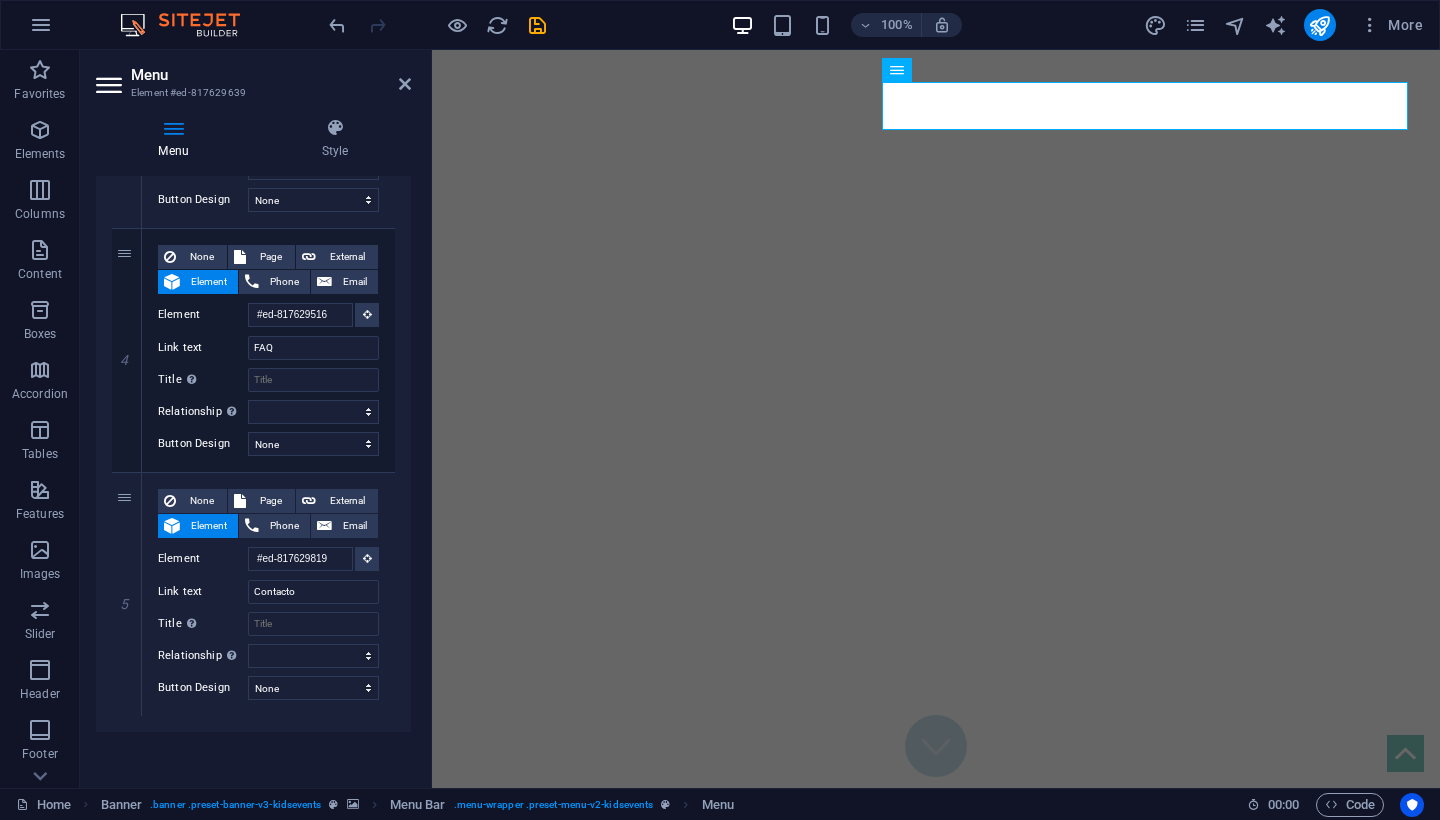 scroll, scrollTop: 900, scrollLeft: 0, axis: vertical 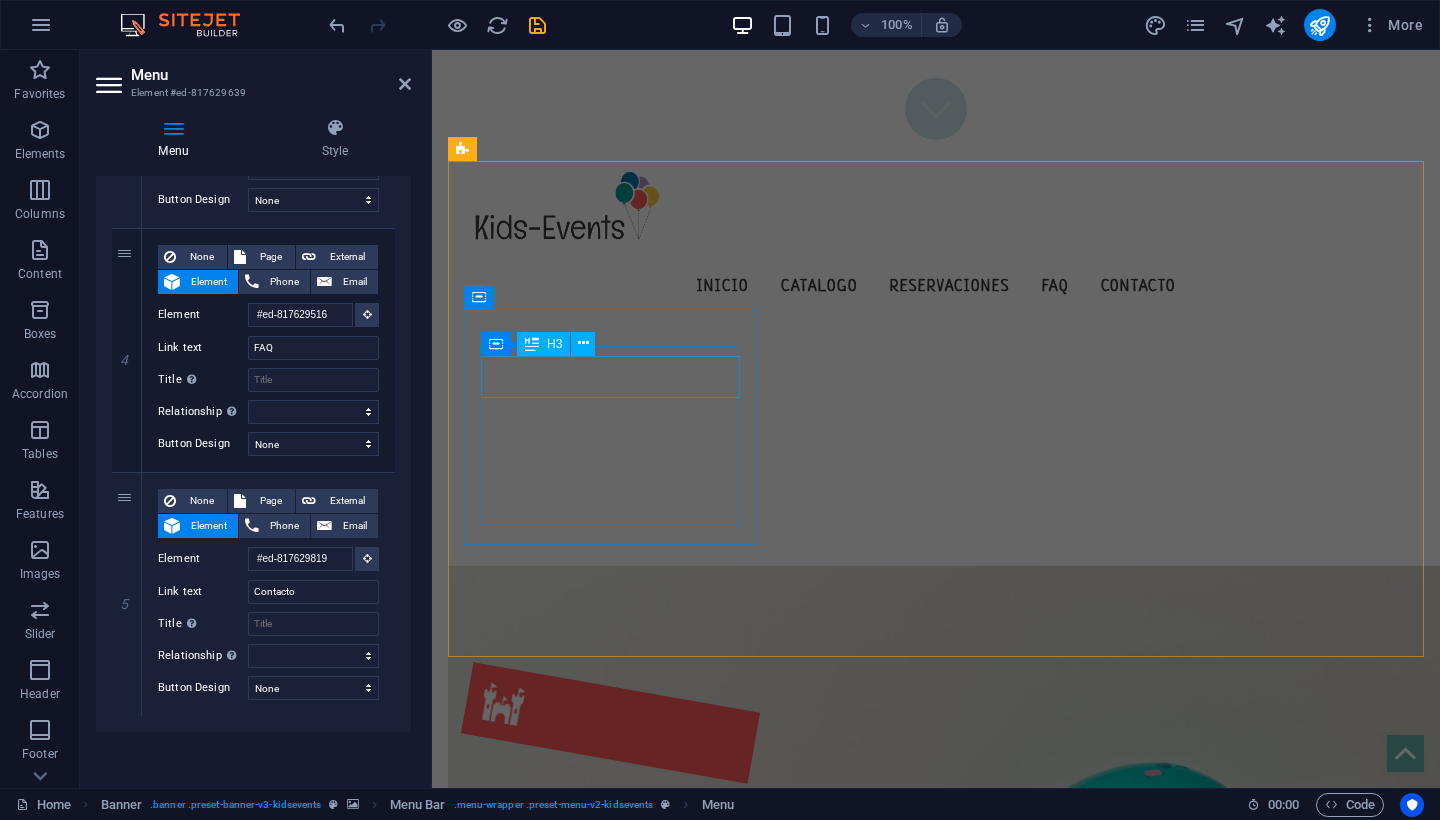 click on "Birthday" at bounding box center [610, 790] 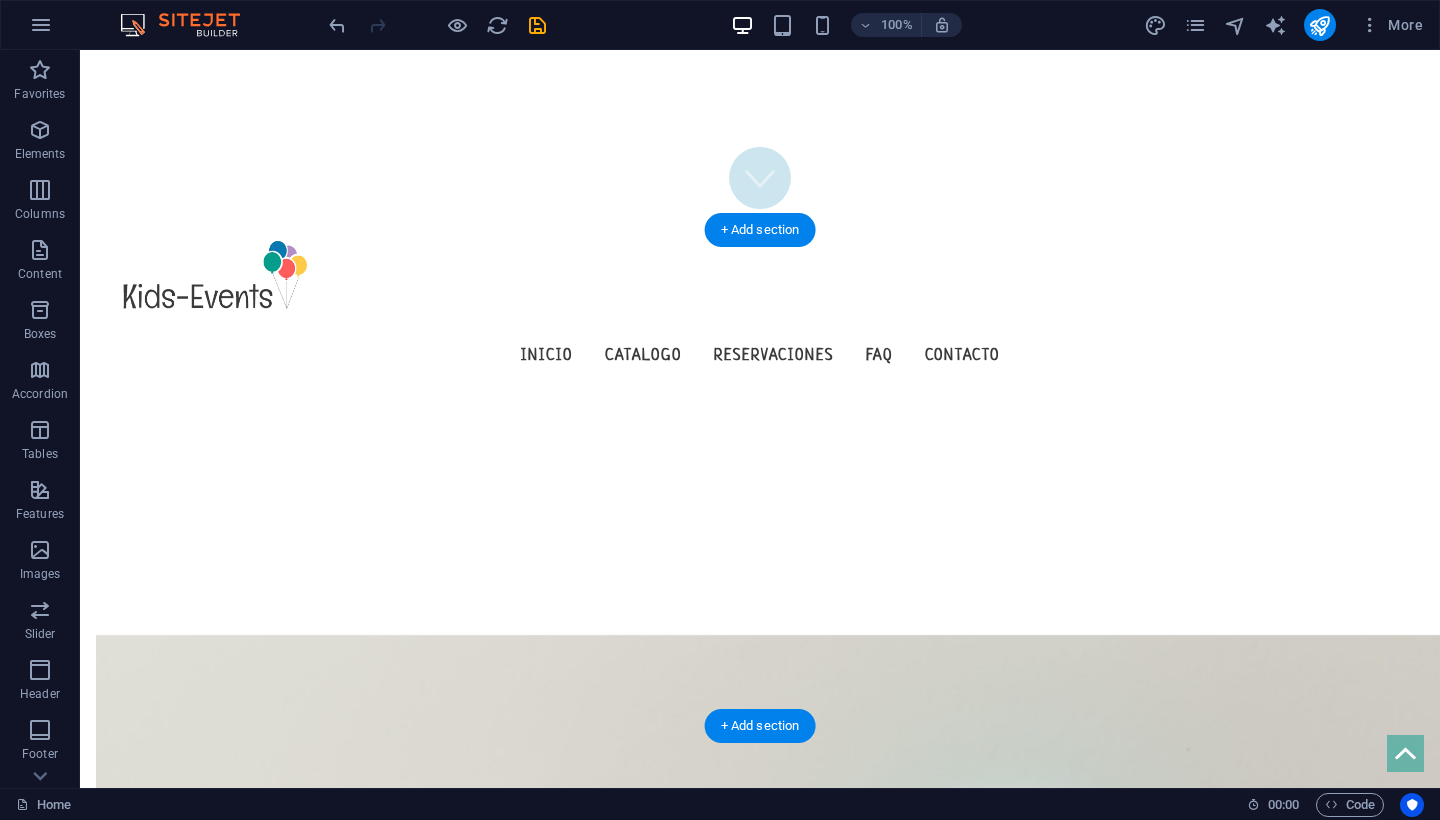 scroll, scrollTop: 569, scrollLeft: 0, axis: vertical 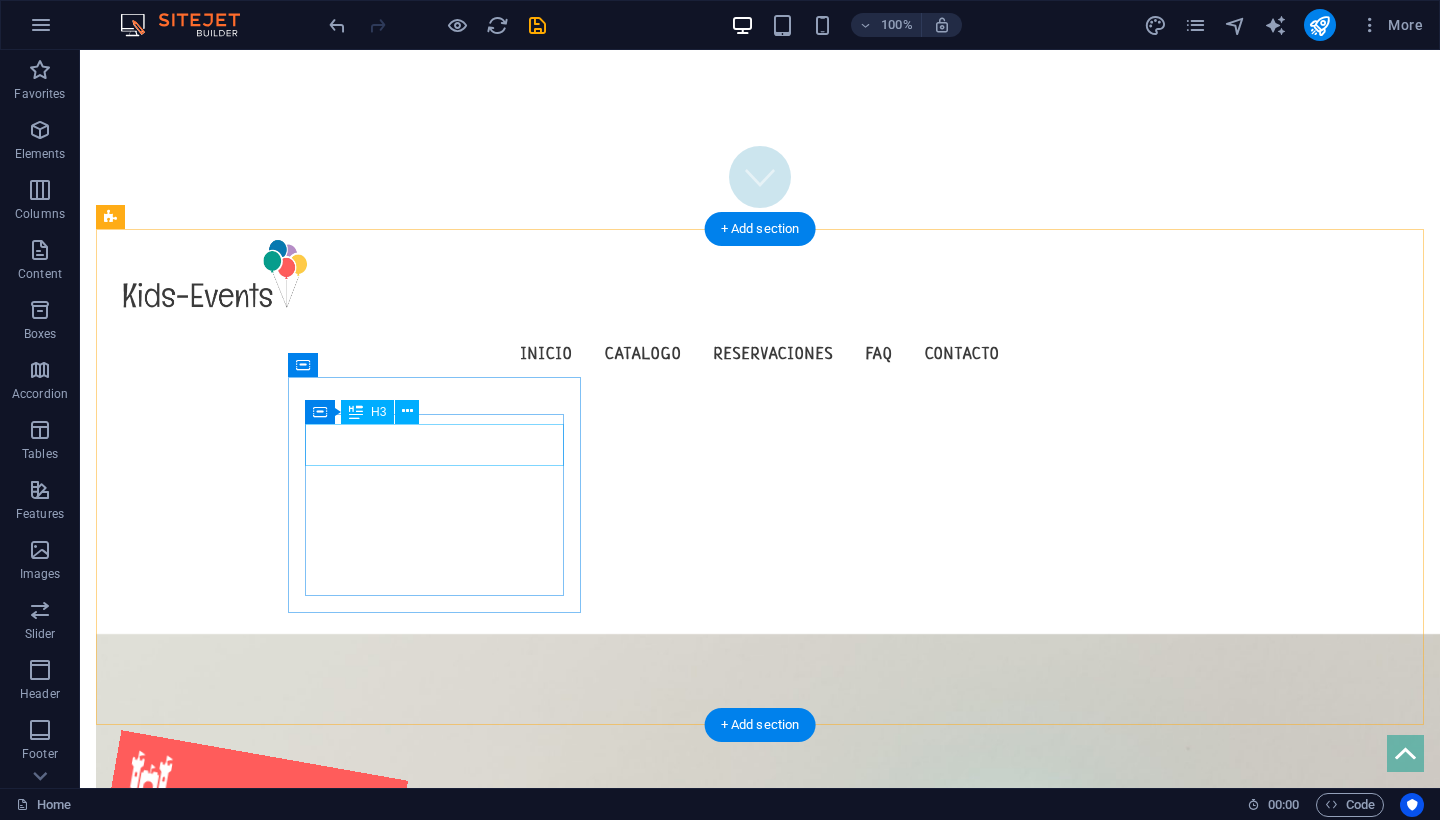 click on "Birthday" at bounding box center [258, 858] 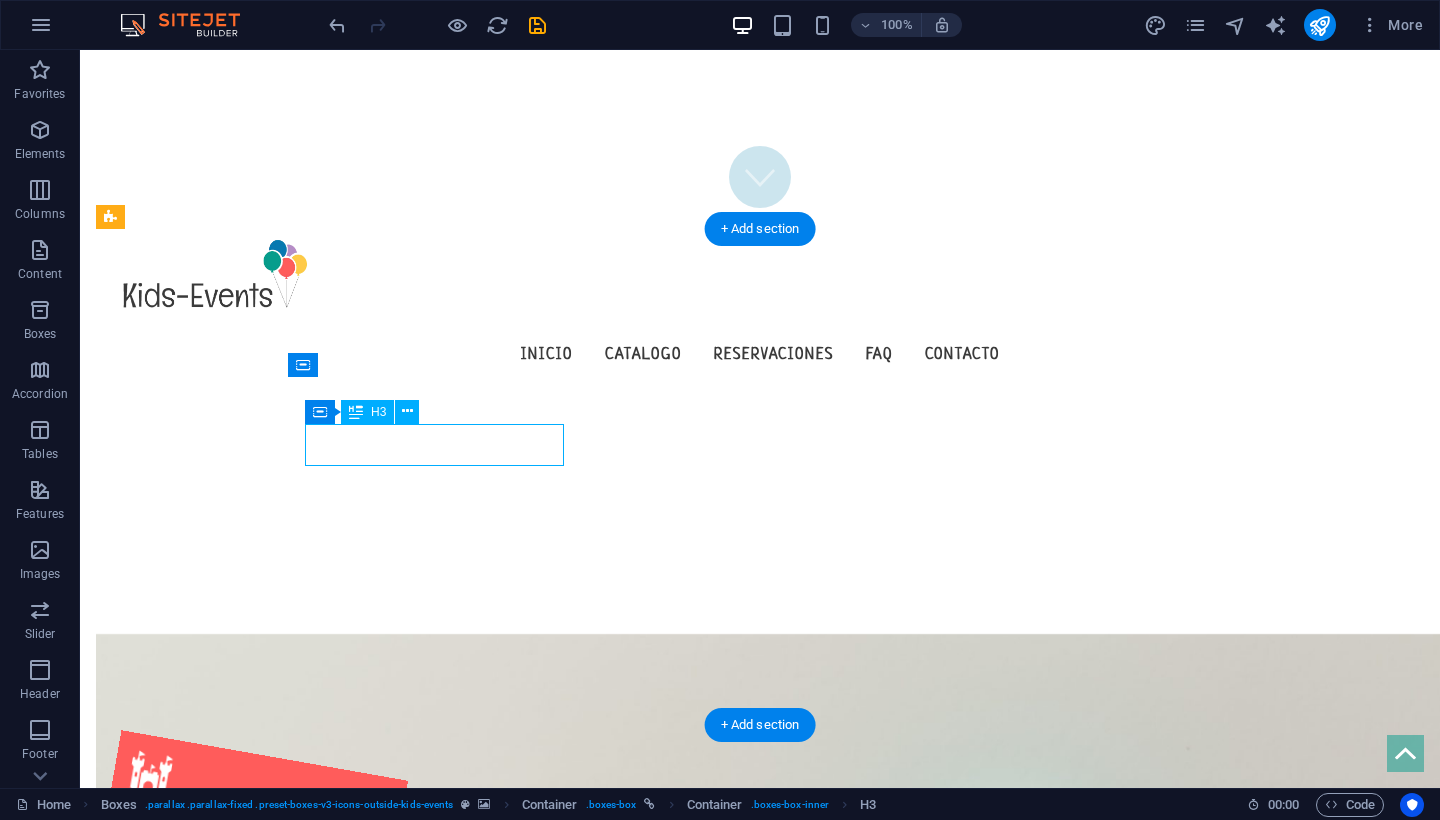 click on "Birthday" at bounding box center [258, 858] 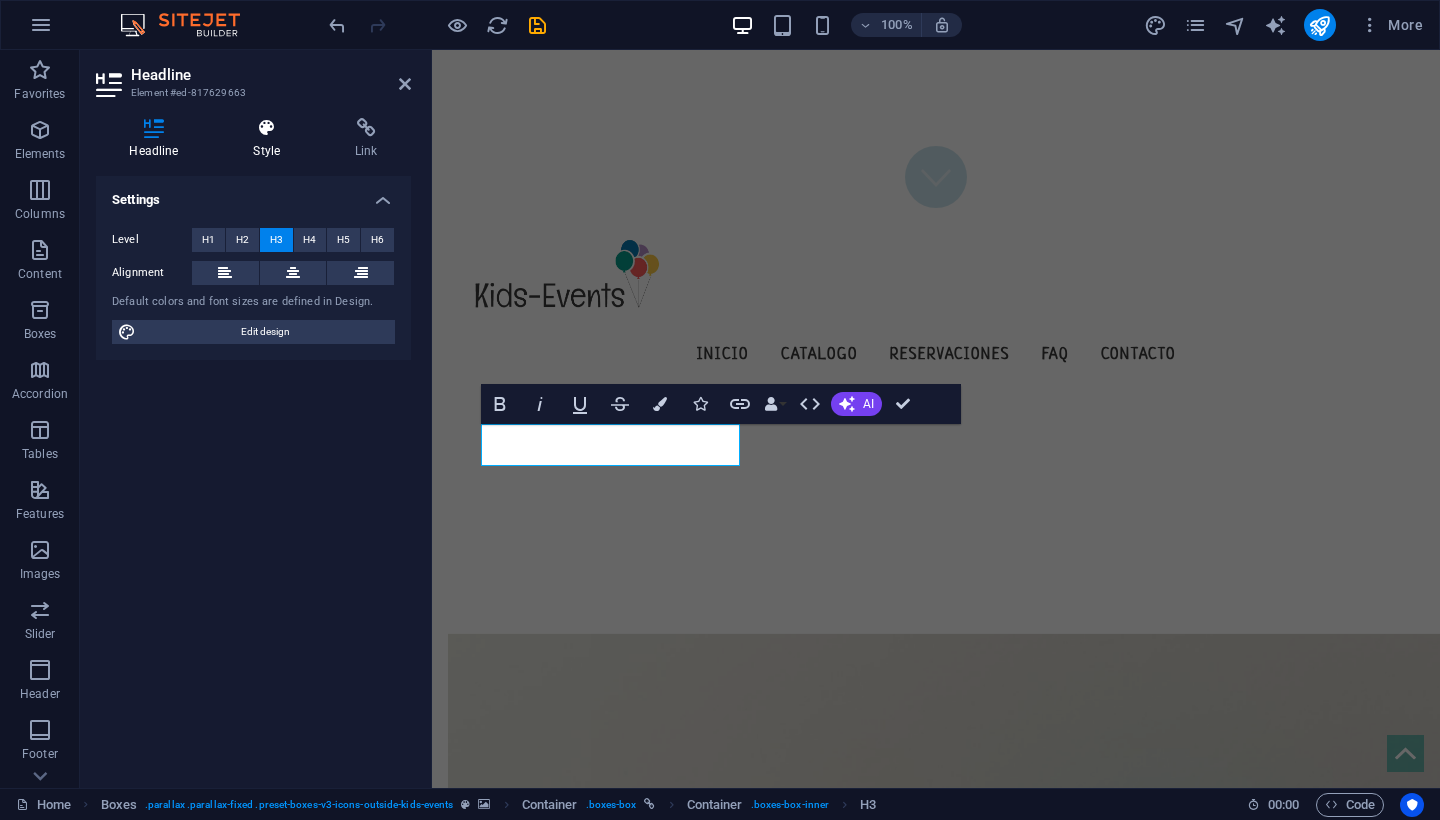 click at bounding box center (267, 128) 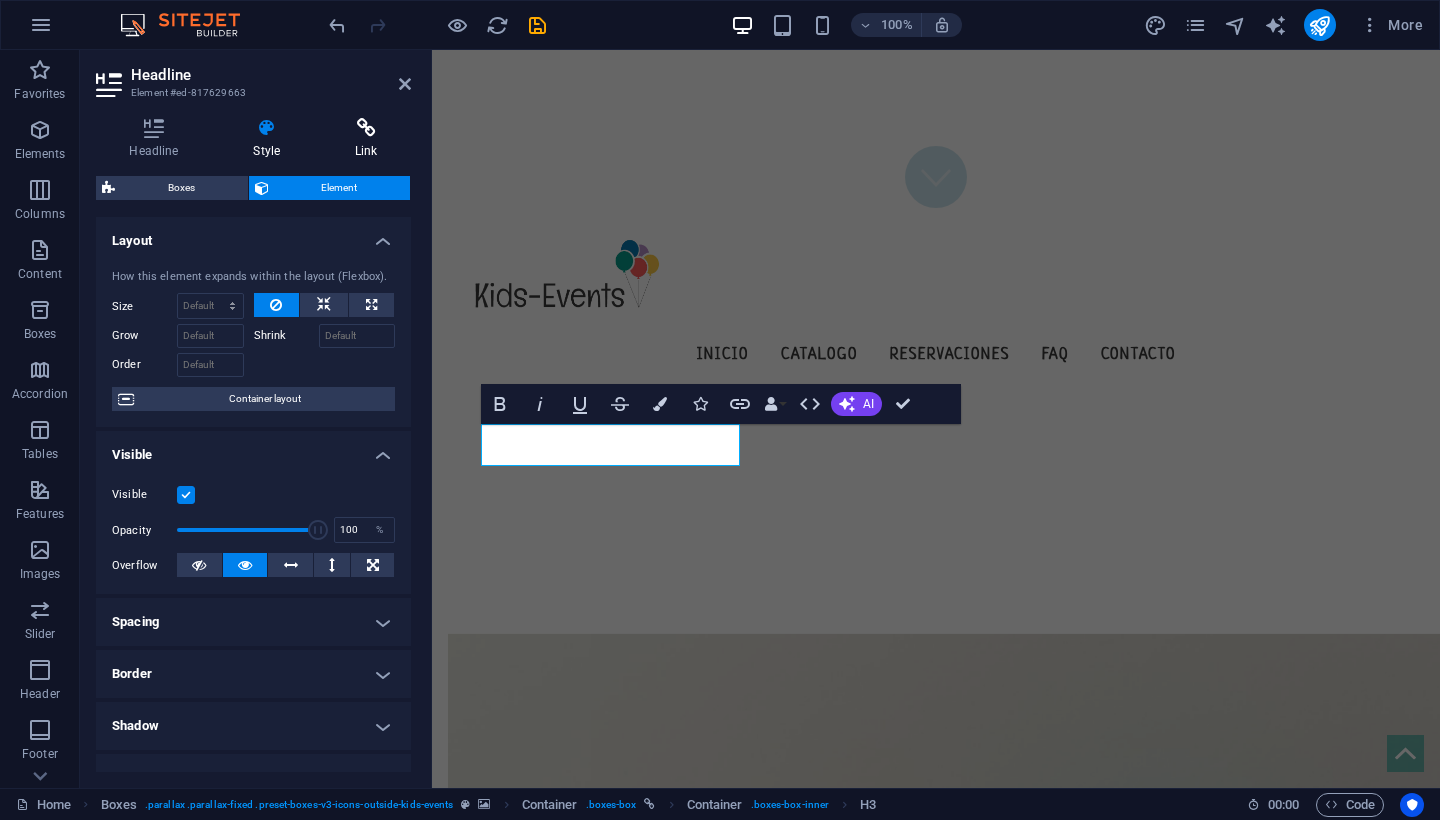 click at bounding box center (366, 128) 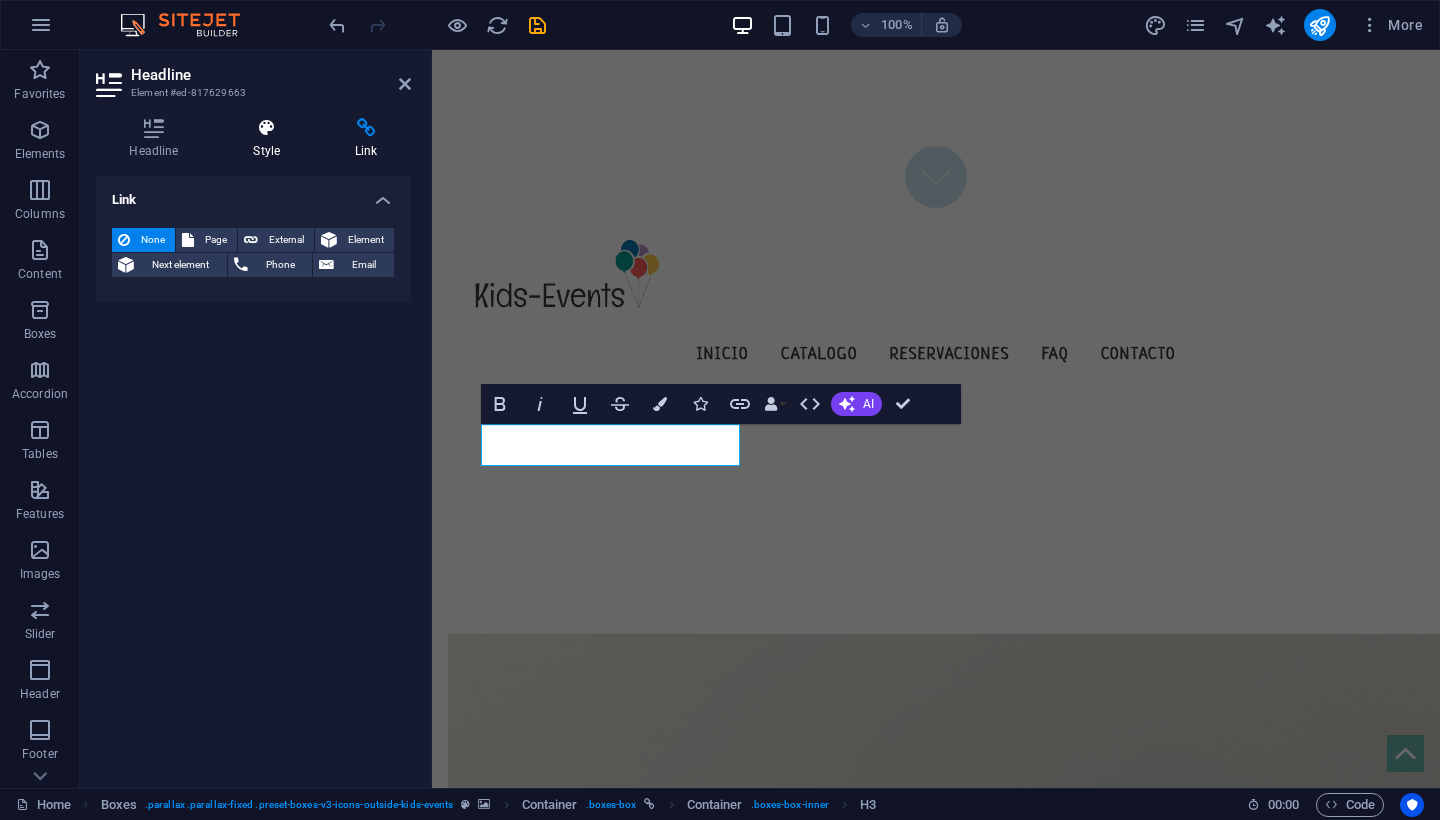 click on "Style" at bounding box center (271, 139) 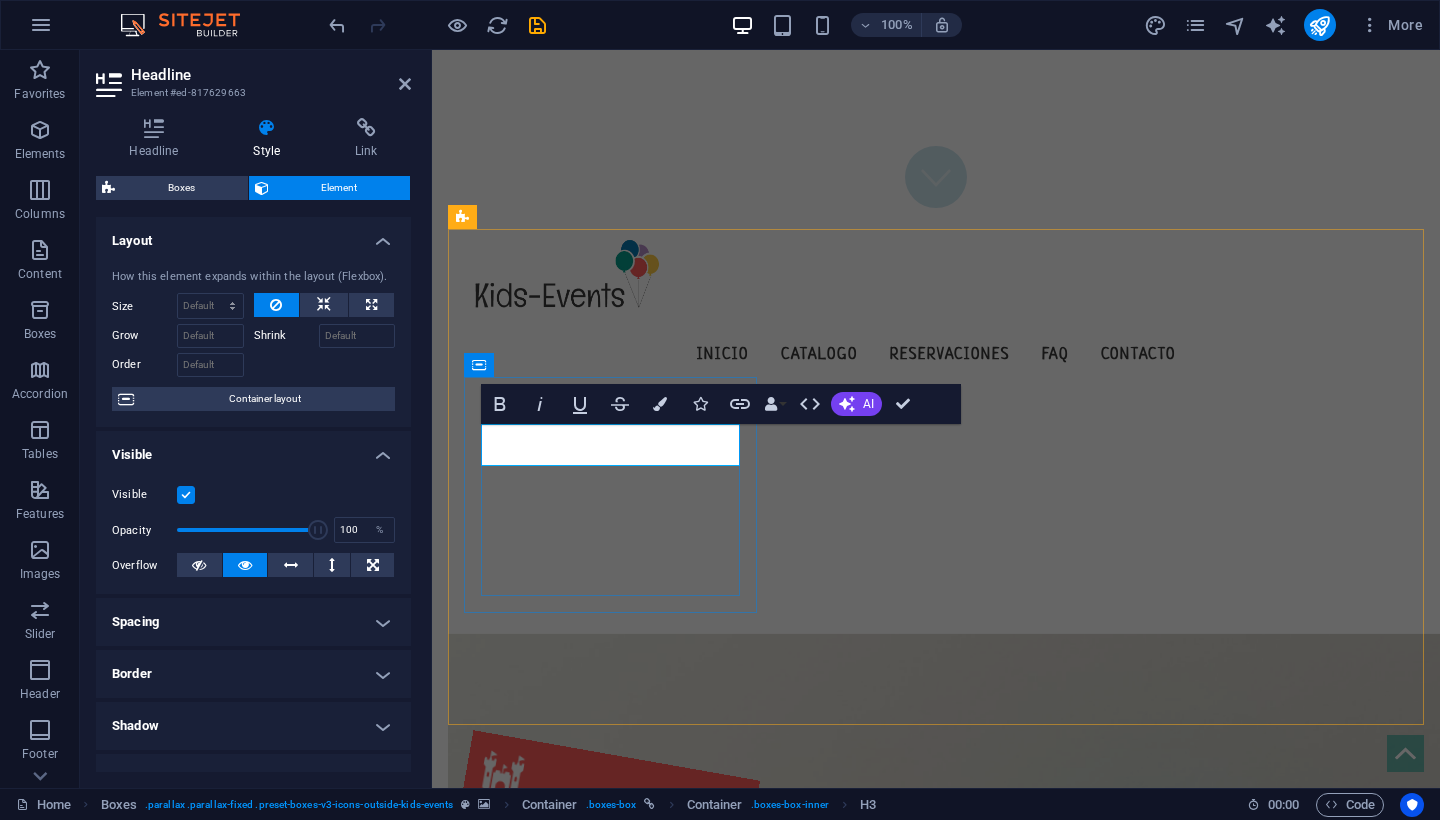 scroll, scrollTop: 0, scrollLeft: 0, axis: both 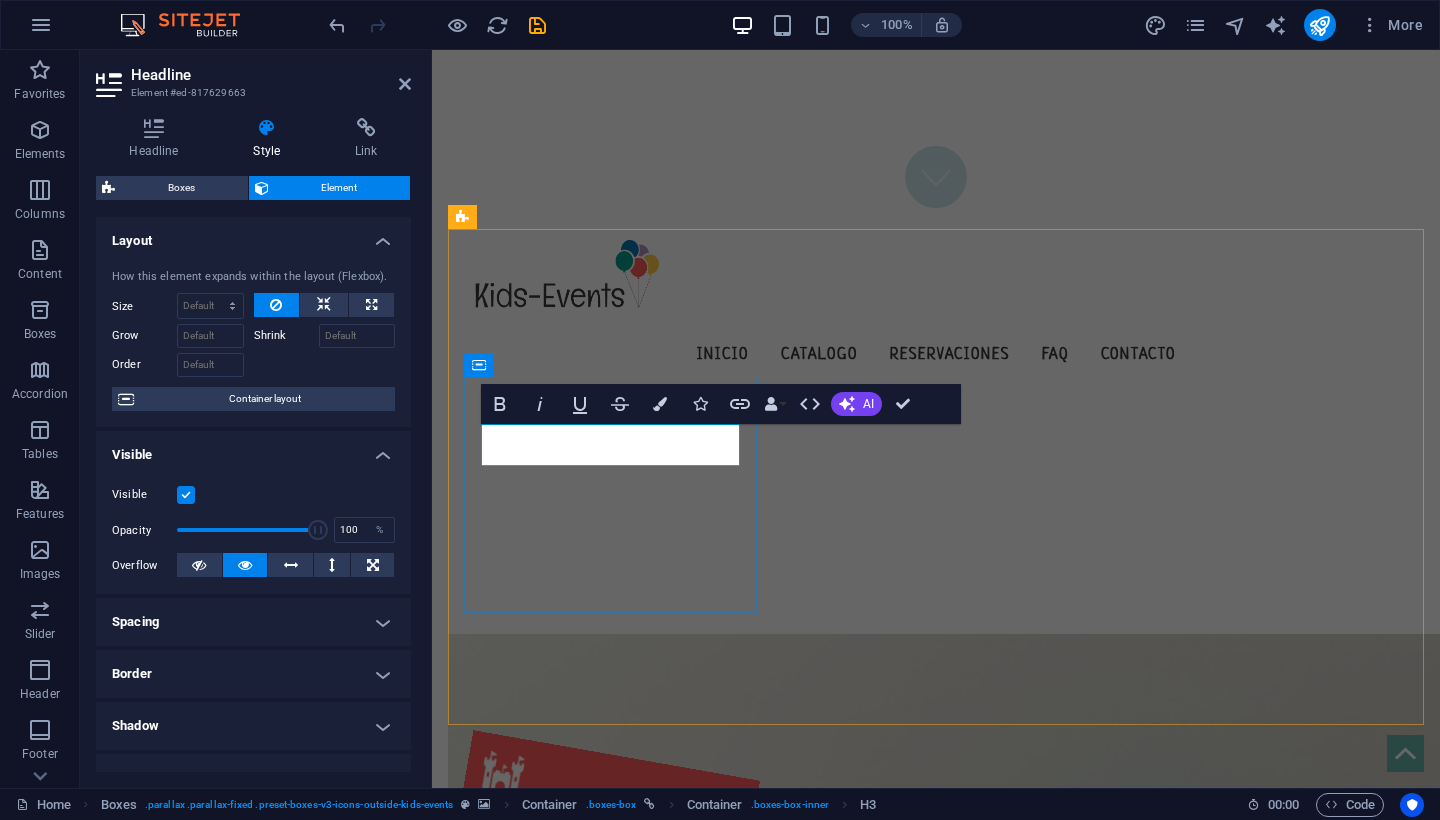 click on "Birthday" at bounding box center (610, 858) 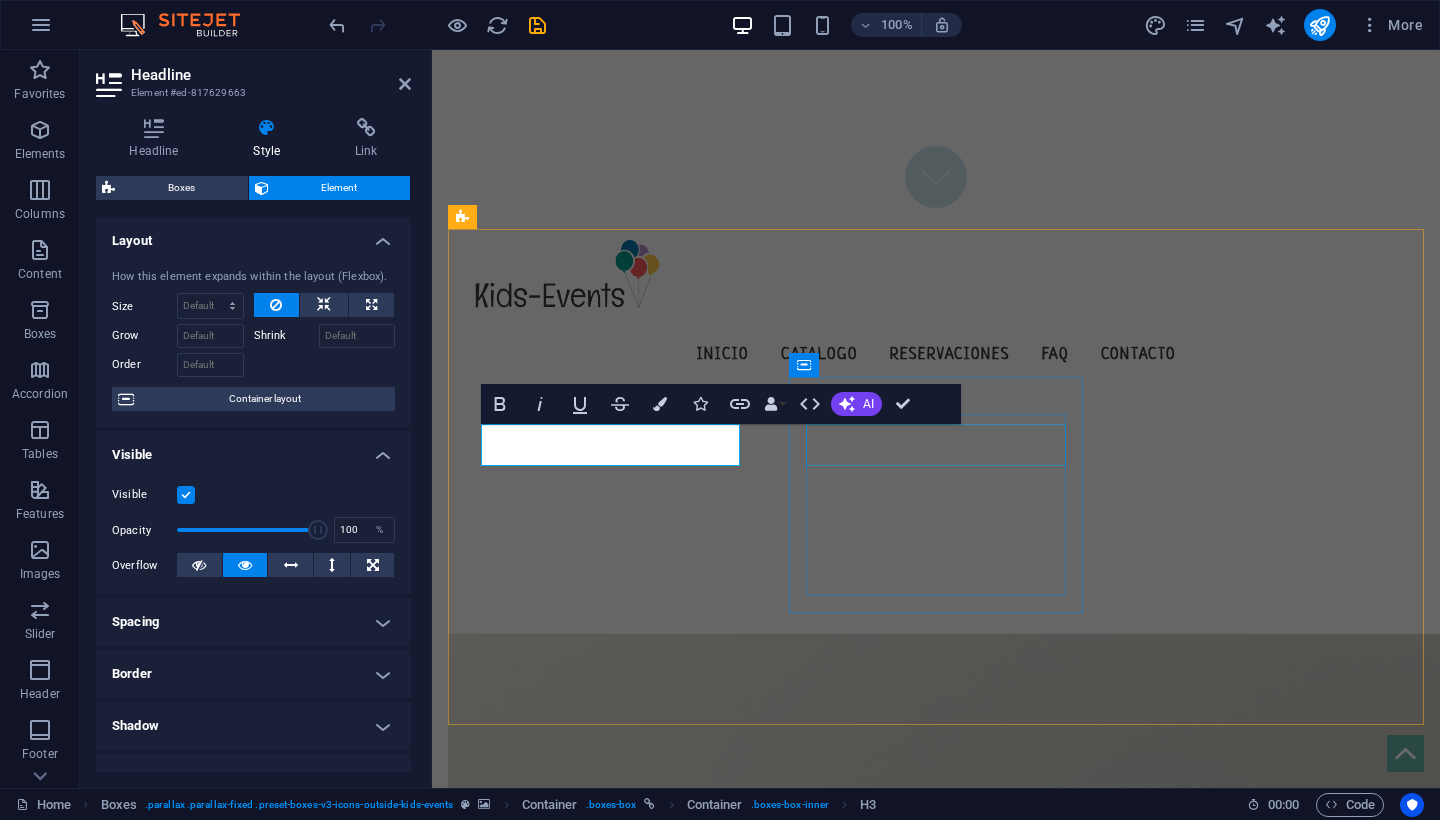 click on "Games" at bounding box center (610, 1162) 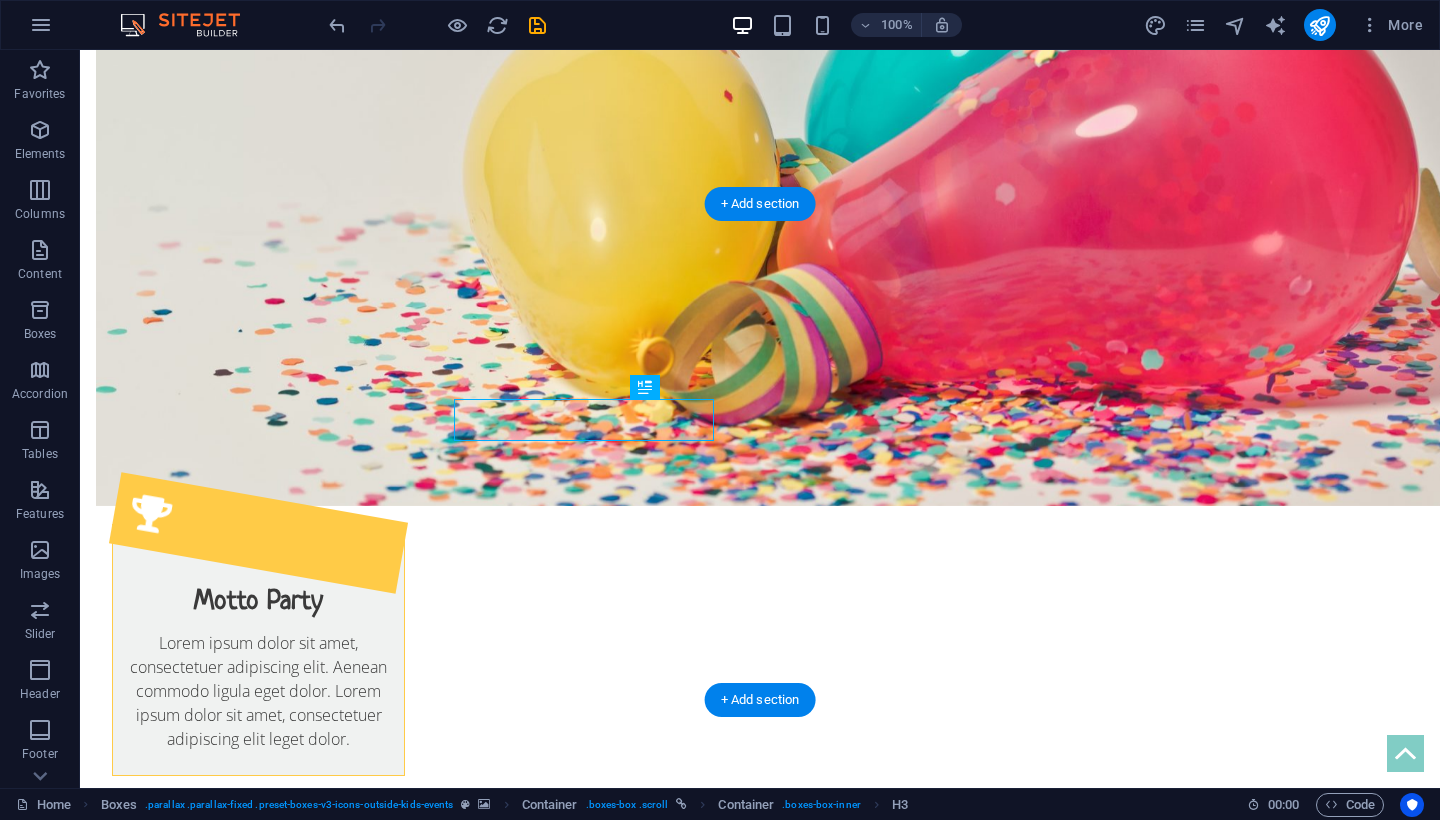 scroll, scrollTop: 594, scrollLeft: 0, axis: vertical 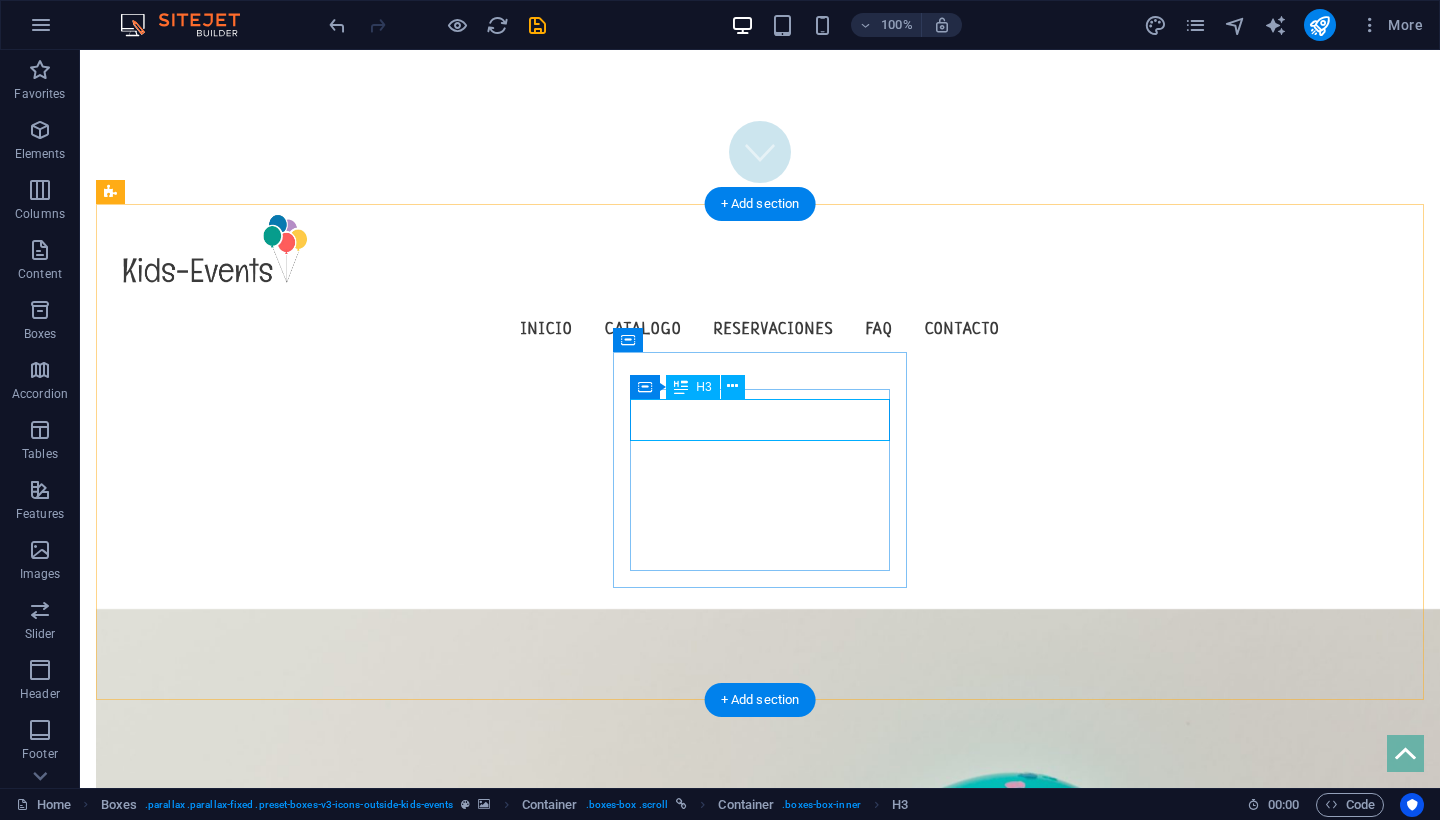 click on "Games" at bounding box center [258, 1137] 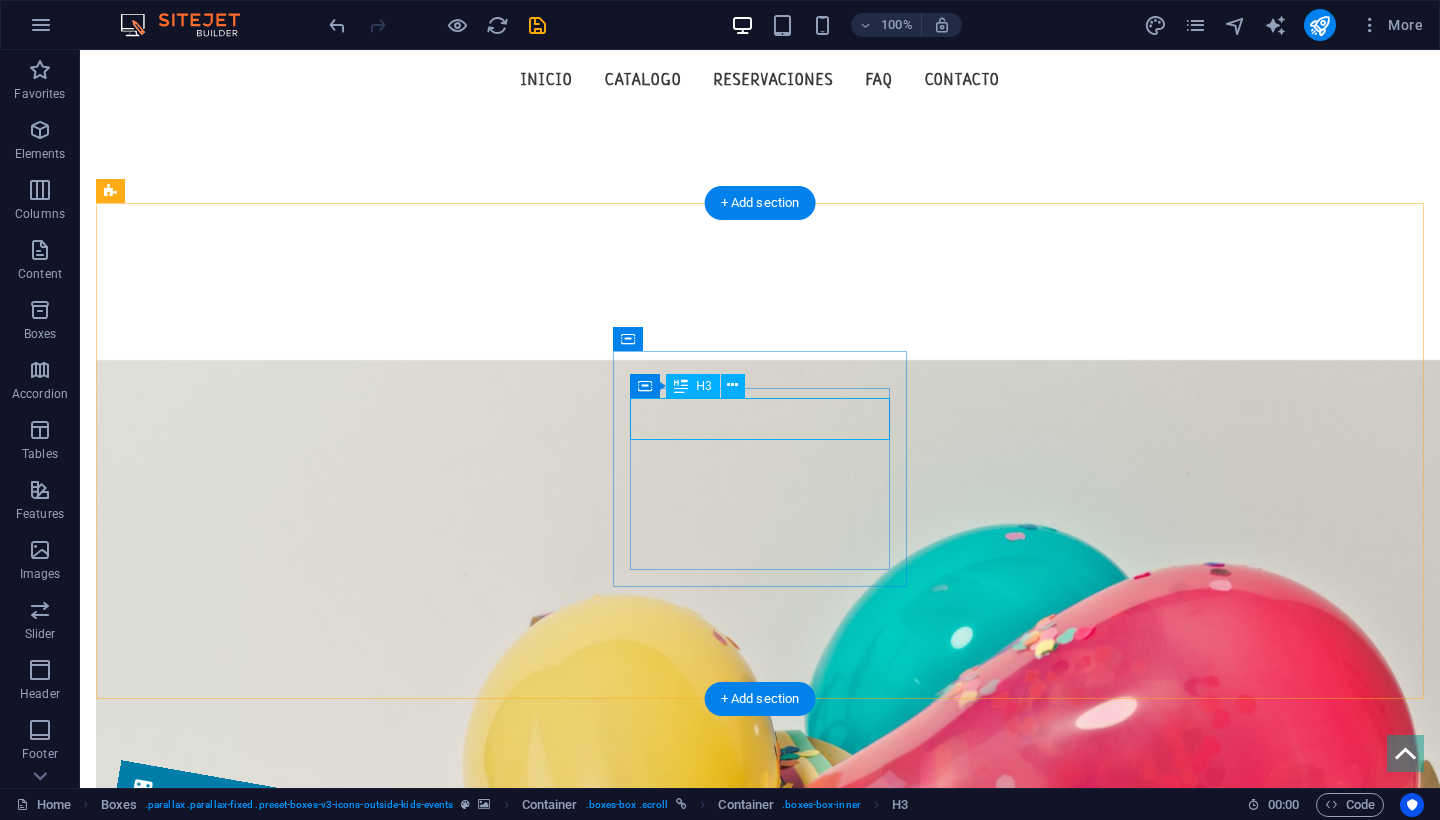 click at bounding box center (776, 1865) 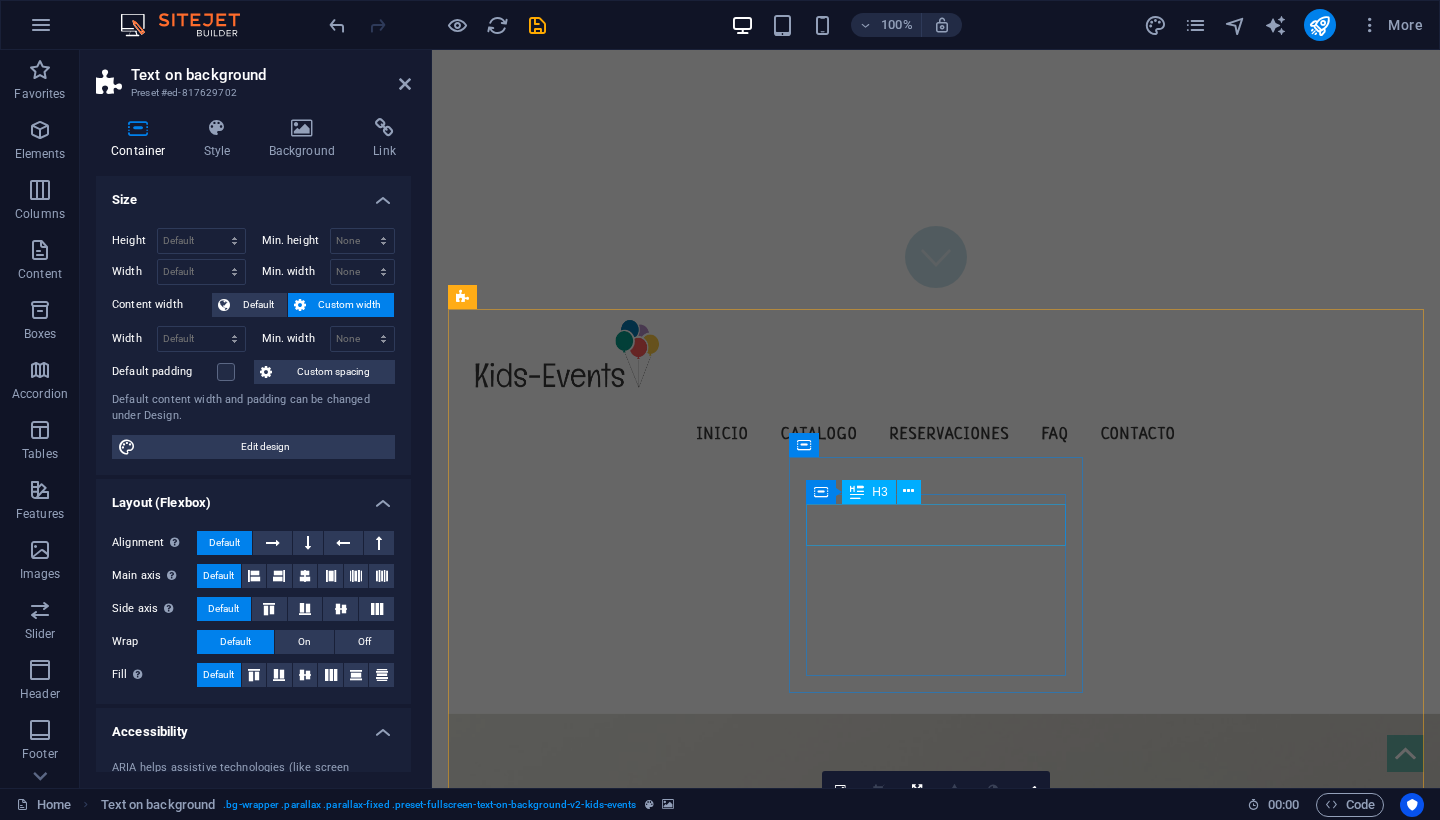 click on "Games" at bounding box center (610, 1242) 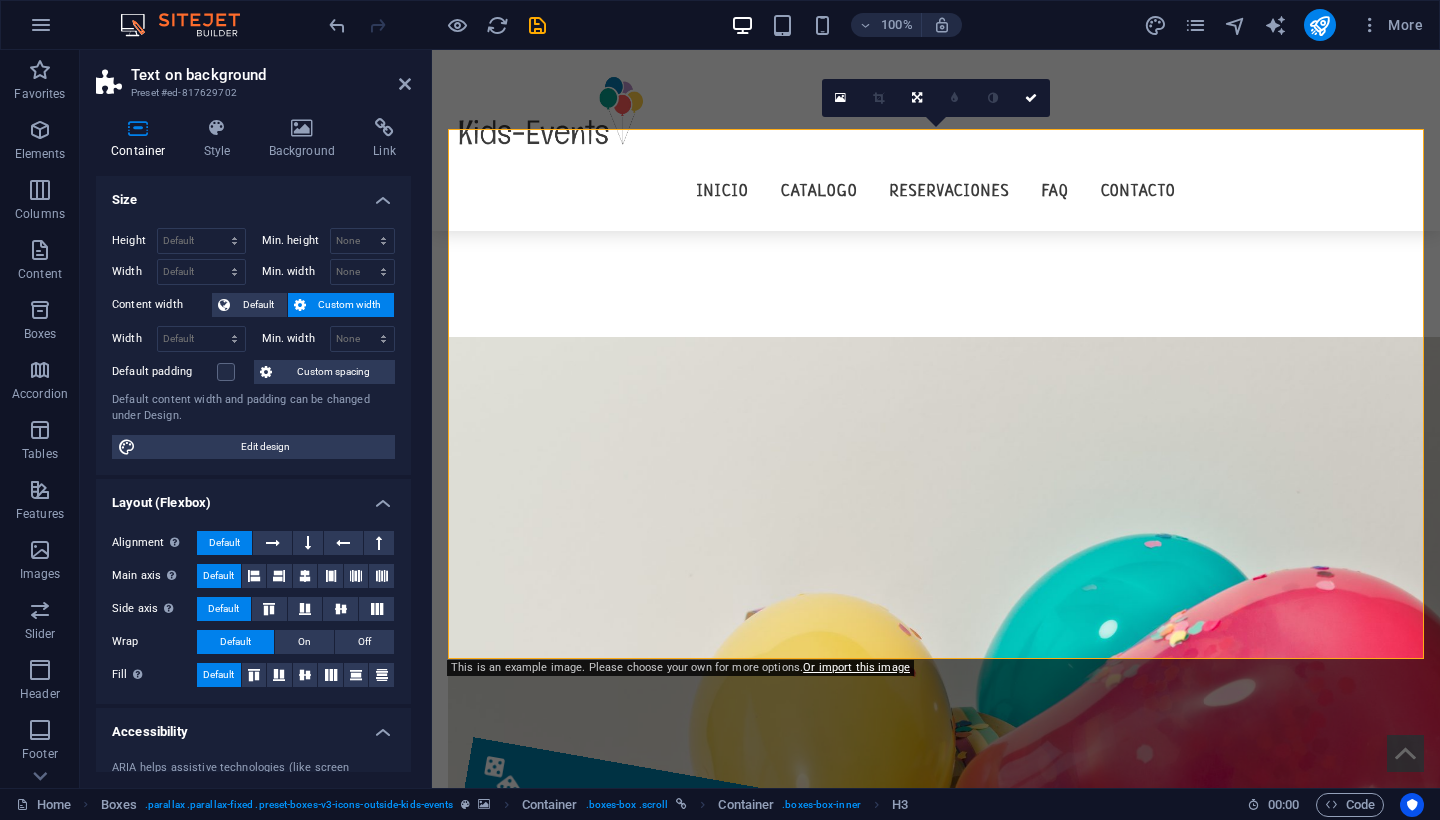 scroll, scrollTop: 594, scrollLeft: 0, axis: vertical 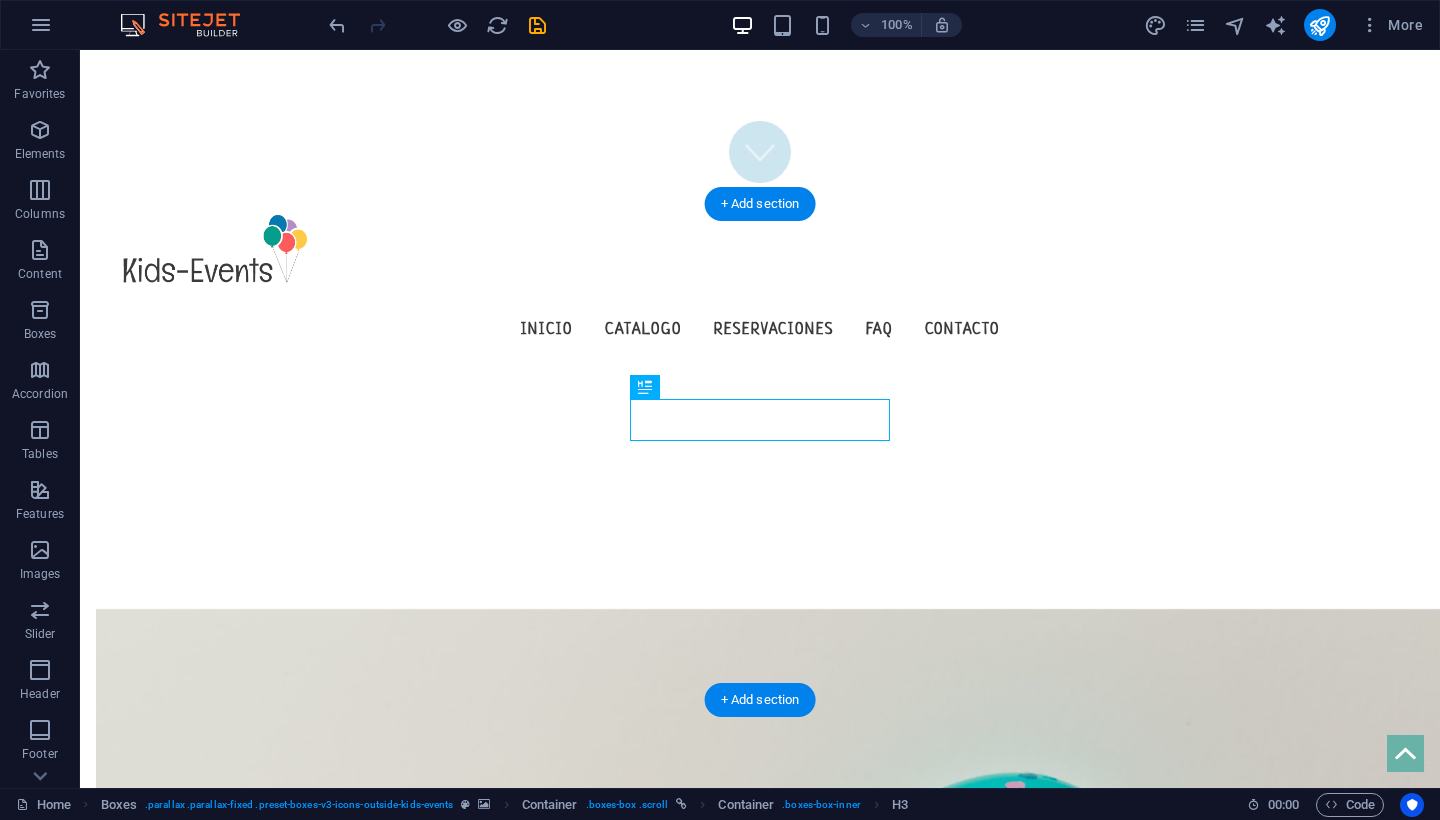 click on "Games" at bounding box center (258, 1137) 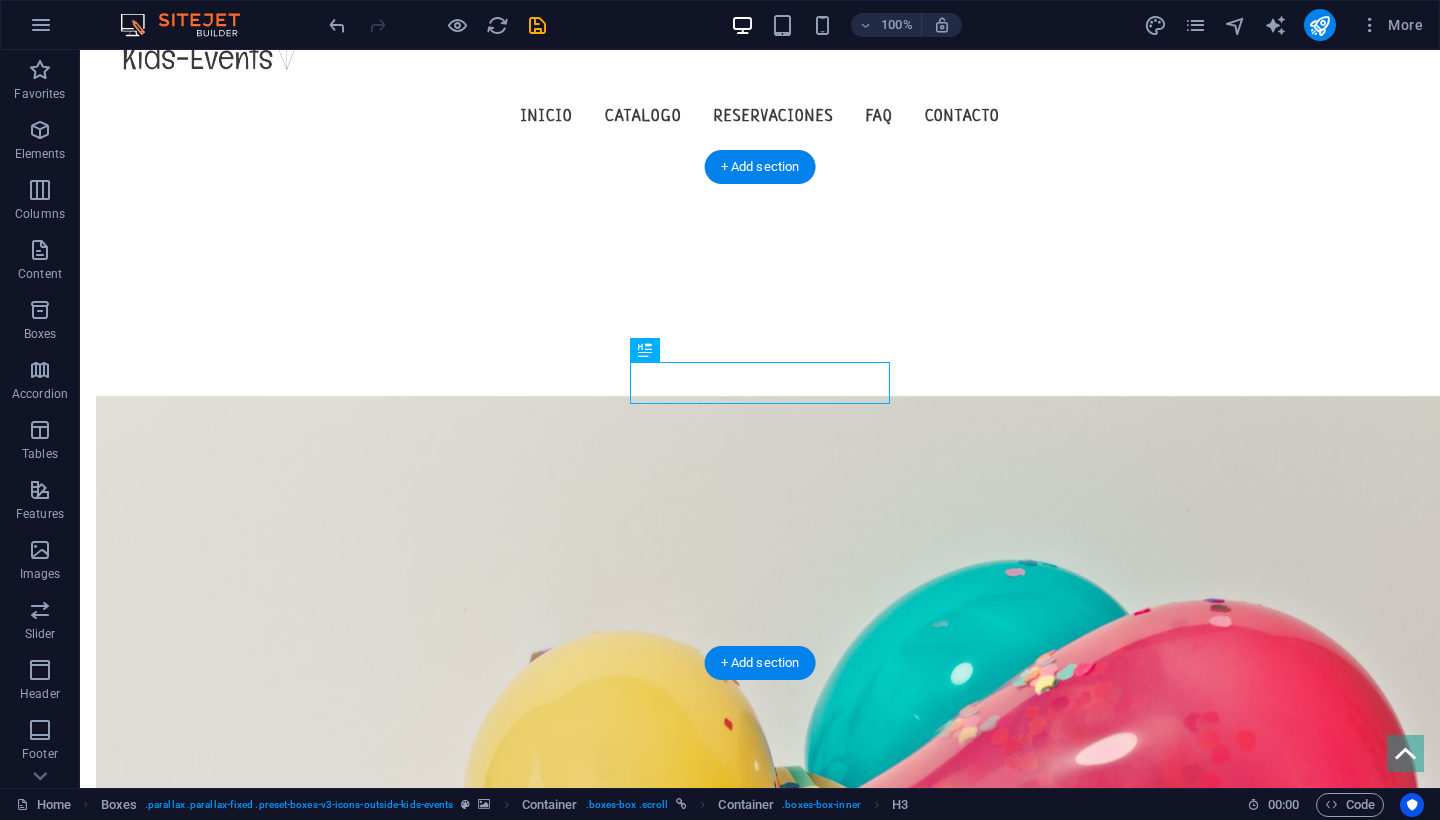 click at bounding box center (776, 1901) 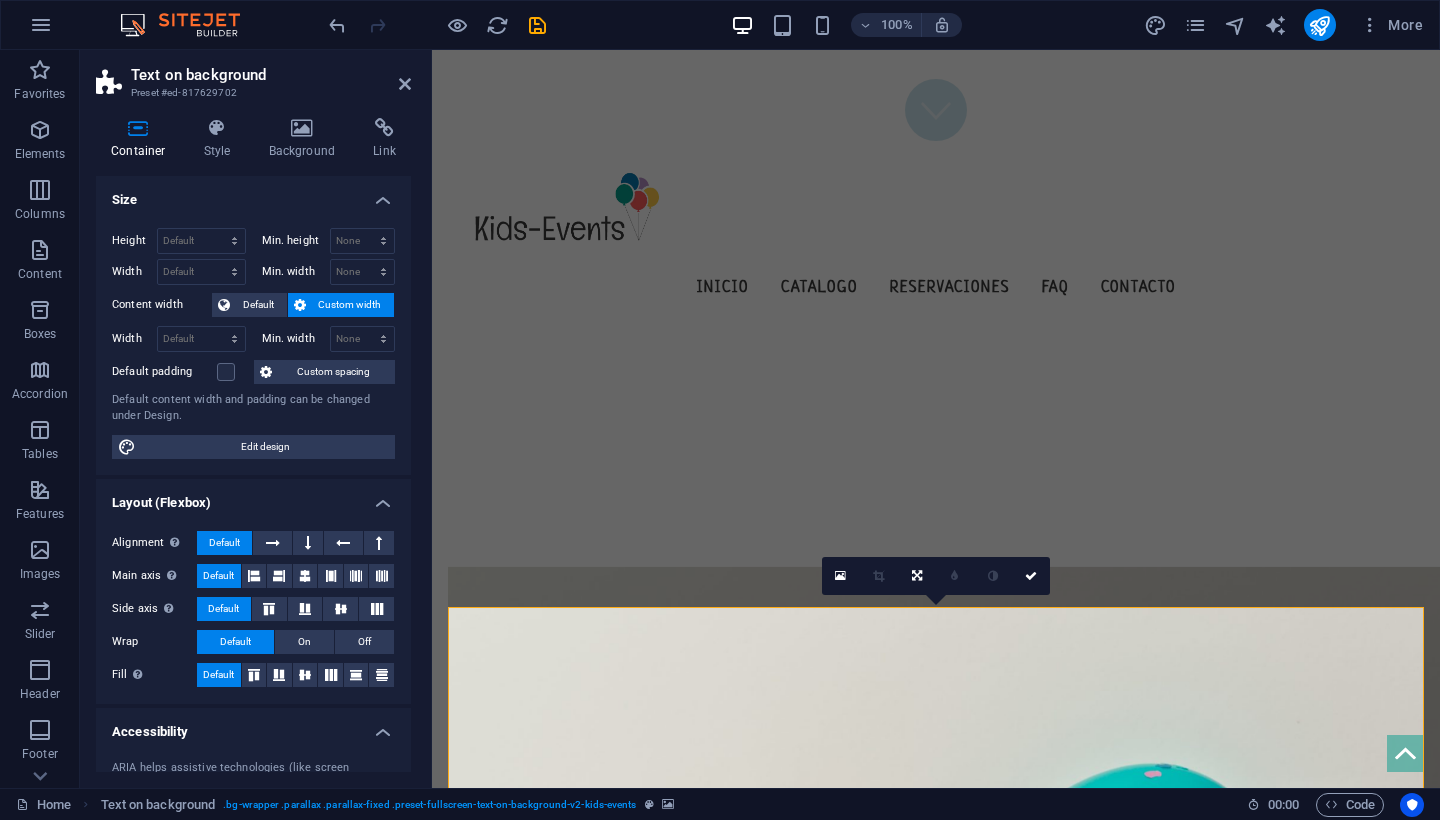scroll, scrollTop: 704, scrollLeft: 0, axis: vertical 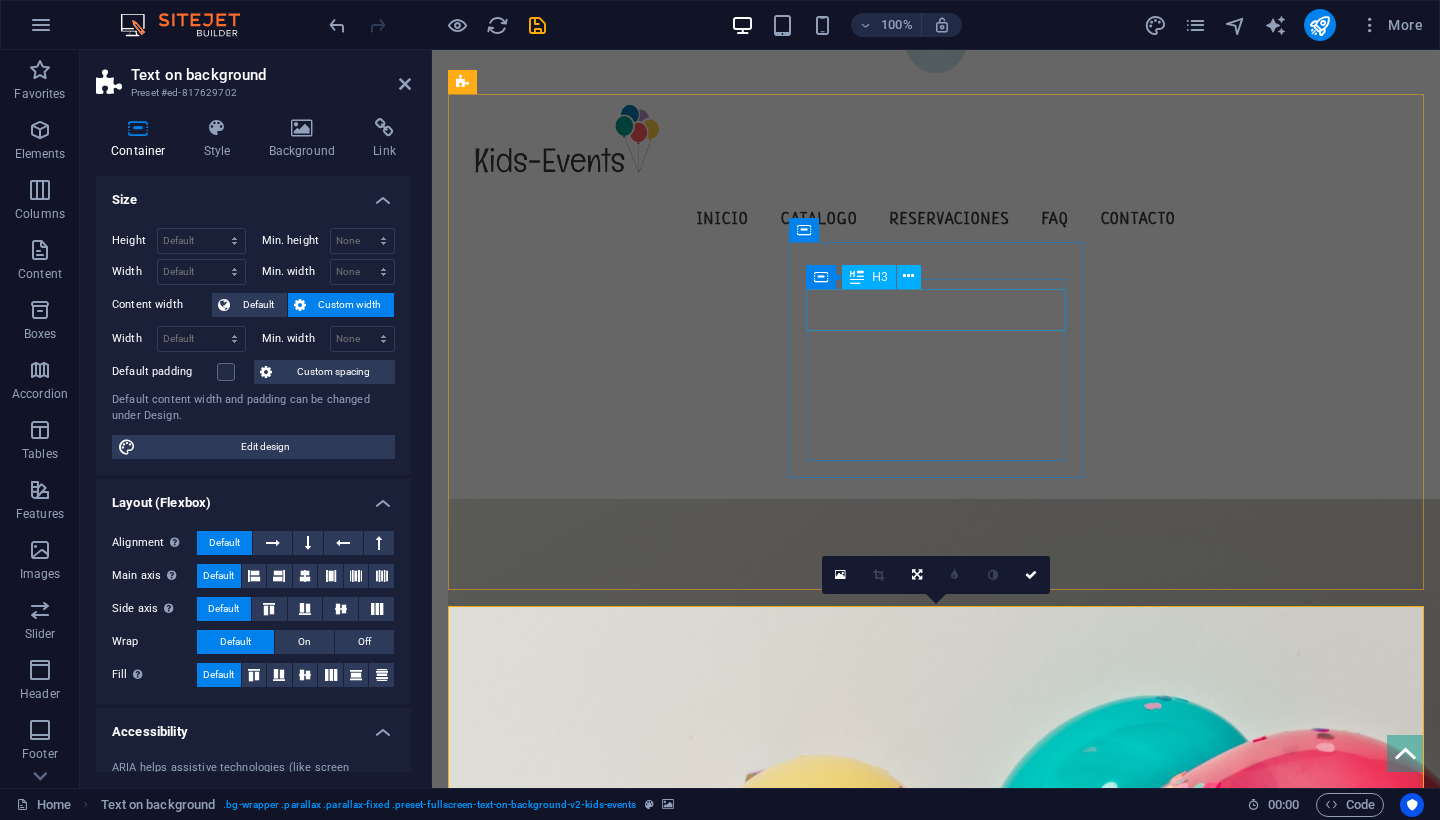 click on "Container   H3" at bounding box center [869, 277] 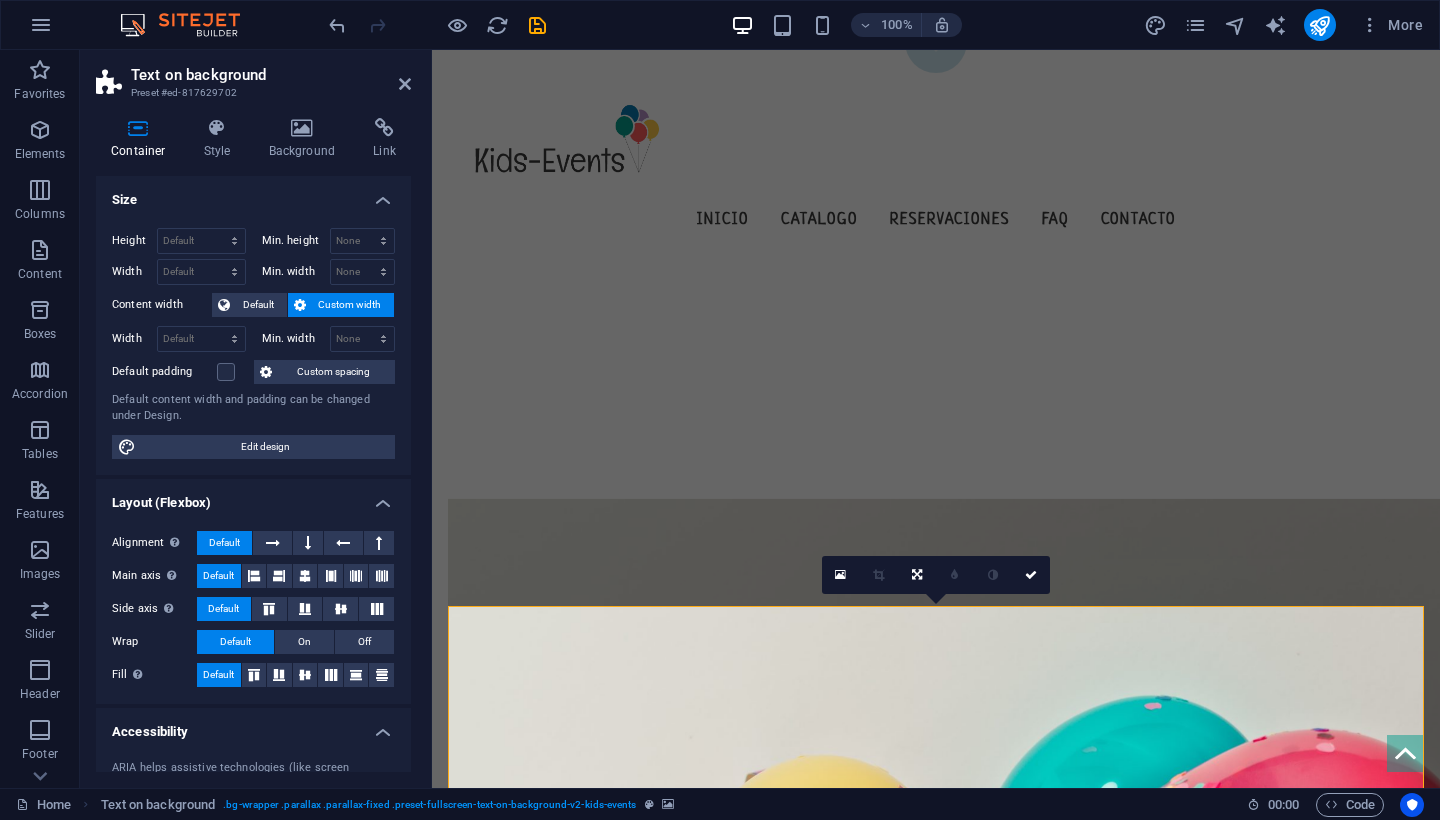 click on "Games" at bounding box center (610, 1027) 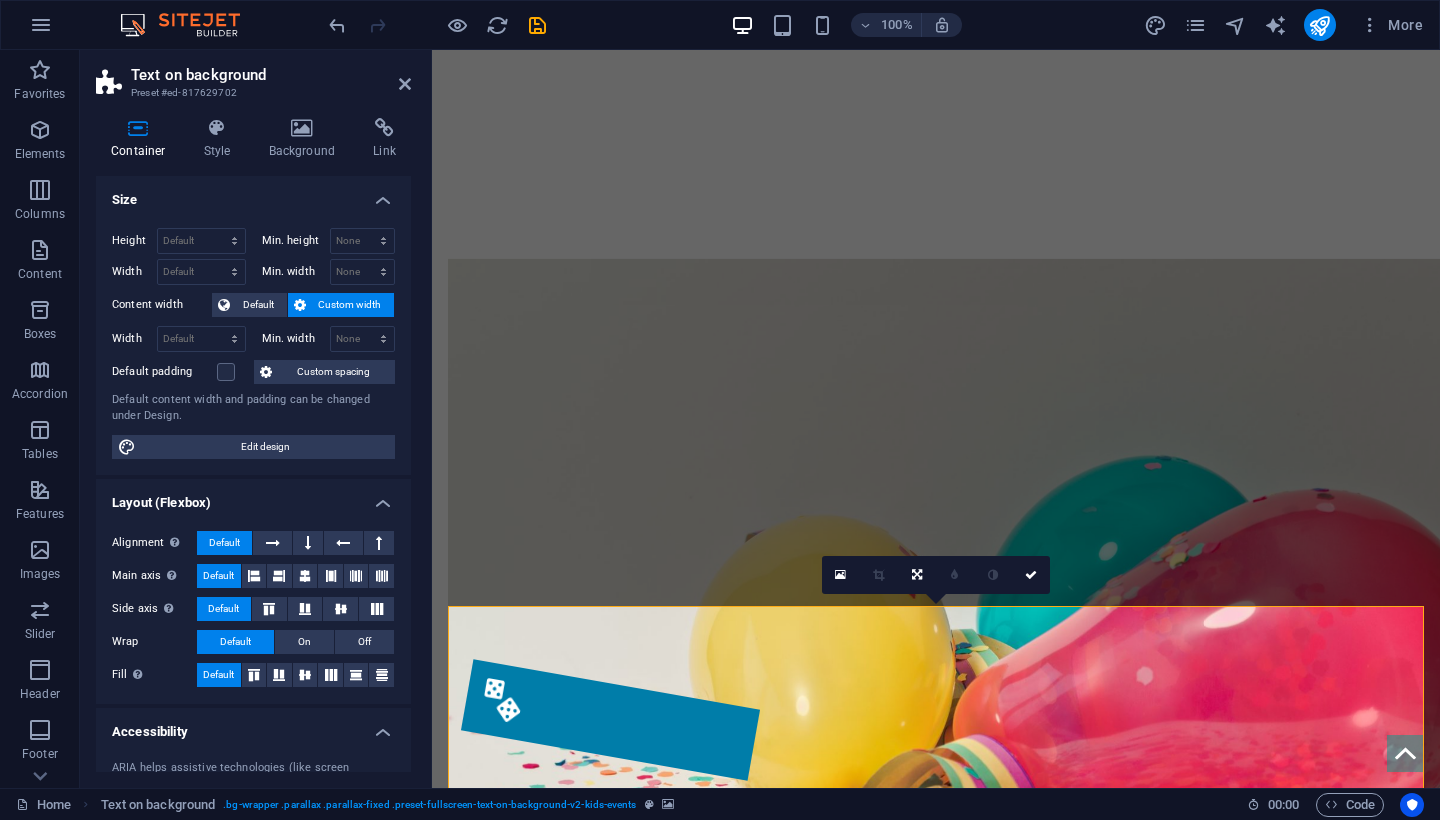 scroll, scrollTop: 594, scrollLeft: 0, axis: vertical 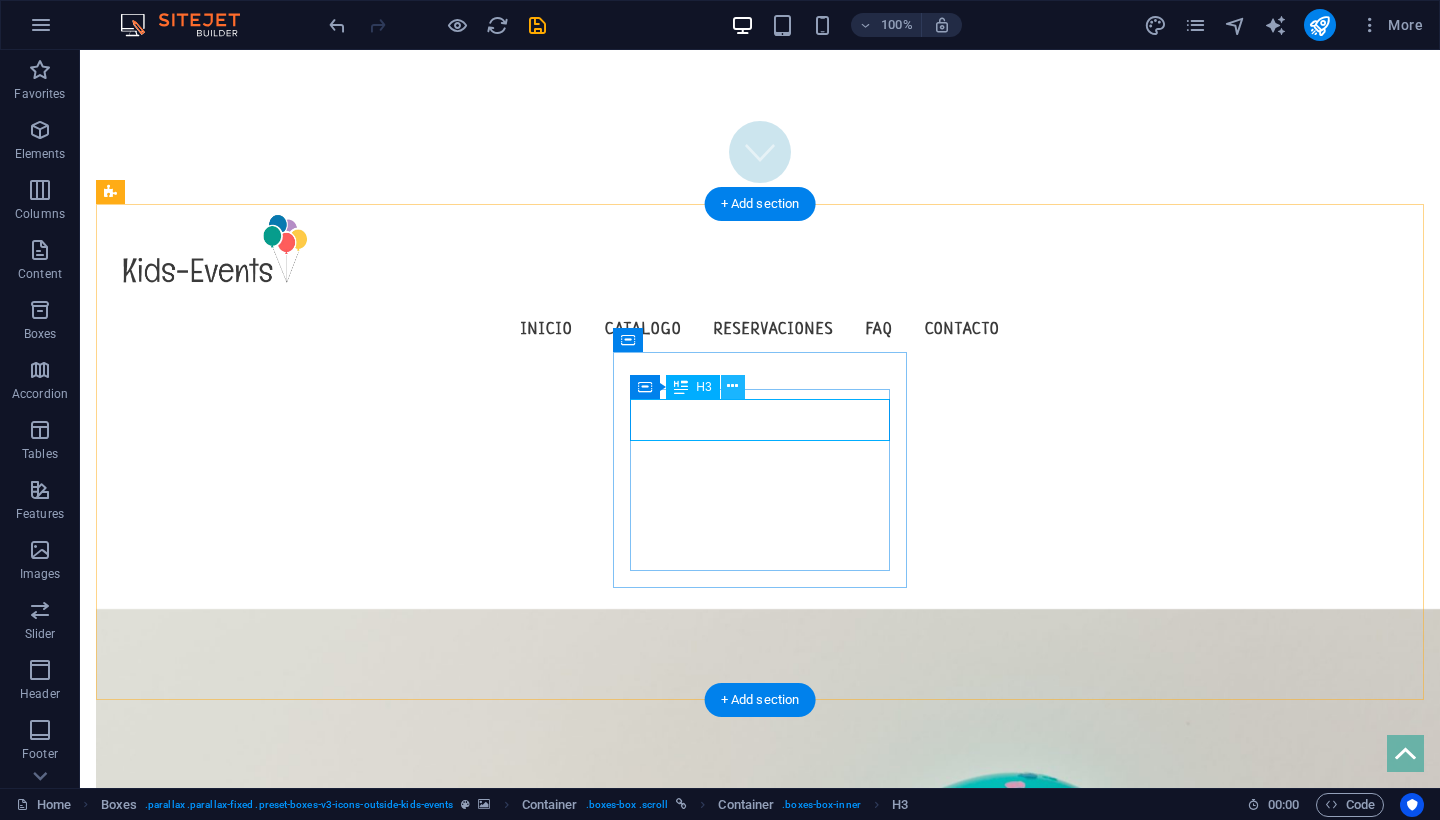click at bounding box center (732, 386) 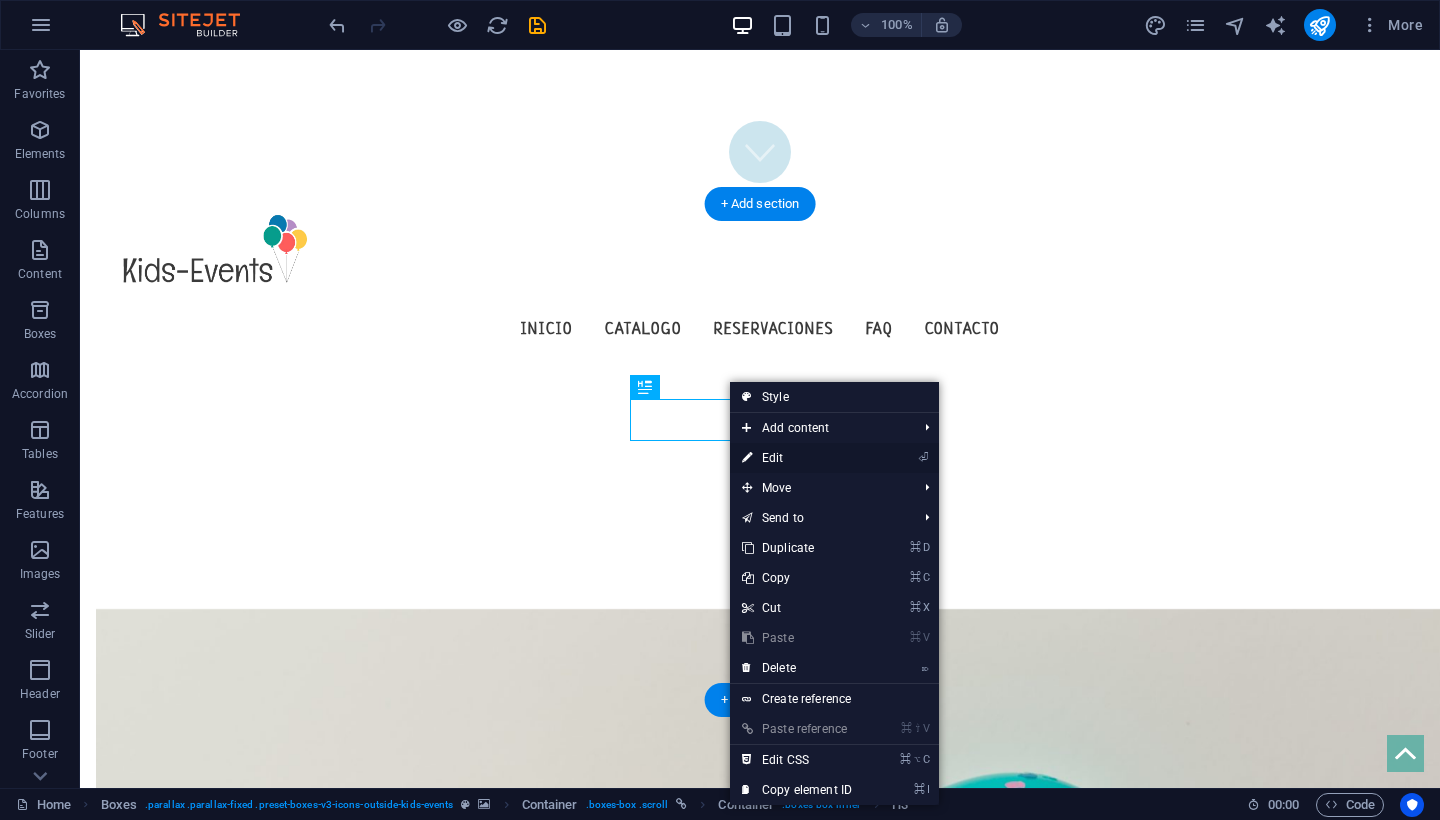 click on "⏎  Edit" at bounding box center [797, 458] 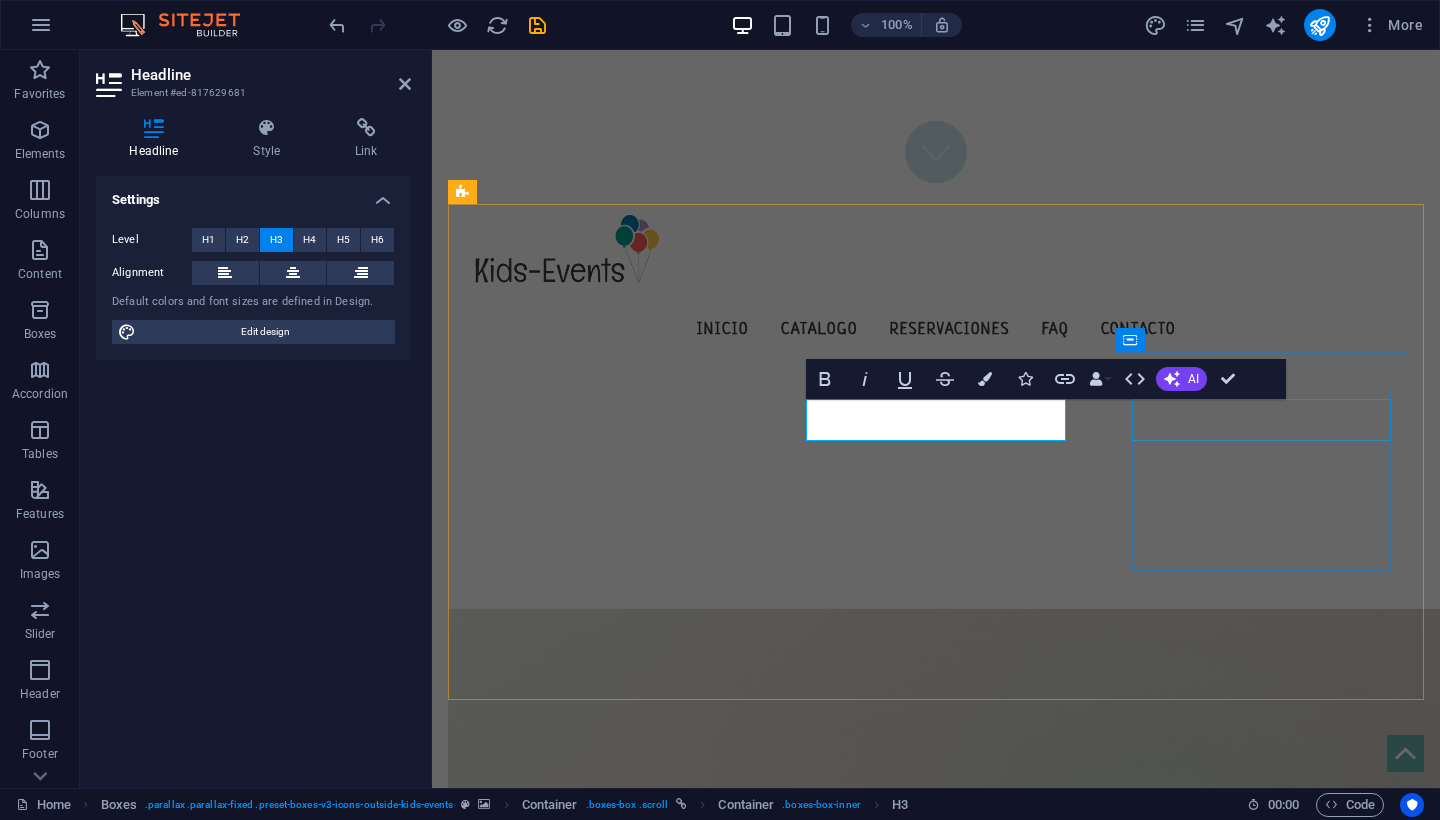 click on "Motto Party" at bounding box center [610, 1441] 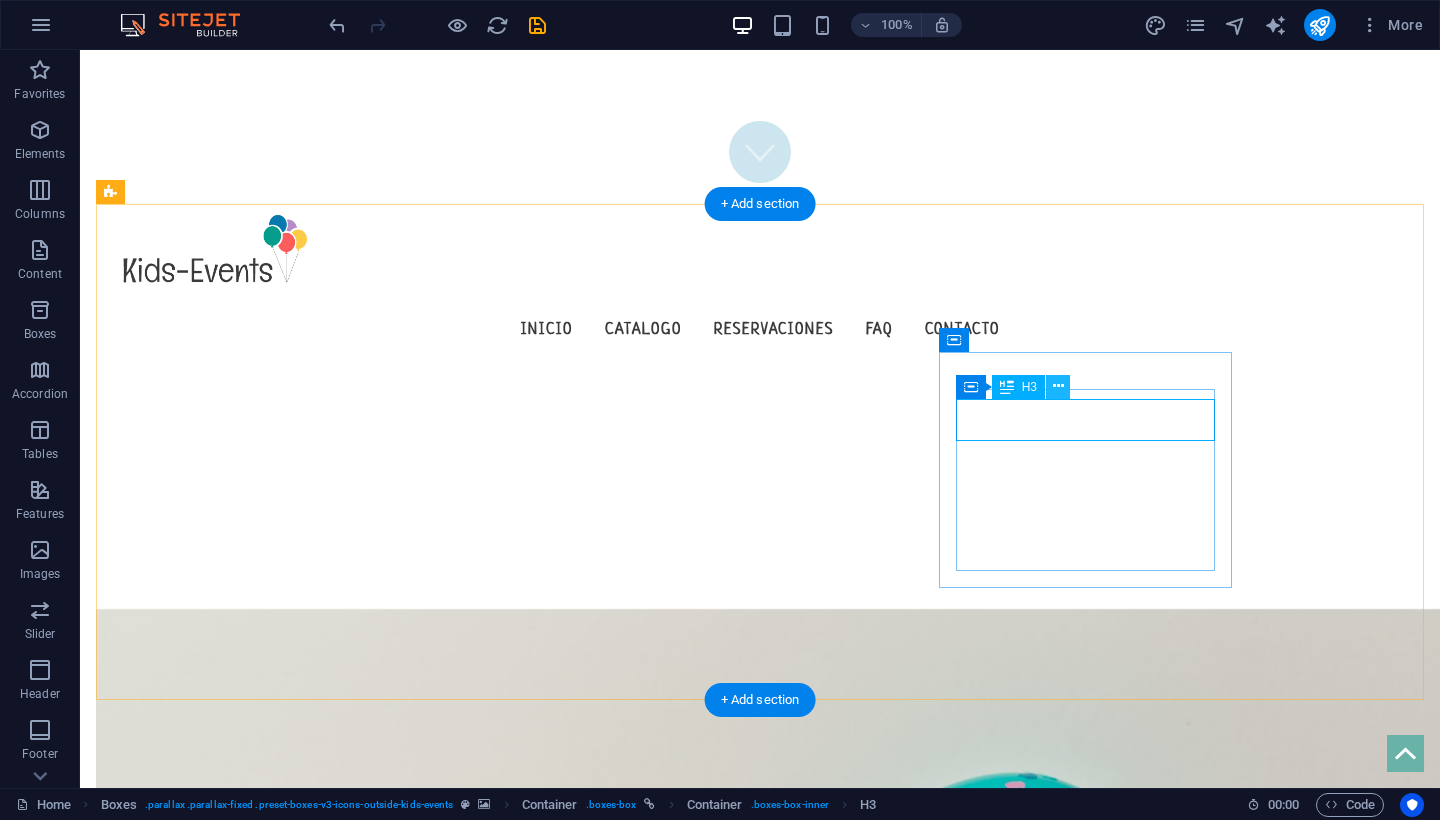 click at bounding box center [1058, 386] 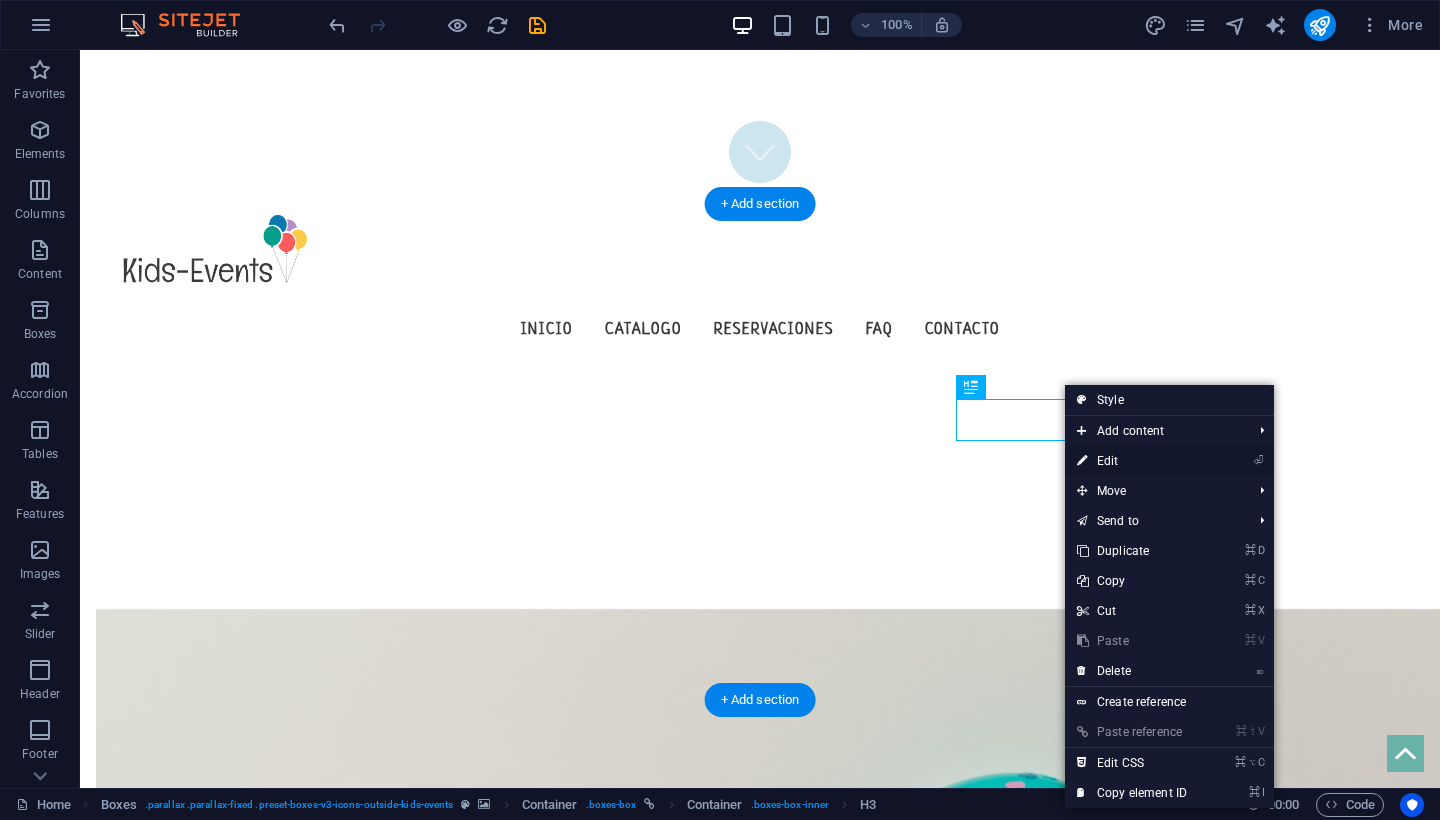 click on "⏎  Edit" at bounding box center [1132, 461] 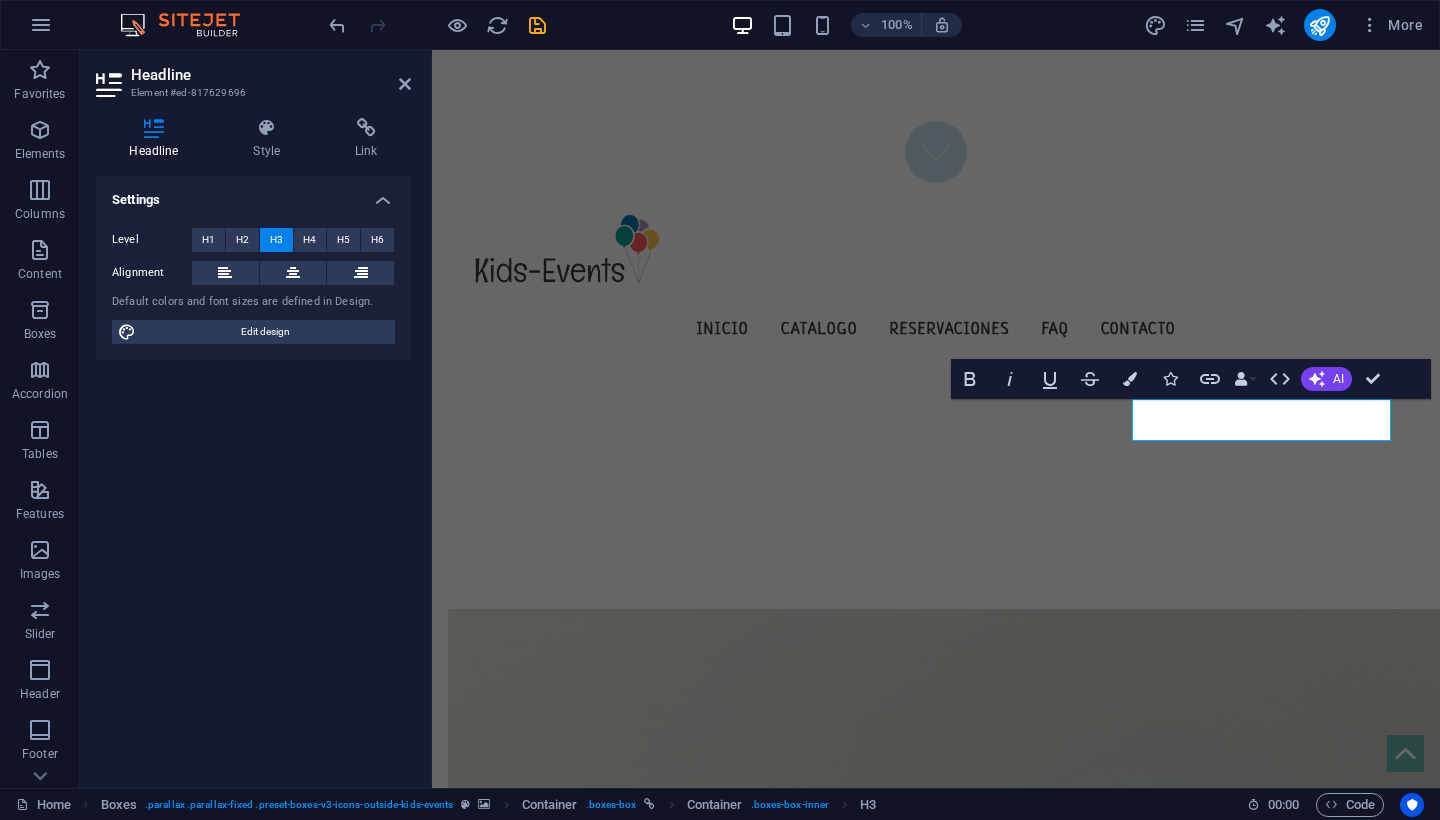 click at bounding box center [952, 978] 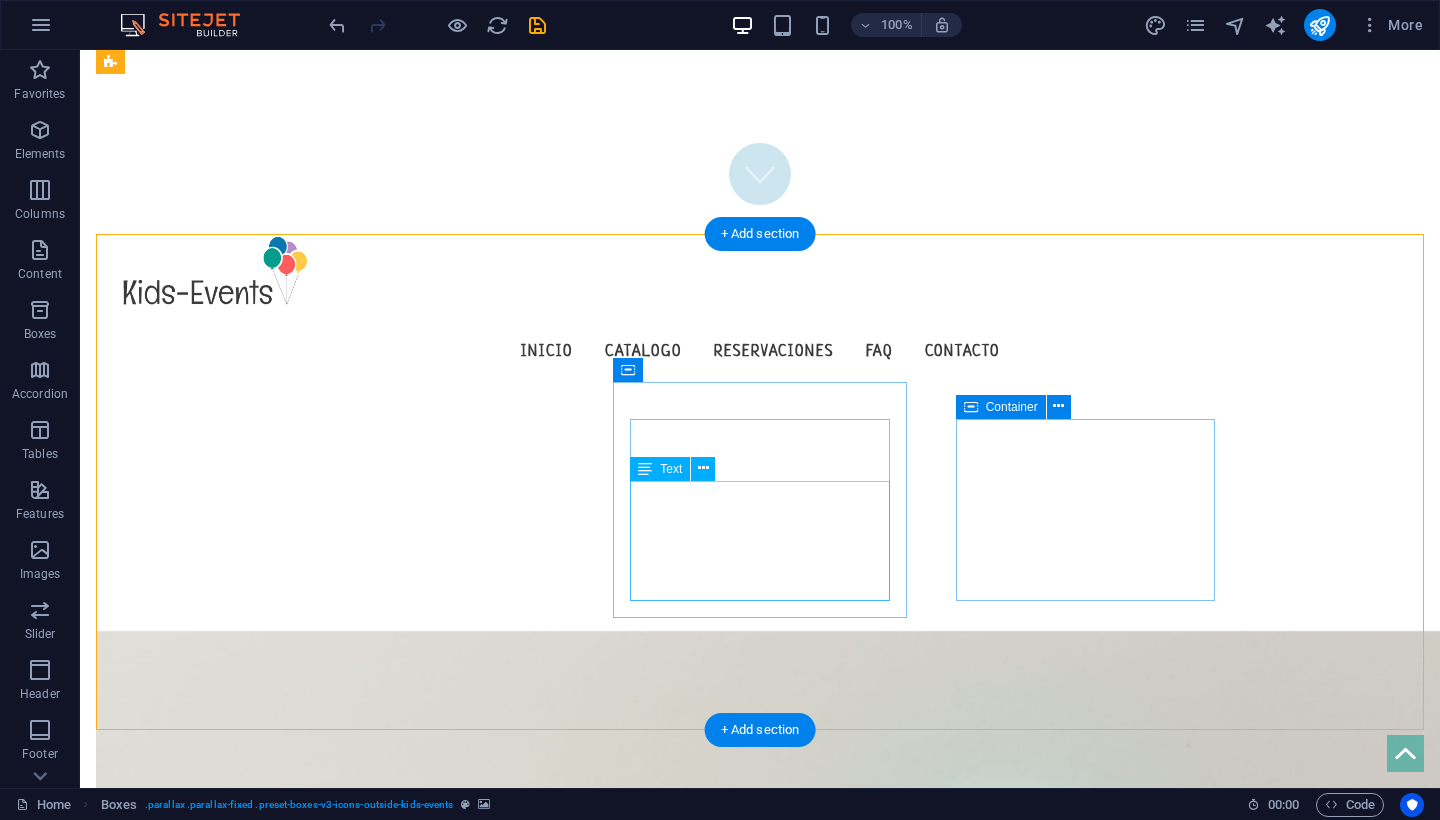 scroll, scrollTop: 556, scrollLeft: 0, axis: vertical 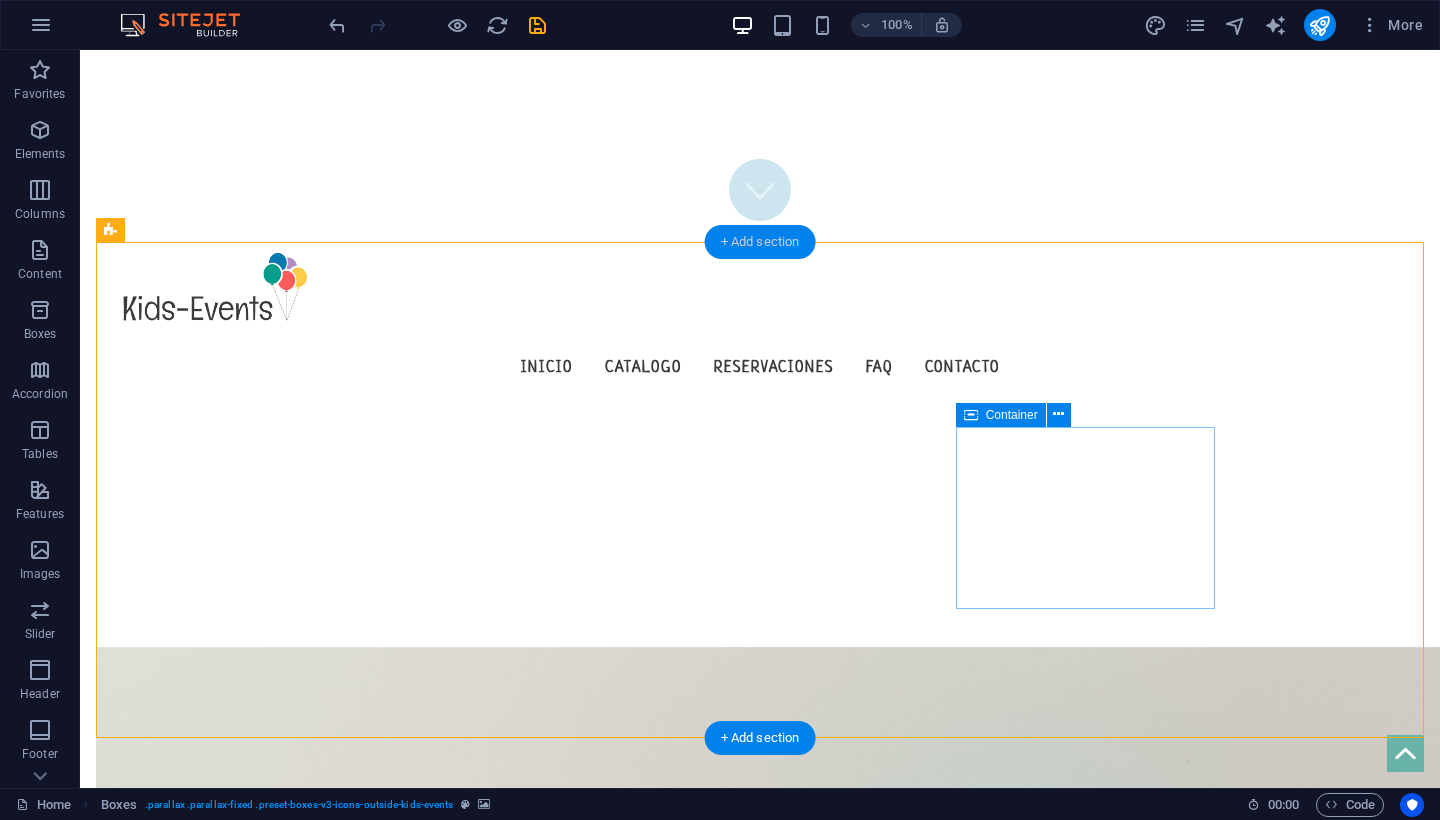 click on "+ Add section" at bounding box center (760, 242) 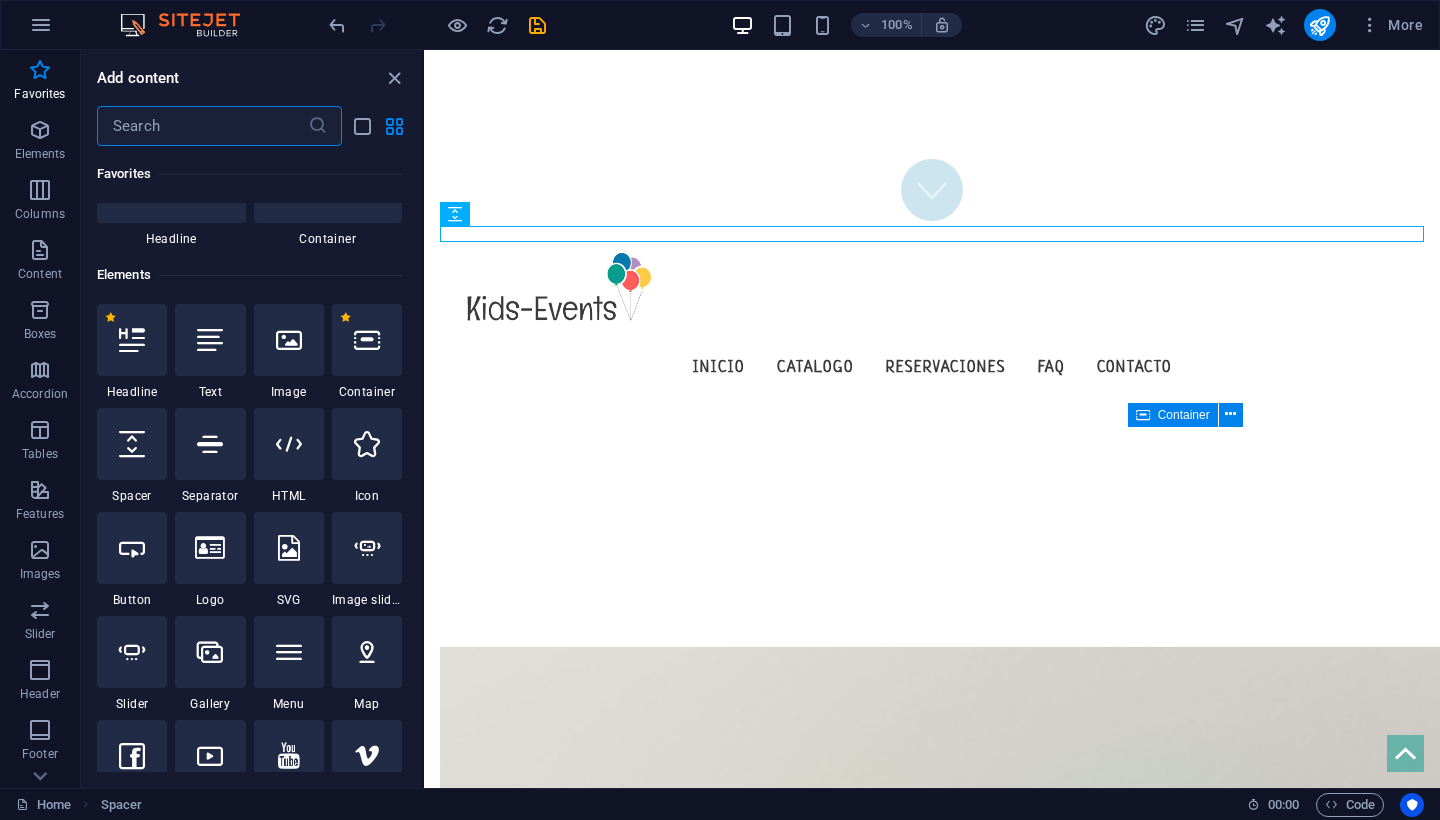 scroll, scrollTop: 91, scrollLeft: 0, axis: vertical 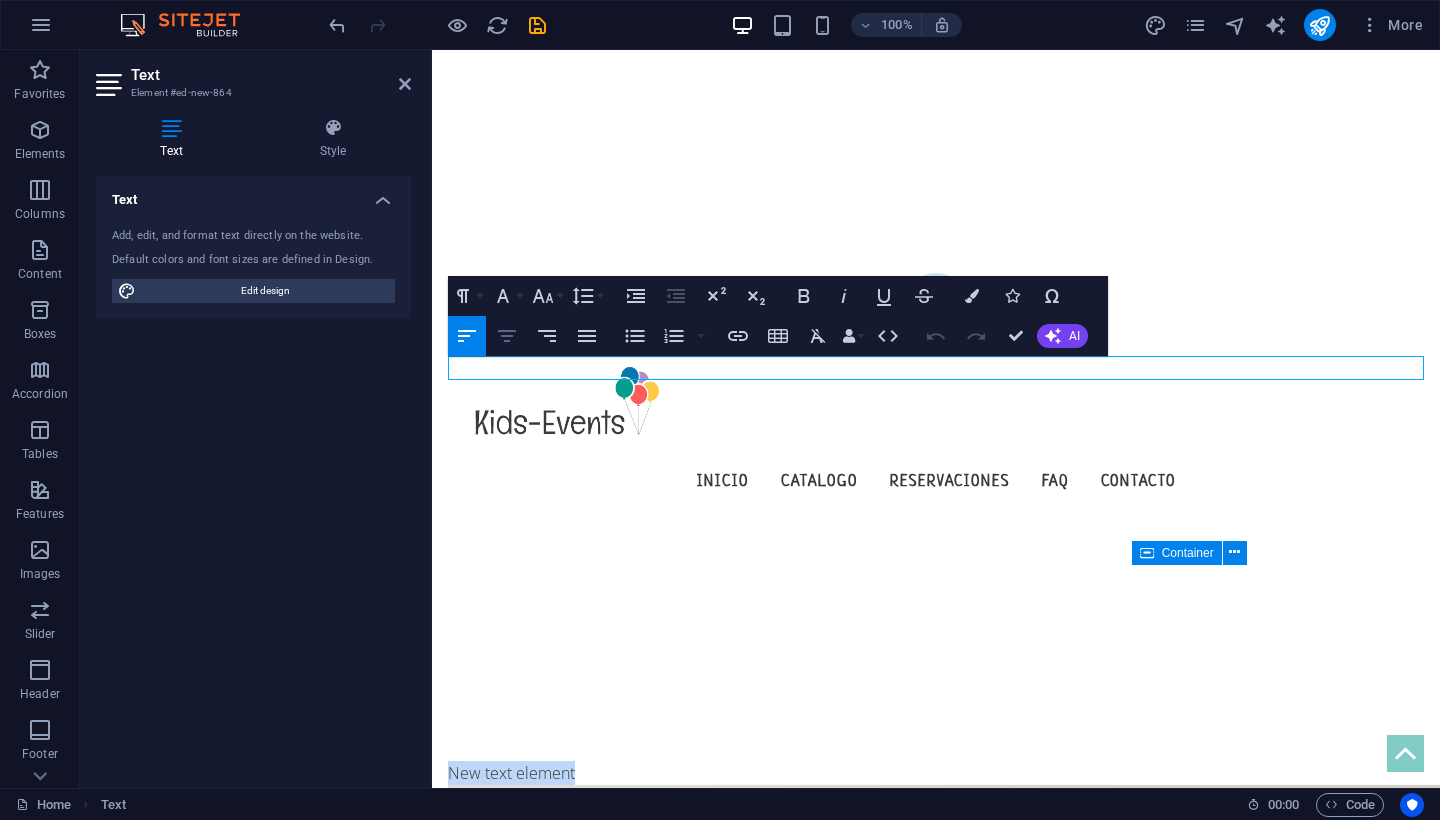 click 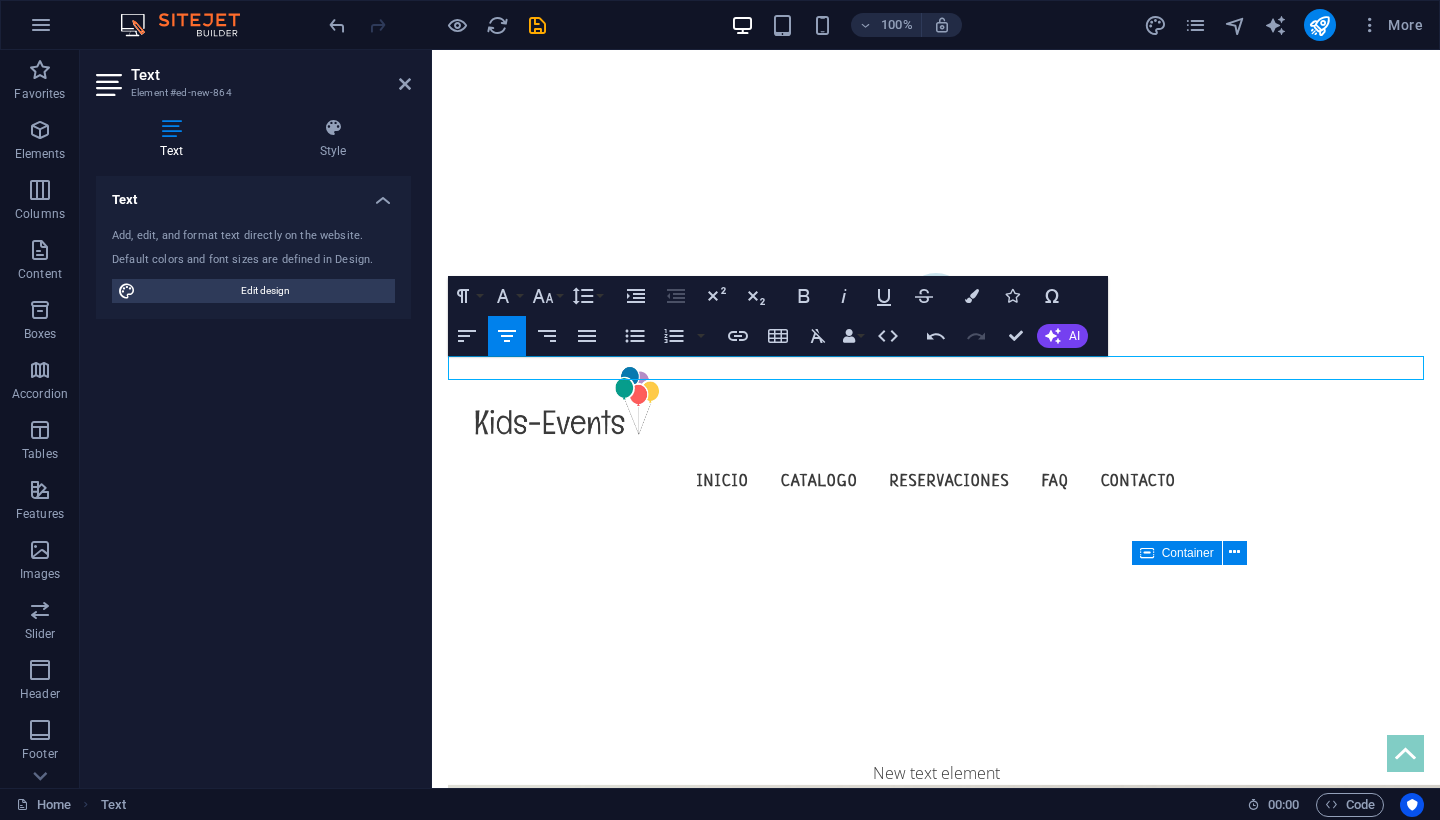 click at bounding box center [952, 1154] 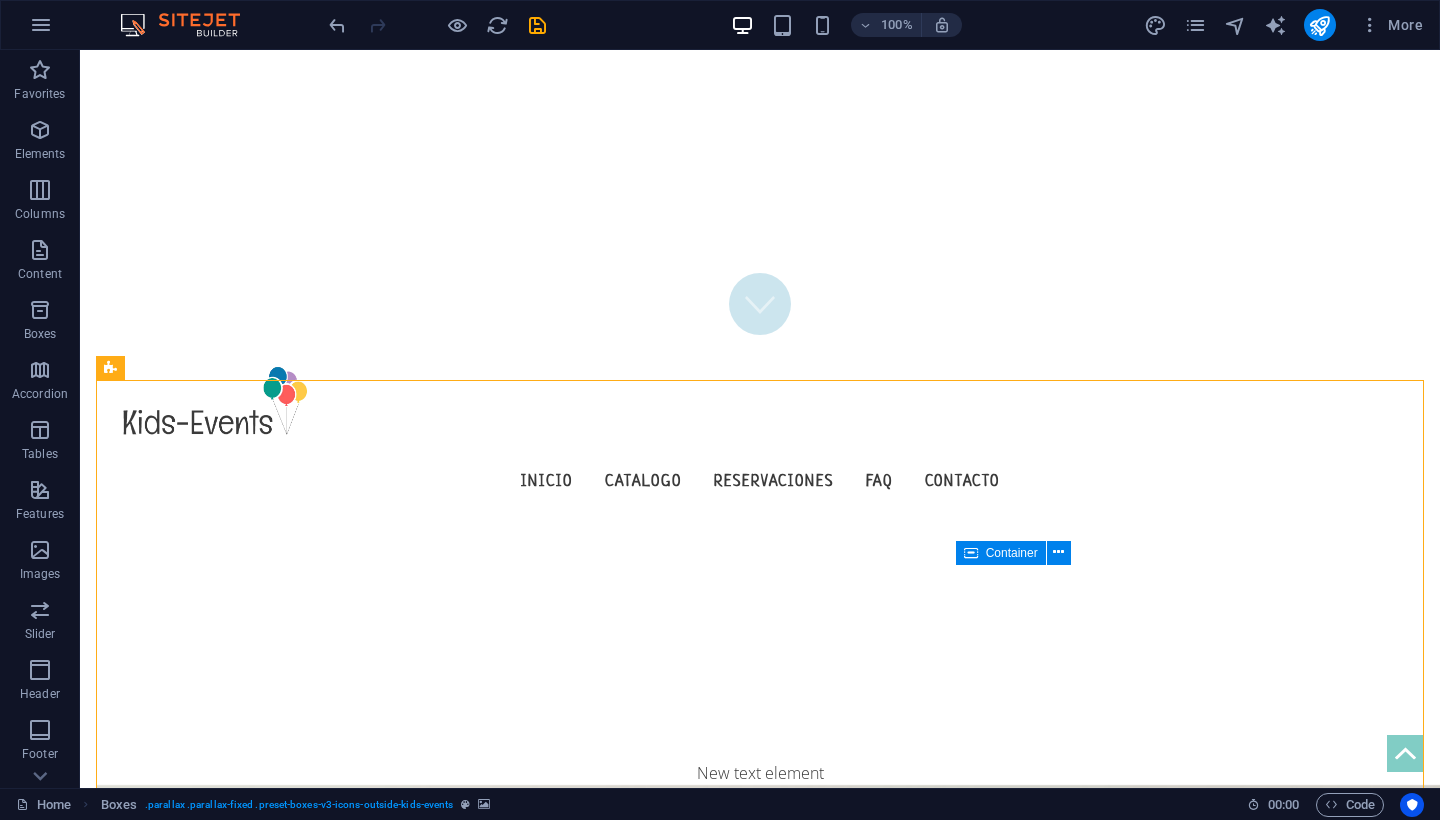 click at bounding box center (776, 1154) 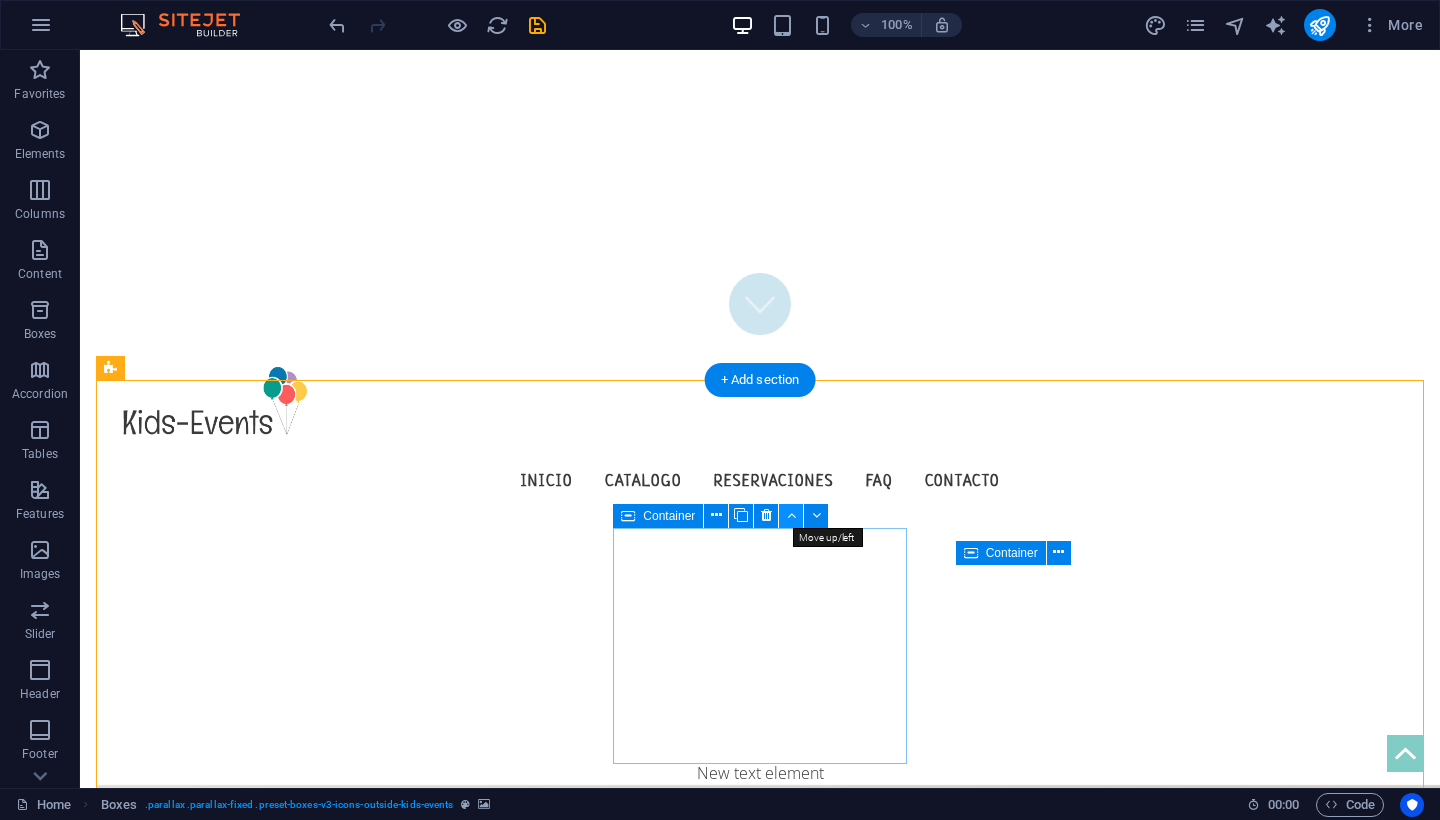 click at bounding box center [791, 515] 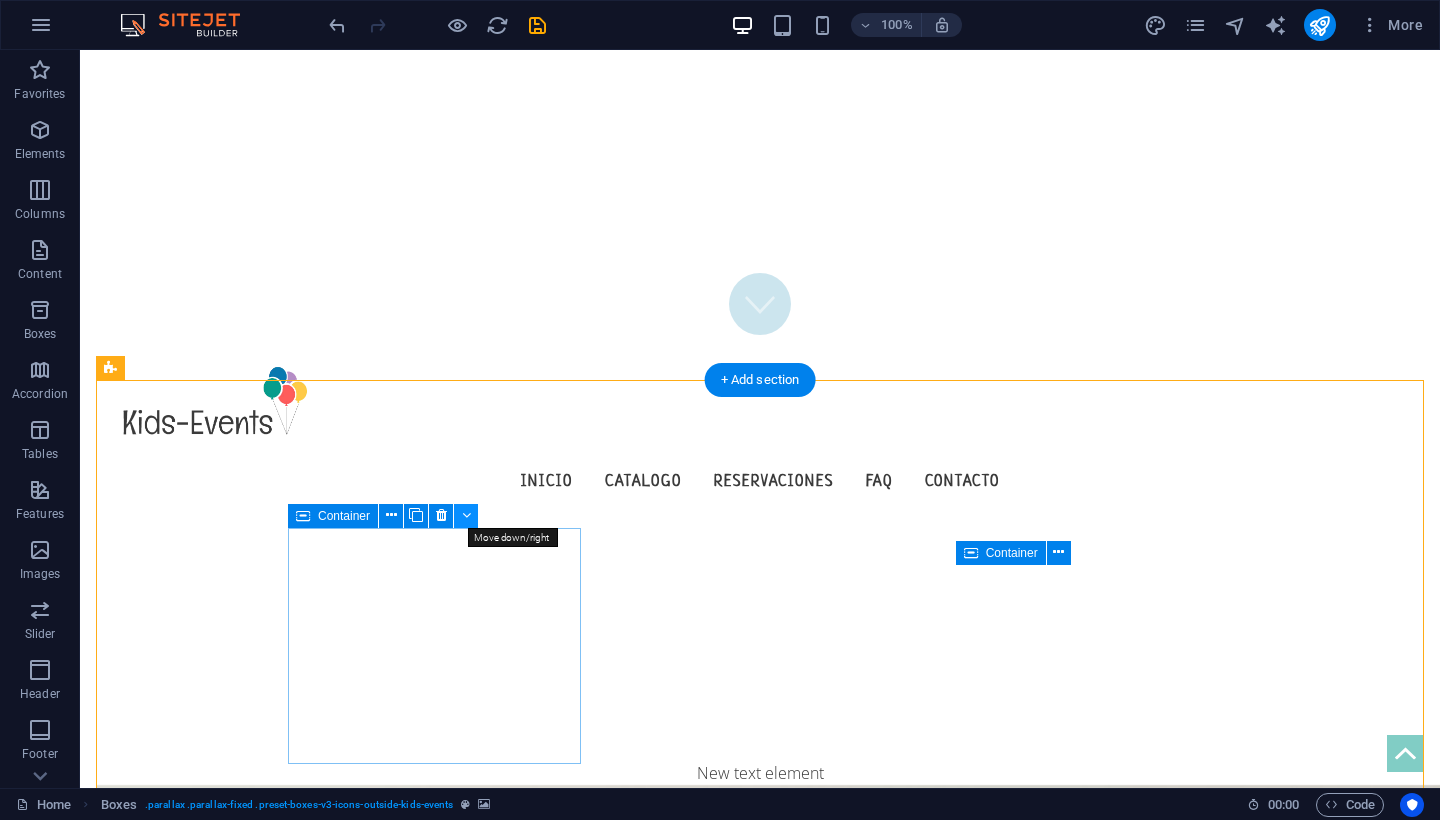 click at bounding box center (466, 515) 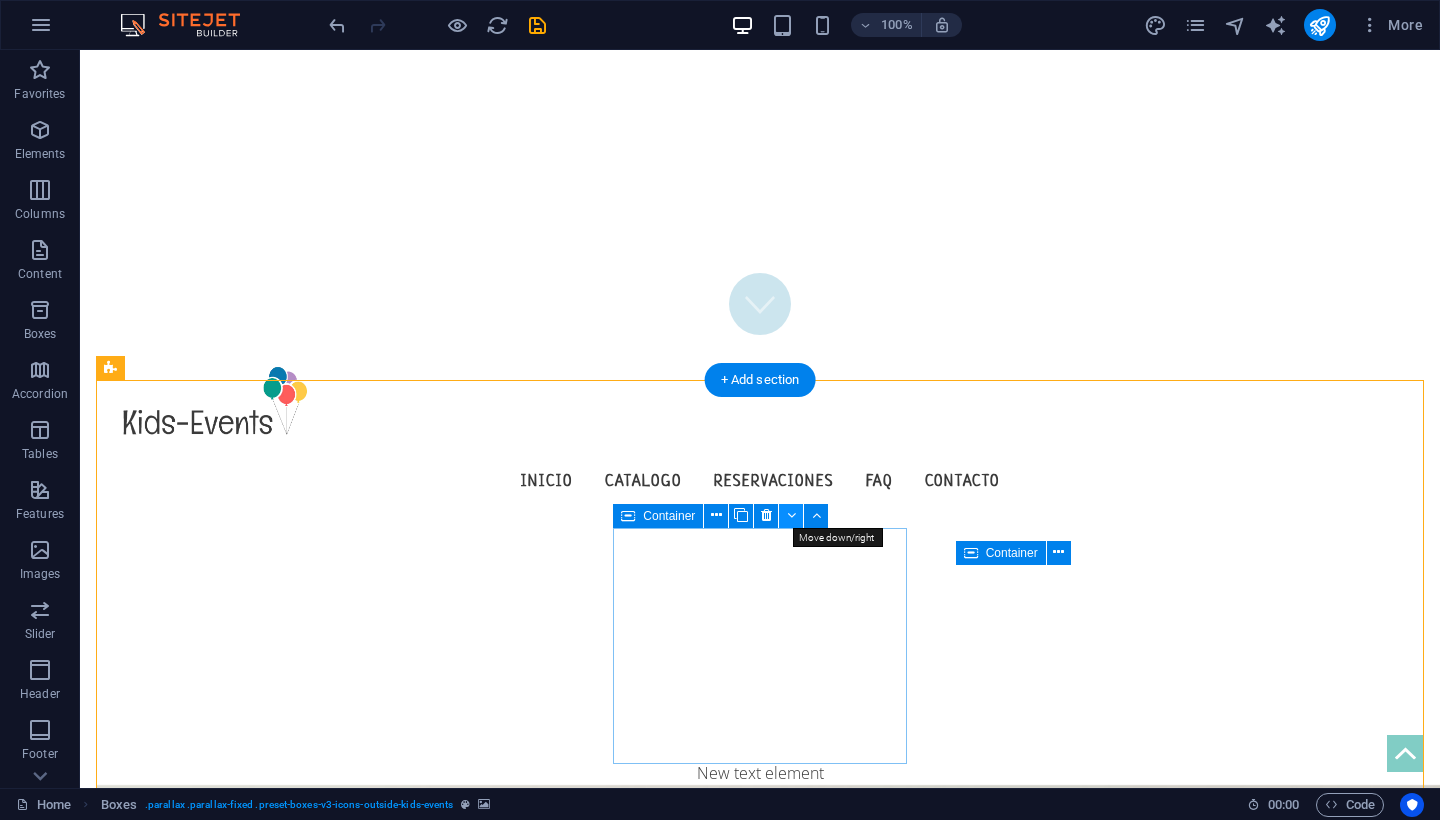 click at bounding box center [791, 515] 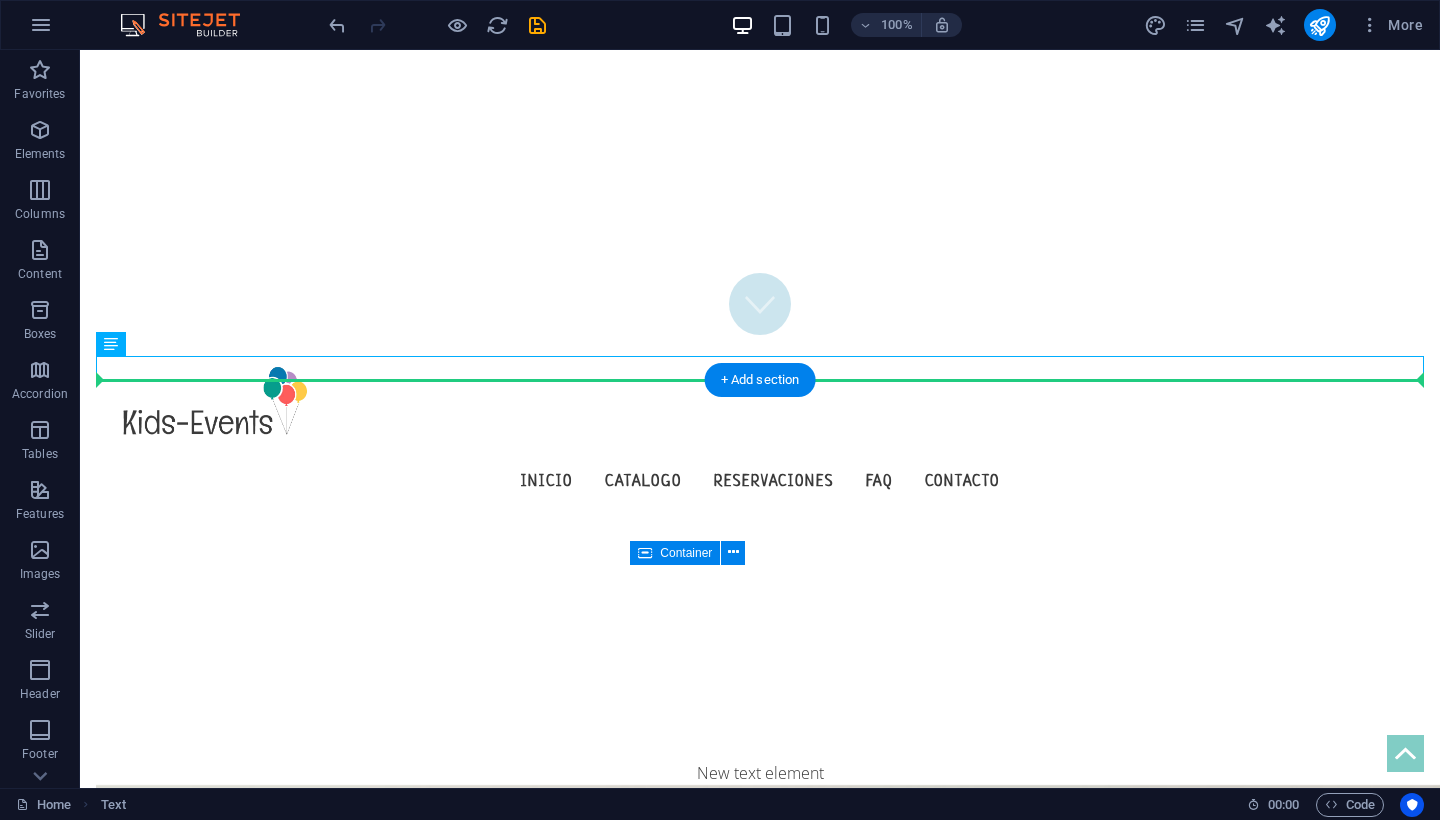 drag, startPoint x: 684, startPoint y: 362, endPoint x: 683, endPoint y: 394, distance: 32.01562 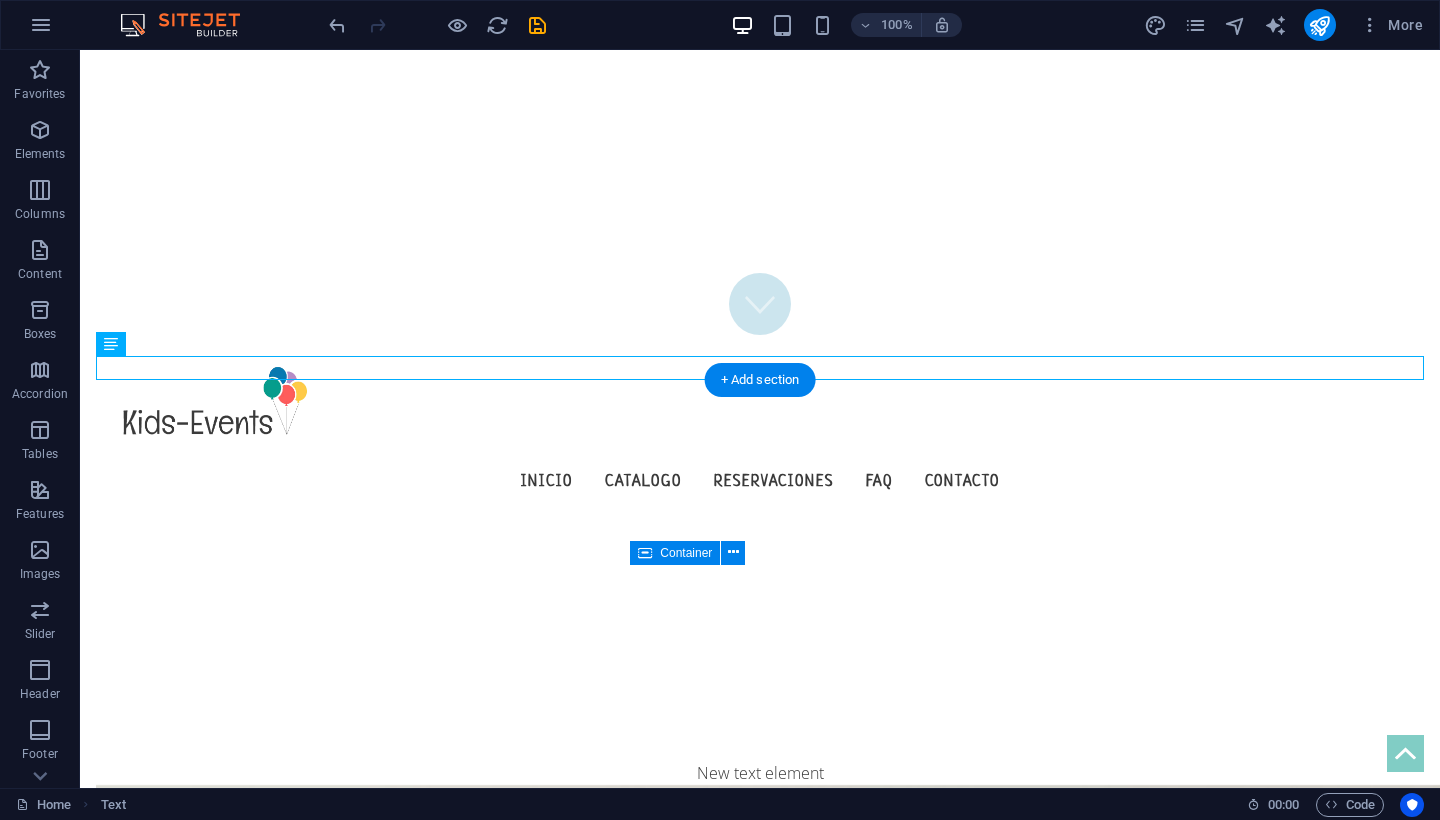 click at bounding box center [776, 1154] 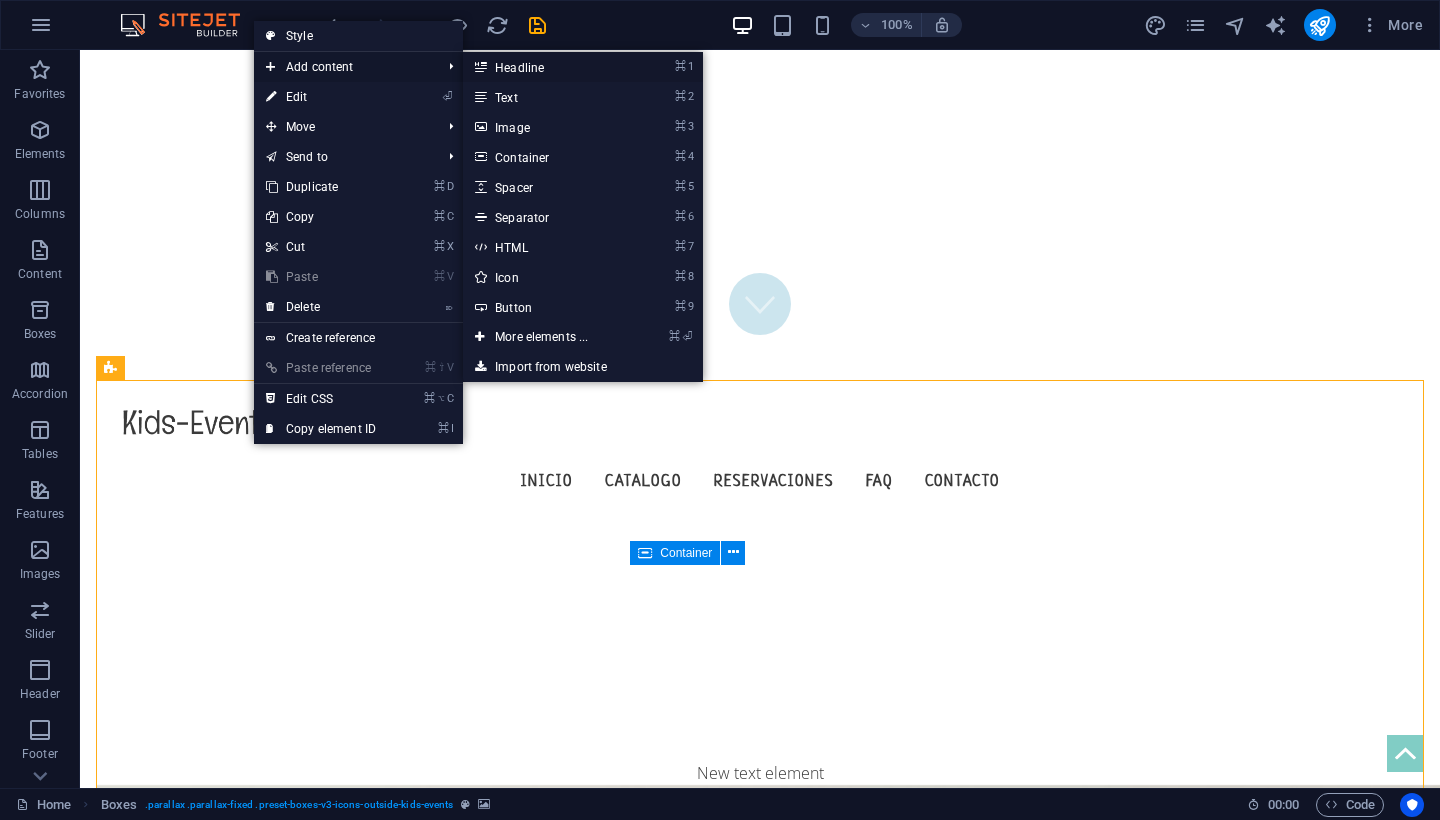 click on "⌘ 1  Headline" at bounding box center [545, 67] 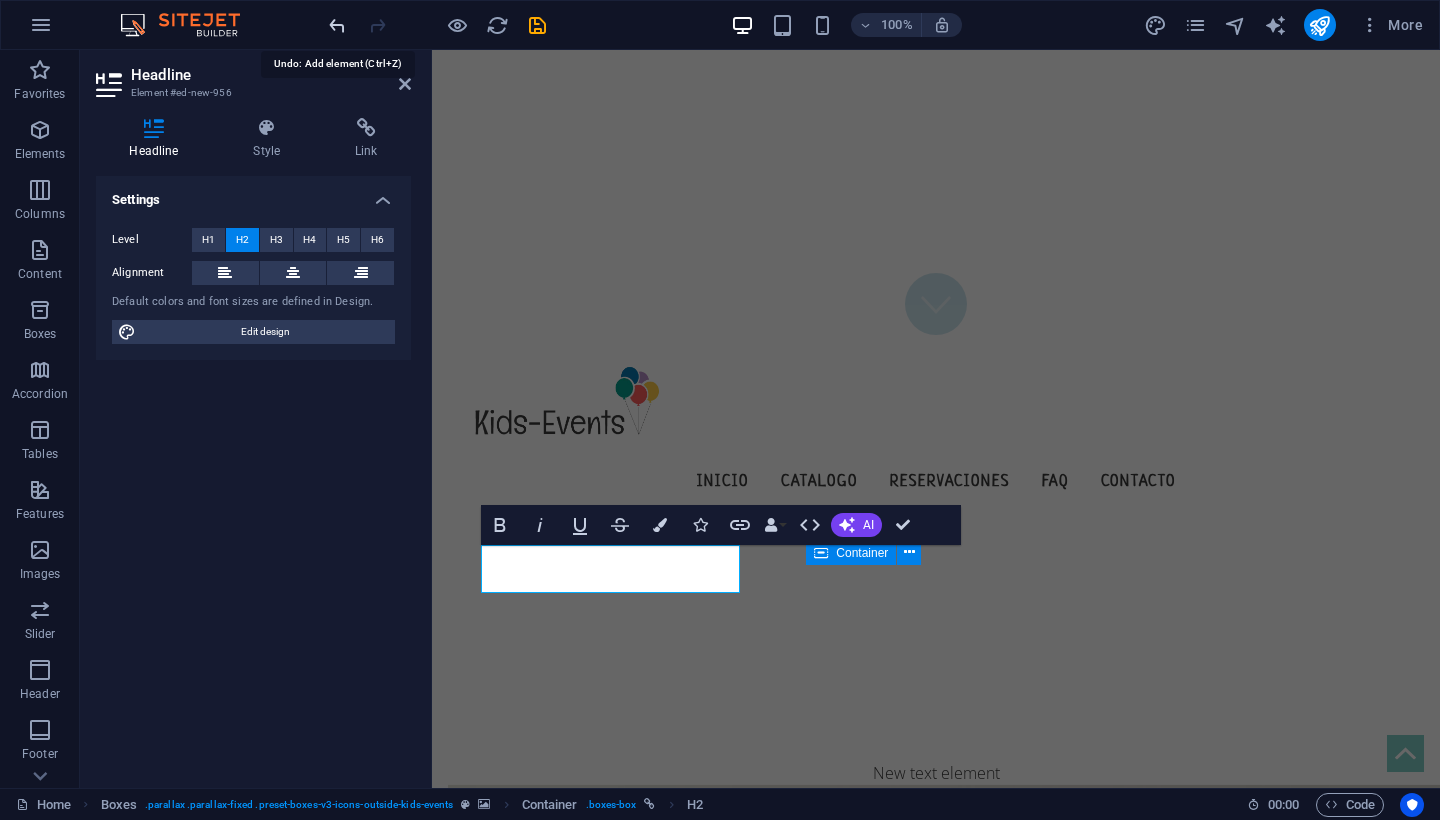click at bounding box center [337, 25] 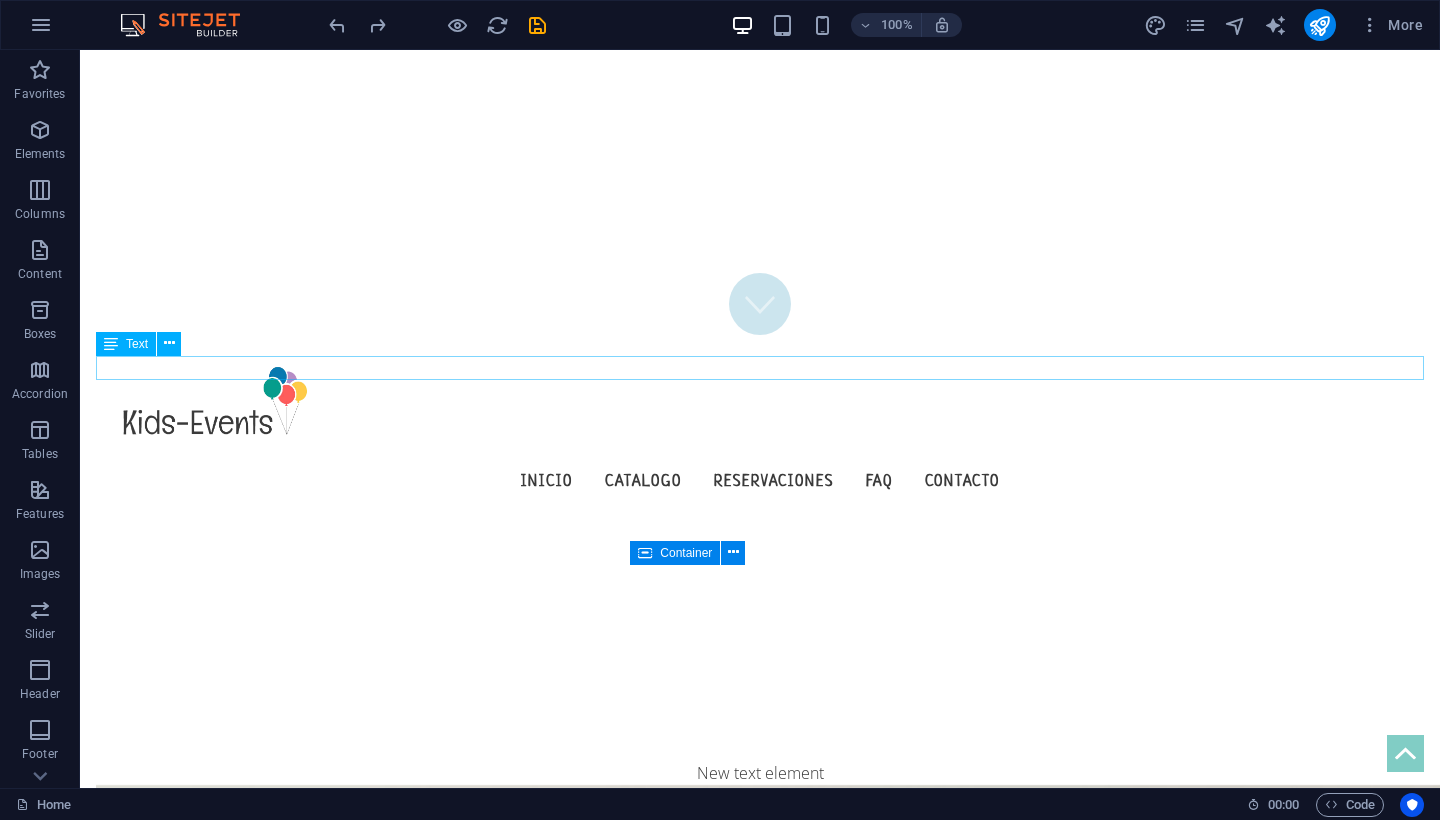 click on "New text element" at bounding box center (760, 773) 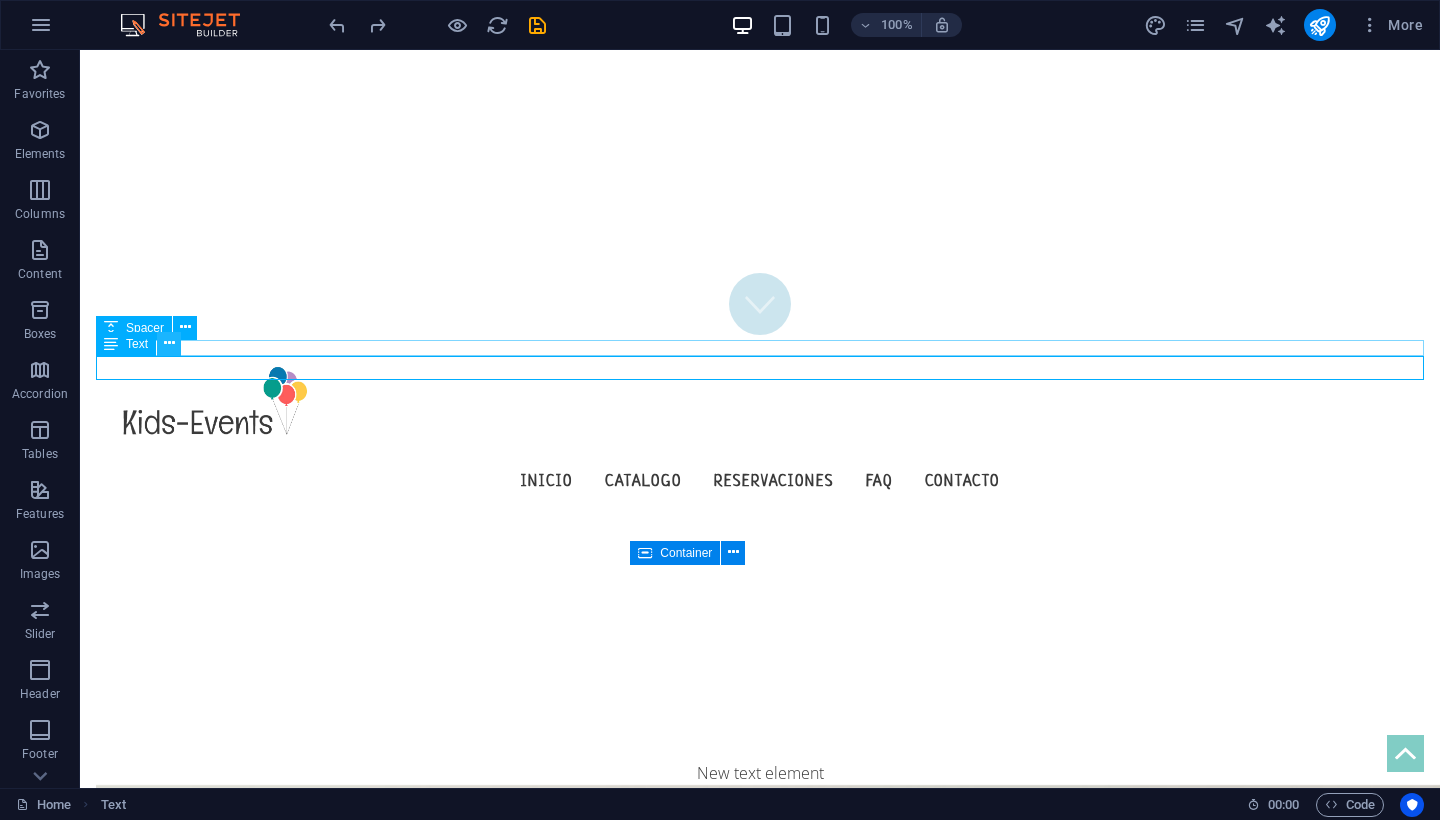 click at bounding box center (169, 343) 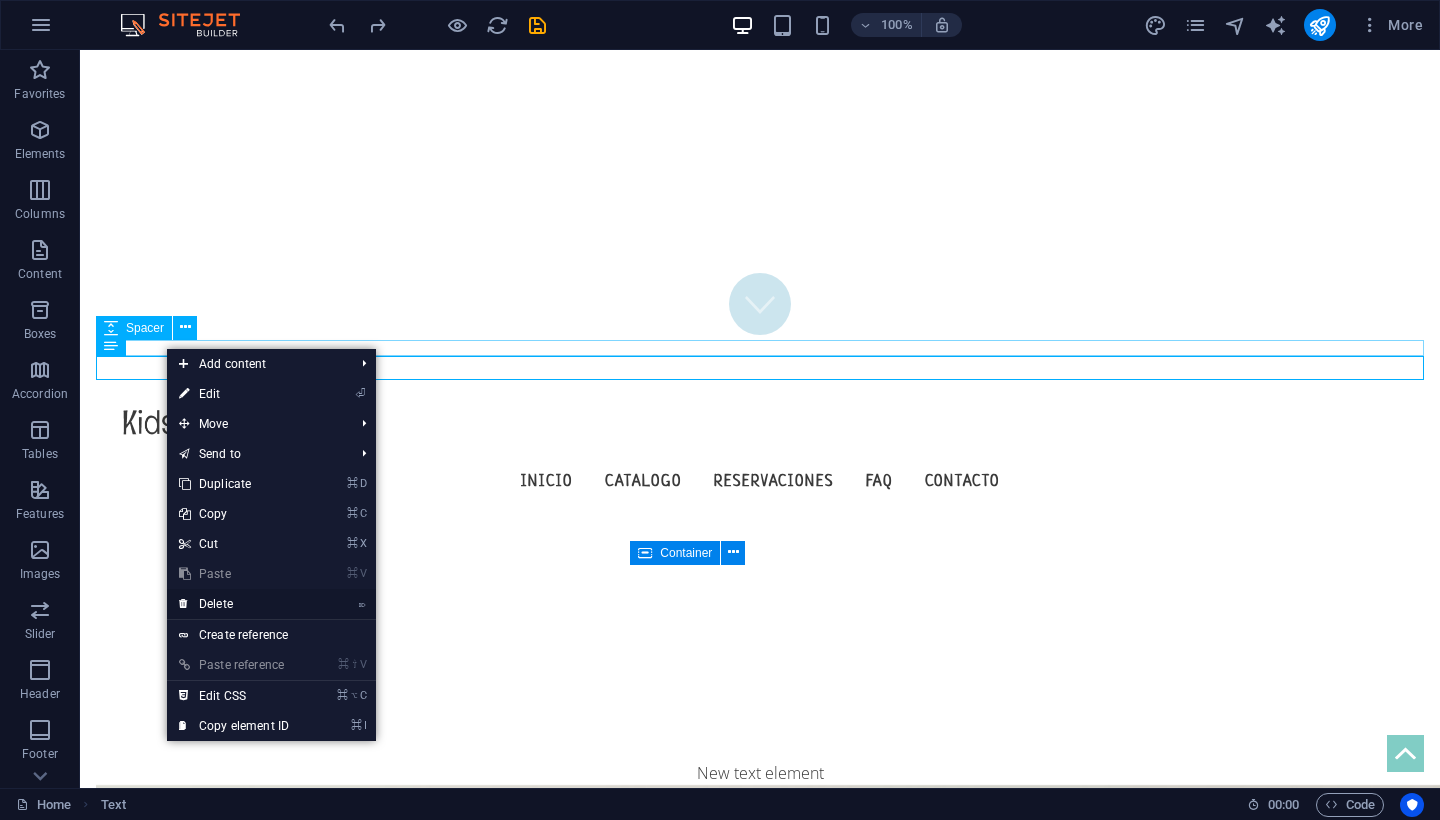 click on "⌦  Delete" at bounding box center [234, 604] 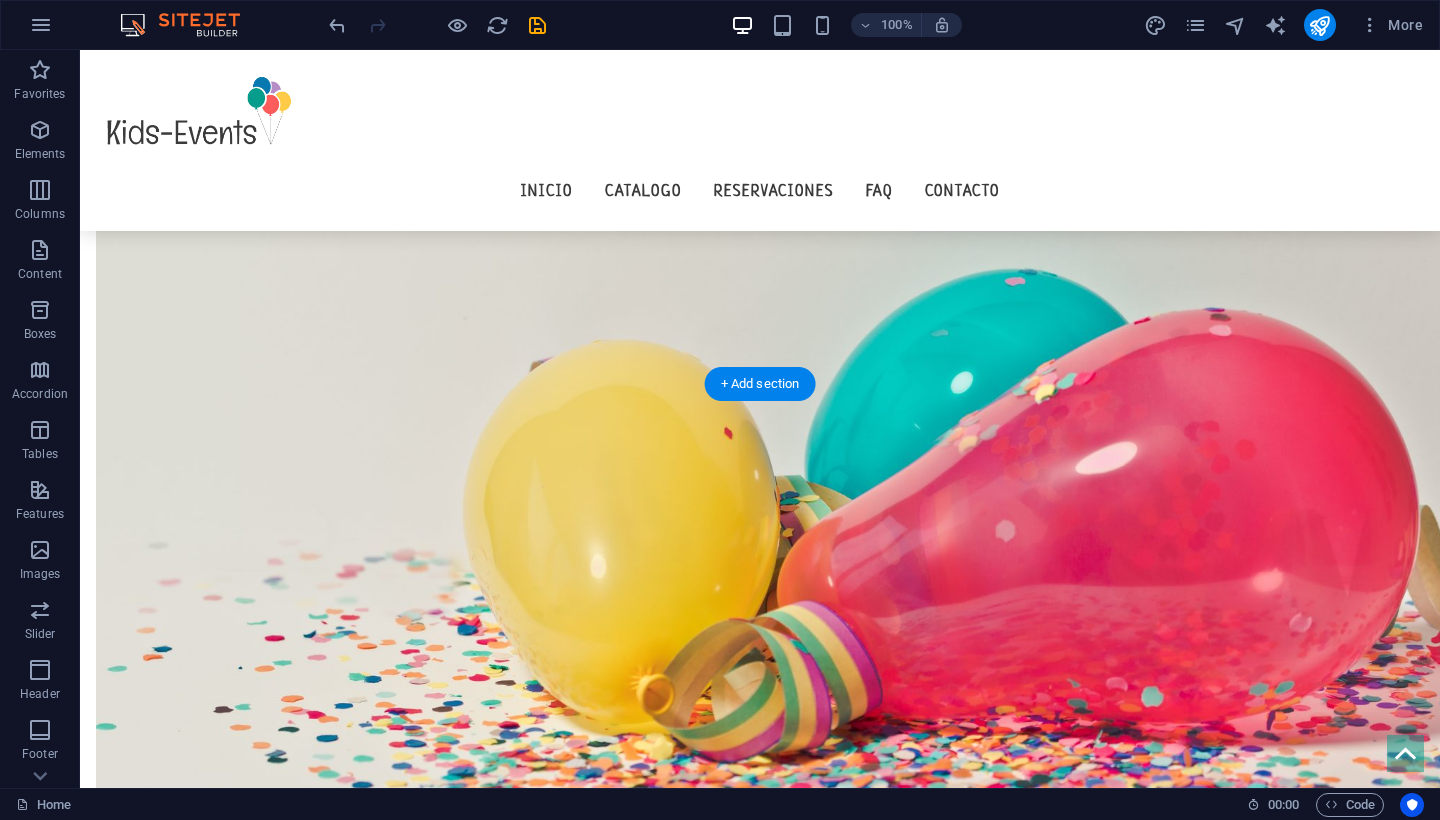 scroll, scrollTop: 998, scrollLeft: 0, axis: vertical 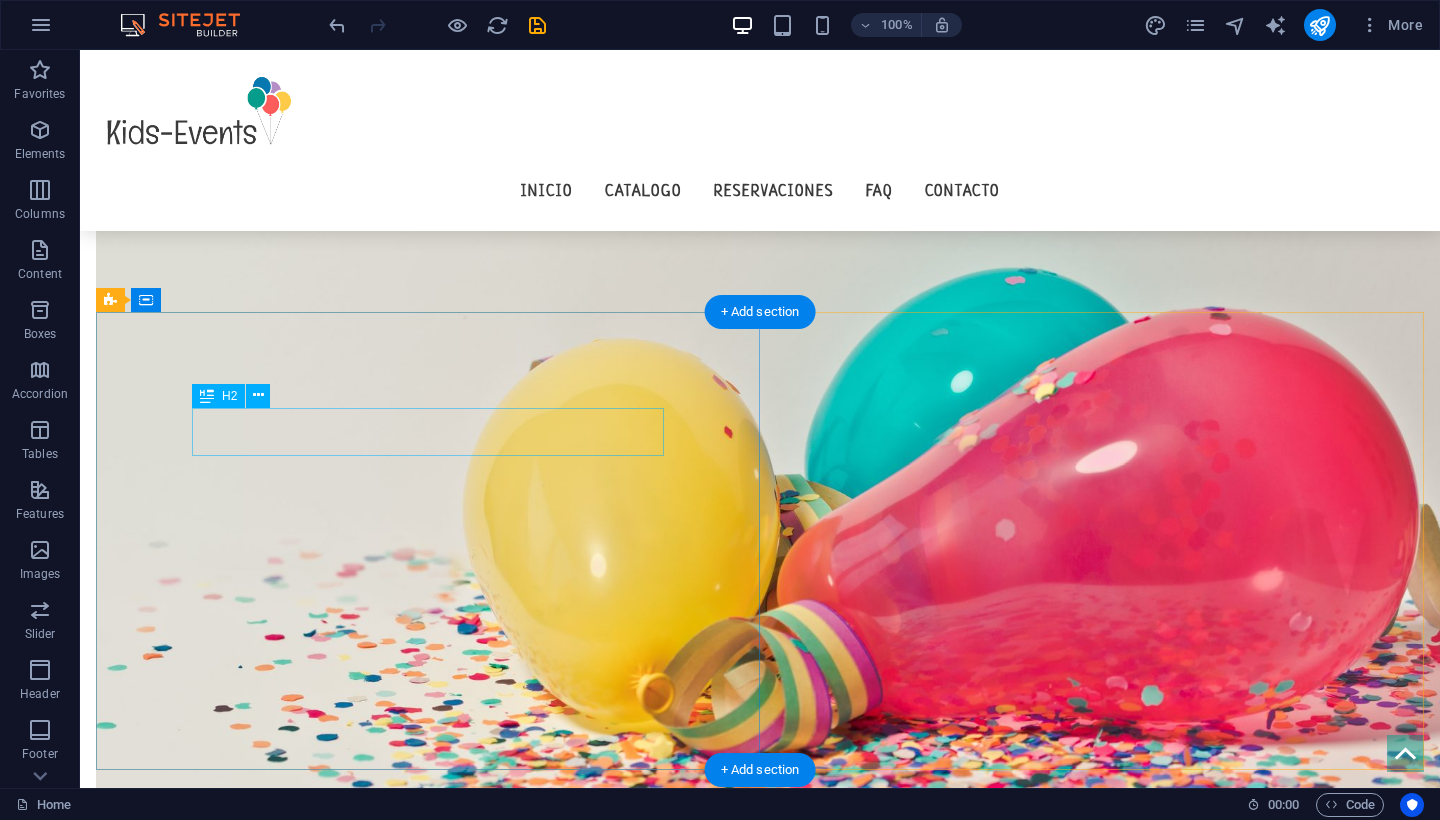click on "Birthday - Special" at bounding box center (760, 1360) 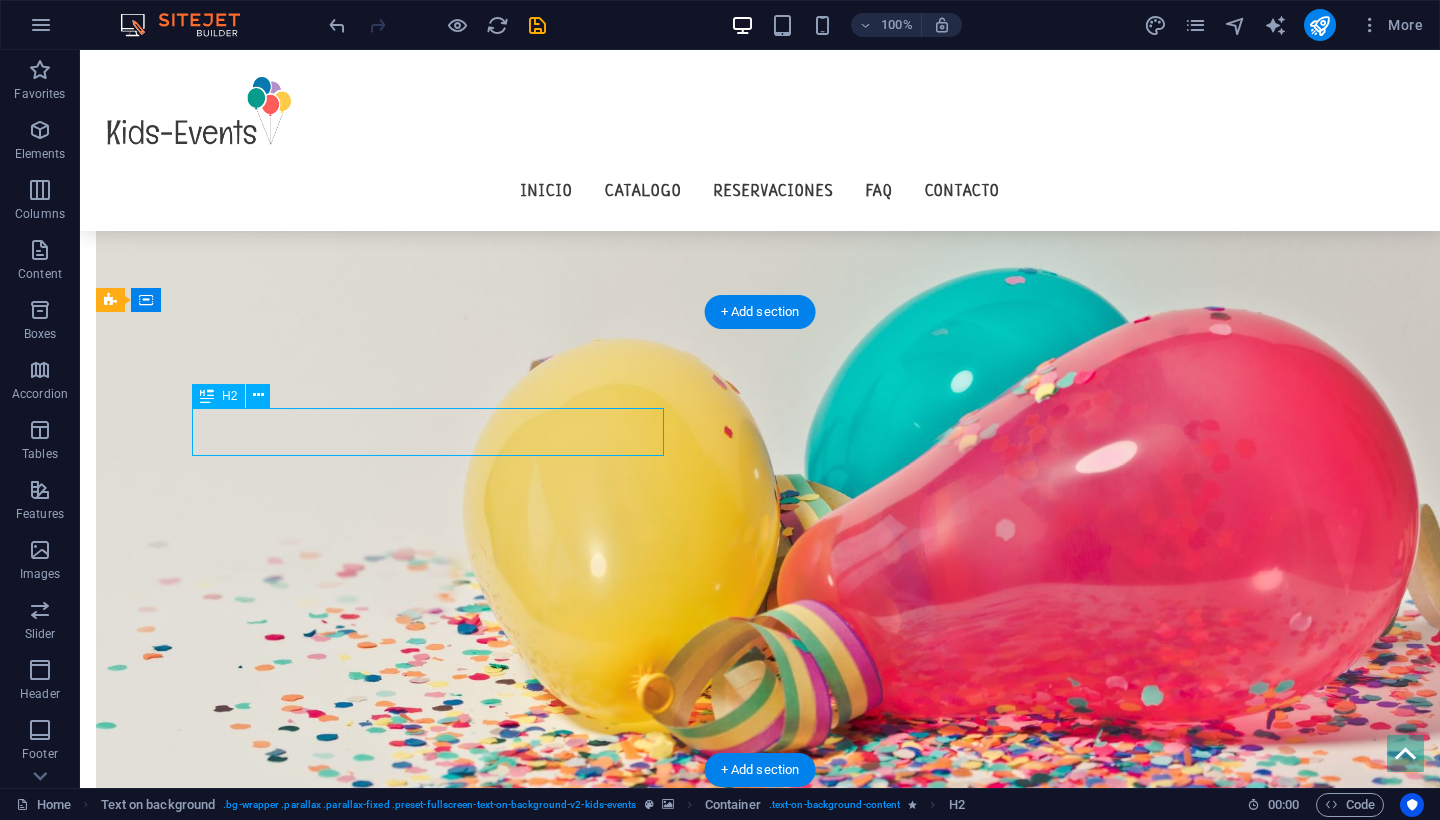 click on "Birthday - Special" at bounding box center (760, 1360) 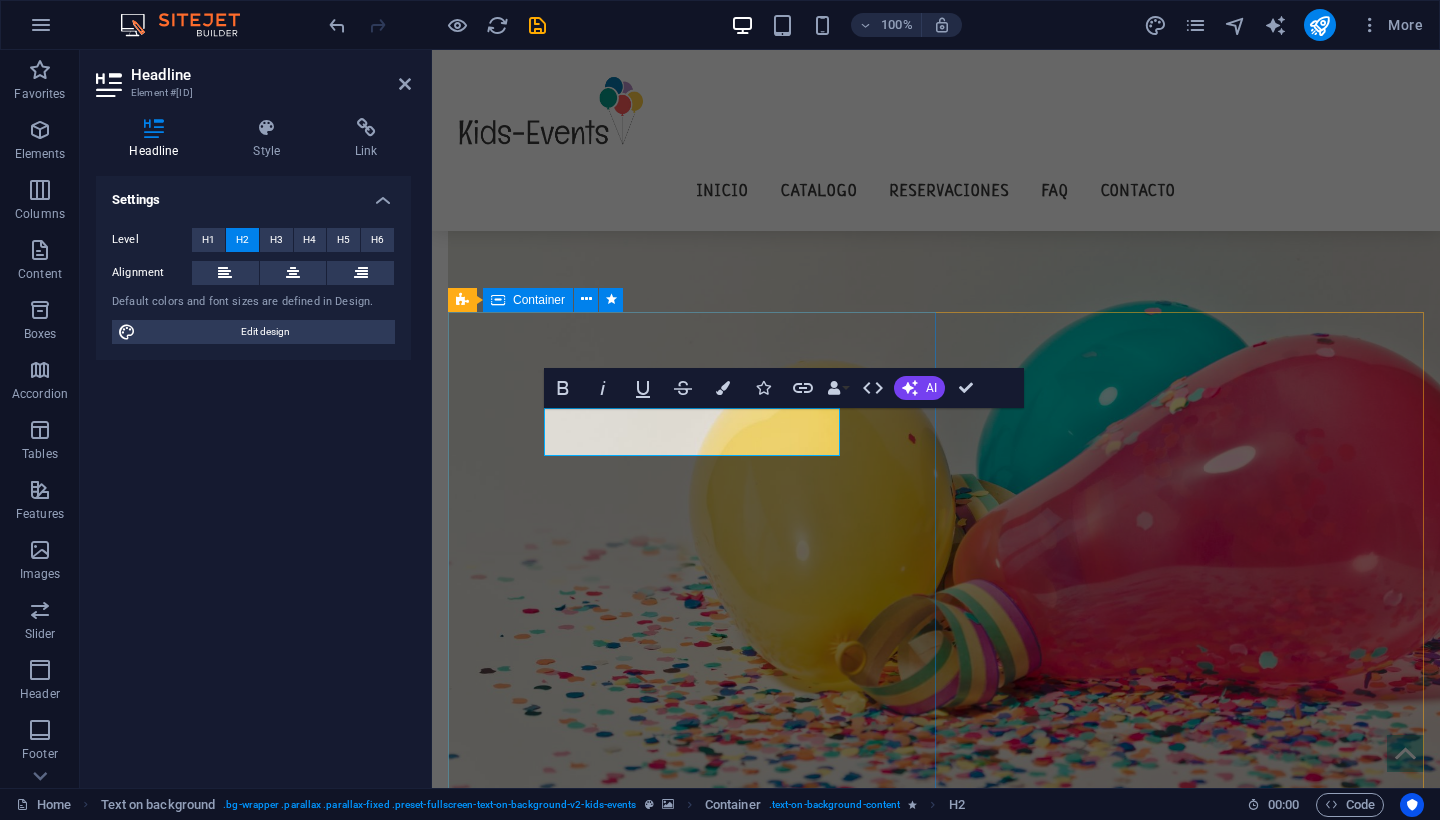 click on "HISTORIA MIXO Lorem ipsum dolor sit amet, consectetuer adipiscing elit. Aenean commodo ligula eget dolor. Lorem ipsum dolor sit amet, consectetuer adipiscing elit leget dolor. Lorem ipsum dolor sit amet, consectetuer adipiscing elit. Aenean commodo ligula eget dolor. Lorem ipsum dolor sit amet, consectetuer adipiscing elit dolor. View more" at bounding box center [936, 1433] 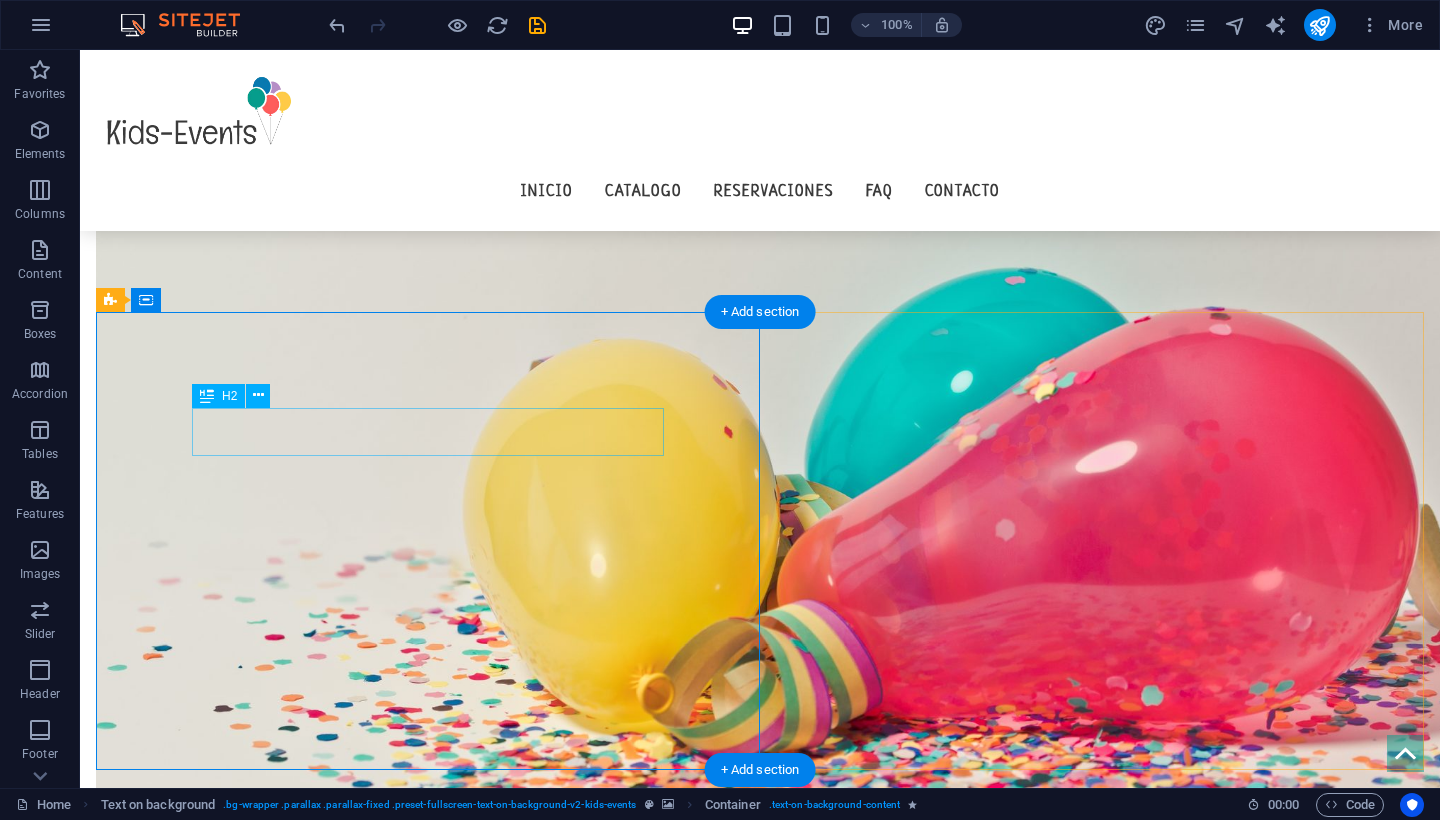 click on "HISTORIA MIXO" at bounding box center [760, 1360] 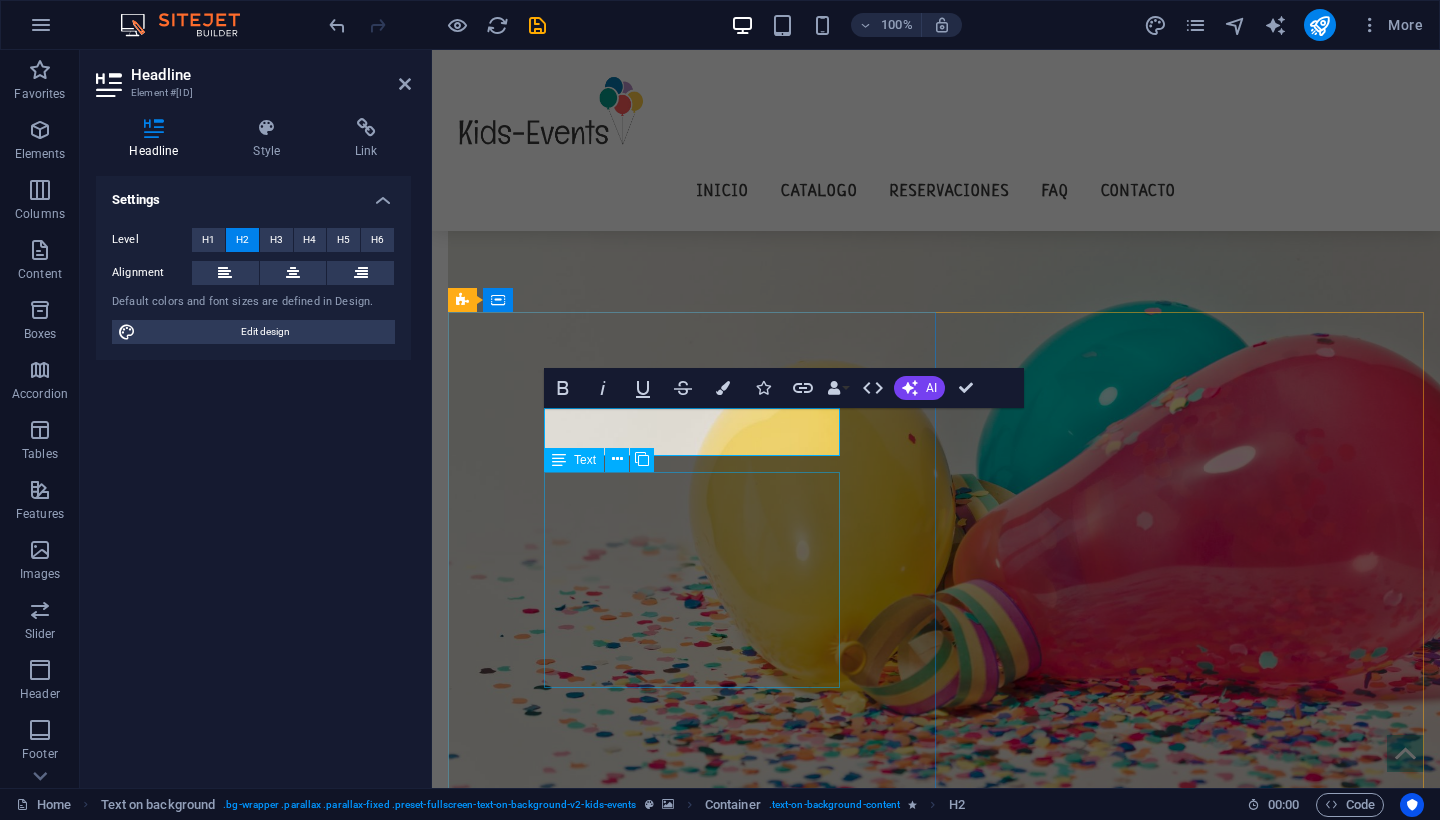 click on "Lorem ipsum dolor sit amet, consectetuer adipiscing elit. Aenean commodo ligula eget dolor. Lorem ipsum dolor sit amet, consectetuer adipiscing elit leget dolor. Lorem ipsum dolor sit amet, consectetuer adipiscing elit. Aenean commodo ligula eget dolor. Lorem ipsum dolor sit amet, consectetuer adipiscing elit dolor." at bounding box center (936, 1436) 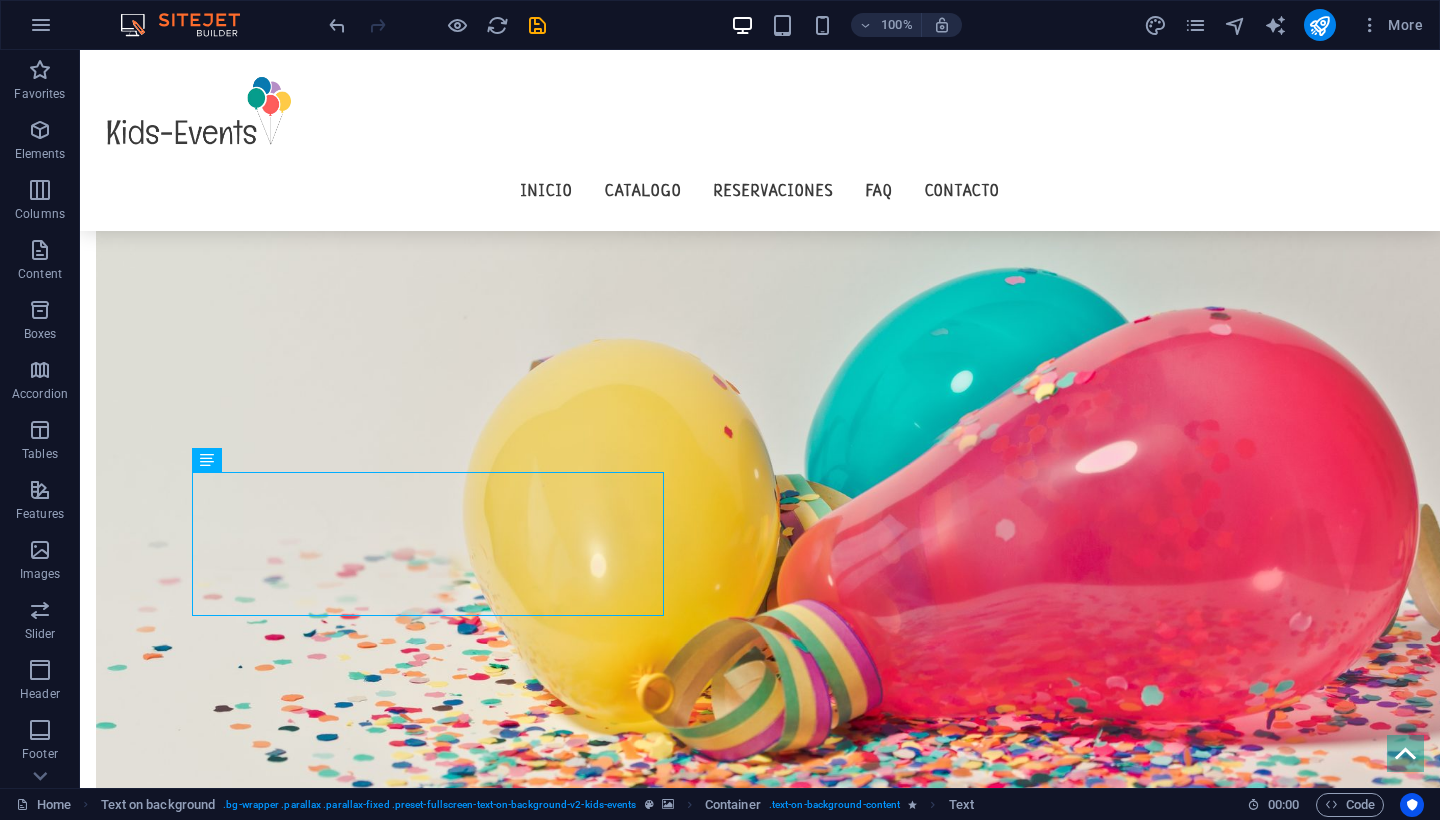 click at bounding box center (776, 1609) 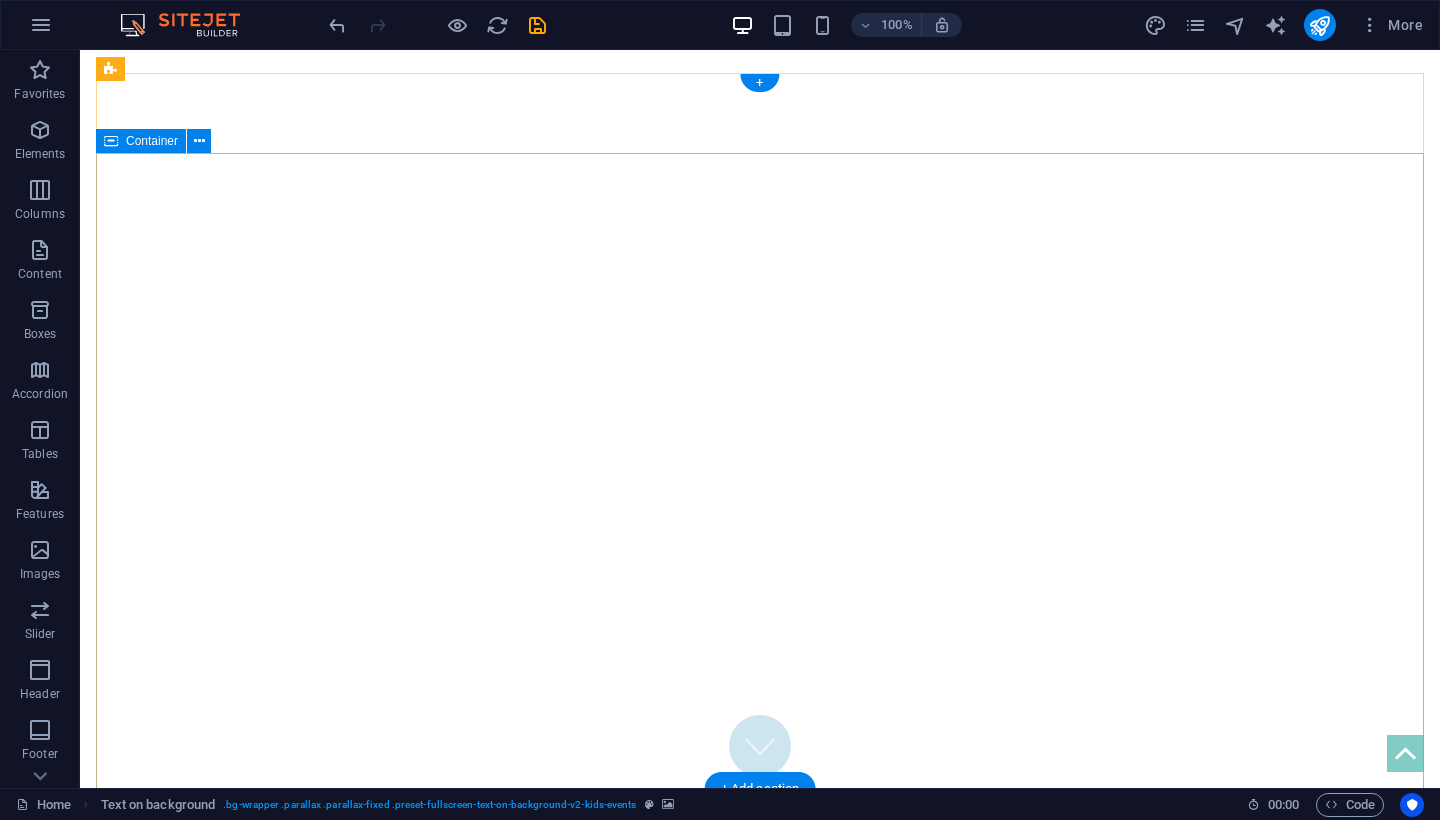 scroll, scrollTop: 0, scrollLeft: 0, axis: both 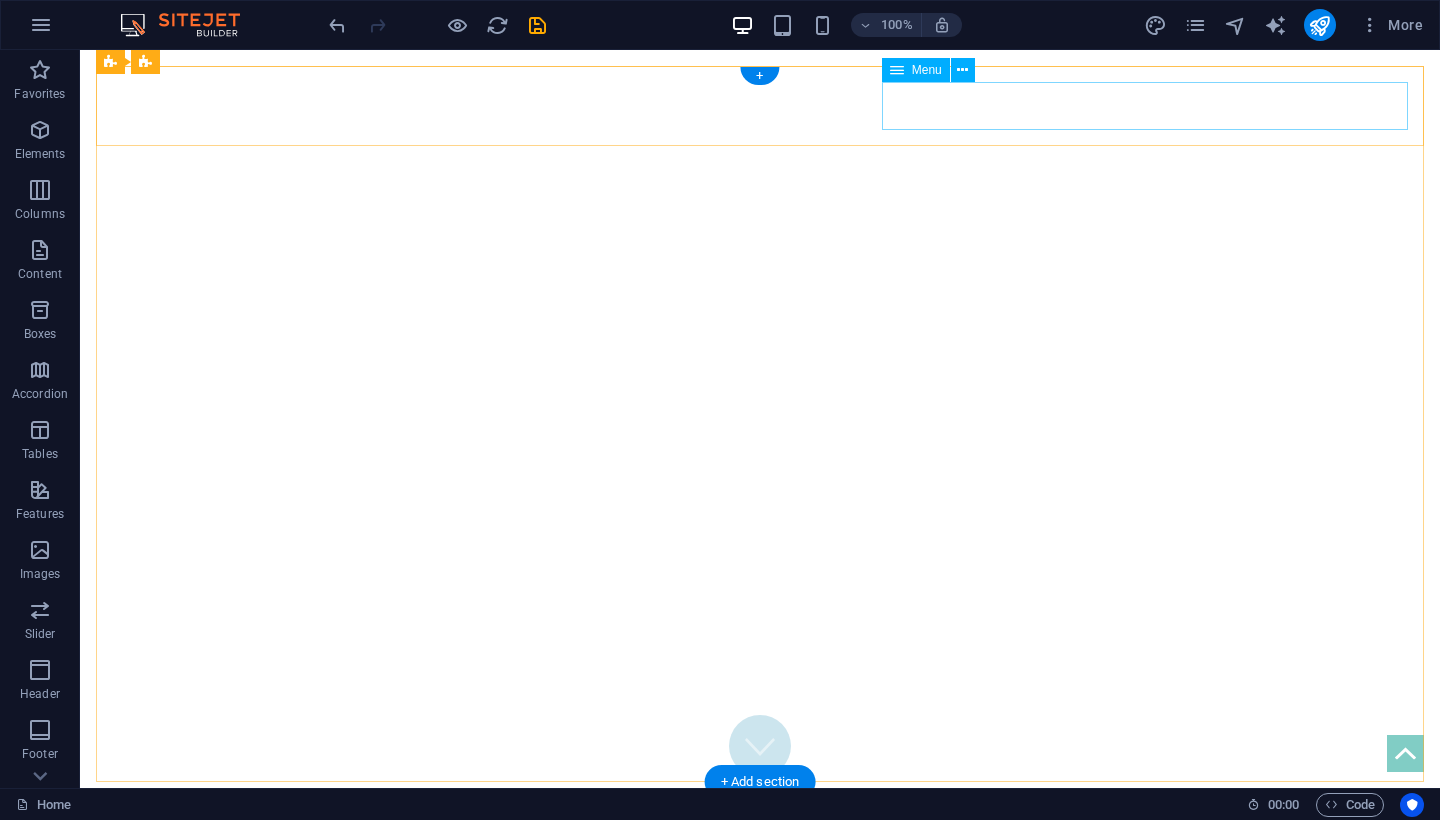 click on "Inicio Catalogo Reservaciones FAQ Contacto" at bounding box center [760, 923] 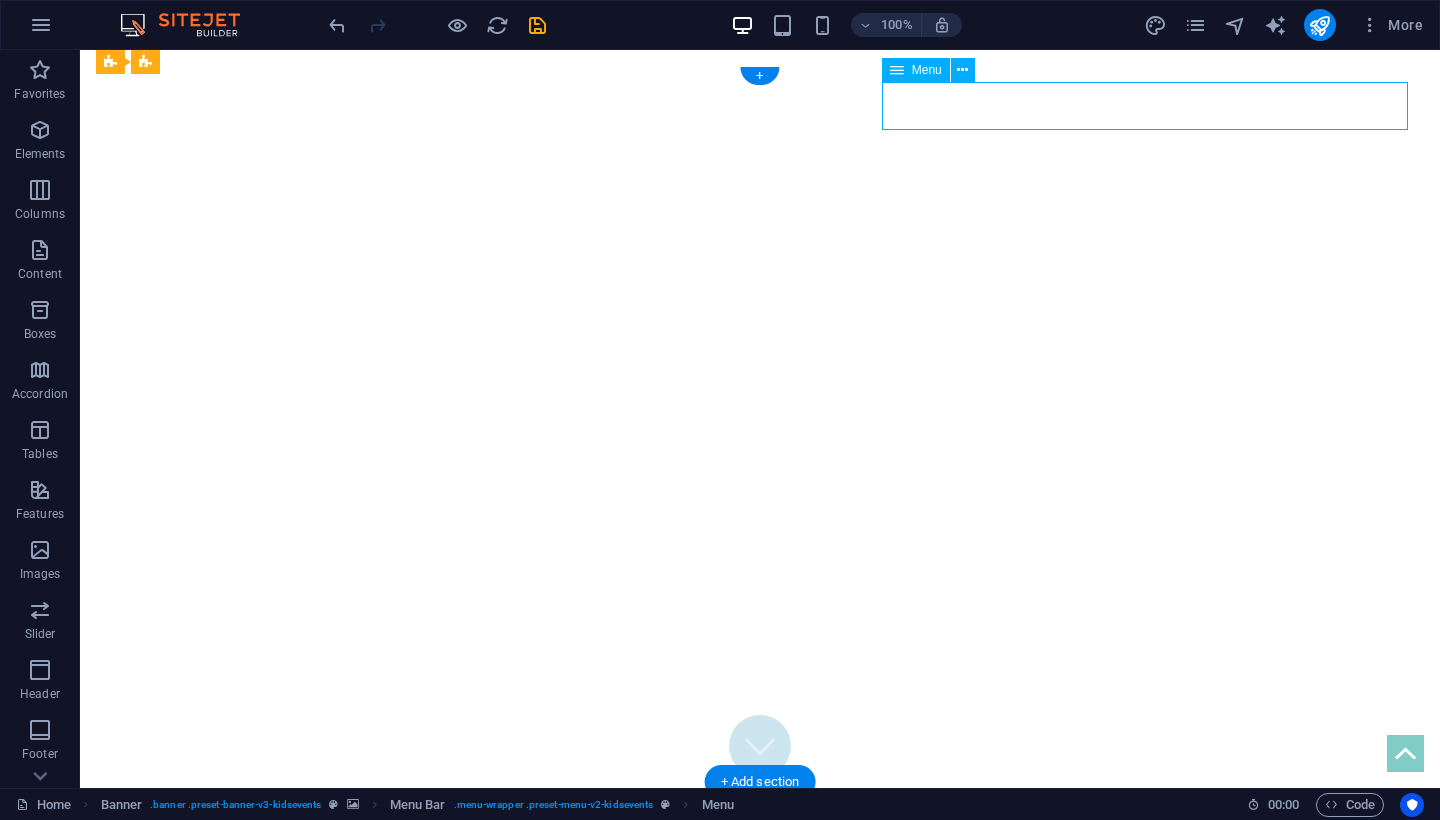 click on "Inicio Catalogo Reservaciones FAQ Contacto" at bounding box center (760, 923) 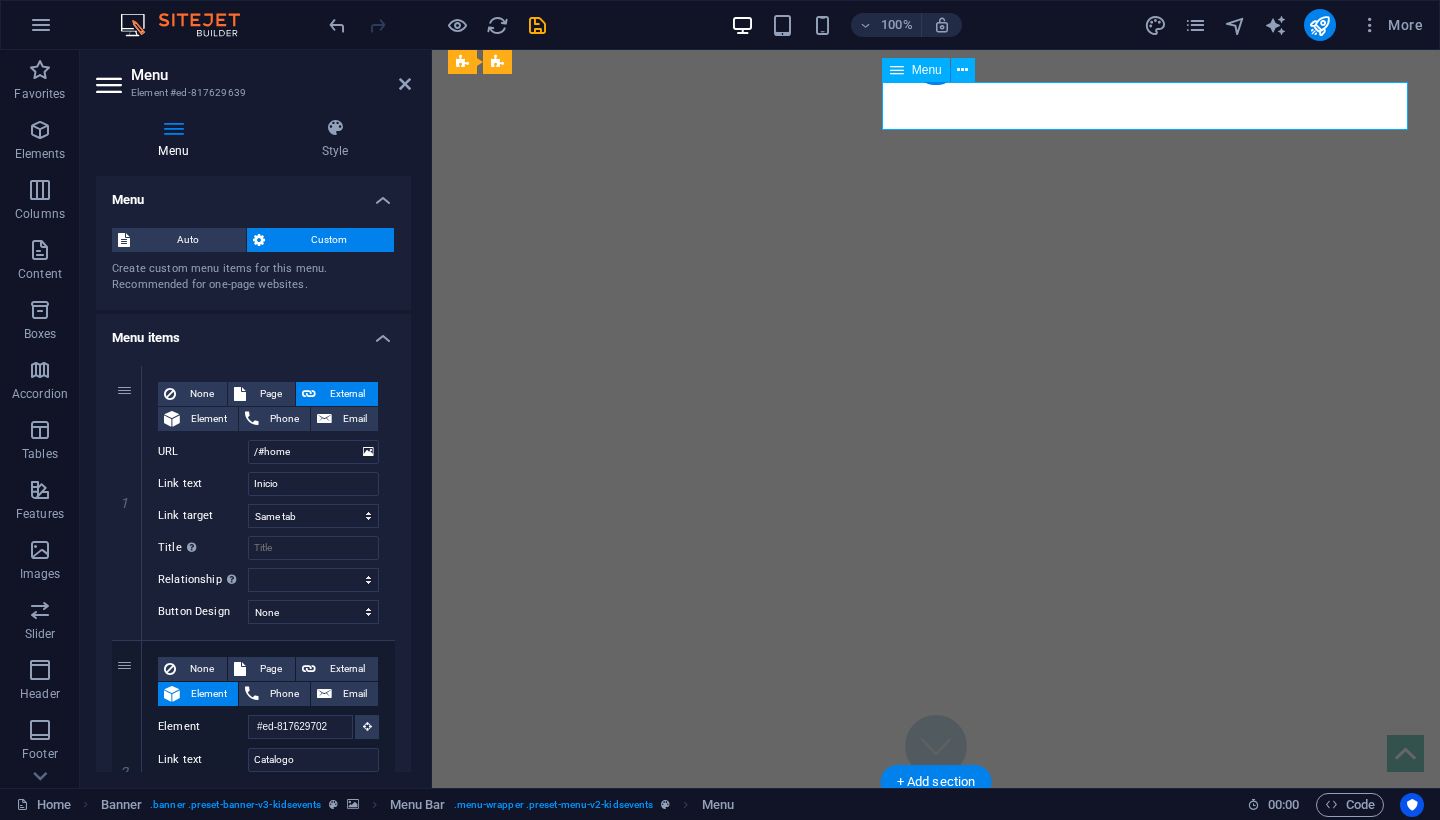 click on "Inicio Catalogo Reservaciones FAQ Contacto" at bounding box center [936, 923] 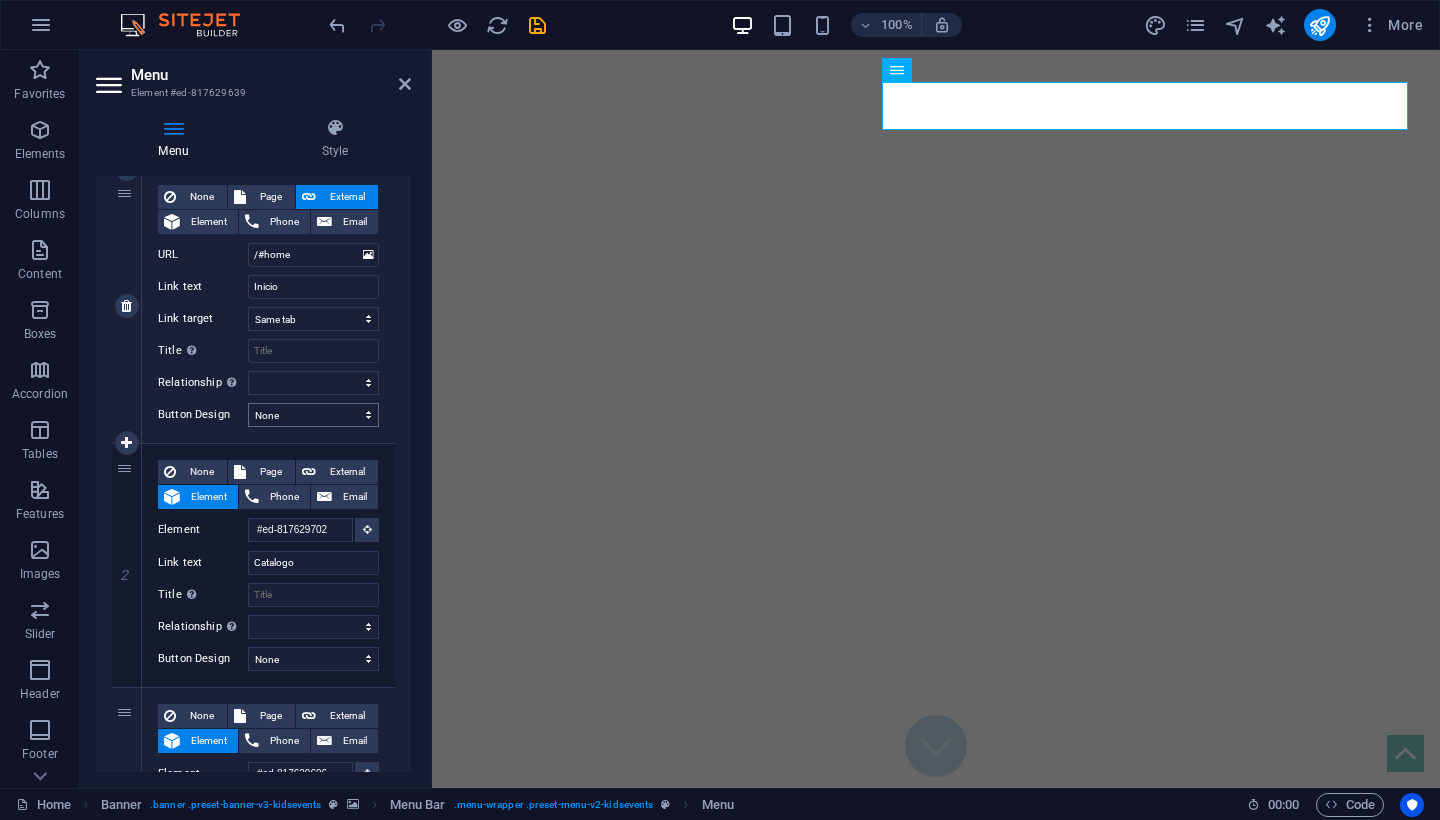 scroll, scrollTop: 198, scrollLeft: 0, axis: vertical 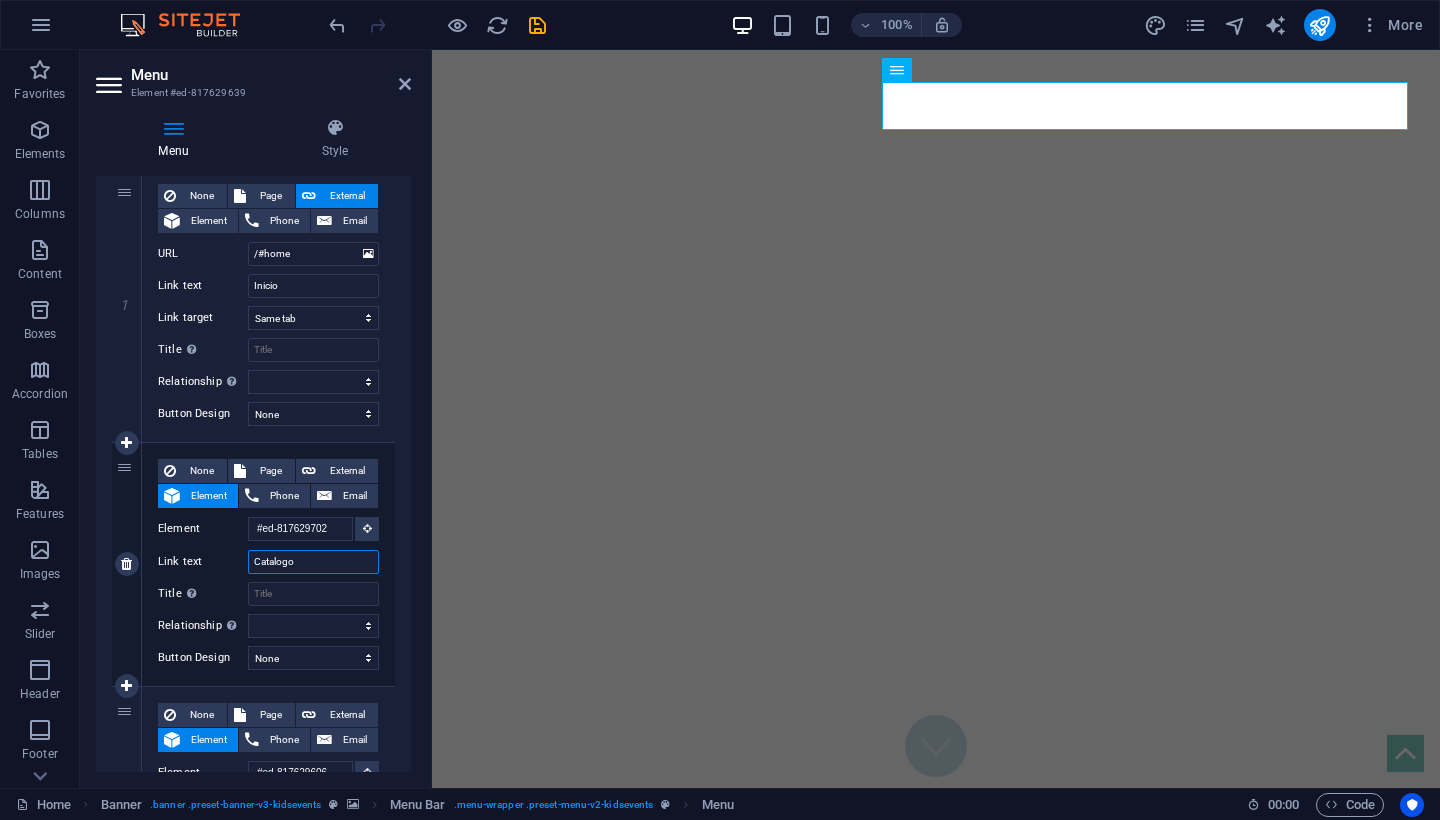 click on "Catalogo" at bounding box center [313, 562] 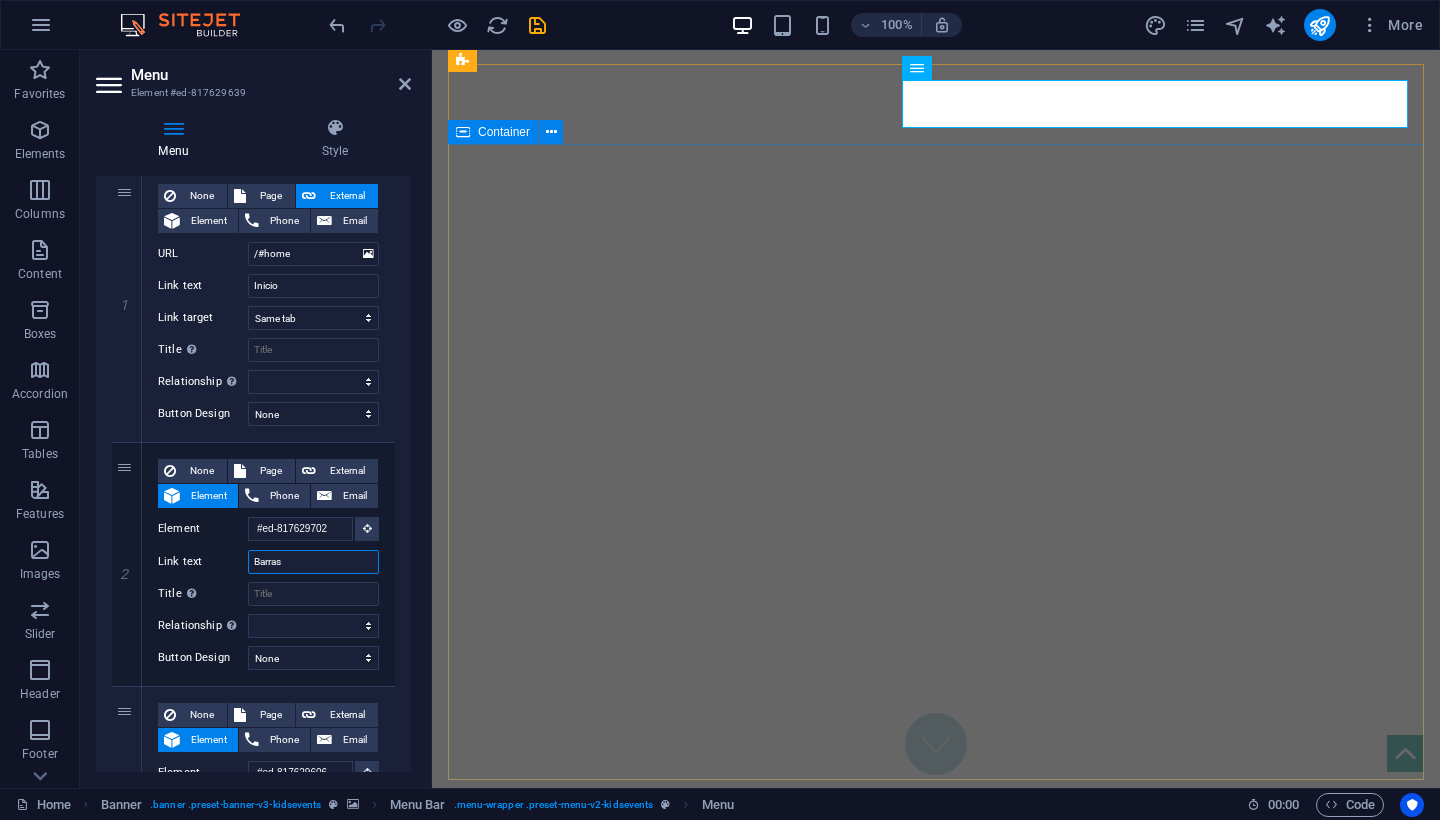 scroll, scrollTop: 0, scrollLeft: 0, axis: both 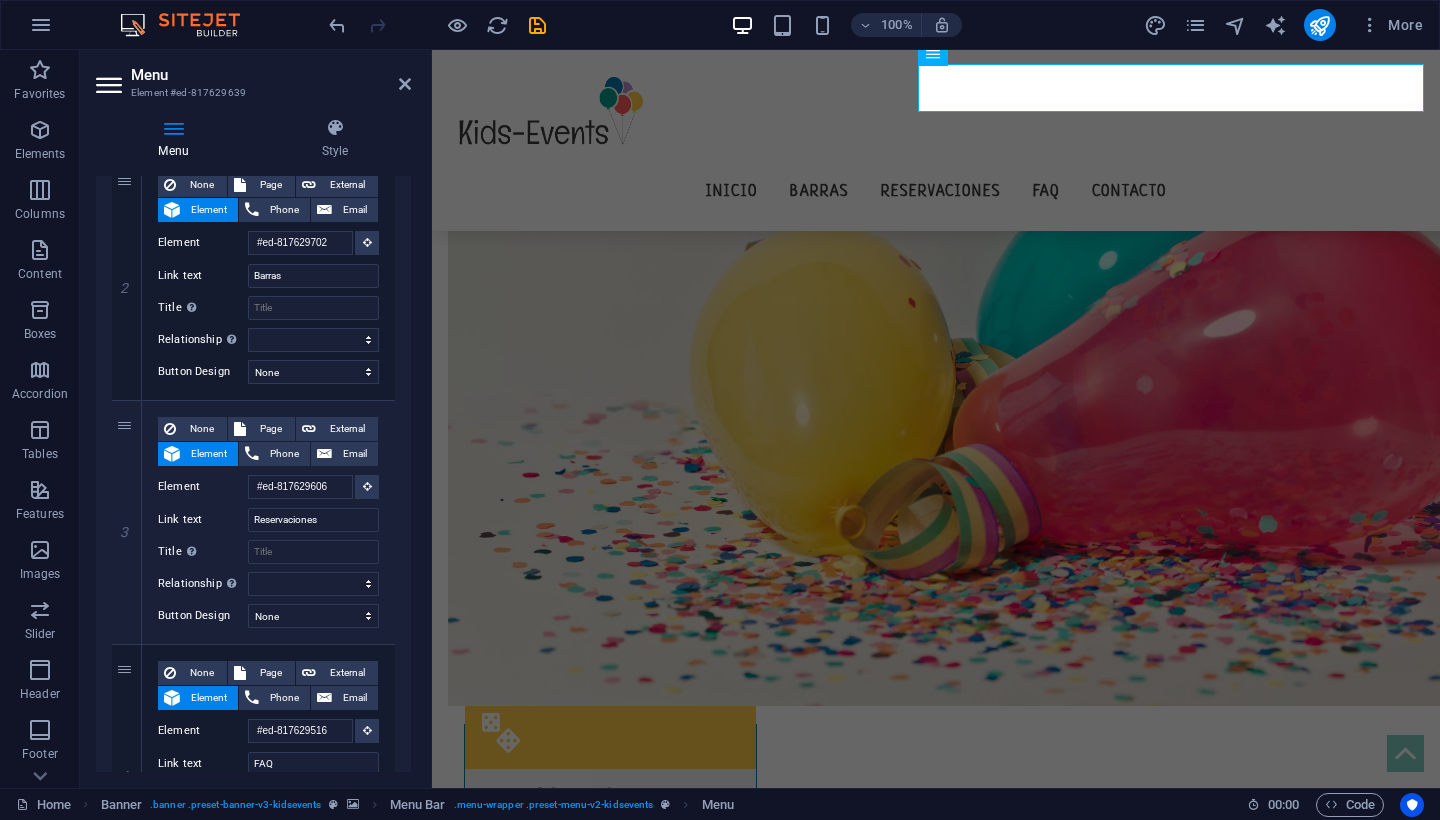 click at bounding box center (952, 1473) 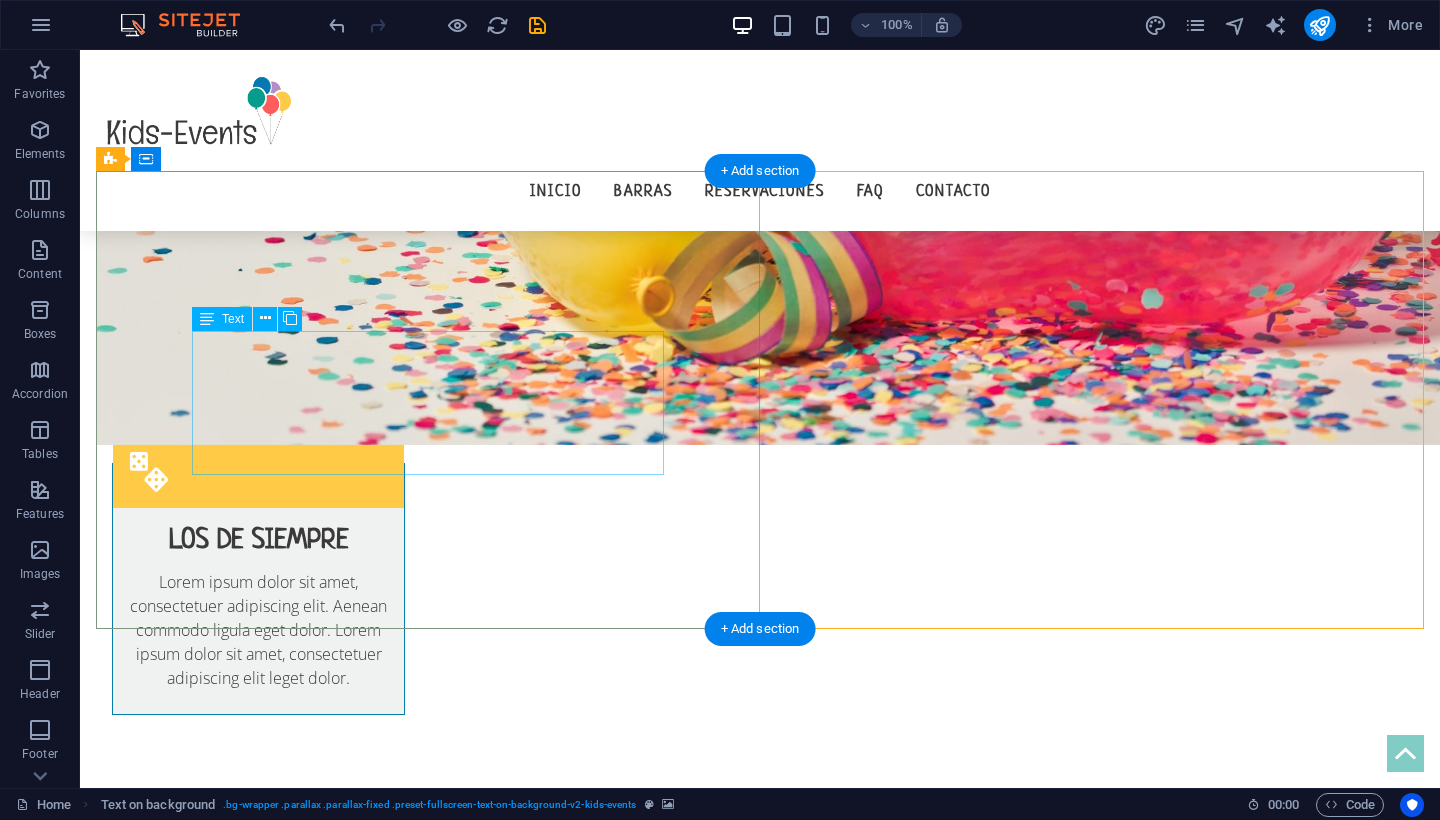 scroll, scrollTop: 1487, scrollLeft: 0, axis: vertical 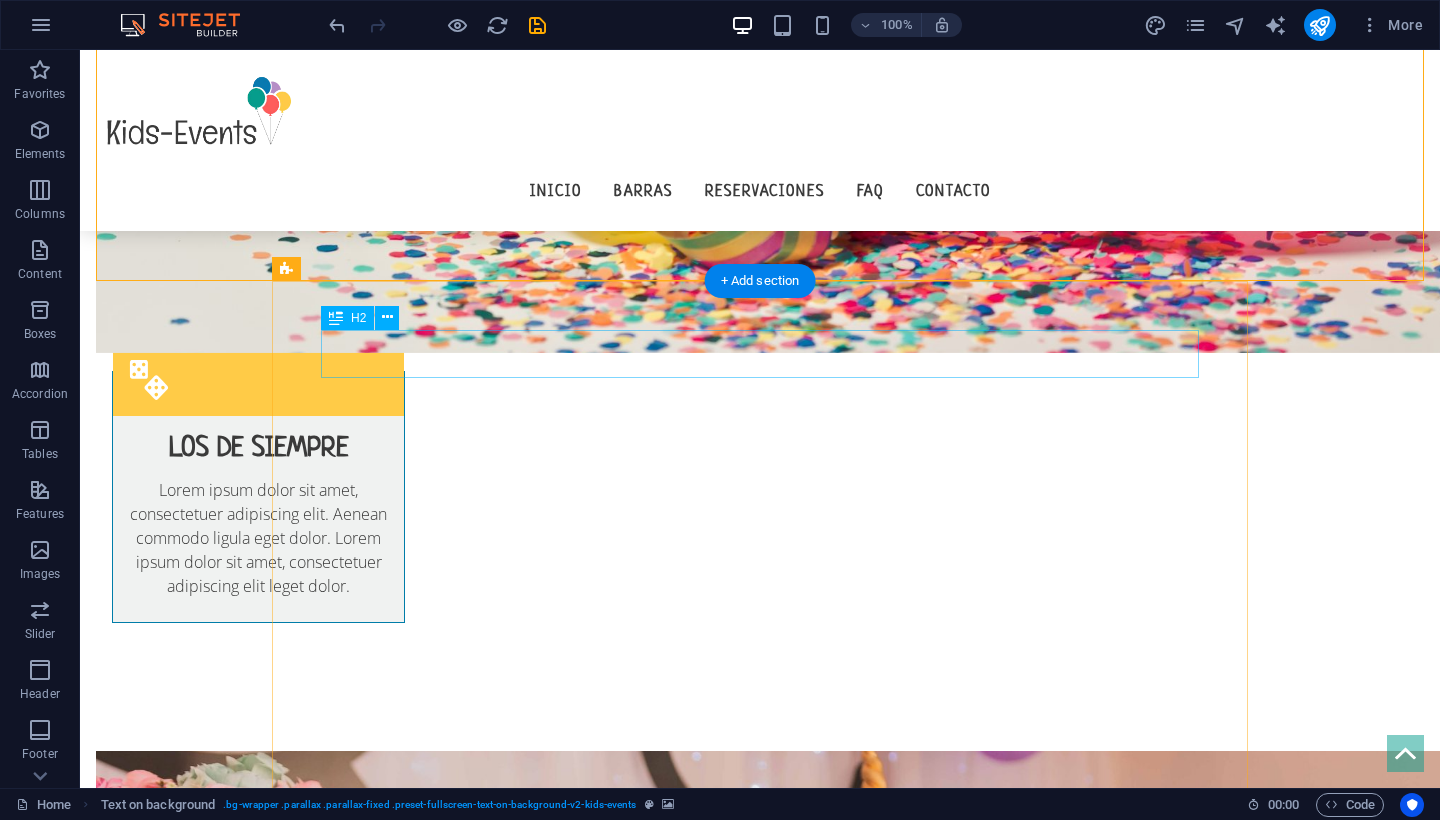 click on "Kids  Birthday - Special" at bounding box center [760, 1751] 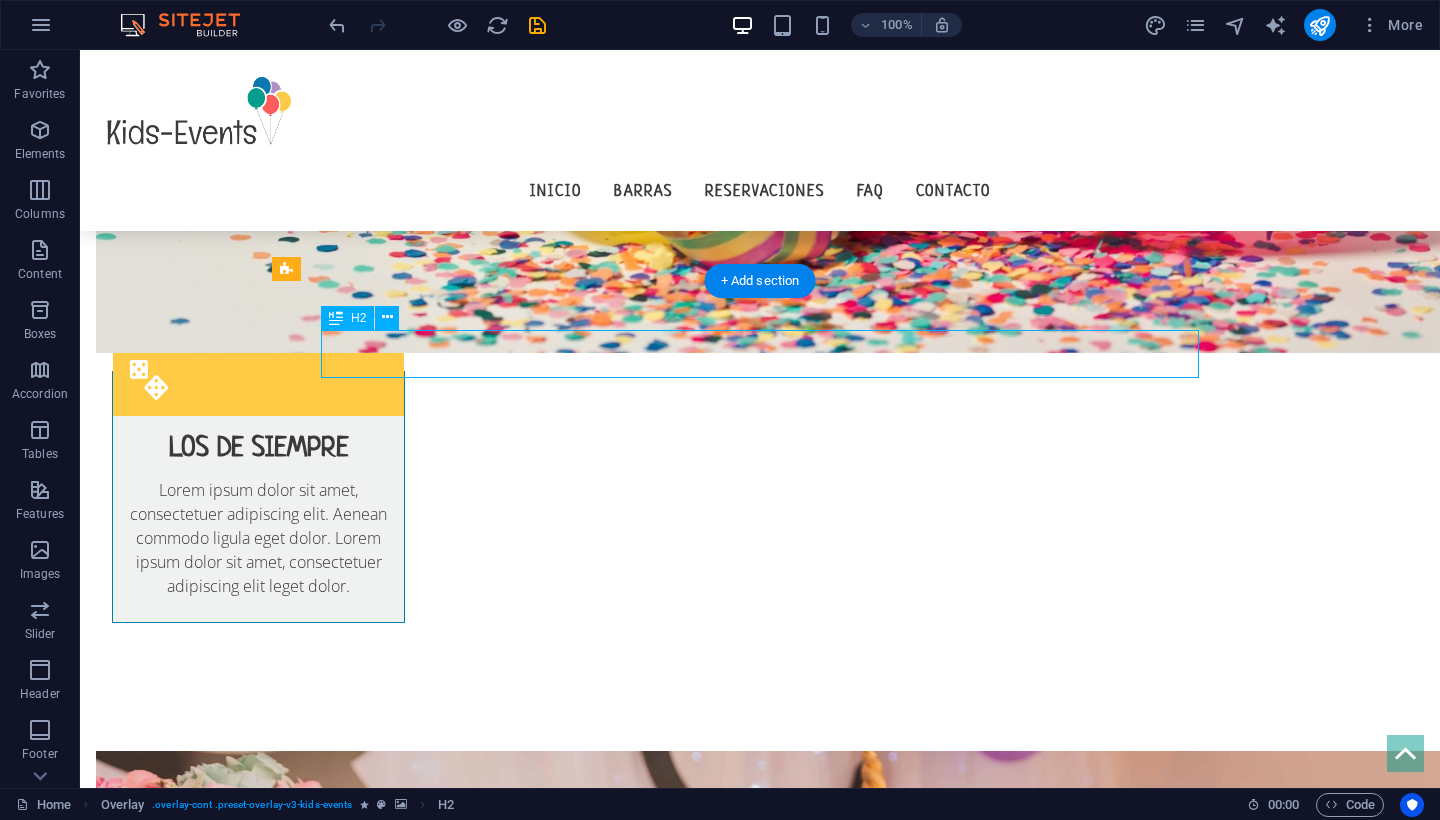 click on "Kids  Birthday - Special" at bounding box center [760, 1751] 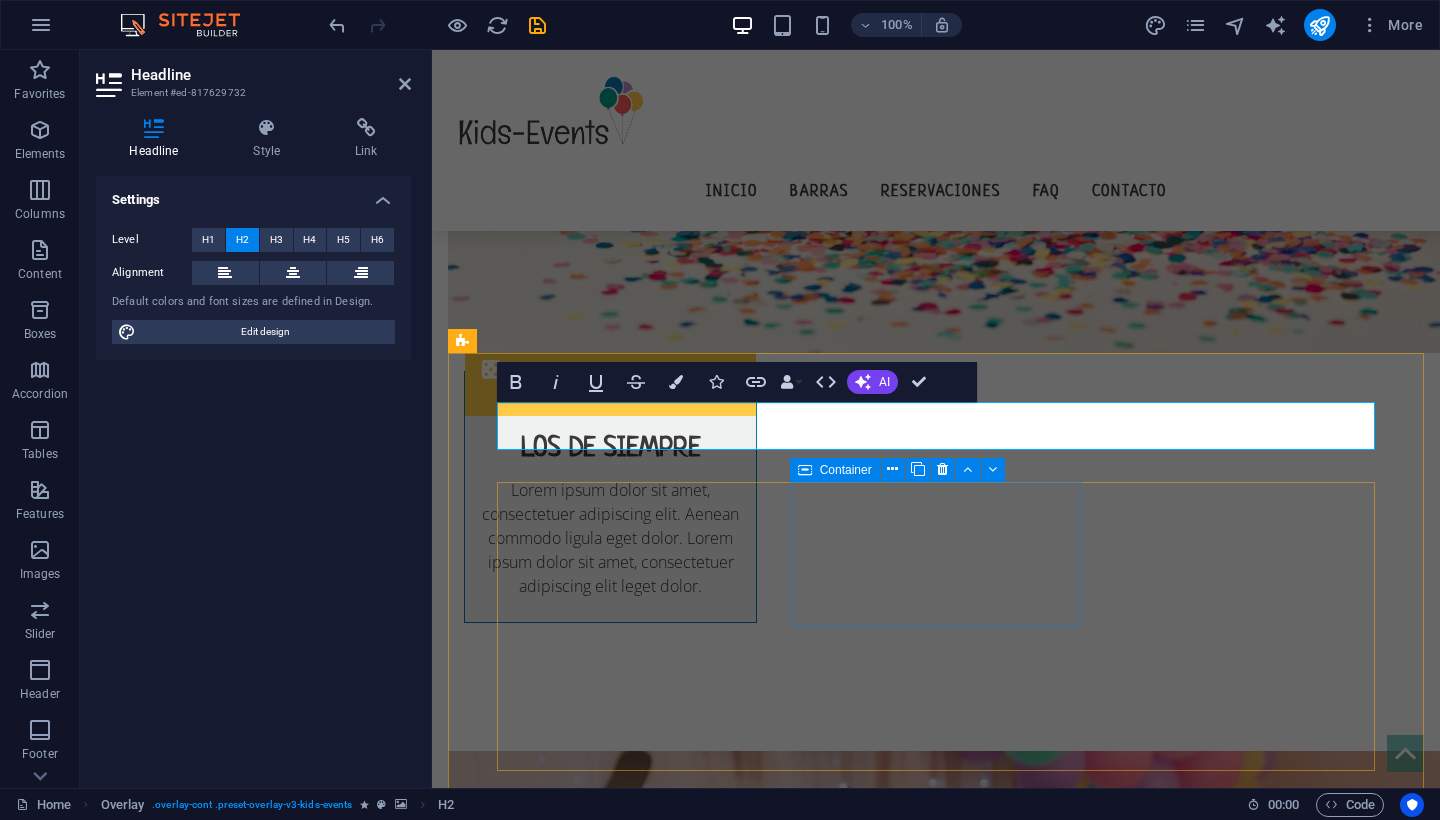 click on "Games" at bounding box center (643, 2024) 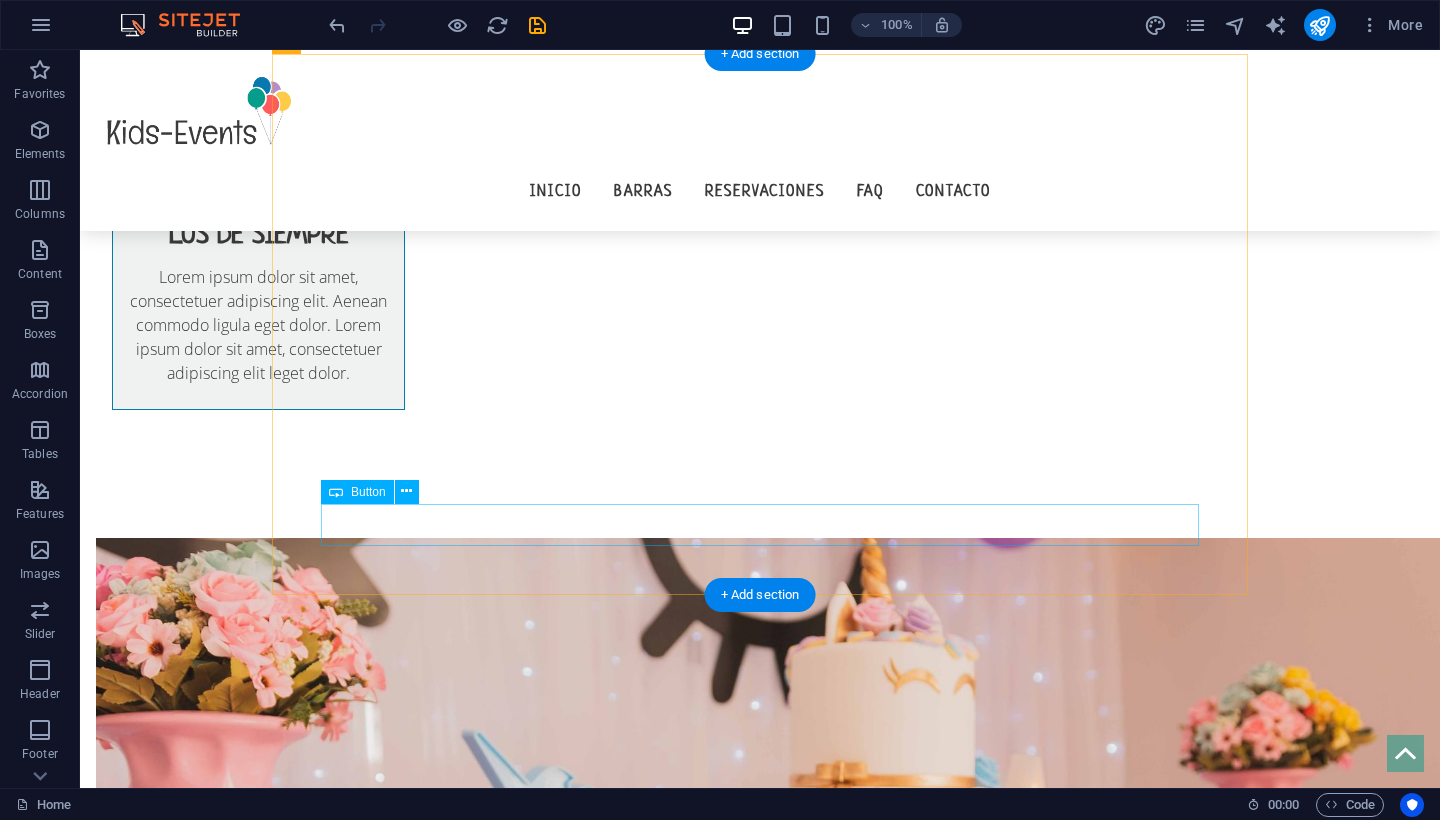 scroll, scrollTop: 1368, scrollLeft: 0, axis: vertical 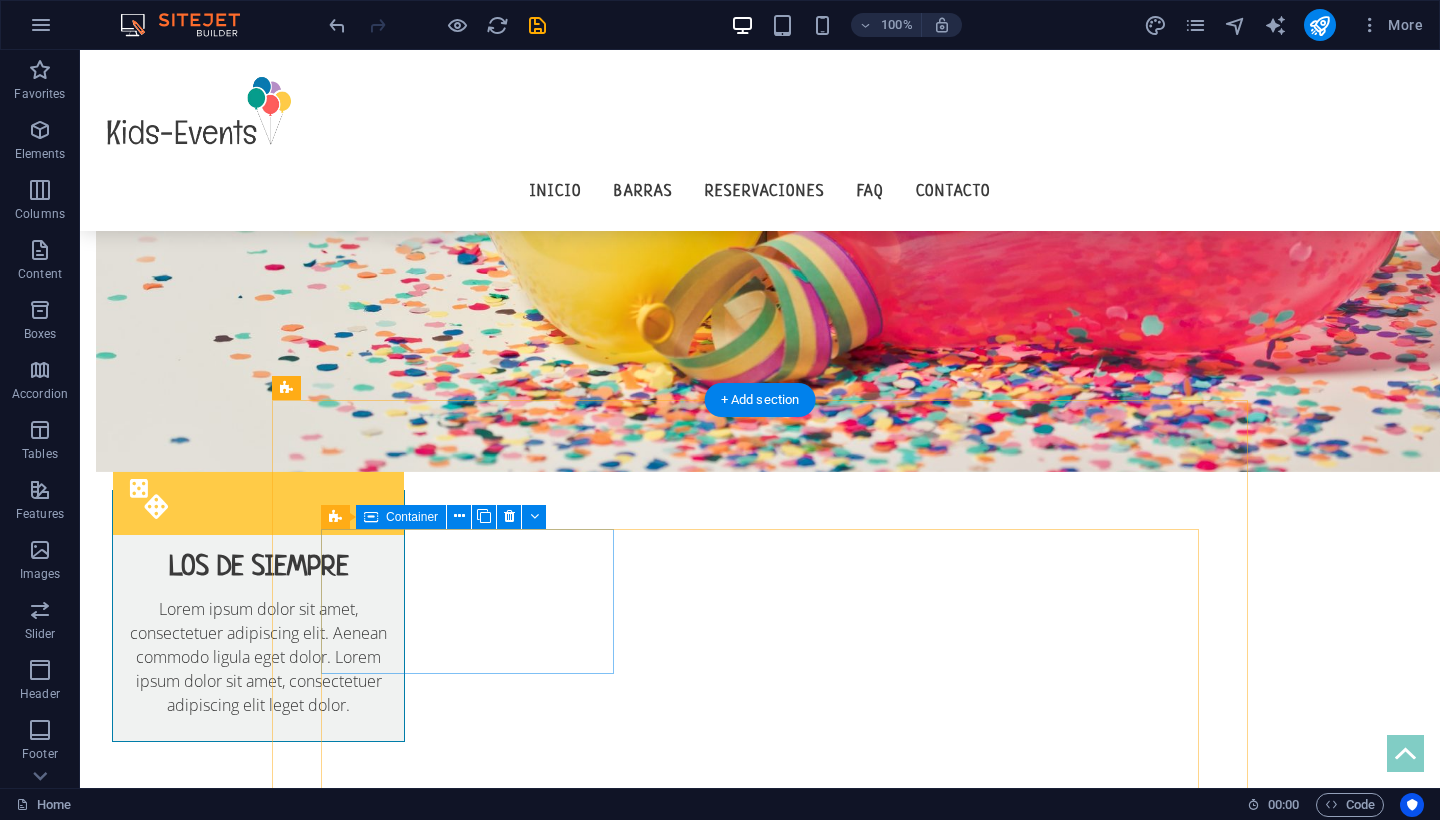 click on "Cake" at bounding box center [467, 1998] 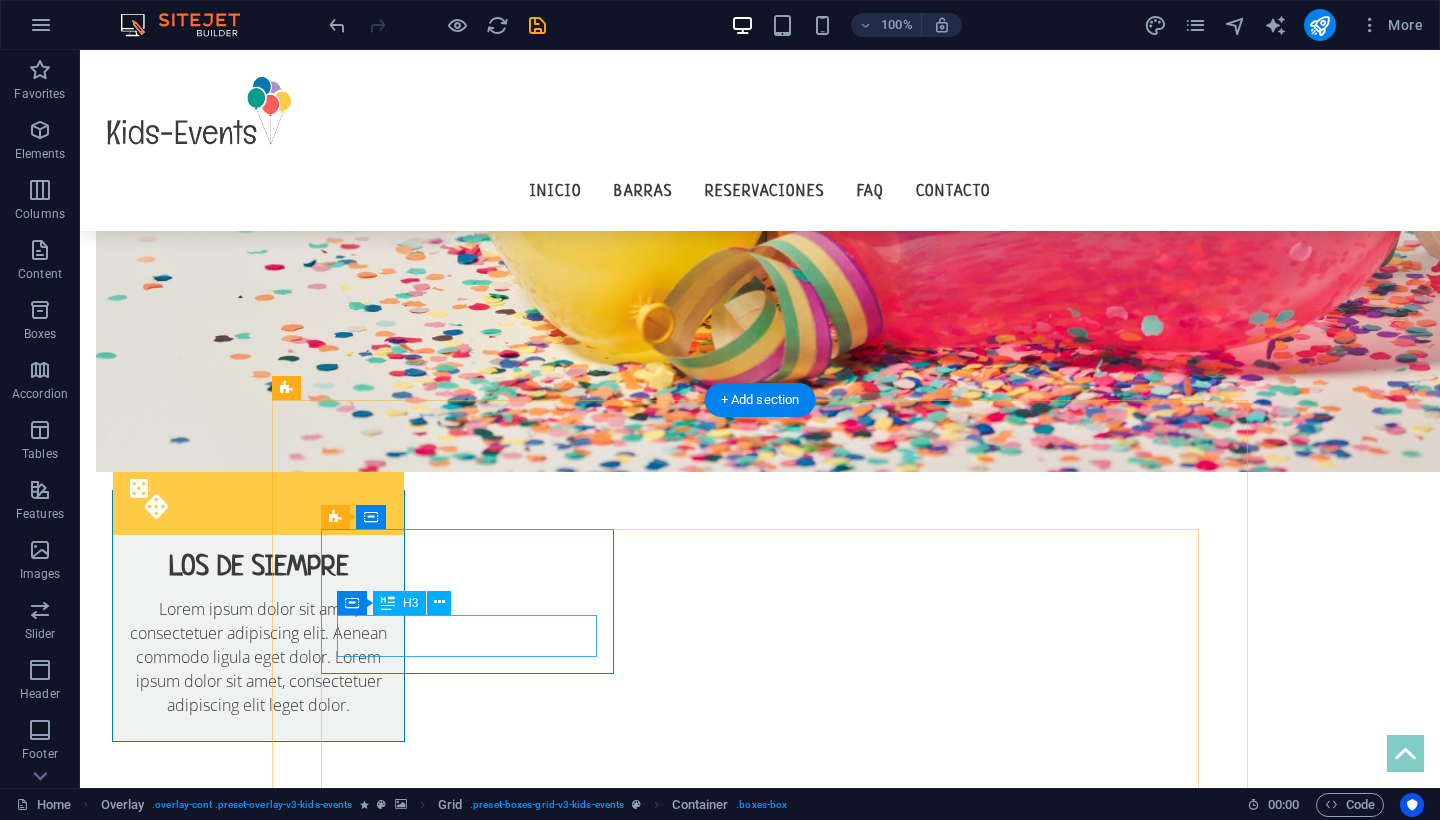 click on "Cake" at bounding box center [467, 2033] 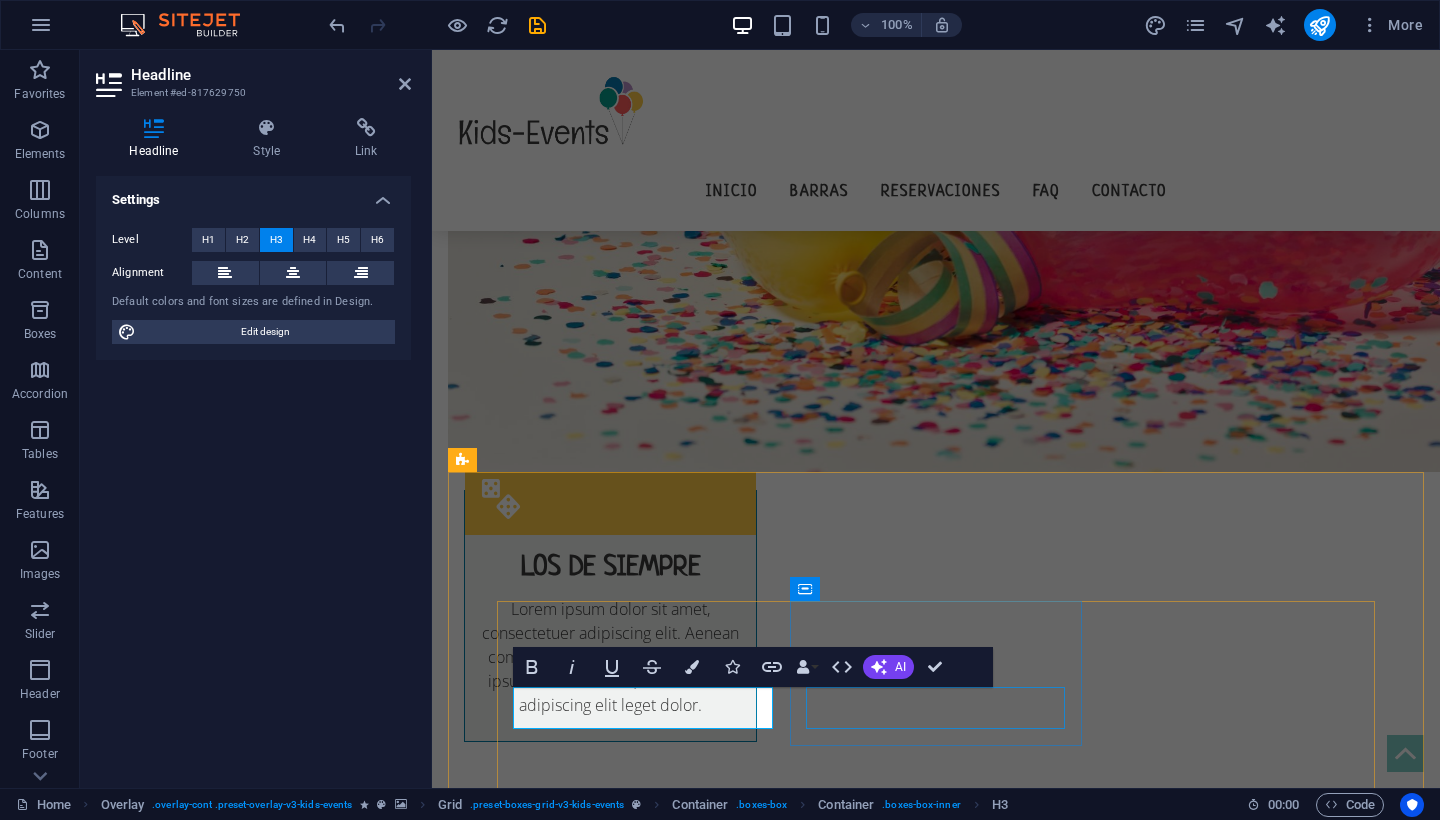 click on "Games" at bounding box center [643, 2178] 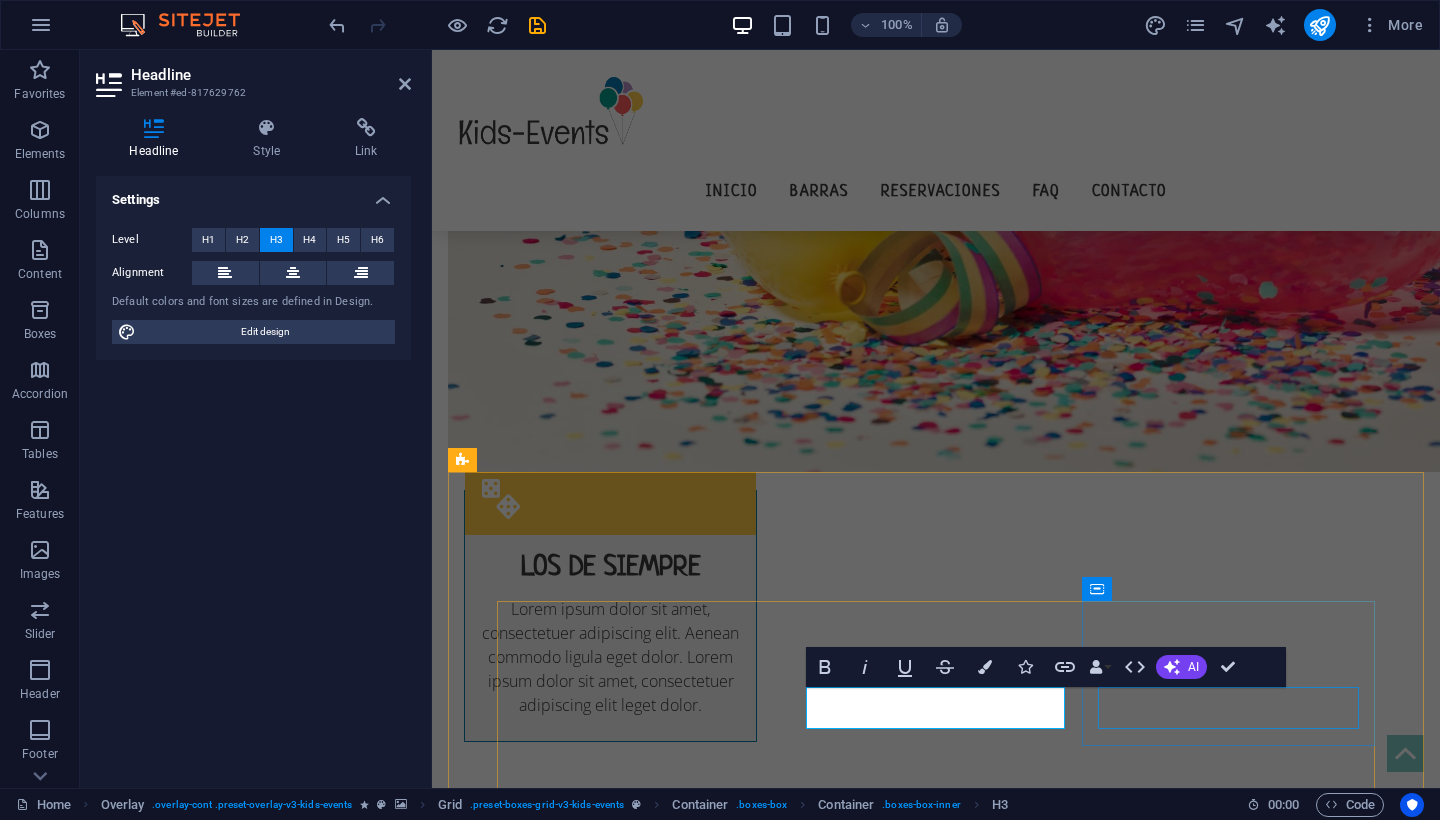 click on "Food" at bounding box center [643, 2323] 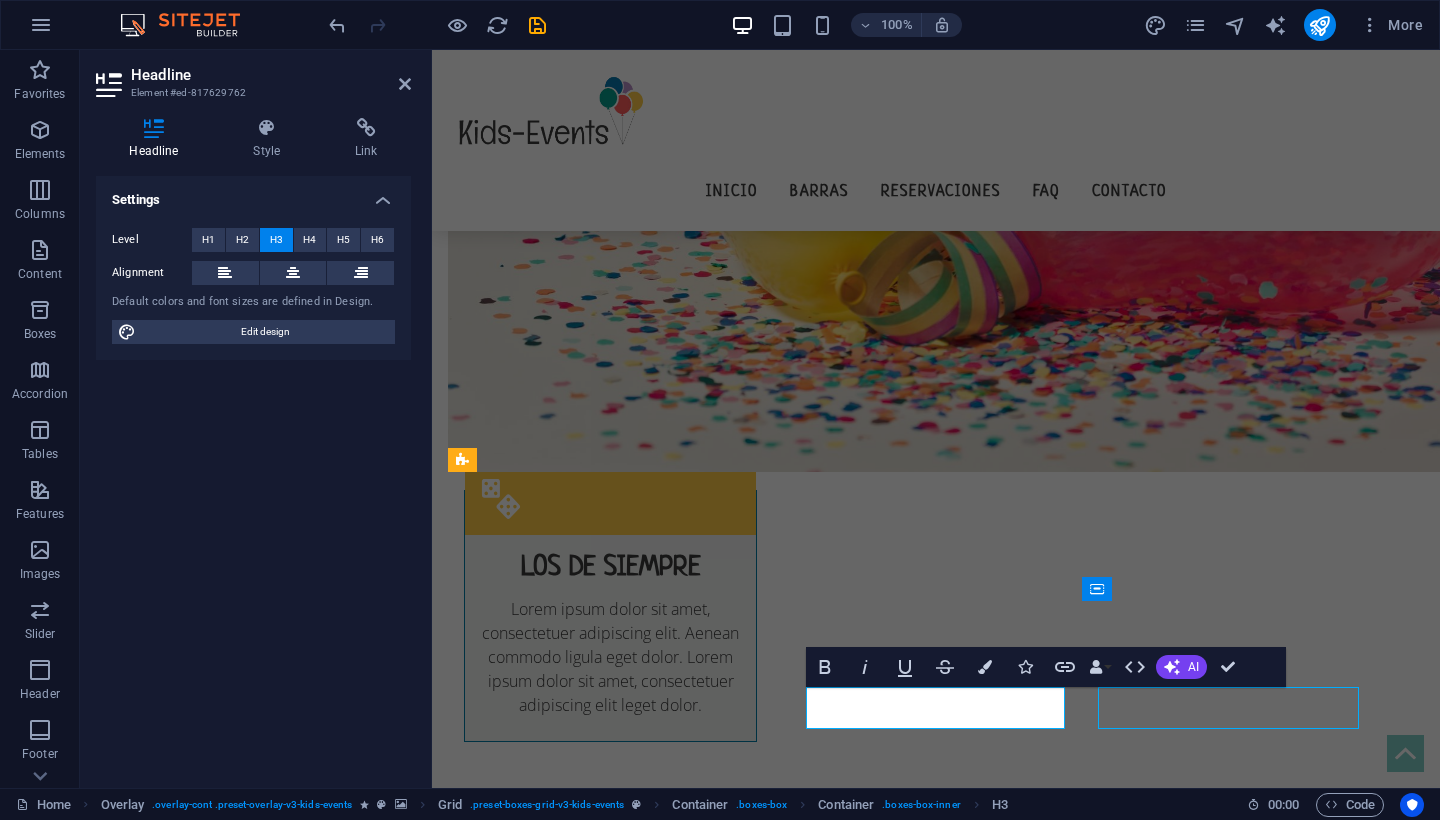click on "Food" at bounding box center (643, 2323) 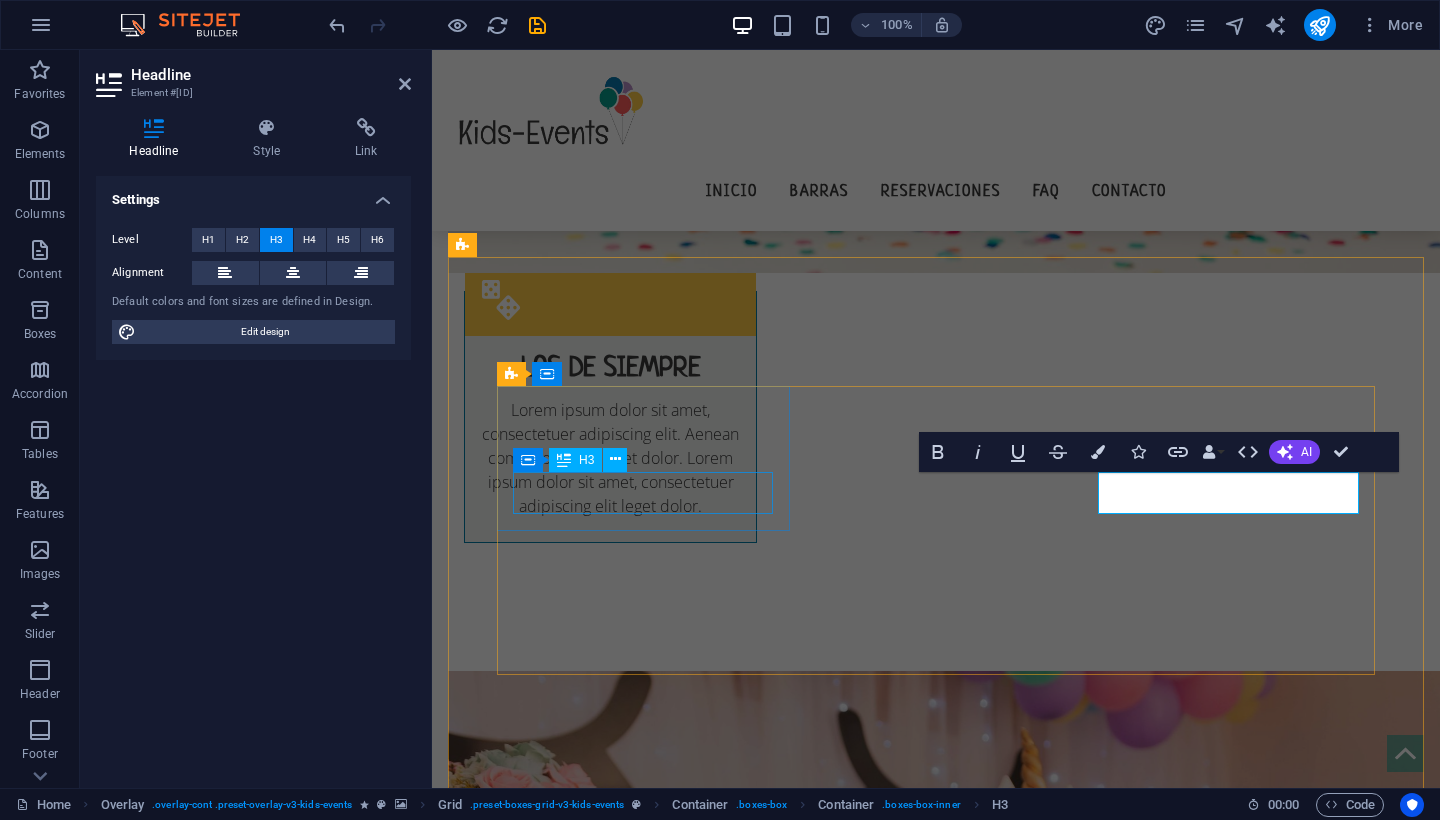 scroll, scrollTop: 1583, scrollLeft: 0, axis: vertical 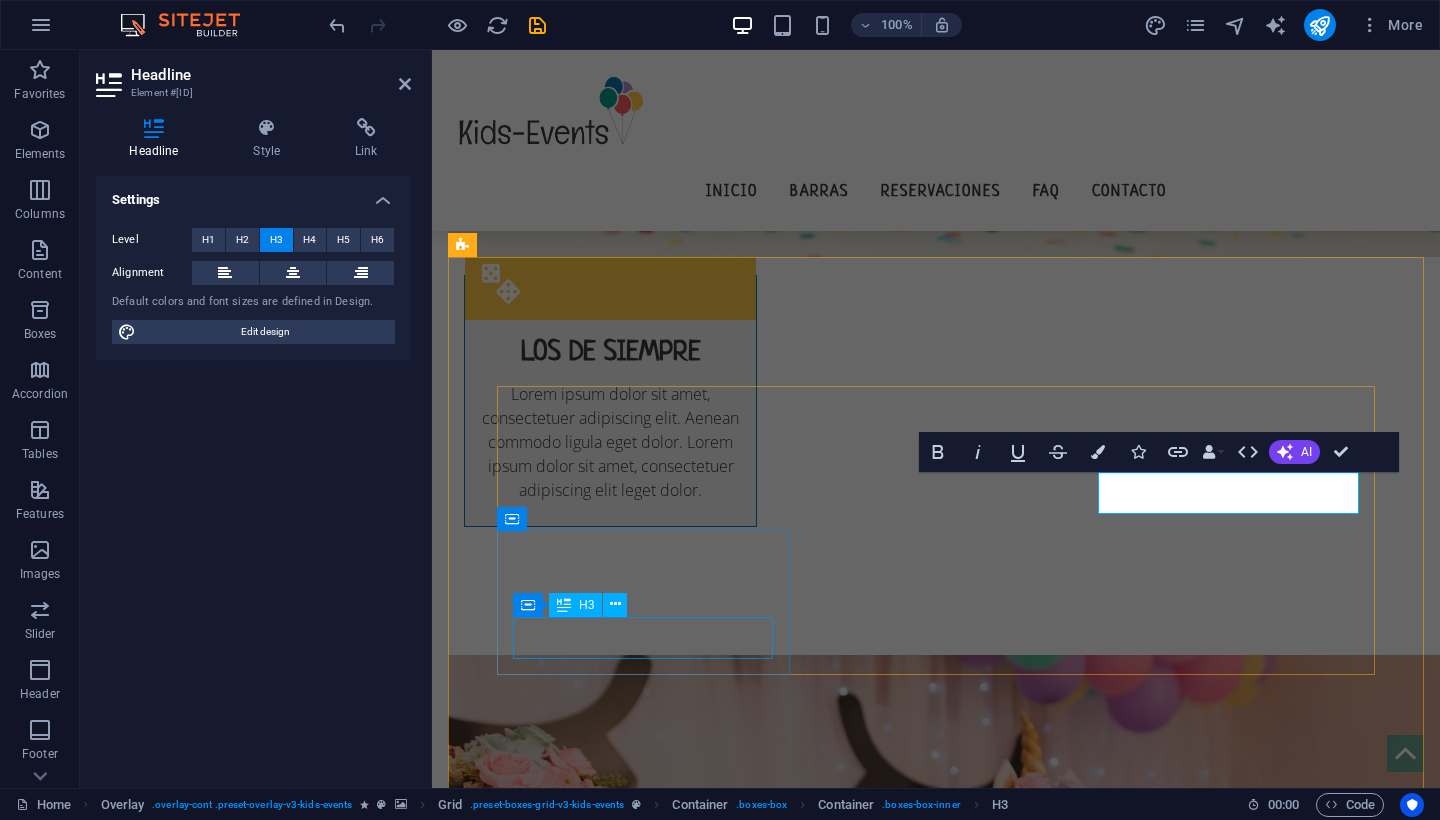click on "Costumes" at bounding box center [643, 2253] 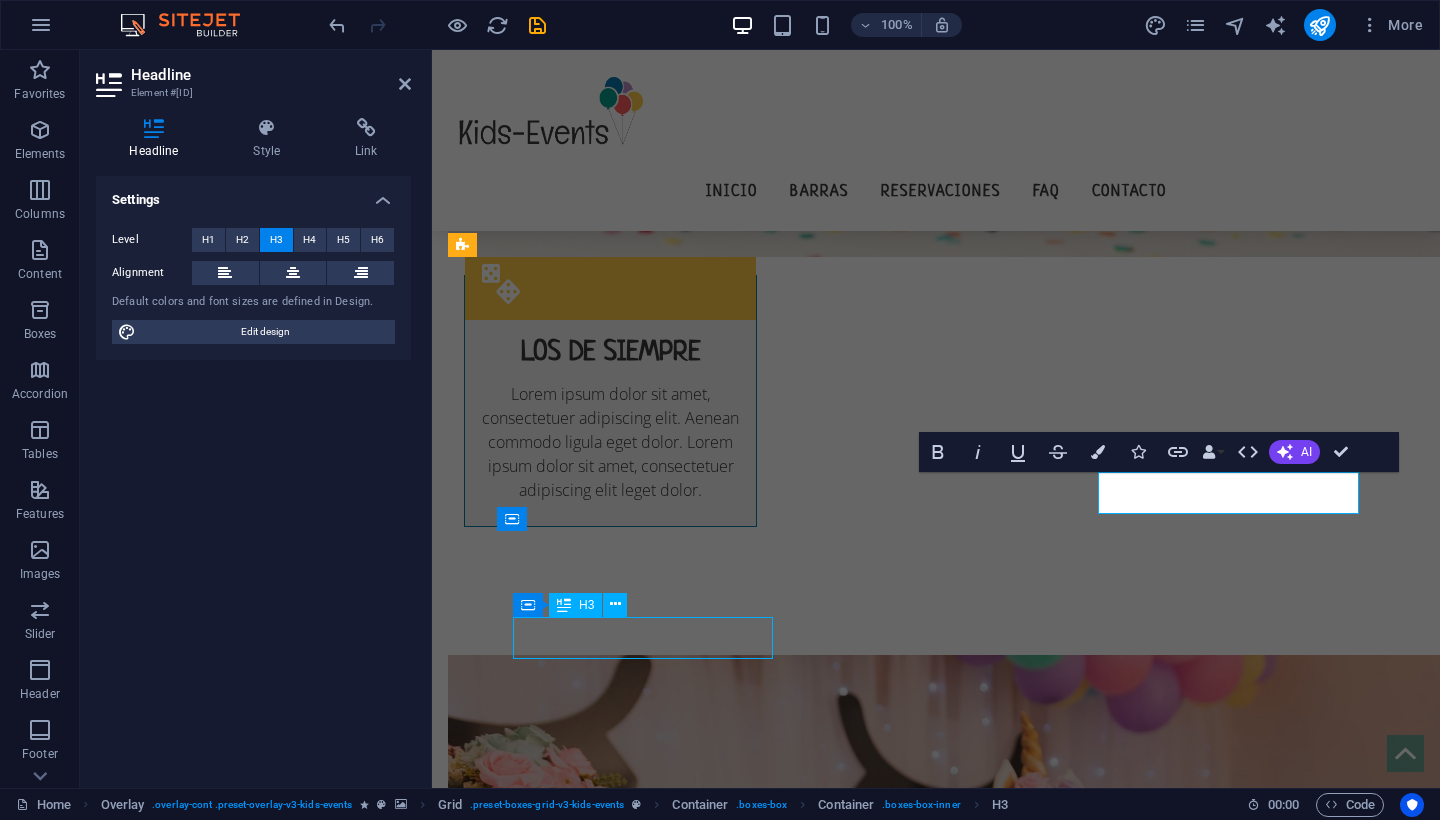 click on "Costumes" at bounding box center (643, 2253) 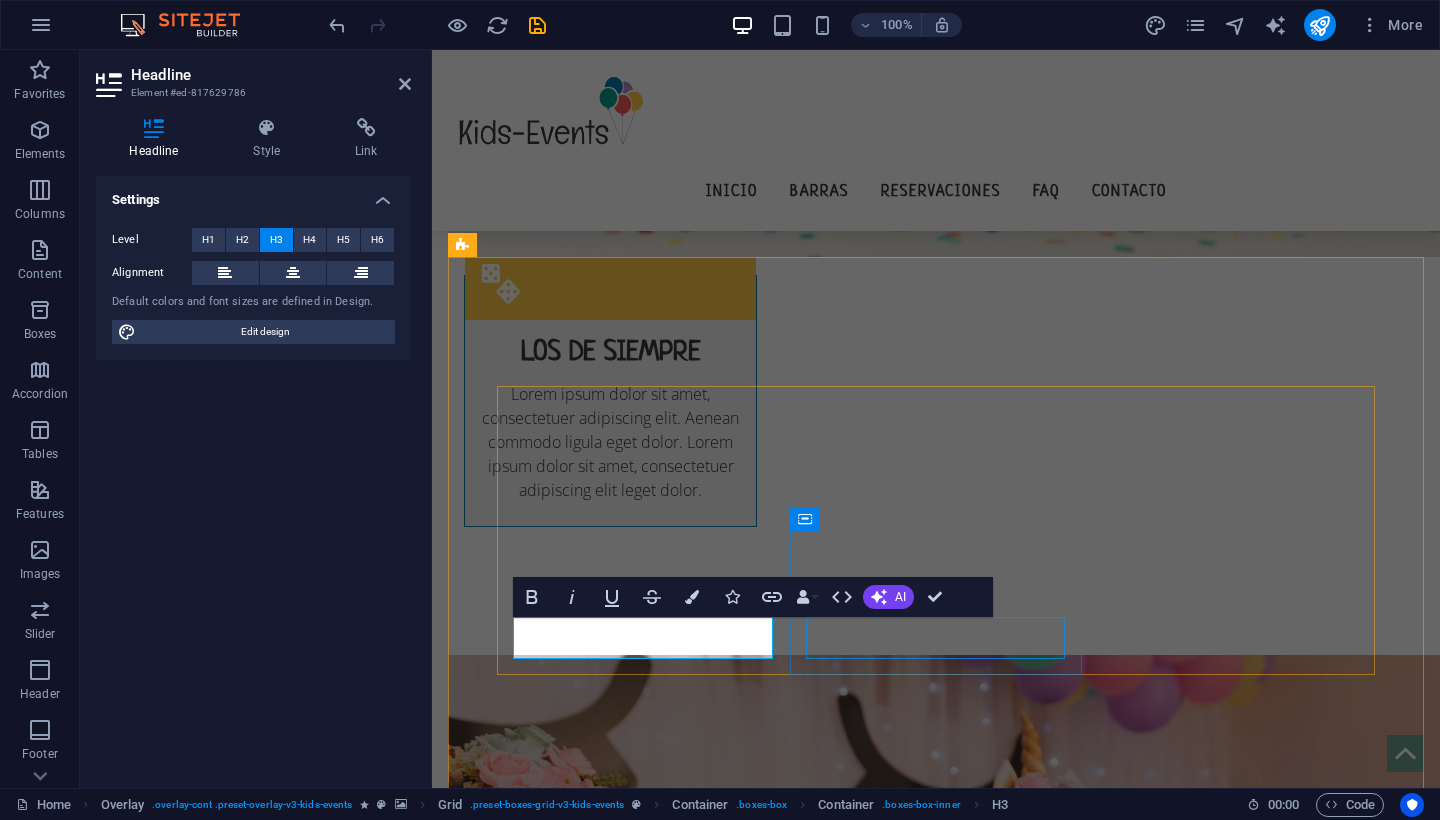 click on "Fun" at bounding box center (643, 2397) 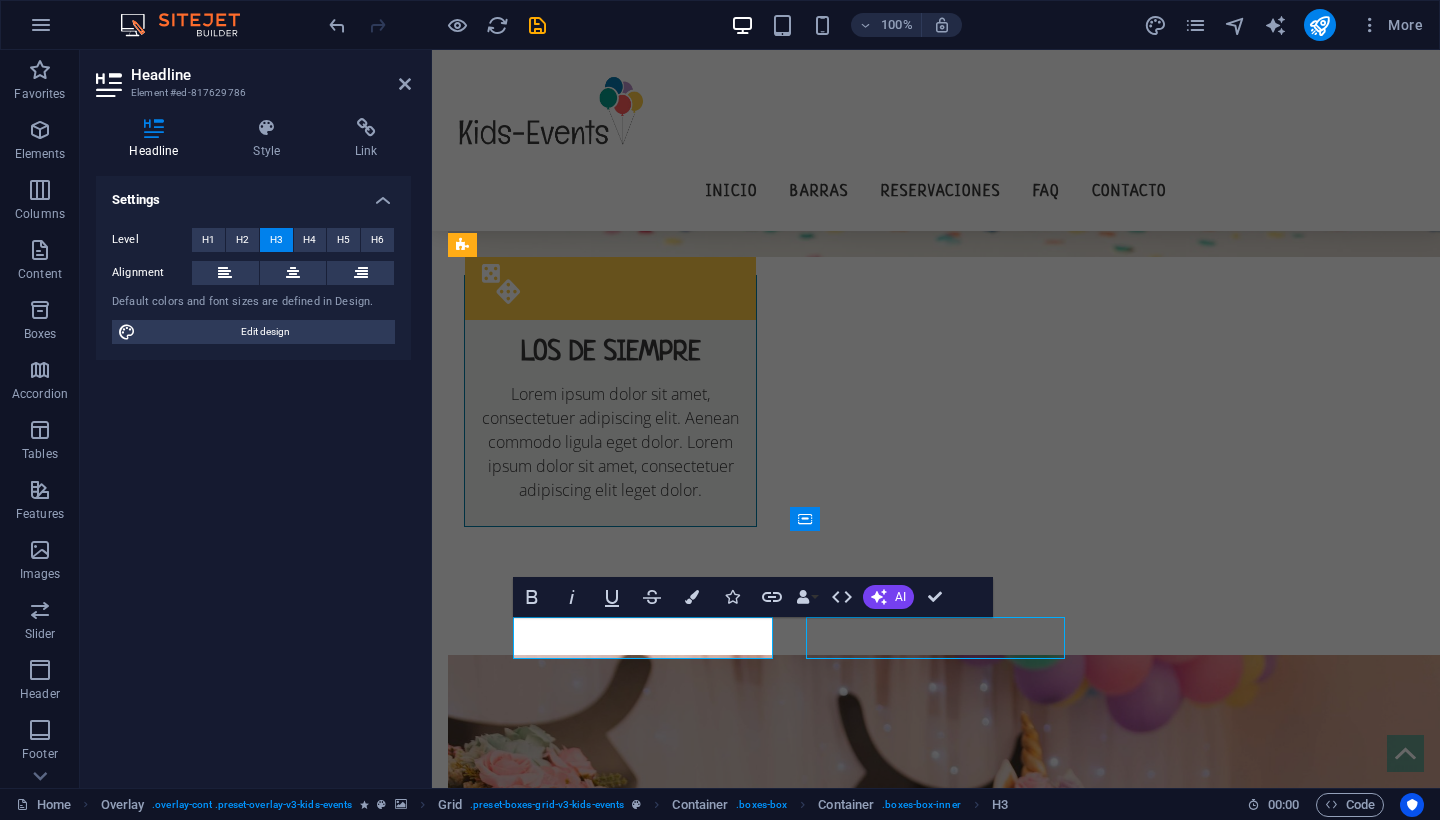 click on "Fun" at bounding box center [643, 2397] 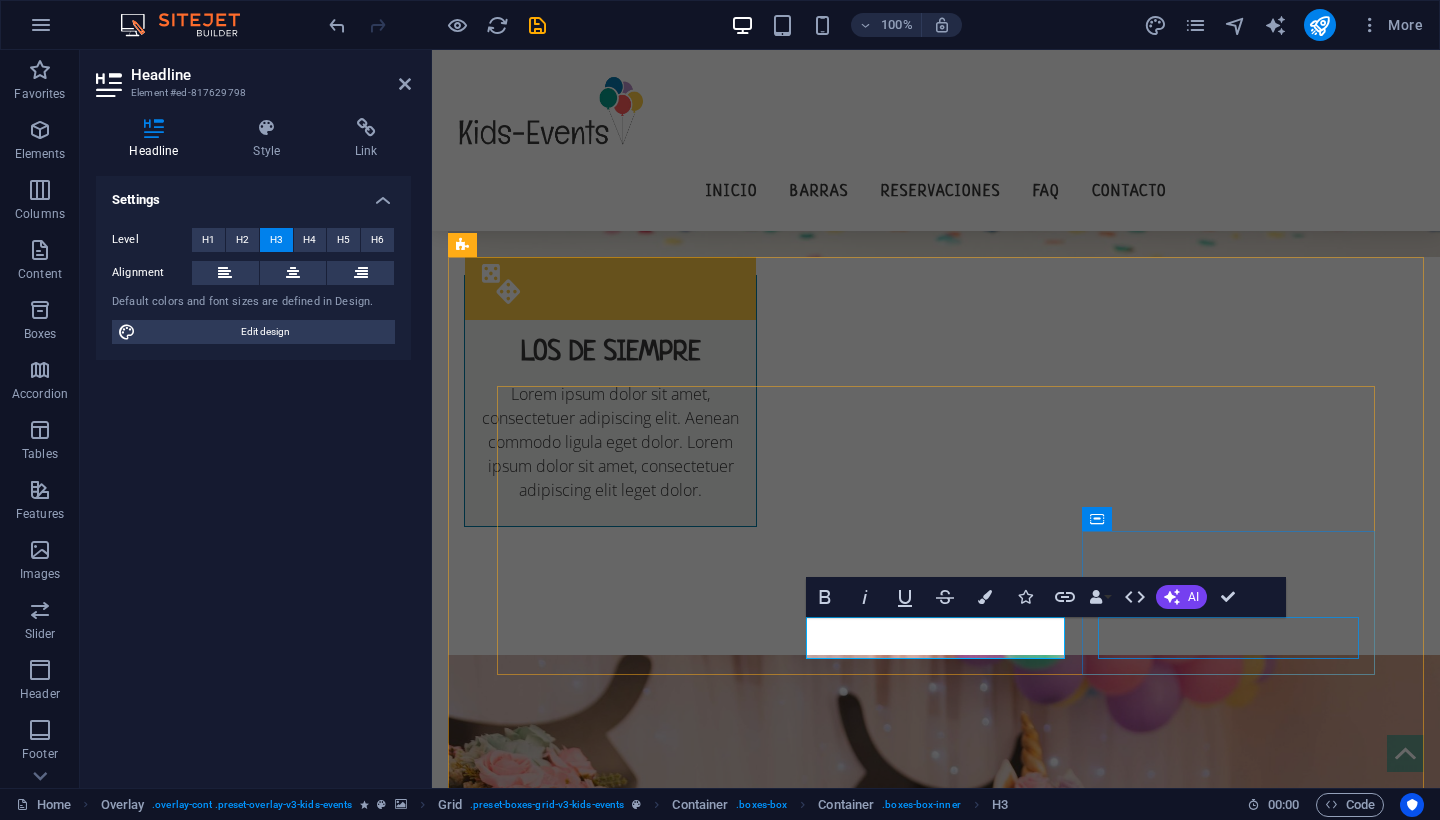 click on "Decoration" at bounding box center [643, 2541] 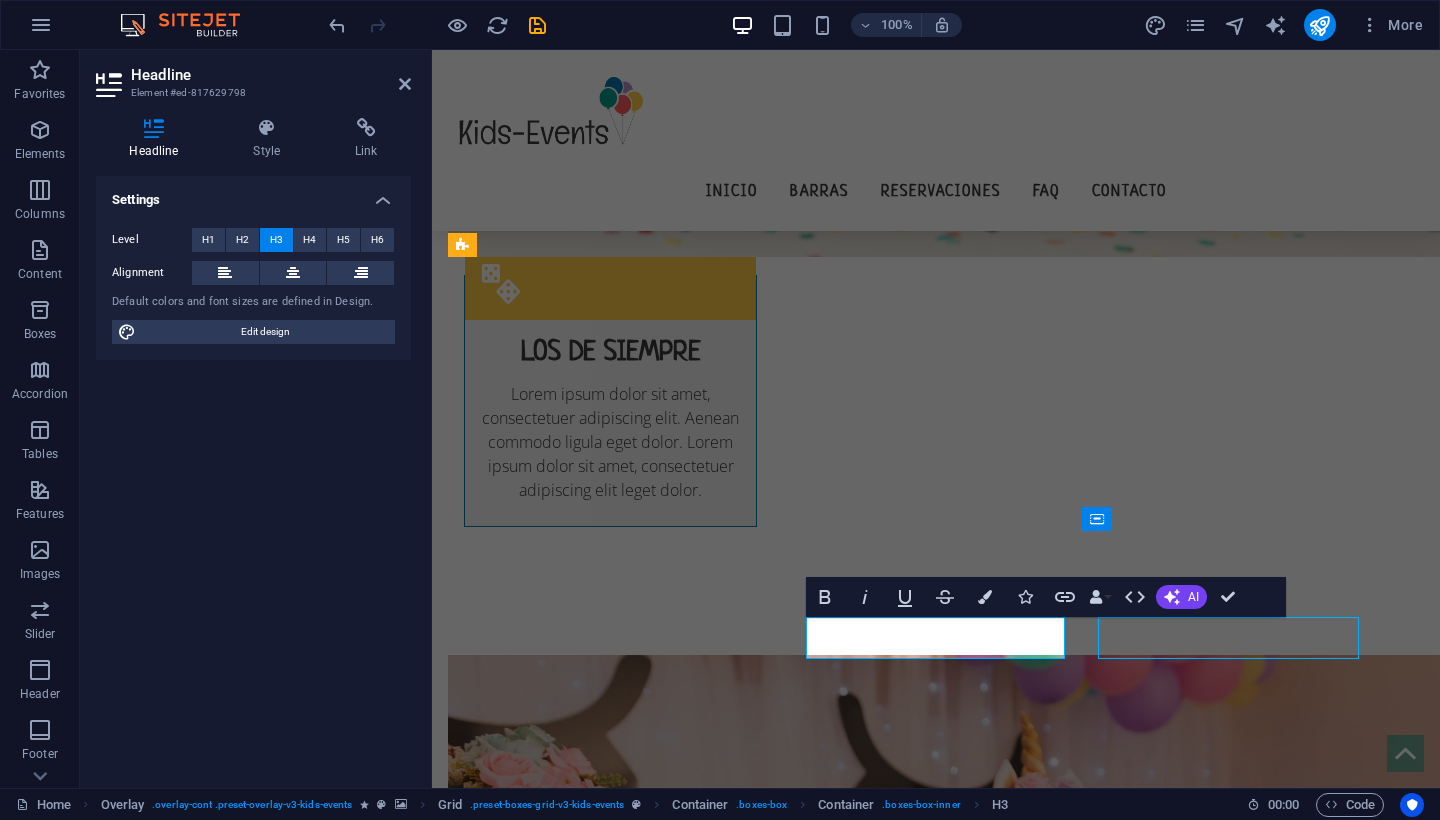 click on "Decoration" at bounding box center (643, 2541) 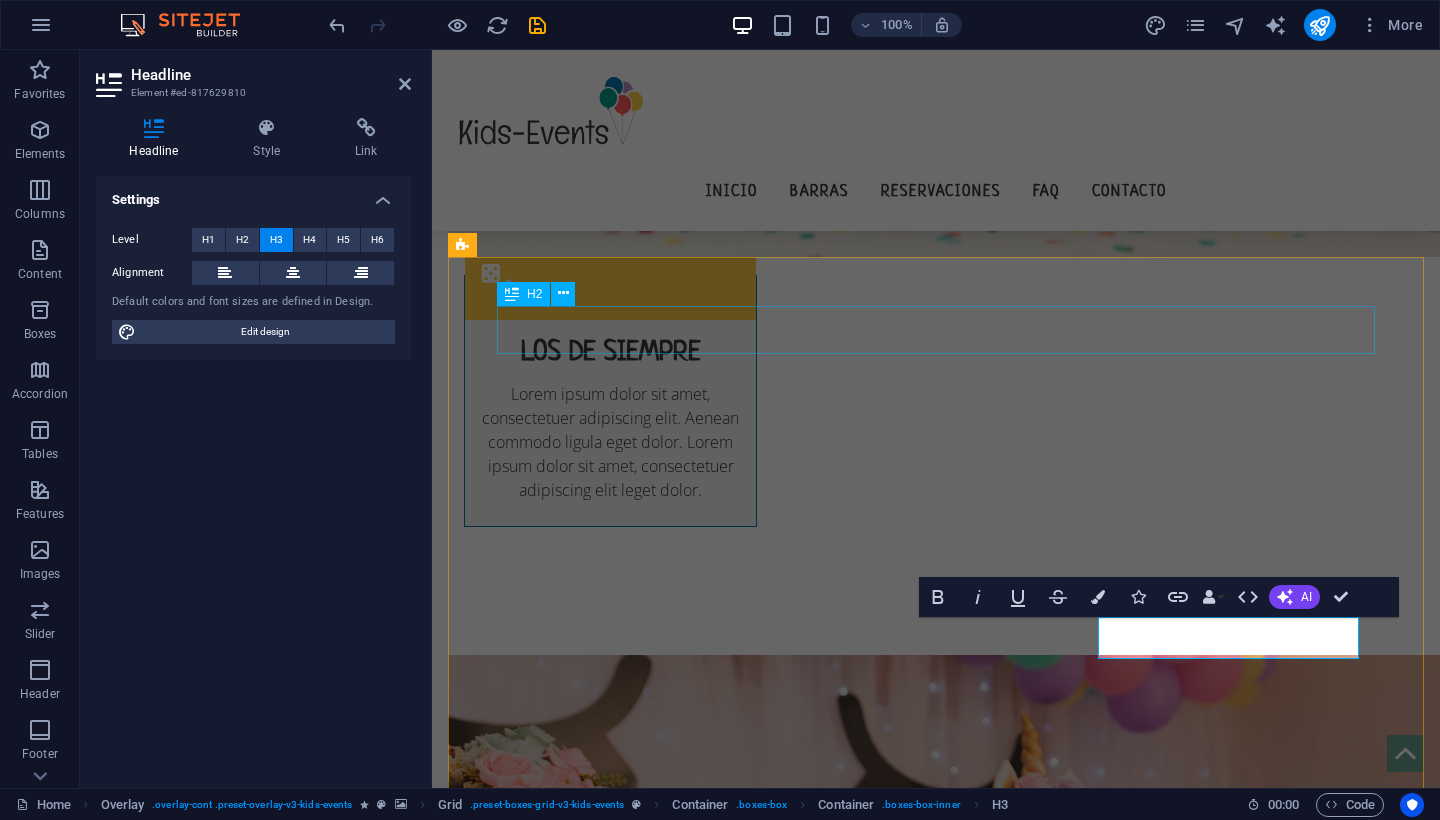 click on "BARRAS" at bounding box center [936, 1655] 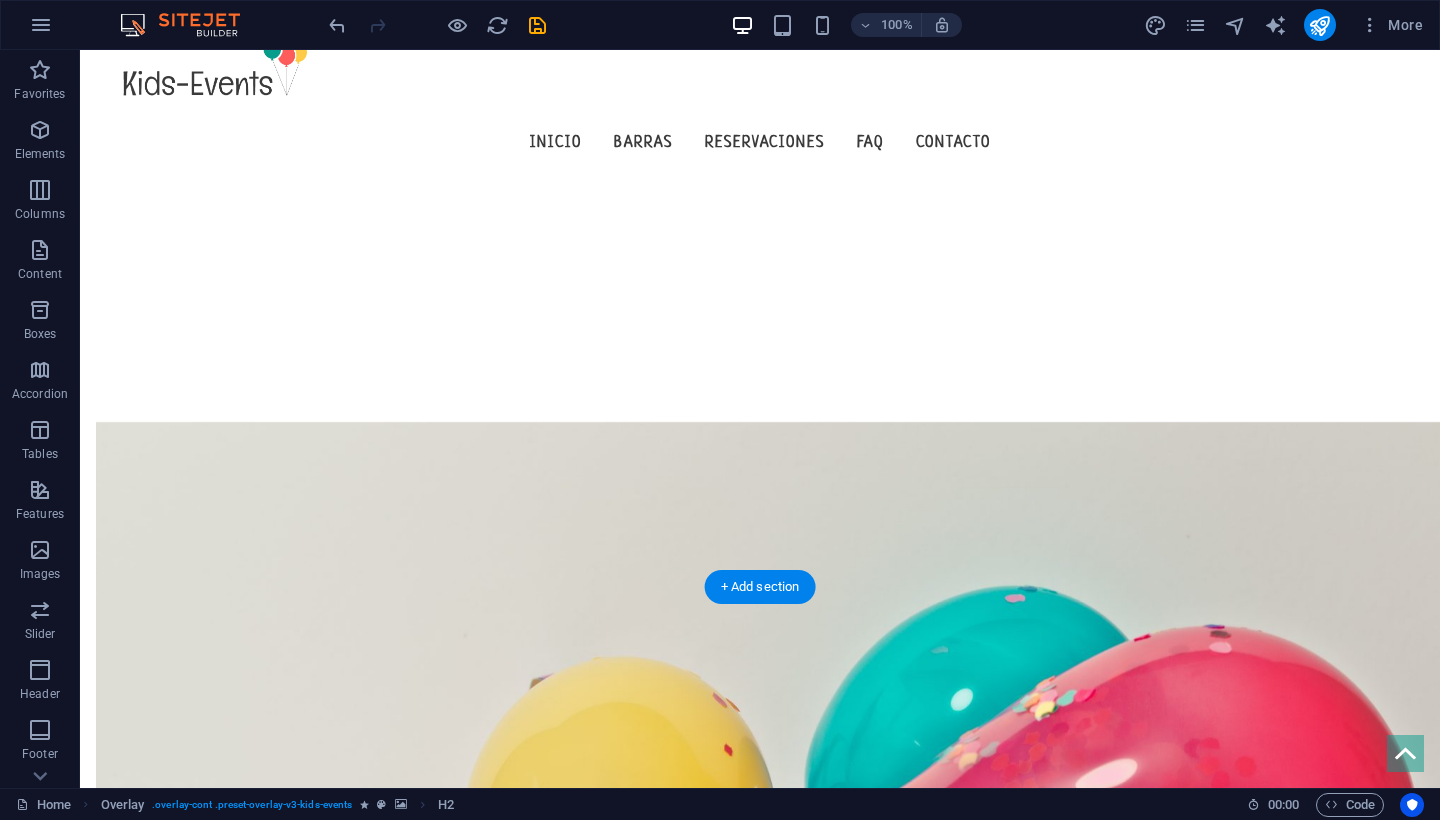 scroll, scrollTop: 677, scrollLeft: 0, axis: vertical 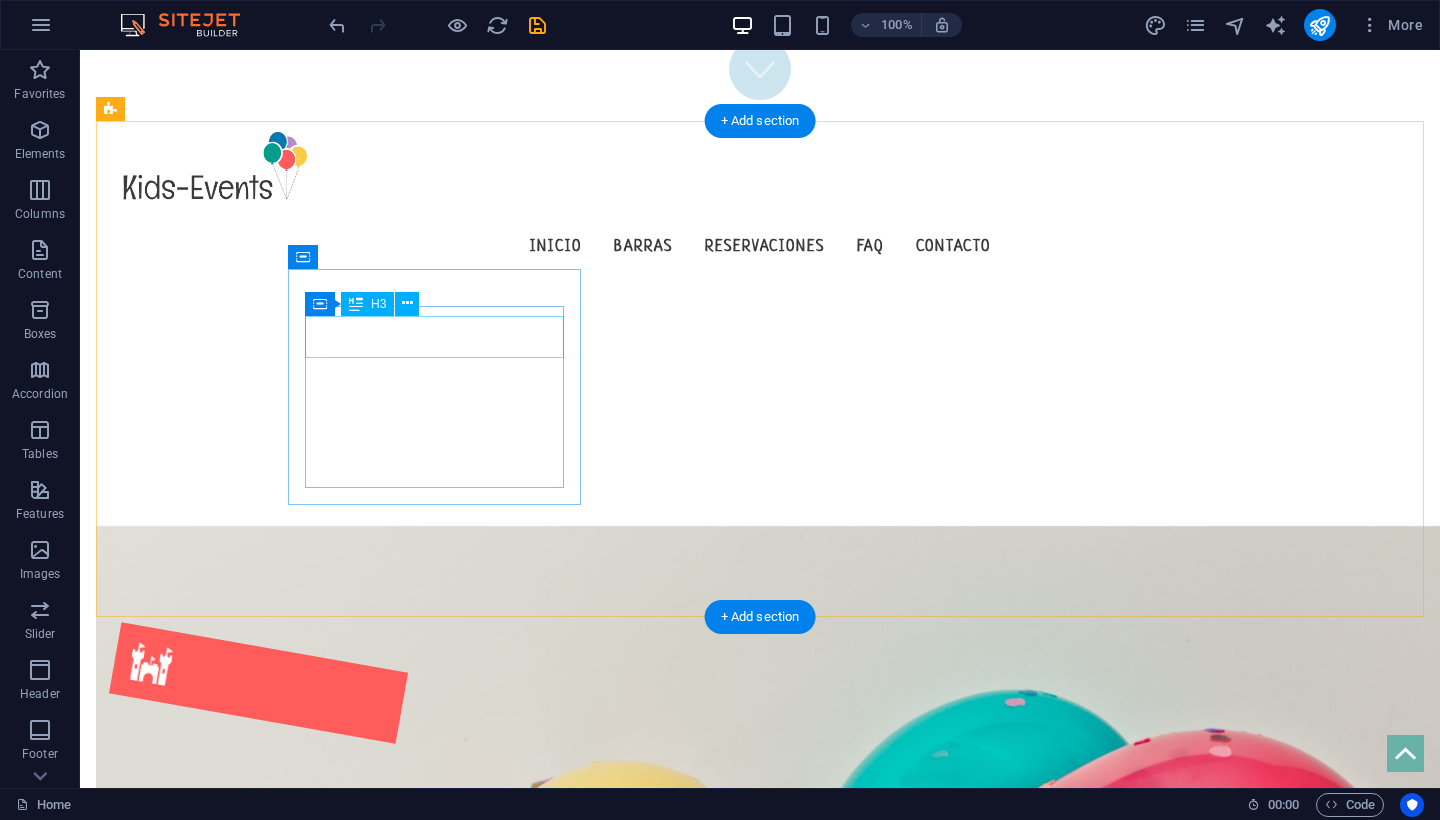 click on "AGUAS MIXO" at bounding box center [258, 750] 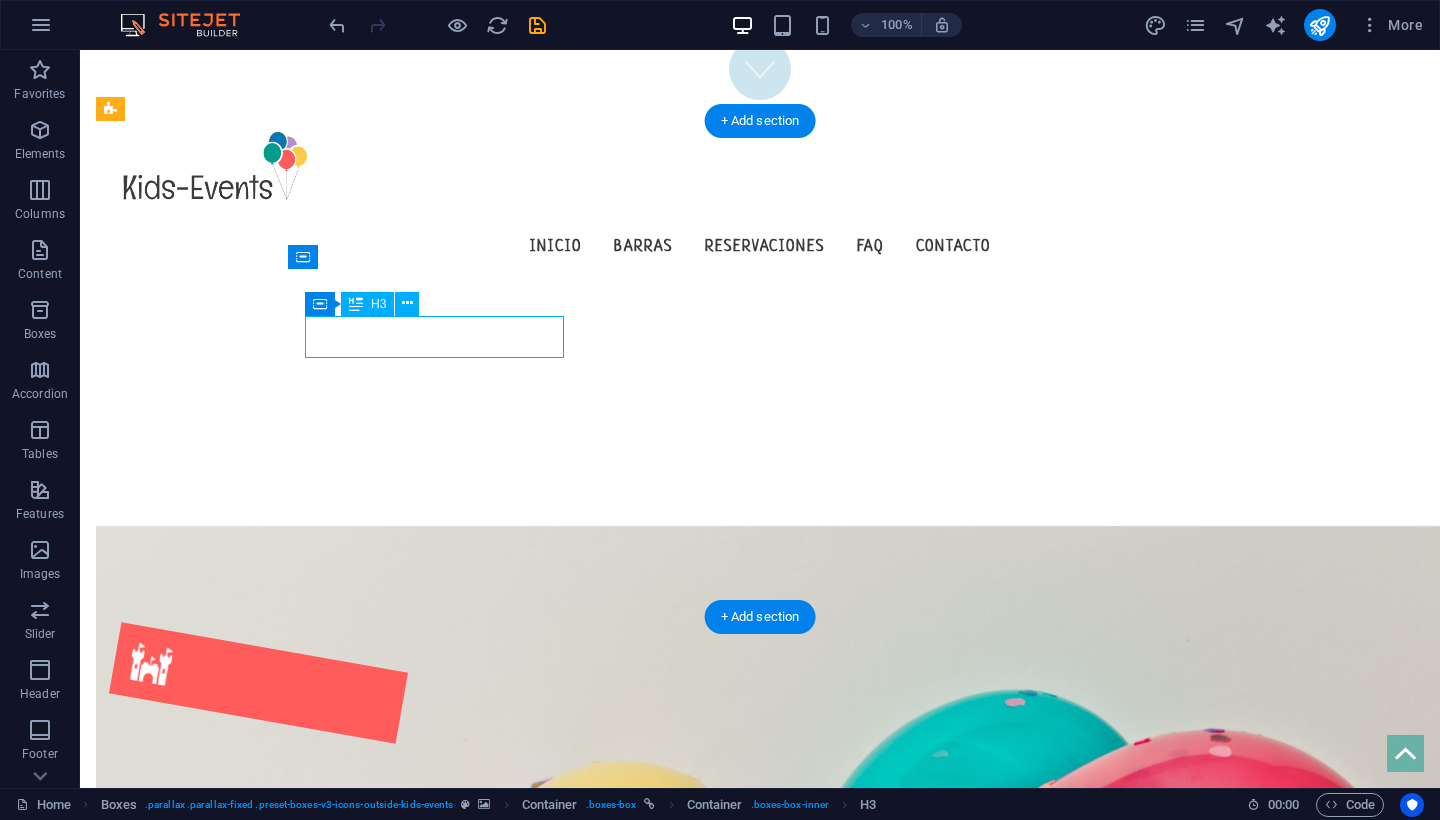 click on "AGUAS MIXO" at bounding box center (258, 750) 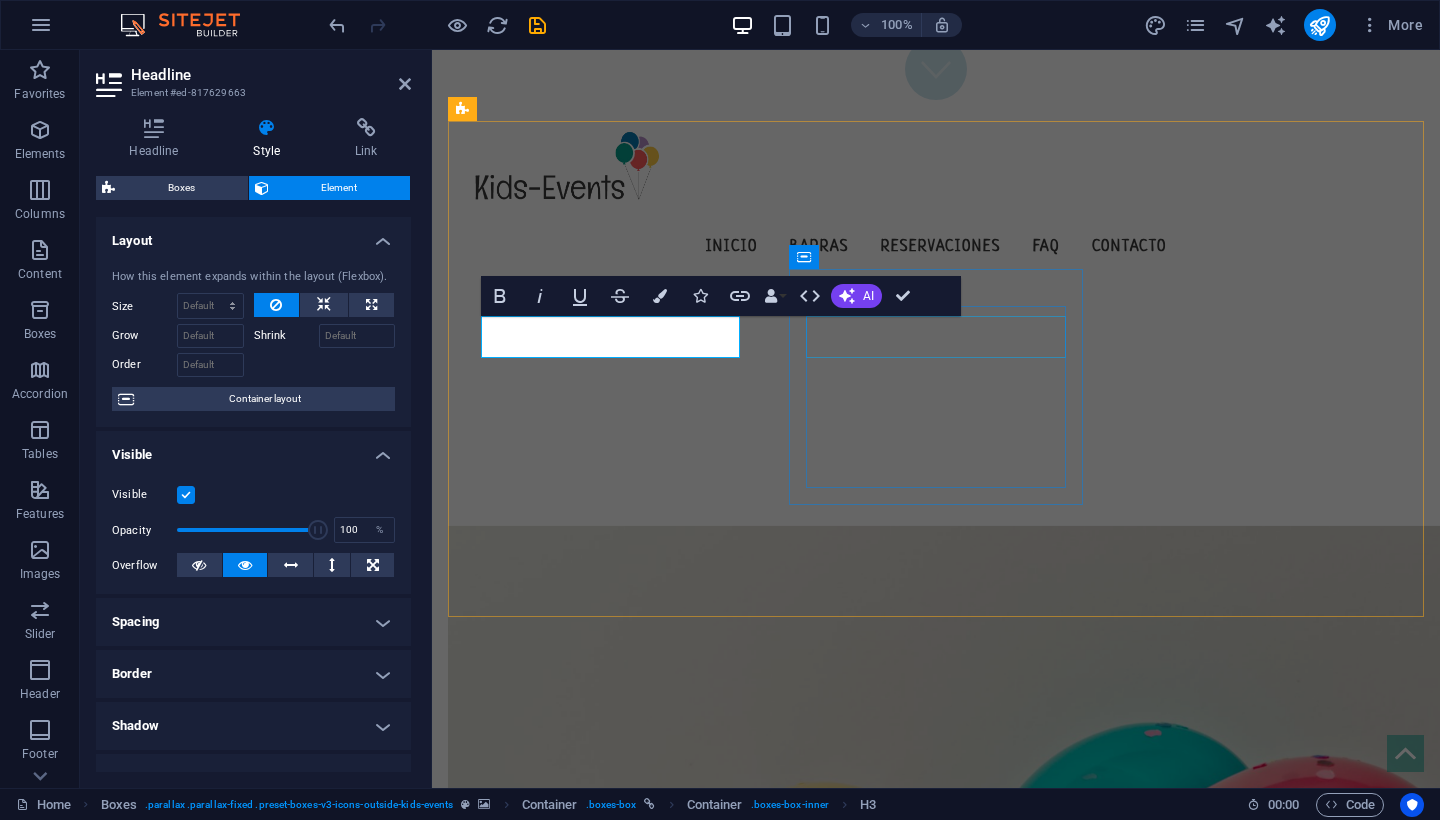 click on "MIXO BAR" at bounding box center [610, 1054] 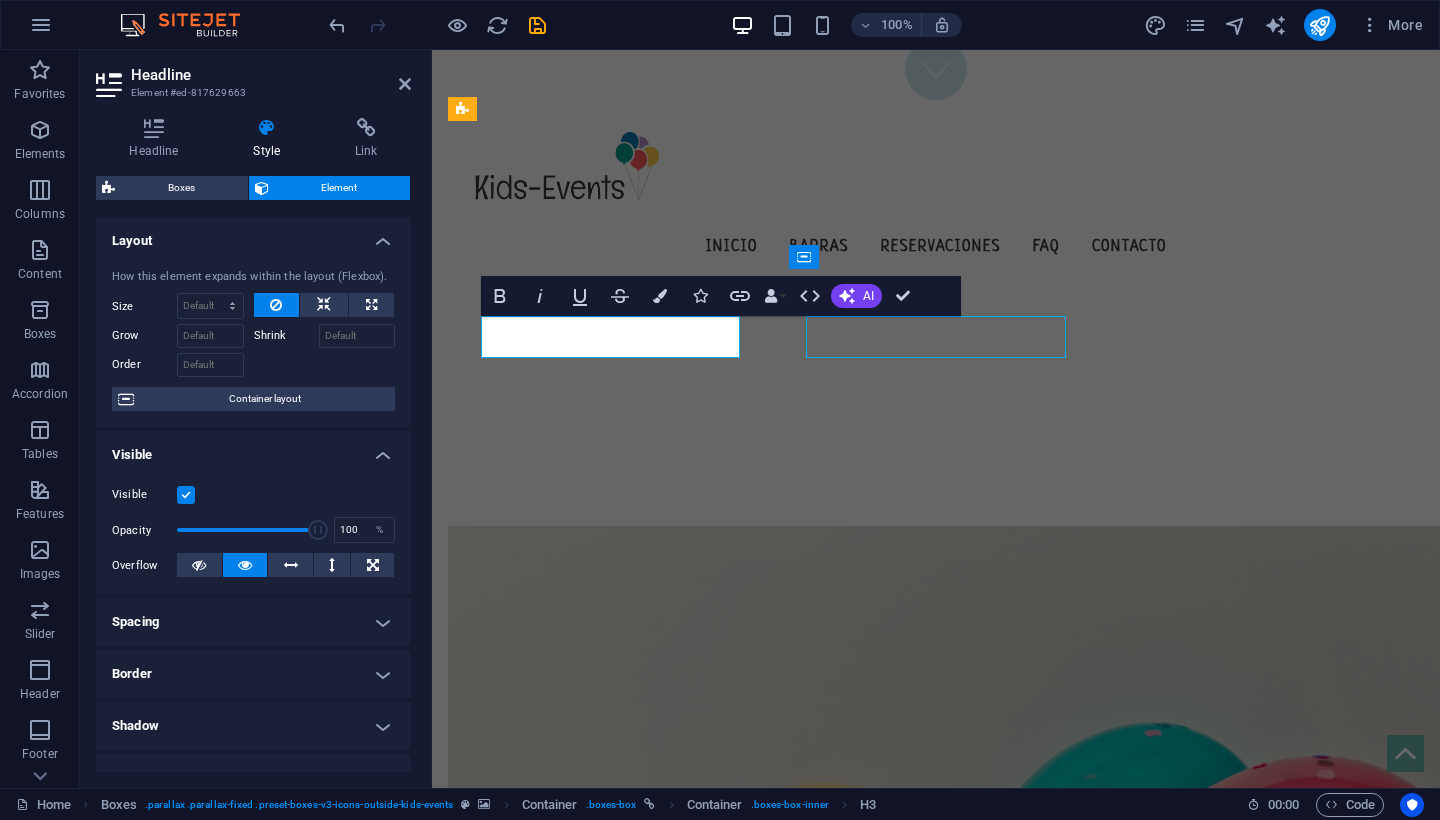 click on "MIXO BAR" at bounding box center (610, 1054) 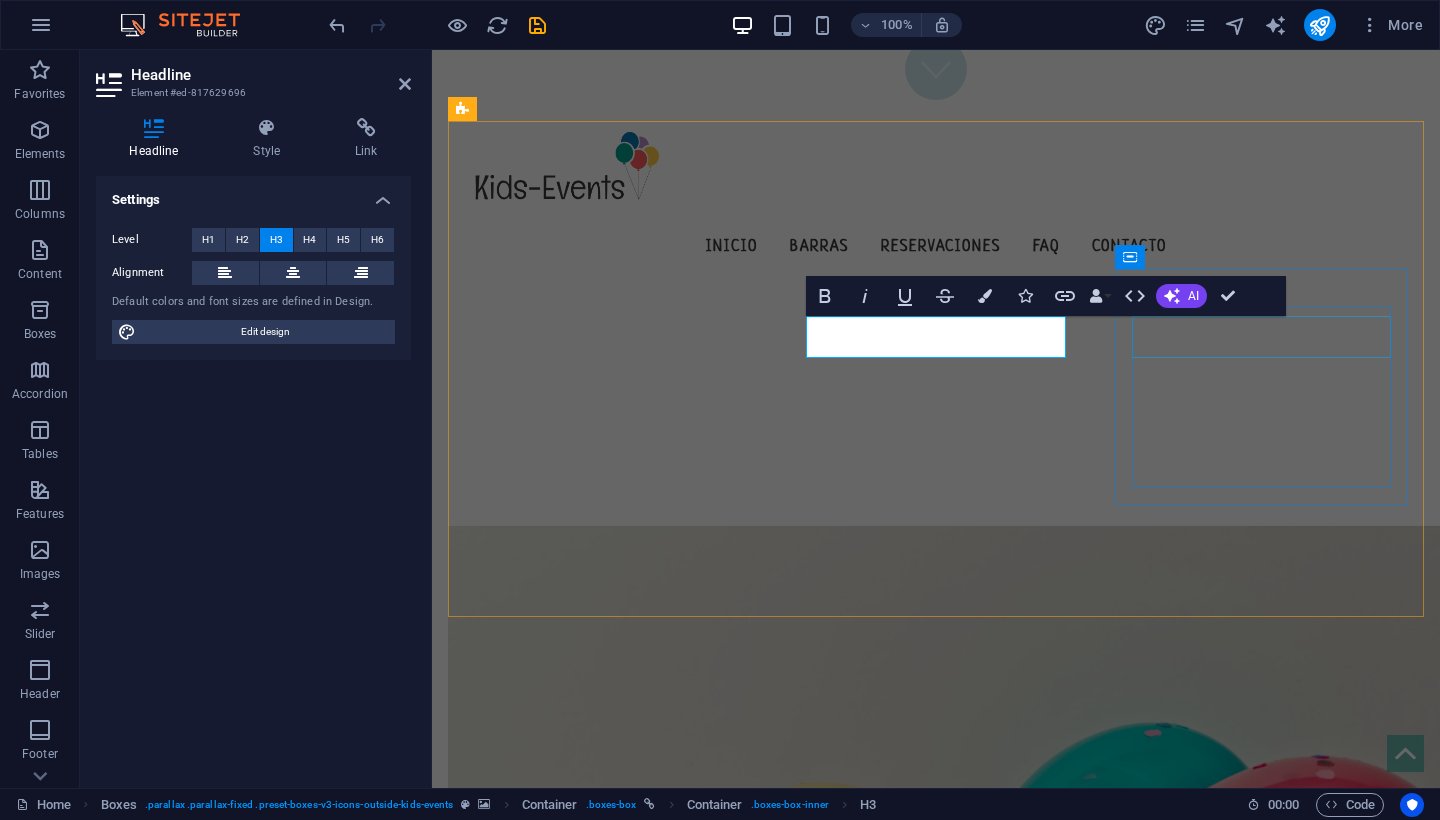 click on "LOS DE SIEMPRE" at bounding box center [610, 1358] 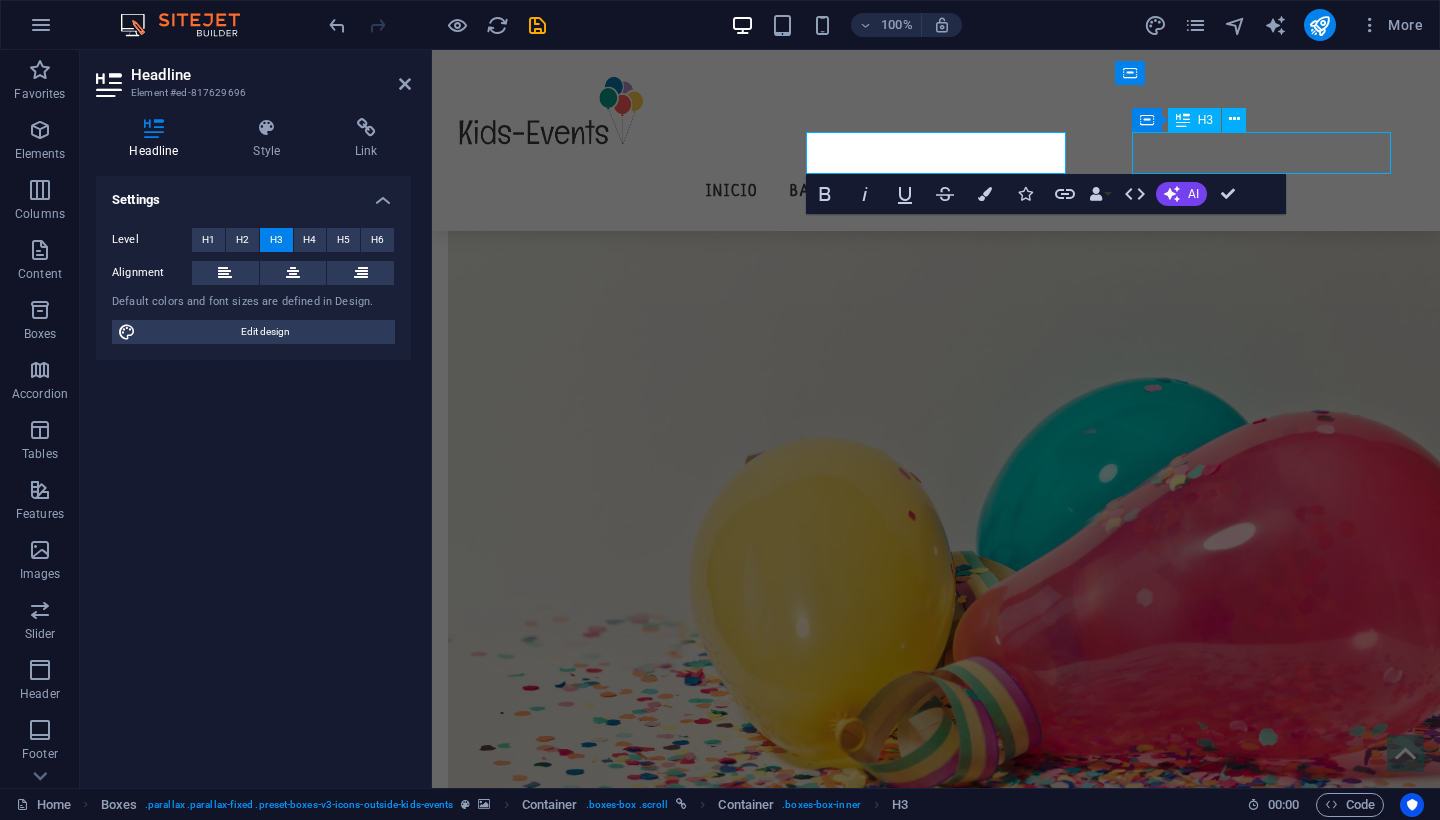 click at bounding box center (952, 1686) 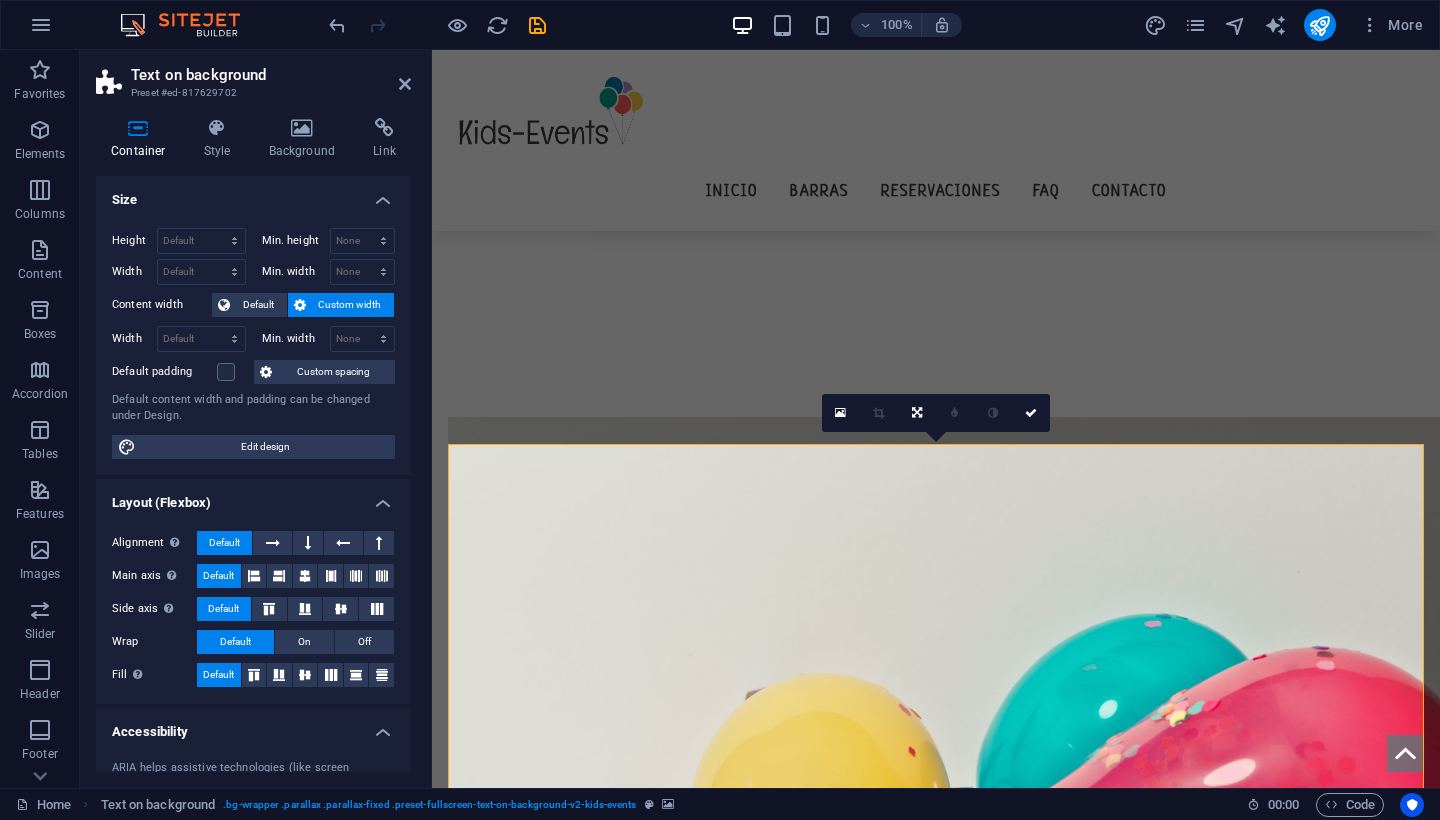 scroll, scrollTop: 594, scrollLeft: 0, axis: vertical 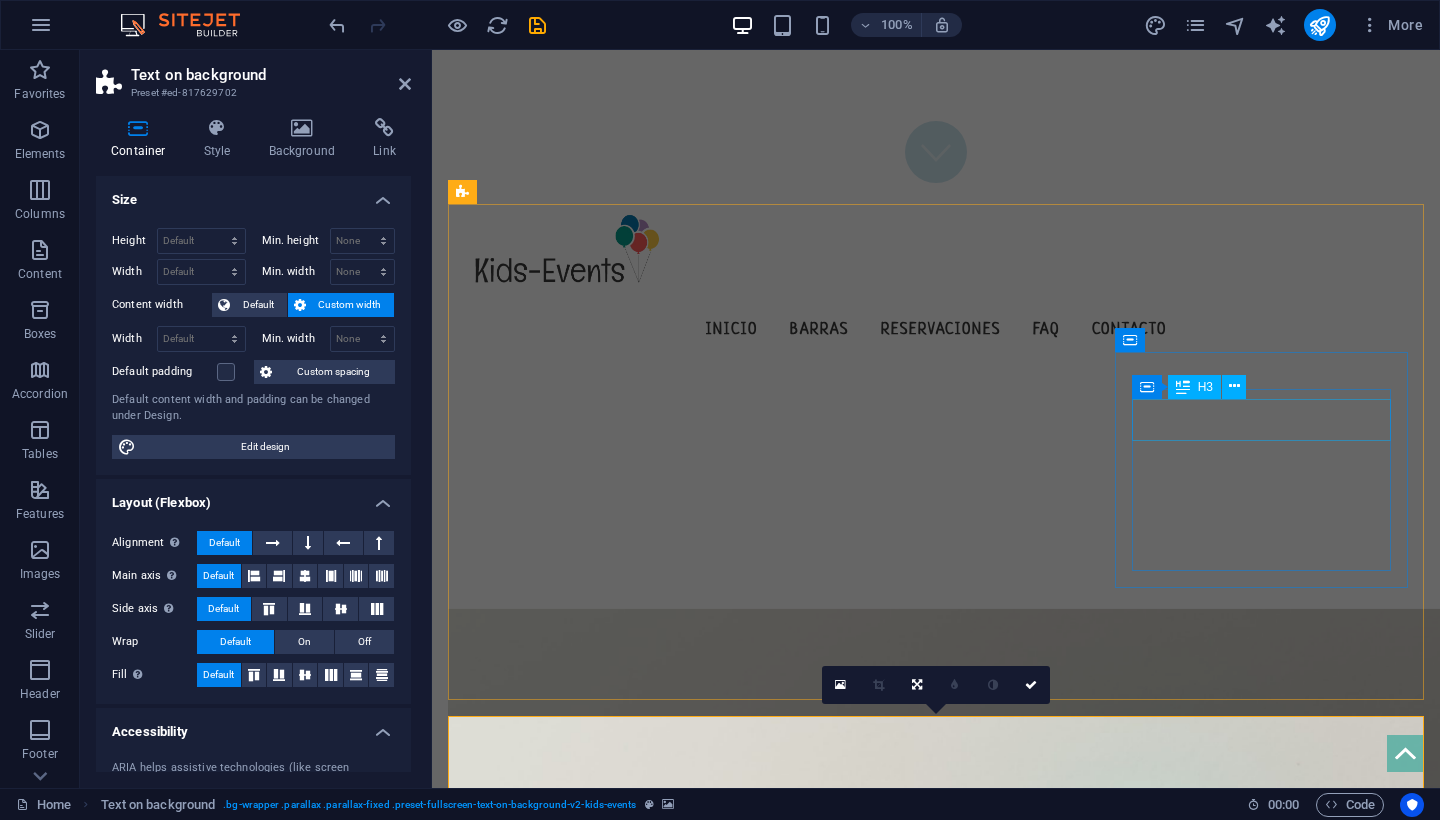 click on "LOS DE SIEMPRE" at bounding box center [610, 1441] 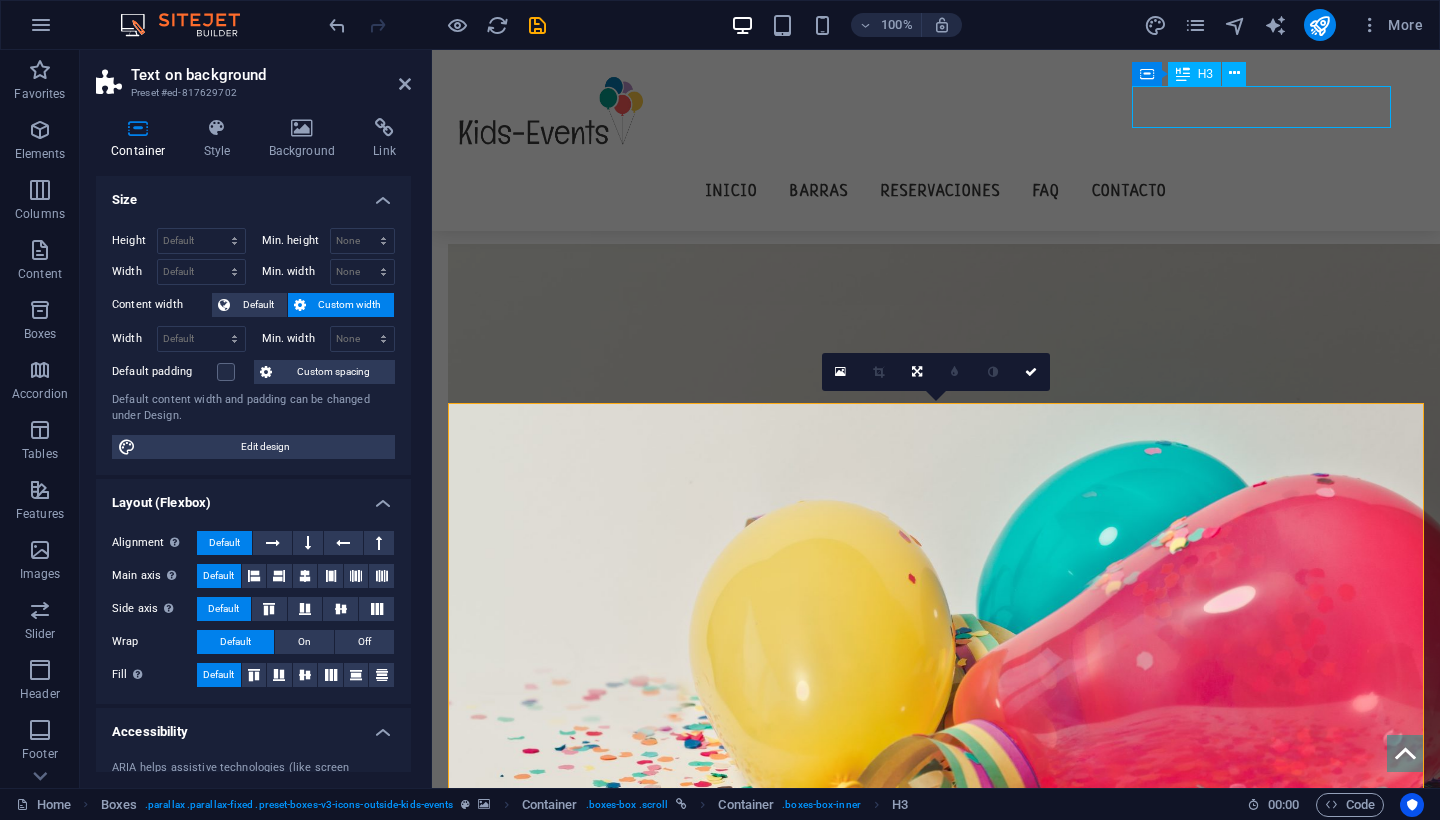 click at bounding box center [952, 1749] 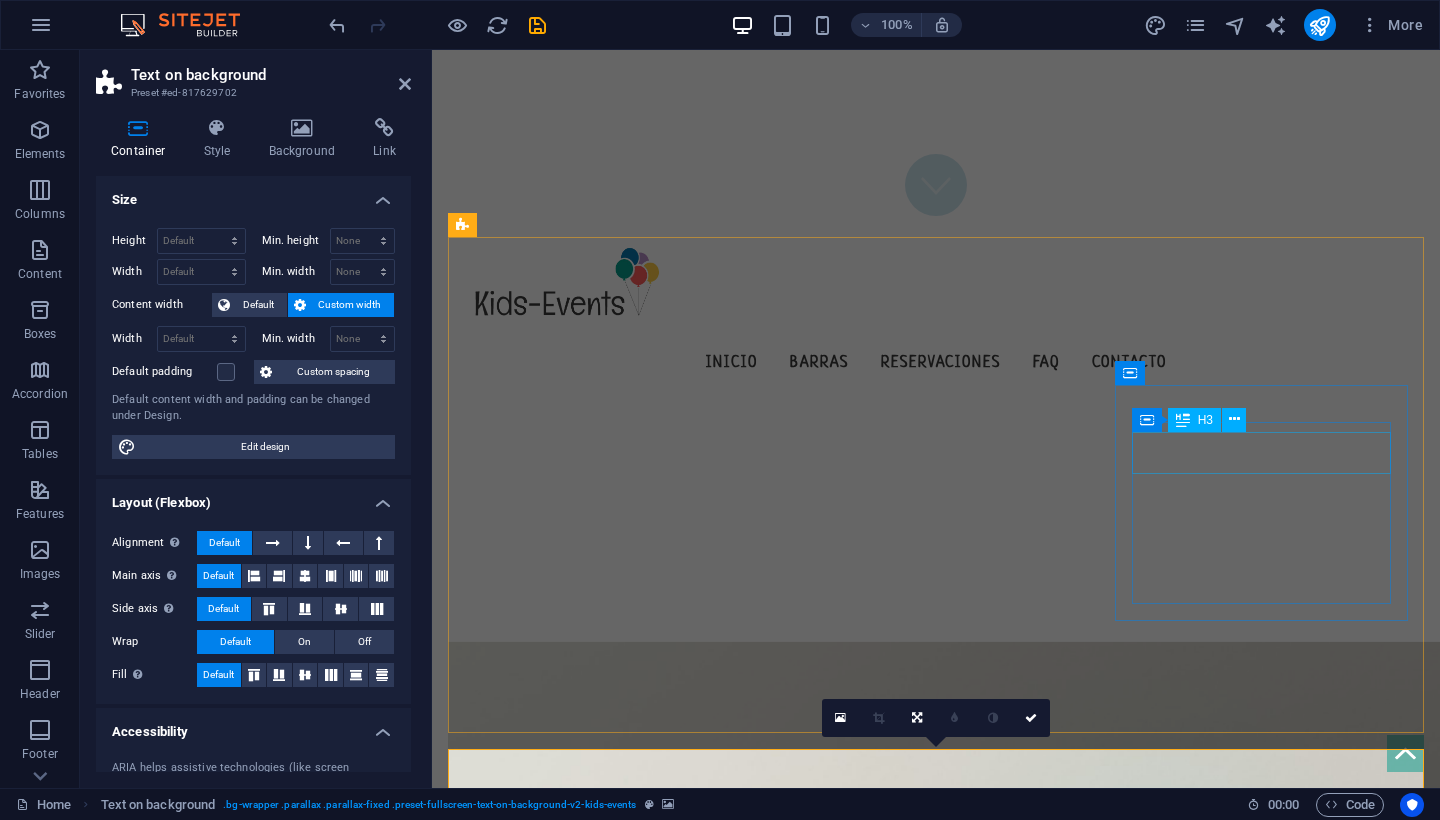 click on "LOS DE SIEMPRE" at bounding box center (610, 1474) 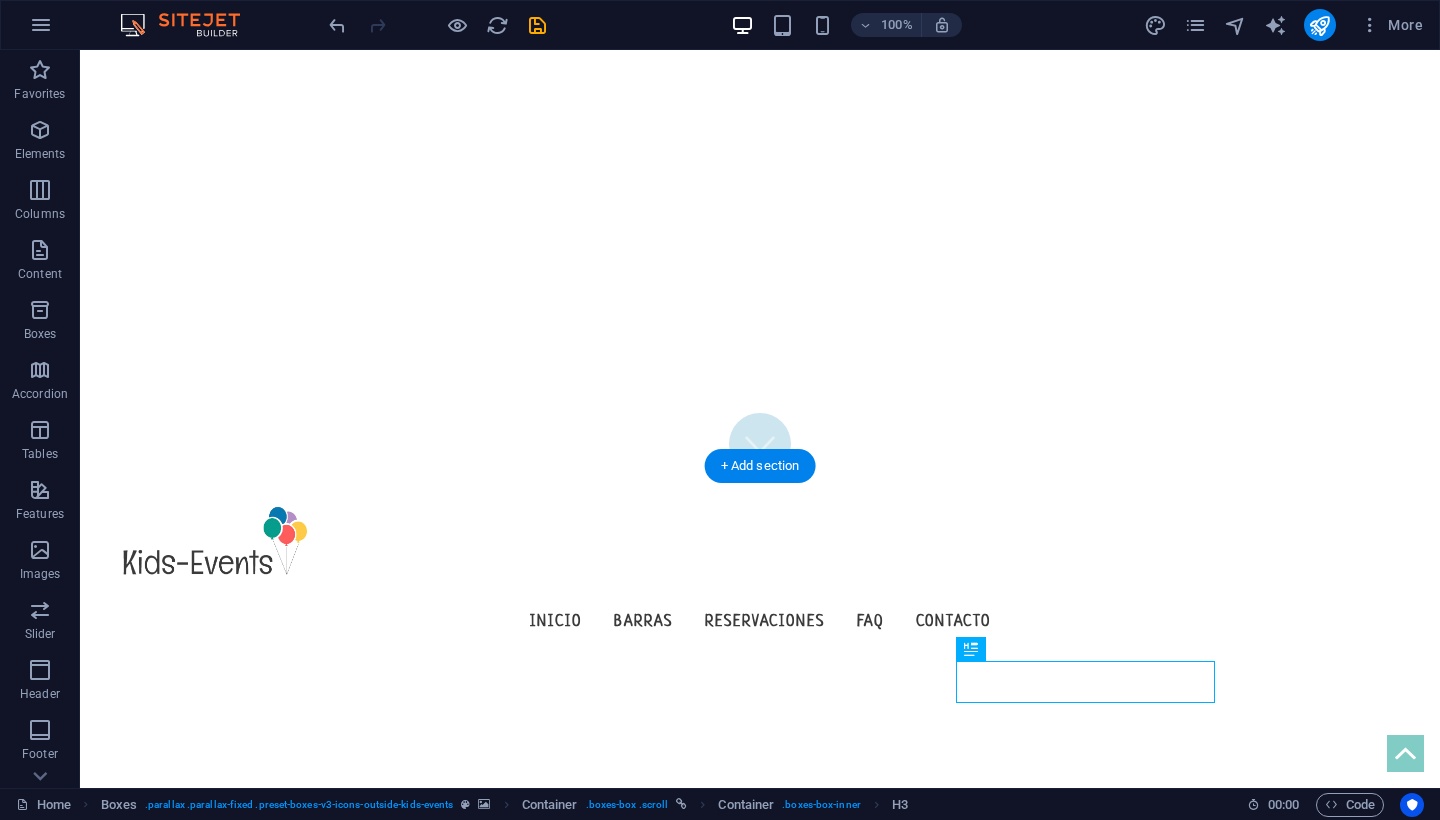scroll, scrollTop: 299, scrollLeft: 0, axis: vertical 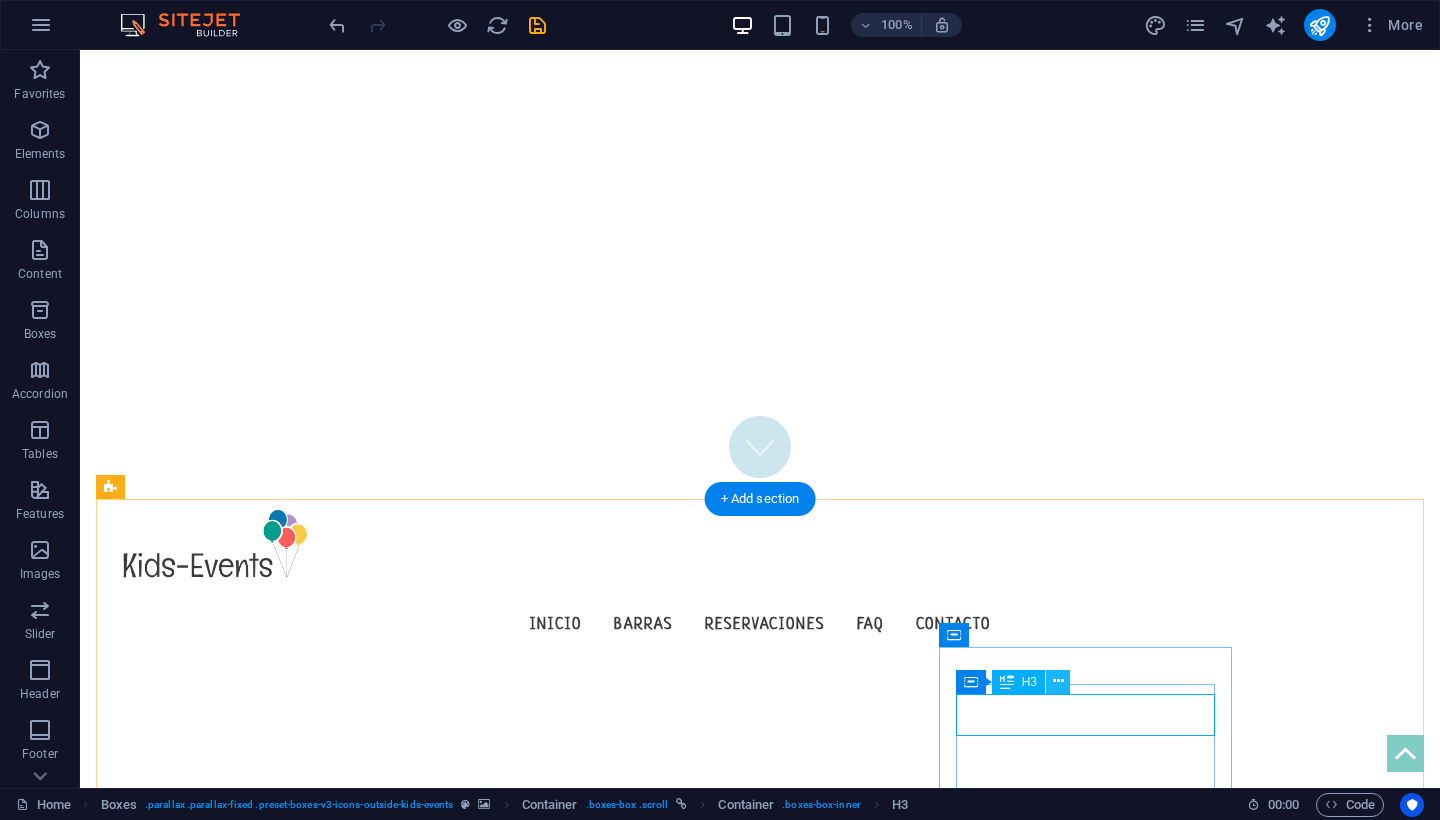 click at bounding box center [1058, 682] 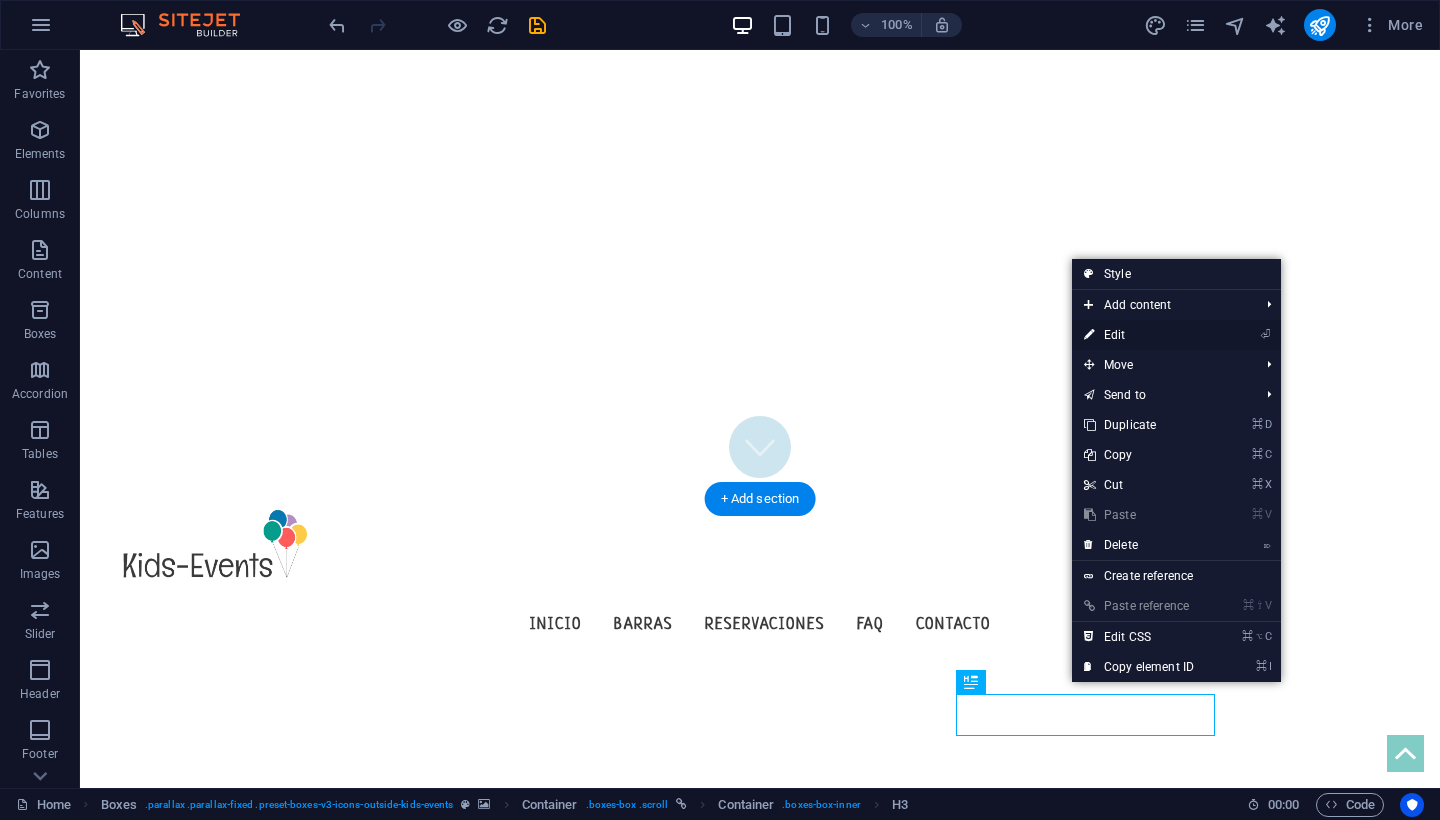 click on "⏎  Edit" at bounding box center [1139, 335] 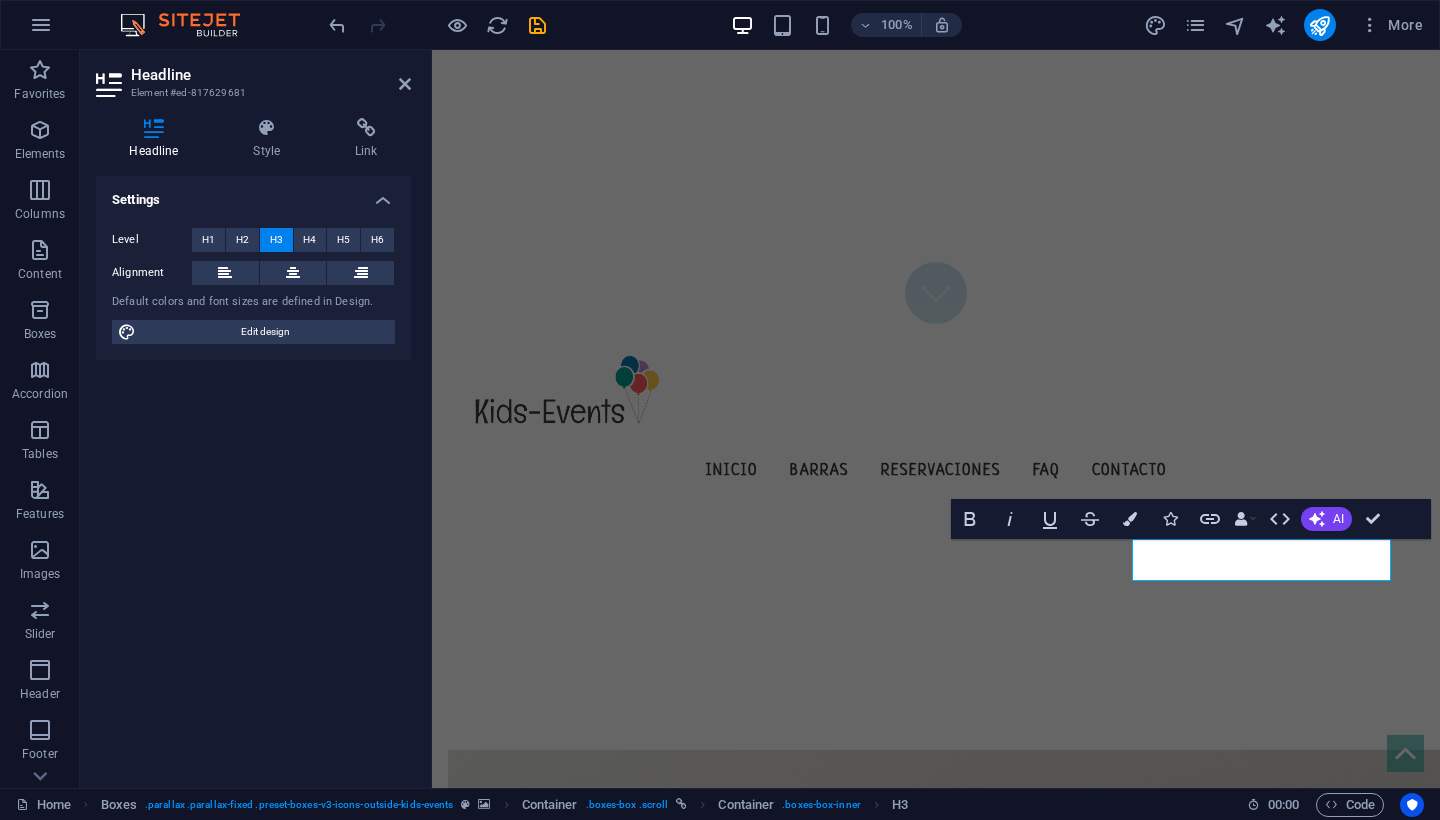 scroll, scrollTop: 454, scrollLeft: 0, axis: vertical 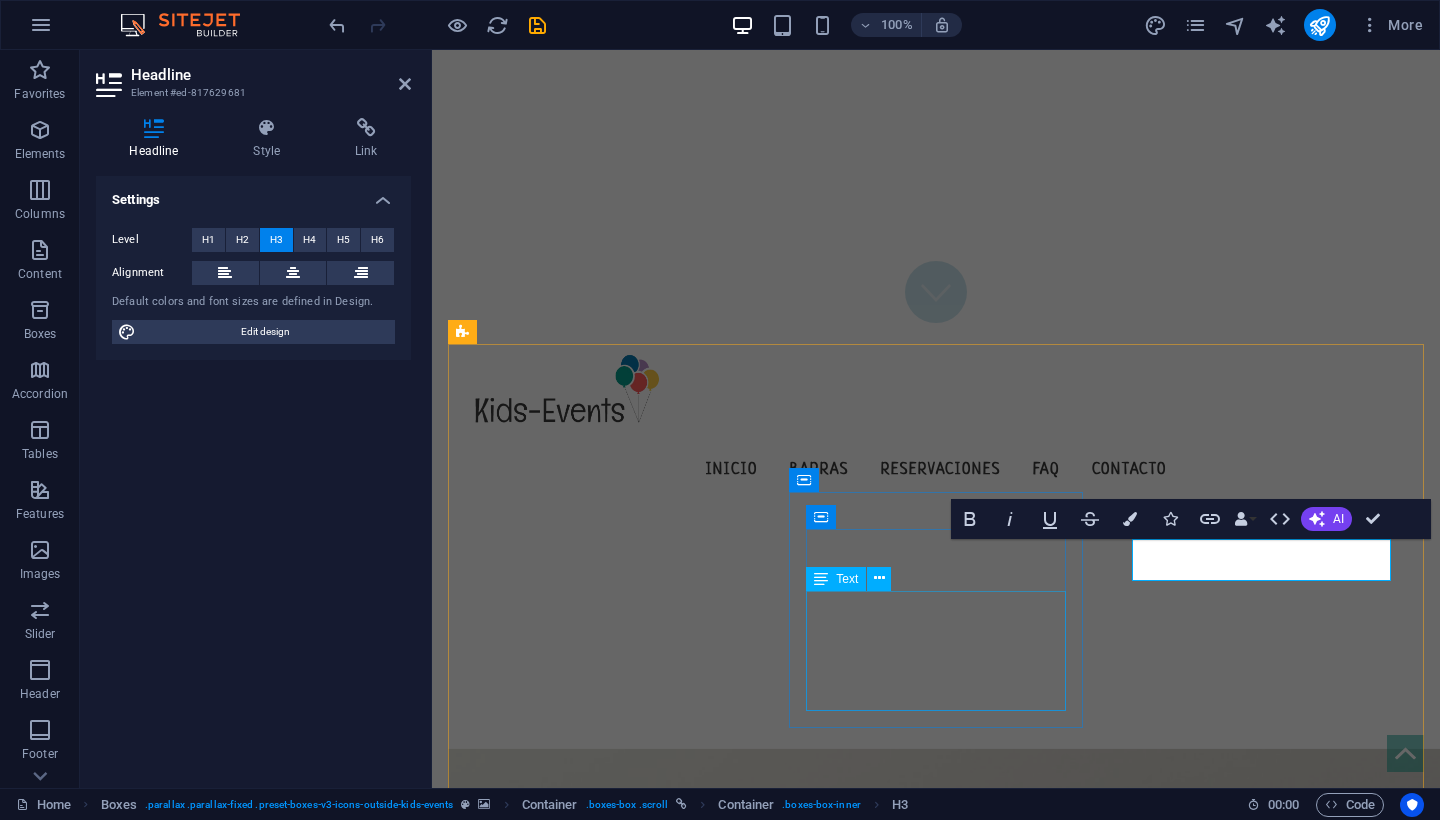 click on "Lorem ipsum dolor sit amet, consectetuer adipiscing elit. Aenean commodo ligula eget dolor. Lorem ipsum dolor sit amet, consectetuer adipiscing elit leget dolor." at bounding box center [610, 1368] 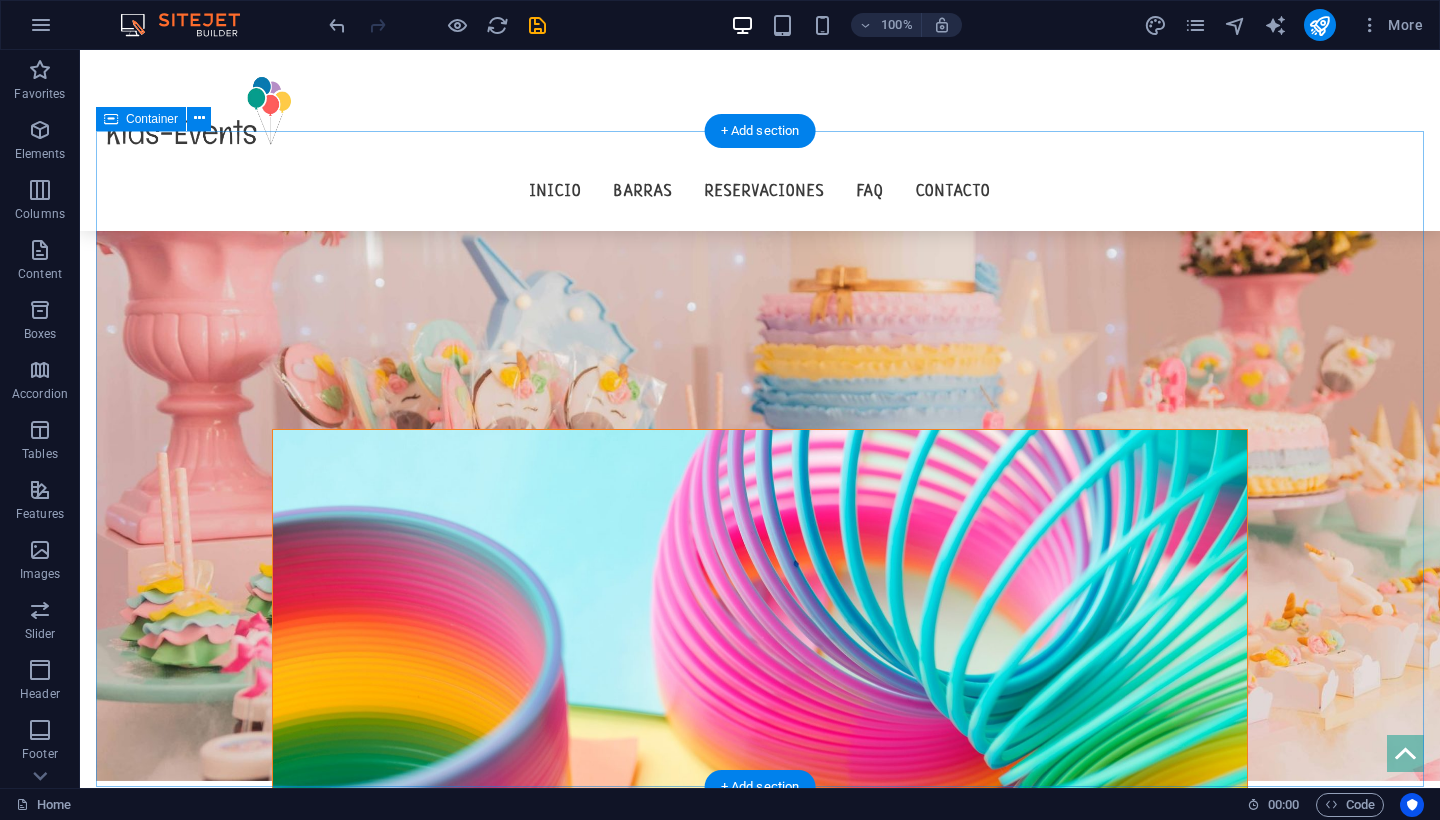 scroll, scrollTop: 2194, scrollLeft: 0, axis: vertical 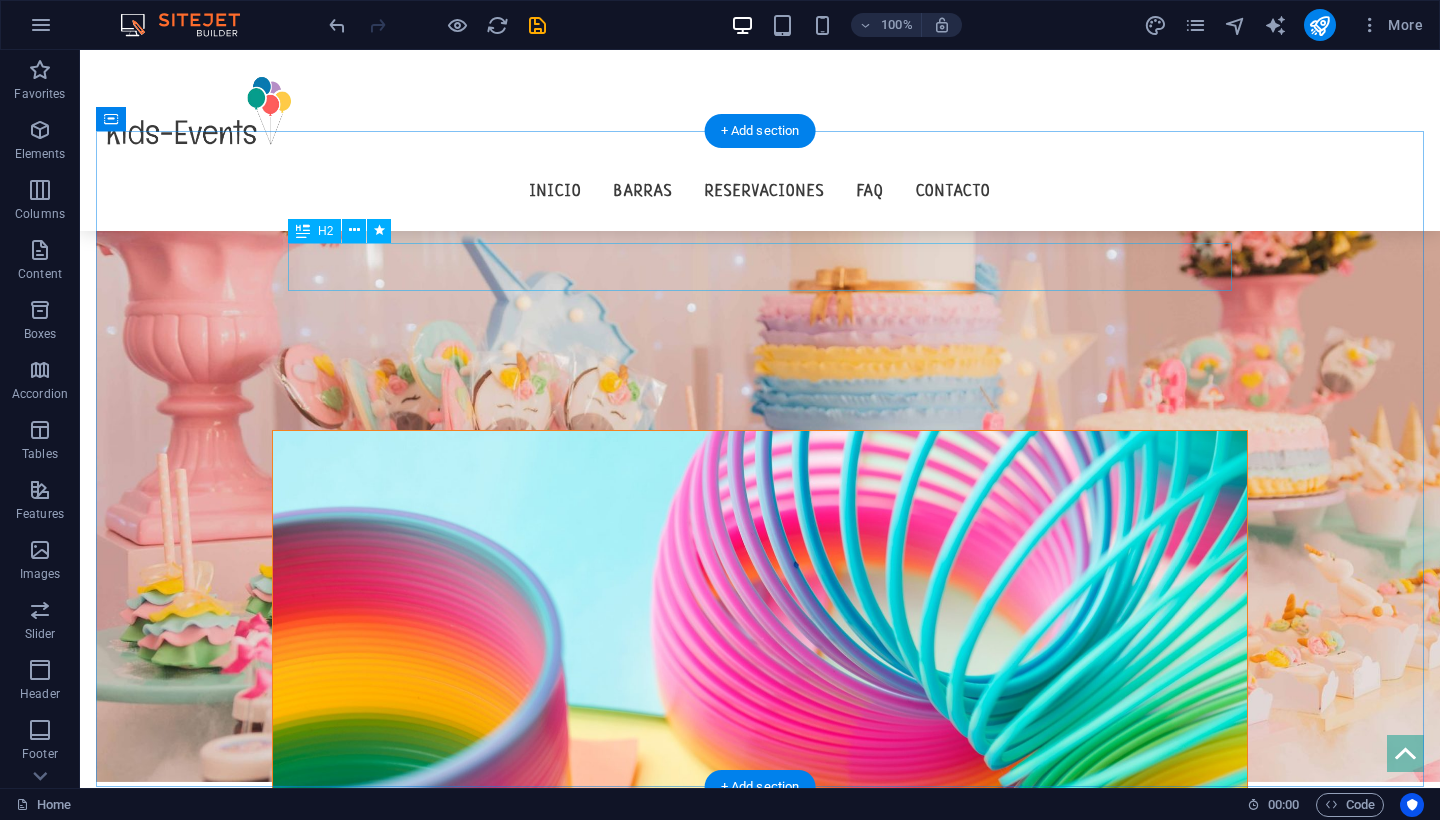 click on "Games" at bounding box center [760, 2242] 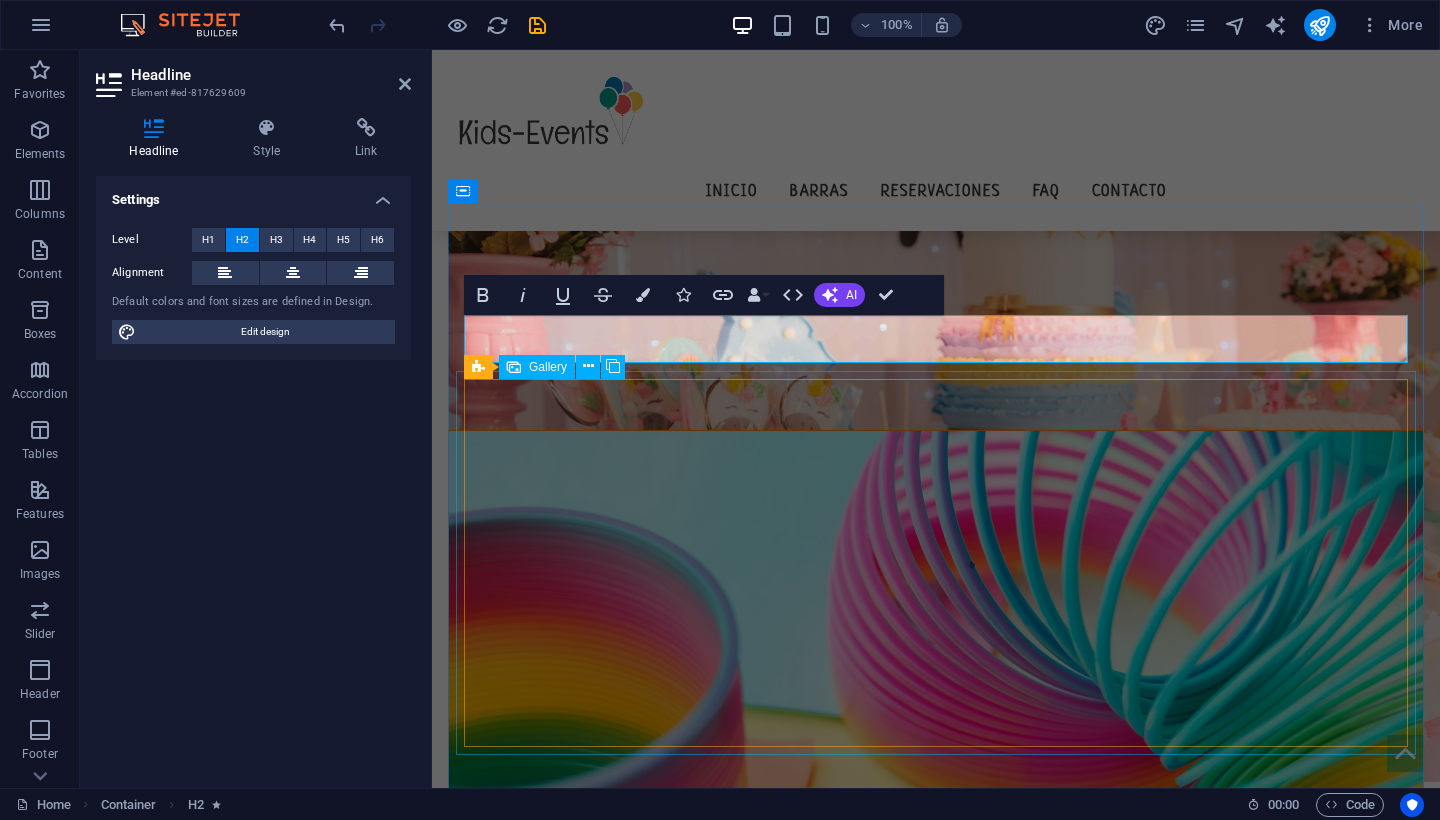 click at bounding box center (744, 2370) 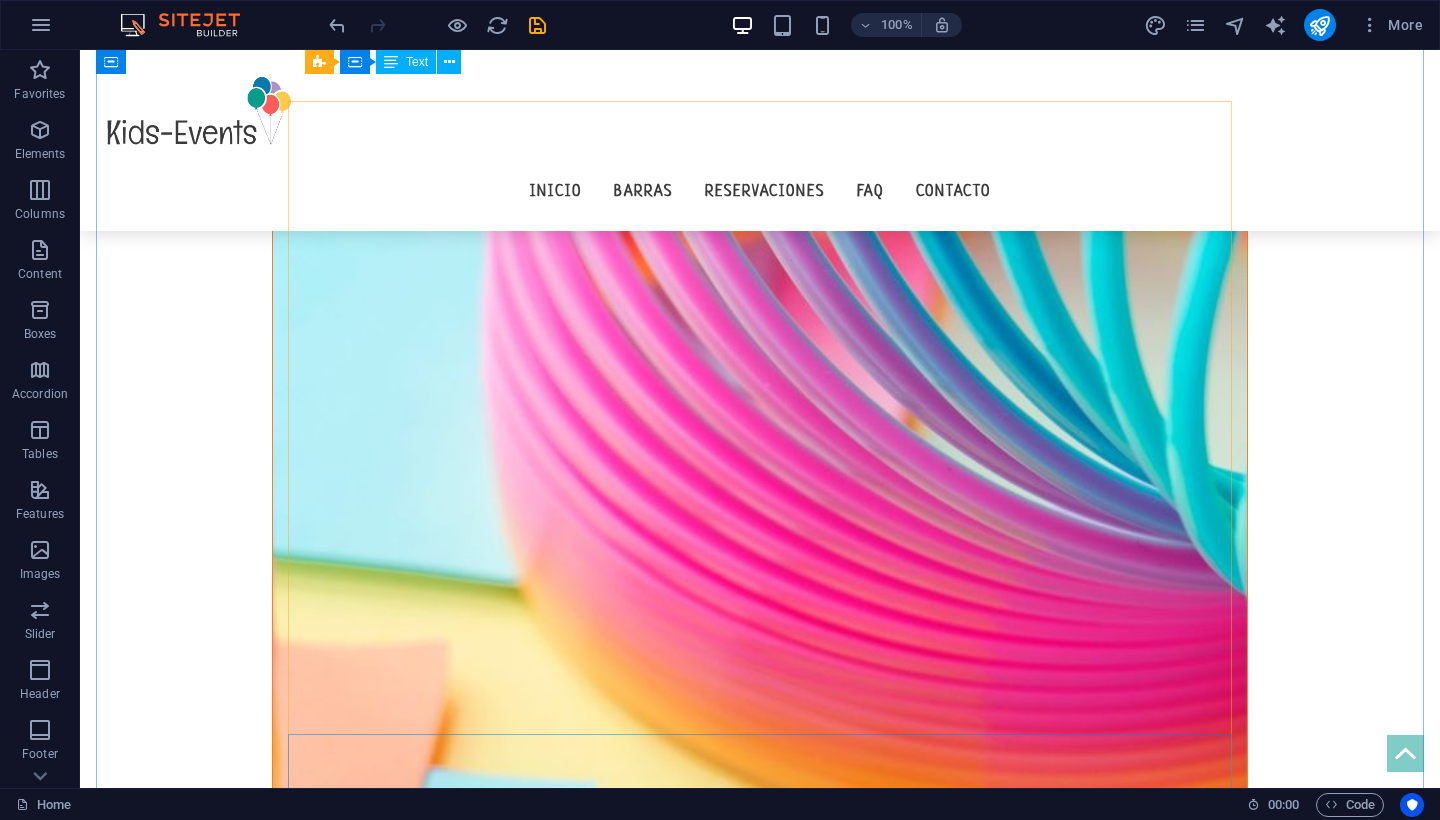 scroll, scrollTop: 2473, scrollLeft: 0, axis: vertical 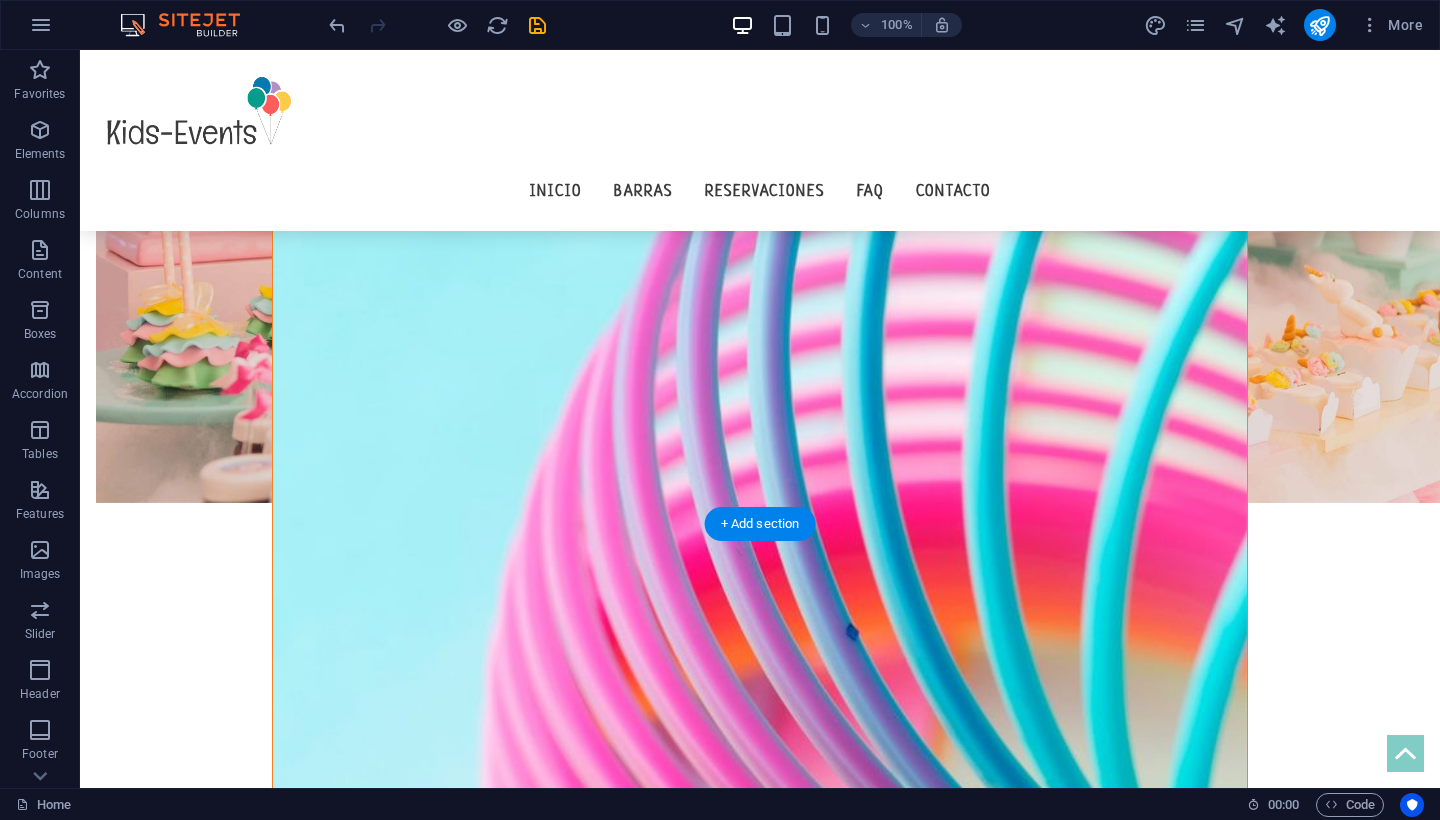 click at bounding box center (776, 2868) 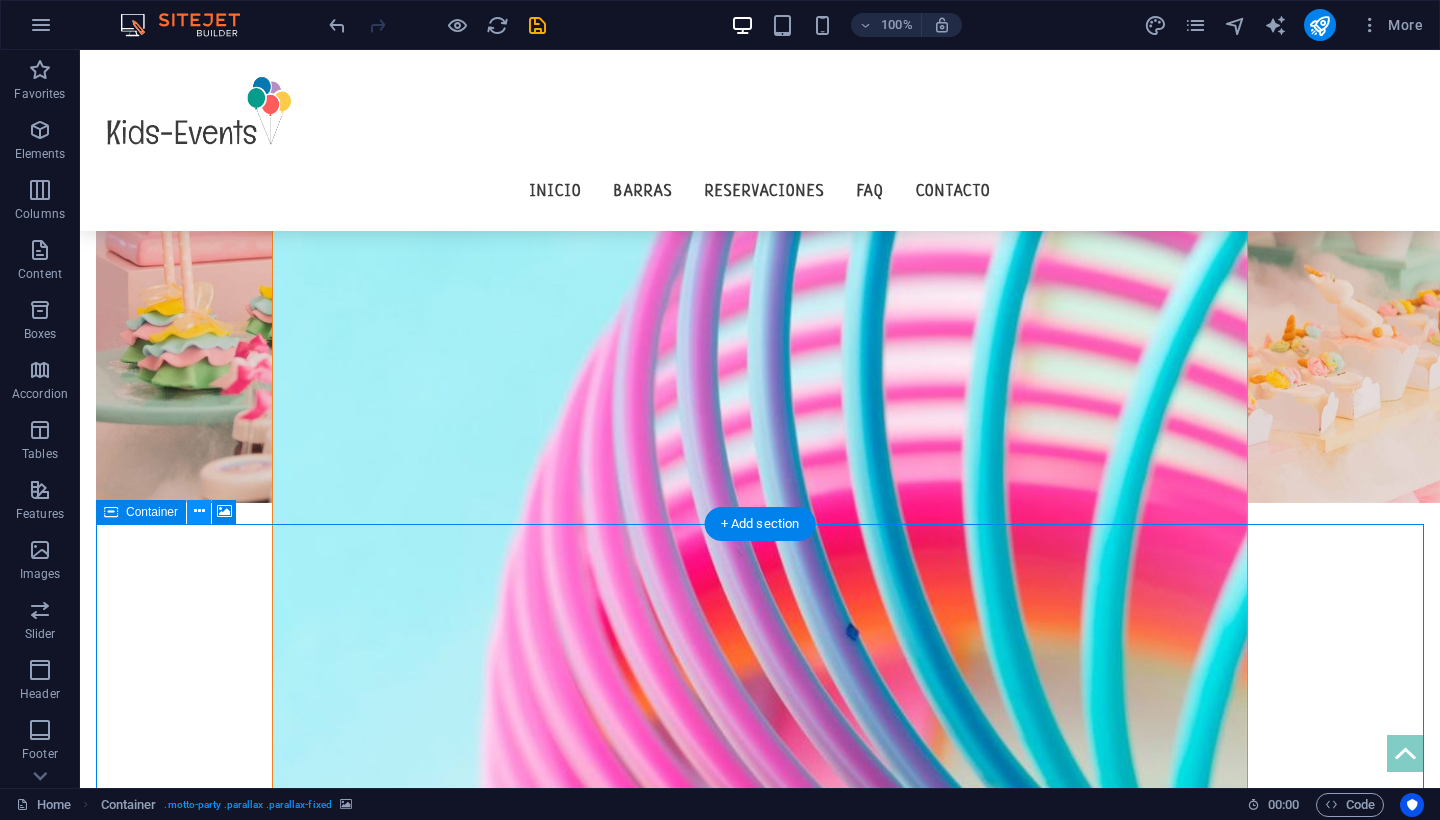 click at bounding box center [199, 511] 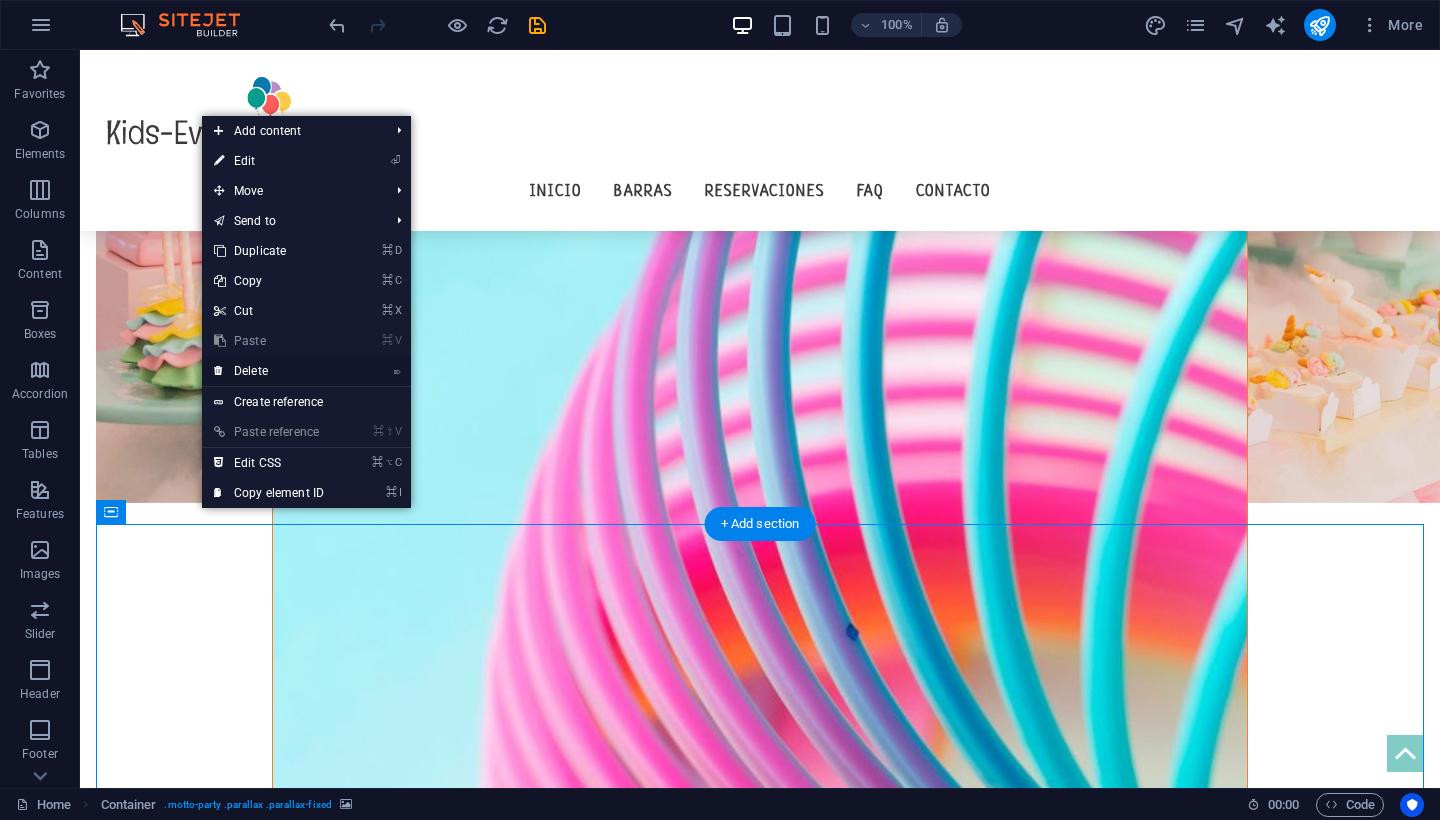 click on "⌦  Delete" at bounding box center (269, 371) 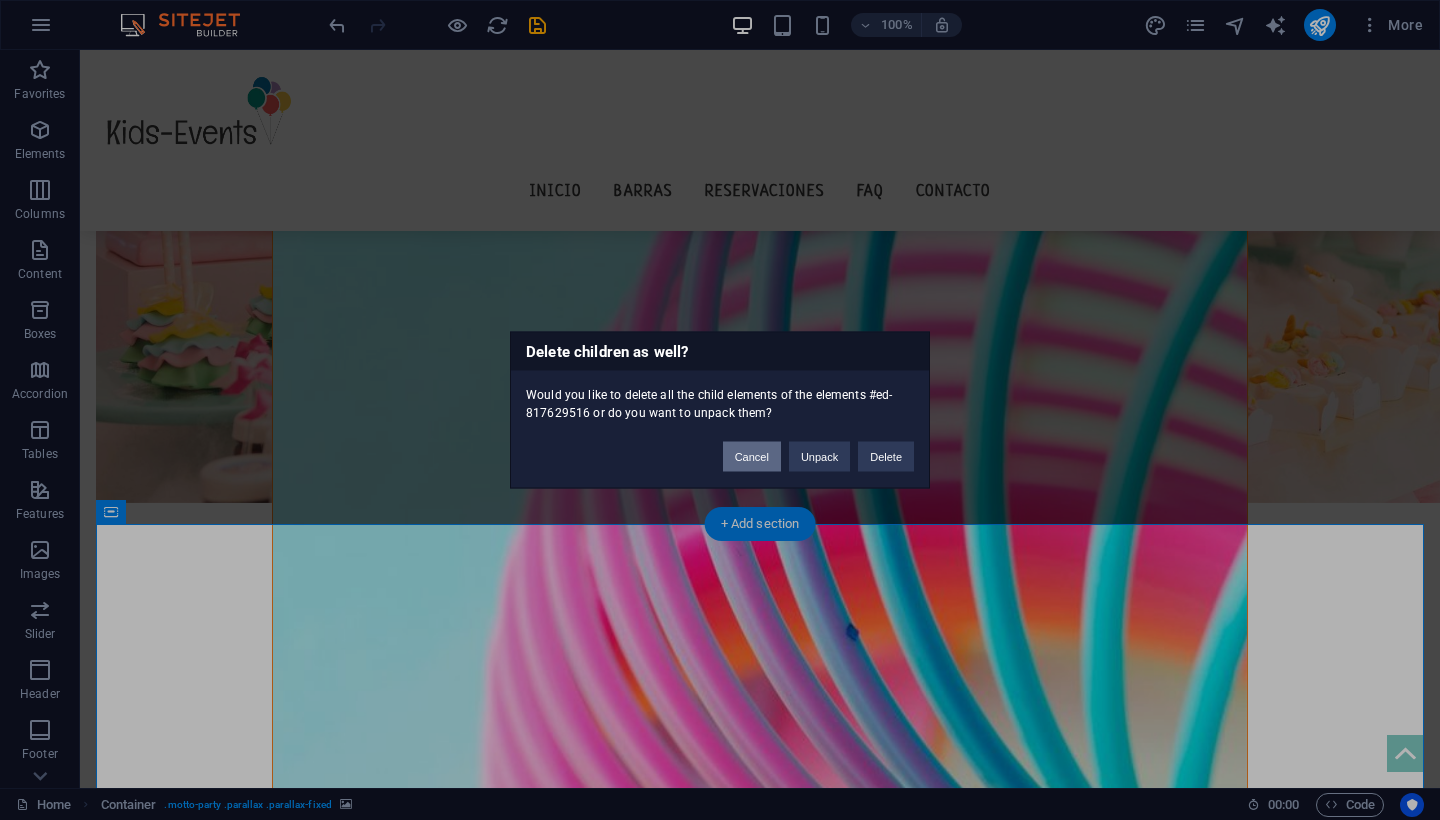 click on "Cancel" at bounding box center [752, 457] 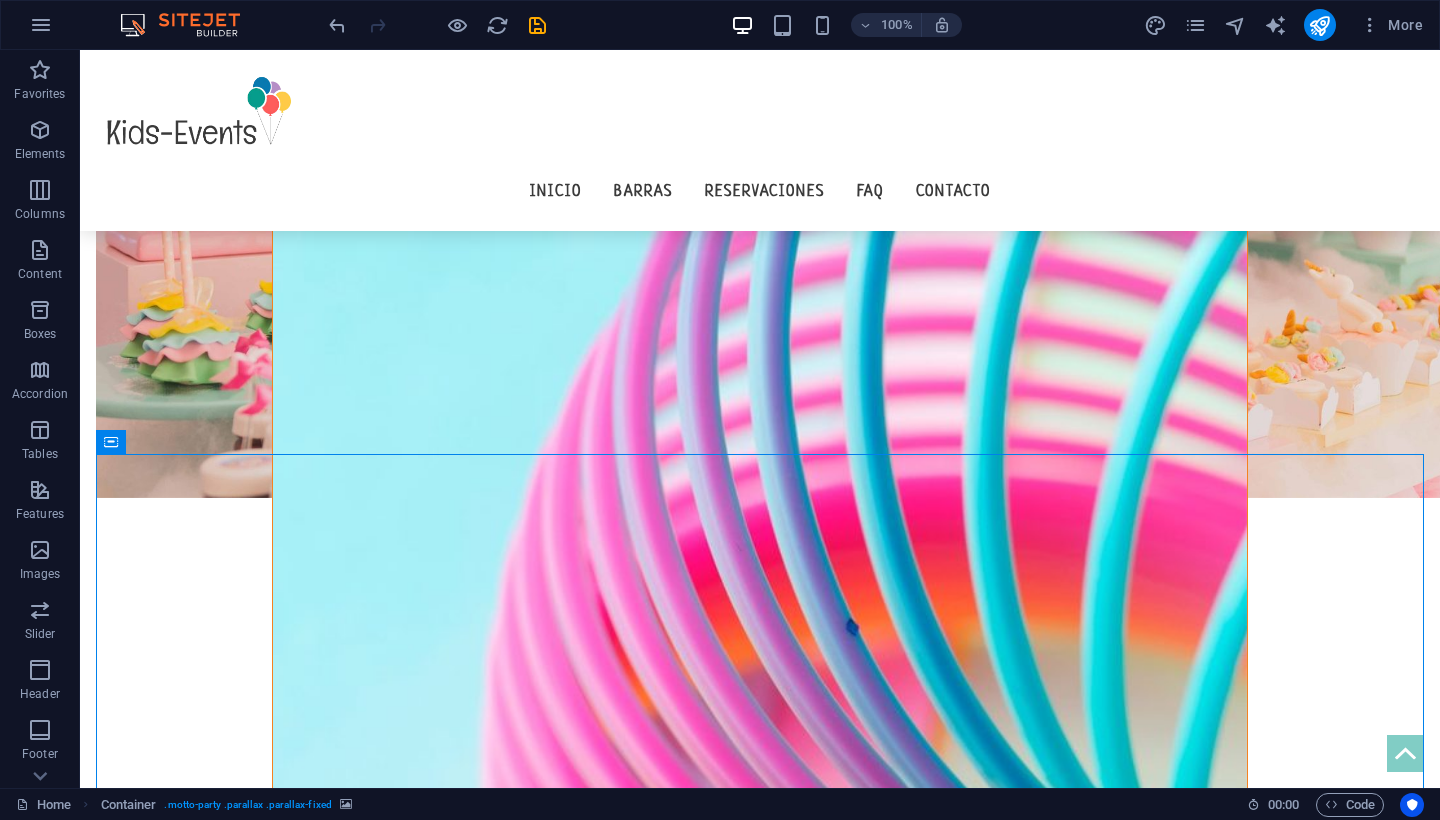 scroll, scrollTop: 2310, scrollLeft: 0, axis: vertical 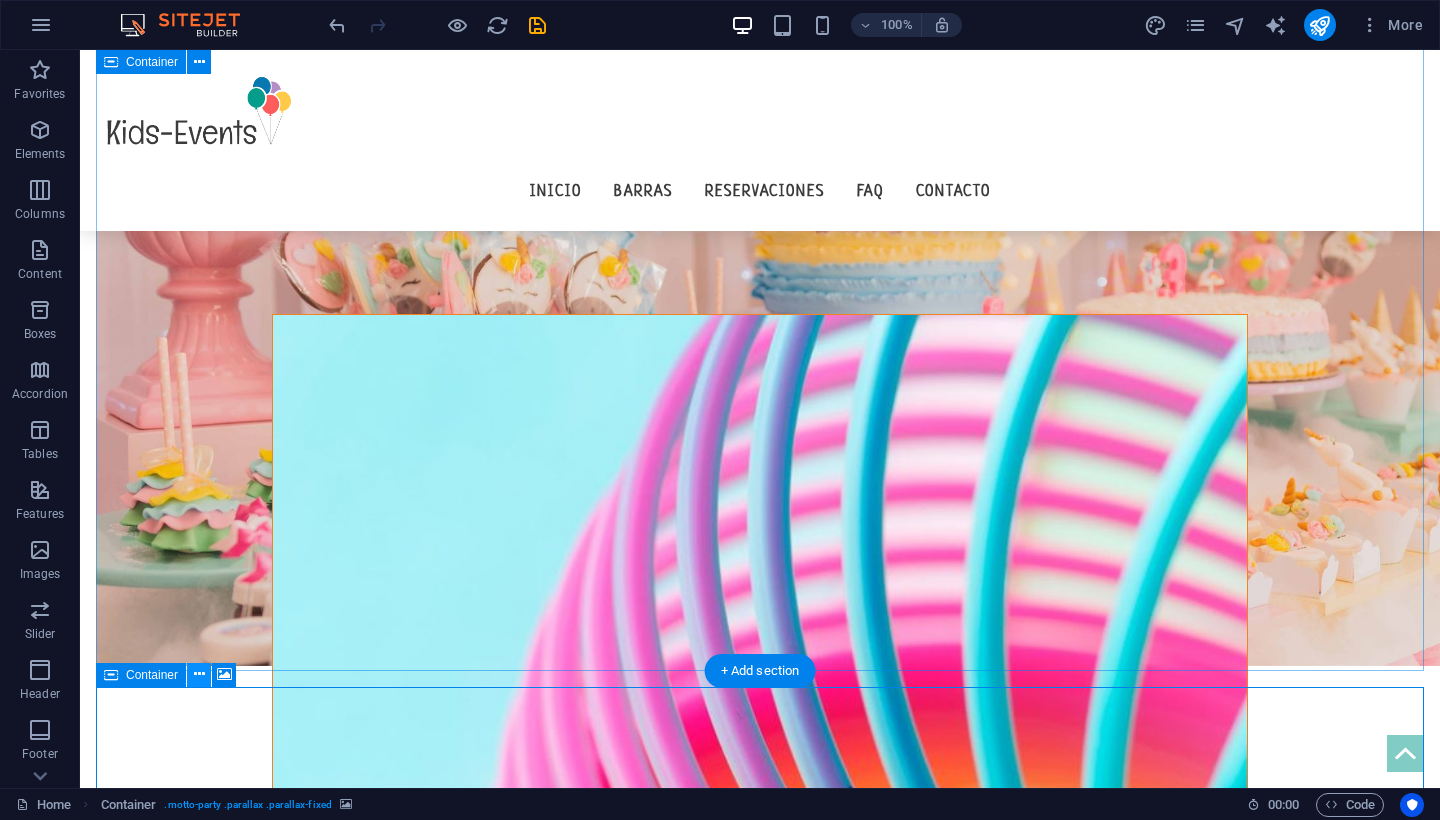 click at bounding box center (199, 674) 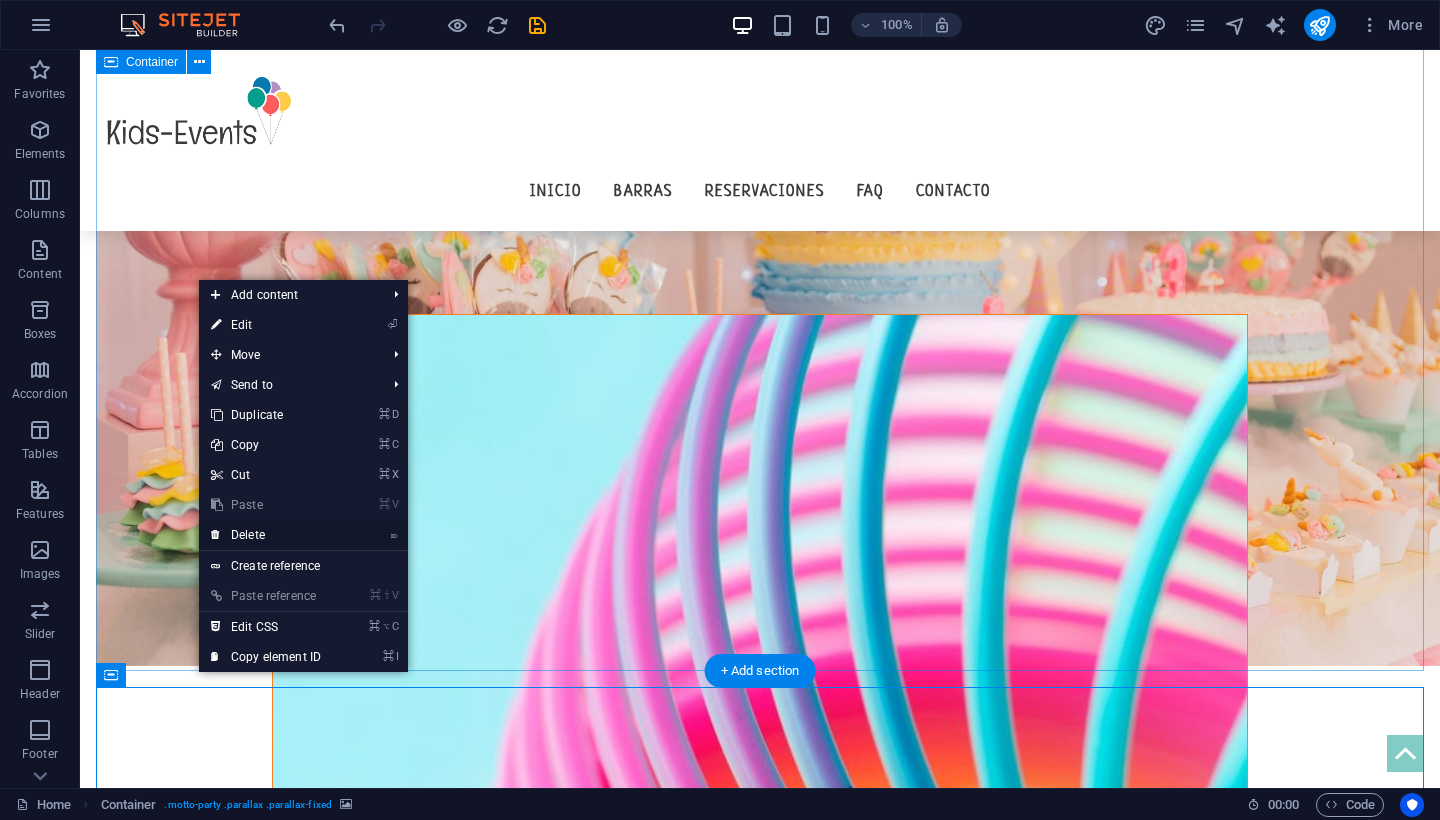 click on "⌦  Delete" at bounding box center (266, 535) 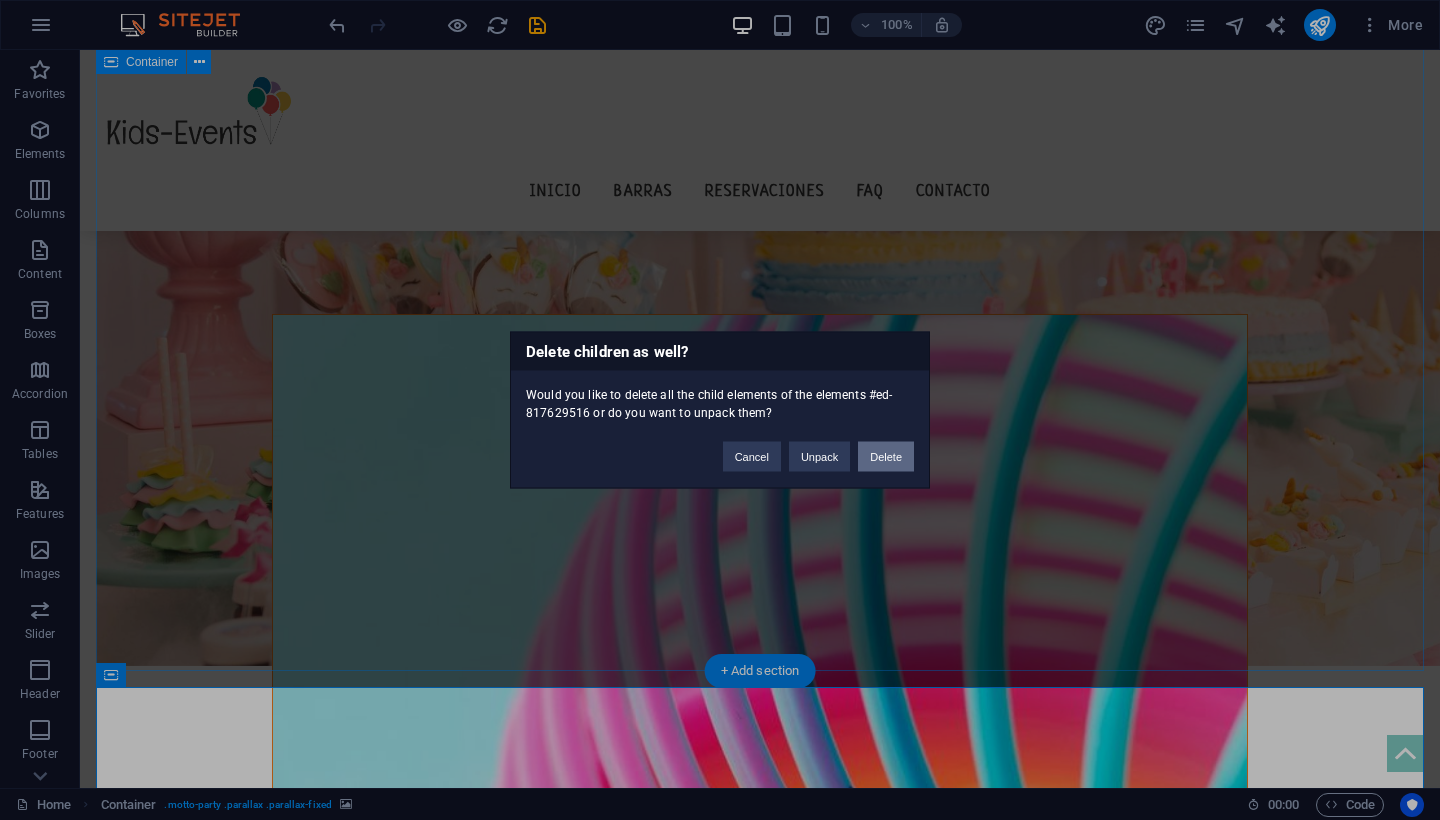 click on "Delete" at bounding box center (886, 457) 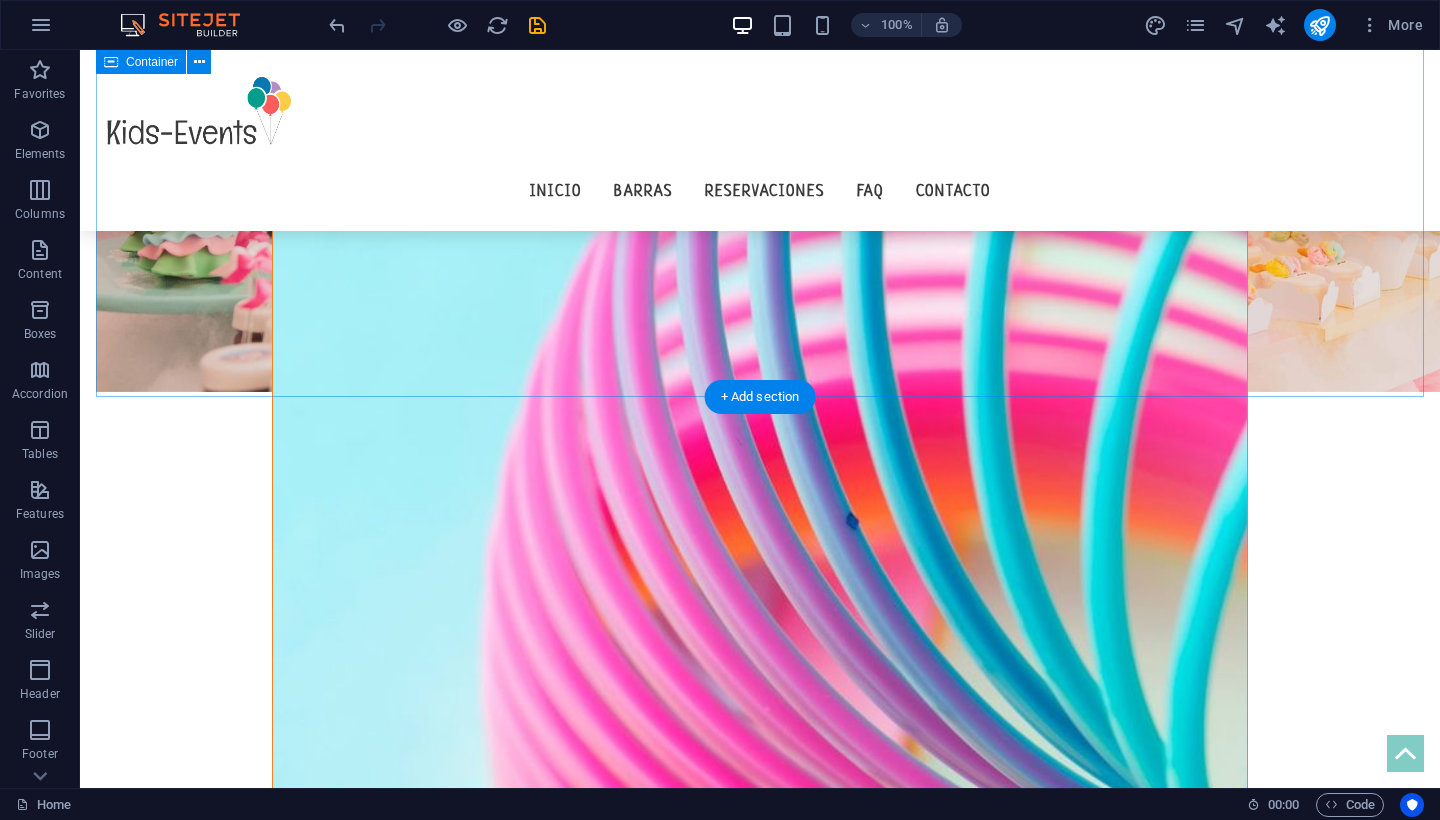 scroll, scrollTop: 2583, scrollLeft: 0, axis: vertical 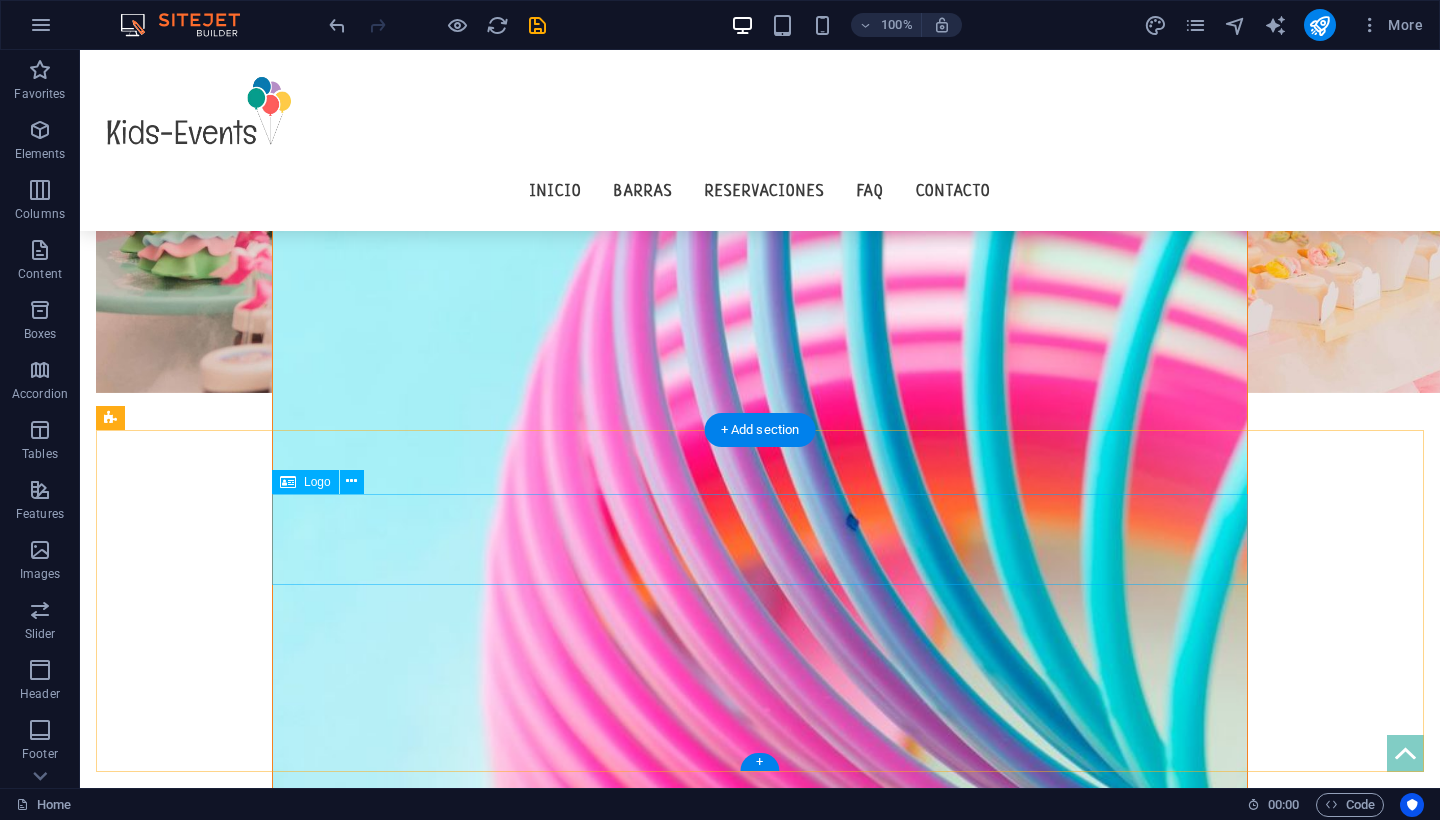 click at bounding box center (760, 2515) 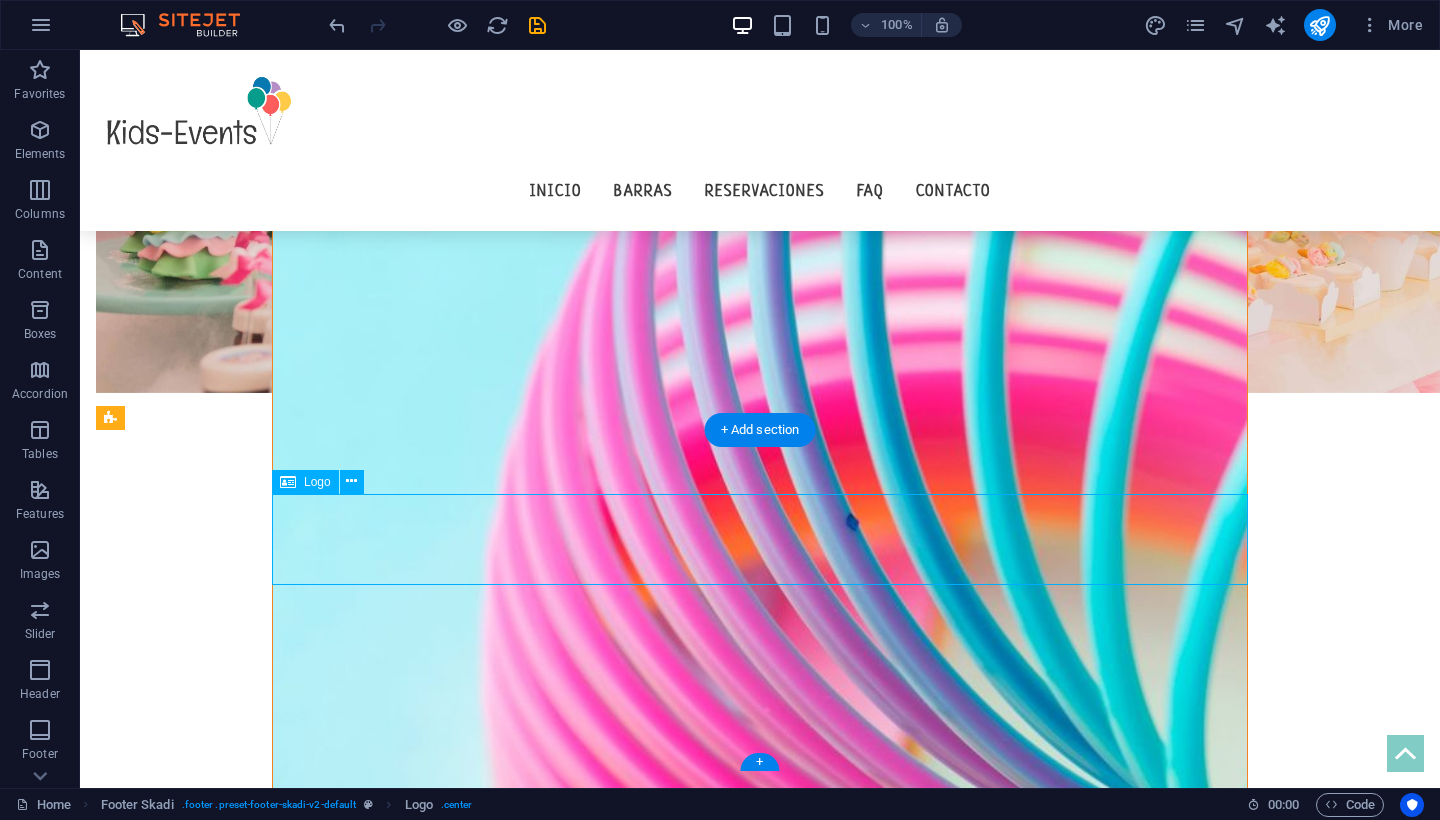 click at bounding box center (760, 2515) 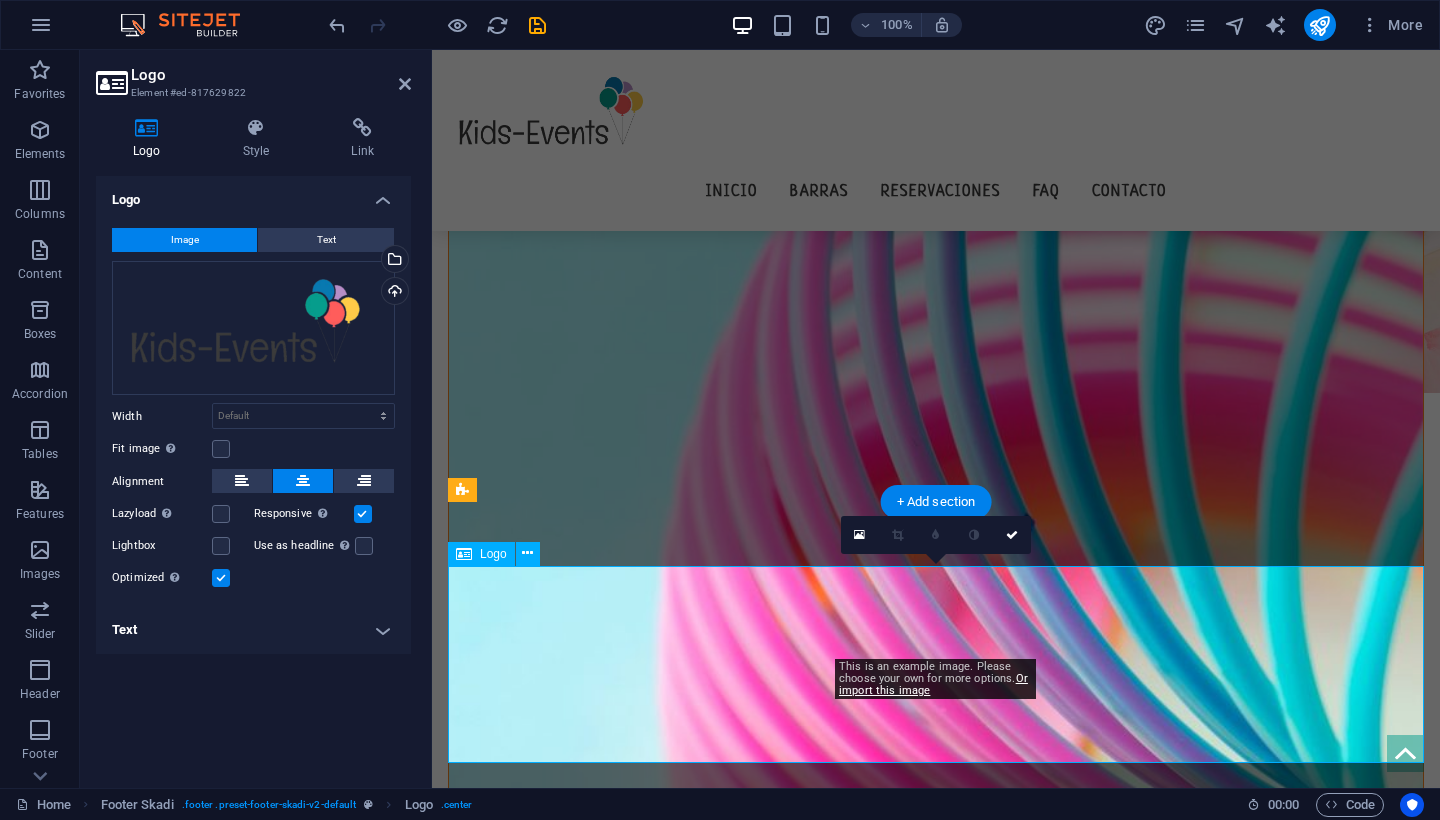 click at bounding box center [936, 2515] 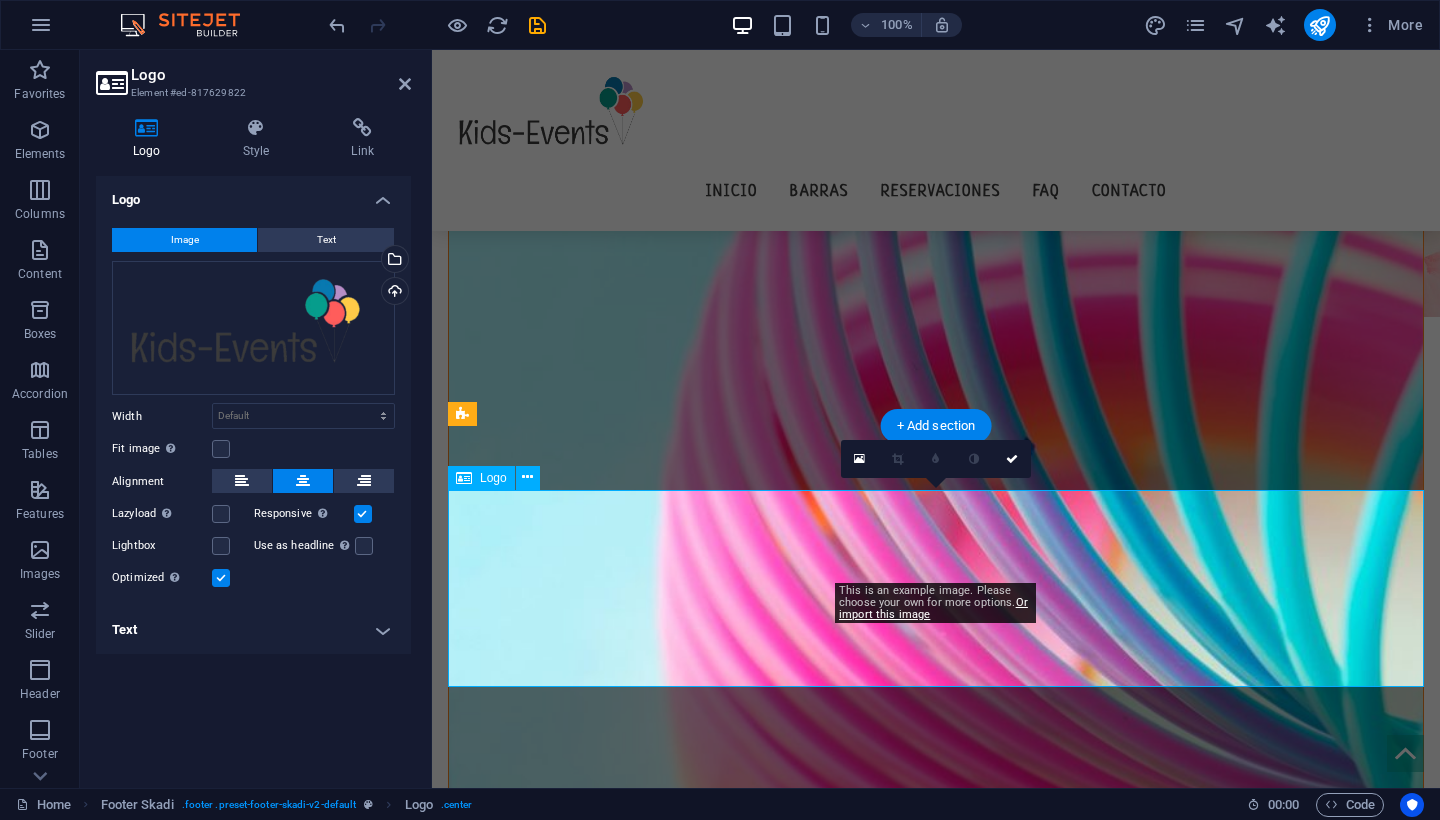 scroll, scrollTop: 2676, scrollLeft: 0, axis: vertical 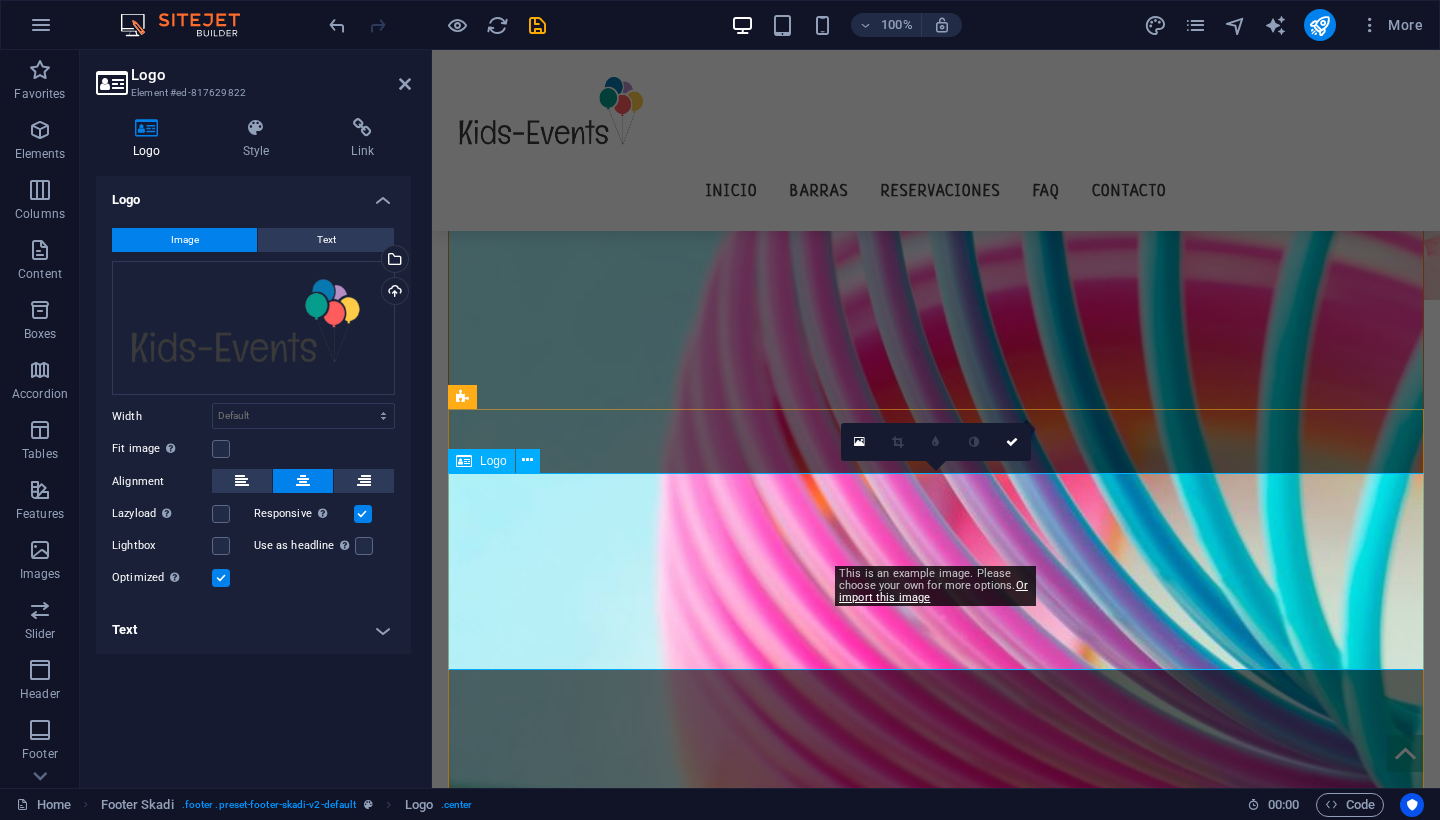 click at bounding box center [936, 2422] 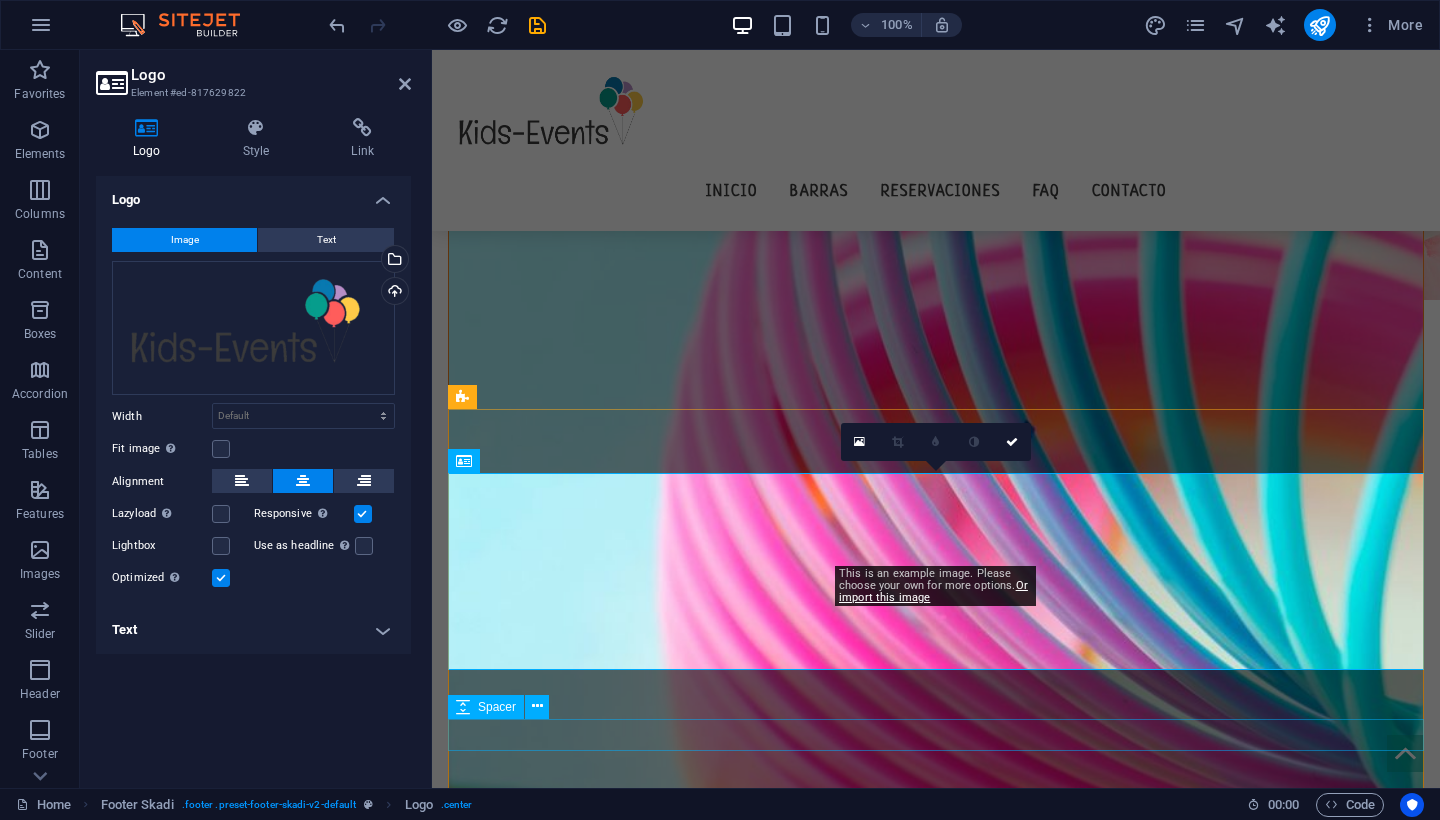 click at bounding box center (936, 2533) 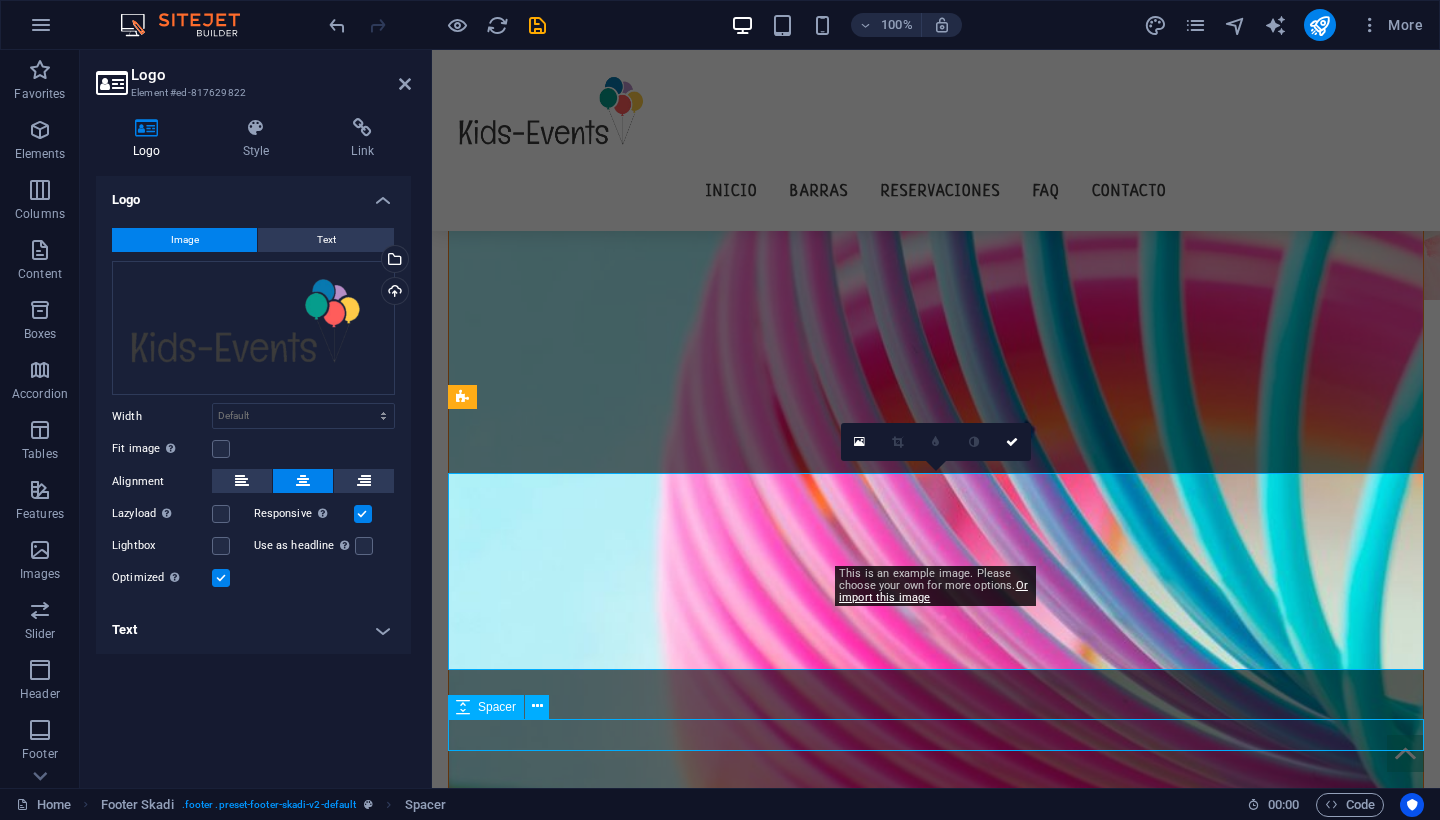 click at bounding box center [936, 2533] 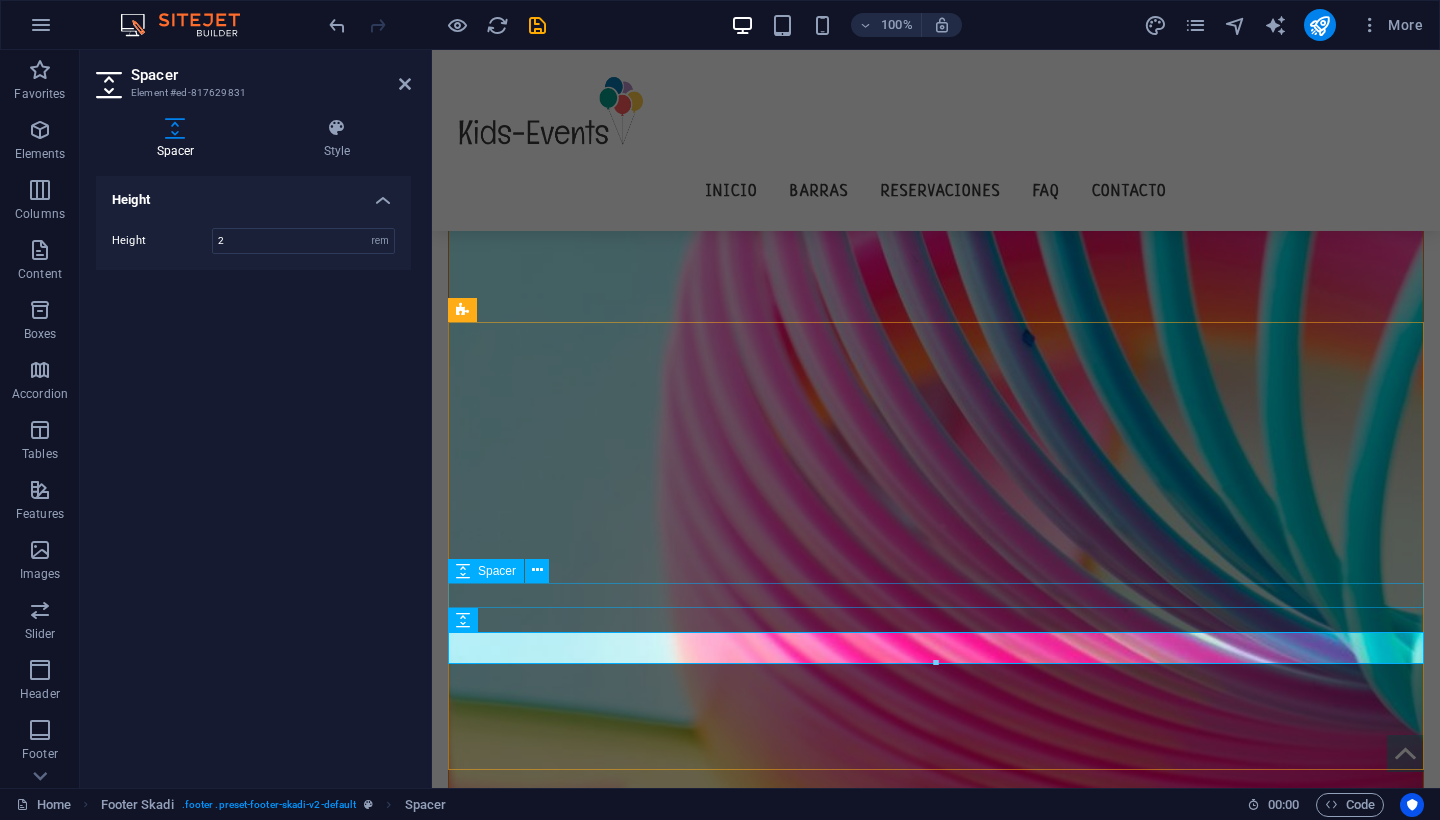 scroll, scrollTop: 2761, scrollLeft: 0, axis: vertical 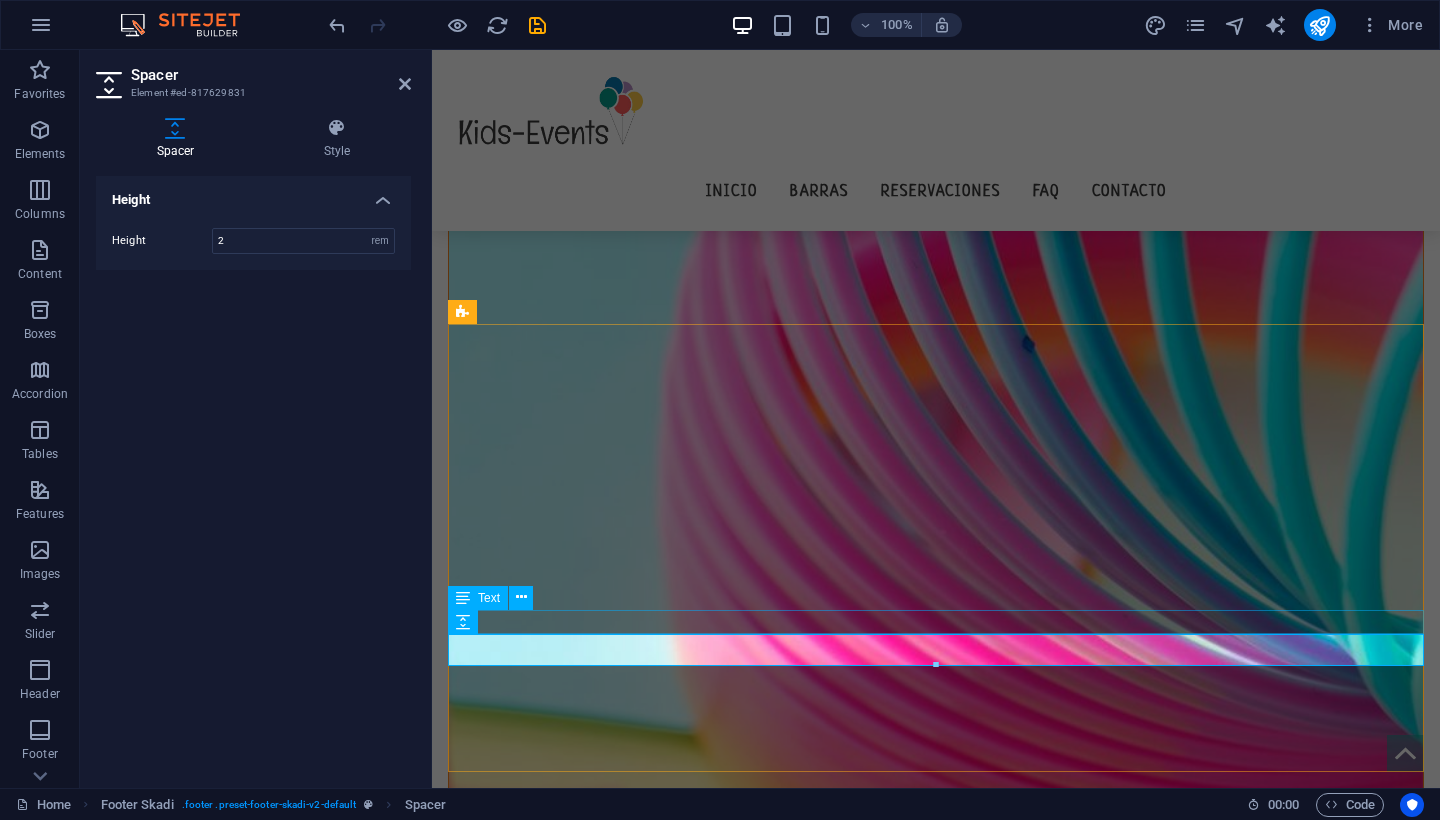 click on "95b9a9f6de18bcbc056fe917aa8063@[EMAIL_DOMAIN] | Legal Notice | Privacy" at bounding box center (936, 2420) 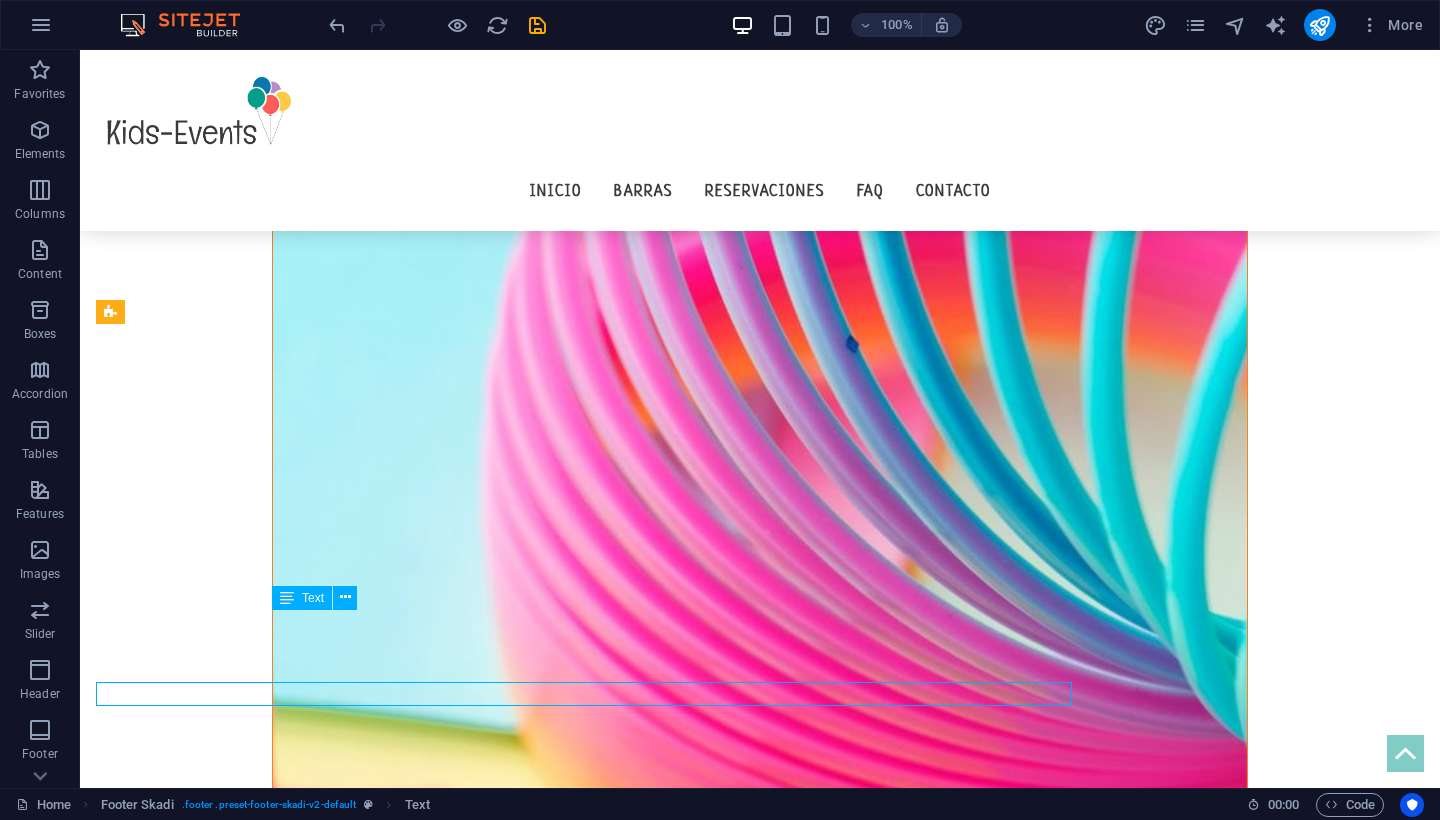 scroll, scrollTop: 2689, scrollLeft: 0, axis: vertical 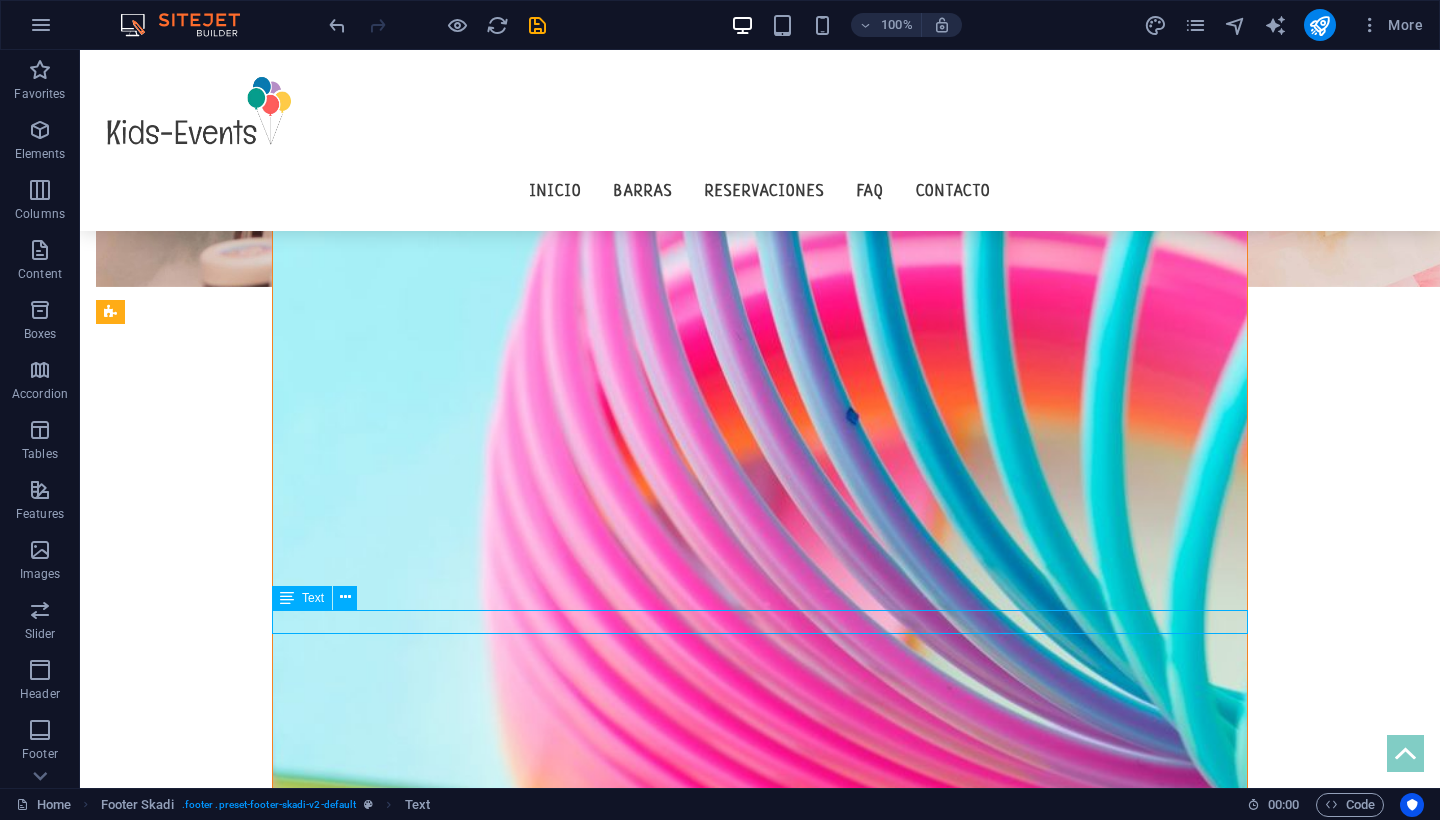 click on "95b9a9f6de18bcbc056fe917aa8063@[EMAIL_DOMAIN] | Legal Notice | Privacy" at bounding box center (760, 2492) 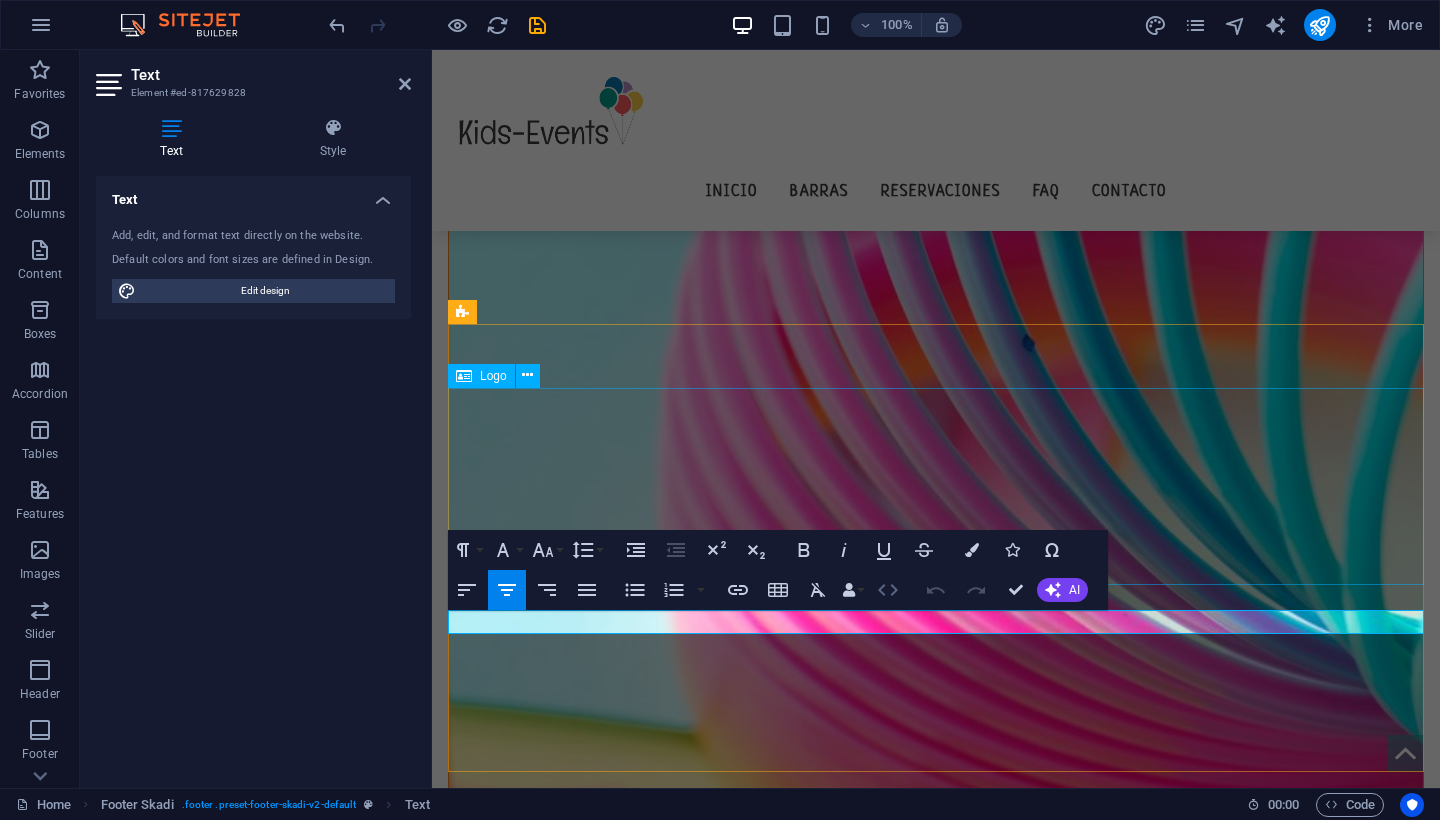 scroll, scrollTop: 2761, scrollLeft: 0, axis: vertical 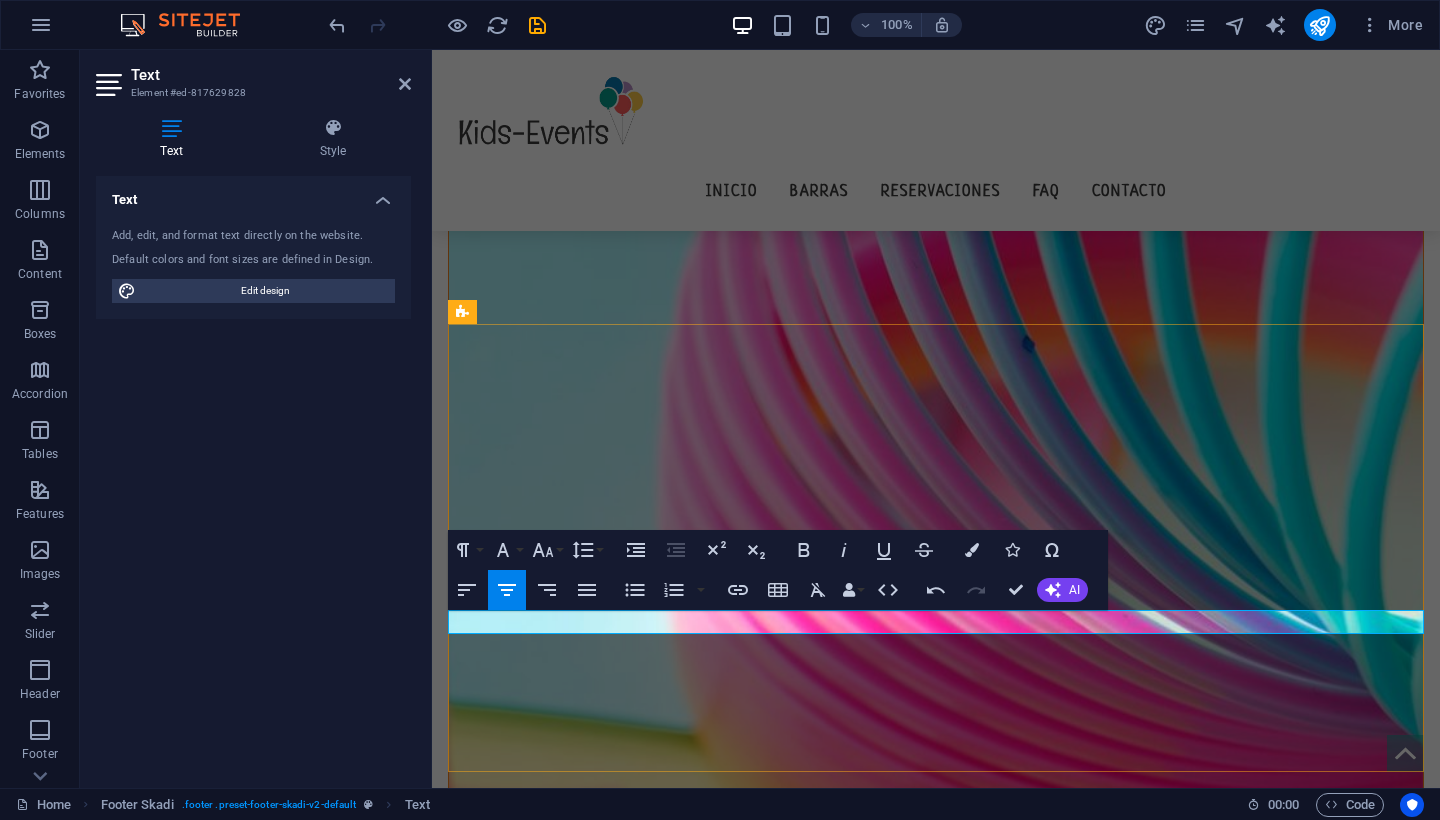 click on "[EMAIL]" at bounding box center (914, 2420) 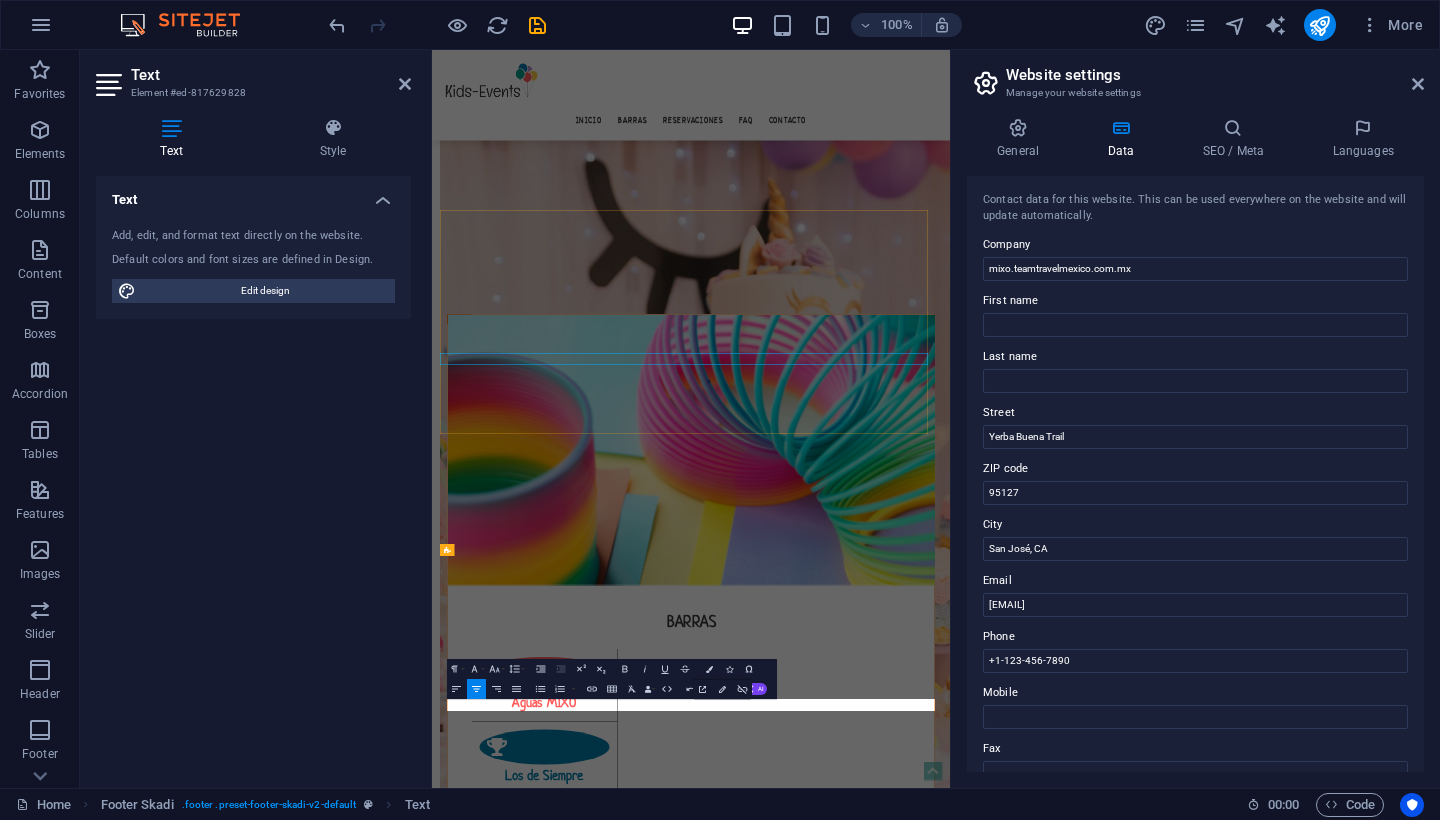 scroll, scrollTop: 2715, scrollLeft: 0, axis: vertical 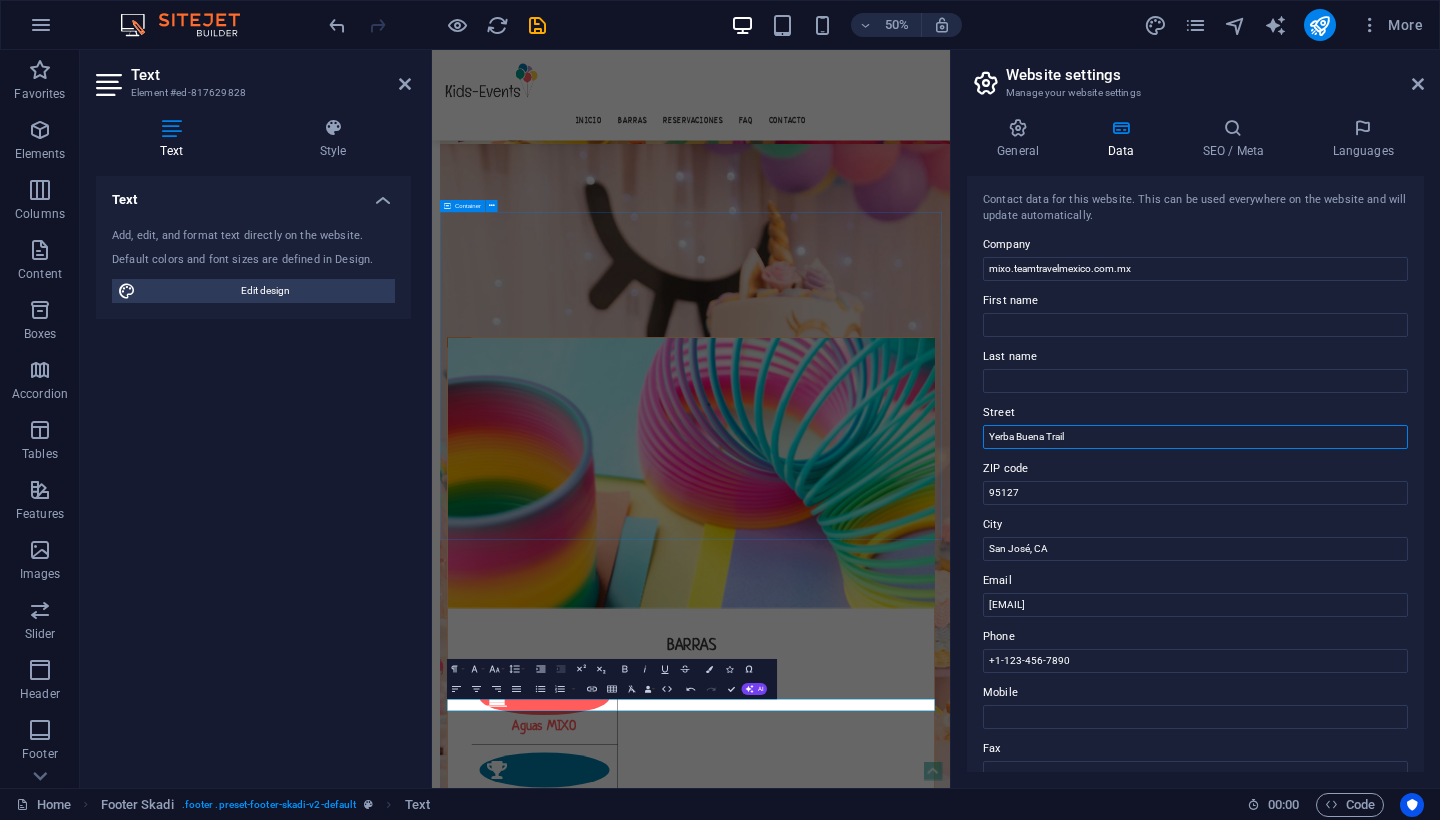 drag, startPoint x: 1521, startPoint y: 491, endPoint x: 1372, endPoint y: 818, distance: 359.34662 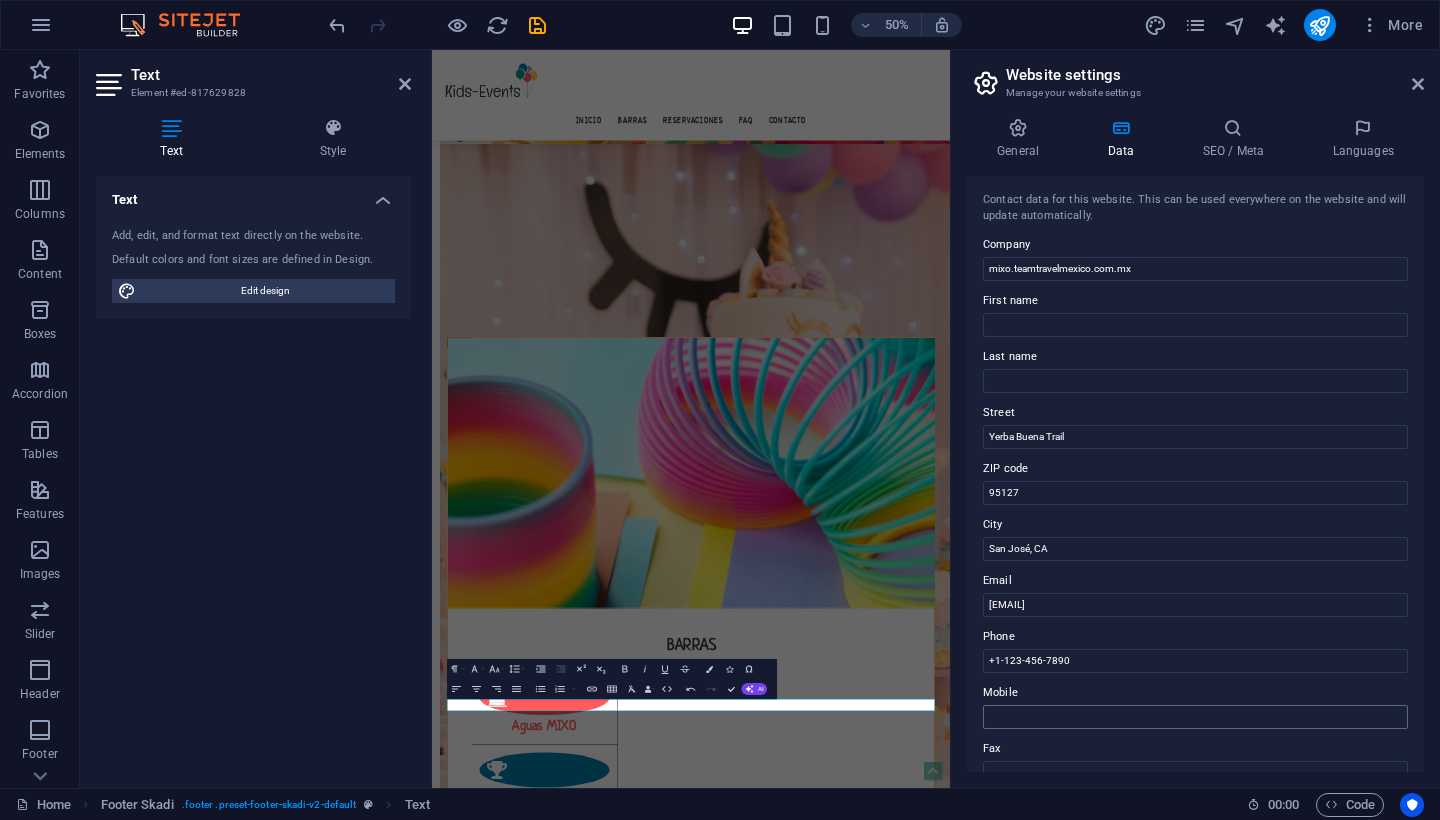 scroll, scrollTop: 0, scrollLeft: 0, axis: both 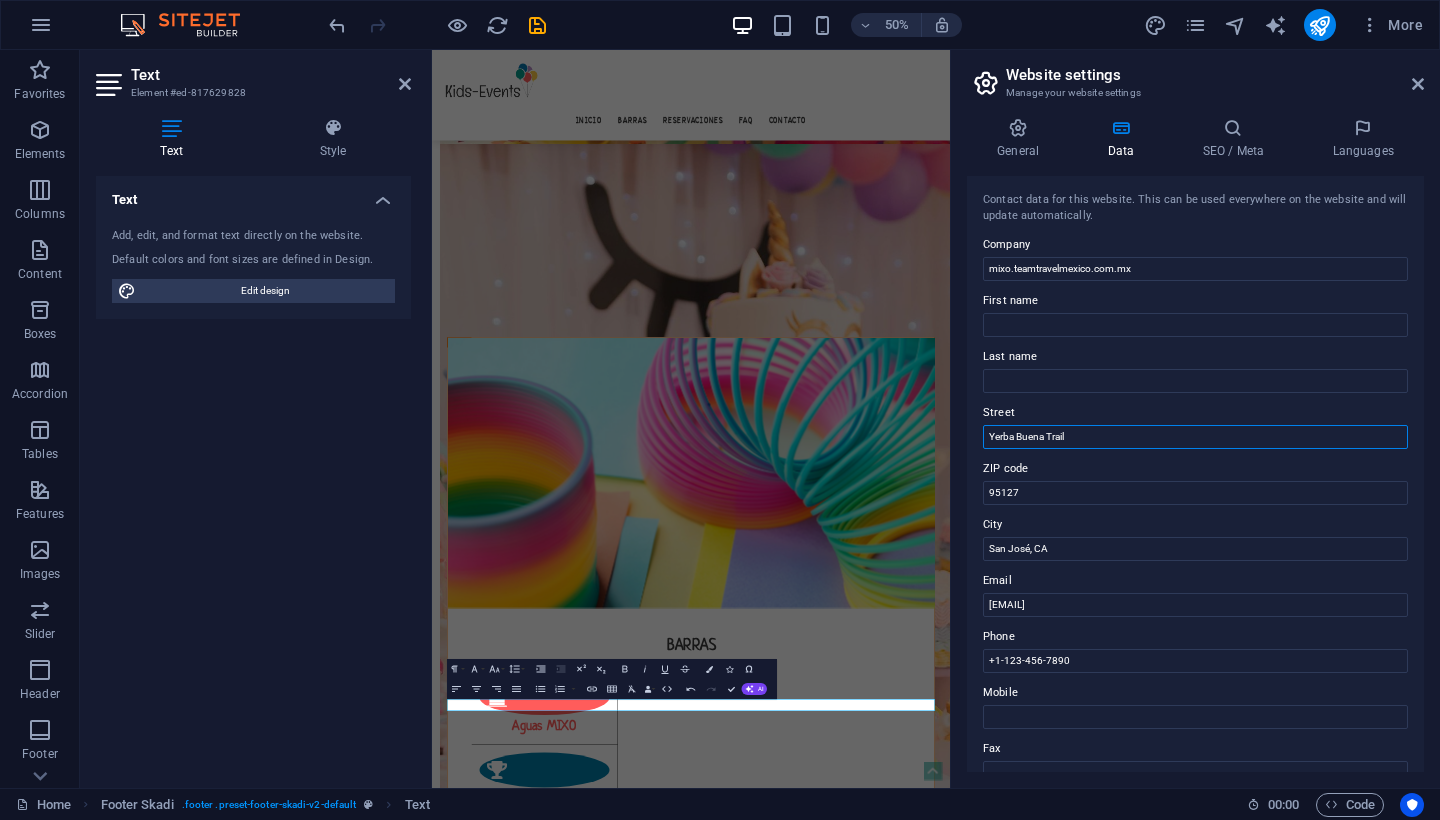 click on "Yerba Buena Trail" at bounding box center [1195, 437] 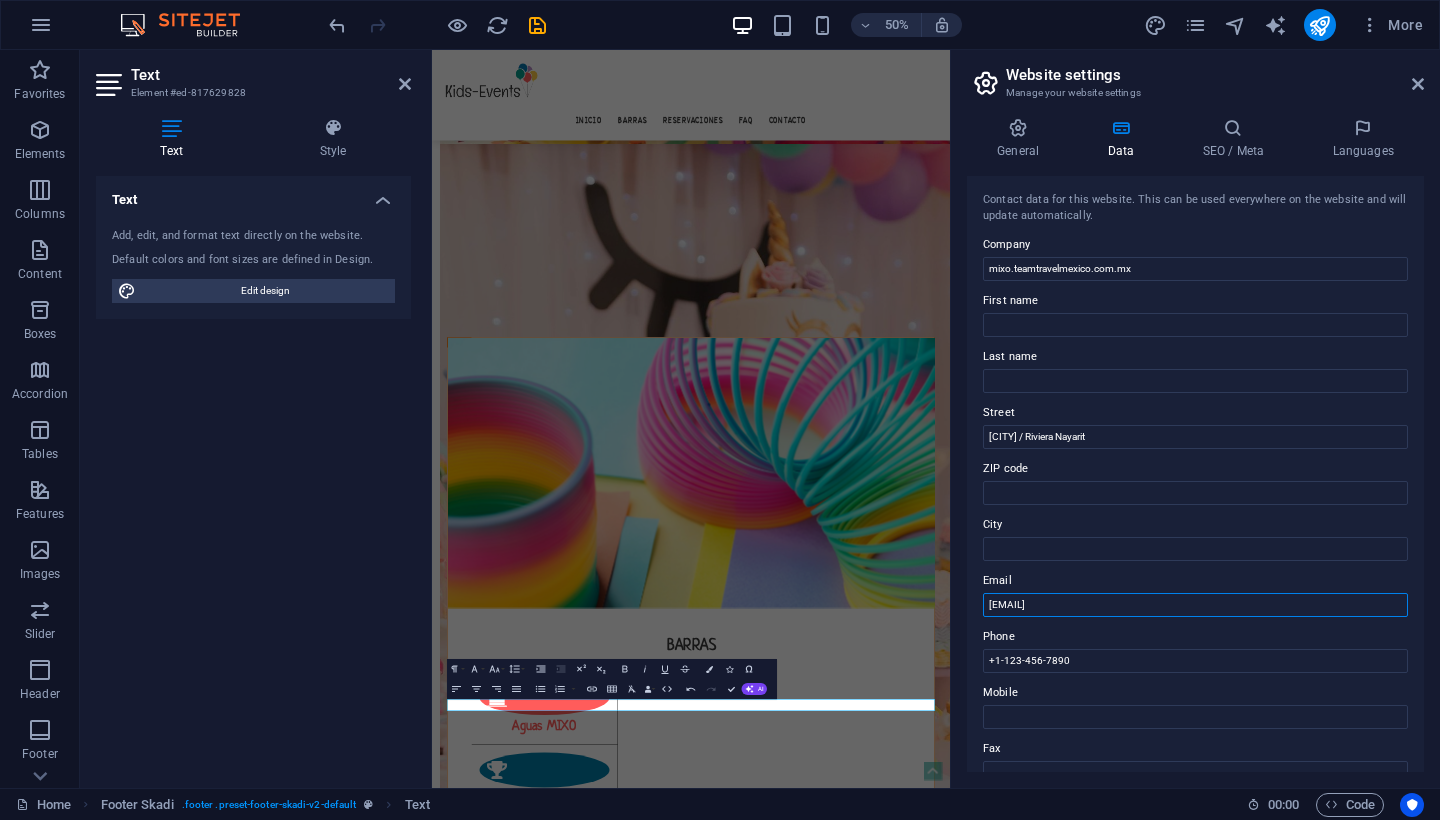 drag, startPoint x: 1671, startPoint y: 654, endPoint x: 1432, endPoint y: 1176, distance: 574.11237 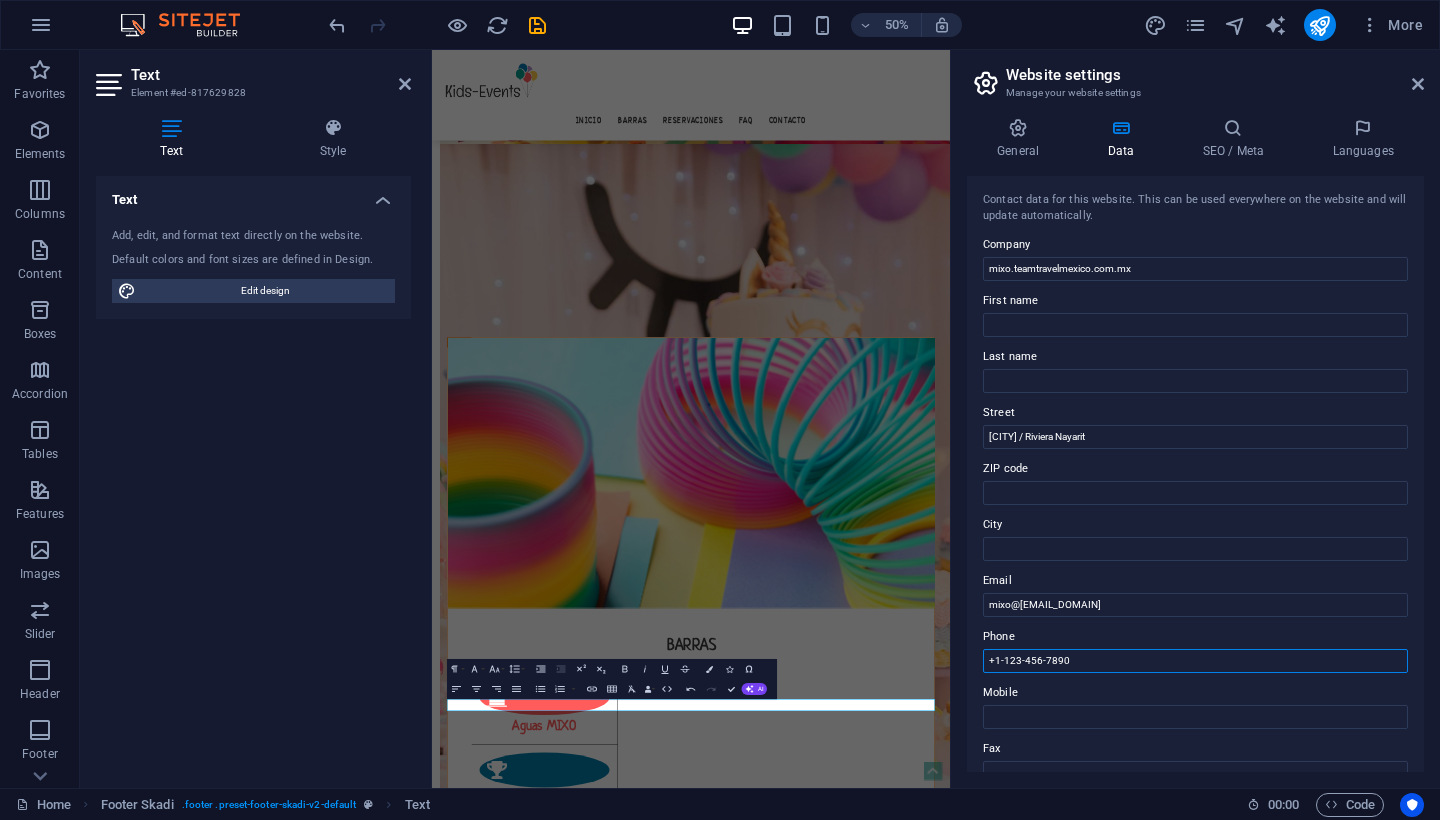 drag, startPoint x: 1070, startPoint y: 659, endPoint x: 982, endPoint y: 658, distance: 88.005684 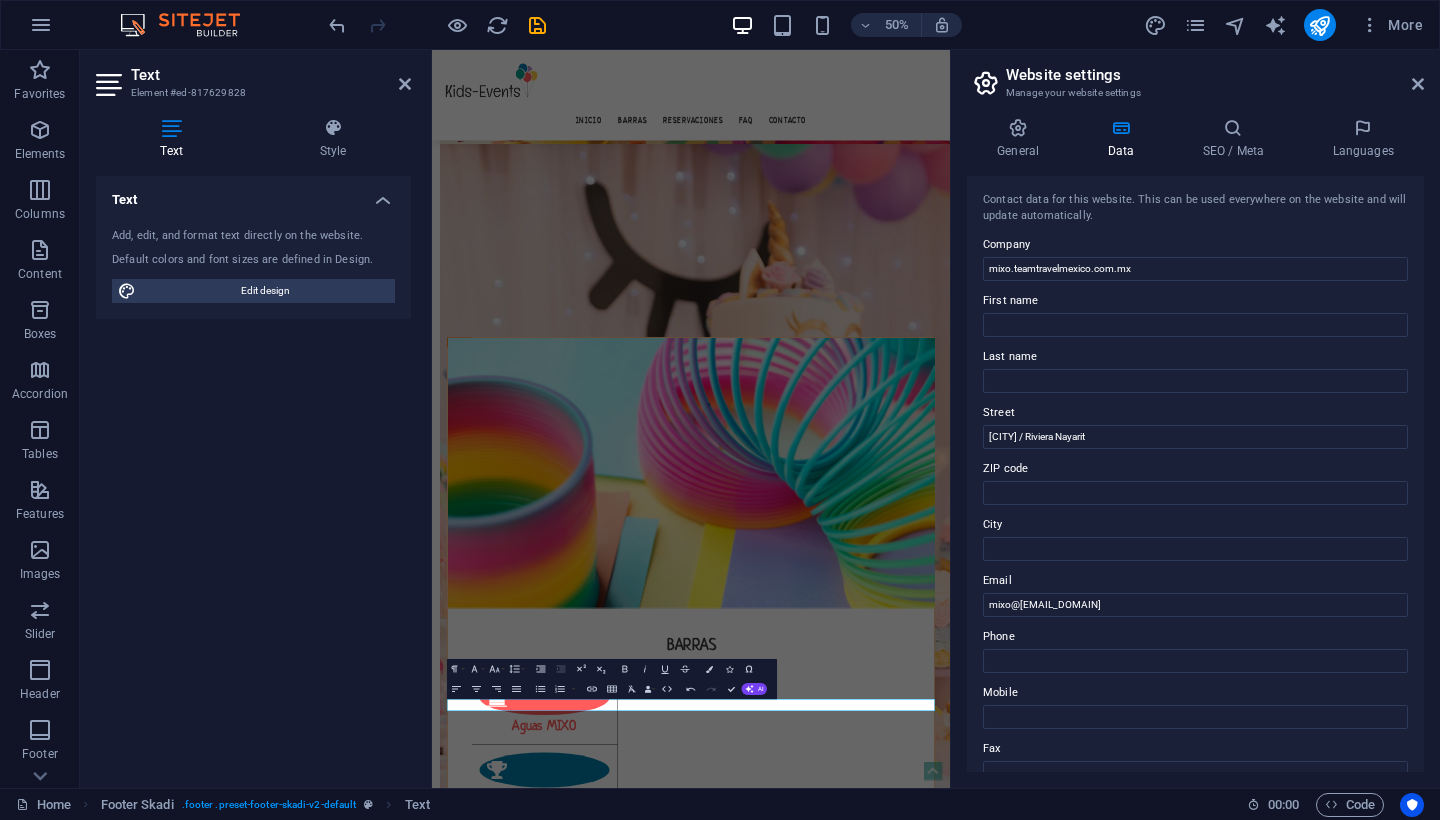 click on "Phone" at bounding box center (1195, 637) 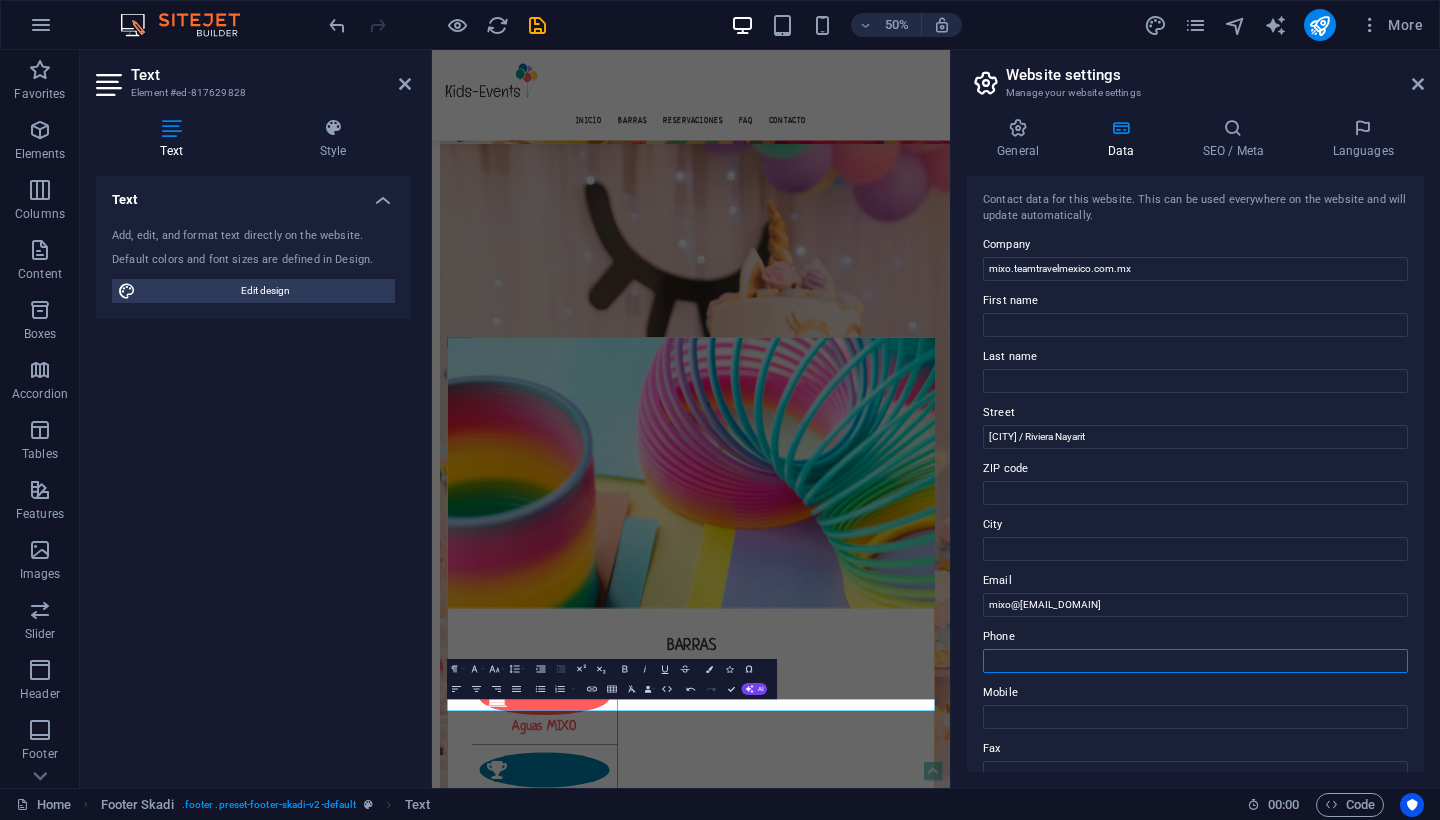 scroll, scrollTop: 0, scrollLeft: 0, axis: both 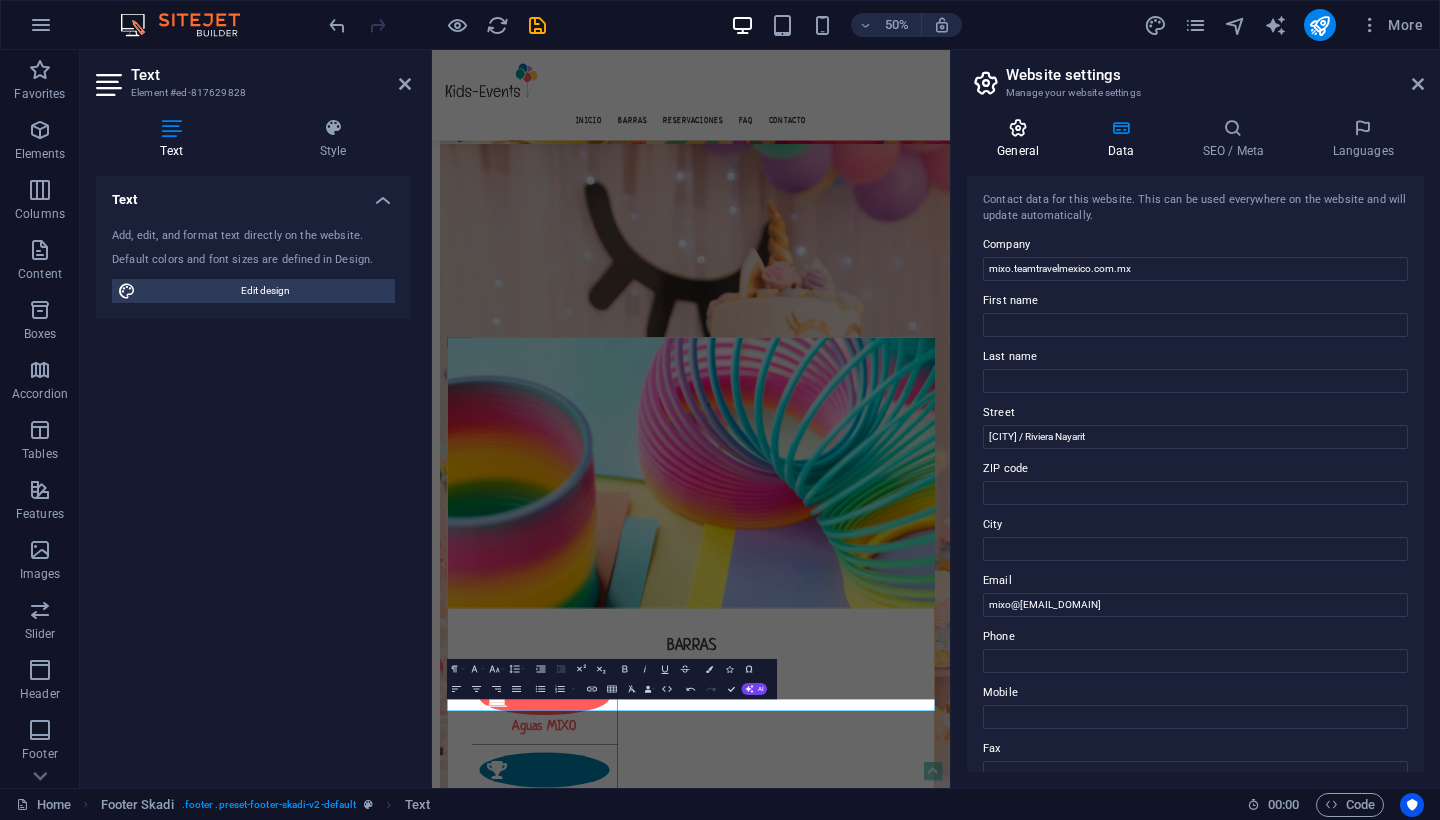 click on "General" at bounding box center (1022, 139) 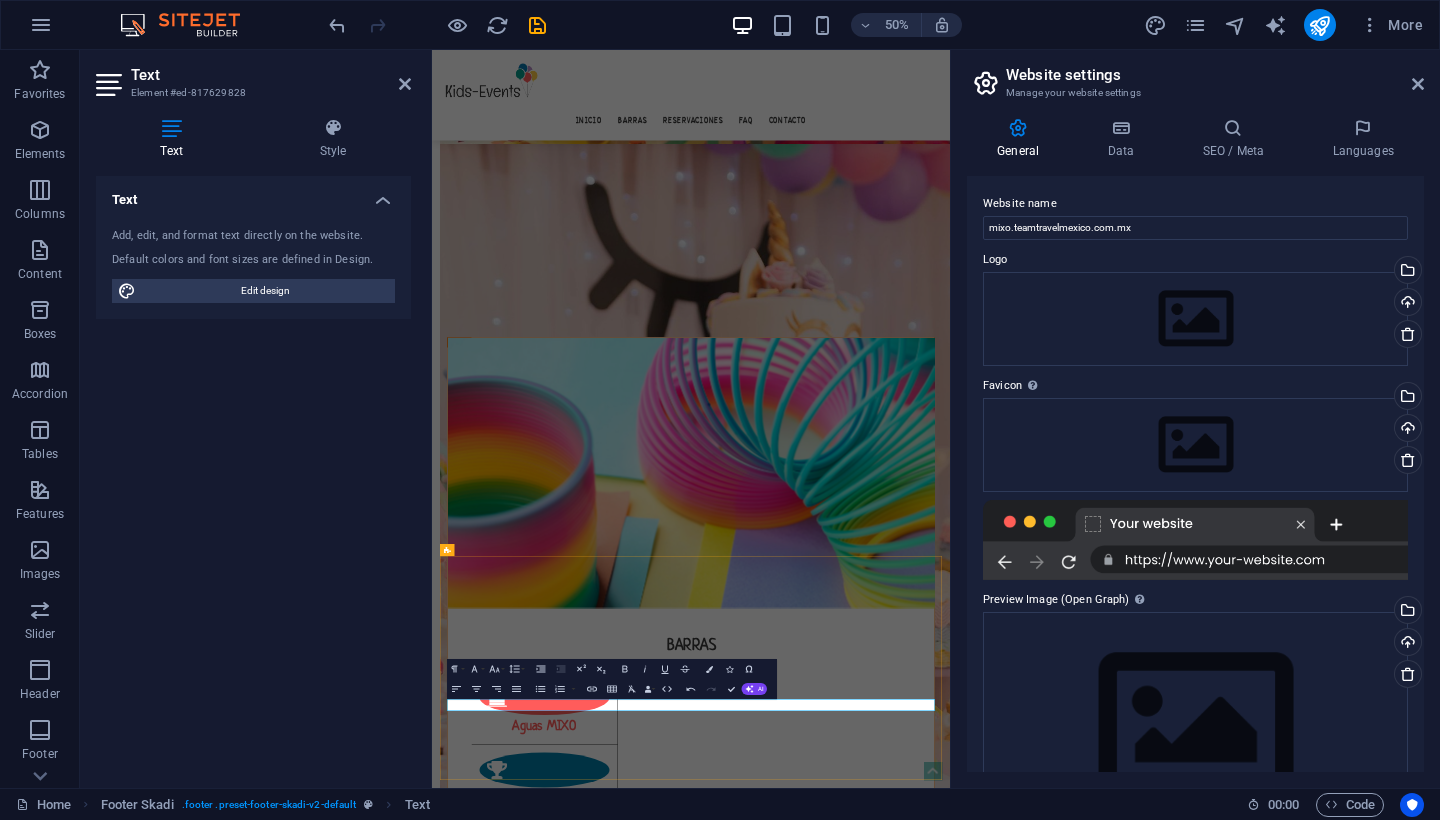 click on "mixo@[EMAIL]" at bounding box center (782, 3182) 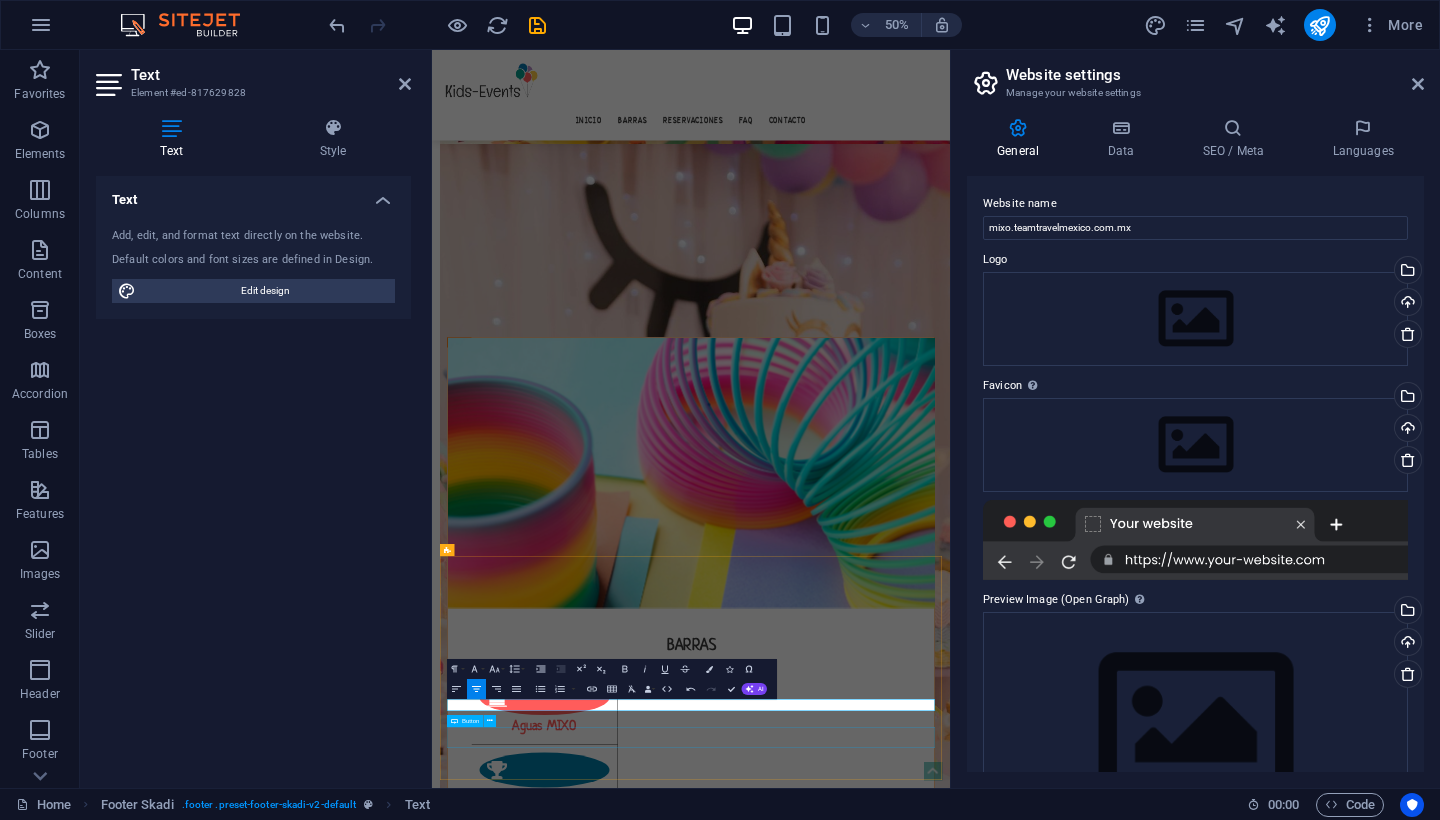 click on "Book now" at bounding box center [950, 3247] 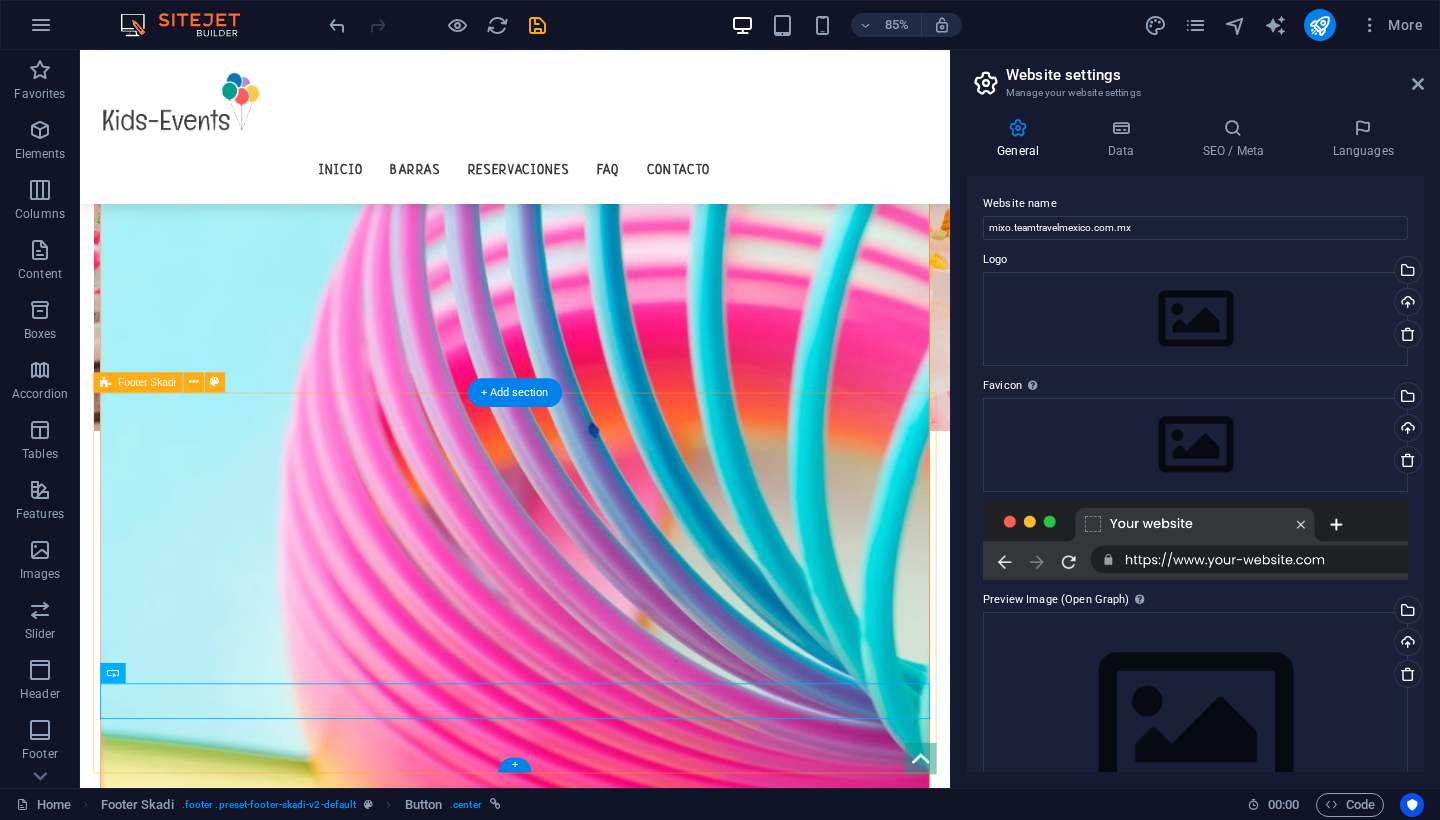 scroll, scrollTop: 2733, scrollLeft: 0, axis: vertical 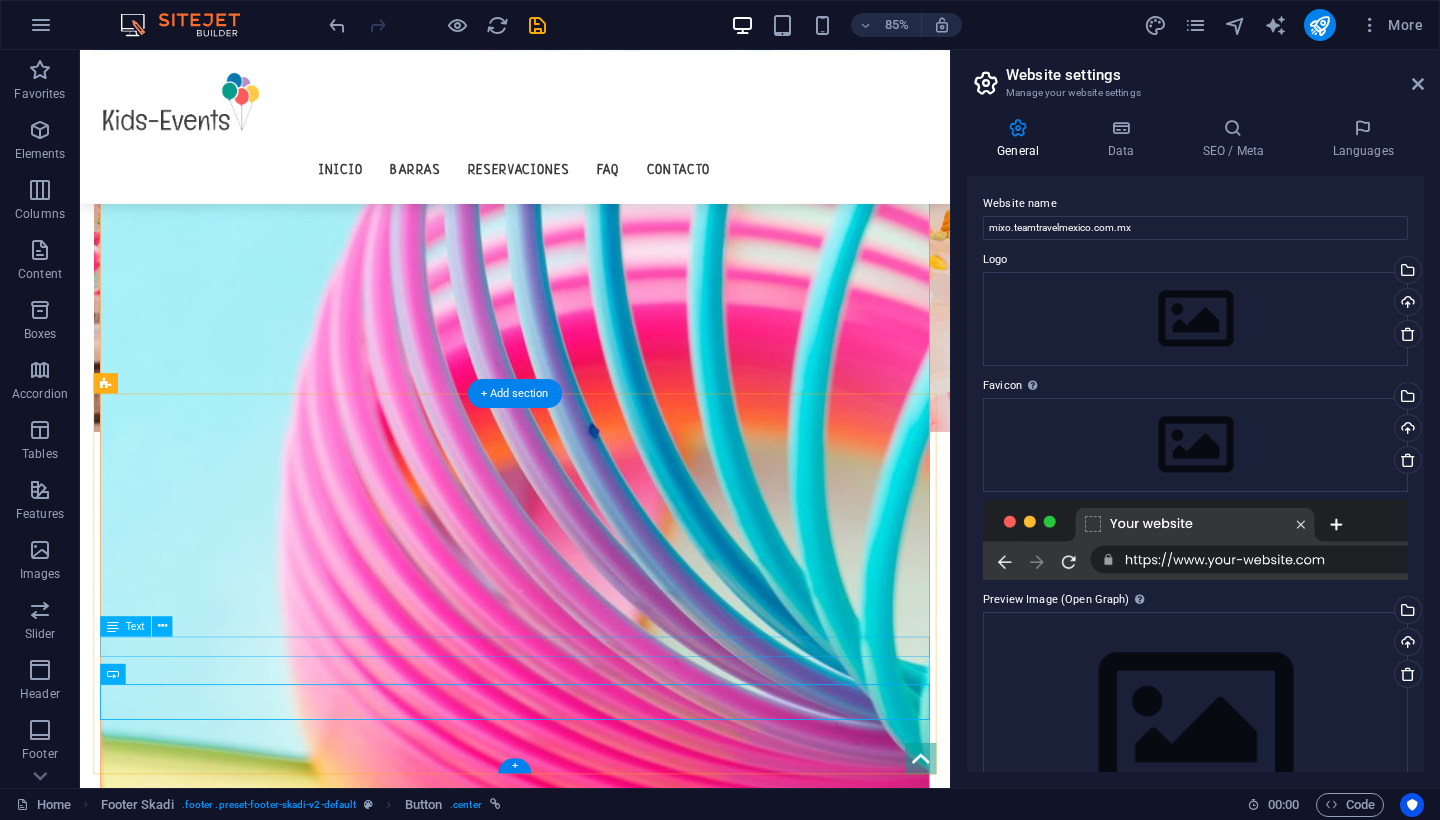 click on "mixo@[EMAIL_DOMAIN] | Legal Notice | Privacy" at bounding box center [592, 2574] 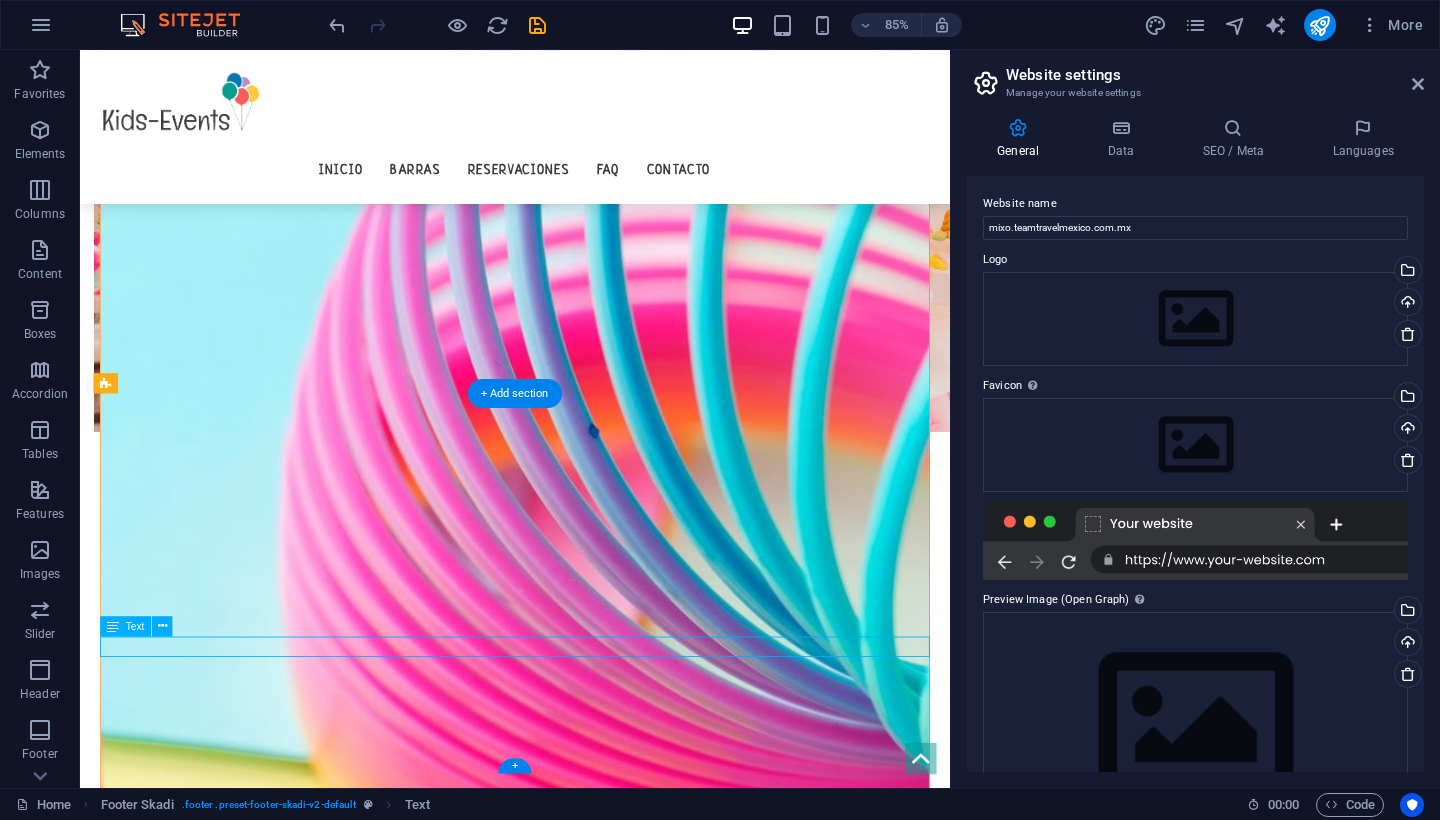 click on "mixo@[EMAIL_DOMAIN] | Legal Notice | Privacy" at bounding box center (592, 2574) 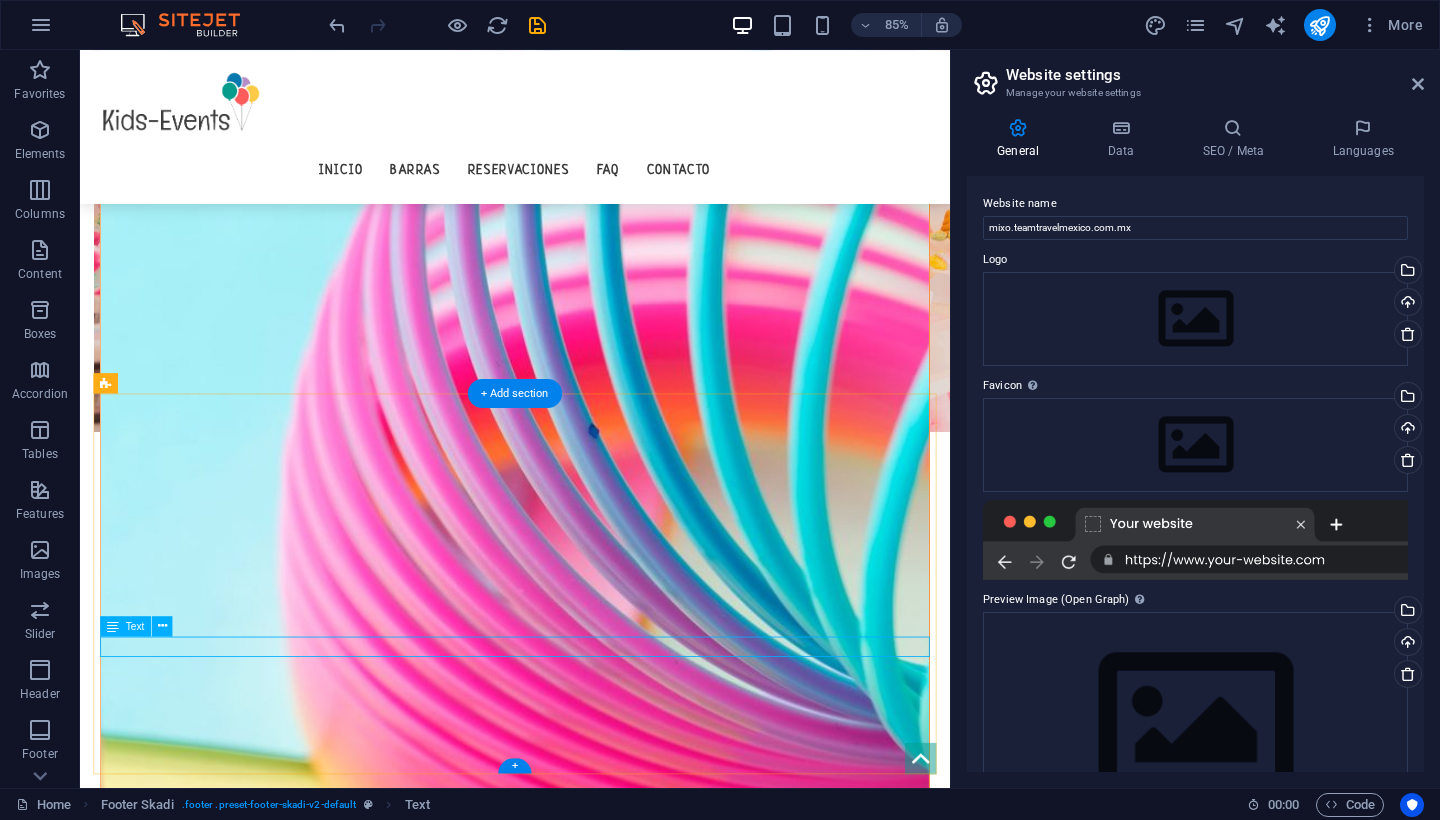 click on "mixo@[EMAIL_DOMAIN] | Legal Notice | Privacy" at bounding box center [592, 2574] 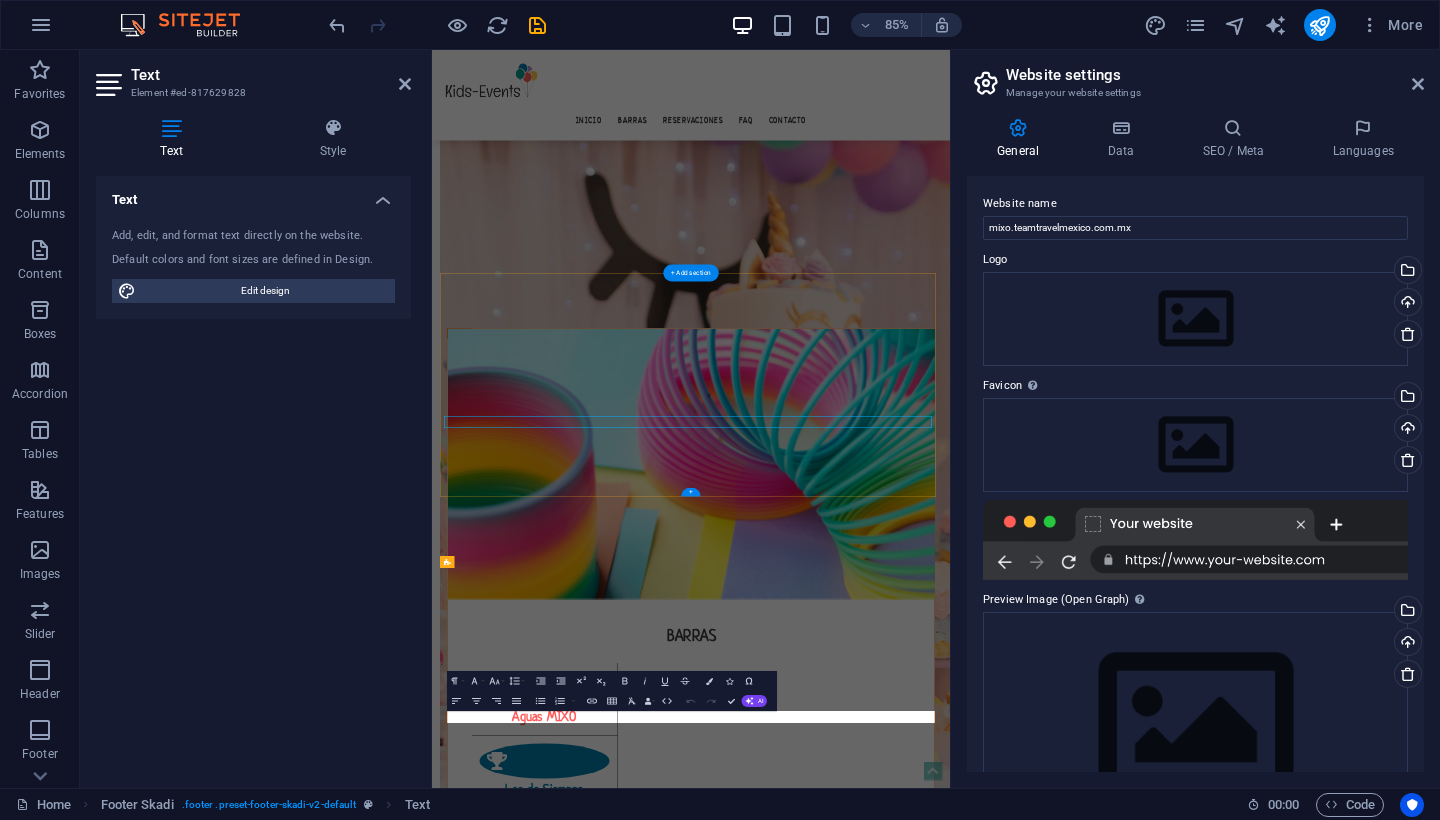 scroll, scrollTop: 2691, scrollLeft: 0, axis: vertical 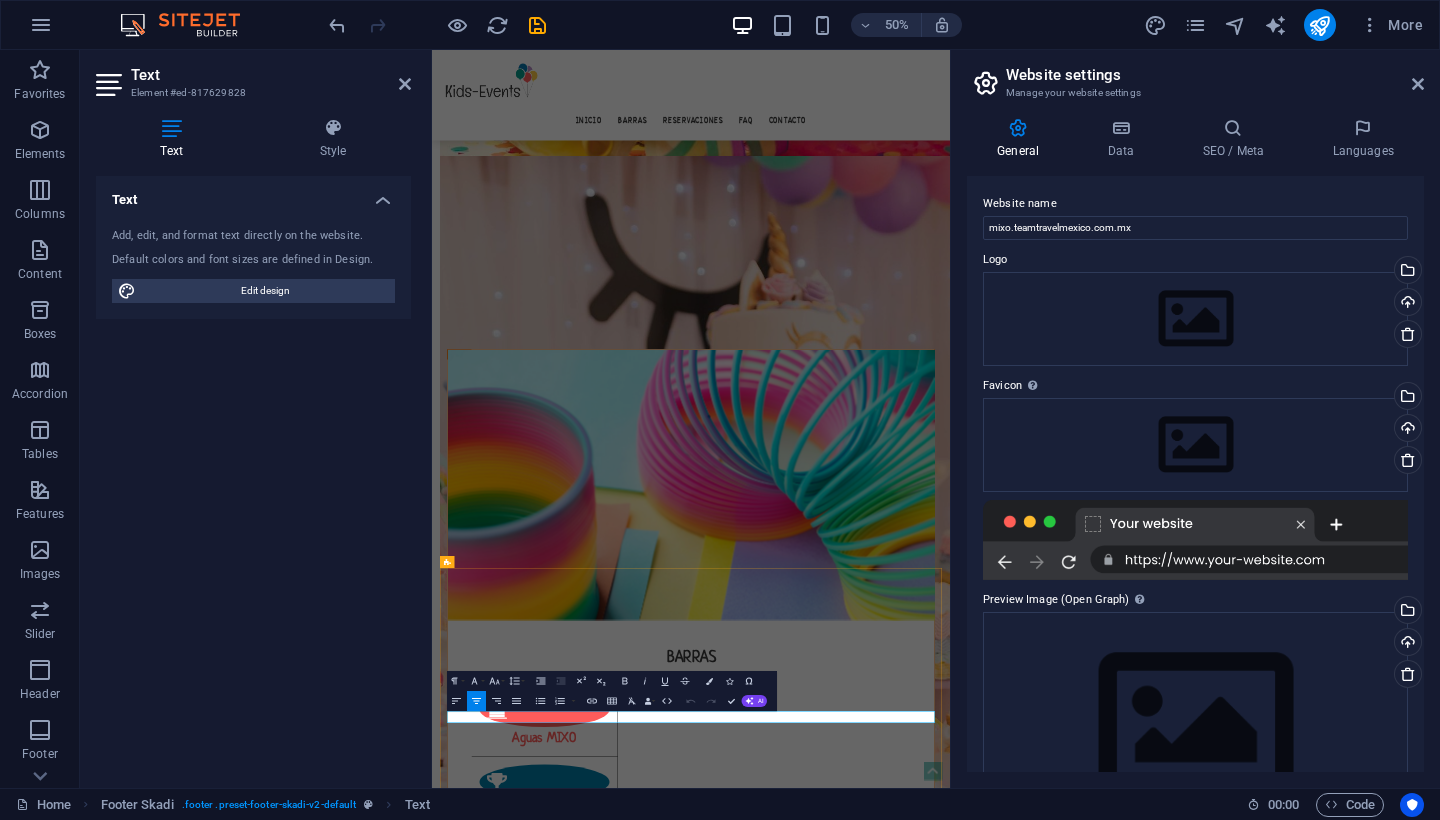 click on "Legal Notice" at bounding box center (1013, 3206) 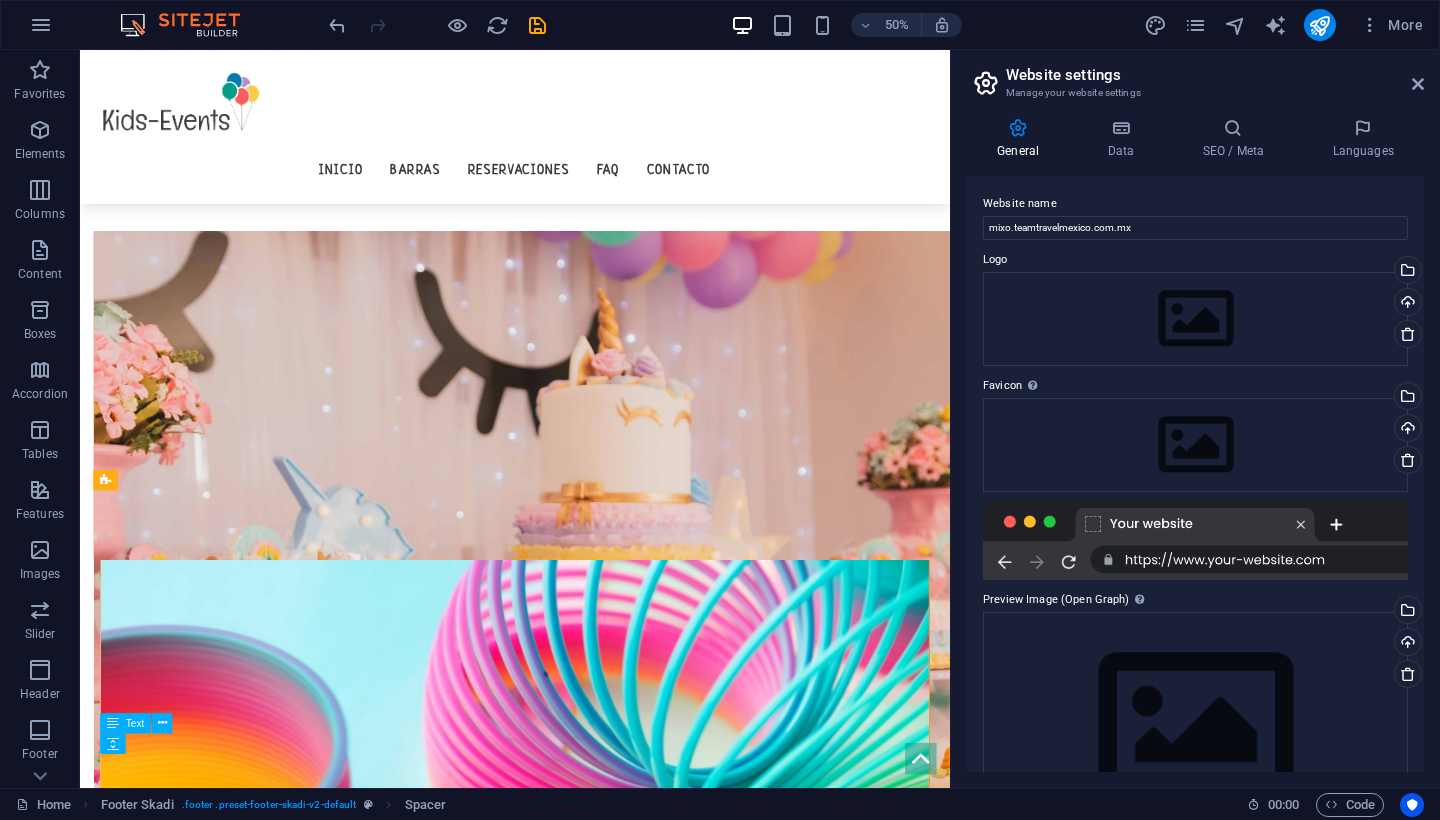 scroll, scrollTop: 2619, scrollLeft: 0, axis: vertical 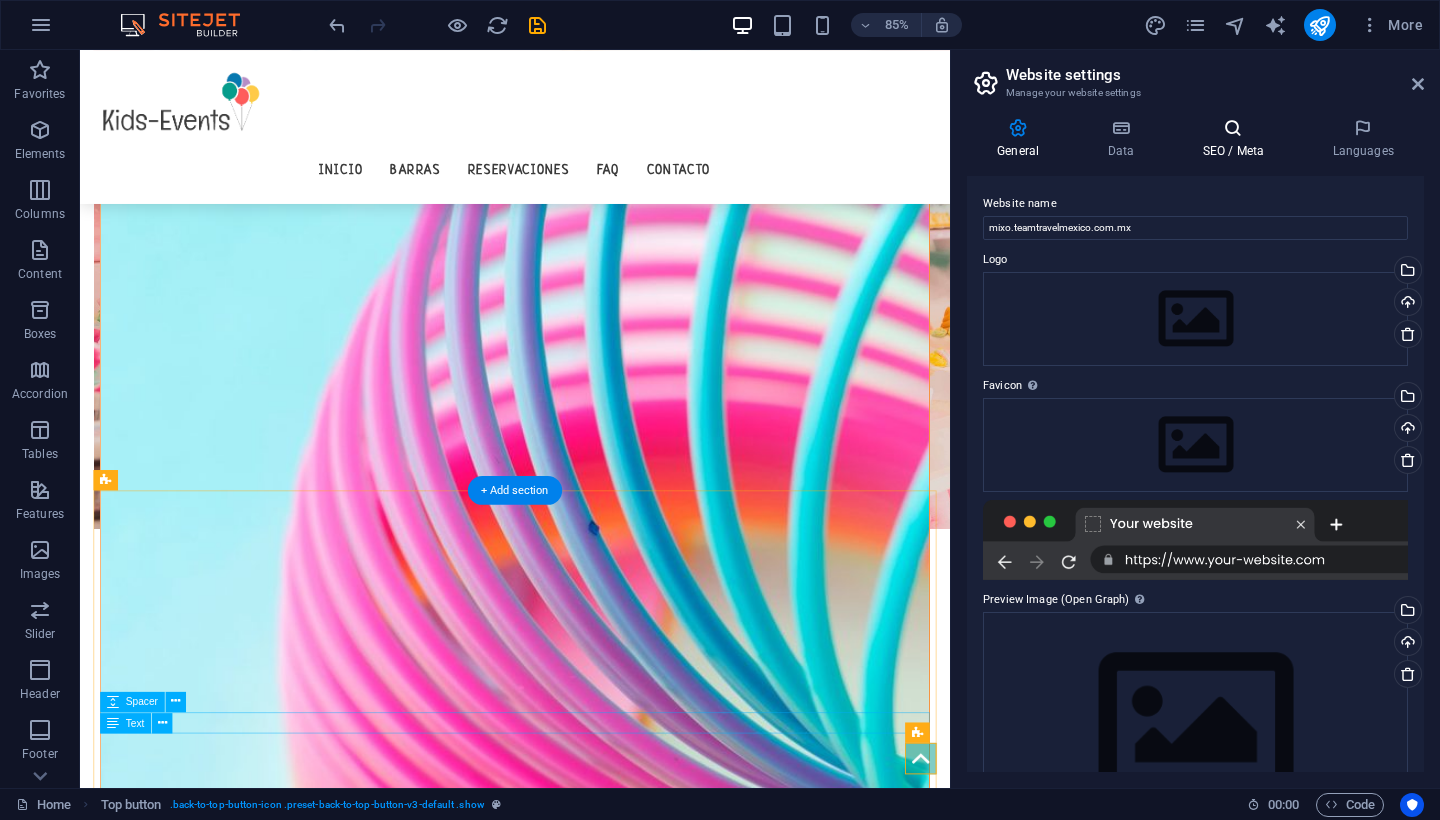 click at bounding box center [1233, 128] 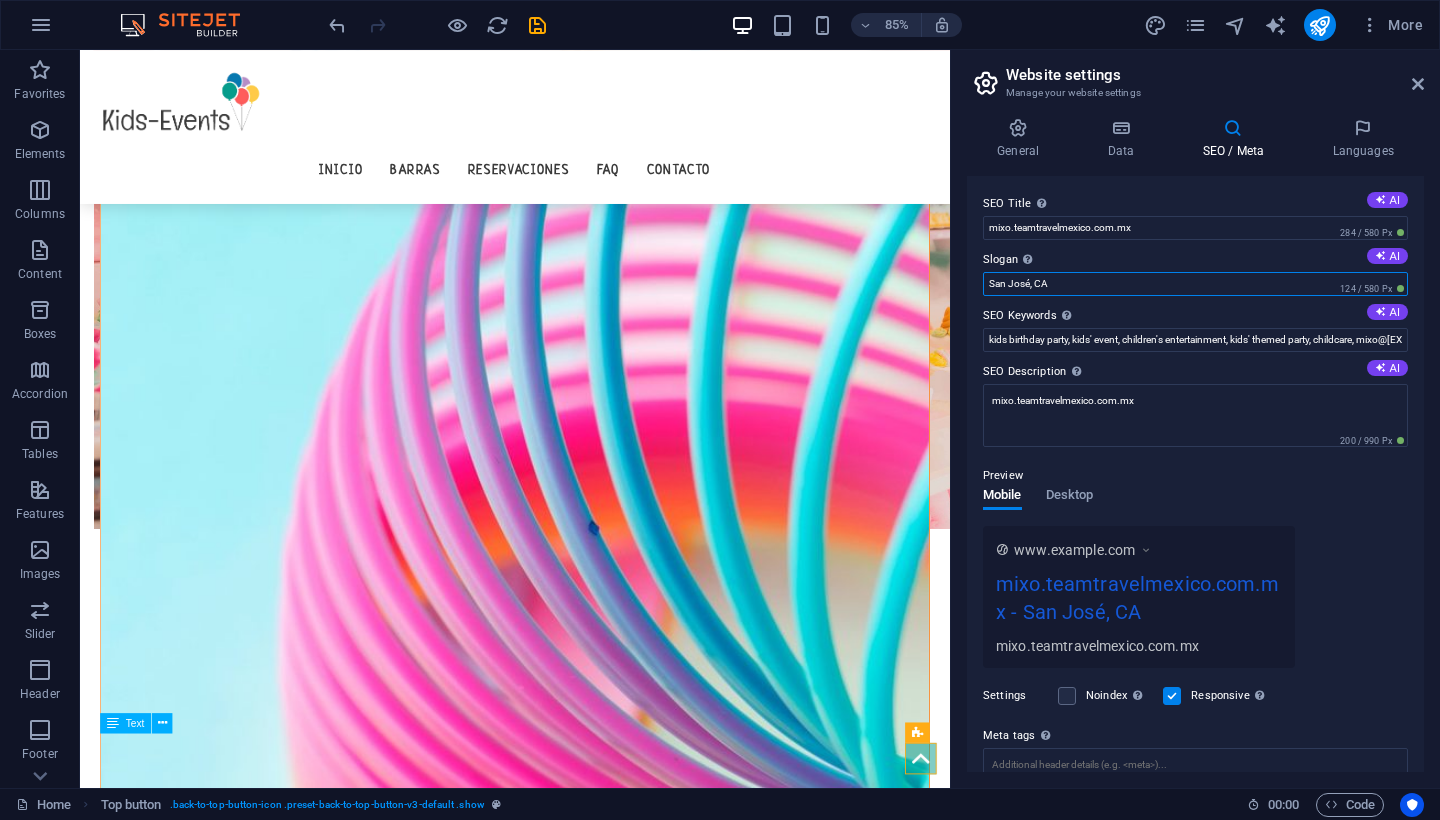 drag, startPoint x: 1194, startPoint y: 332, endPoint x: 989, endPoint y: 301, distance: 207.33066 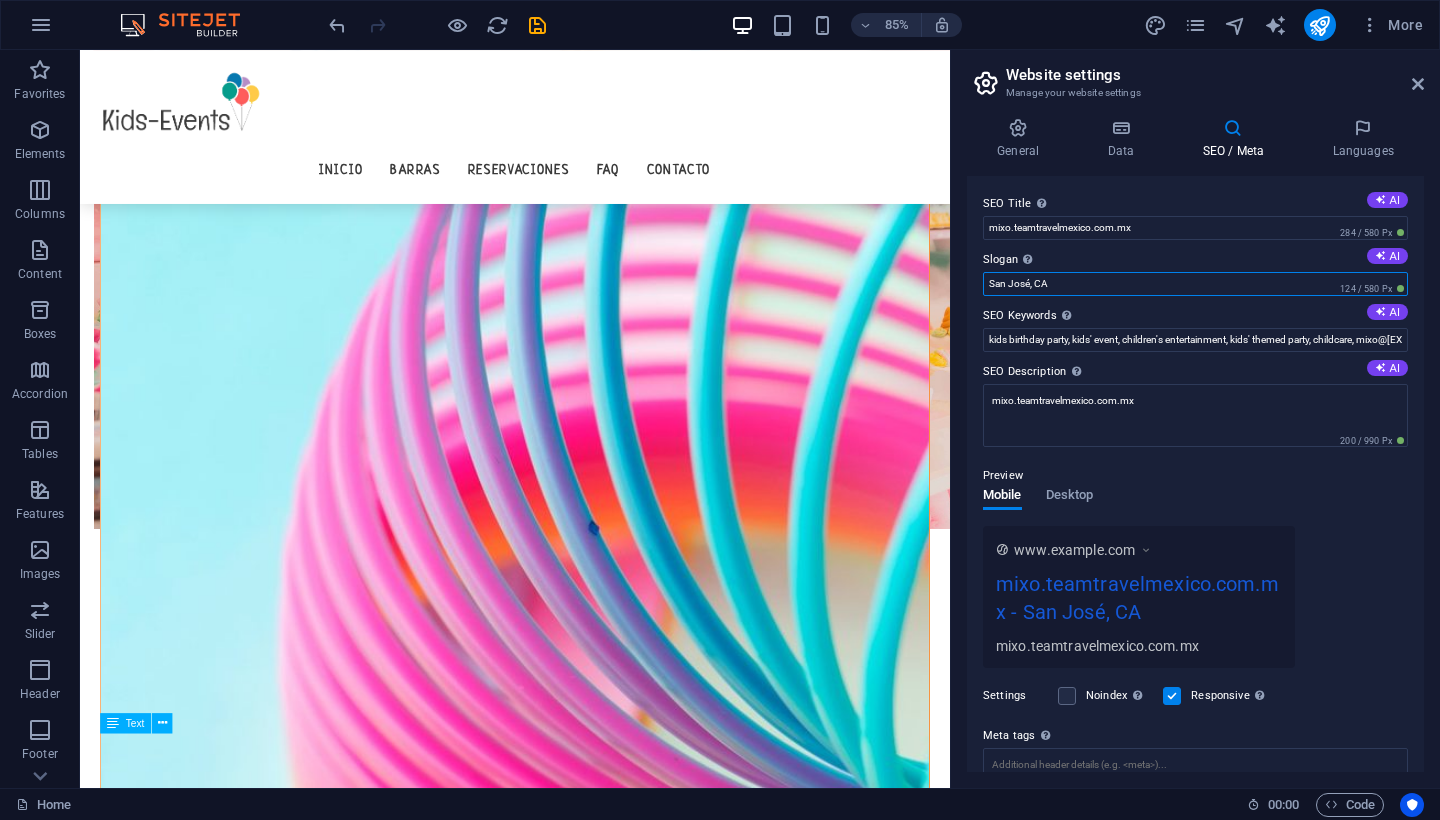 drag, startPoint x: 1116, startPoint y: 282, endPoint x: 1004, endPoint y: 274, distance: 112.28535 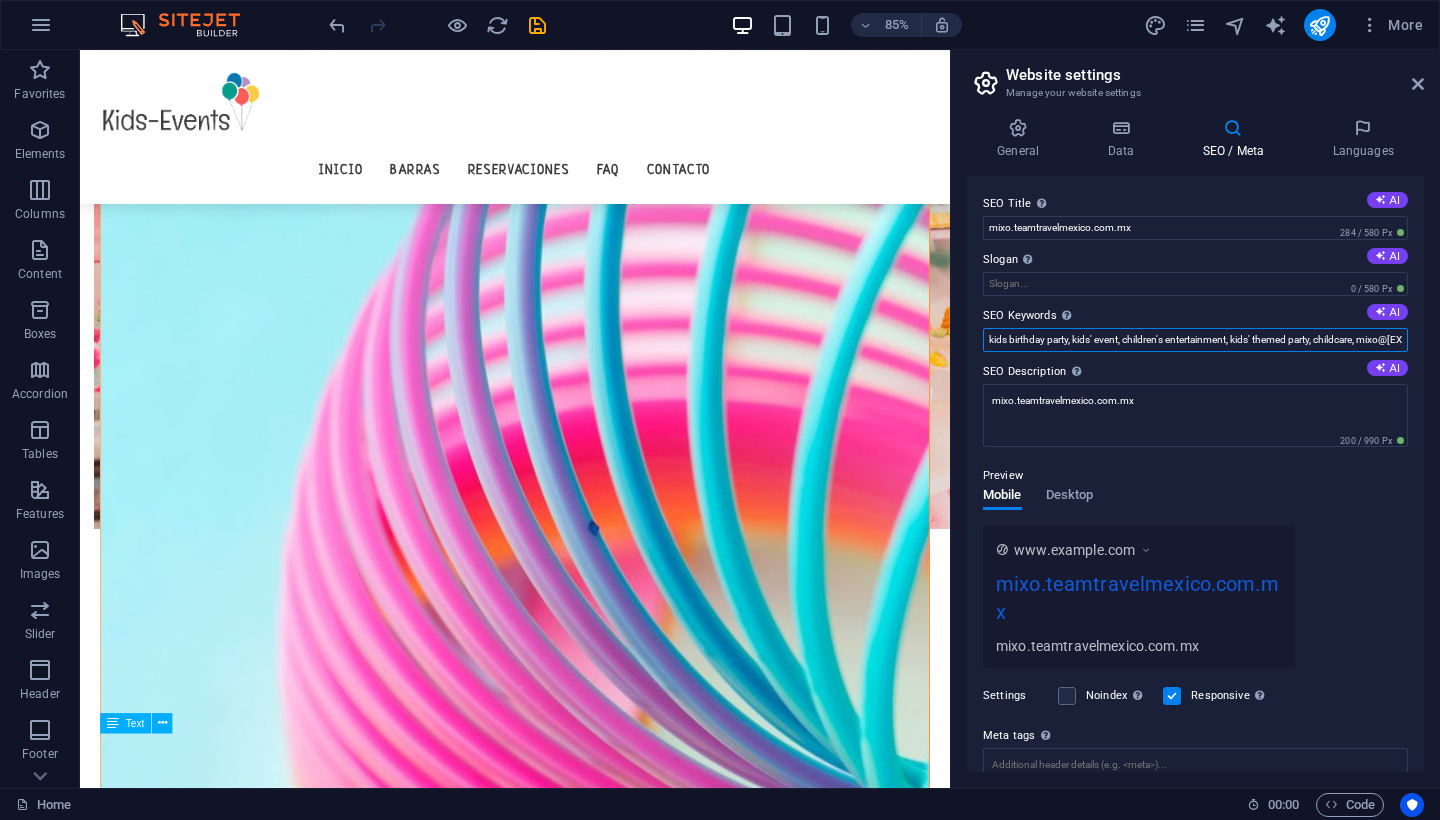 drag, startPoint x: 1293, startPoint y: 342, endPoint x: 1158, endPoint y: 345, distance: 135.03333 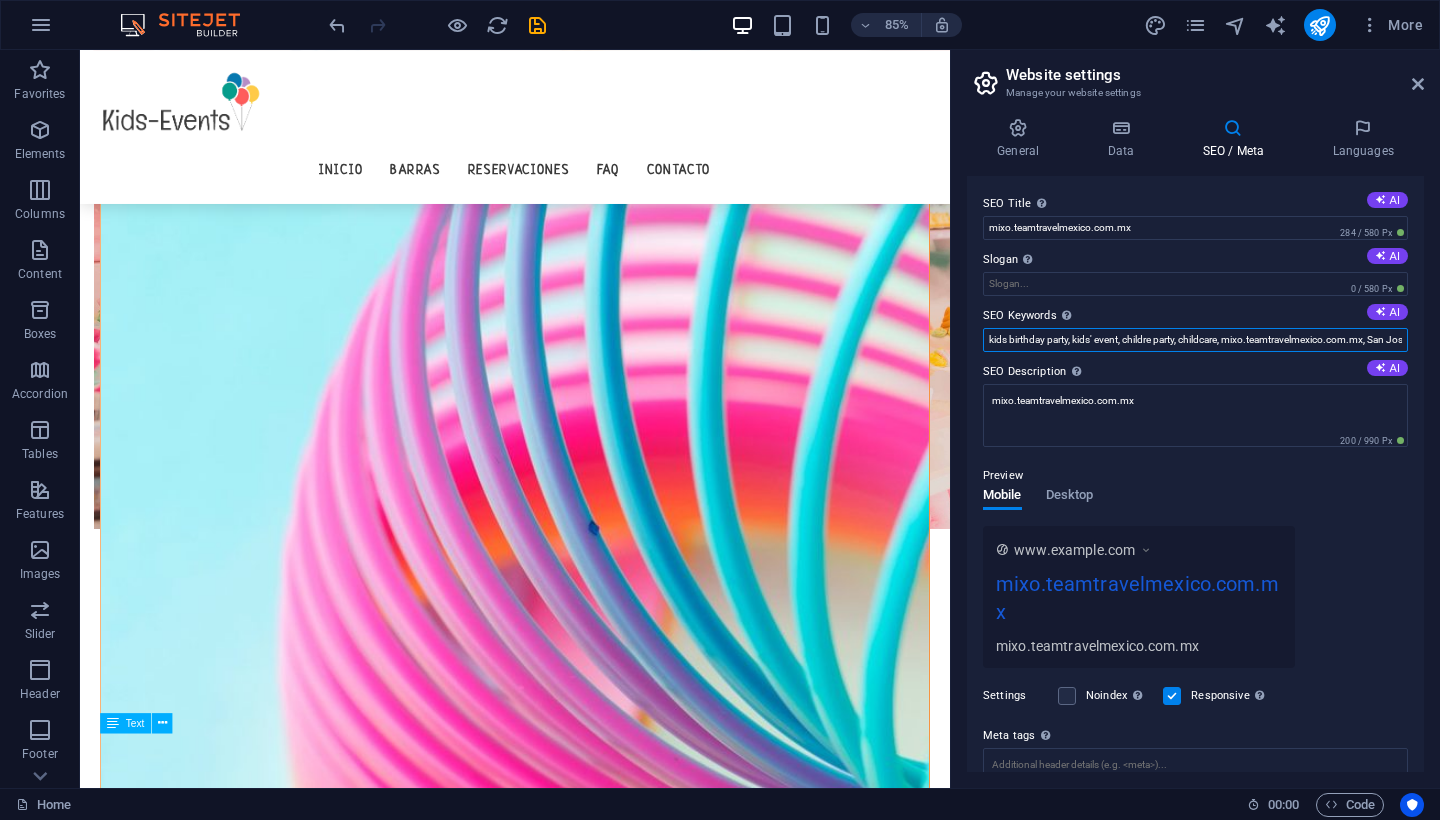 drag, startPoint x: 1314, startPoint y: 340, endPoint x: 1123, endPoint y: 339, distance: 191.00262 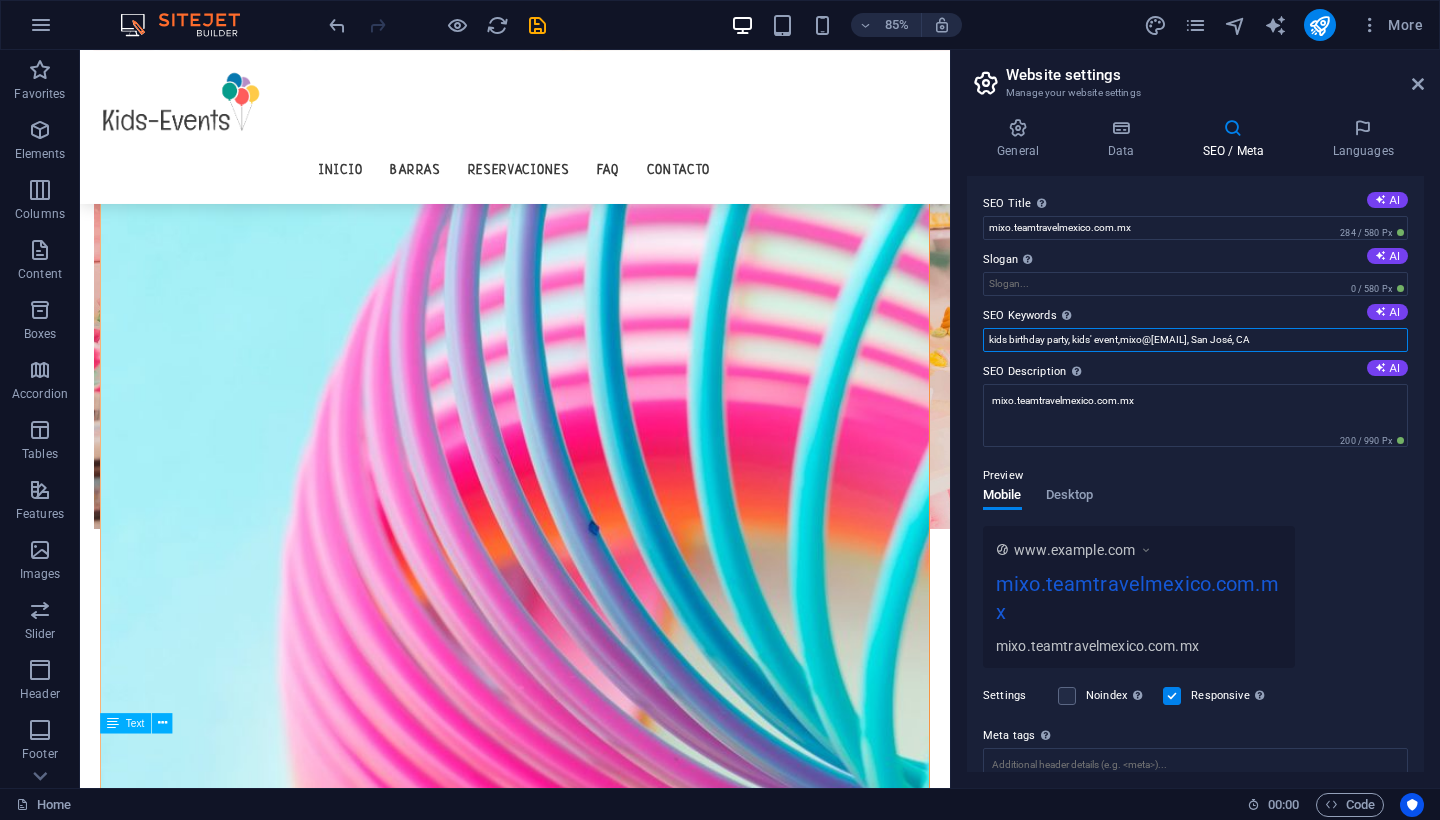 drag, startPoint x: 1251, startPoint y: 343, endPoint x: 1004, endPoint y: 339, distance: 247.03238 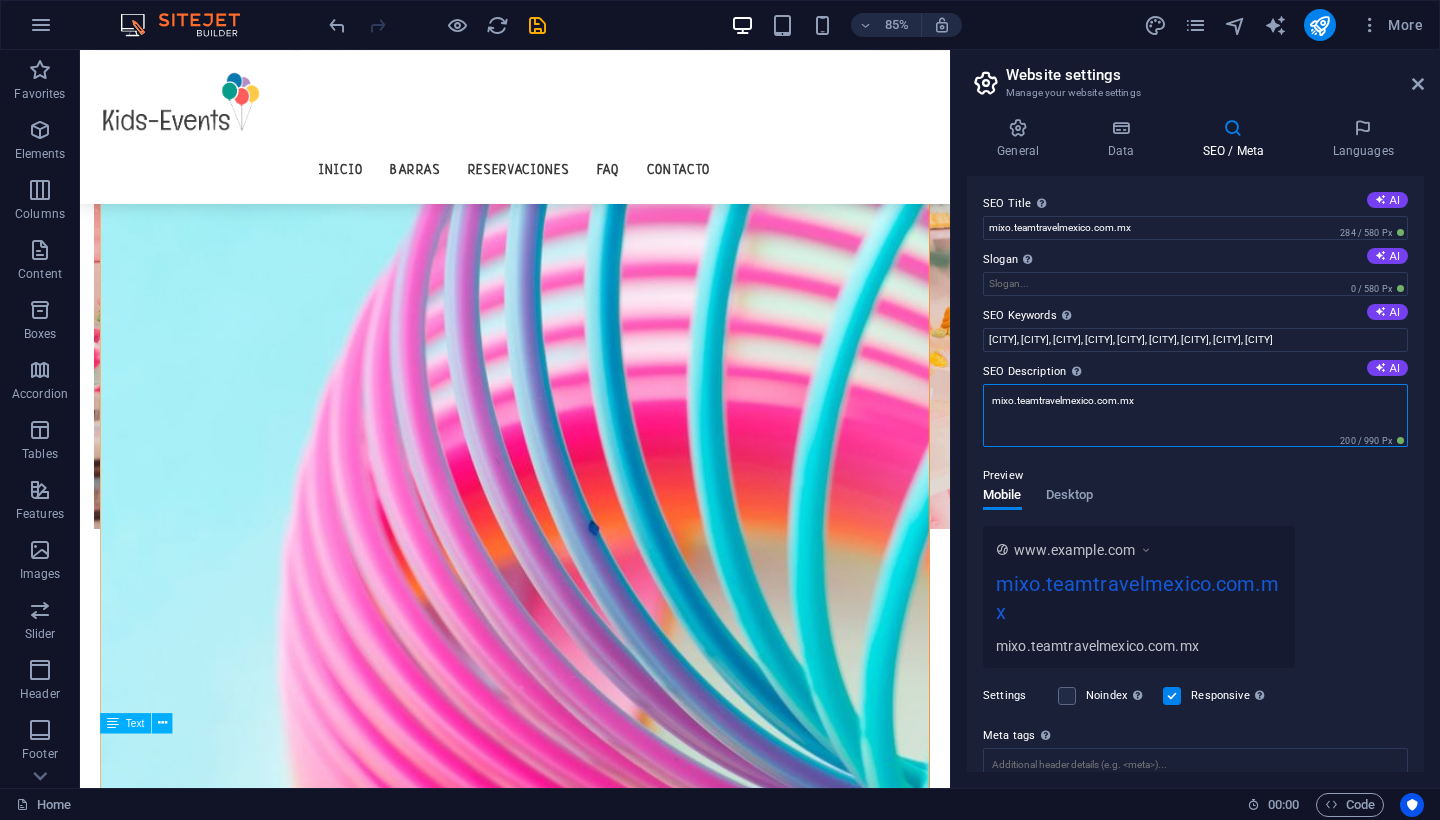 click on "mixo.teamtravelmexico.com.mx" at bounding box center [1195, 415] 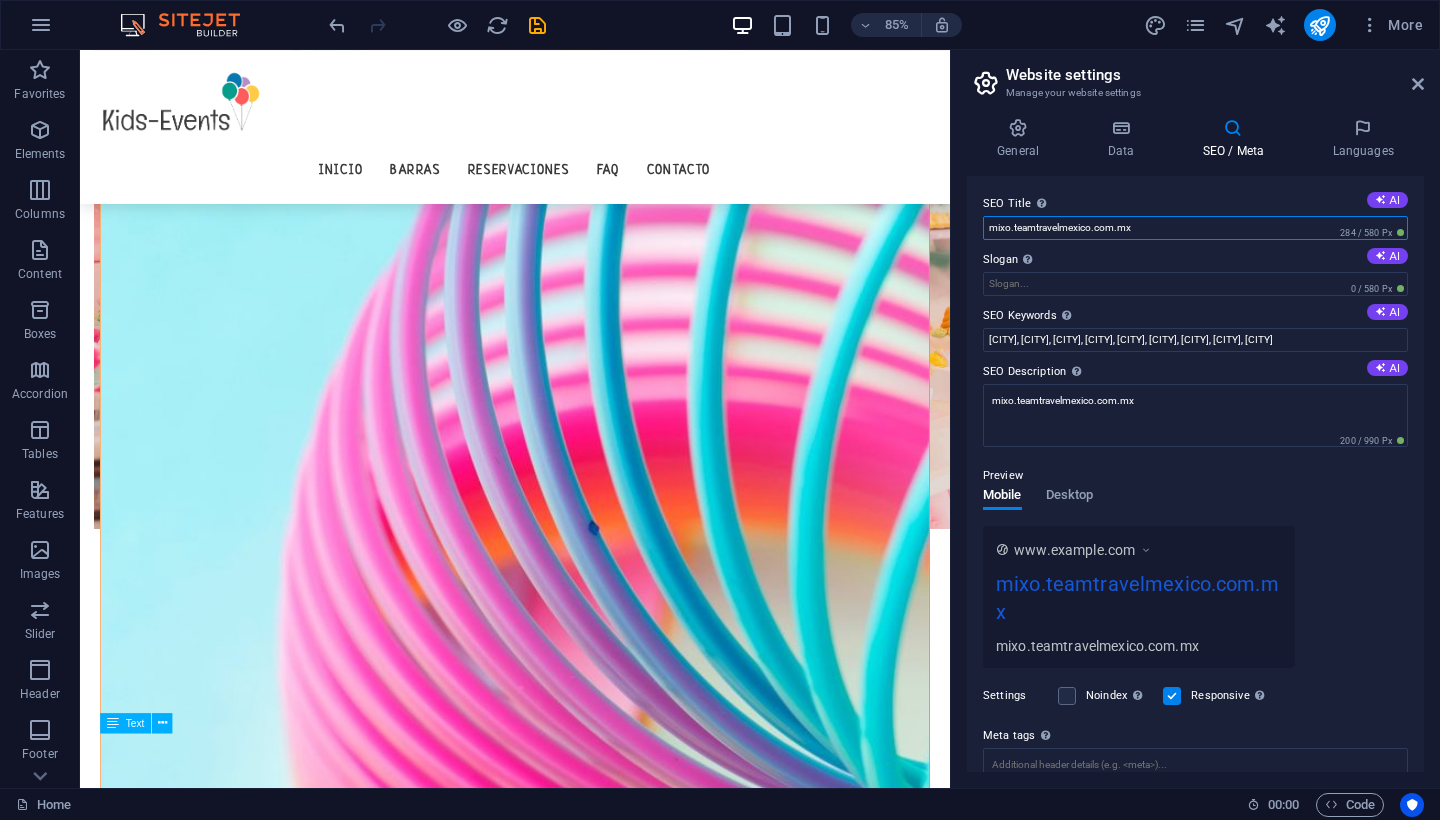 click on "mixo.teamtravelmexico.com.mx" at bounding box center (1195, 228) 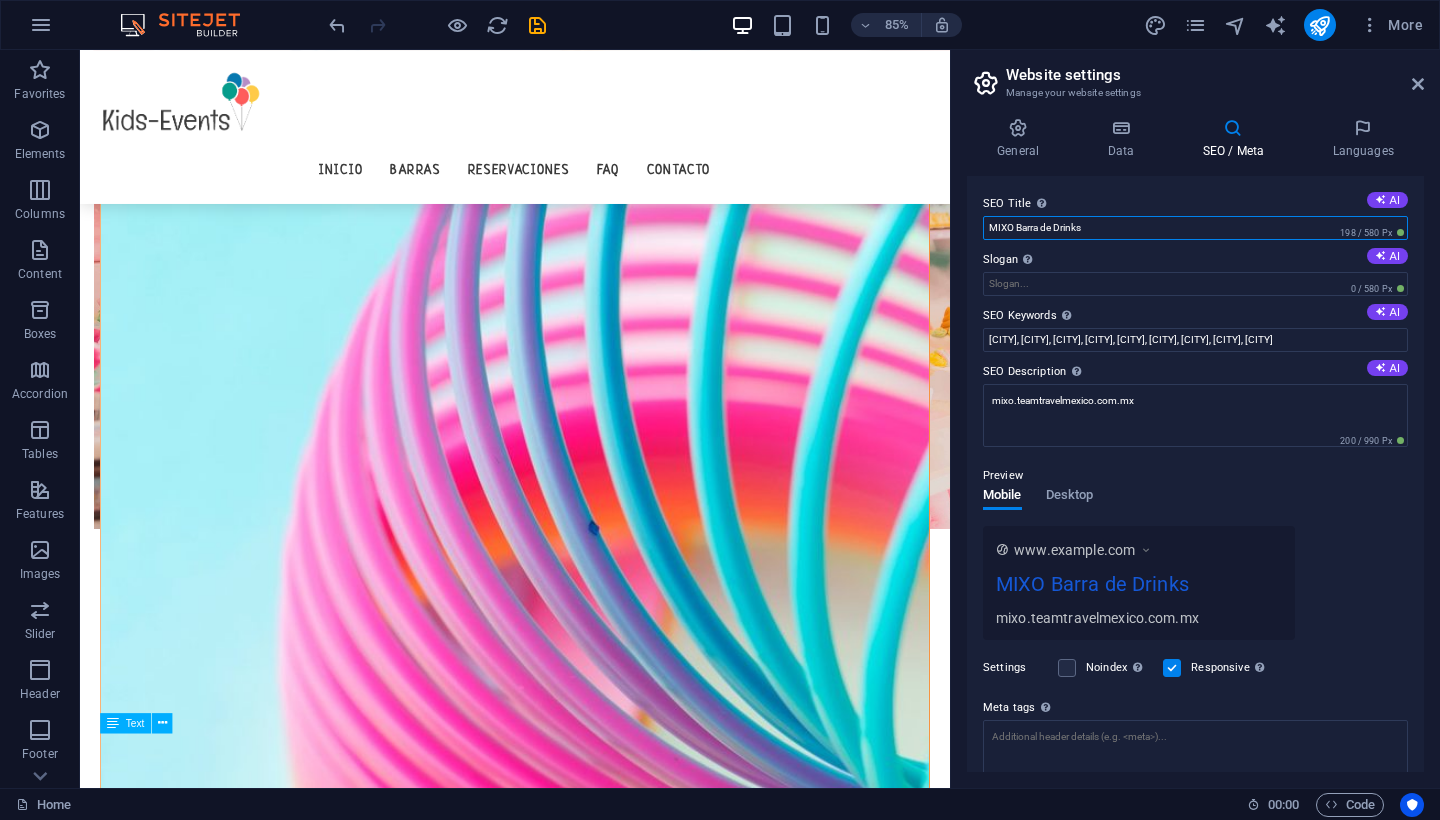 click on "MIXO Barra de Drinks" at bounding box center (1195, 228) 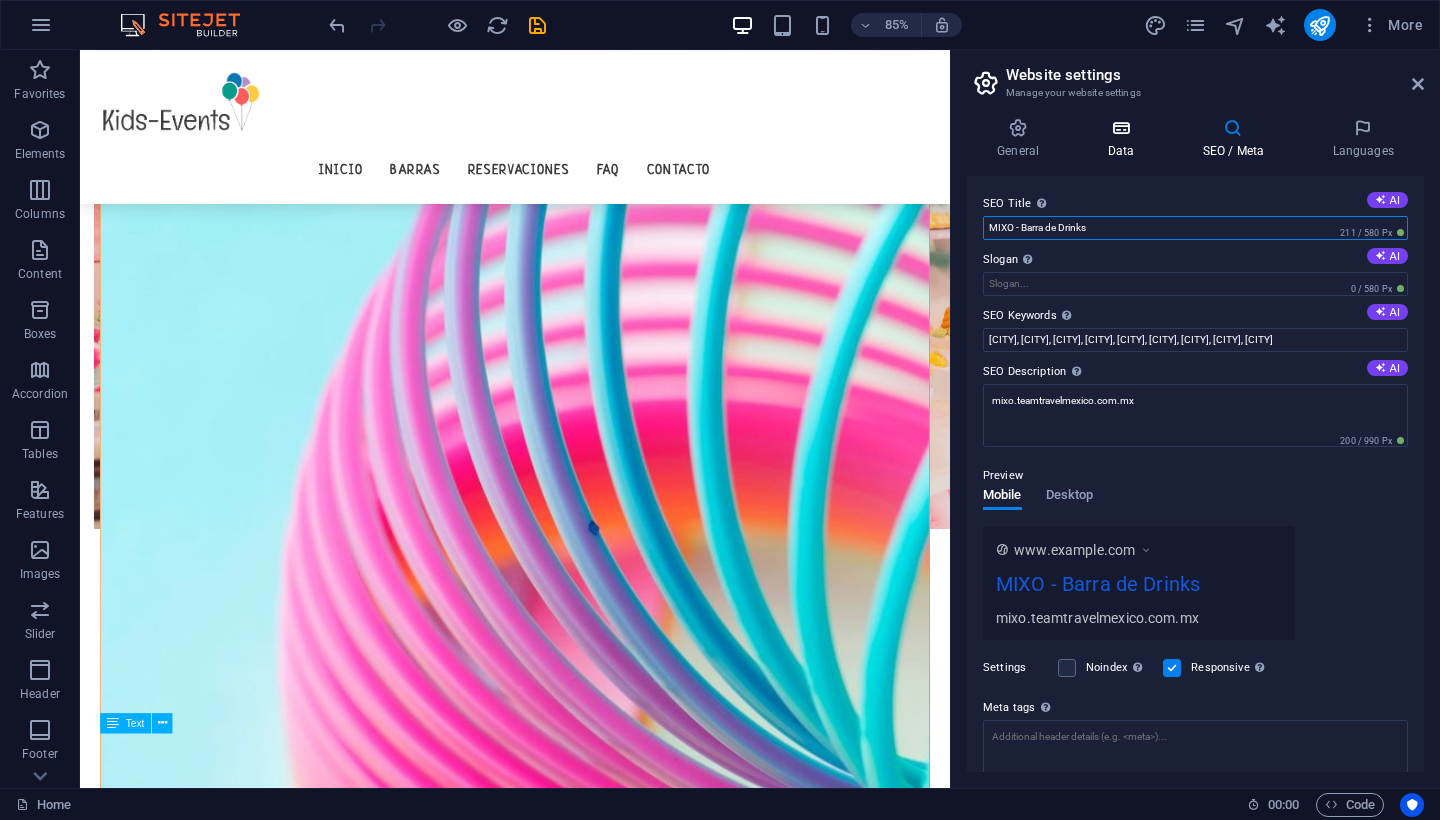scroll, scrollTop: 0, scrollLeft: 0, axis: both 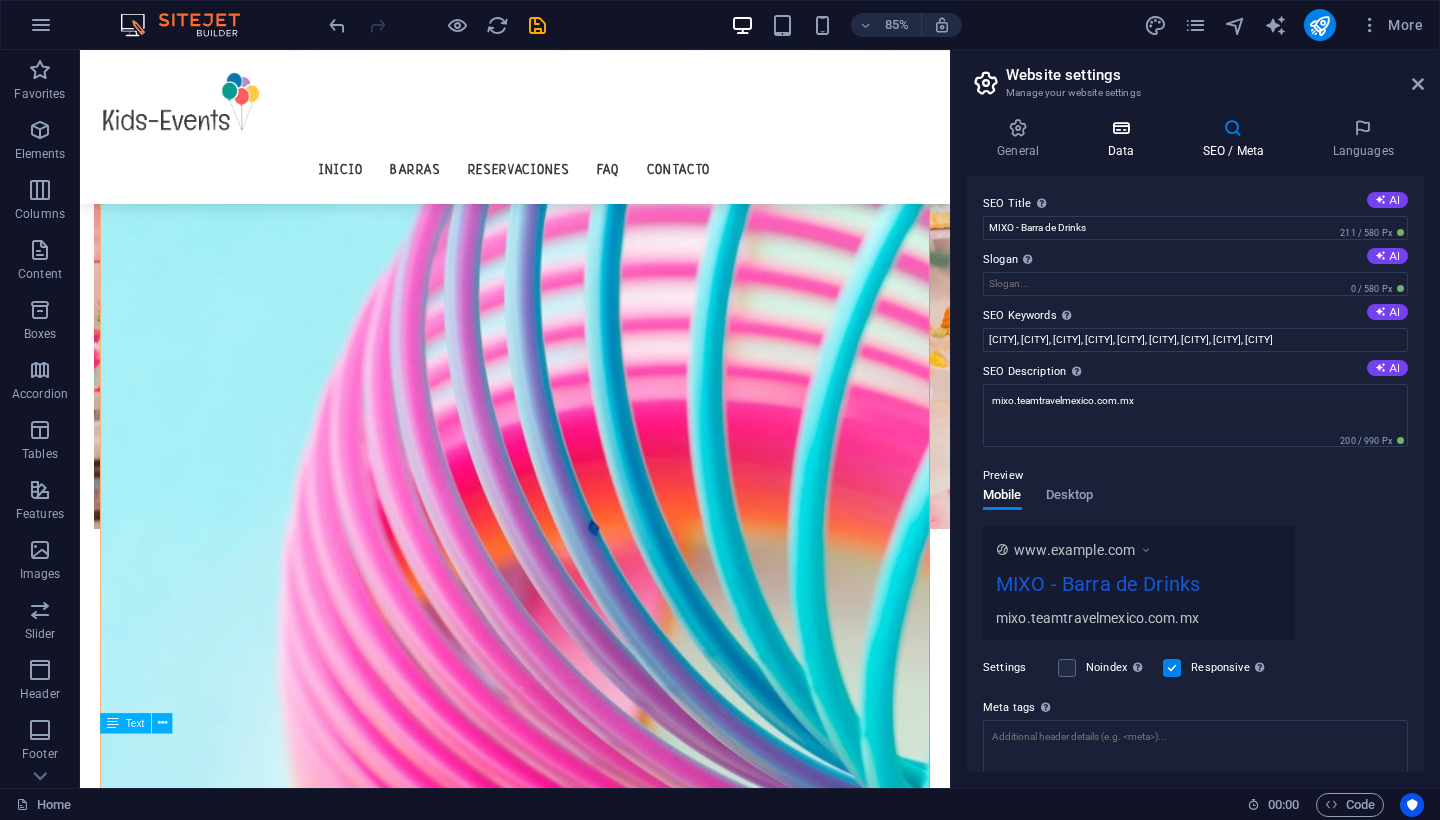 click on "Data" at bounding box center [1124, 139] 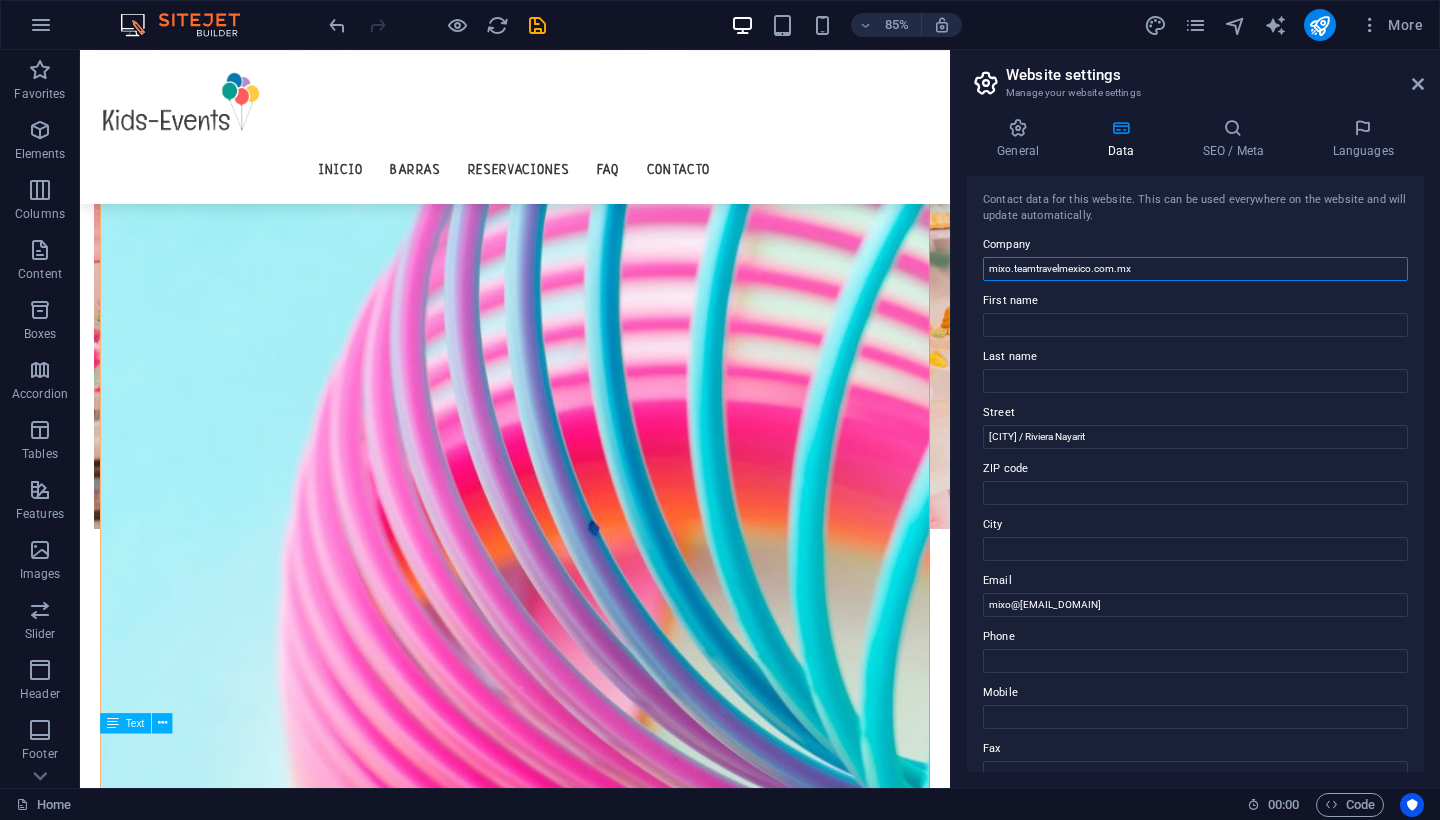 drag, startPoint x: 1139, startPoint y: 268, endPoint x: 970, endPoint y: 267, distance: 169.00296 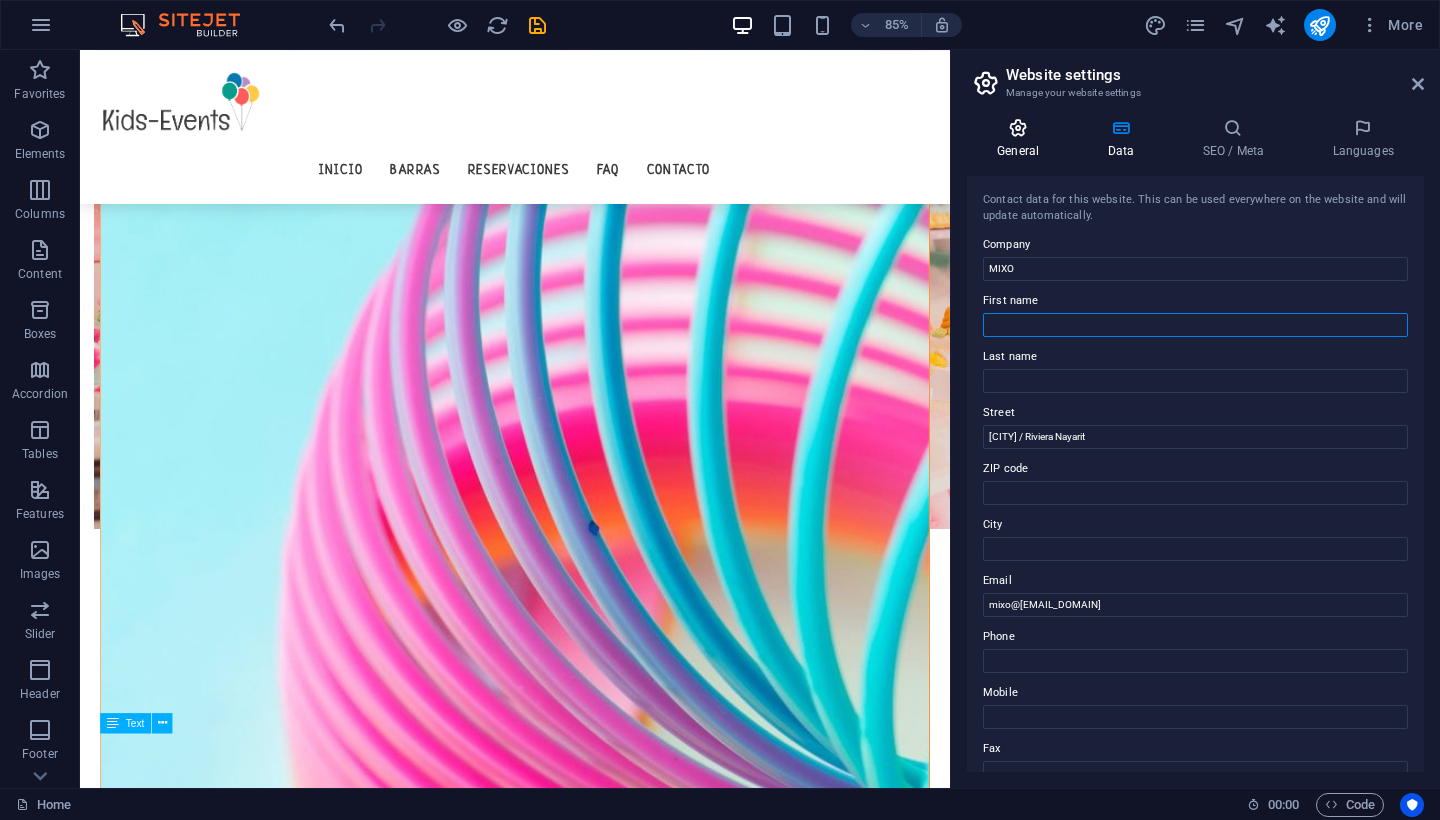 scroll, scrollTop: 0, scrollLeft: 0, axis: both 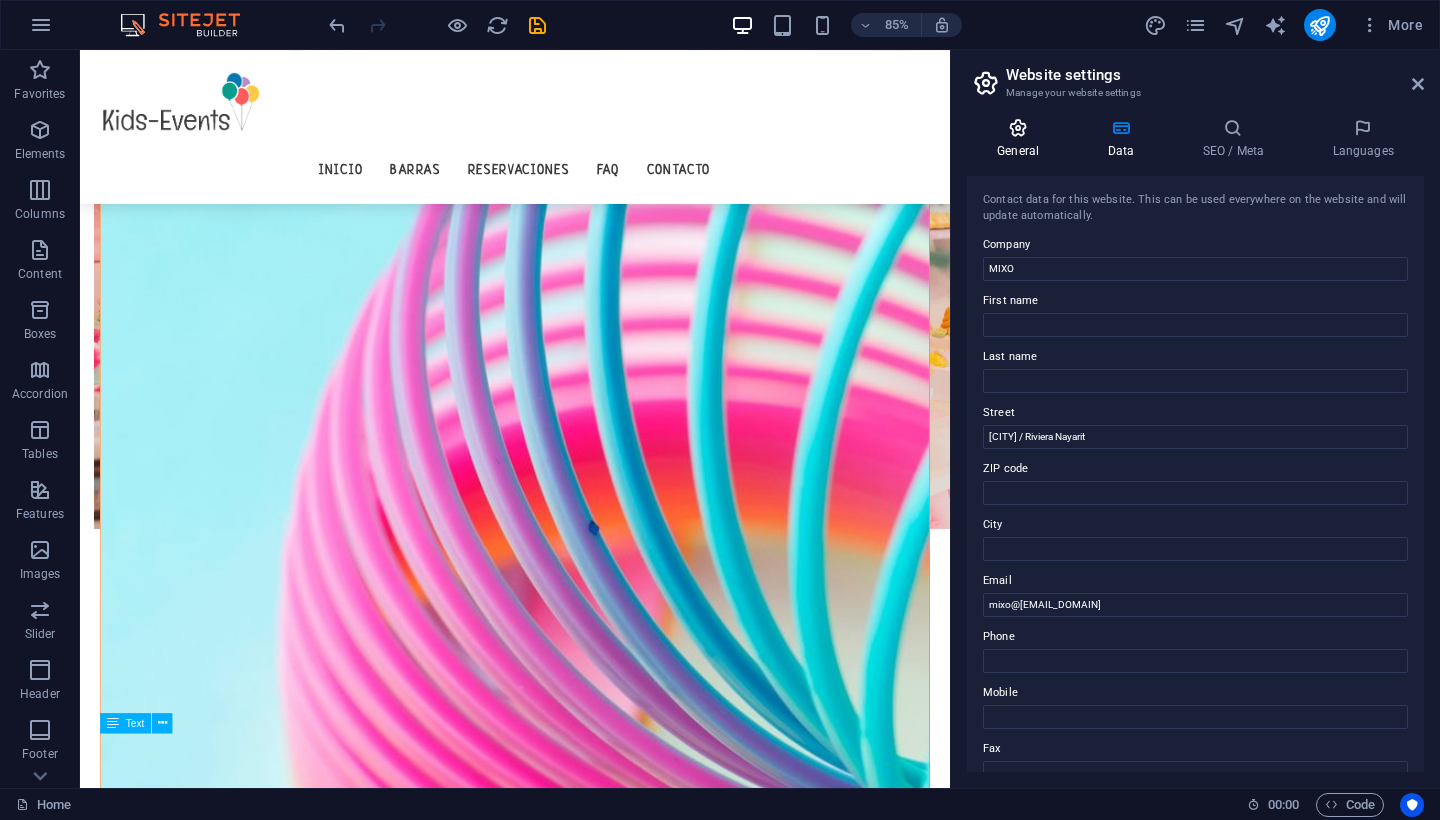 click at bounding box center (1018, 128) 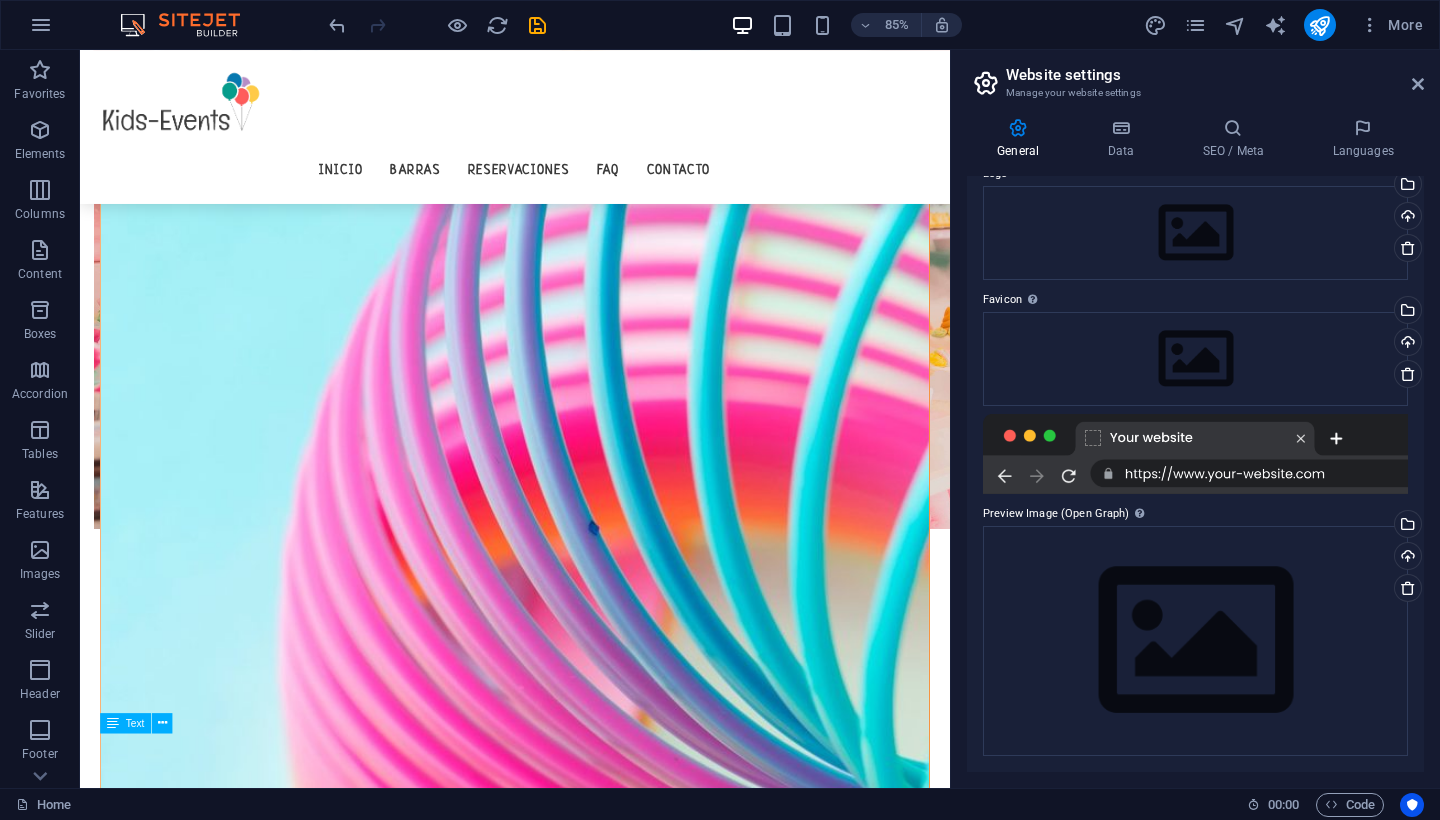 scroll, scrollTop: 85, scrollLeft: 0, axis: vertical 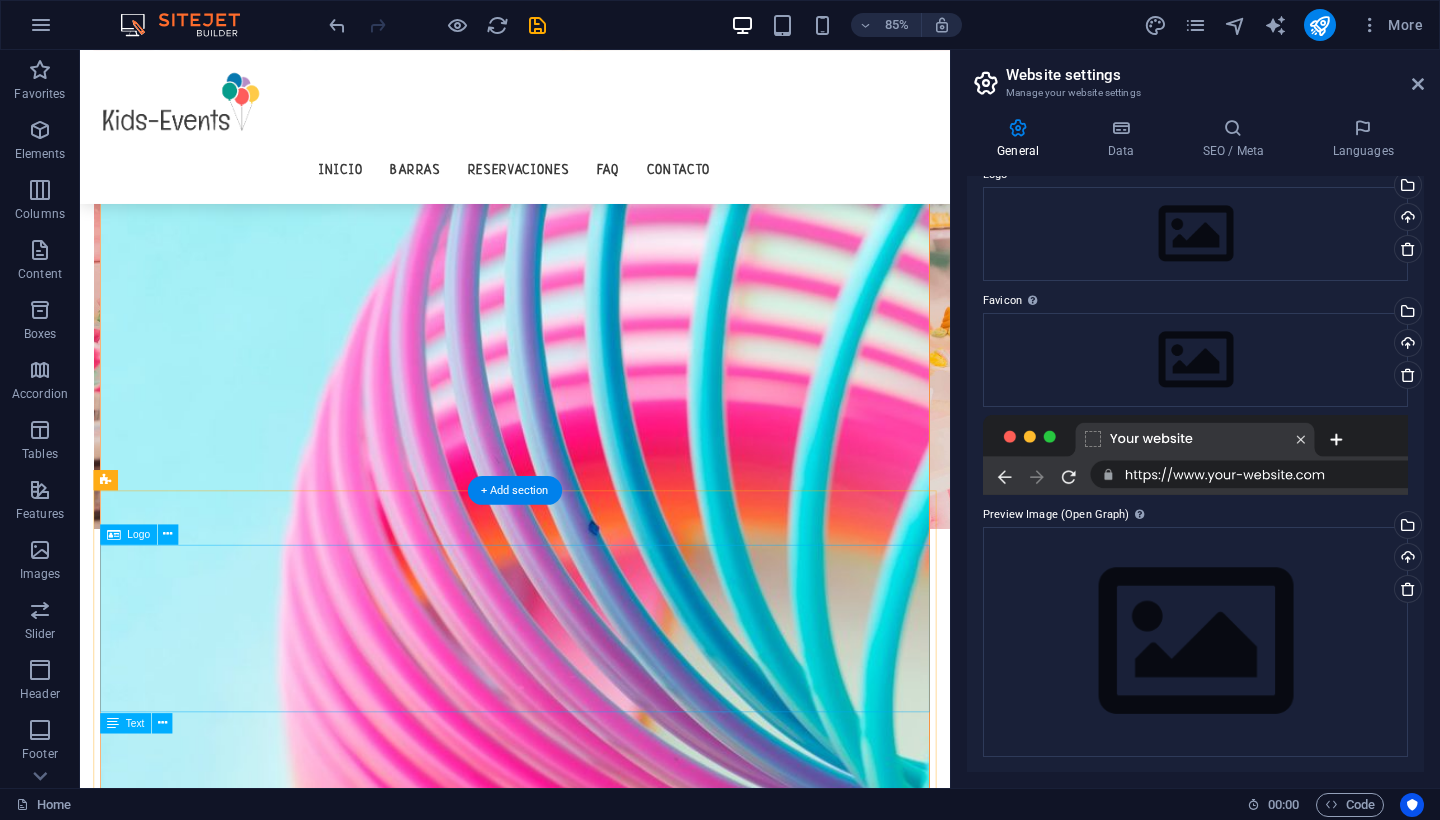 click at bounding box center (592, 2605) 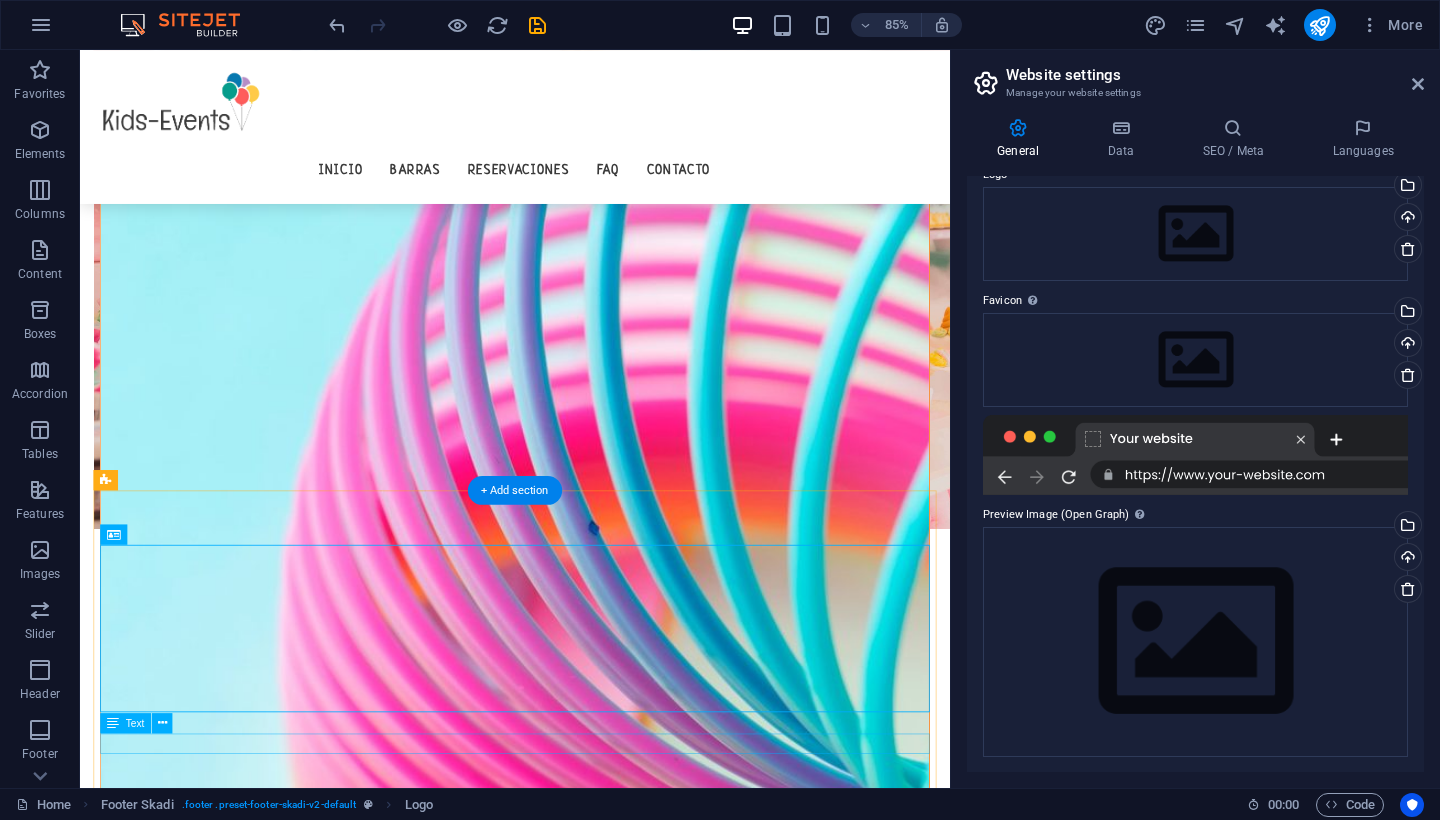 click on "mixo@[EMAIL_DOMAIN] | Legal Notice | Privacy" at bounding box center [592, 2688] 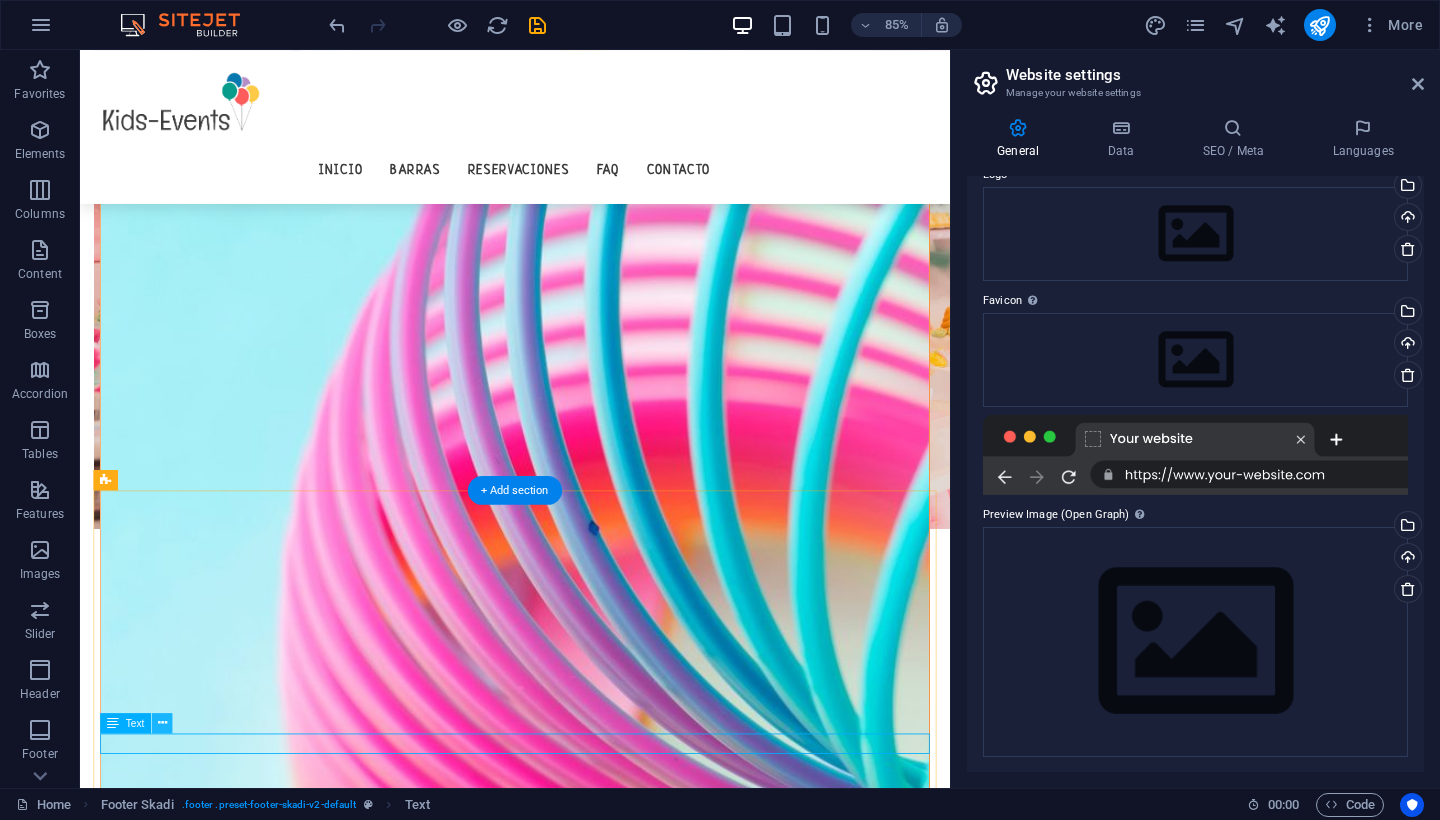 click at bounding box center [162, 723] 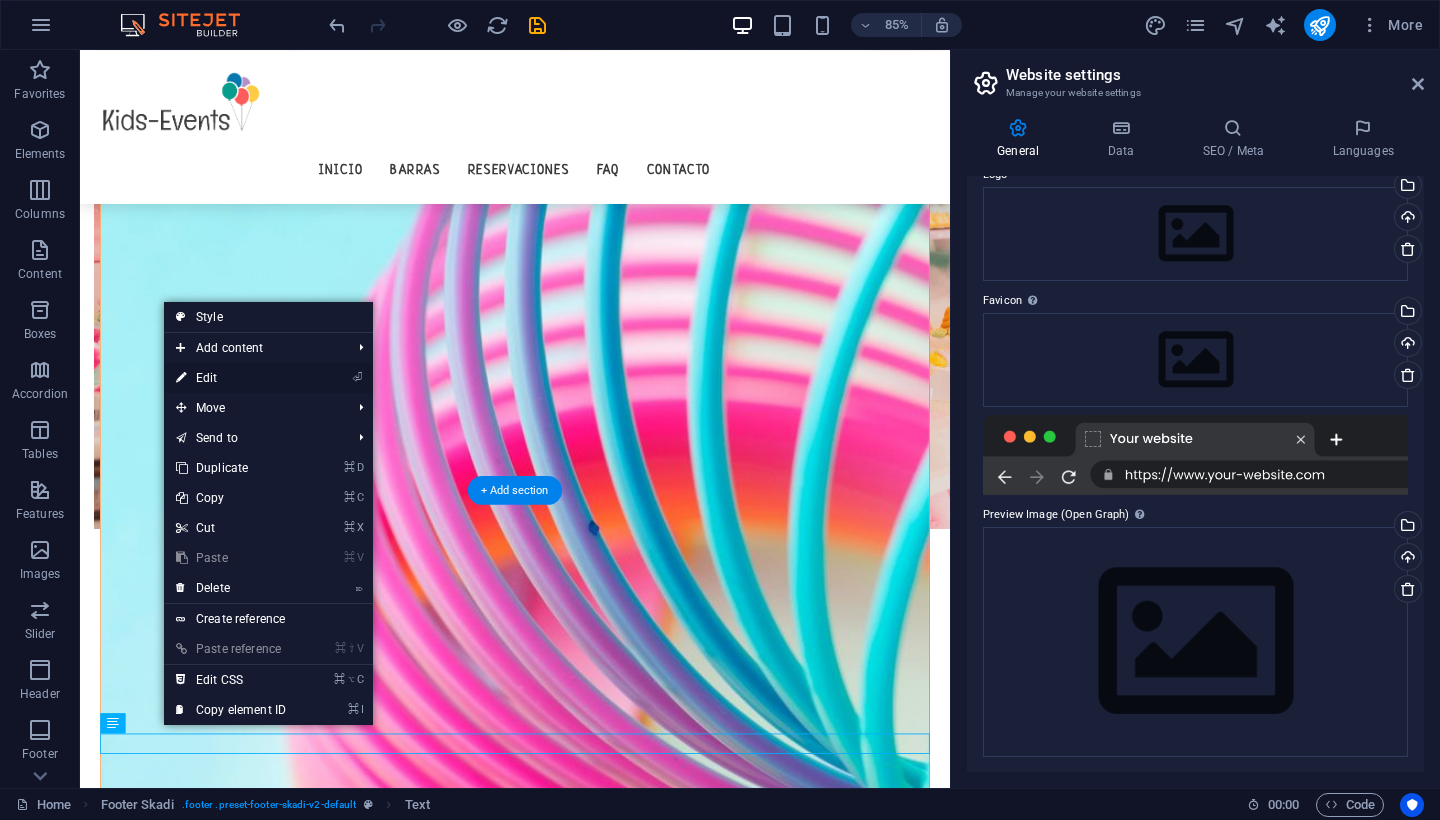 click on "⏎  Edit" at bounding box center [231, 378] 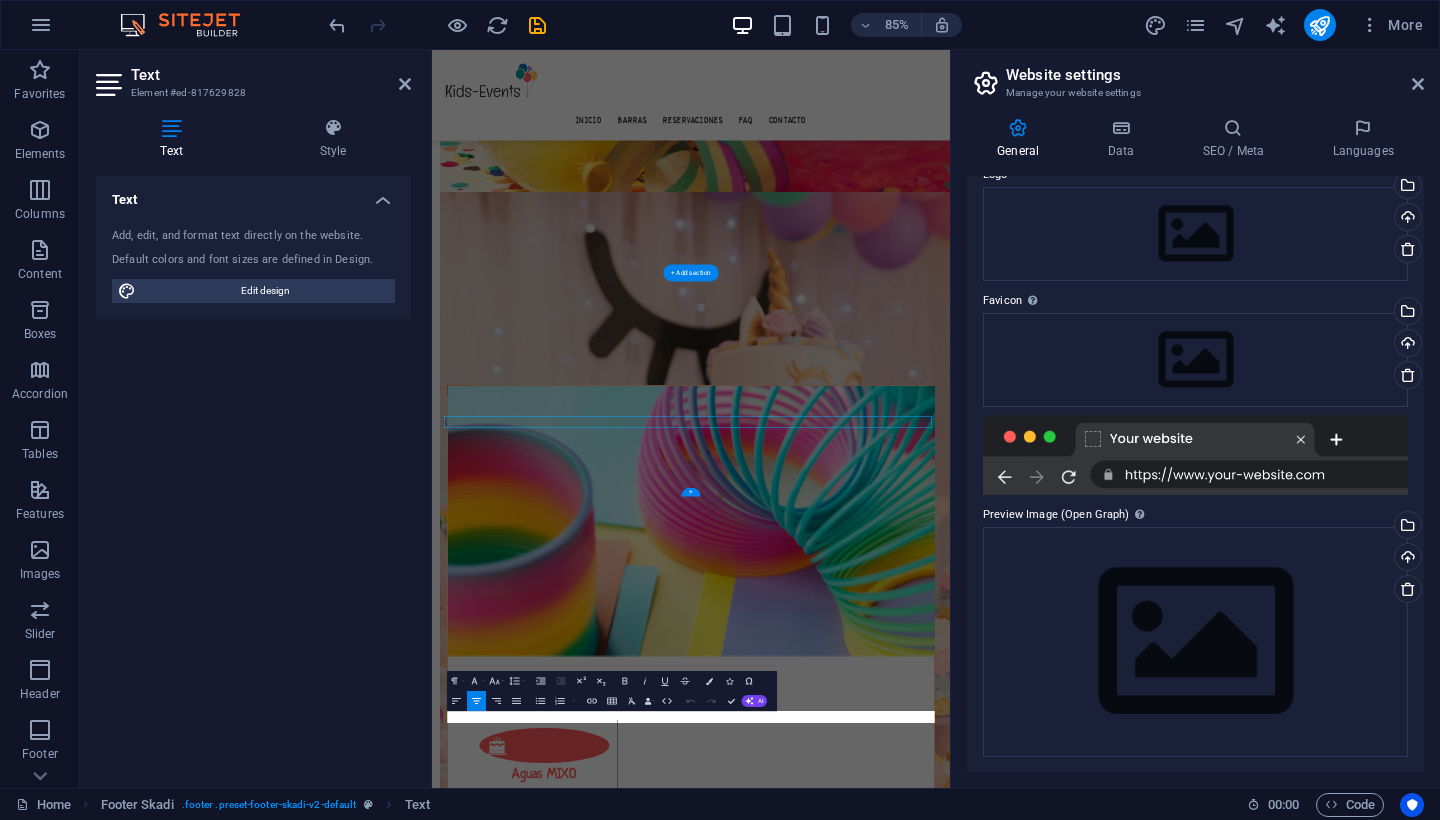 scroll, scrollTop: 2691, scrollLeft: 0, axis: vertical 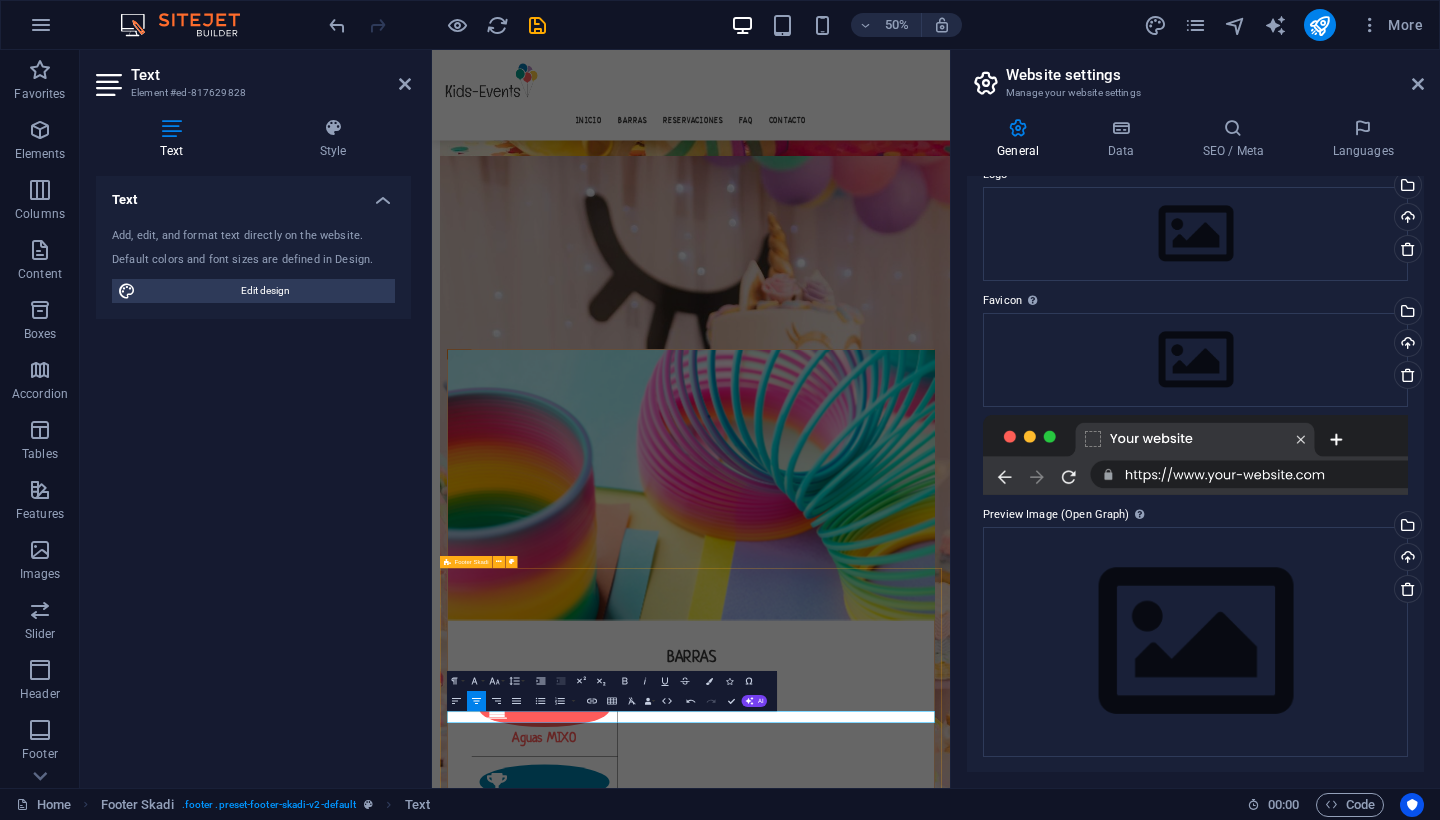 click on "mixo@[EMAIL] | Facturación | Privacy Book now" at bounding box center (950, 3184) 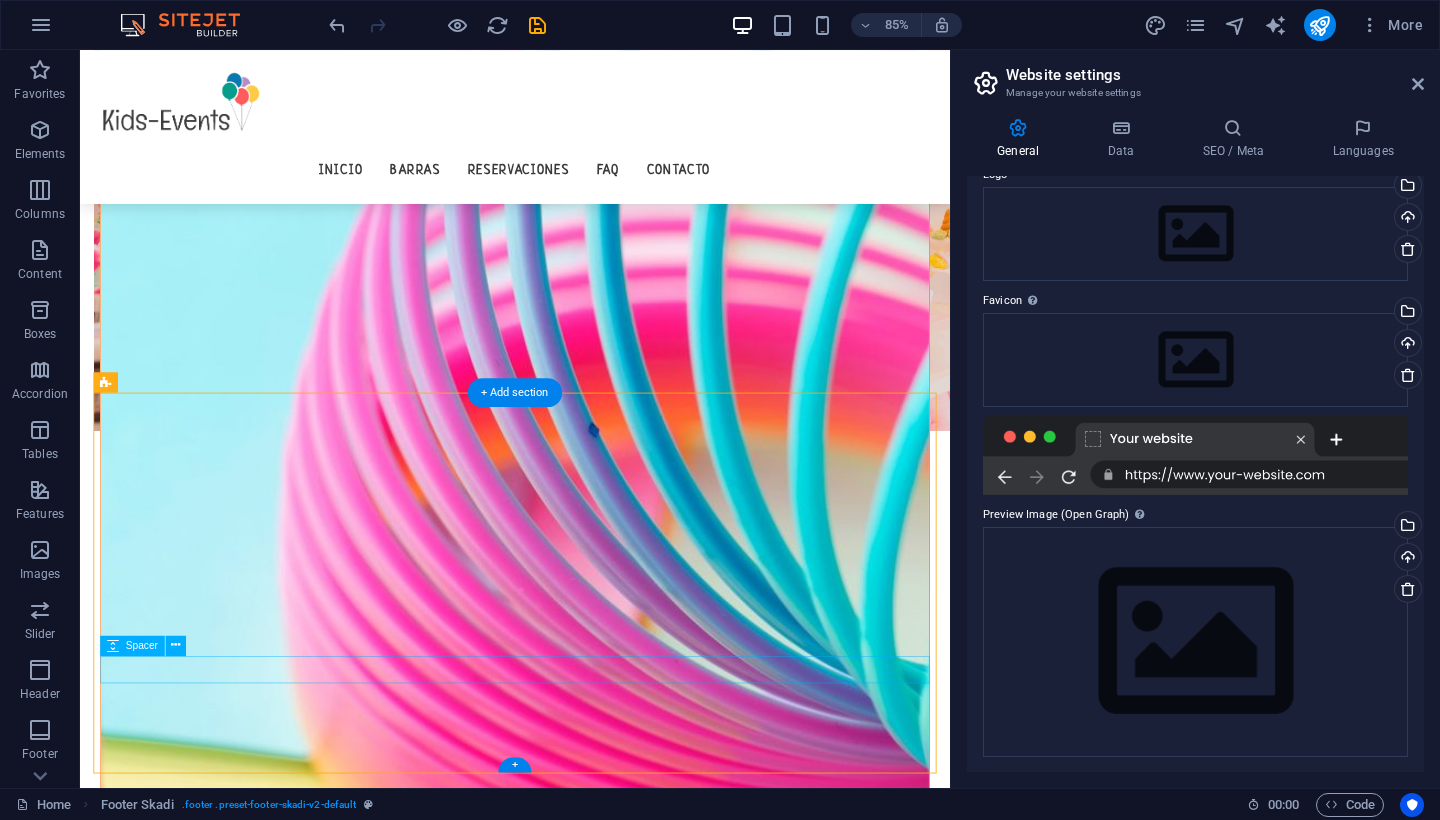 scroll, scrollTop: 2733, scrollLeft: 0, axis: vertical 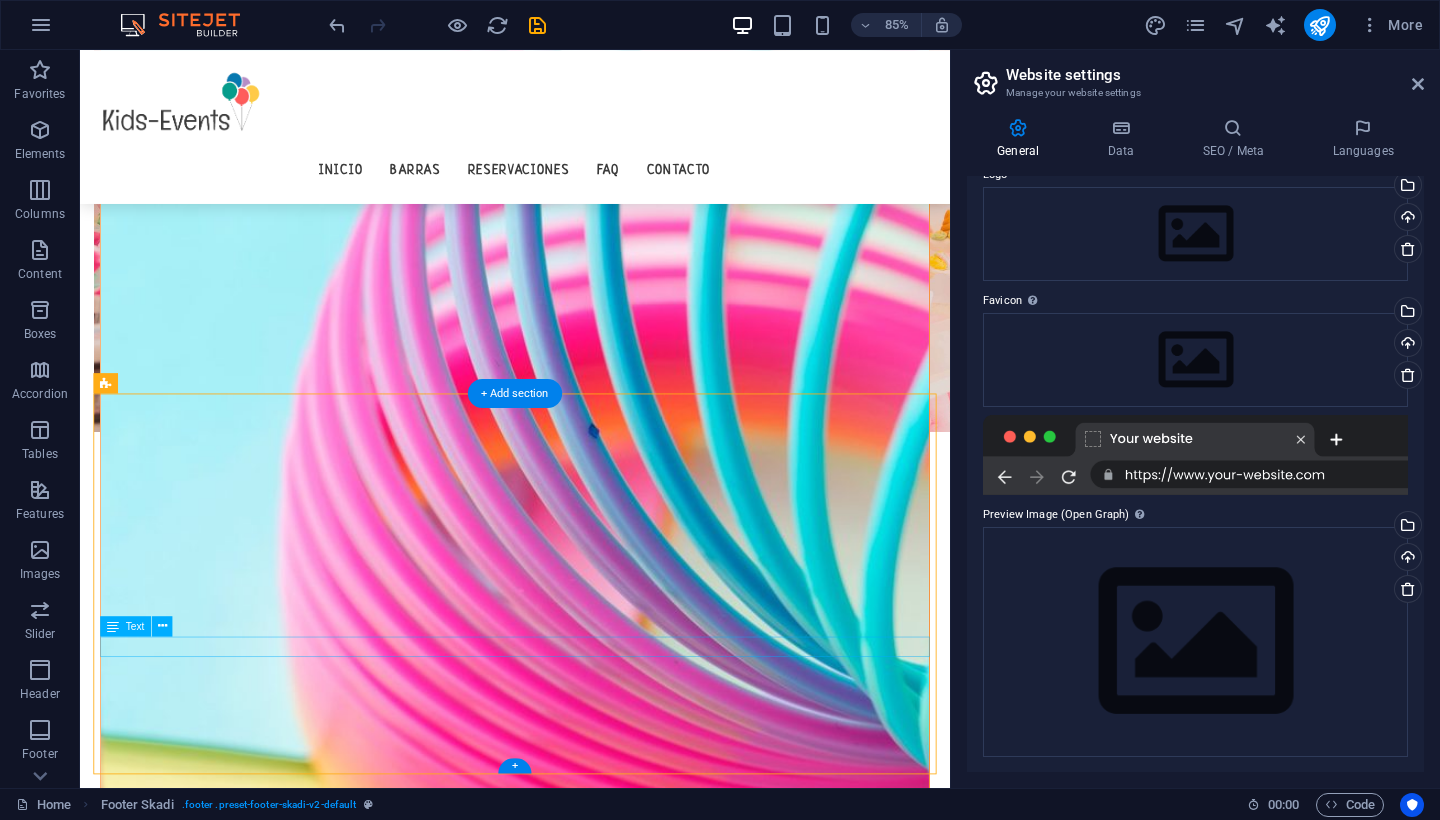 click on "mixo@[EMAIL] | Facturación | Privacy" at bounding box center [592, 2574] 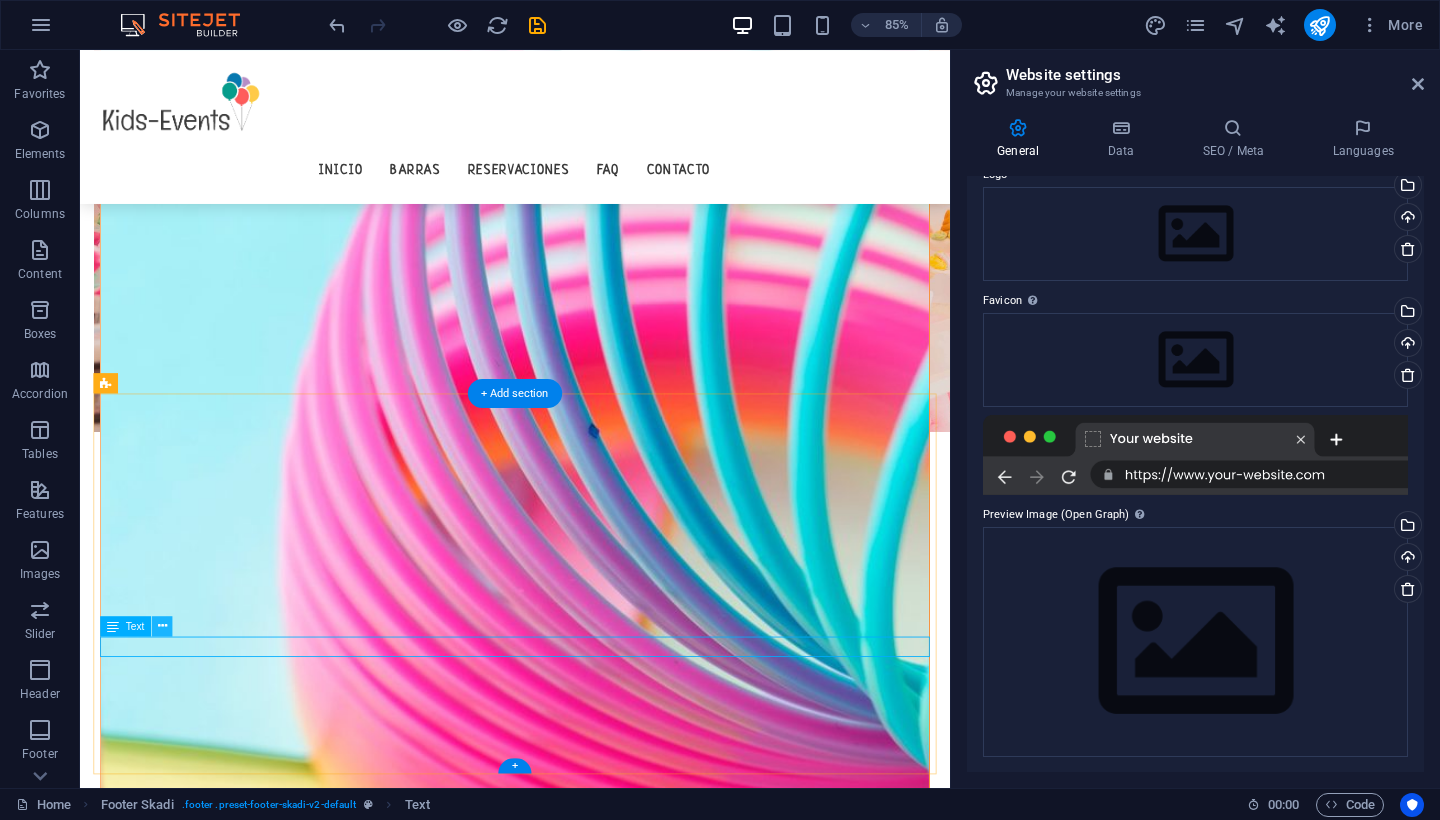 click at bounding box center (162, 626) 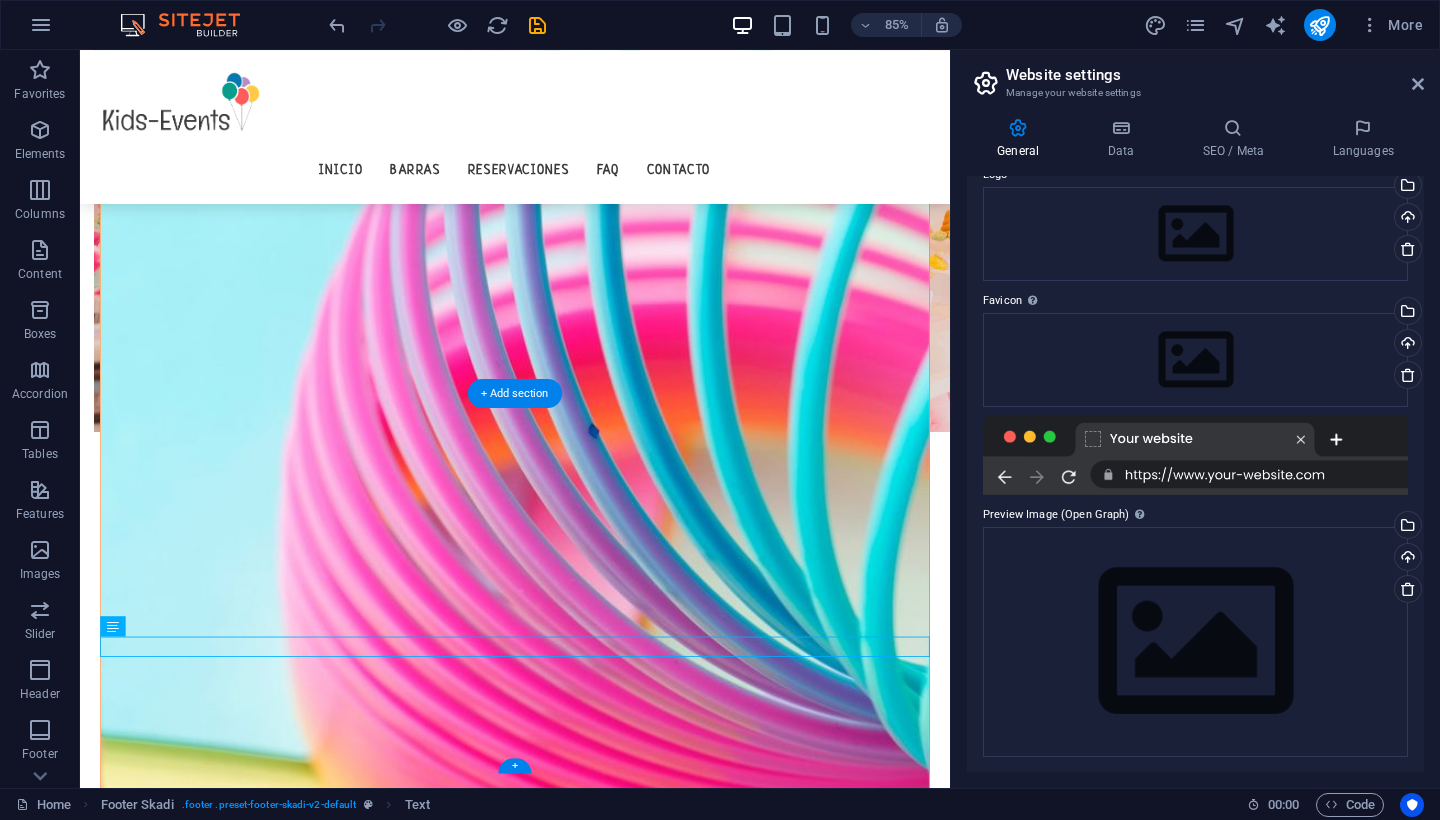 click on "mixo@[EMAIL] | Facturación | Privacy" at bounding box center (592, 2574) 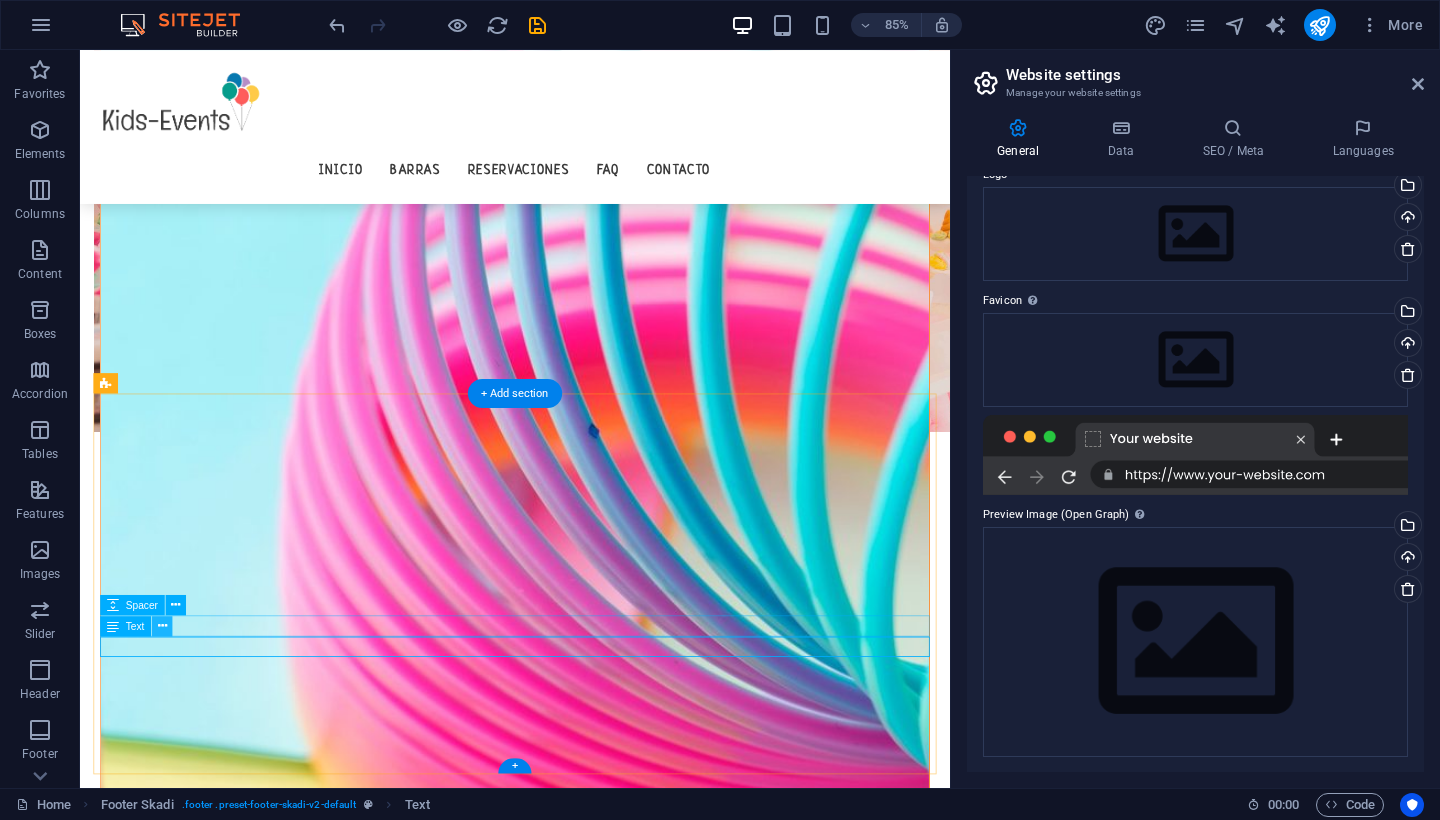 click at bounding box center [162, 626] 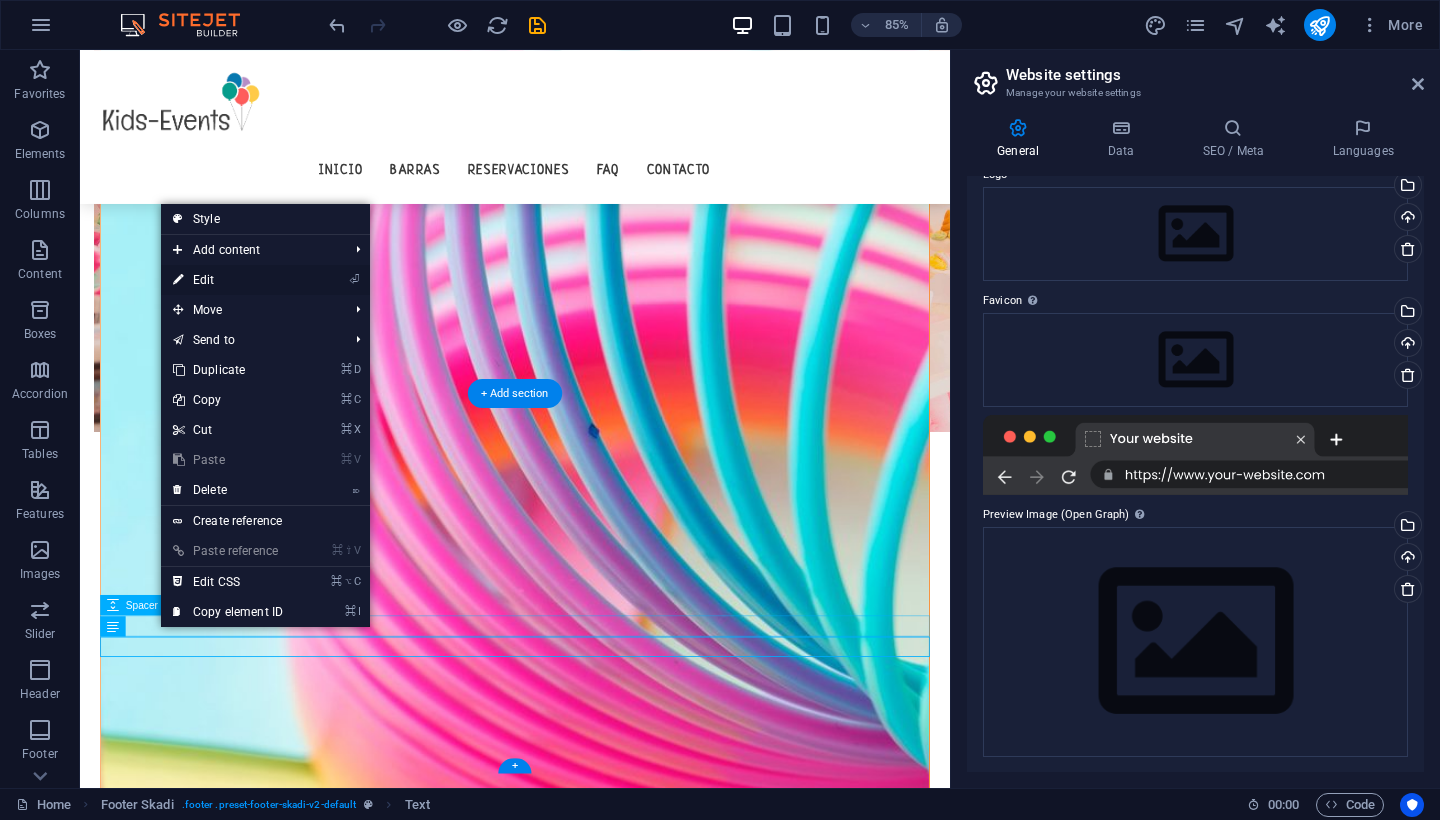 click on "⏎  Edit" at bounding box center (228, 280) 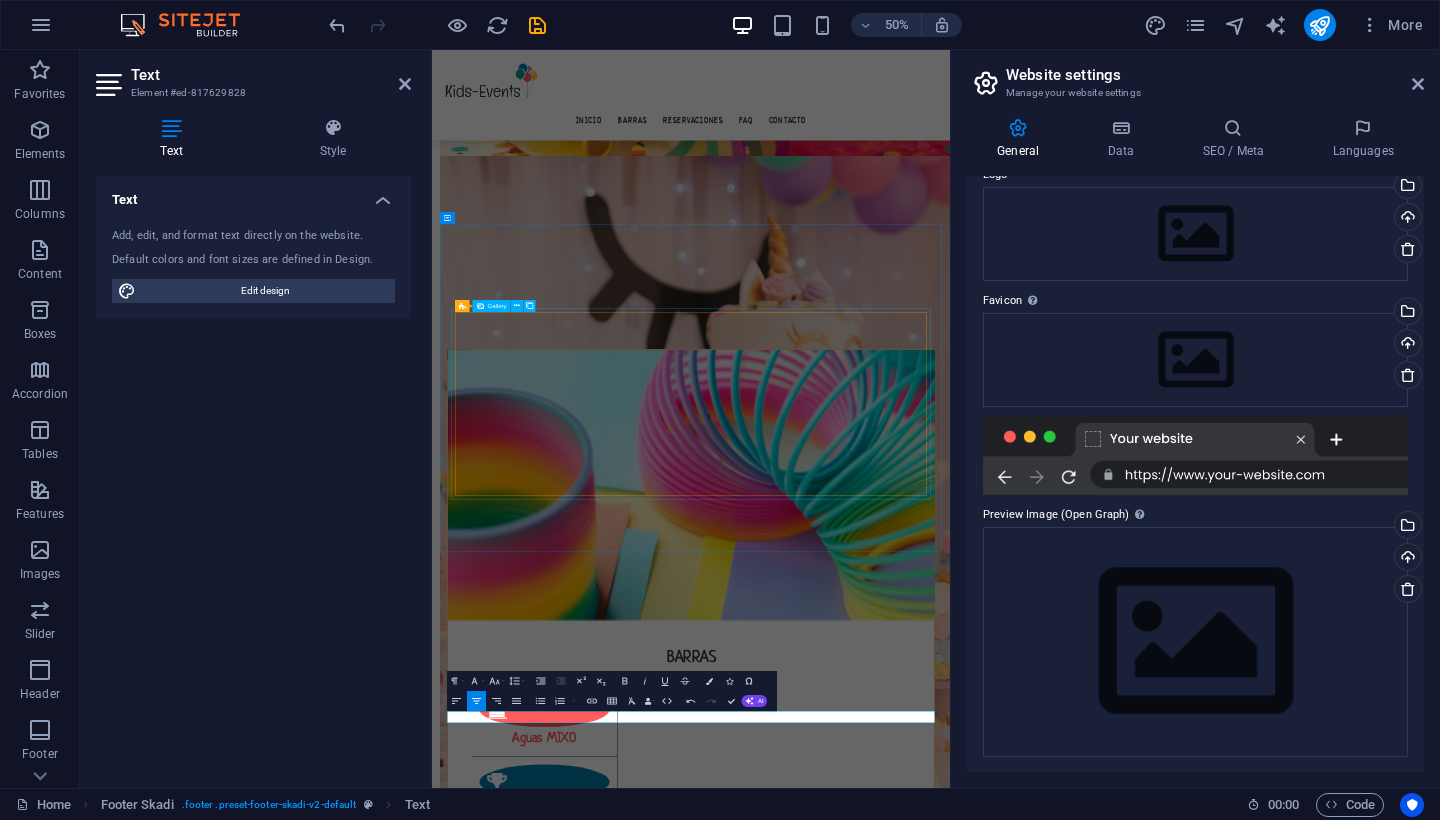 click at bounding box center [950, 2589] 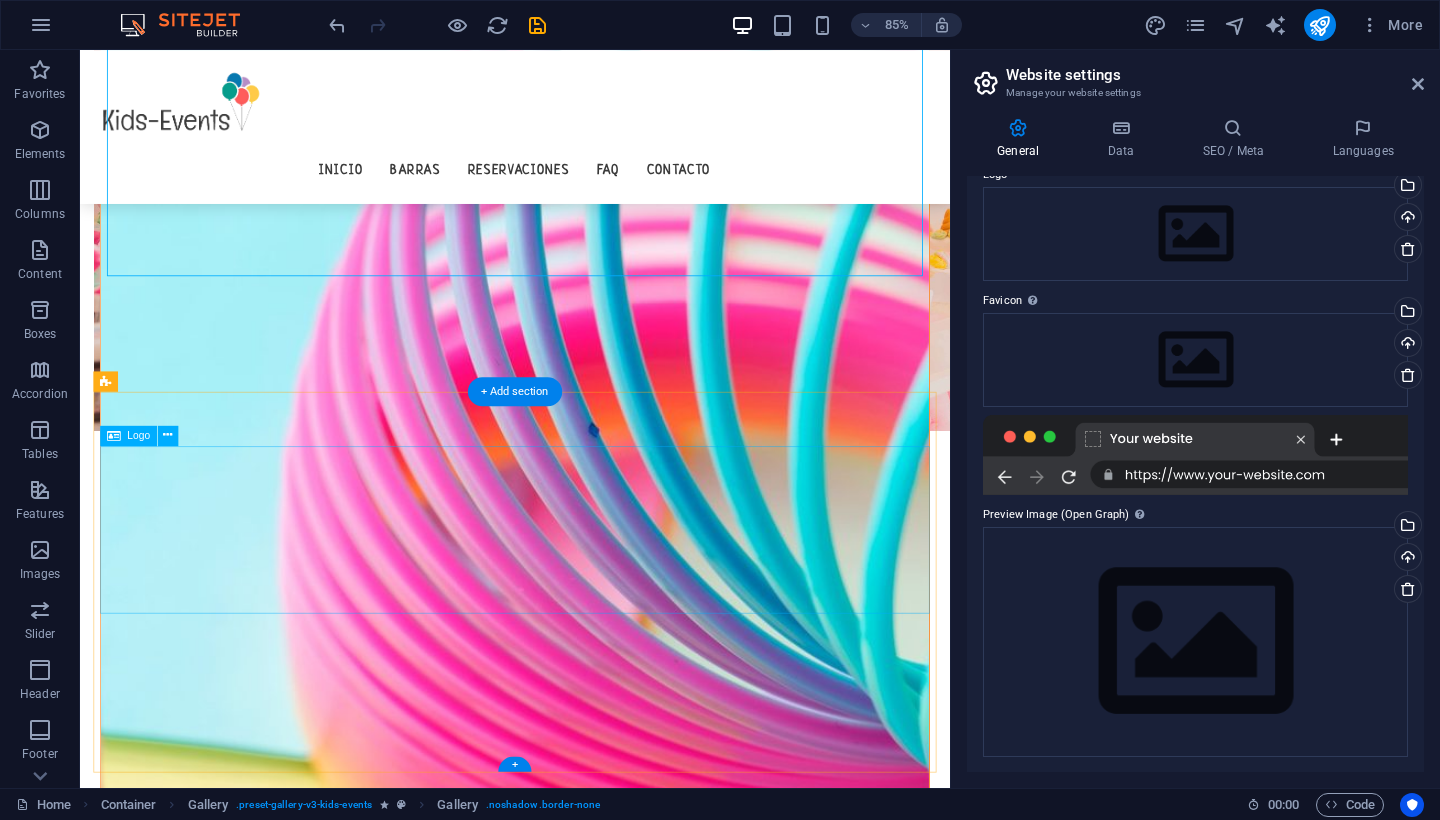 scroll, scrollTop: 2733, scrollLeft: 0, axis: vertical 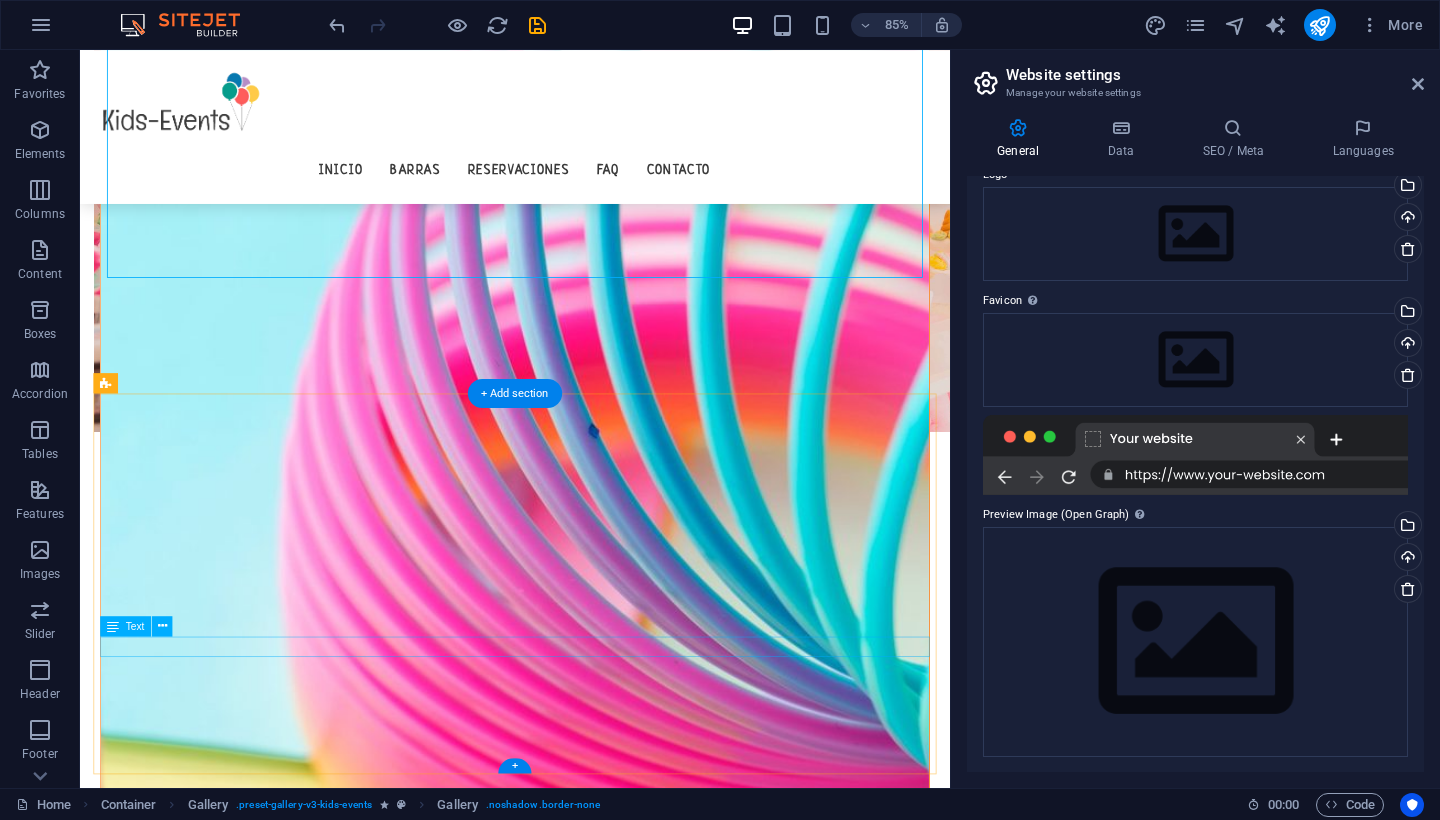 click on "mixo@[EMAIL] | Facturación | Términos&Condiciones" at bounding box center (592, 2574) 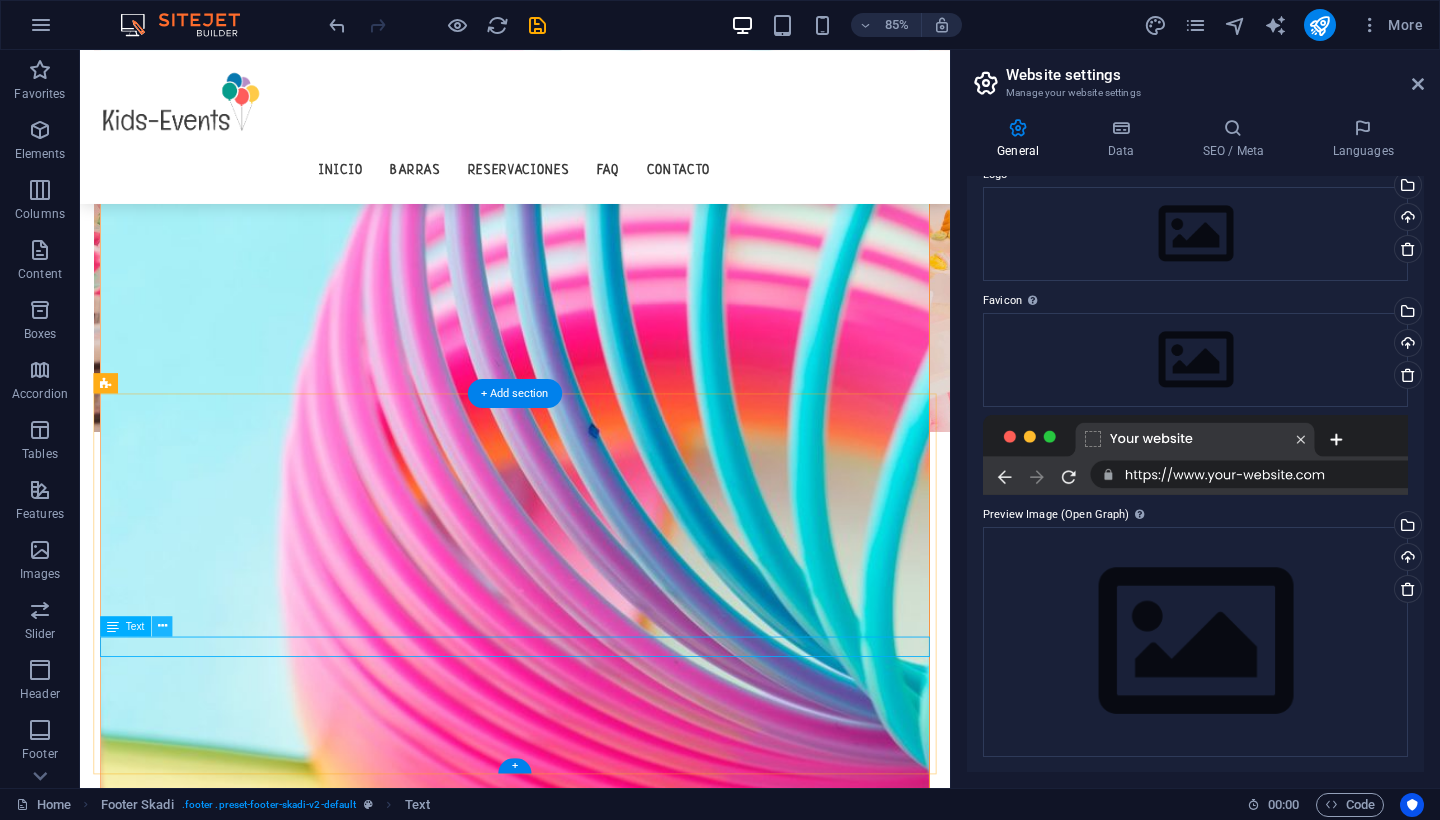 click at bounding box center [162, 626] 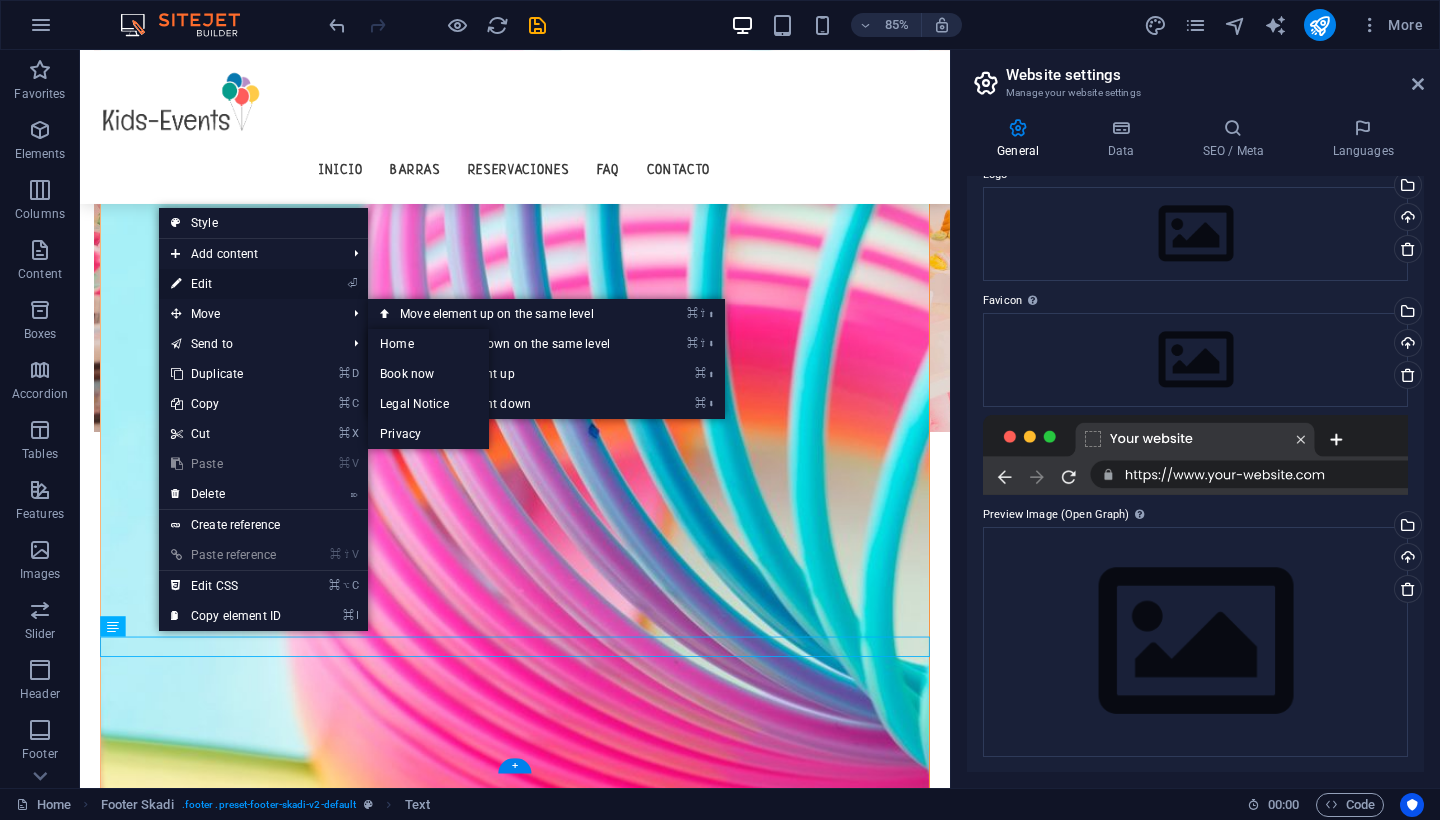 click on "⏎  Edit" at bounding box center (226, 284) 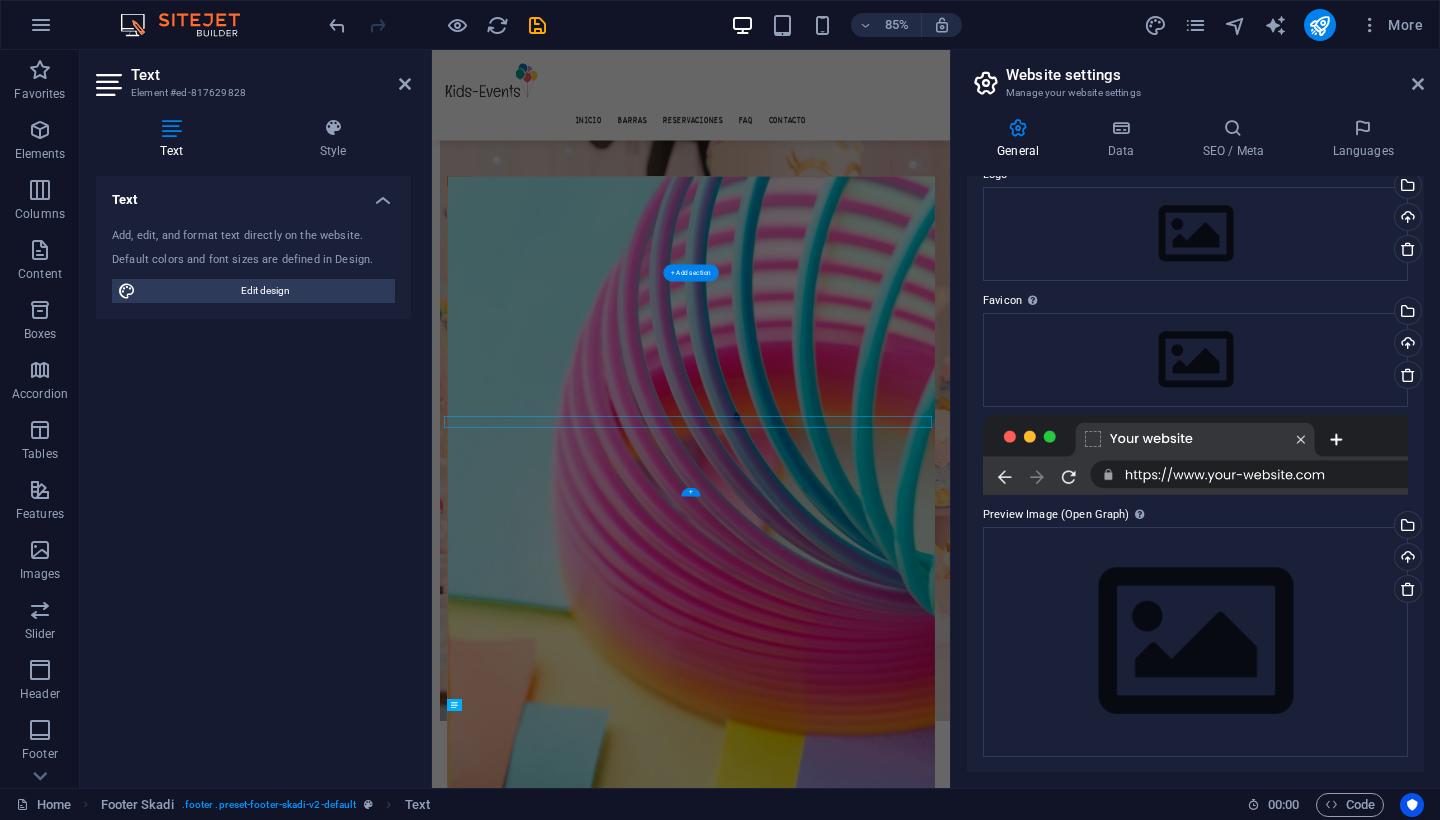 scroll, scrollTop: 2691, scrollLeft: 0, axis: vertical 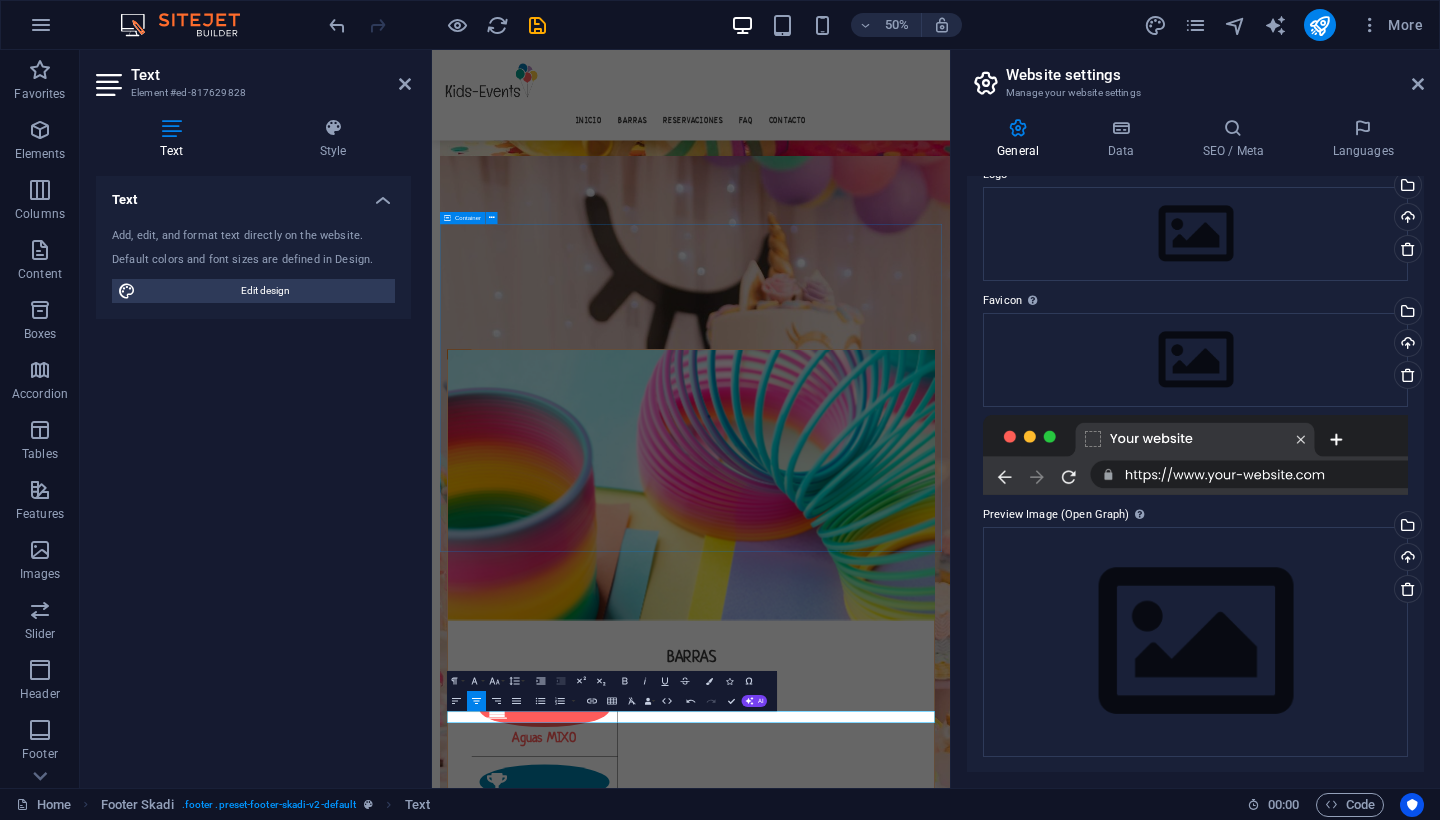 click on "Galería" at bounding box center [950, 2653] 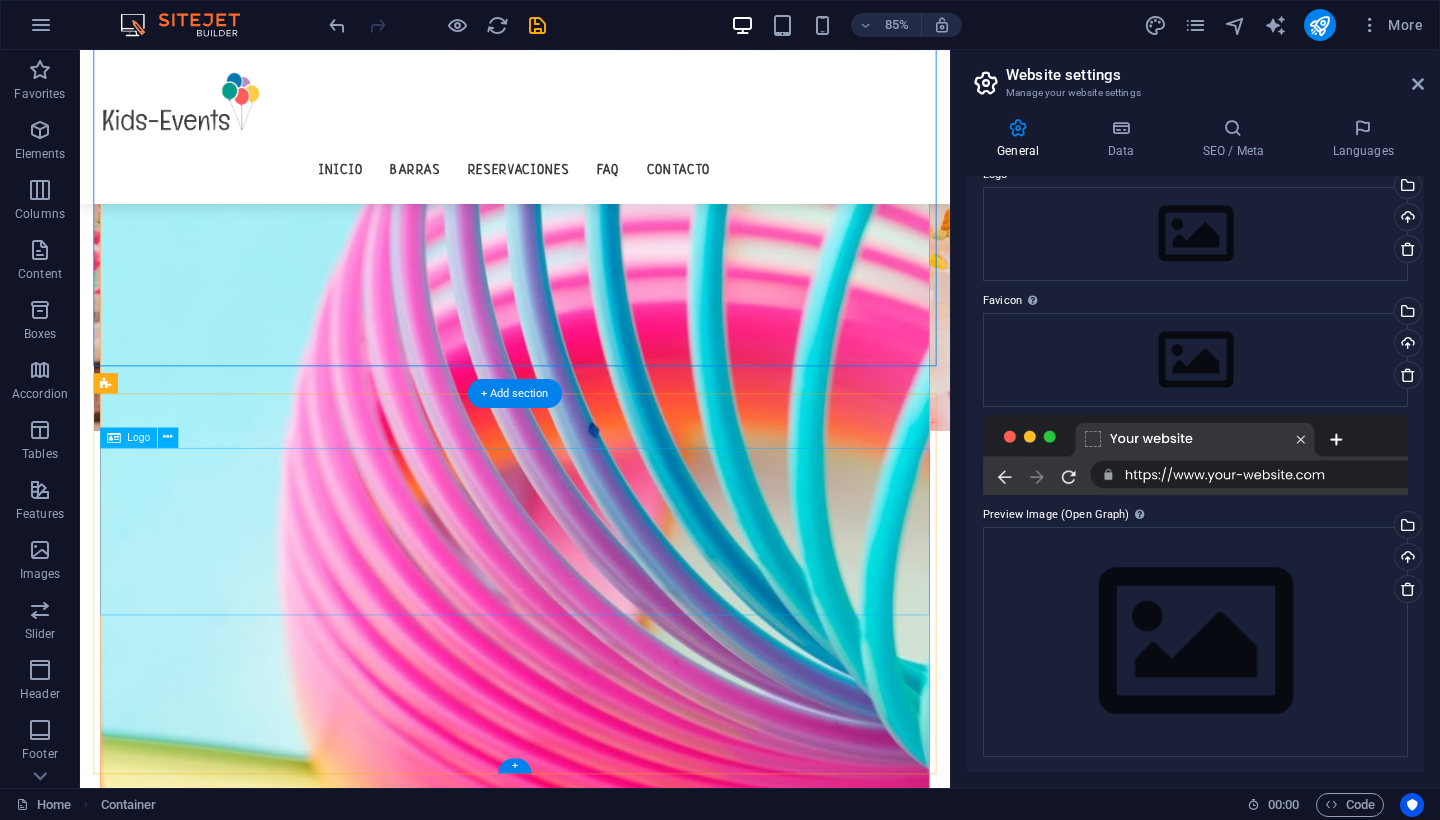 scroll, scrollTop: 2733, scrollLeft: 0, axis: vertical 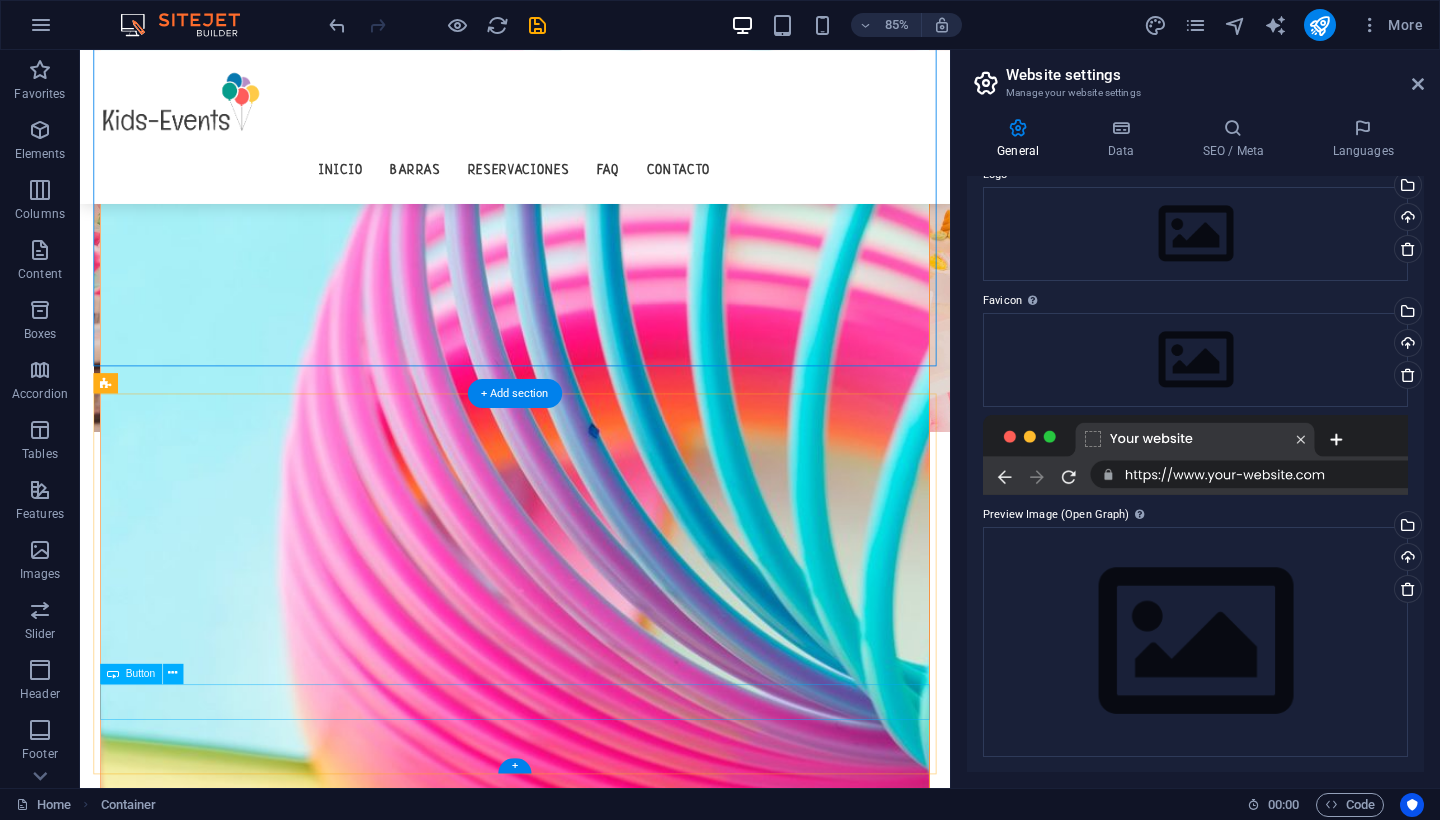 click on "Book now" at bounding box center (592, 2639) 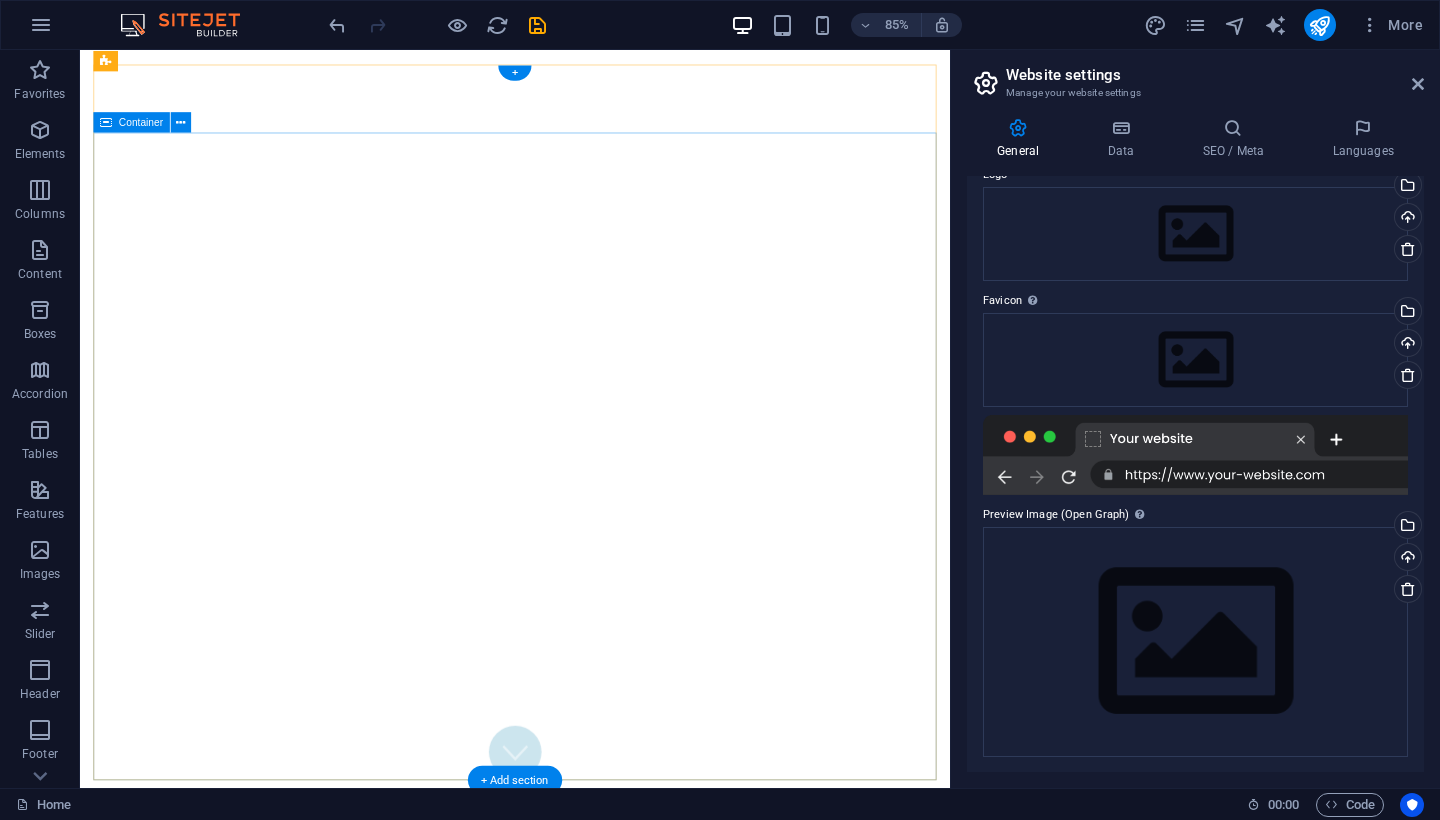 scroll, scrollTop: 0, scrollLeft: 0, axis: both 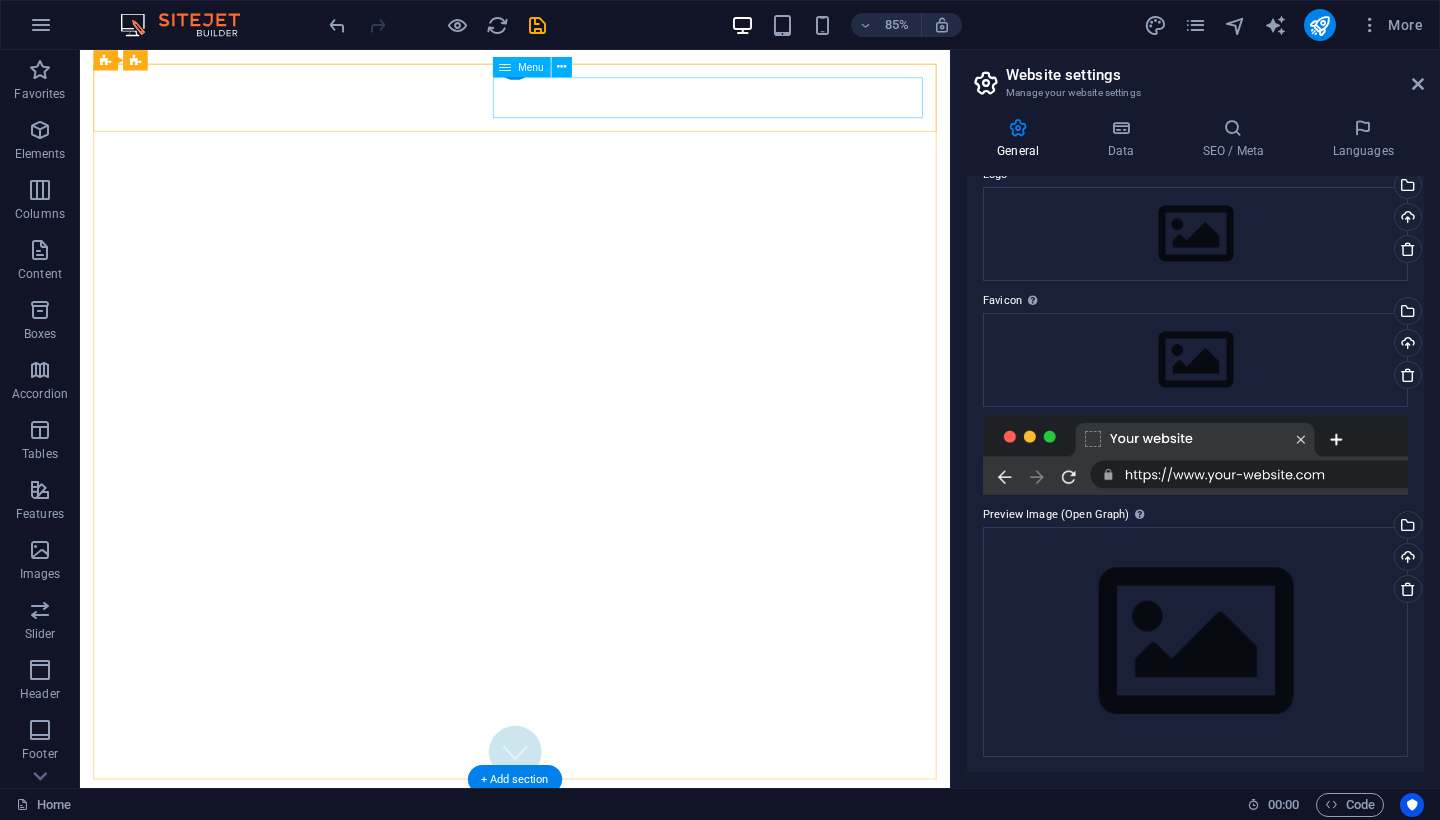 click on "Inicio Barras Reservaciones FAQ Contacto" at bounding box center (592, 1049) 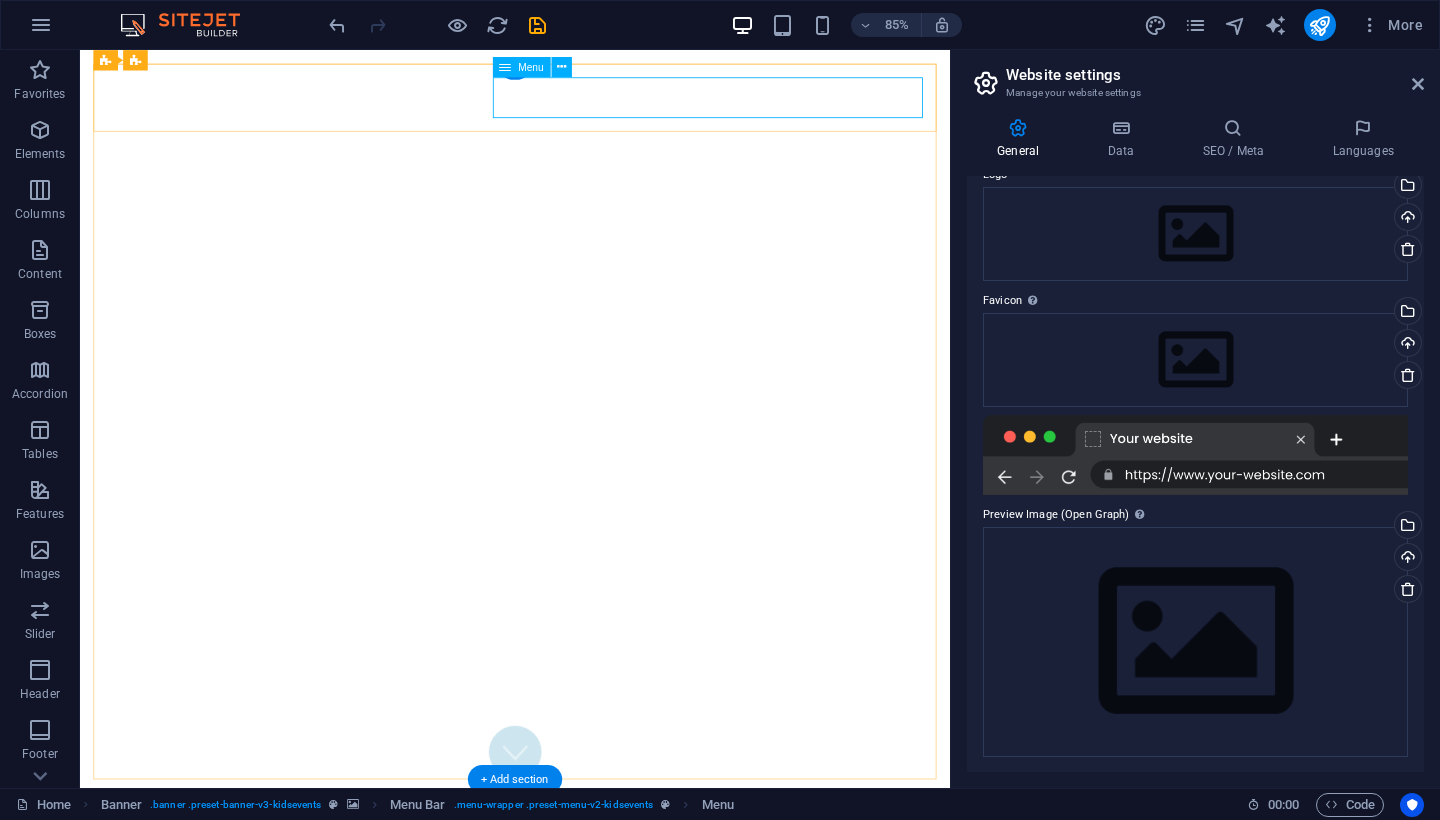 click on "Inicio Barras Reservaciones FAQ Contacto" at bounding box center (592, 1049) 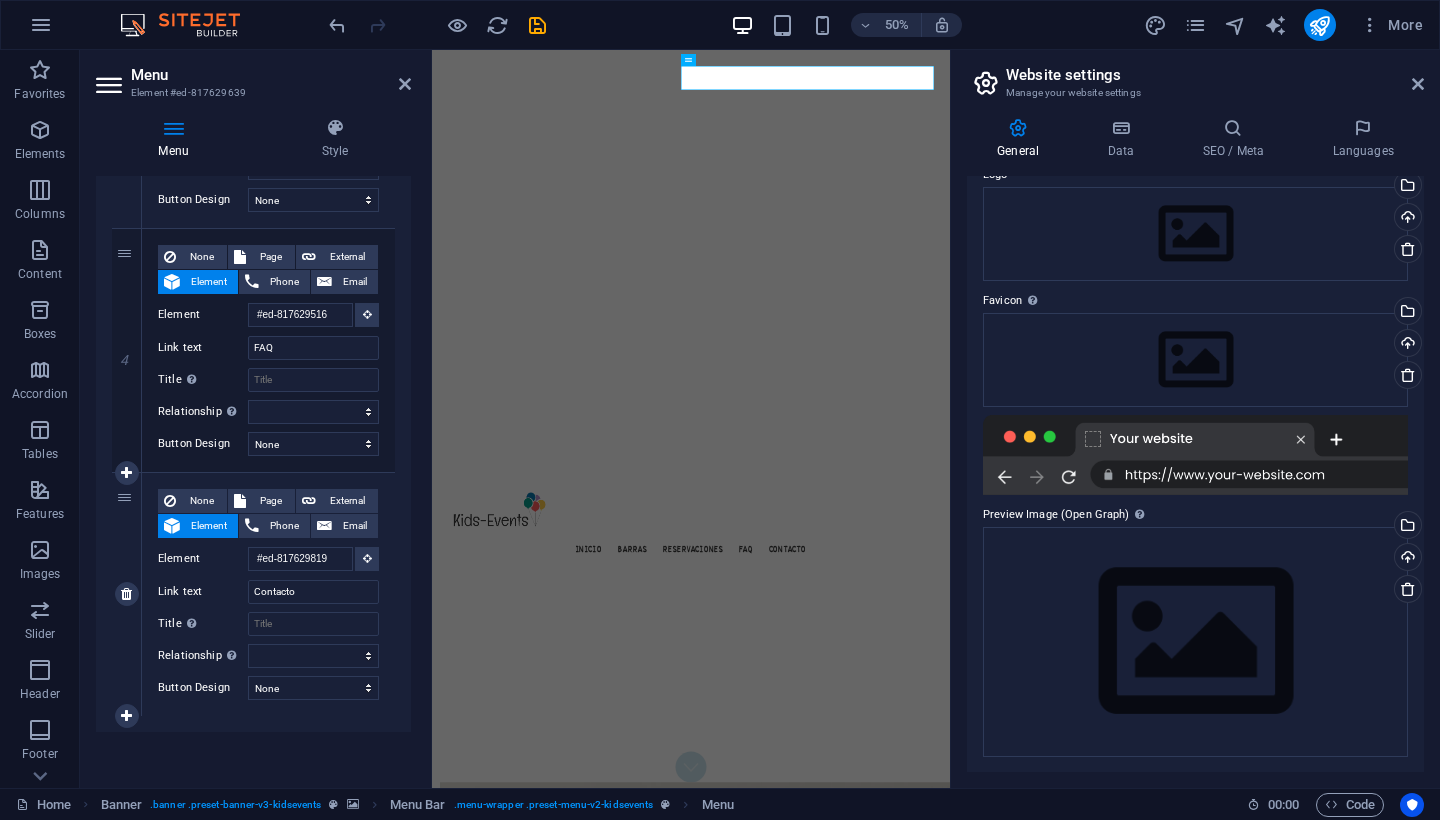 scroll, scrollTop: 900, scrollLeft: 0, axis: vertical 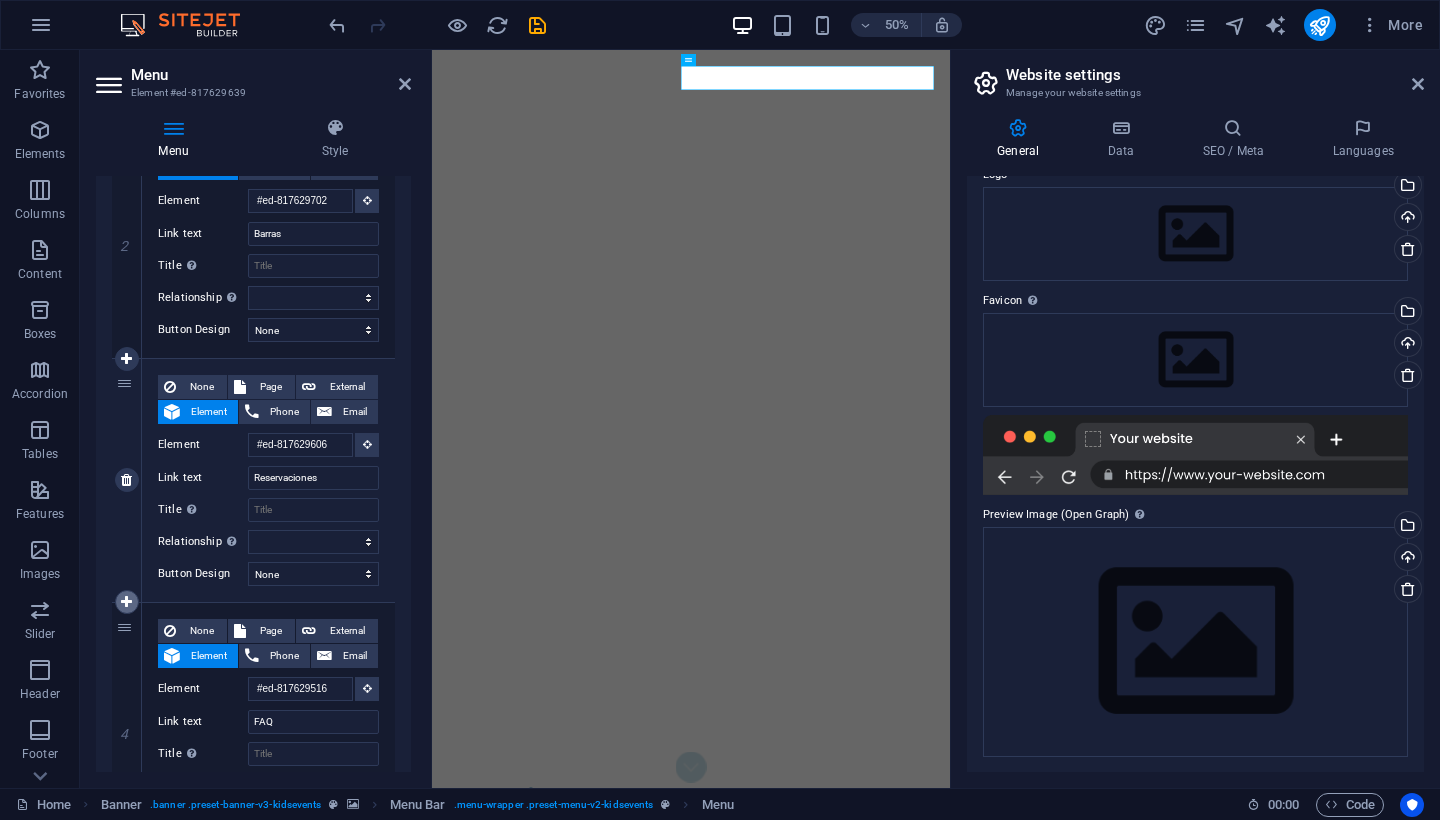 click at bounding box center (126, 602) 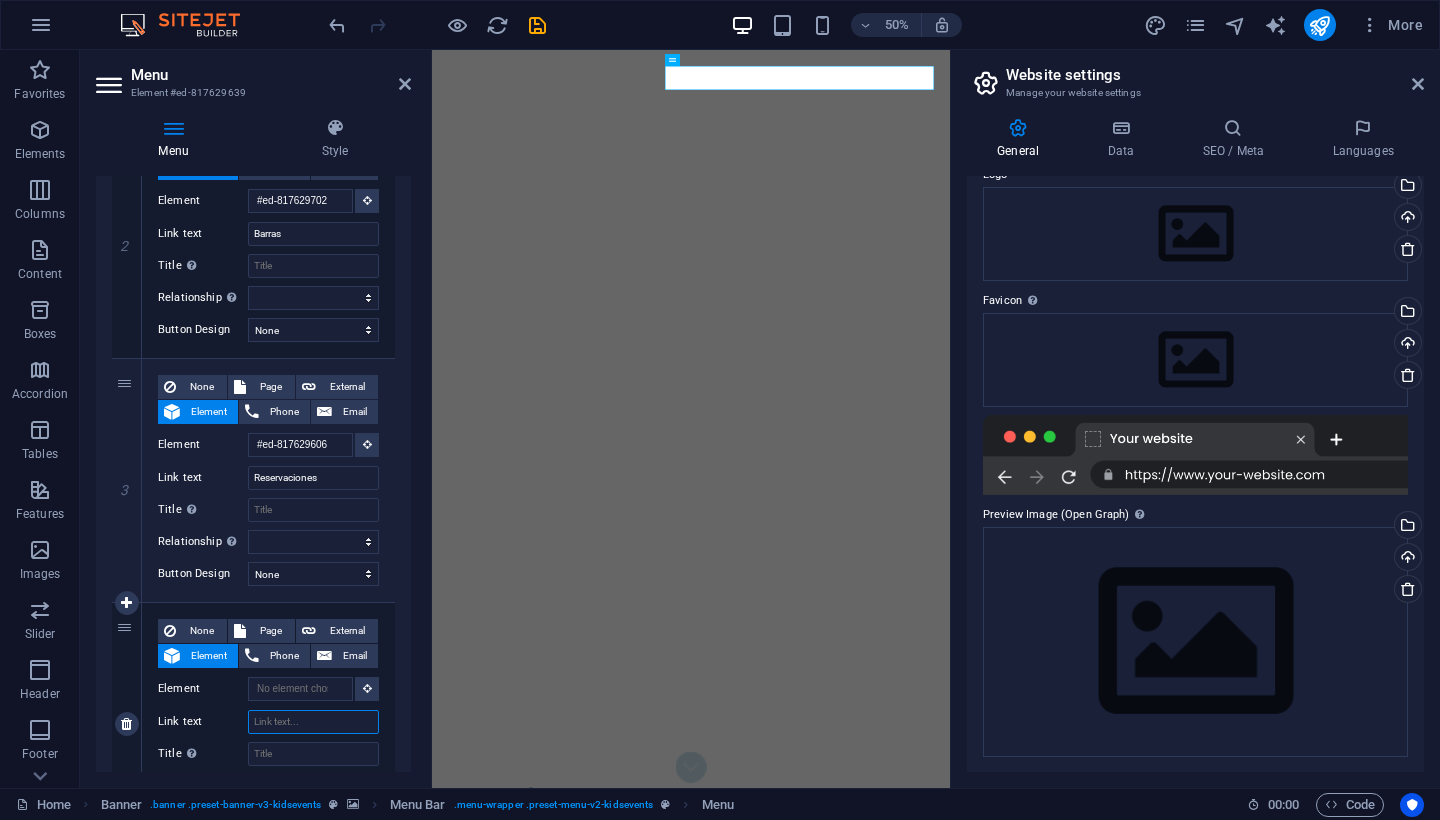 click on "Link text" at bounding box center (313, 722) 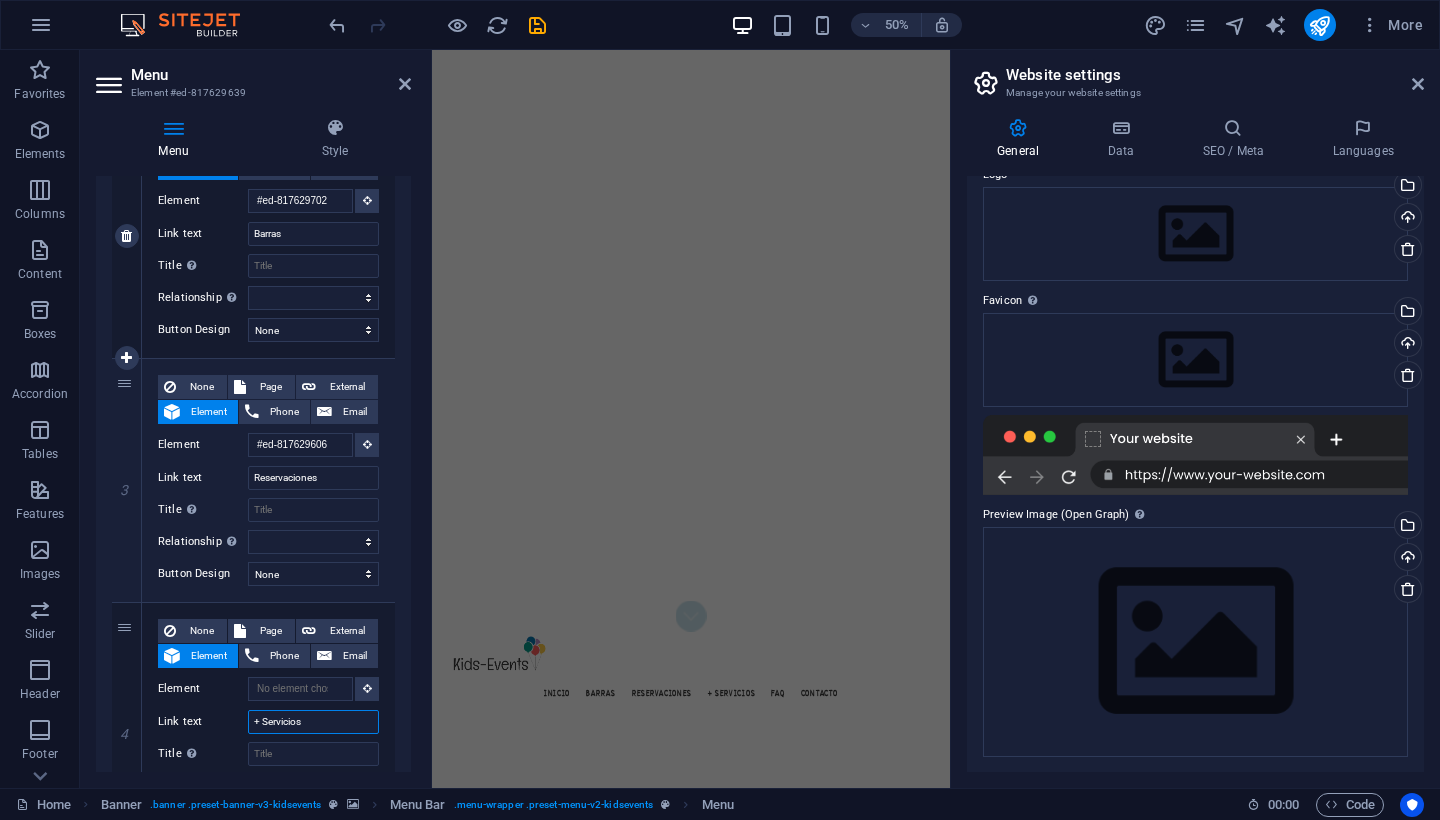 scroll, scrollTop: 0, scrollLeft: 0, axis: both 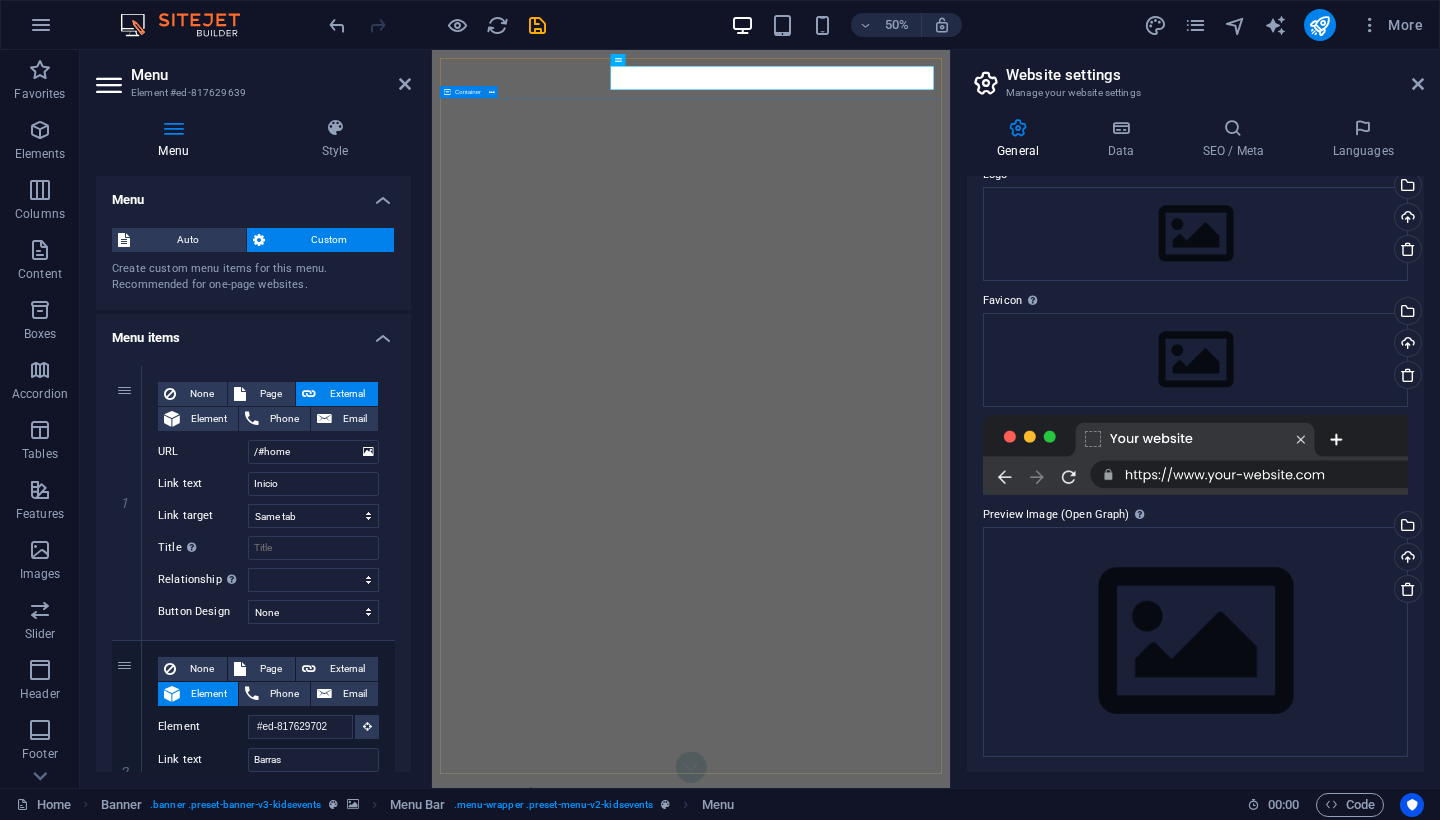 click at bounding box center (950, 1791) 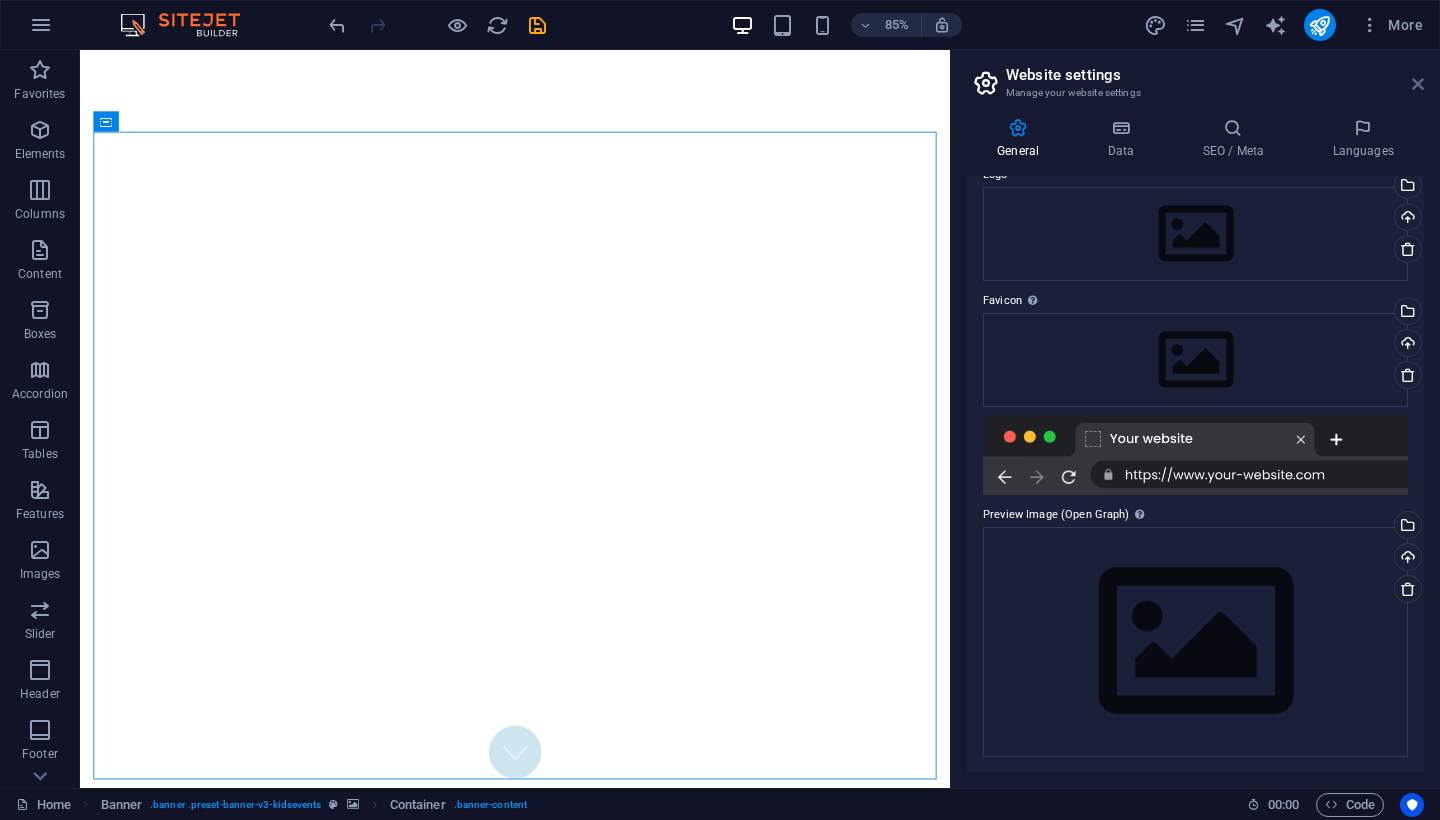 click at bounding box center (1418, 84) 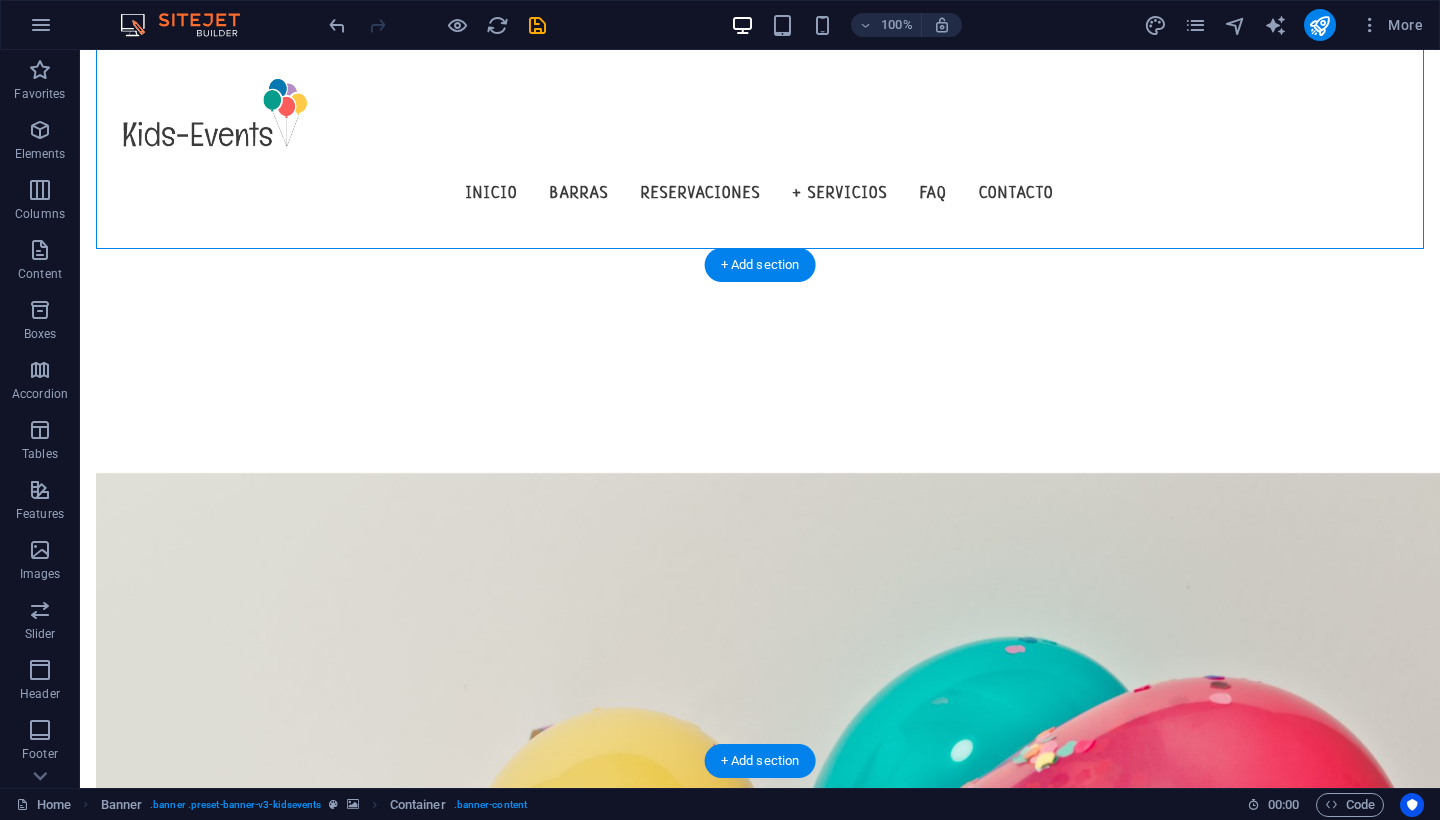 scroll, scrollTop: 732, scrollLeft: 0, axis: vertical 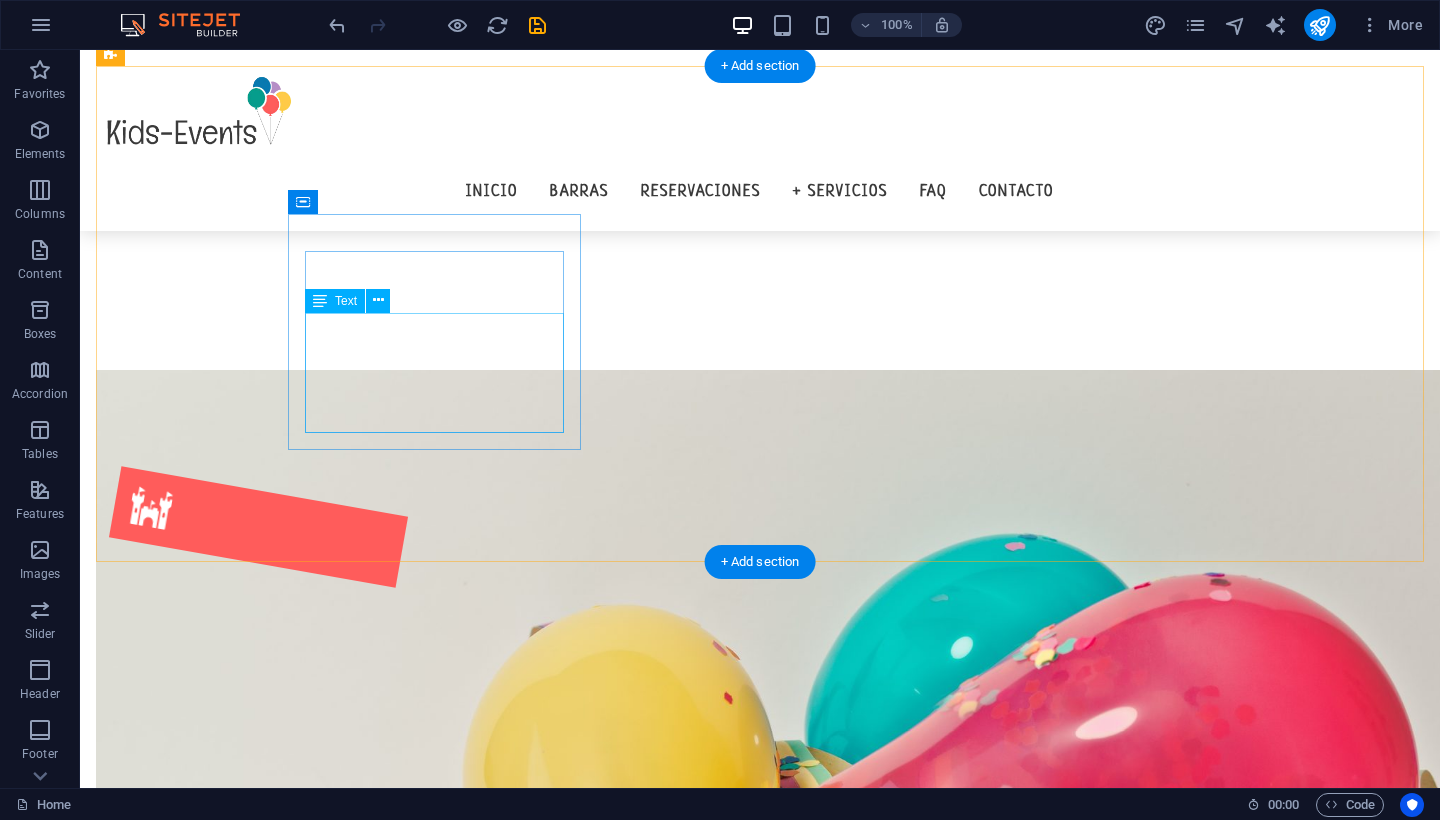 click on "Lorem ipsum dolor sit amet, consectetuer adipiscing elit. Aenean commodo ligula eget dolor. Lorem ipsum dolor sit amet, consectetuer adipiscing elit leget dolor." at bounding box center (258, 685) 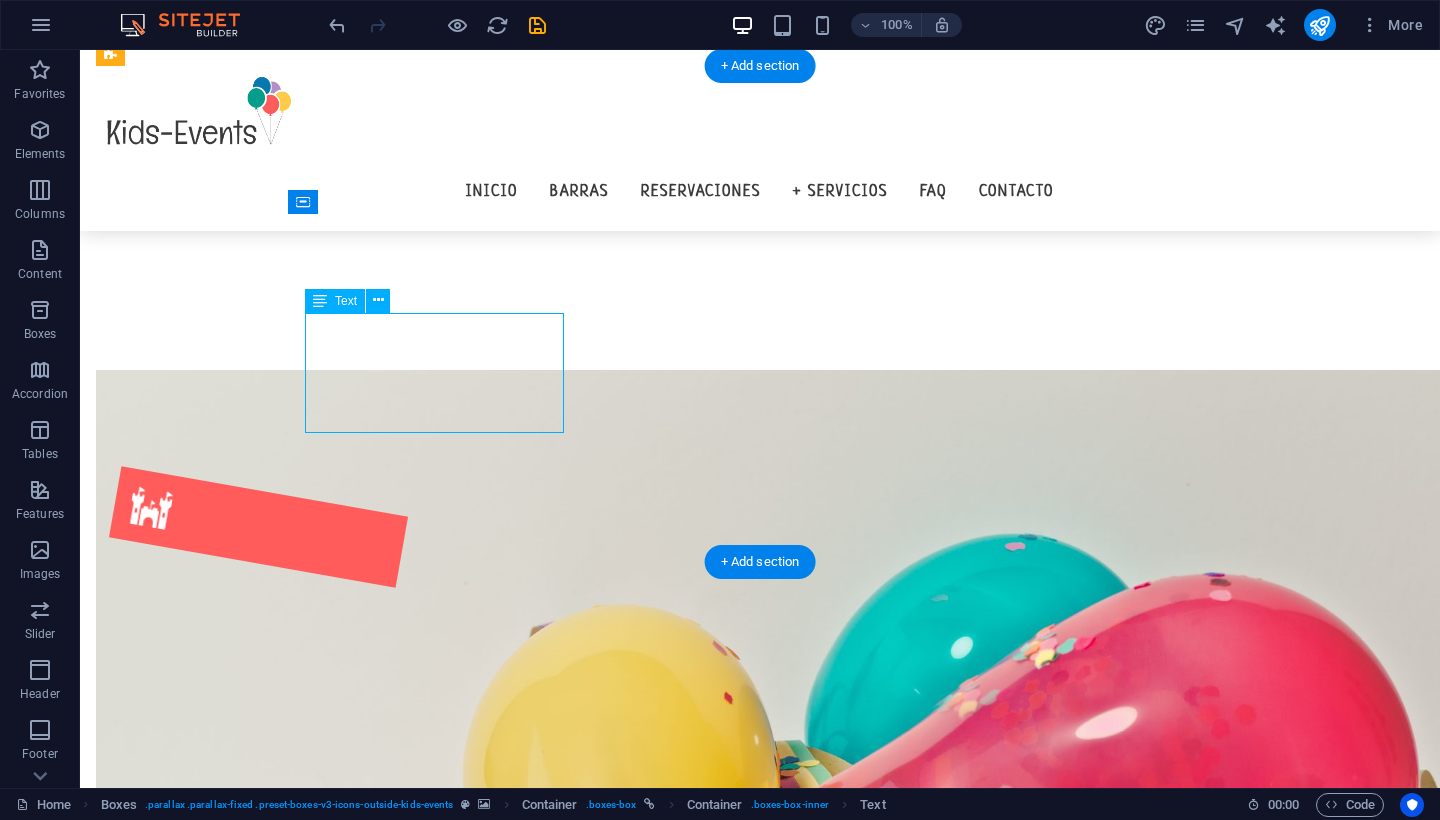 click on "Lorem ipsum dolor sit amet, consectetuer adipiscing elit. Aenean commodo ligula eget dolor. Lorem ipsum dolor sit amet, consectetuer adipiscing elit leget dolor." at bounding box center [258, 685] 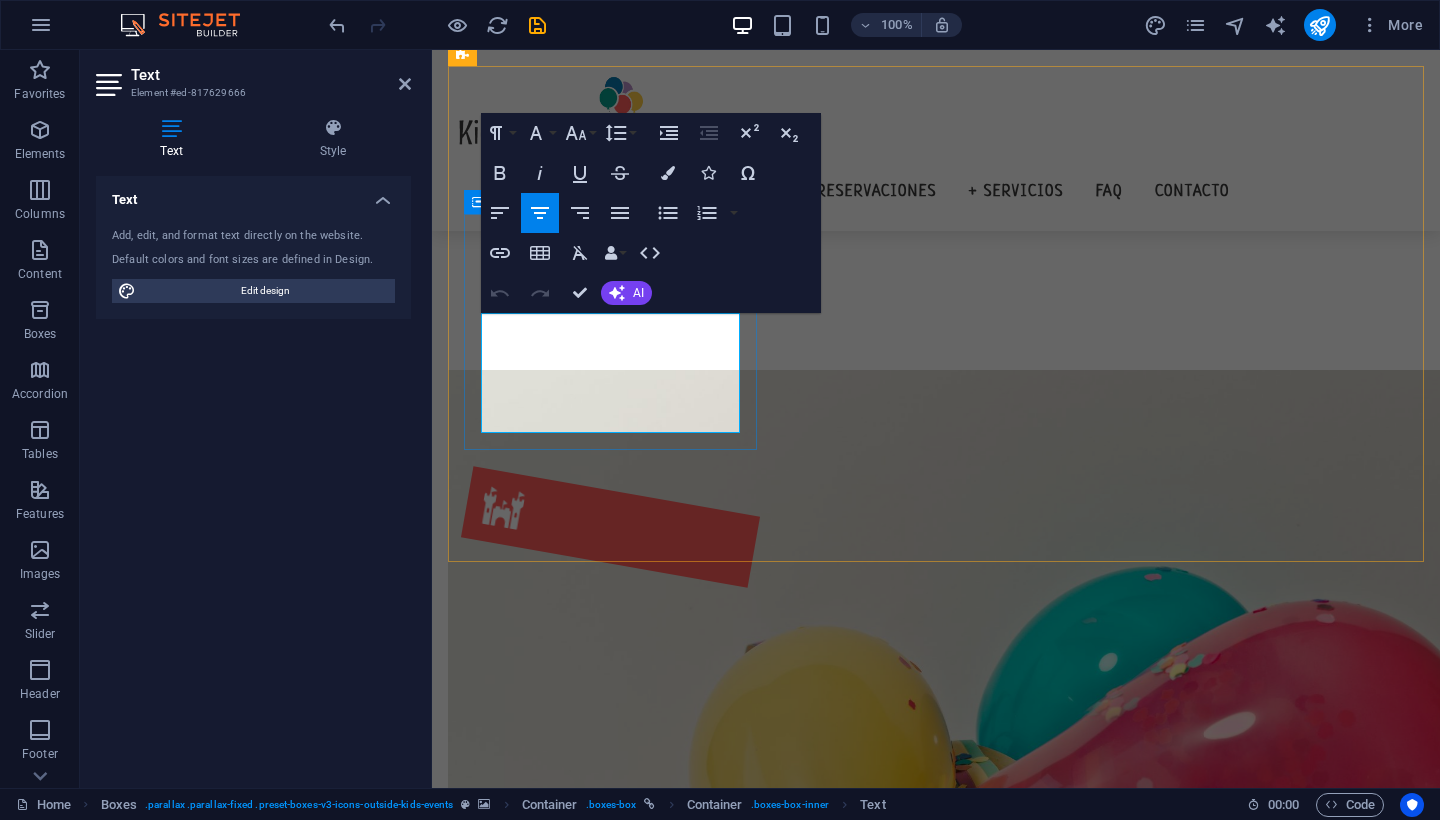 drag, startPoint x: 714, startPoint y: 421, endPoint x: 668, endPoint y: 407, distance: 48.08326 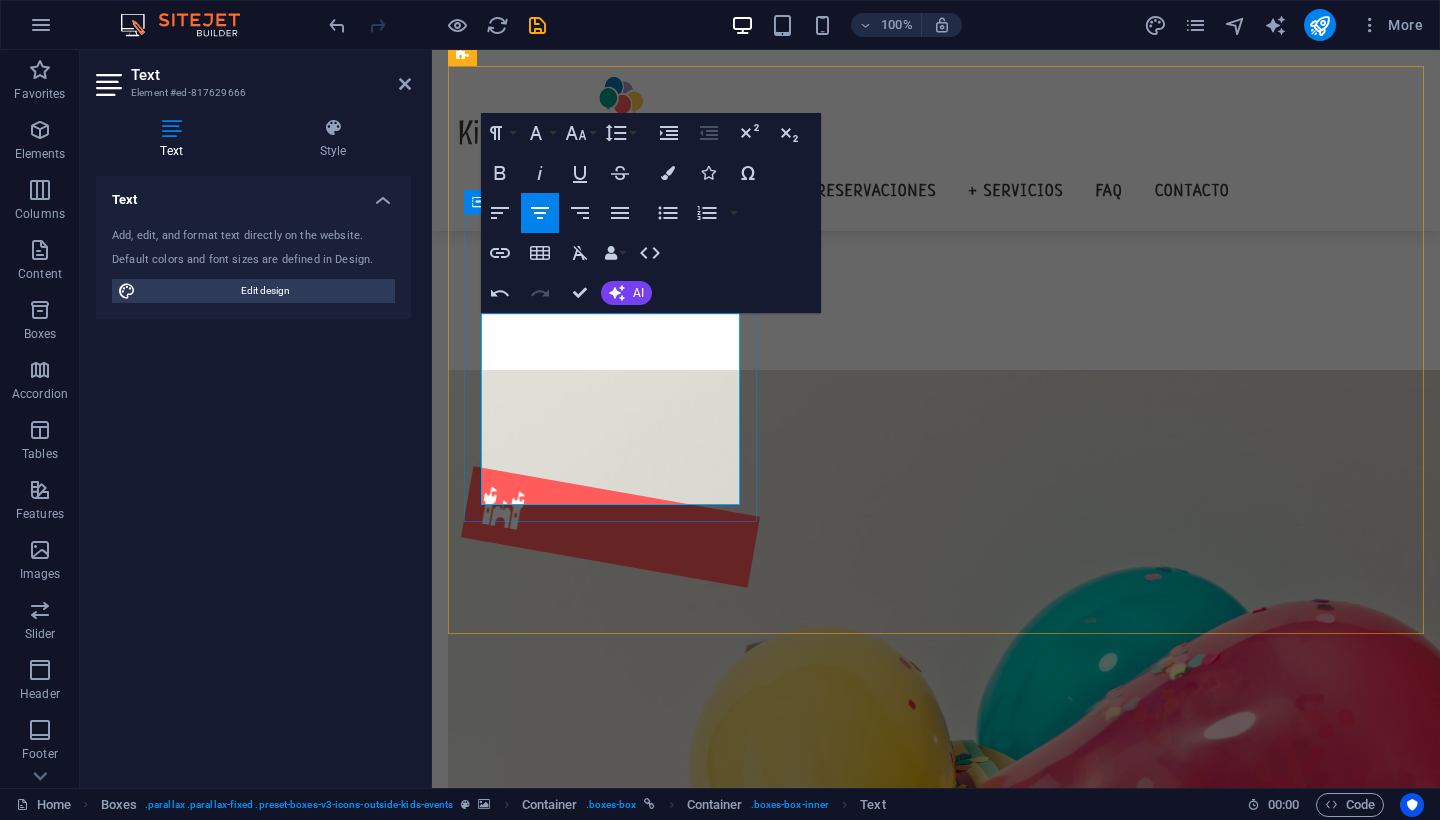 click on "Lorem ipsum dolor sit amet, consectetuer adipiscing elit. Aenean commodo ligu https://preview.sitehub.io/15748959#ed-817629702 la eget dolor. Lorem ipsum dolor sit amet, consectetuer adipiscing elit leget dolor." at bounding box center [610, 709] 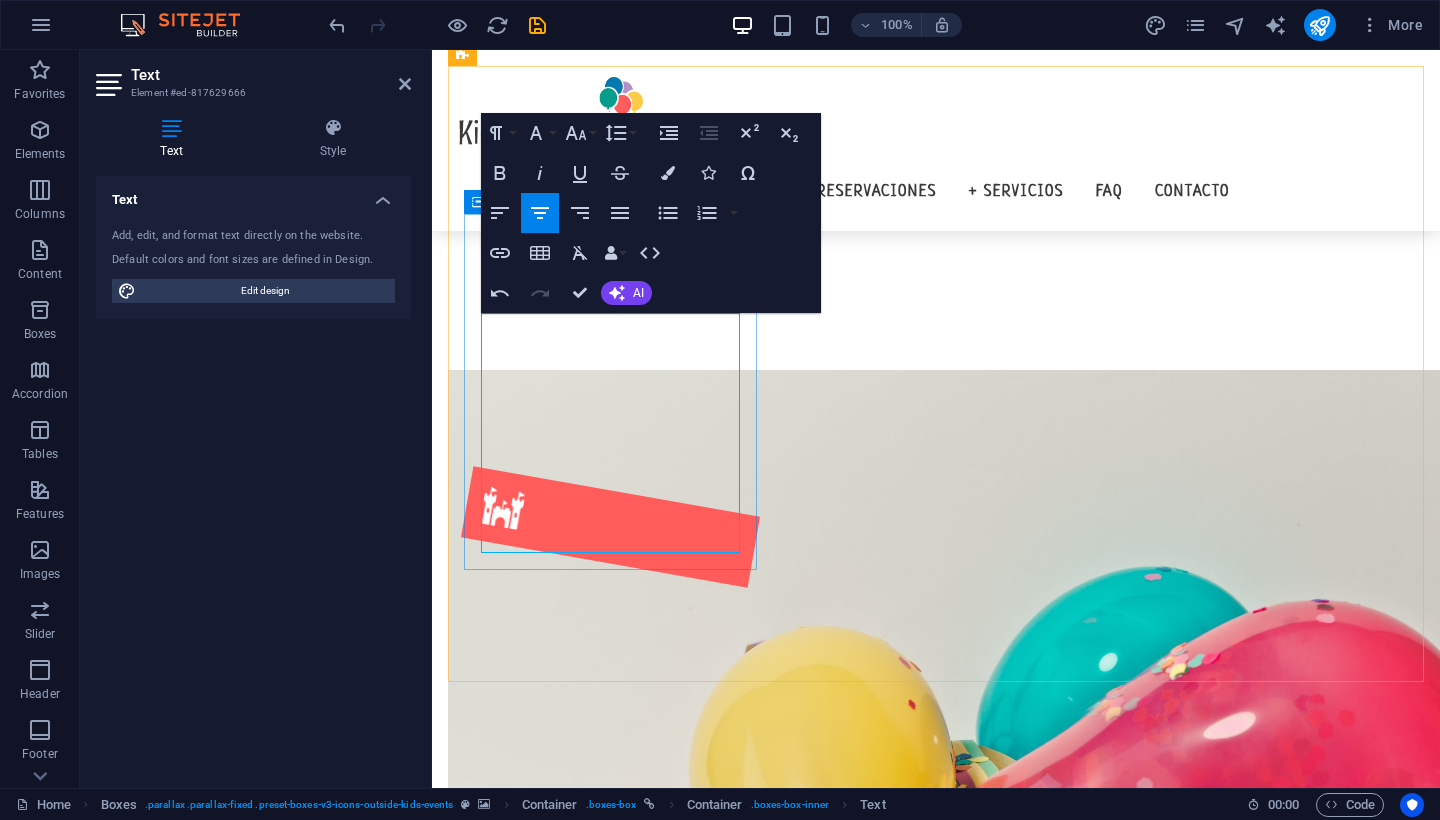 click on "Lorem ipsum dolor sit amet, consectetuer adipiscing elit. Aenean commodo ligu https://preview.sitehub.io/15748959#ed-817629702 la eget dolor. Lorem ipsum dolor sit amet, consectetuer adipis https://preview.sitehub.io/15748959#ed-817629702 cing elit leget dolor." at bounding box center (610, 721) 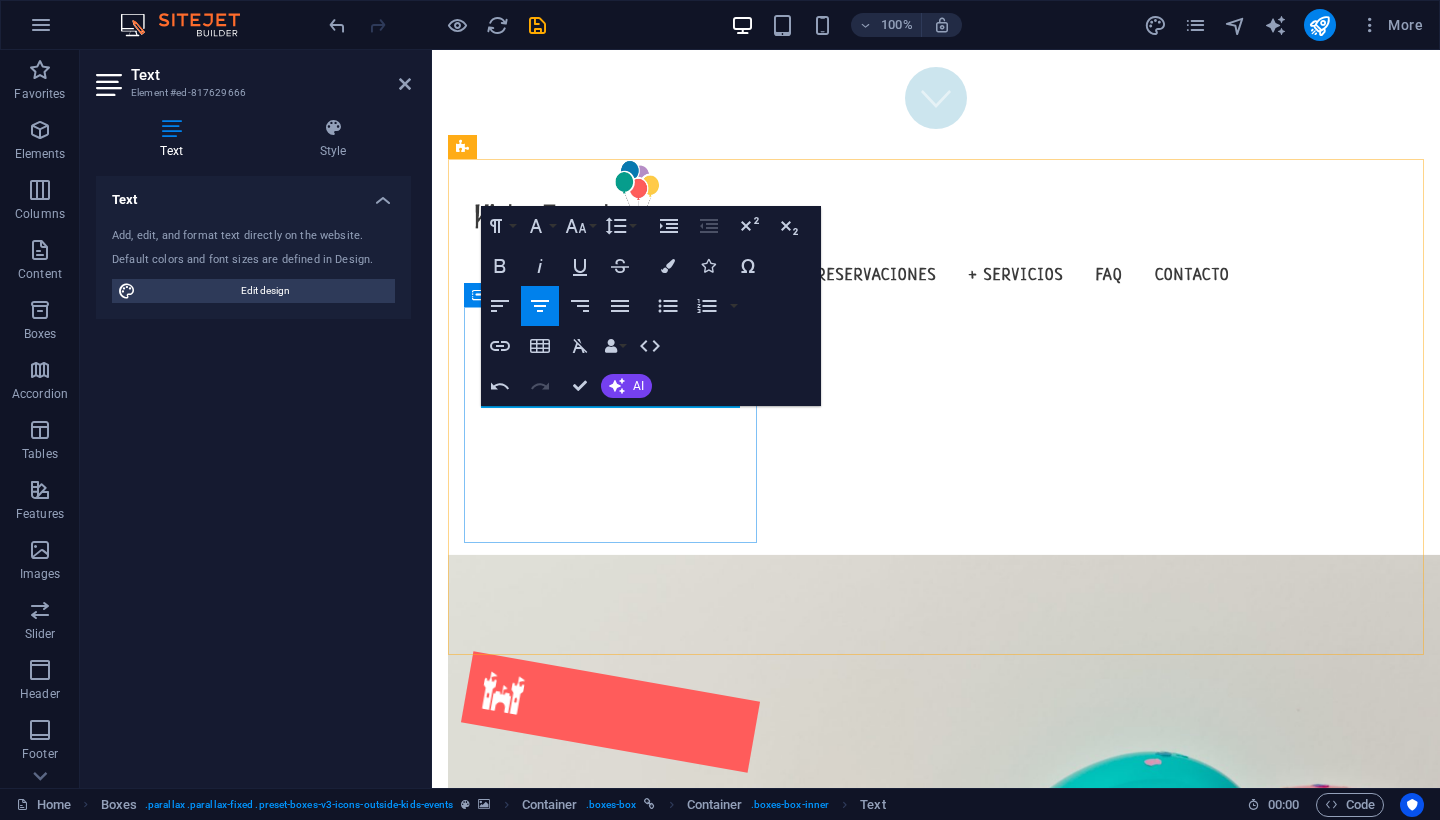 scroll, scrollTop: 637, scrollLeft: 0, axis: vertical 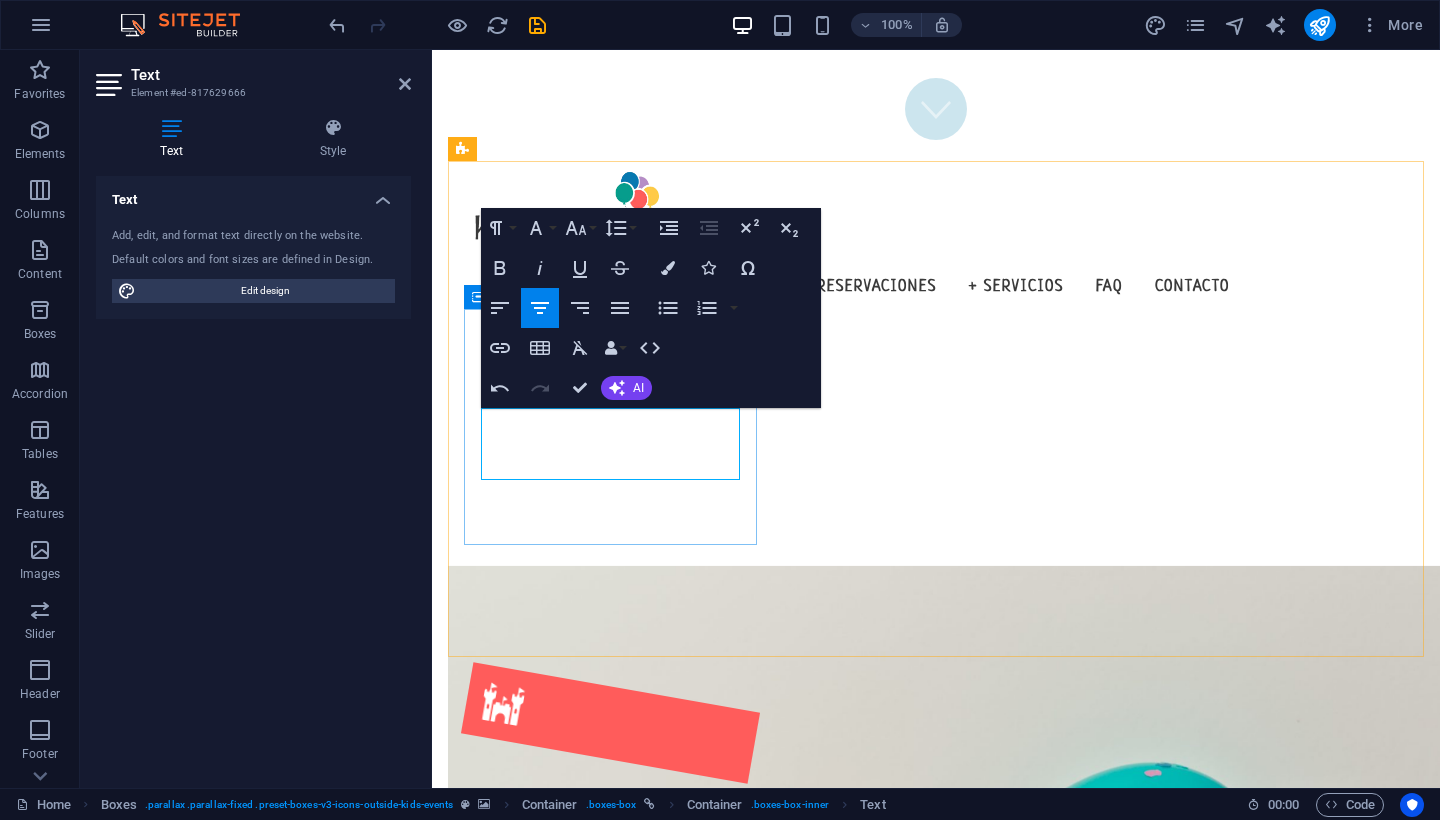 click on "​Contamos con opciones de Barras d https://preview.sitehub.io/15748959#ed-817629702 e" at bounding box center (610, 857) 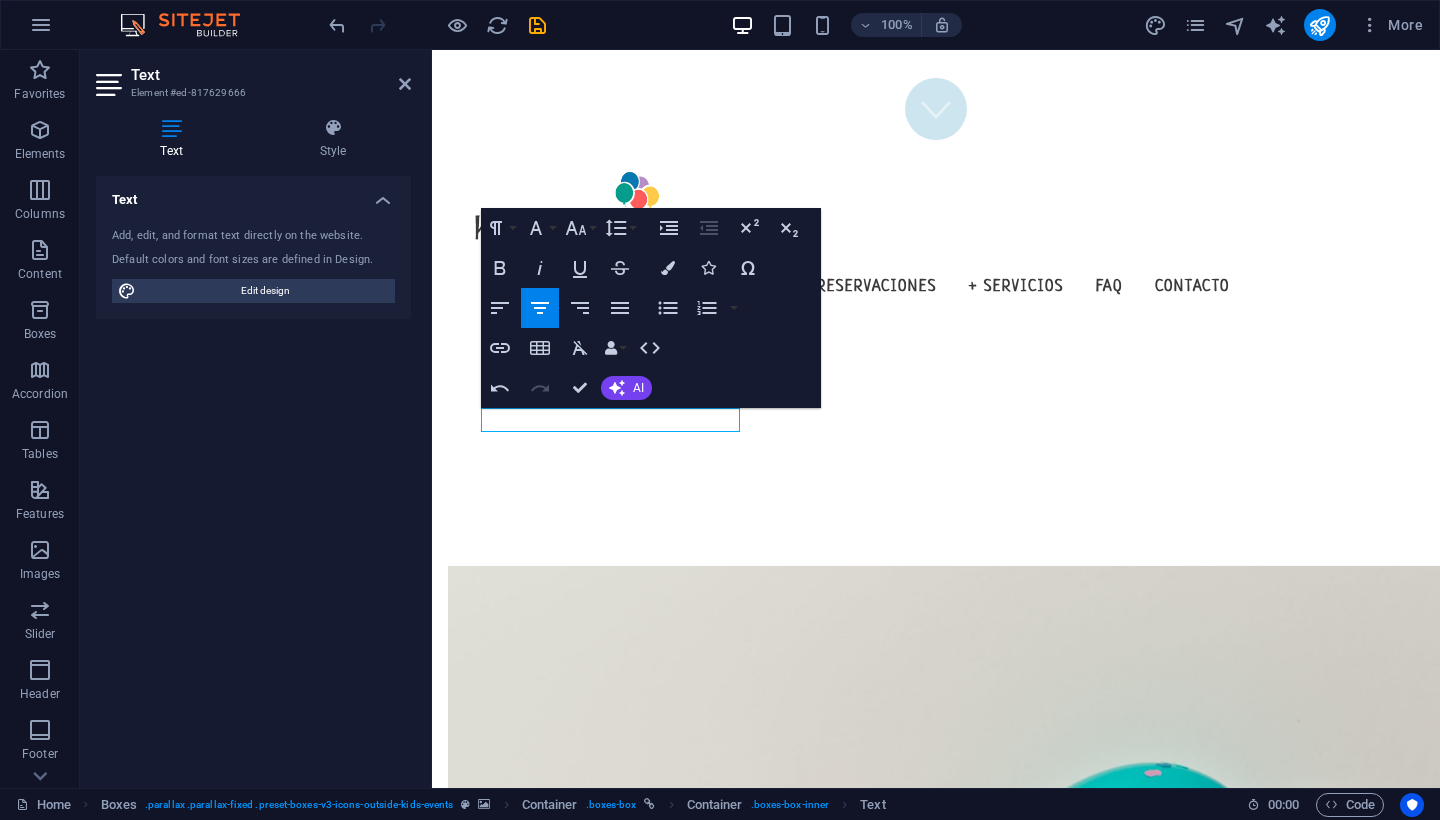 click at bounding box center [952, 935] 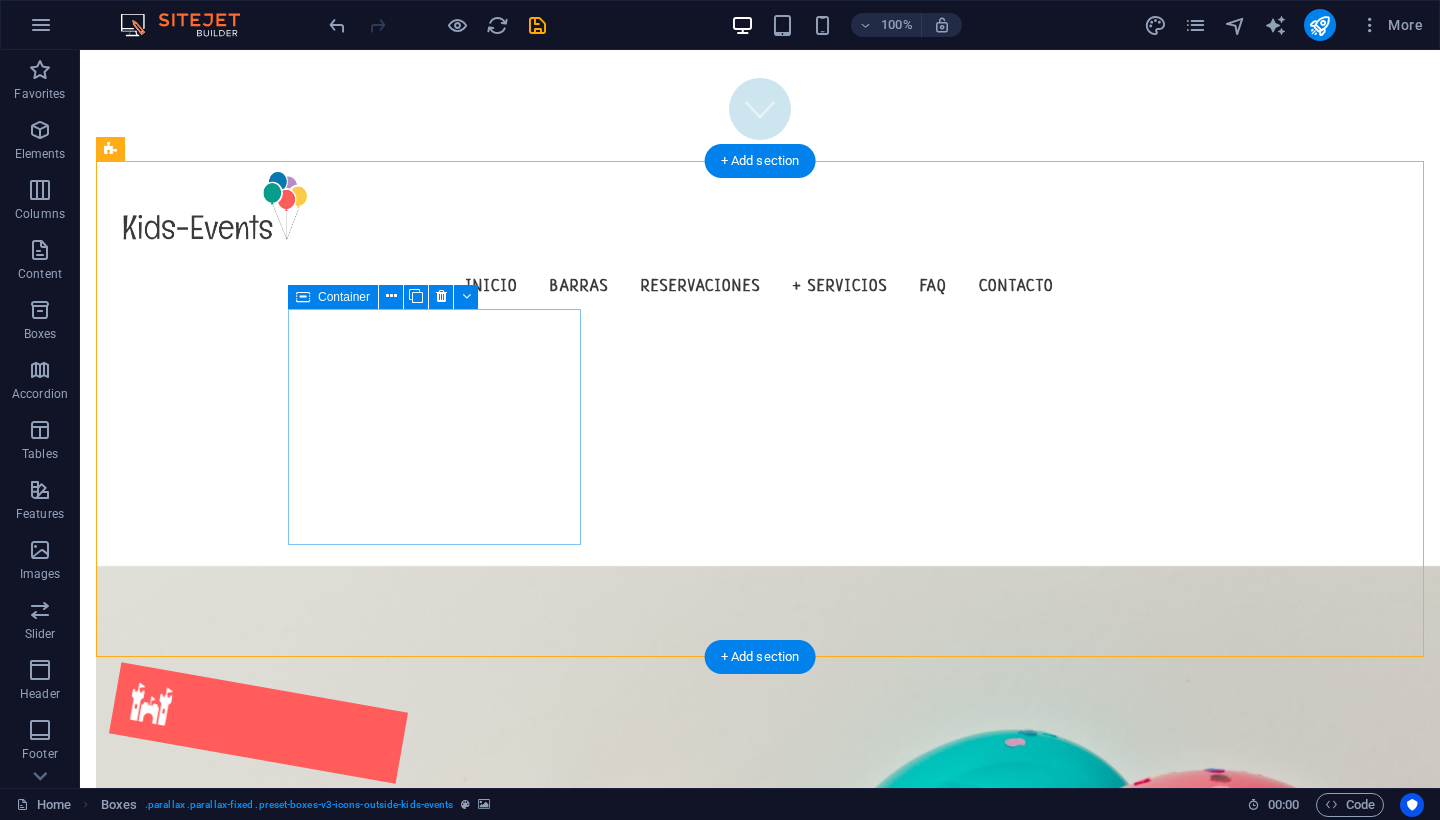 click on "Barras de Bebidas" at bounding box center [258, 780] 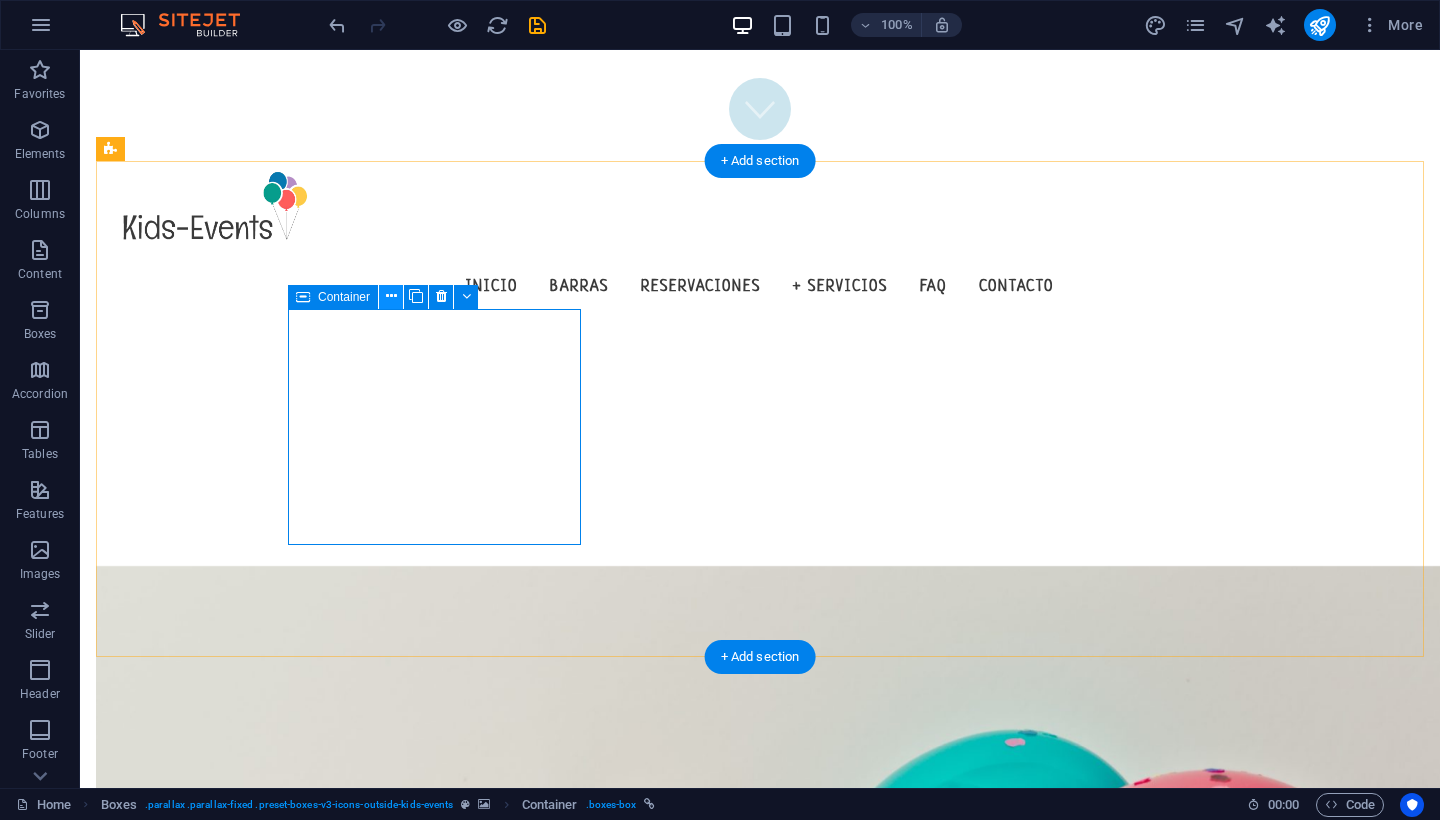 click at bounding box center (391, 296) 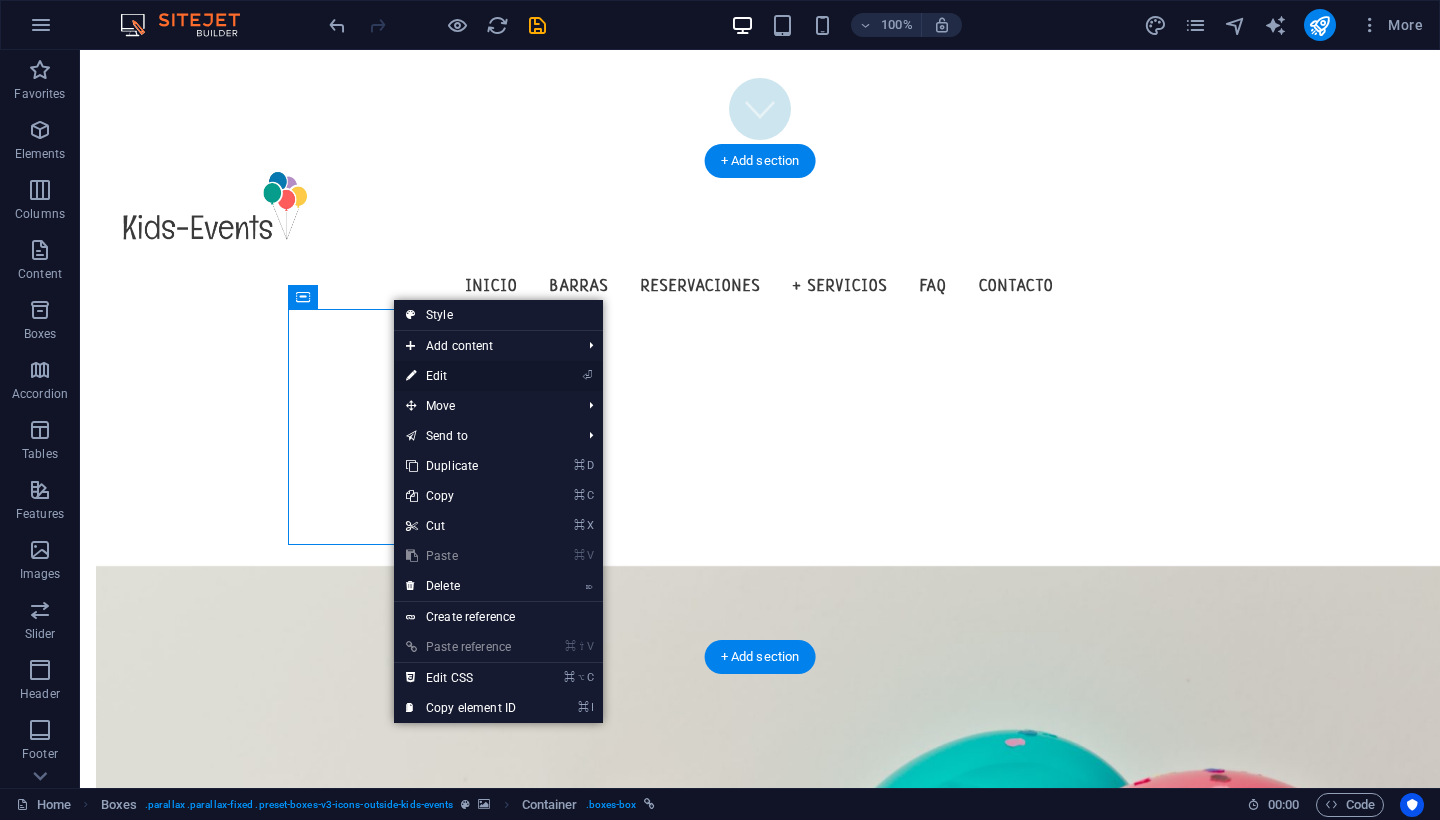 click on "⏎  Edit" at bounding box center (461, 376) 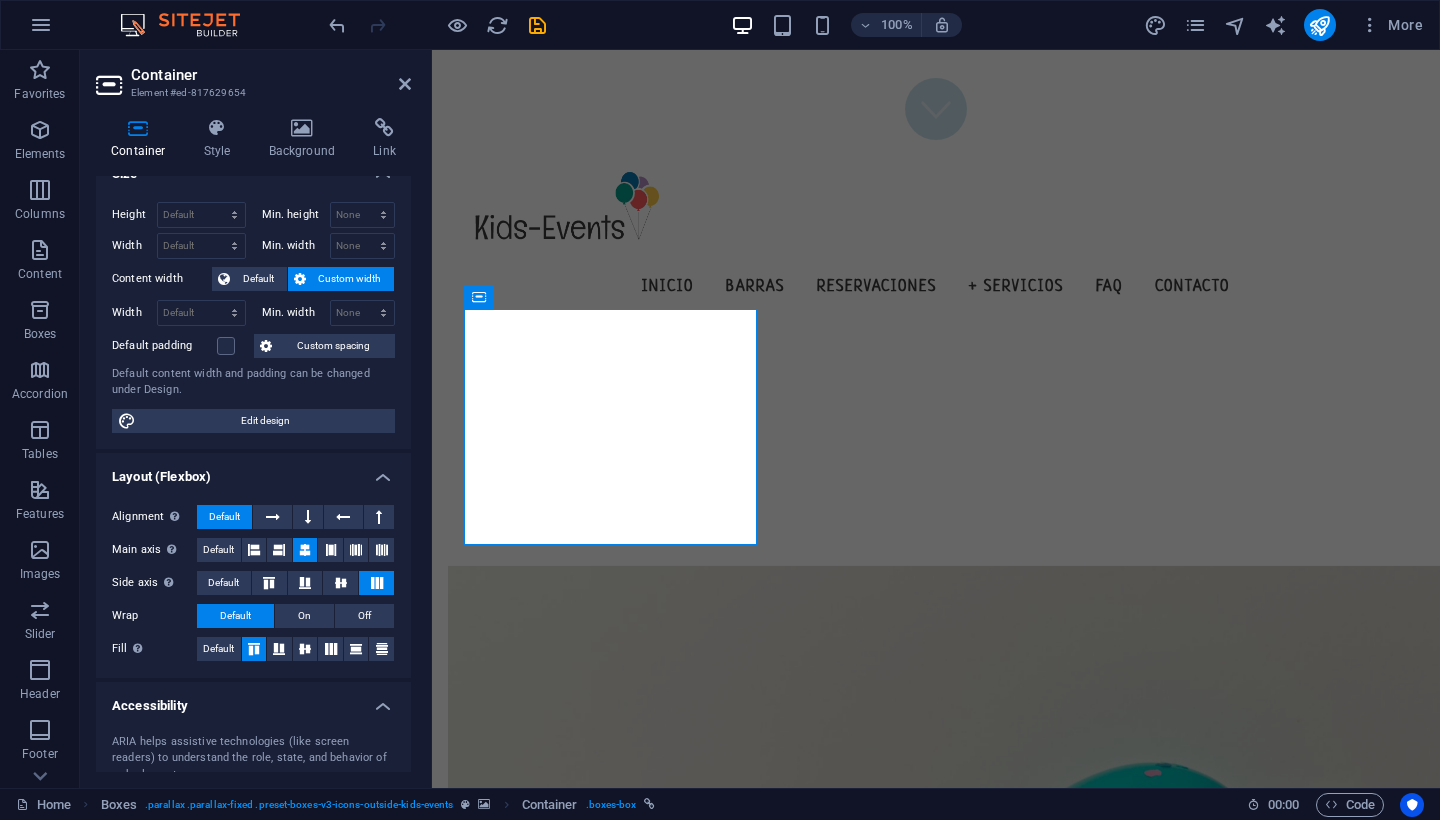 scroll, scrollTop: 37, scrollLeft: 0, axis: vertical 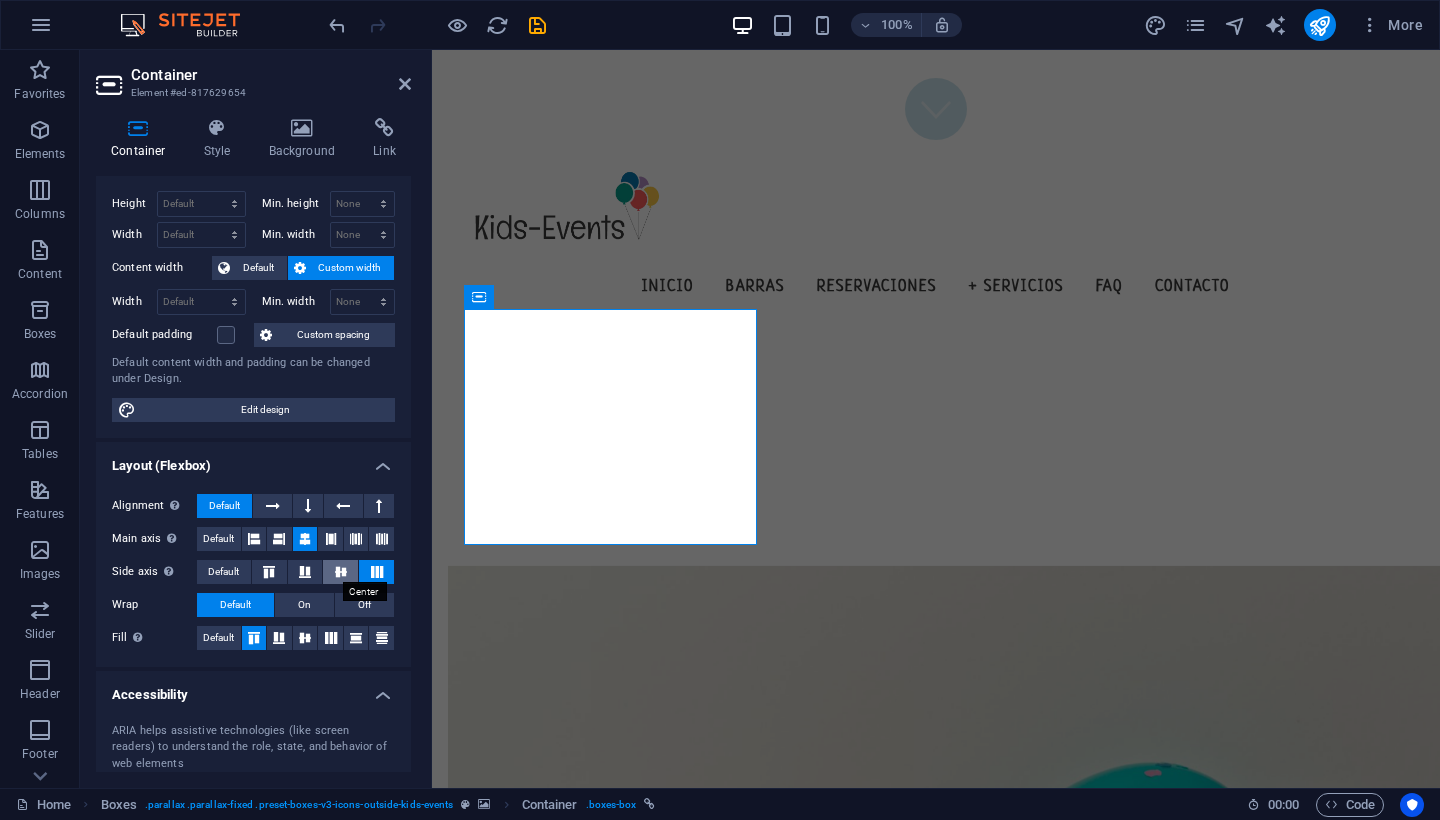 click at bounding box center (341, 572) 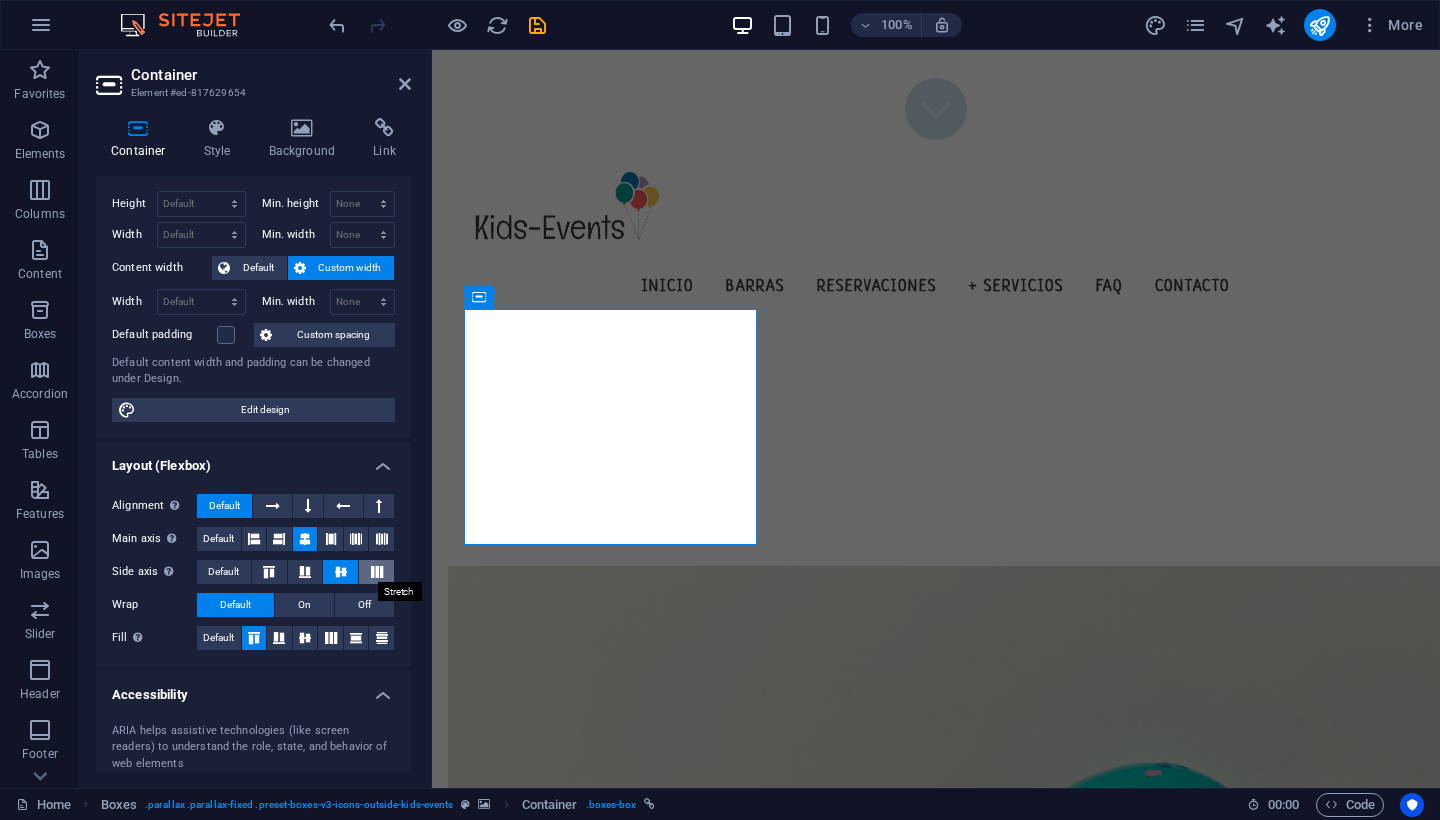 click at bounding box center [377, 572] 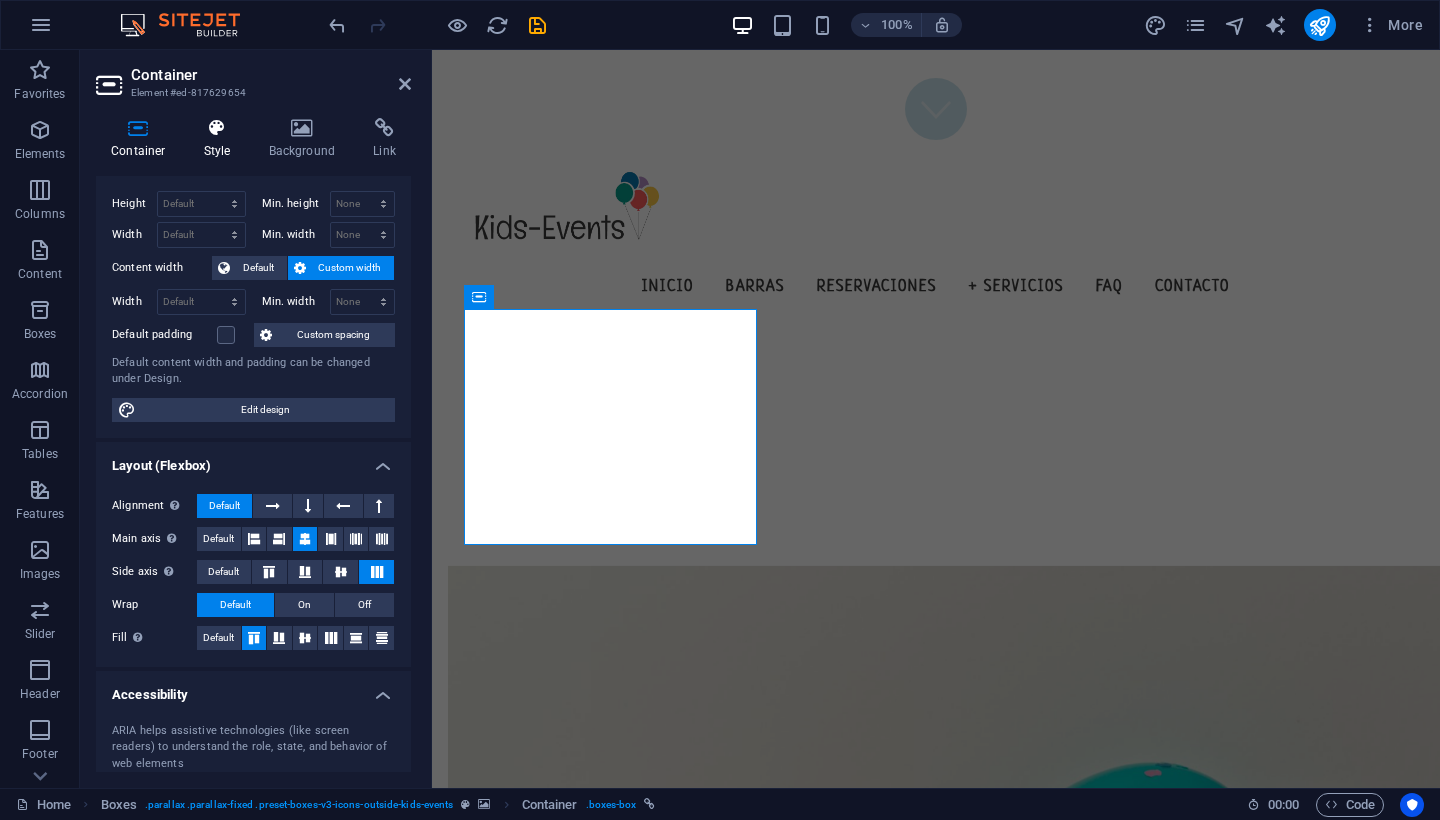 click on "Style" at bounding box center [221, 139] 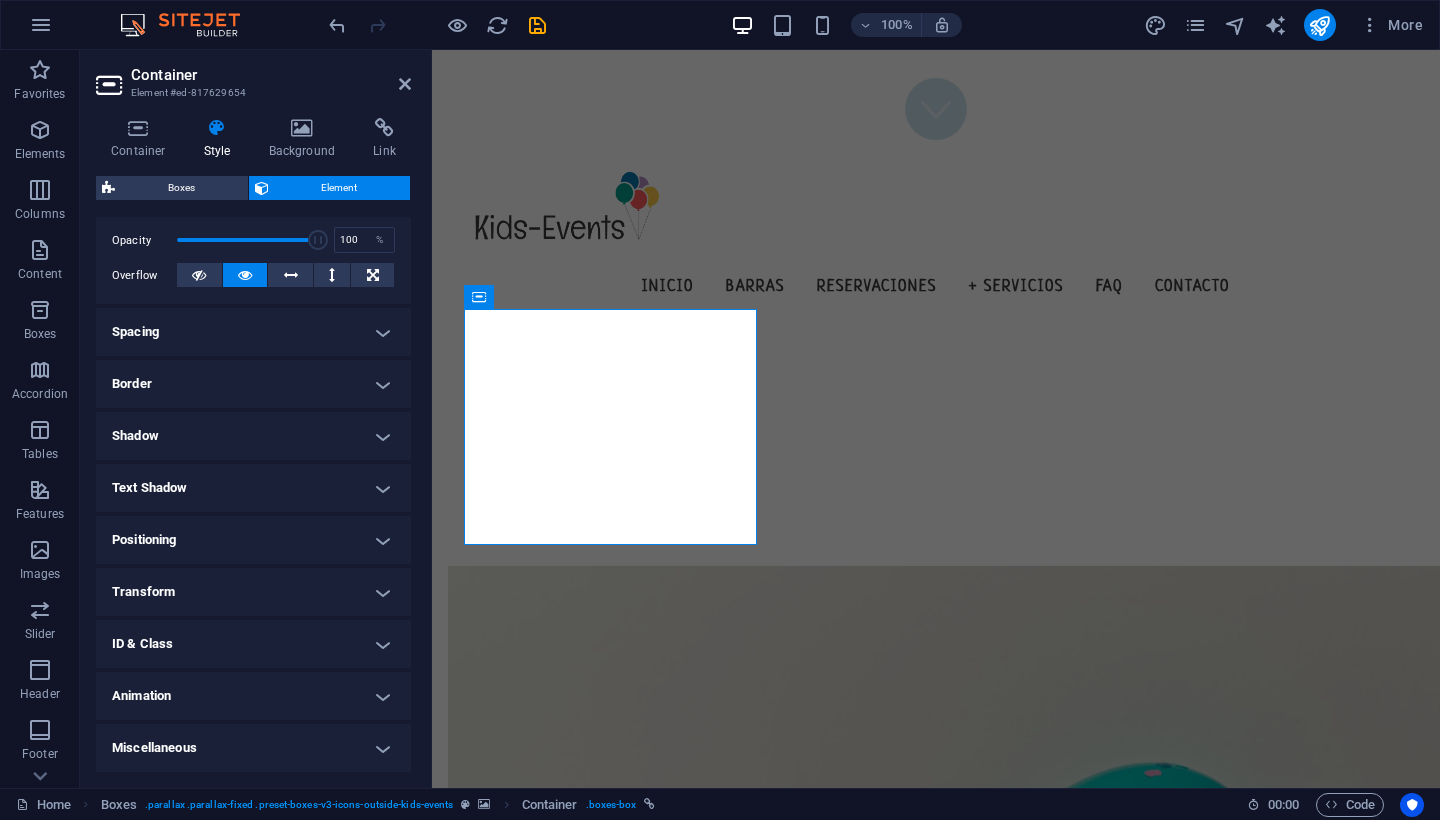 scroll, scrollTop: 289, scrollLeft: 0, axis: vertical 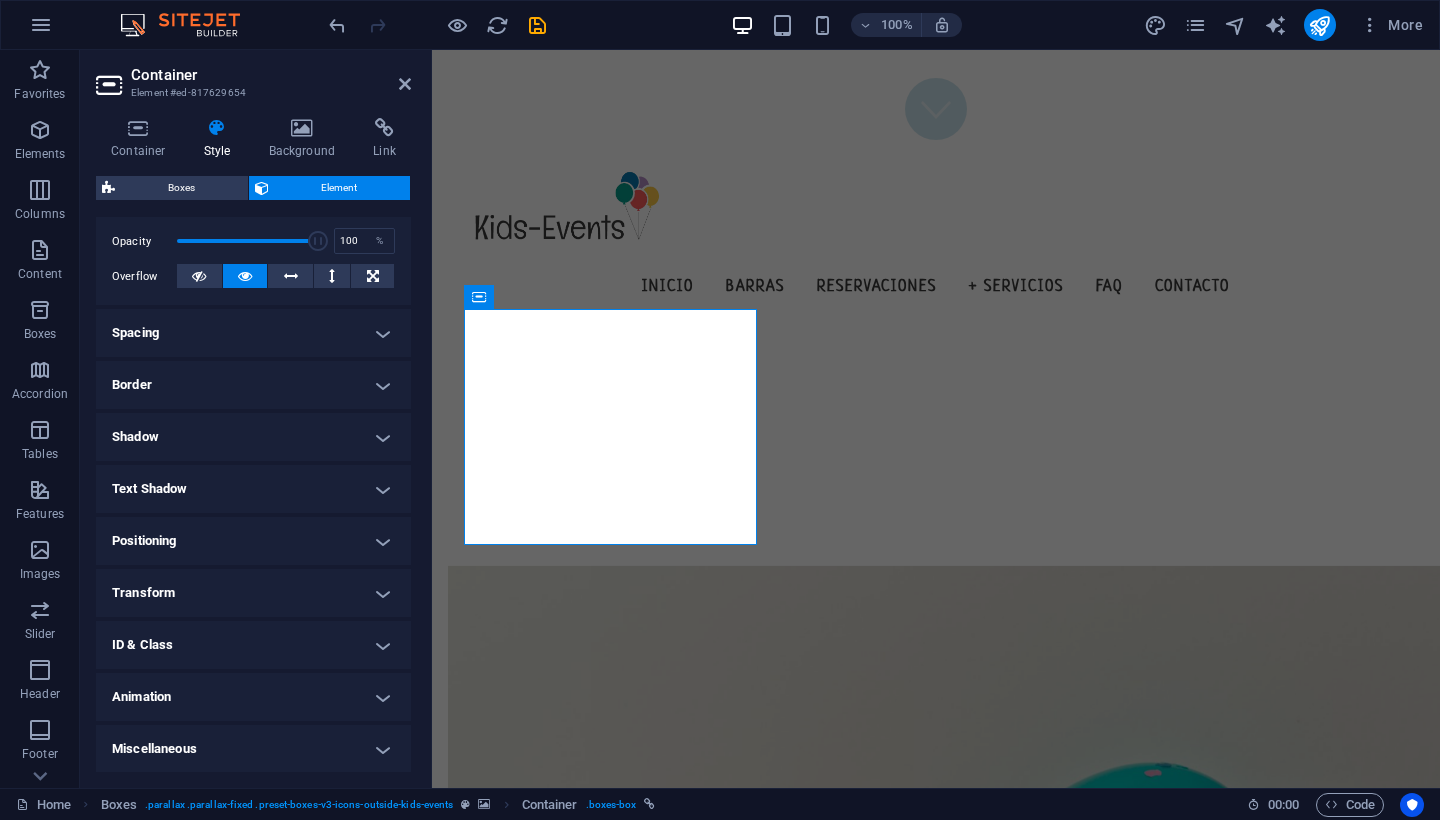 click on "Spacing" at bounding box center (253, 333) 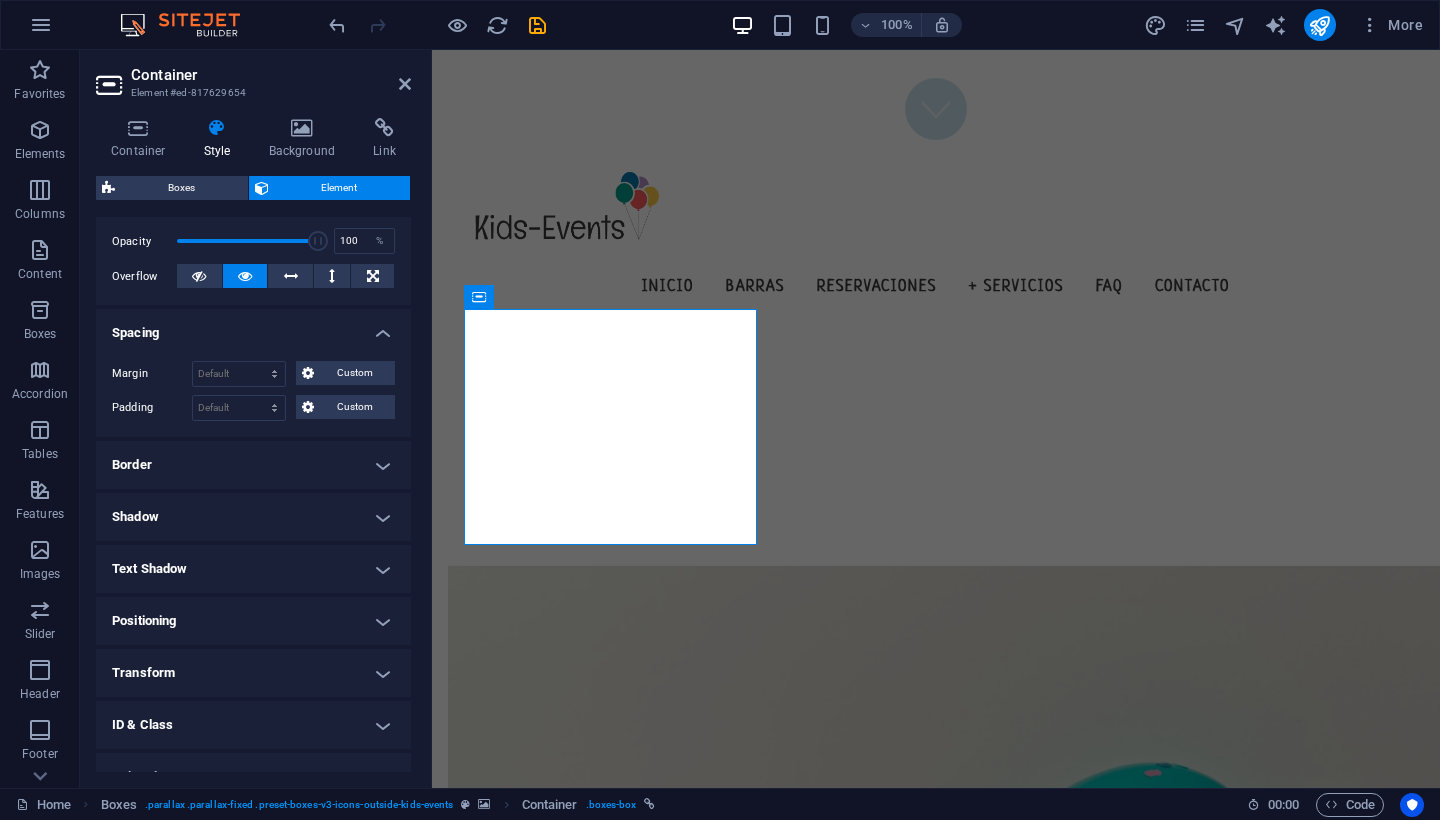 click on "Border" at bounding box center [253, 465] 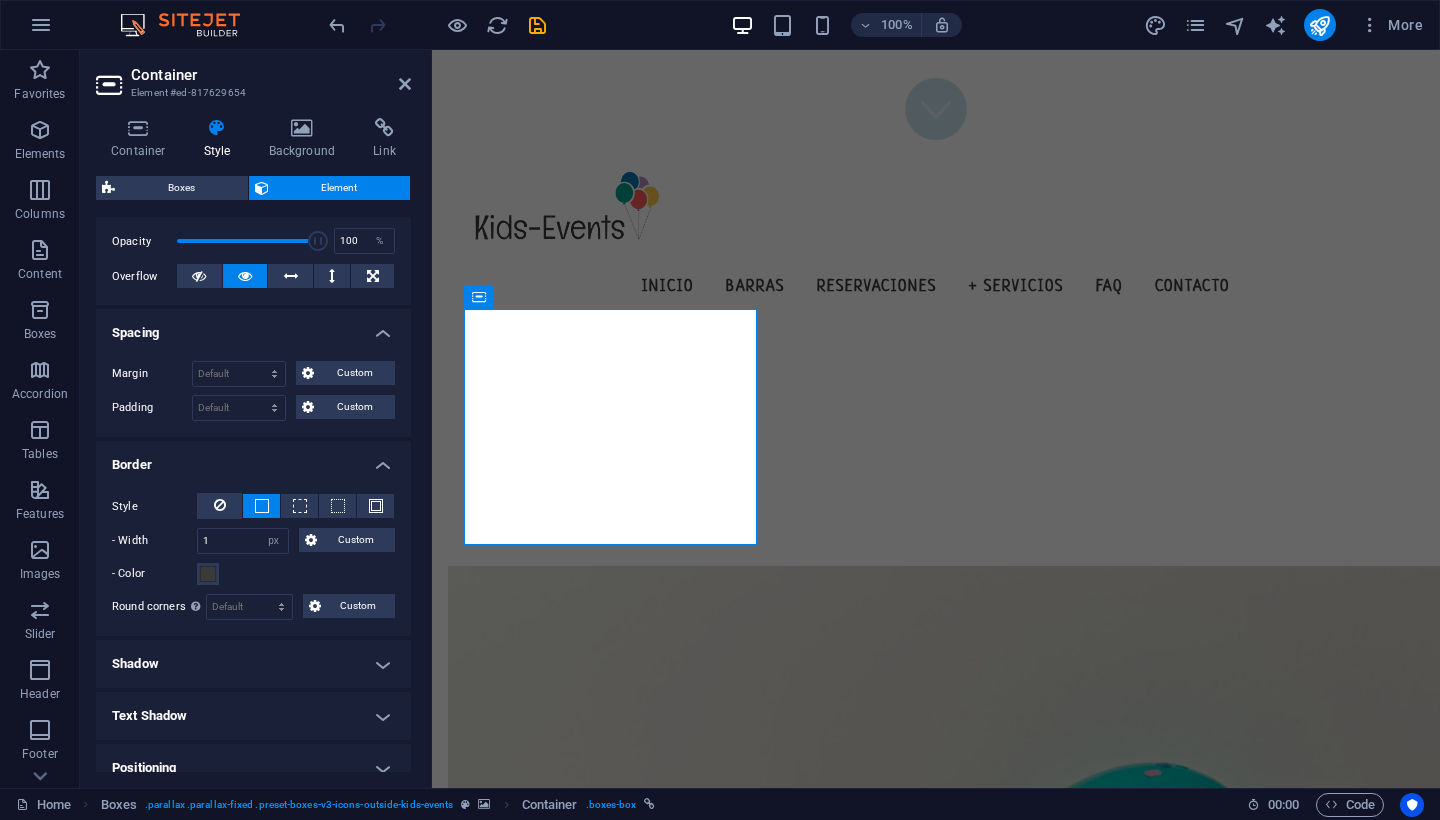 click on "Border" at bounding box center (253, 459) 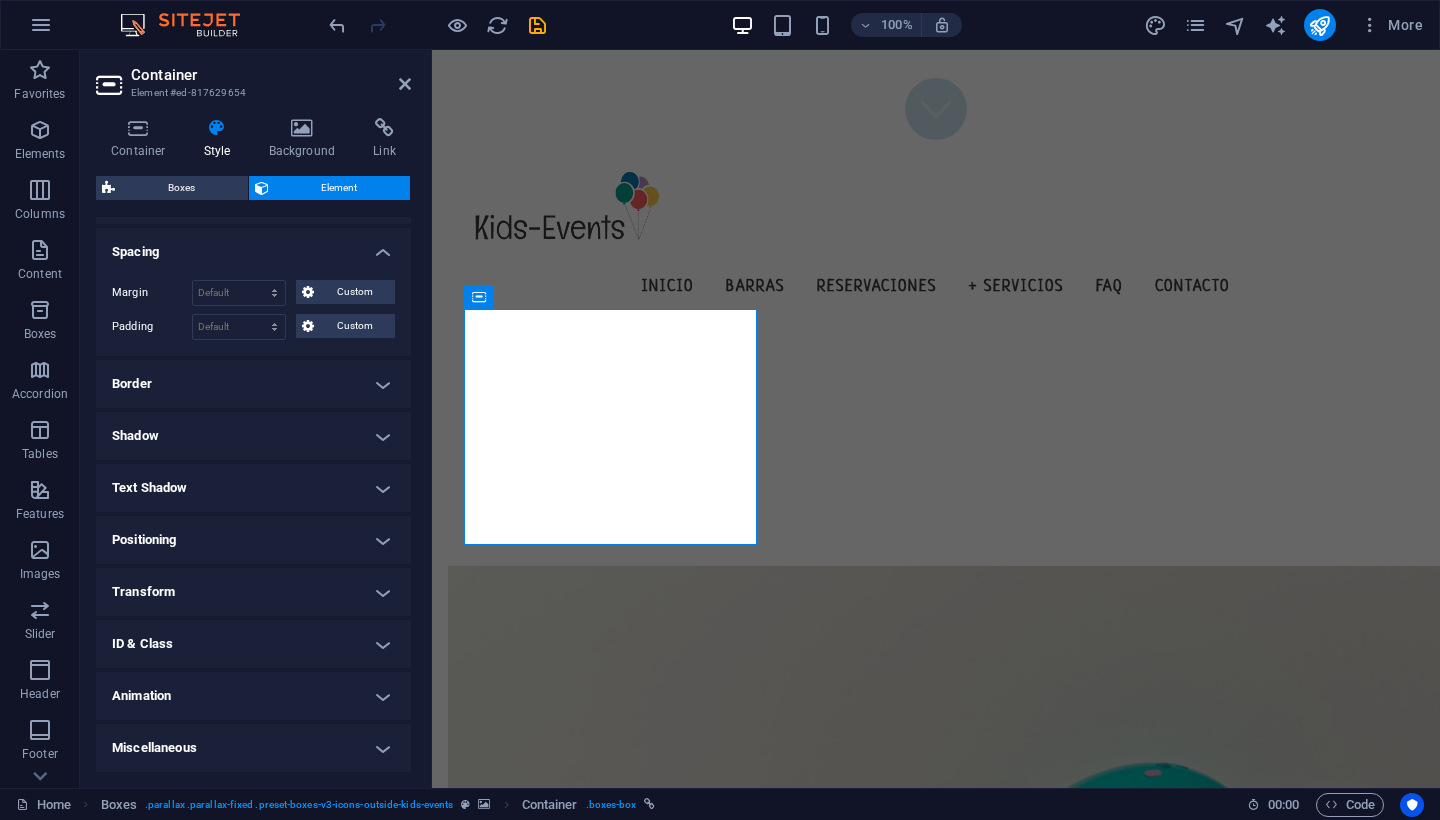 scroll, scrollTop: 369, scrollLeft: 0, axis: vertical 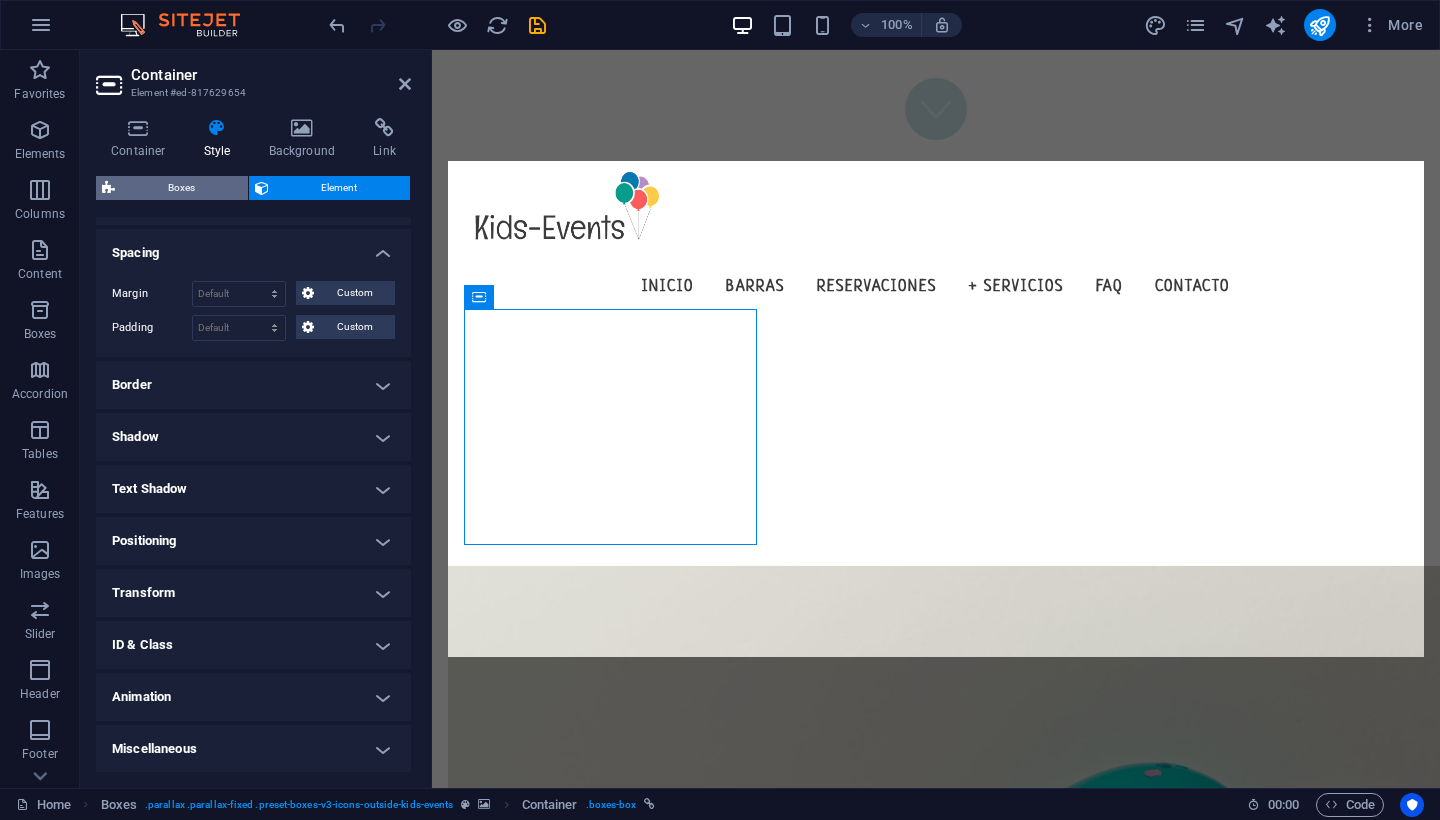 click on "Boxes" at bounding box center [181, 188] 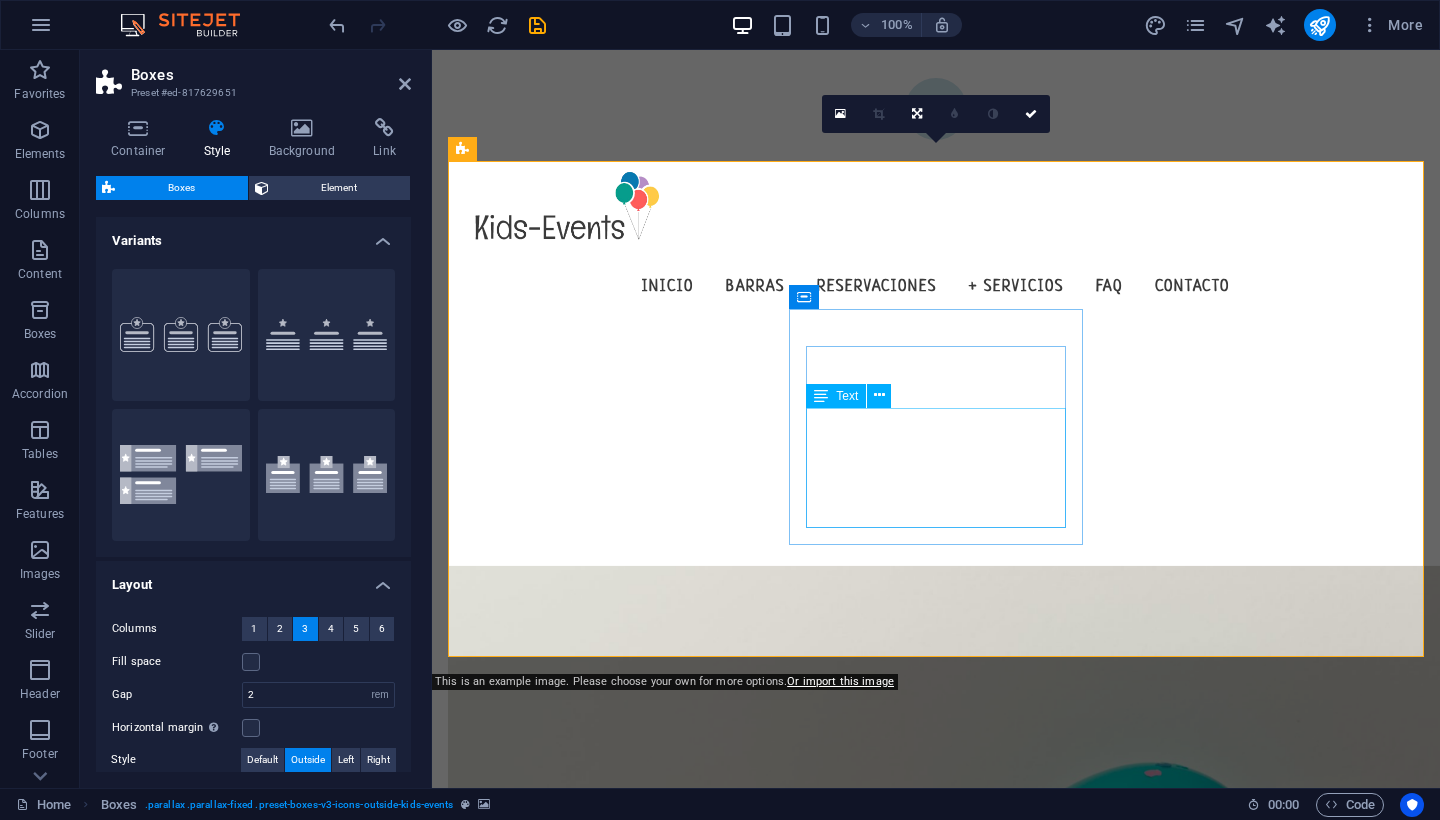 click on "Lorem ipsum dolor sit amet, consectetuer adipiscing elit. Aenean commodo ligula eget dolor. Lorem ipsum dolor sit amet, consectetuer adipiscing elit leget dolor." at bounding box center [610, 1065] 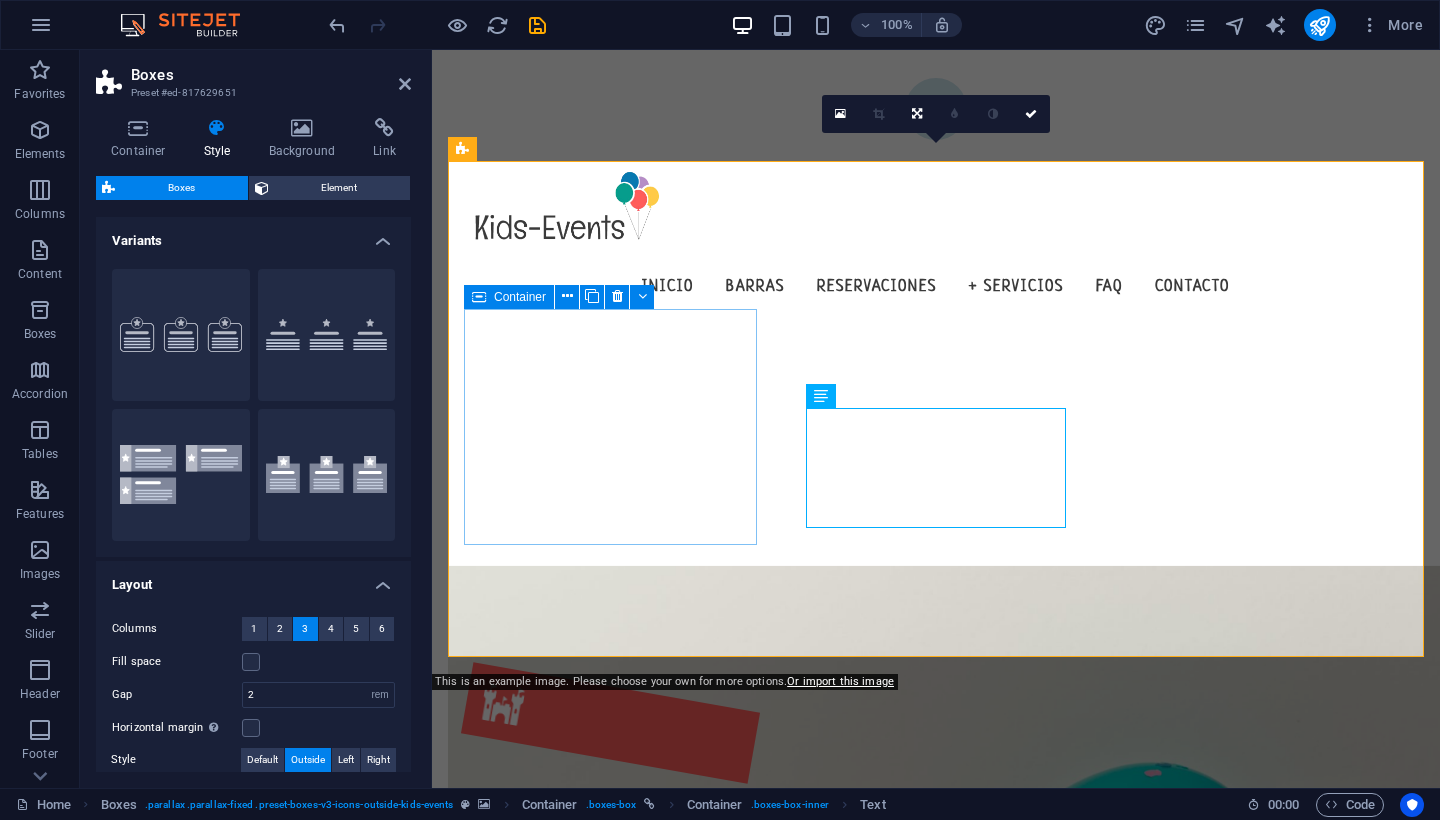 click on "Barras de Bebidas" at bounding box center [610, 780] 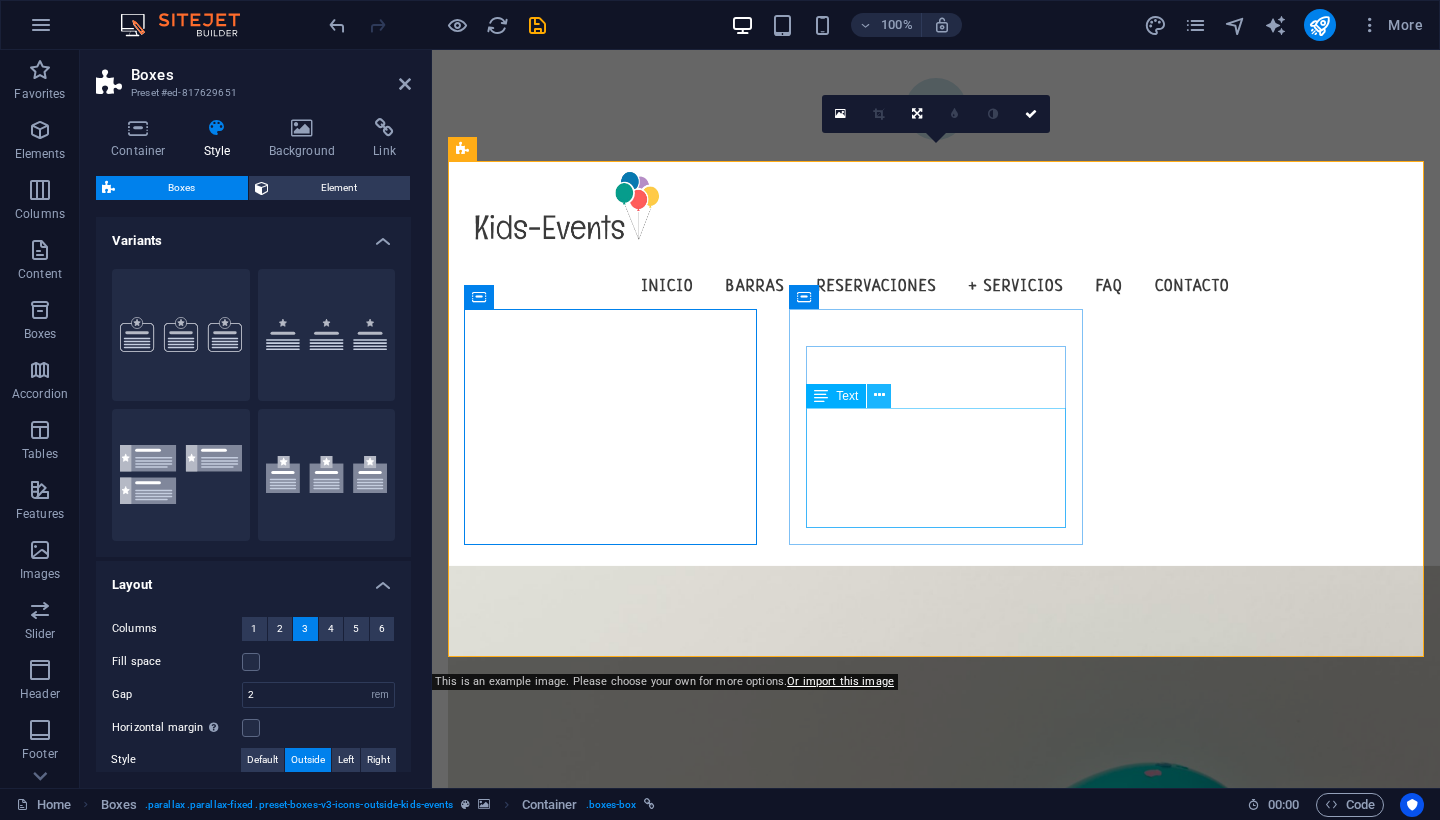 click at bounding box center (879, 395) 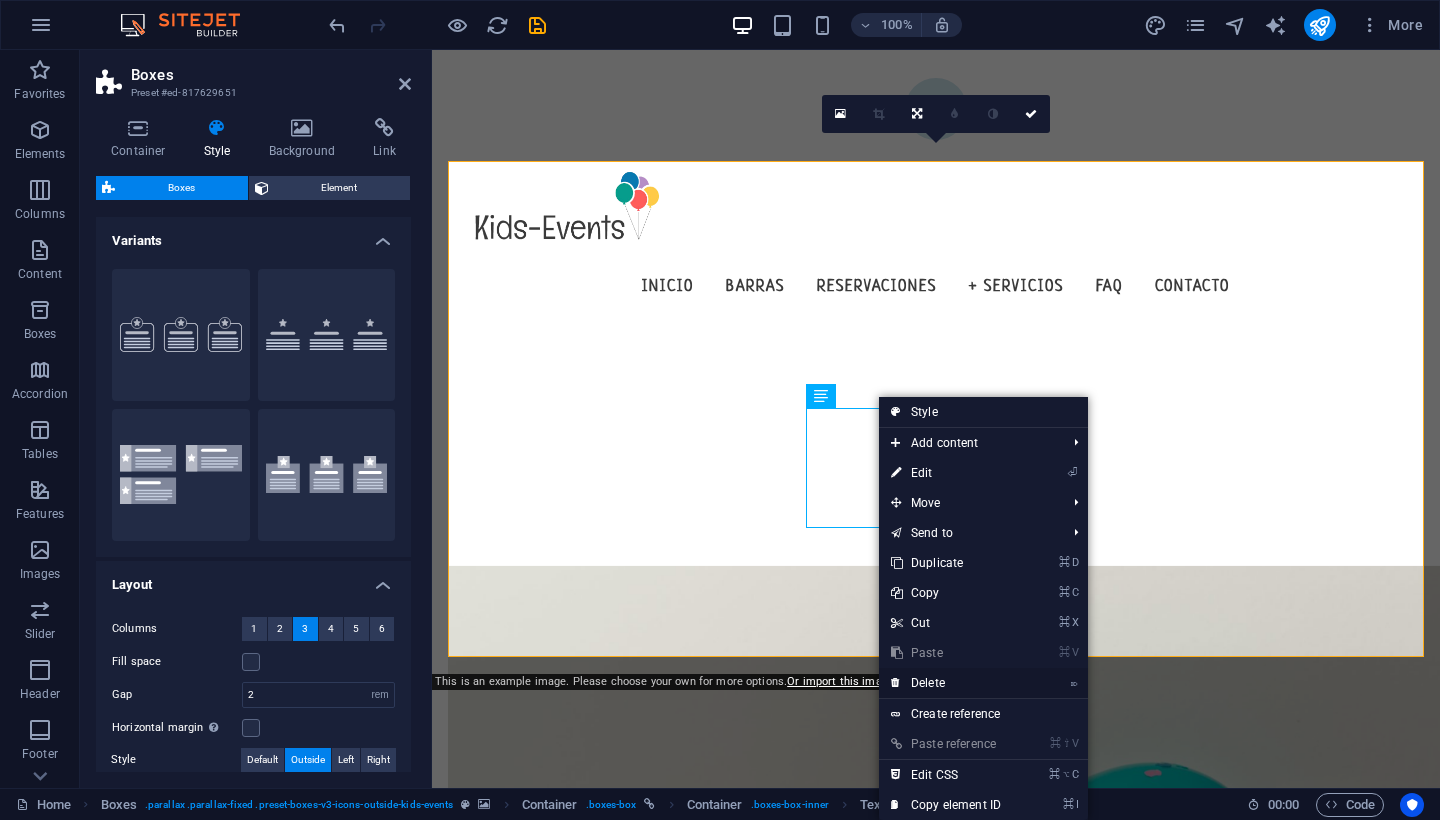 click on "⌦  Delete" at bounding box center (946, 683) 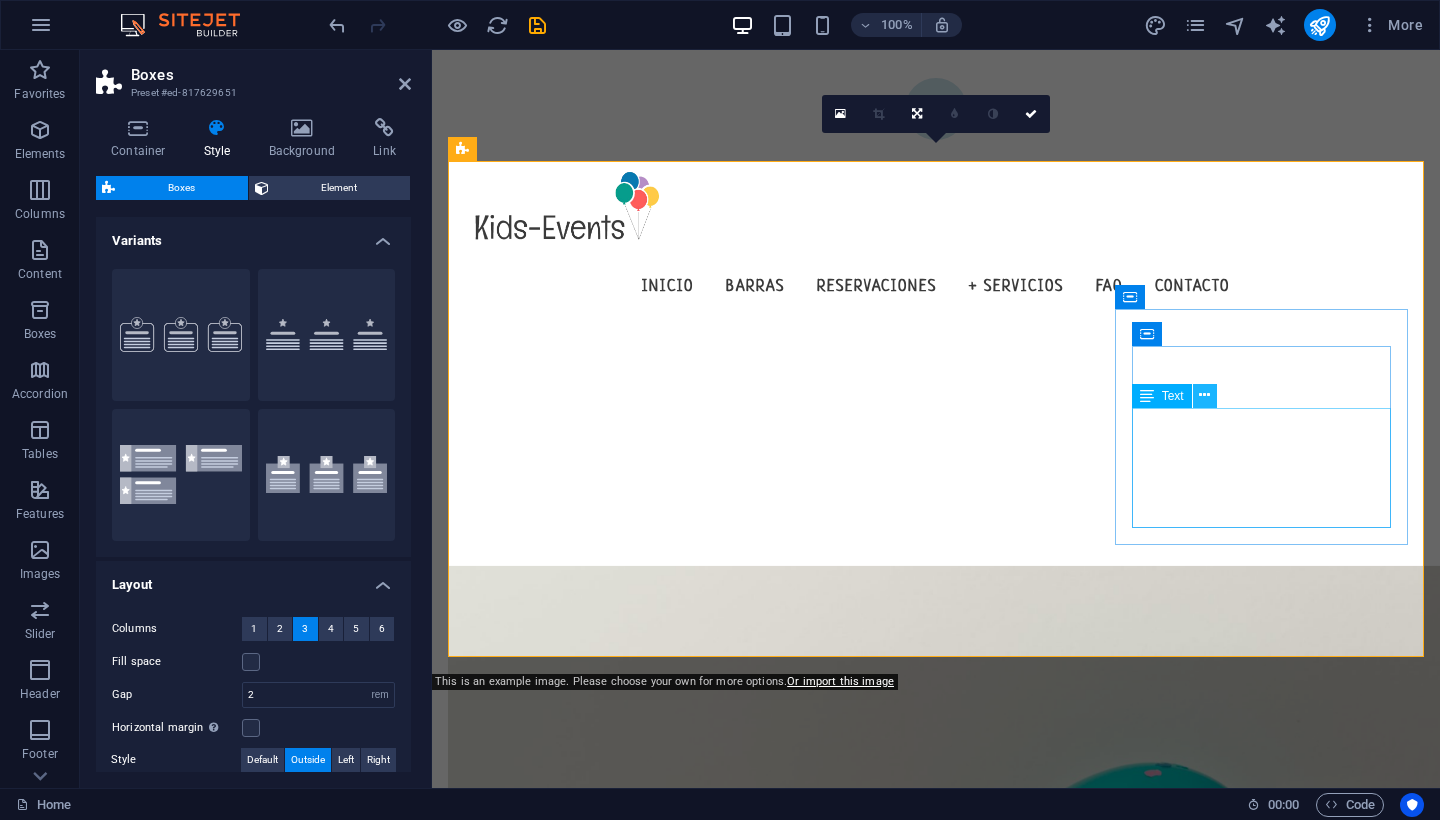 click at bounding box center [1204, 395] 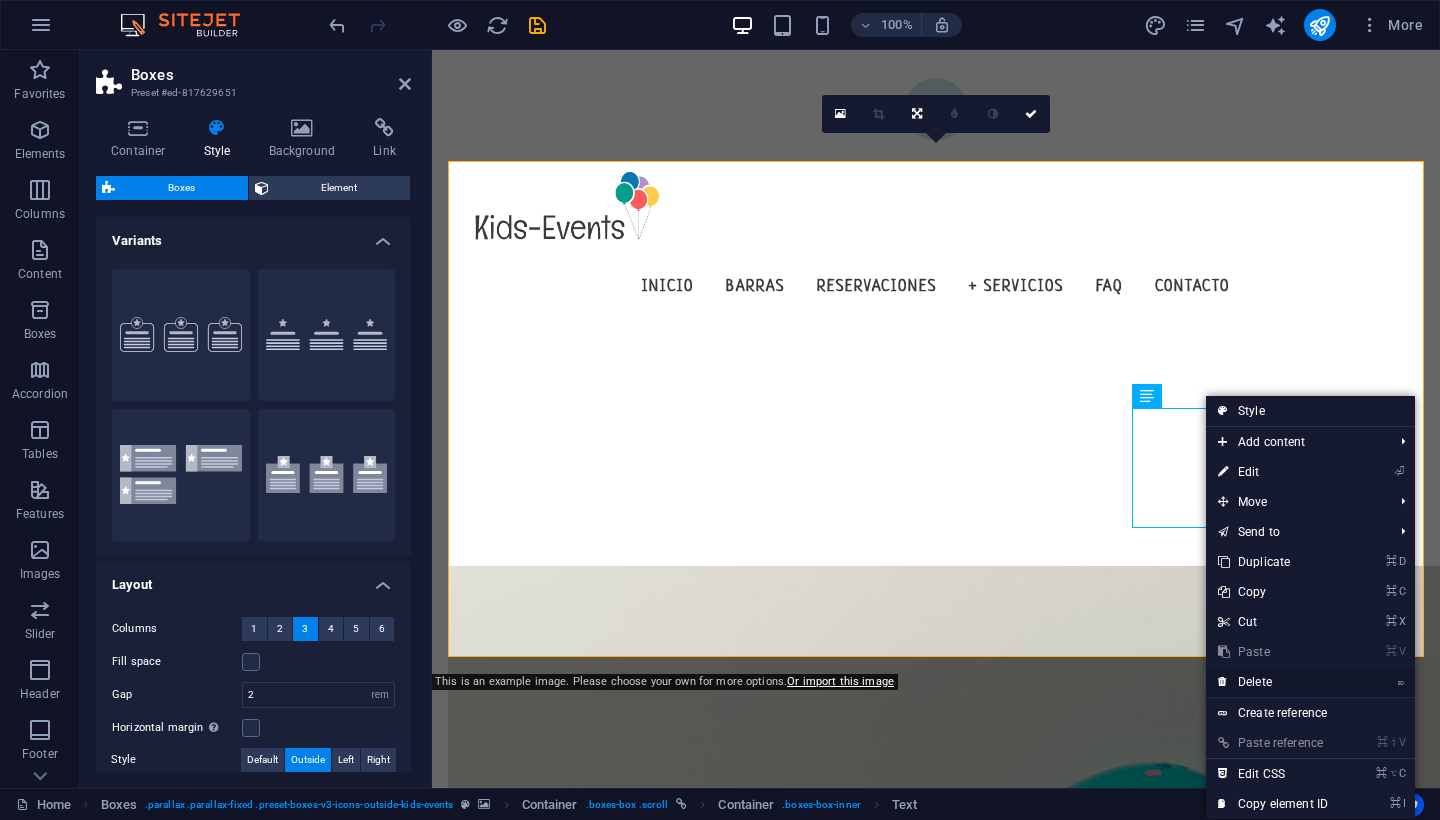 click on "⌦  Delete" at bounding box center (1273, 682) 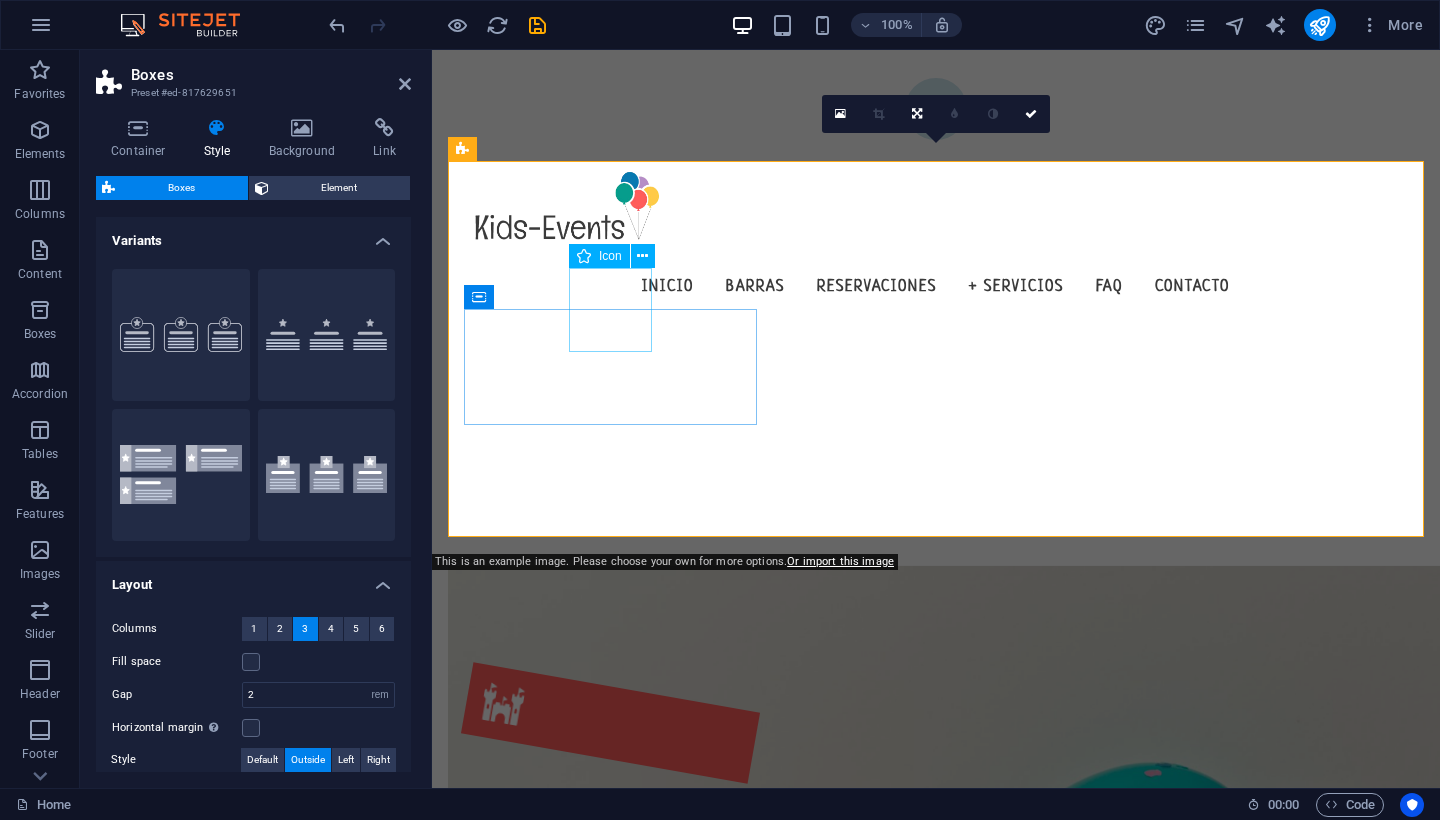click at bounding box center (610, 722) 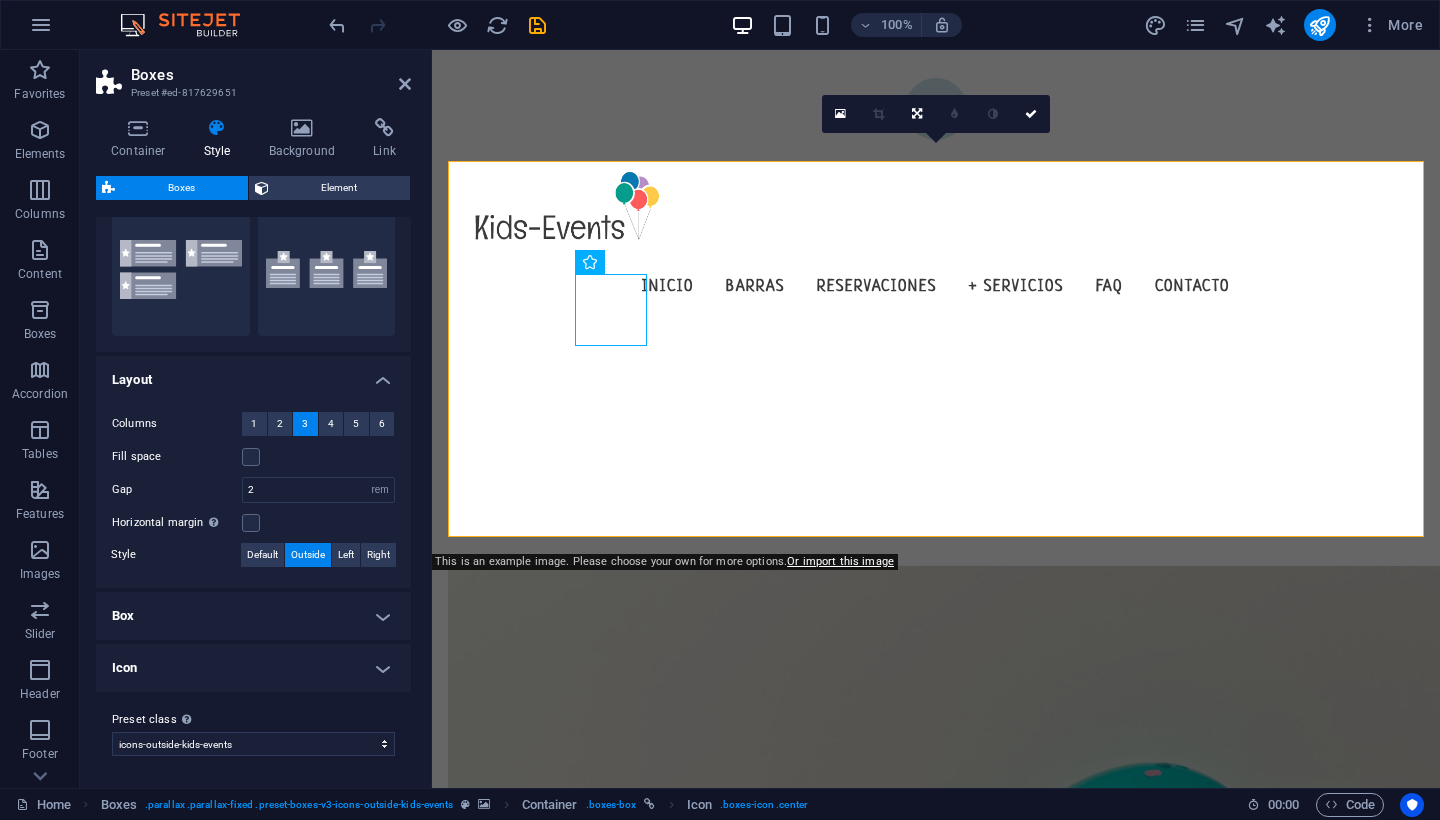 scroll, scrollTop: 204, scrollLeft: 0, axis: vertical 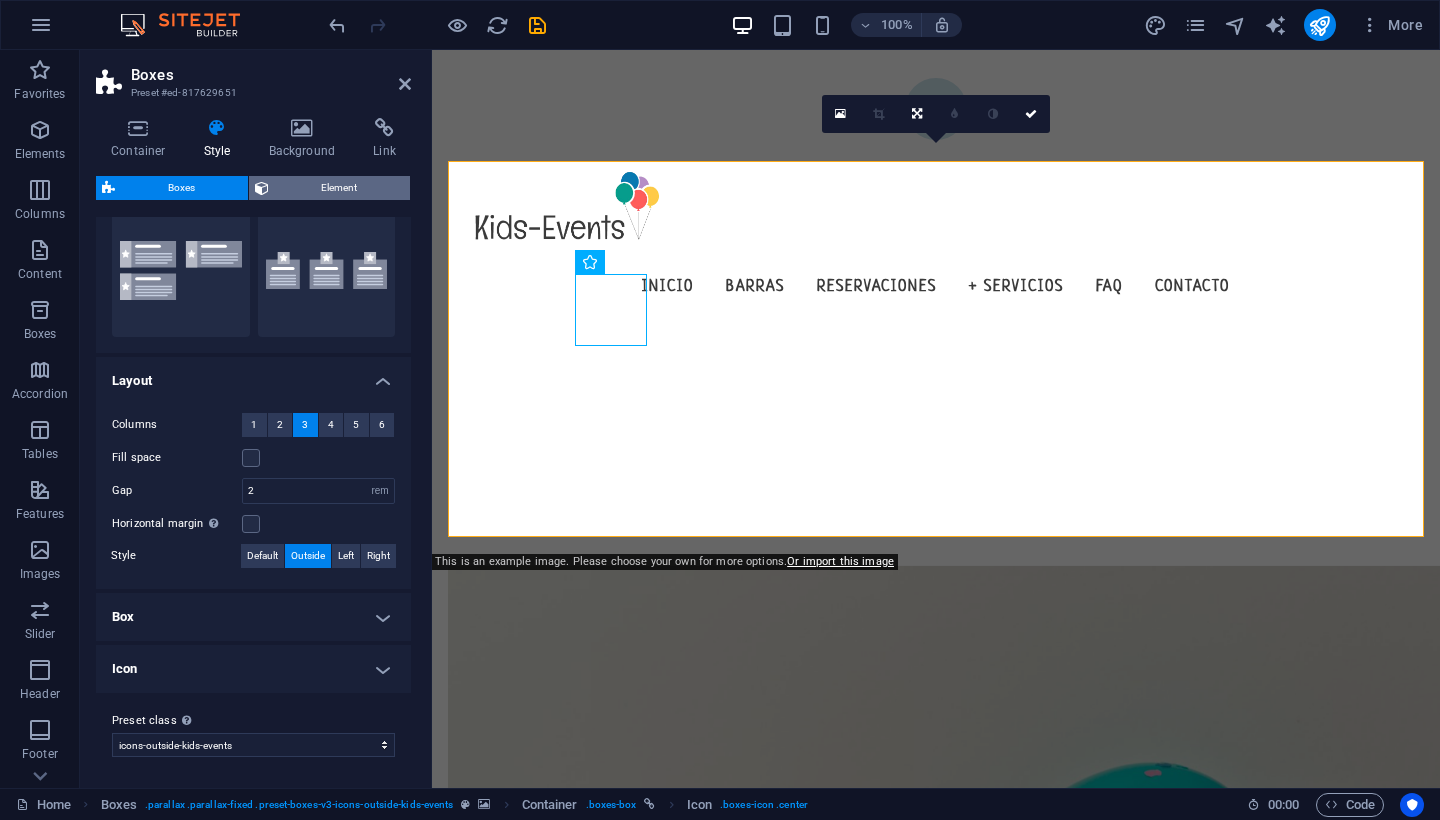 click on "Element" at bounding box center [340, 188] 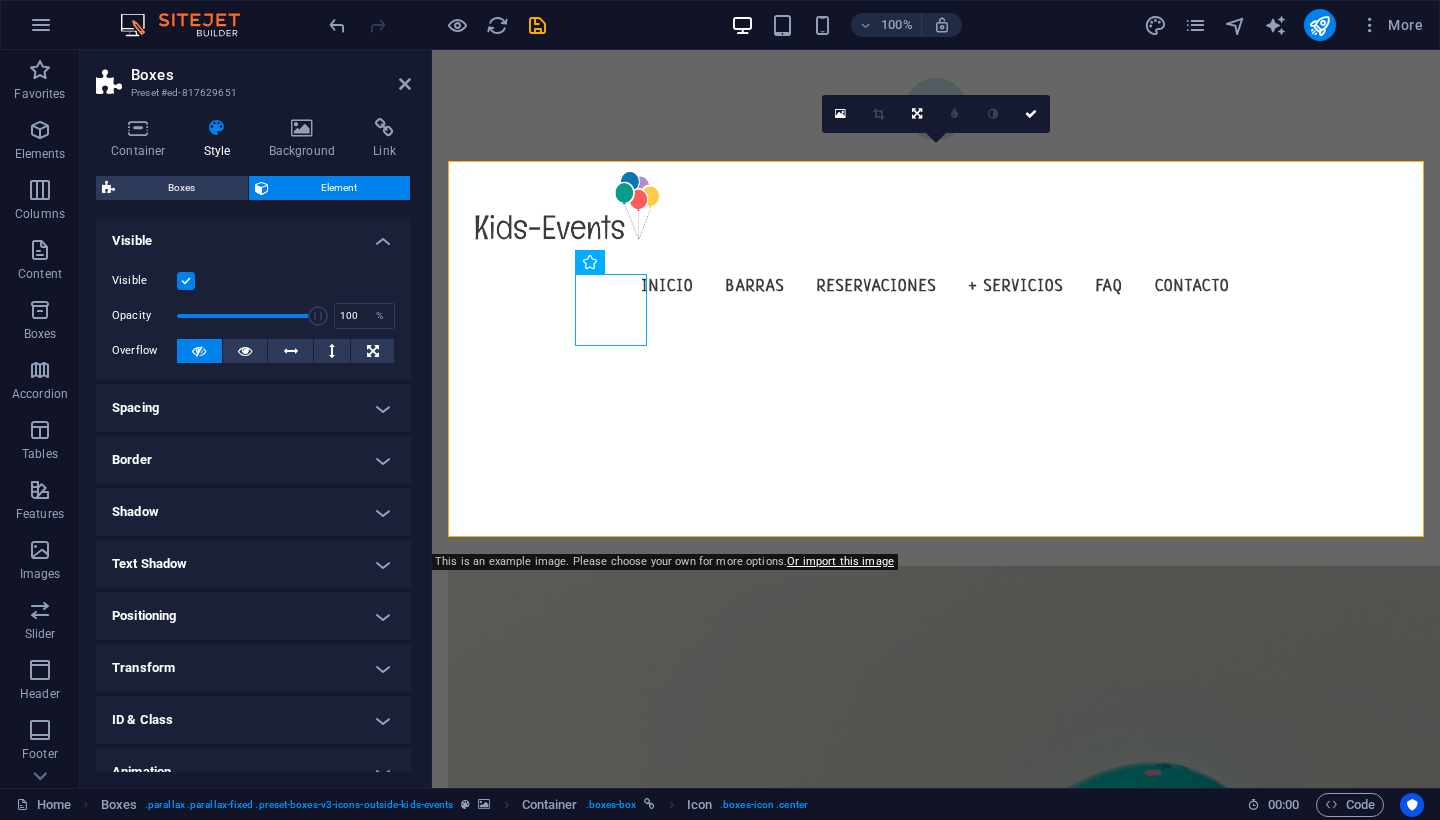 scroll, scrollTop: 0, scrollLeft: 0, axis: both 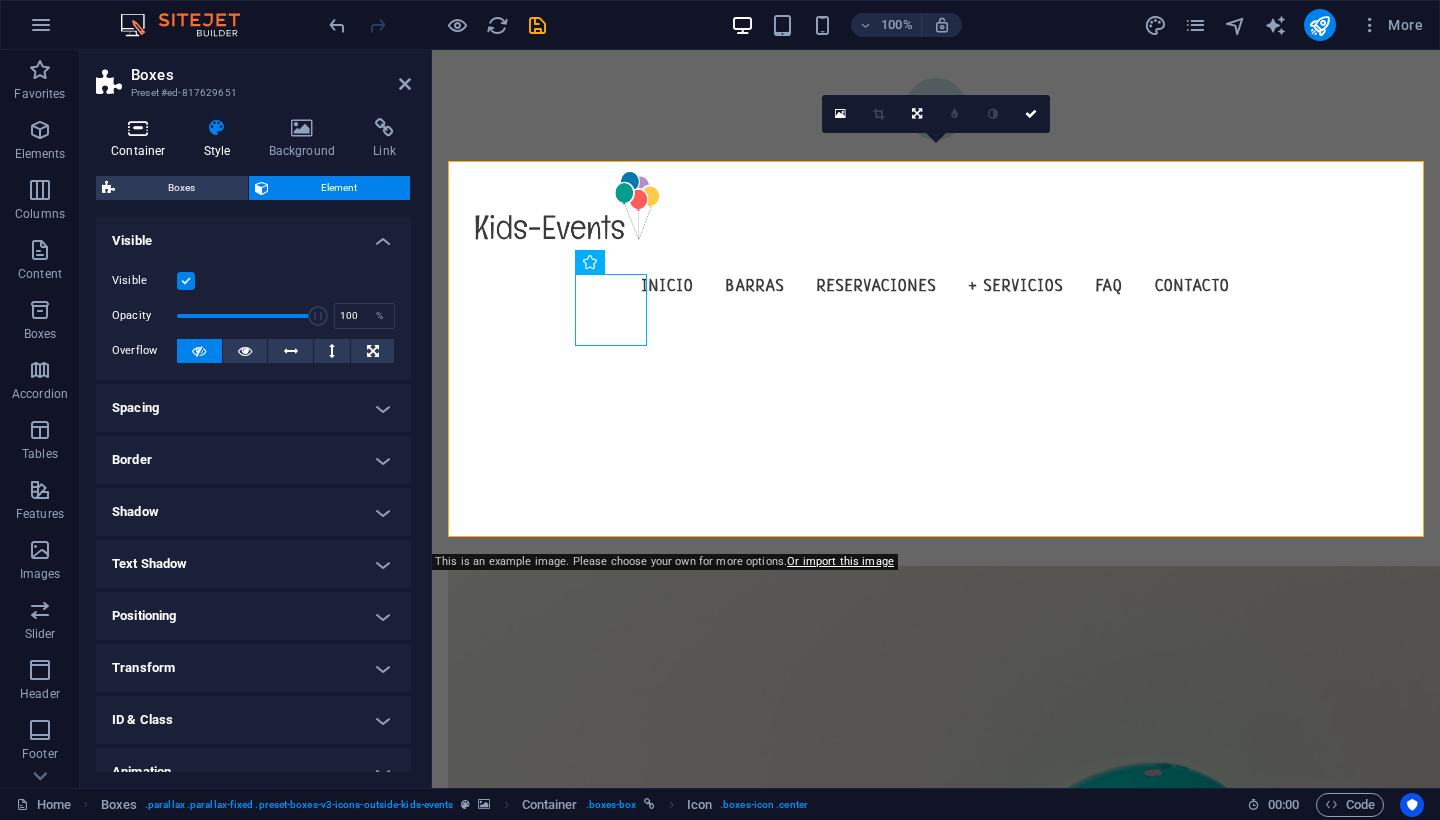 click at bounding box center (138, 128) 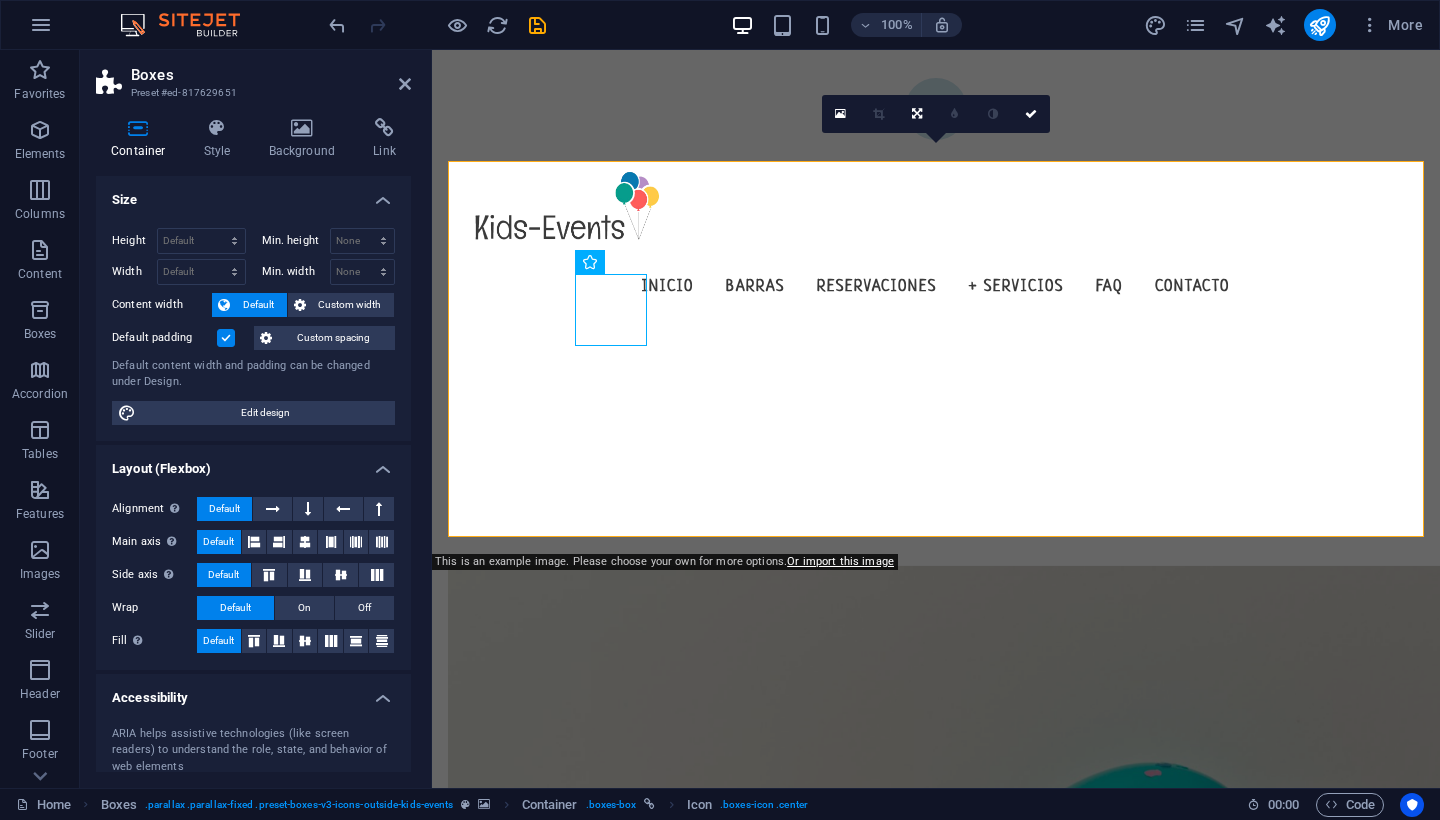scroll, scrollTop: 0, scrollLeft: 0, axis: both 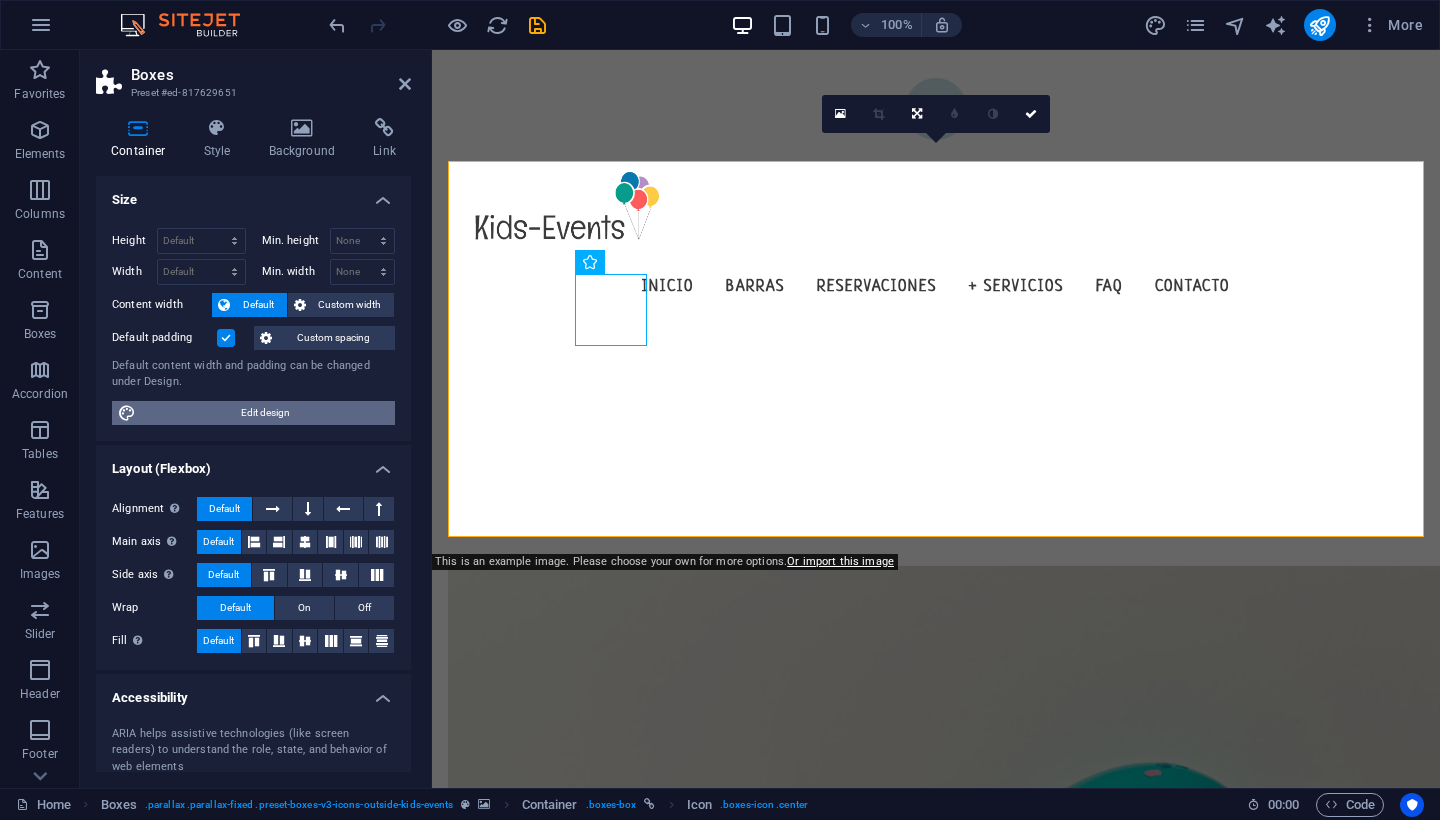 click on "Edit design" at bounding box center (265, 413) 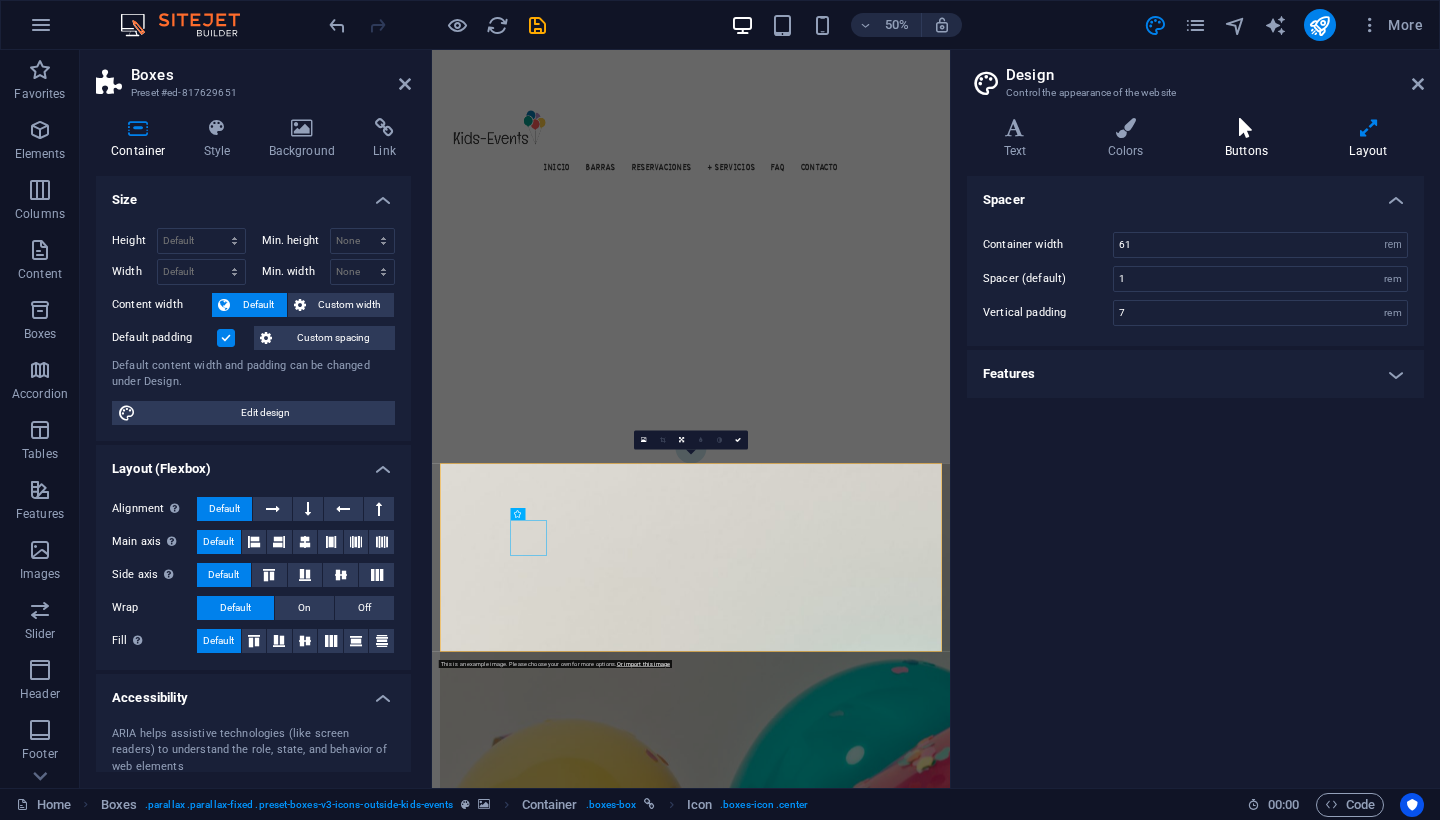 click at bounding box center [1246, 128] 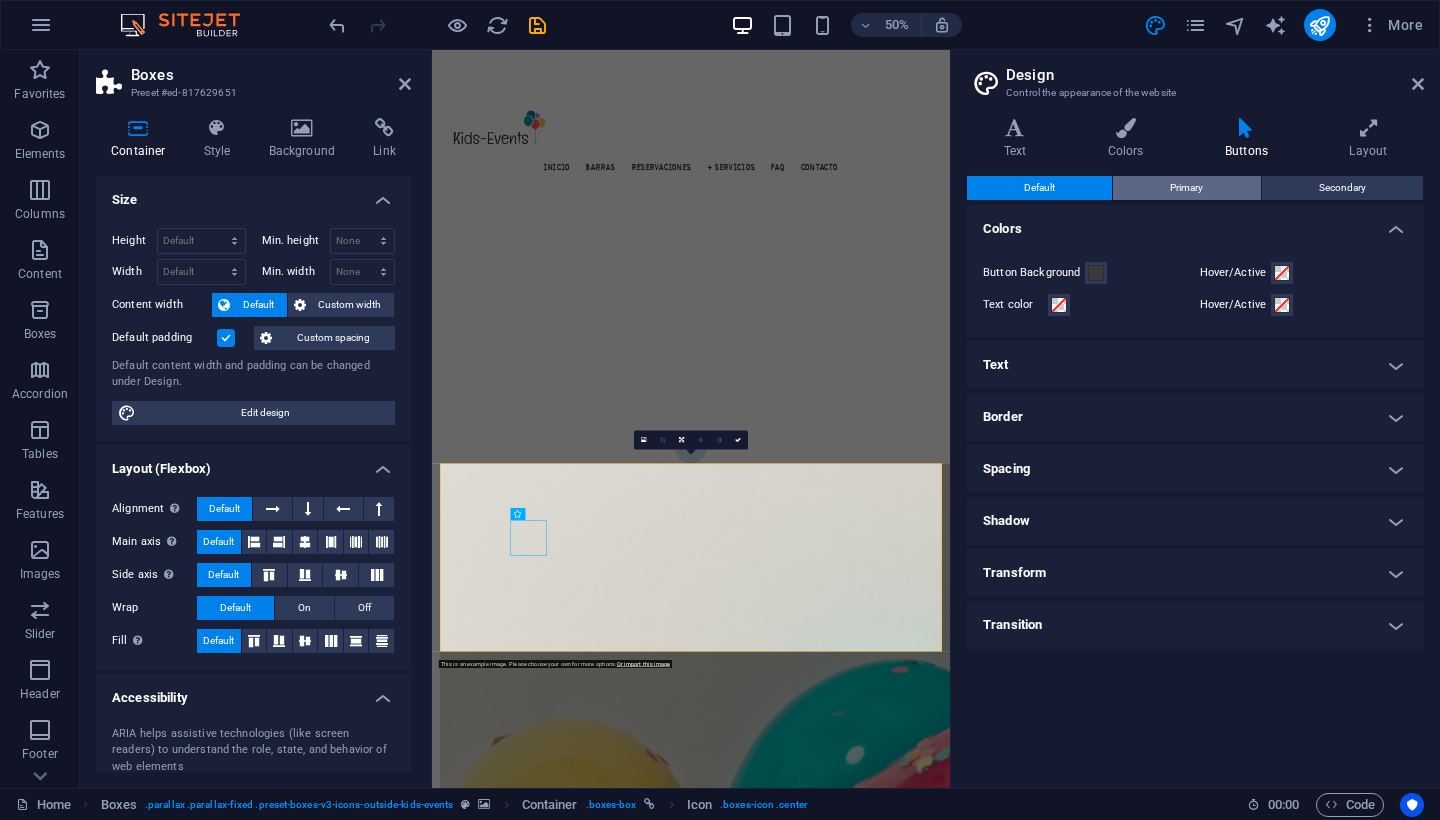 click on "Primary" at bounding box center [1186, 188] 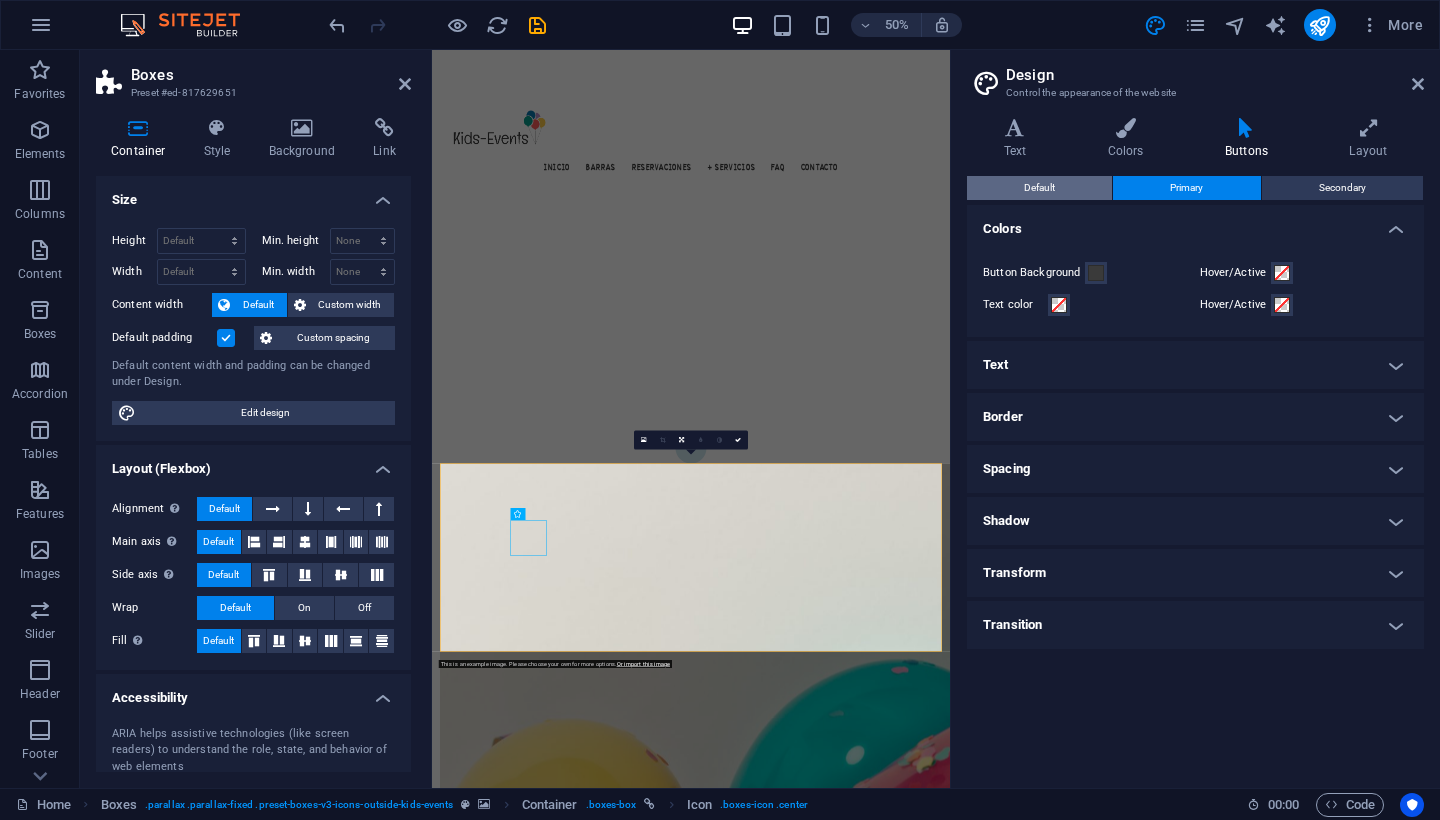 click on "Default" at bounding box center (1039, 188) 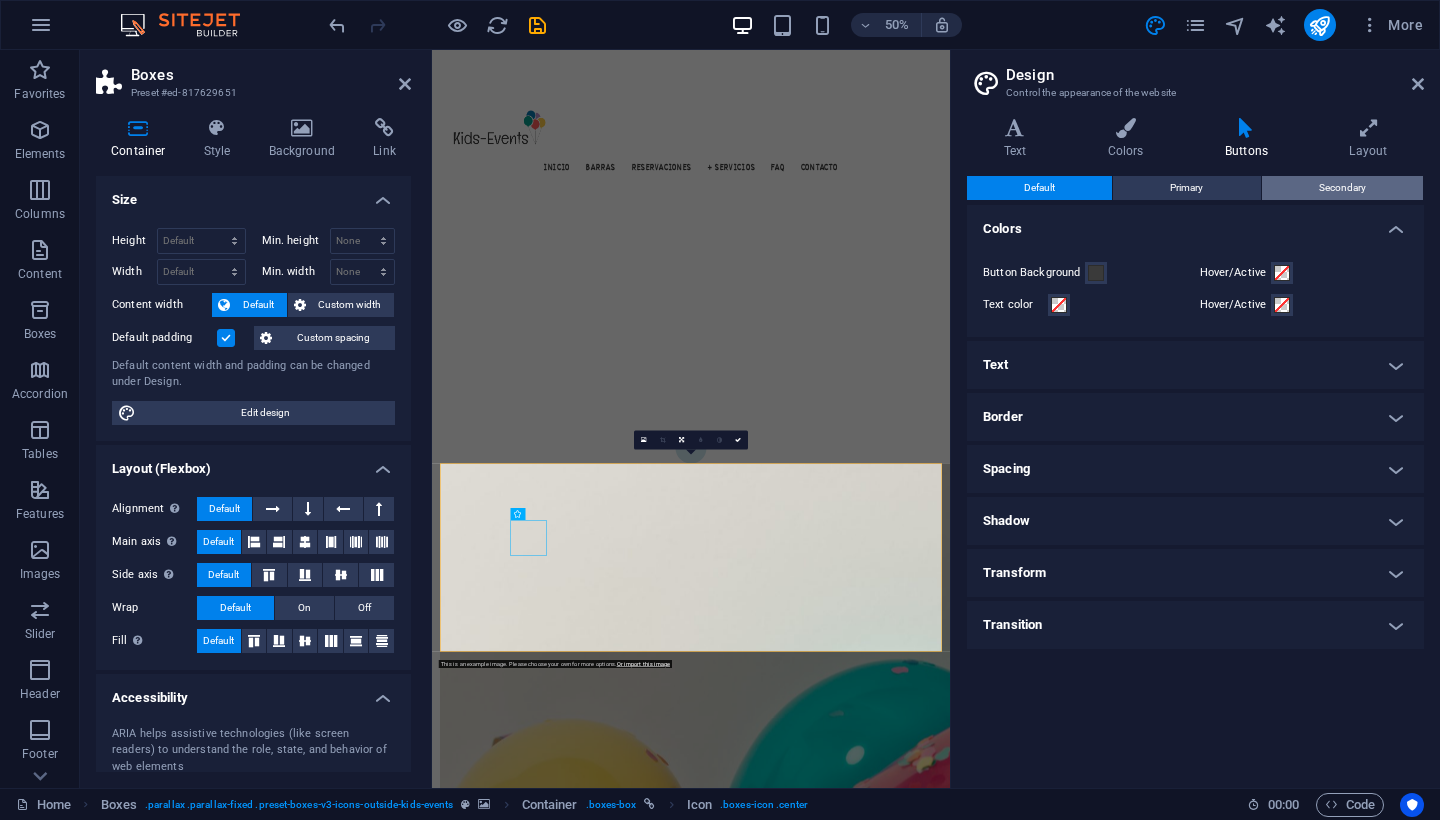 click on "Secondary" at bounding box center [1342, 188] 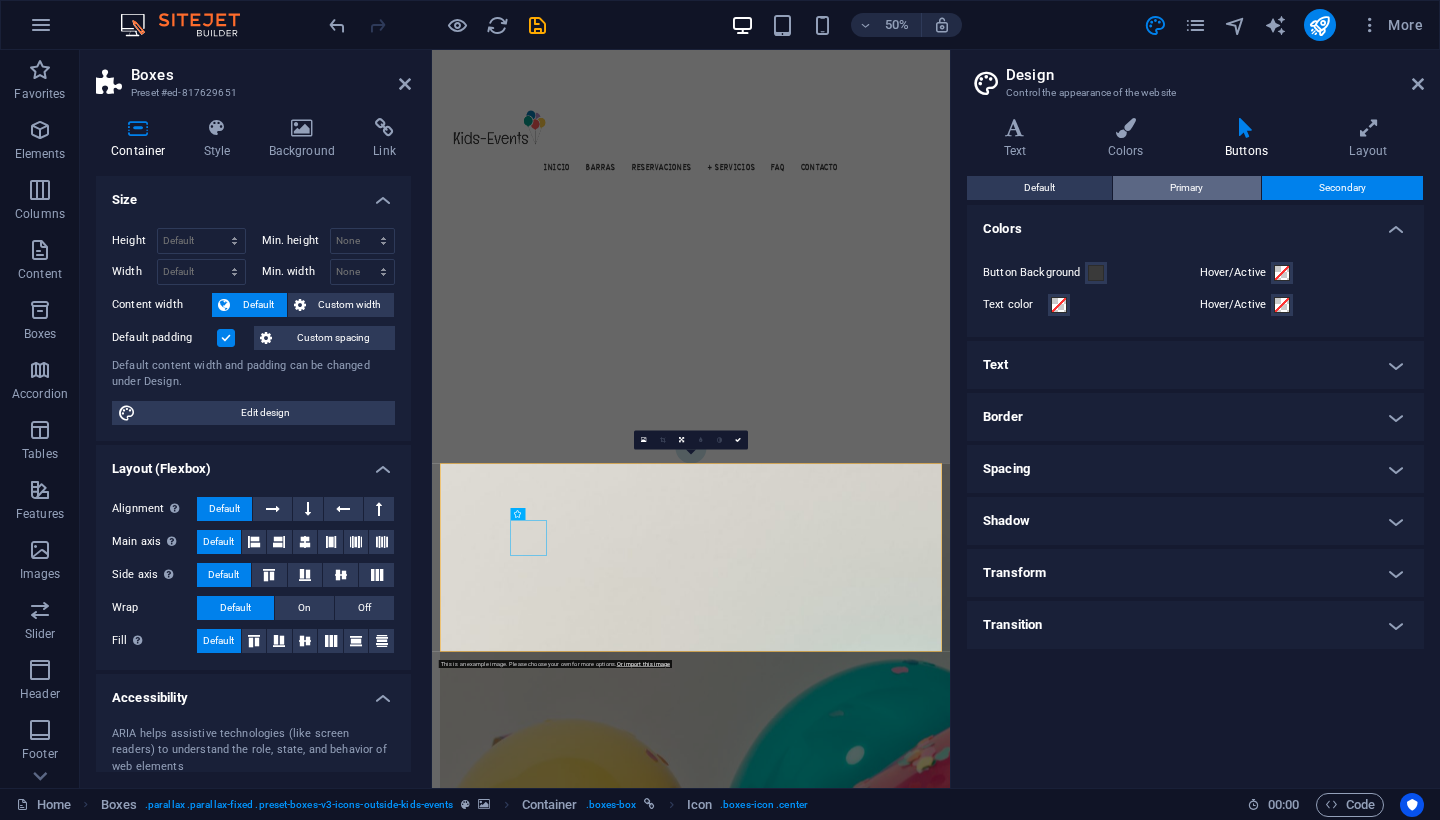 click on "Primary" at bounding box center [1186, 188] 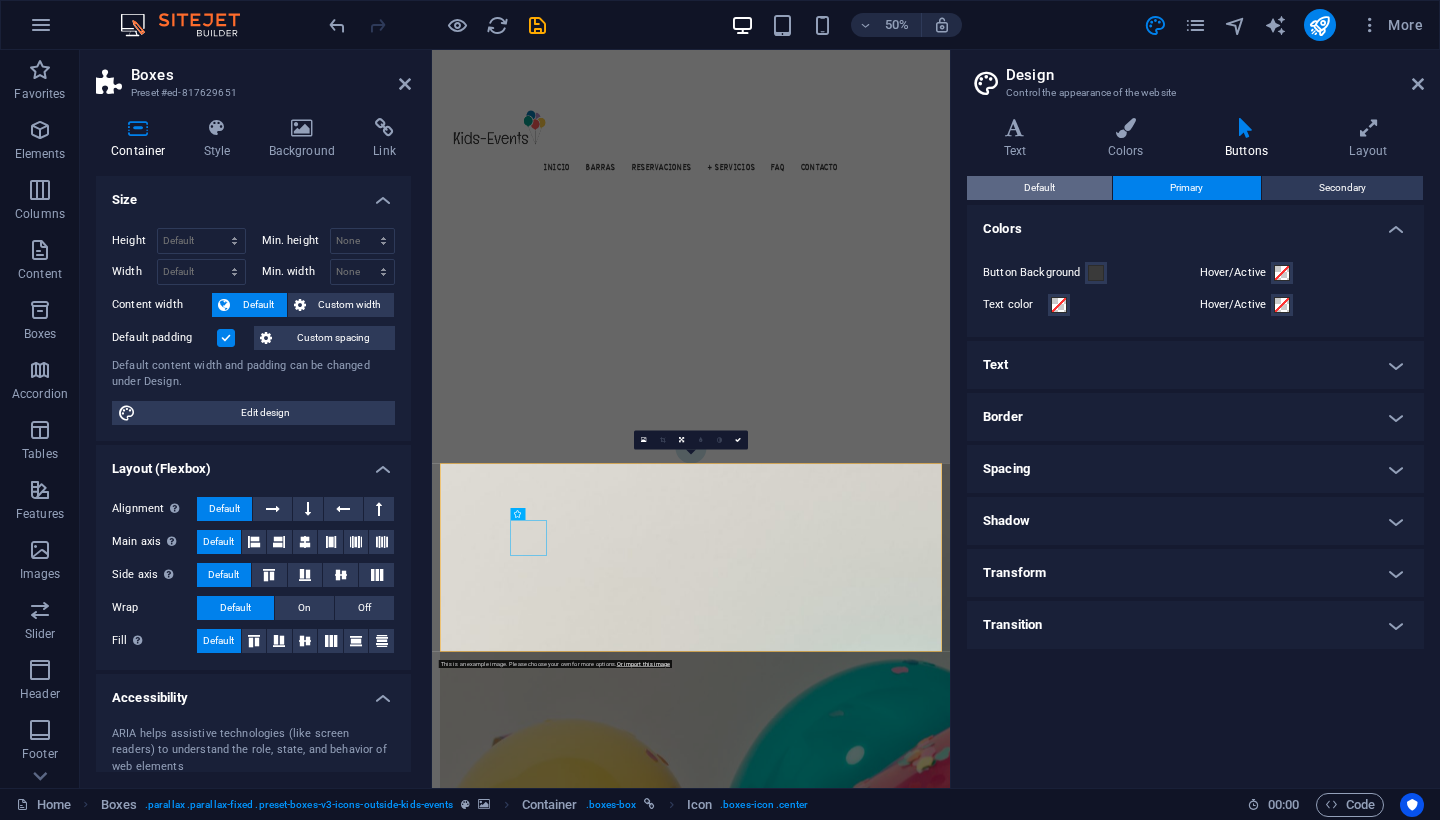 click on "Default" at bounding box center [1039, 188] 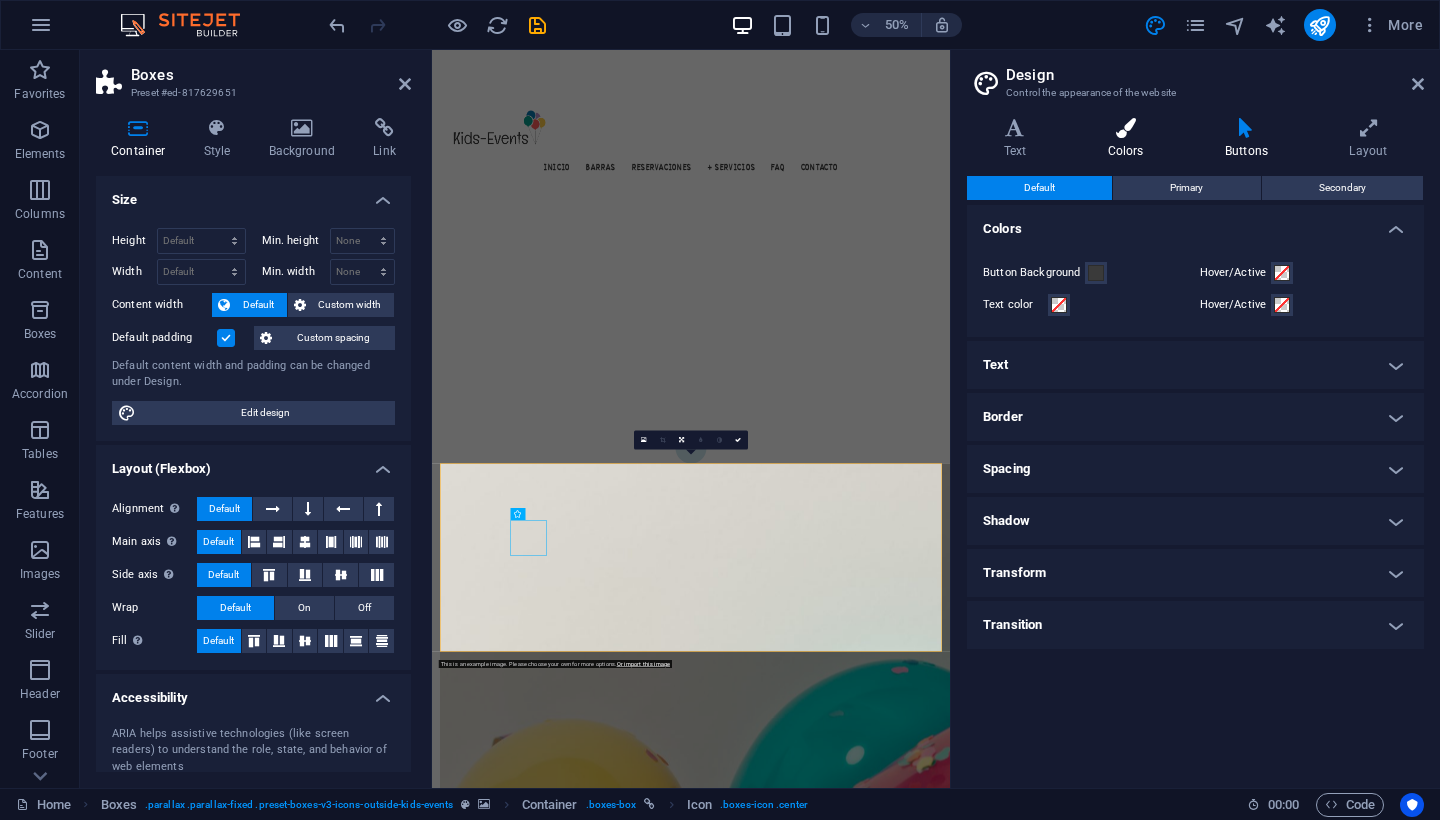 click at bounding box center (1125, 128) 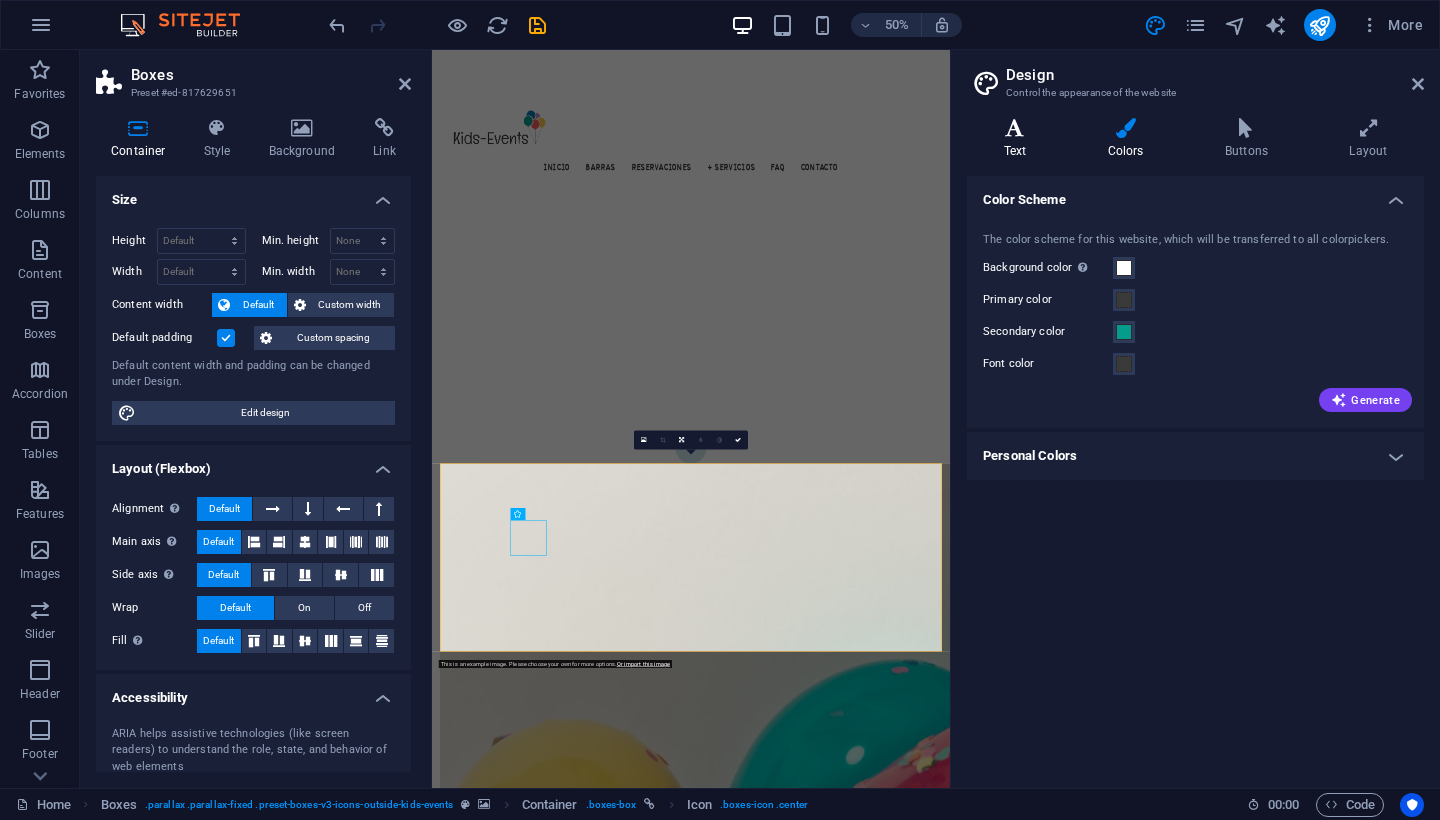 click at bounding box center (1015, 128) 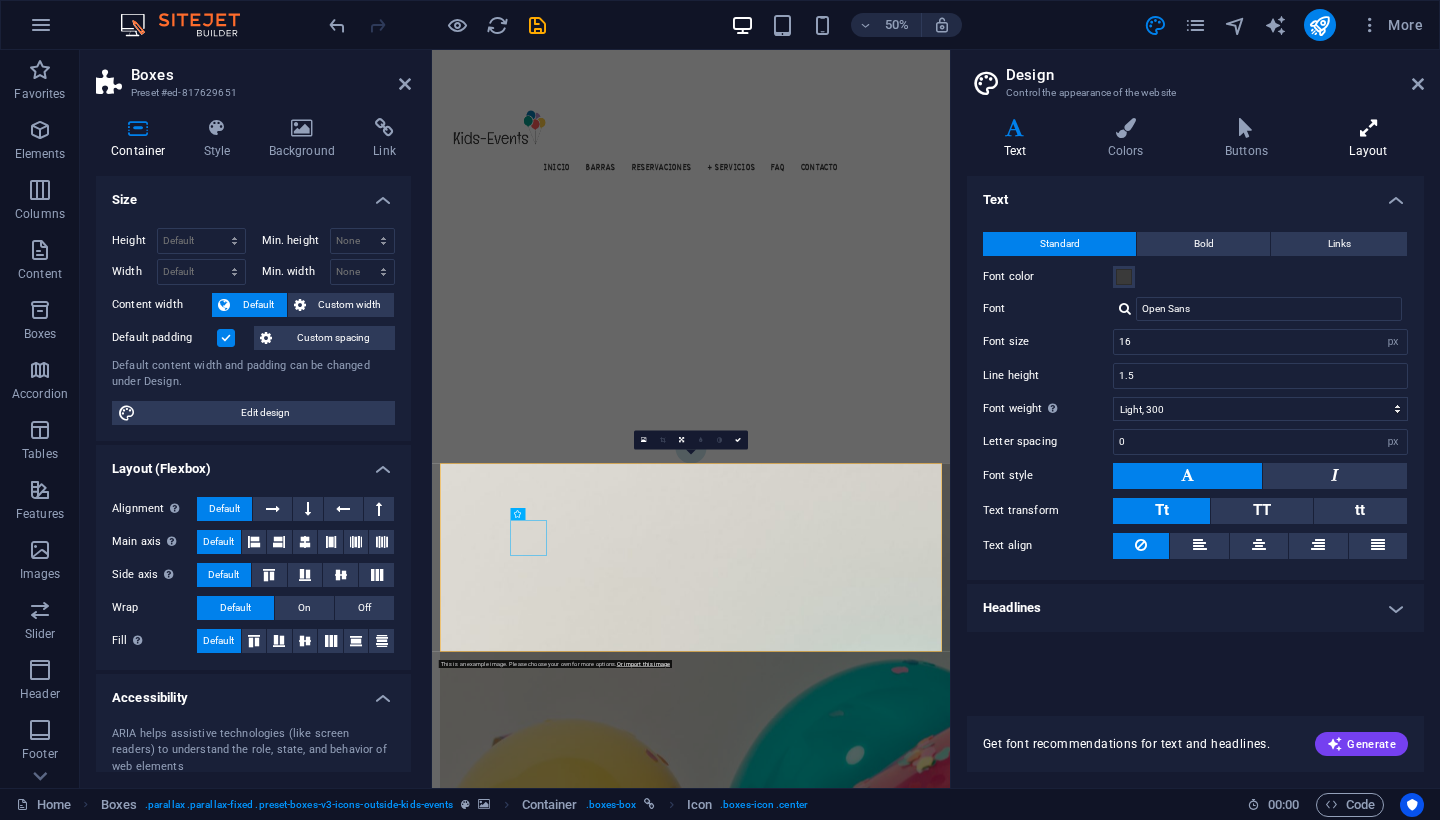 click at bounding box center (1368, 128) 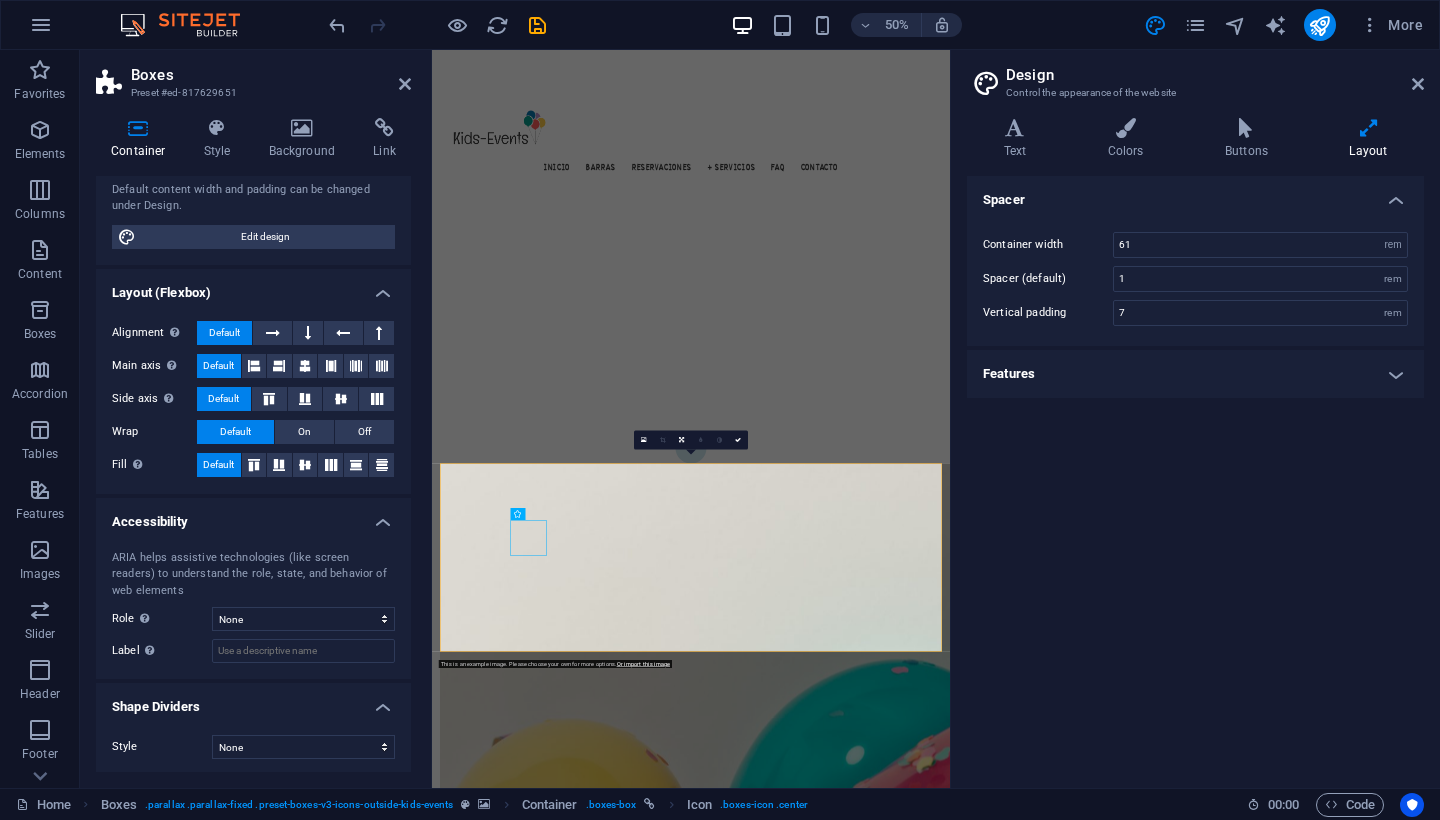 scroll, scrollTop: 0, scrollLeft: 0, axis: both 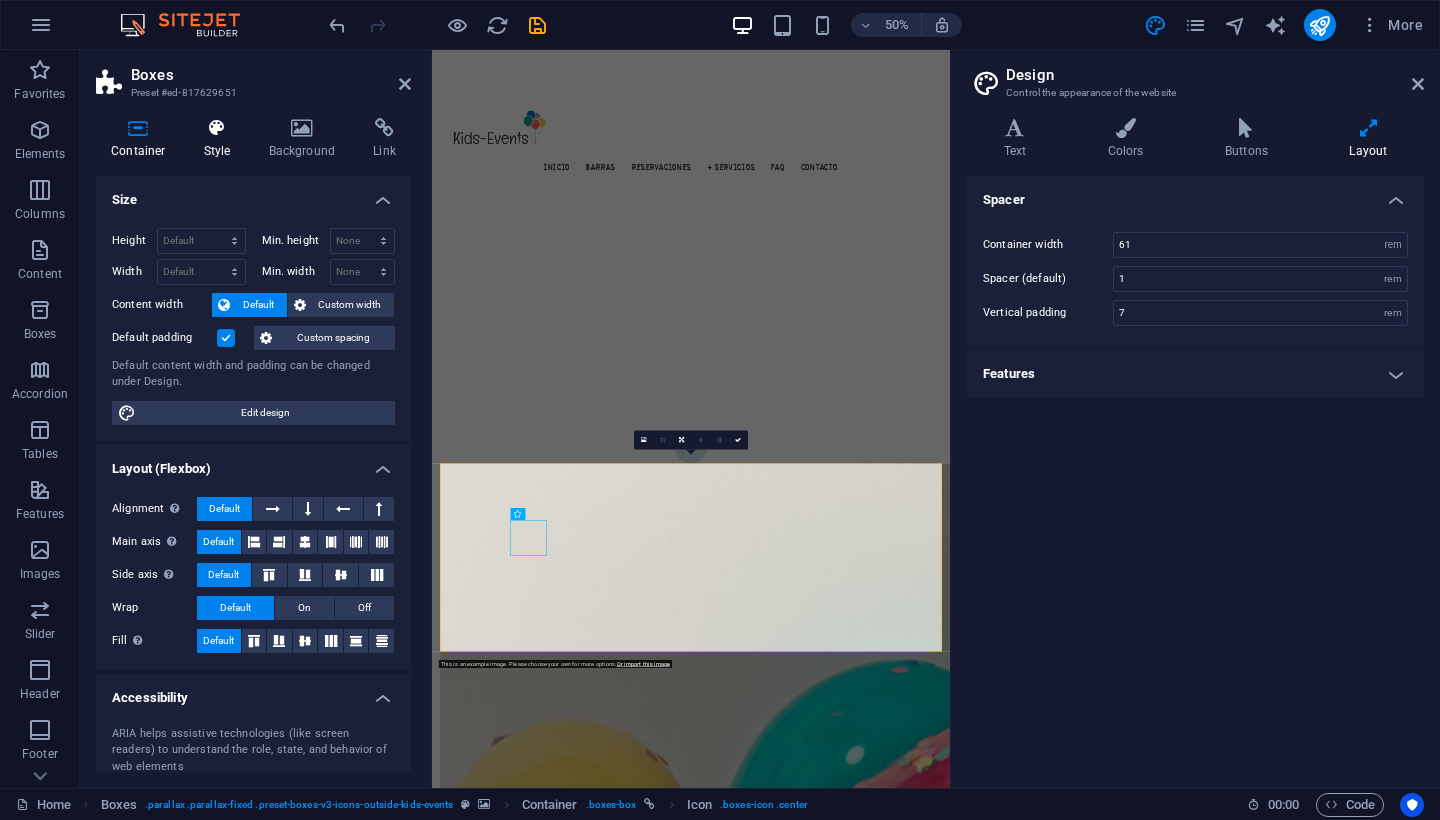 click at bounding box center (217, 128) 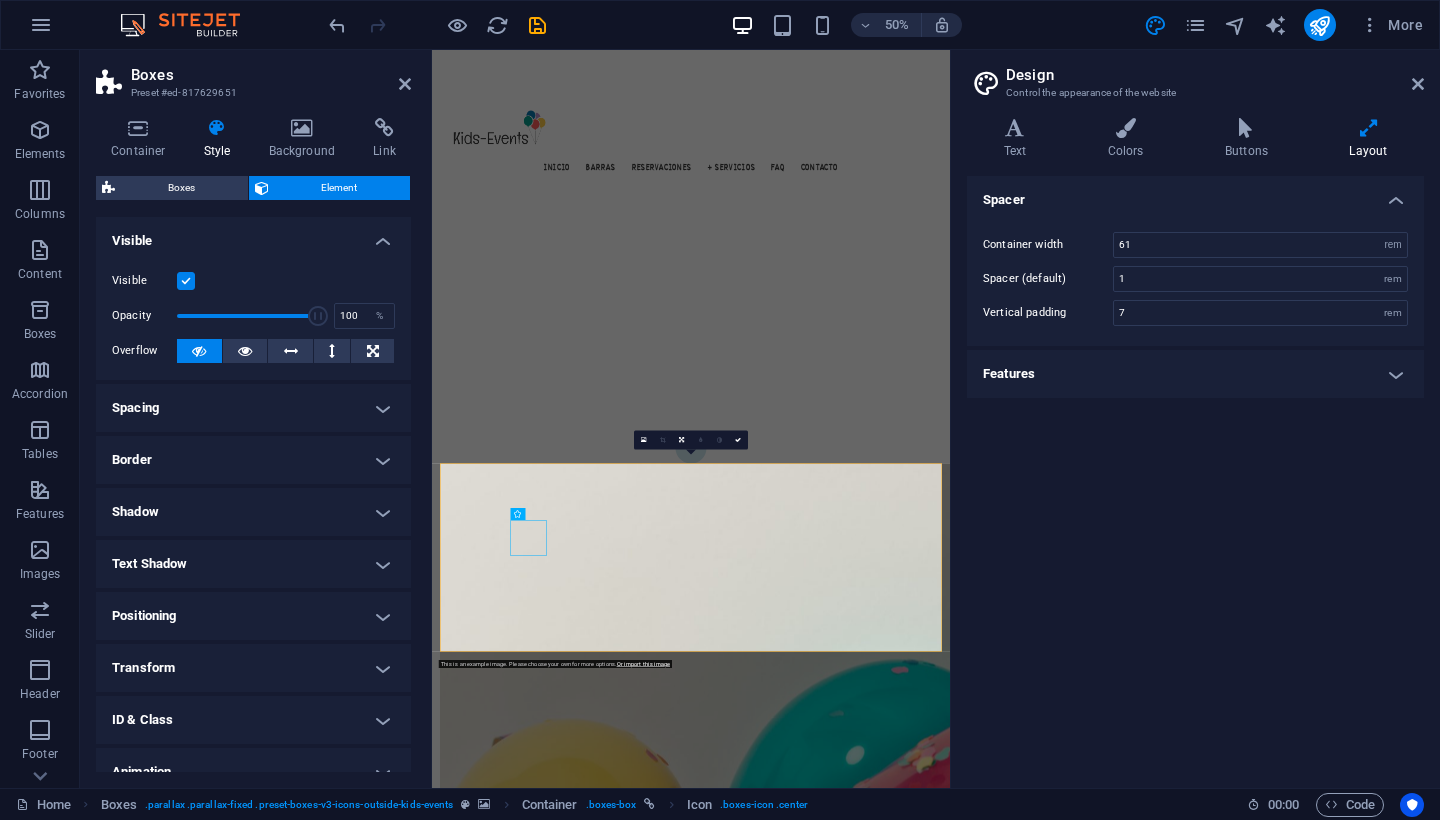 click on "Visible" at bounding box center (253, 235) 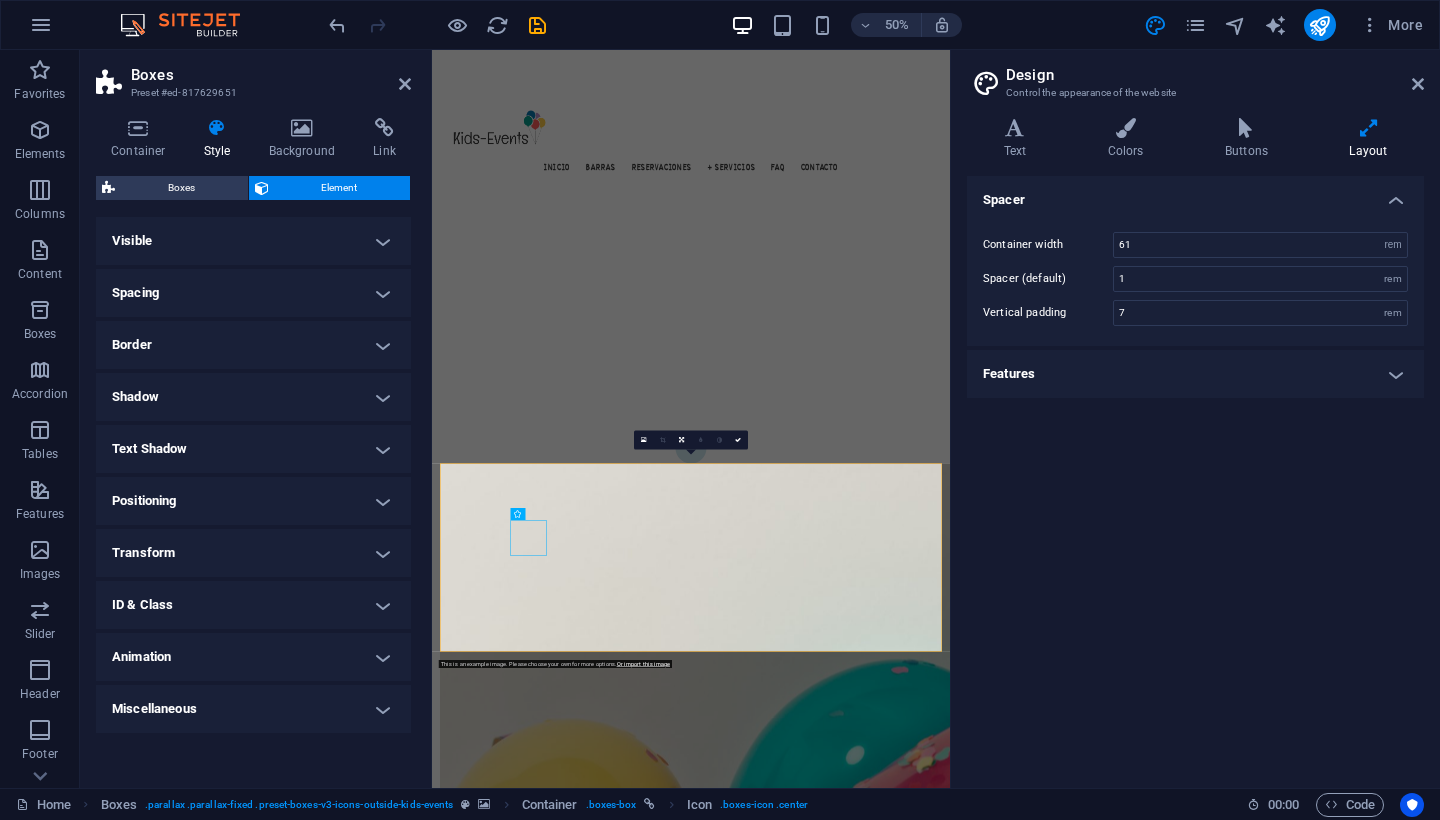 click on "Animation" at bounding box center [253, 657] 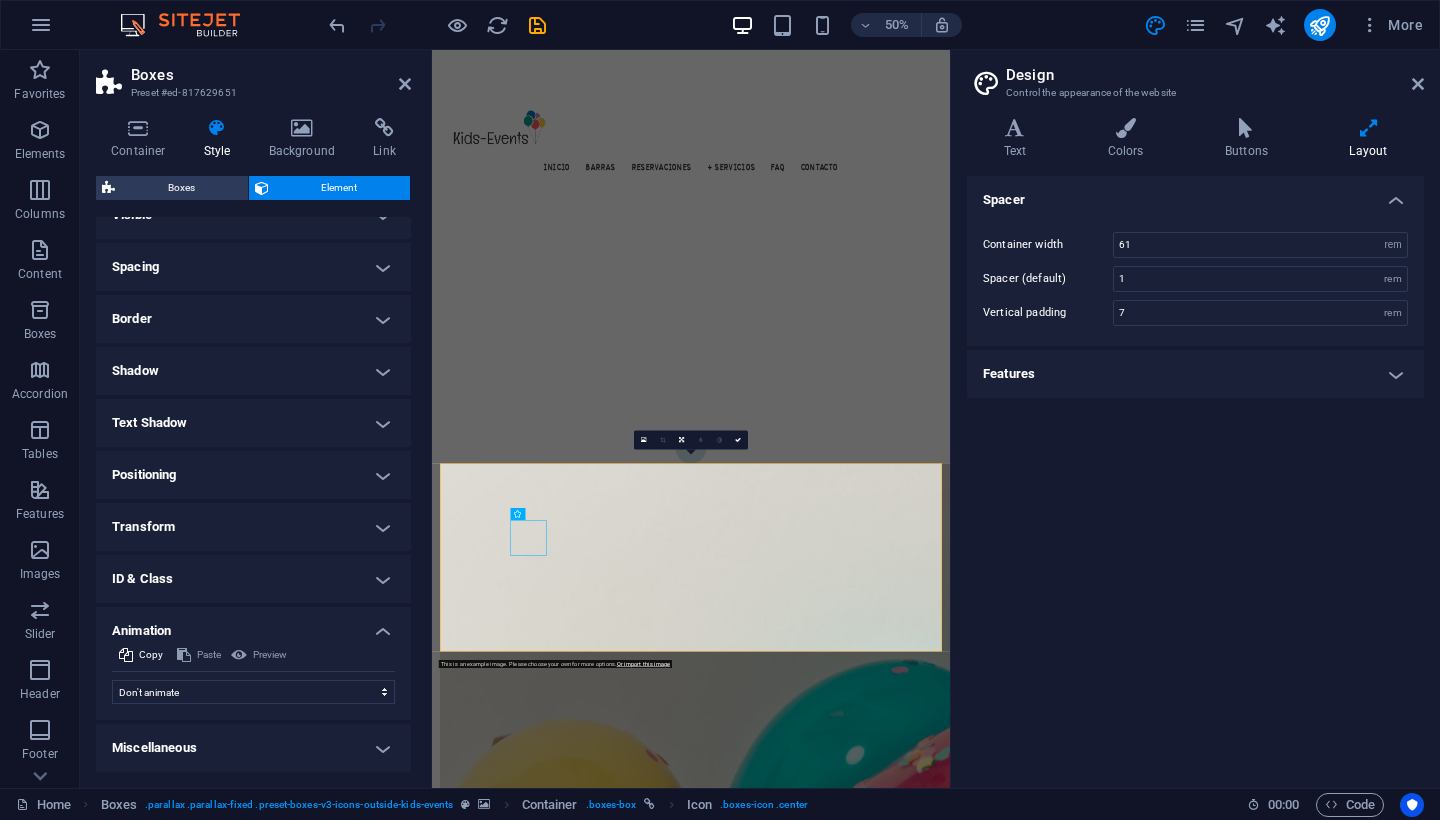 scroll, scrollTop: 25, scrollLeft: 0, axis: vertical 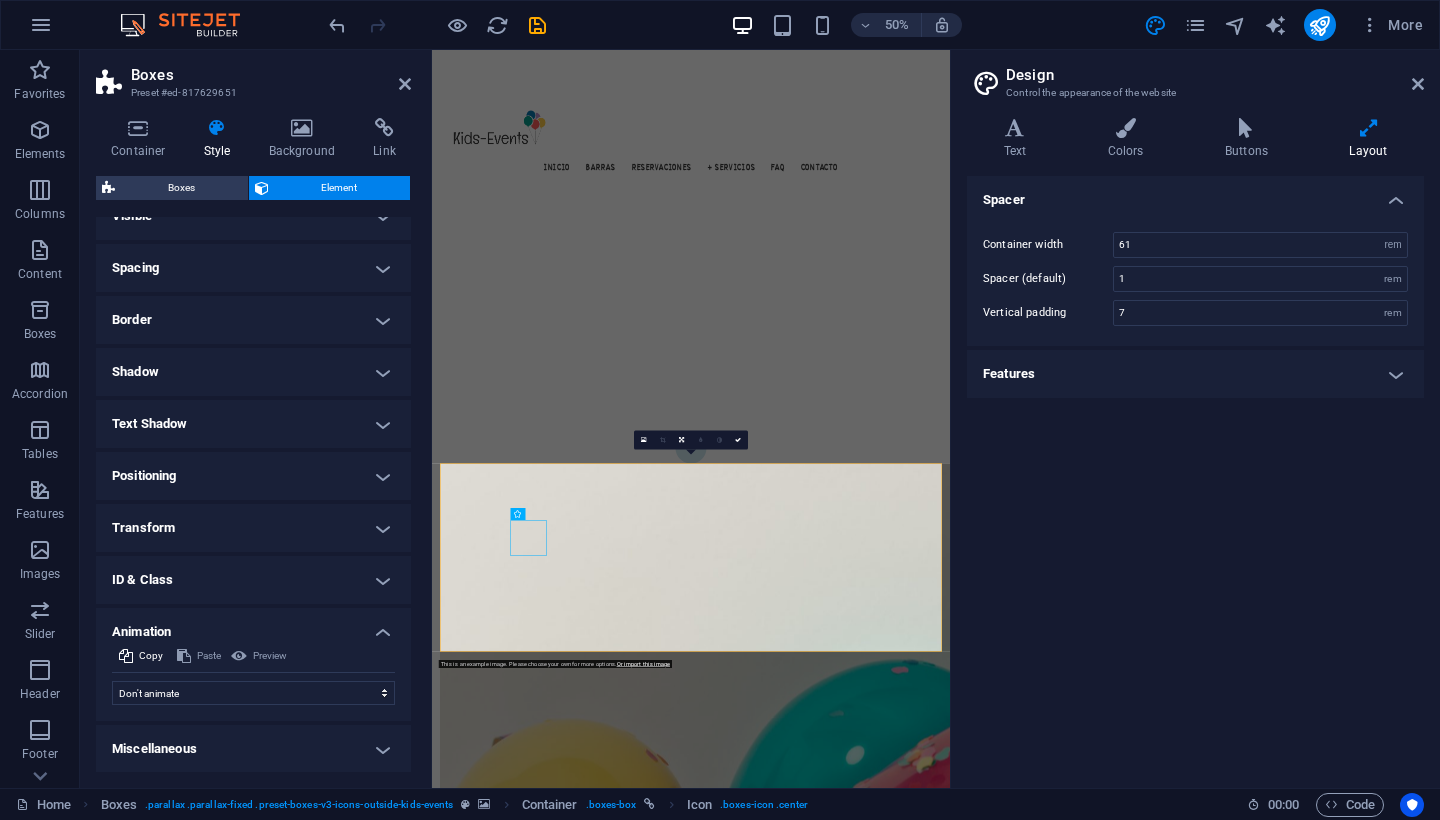 click on "Miscellaneous" at bounding box center (253, 749) 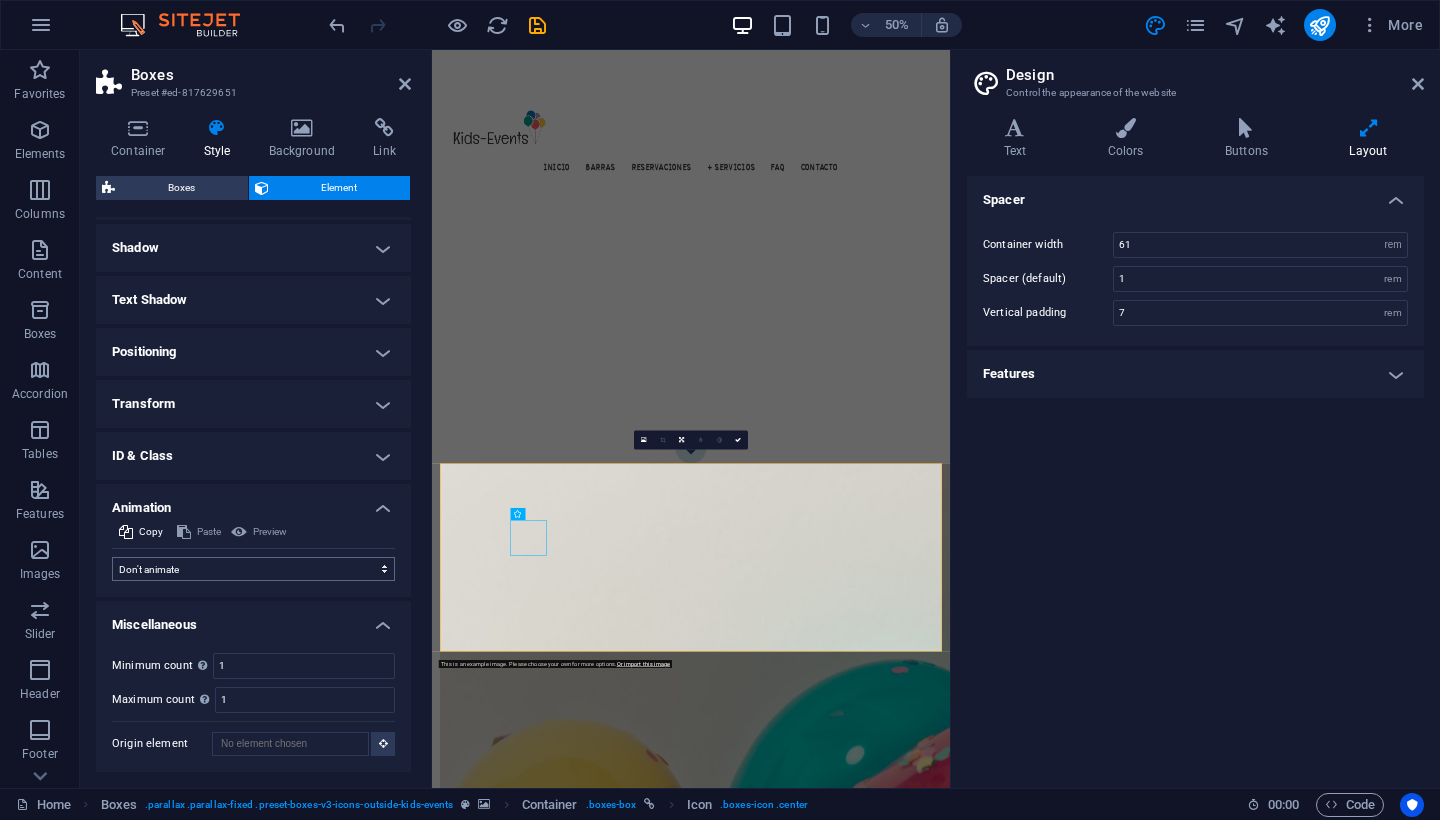 scroll, scrollTop: 0, scrollLeft: 0, axis: both 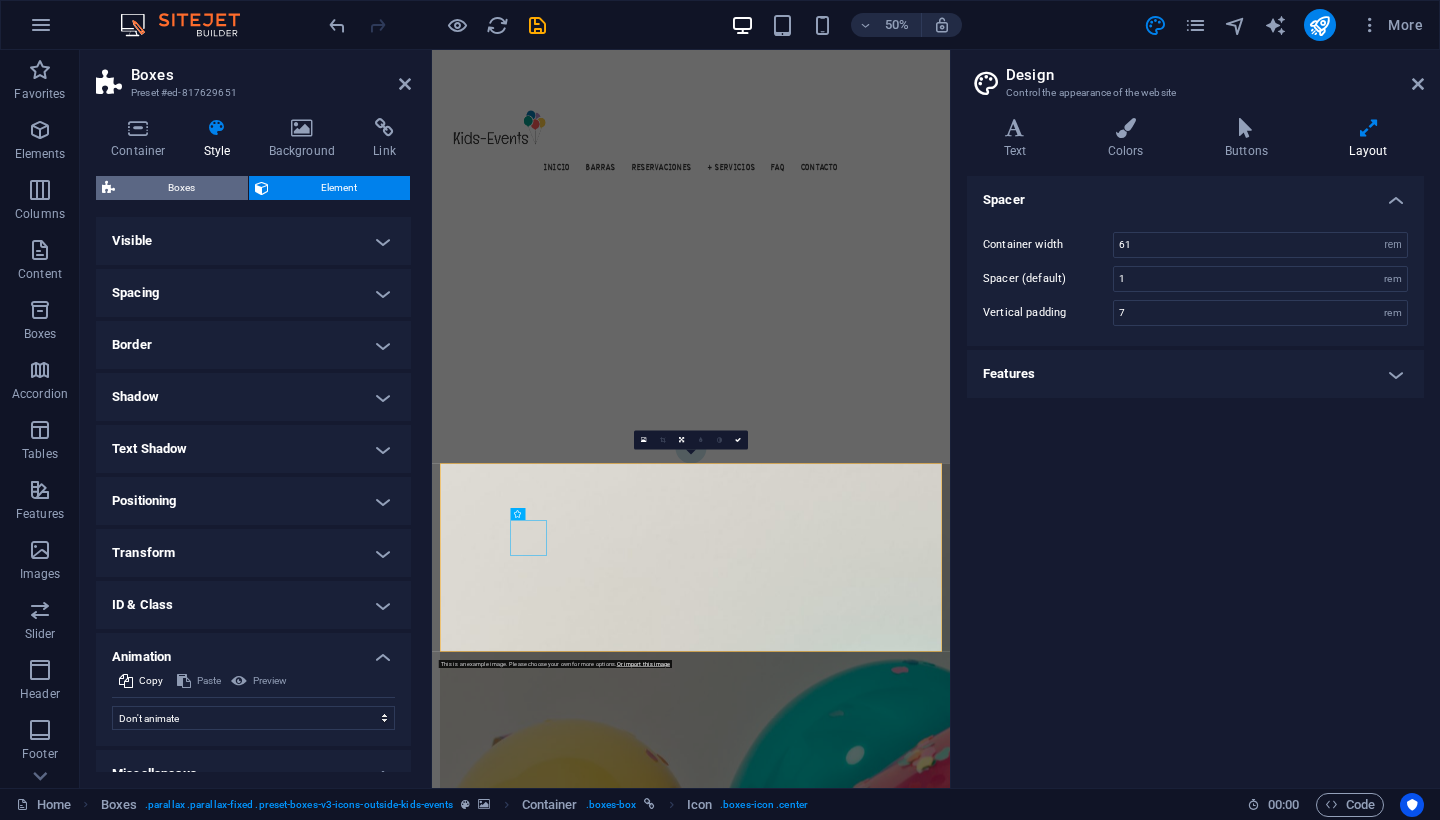 click on "Boxes" at bounding box center [181, 188] 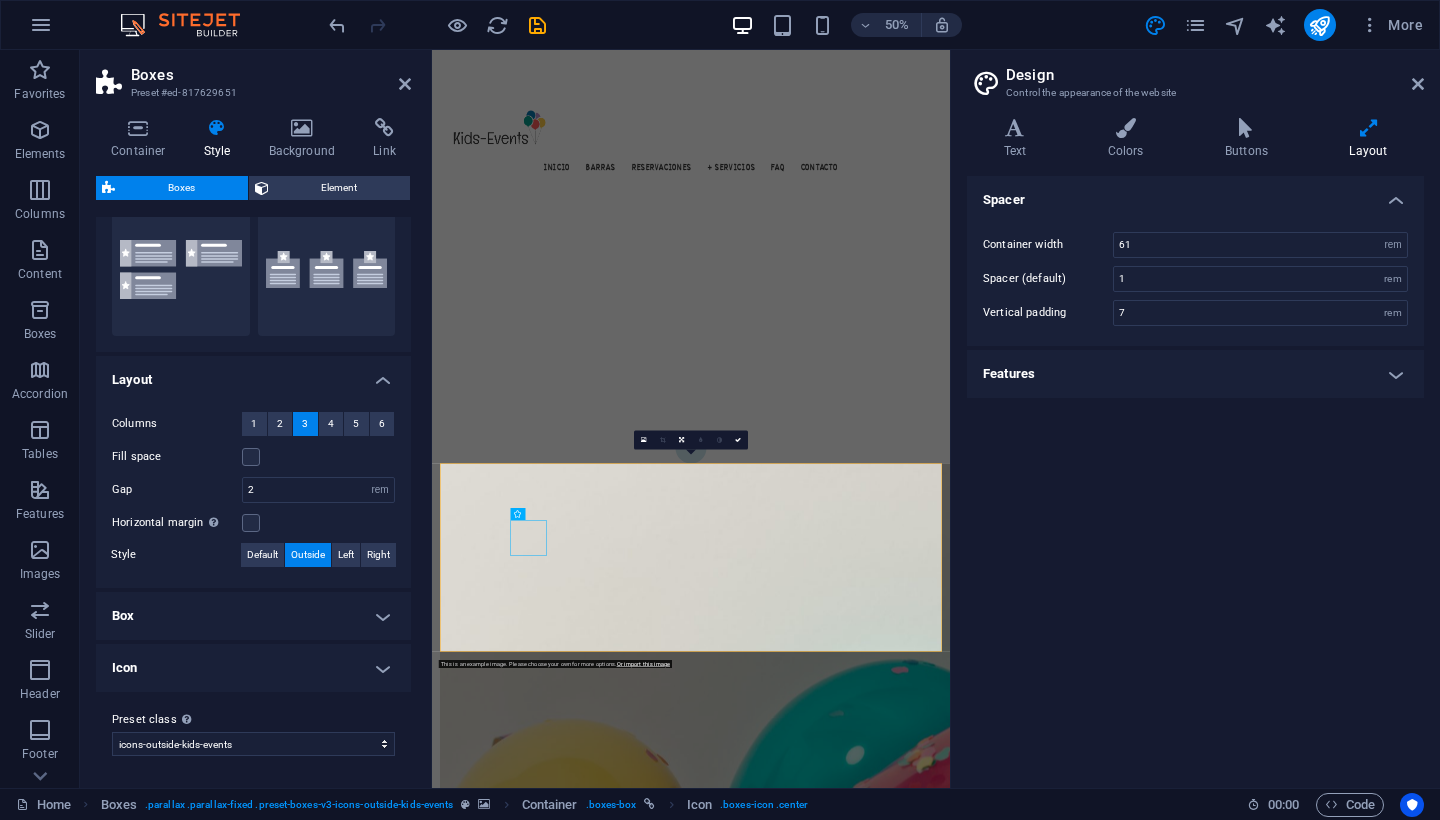 scroll, scrollTop: 204, scrollLeft: 0, axis: vertical 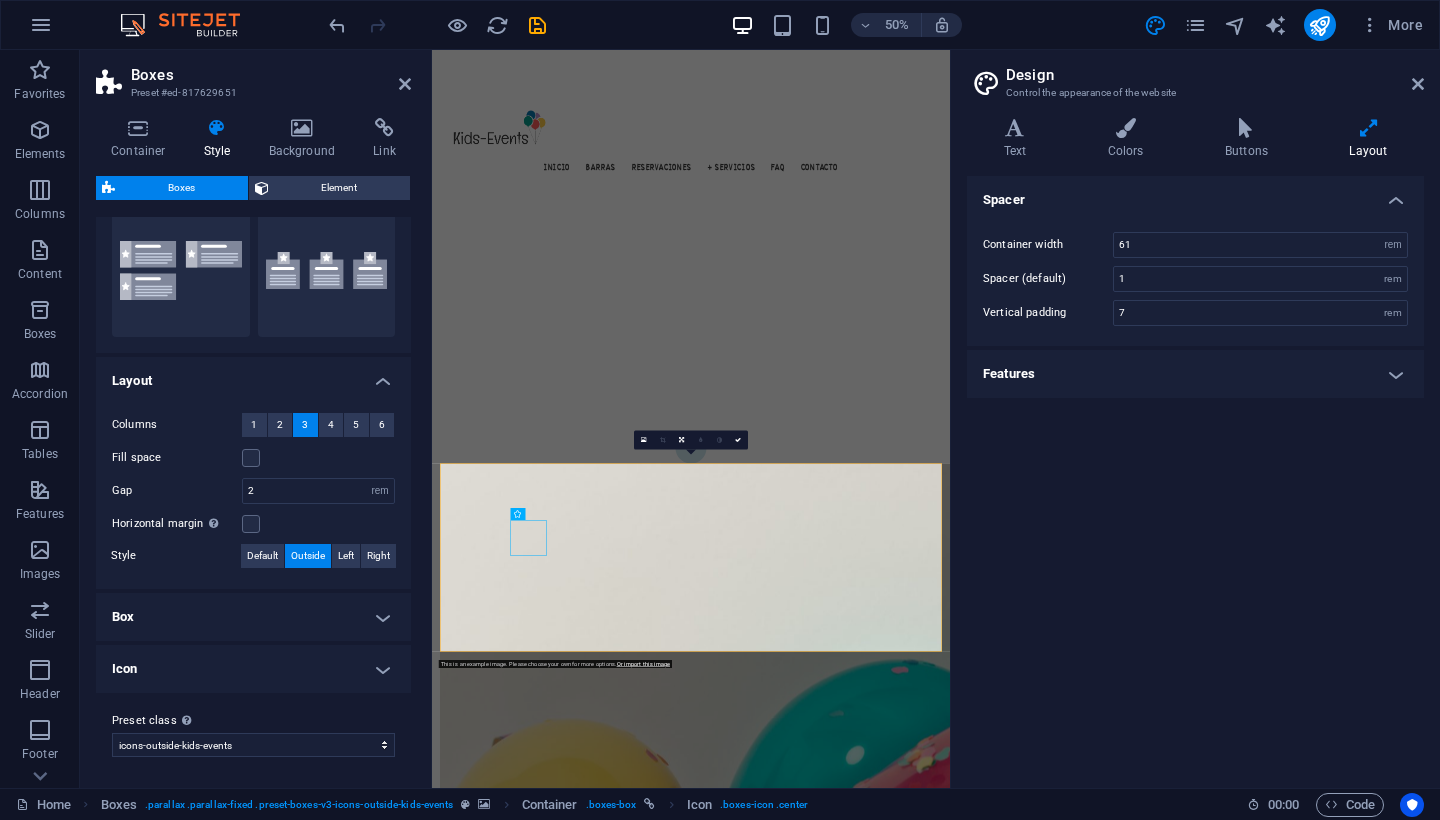 click on "Icon" at bounding box center (253, 669) 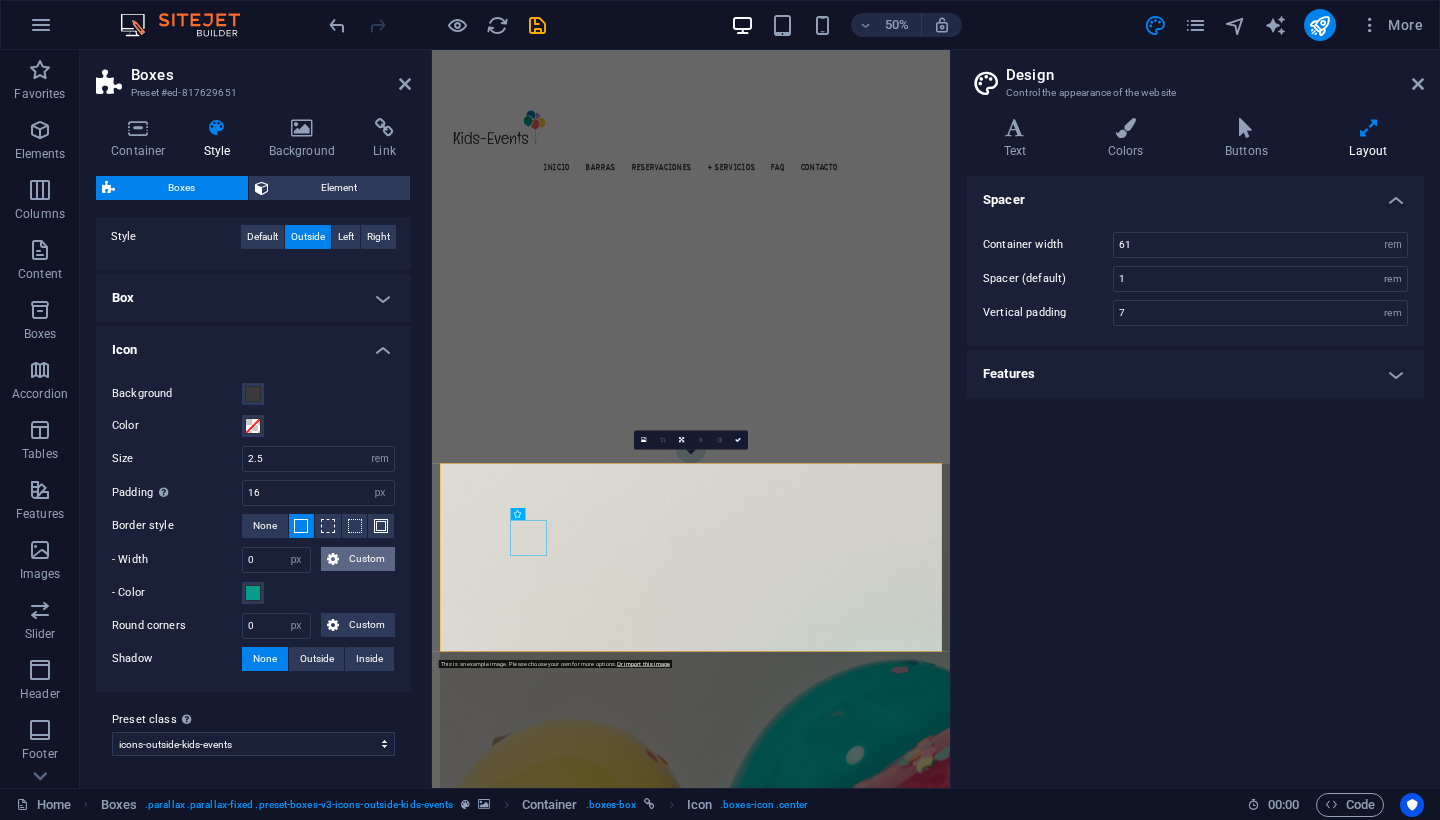 scroll, scrollTop: 522, scrollLeft: 0, axis: vertical 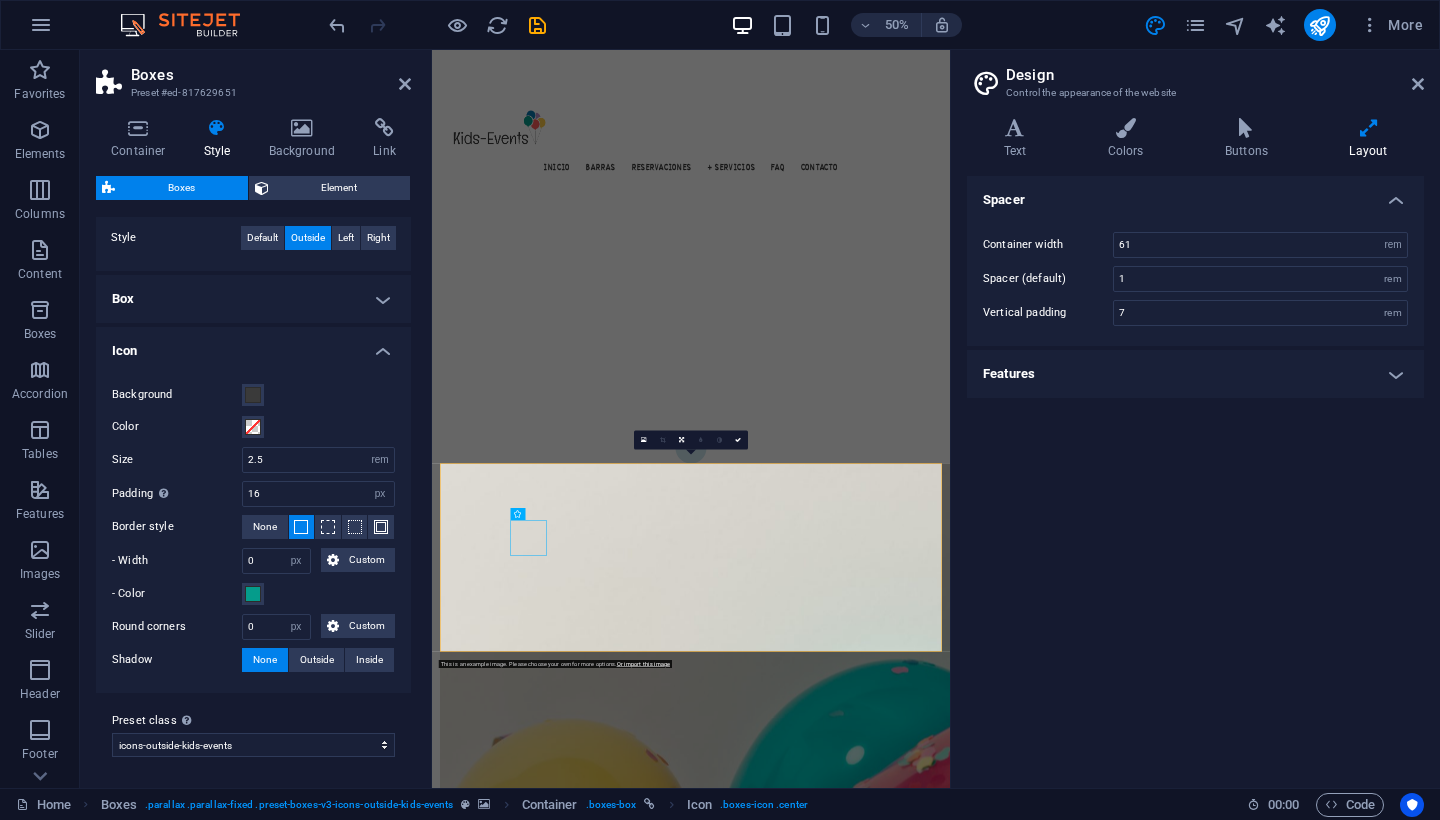 click on "Box" at bounding box center [253, 299] 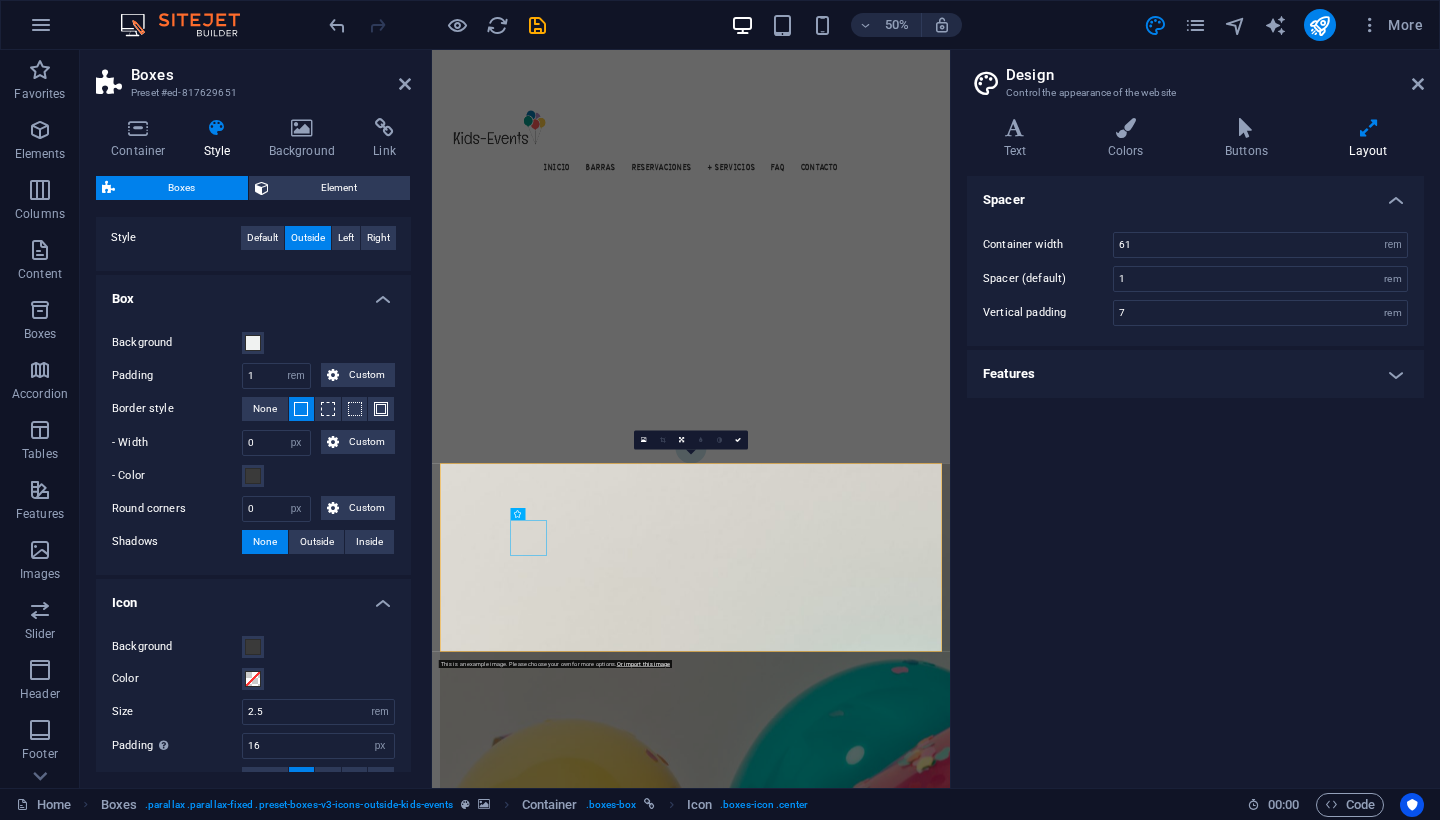 click on "Box" at bounding box center (253, 293) 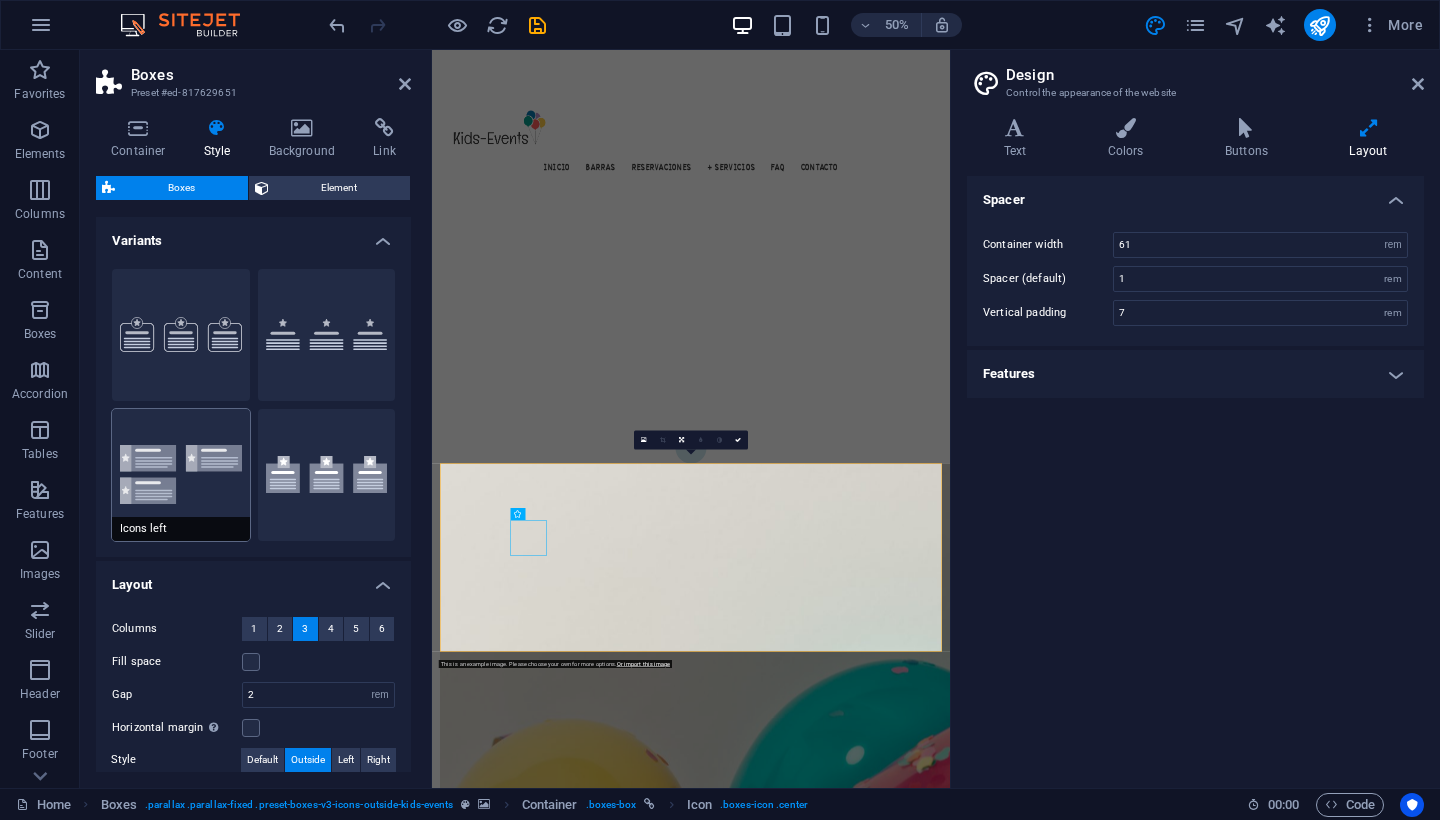 scroll, scrollTop: 0, scrollLeft: 0, axis: both 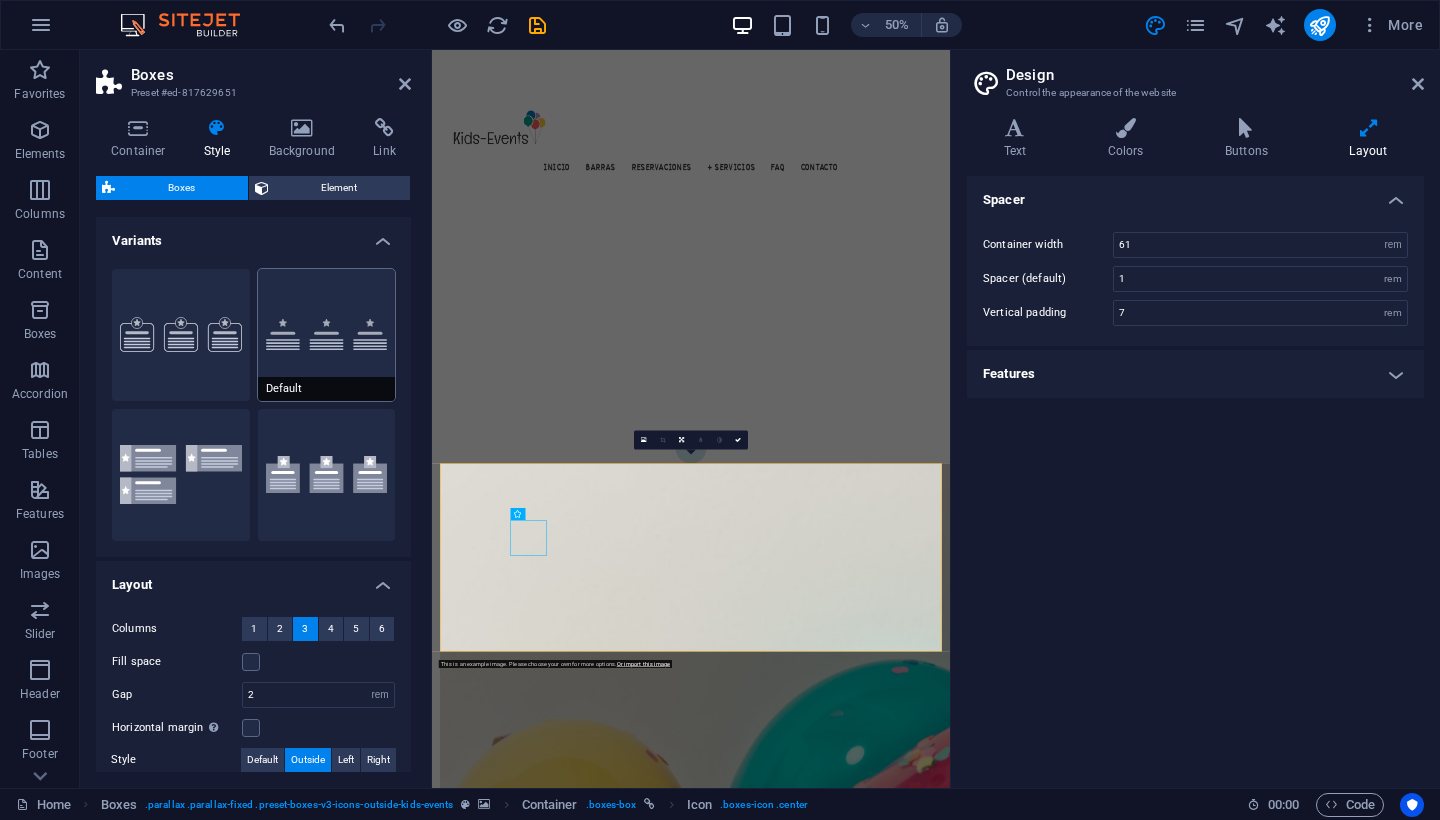 click on "Default" at bounding box center [327, 335] 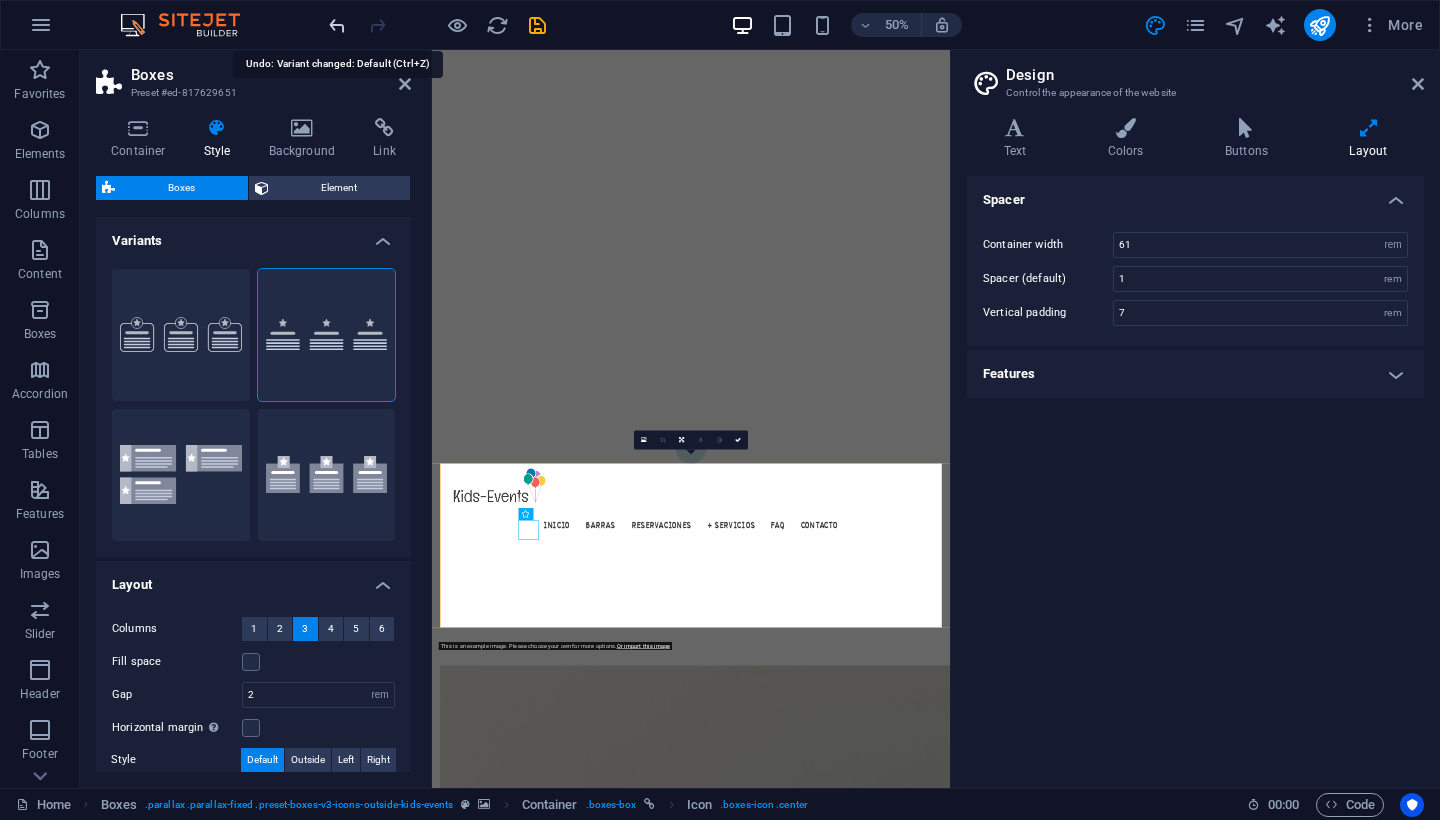 click at bounding box center (337, 25) 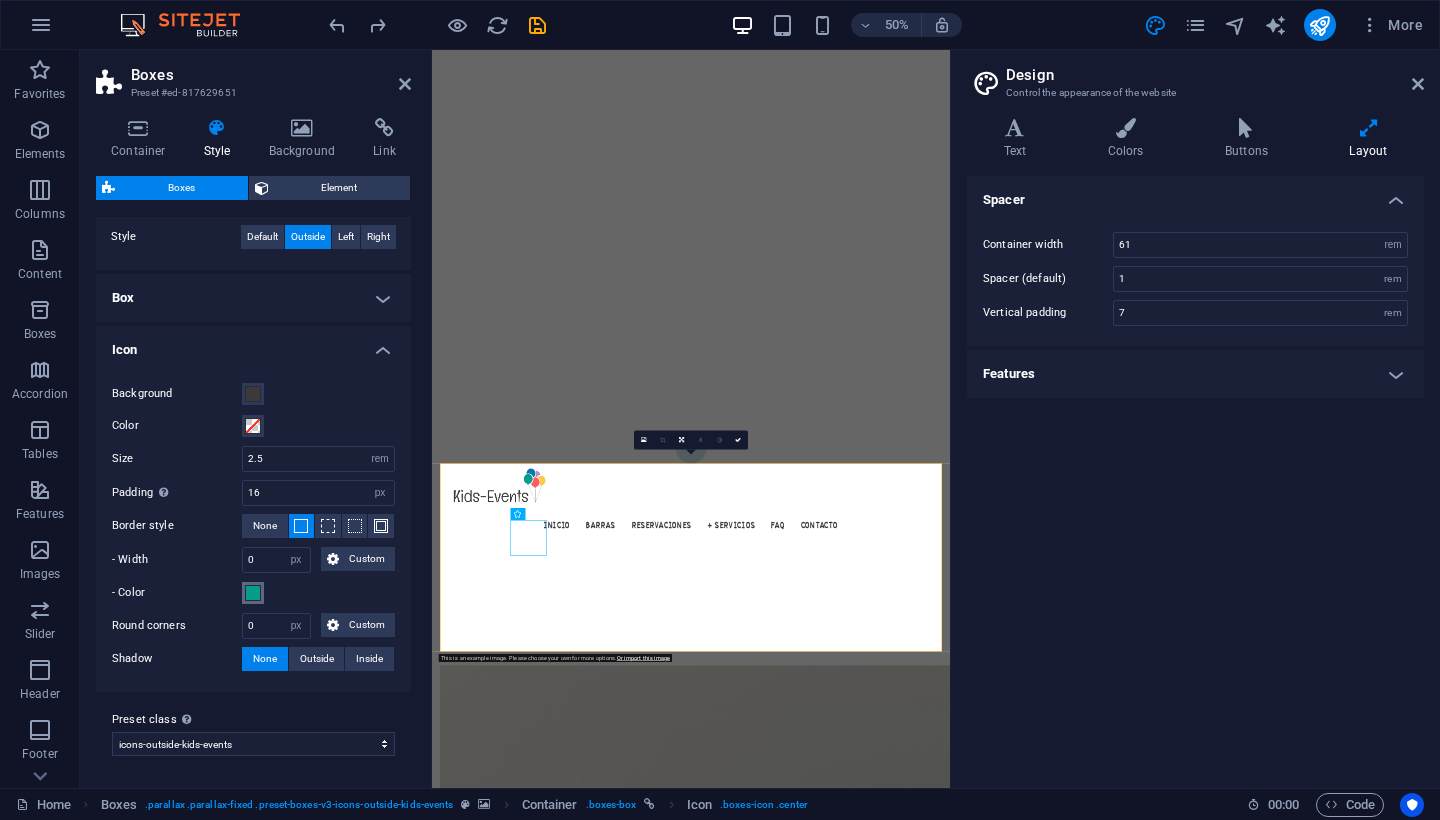 scroll, scrollTop: 522, scrollLeft: 0, axis: vertical 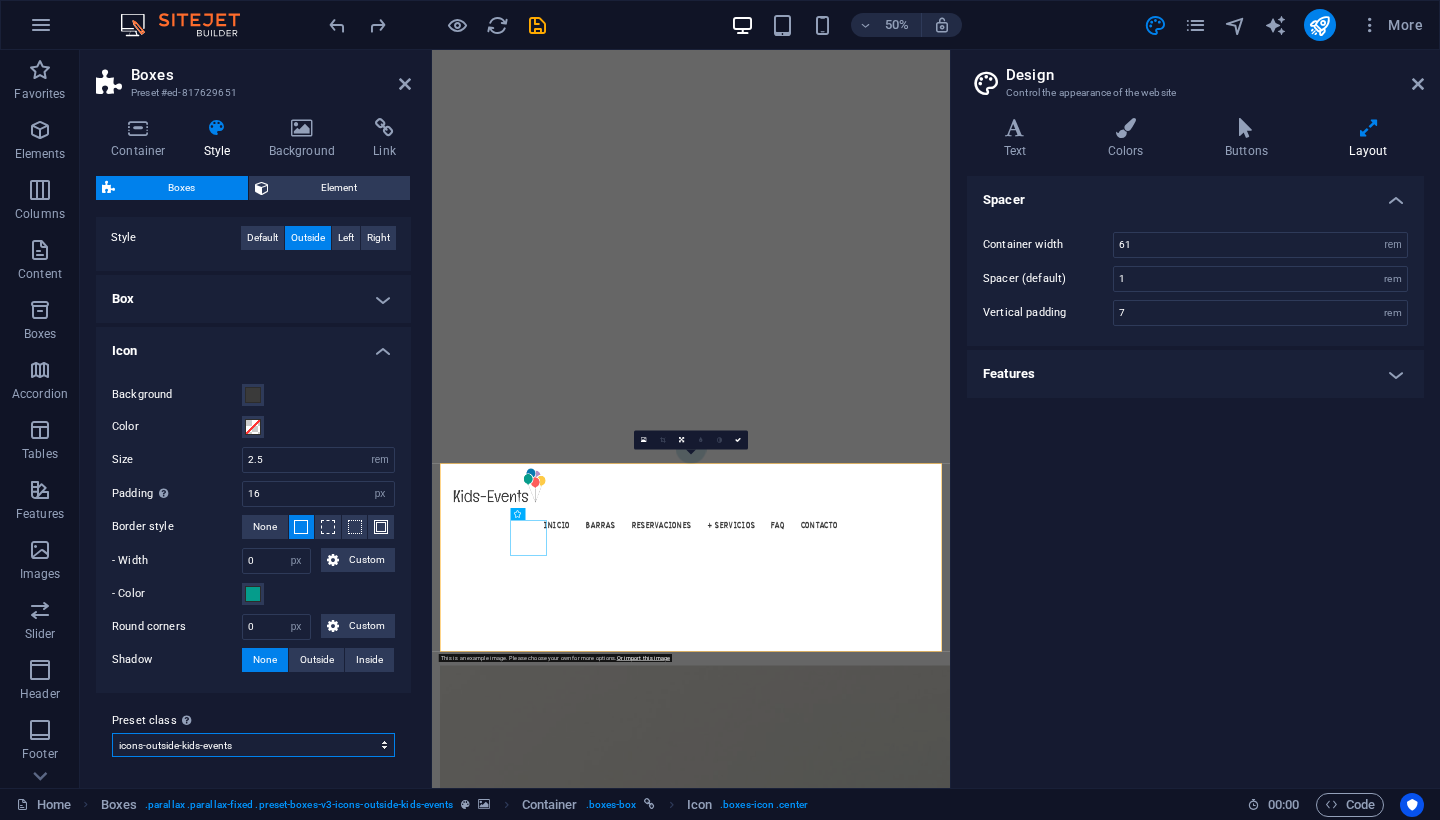 click on "icons-outside-kids-events Add preset class" at bounding box center (253, 745) 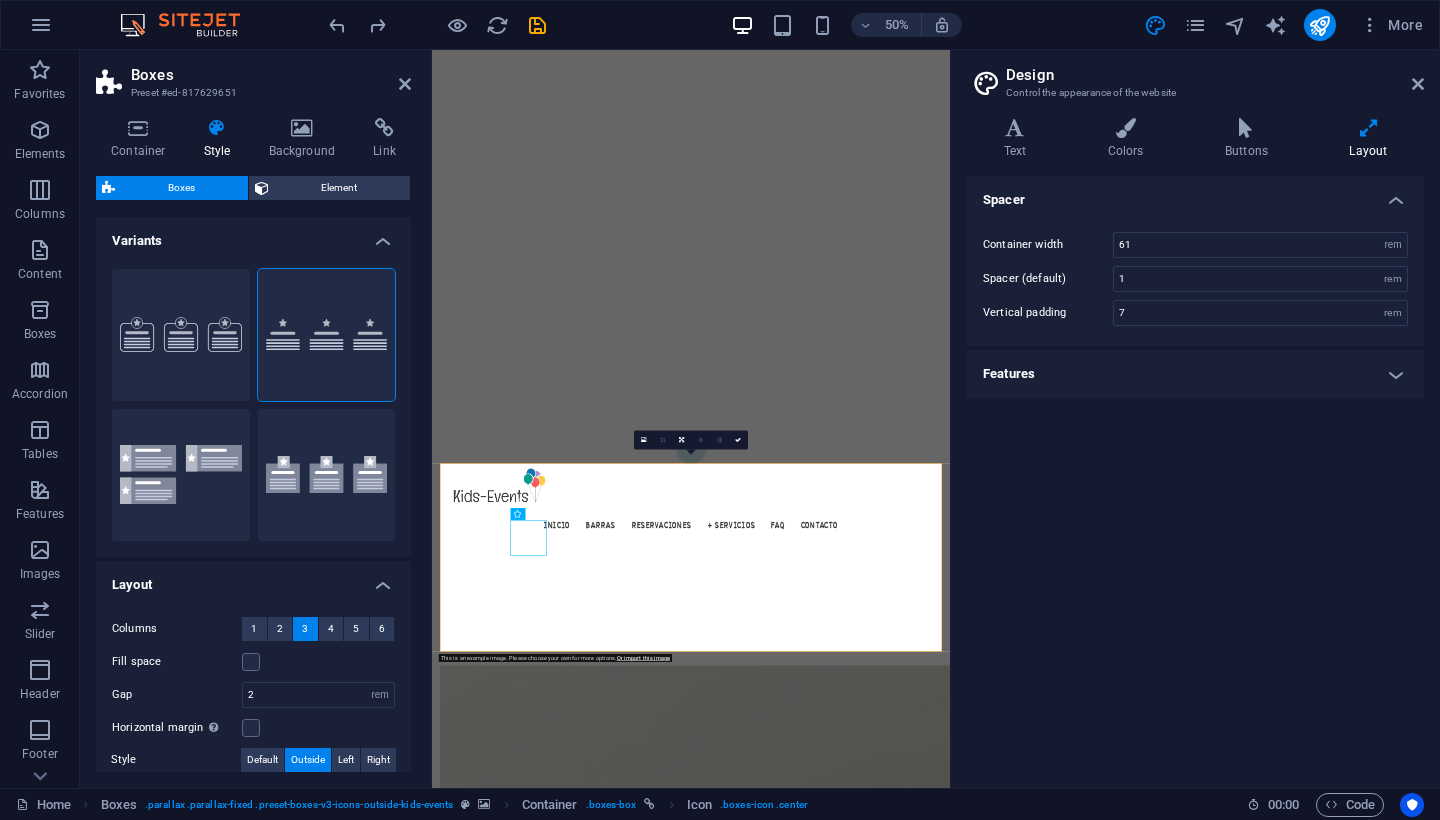scroll, scrollTop: 0, scrollLeft: 0, axis: both 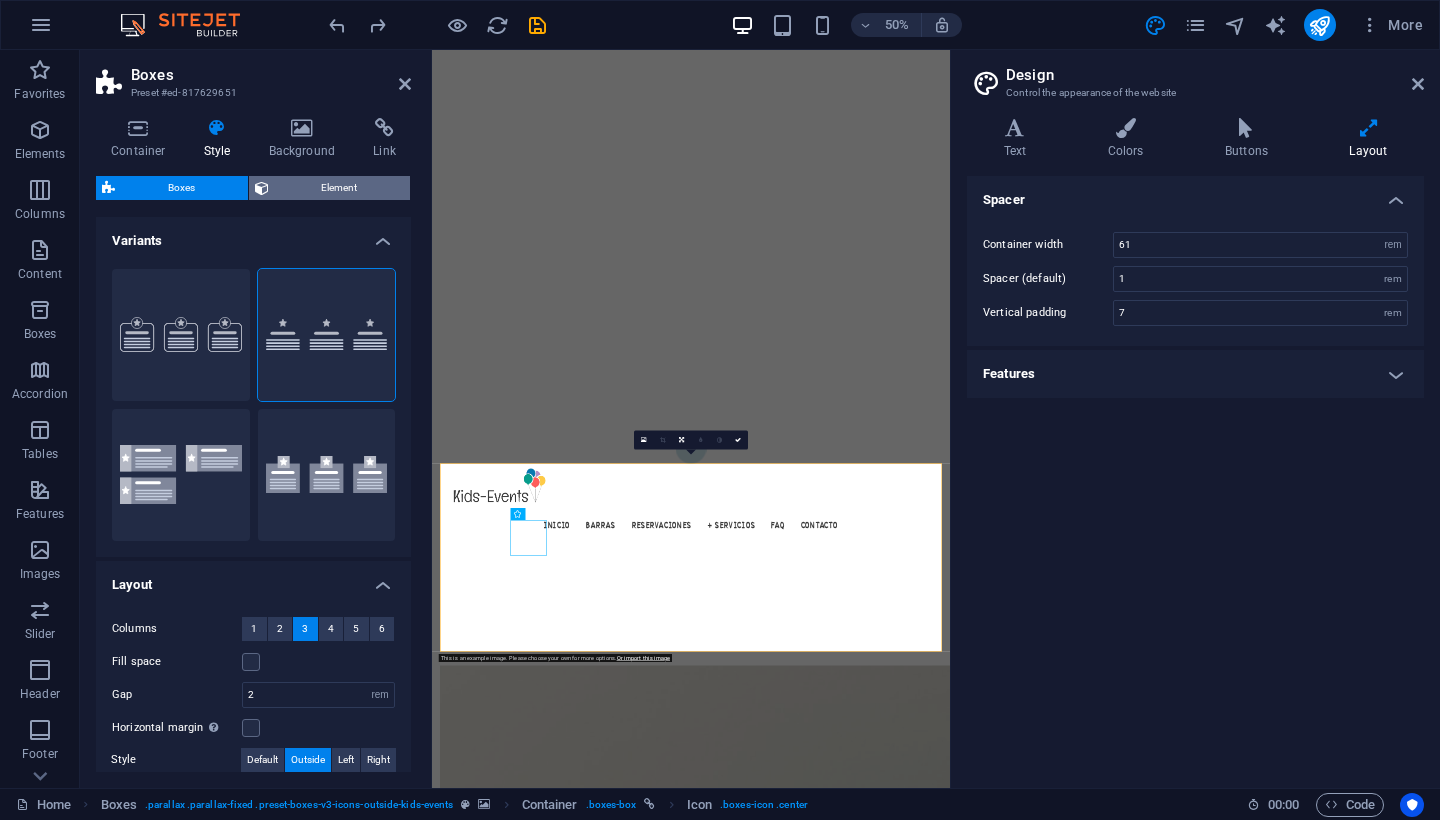 click on "Element" at bounding box center (340, 188) 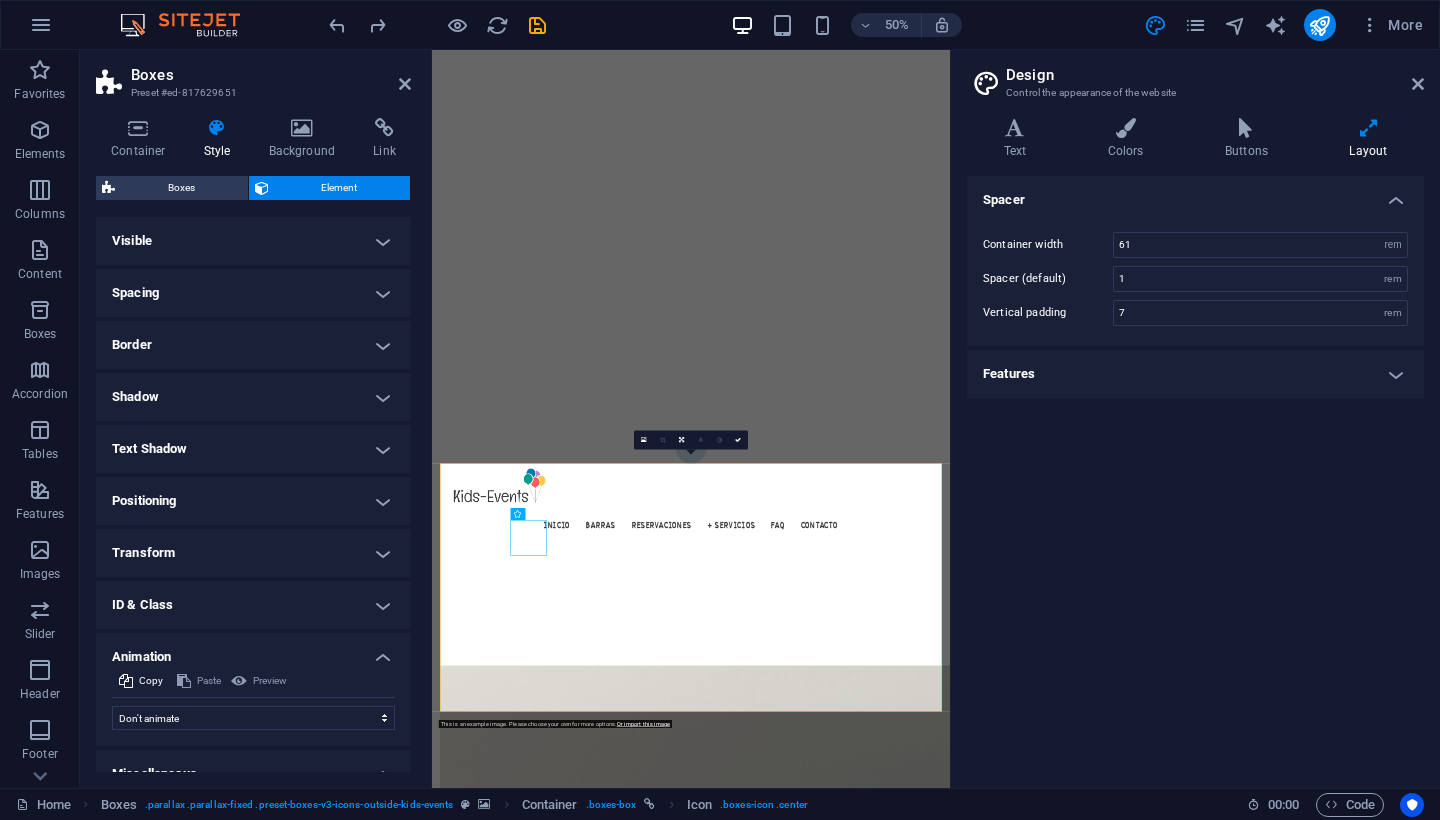 click on "Features" at bounding box center (1195, 374) 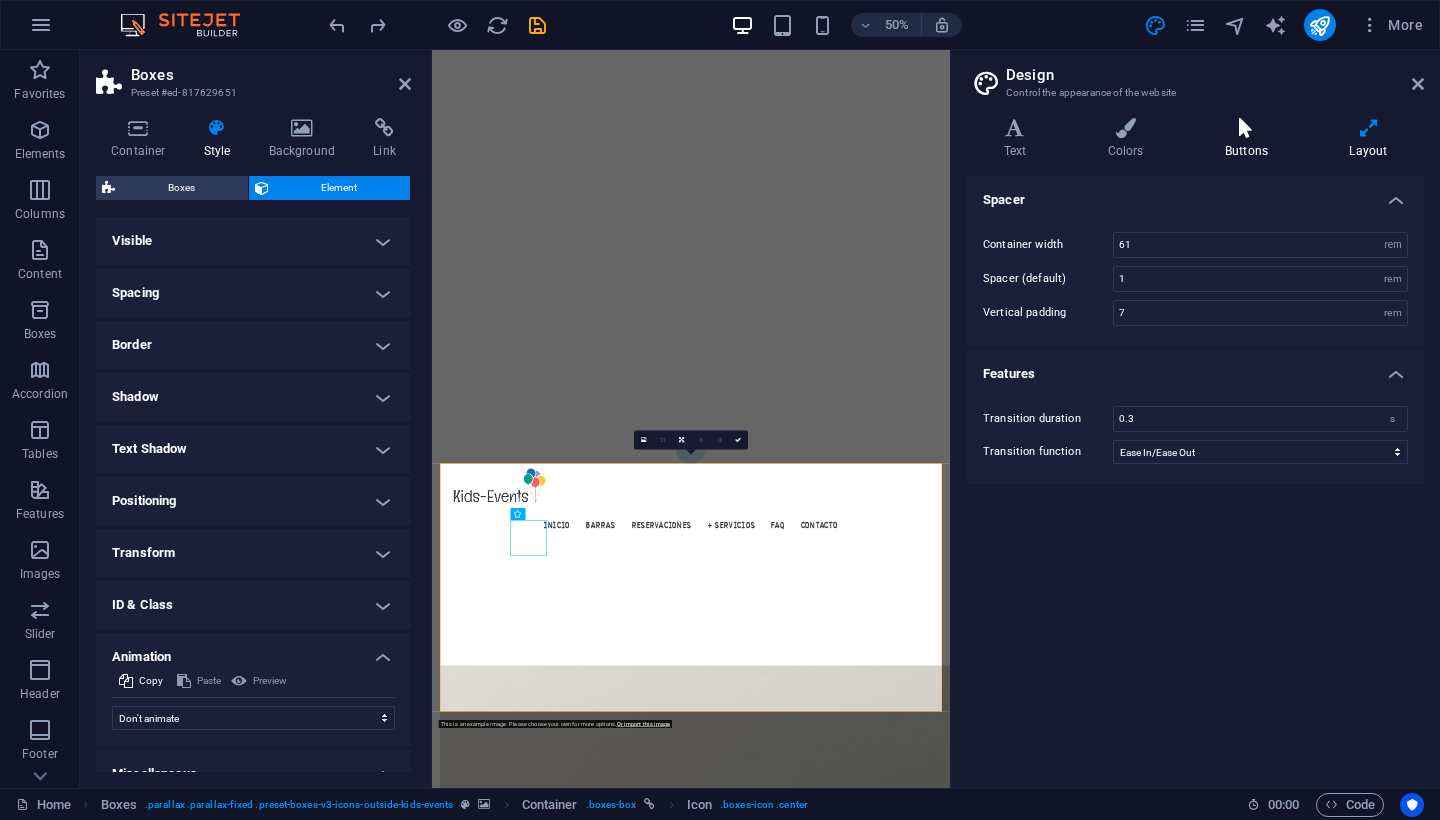 click at bounding box center [1246, 128] 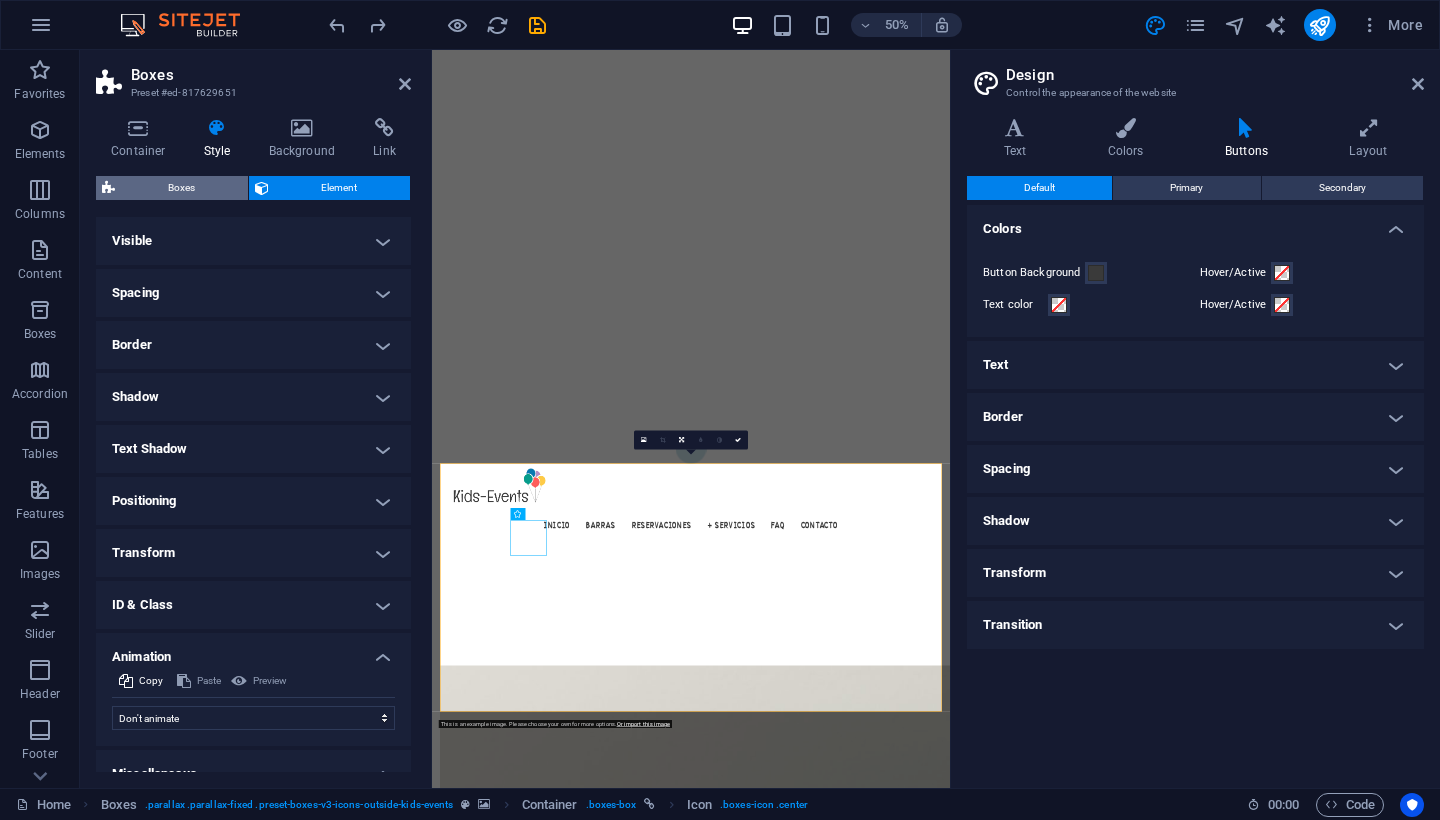 click on "Boxes" at bounding box center (181, 188) 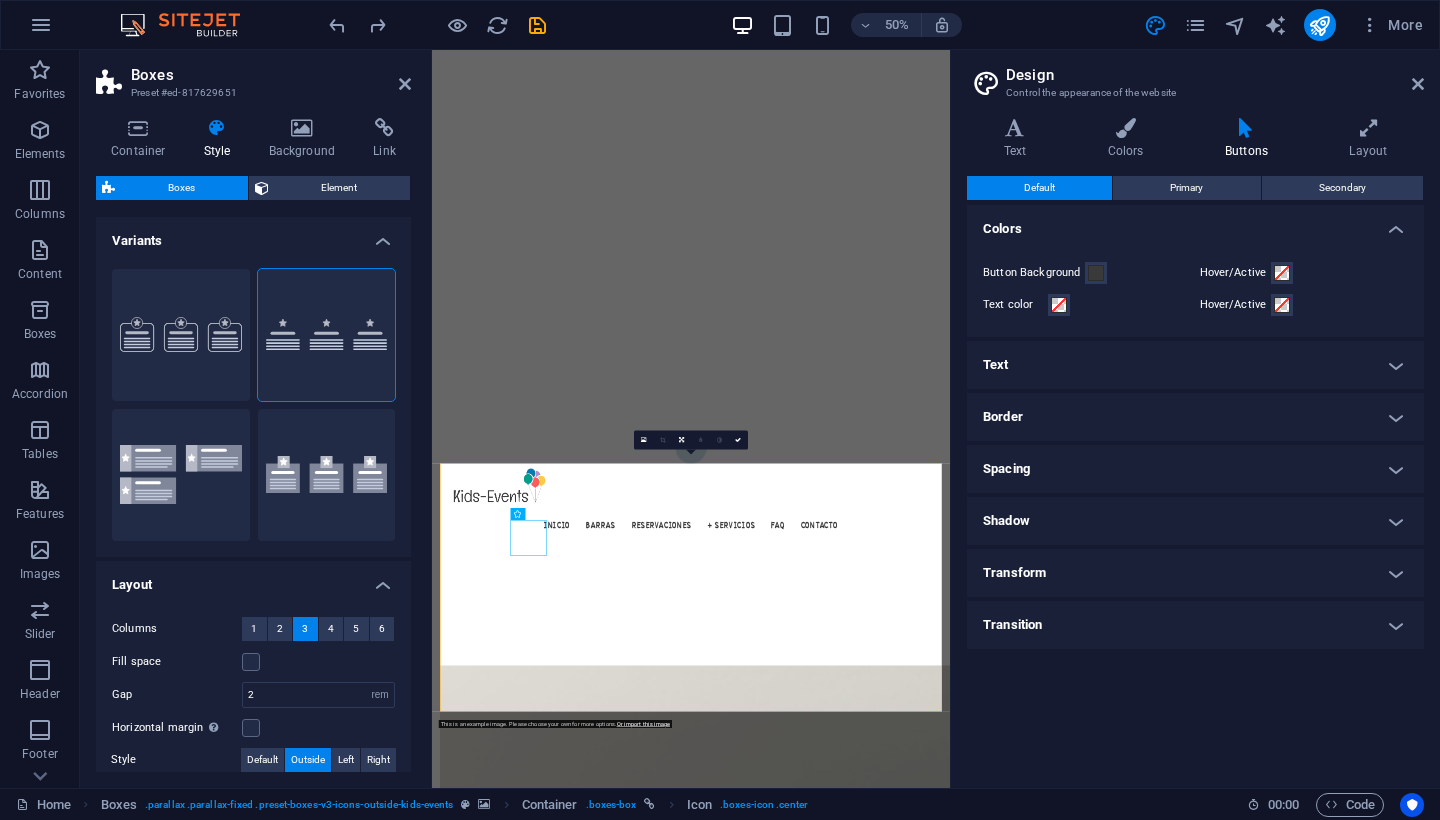 click on "Variants" at bounding box center (253, 235) 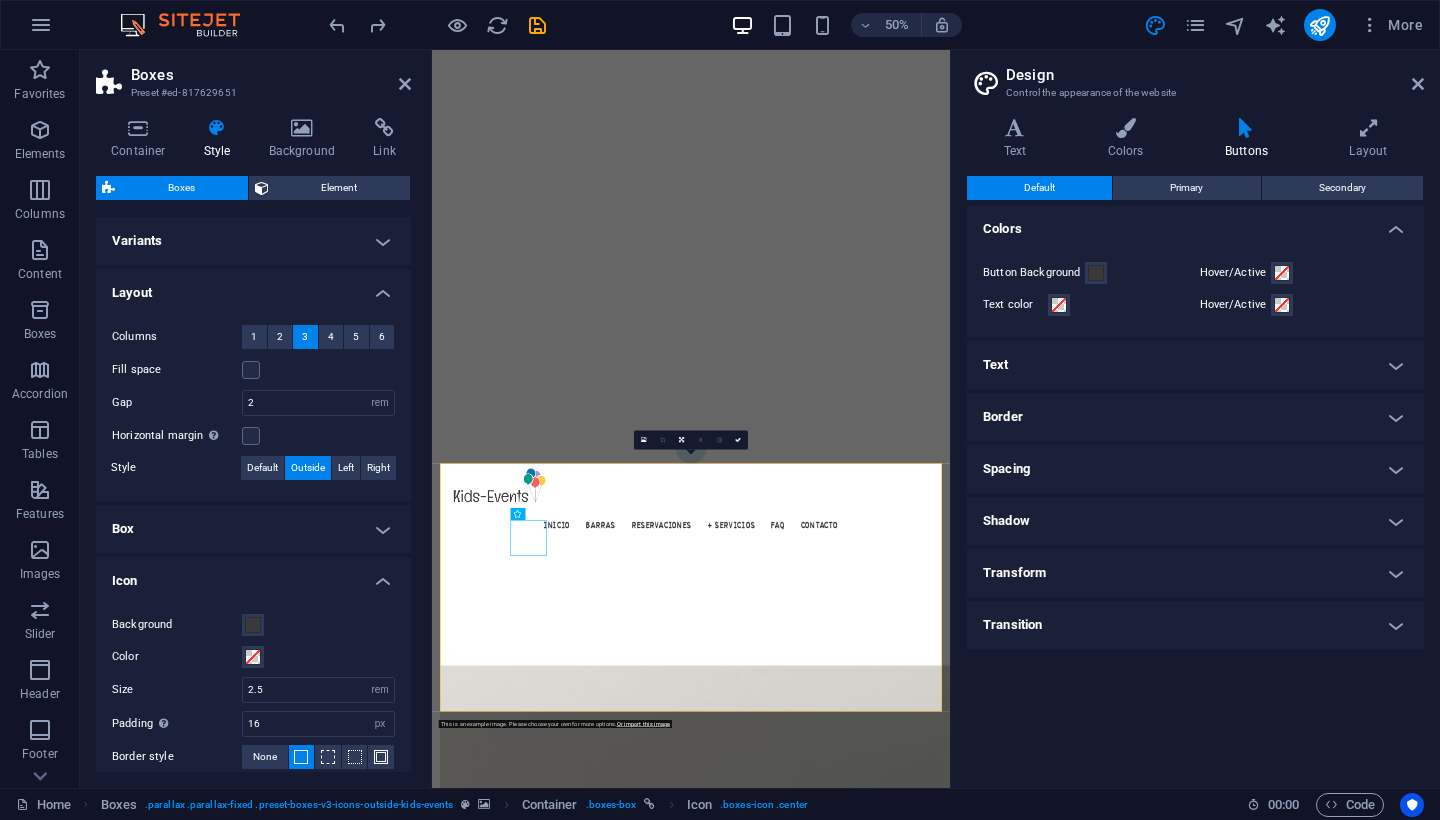 click on "Layout" at bounding box center (253, 287) 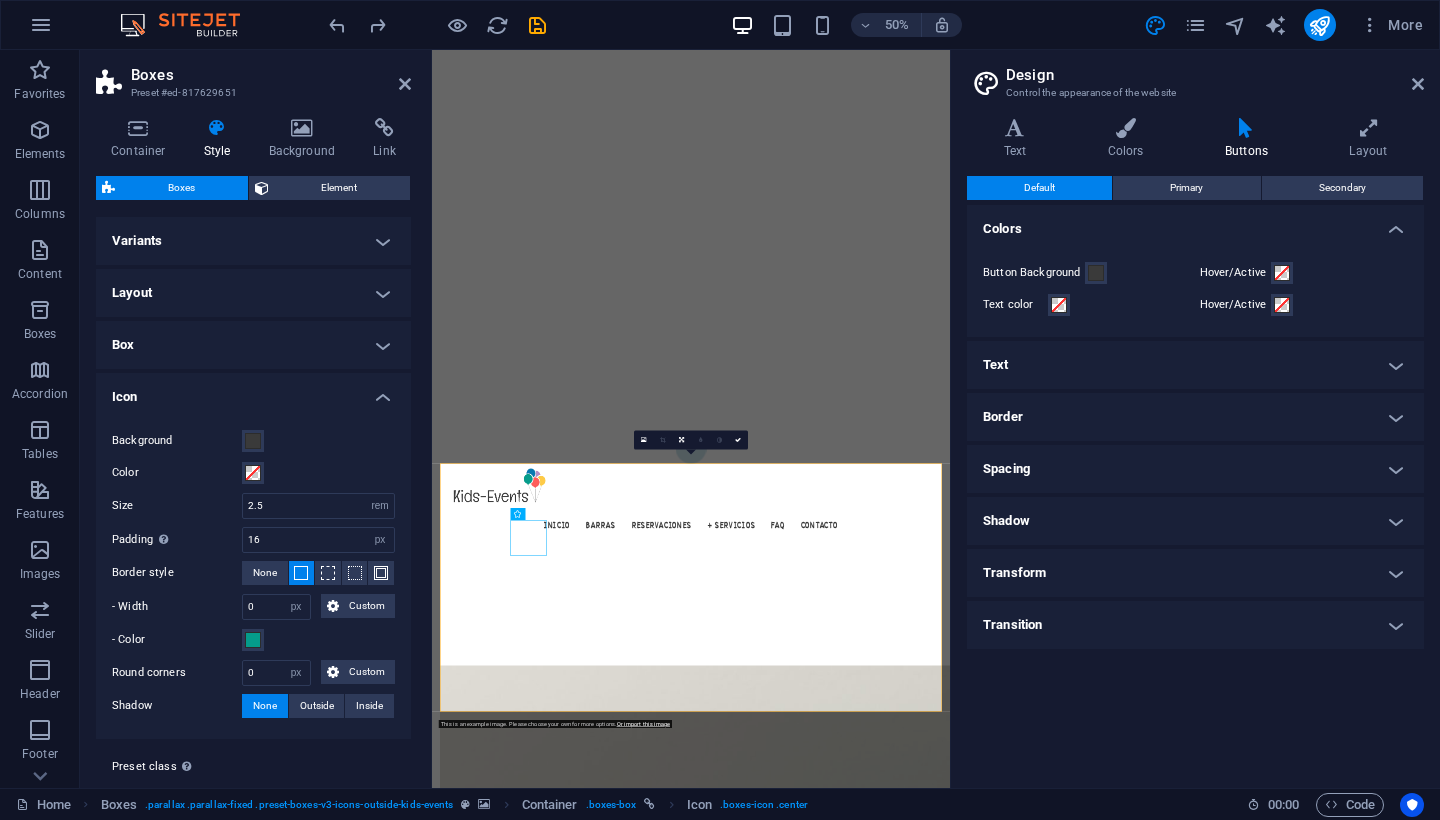 click on "Box" at bounding box center [253, 345] 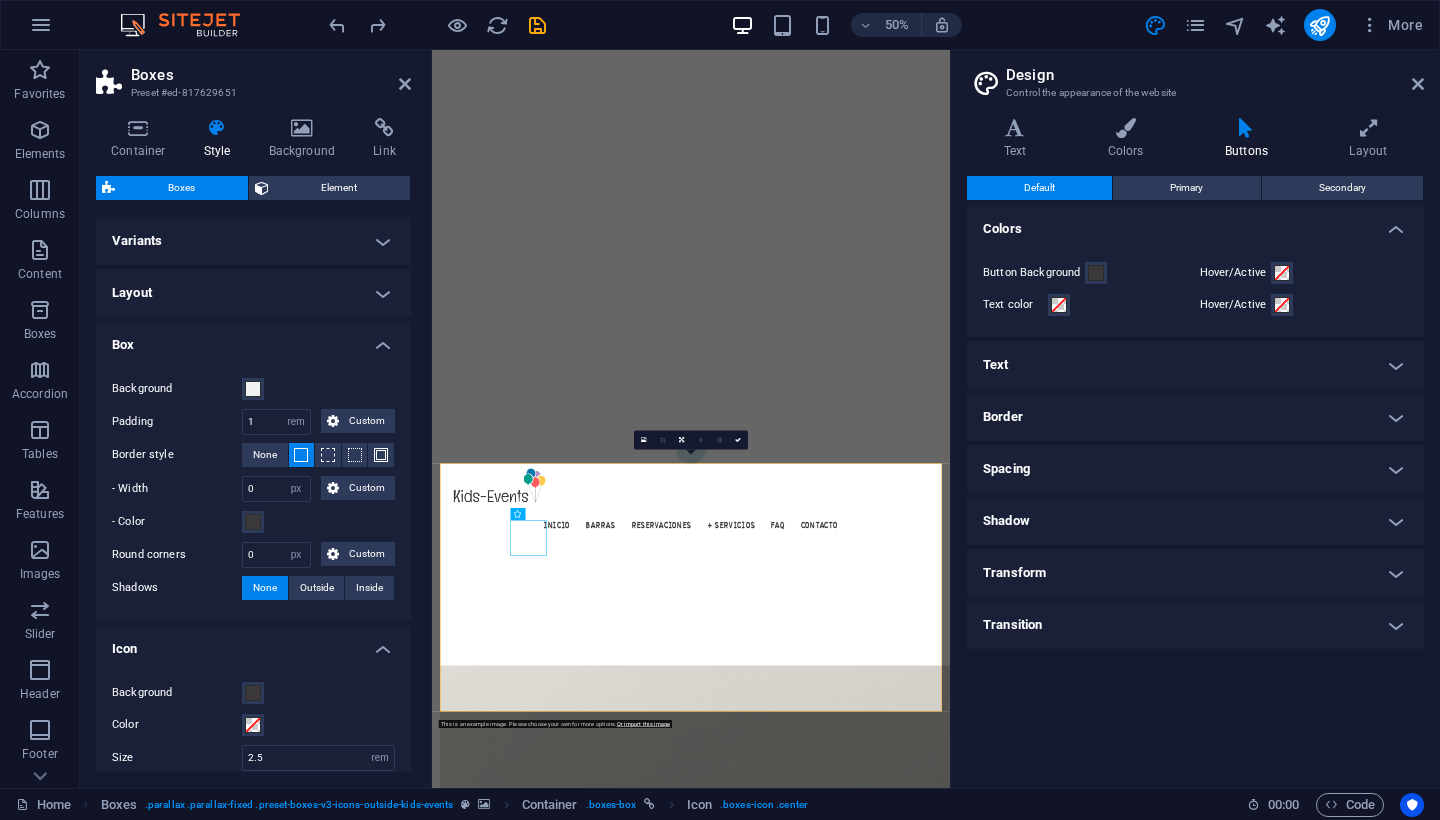 click on "Box" at bounding box center (253, 339) 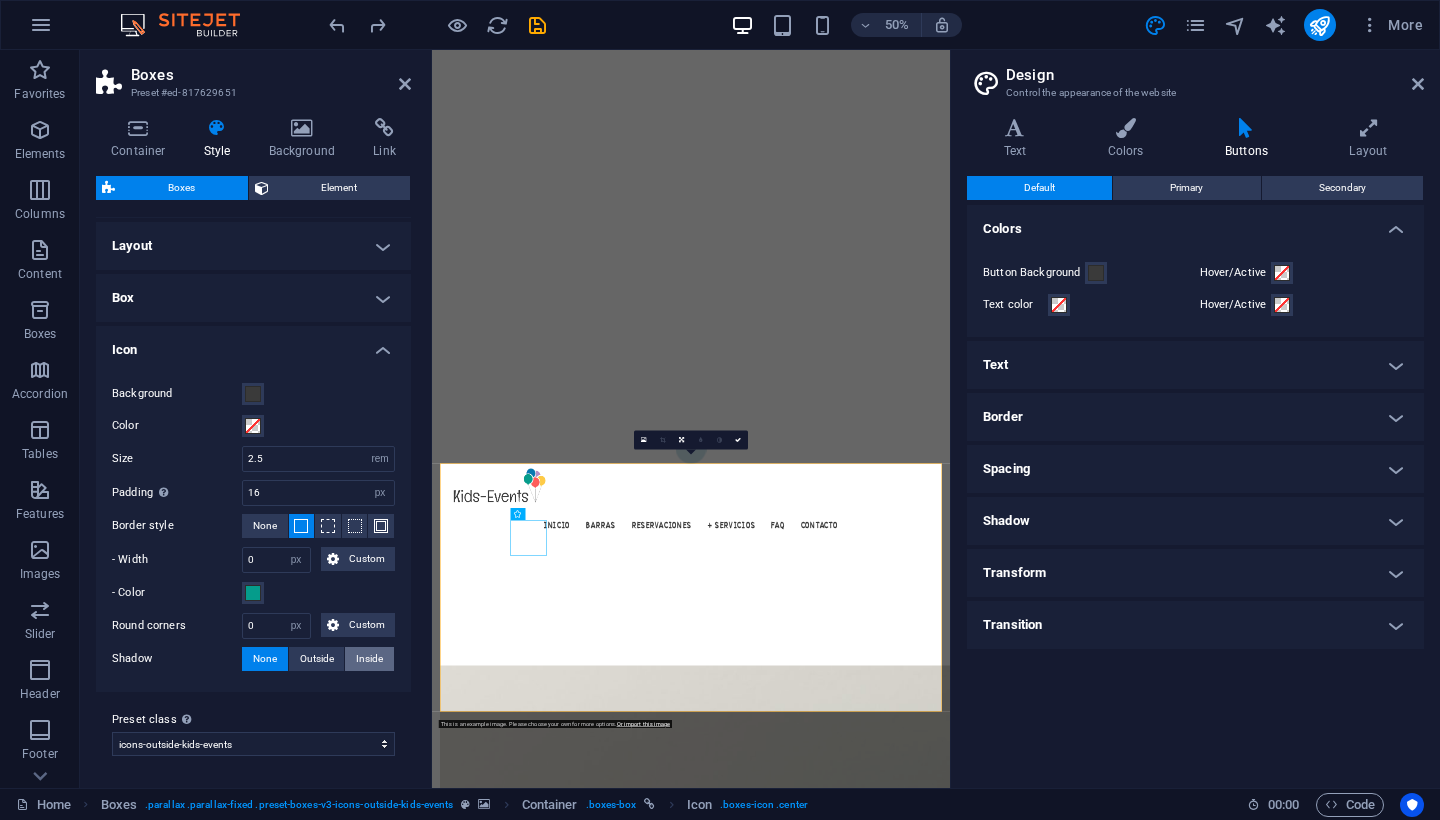 scroll, scrollTop: 46, scrollLeft: 0, axis: vertical 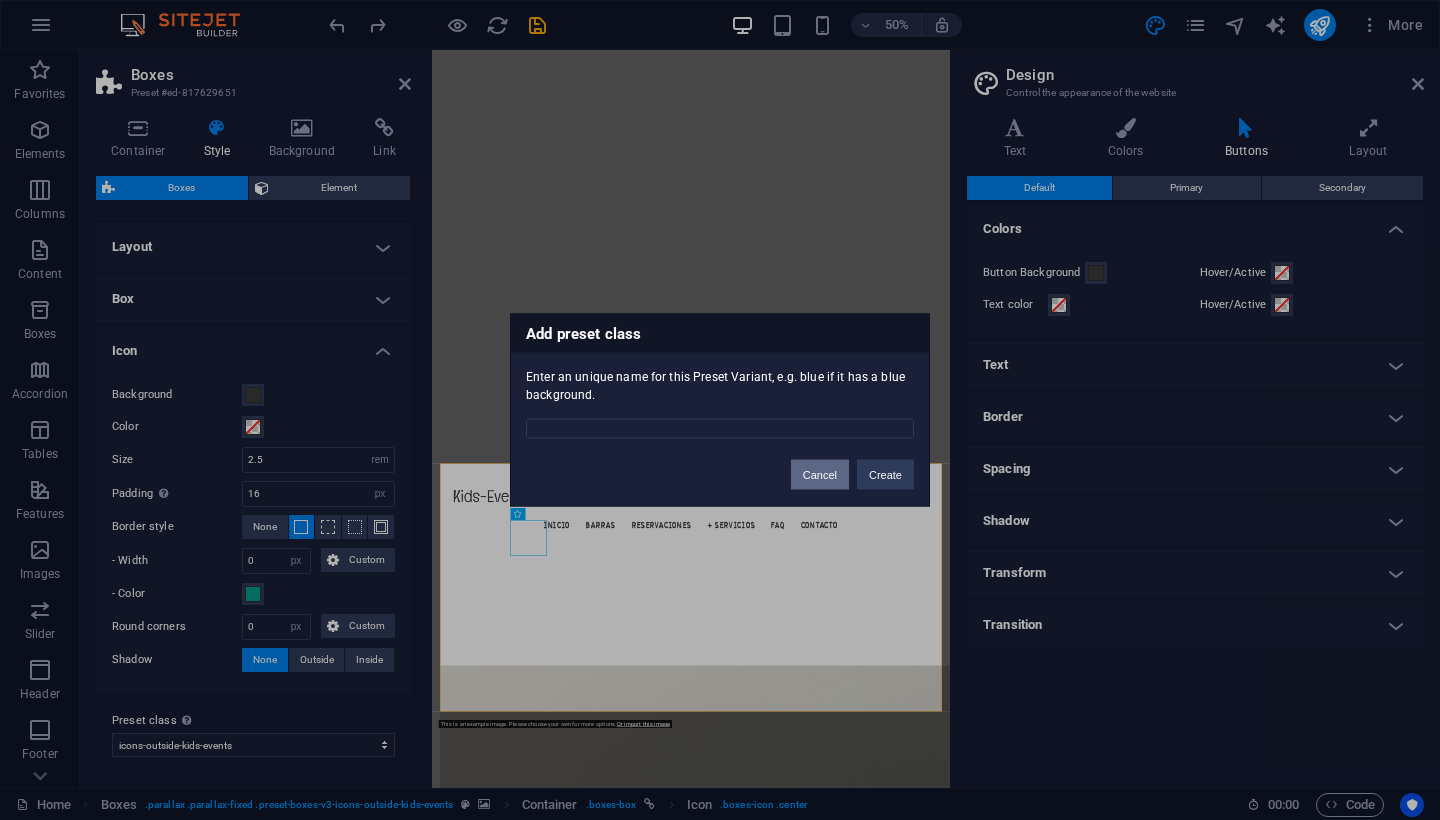 click on "Cancel" at bounding box center (820, 475) 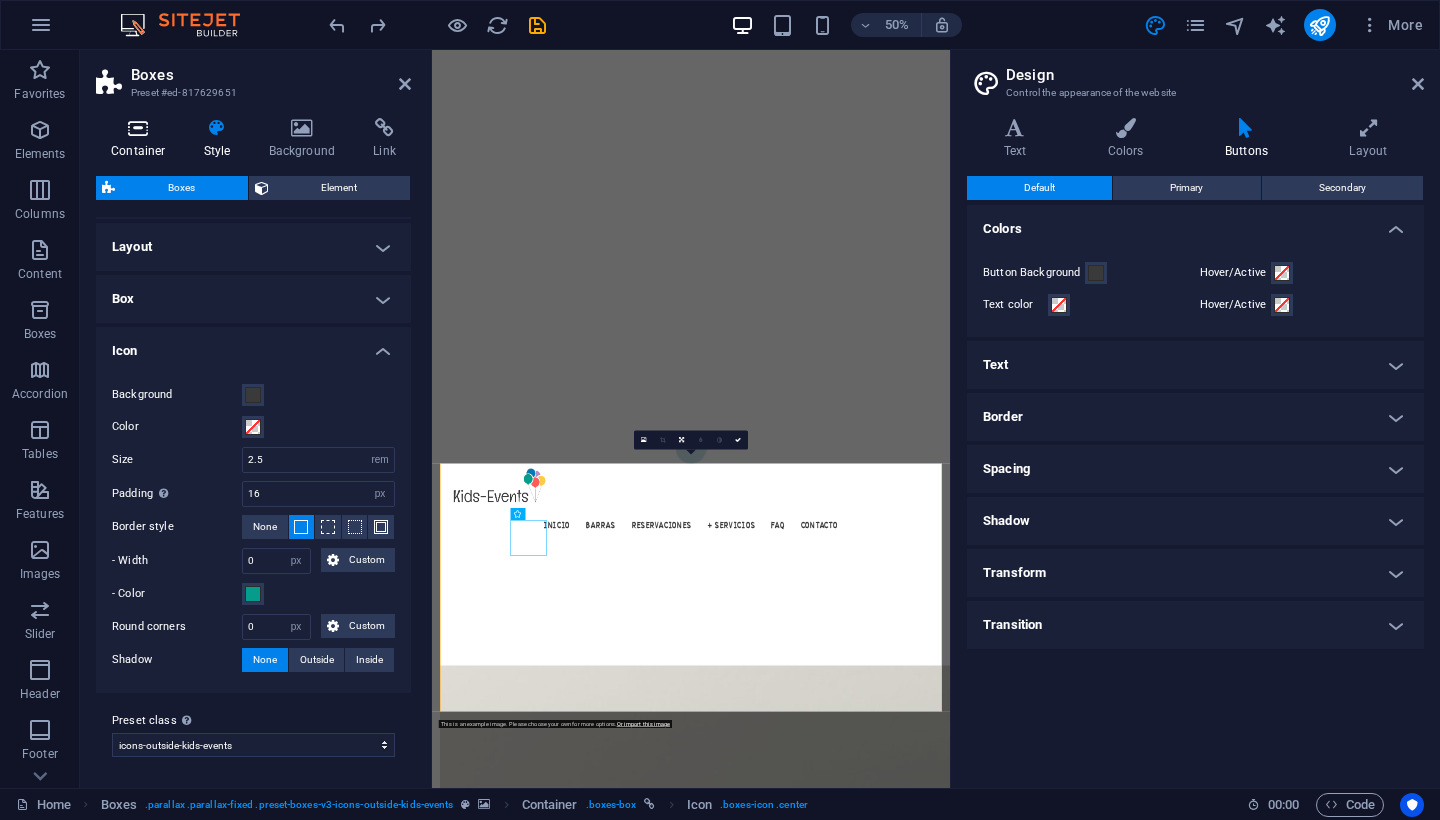 click at bounding box center (138, 128) 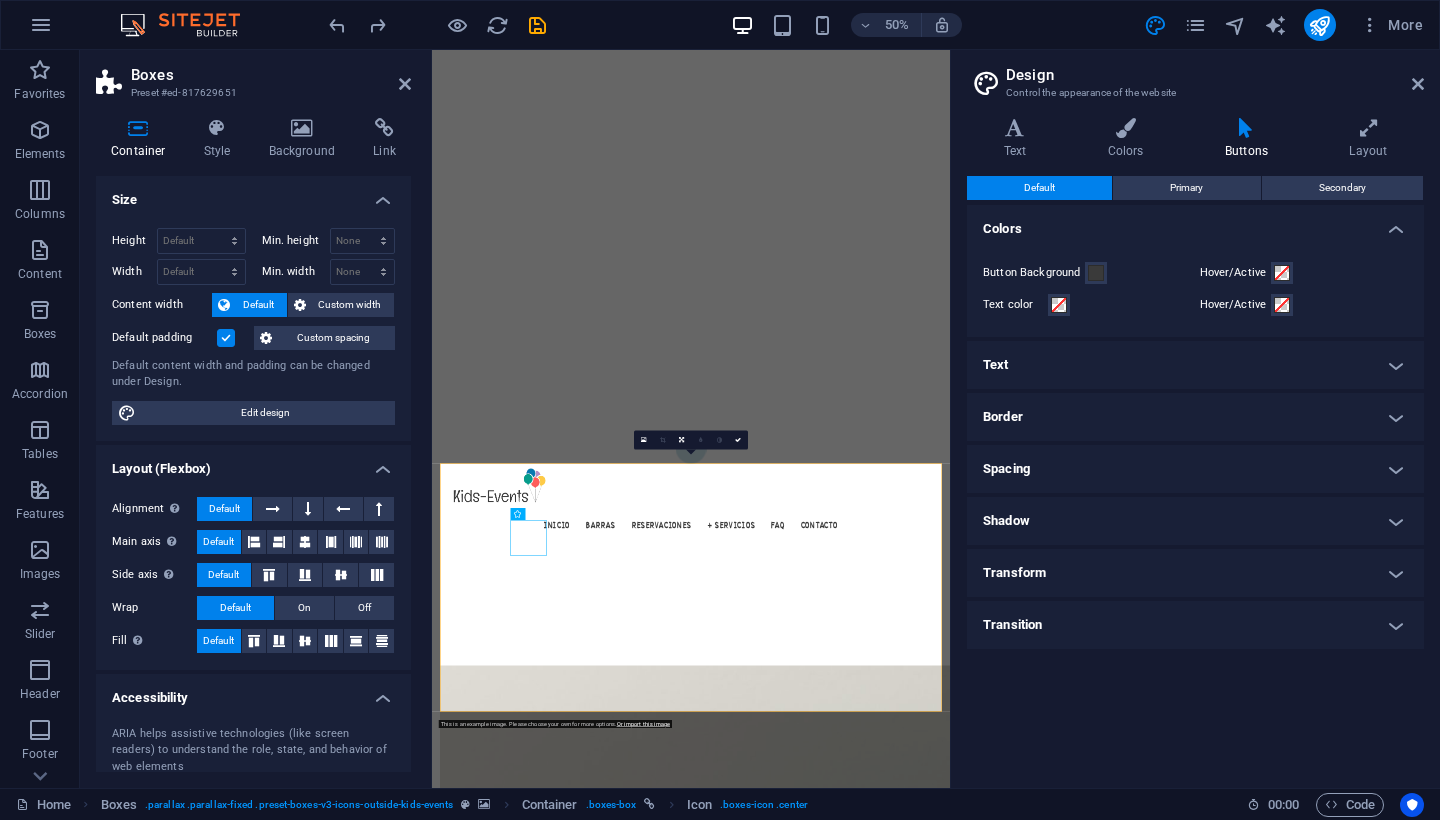 scroll, scrollTop: 0, scrollLeft: 0, axis: both 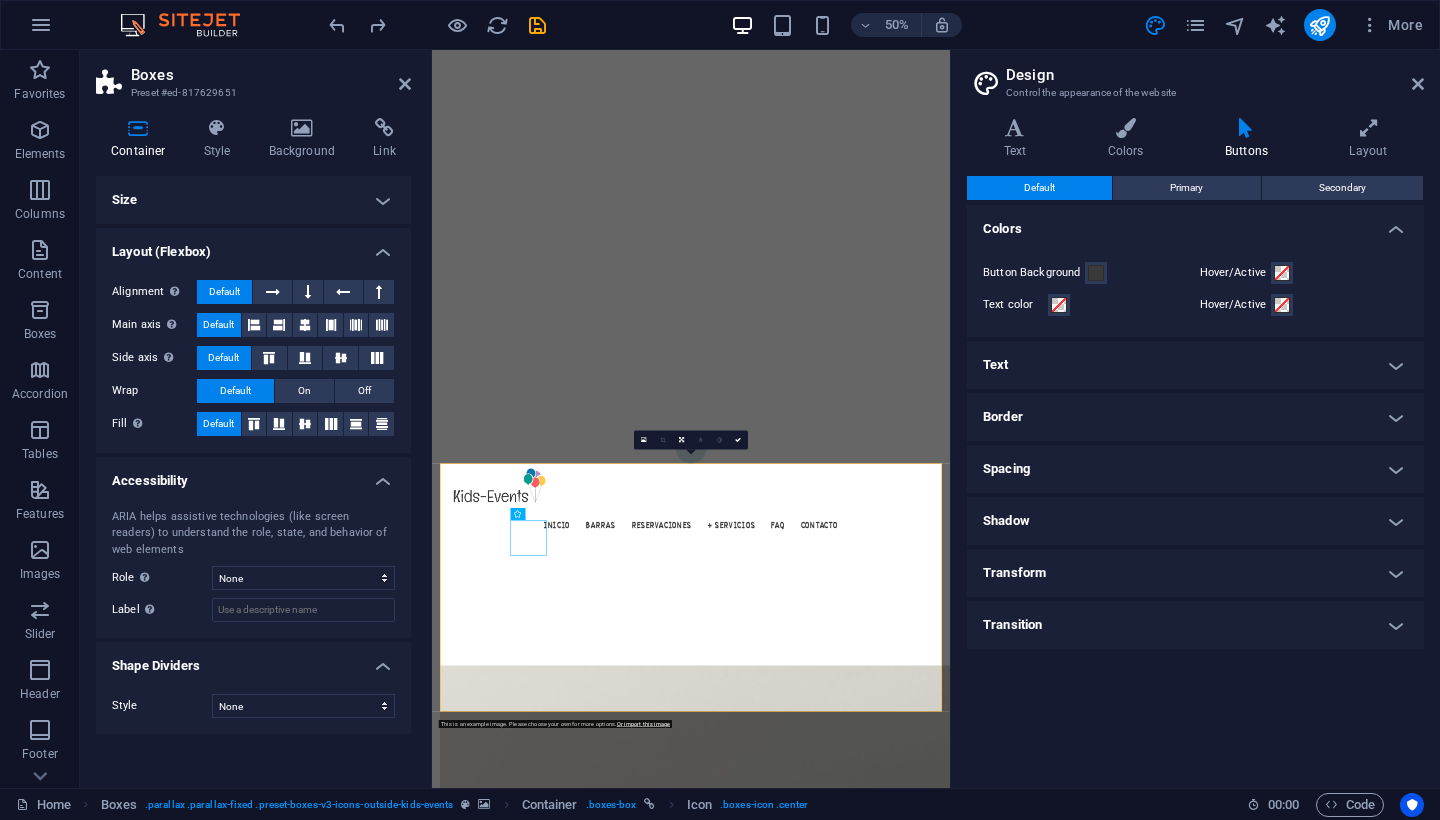 click on "Layout (Flexbox)" at bounding box center (253, 246) 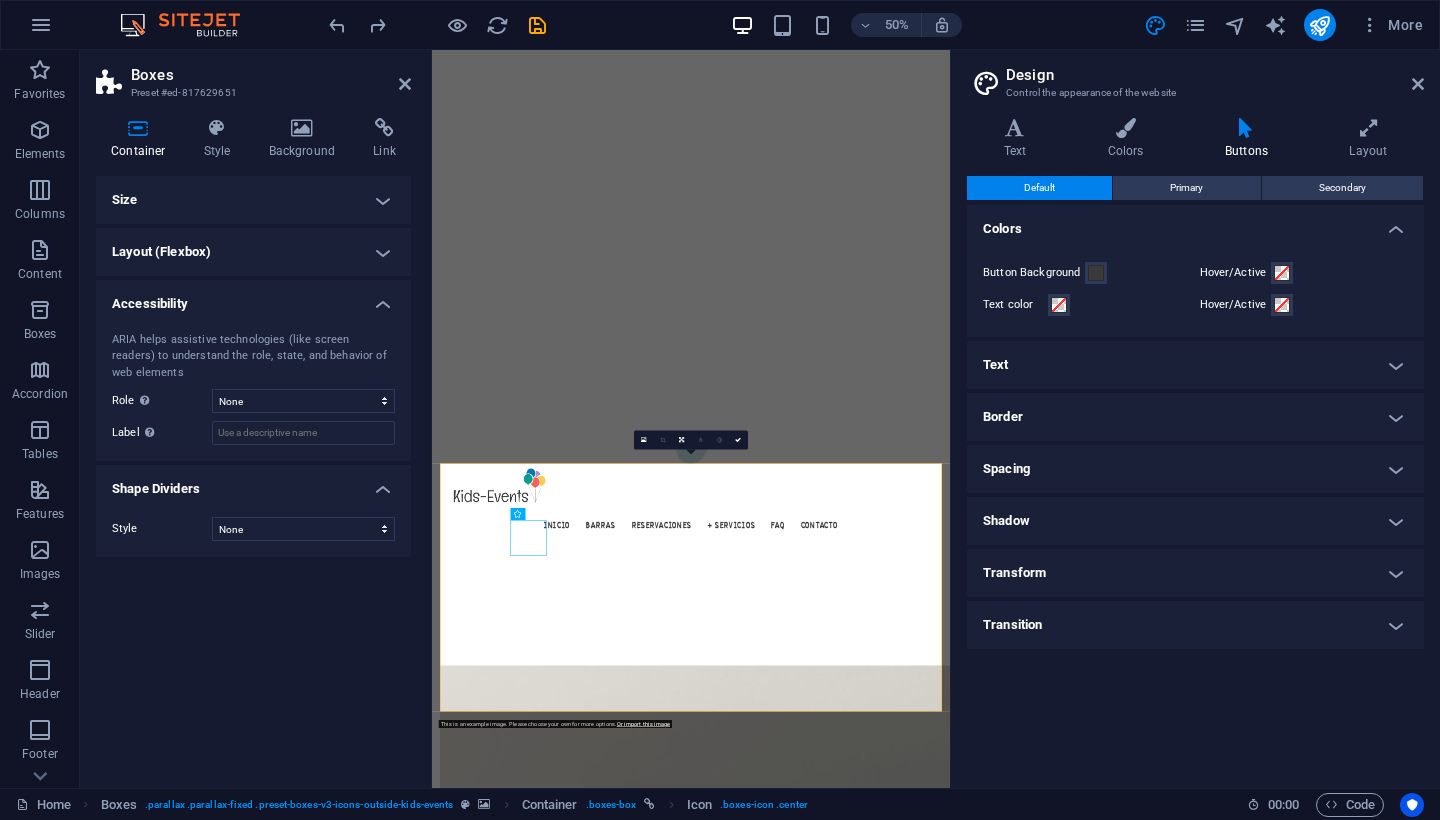 click on "Shape Dividers" at bounding box center [253, 483] 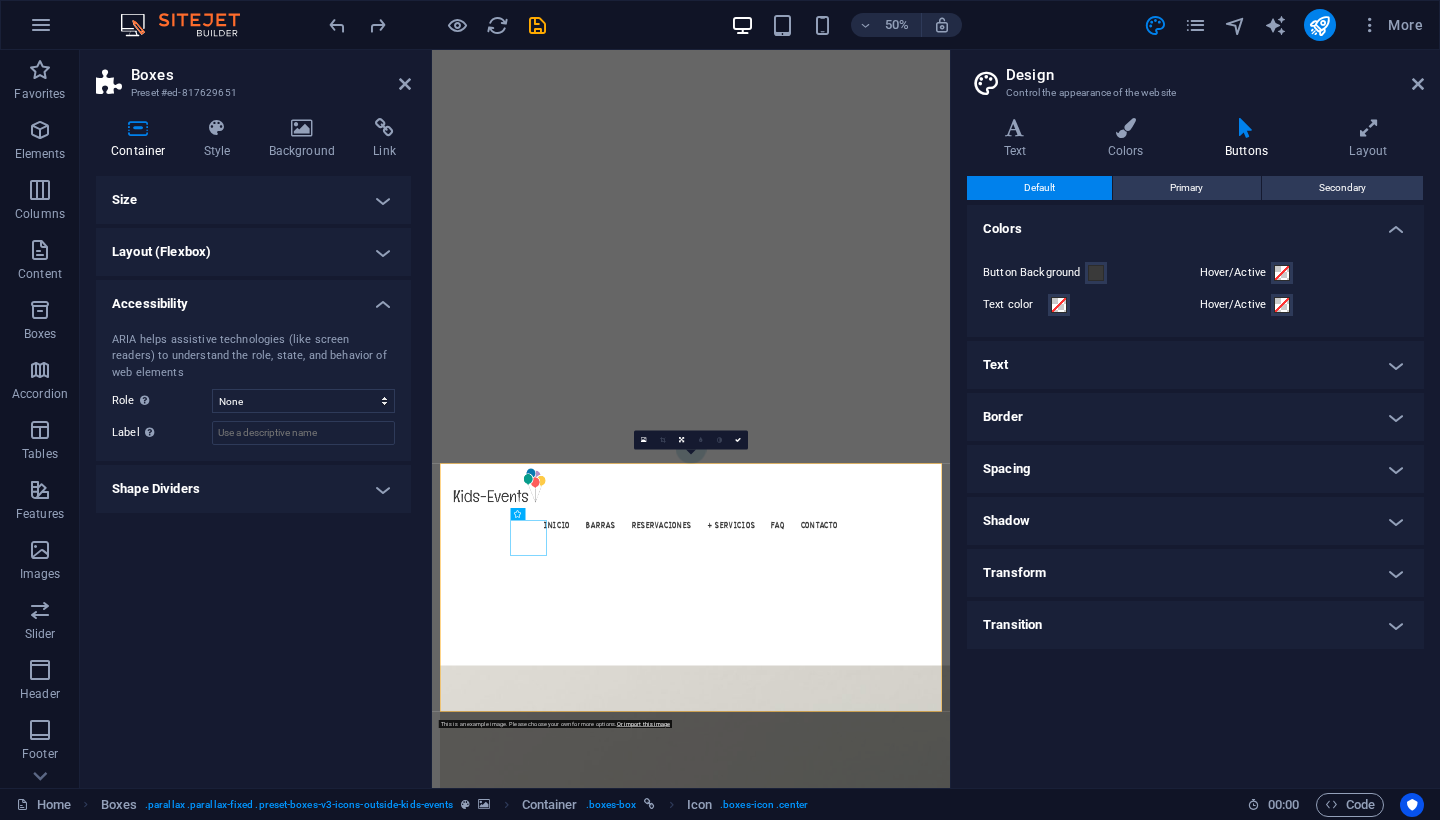 click on "Accessibility" at bounding box center (253, 298) 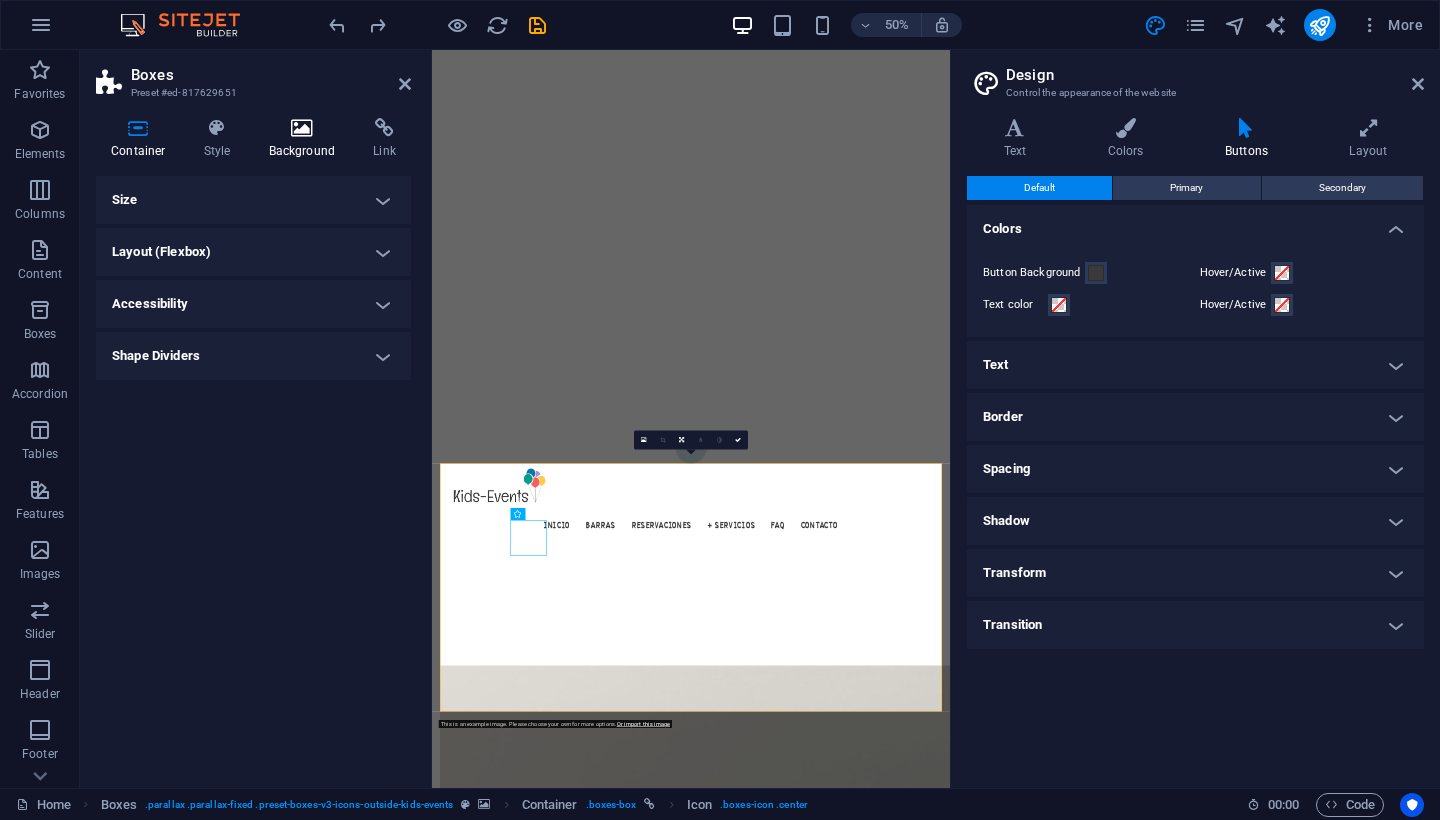 click at bounding box center [302, 128] 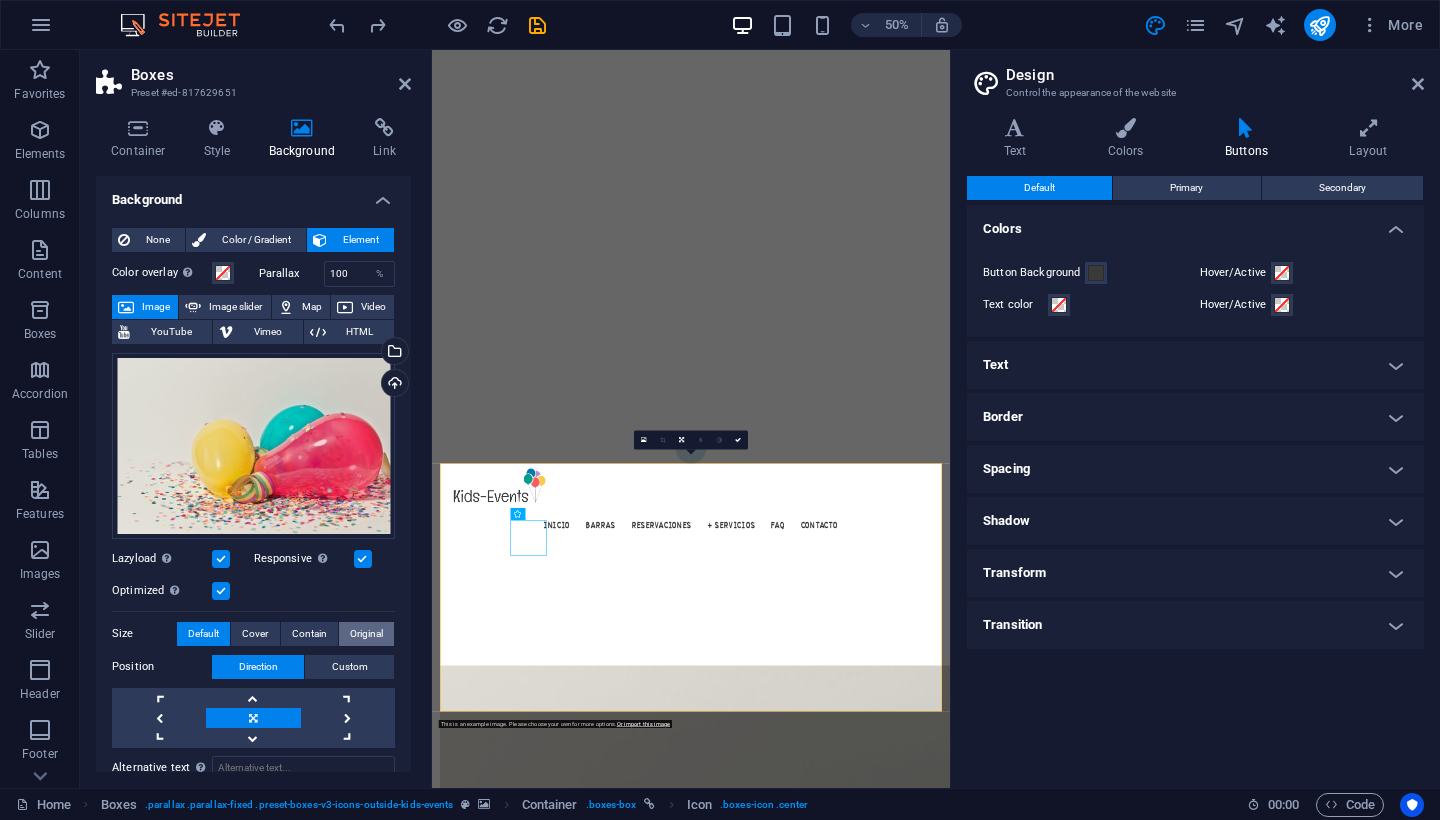 scroll, scrollTop: 0, scrollLeft: 0, axis: both 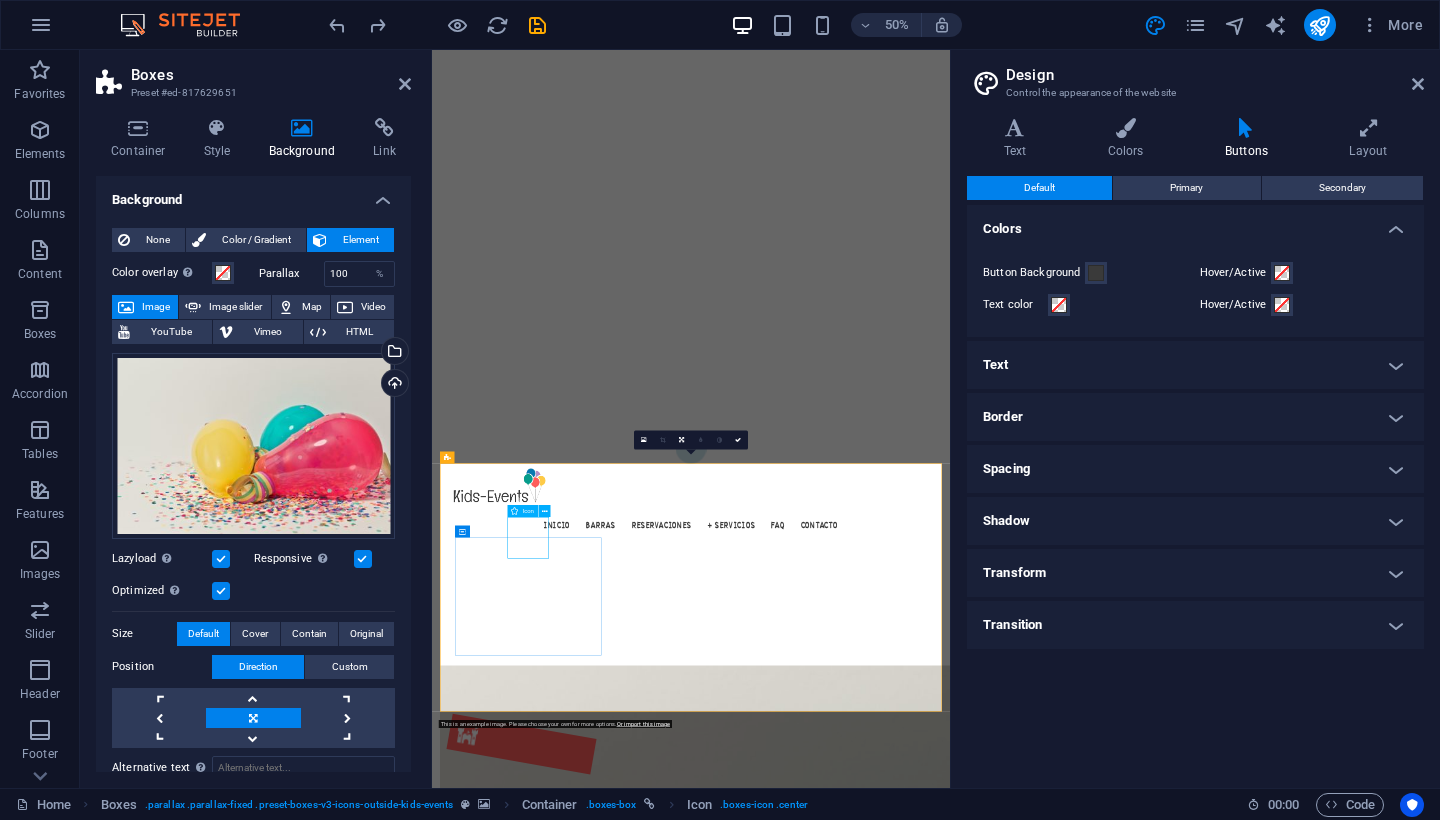 click at bounding box center (610, 1438) 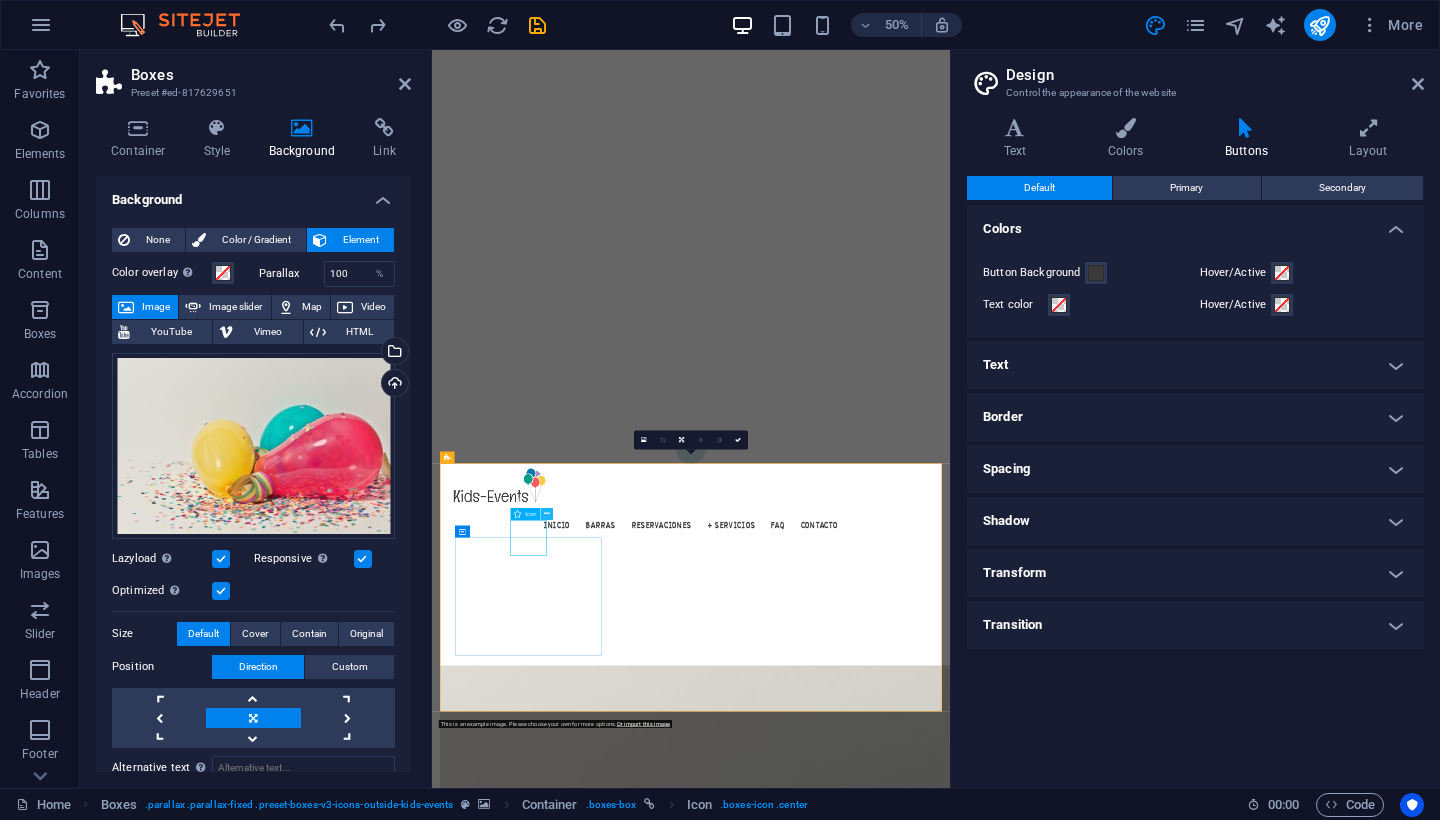 click at bounding box center (547, 514) 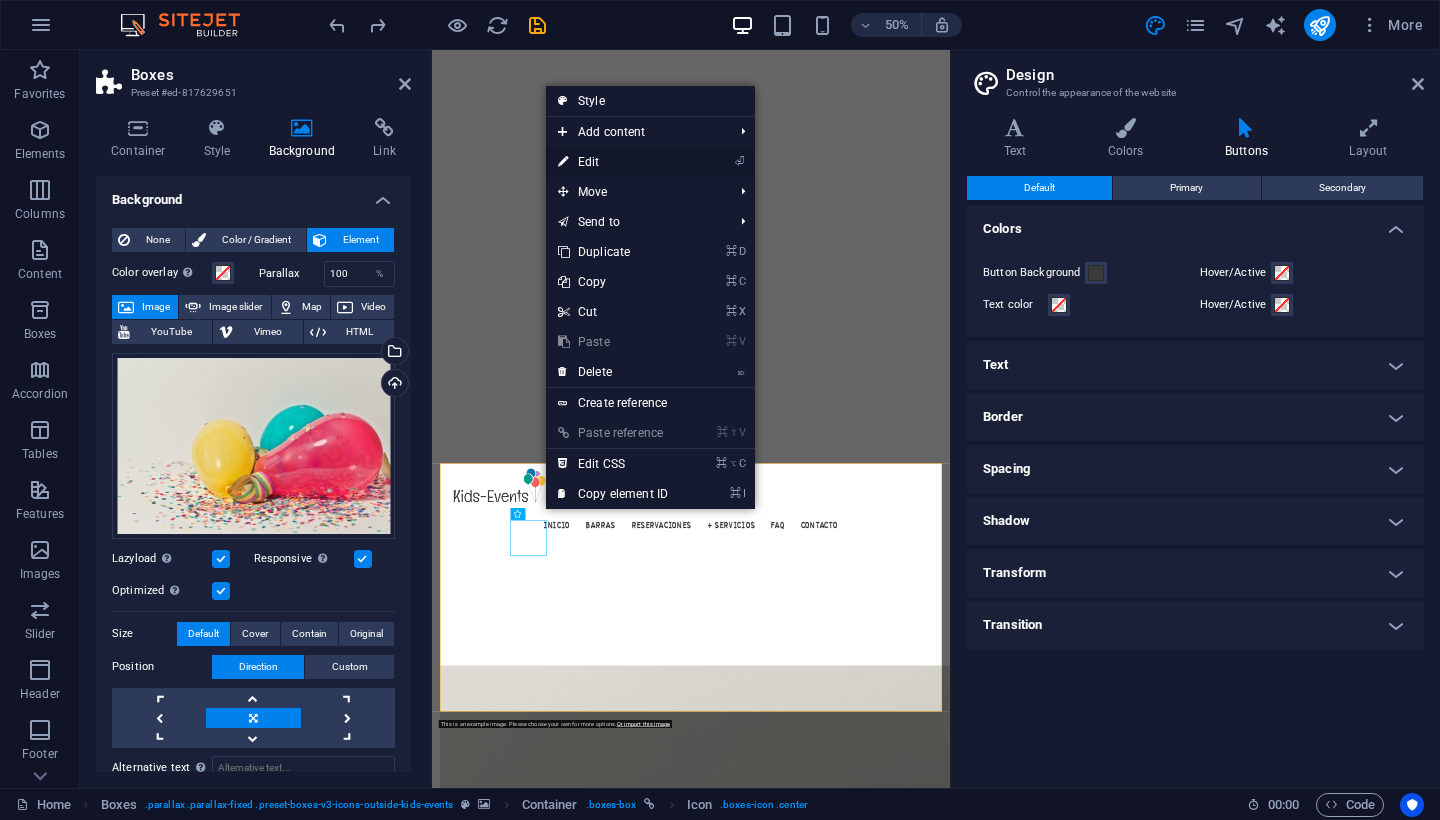 click on "⏎  Edit" at bounding box center (613, 162) 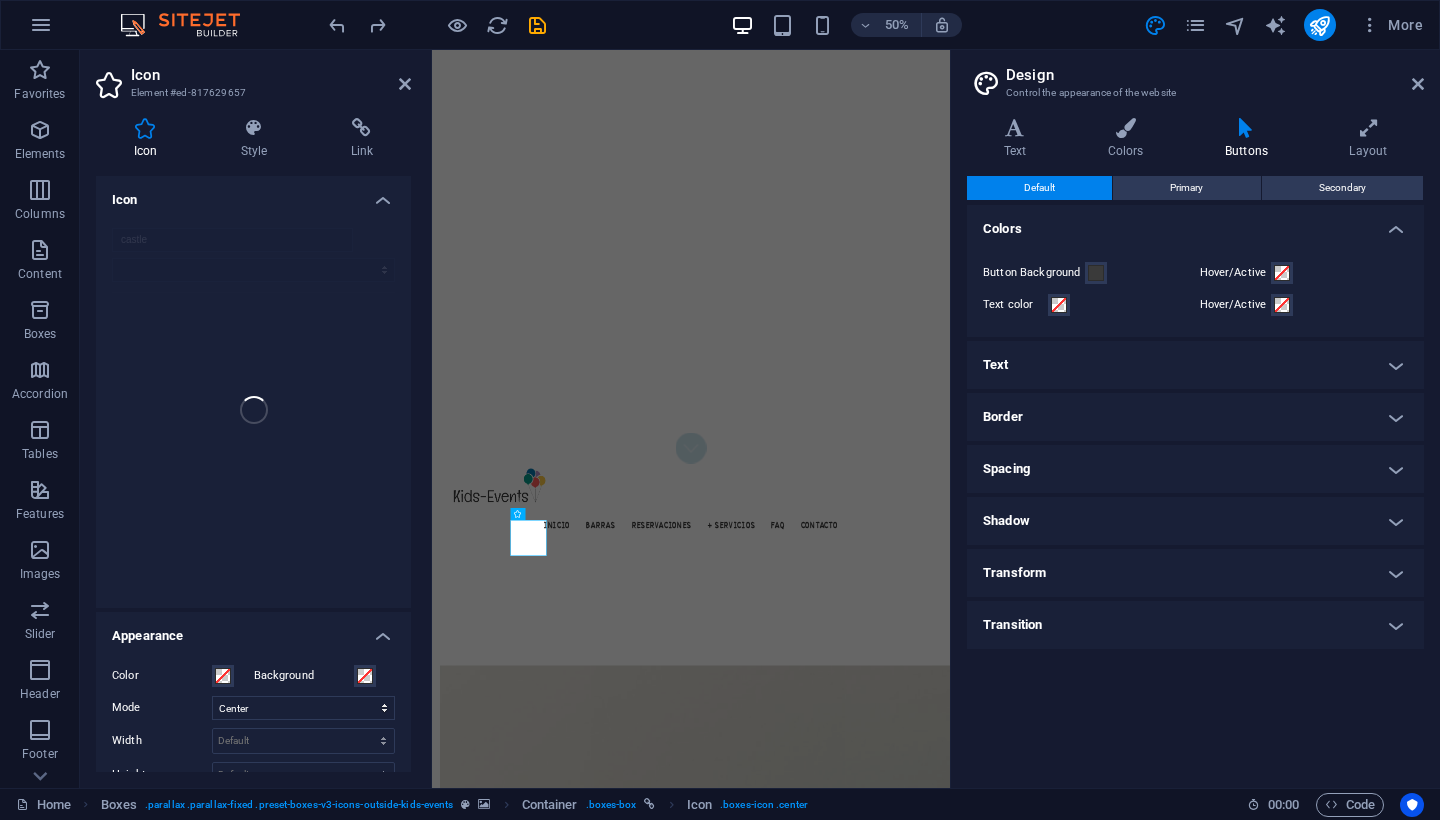 scroll, scrollTop: 0, scrollLeft: 0, axis: both 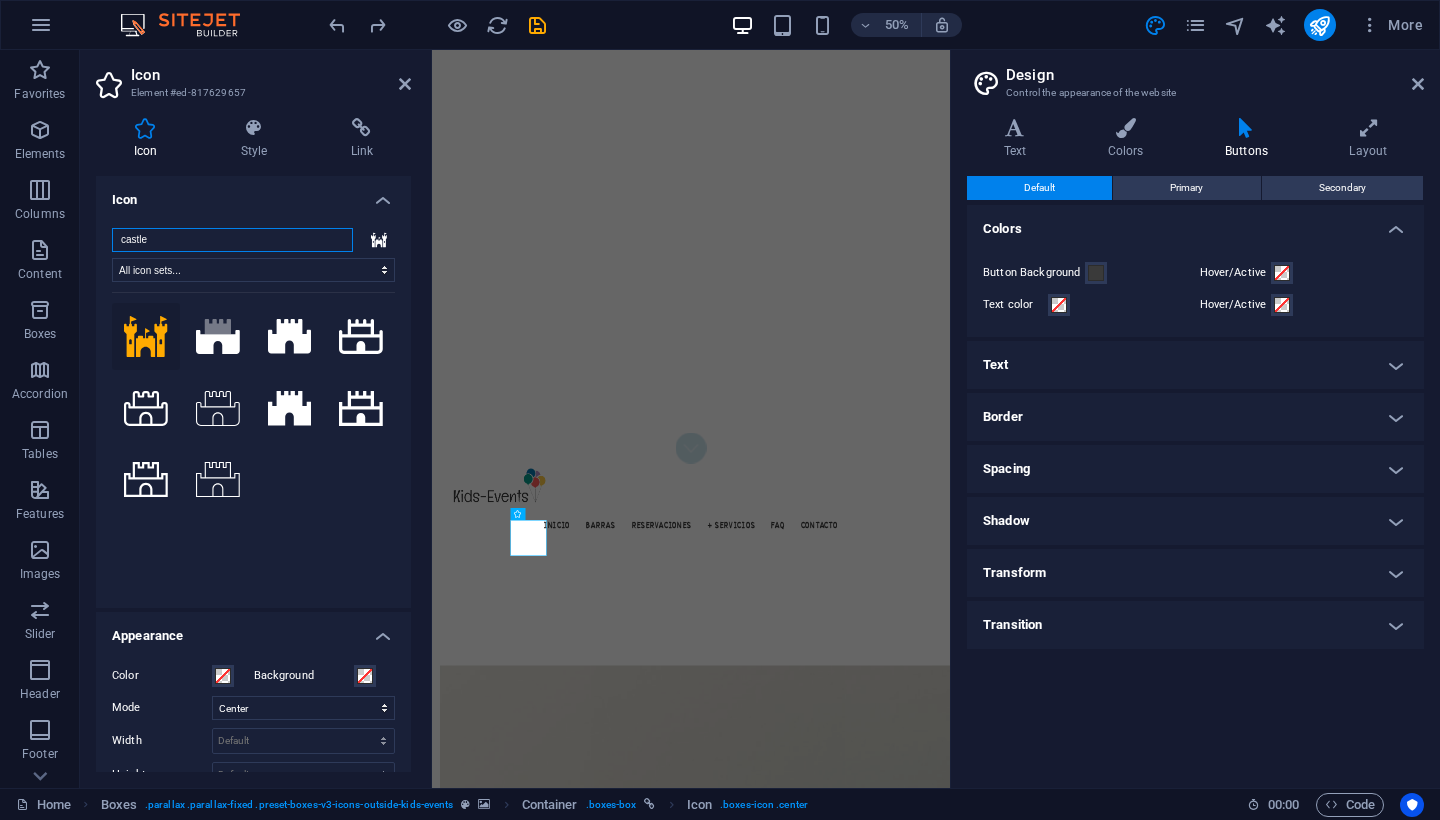 click on "castle" at bounding box center (232, 240) 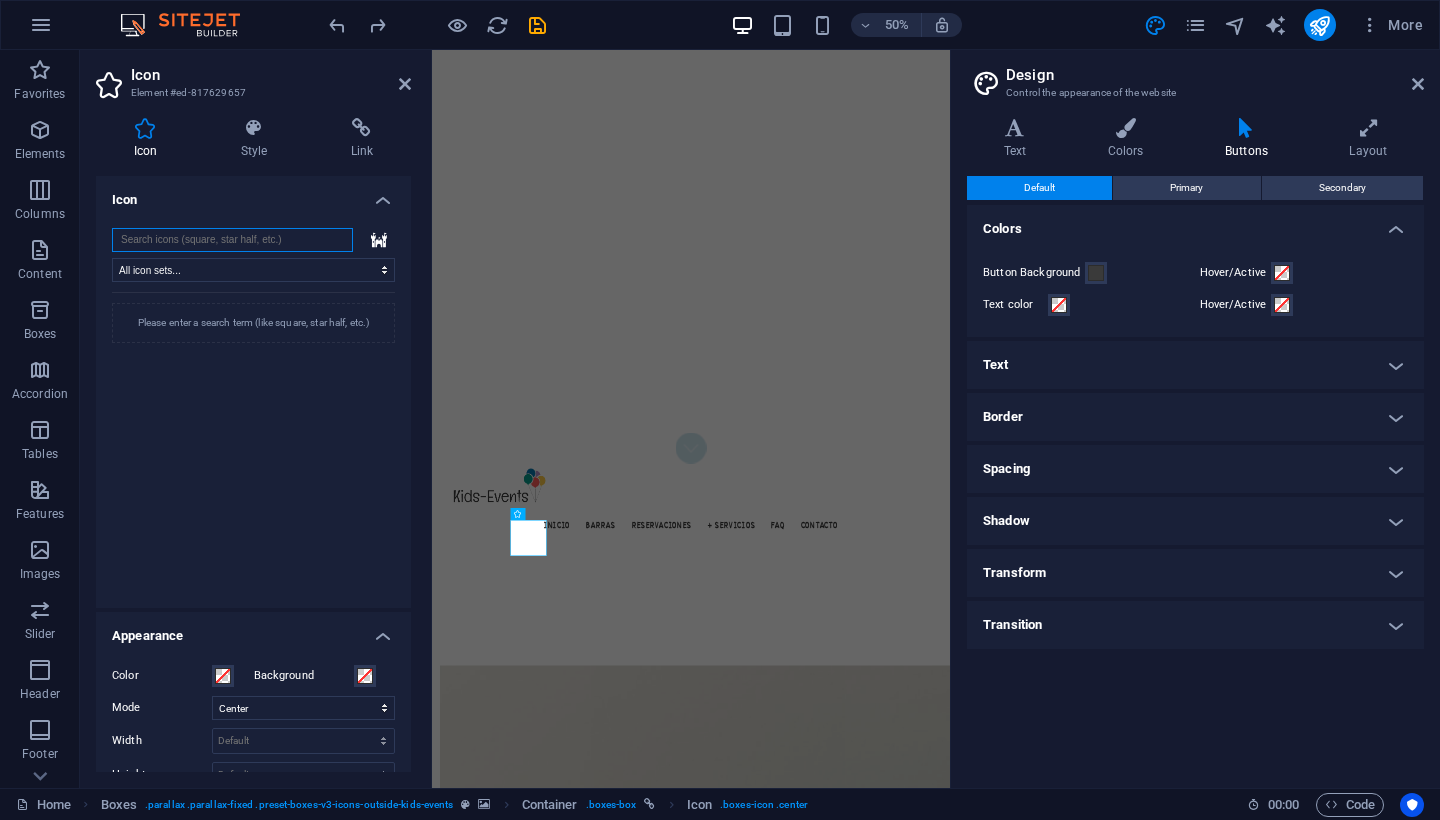 click at bounding box center (232, 240) 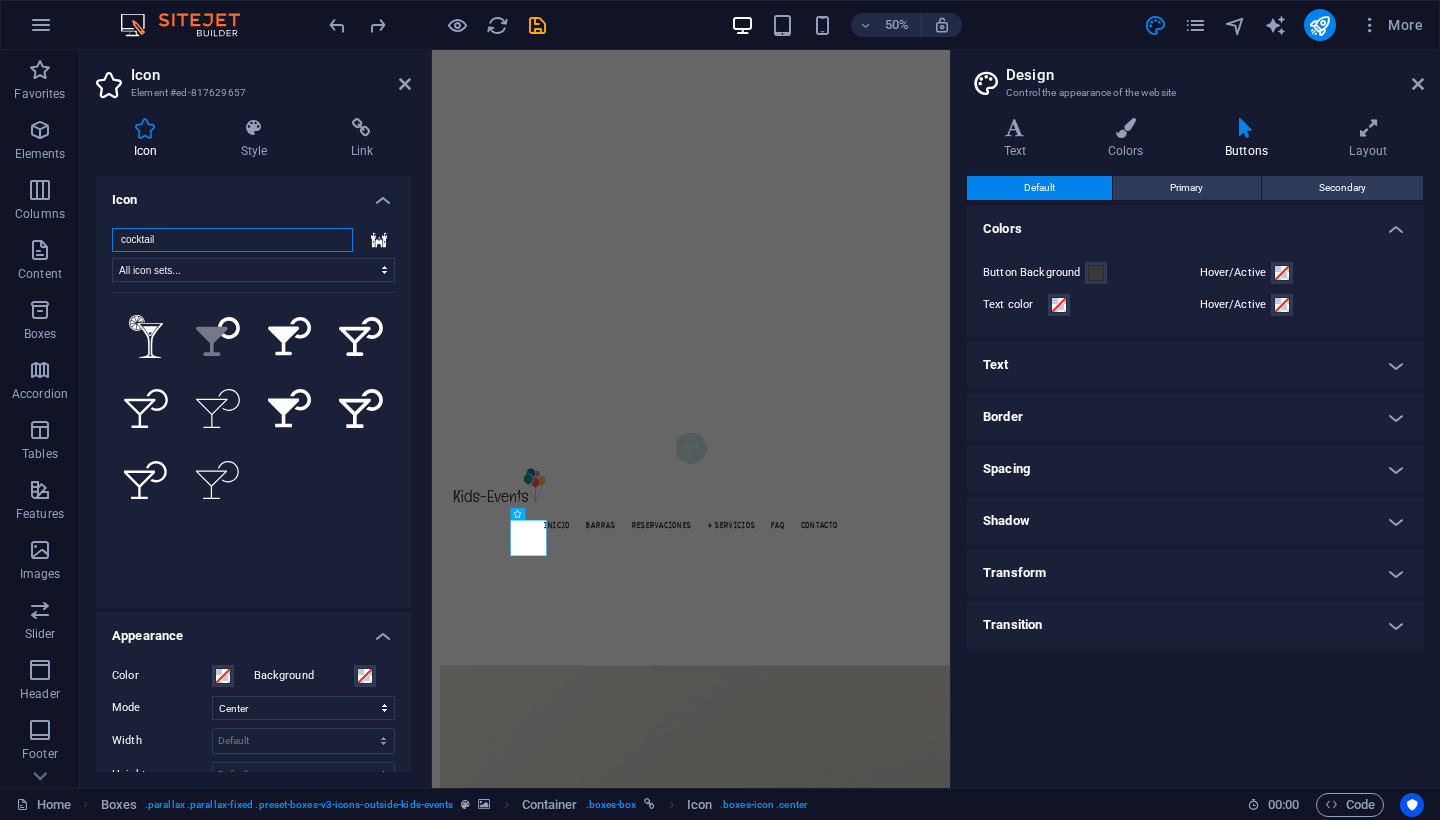 click on "cocktail" at bounding box center [232, 240] 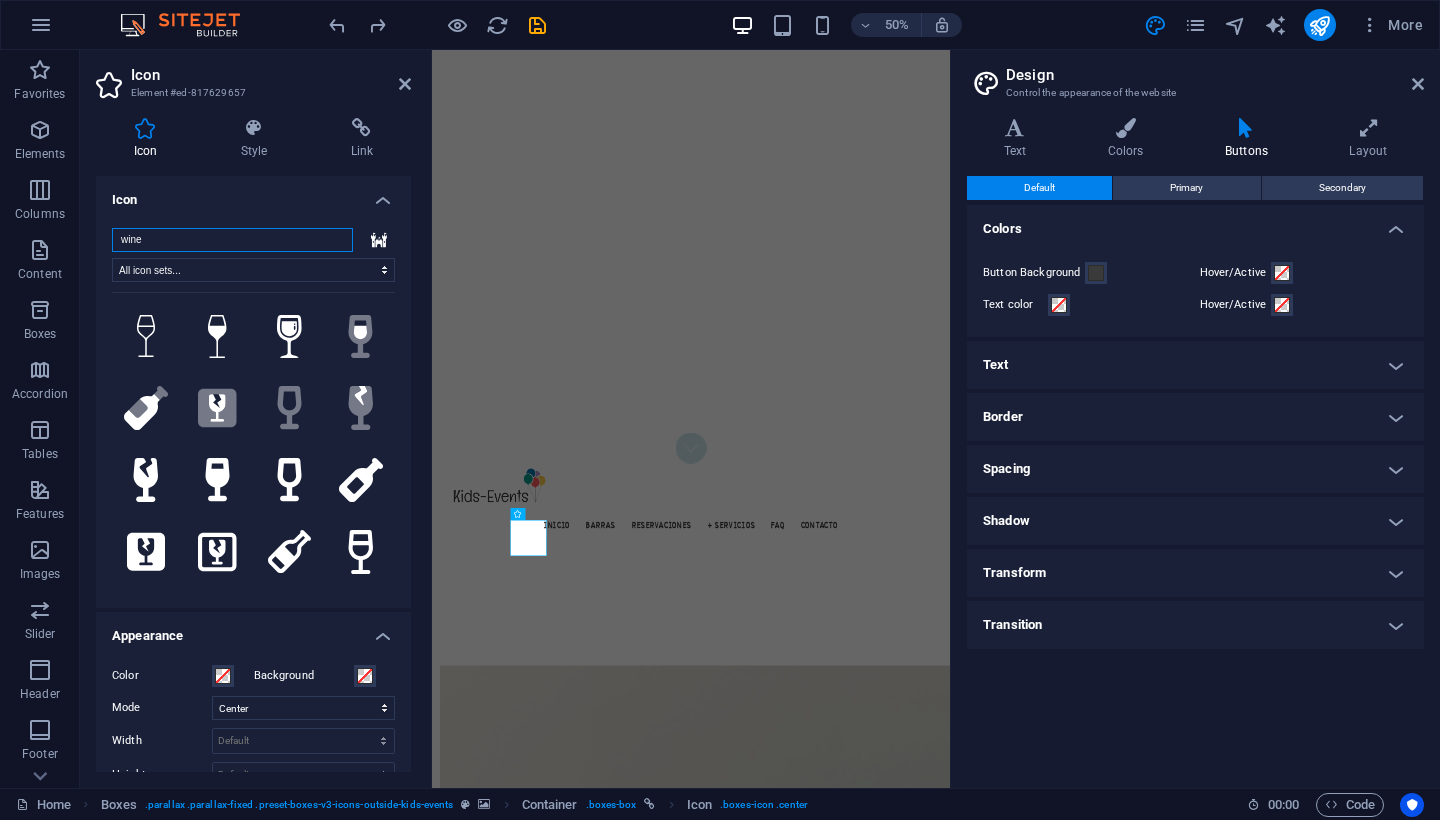 scroll, scrollTop: 0, scrollLeft: 0, axis: both 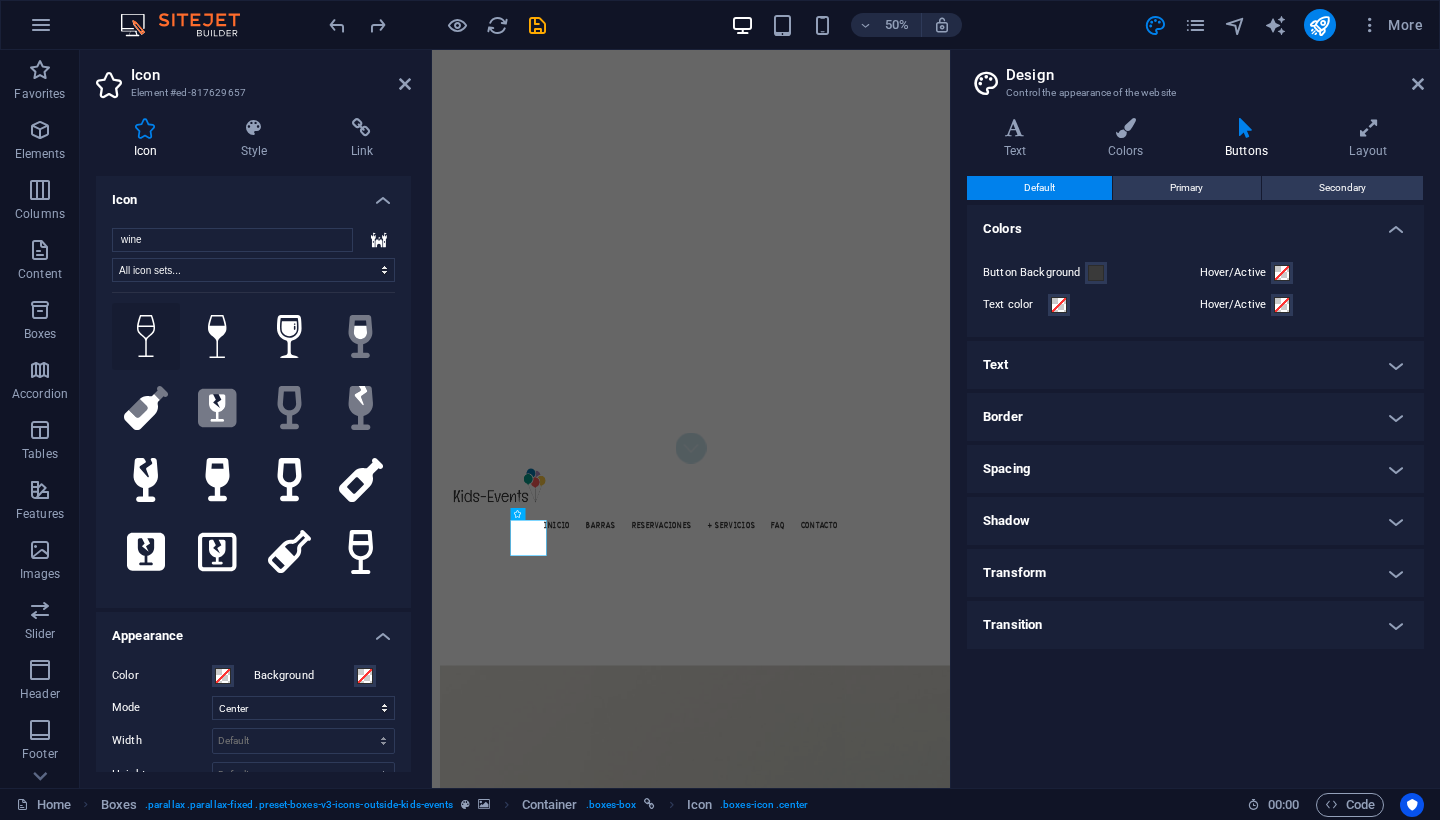 click at bounding box center [146, 337] 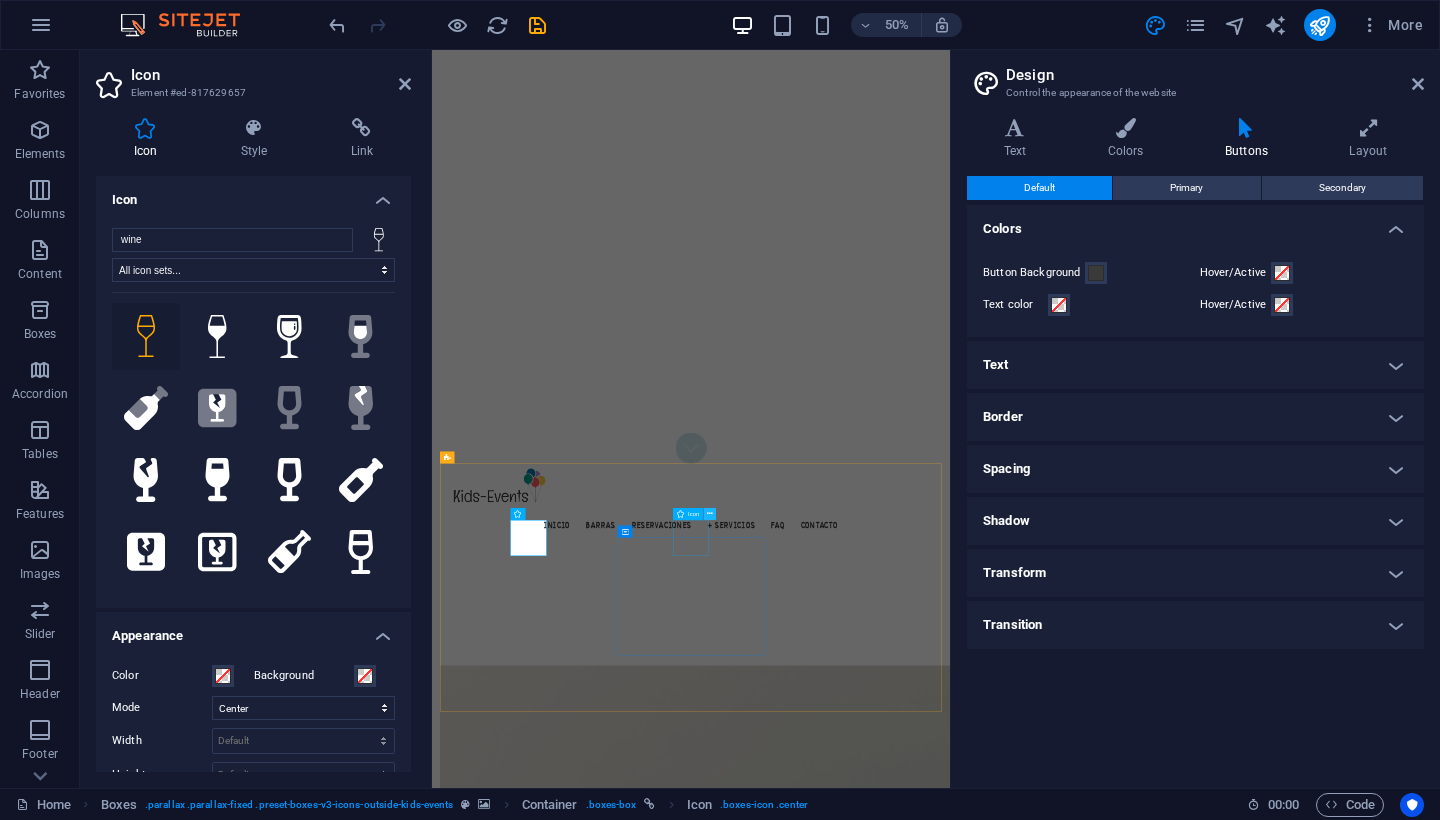 click at bounding box center [710, 514] 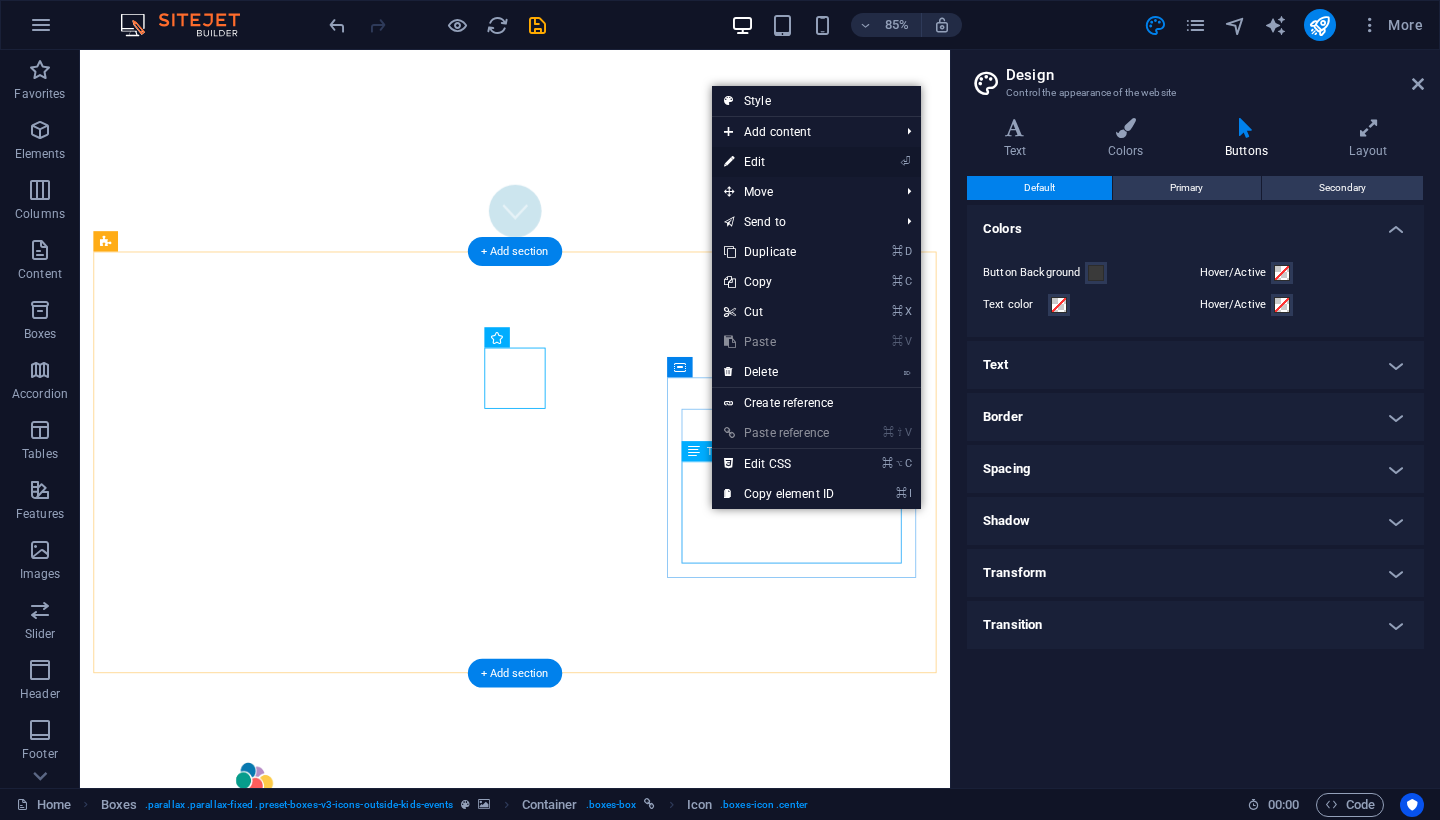 click on "⏎  Edit" at bounding box center [779, 162] 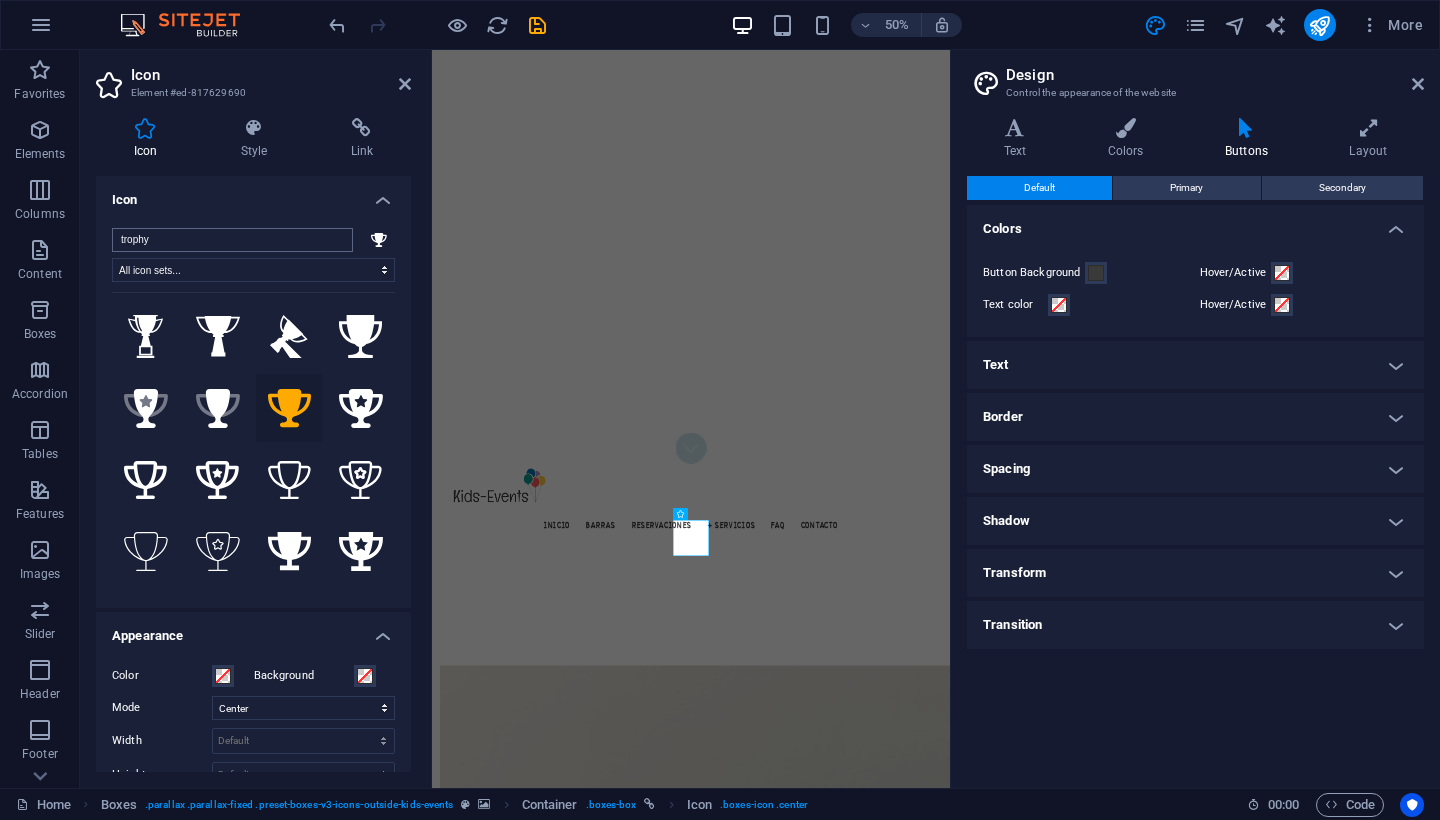 click on "trophy" at bounding box center [232, 240] 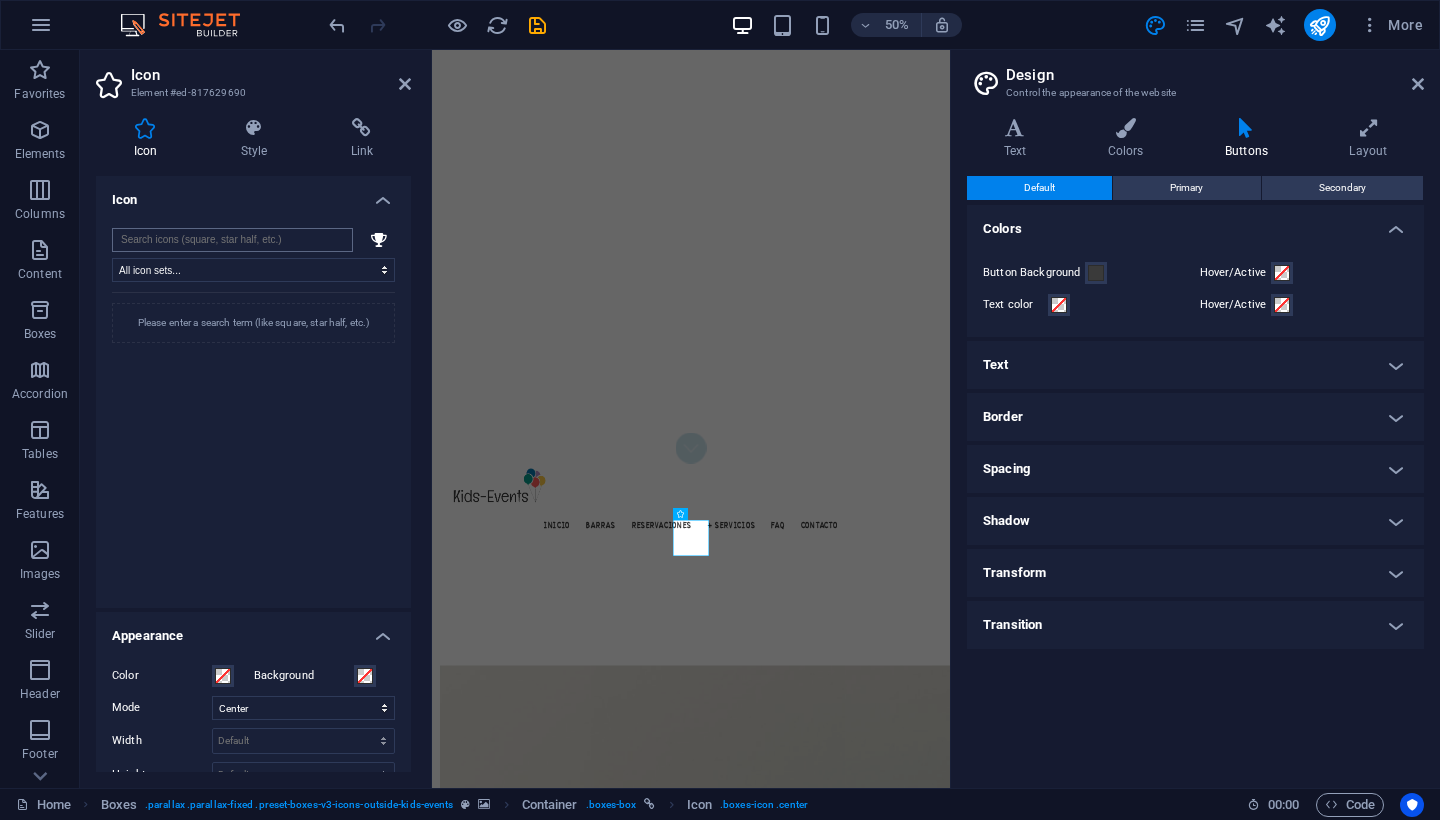 click at bounding box center [232, 240] 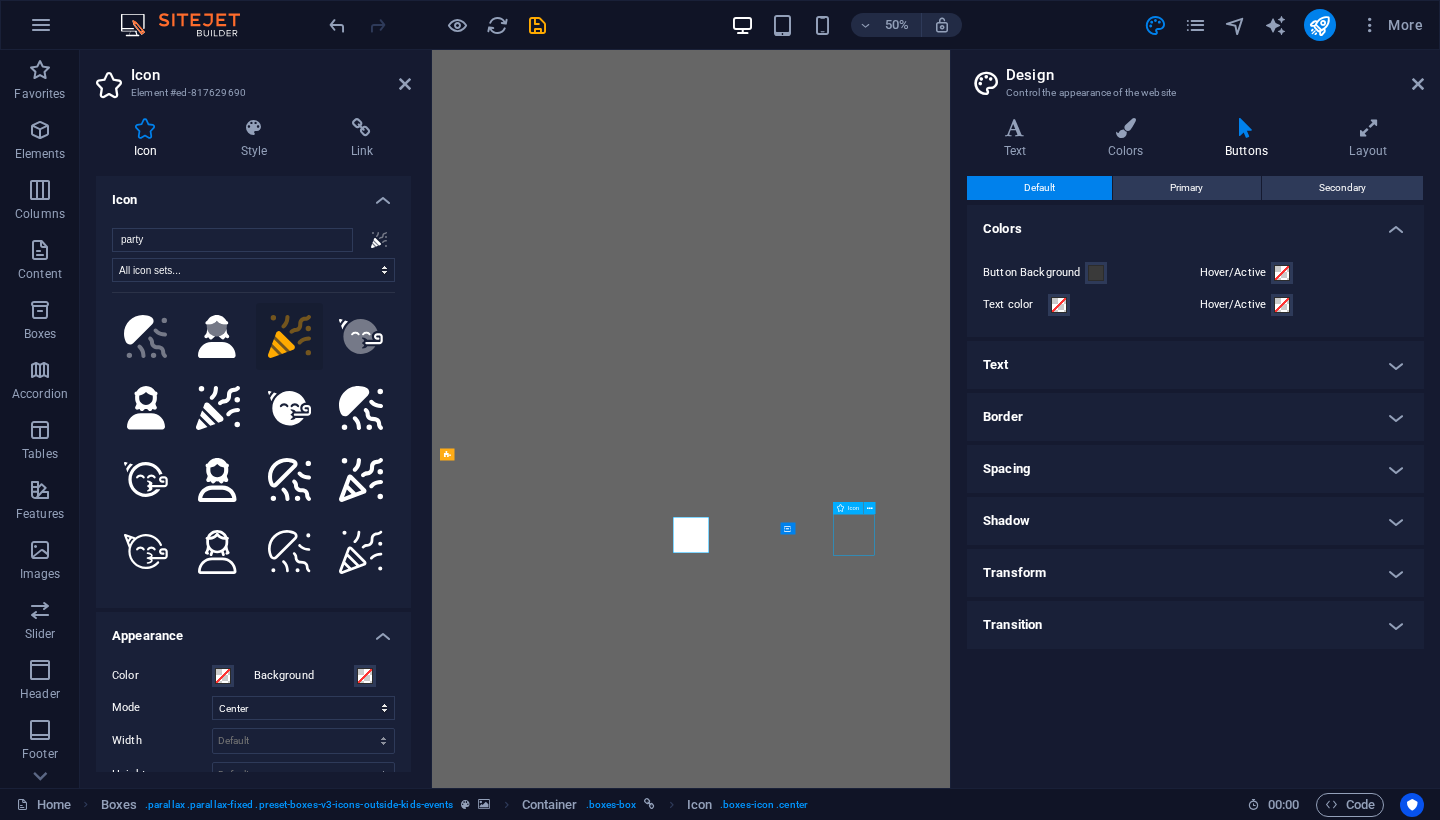select on "xMidYMid" 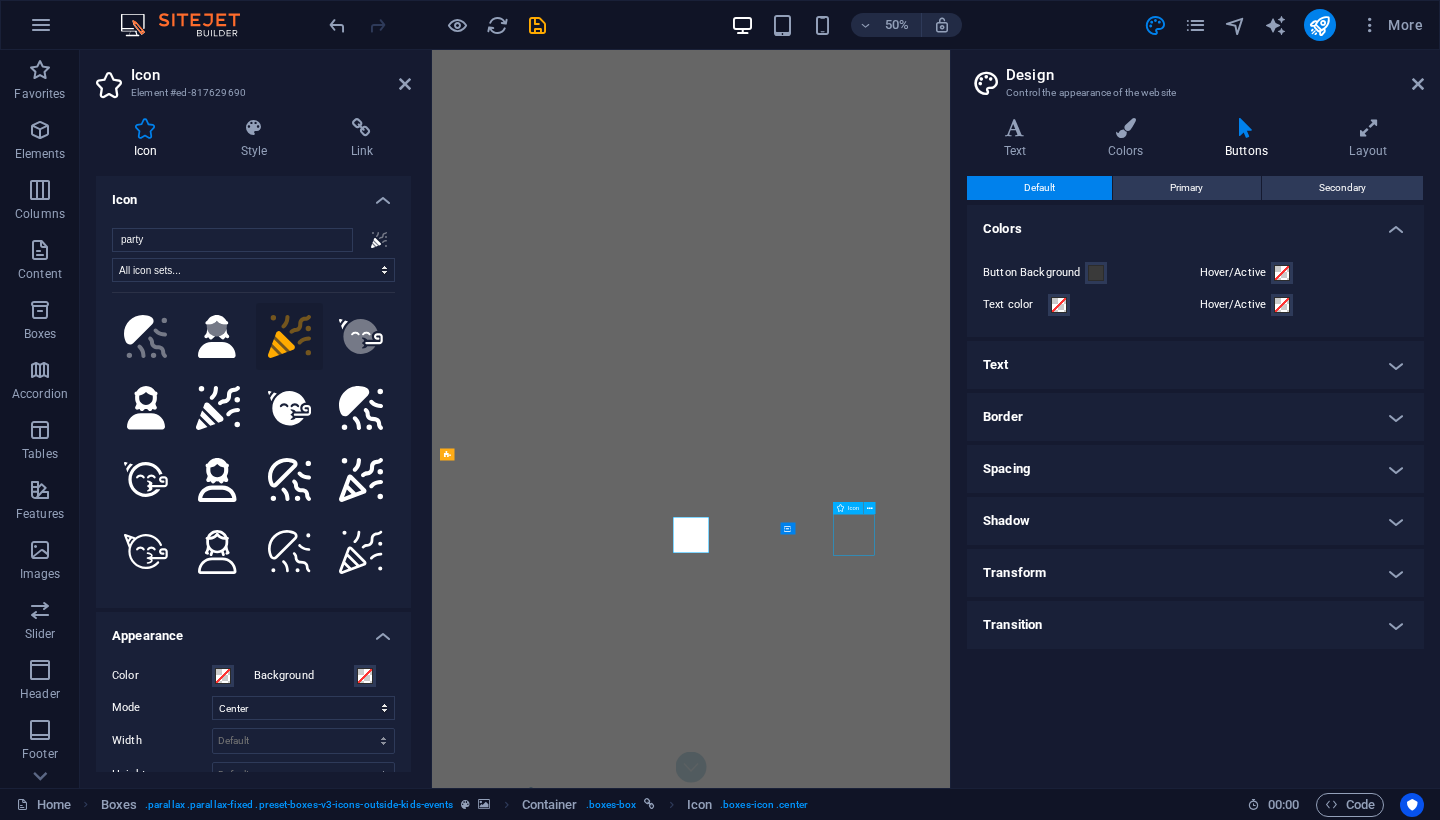 scroll, scrollTop: 0, scrollLeft: 0, axis: both 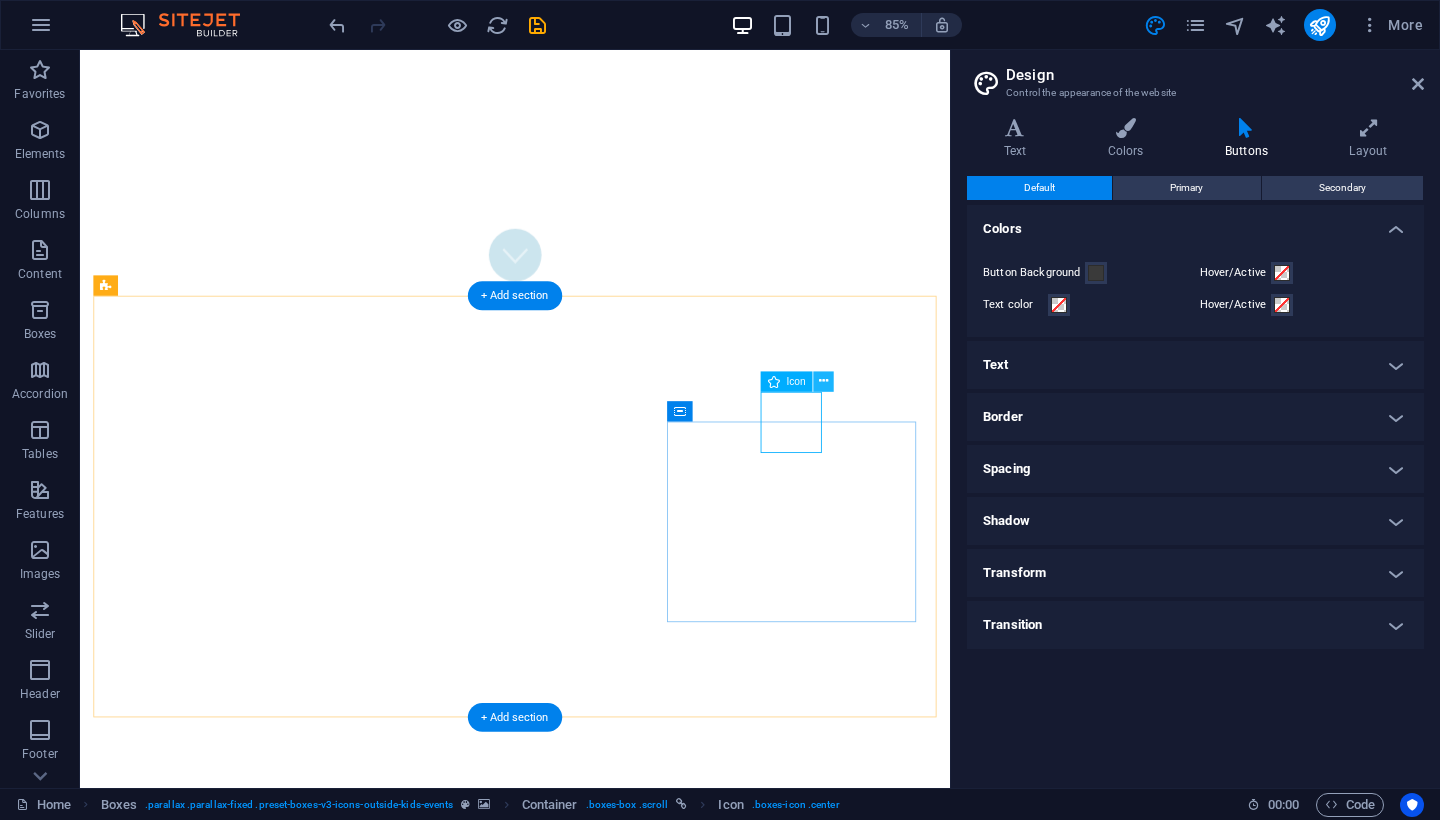 click at bounding box center (824, 381) 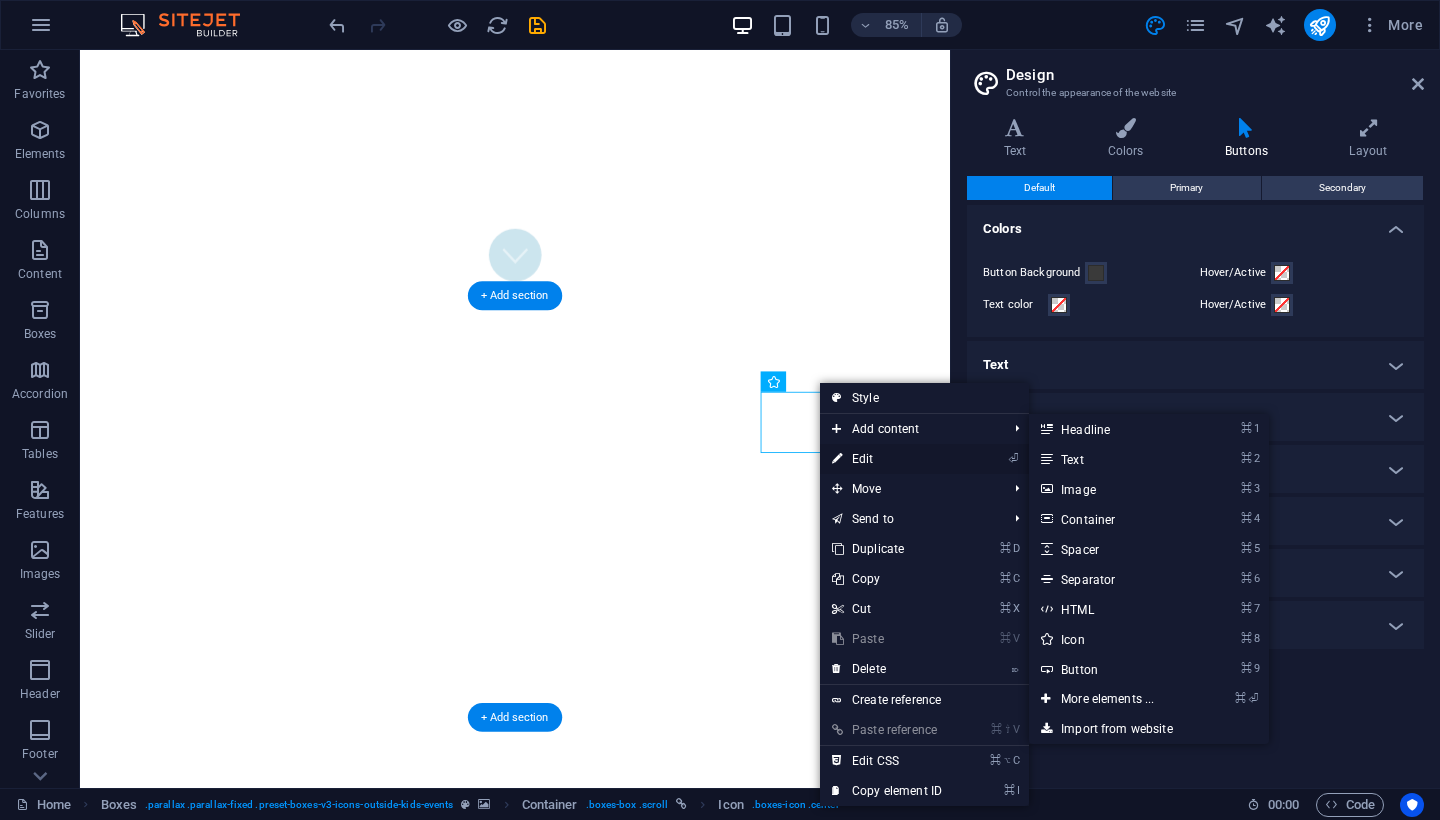 click on "⏎  Edit" at bounding box center (887, 459) 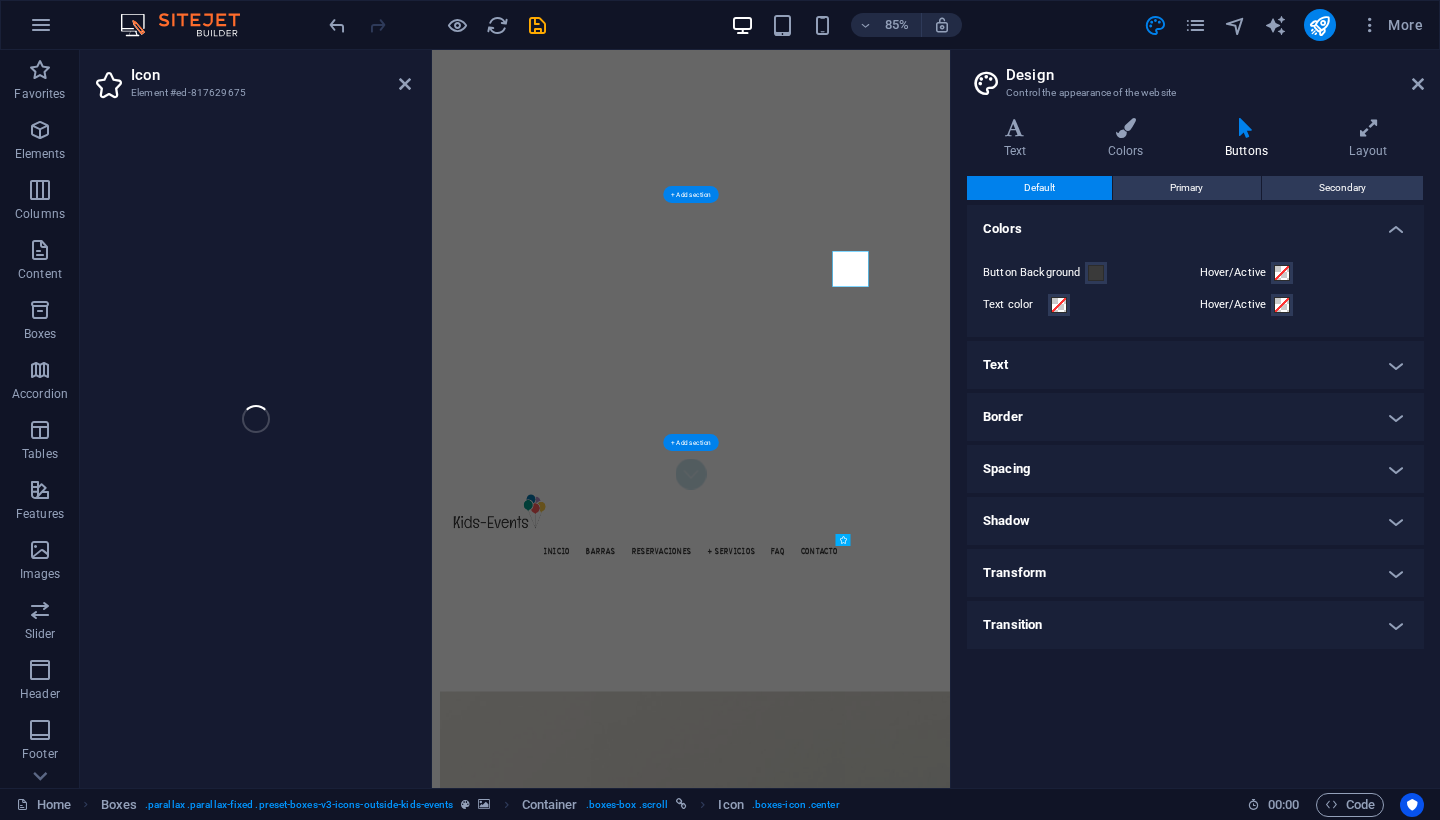 select on "xMidYMid" 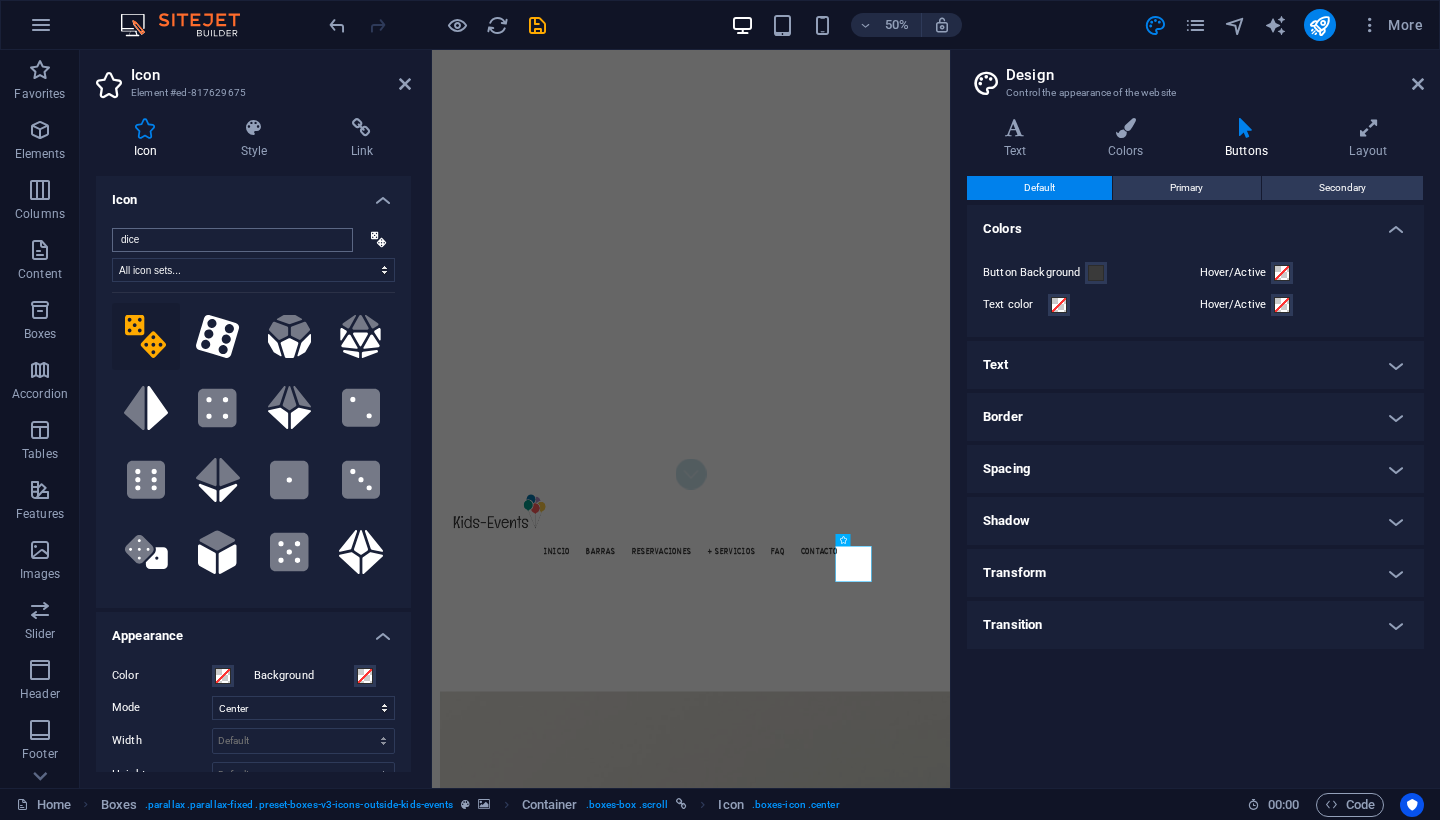 click on "dice" at bounding box center (232, 240) 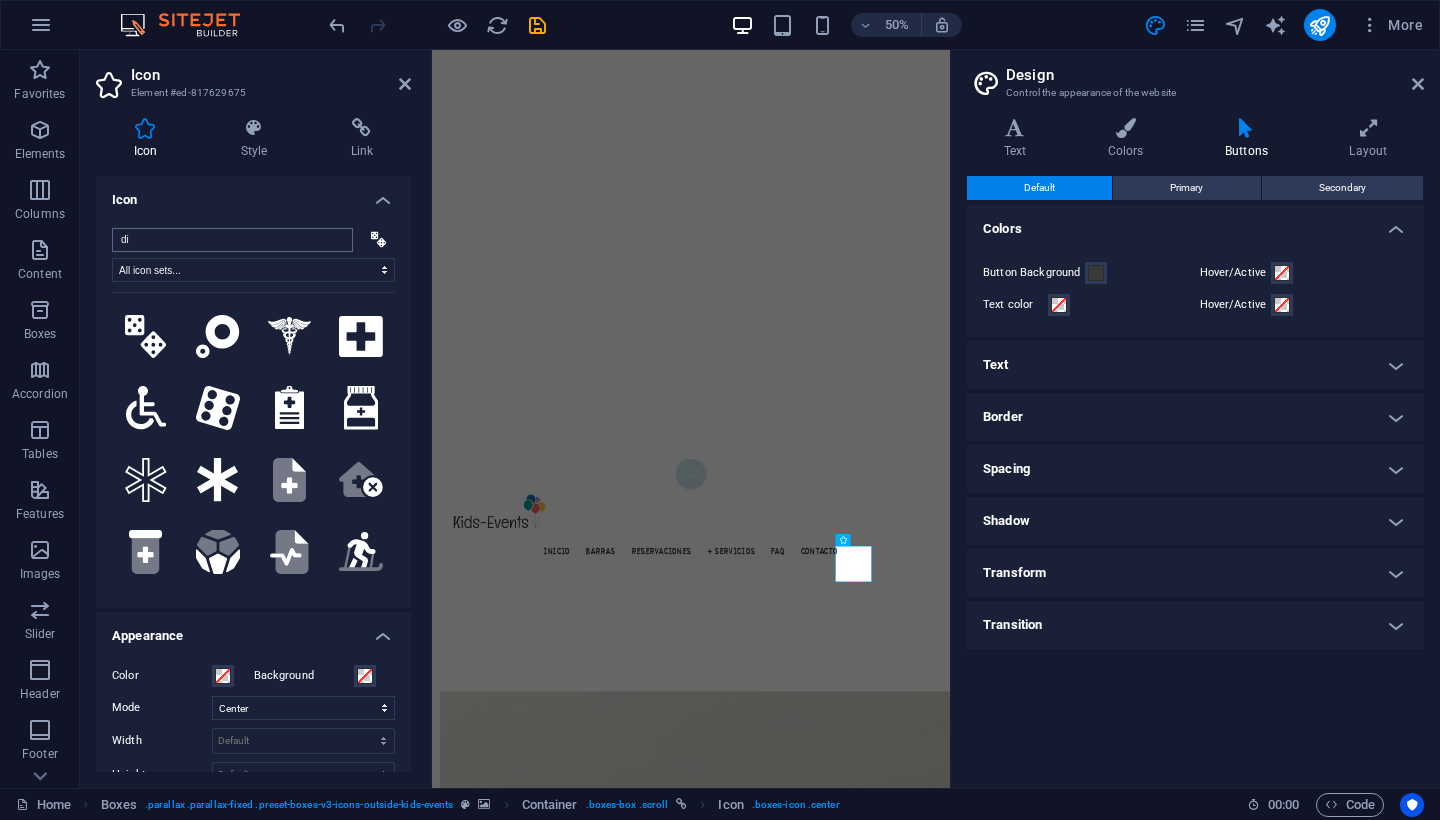 type on "d" 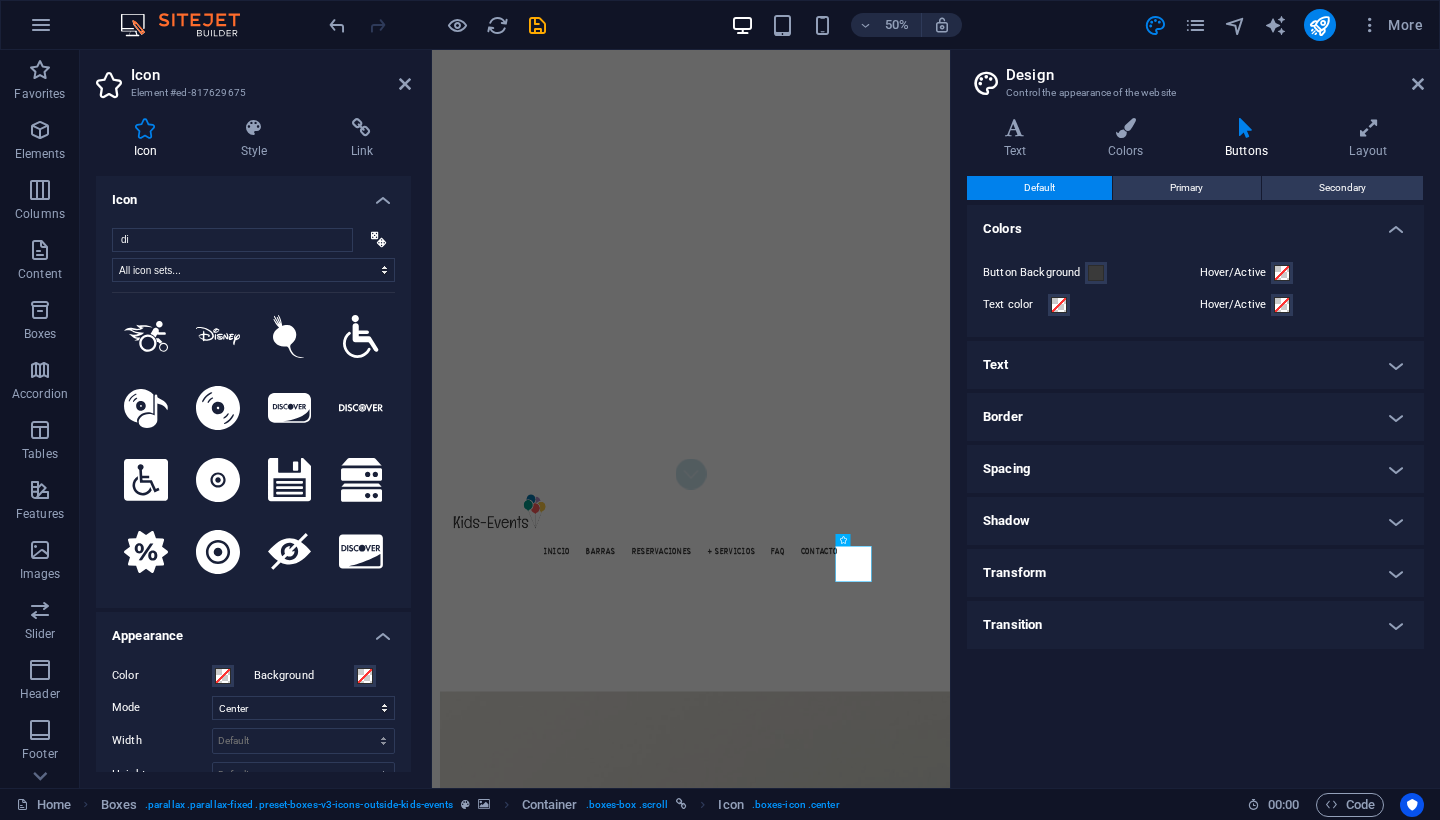 type on "d" 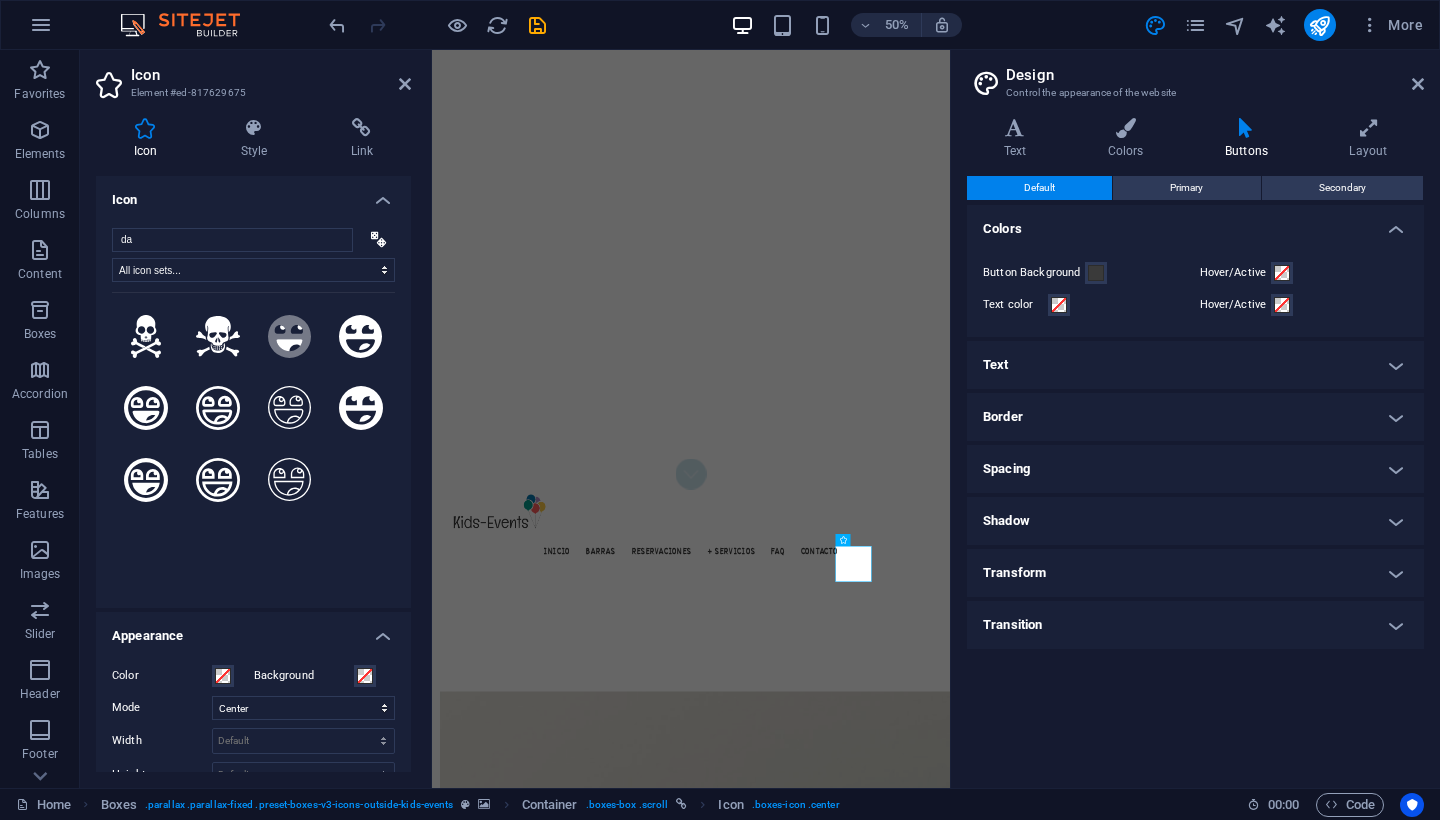 type on "d" 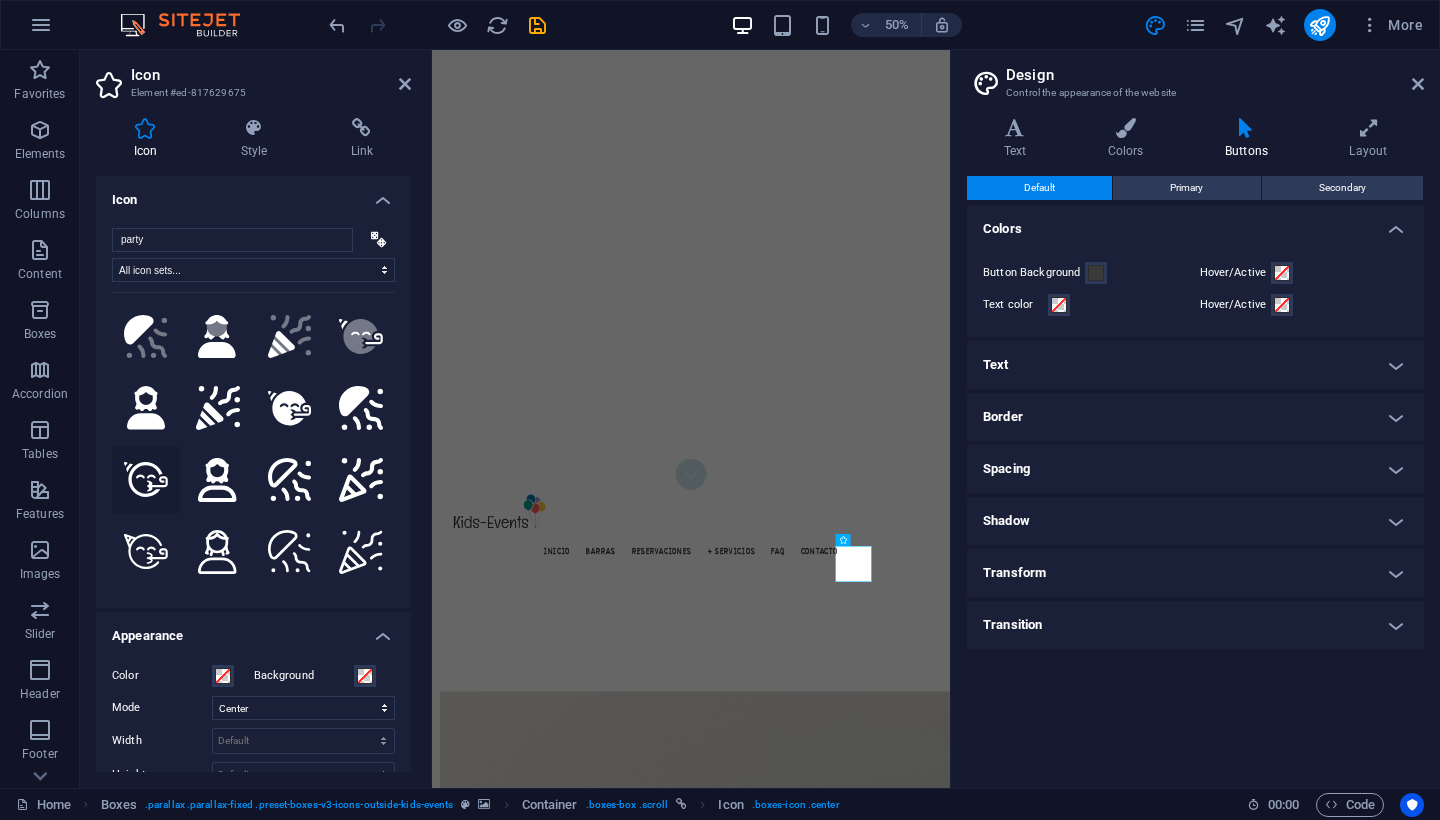 type on "party" 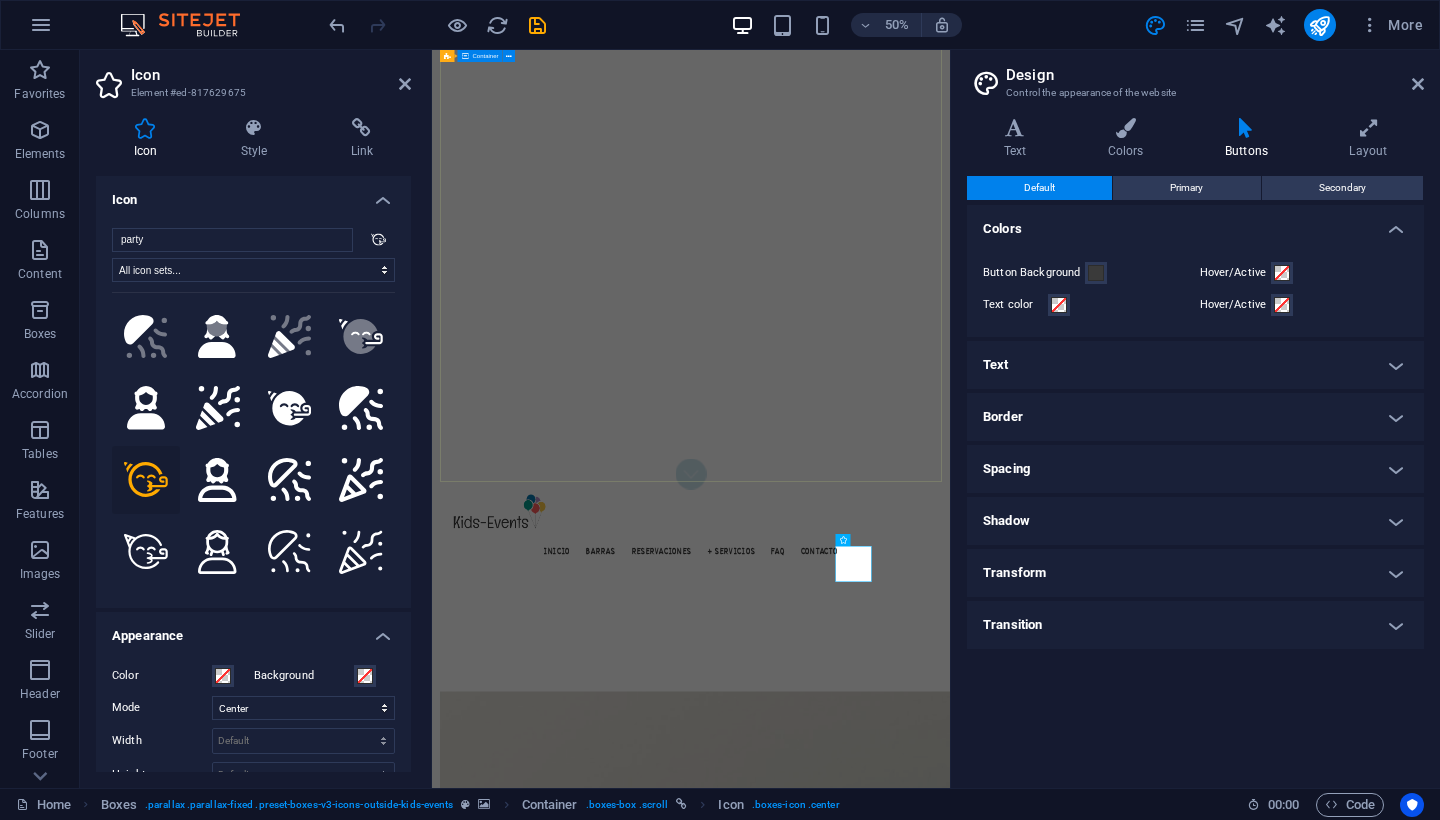click at bounding box center [950, 1206] 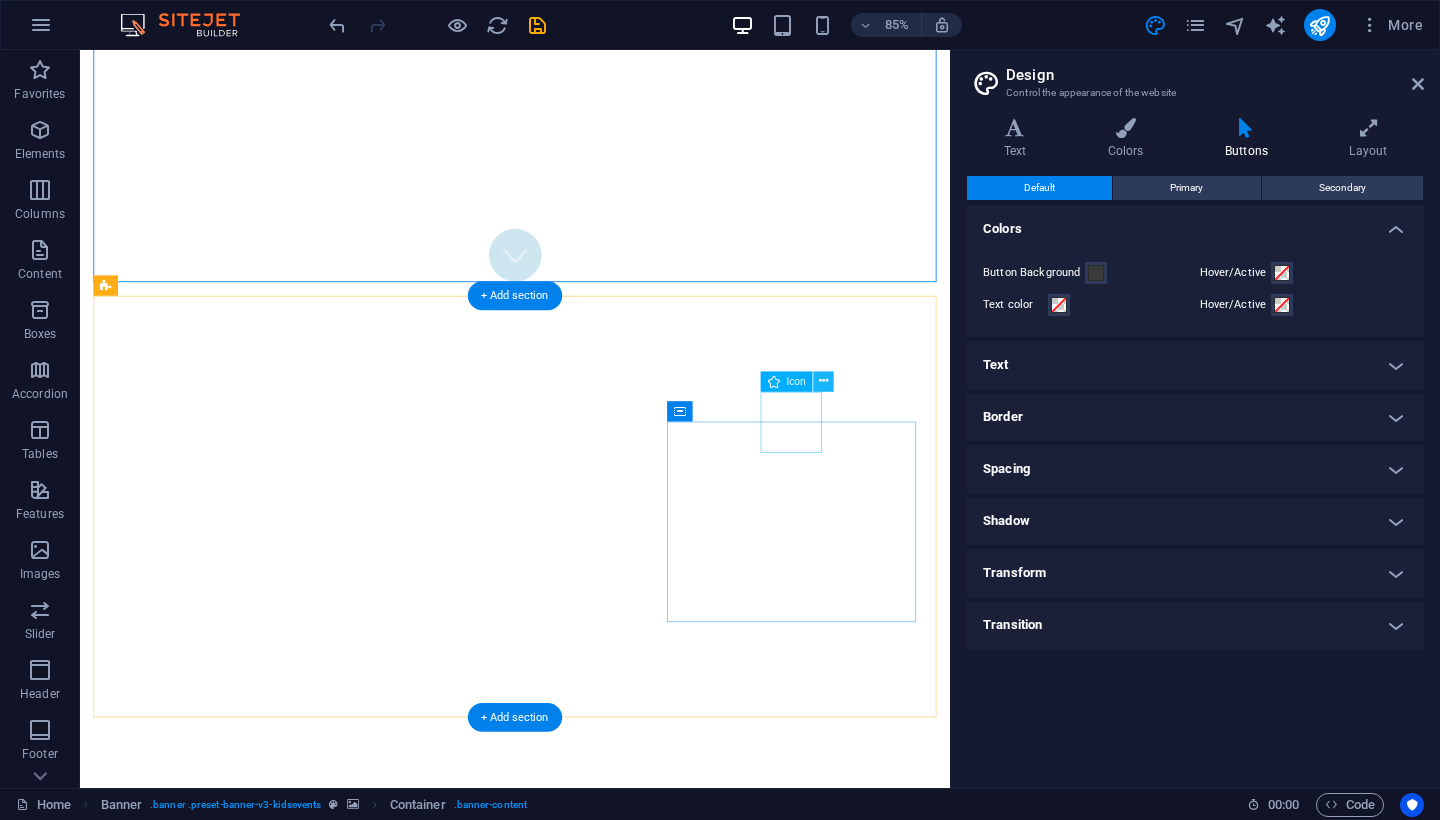 click at bounding box center [823, 382] 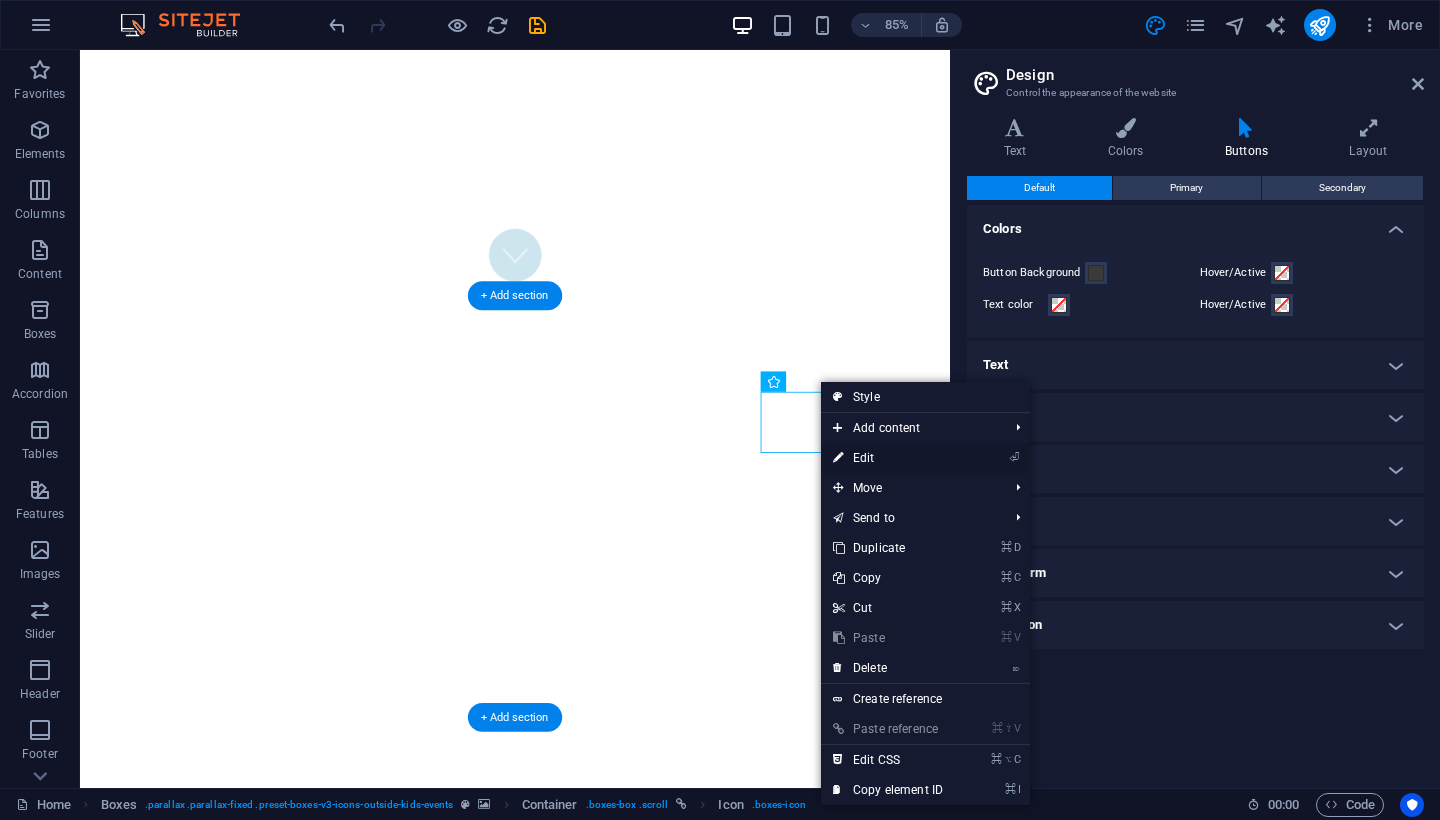 click on "⏎  Edit" at bounding box center [888, 458] 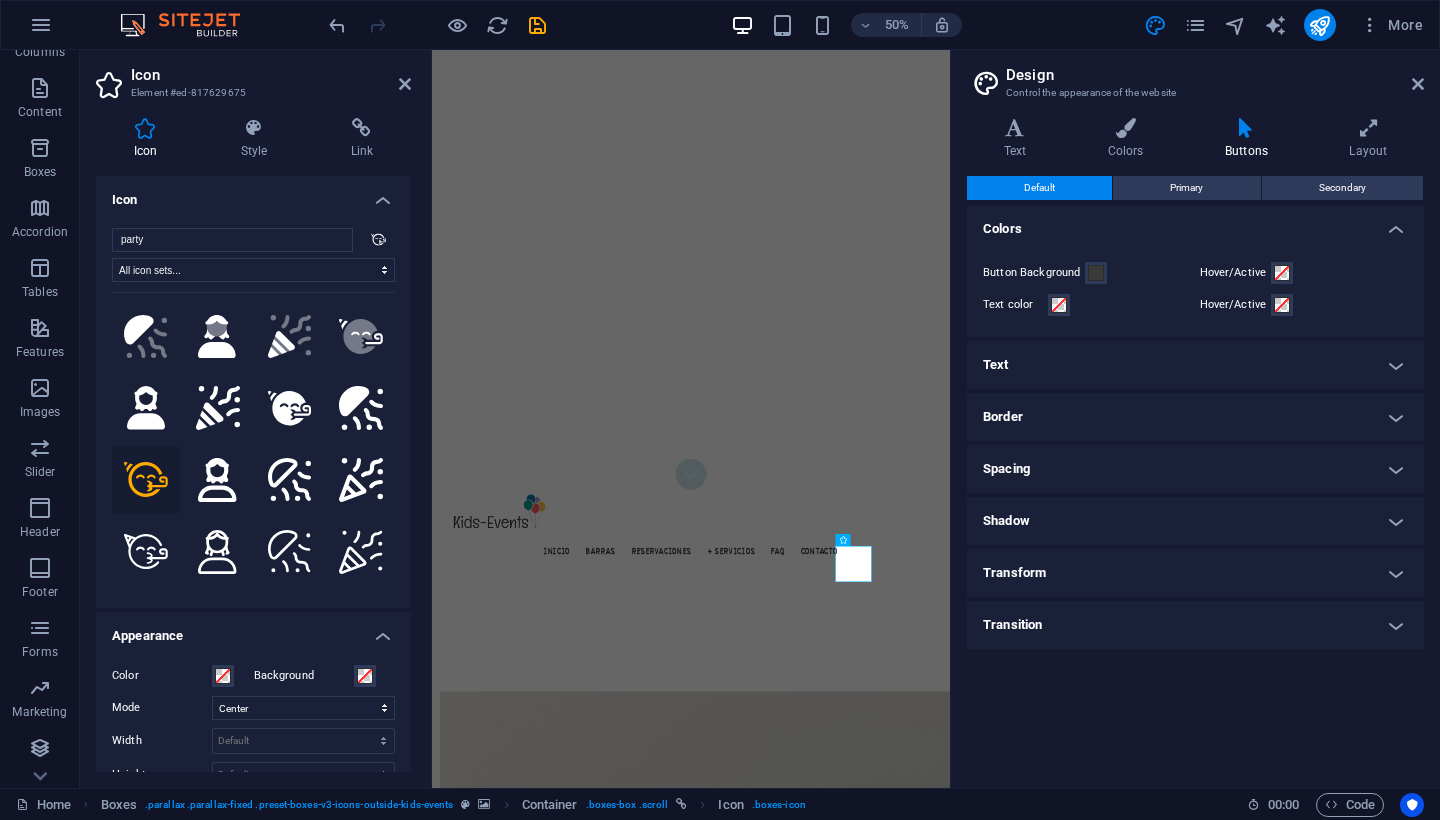 scroll, scrollTop: 162, scrollLeft: 0, axis: vertical 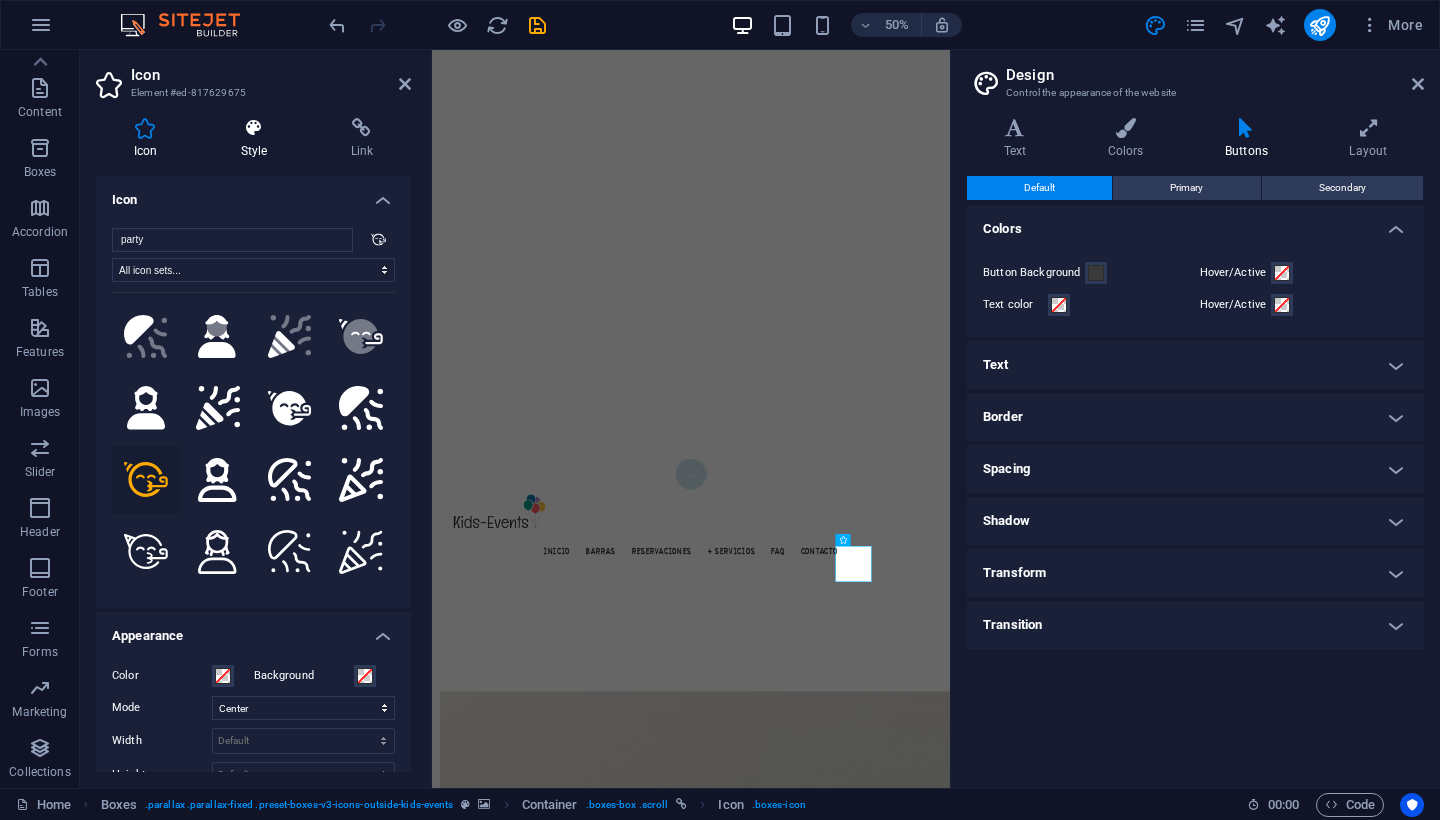 click at bounding box center (254, 128) 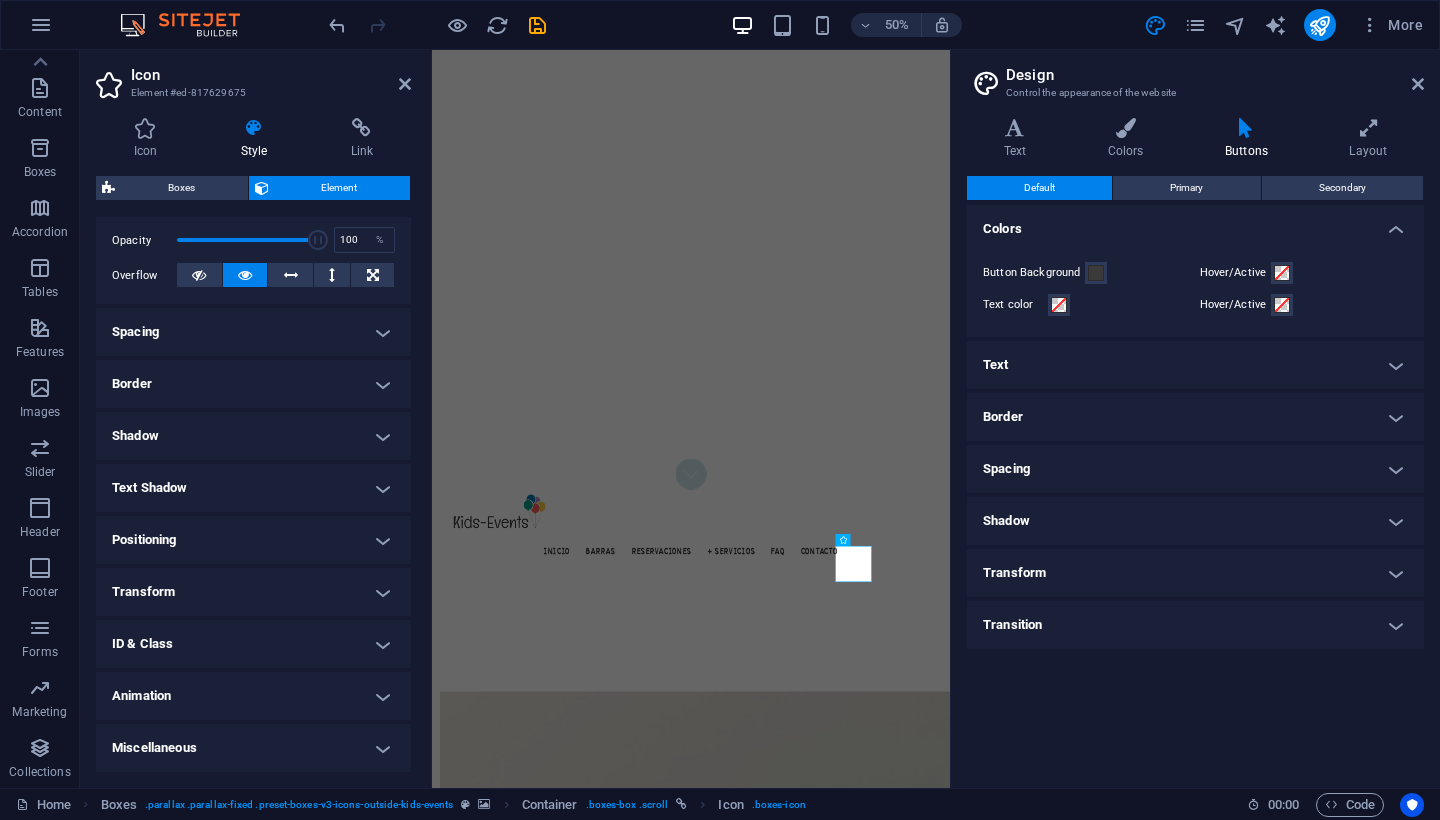 scroll, scrollTop: 289, scrollLeft: 0, axis: vertical 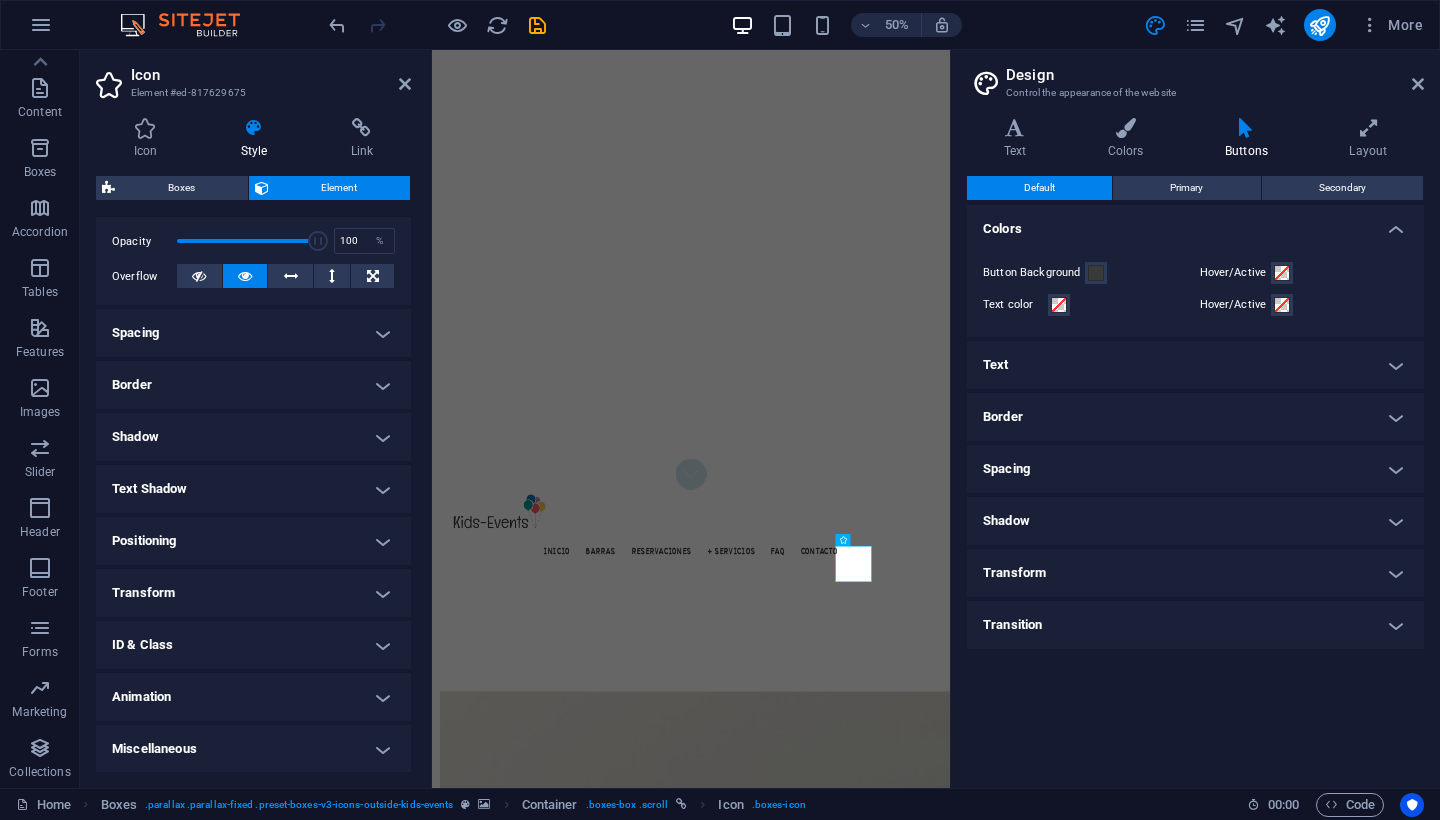 click on "Spacing" at bounding box center [253, 333] 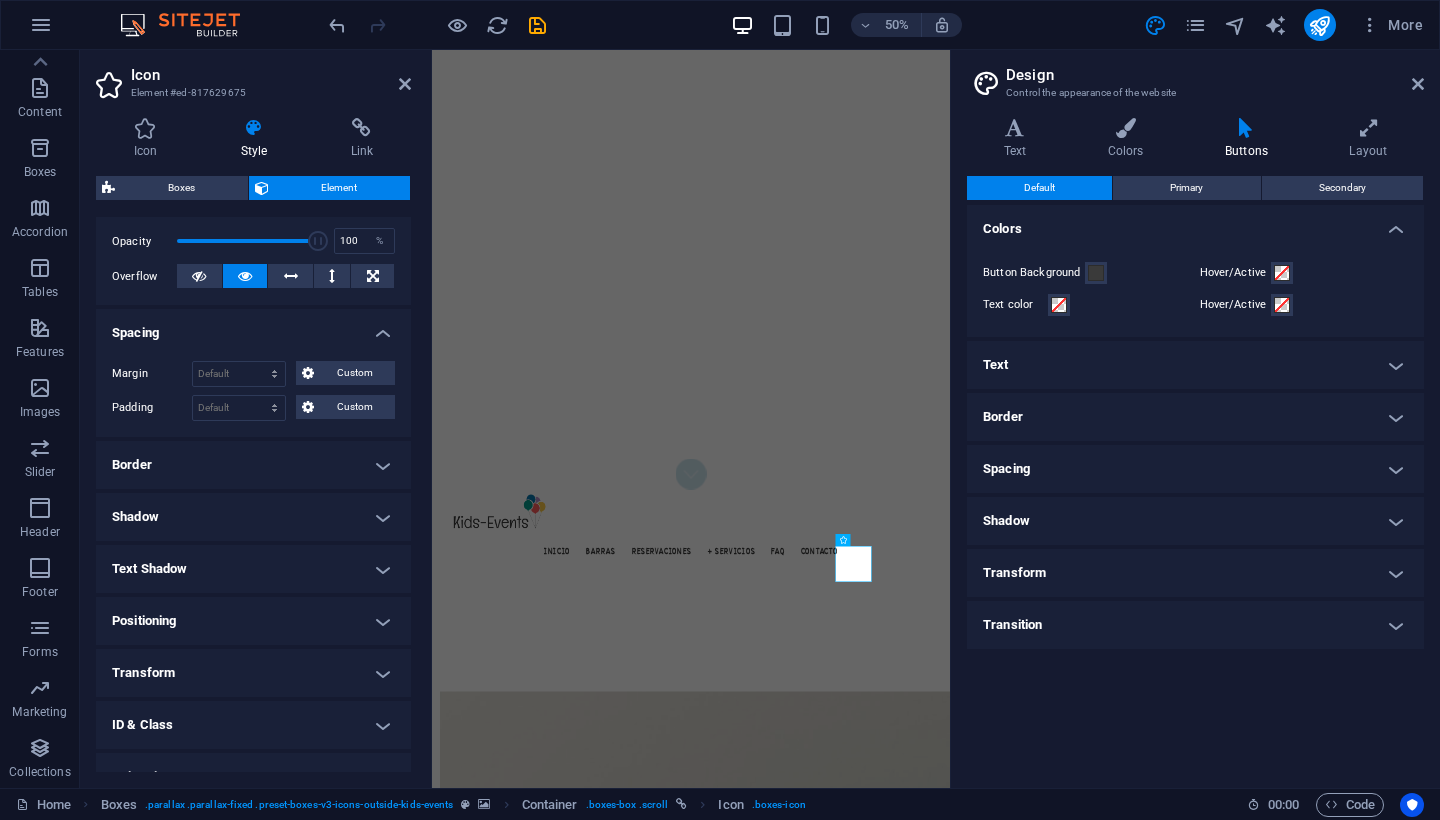 click on "Border" at bounding box center [253, 465] 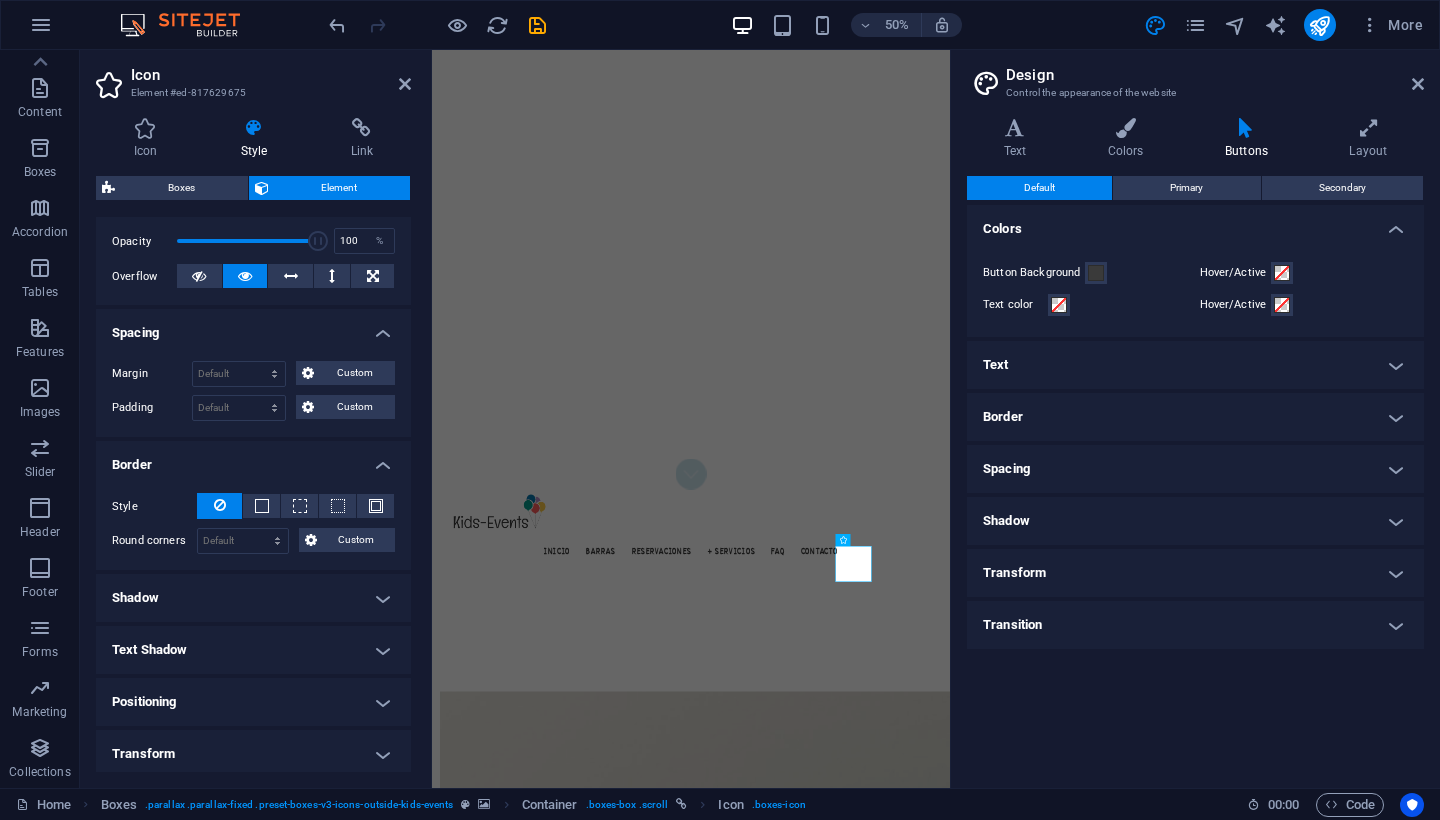 click on "Shadow" at bounding box center (253, 598) 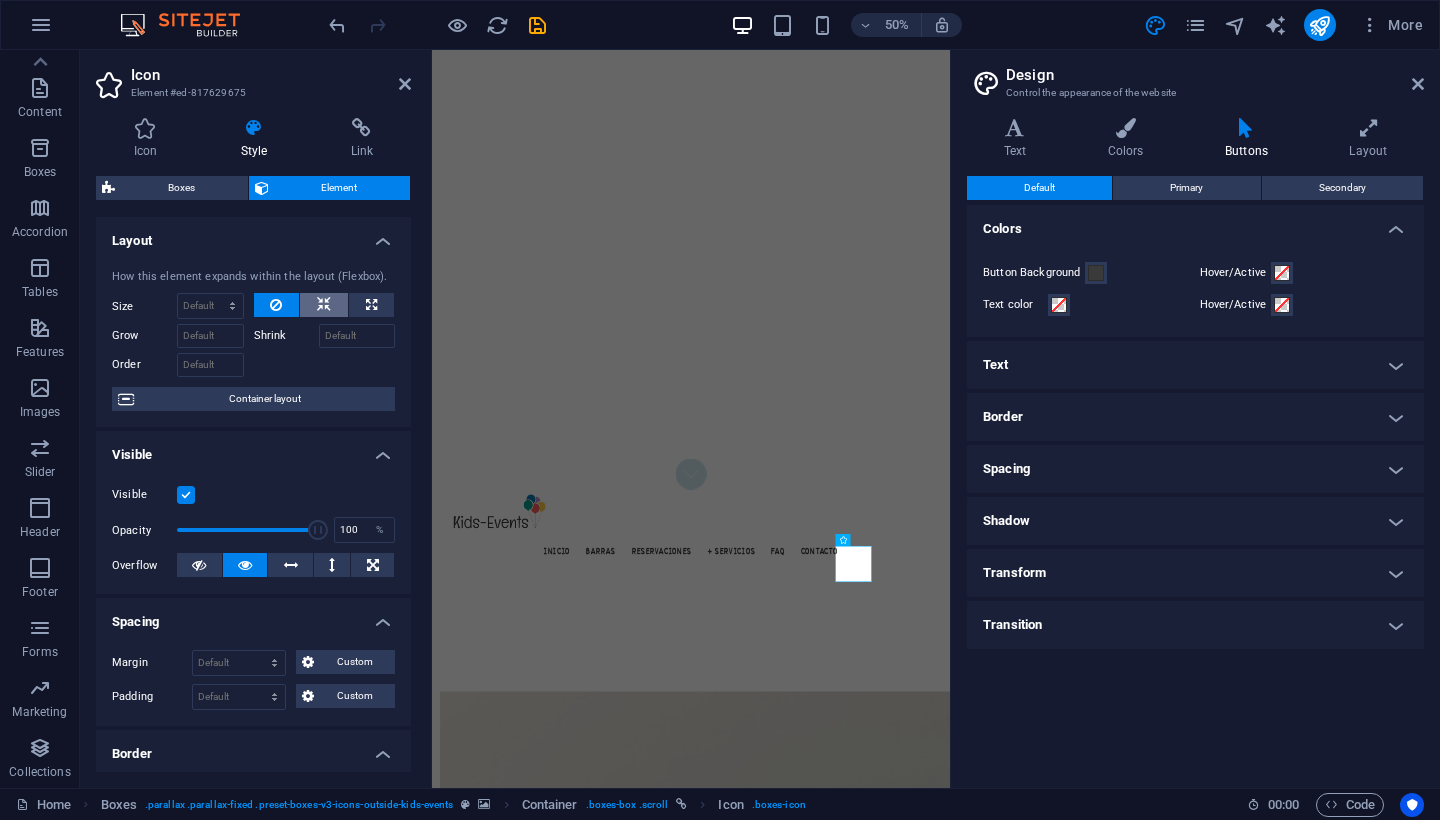 scroll, scrollTop: 0, scrollLeft: 0, axis: both 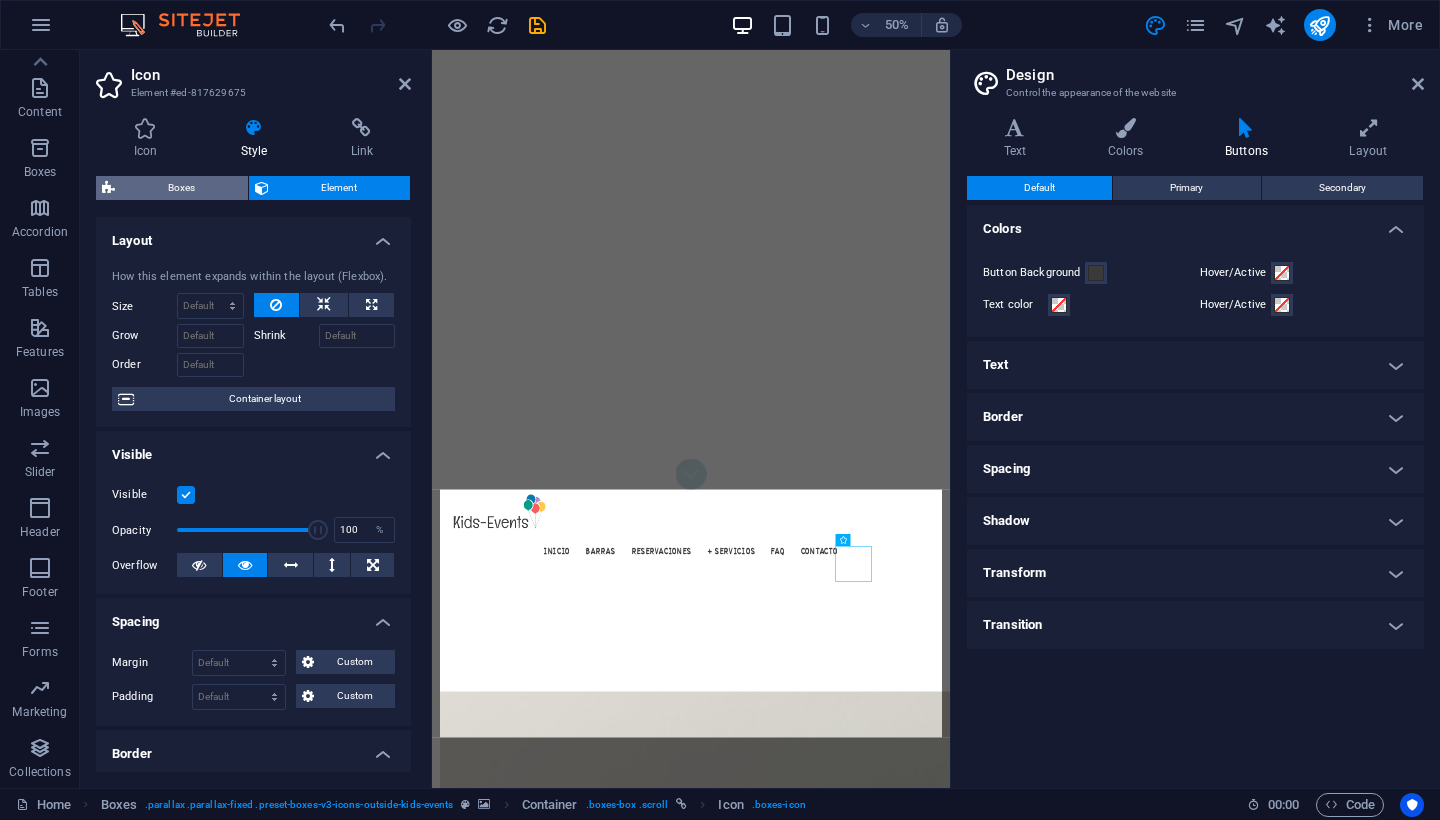 click on "Boxes" at bounding box center (181, 188) 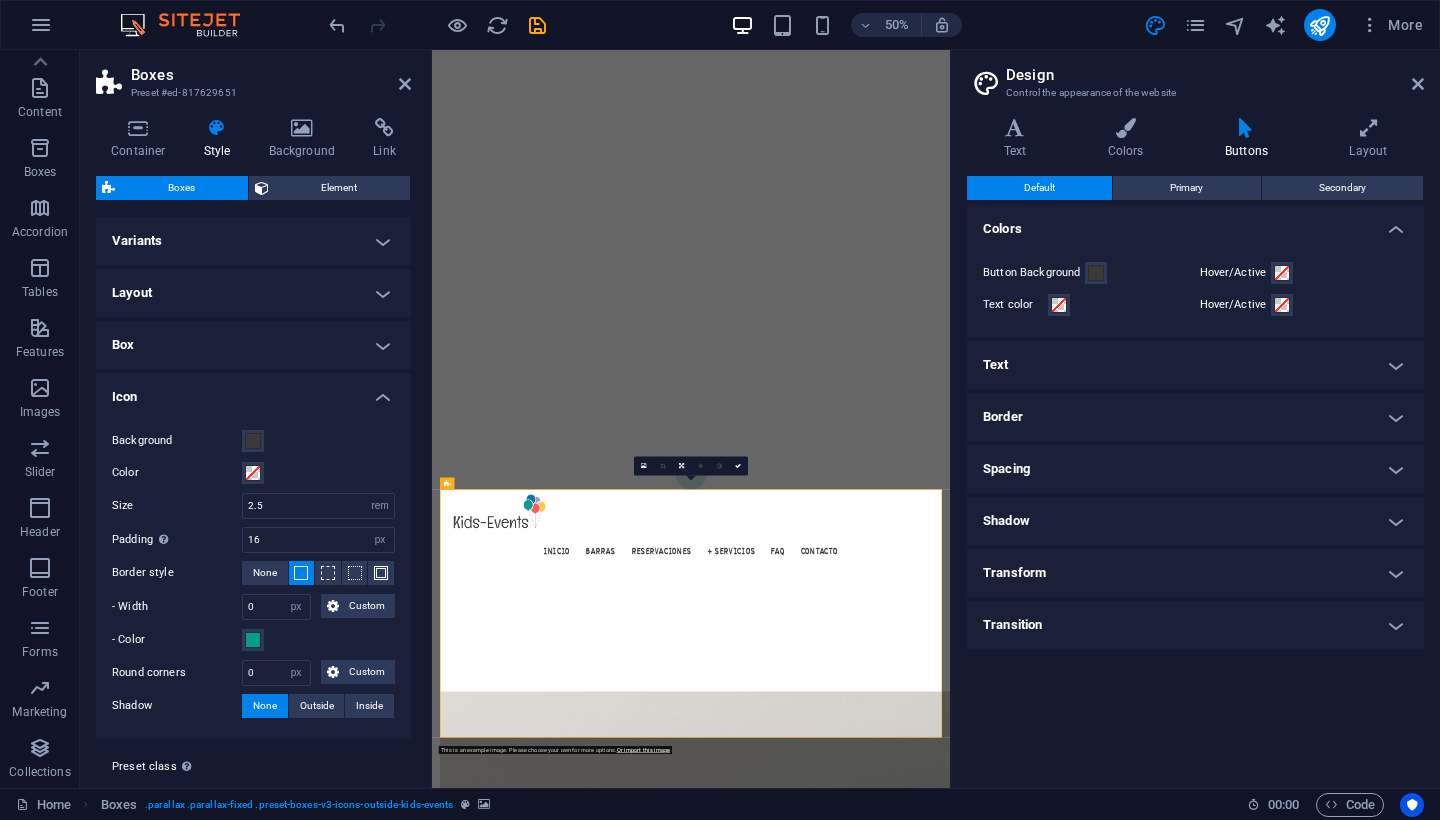click on "Box" at bounding box center [253, 345] 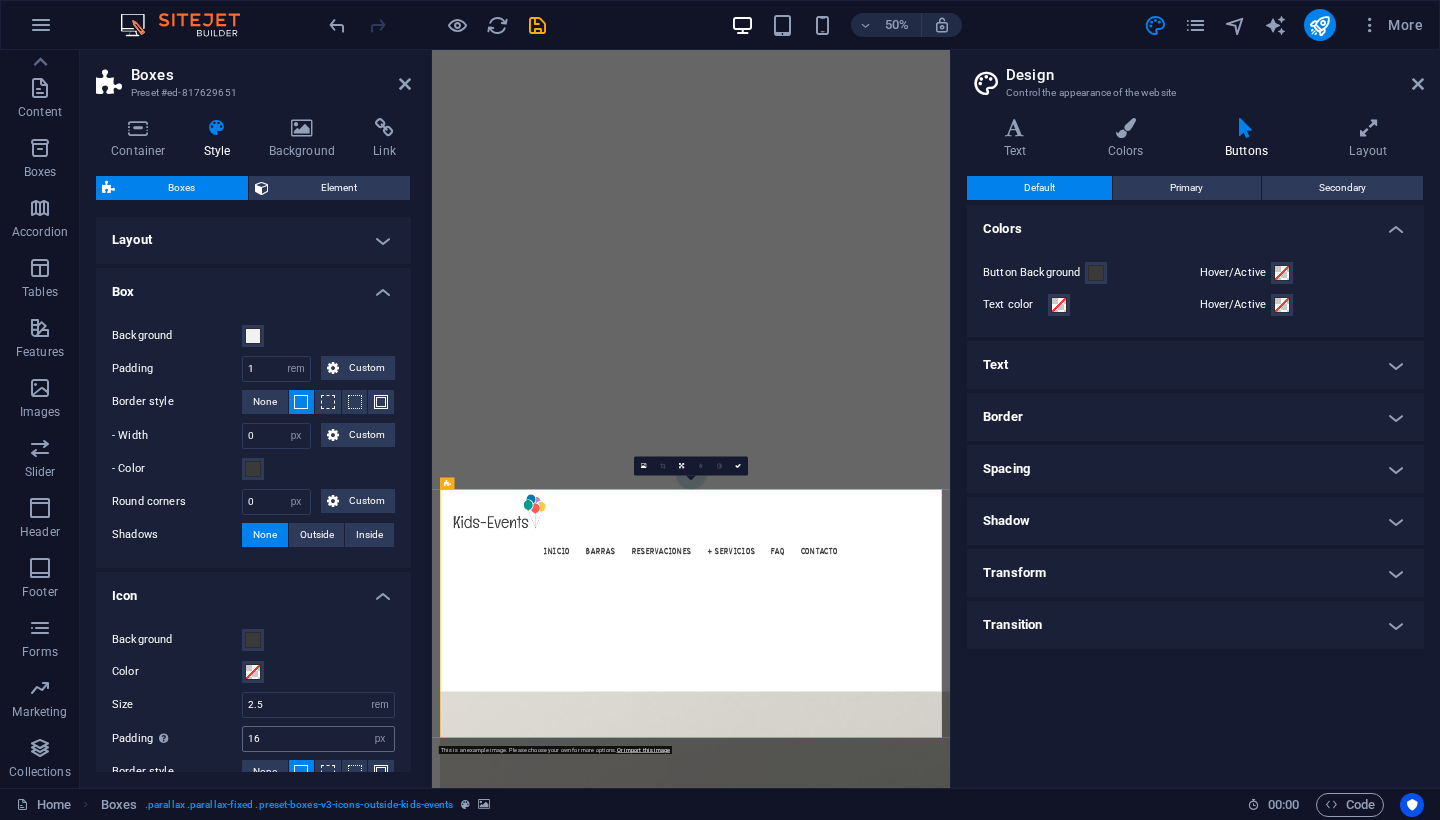 scroll, scrollTop: 0, scrollLeft: 0, axis: both 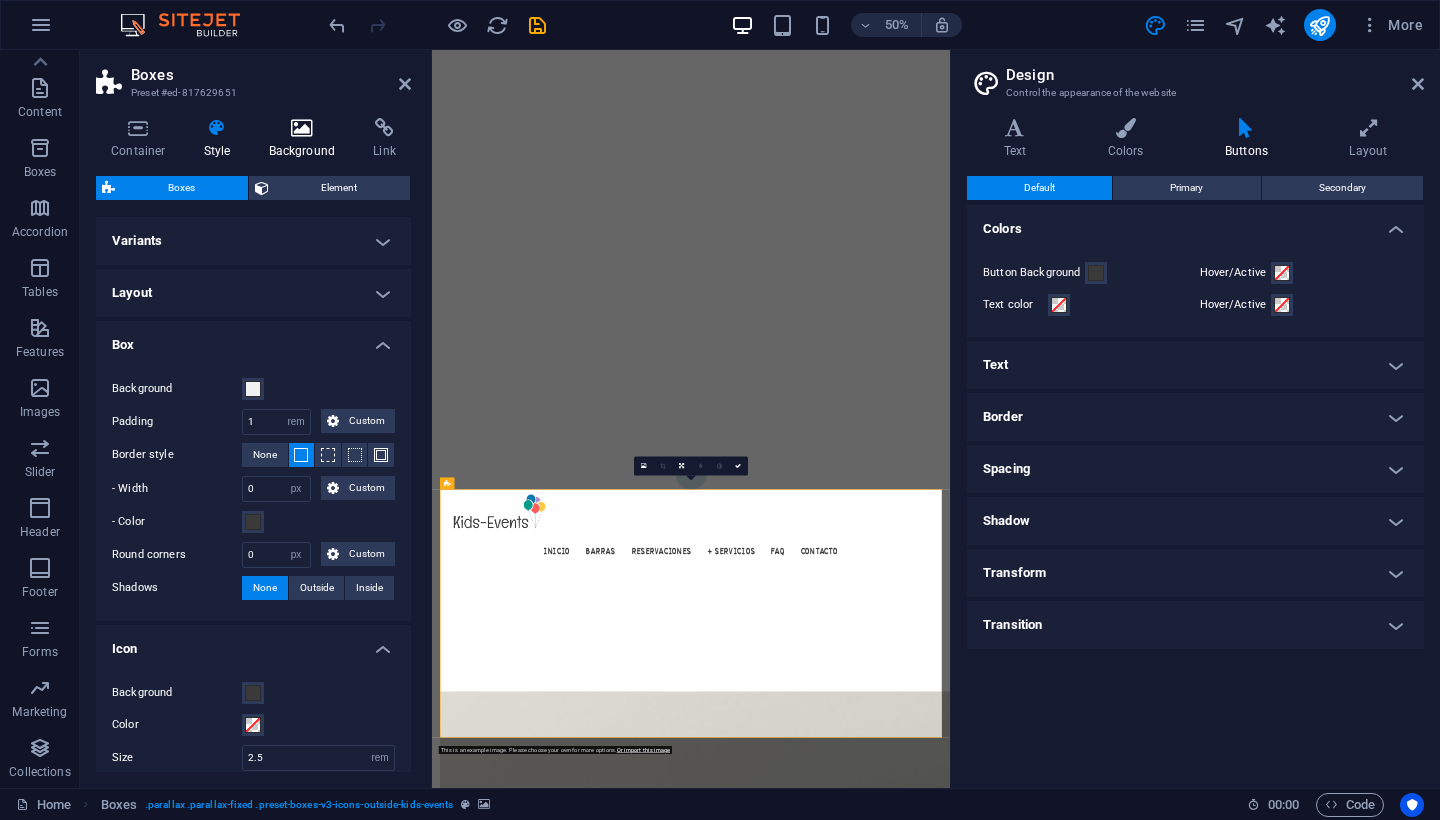 click at bounding box center [302, 128] 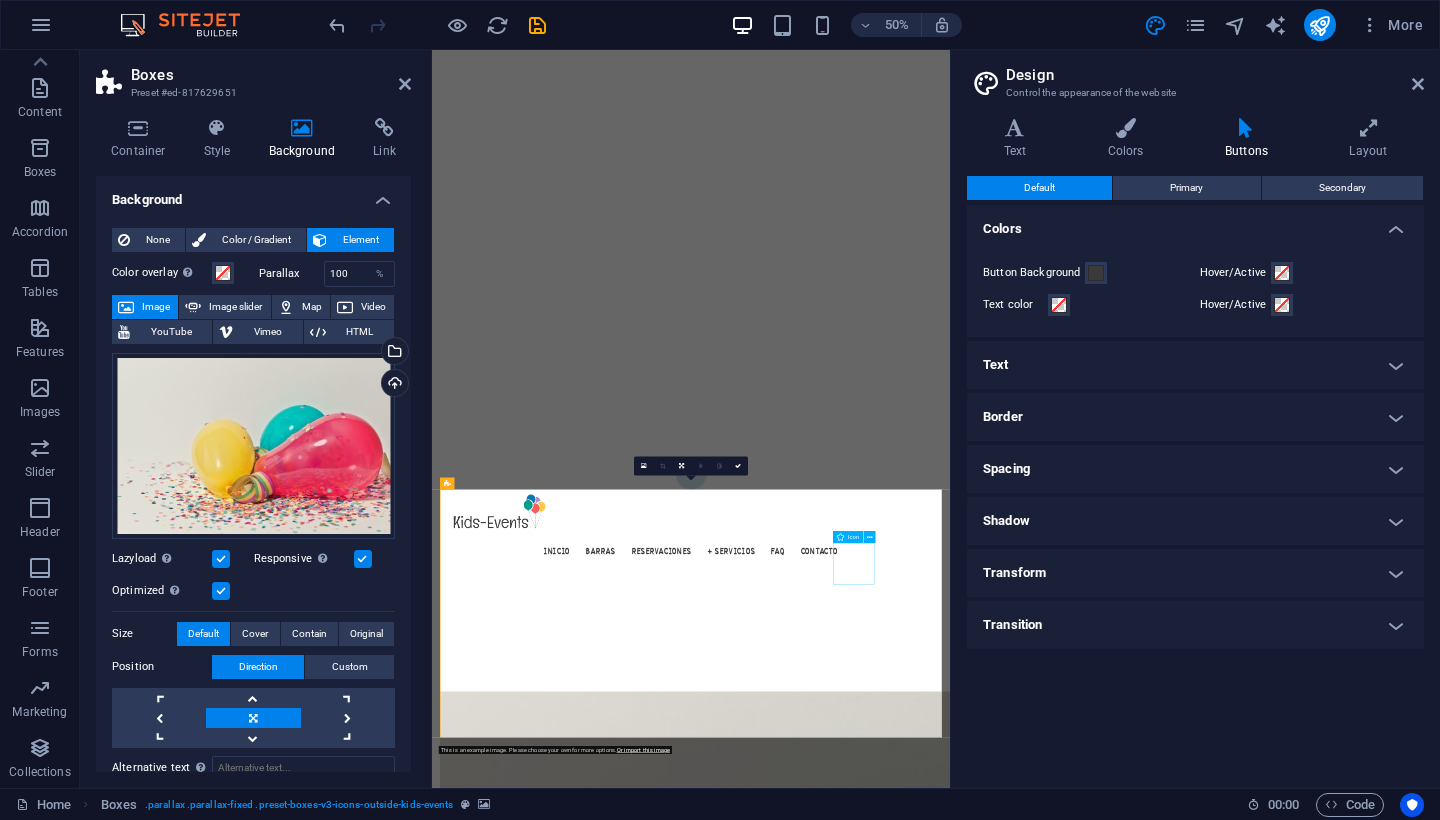 click at bounding box center (610, 1858) 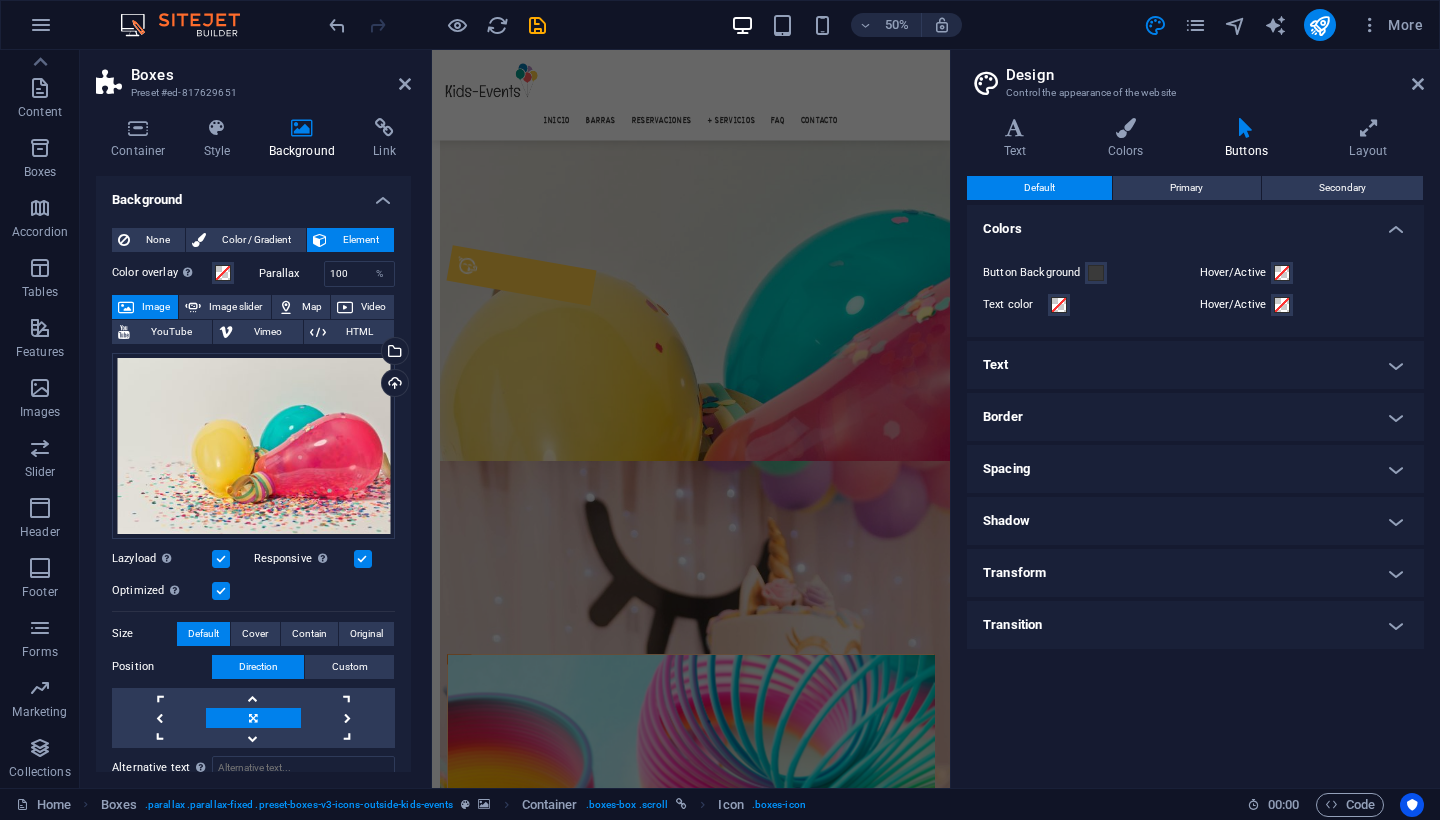 scroll, scrollTop: 2715, scrollLeft: 0, axis: vertical 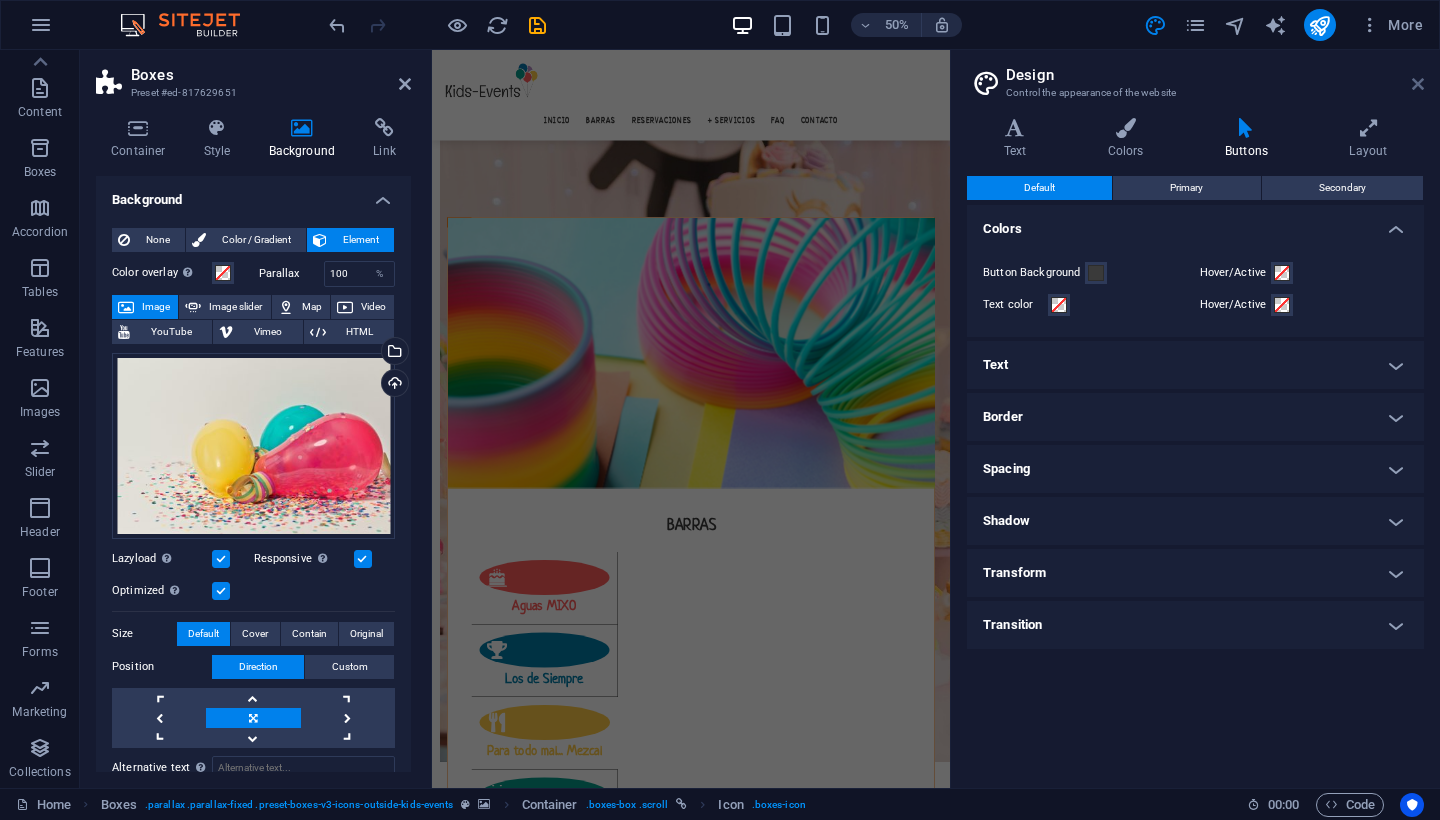 click at bounding box center (1418, 84) 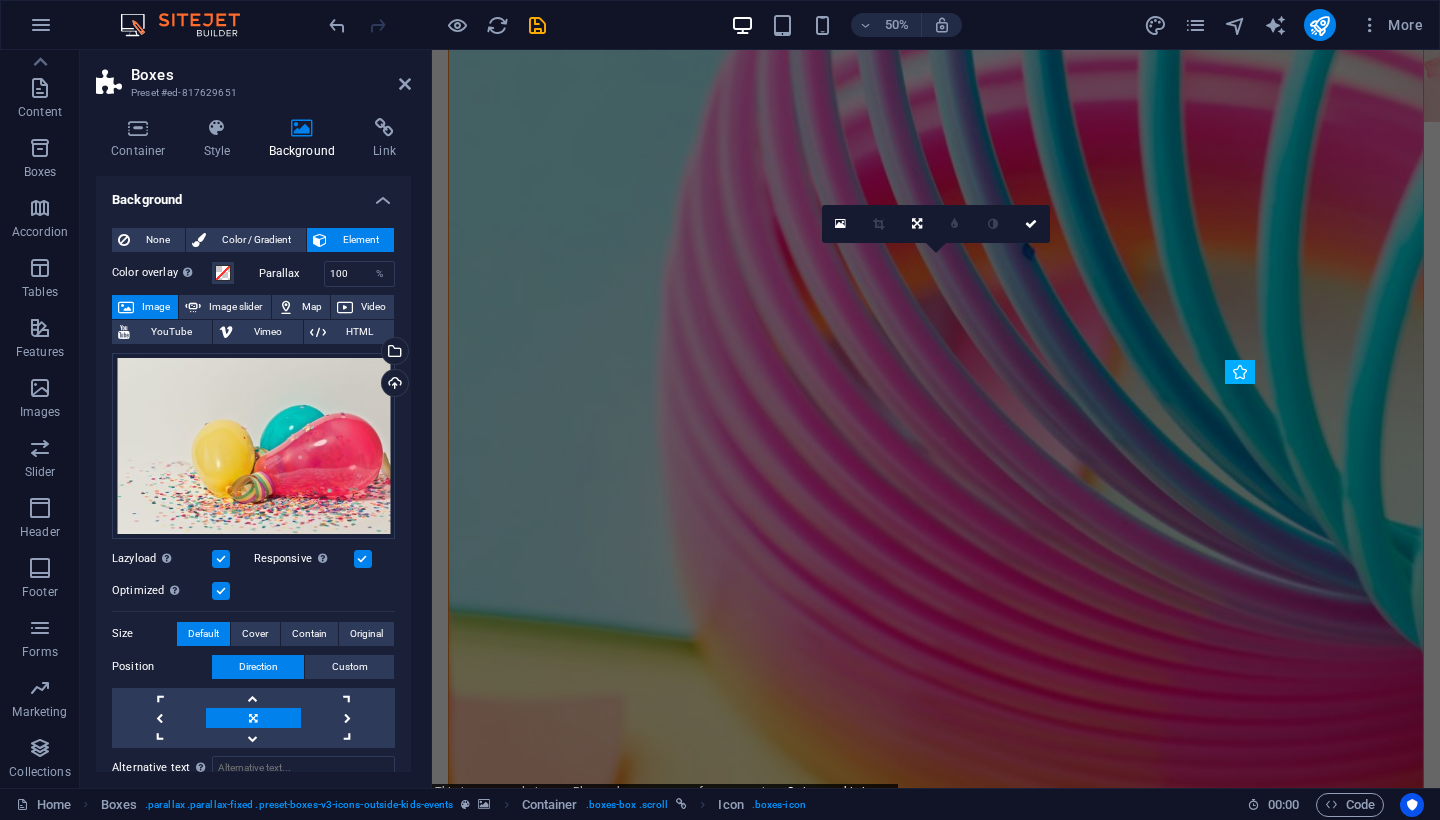 scroll, scrollTop: 527, scrollLeft: 0, axis: vertical 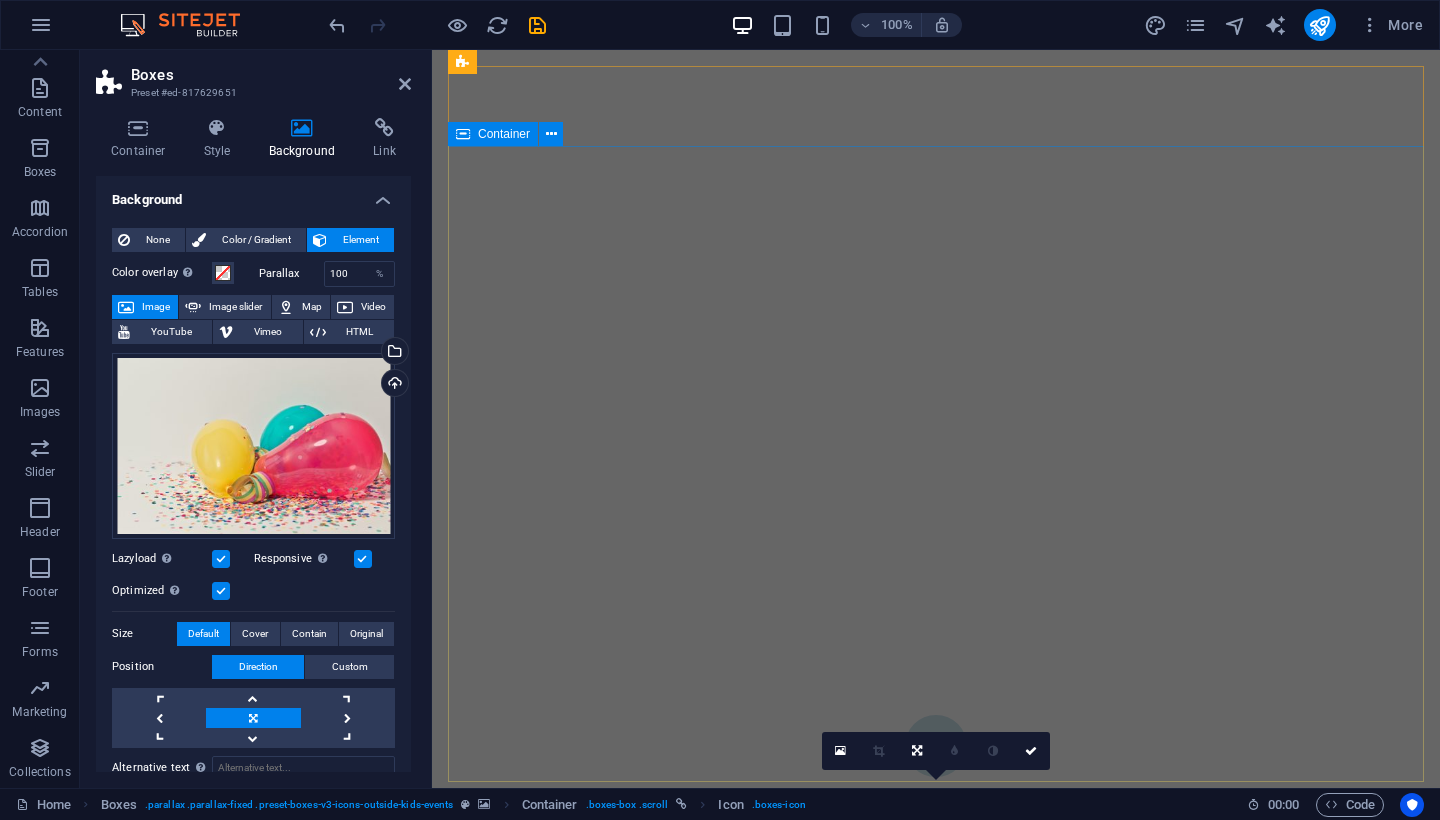 click at bounding box center [936, 1075] 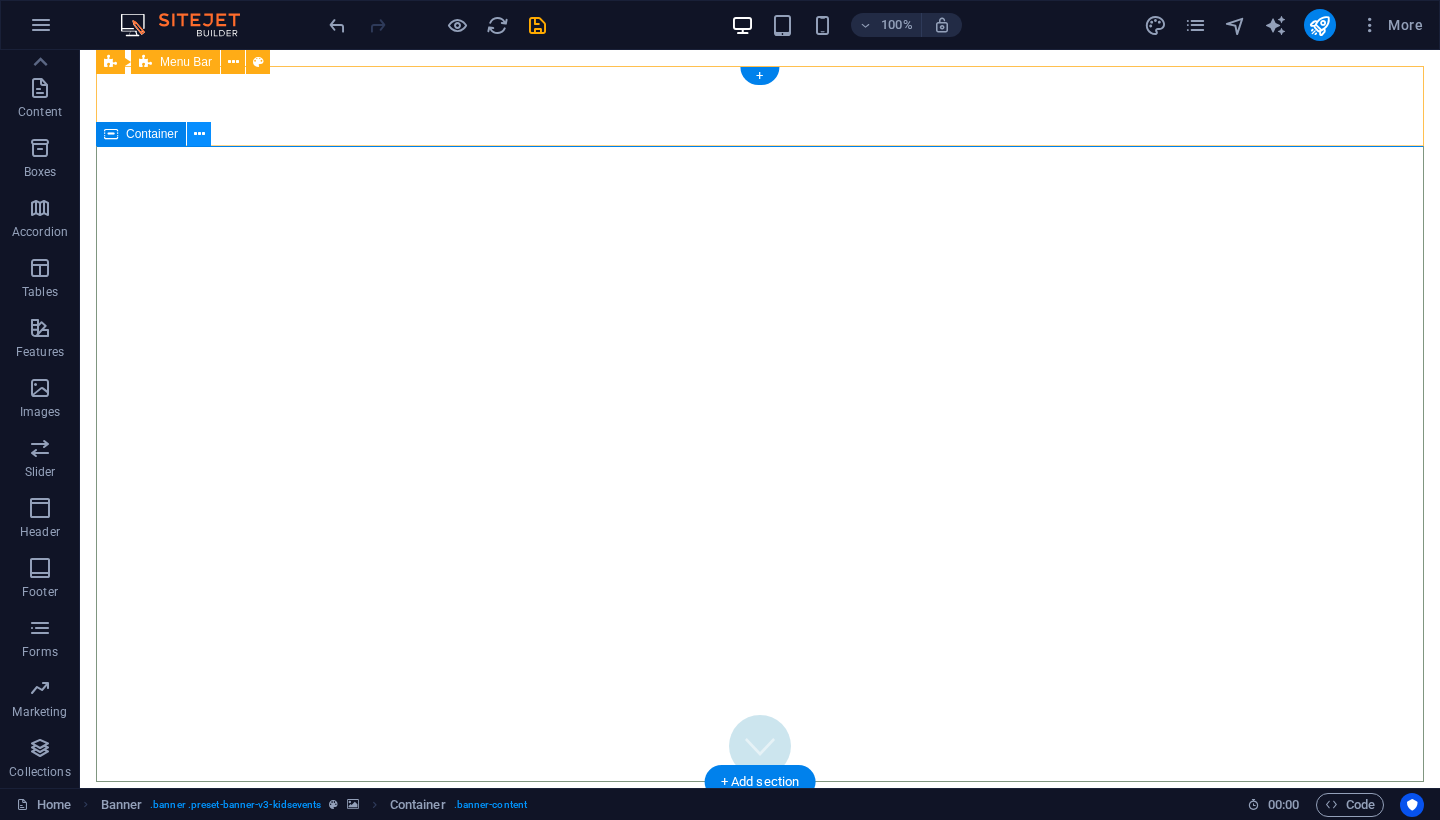 click at bounding box center [199, 134] 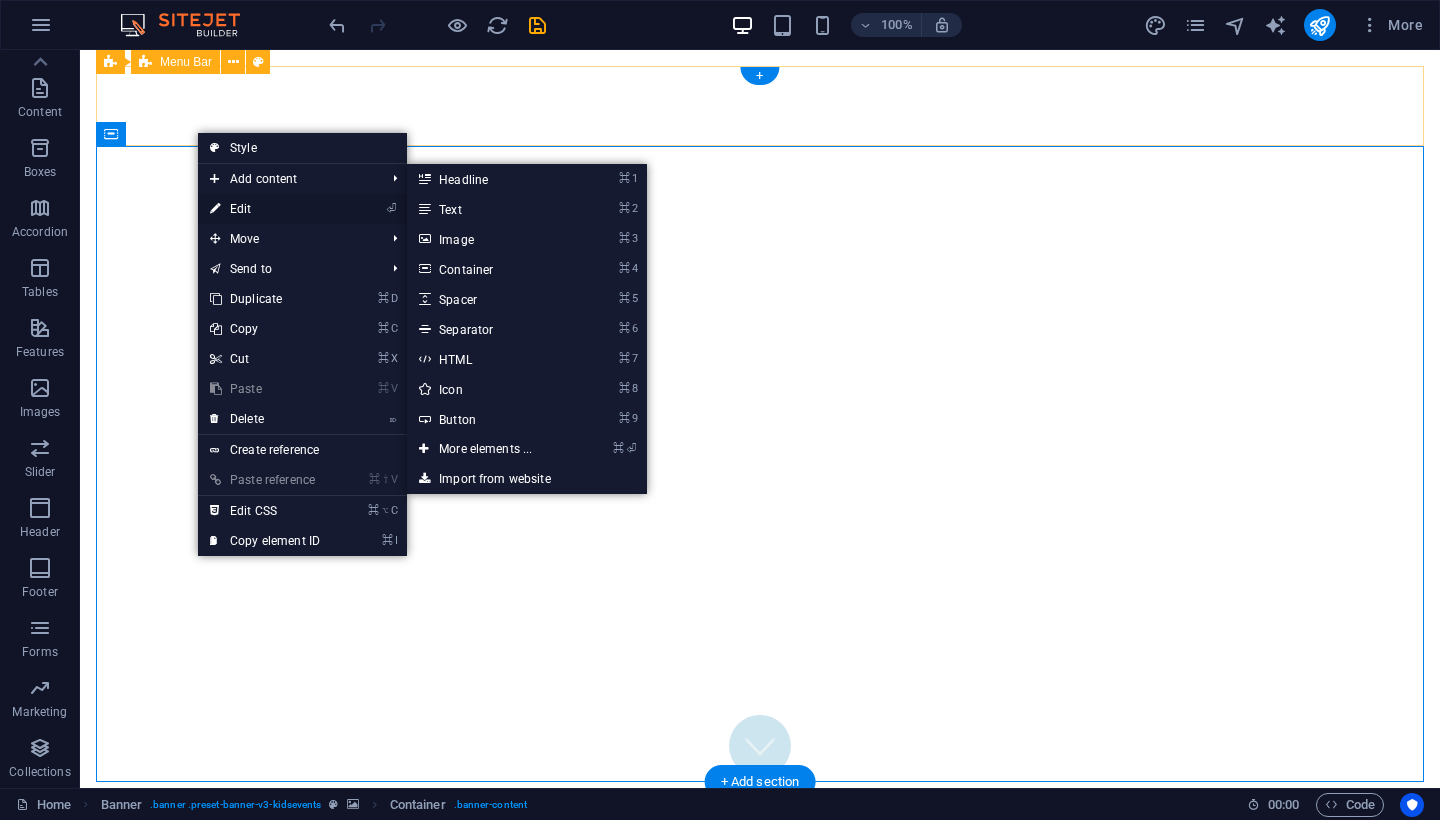 click on "⏎  Edit" at bounding box center [265, 209] 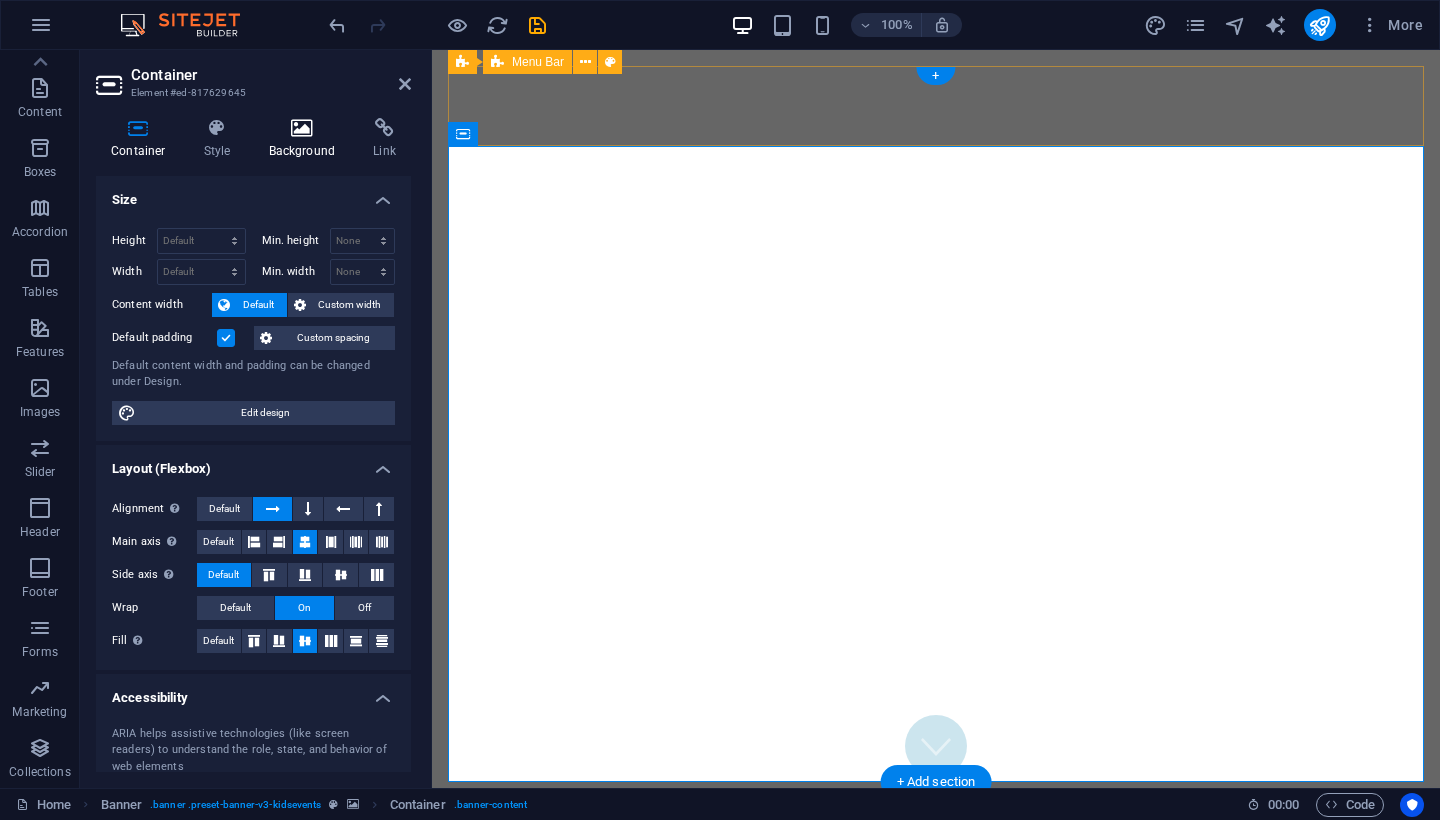 click at bounding box center [302, 128] 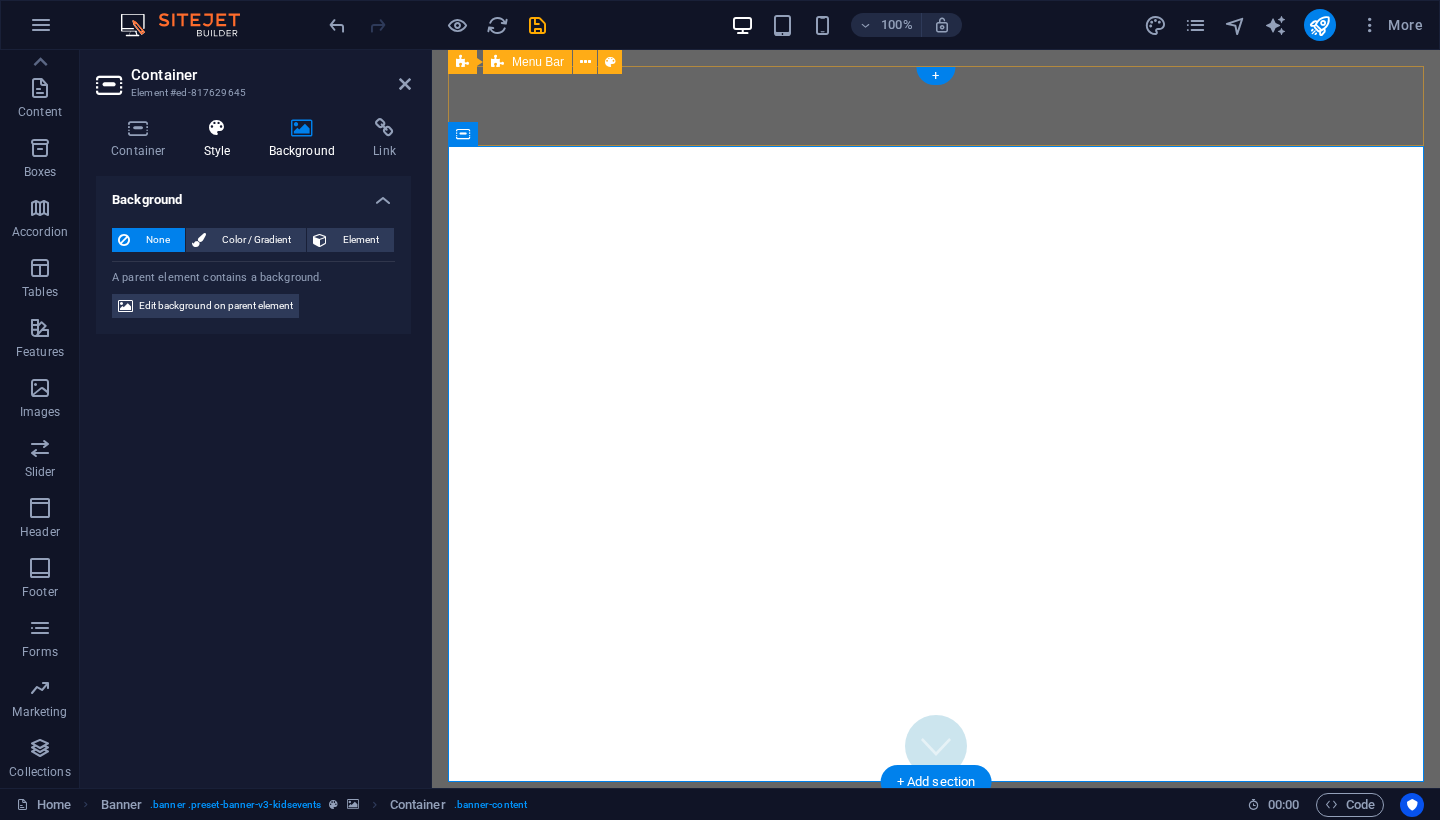 click at bounding box center [217, 128] 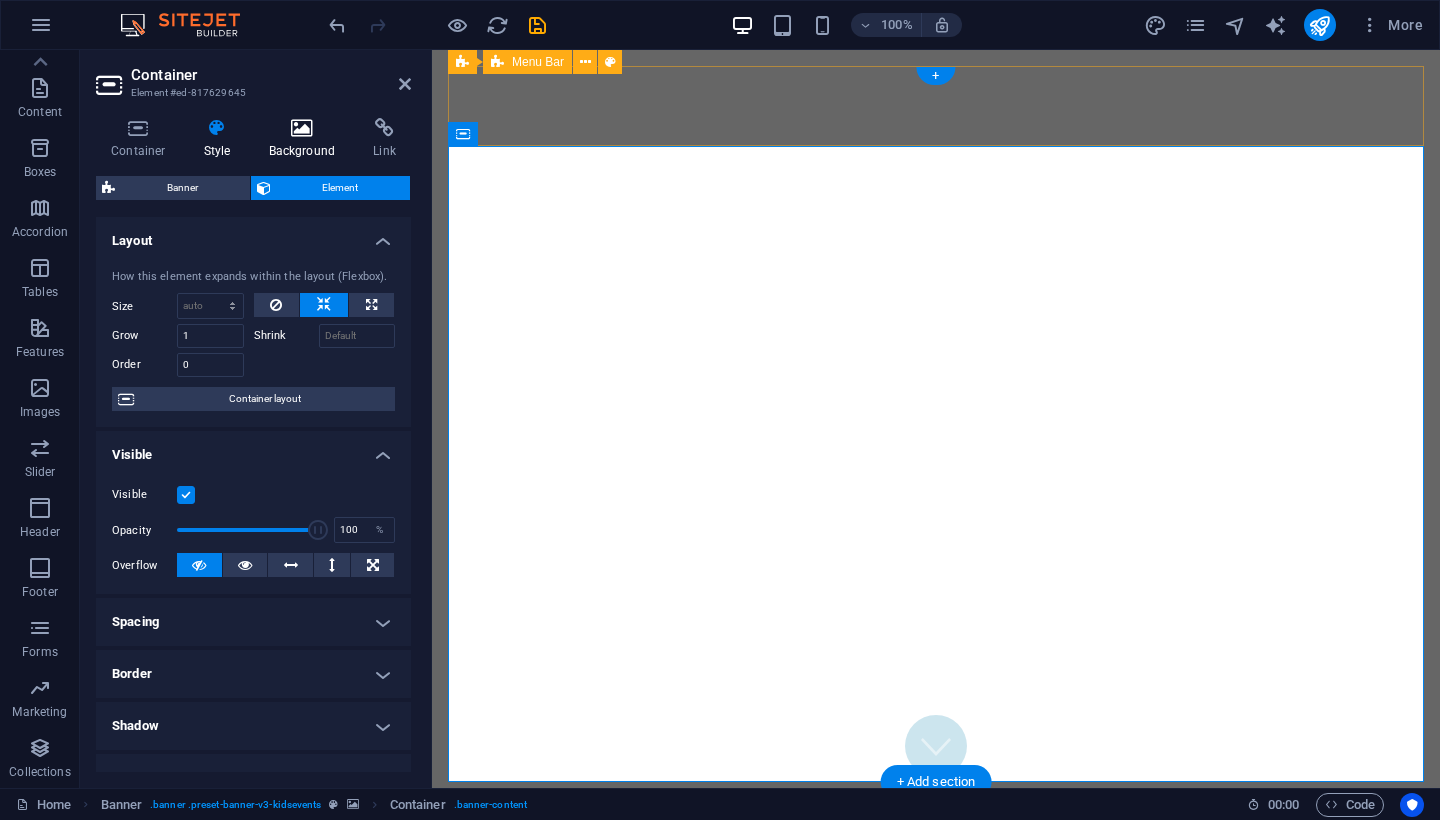 click at bounding box center (302, 128) 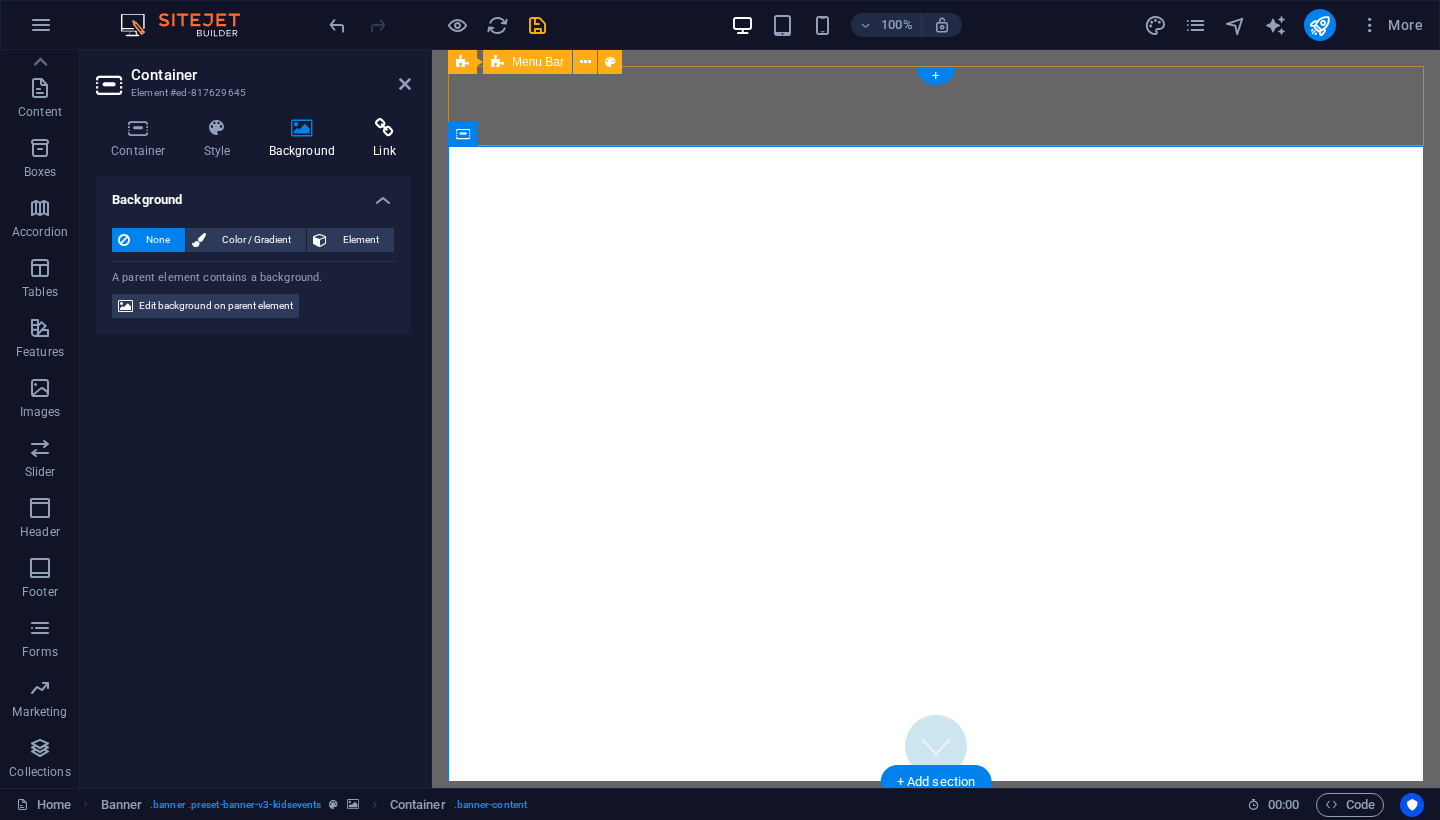 click at bounding box center (384, 128) 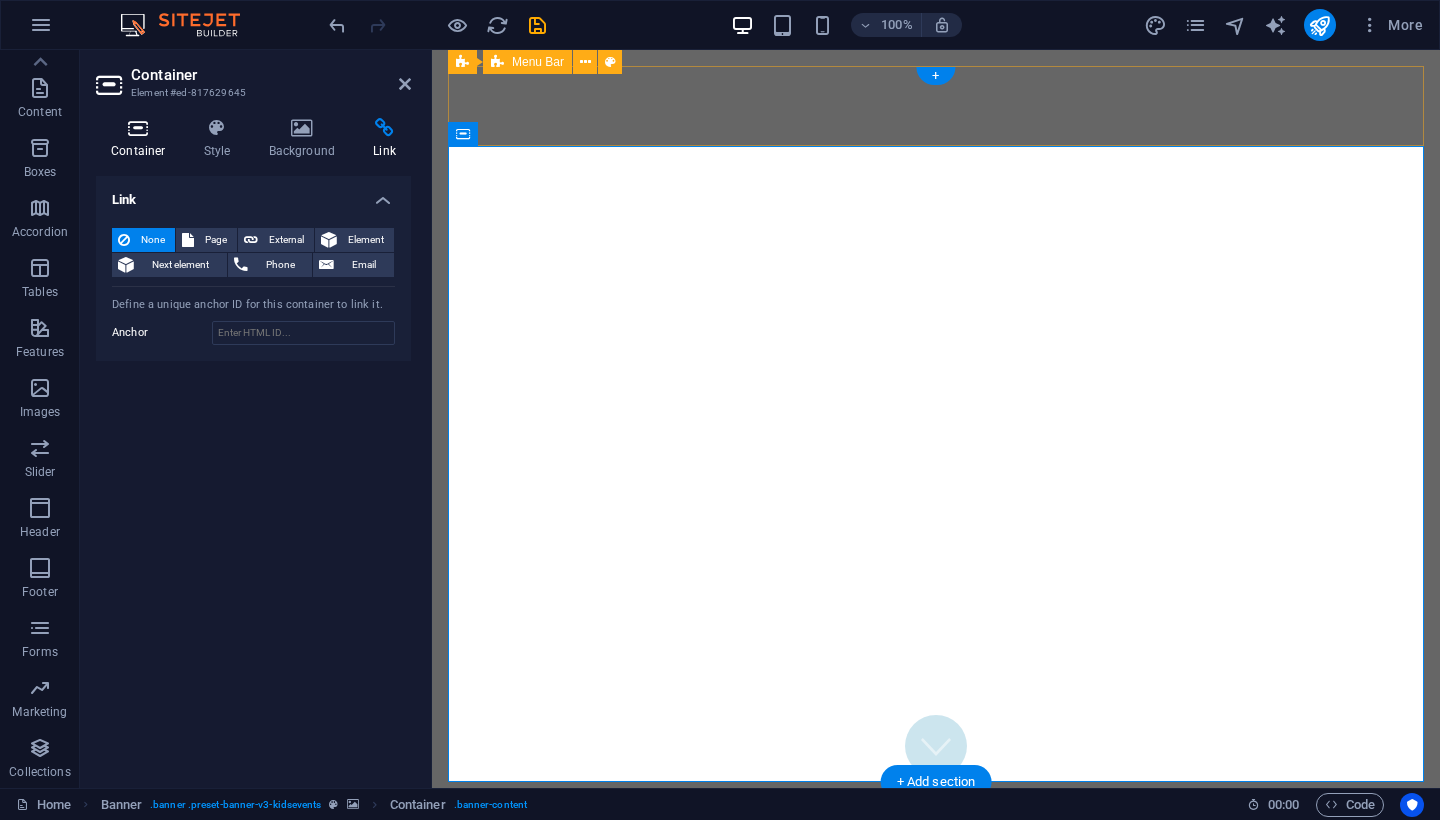 click at bounding box center (138, 128) 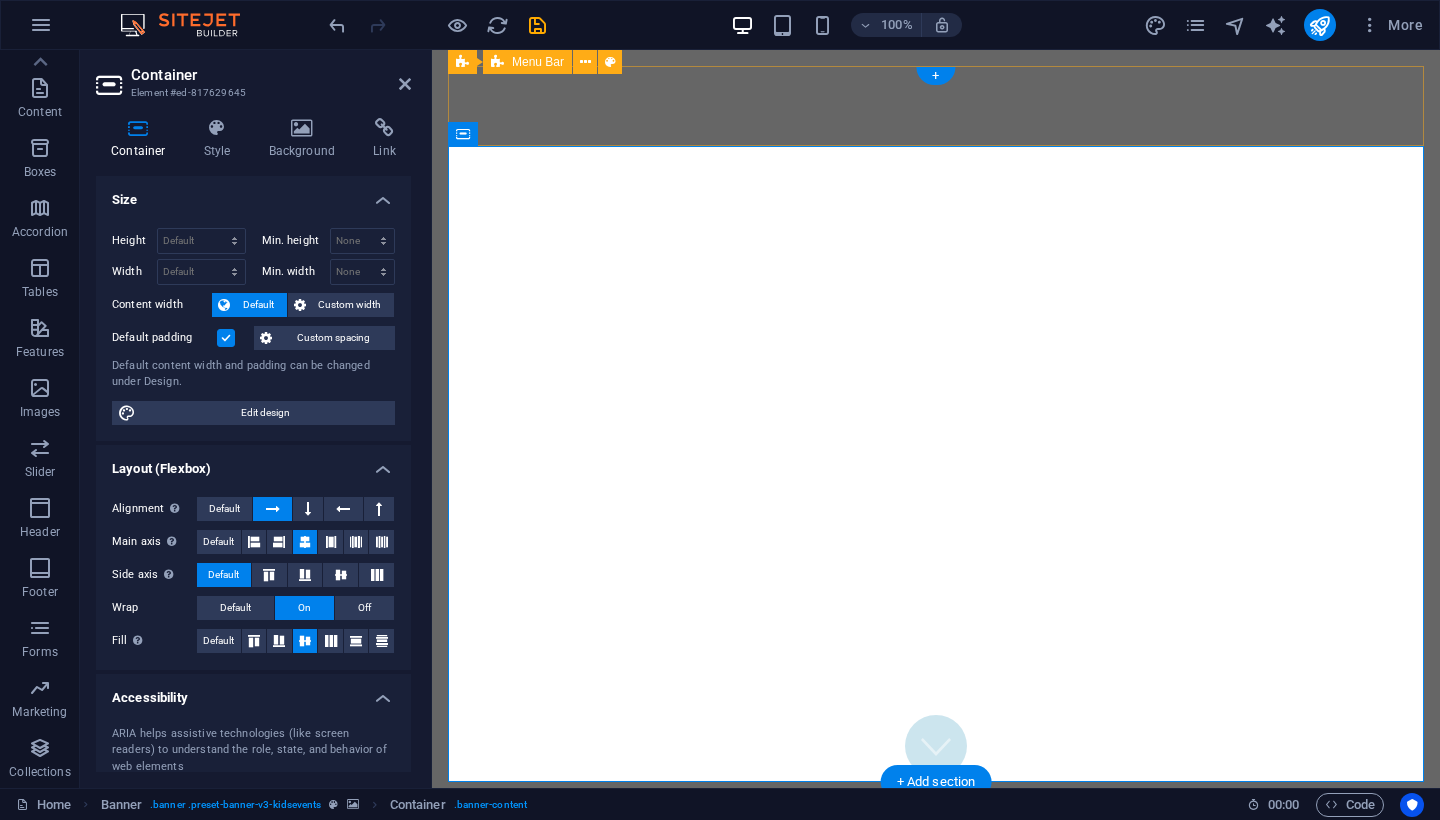 scroll, scrollTop: 0, scrollLeft: 0, axis: both 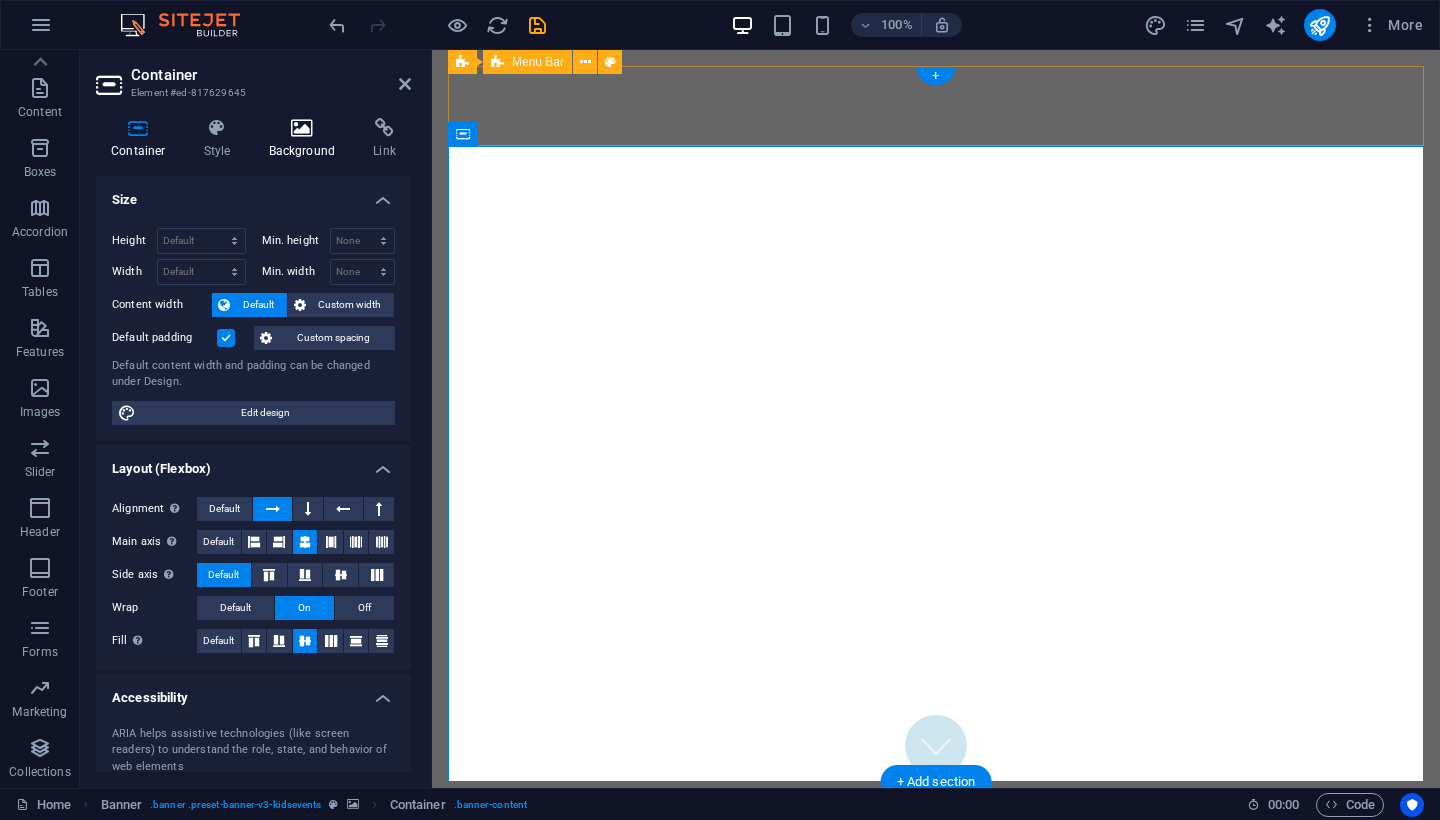 click at bounding box center (302, 128) 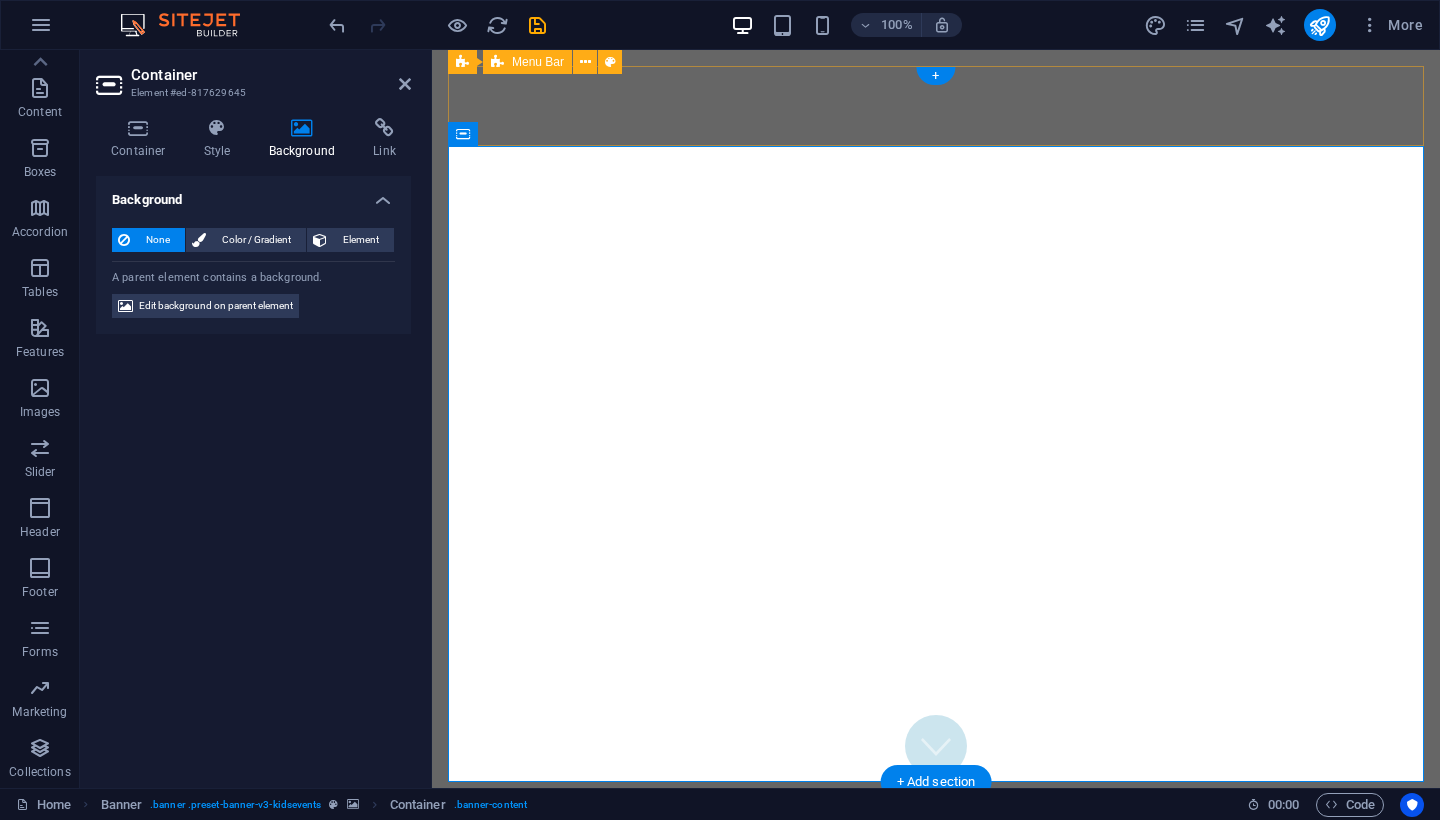 click at bounding box center (302, 128) 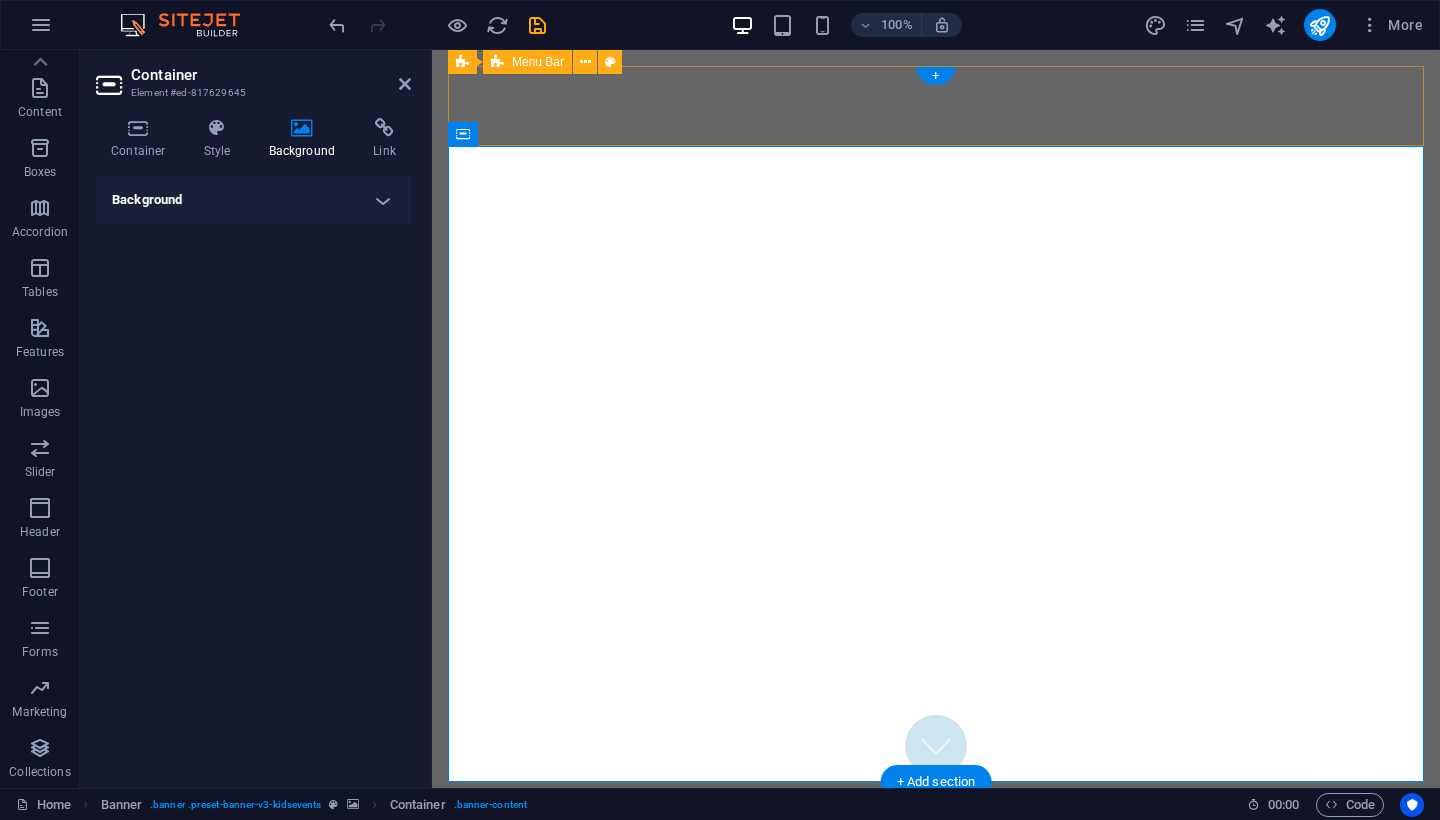 click on "Background" at bounding box center [253, 200] 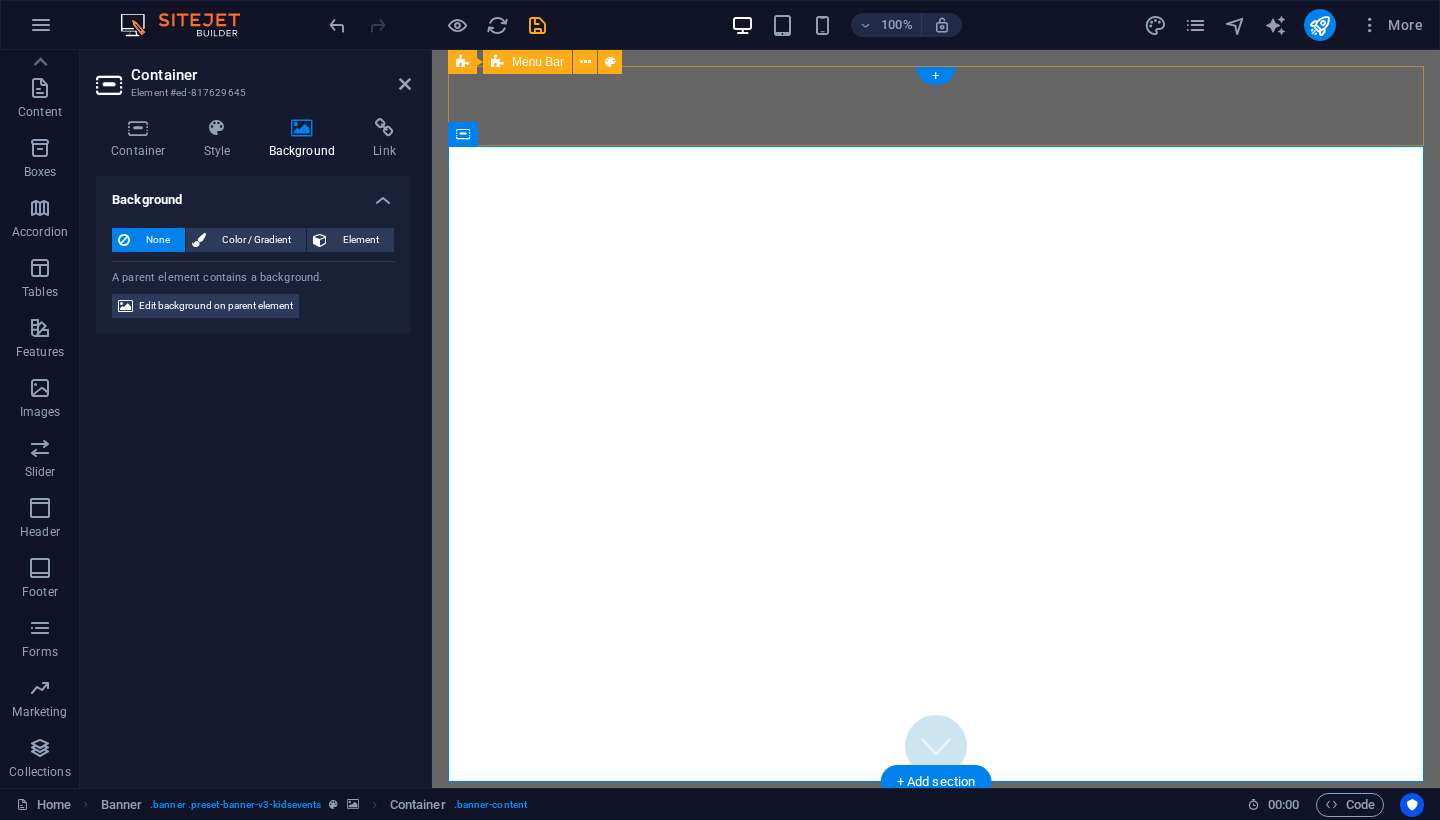 click on "Container Style Background Link Size Height Default px rem % vh vw Min. height None px rem % vh vw Width Default px rem % em vh vw Min. width None px rem % vh vw Content width Default Custom width Width Default px rem % em vh vw Min. width None px rem % vh vw Default padding Custom spacing Default content width and padding can be changed under Design. Edit design Layout (Flexbox) Alignment Determines the flex direction. Default Main axis Determine how elements should behave along the main axis inside this container (justify content). Default Side axis Control the vertical direction of the element inside of the container (align items). Default Wrap Default On Off Fill Controls the distances and direction of elements on the y-axis across several lines (align content). Default Accessibility ARIA helps assistive technologies (like screen readers) to understand the role, state, and behavior of web elements Role The ARIA role defines the purpose of an element.  None Alert Article Banner Comment Fan" at bounding box center [253, 445] 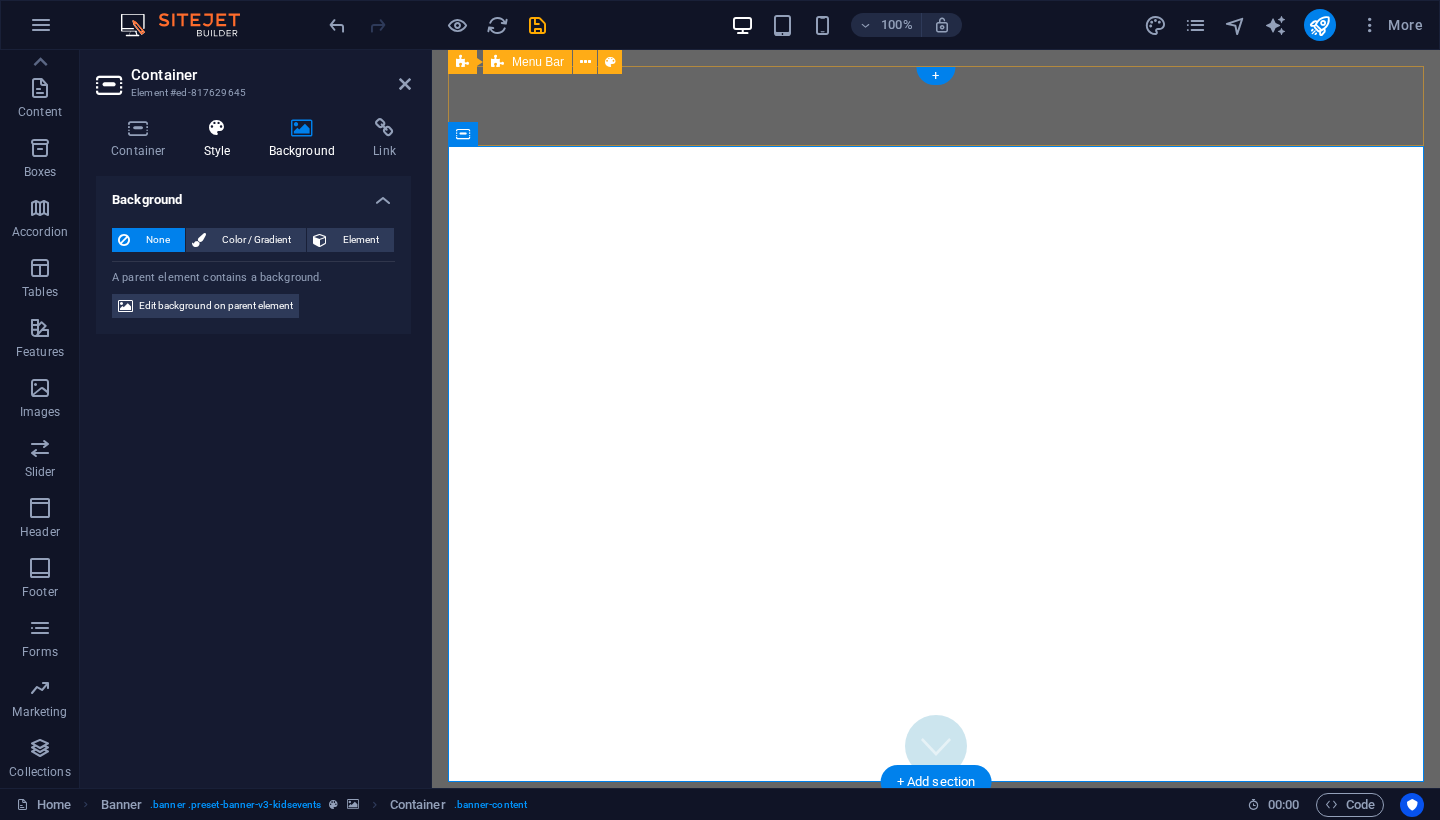 click at bounding box center (217, 128) 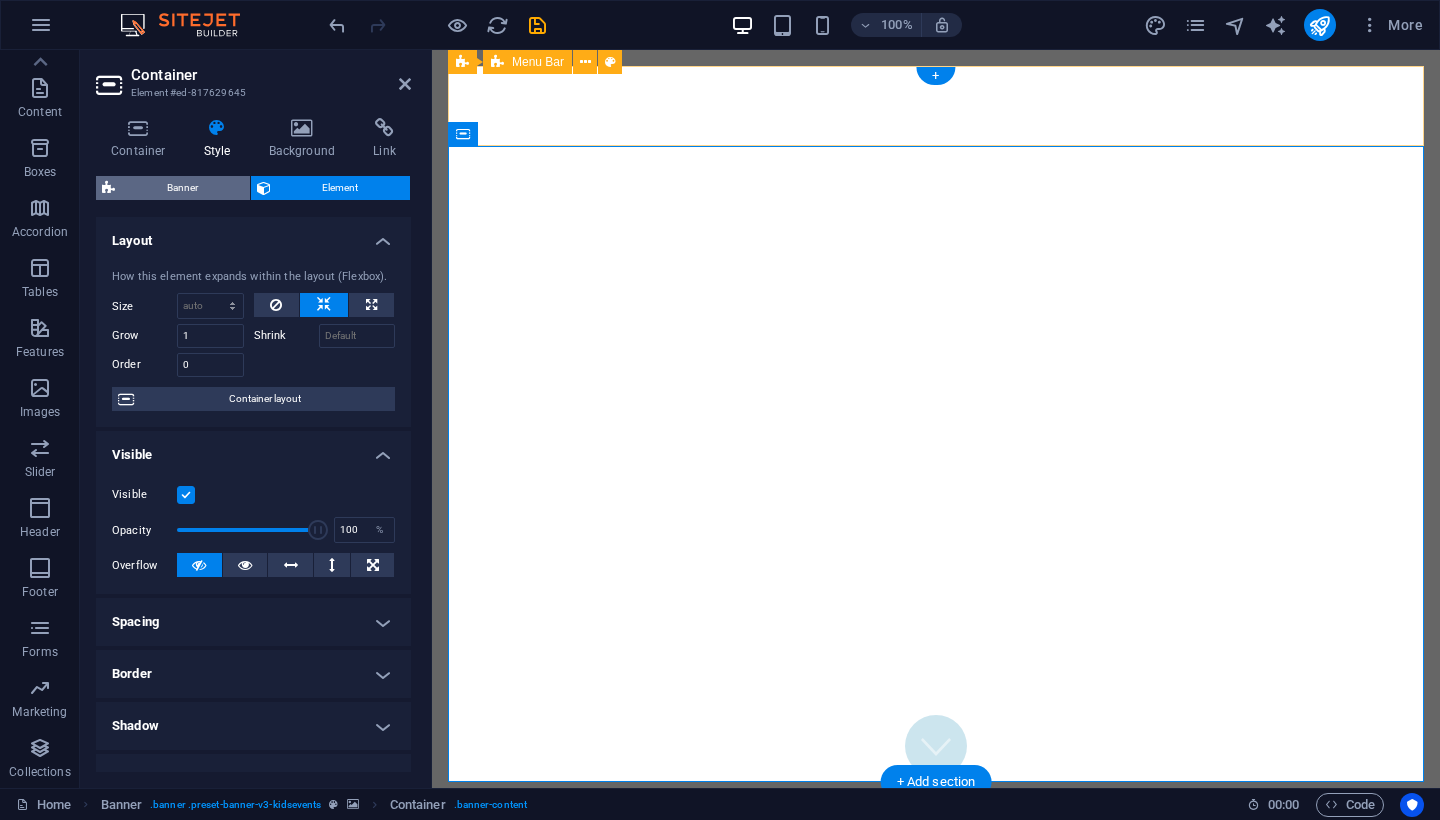 click on "Banner" at bounding box center [182, 188] 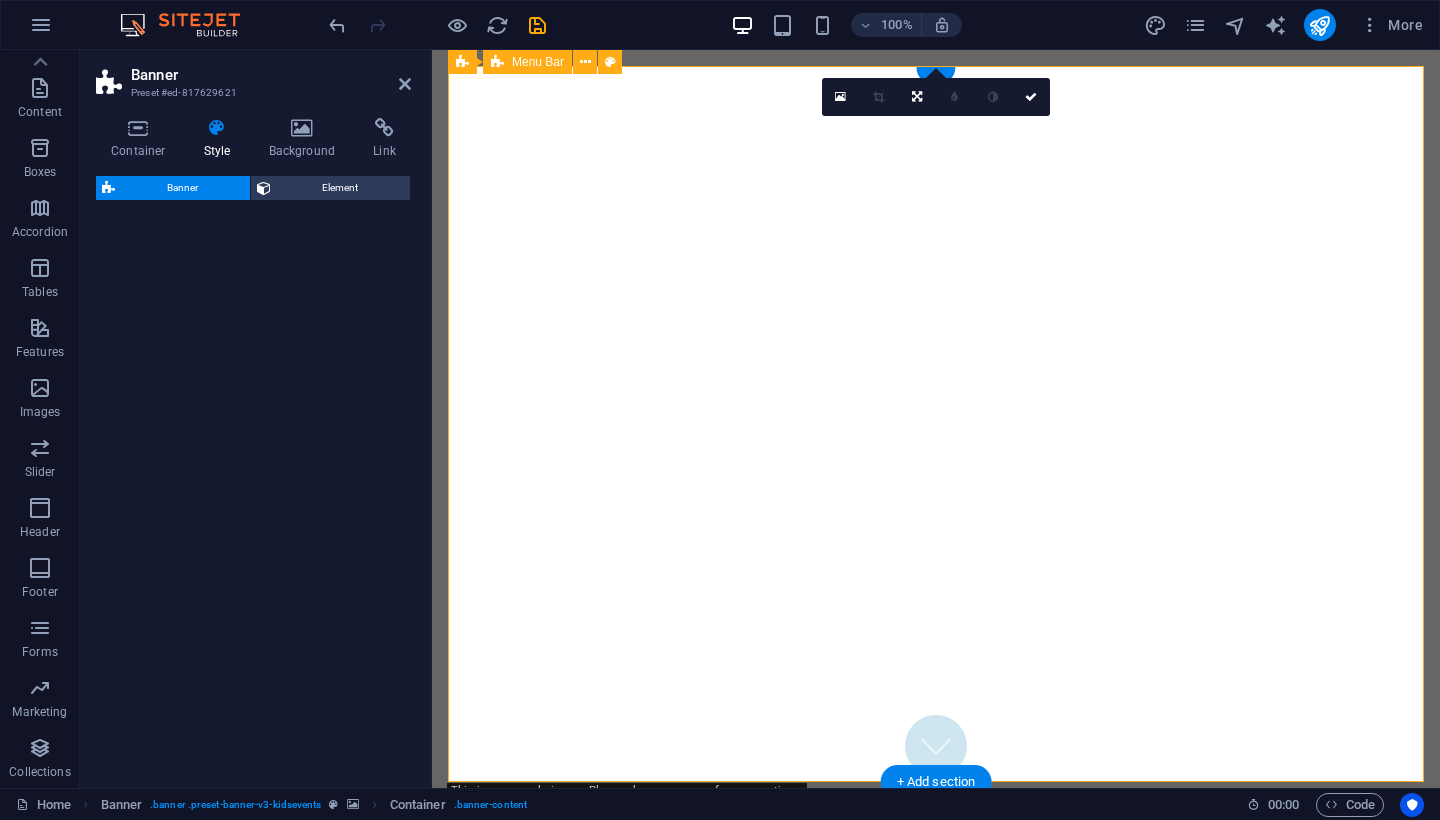 select on "rem" 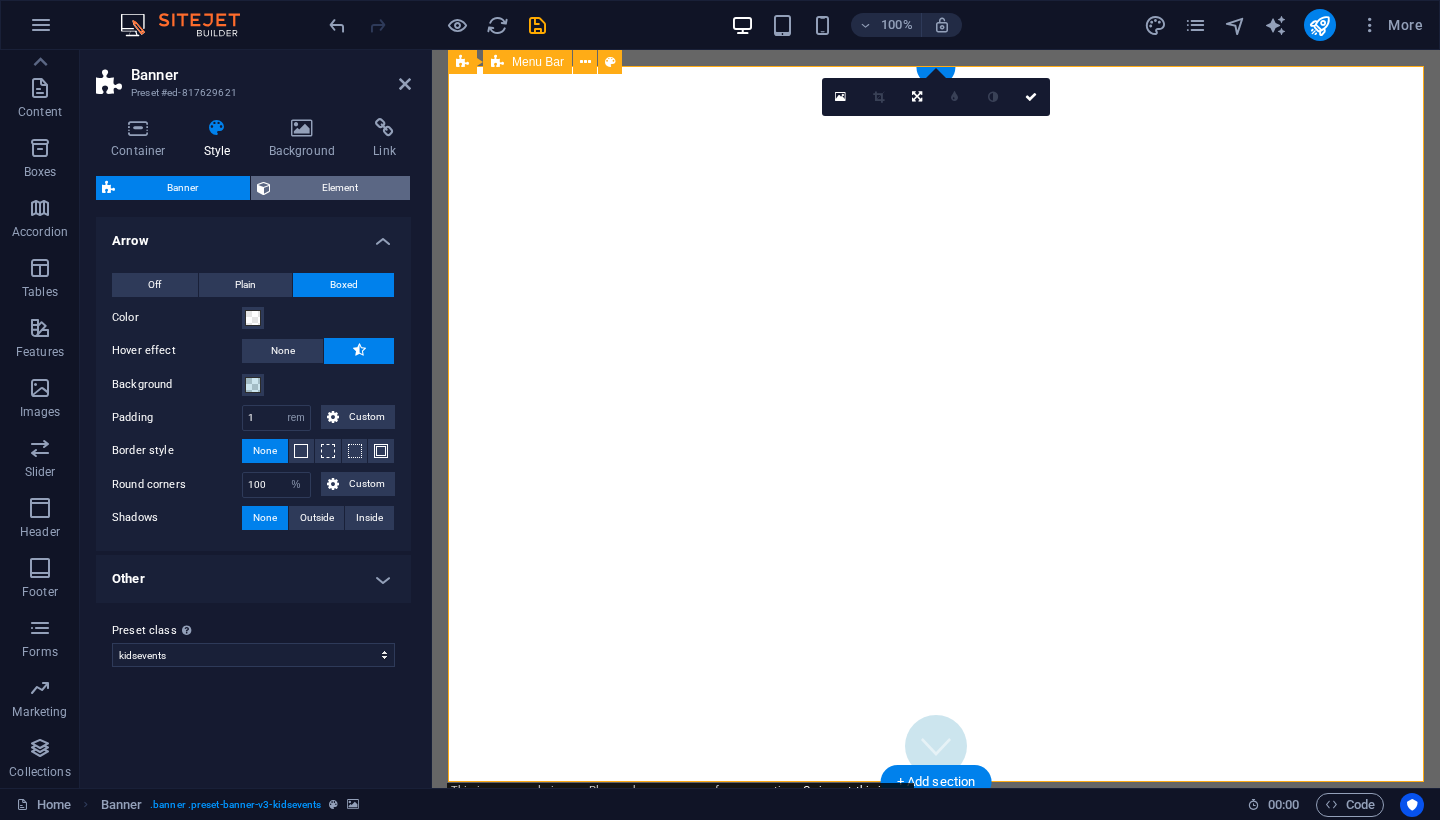 click on "Element" at bounding box center [341, 188] 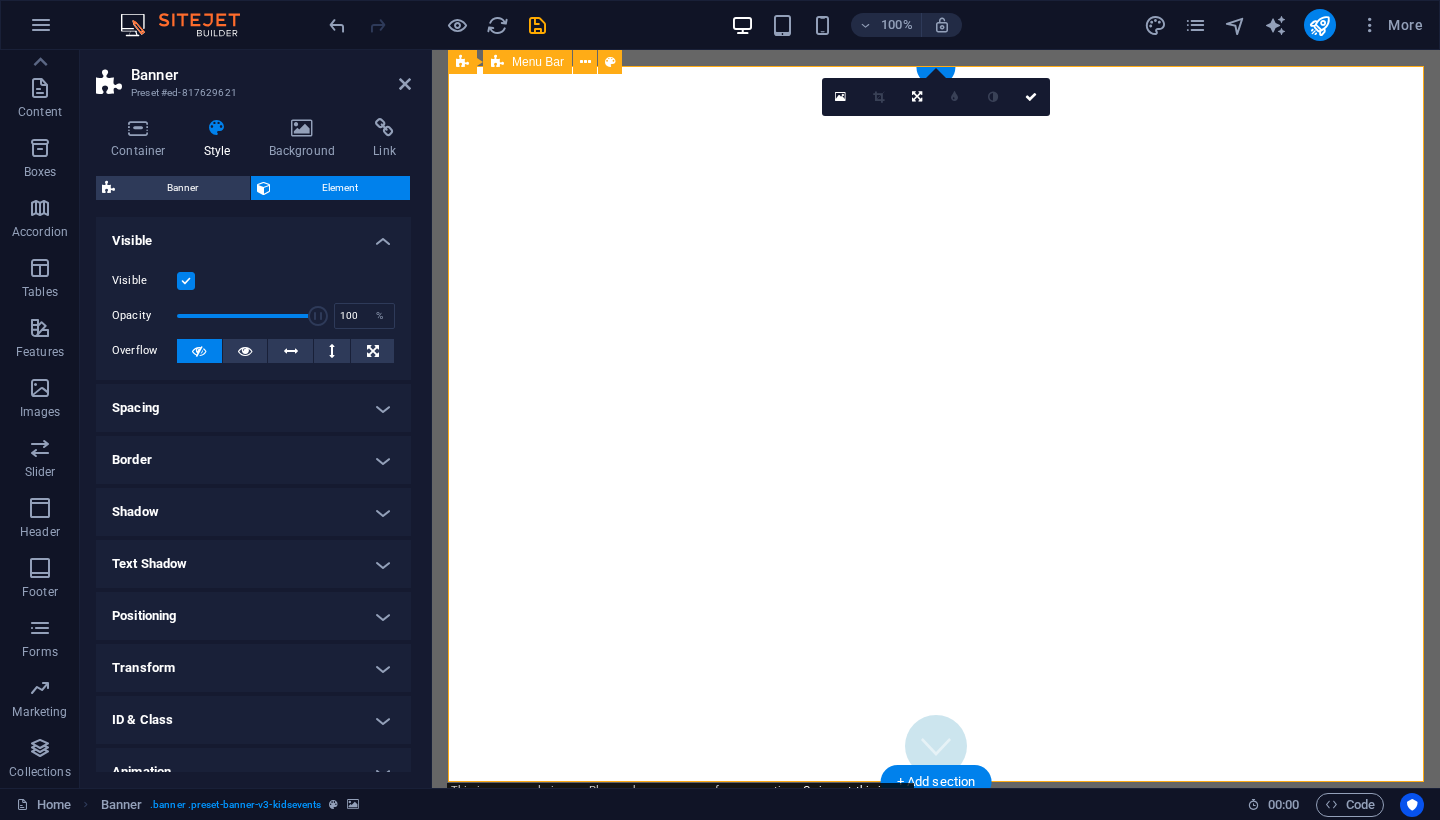 scroll, scrollTop: 0, scrollLeft: 0, axis: both 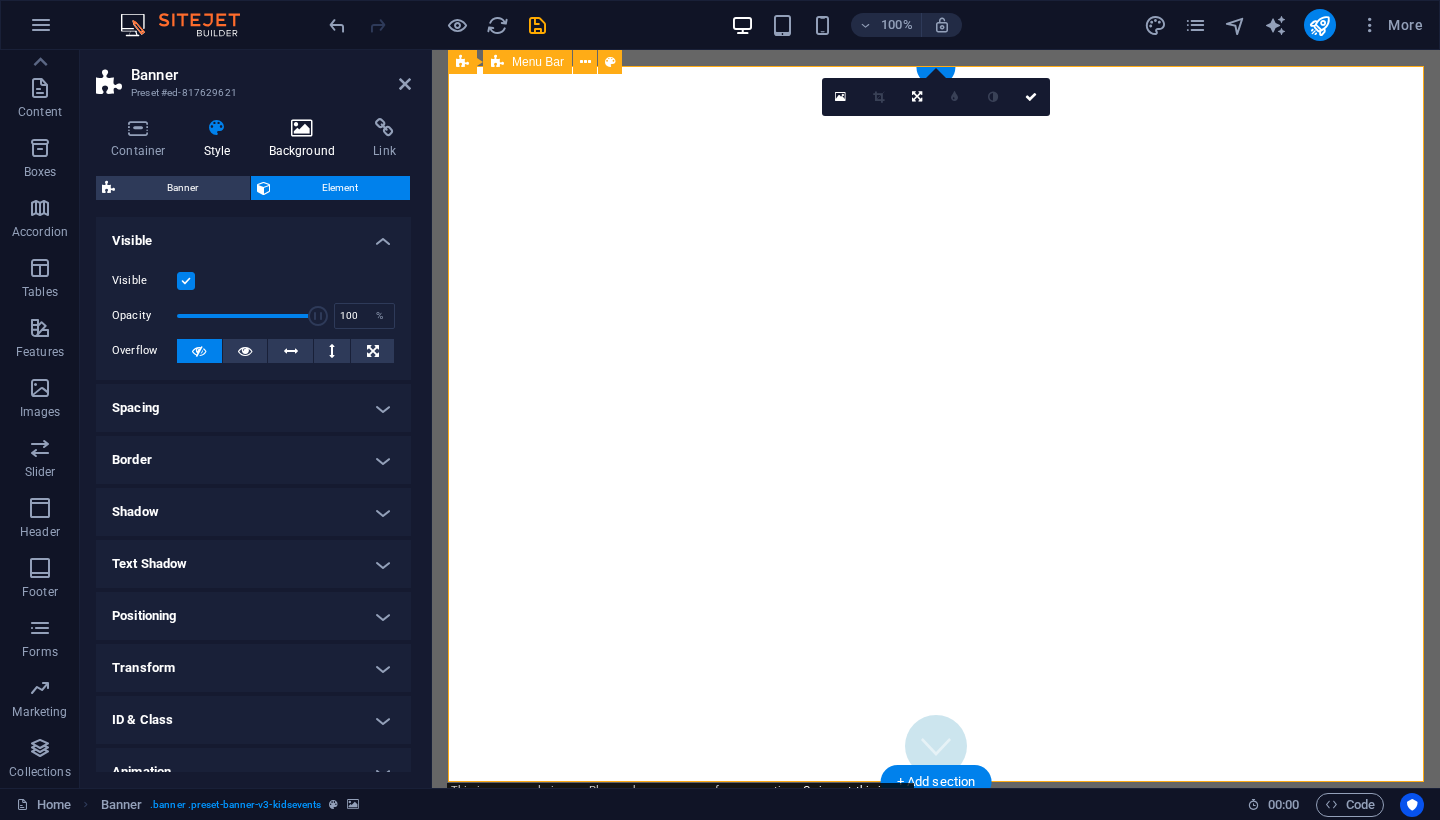 click at bounding box center [302, 128] 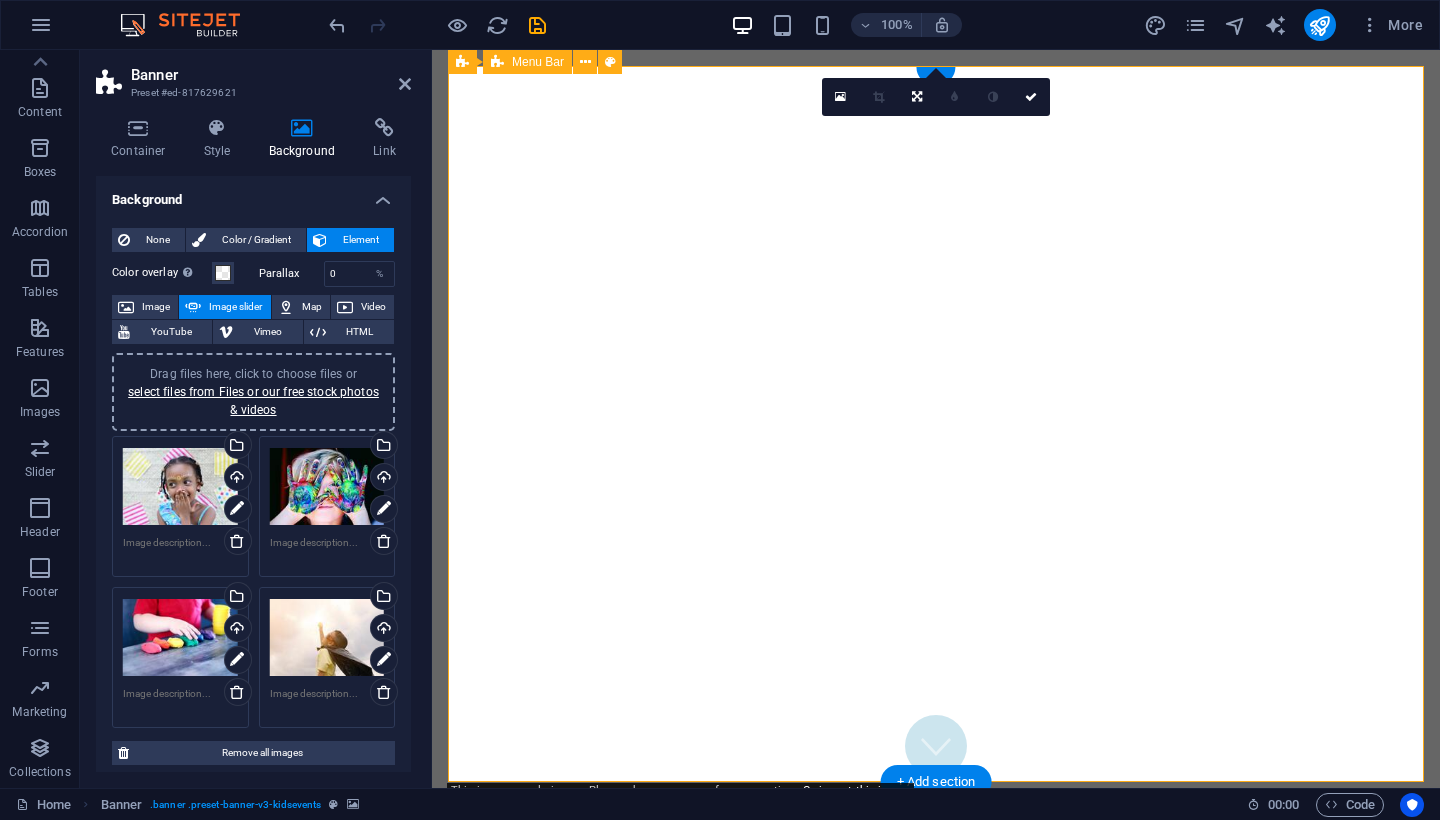 scroll, scrollTop: 189, scrollLeft: 0, axis: vertical 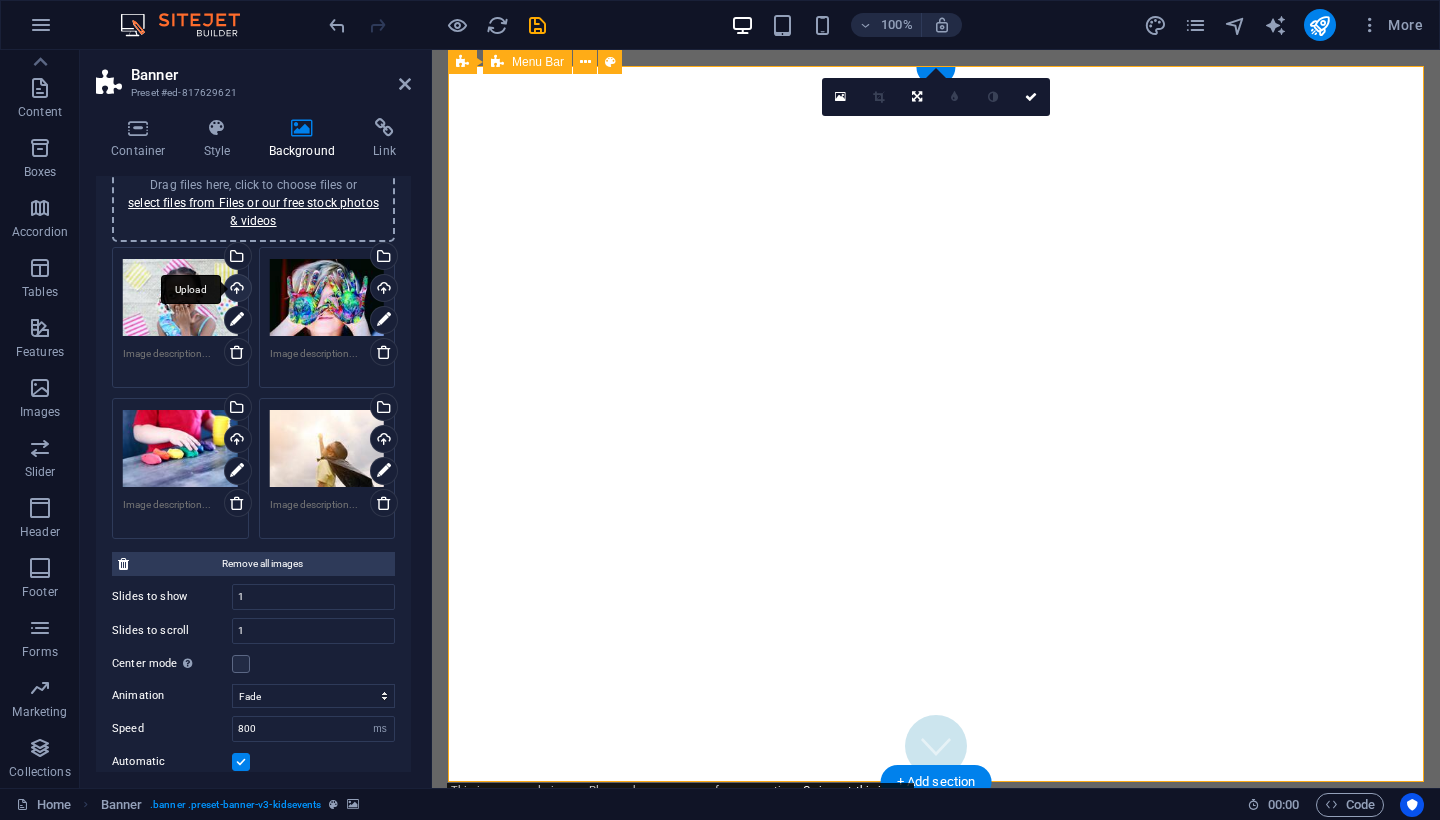 click on "Upload" at bounding box center (236, 290) 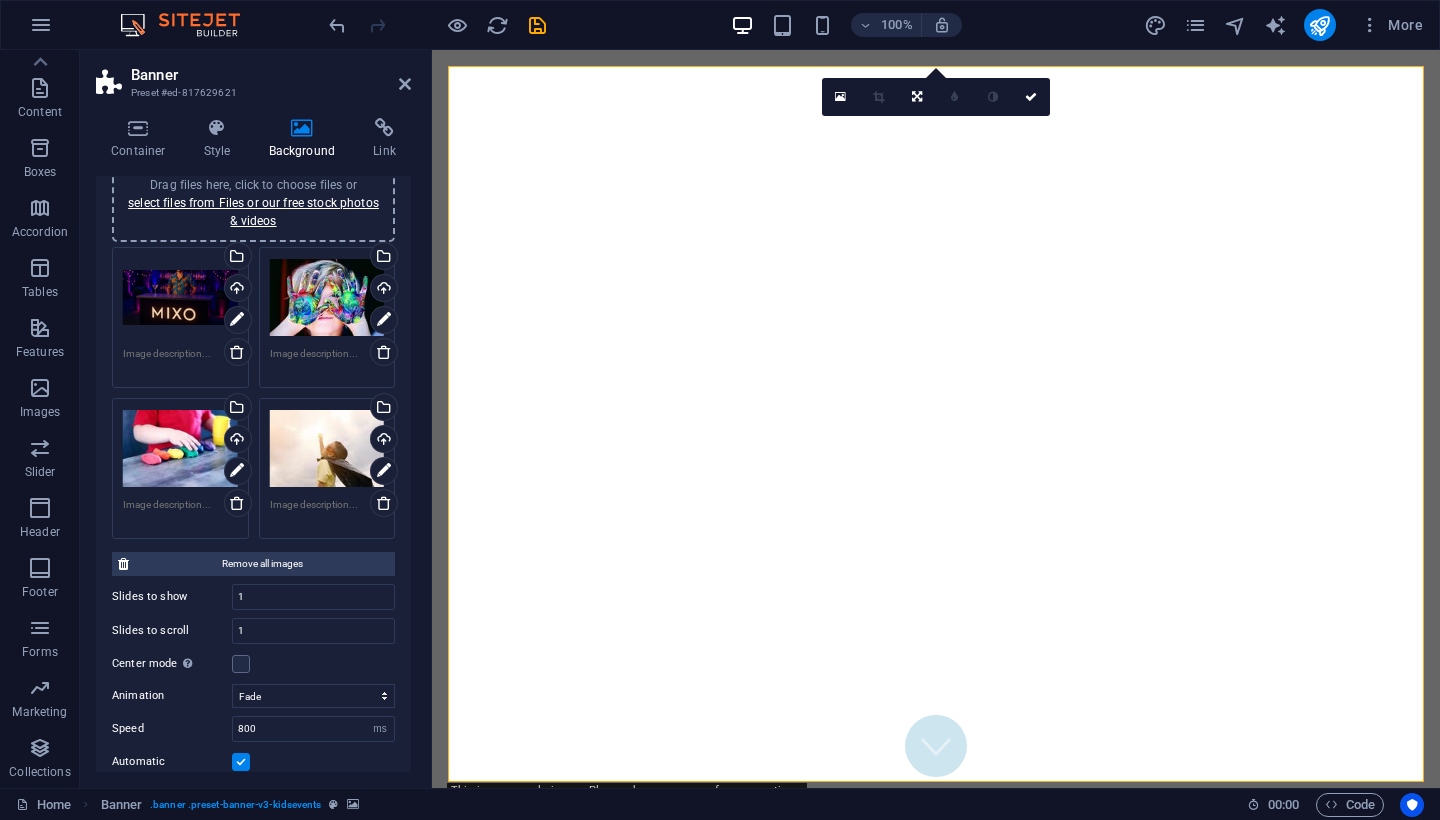 click on "Drag files here, click to choose files or select files from Files or our free stock photos & videos" at bounding box center [327, 298] 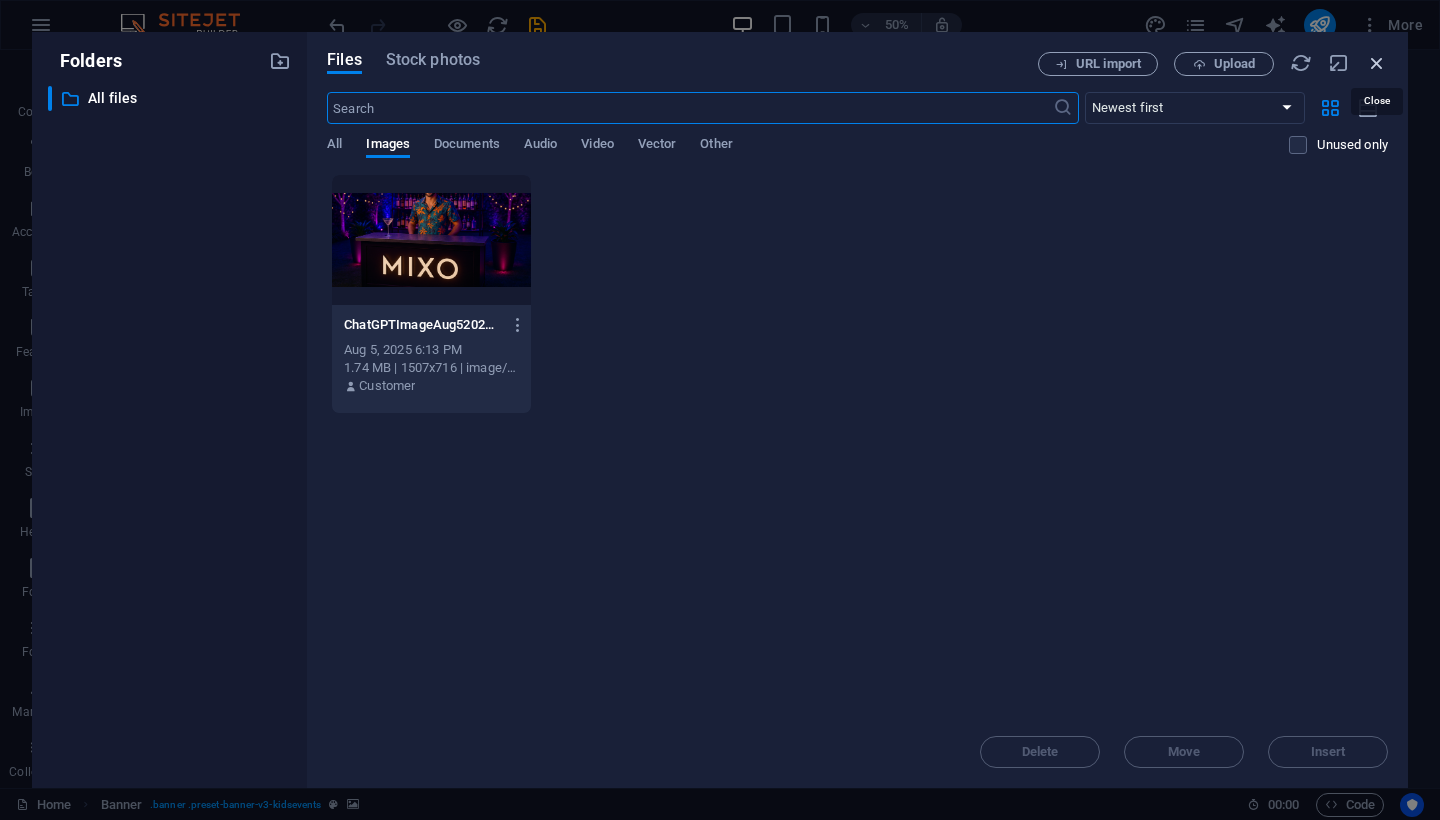 click at bounding box center (1377, 63) 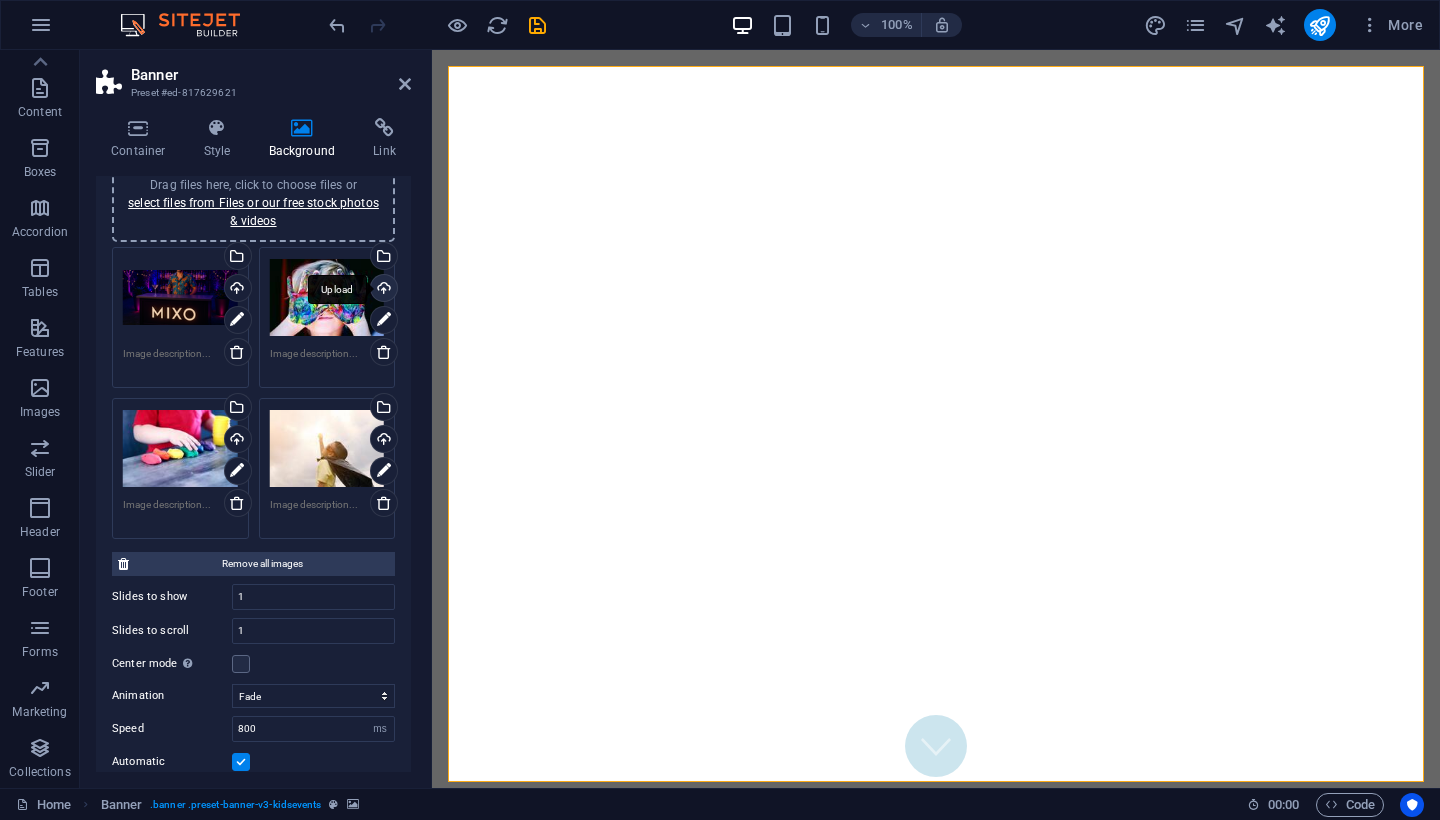 click on "Upload" at bounding box center [382, 290] 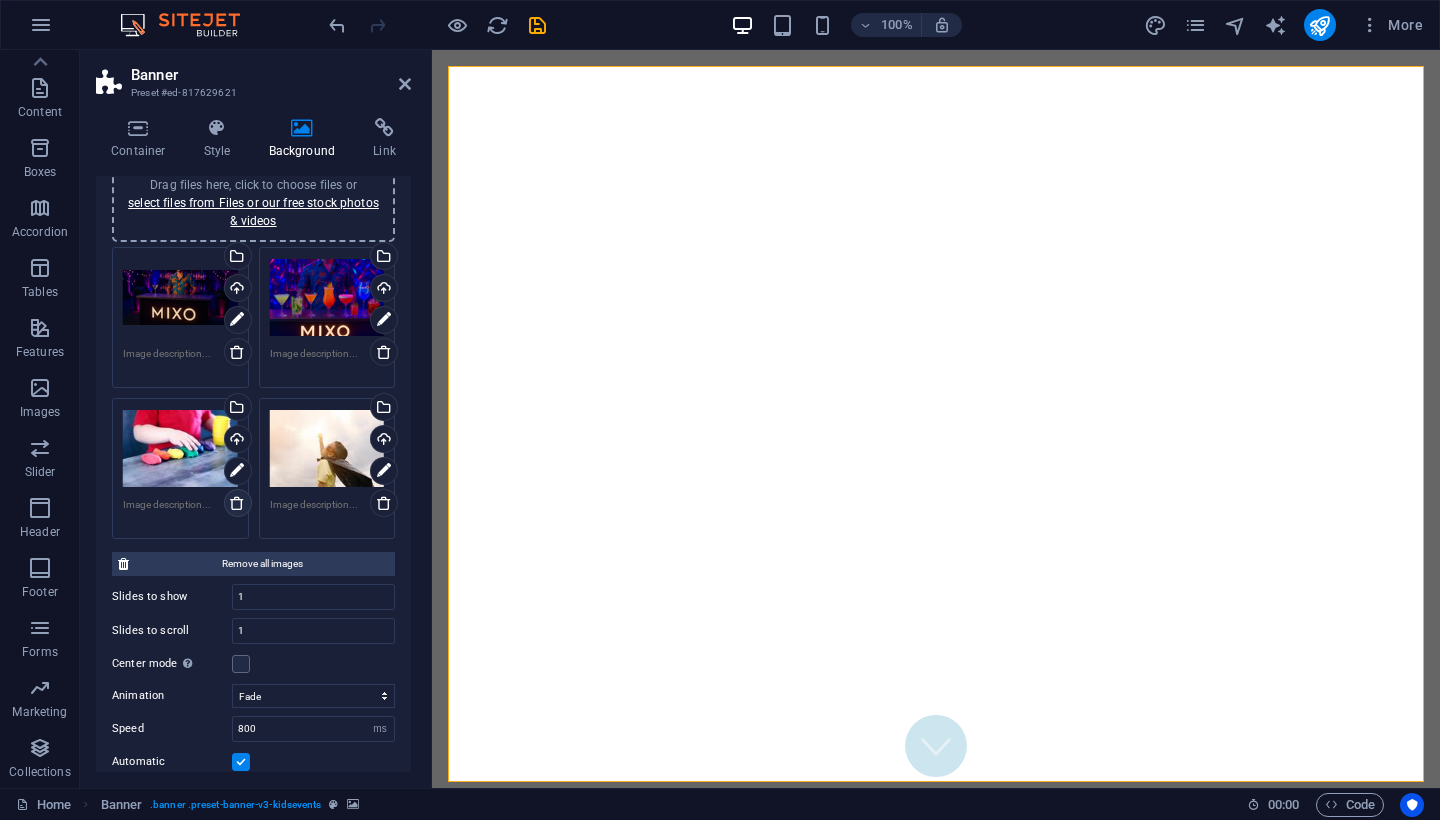 click at bounding box center [237, 503] 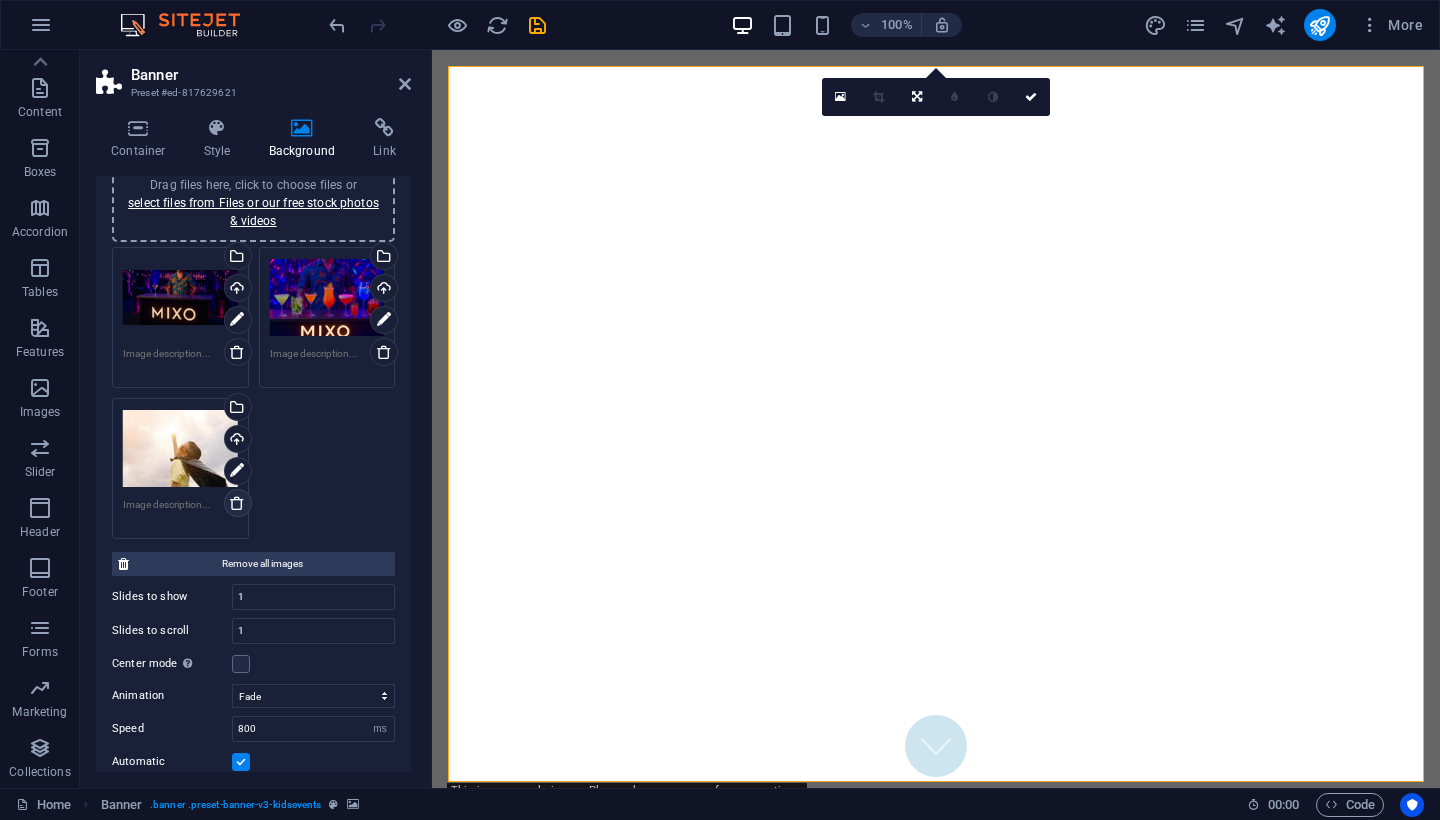 click at bounding box center (237, 503) 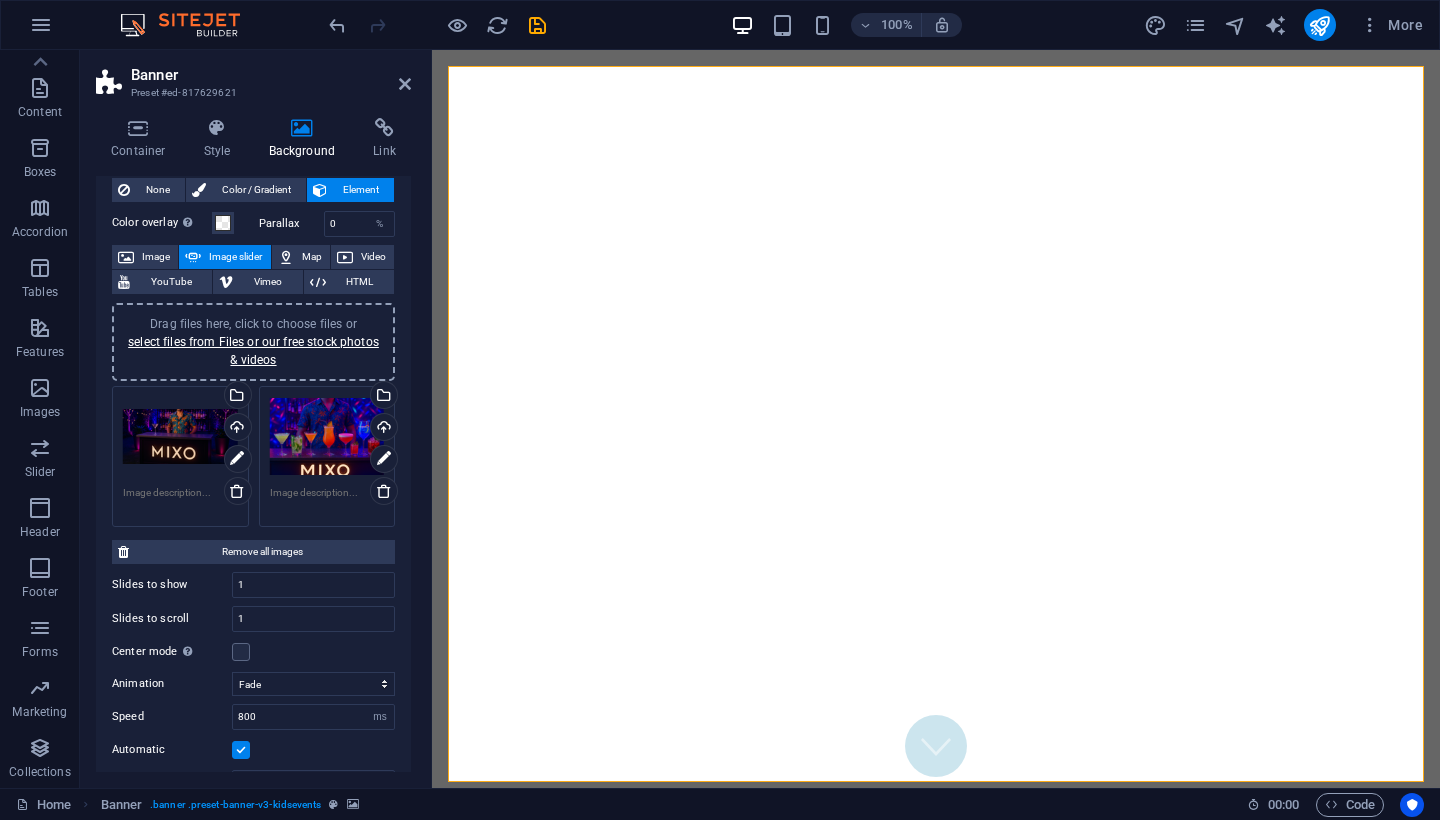 scroll, scrollTop: 54, scrollLeft: 0, axis: vertical 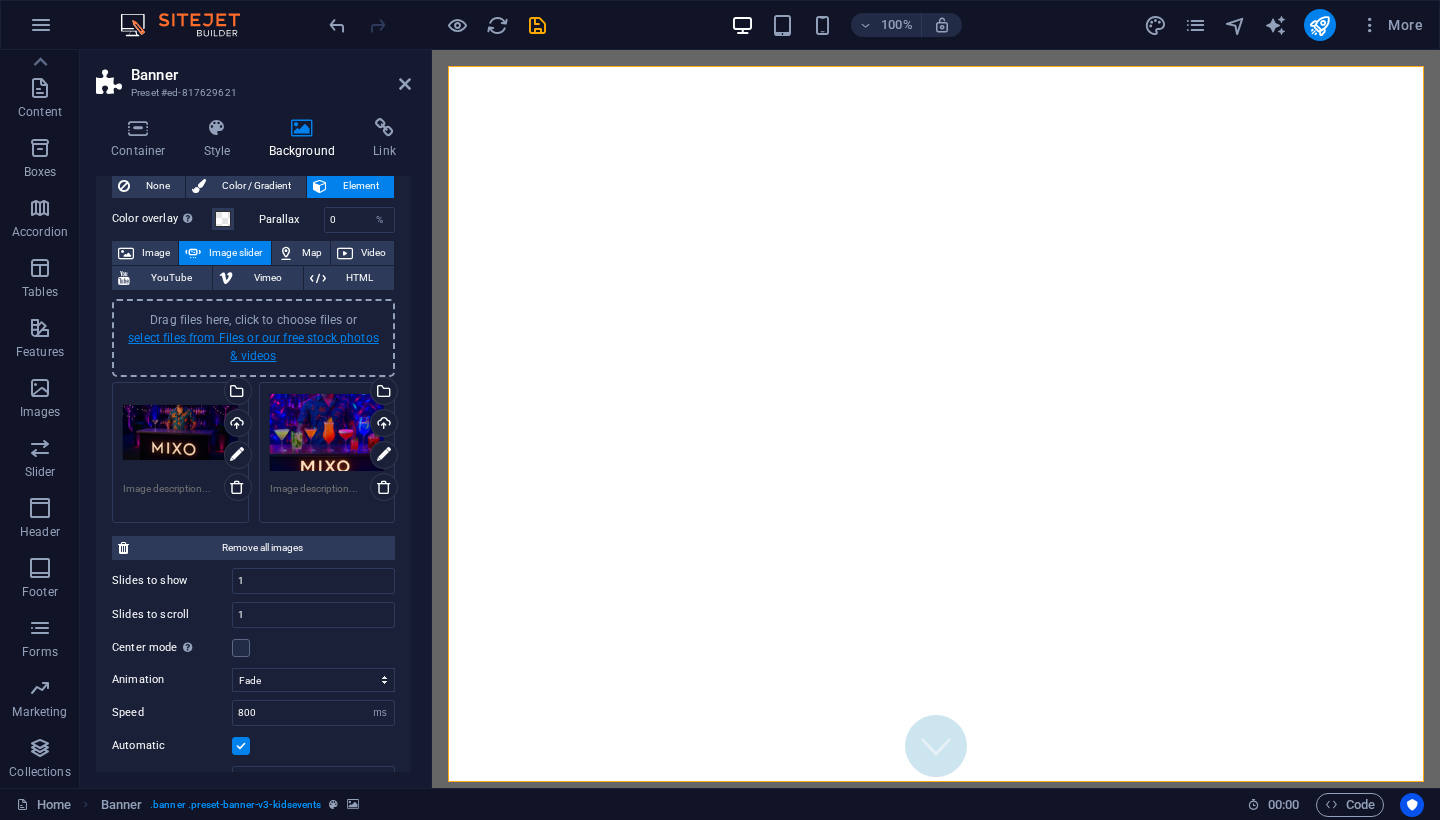 click on "select files from Files or our free stock photos & videos" at bounding box center [253, 347] 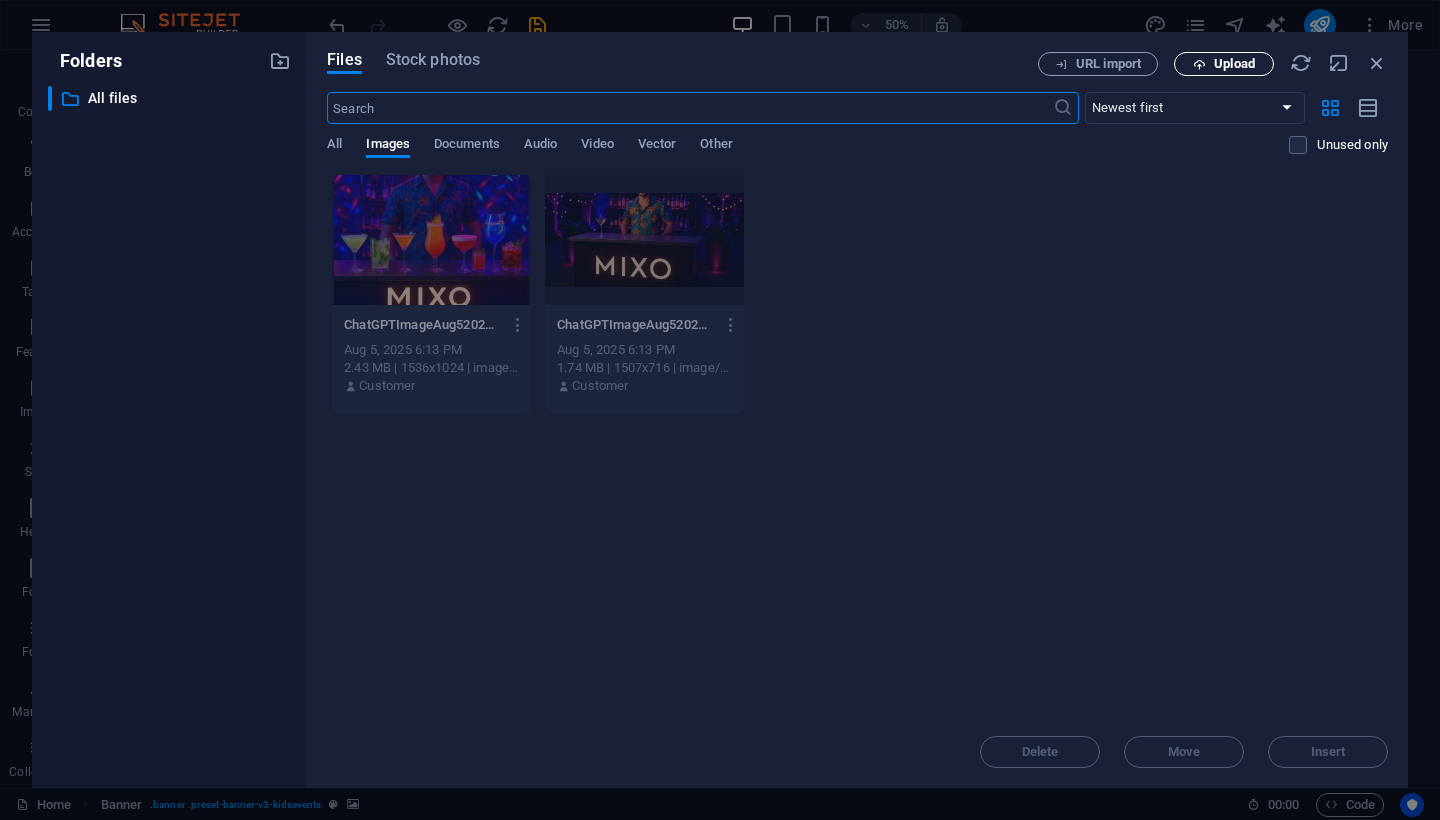 click on "Upload" at bounding box center (1234, 64) 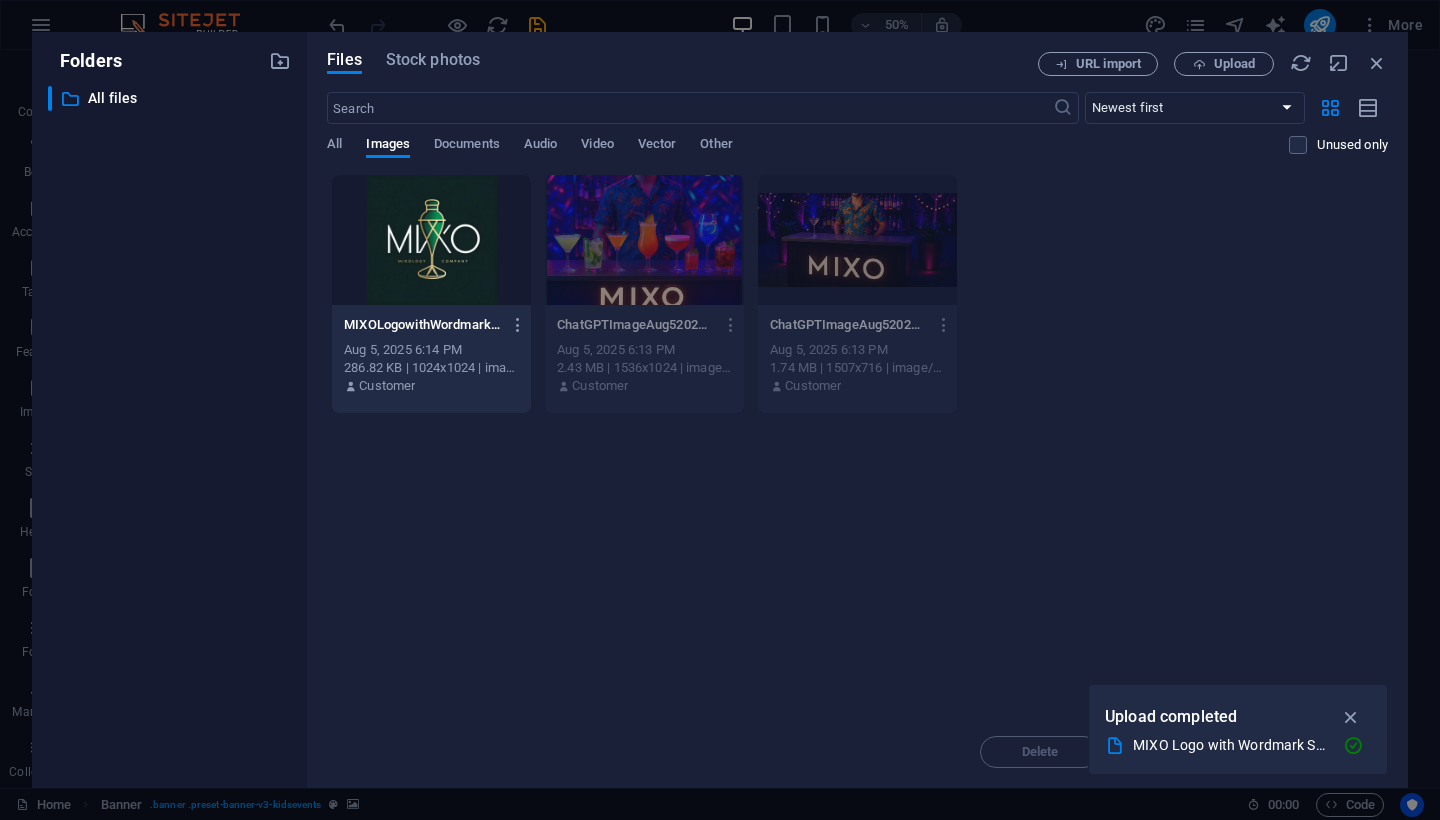 click at bounding box center [431, 240] 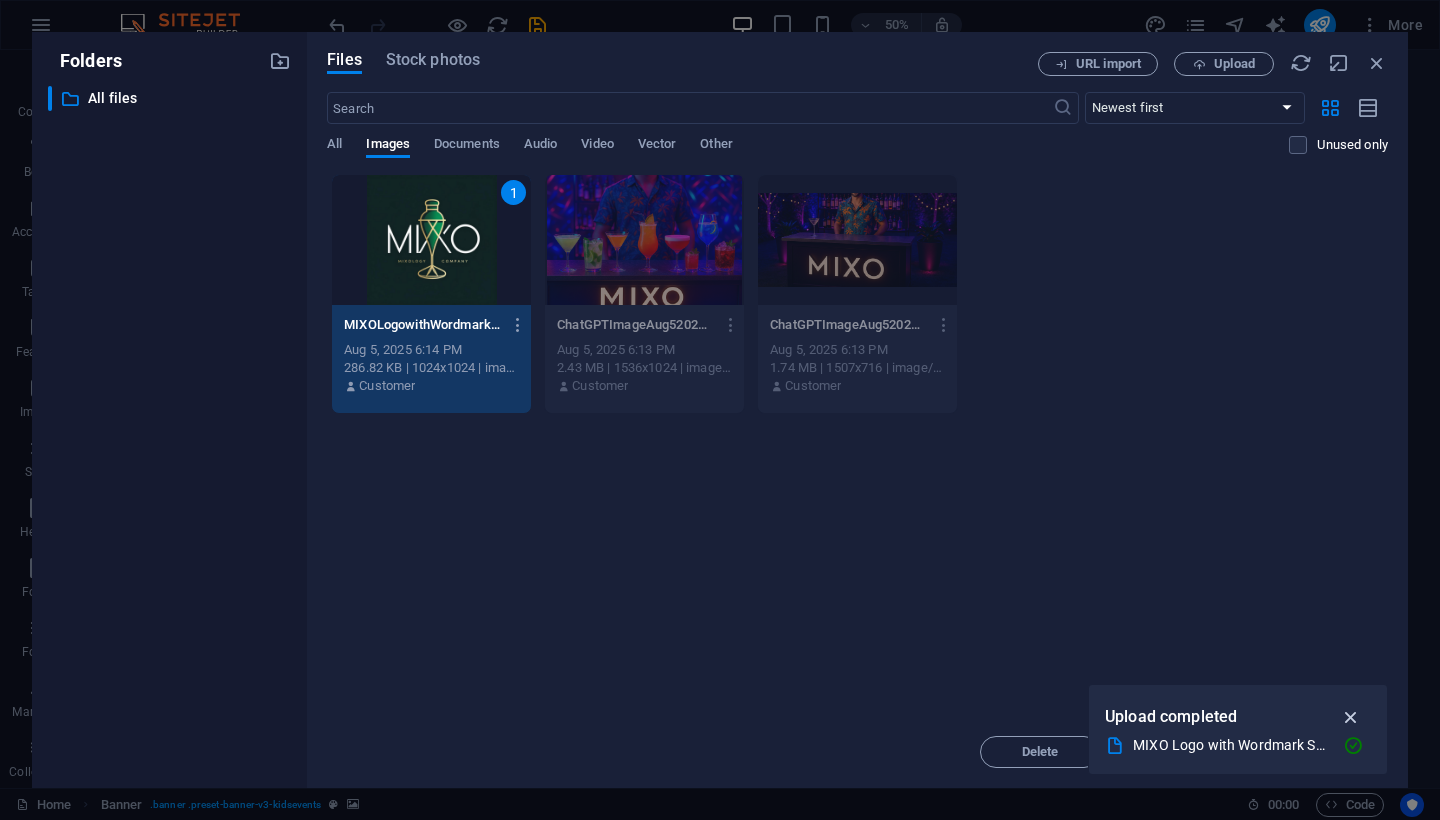 click at bounding box center (1351, 717) 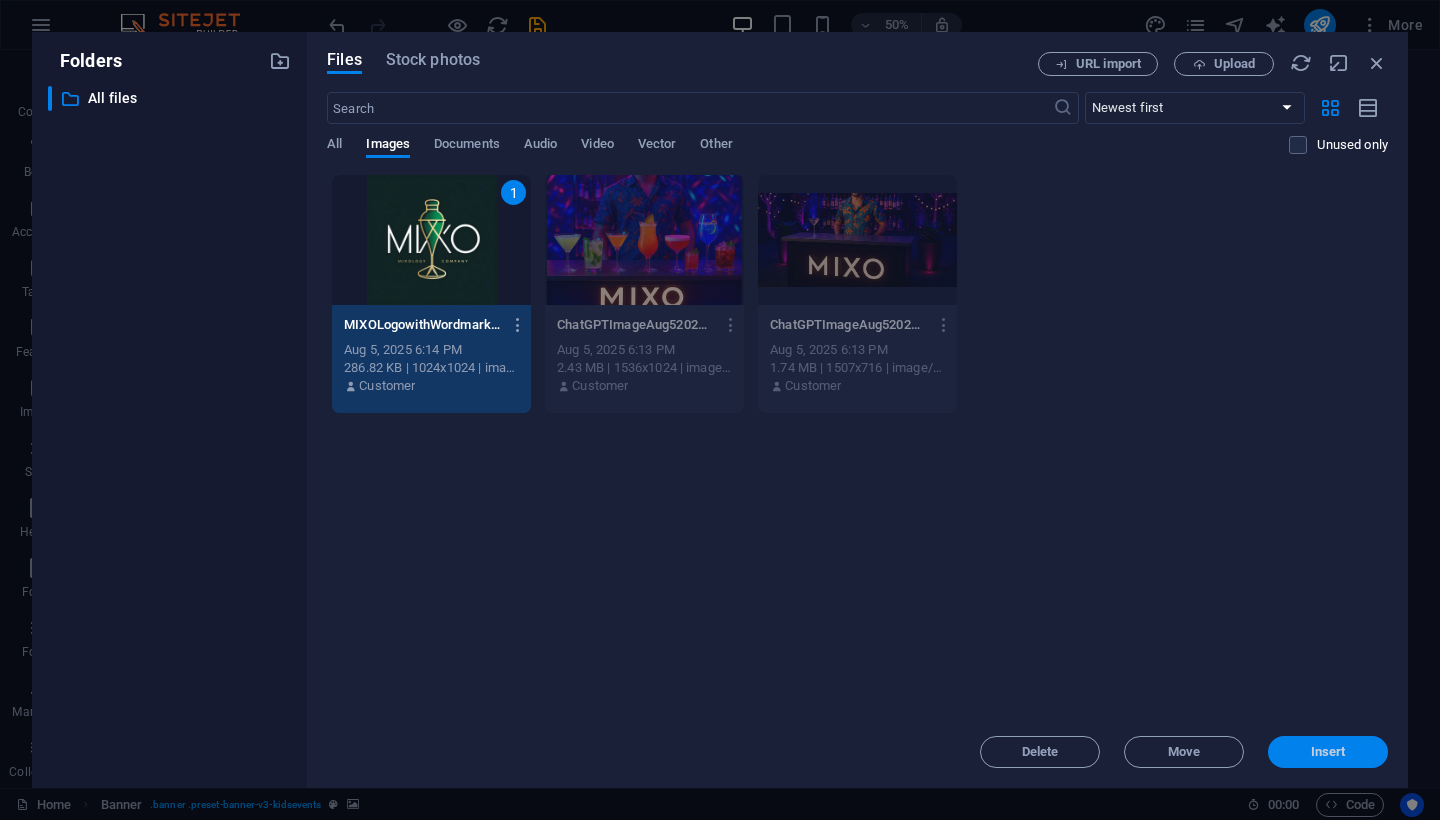 click on "Insert" at bounding box center [1328, 752] 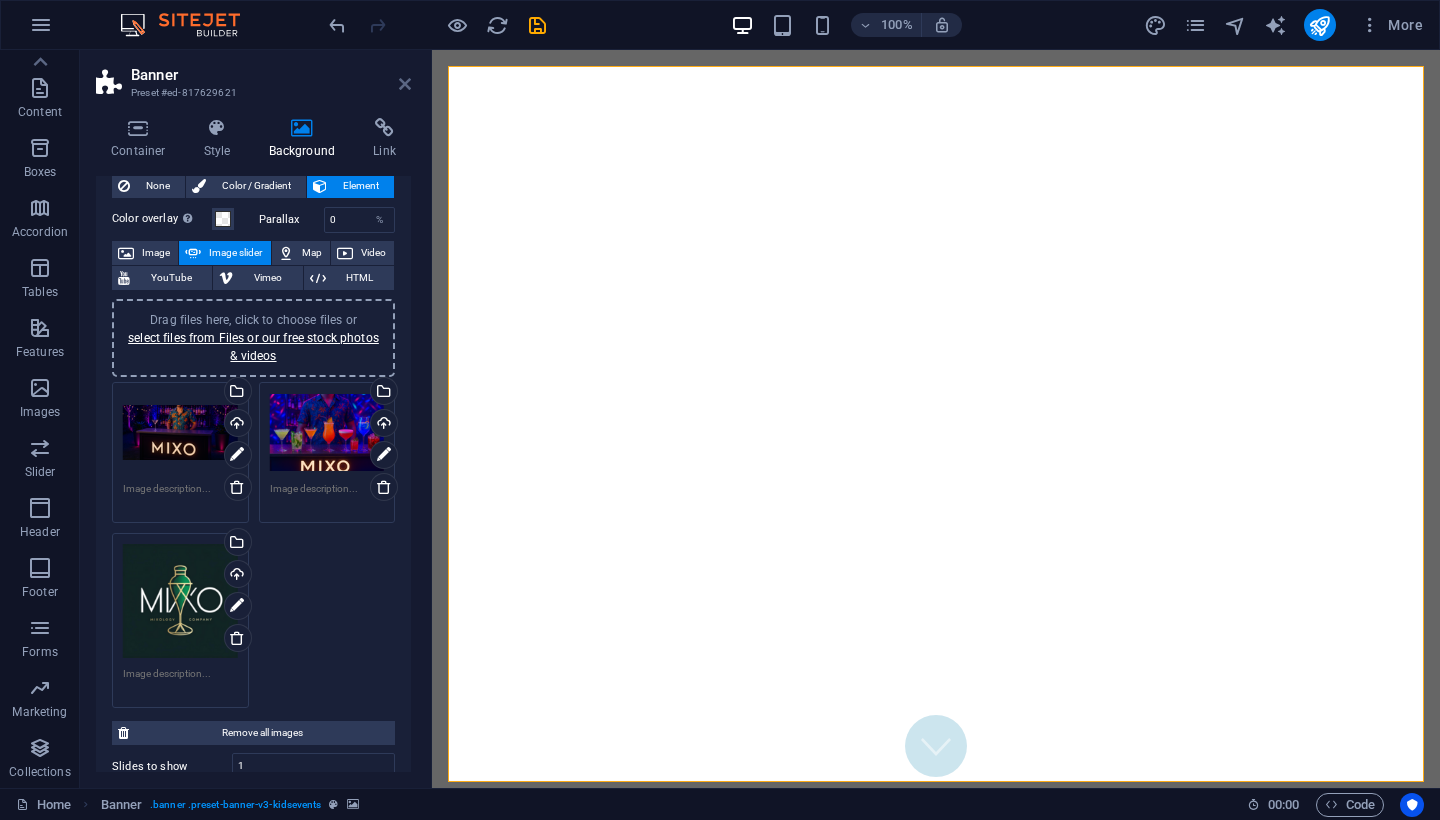 click at bounding box center (405, 84) 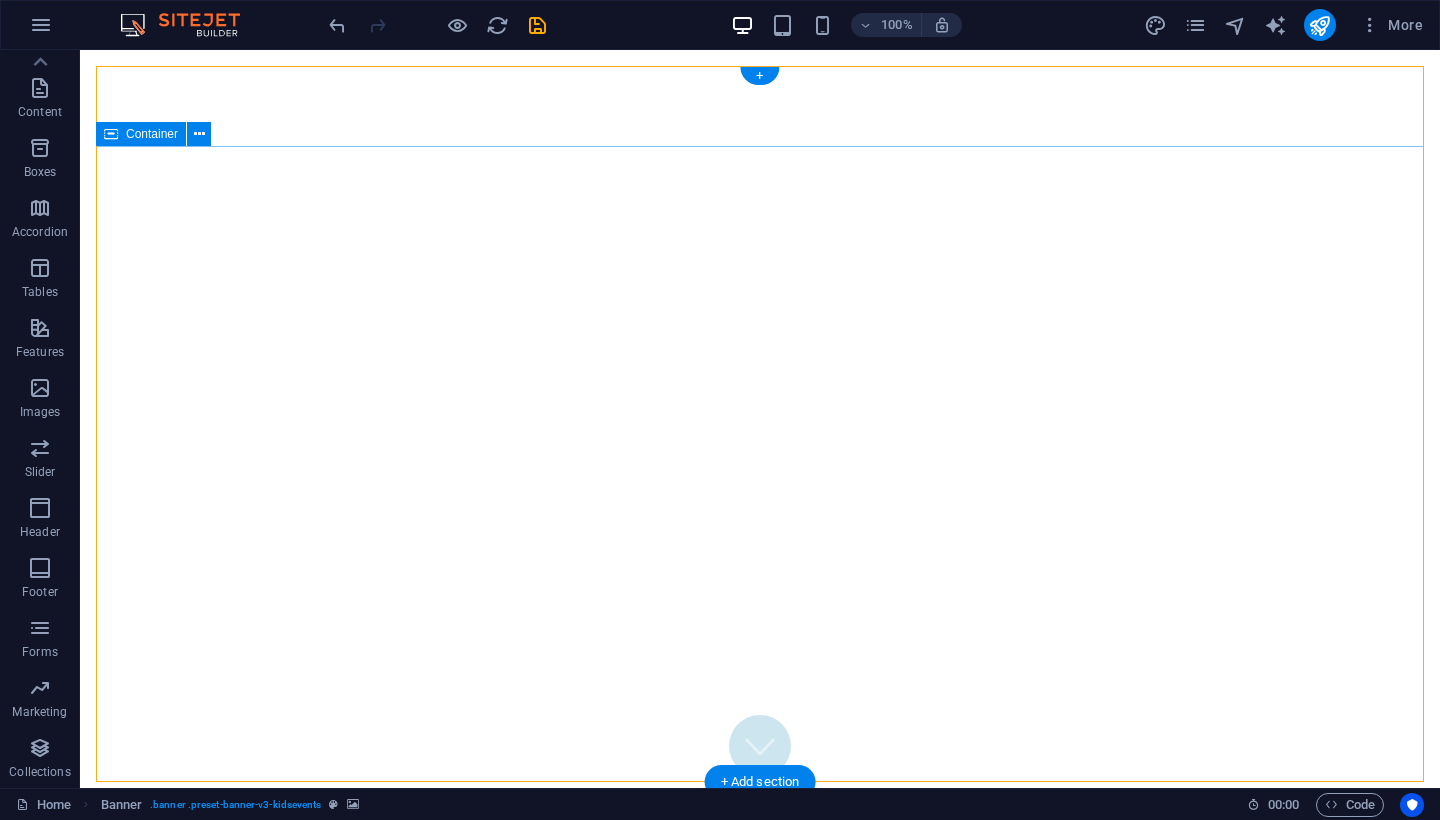 click at bounding box center (760, 1075) 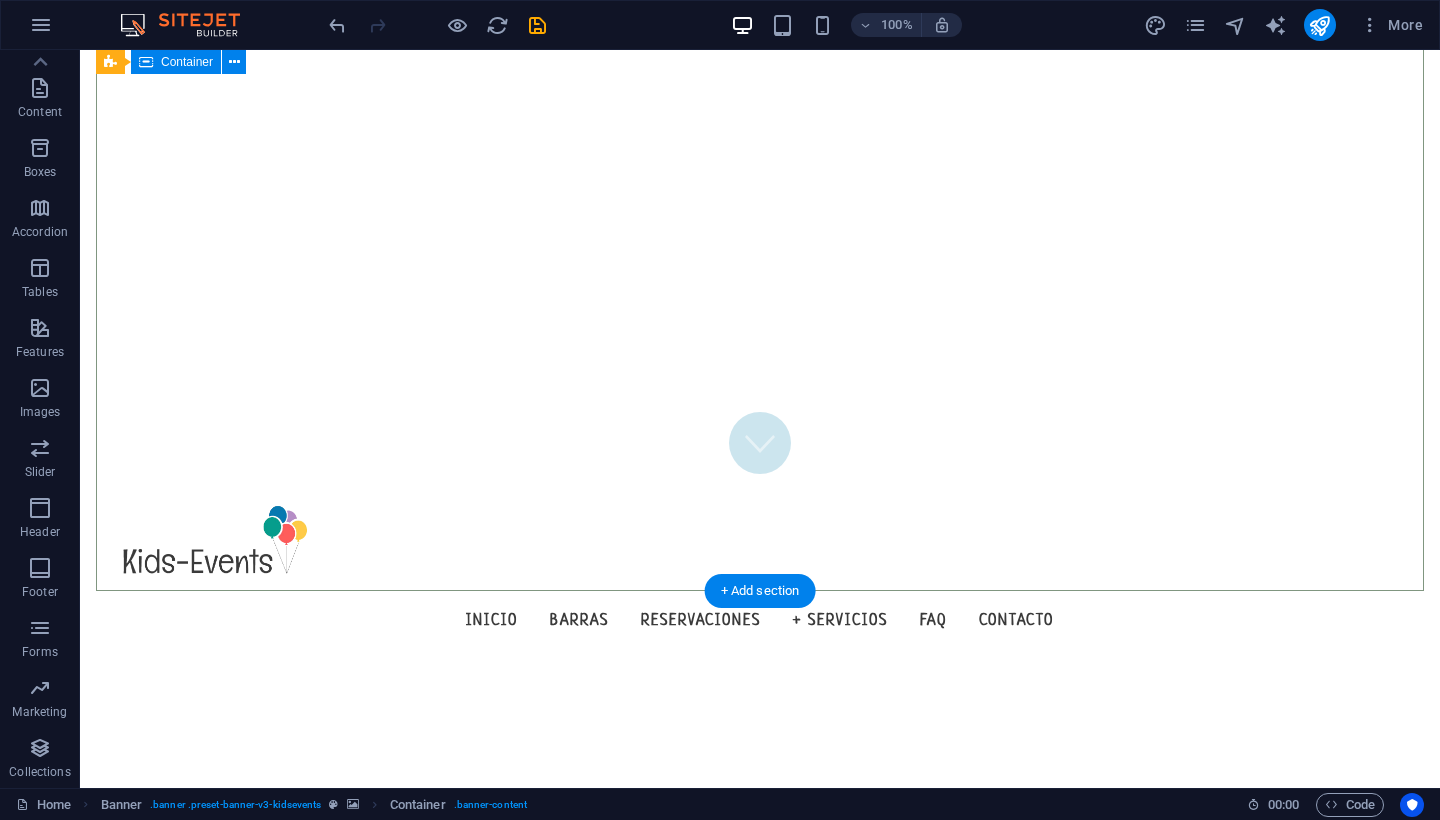 scroll, scrollTop: 0, scrollLeft: 0, axis: both 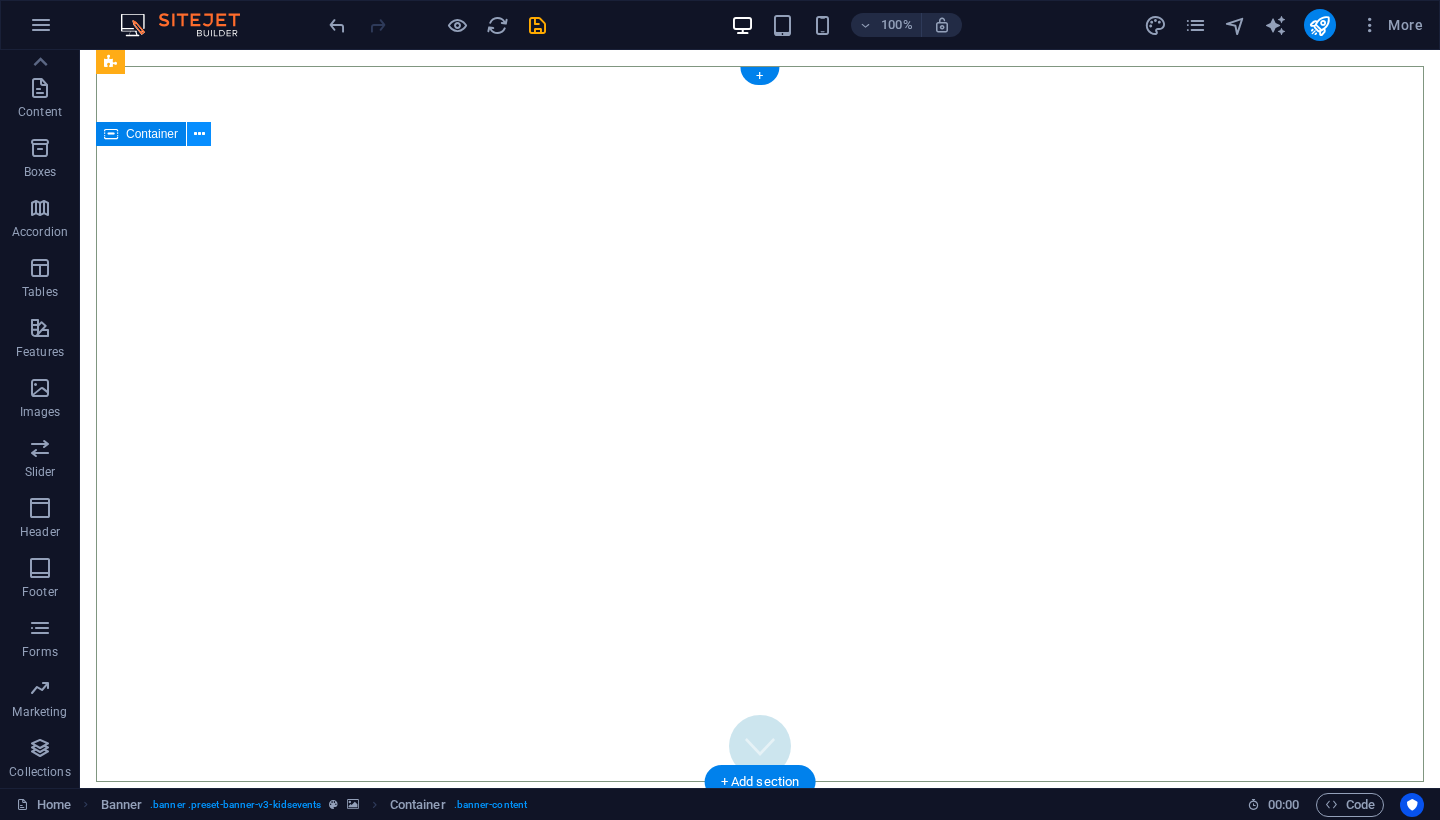 click at bounding box center [199, 134] 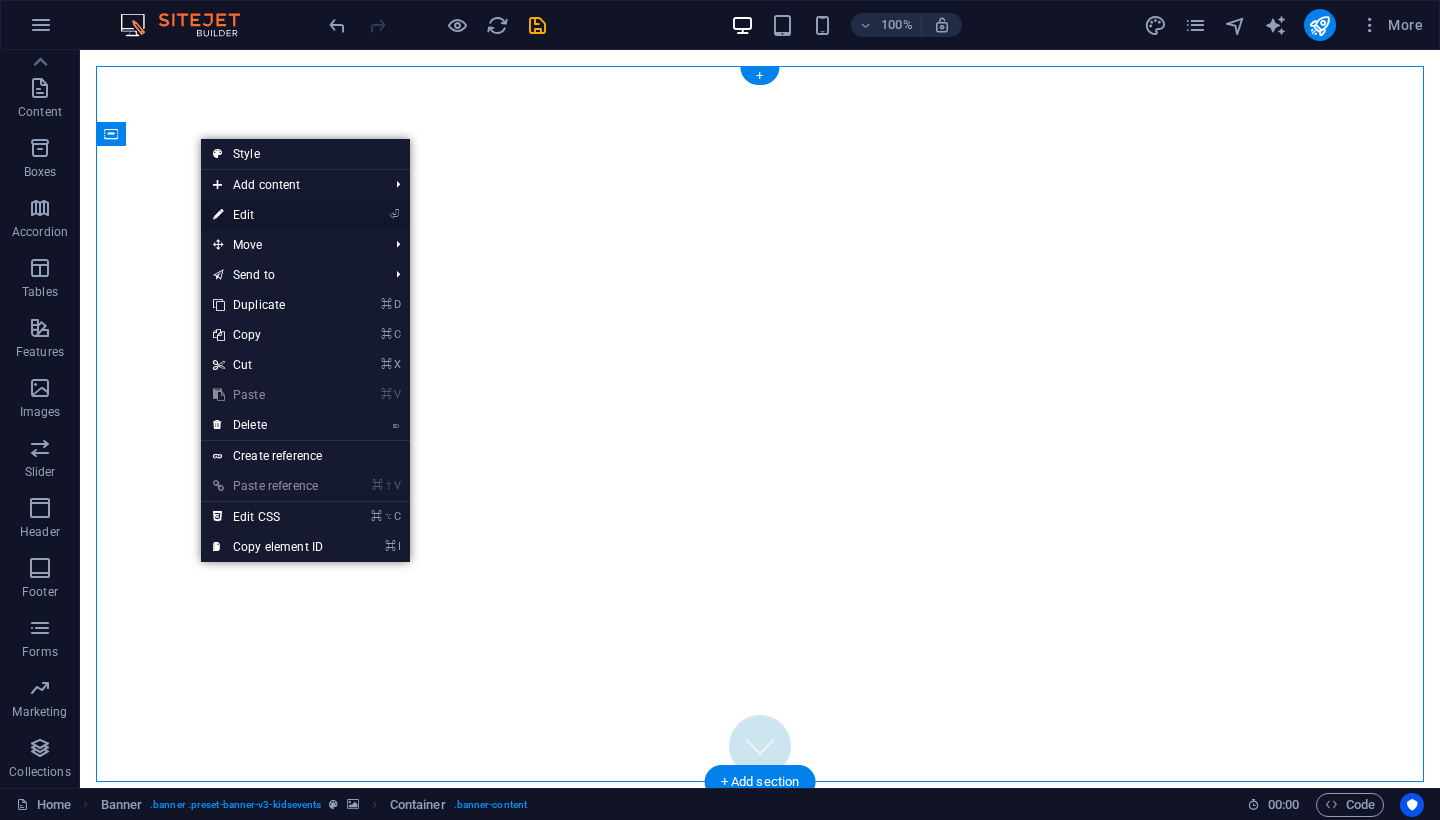 click on "⏎  Edit" at bounding box center [268, 215] 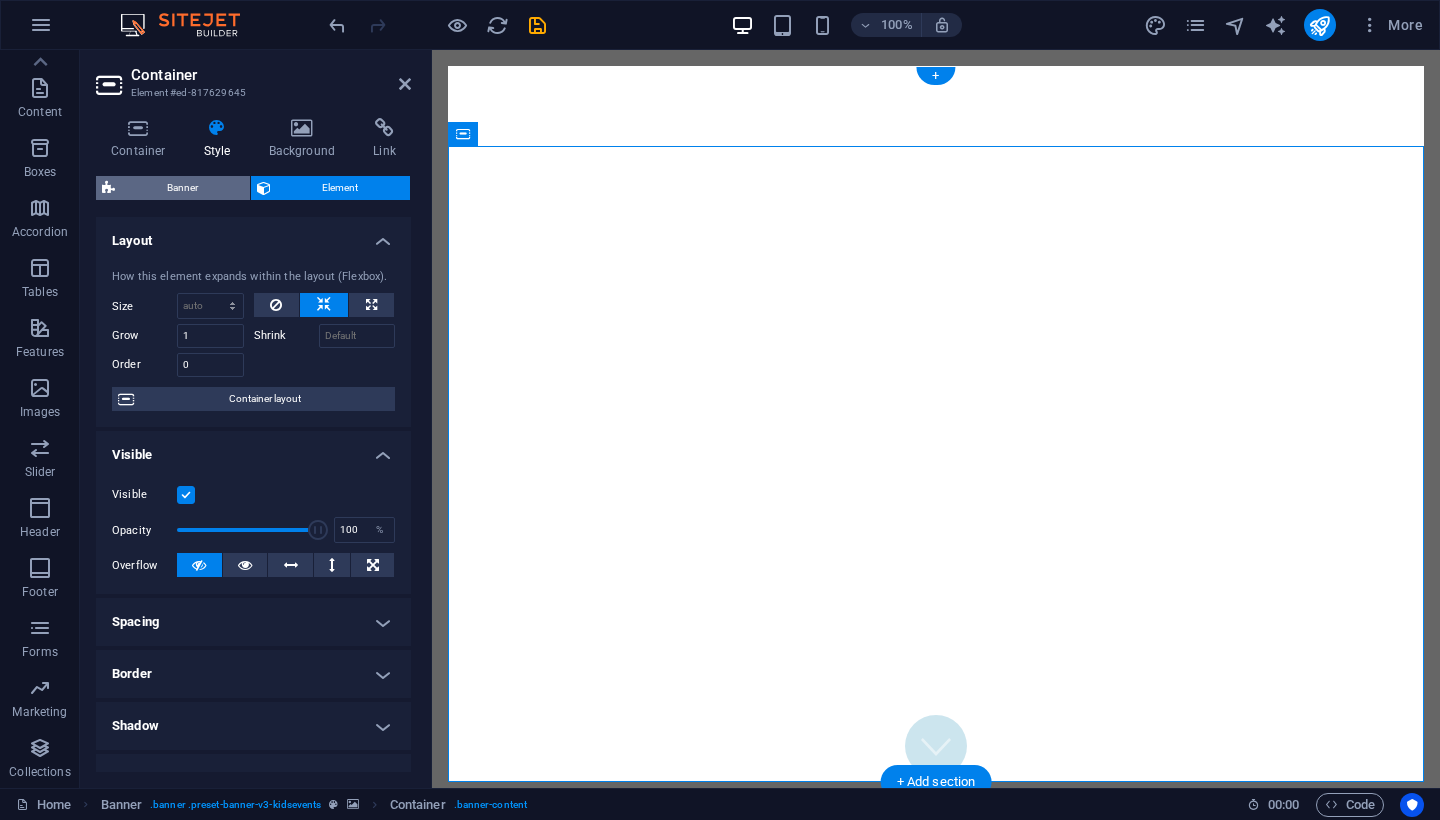 click on "Banner" at bounding box center (182, 188) 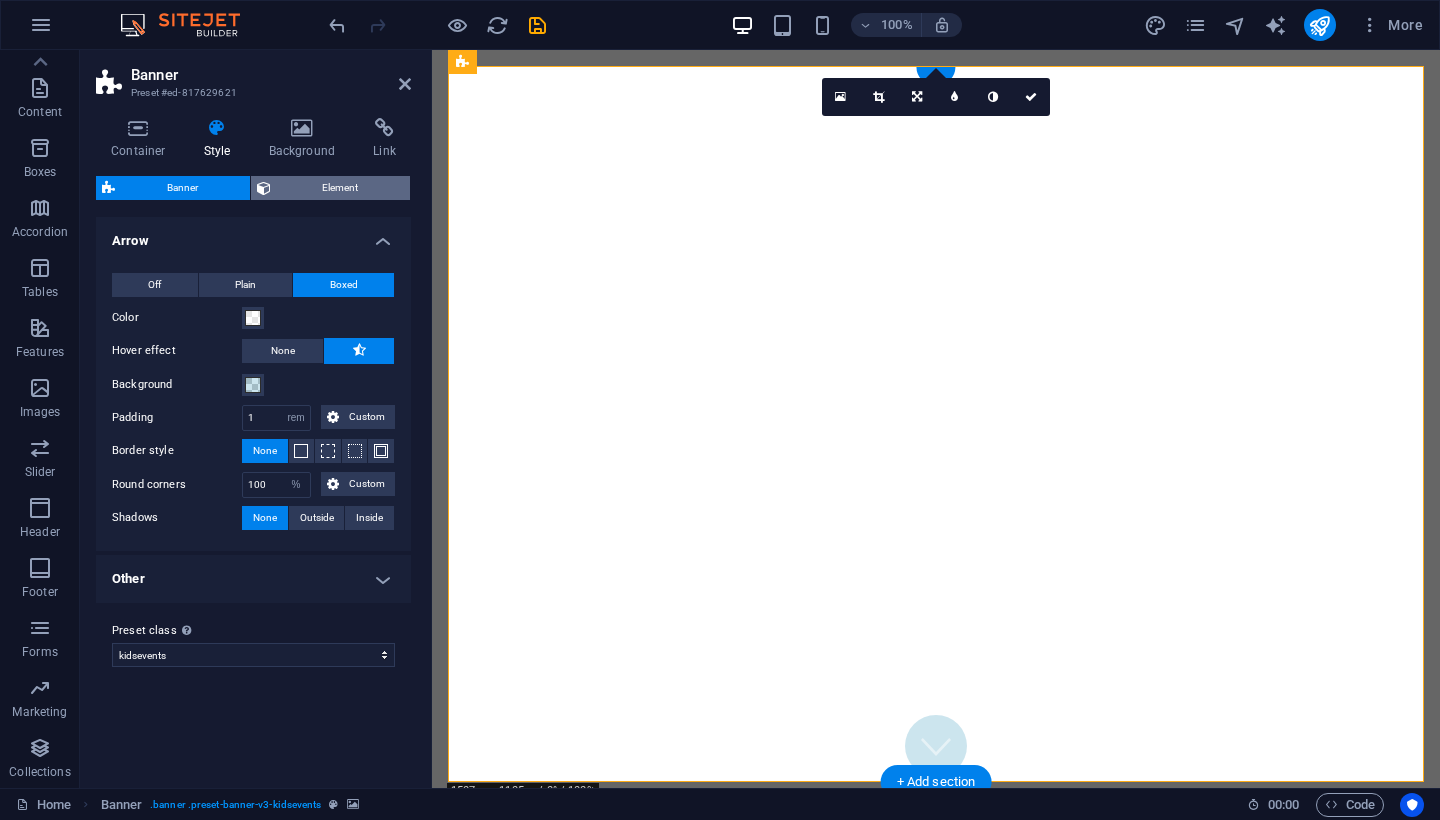 click on "Element" at bounding box center (341, 188) 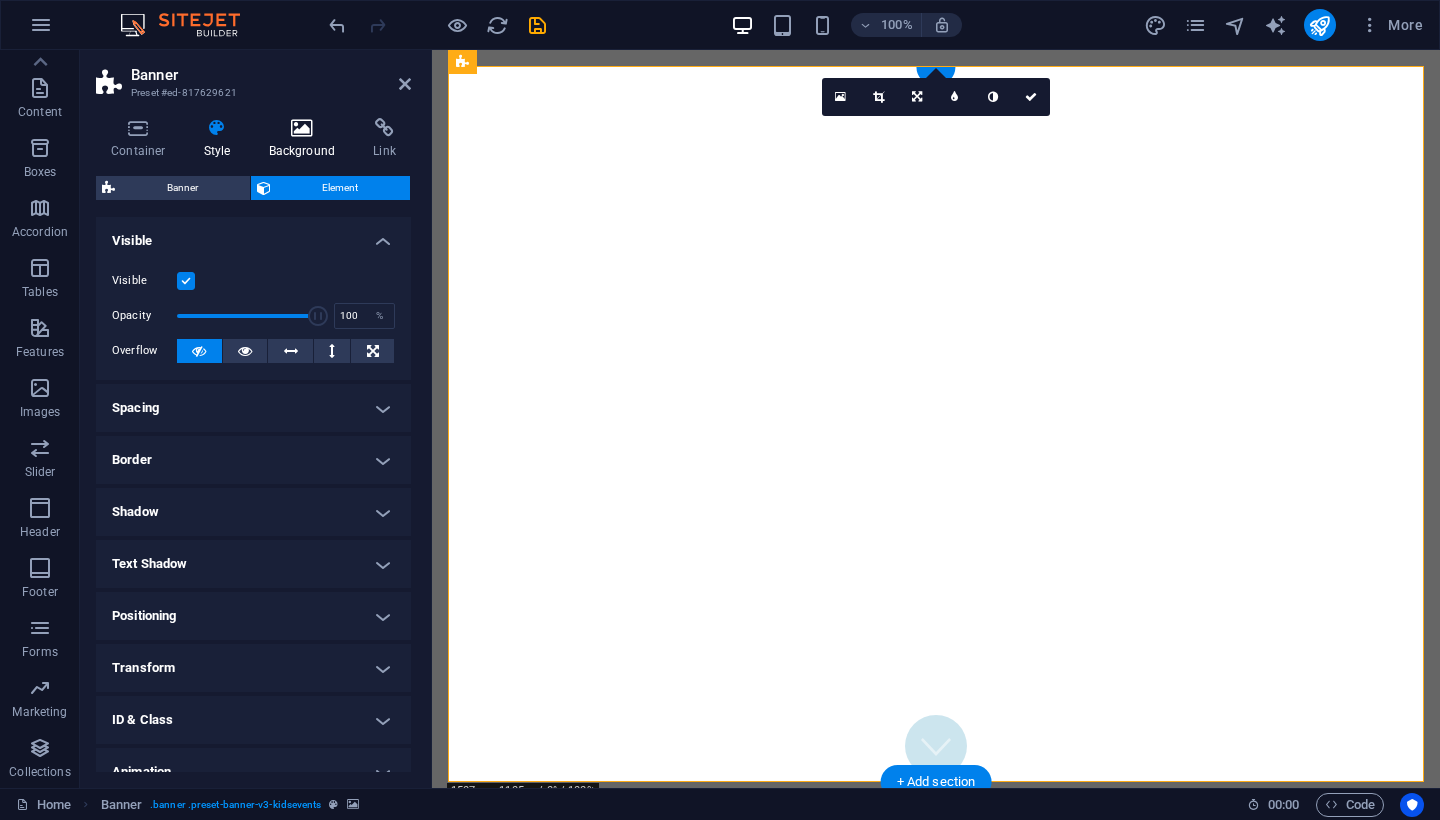 click on "Background" at bounding box center (306, 139) 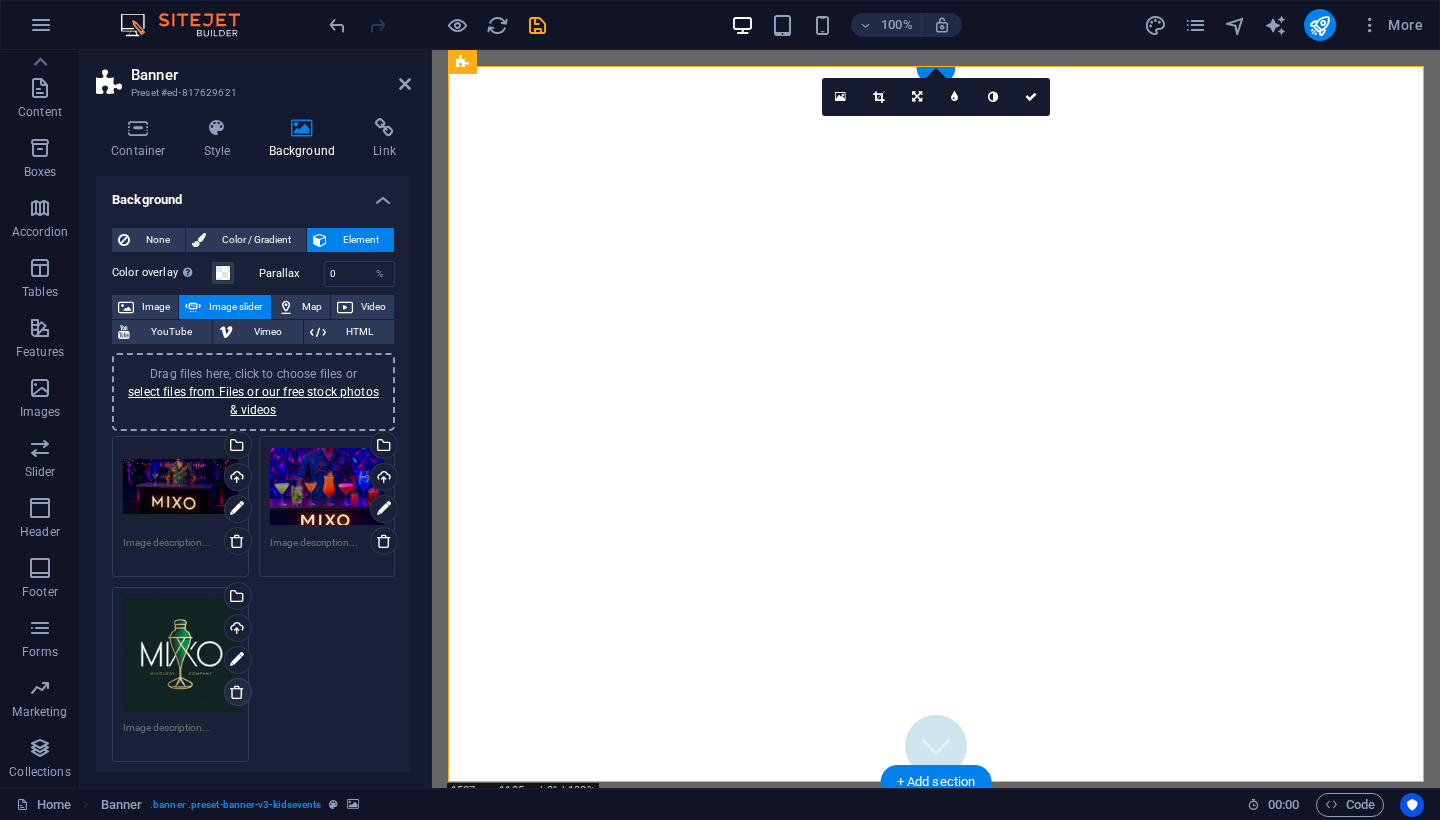 click at bounding box center [237, 692] 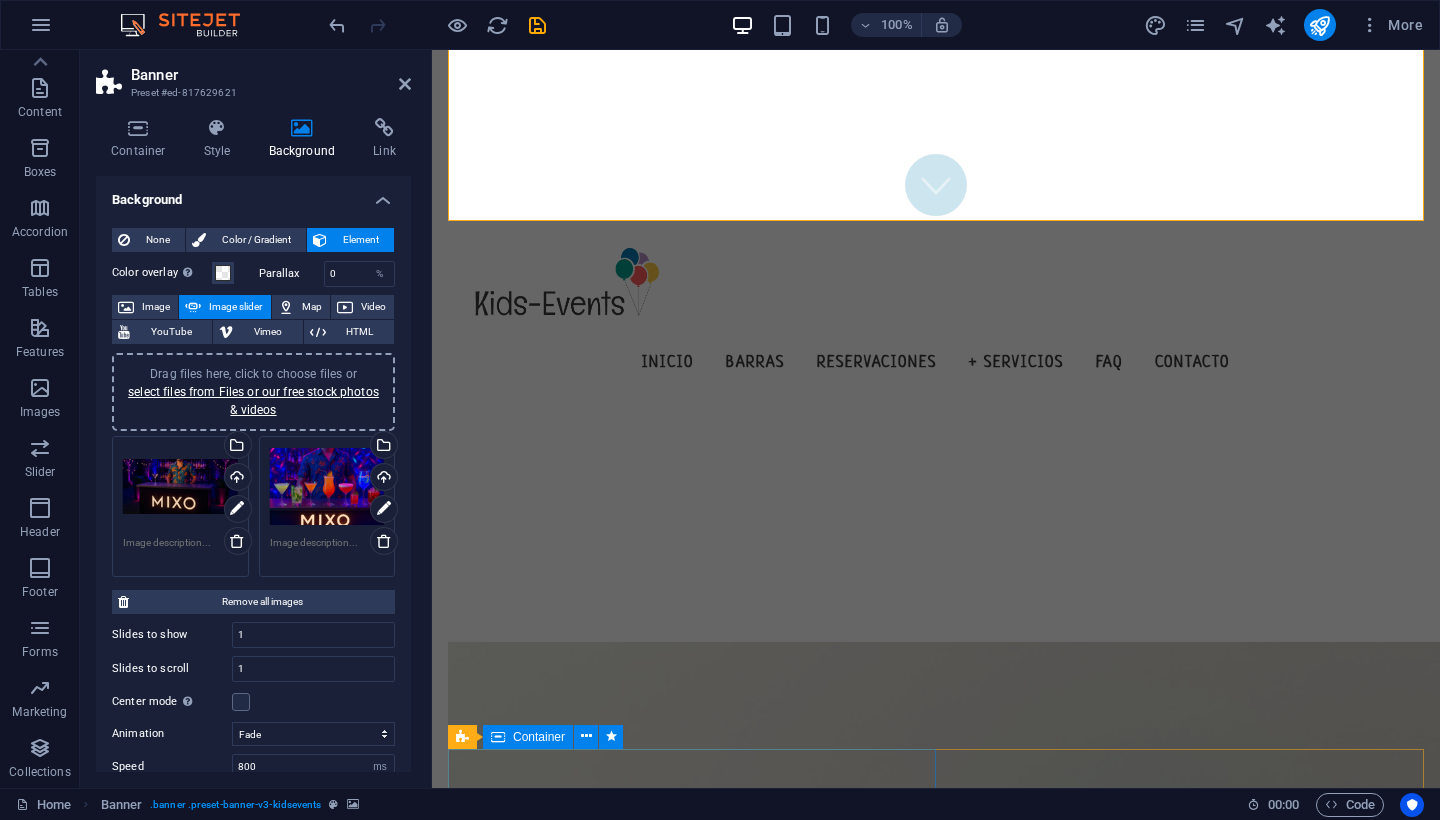 scroll, scrollTop: 467, scrollLeft: 0, axis: vertical 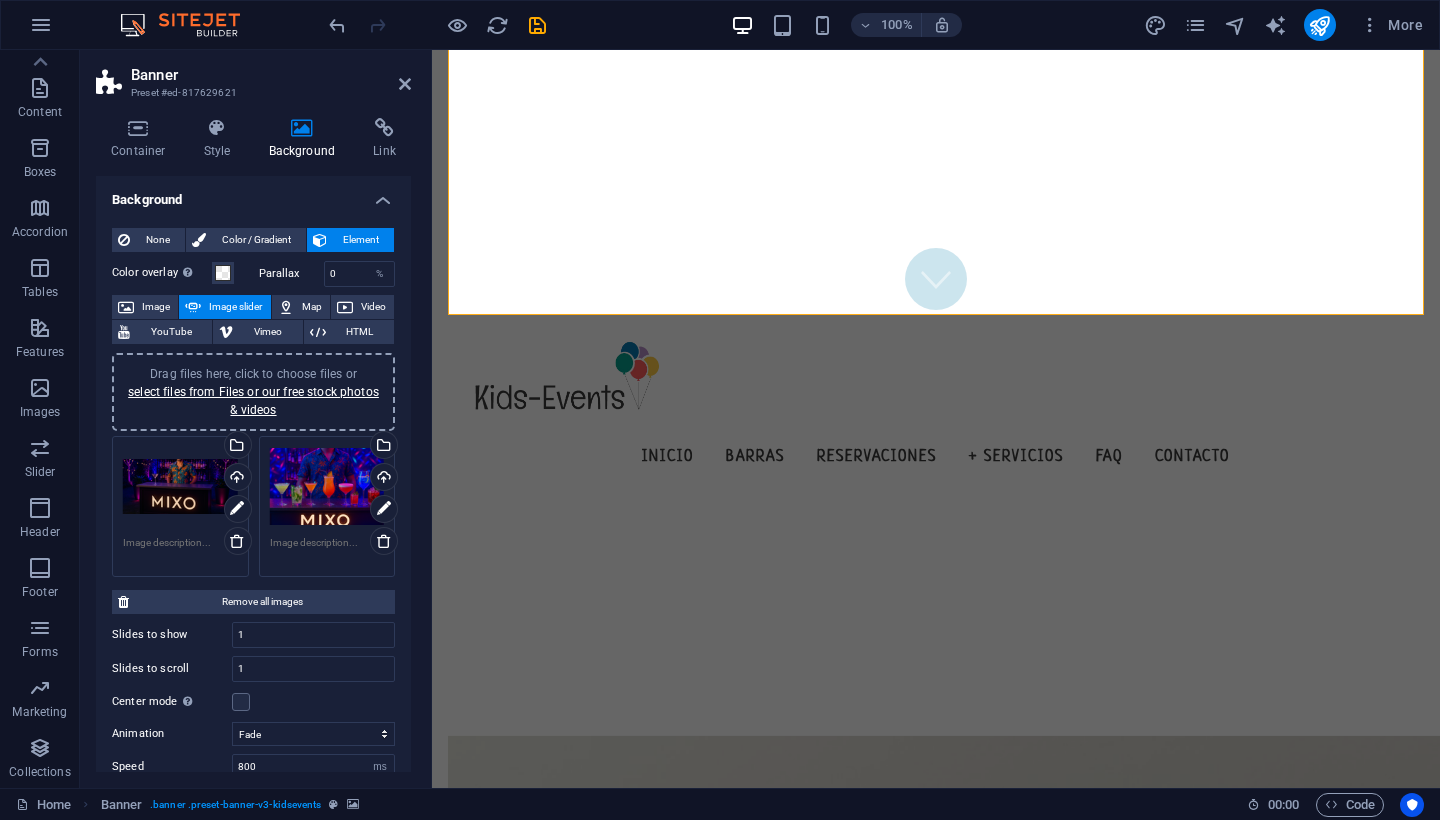 click at bounding box center (952, 1105) 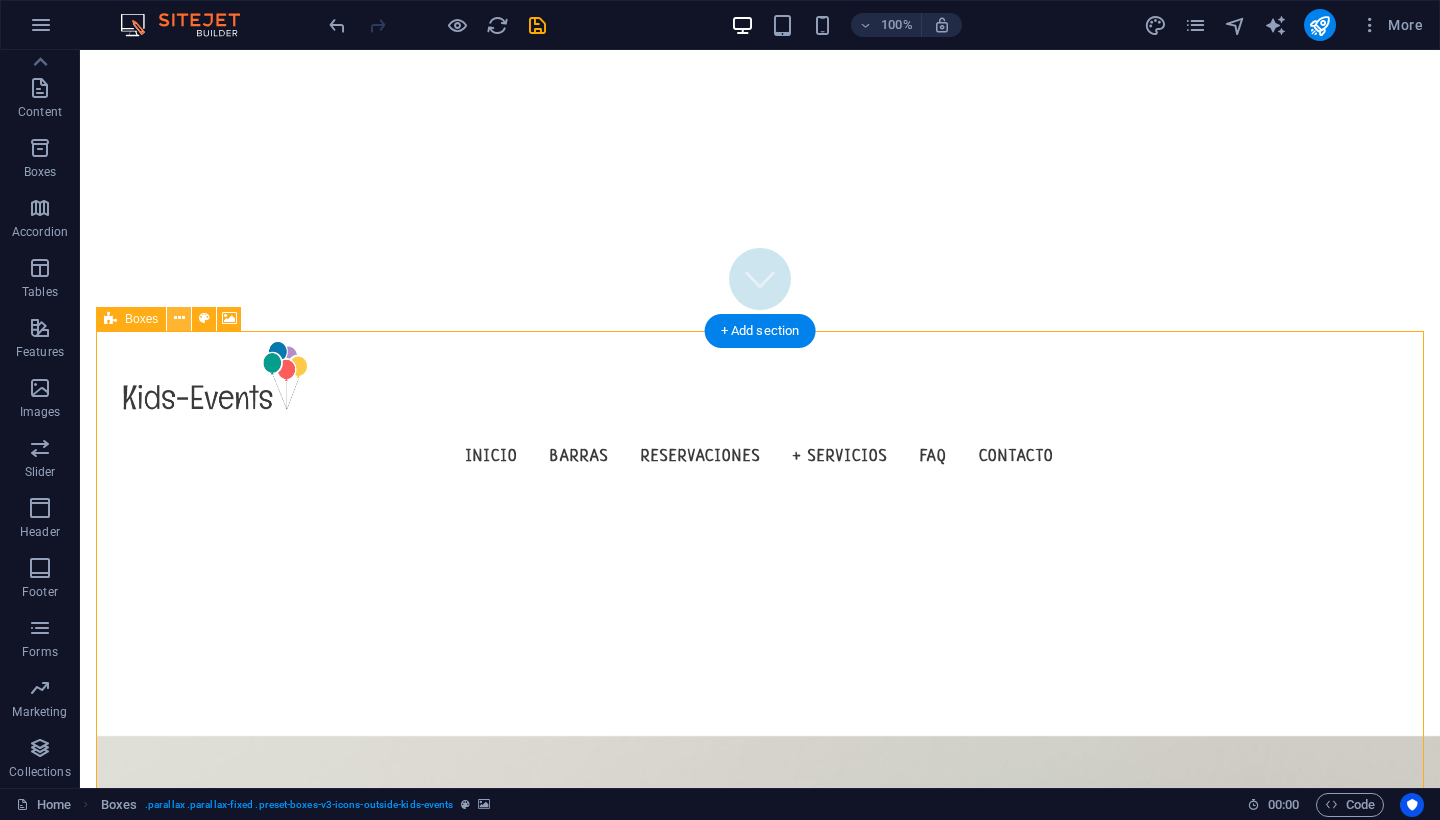 click at bounding box center (179, 319) 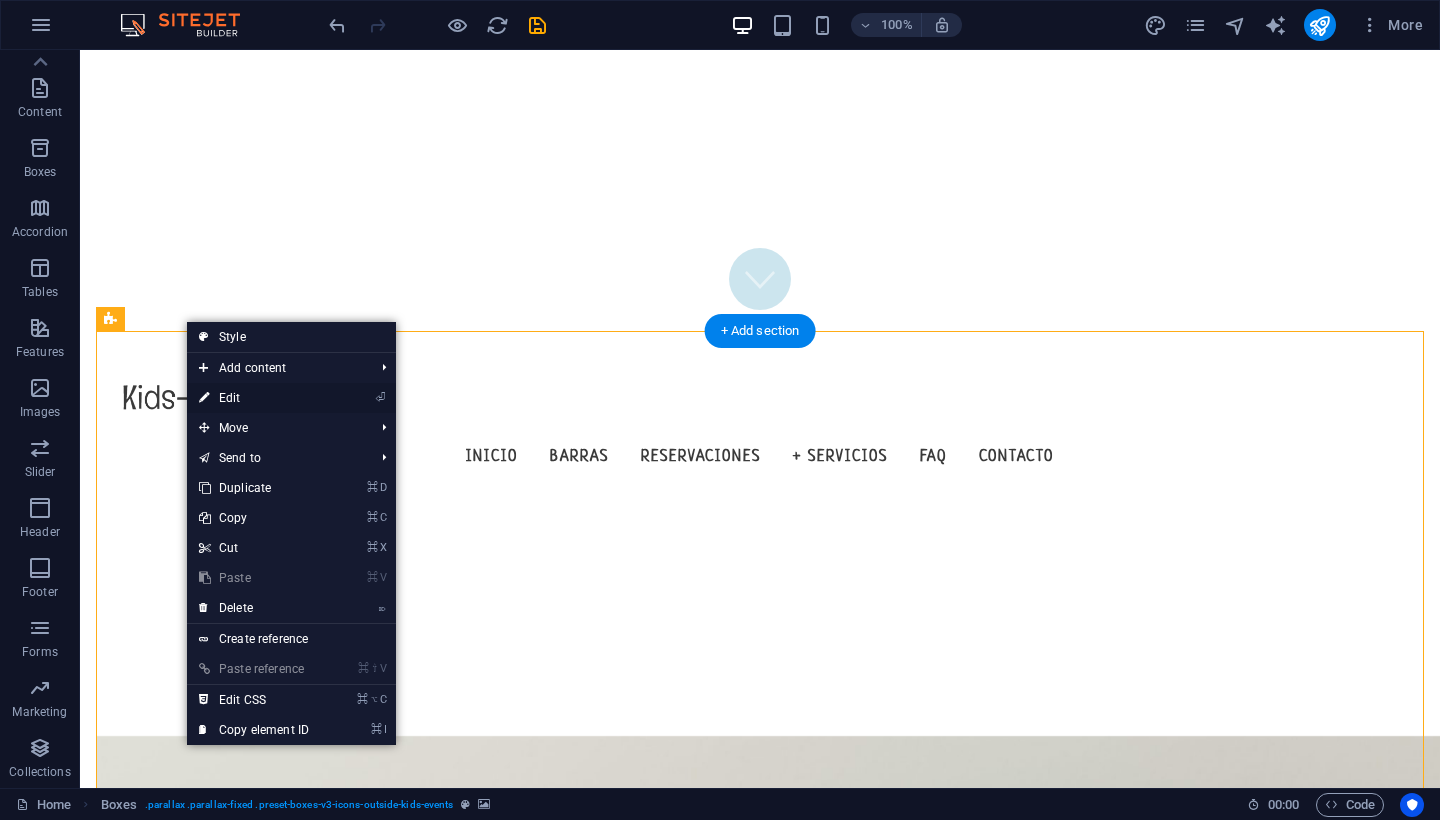 click on "⏎  Edit" at bounding box center [254, 398] 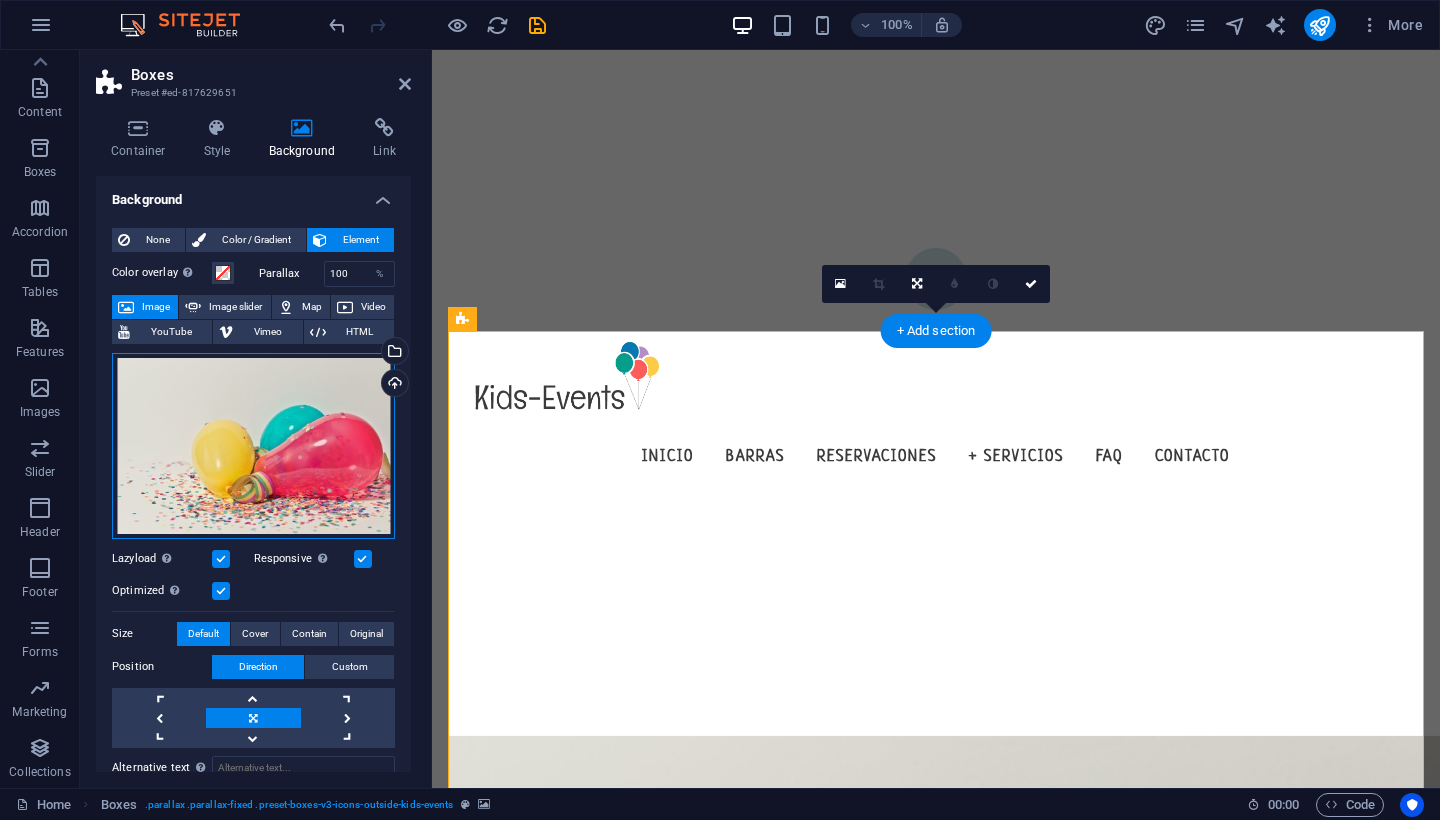 click on "Drag files here, click to choose files or select files from Files or our free stock photos & videos" at bounding box center [253, 446] 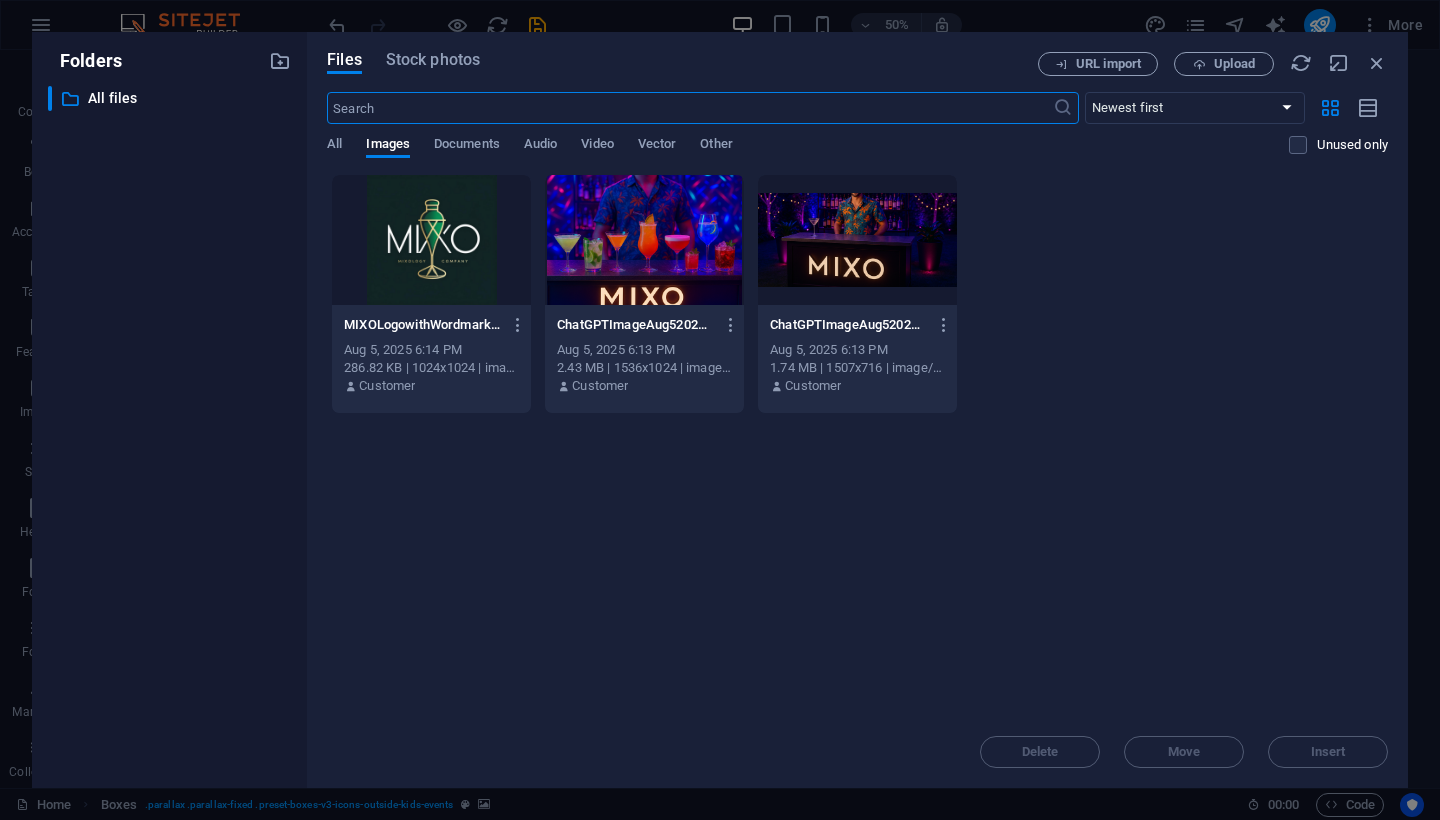 click at bounding box center (644, 240) 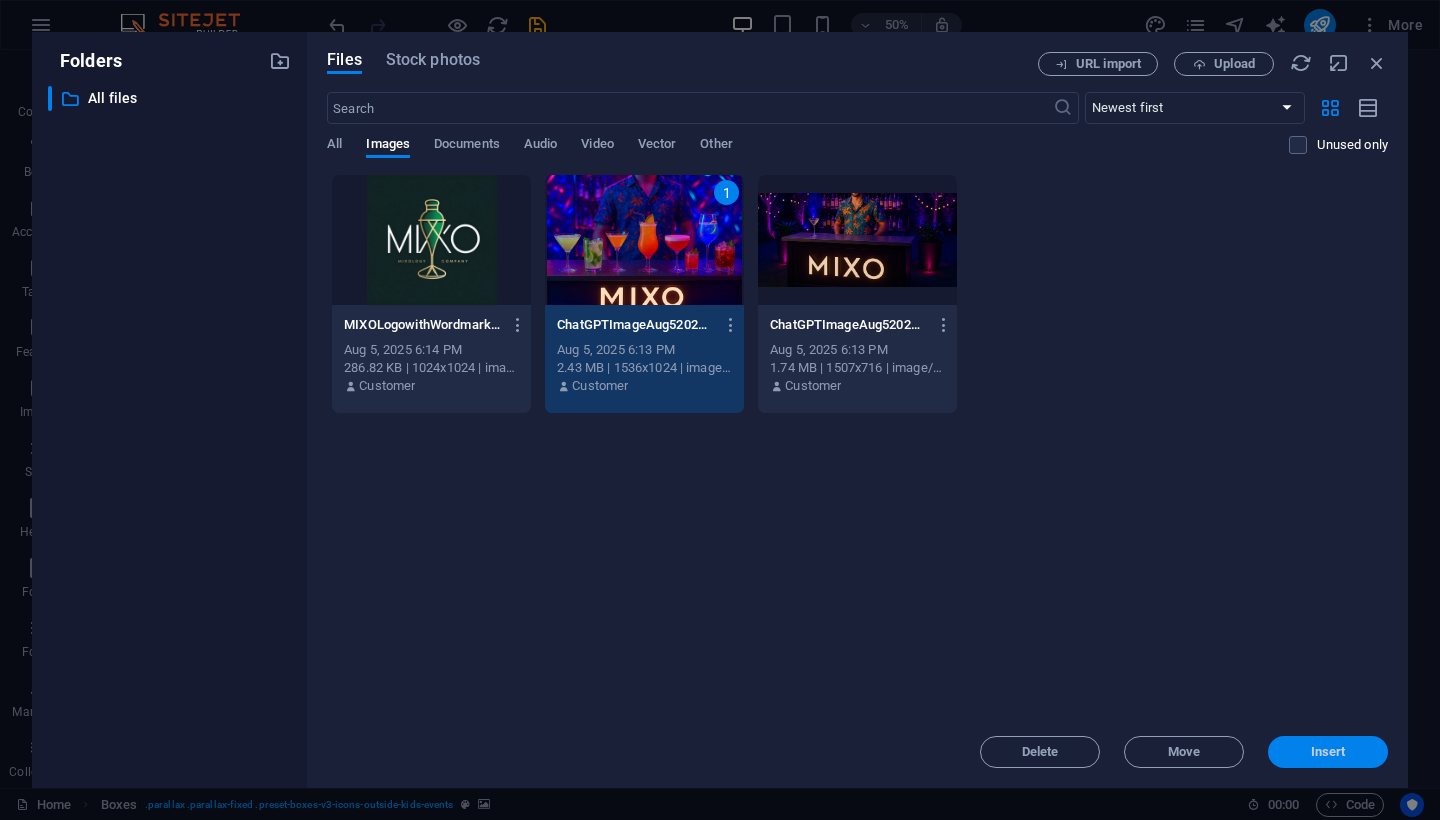 click on "Insert" at bounding box center (1328, 752) 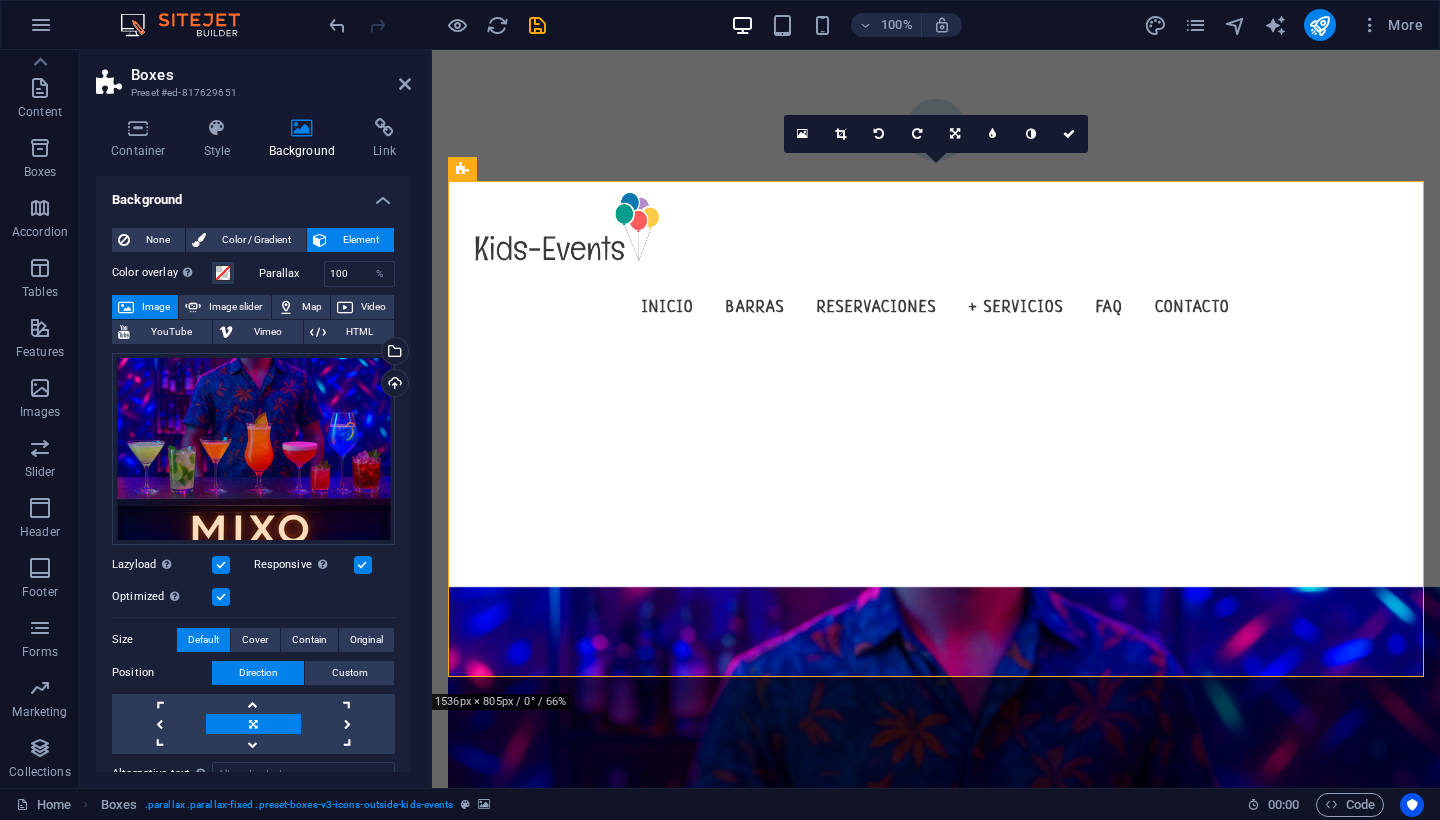 scroll, scrollTop: 617, scrollLeft: 0, axis: vertical 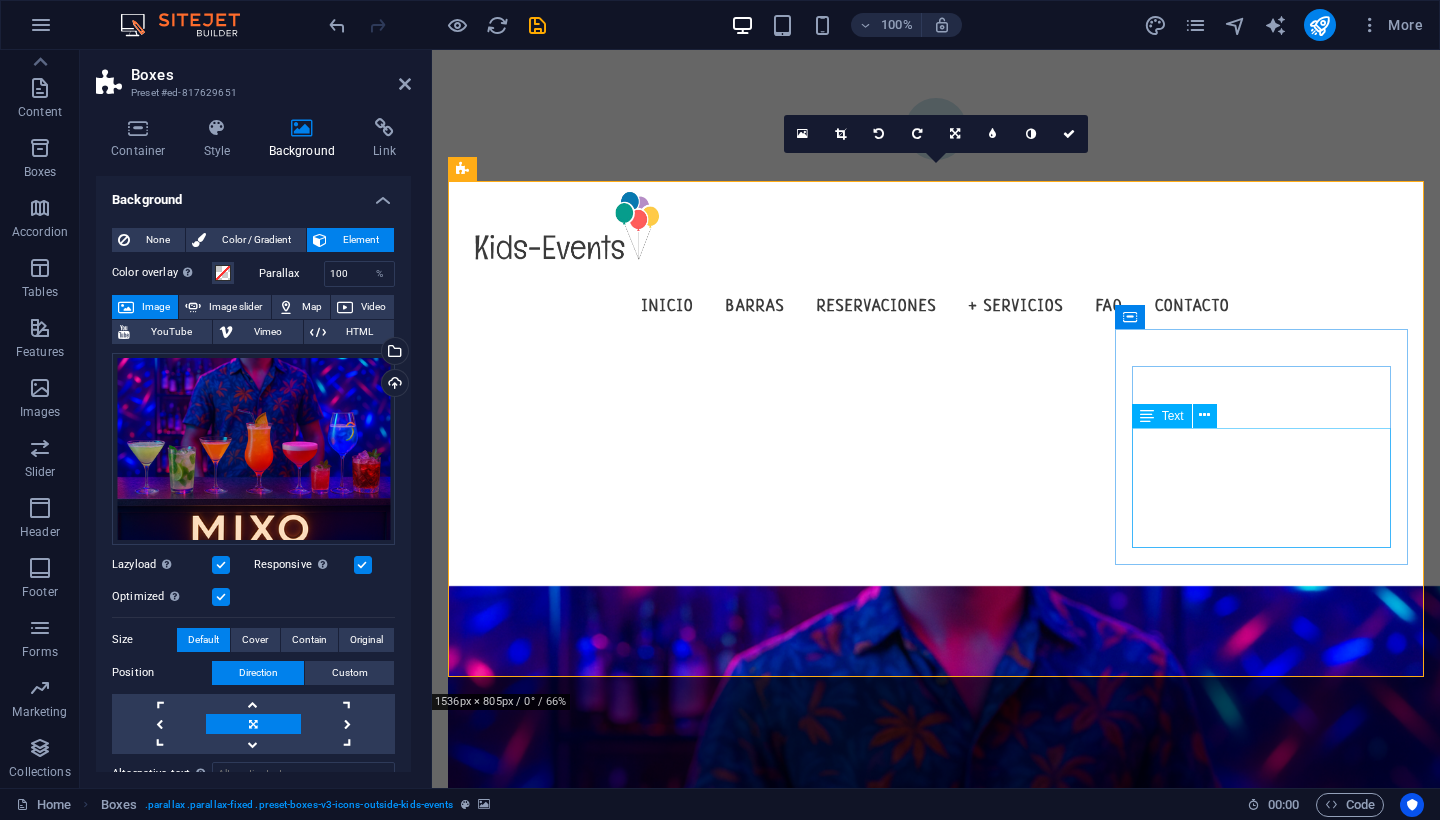 click on "Lorem ipsum dolor sit amet, consectetuer adipiscing elit. Aenean commodo ligula eget dolor. Lorem ipsum dolor sit amet, consectetuer adipiscing elit leget dolor." at bounding box center [610, 1269] 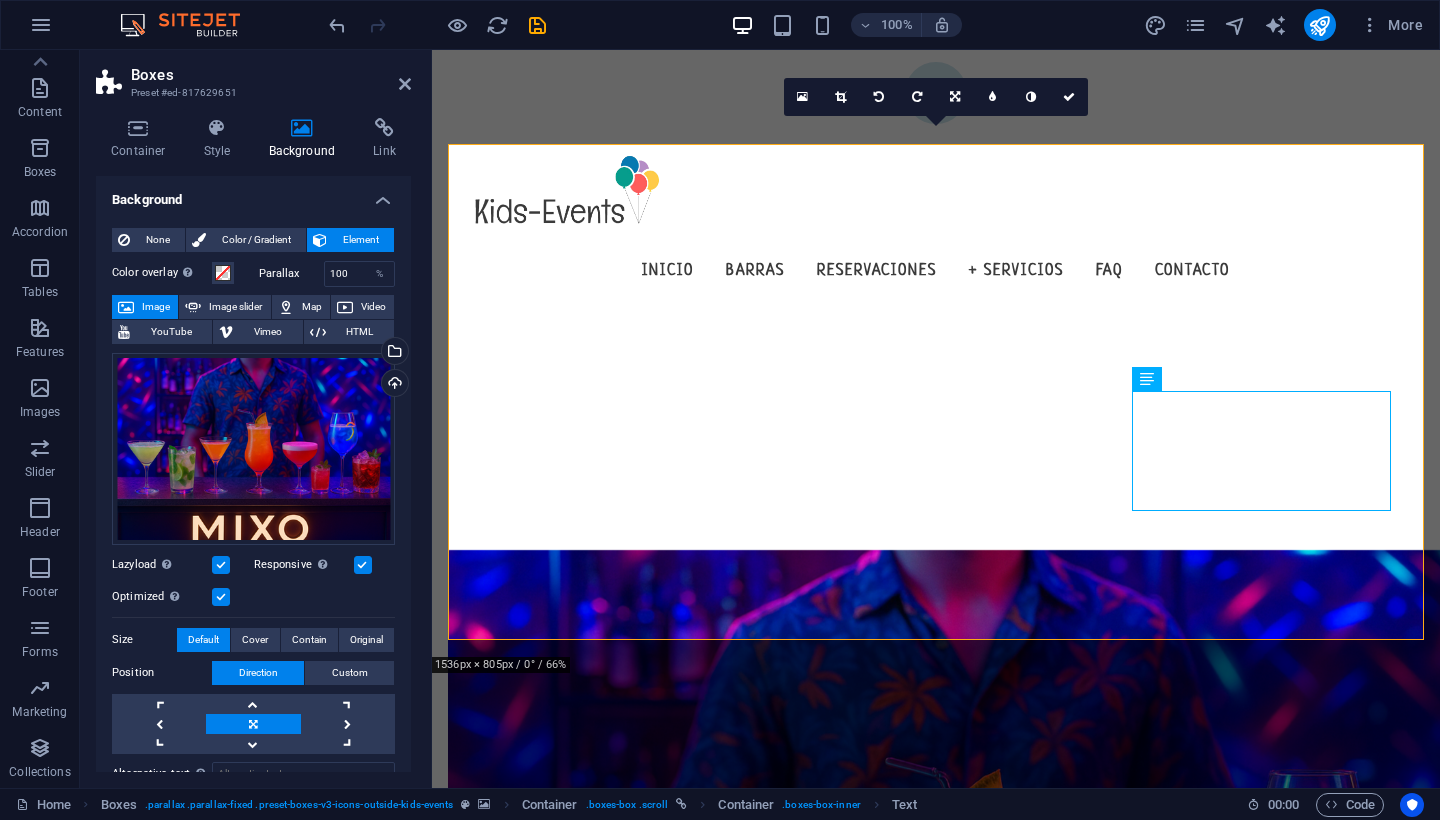 scroll, scrollTop: 654, scrollLeft: 0, axis: vertical 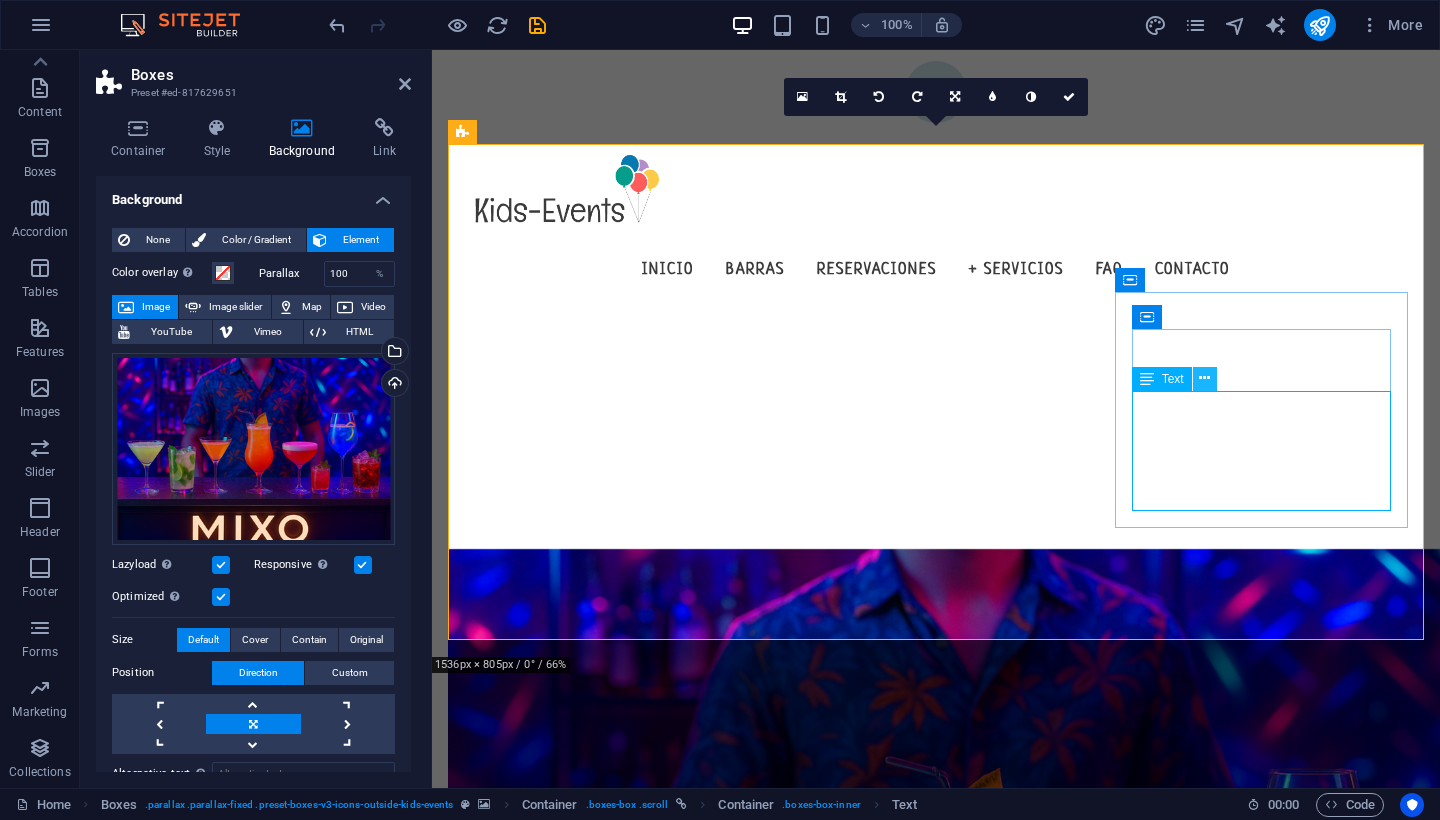 click at bounding box center [1204, 378] 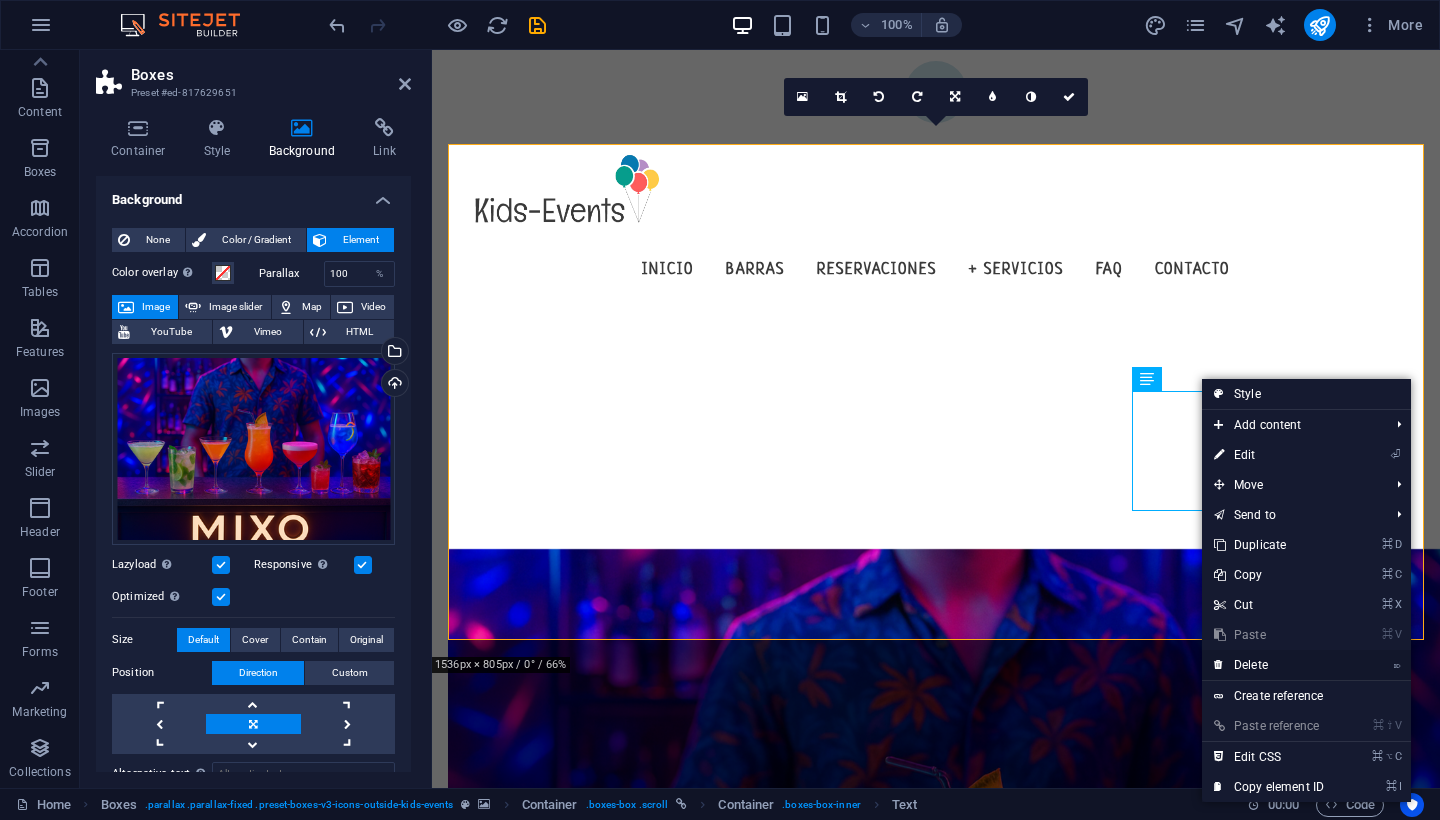 click on "⌦  Delete" at bounding box center (1269, 665) 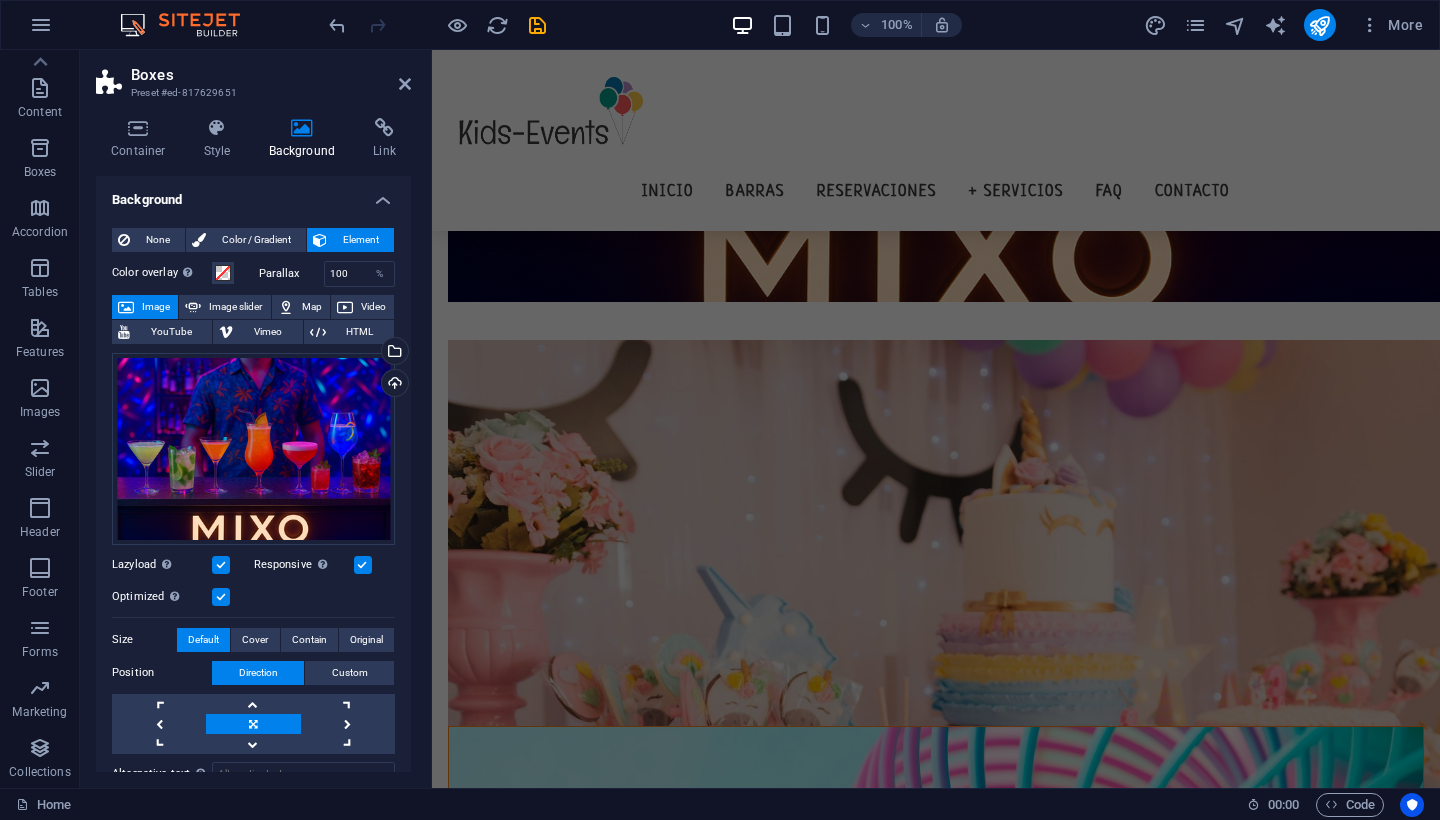 scroll, scrollTop: 1574, scrollLeft: 0, axis: vertical 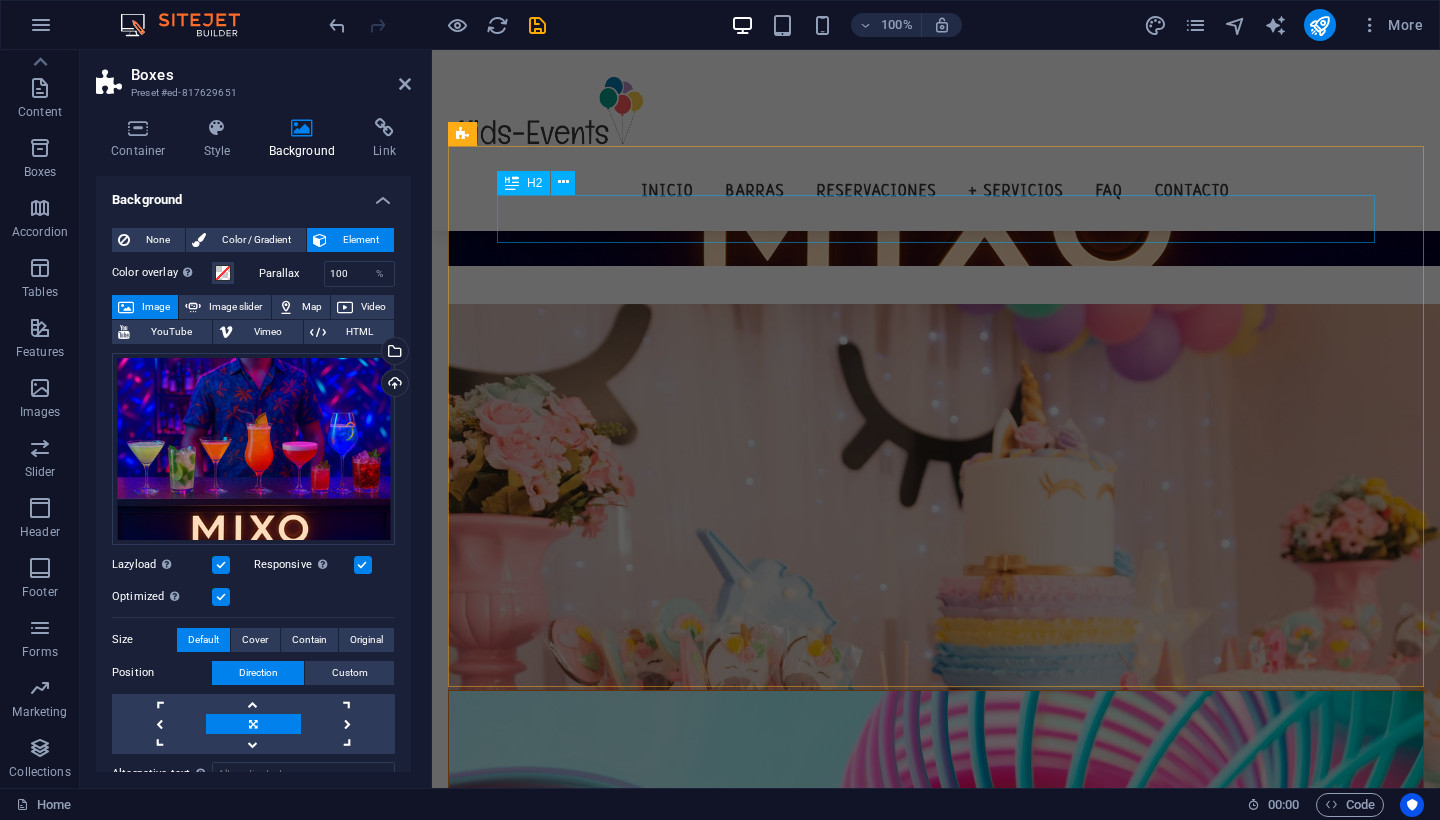 click on "BARRAS" at bounding box center (936, 1304) 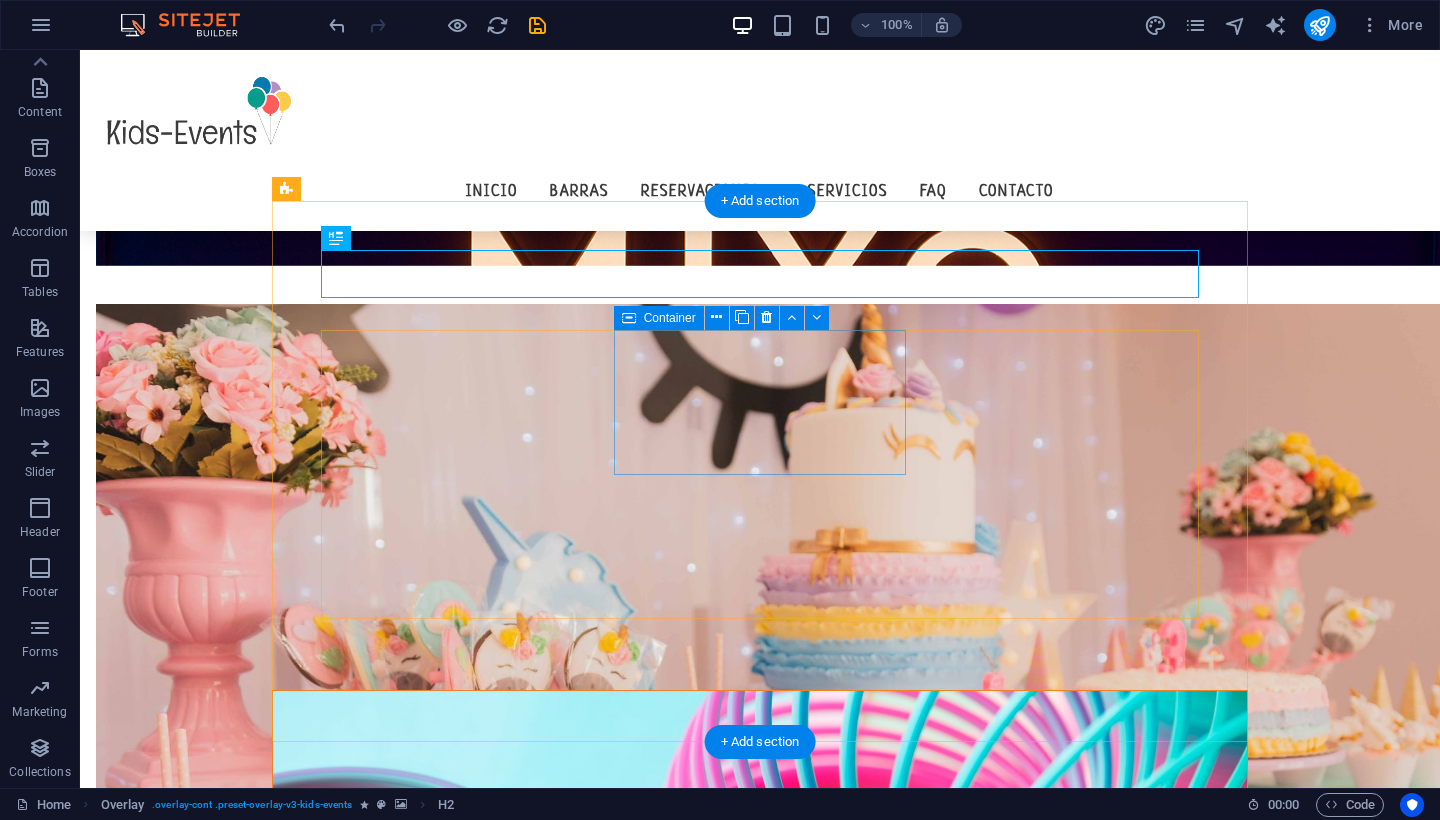 scroll, scrollTop: 1378, scrollLeft: 0, axis: vertical 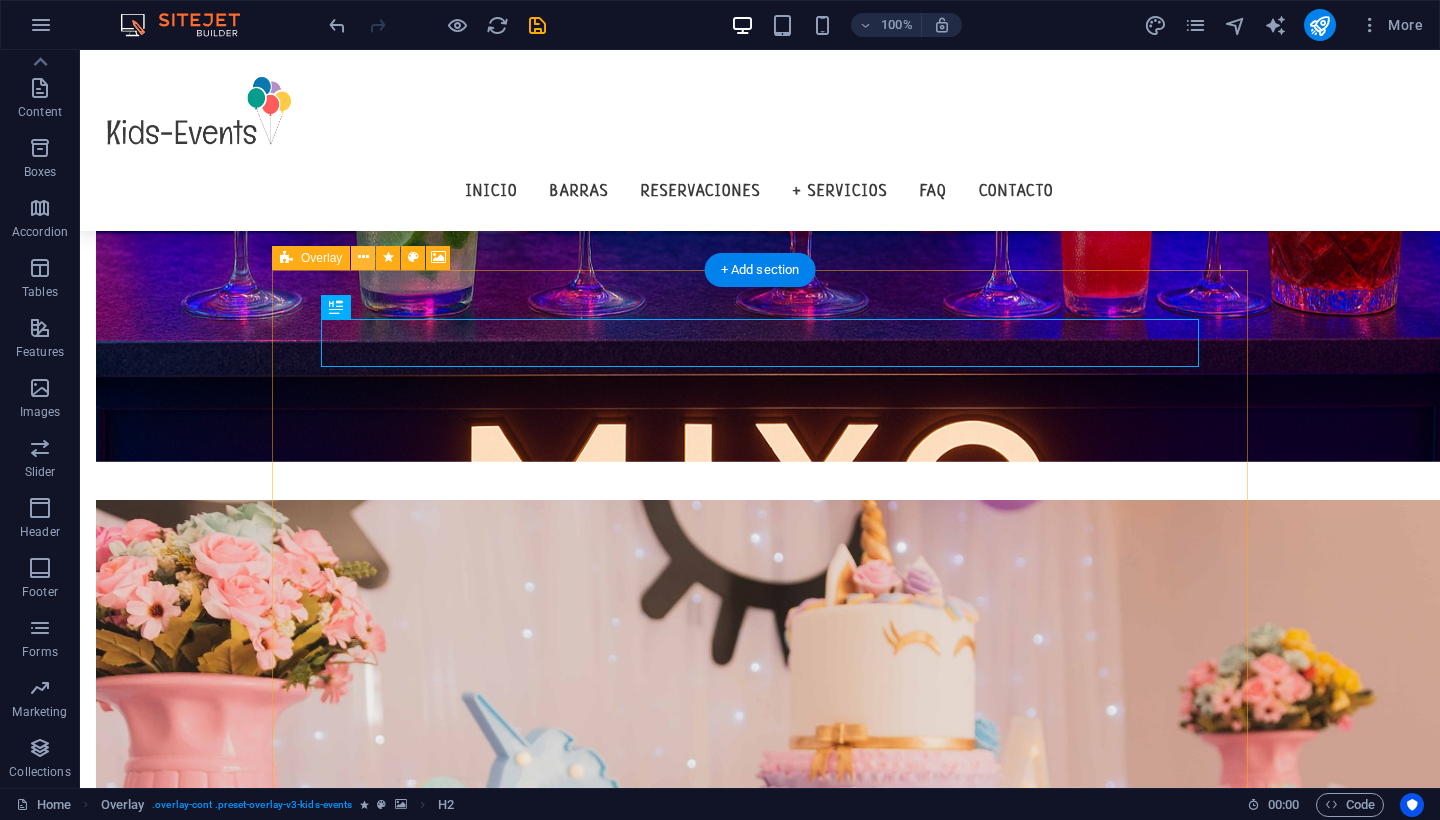click at bounding box center [363, 257] 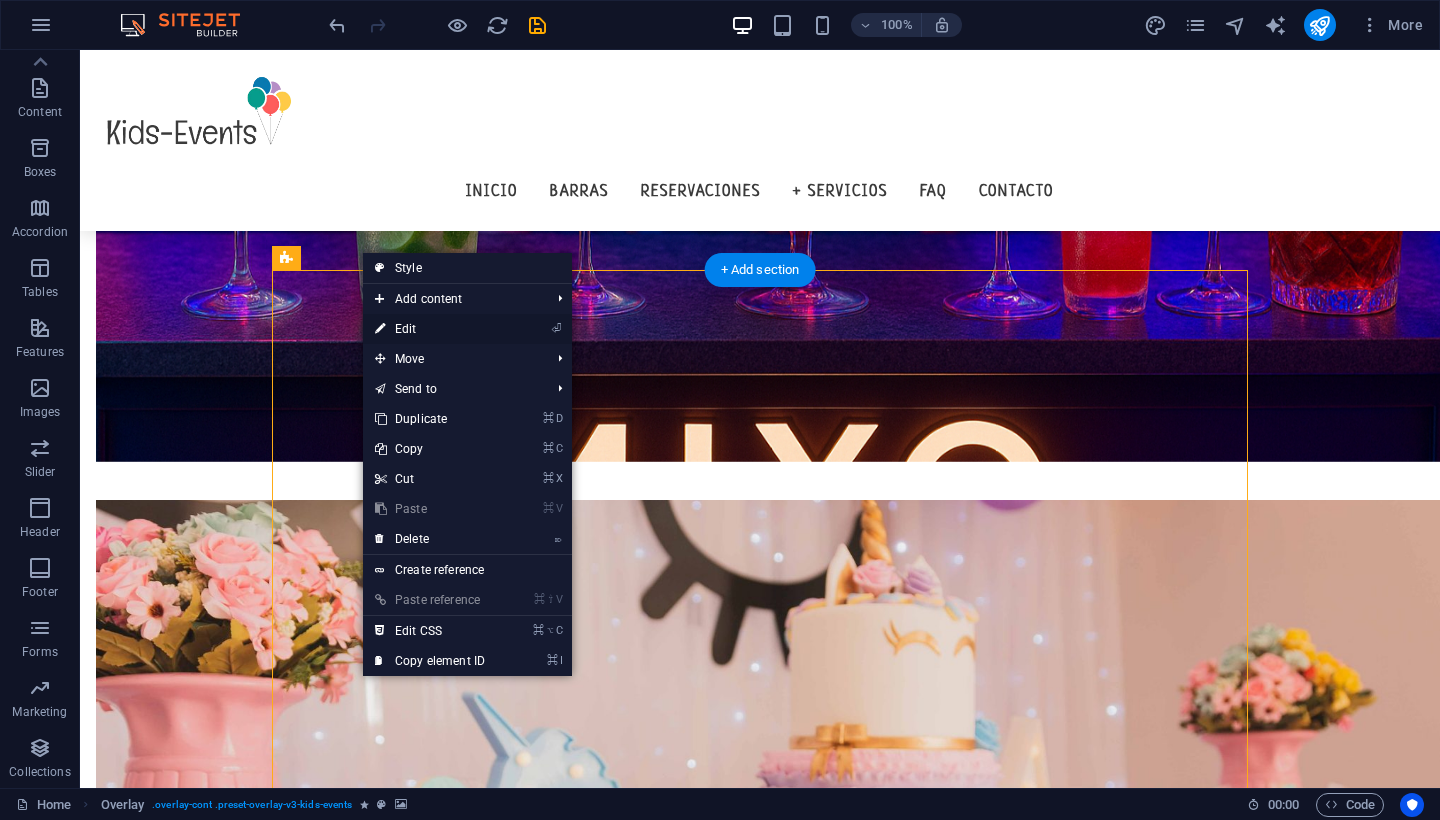 click on "⏎  Edit" at bounding box center [430, 329] 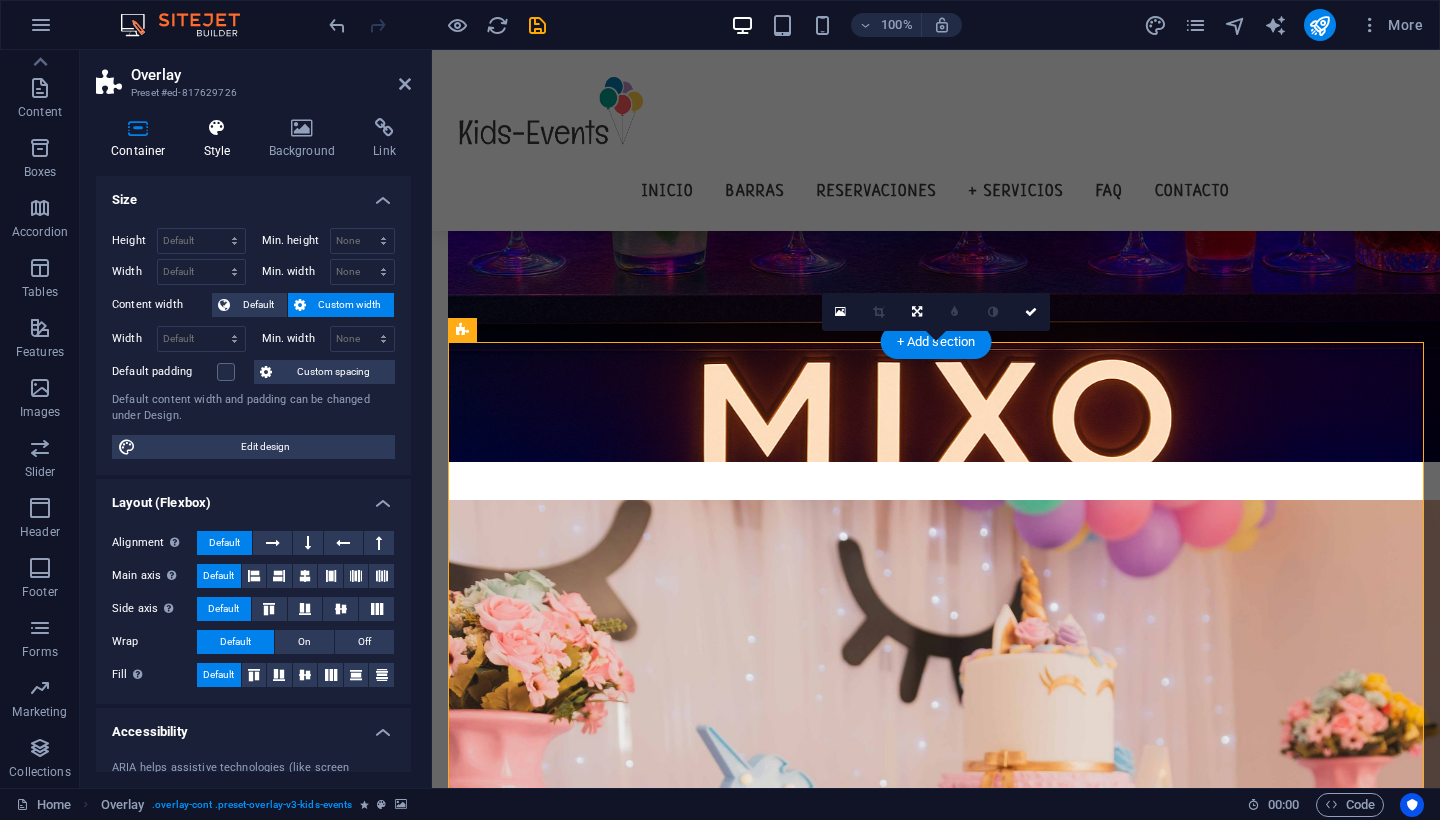 click at bounding box center [217, 128] 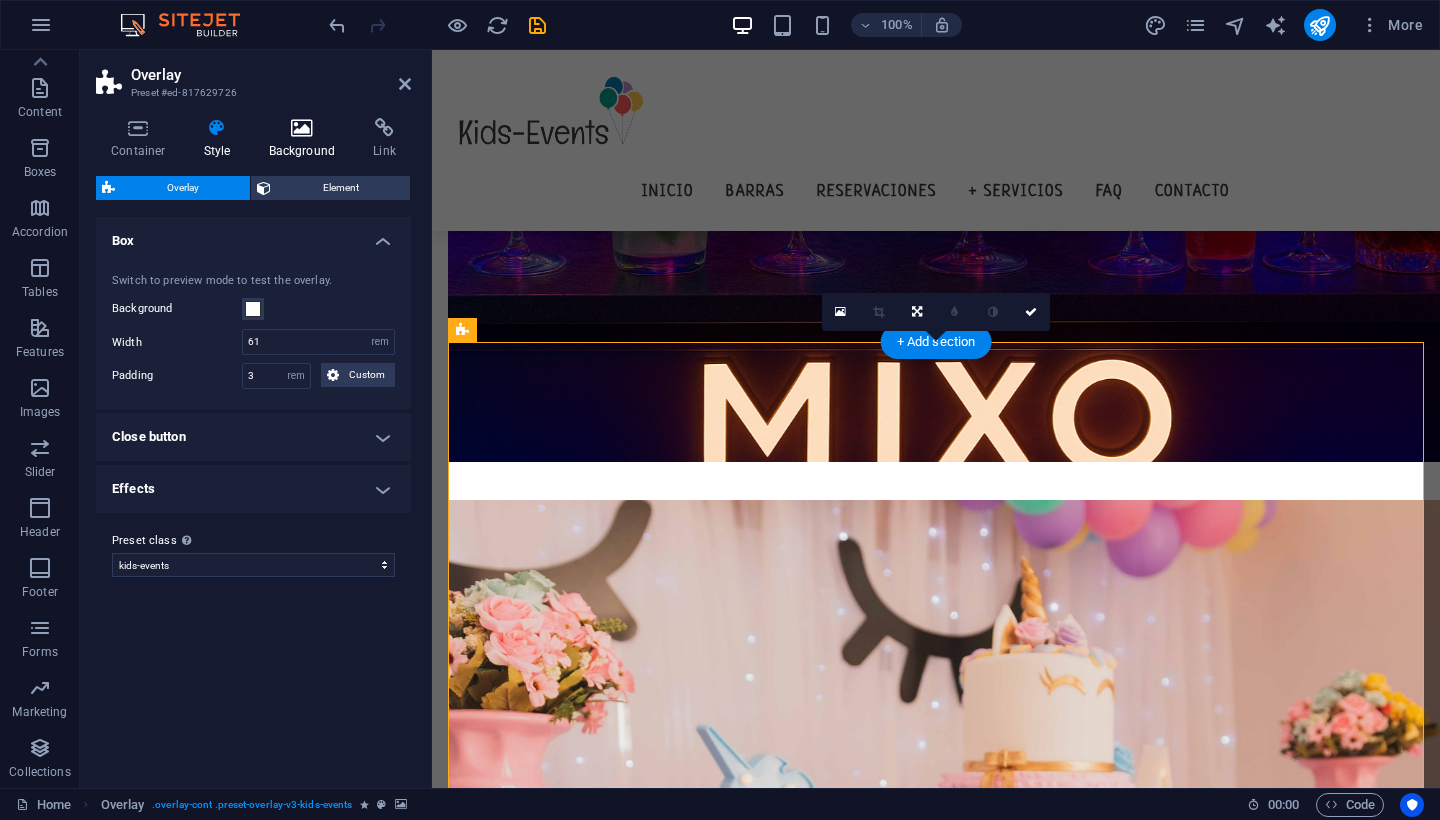 click at bounding box center (302, 128) 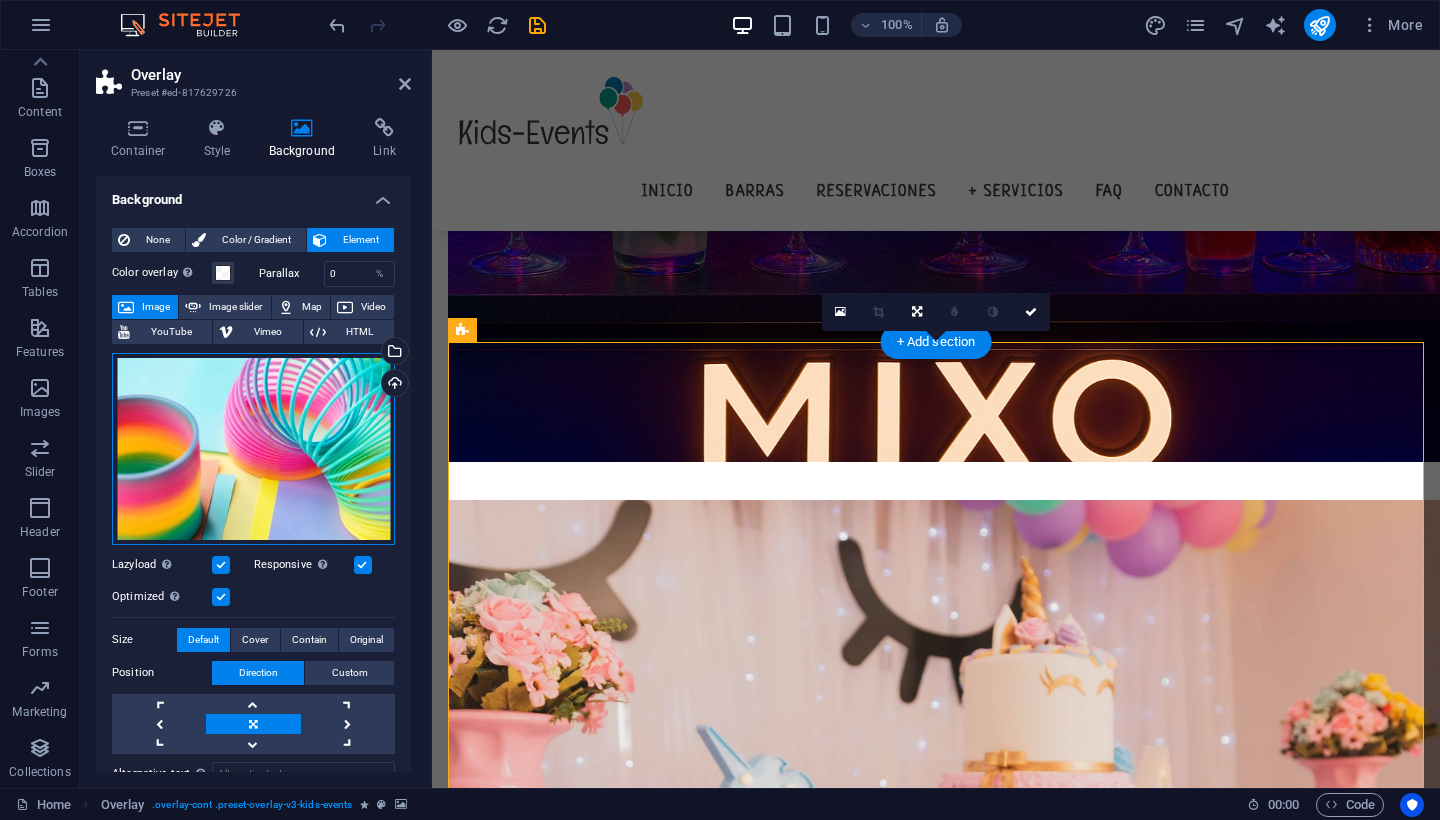 click on "Drag files here, click to choose files or select files from Files or our free stock photos & videos" at bounding box center [253, 449] 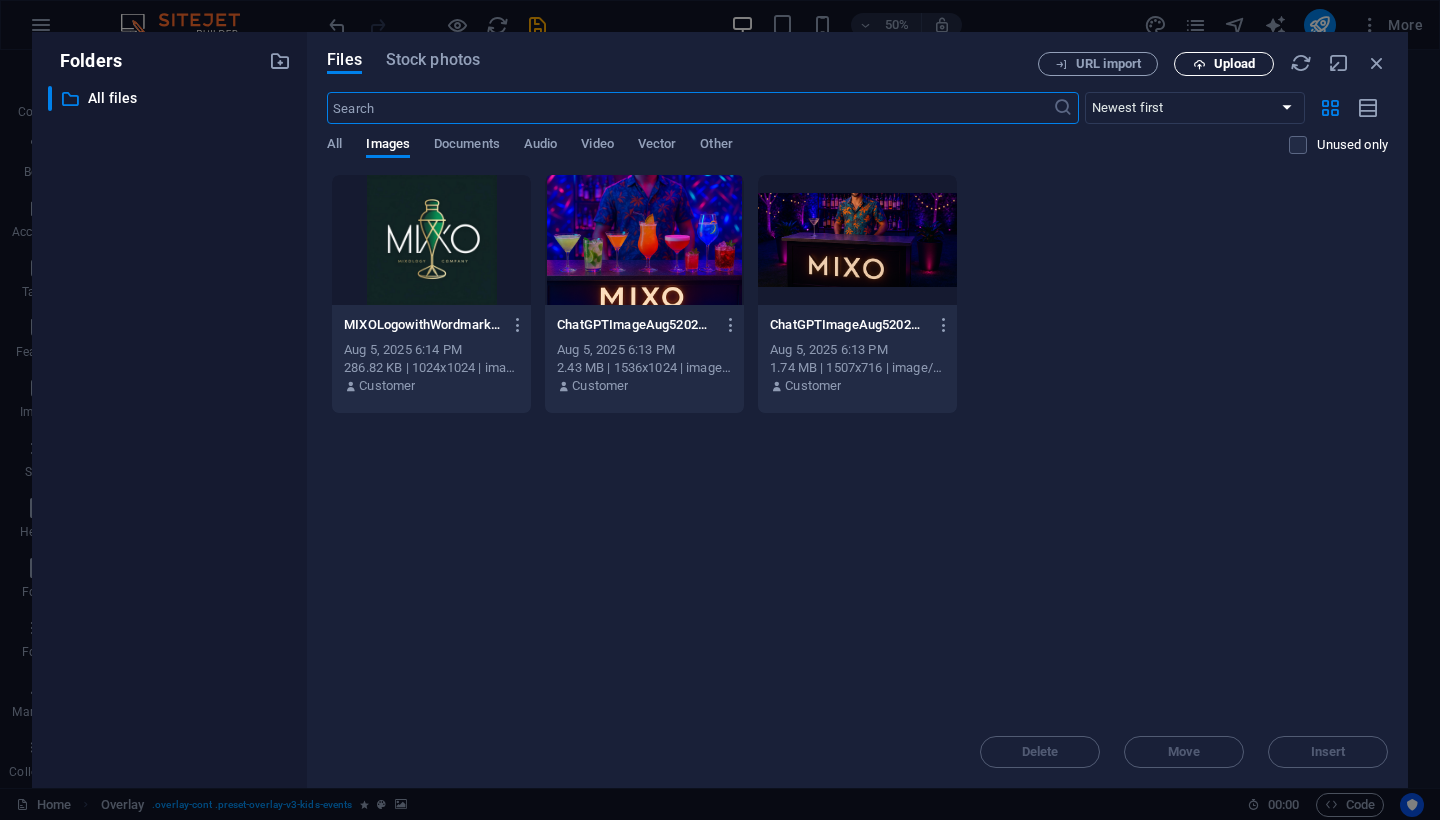 click on "Upload" at bounding box center (1234, 64) 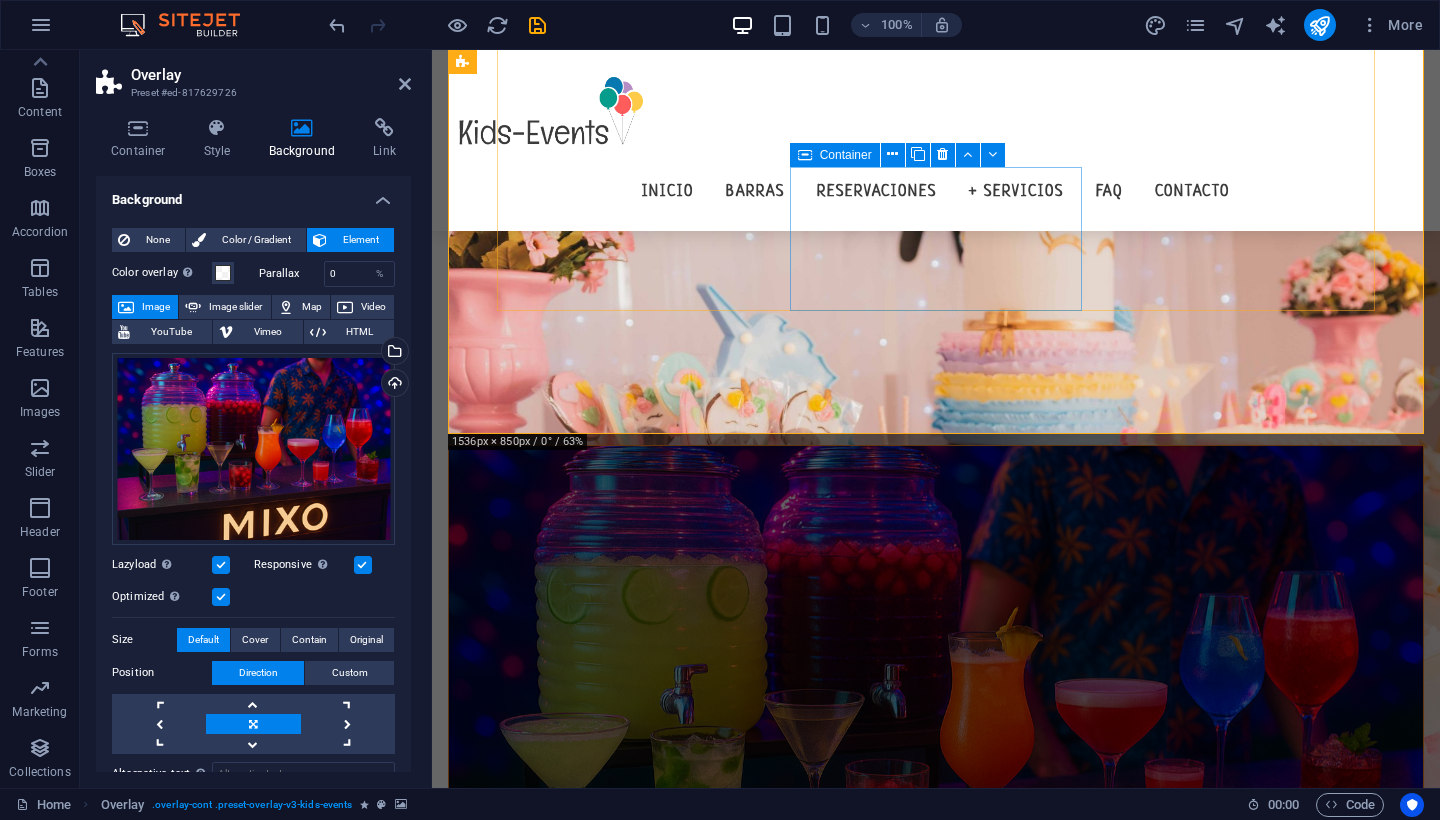 scroll, scrollTop: 1827, scrollLeft: 0, axis: vertical 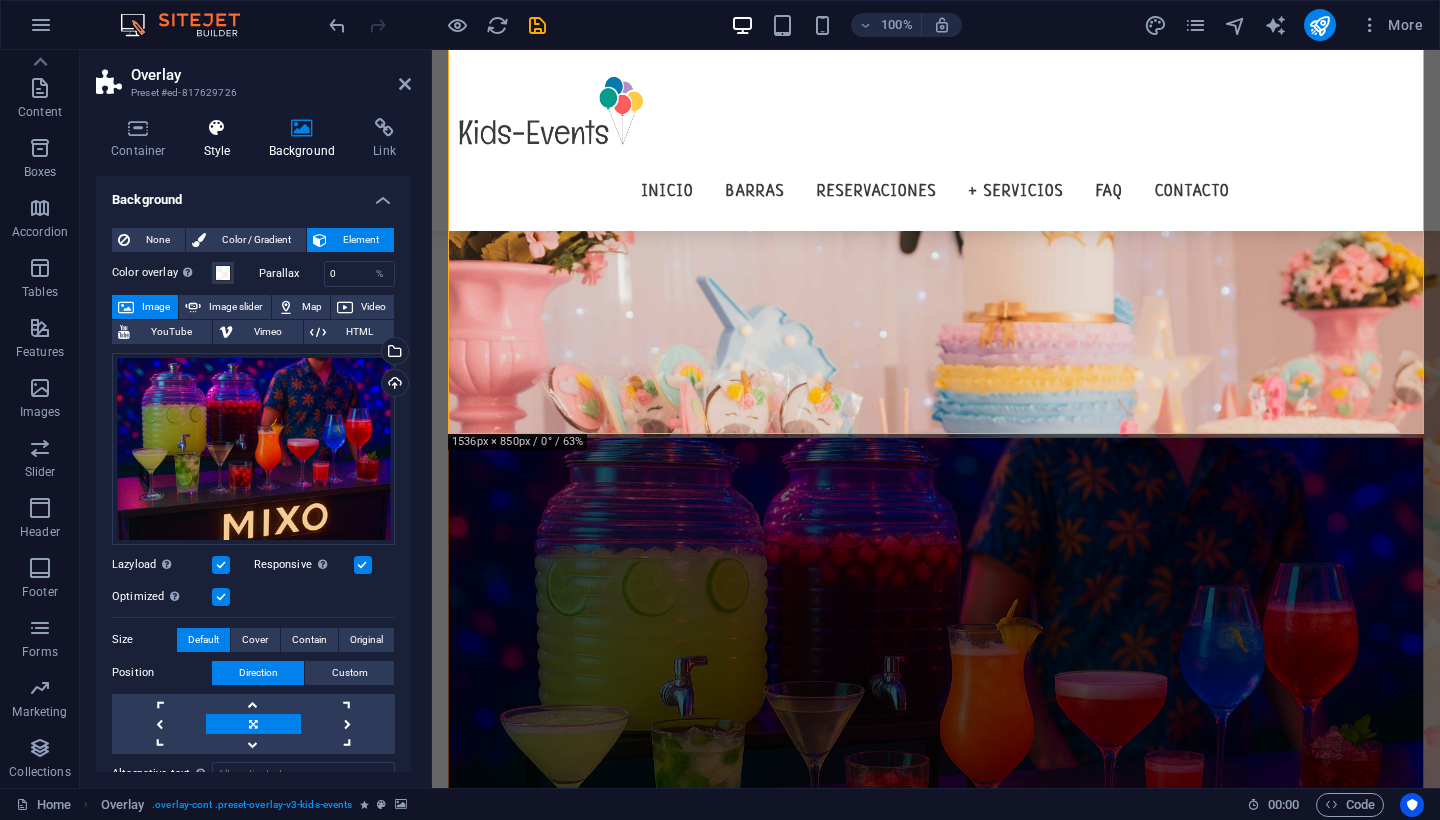 click at bounding box center (217, 128) 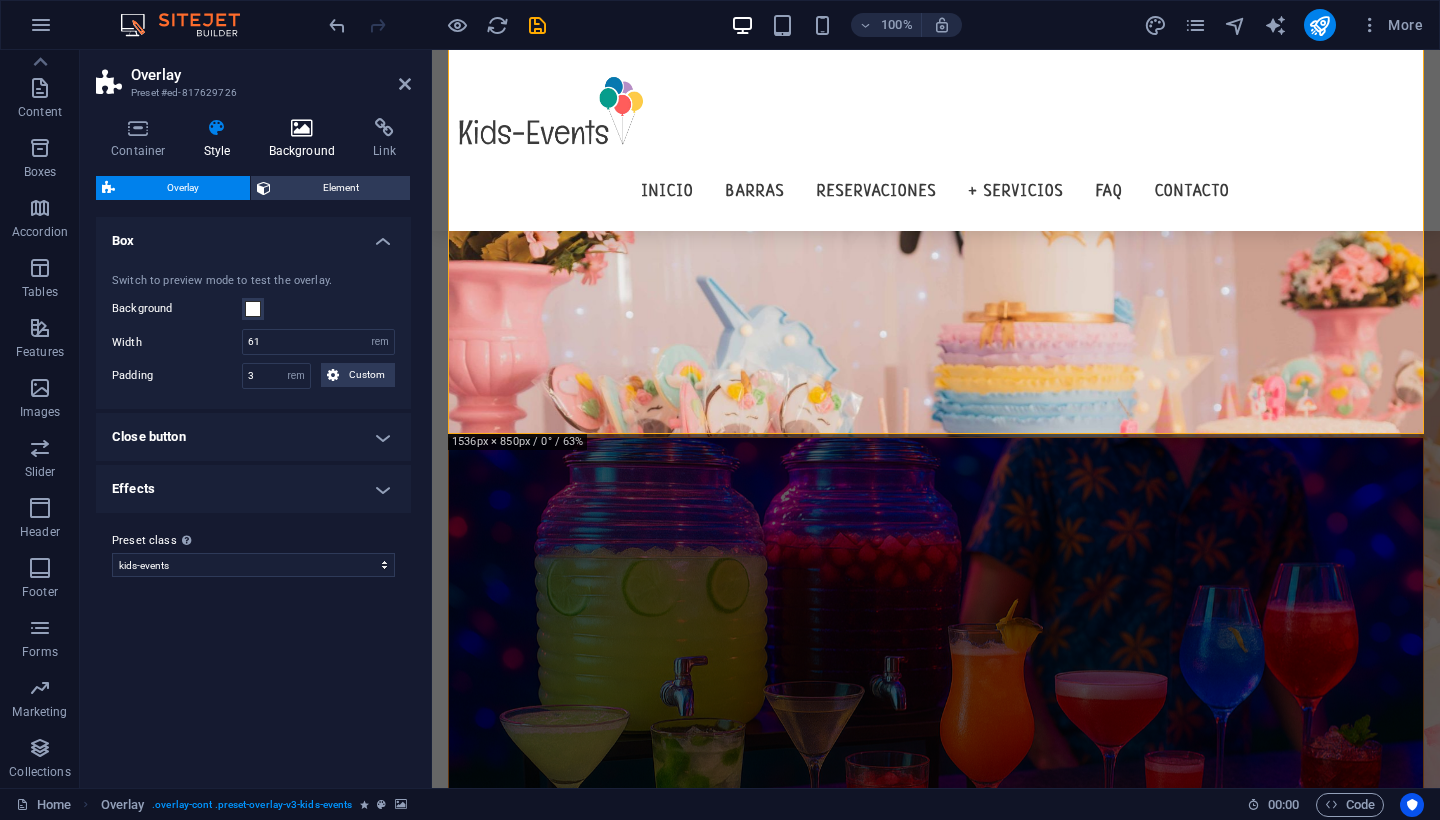 click at bounding box center [302, 128] 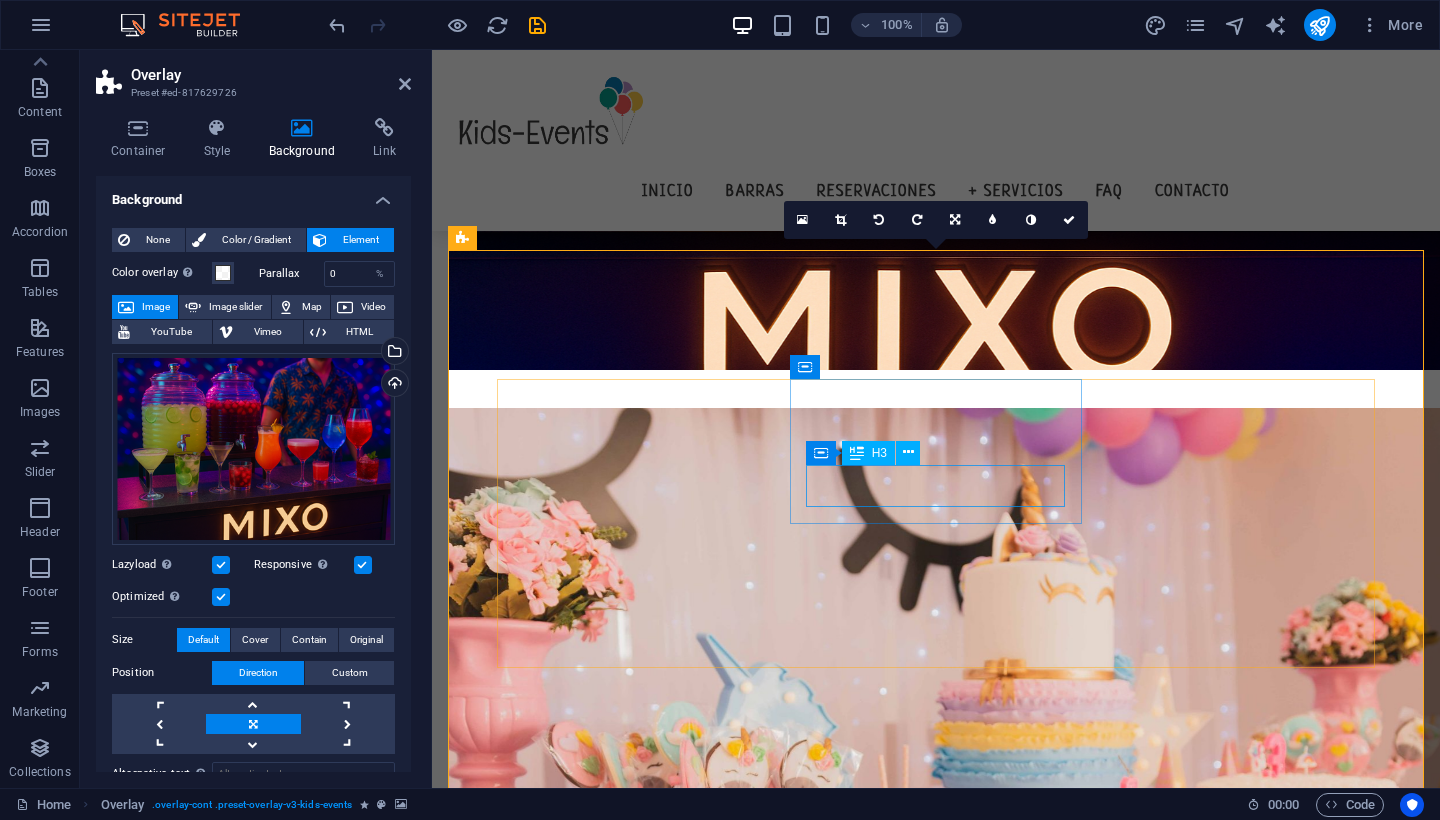 scroll, scrollTop: 1476, scrollLeft: 0, axis: vertical 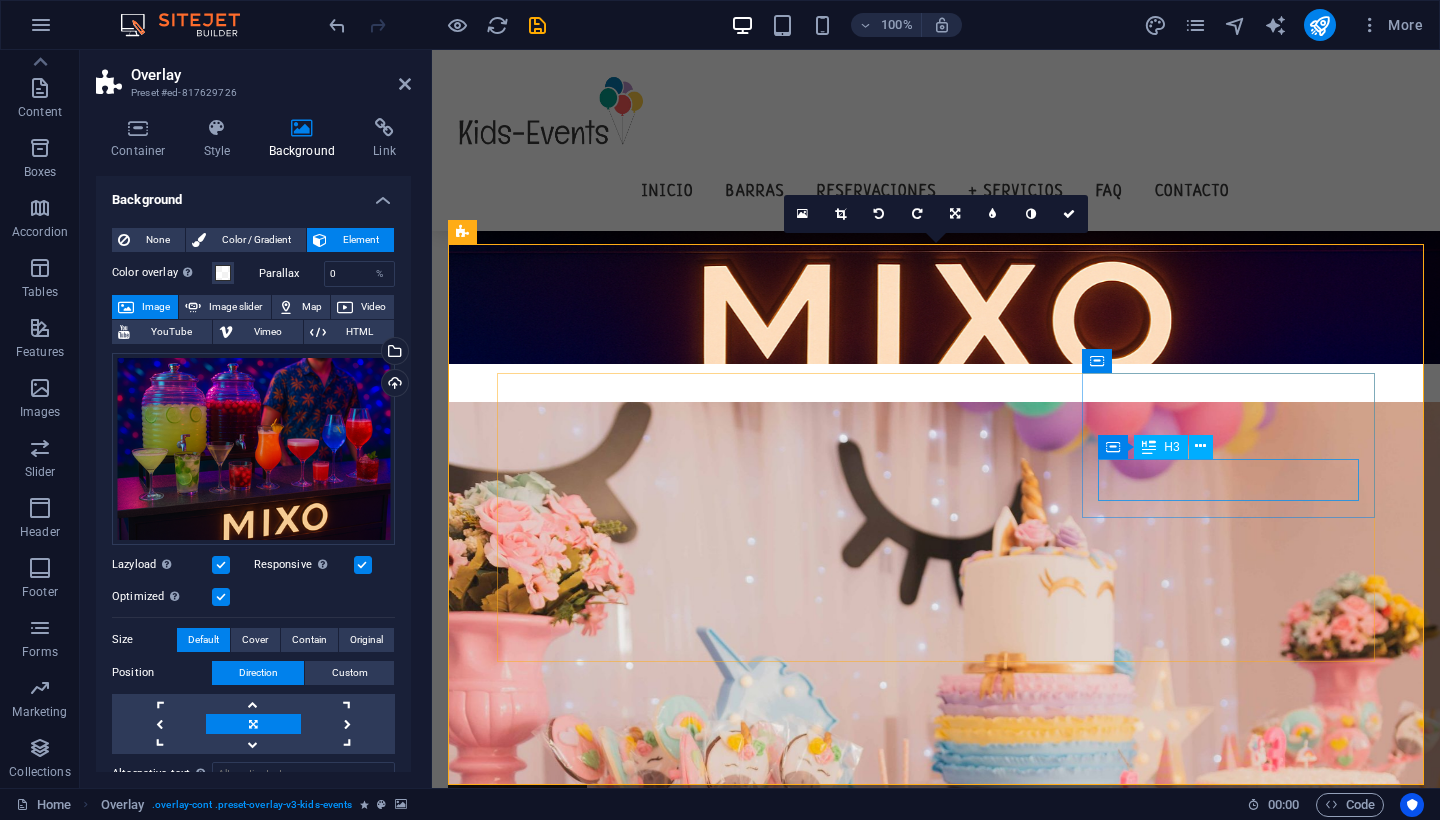 click on "Para todo mal... Mezcal" at bounding box center (643, 1855) 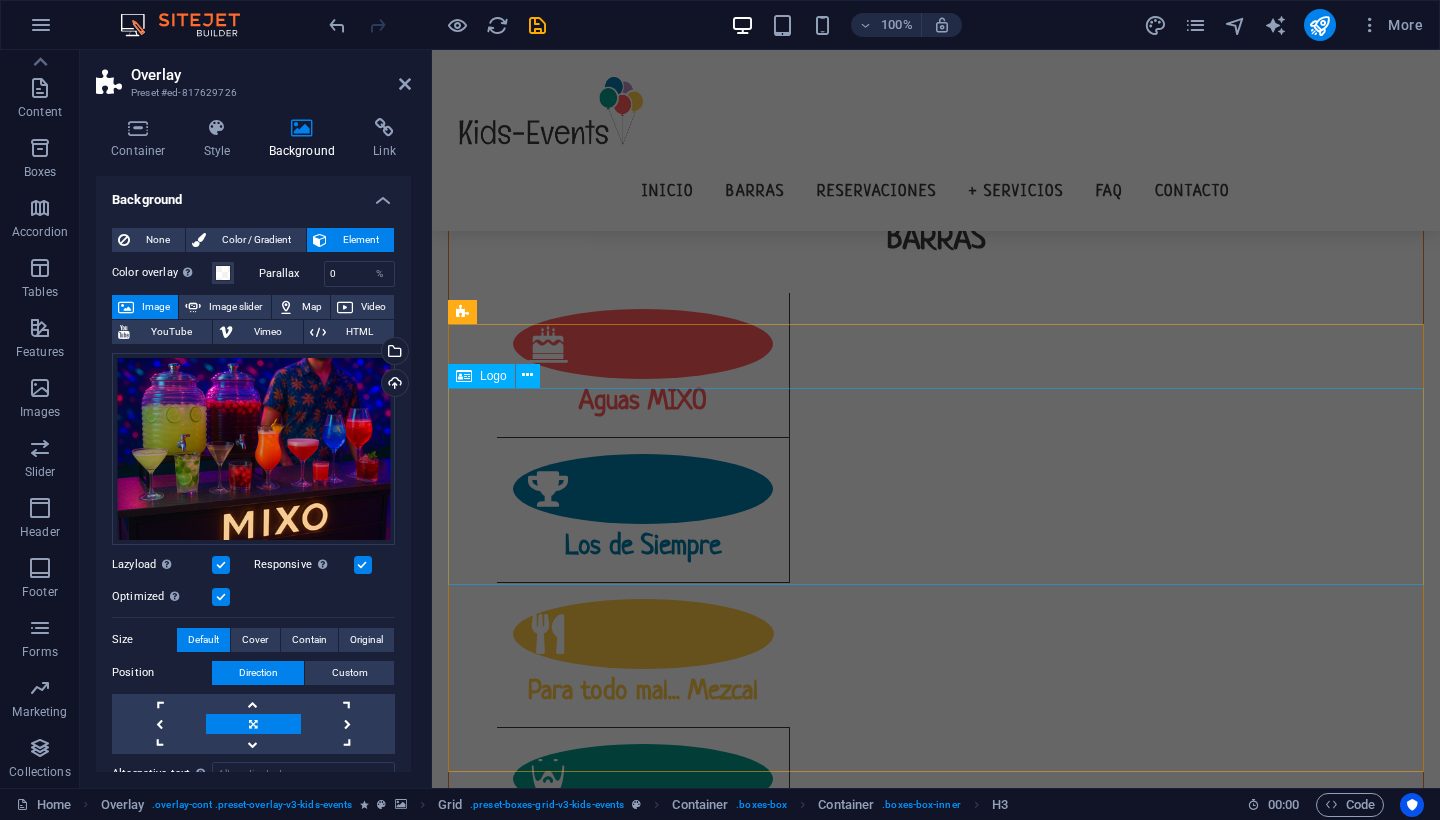 click at bounding box center (936, 2097) 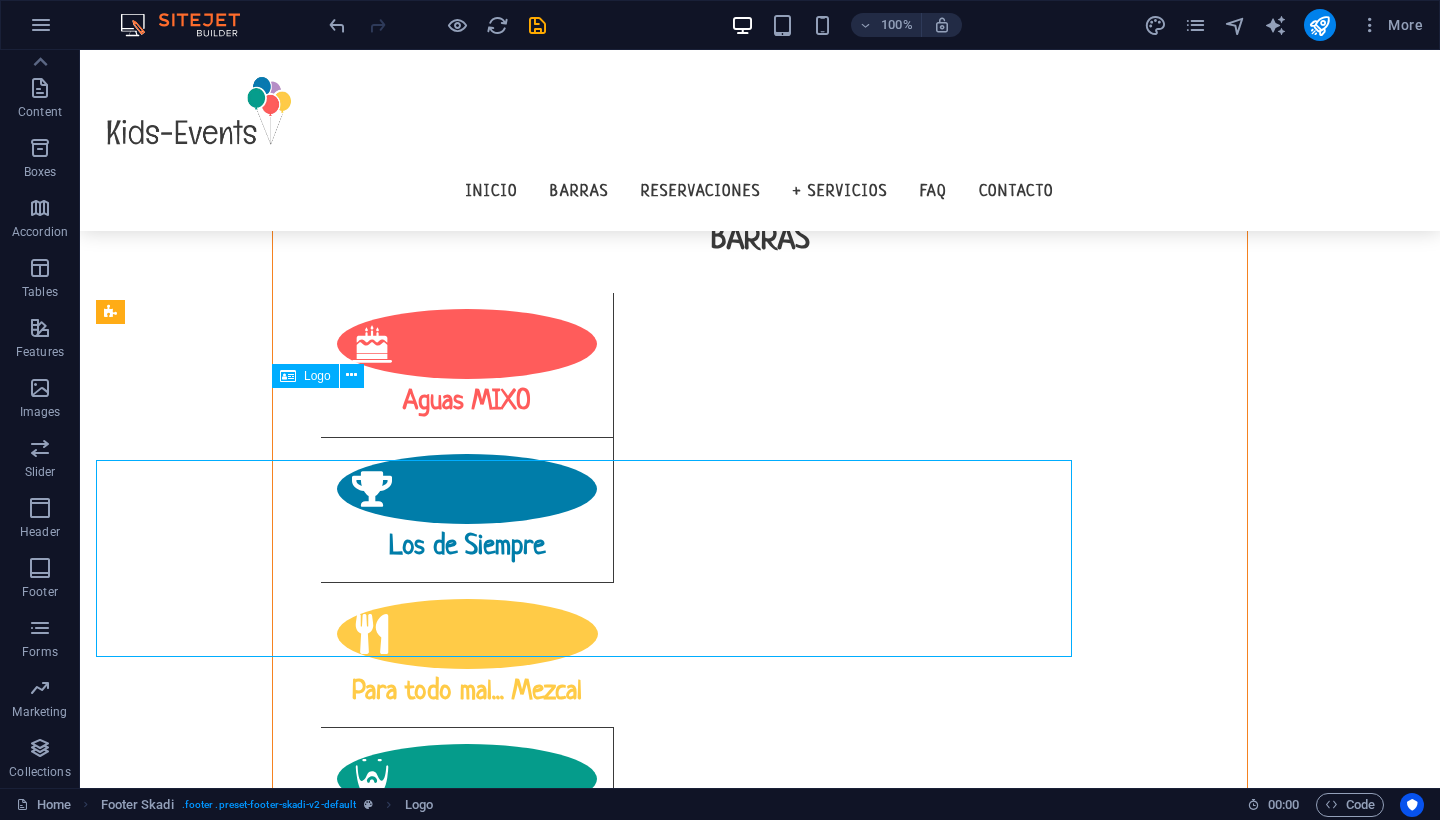 scroll, scrollTop: 2569, scrollLeft: 0, axis: vertical 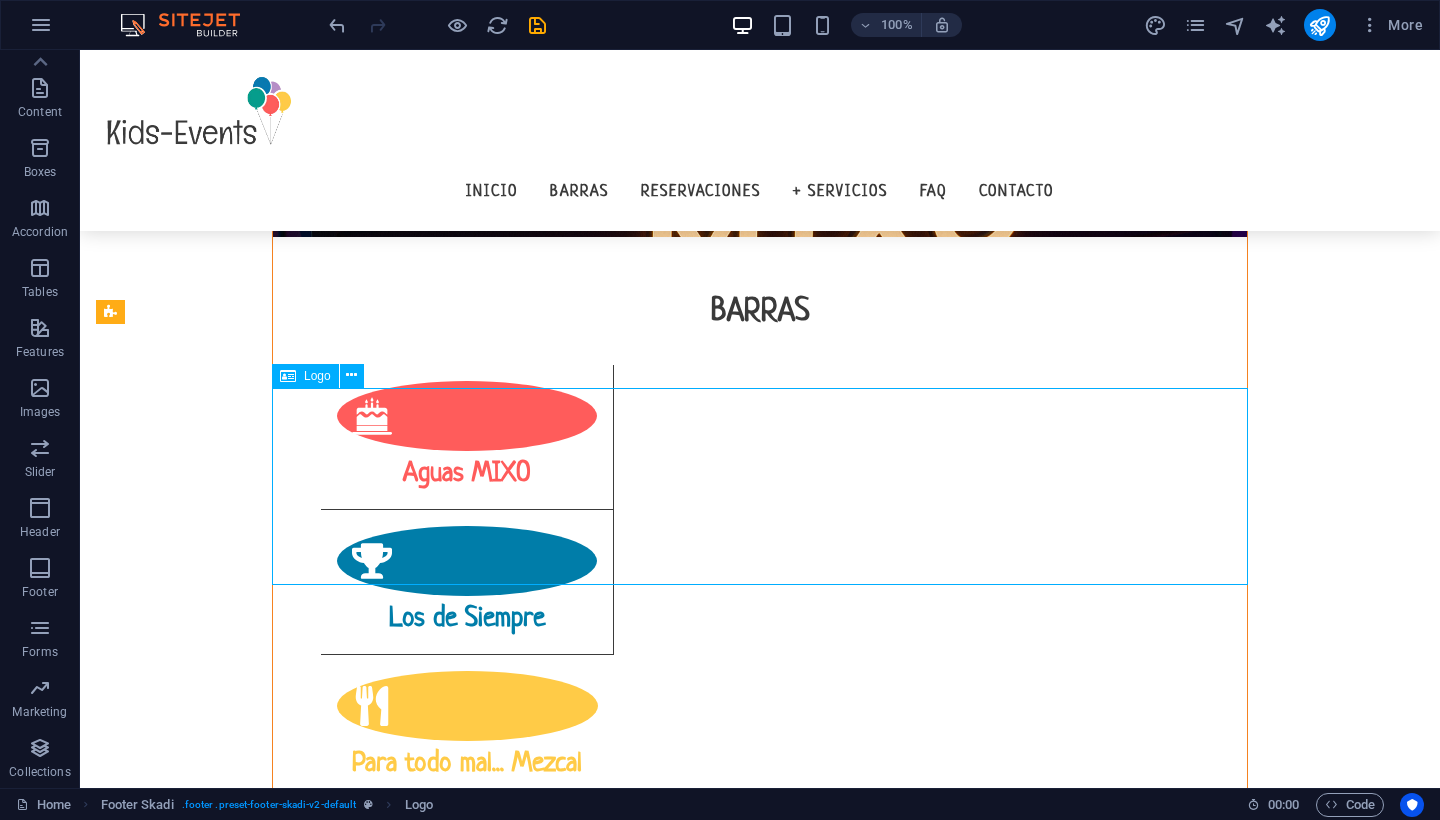 click at bounding box center [760, 2169] 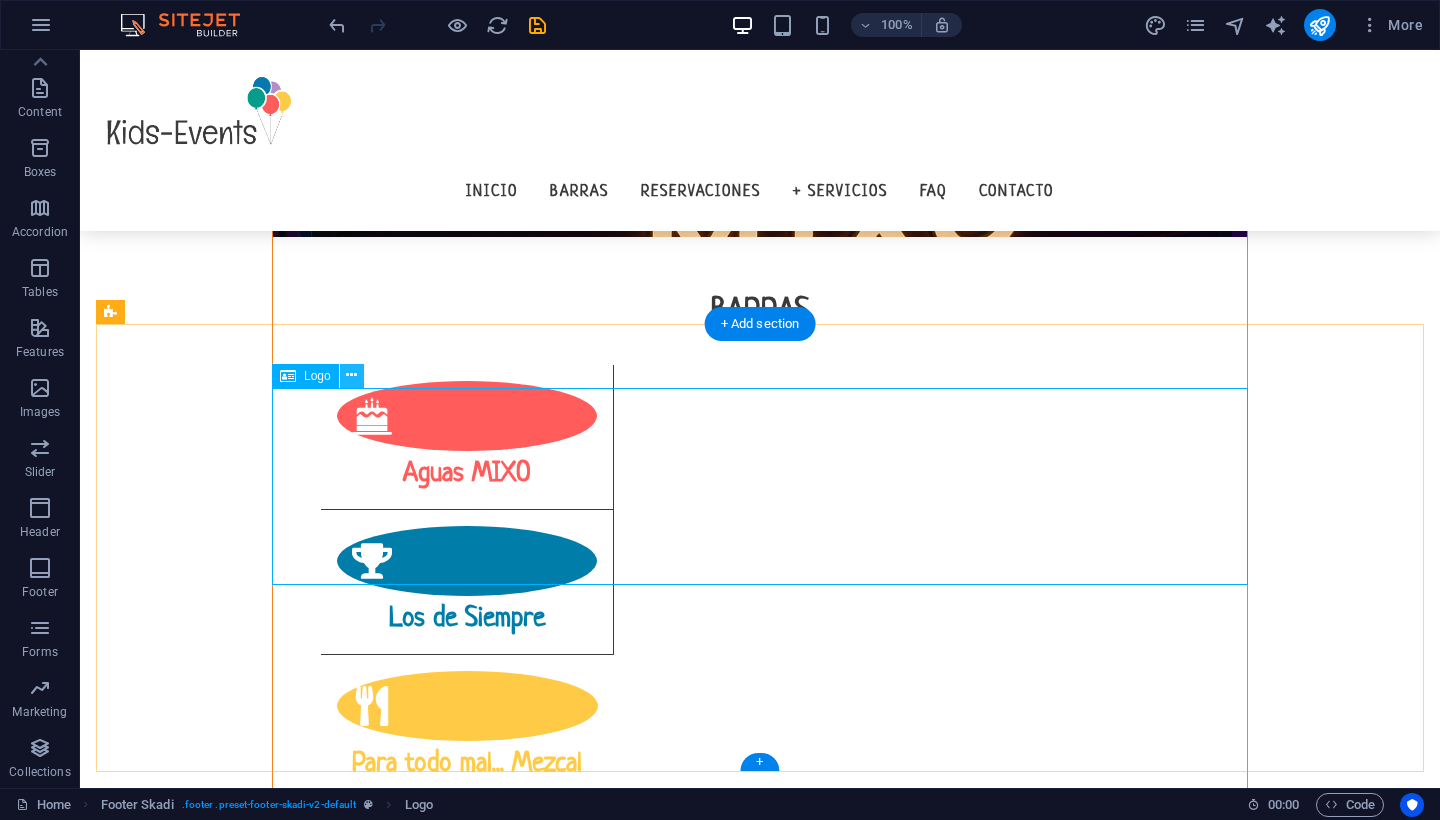 click at bounding box center (351, 375) 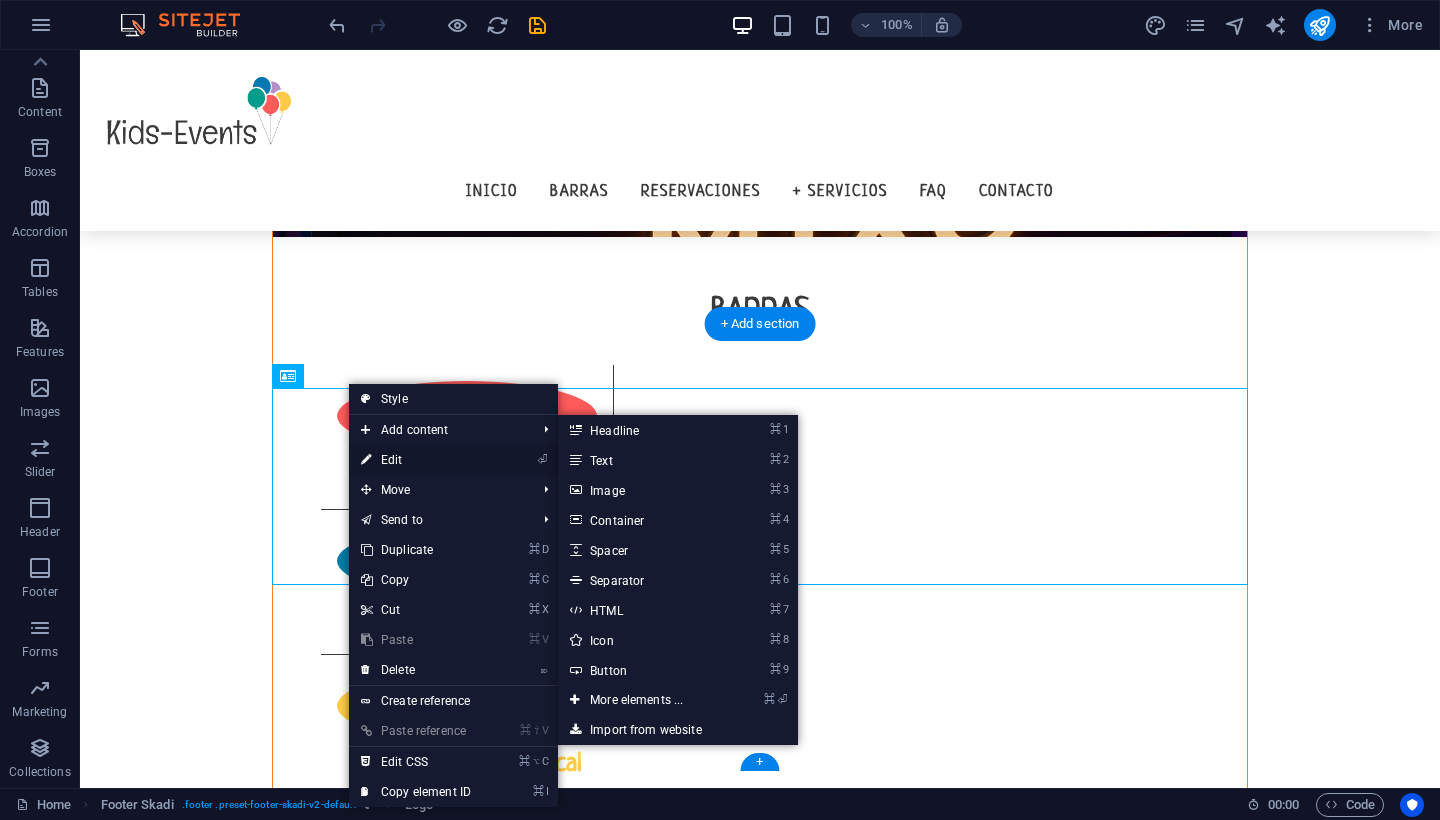 click on "⏎  Edit" at bounding box center [416, 460] 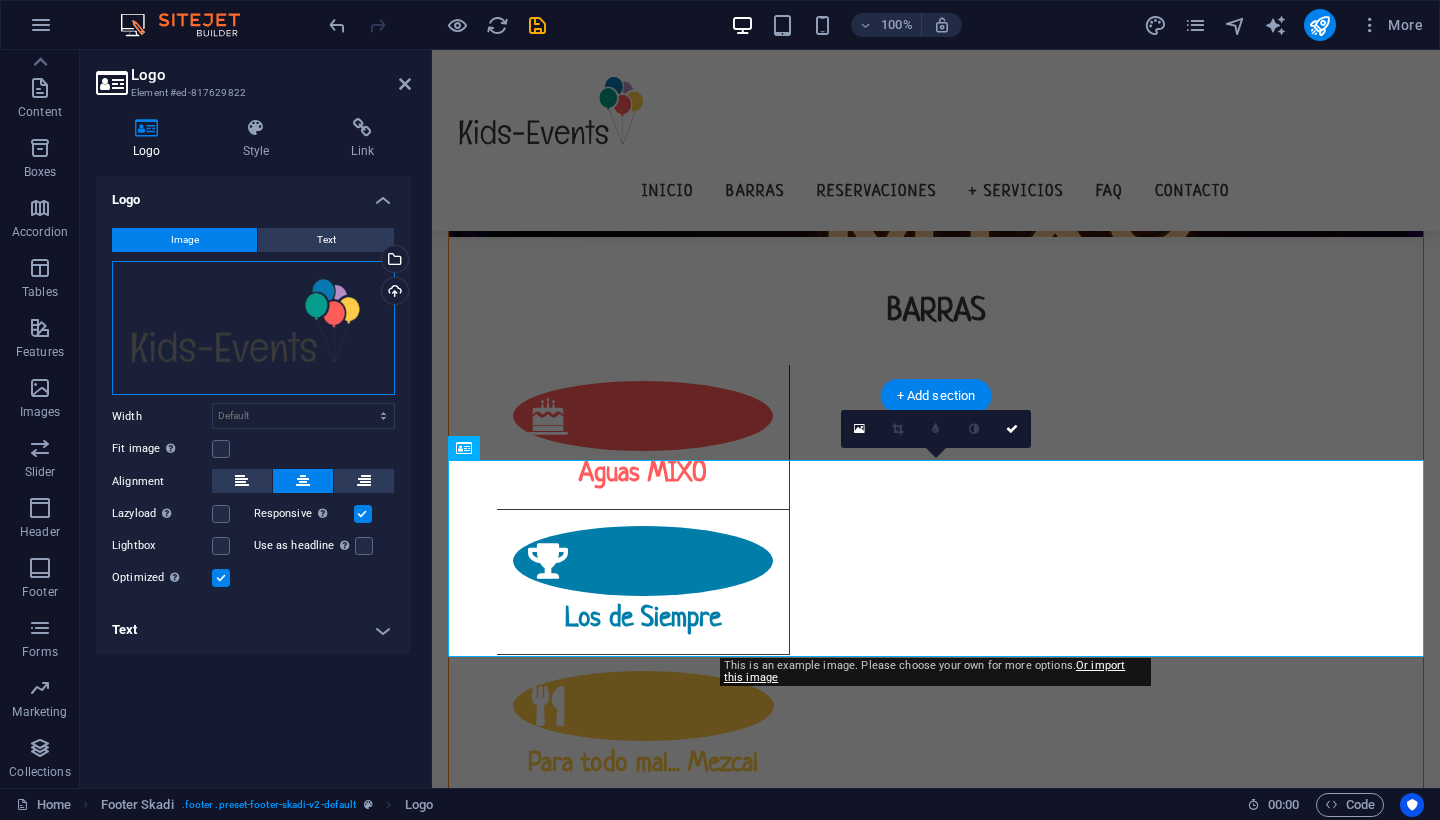click on "Drag files here, click to choose files or select files from Files or our free stock photos & videos" at bounding box center [253, 328] 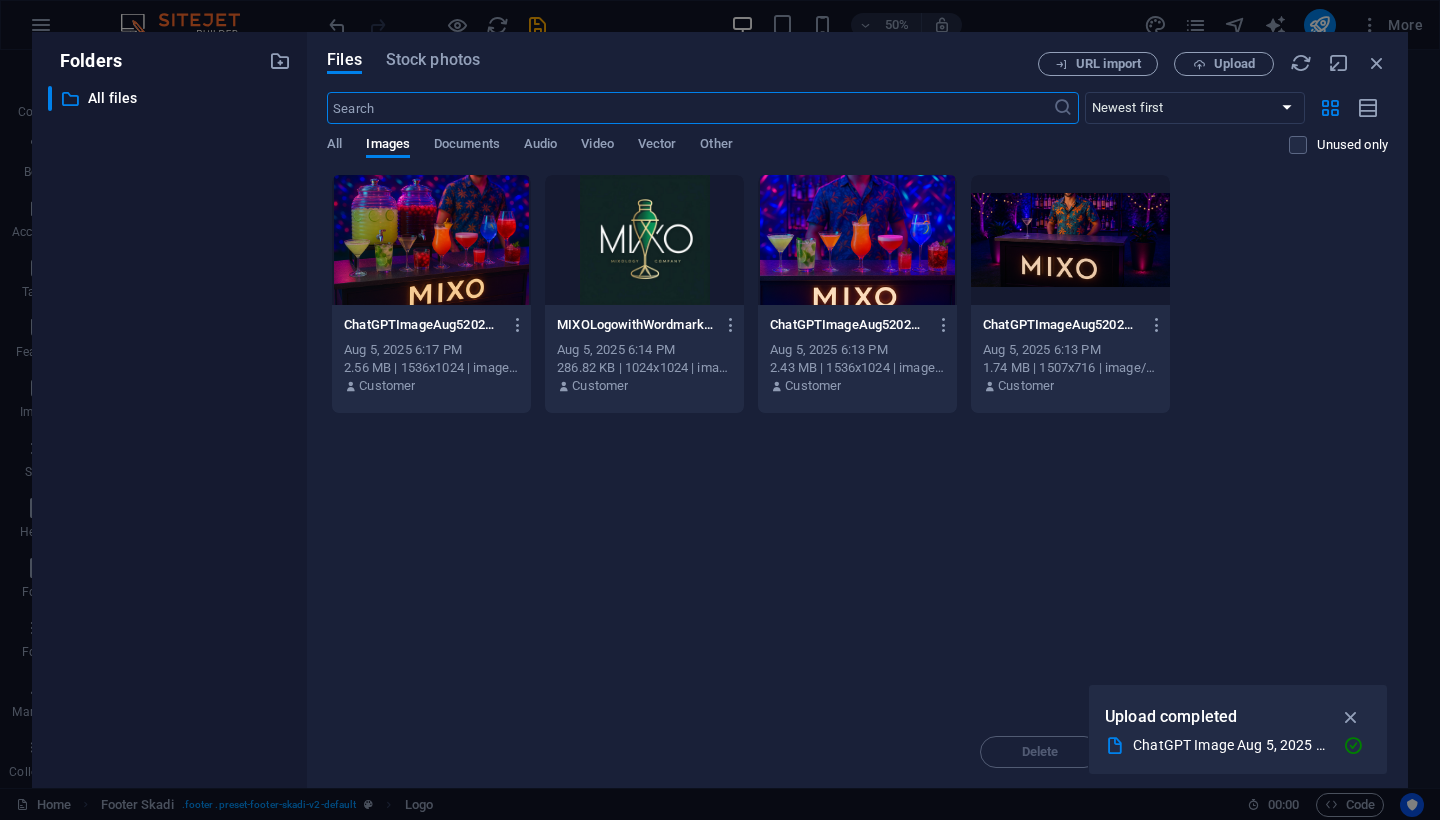 click at bounding box center (644, 240) 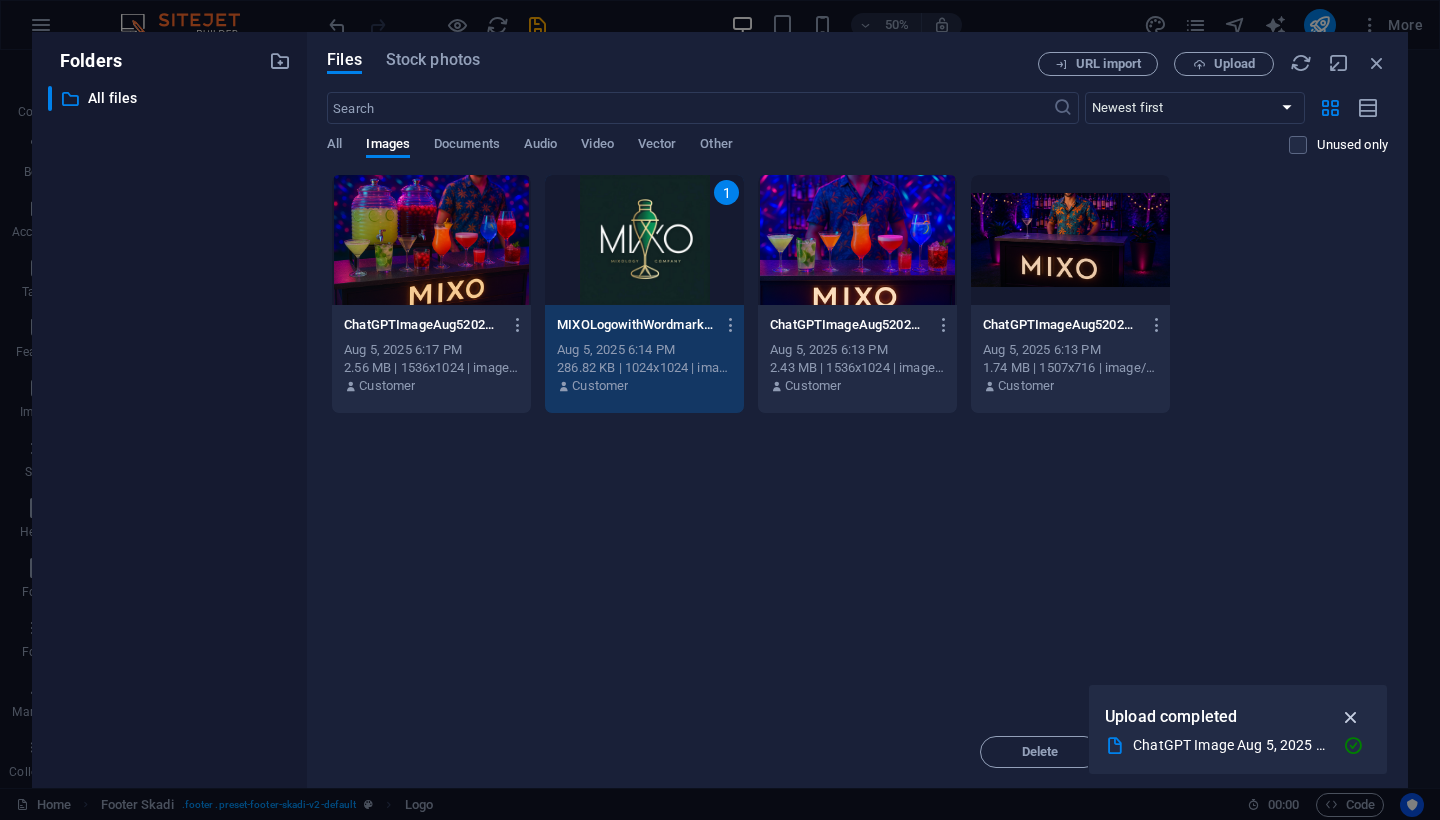 click at bounding box center (1351, 717) 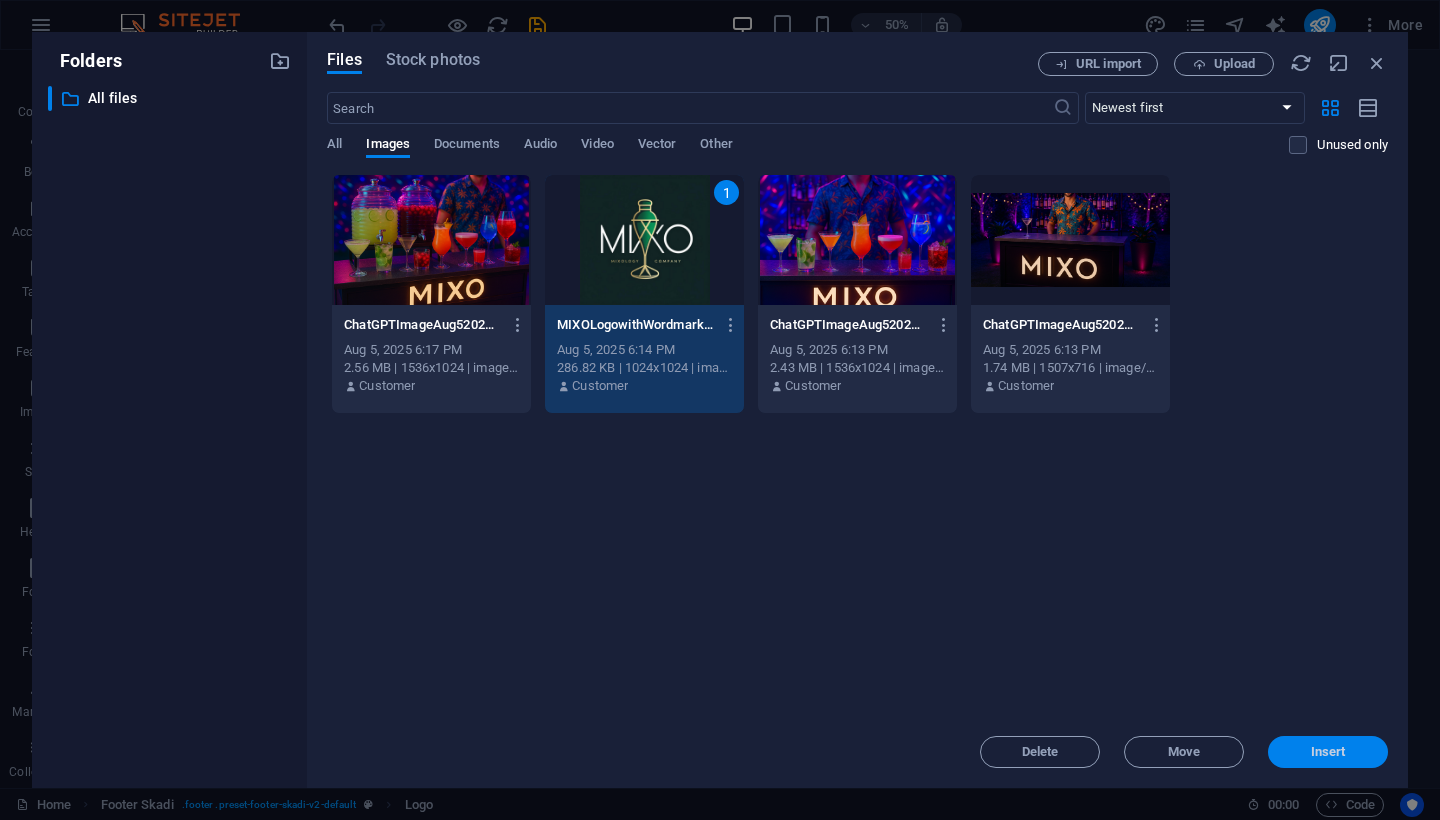 click on "Insert" at bounding box center [1328, 752] 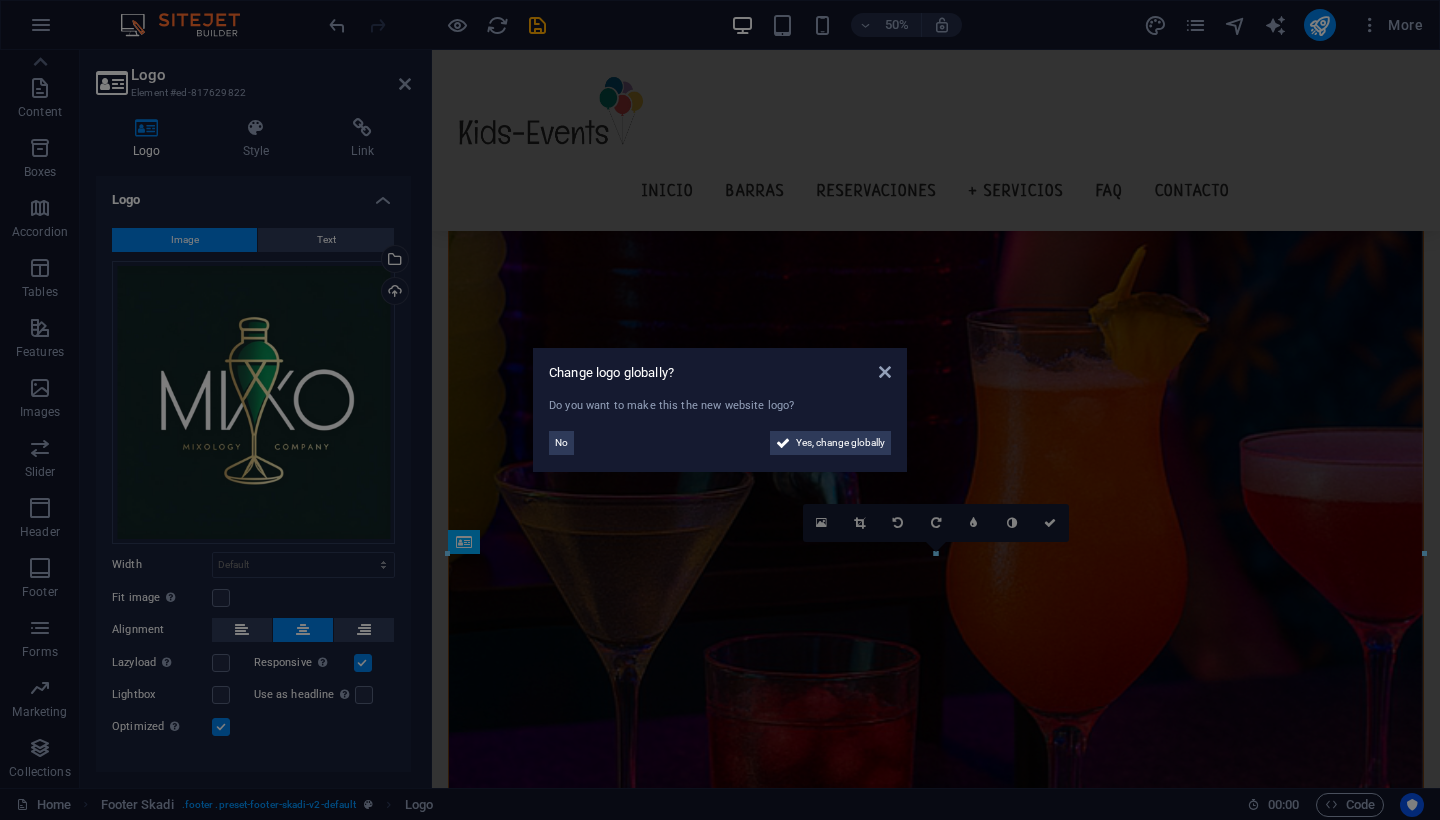 scroll, scrollTop: 2475, scrollLeft: 0, axis: vertical 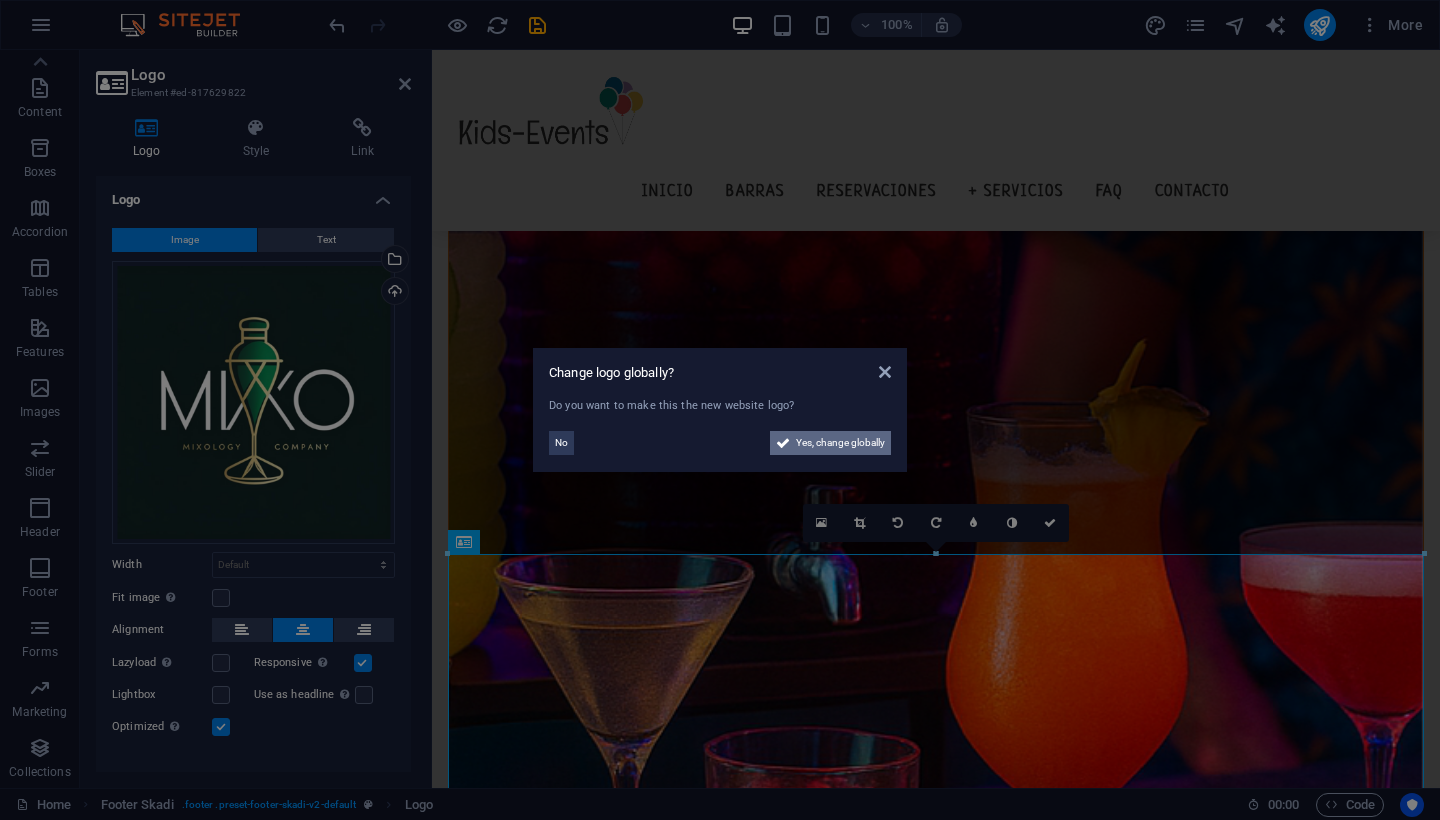 click on "Yes, change globally" at bounding box center (840, 443) 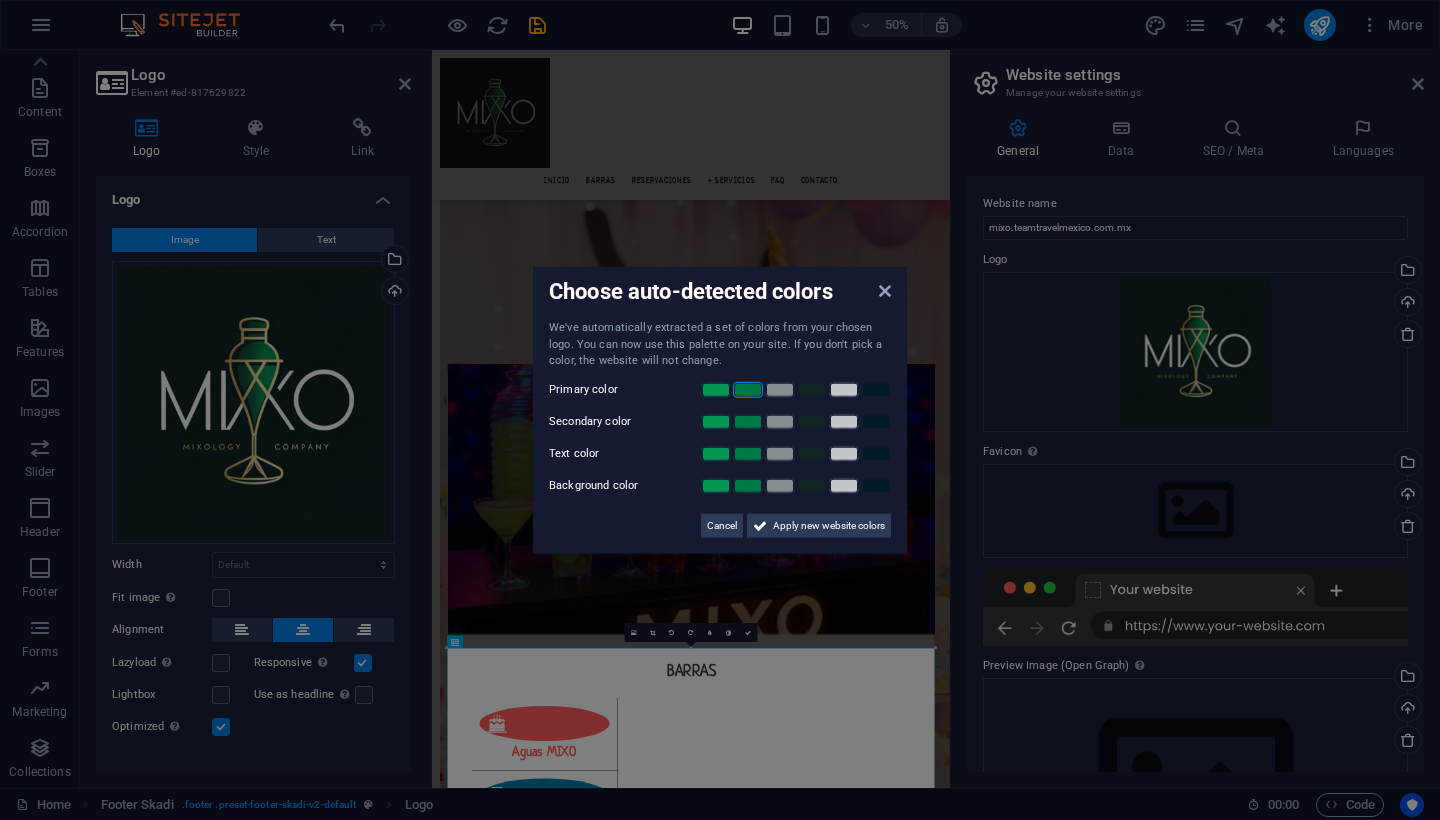 click at bounding box center [748, 389] 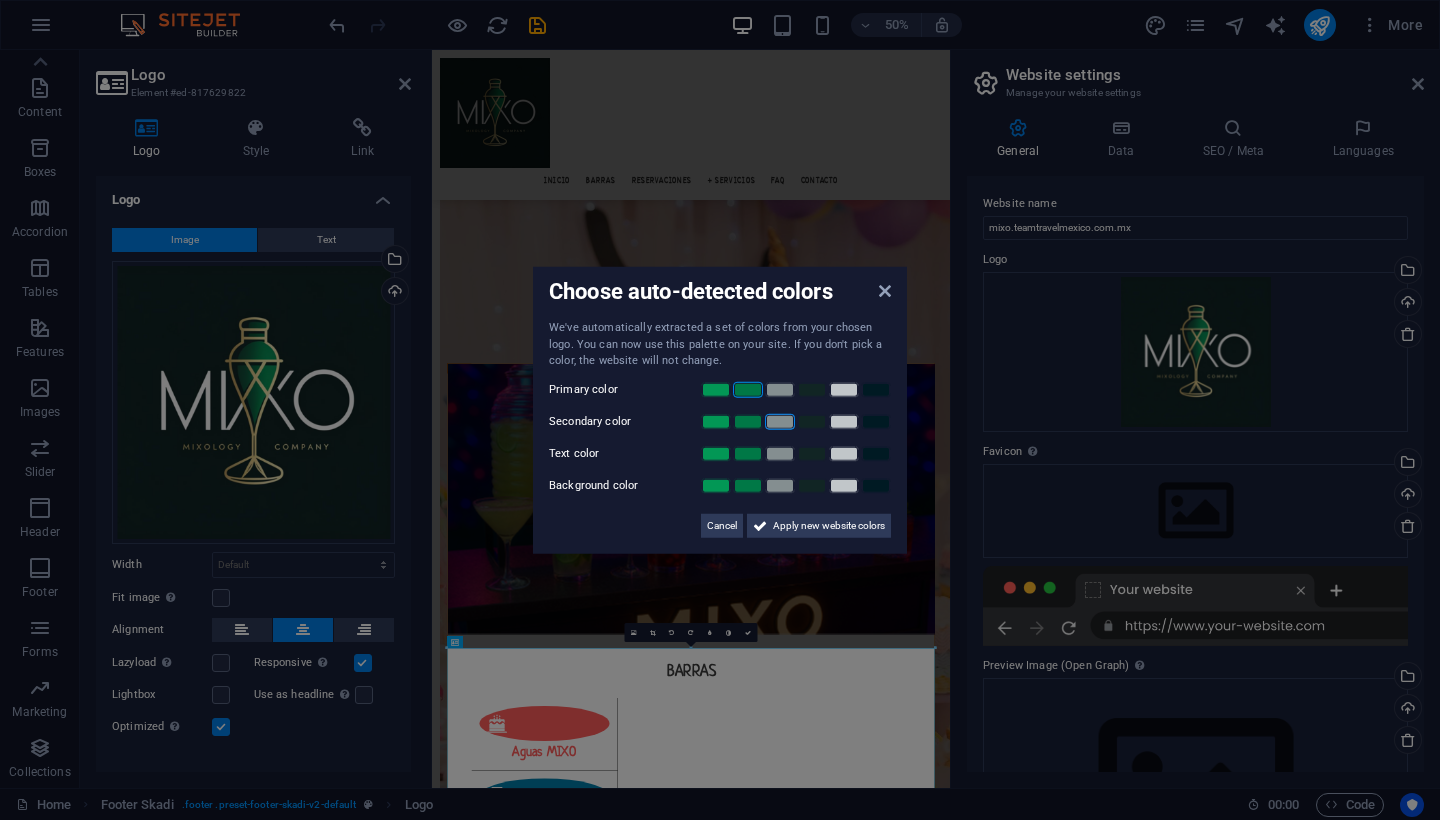 click at bounding box center (780, 421) 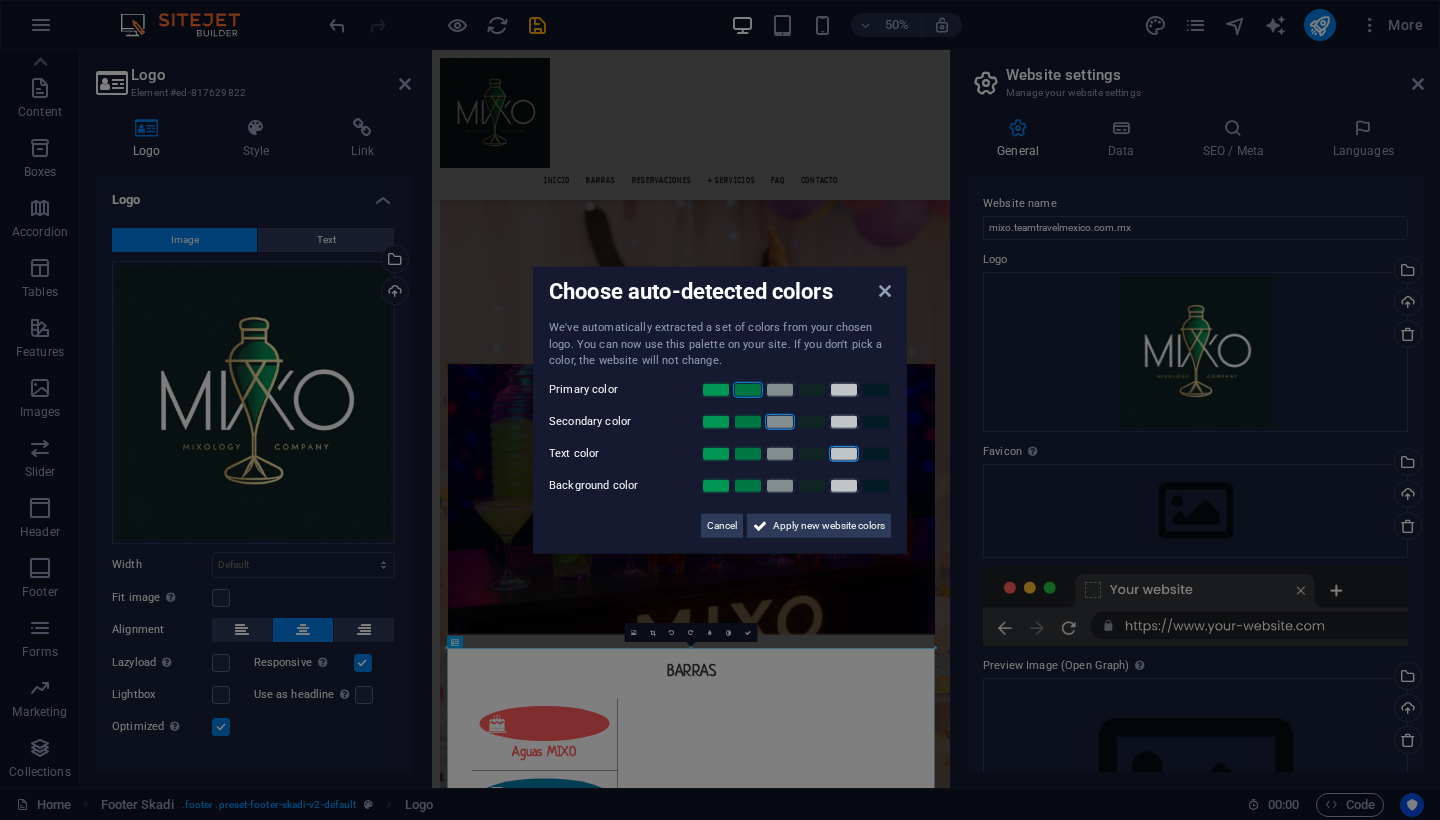 click at bounding box center [844, 453] 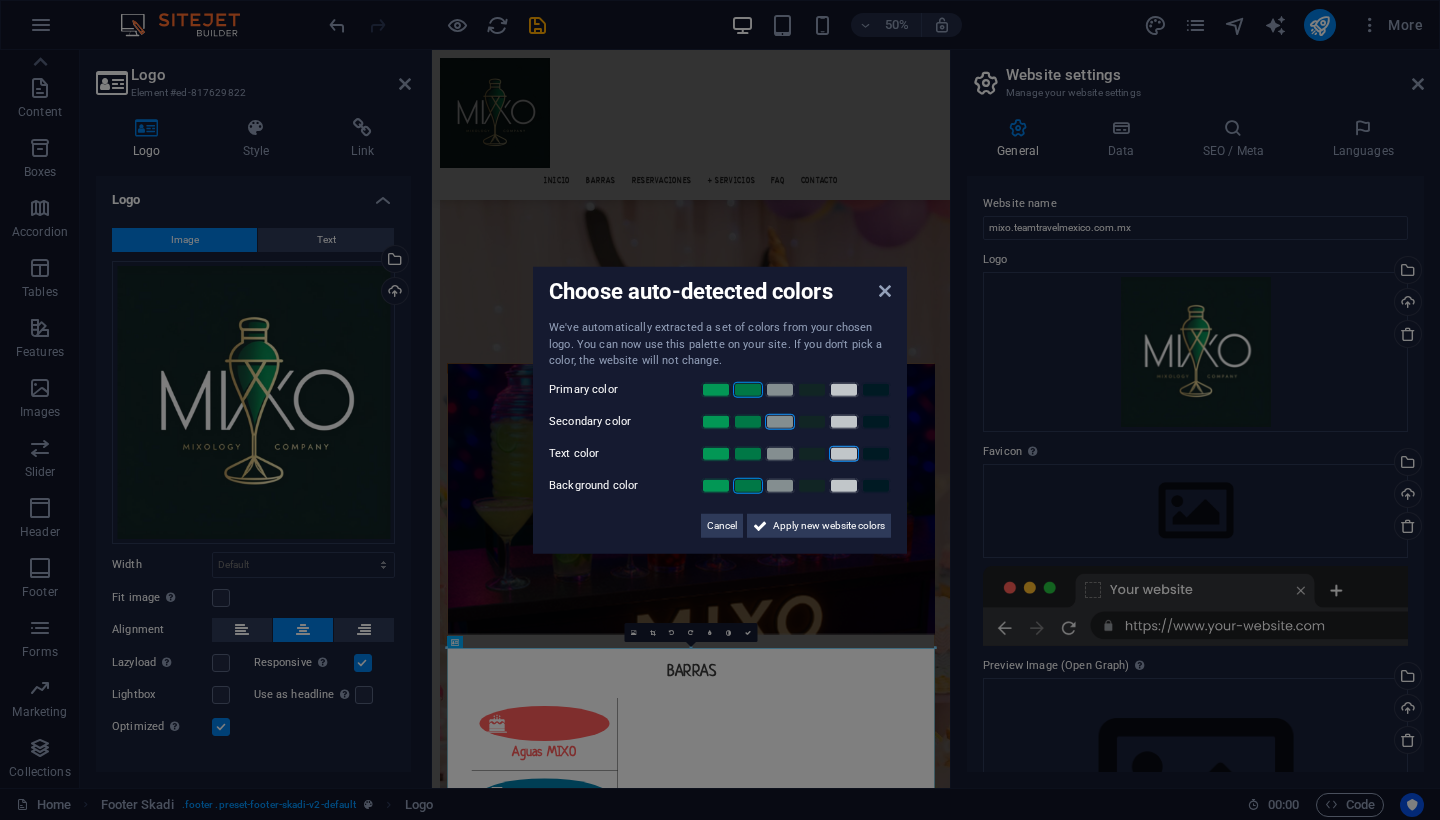 click at bounding box center [748, 485] 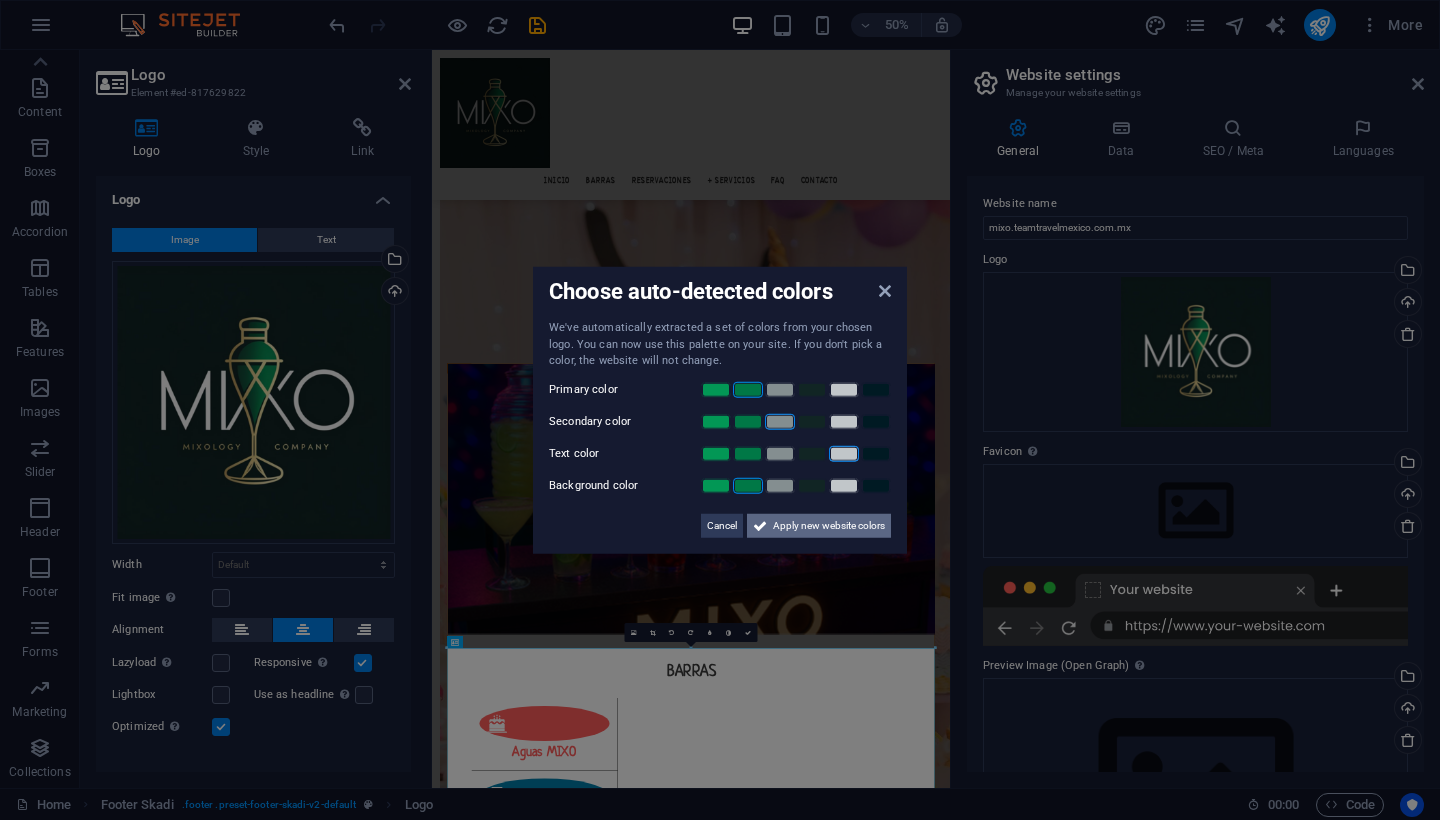 click on "Apply new website colors" at bounding box center [829, 525] 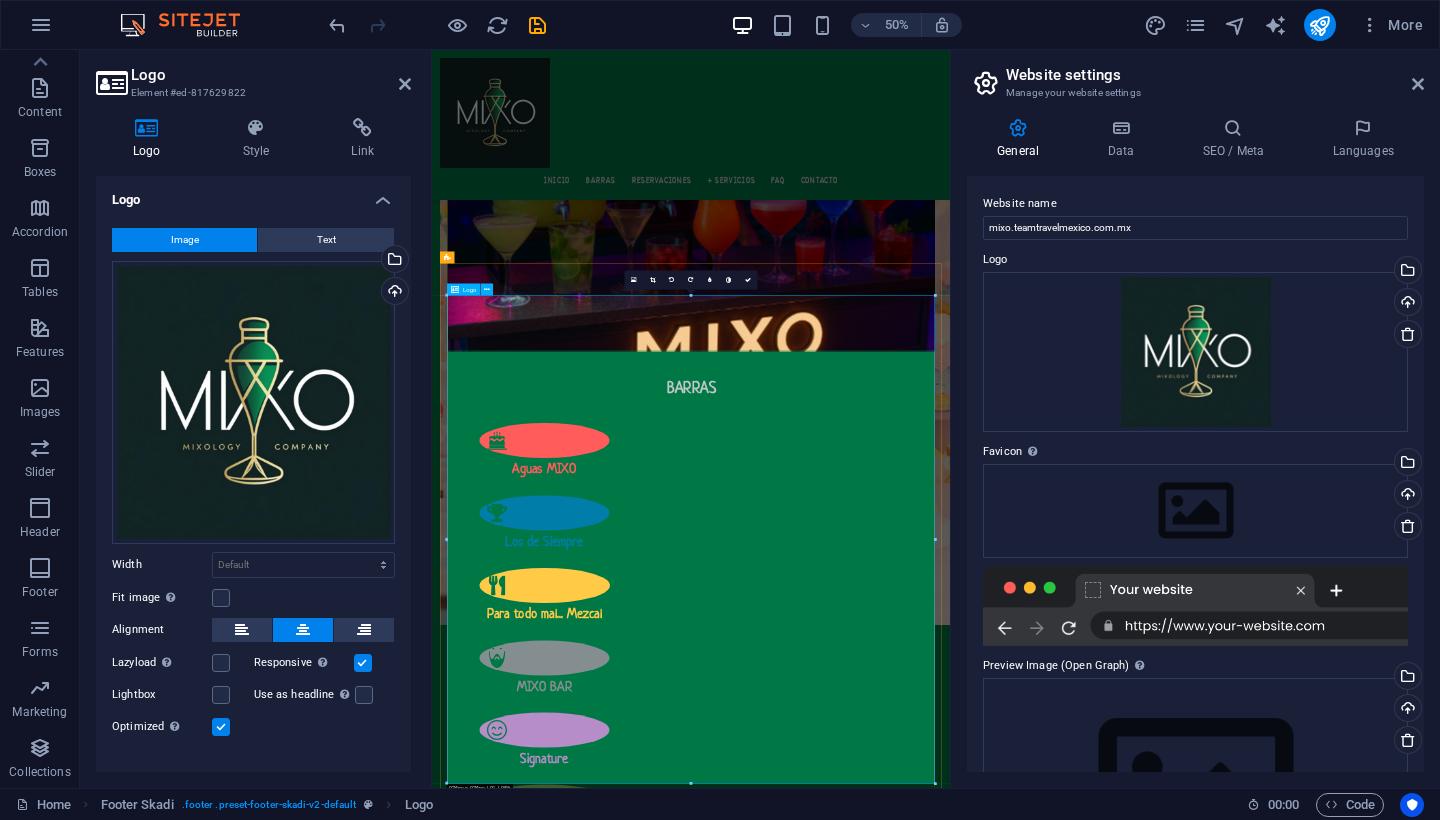 scroll, scrollTop: 3185, scrollLeft: 0, axis: vertical 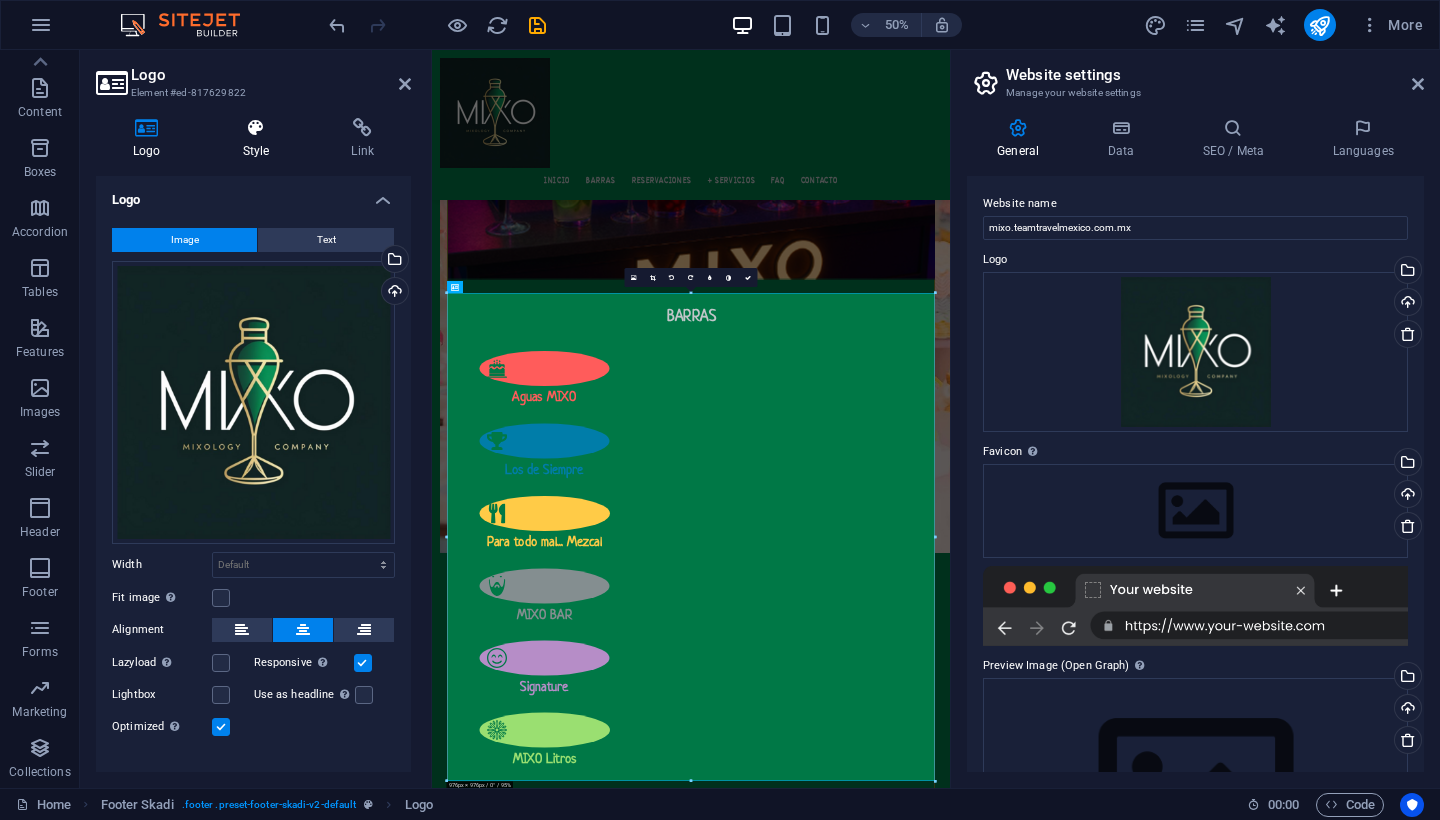 click at bounding box center [256, 128] 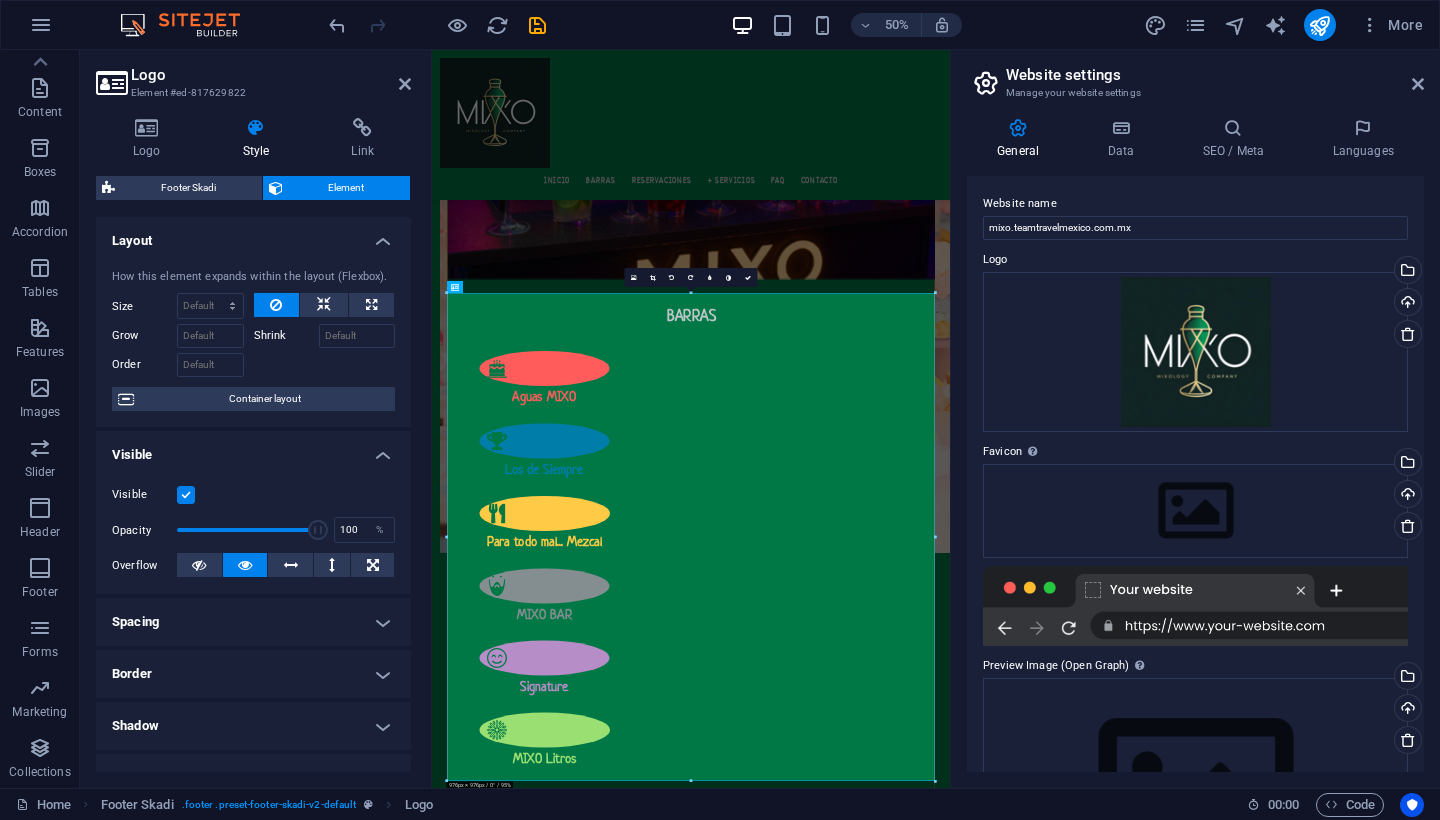 scroll, scrollTop: 0, scrollLeft: 0, axis: both 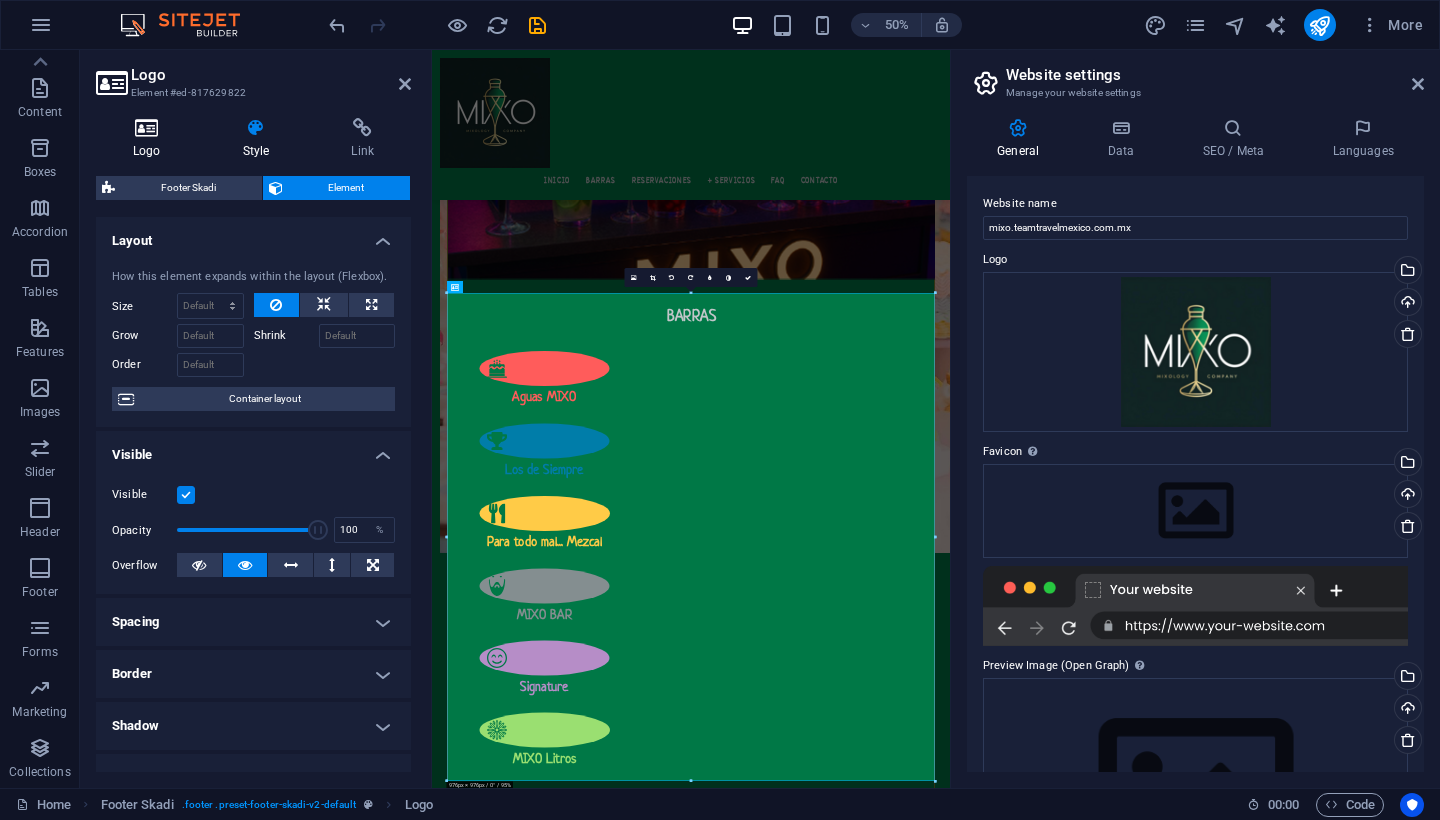 click at bounding box center (147, 128) 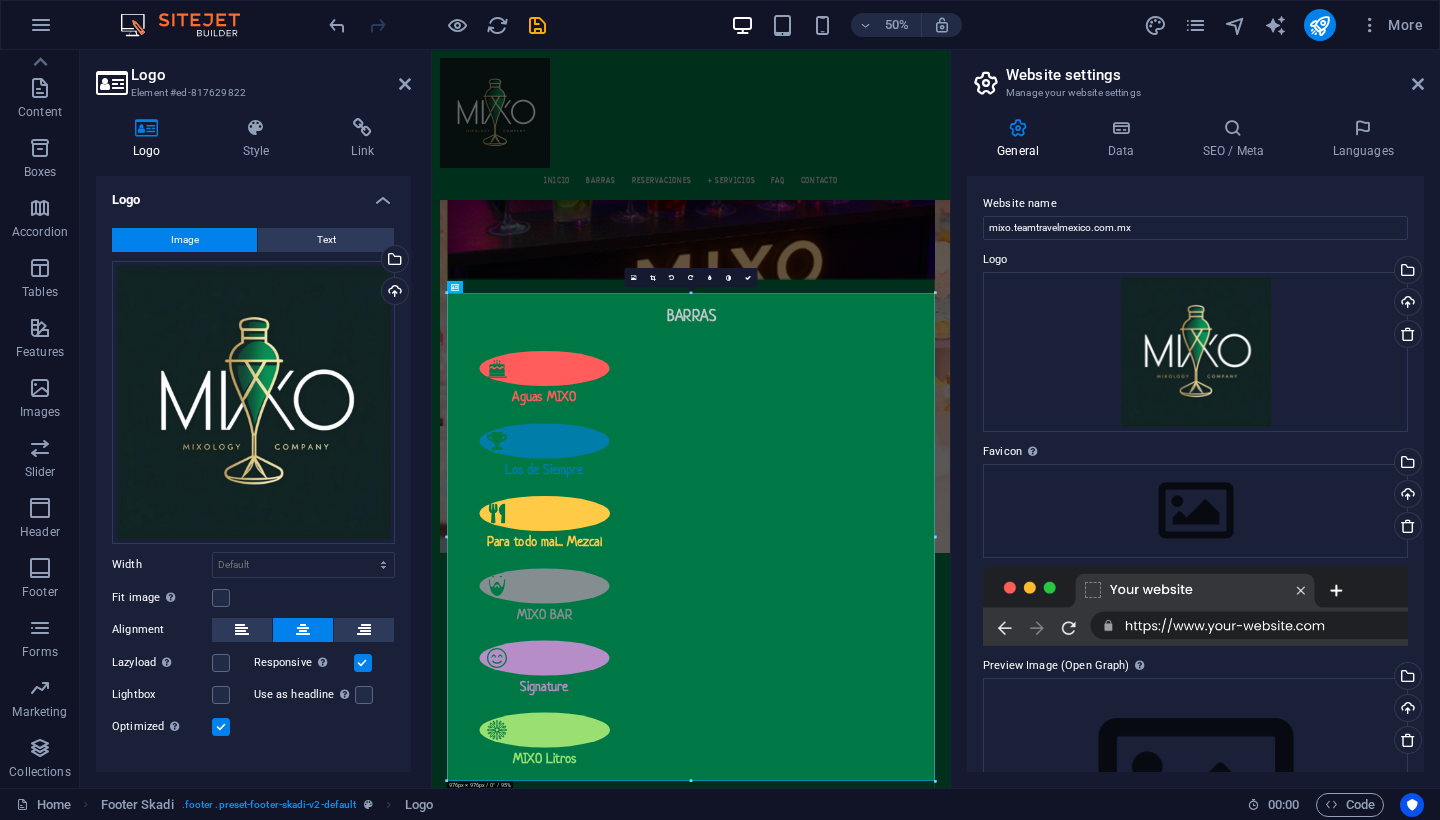 scroll, scrollTop: 26, scrollLeft: 0, axis: vertical 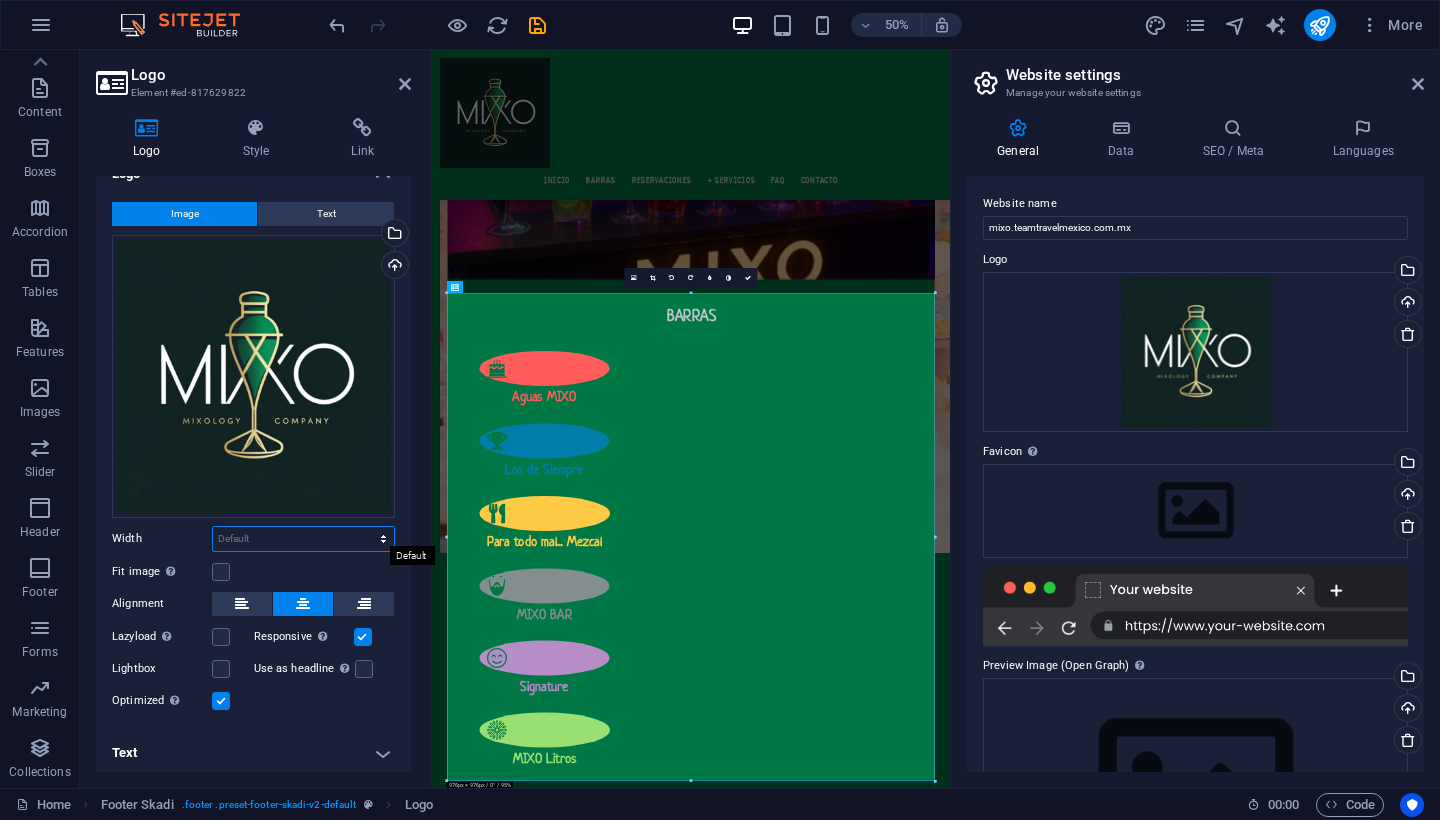 click on "Default auto px rem % em vh vw" at bounding box center (303, 539) 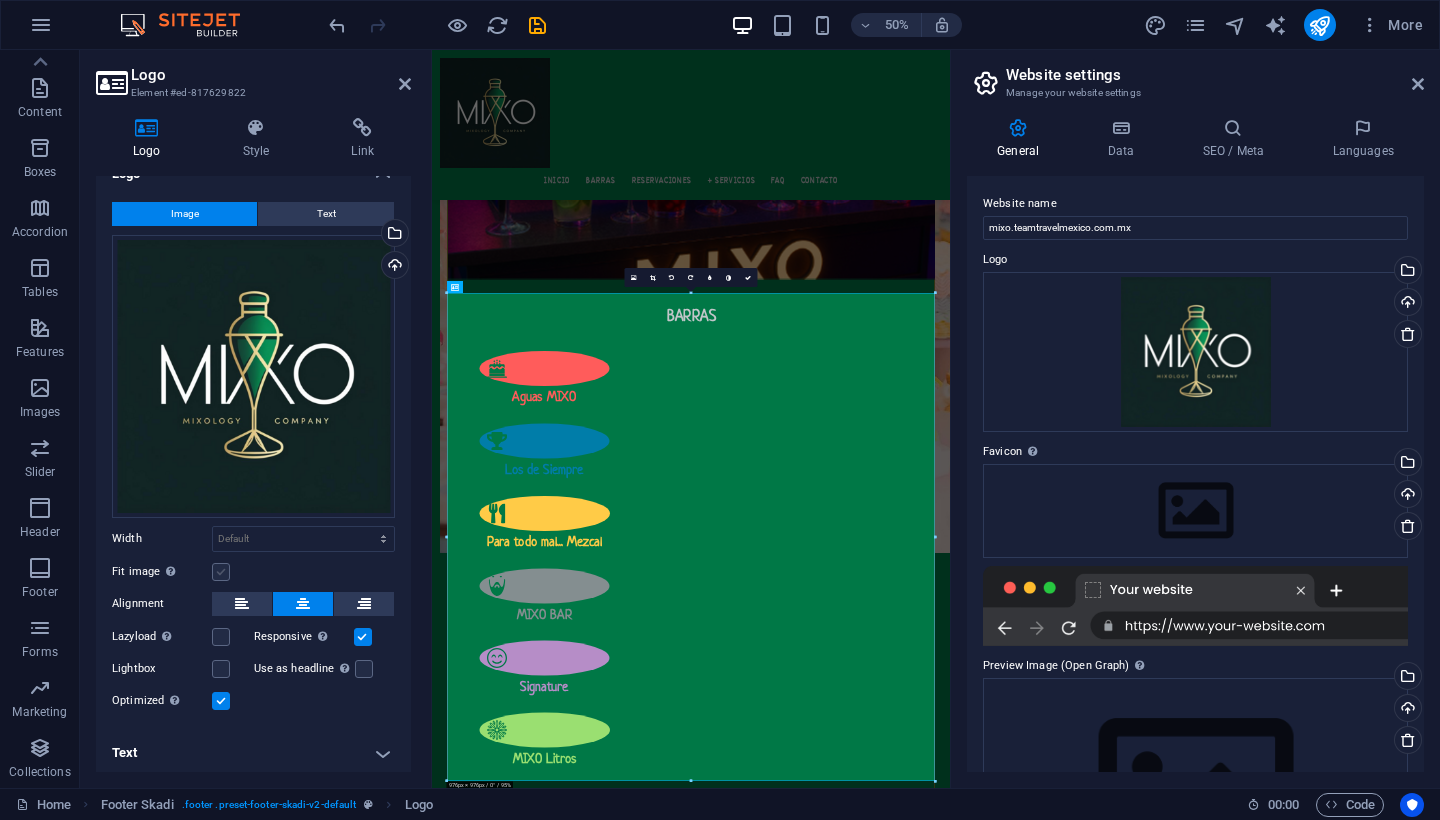 click at bounding box center [221, 572] 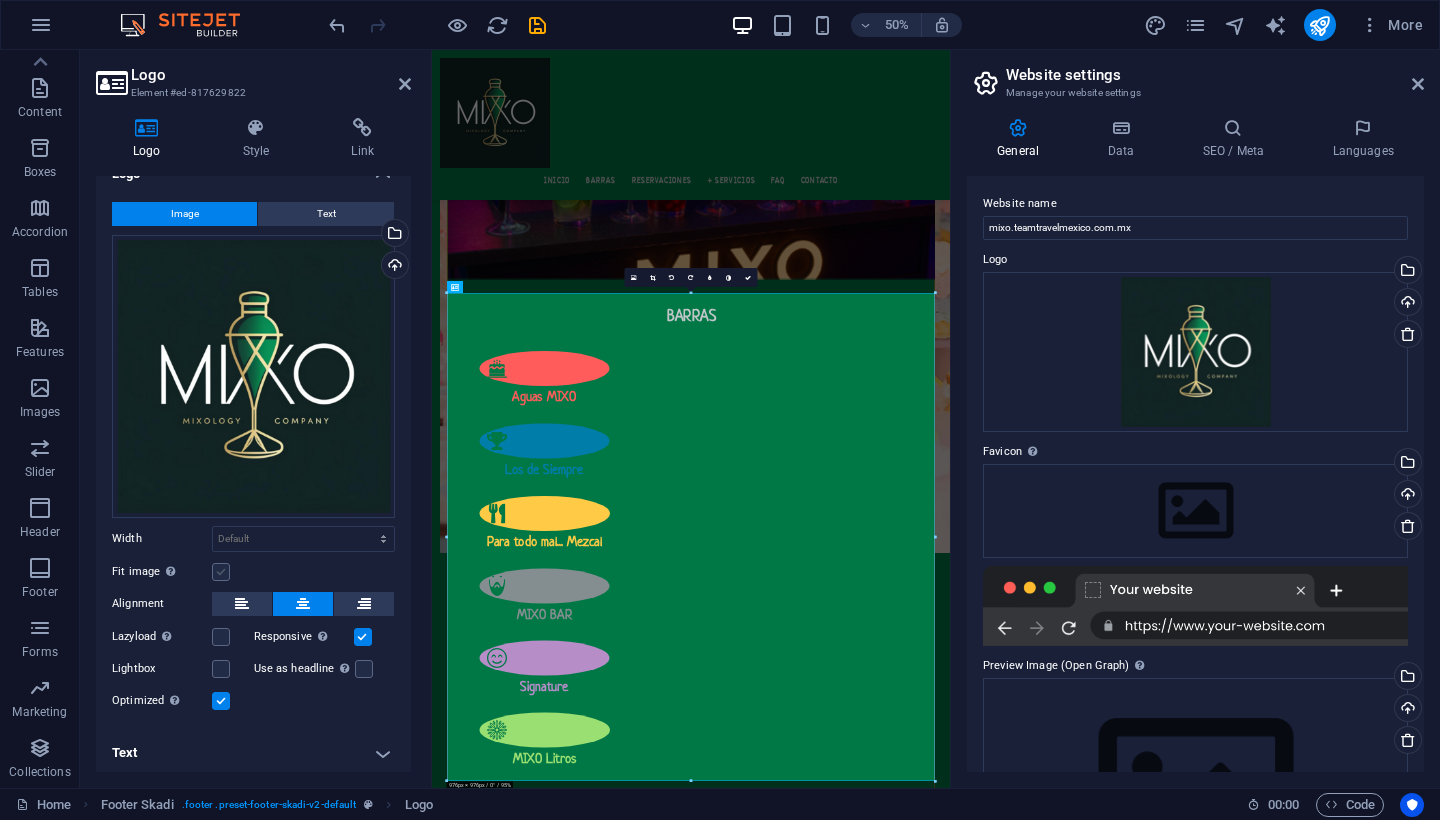 click on "Fit image Automatically fit image to a fixed width and height" at bounding box center (0, 0) 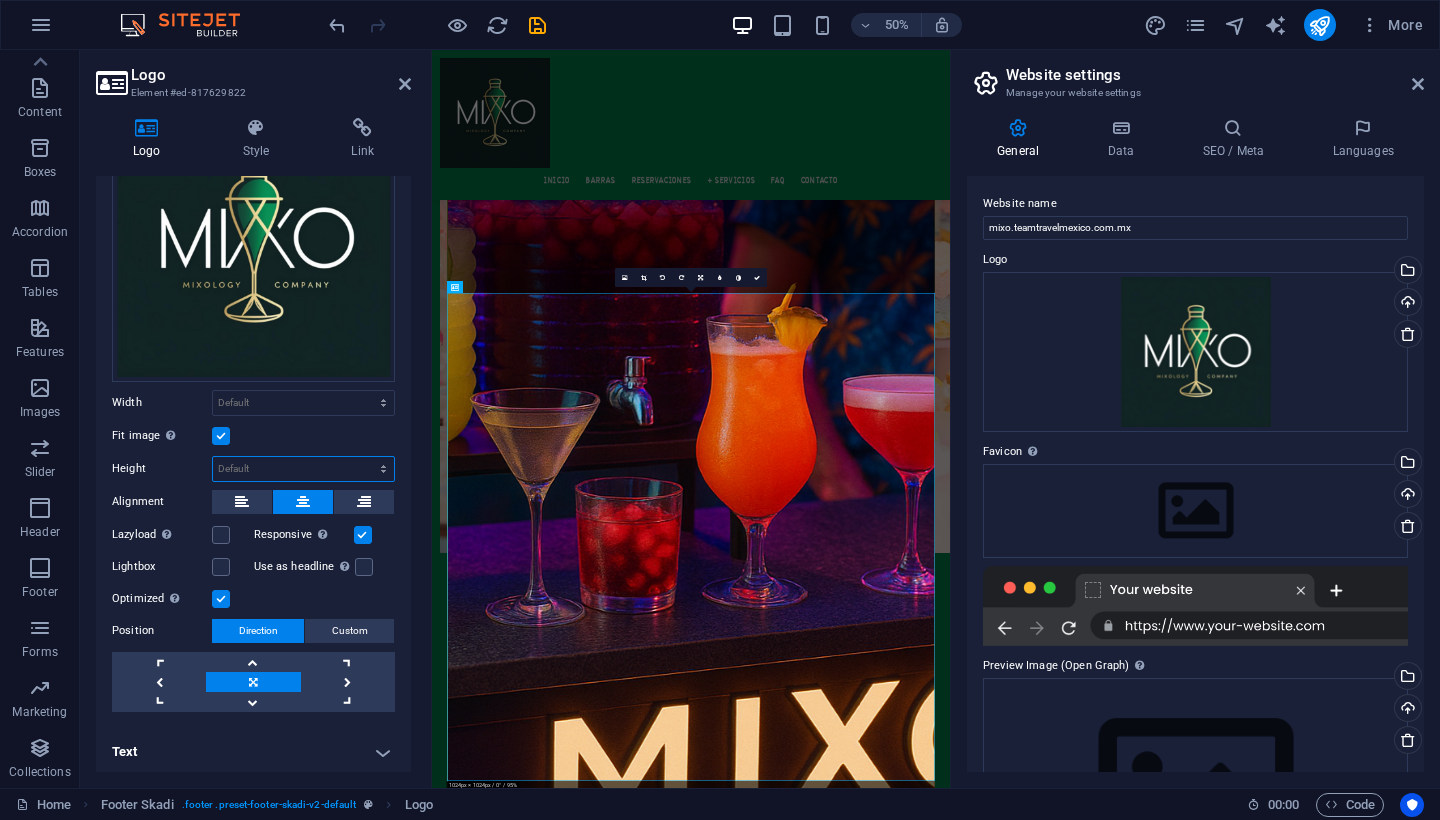 scroll, scrollTop: 161, scrollLeft: 0, axis: vertical 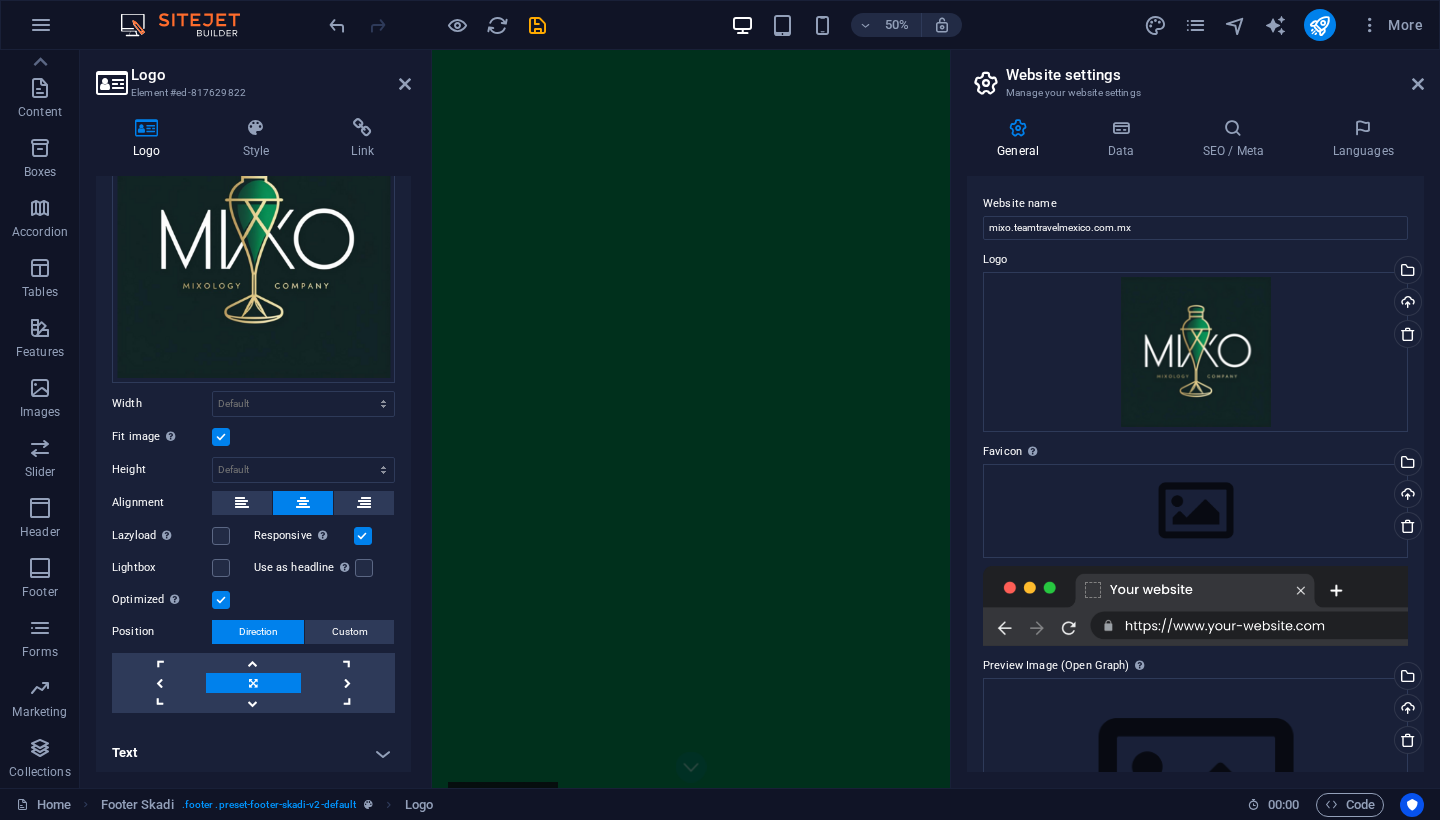 click on "Website settings Manage your website settings  General  Data  SEO / Meta  Languages Website name mixo.teamtravelmexico.com.mx Logo Drag files here, click to choose files or select files from Files or our free stock photos & videos Select files from the file manager, stock photos, or upload file(s) Upload Favicon Set the favicon of your website here. A favicon is a small icon shown in the browser tab next to your website title. It helps visitors identify your website. Drag files here, click to choose files or select files from Files or our free stock photos & videos Select files from the file manager, stock photos, or upload file(s) Upload Preview Image (Open Graph) This image will be shown when the website is shared on social networks Drag files here, click to choose files or select files from Files or our free stock photos & videos Select files from the file manager, stock photos, or upload file(s) Upload Contact data for this website. This can be used everywhere on the website and will update automatically." at bounding box center (1195, 419) 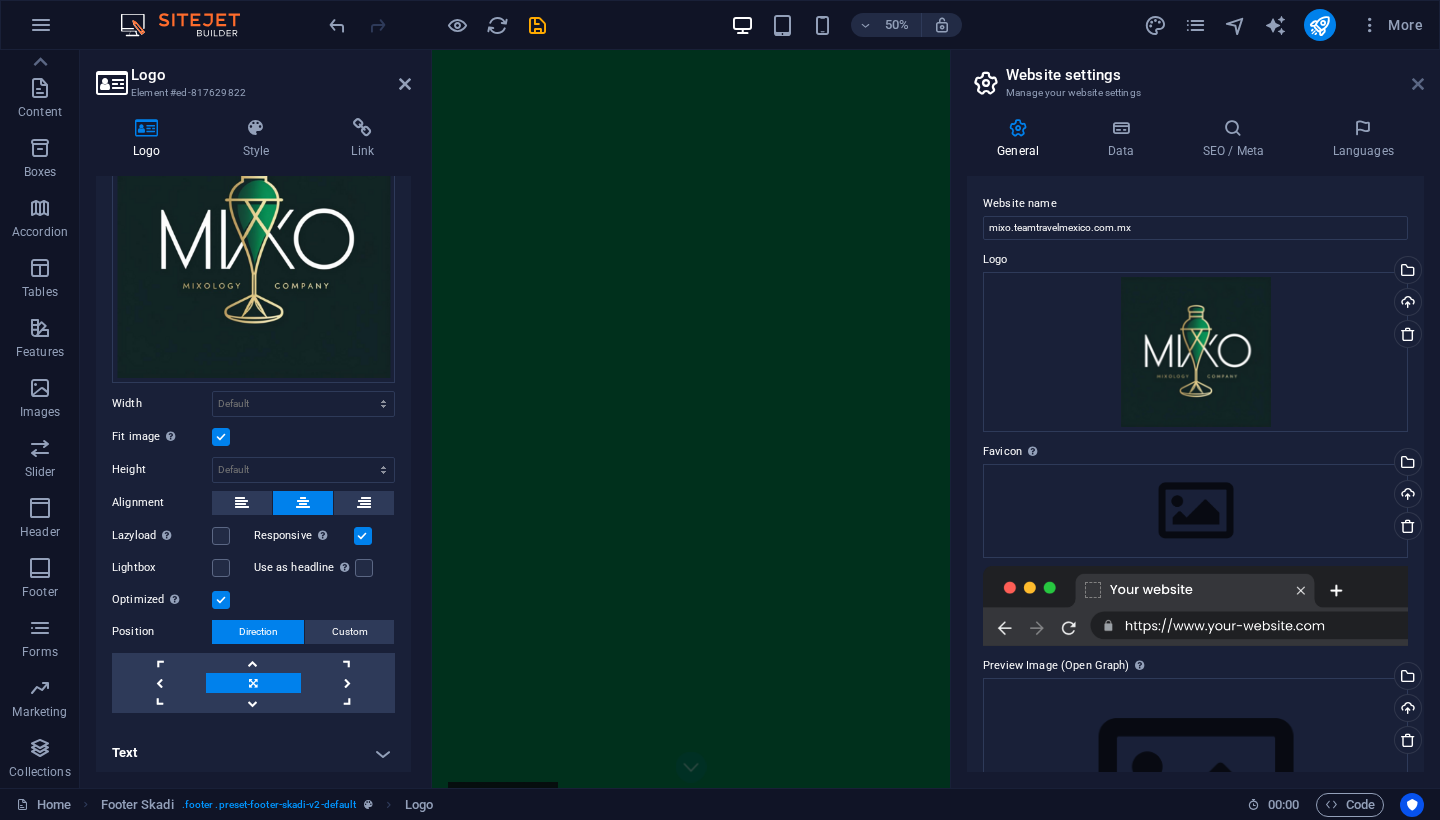click at bounding box center [1418, 84] 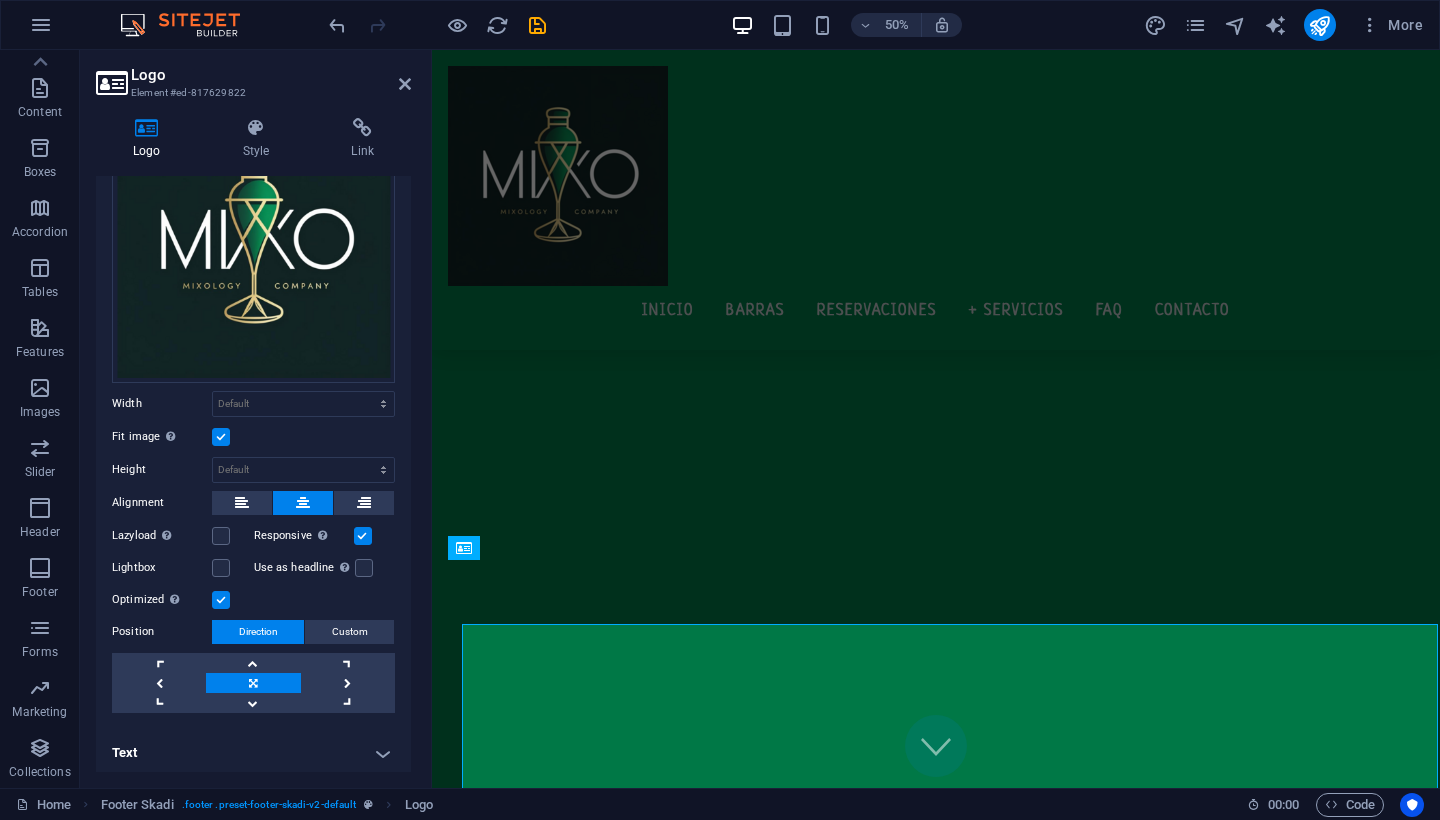 scroll, scrollTop: 3097, scrollLeft: 0, axis: vertical 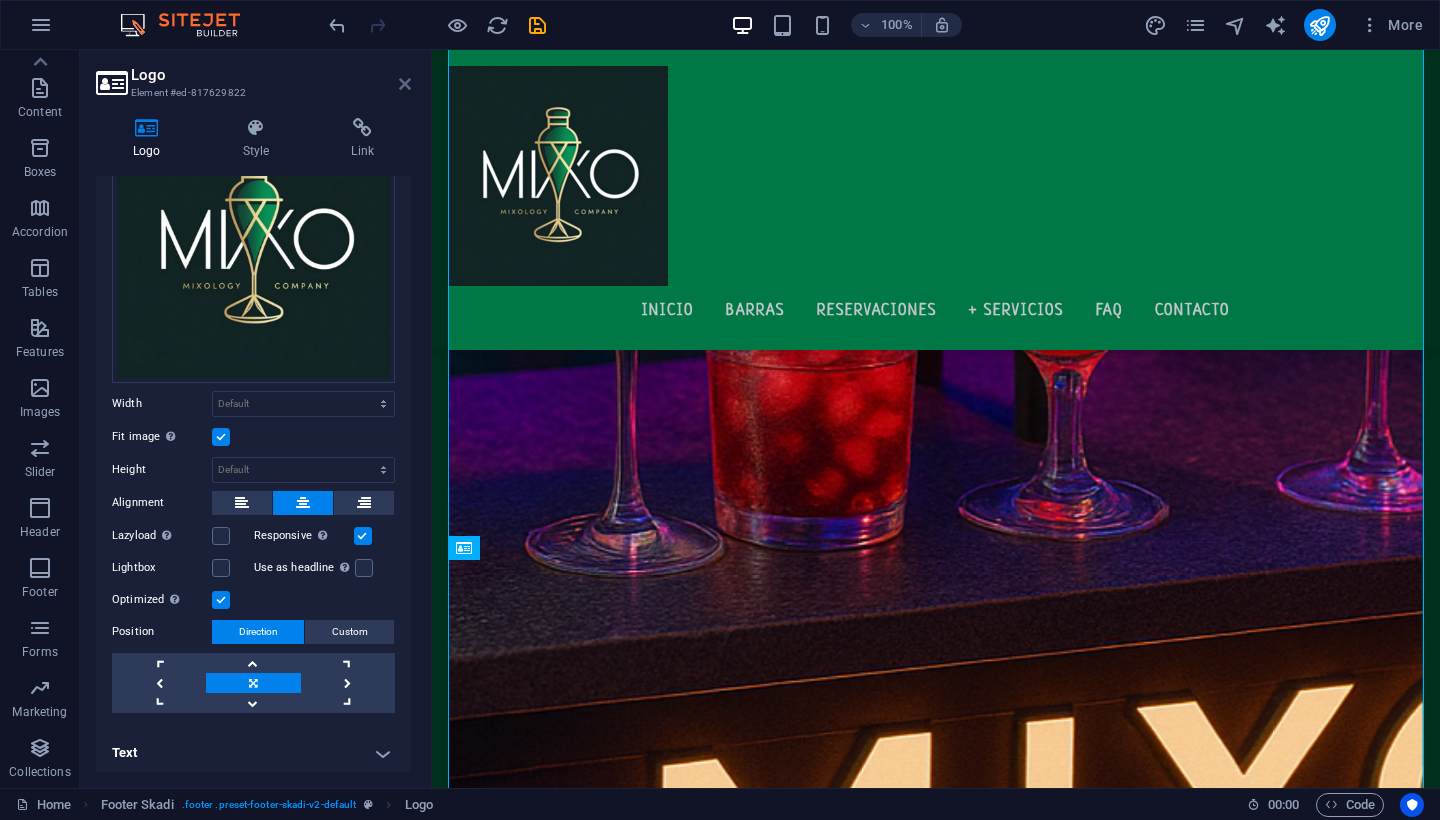 click at bounding box center [405, 84] 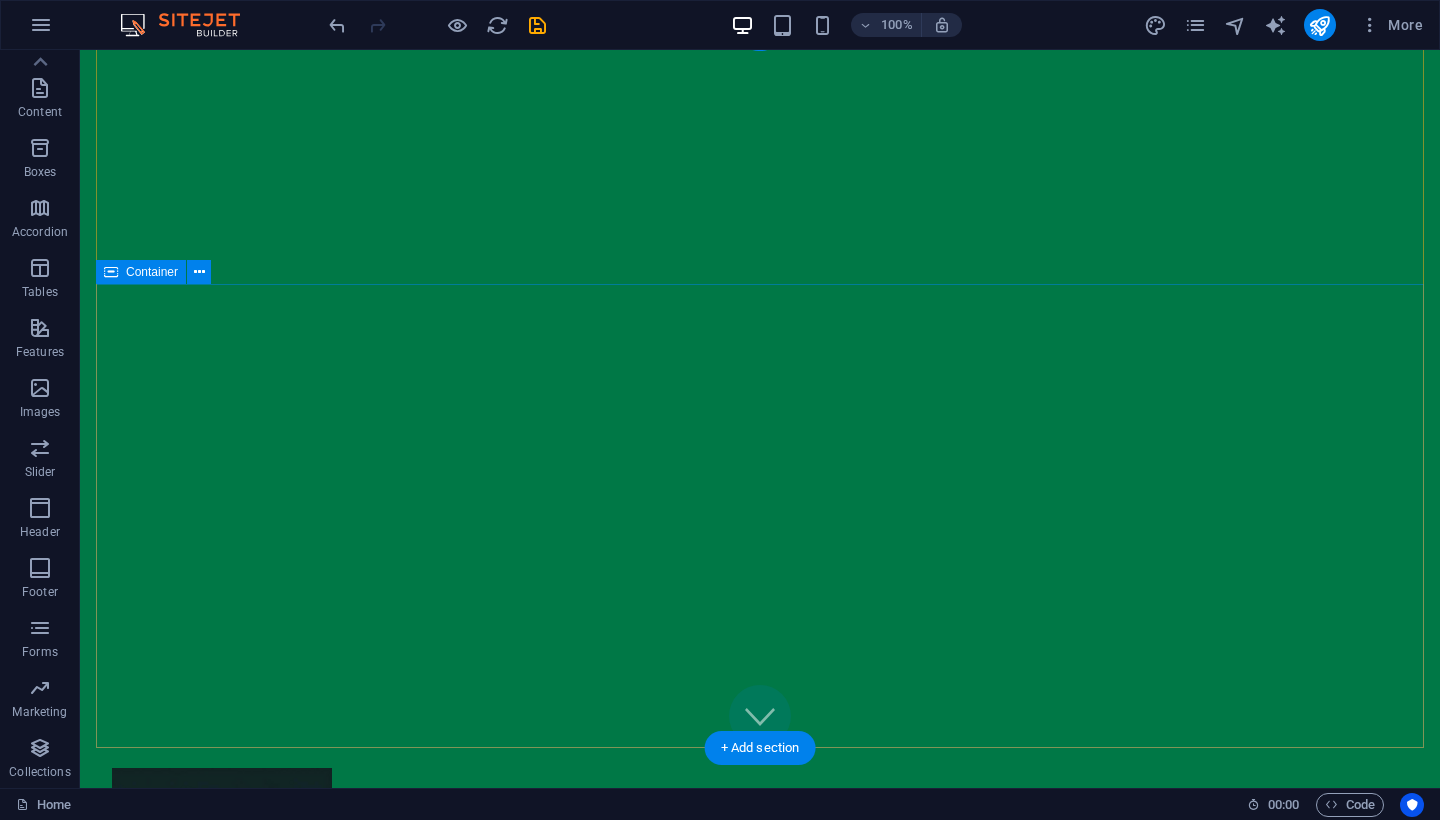 scroll, scrollTop: 34, scrollLeft: 0, axis: vertical 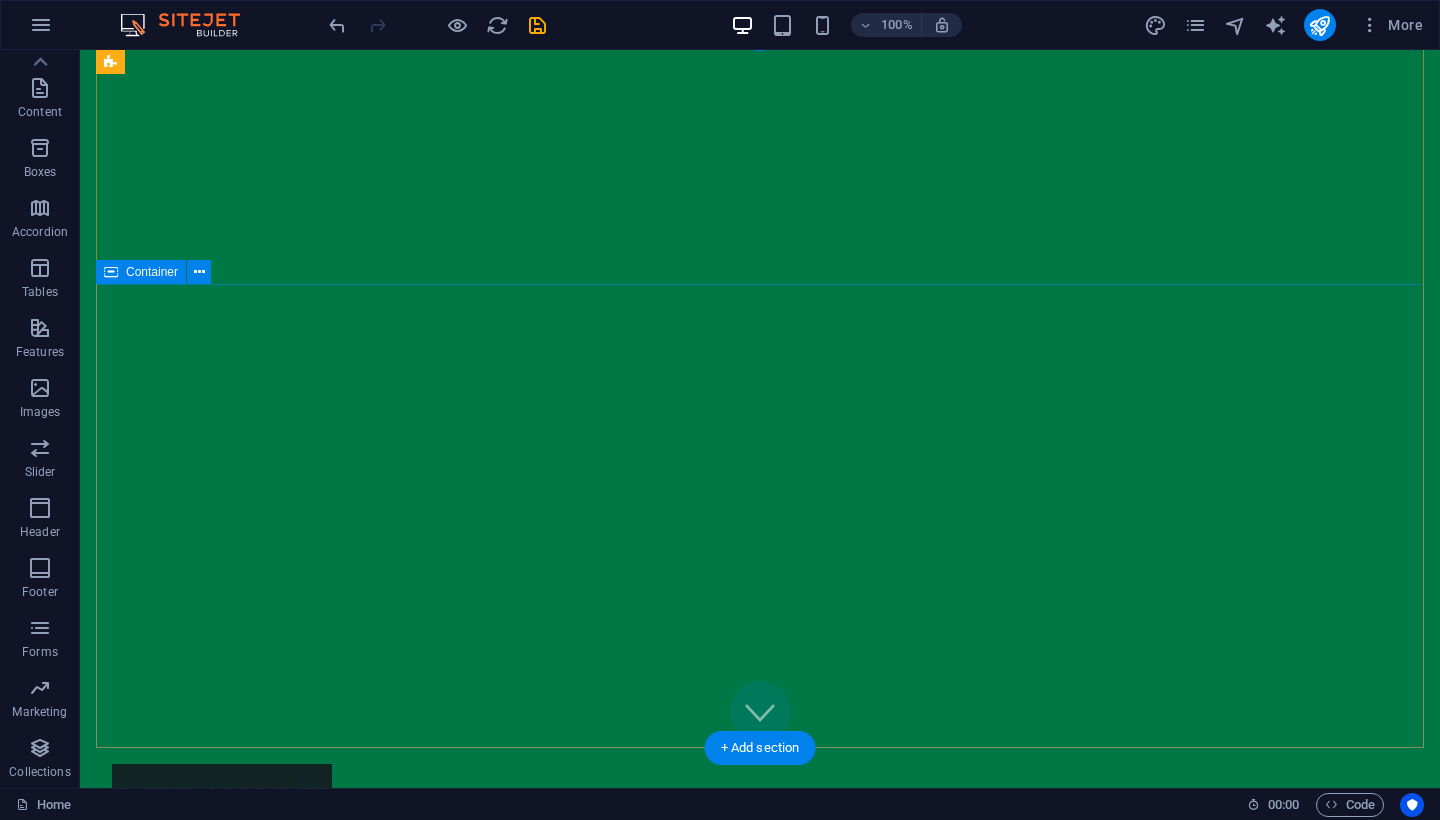 click at bounding box center (760, 1160) 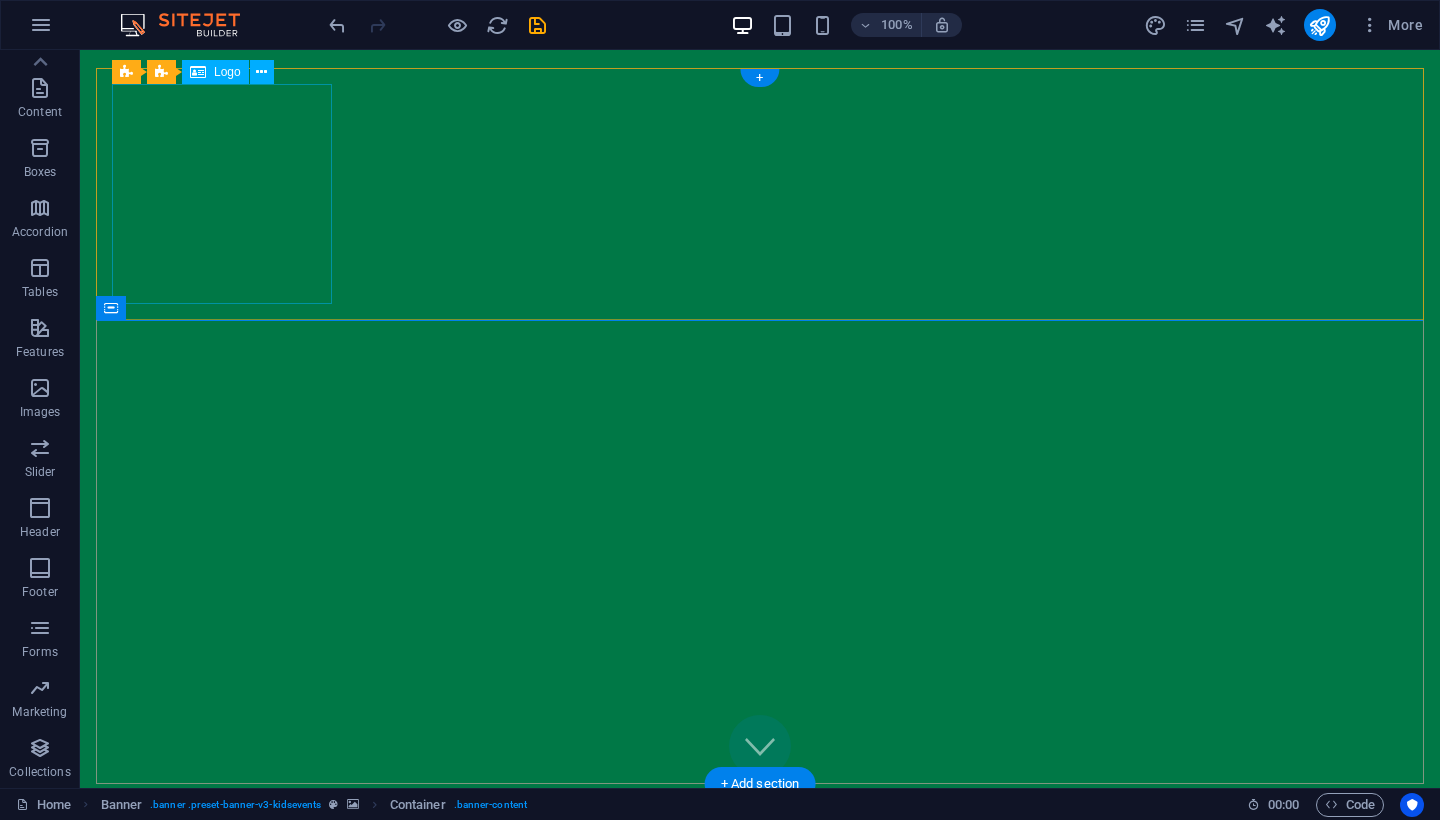 scroll, scrollTop: 0, scrollLeft: 0, axis: both 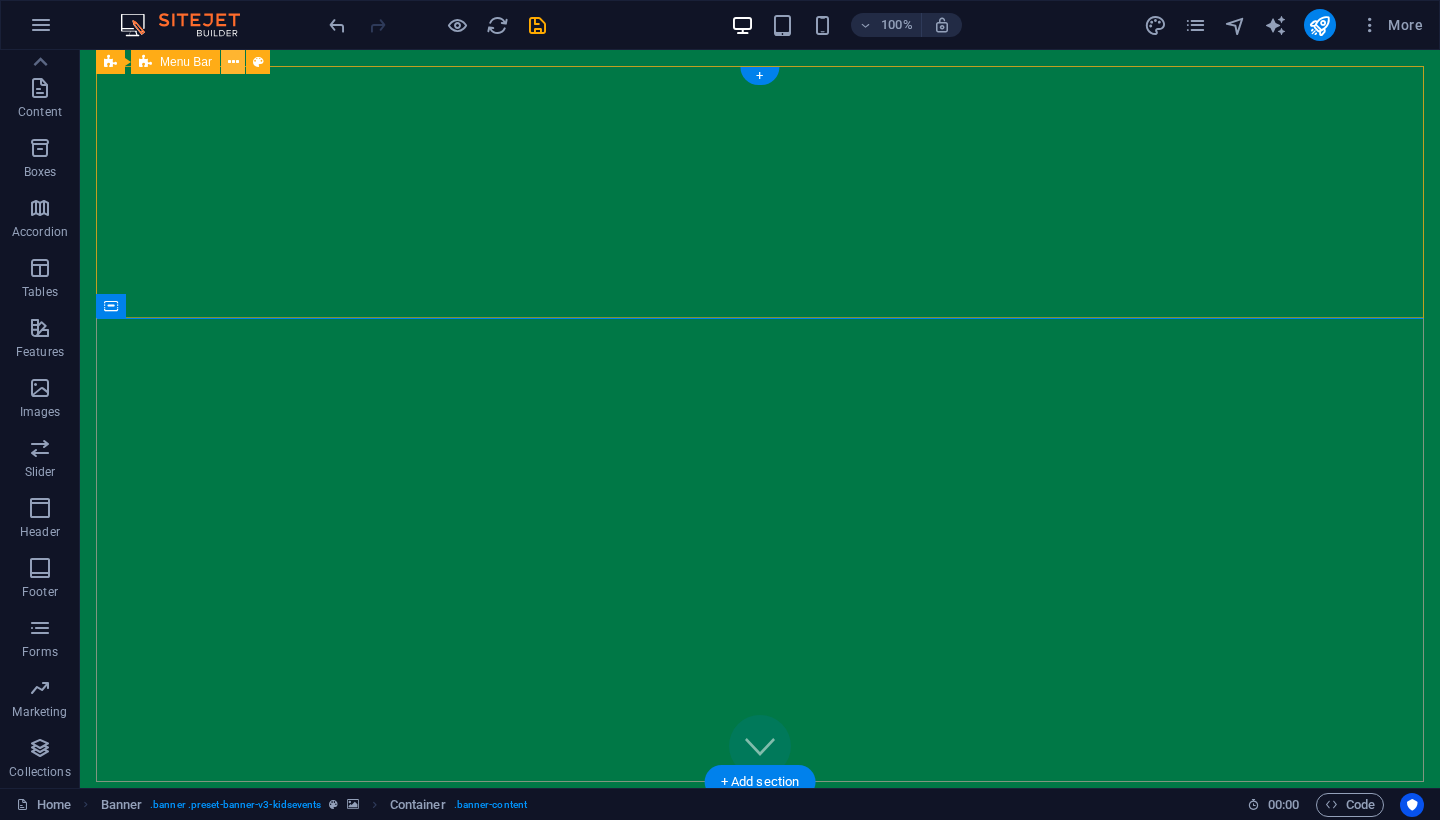 click at bounding box center (233, 62) 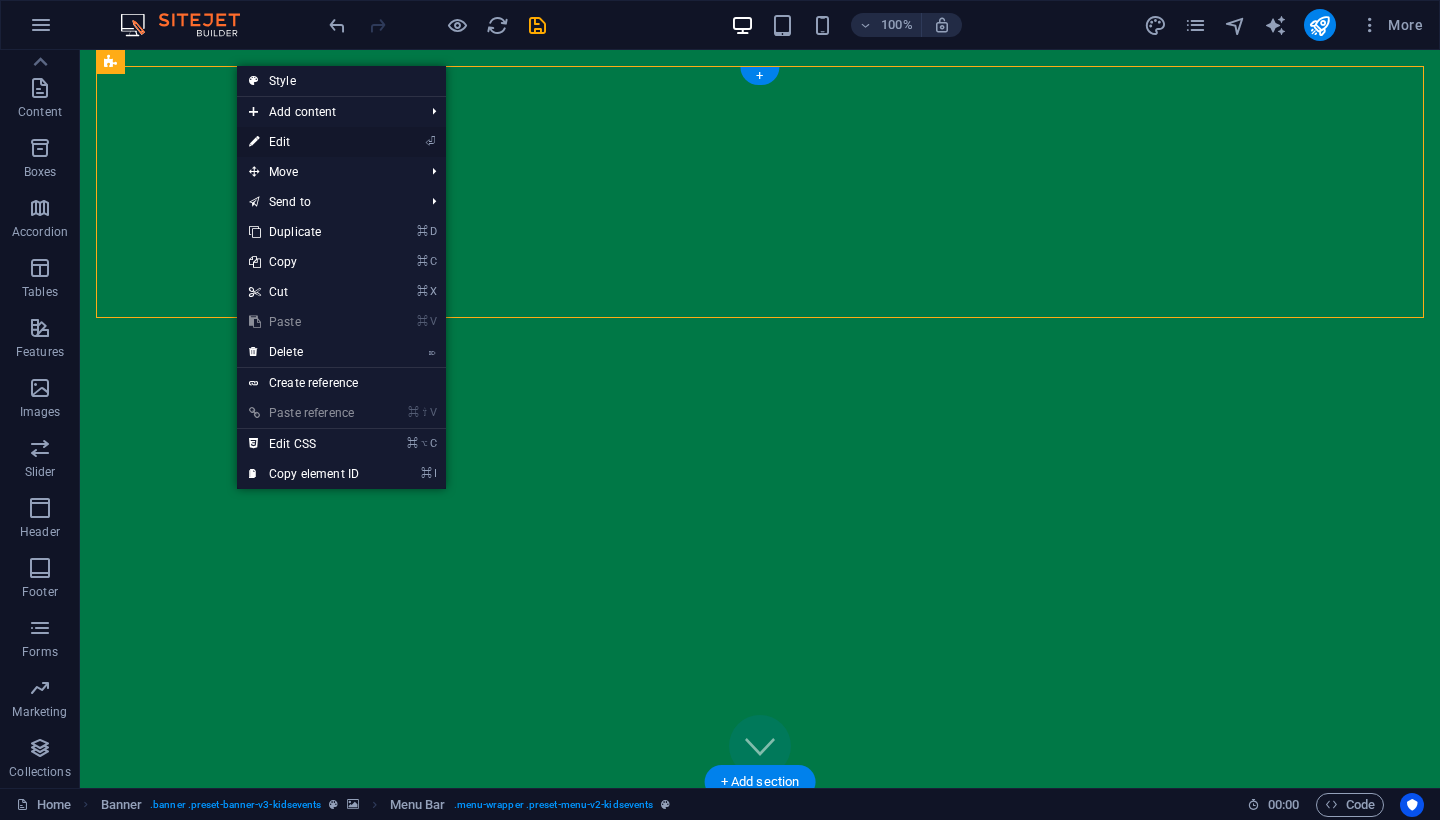 click on "⏎  Edit" at bounding box center (304, 142) 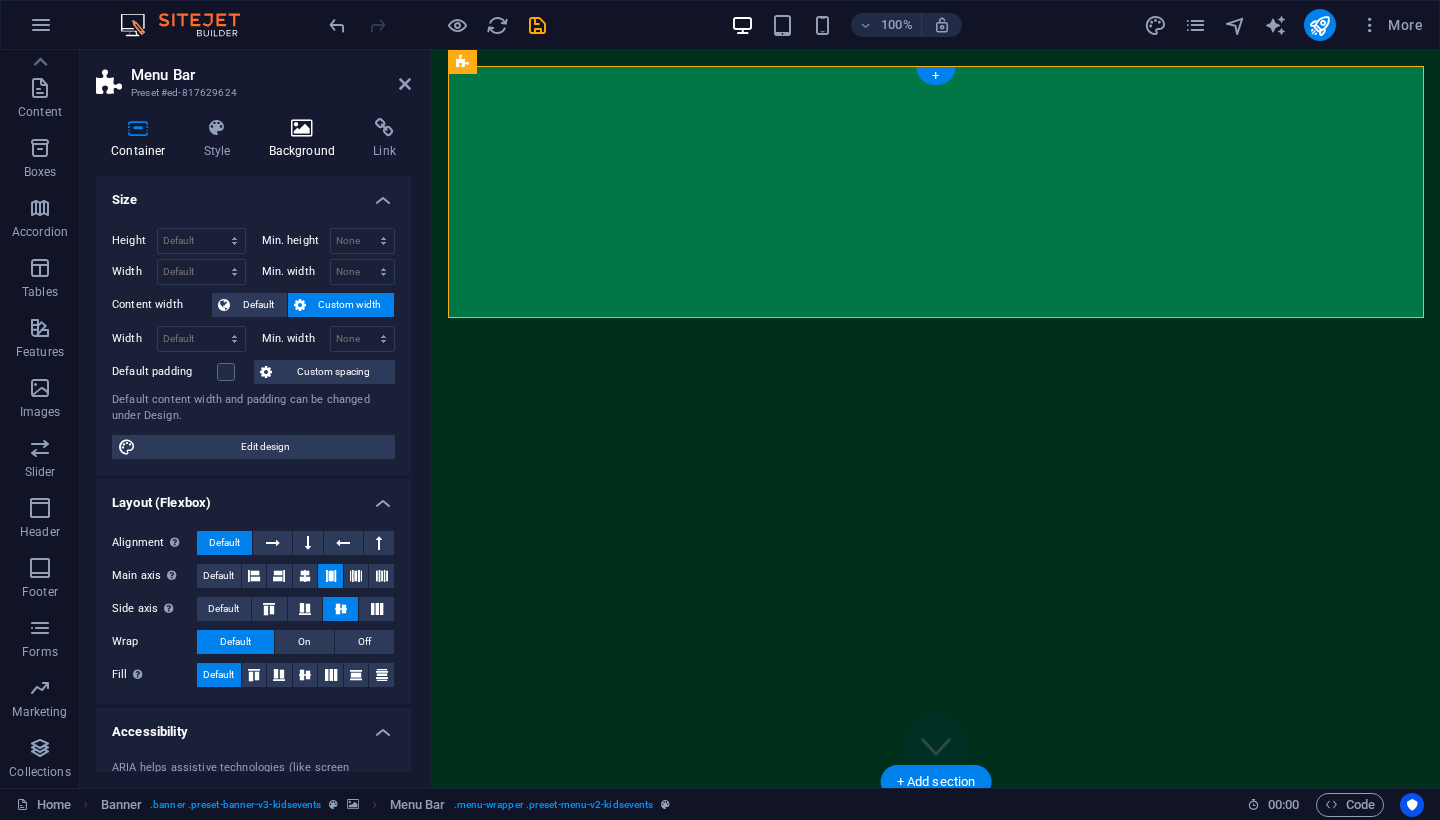 click at bounding box center (302, 128) 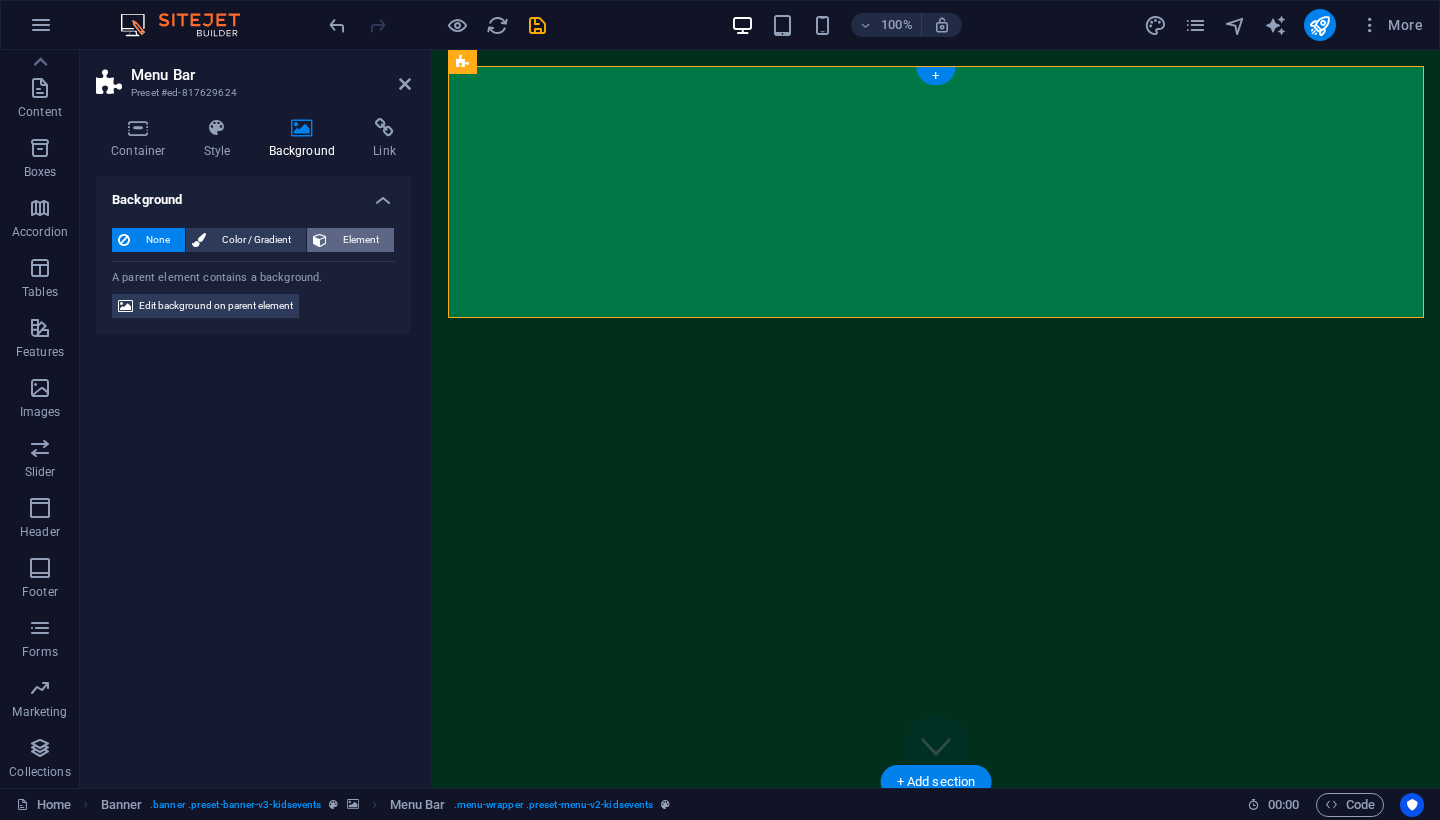 click on "Element" at bounding box center (350, 240) 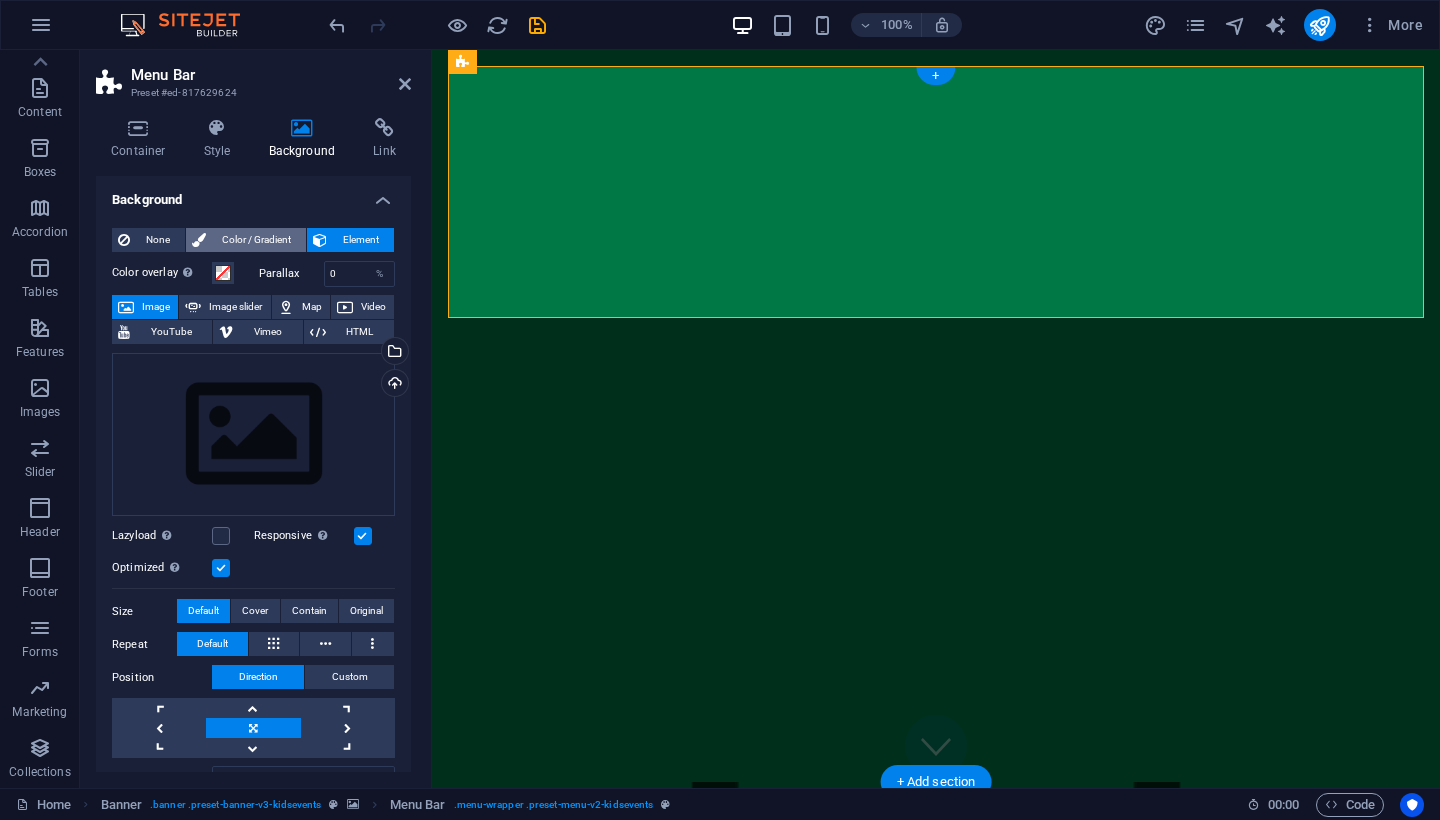 click on "Color / Gradient" at bounding box center [256, 240] 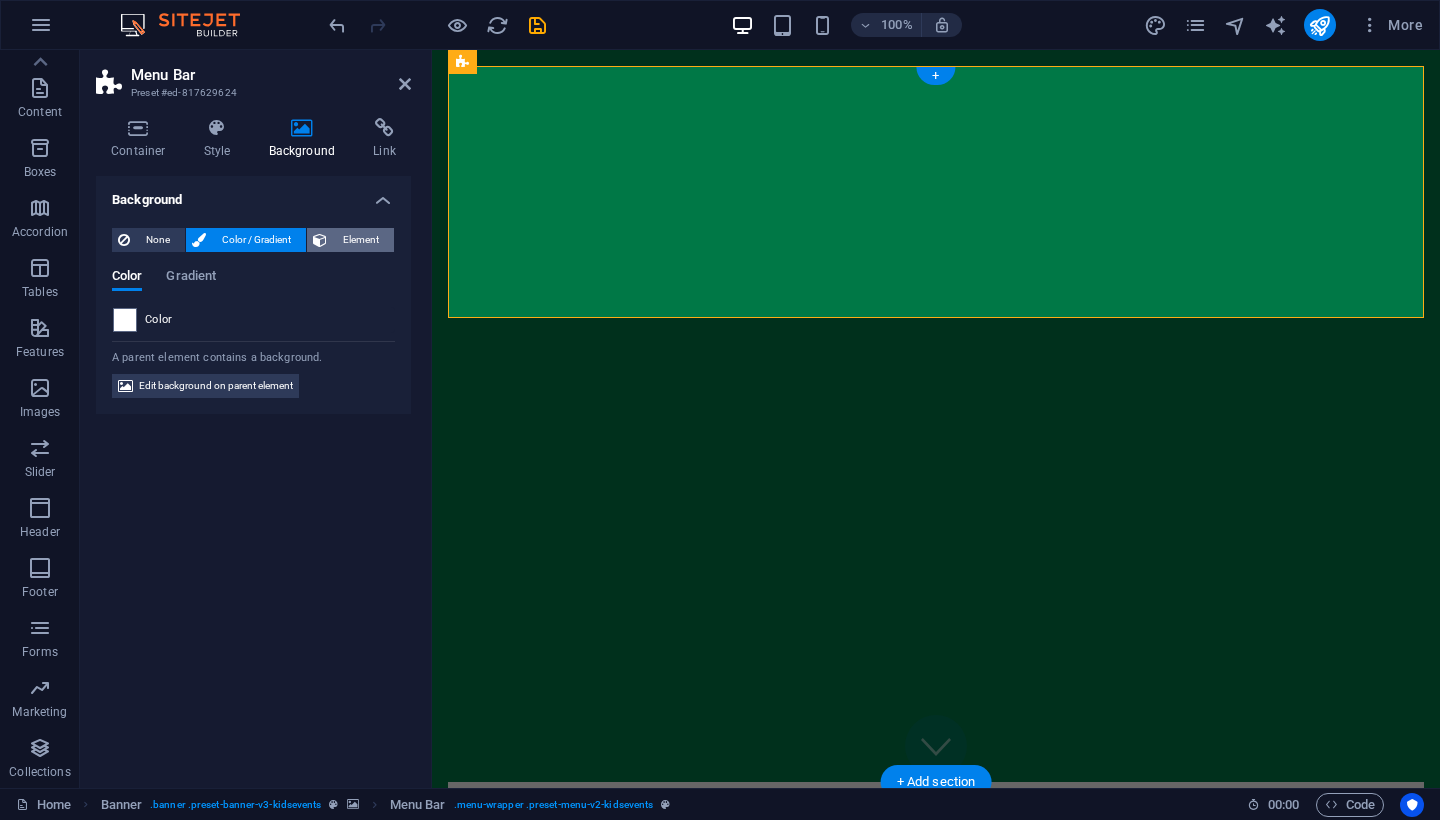 click on "Element" at bounding box center [360, 240] 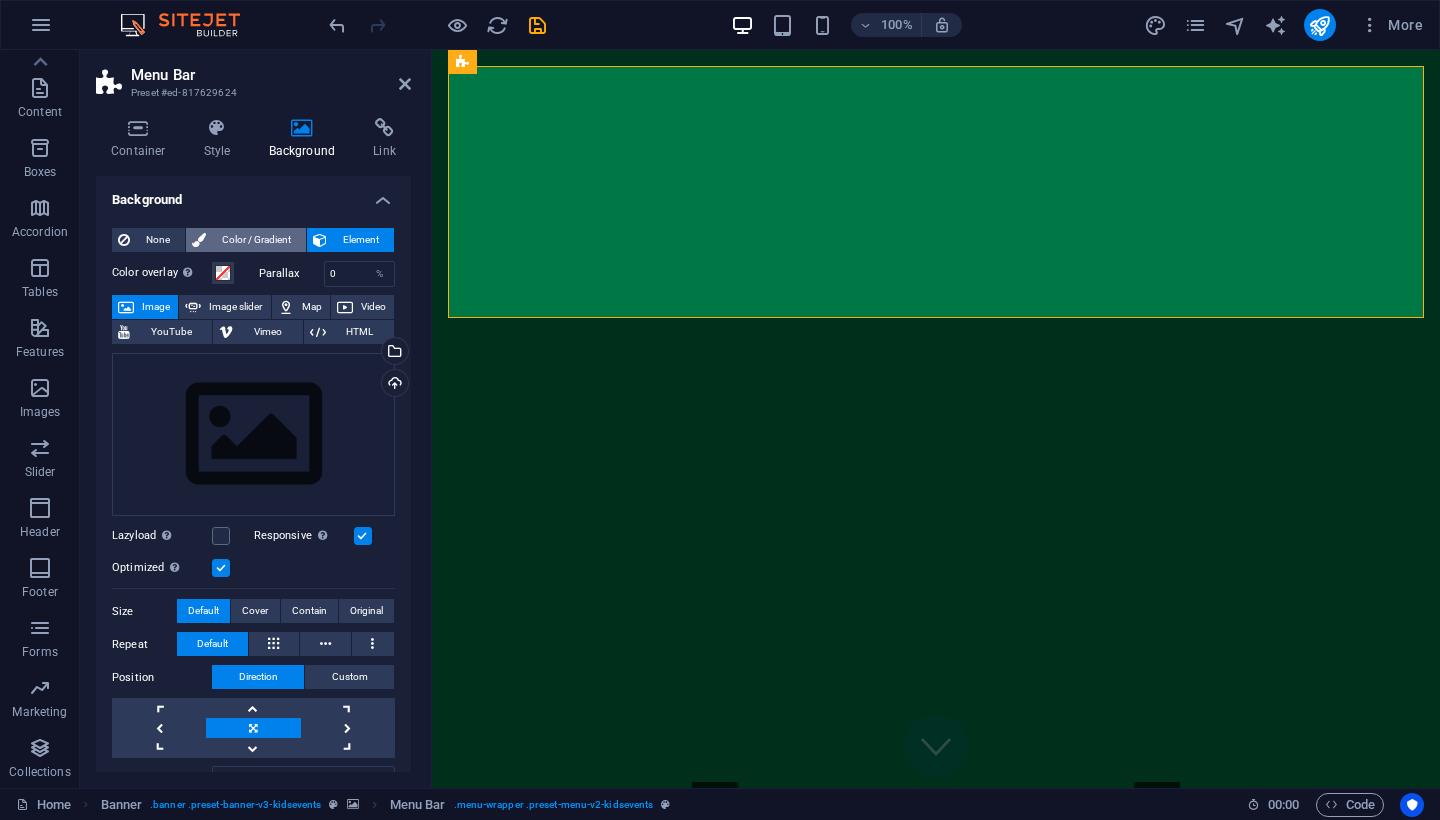 click on "Color / Gradient" at bounding box center (256, 240) 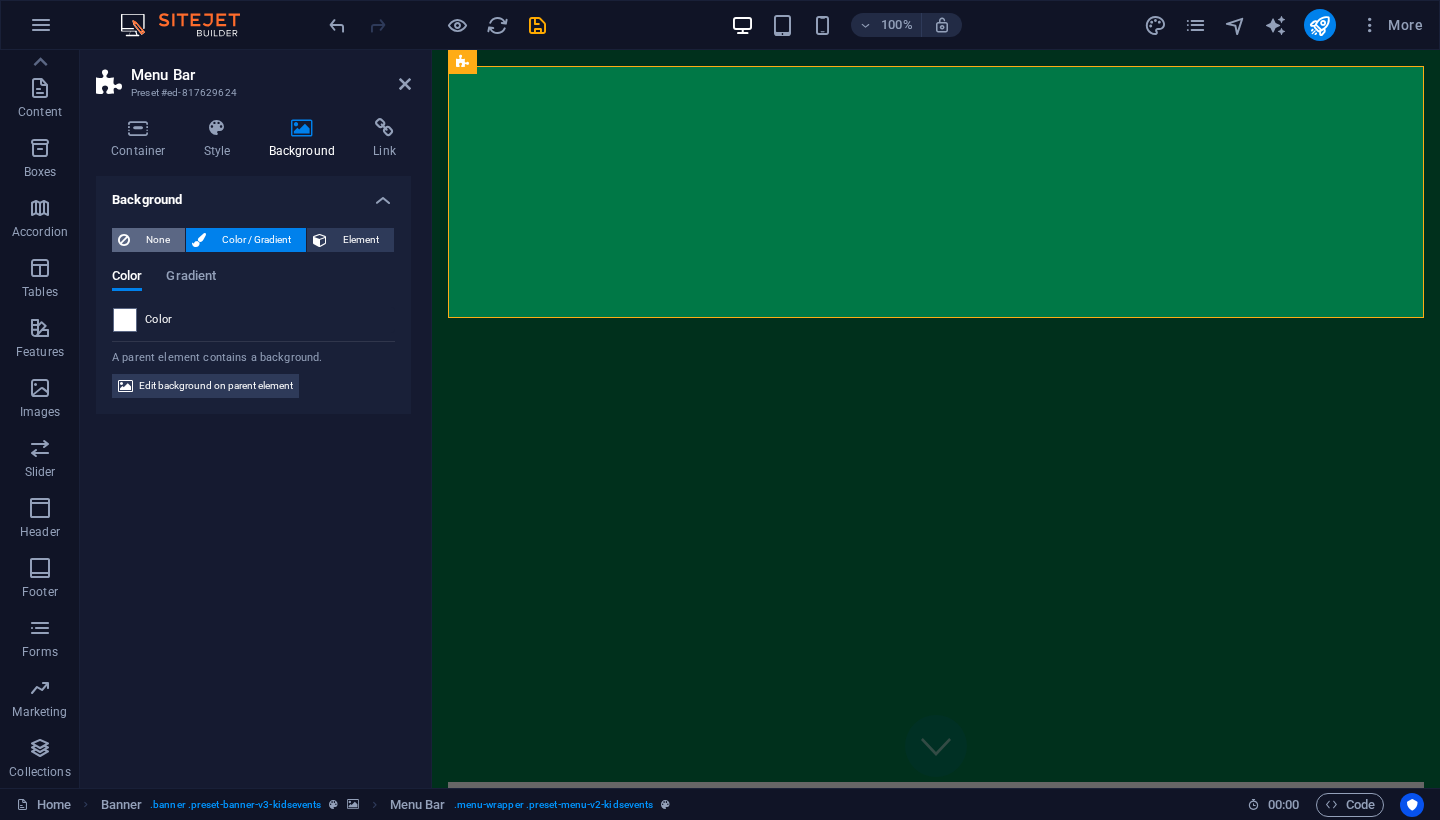 click on "None" at bounding box center [157, 240] 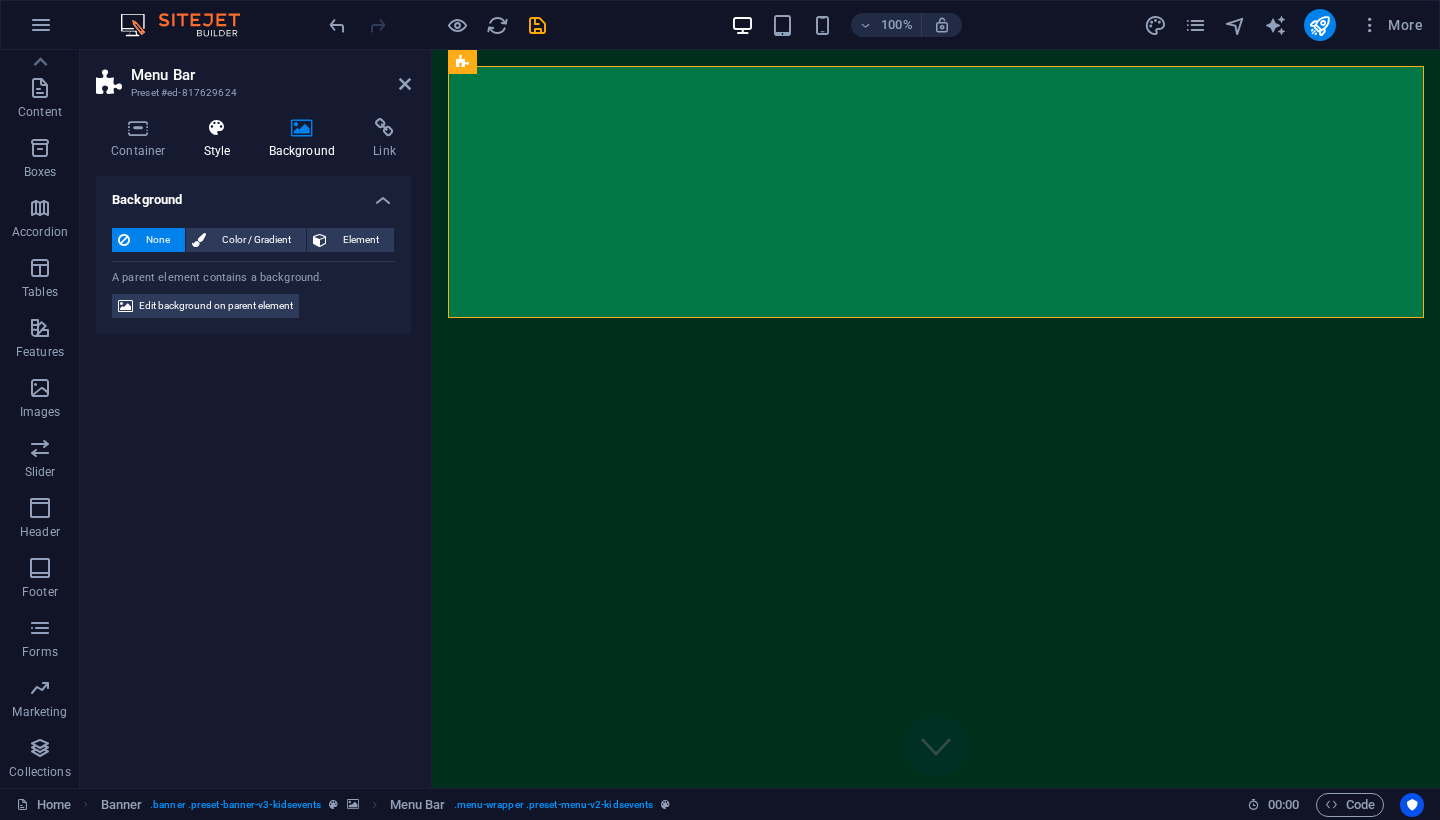 click at bounding box center [217, 128] 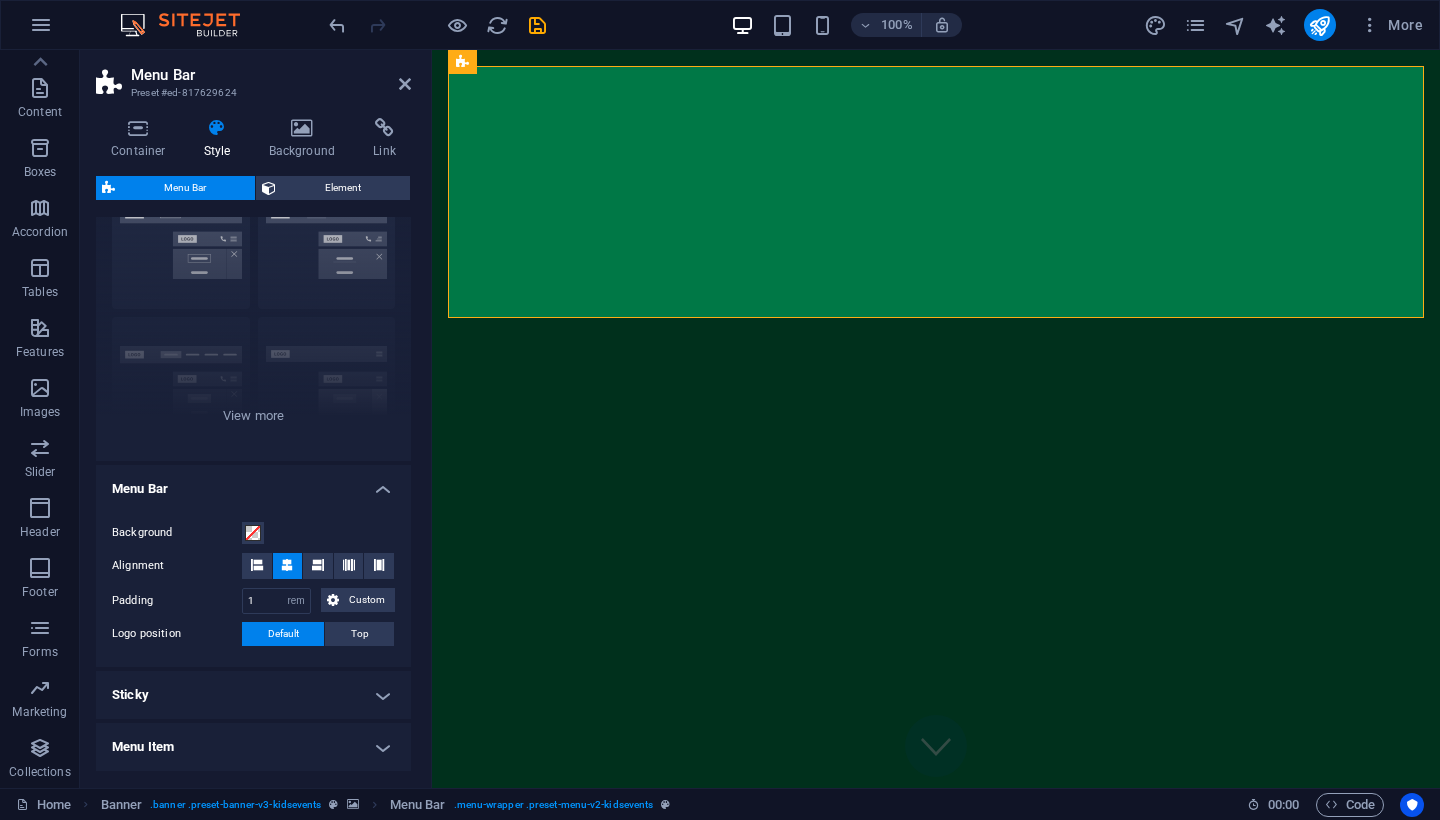 scroll, scrollTop: 211, scrollLeft: 0, axis: vertical 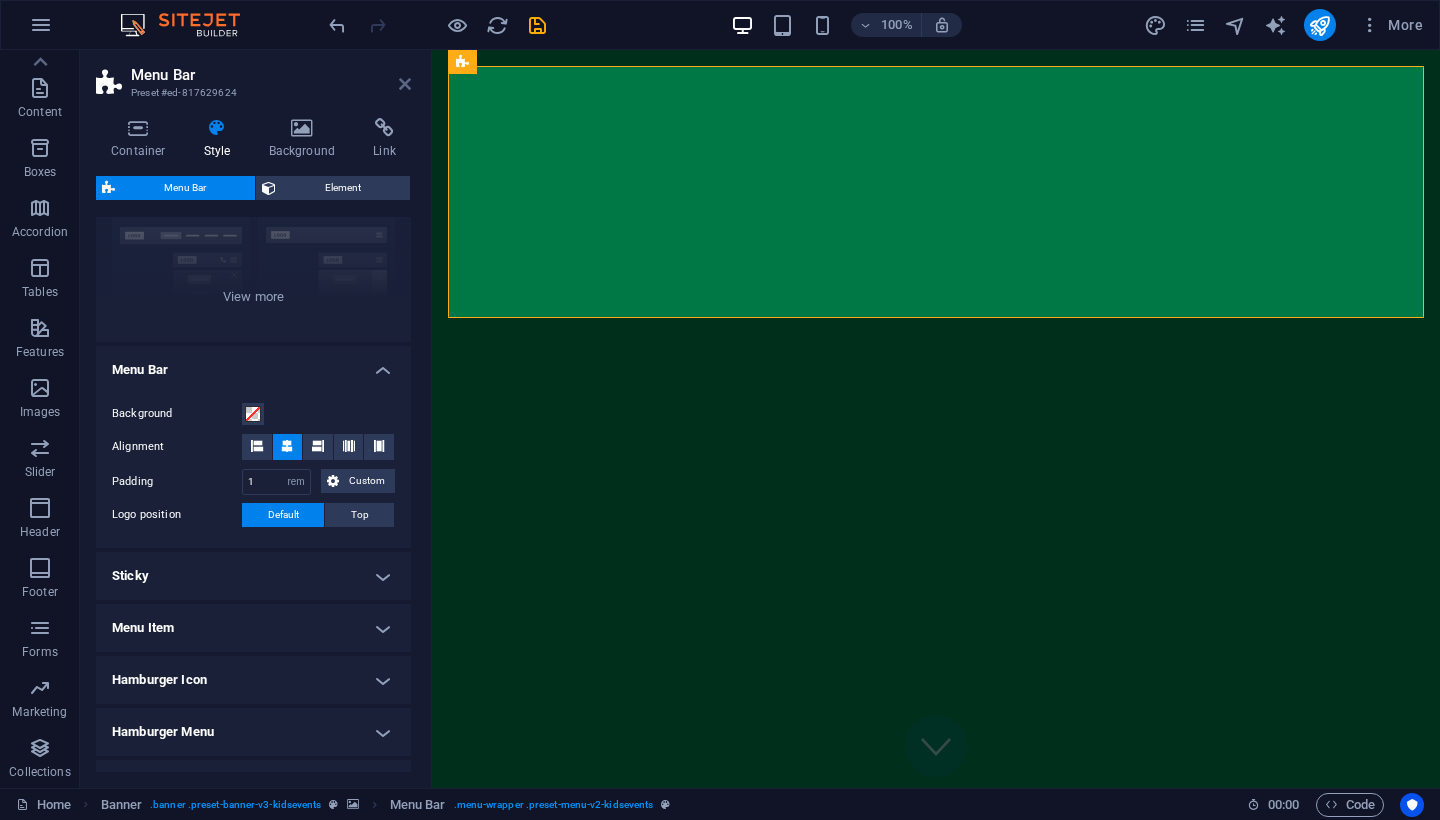 click at bounding box center [405, 84] 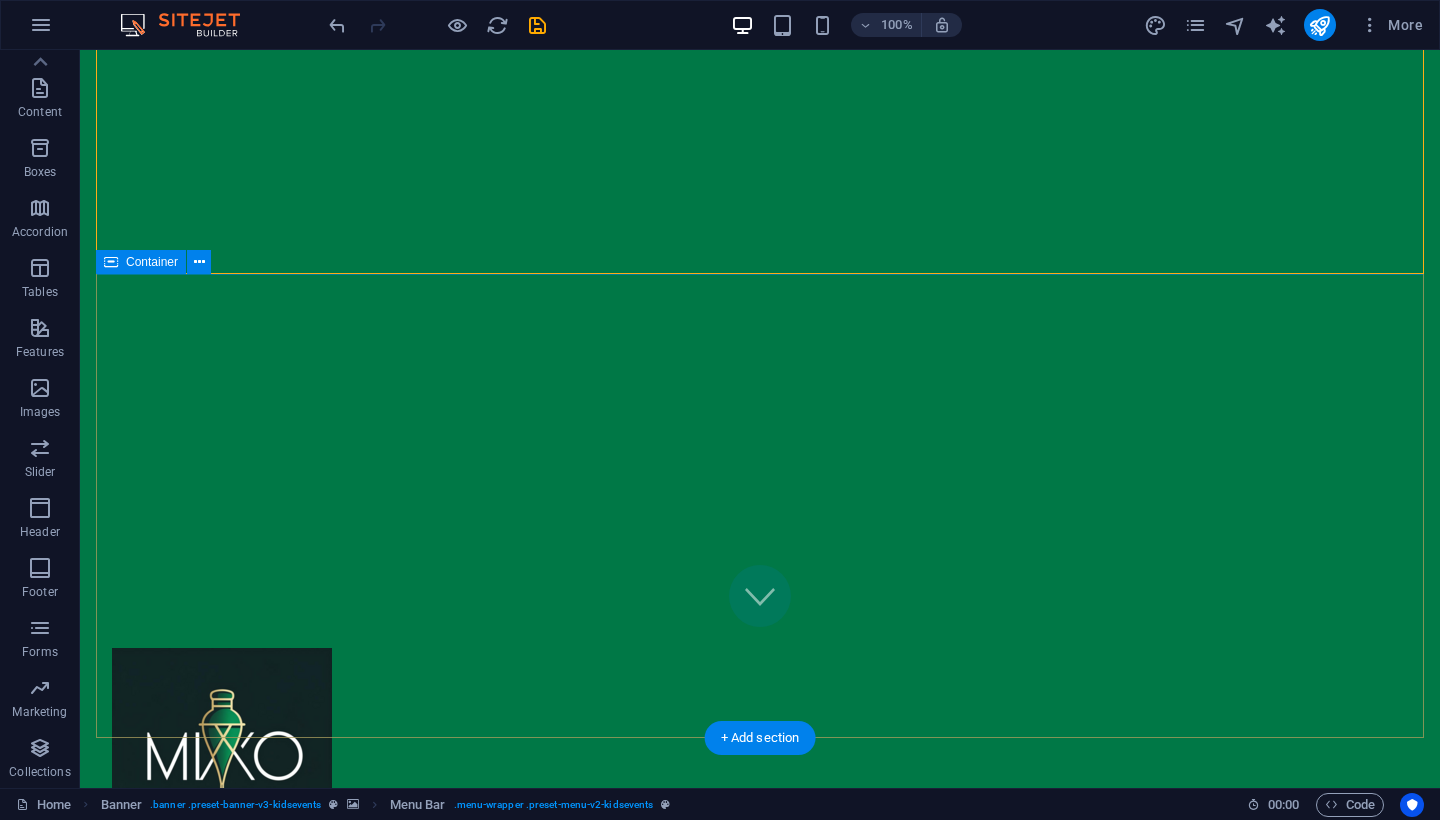 scroll, scrollTop: 156, scrollLeft: 0, axis: vertical 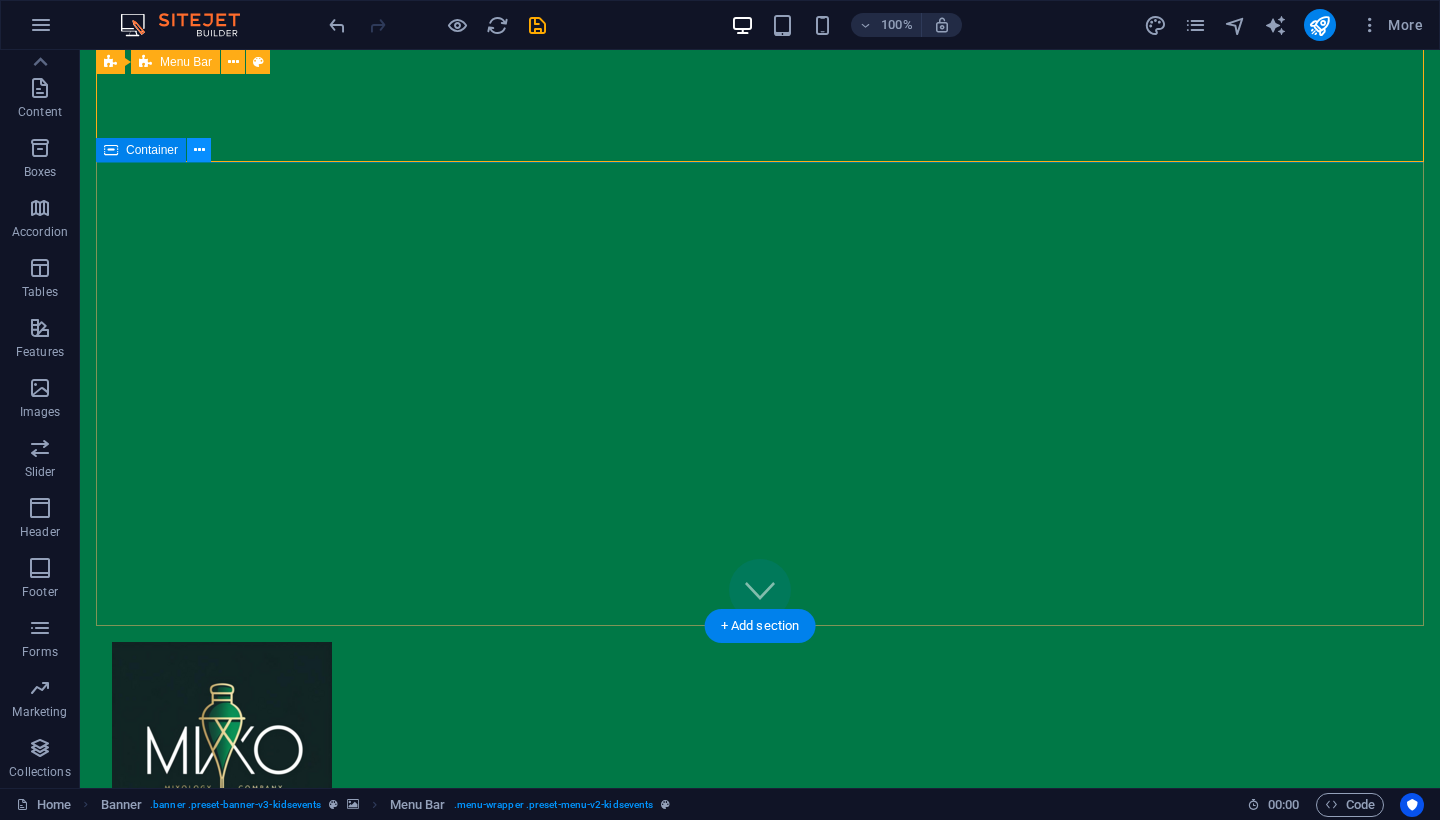 click at bounding box center (199, 150) 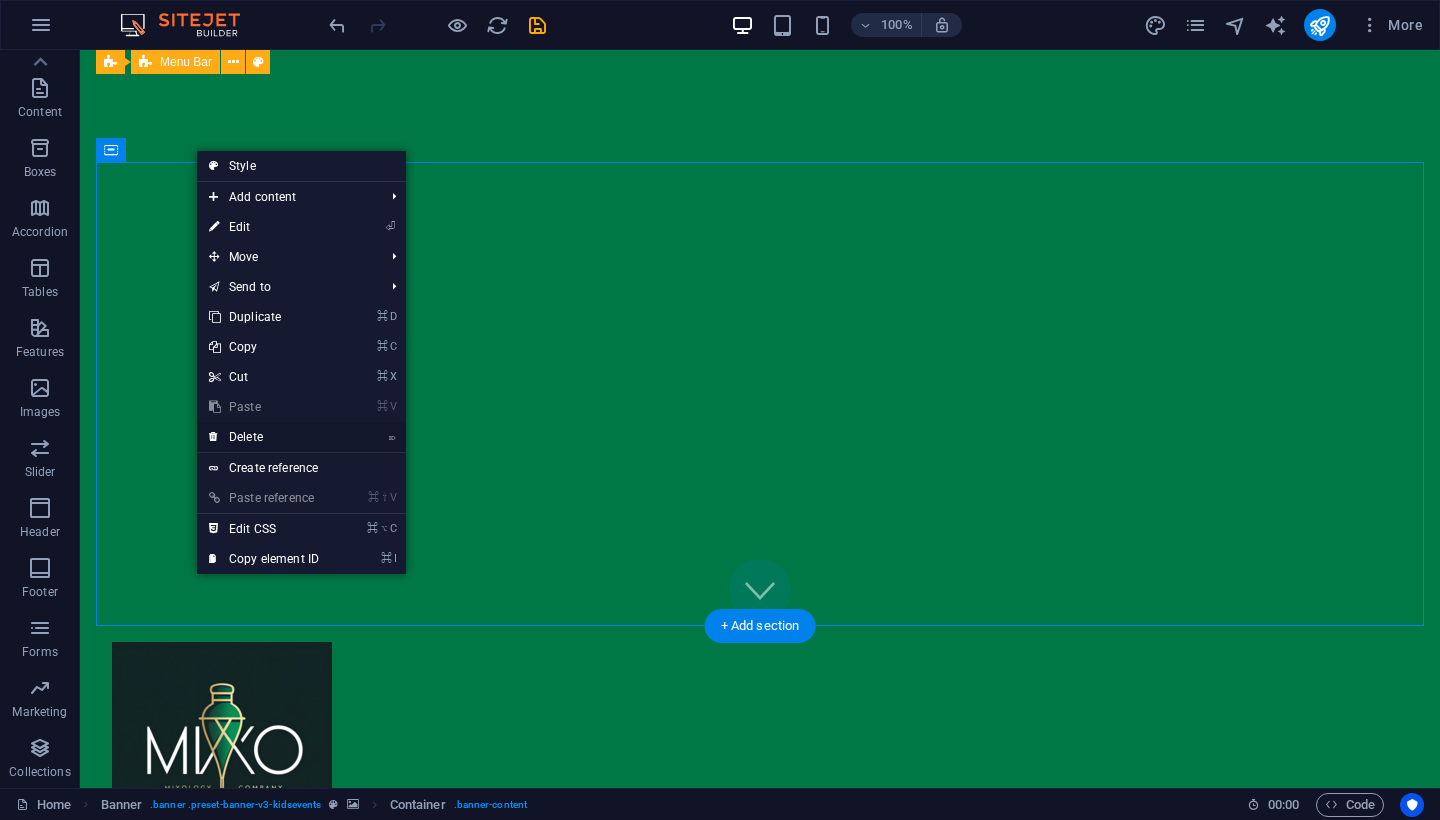 click on "⌦  Delete" at bounding box center [264, 437] 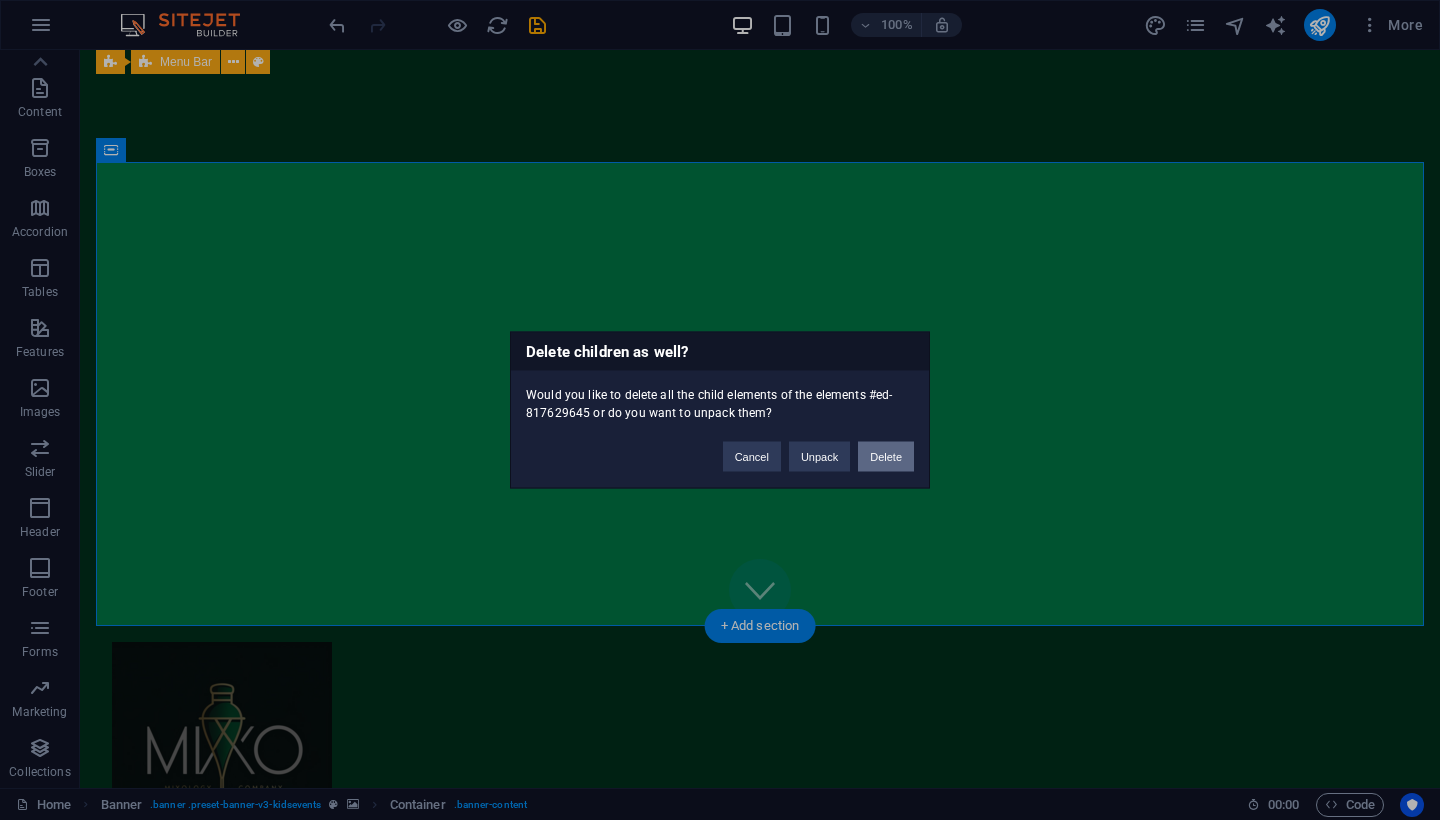 click on "Delete" at bounding box center [886, 457] 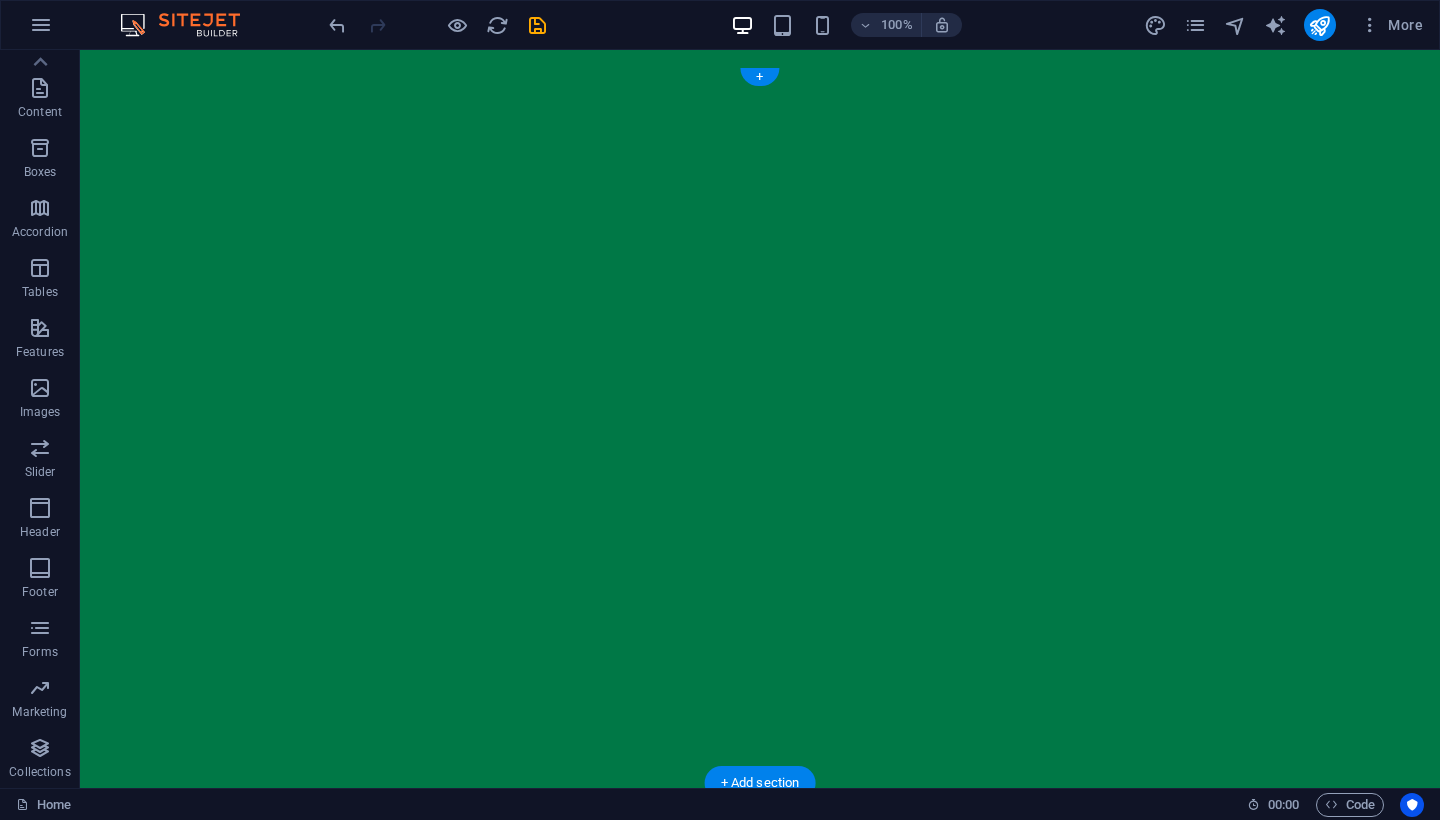 scroll, scrollTop: 0, scrollLeft: 0, axis: both 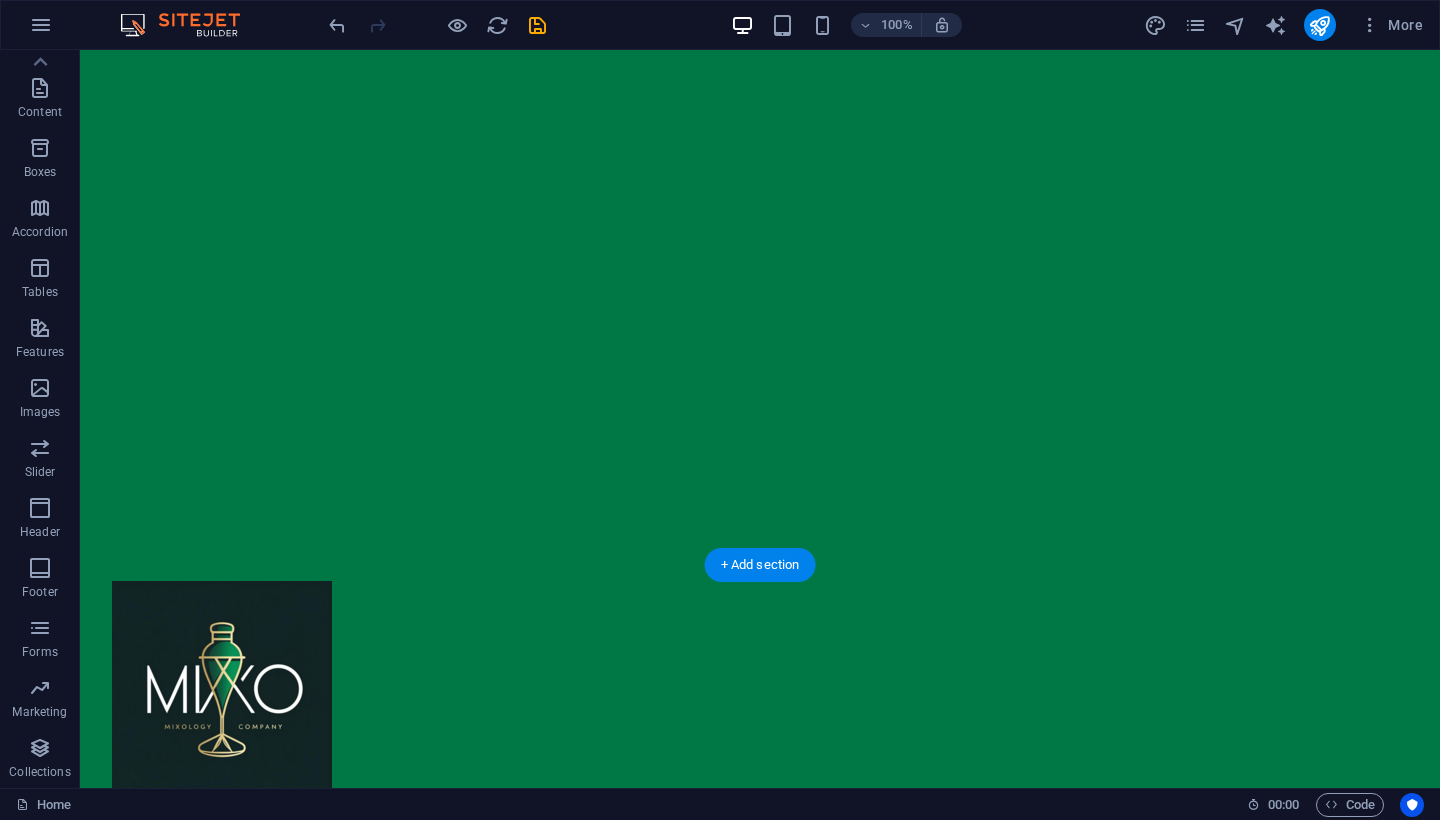 click at bounding box center (-568, -151) 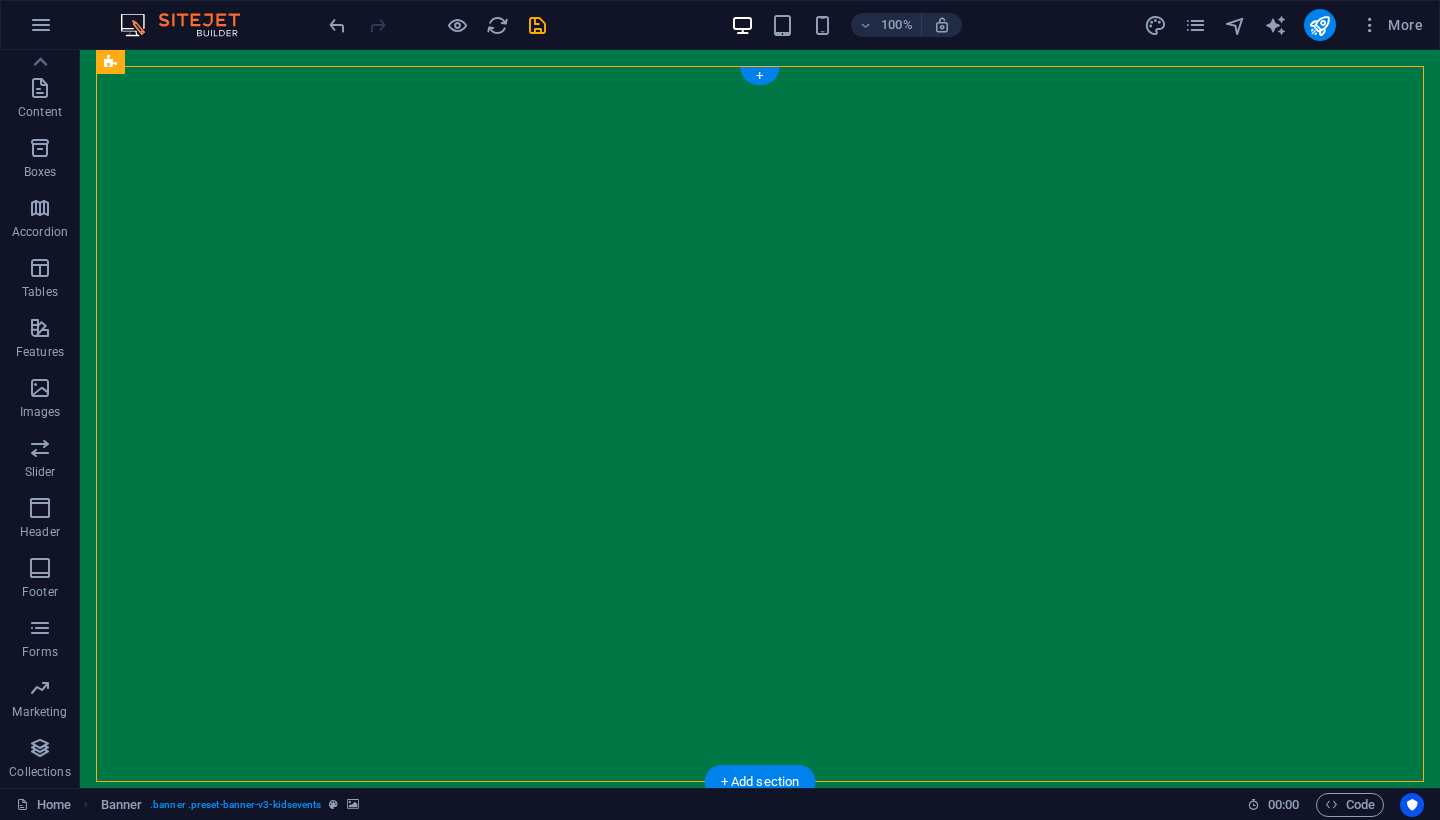 scroll, scrollTop: 0, scrollLeft: 0, axis: both 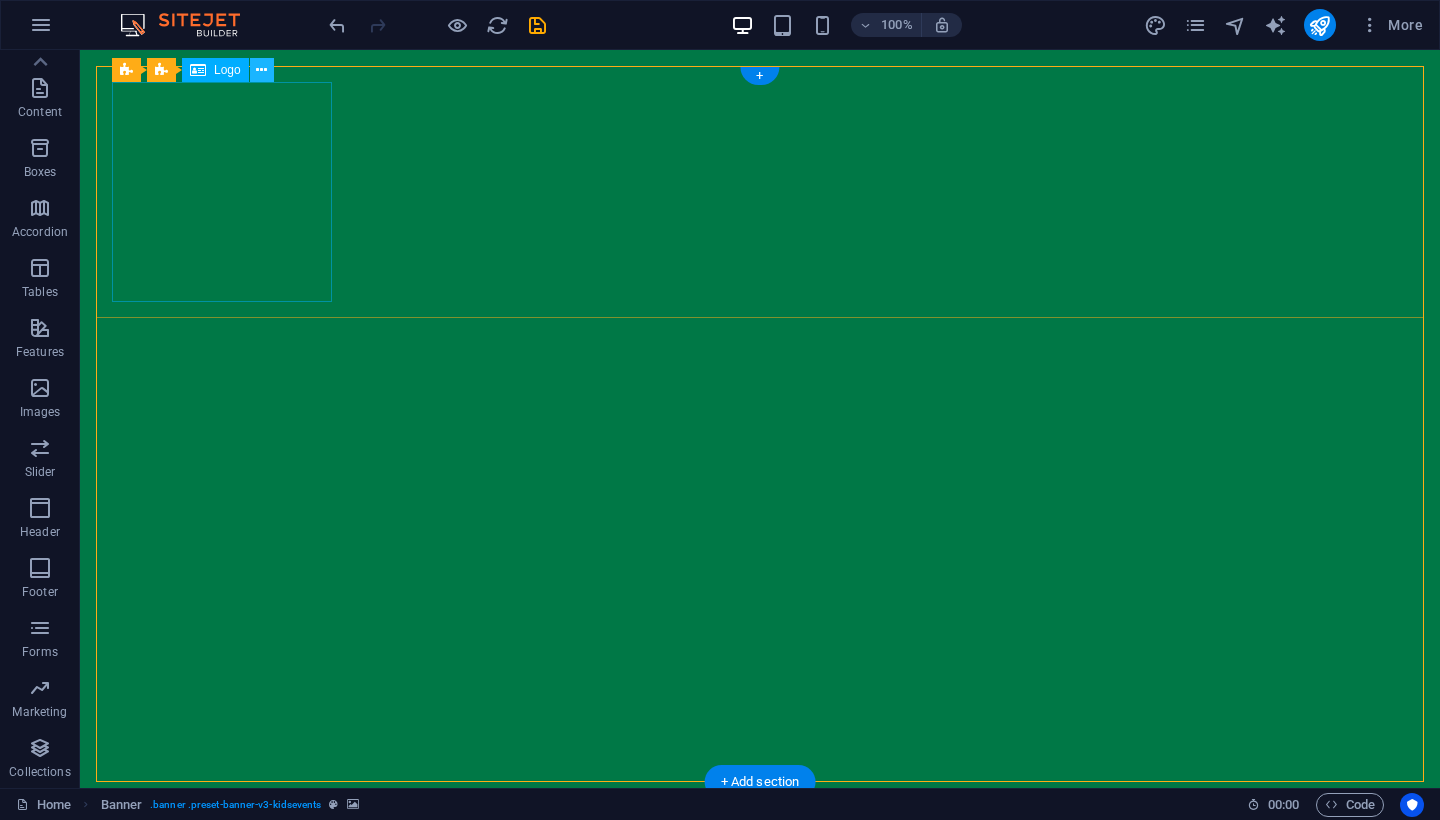 click at bounding box center [261, 70] 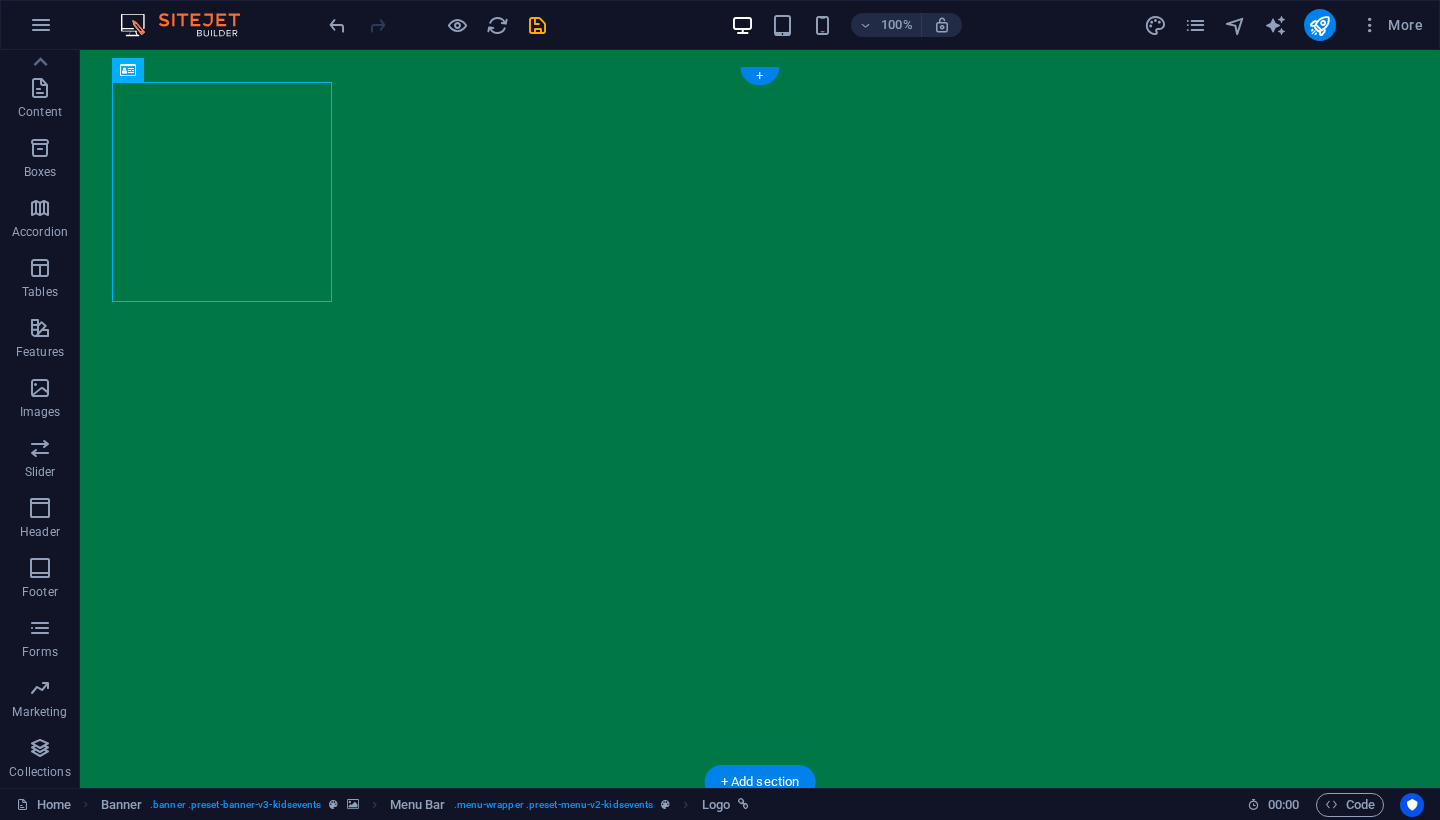 click at bounding box center [760, 66] 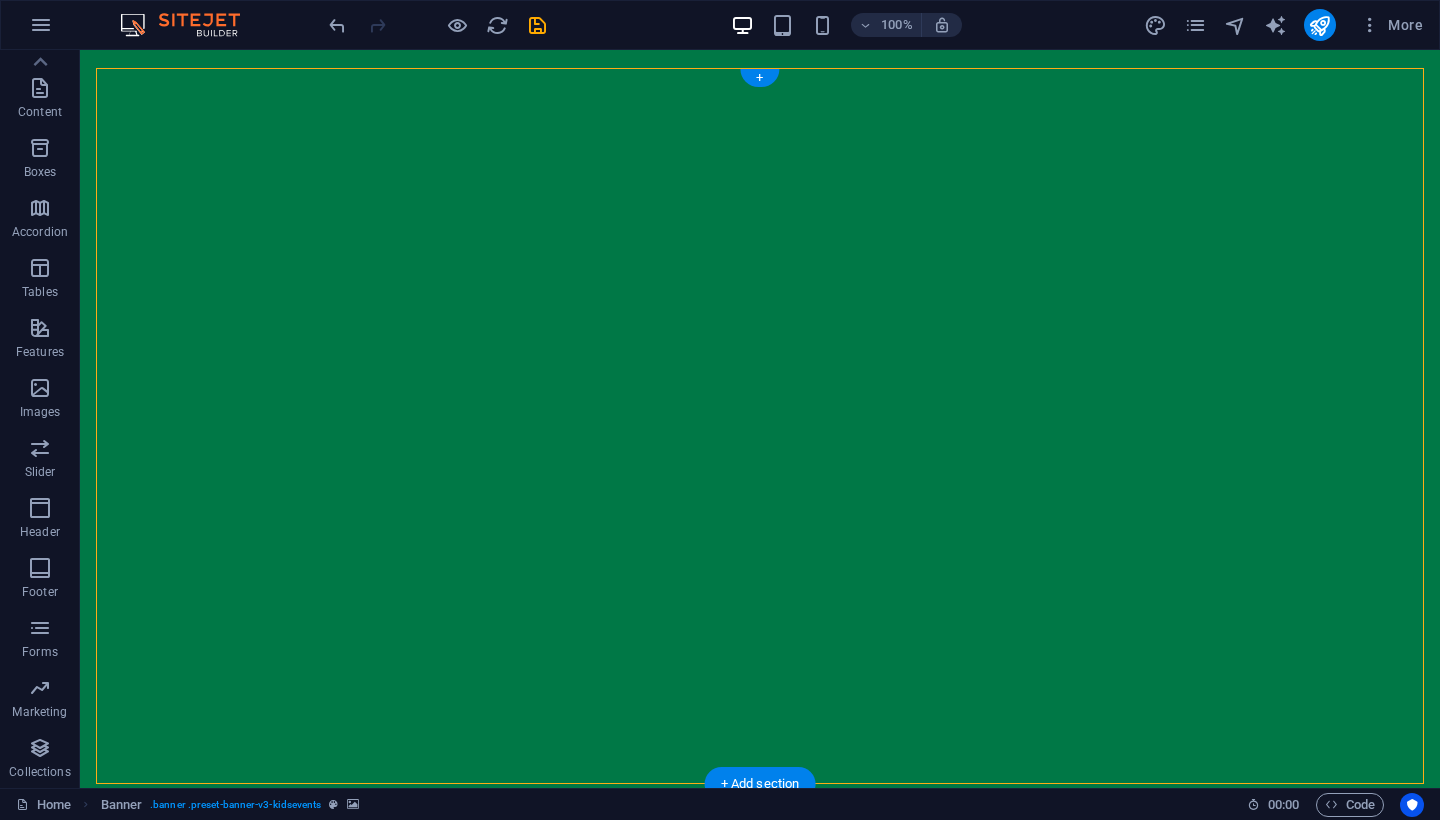 scroll, scrollTop: 0, scrollLeft: 0, axis: both 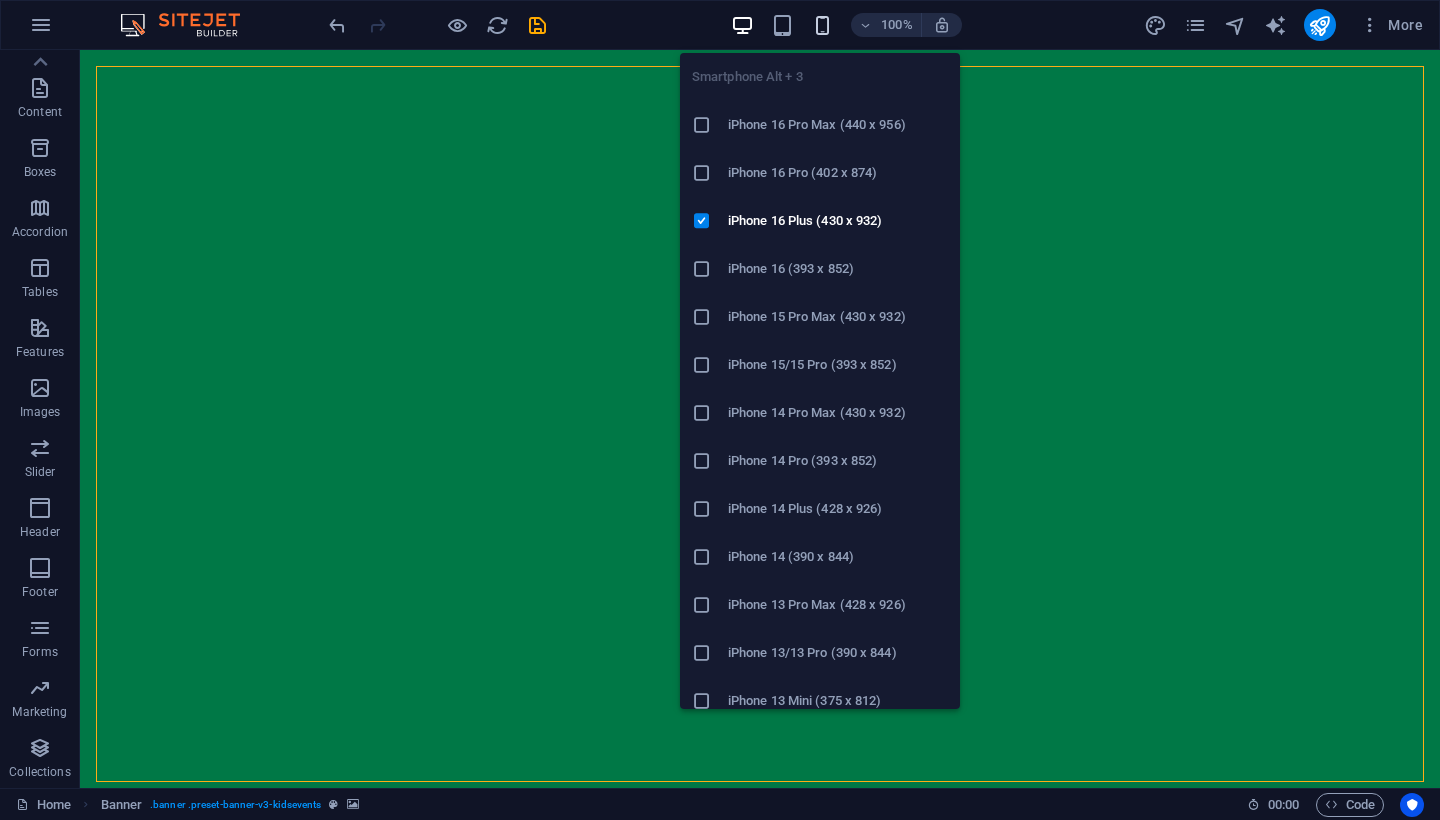 click at bounding box center [822, 25] 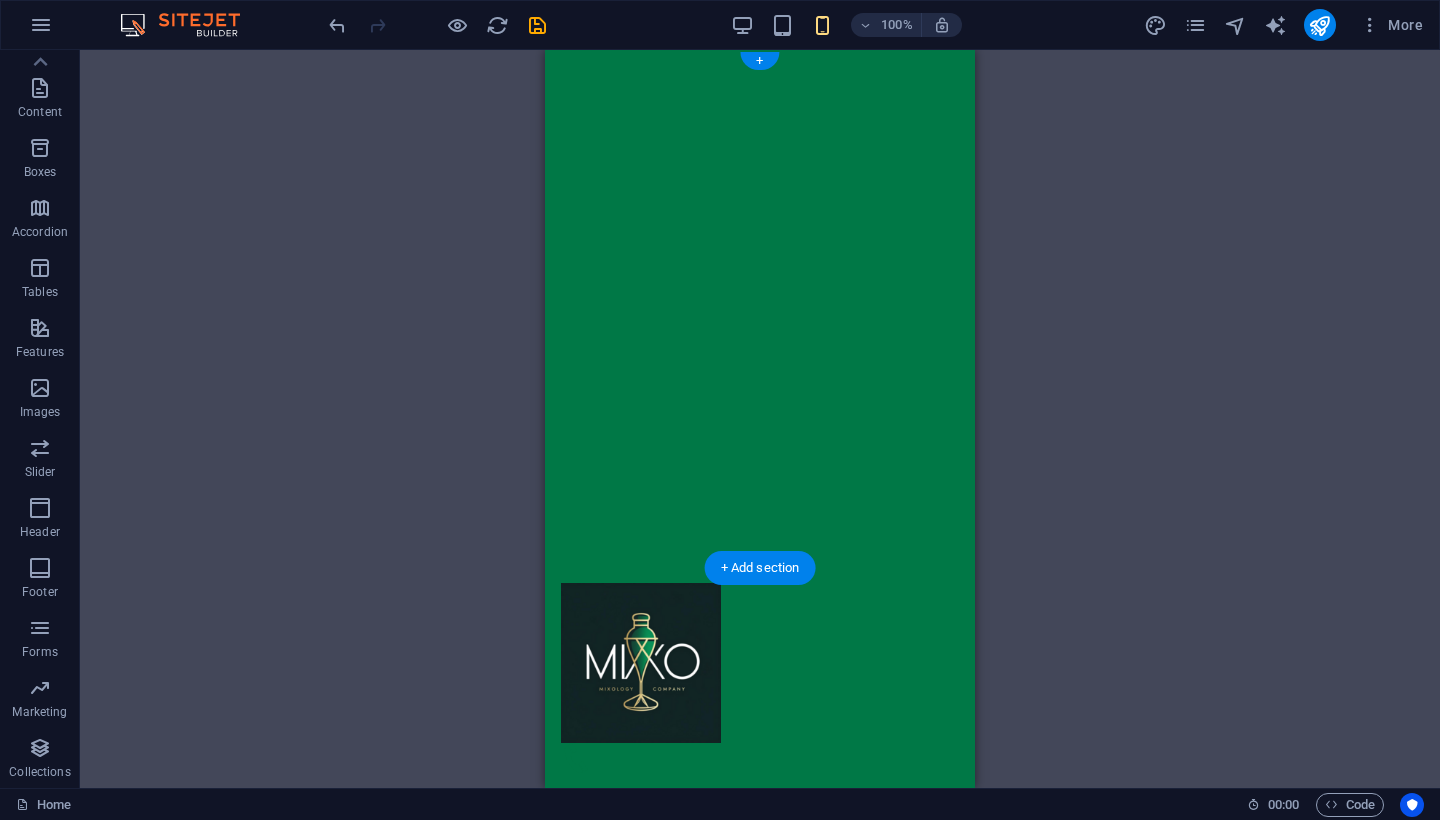 scroll, scrollTop: 0, scrollLeft: 0, axis: both 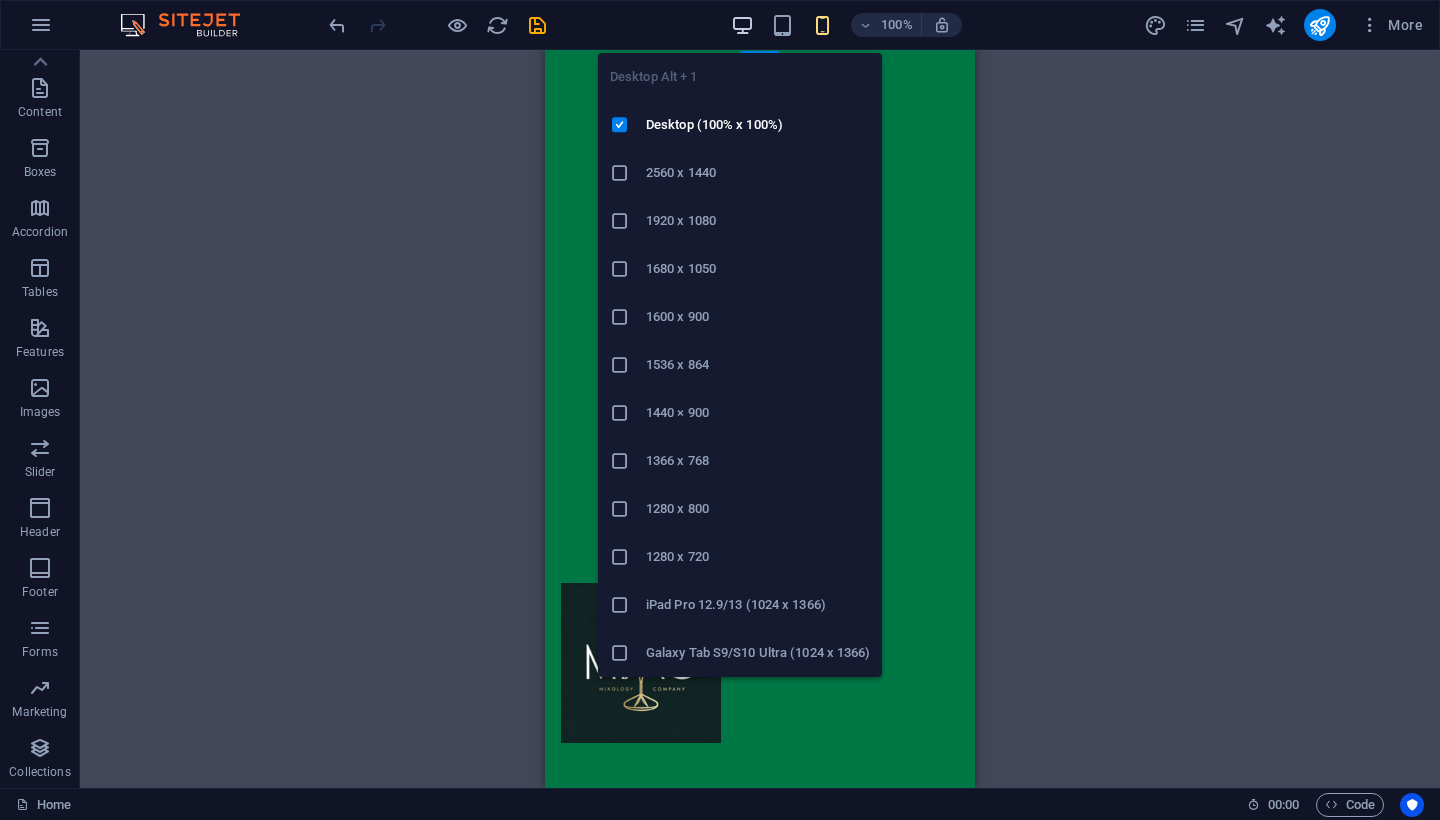click at bounding box center [742, 25] 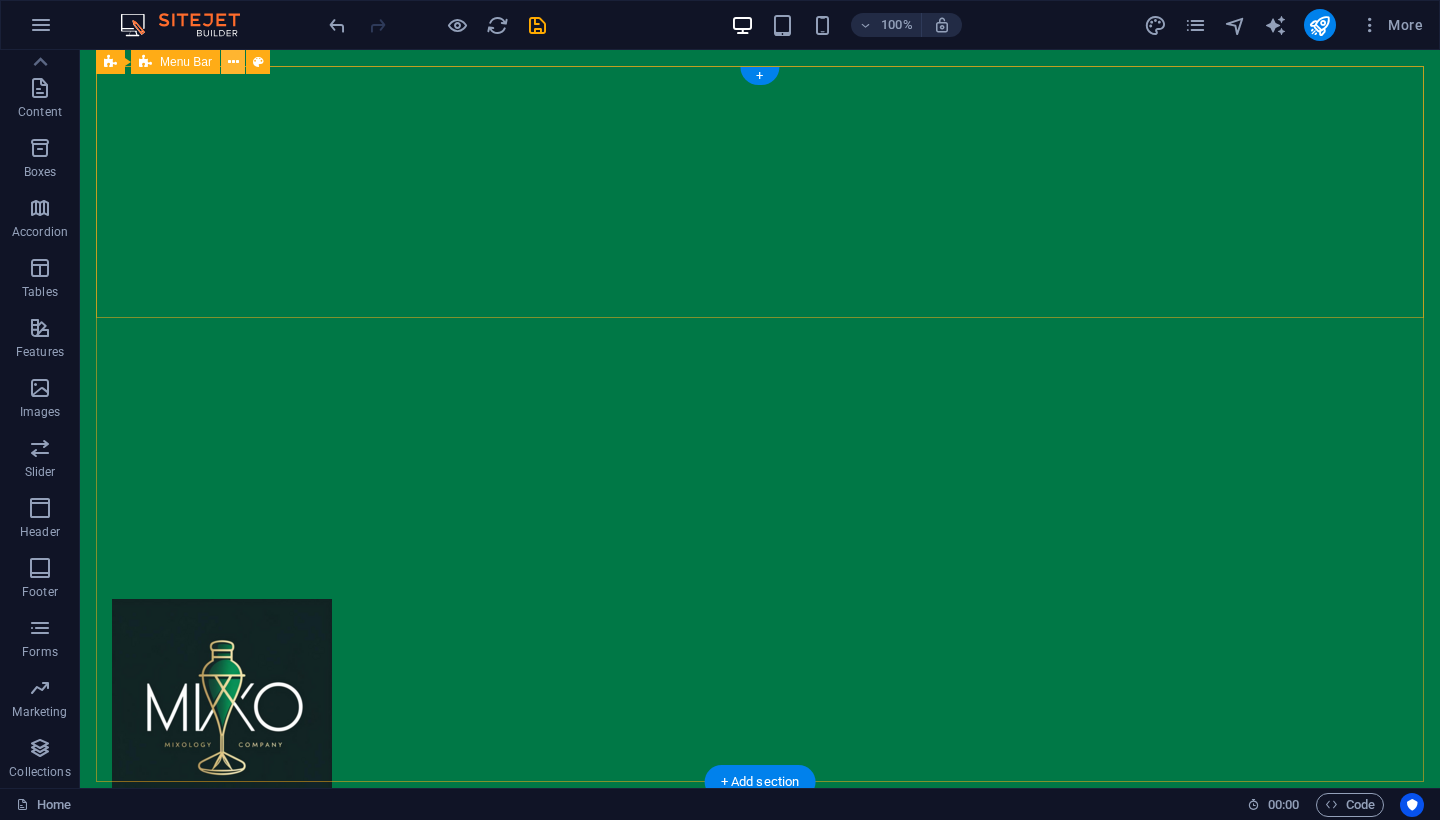 click at bounding box center [233, 62] 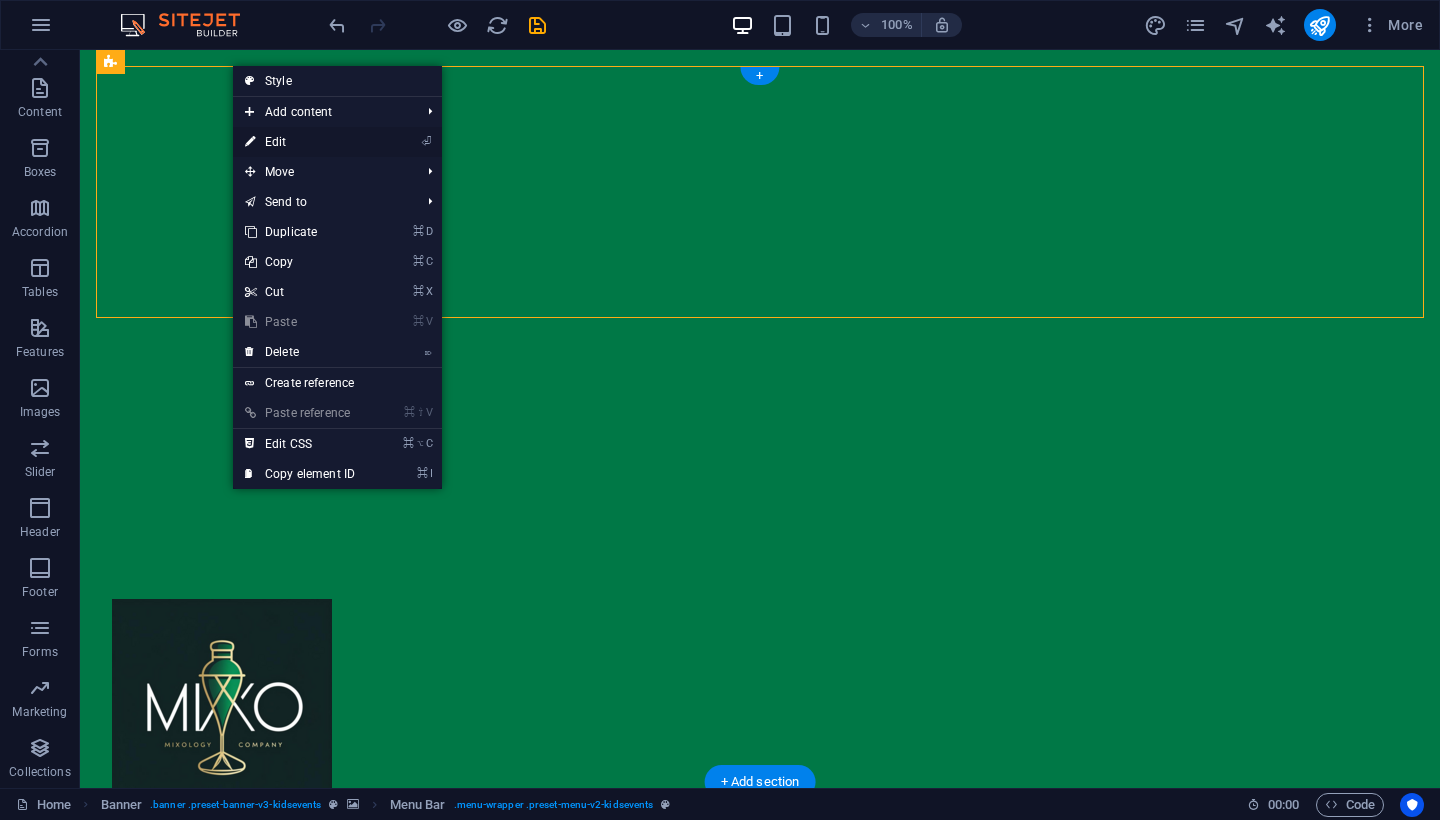 click on "⏎  Edit" at bounding box center [300, 142] 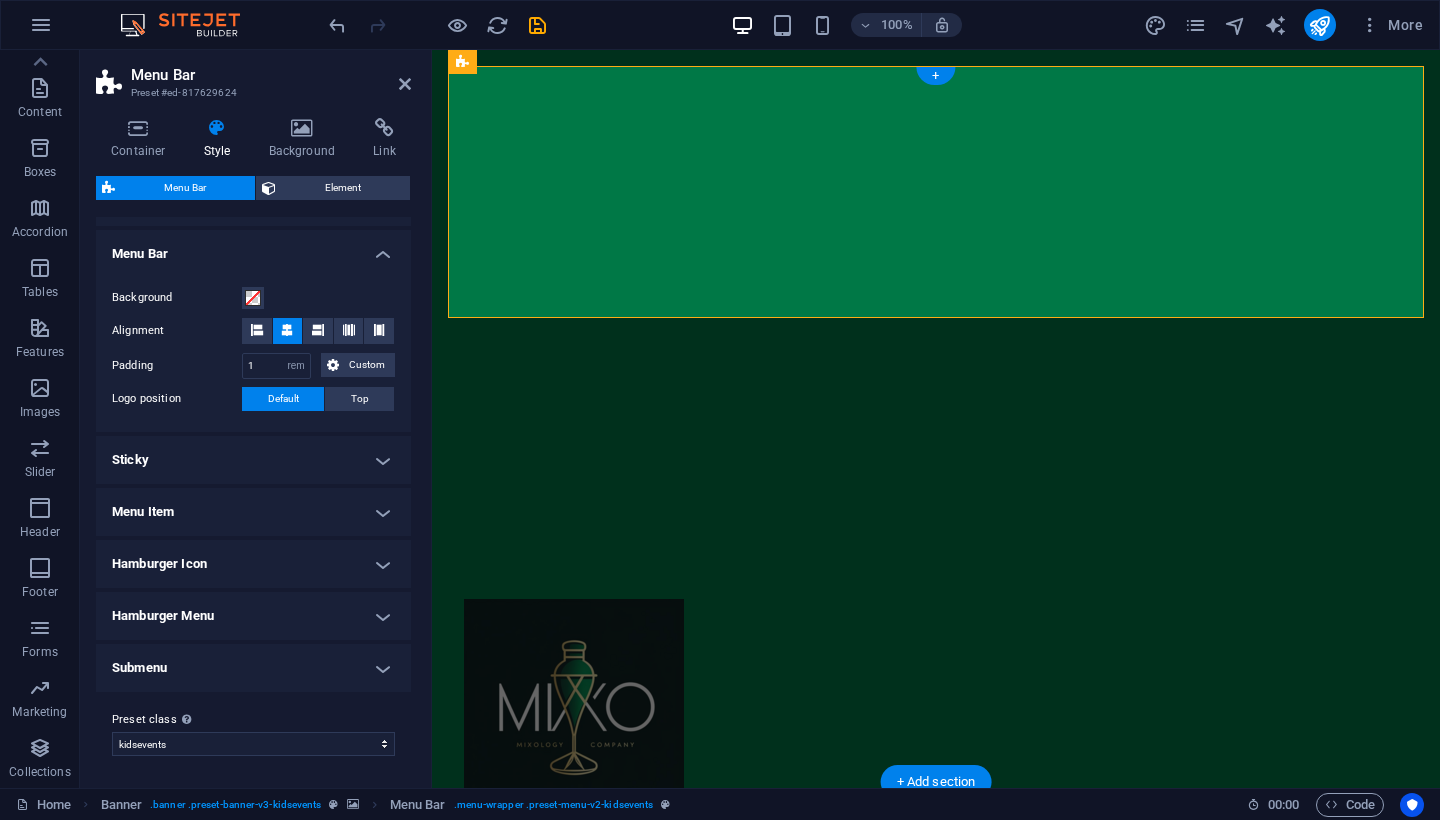 scroll, scrollTop: 326, scrollLeft: 0, axis: vertical 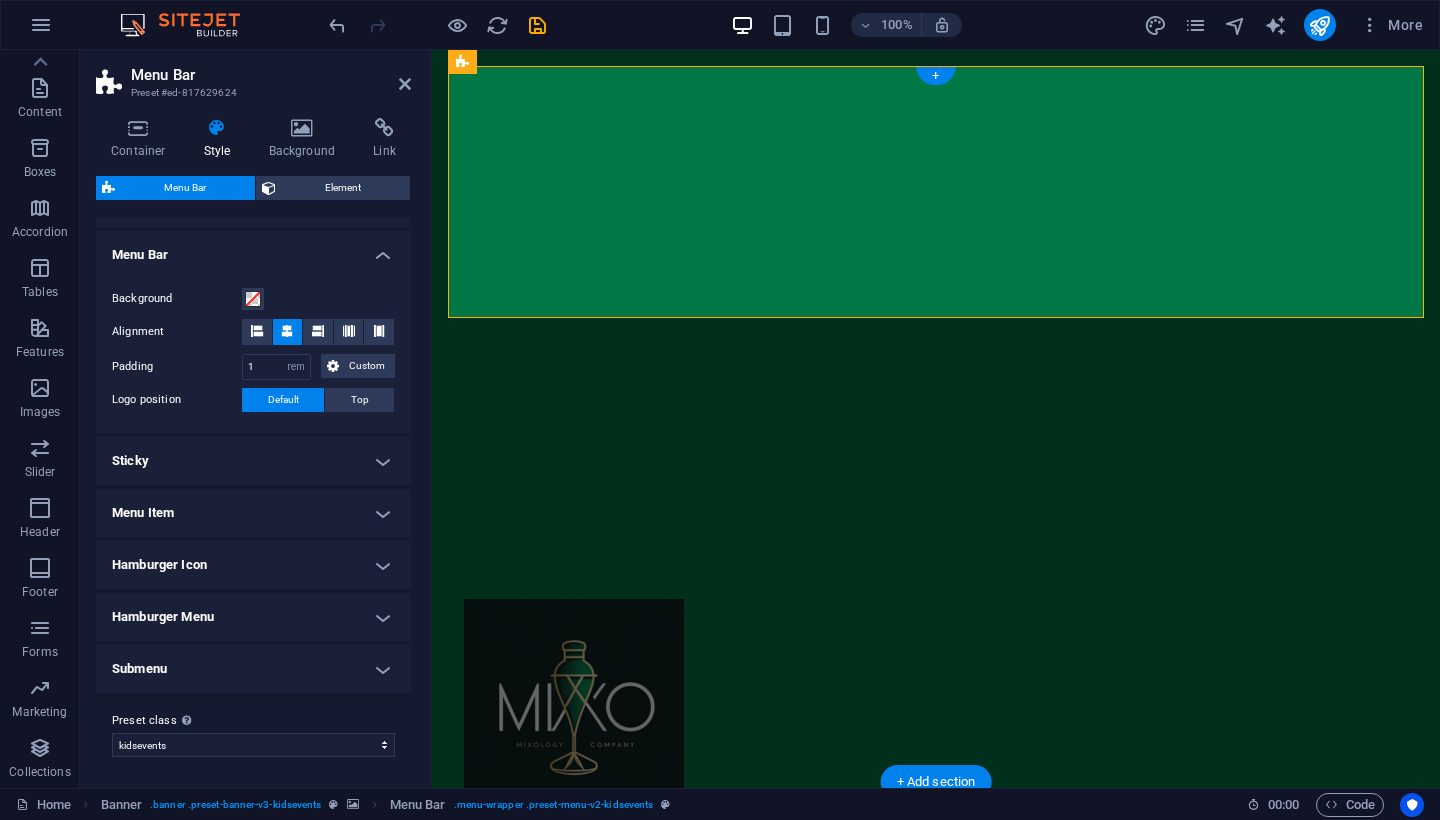 click on "Menu Item" at bounding box center [253, 513] 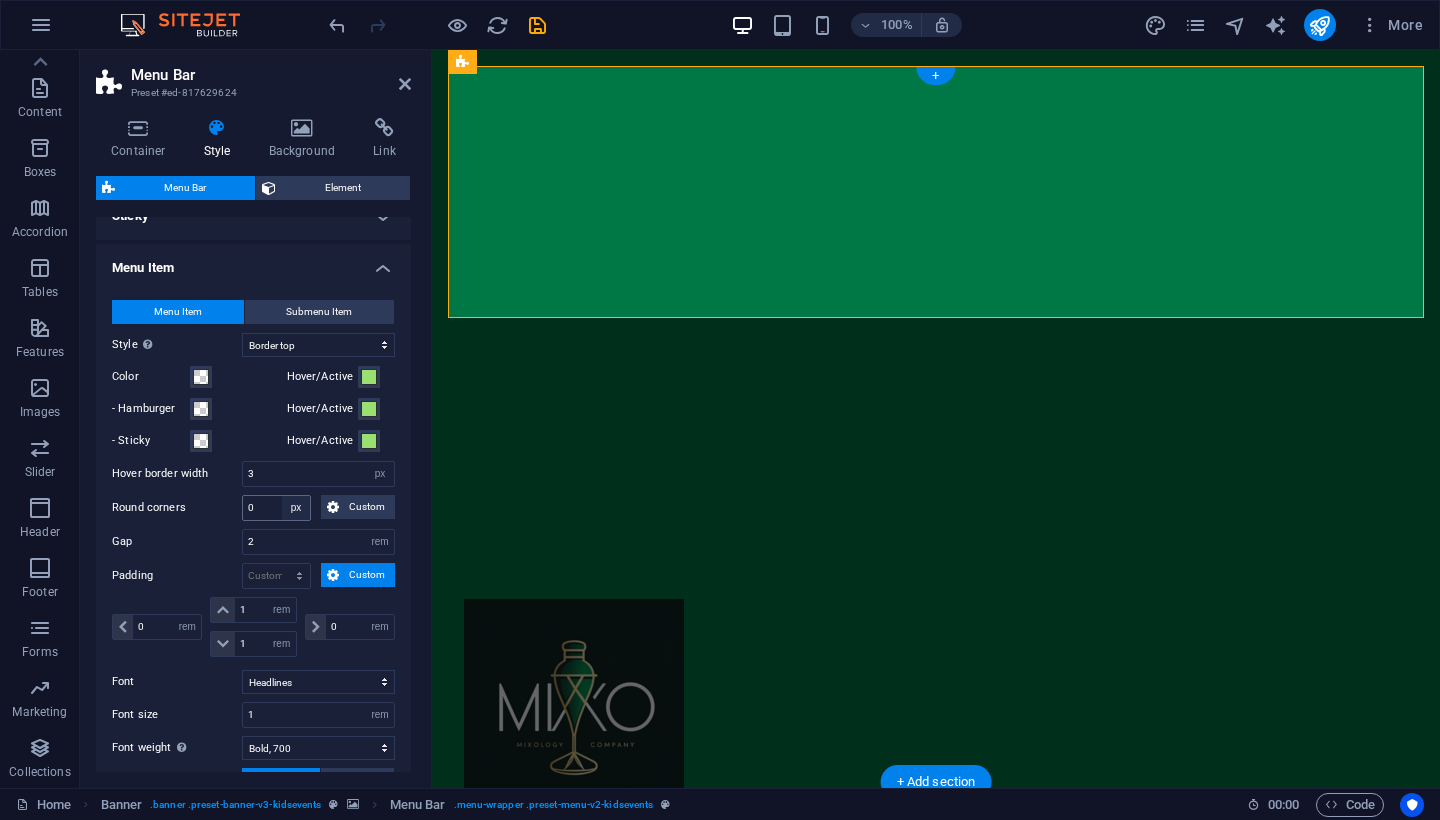 scroll, scrollTop: 569, scrollLeft: 0, axis: vertical 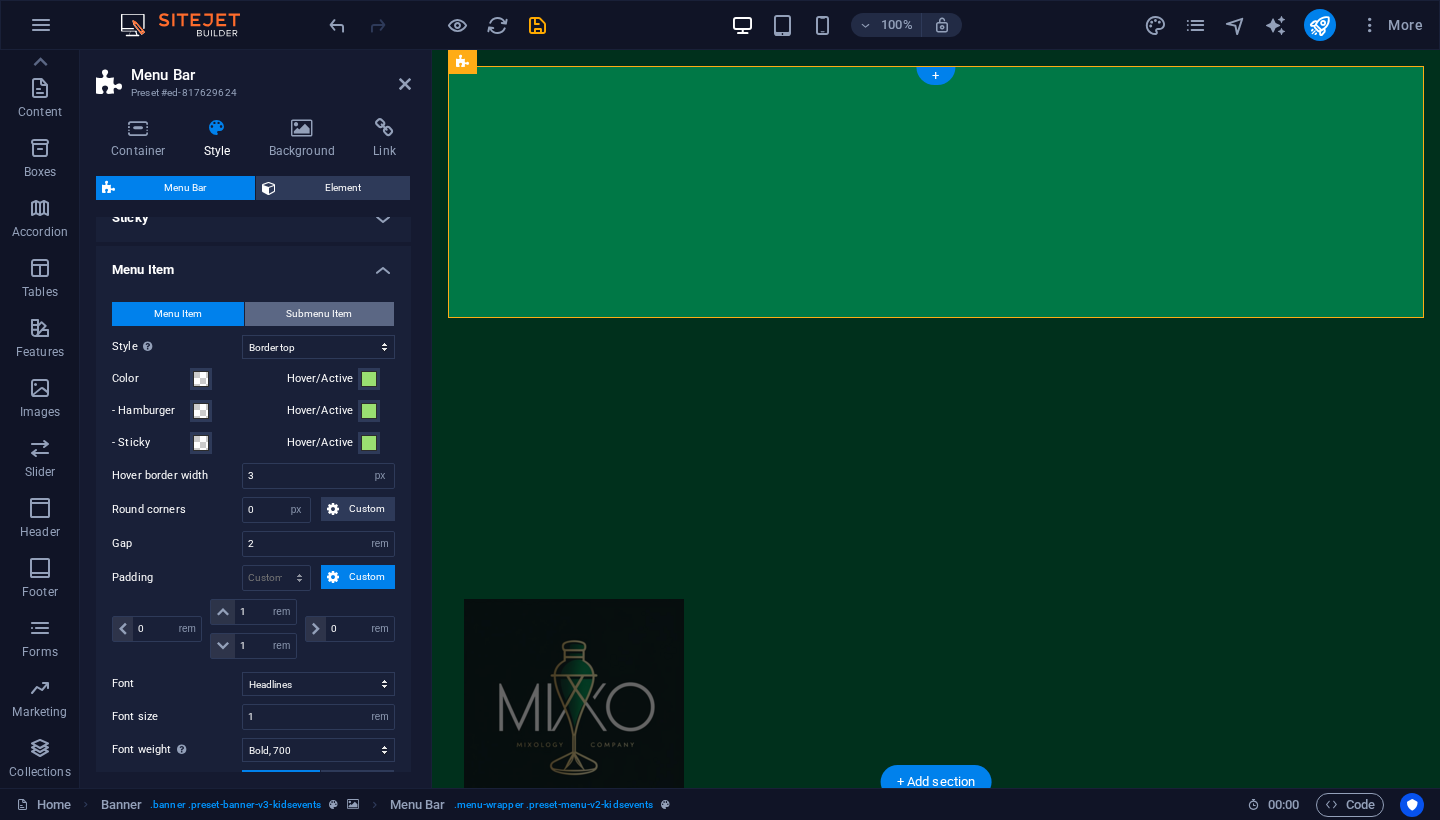 click on "Submenu Item" at bounding box center (319, 314) 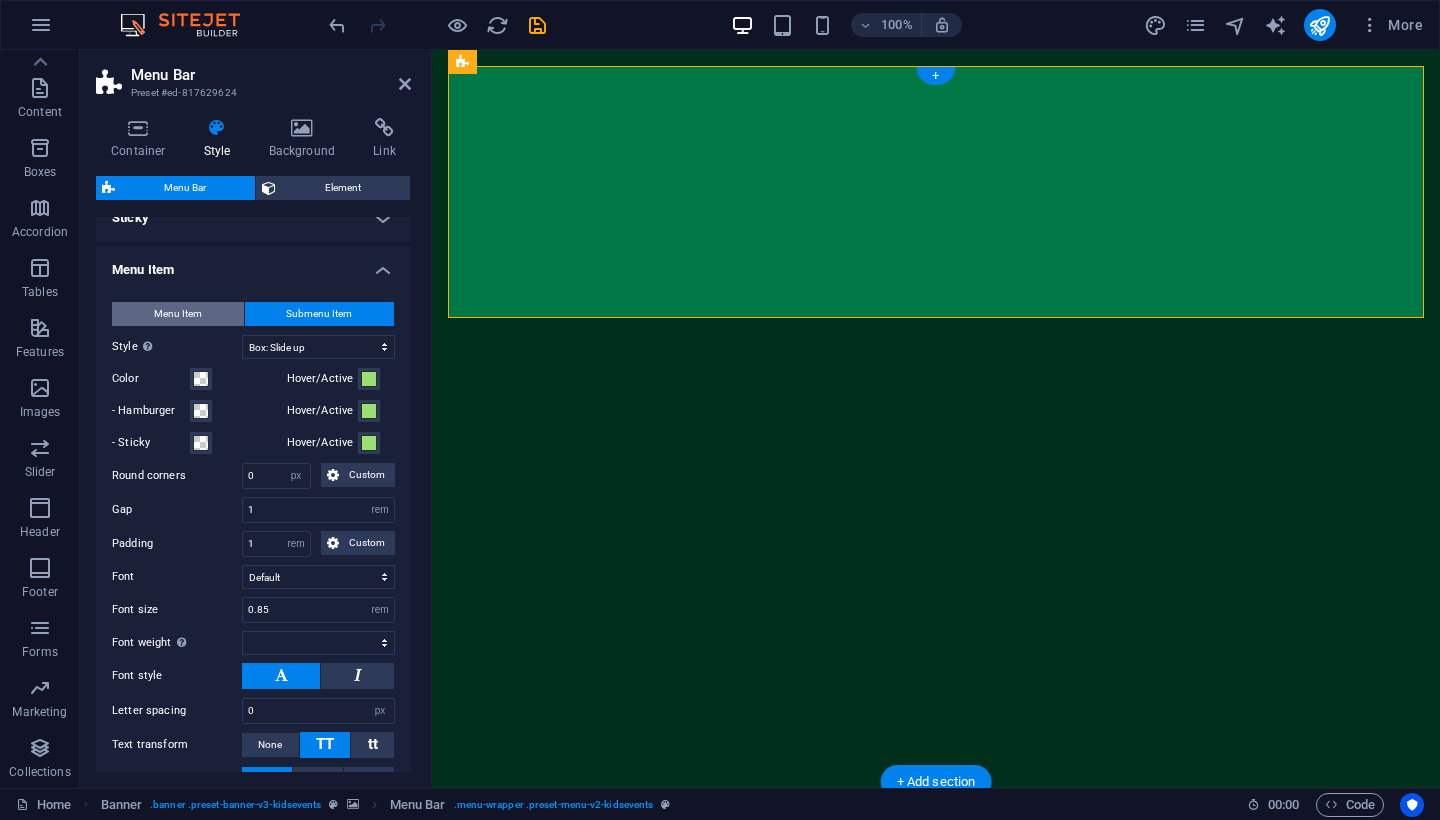 click on "Menu Item" at bounding box center (178, 314) 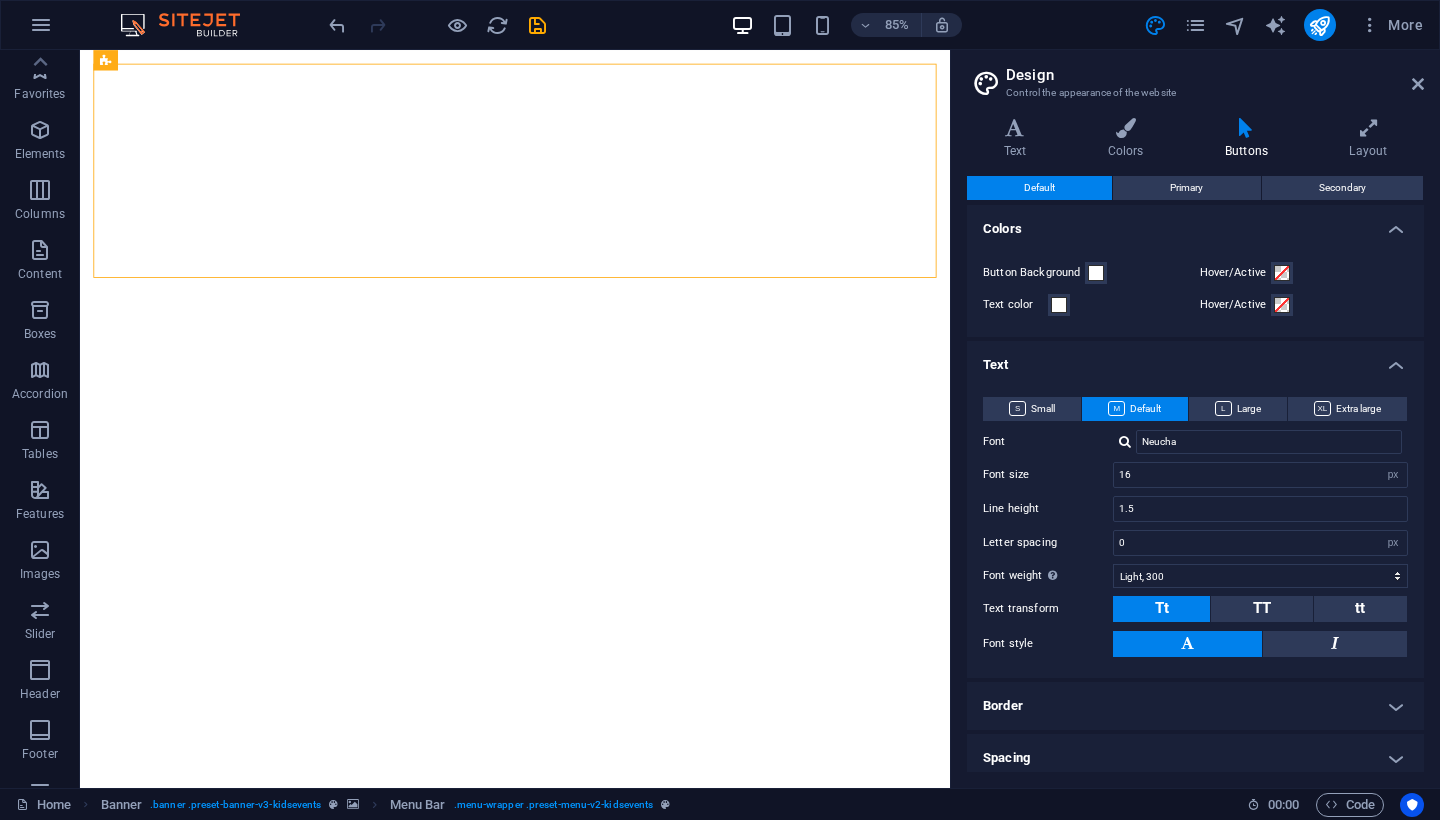 select on "px" 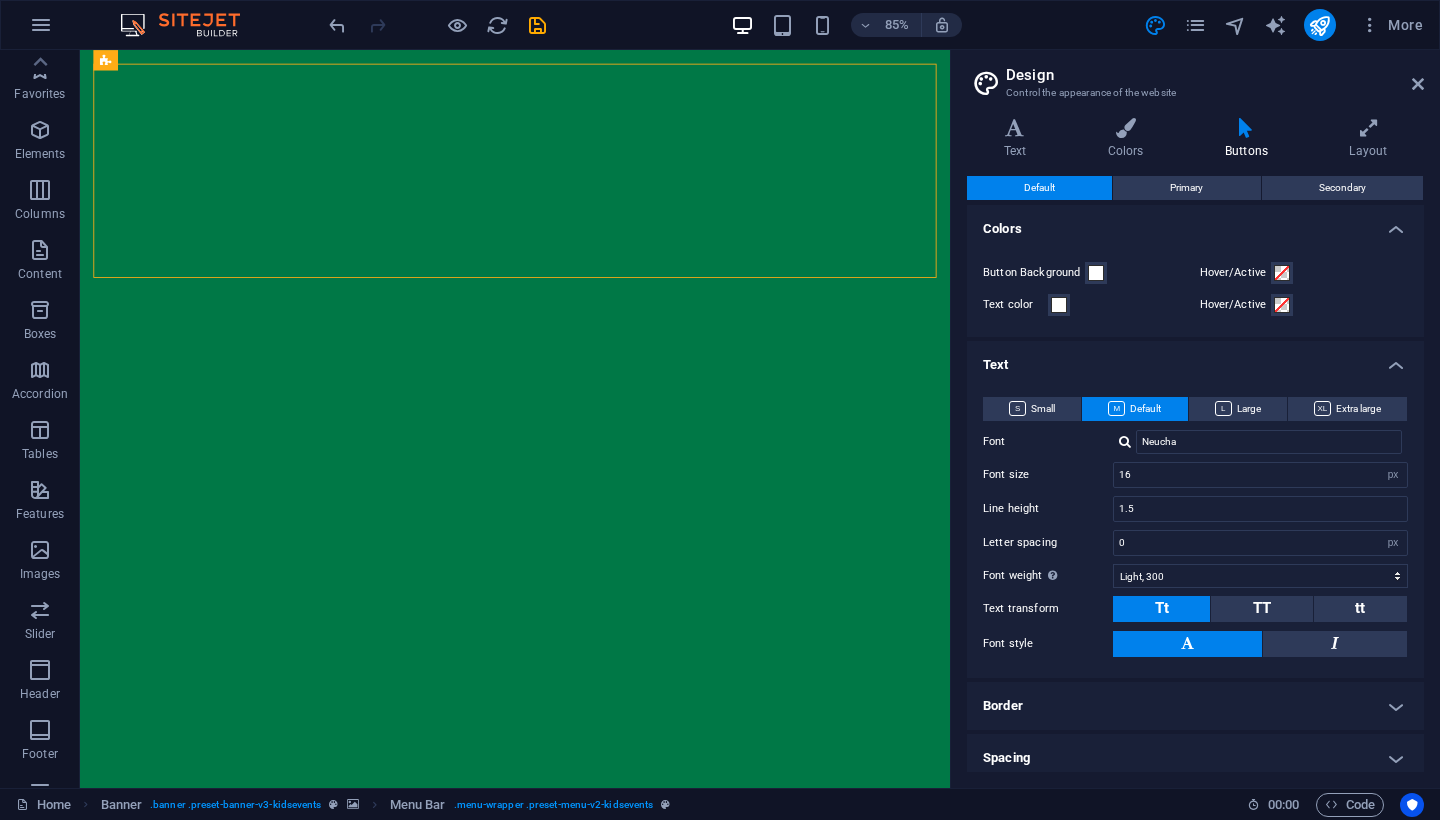 scroll, scrollTop: 0, scrollLeft: 0, axis: both 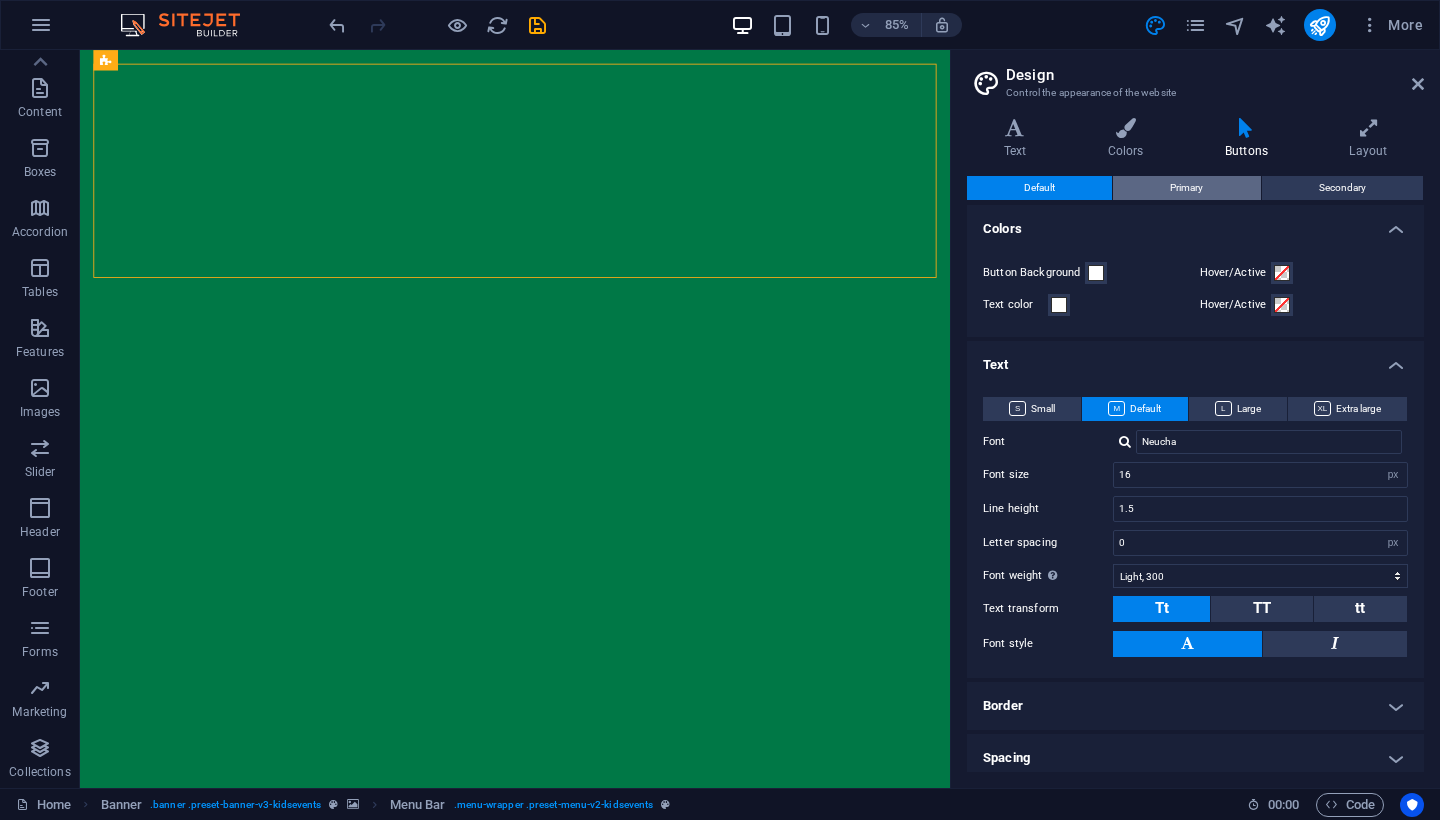 click on "Primary" at bounding box center (1186, 188) 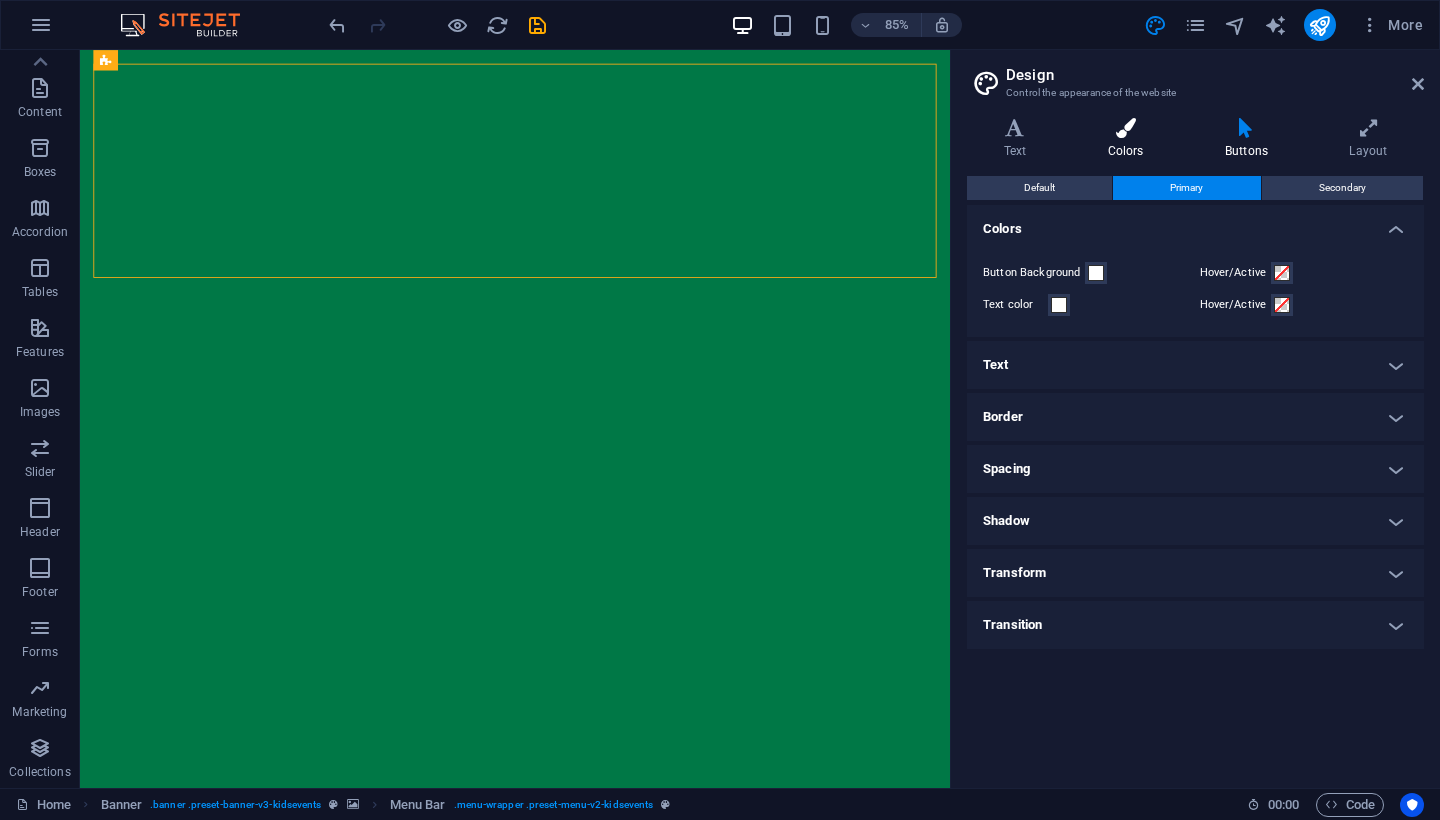 click at bounding box center (1125, 128) 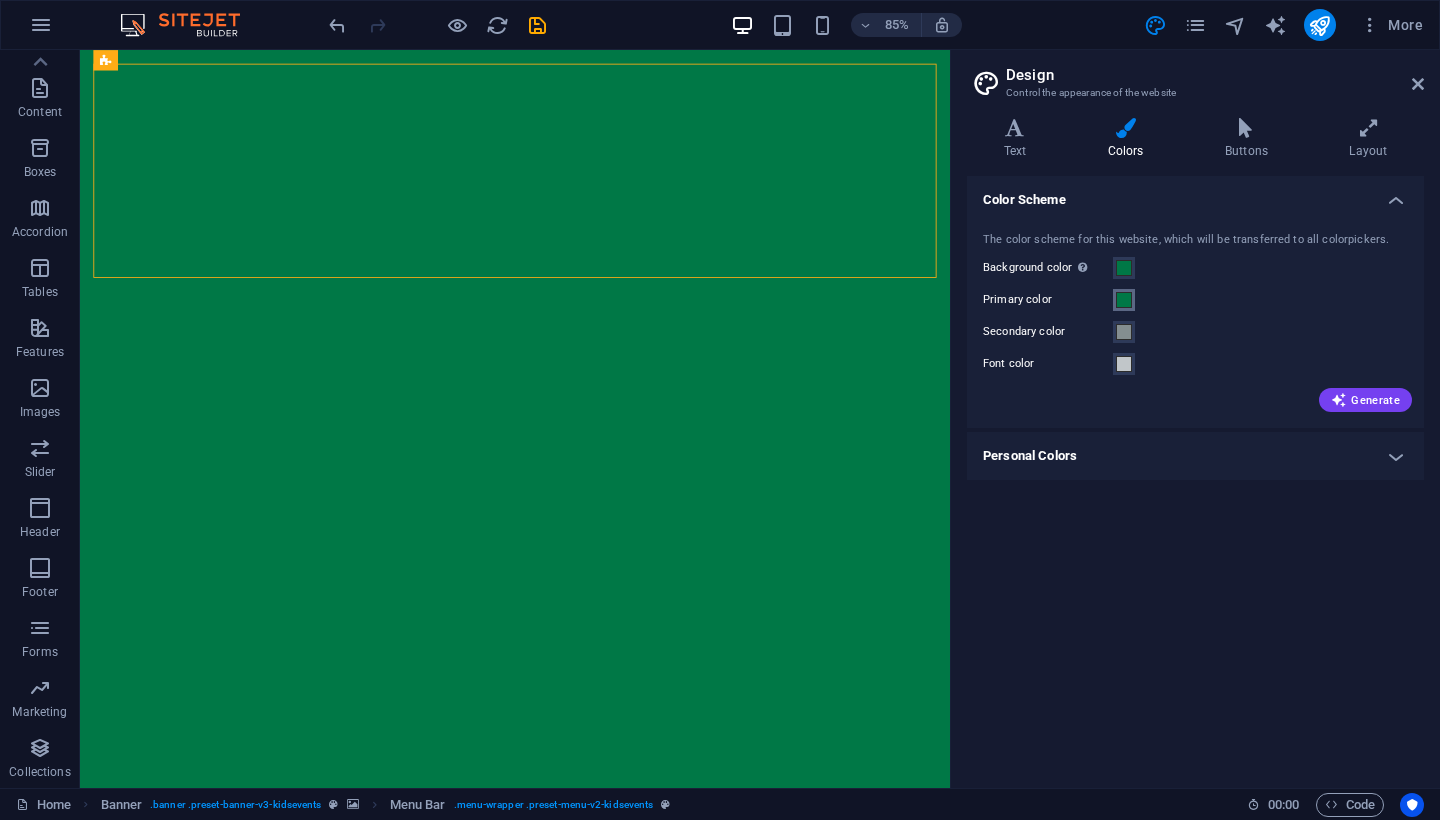 click at bounding box center (1124, 300) 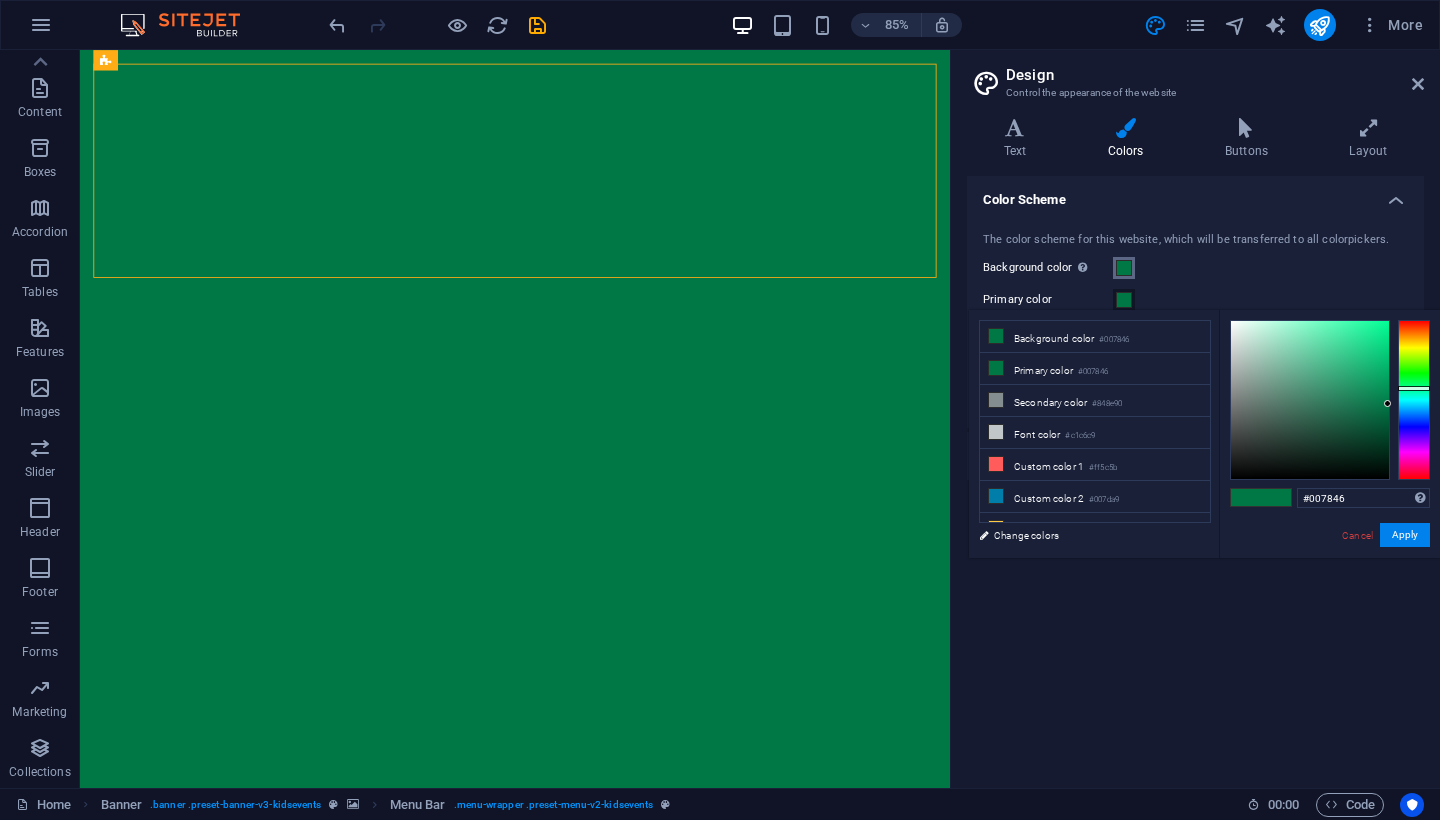 click on "Background color Only visible if it is not covered by other backgrounds." at bounding box center (1124, 268) 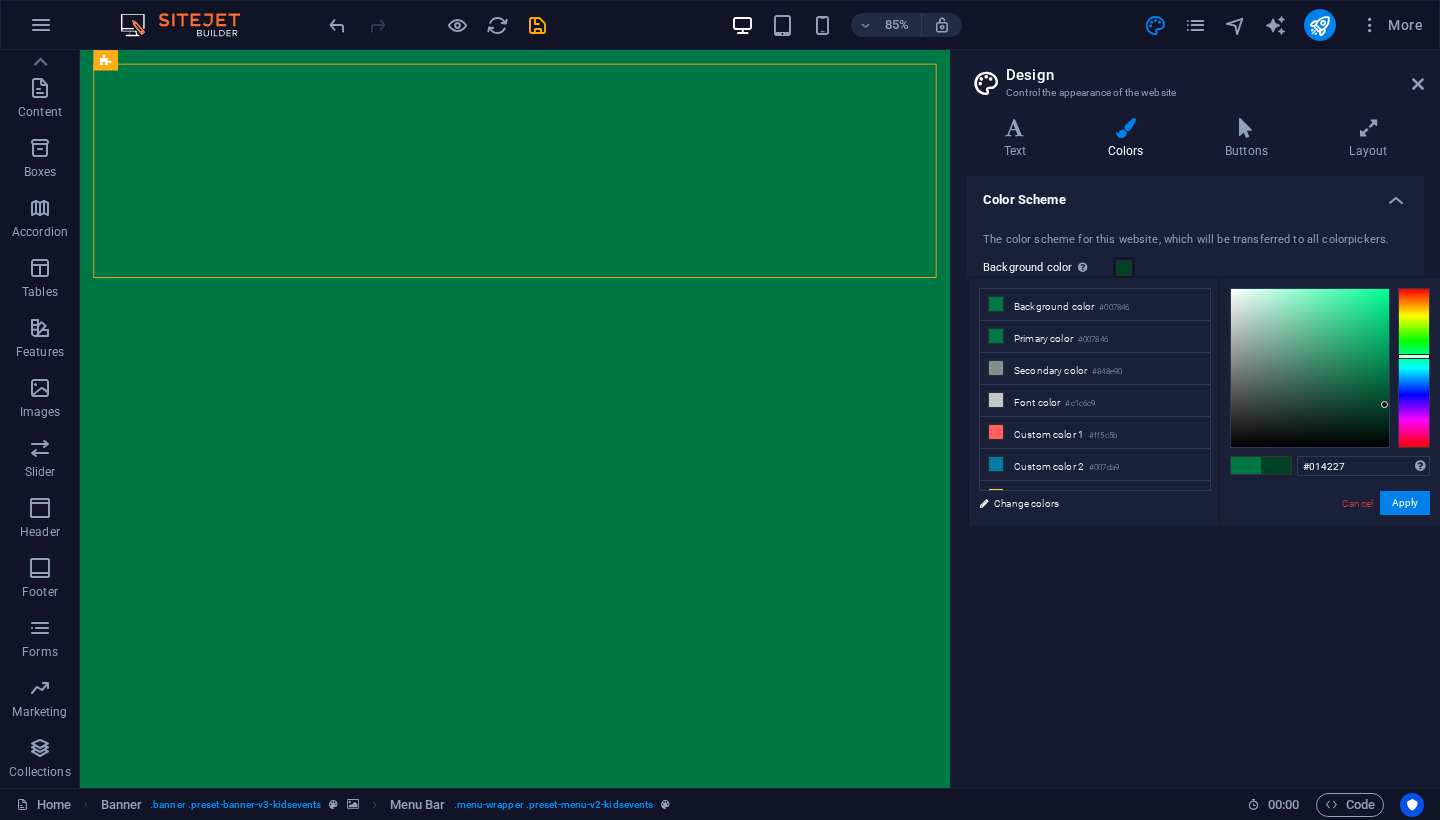 drag, startPoint x: 1385, startPoint y: 371, endPoint x: 1385, endPoint y: 405, distance: 34 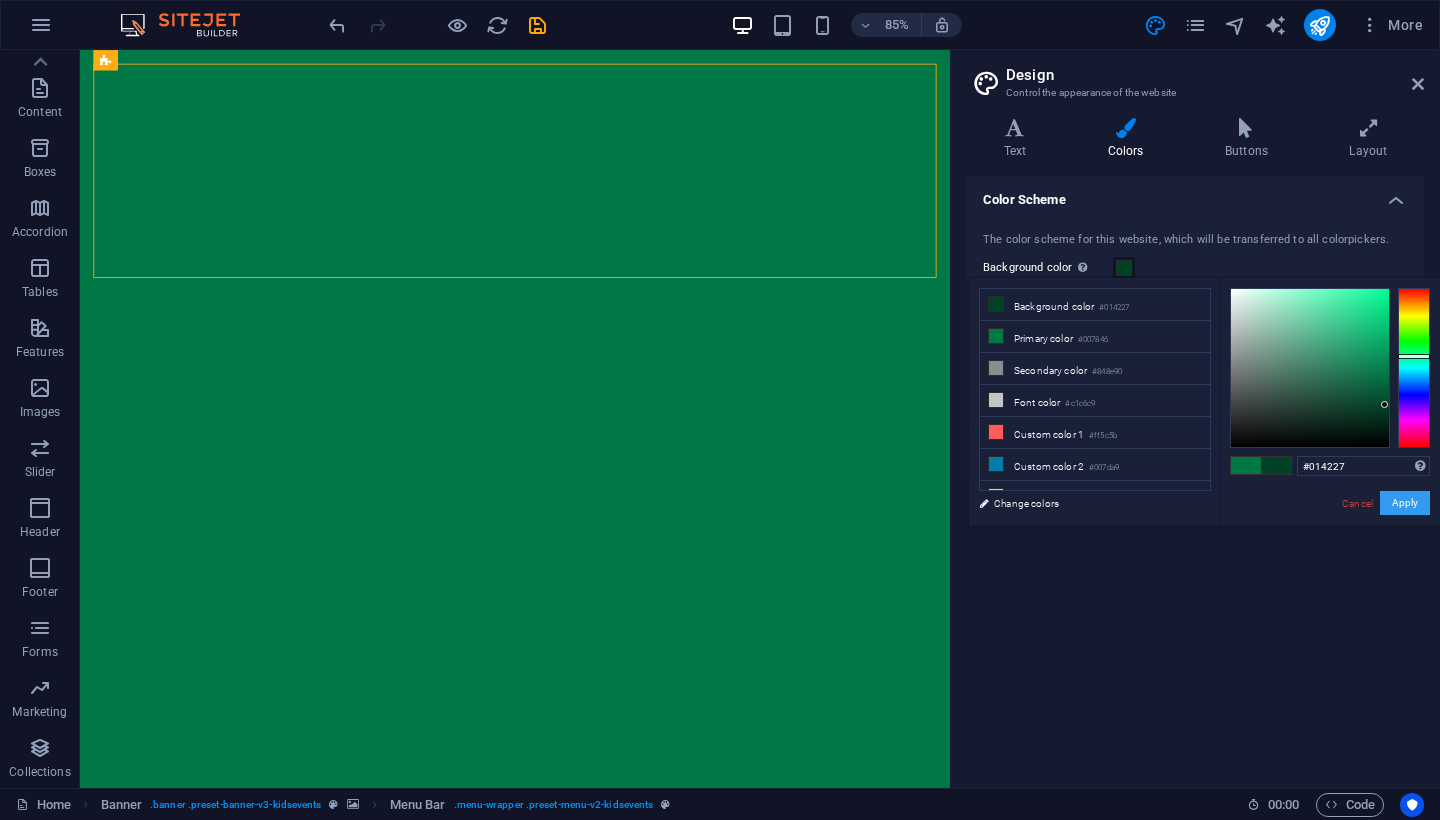 click on "Apply" at bounding box center (1405, 503) 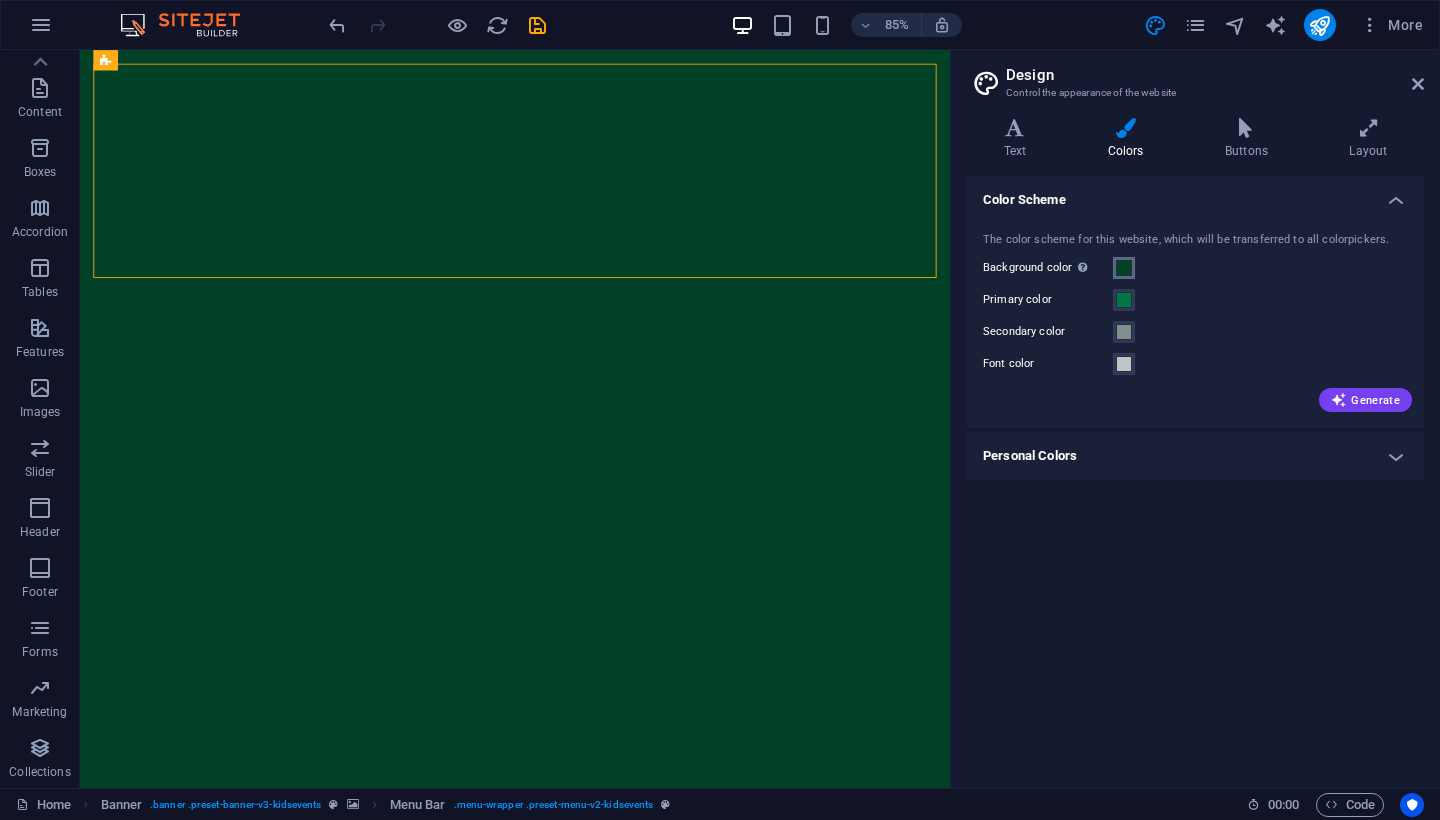 click at bounding box center (1124, 268) 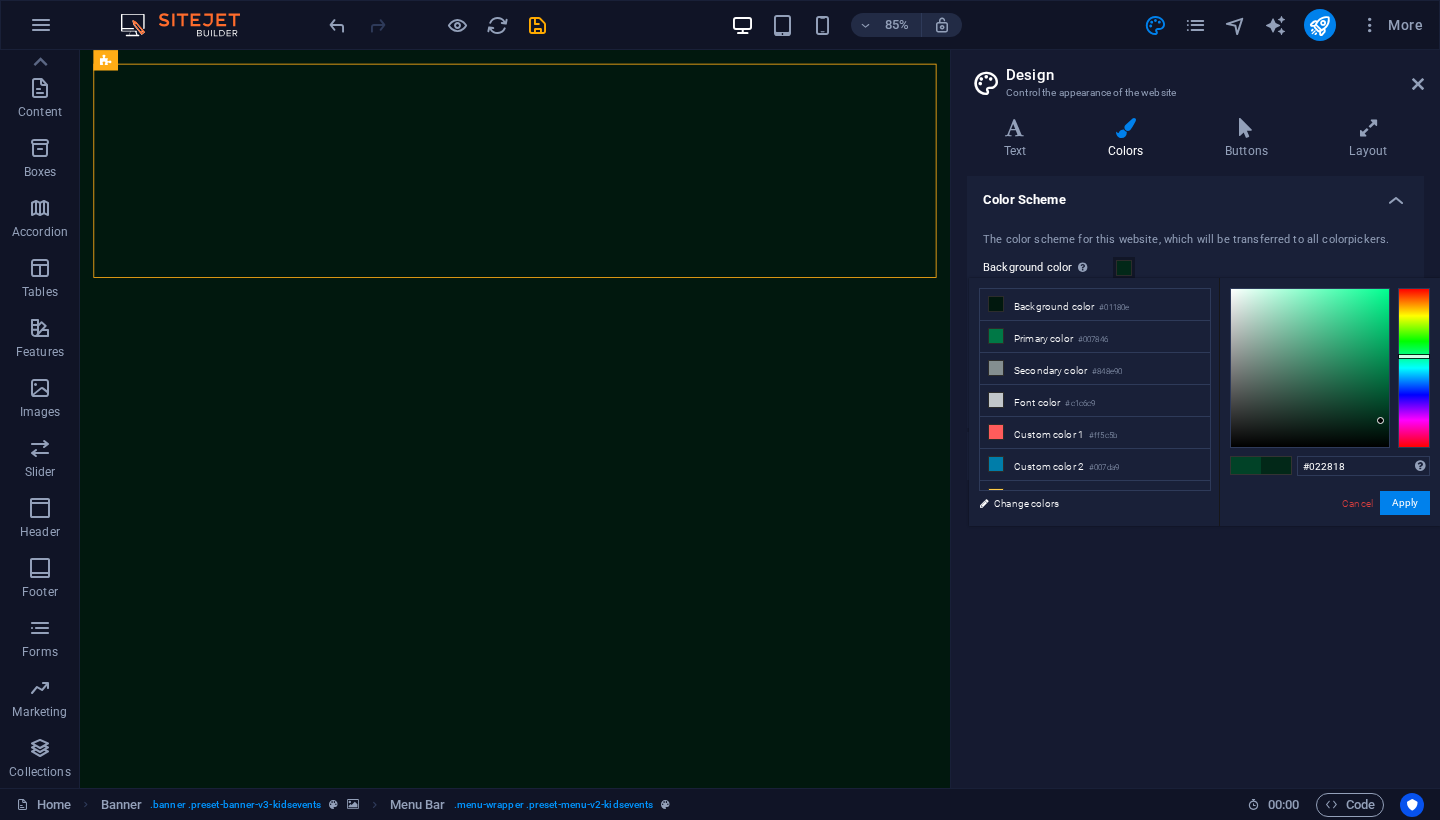 drag, startPoint x: 1383, startPoint y: 409, endPoint x: 1381, endPoint y: 421, distance: 12.165525 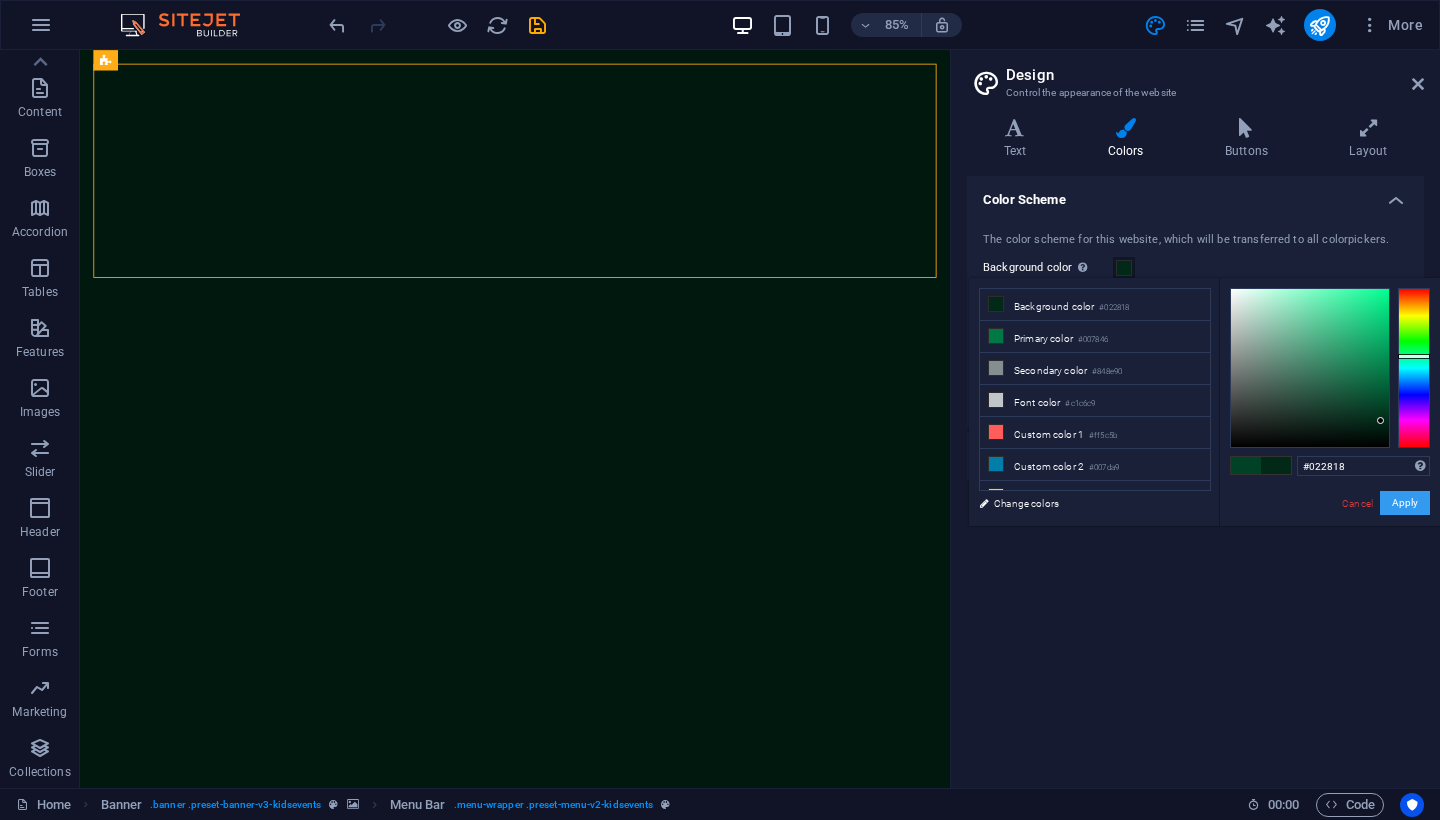 click on "Apply" at bounding box center (1405, 503) 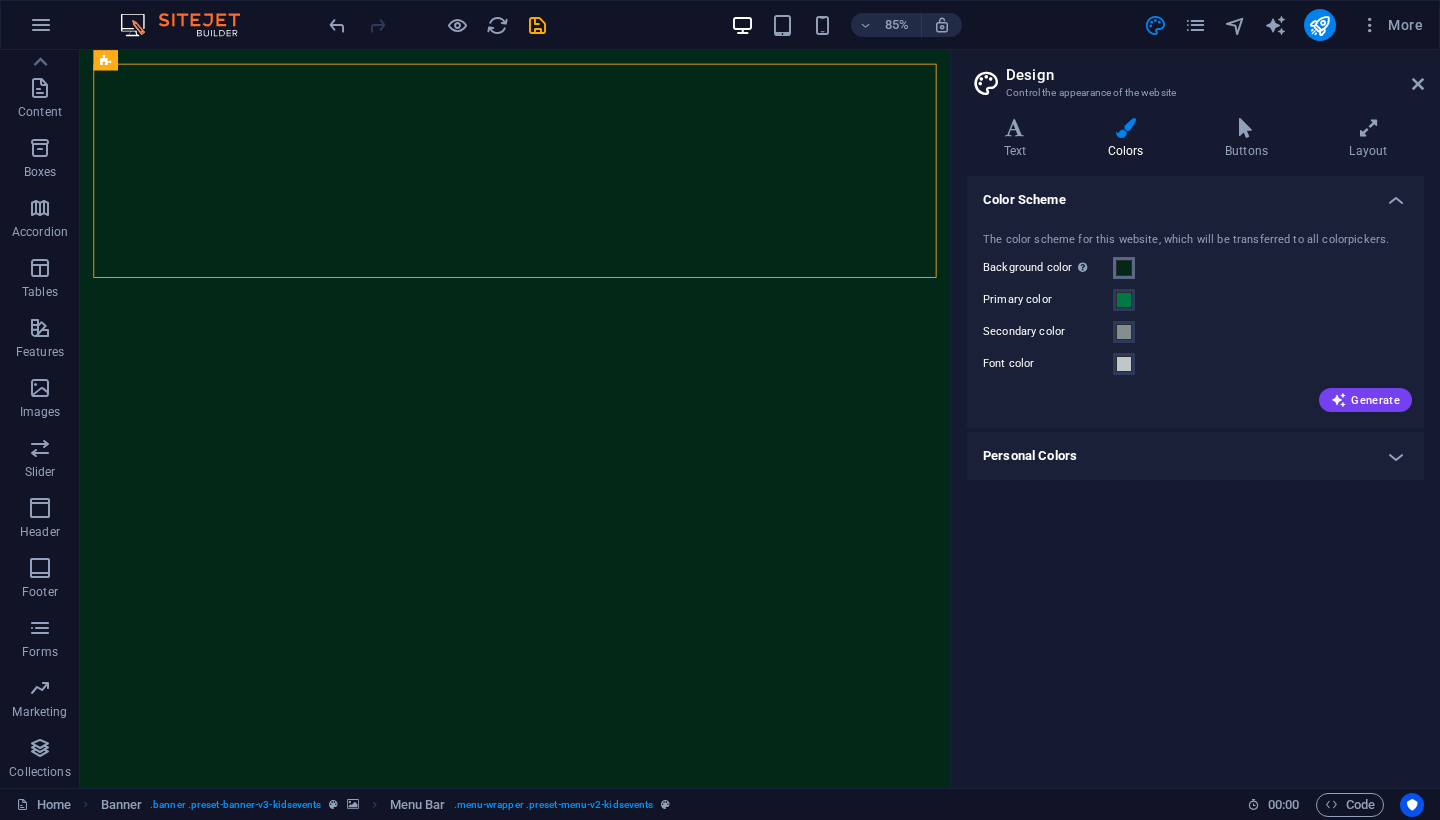 click at bounding box center [1124, 268] 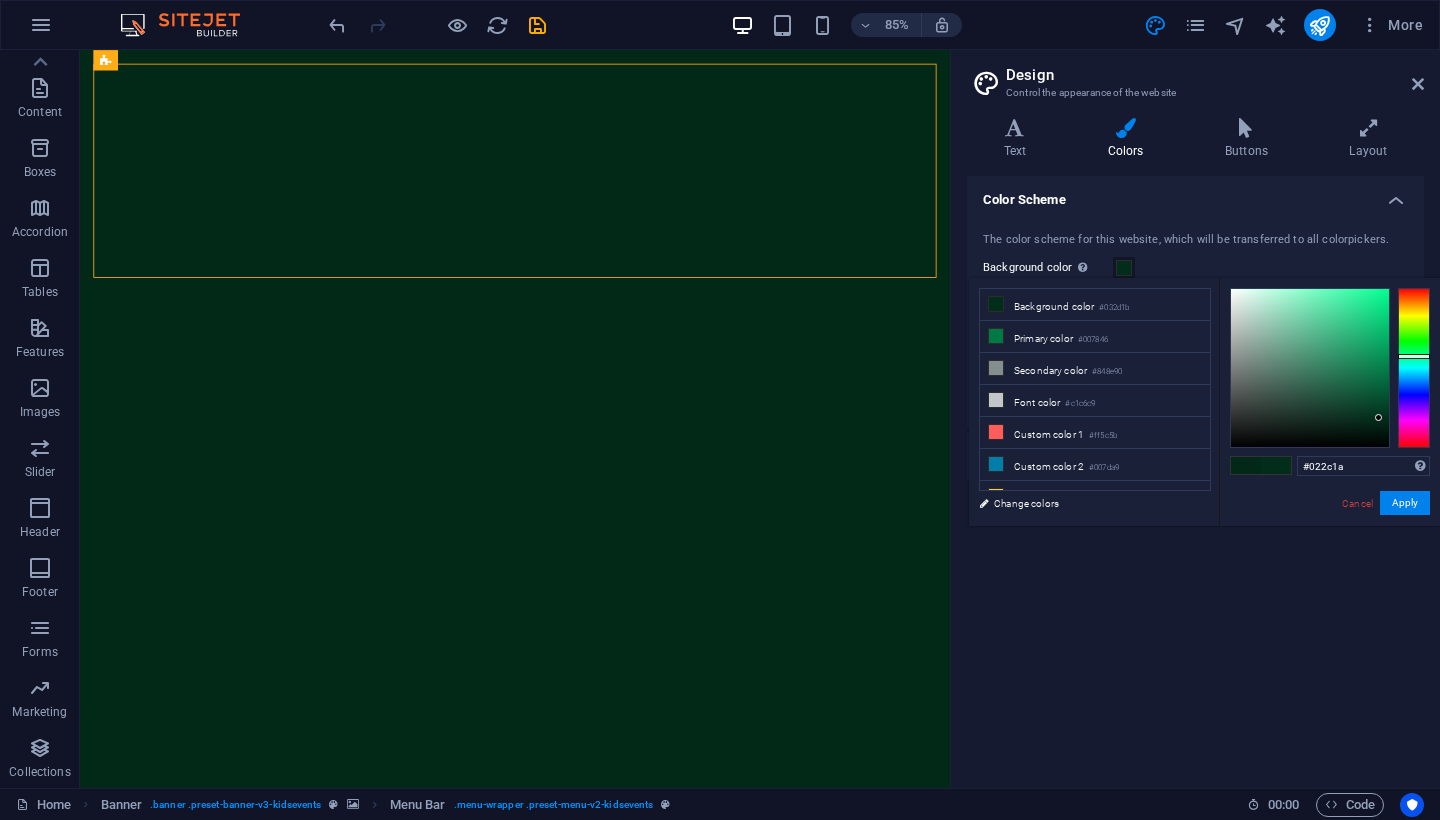 type on "#022a19" 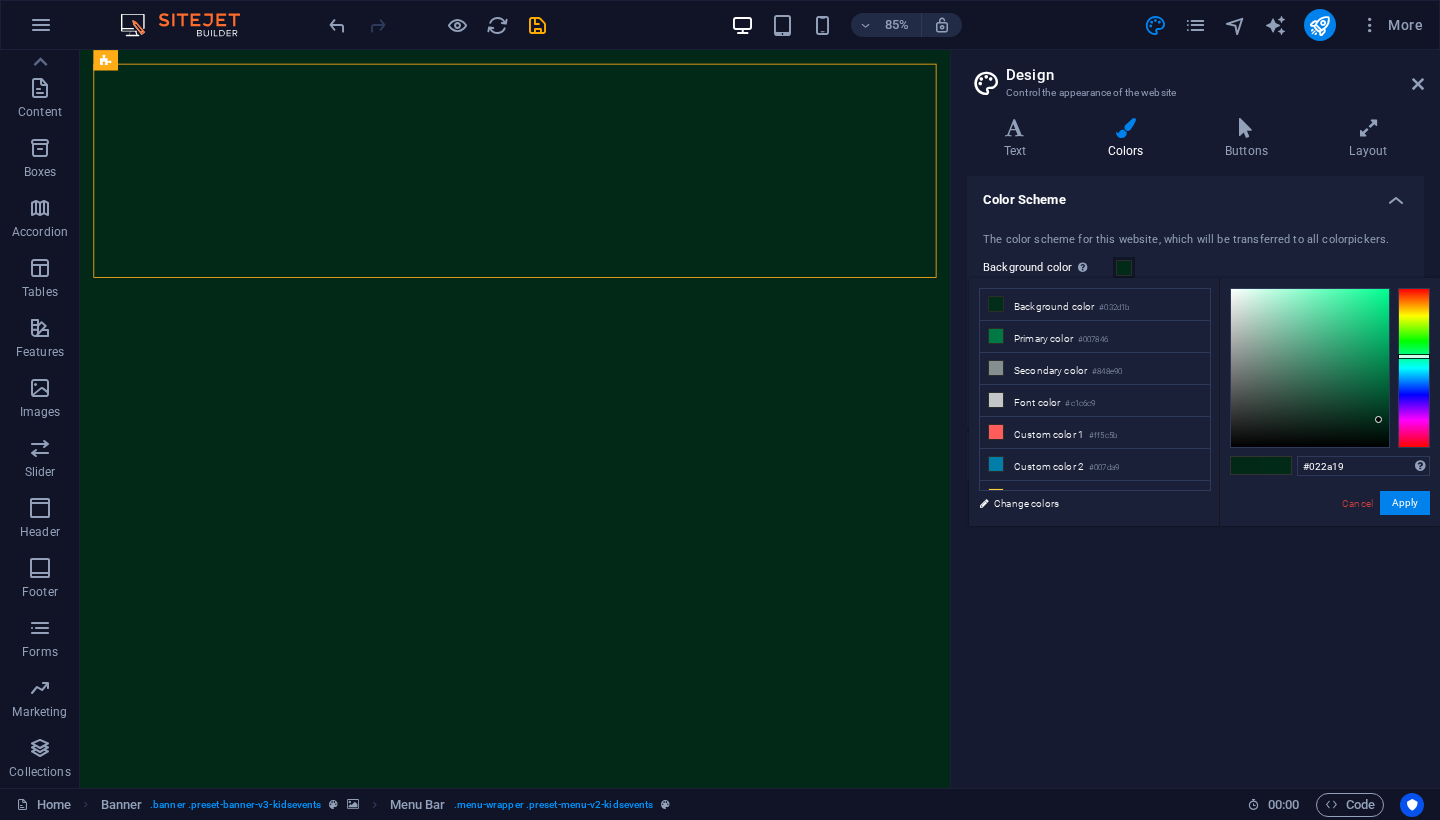click at bounding box center [1378, 419] 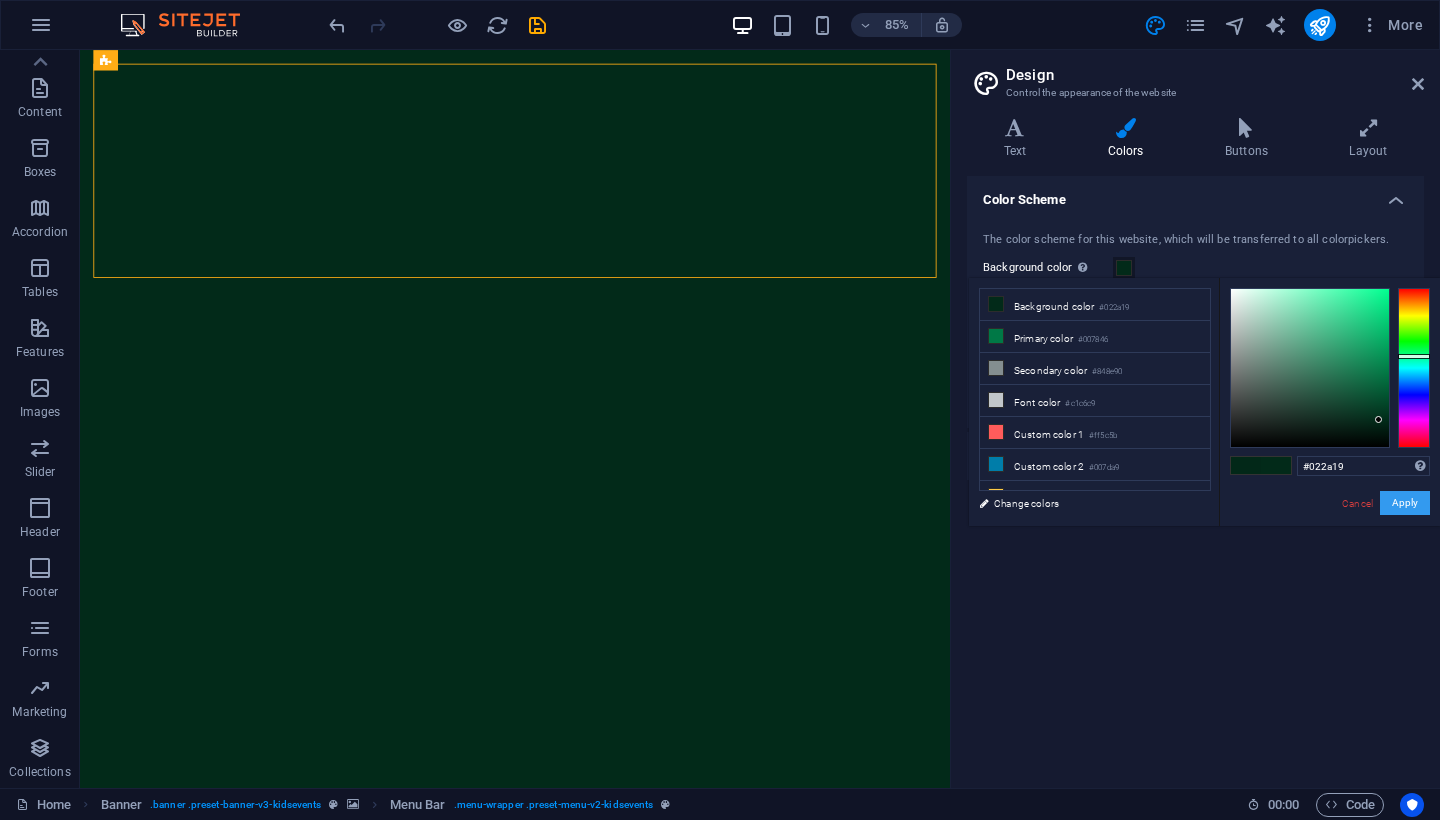 click on "Apply" at bounding box center [1405, 503] 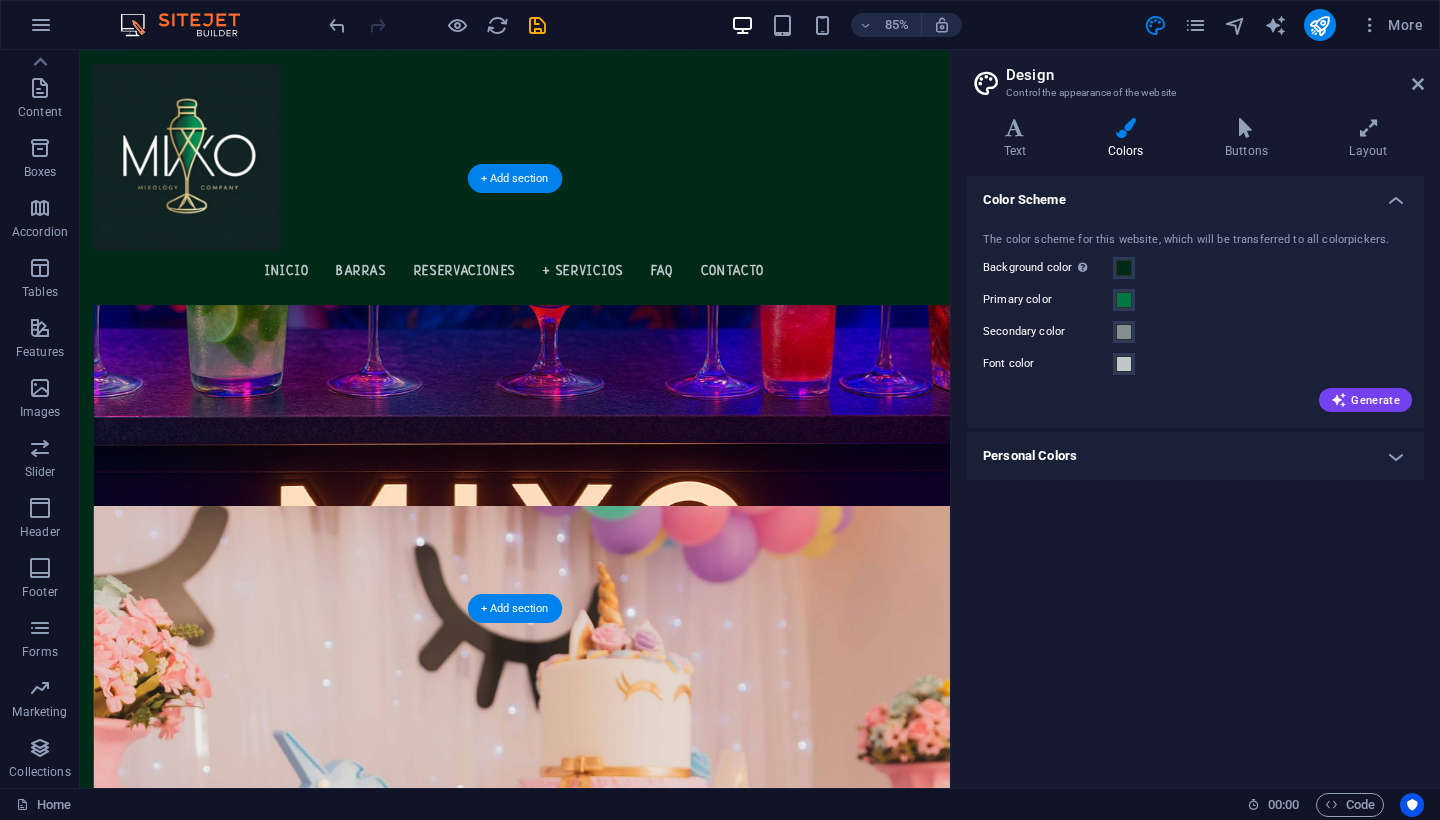scroll, scrollTop: 1115, scrollLeft: 0, axis: vertical 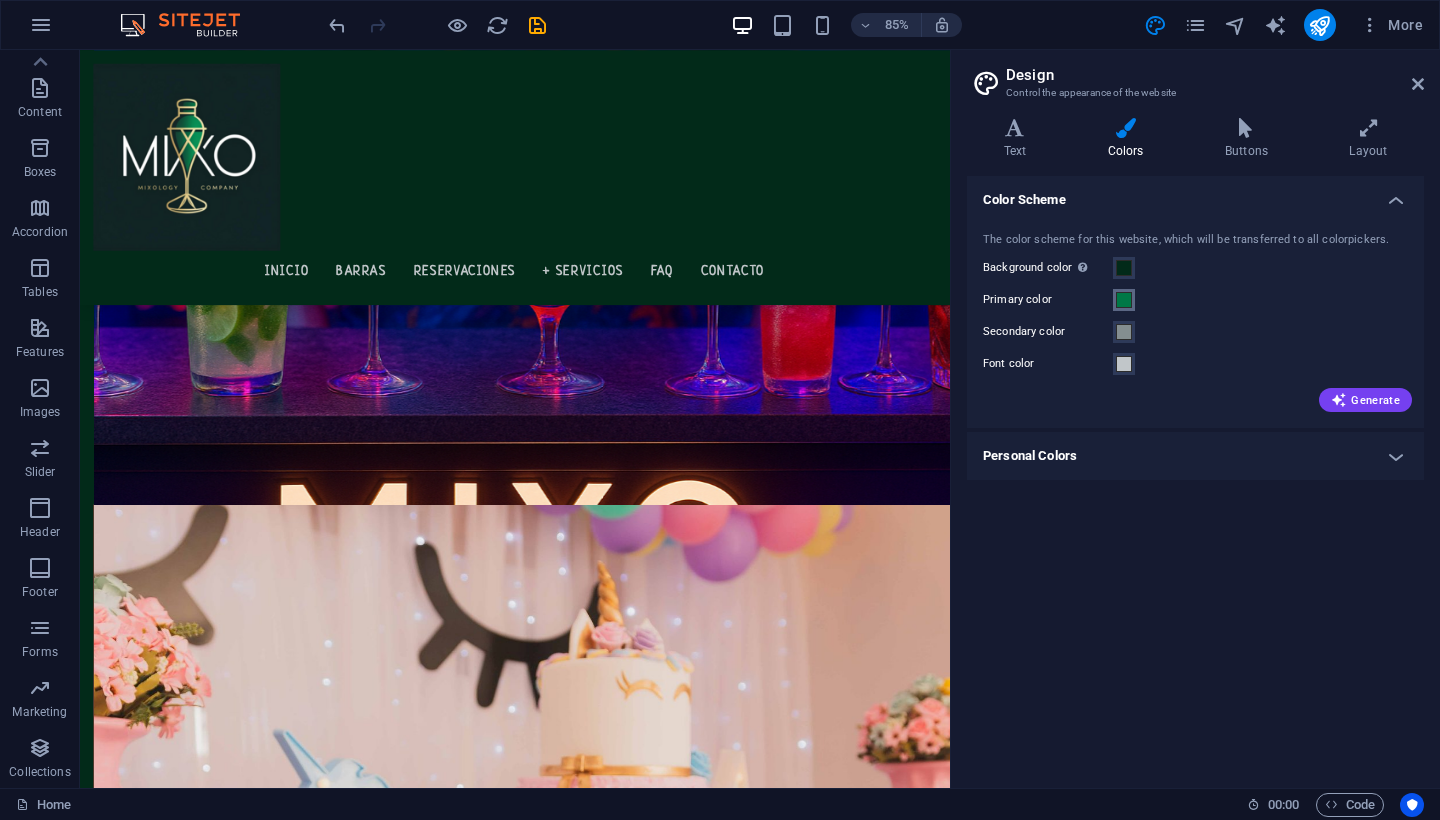 click at bounding box center [1124, 300] 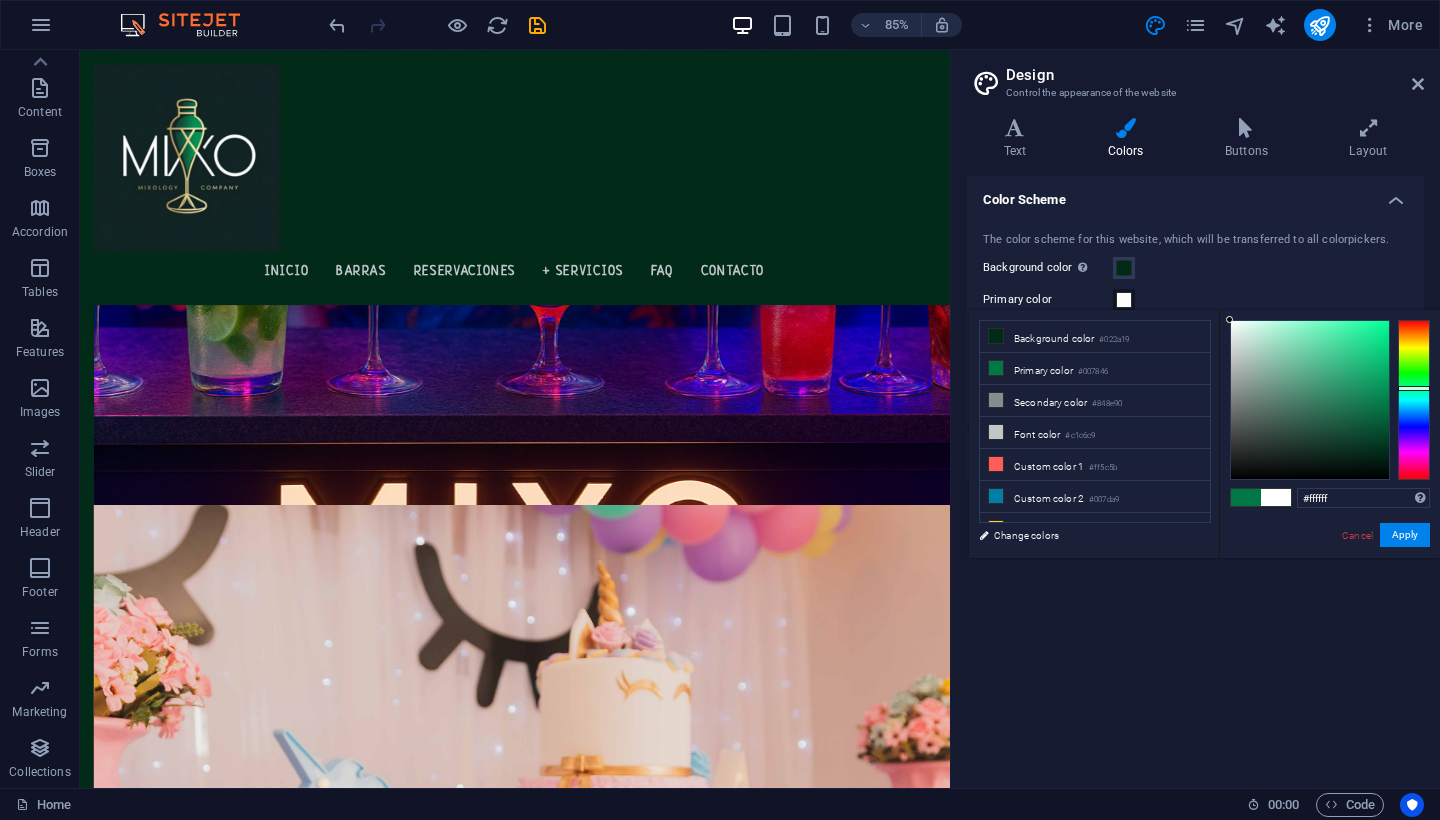 drag, startPoint x: 1387, startPoint y: 401, endPoint x: 1206, endPoint y: 317, distance: 199.54198 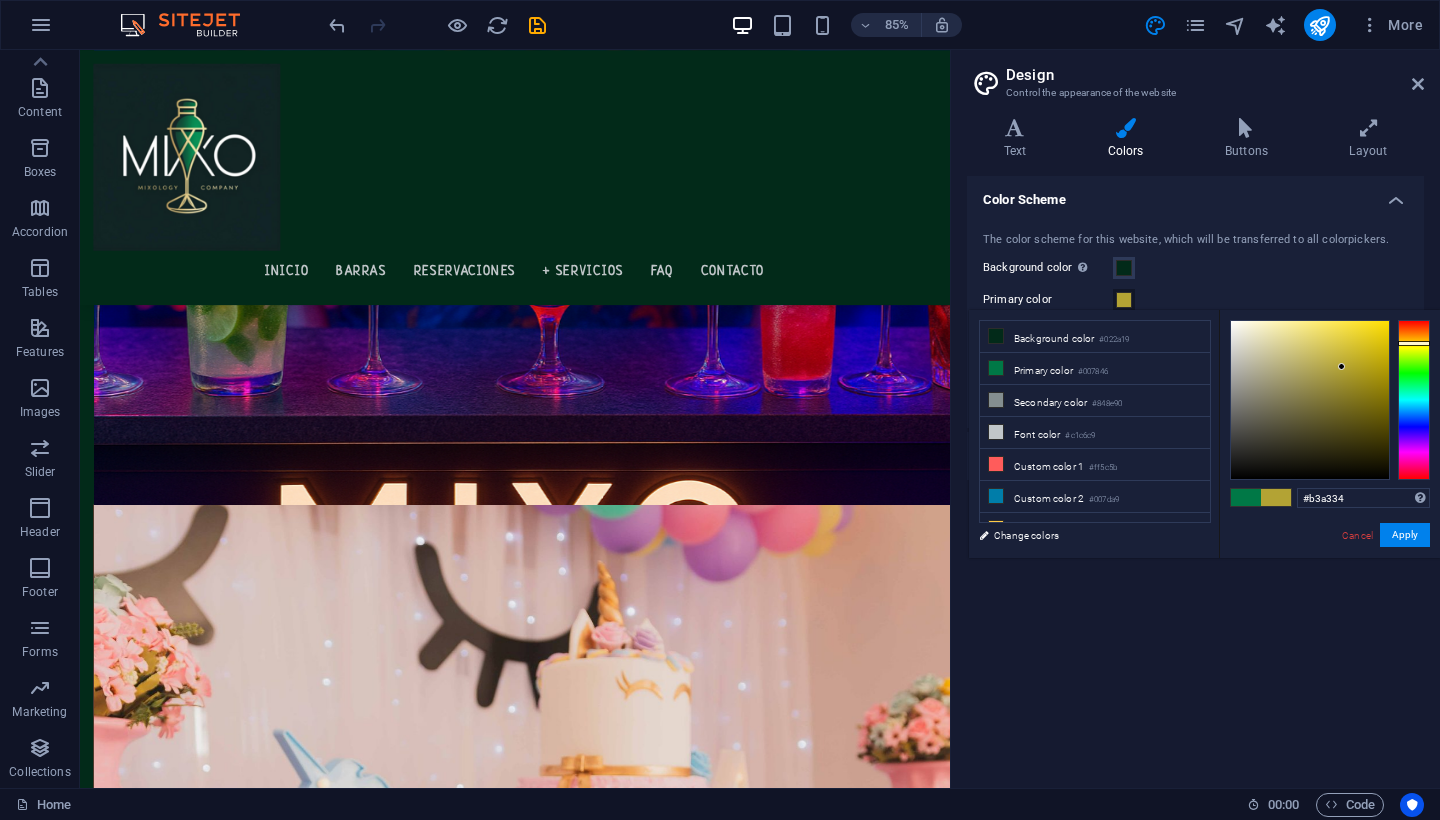 drag, startPoint x: 1229, startPoint y: 322, endPoint x: 1342, endPoint y: 367, distance: 121.630585 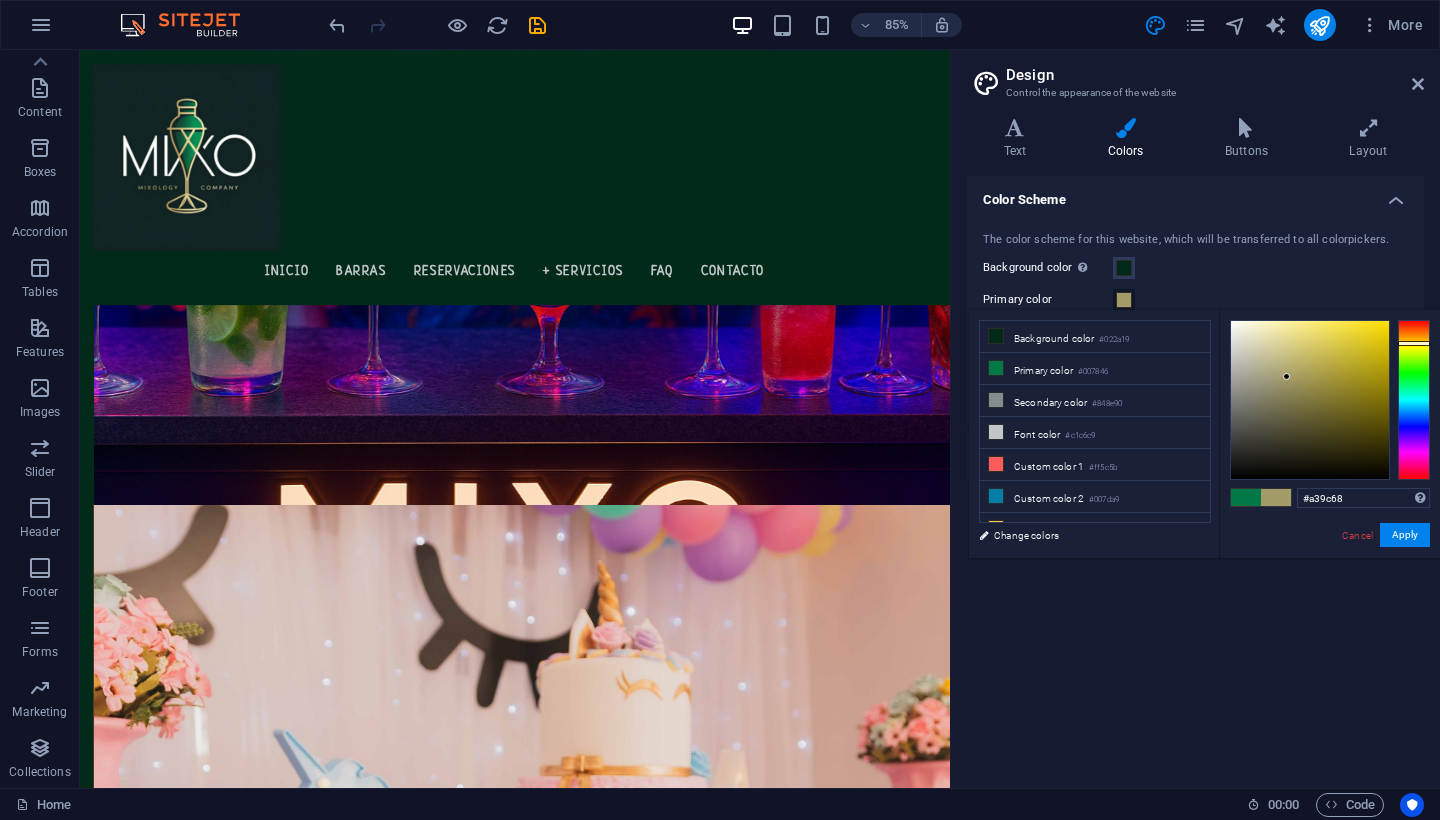 drag, startPoint x: 1338, startPoint y: 364, endPoint x: 1287, endPoint y: 377, distance: 52.63079 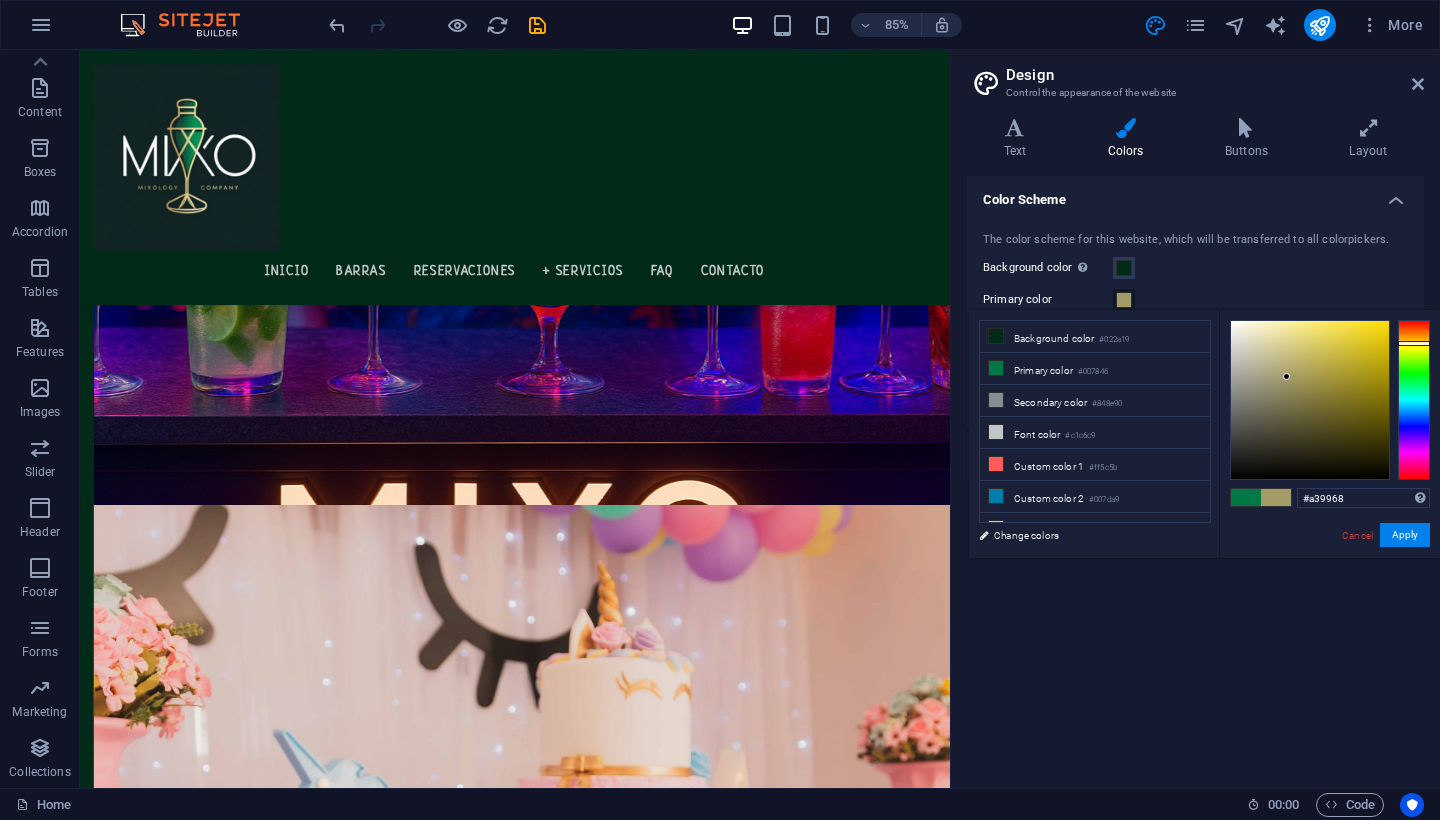 click at bounding box center (1414, 343) 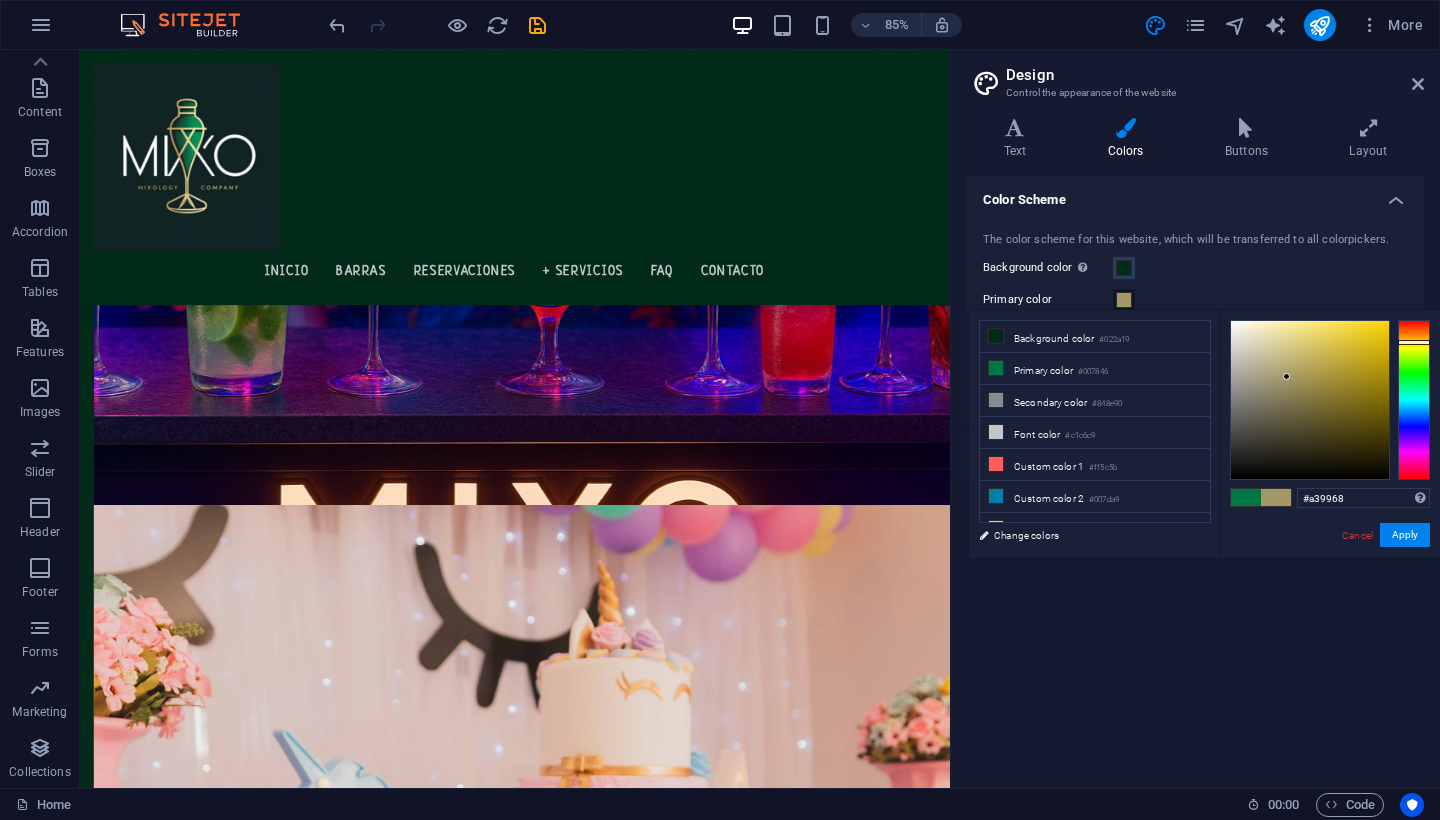 click at bounding box center (1414, 342) 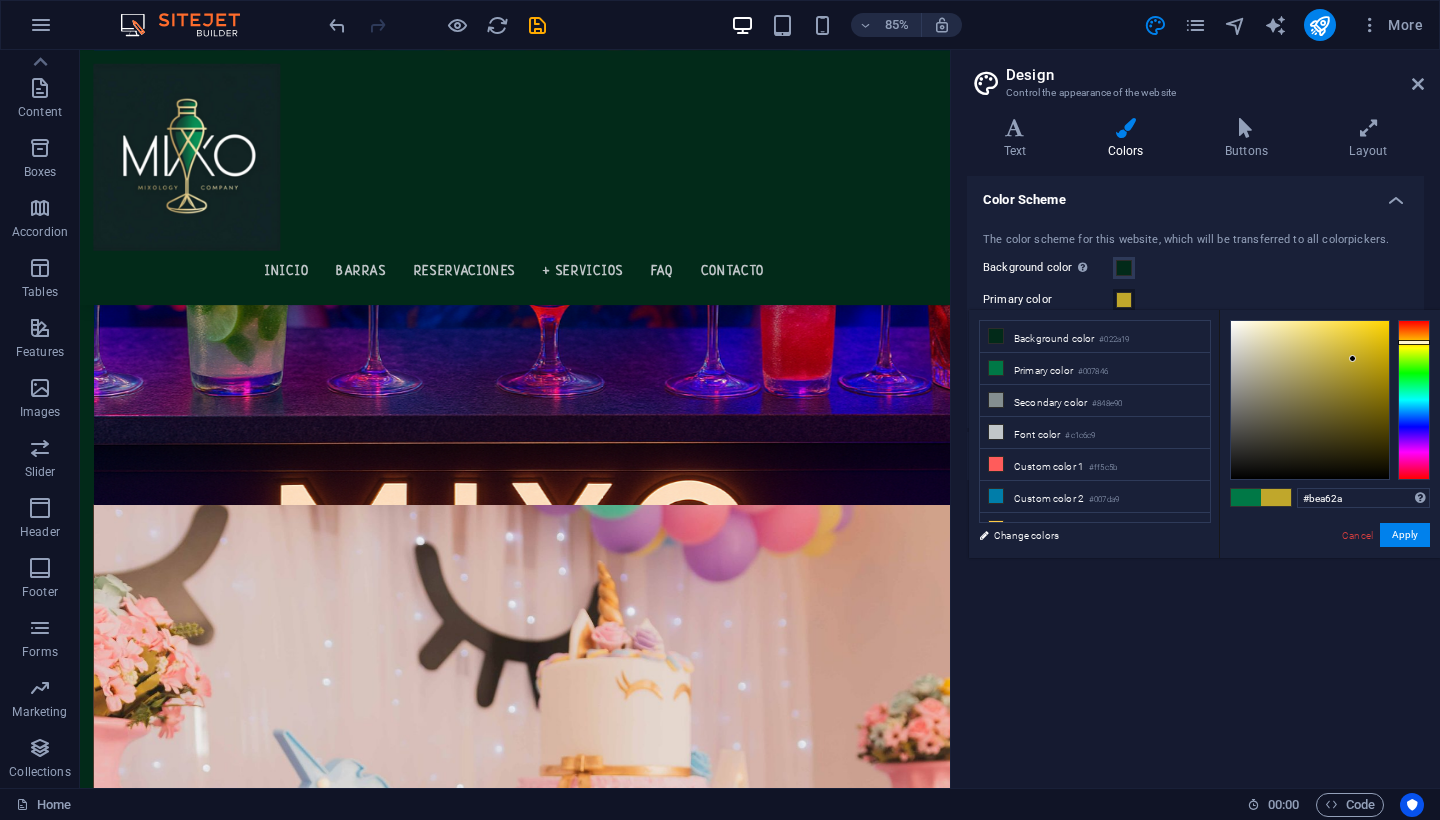 type on "#bea62b" 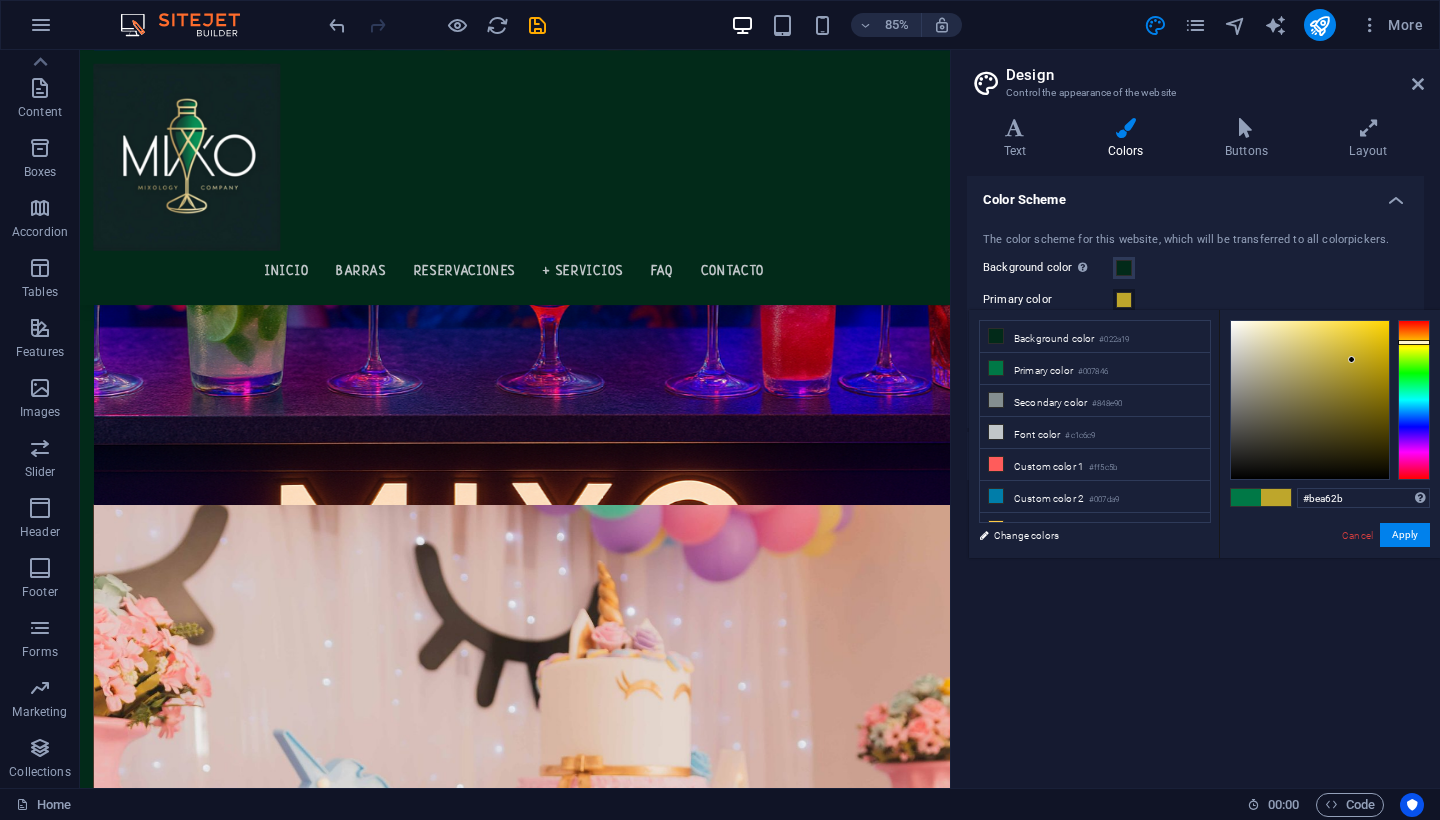 drag, startPoint x: 1286, startPoint y: 372, endPoint x: 1352, endPoint y: 360, distance: 67.08204 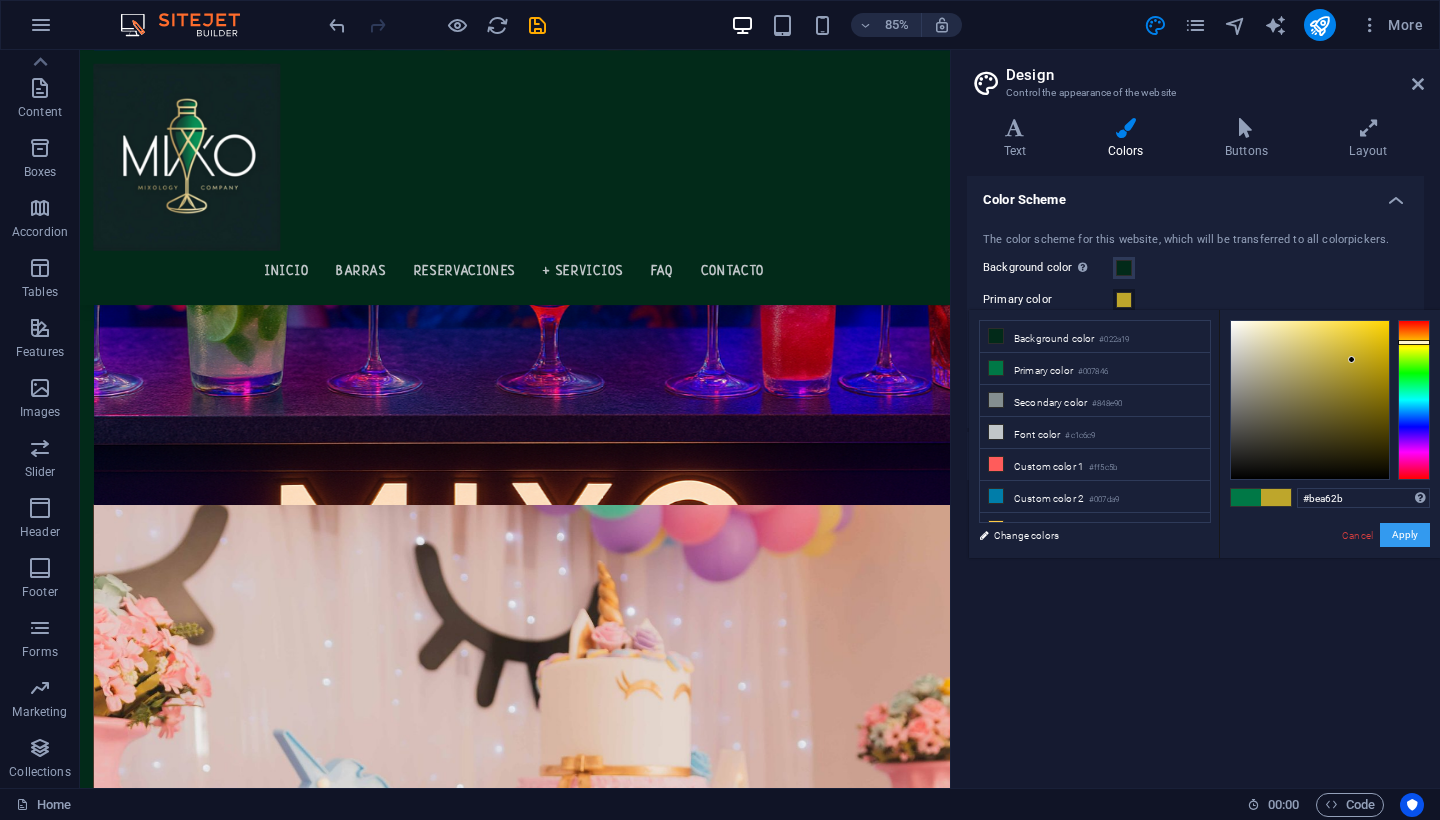 click on "Apply" at bounding box center [1405, 535] 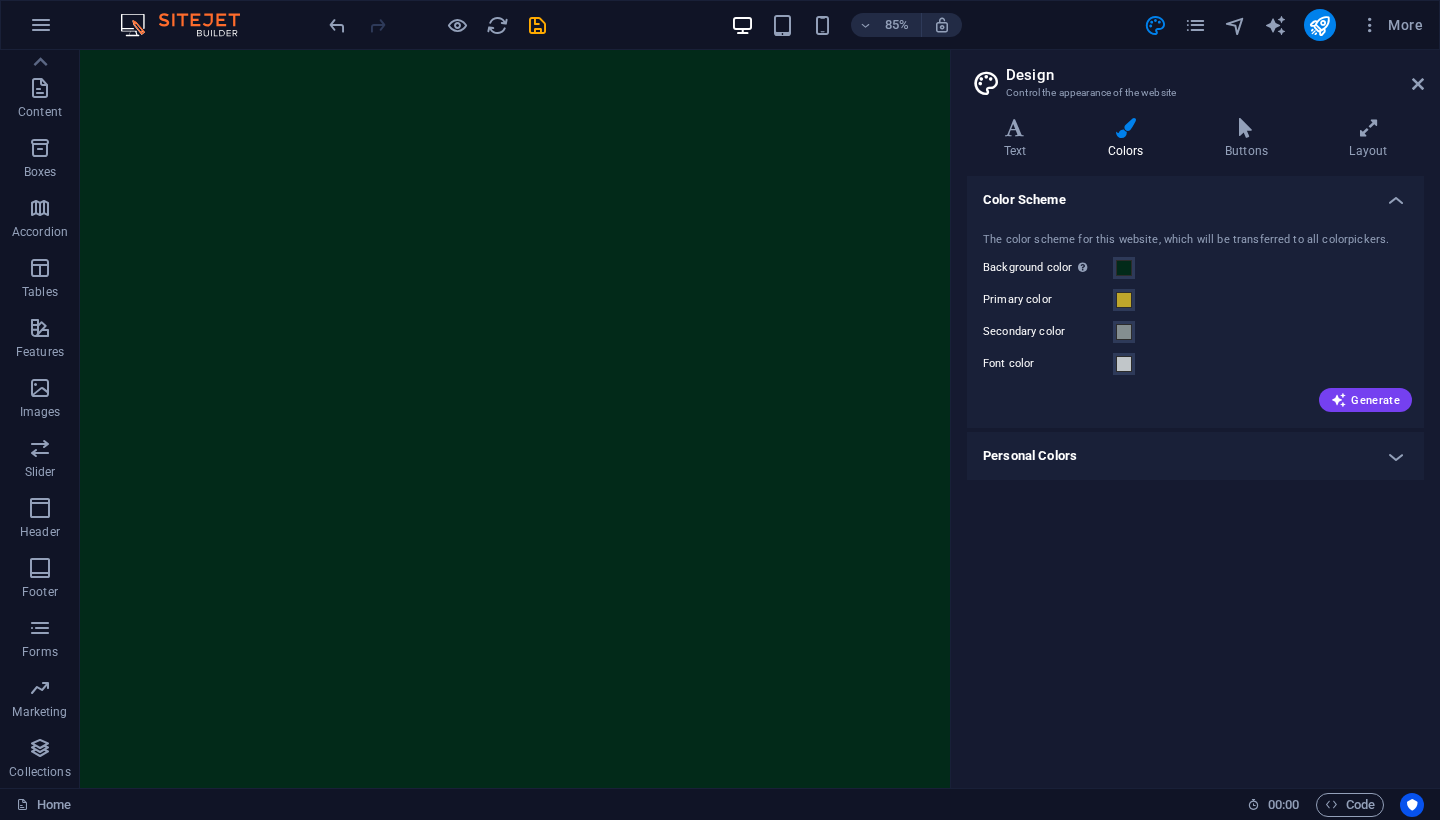 scroll, scrollTop: 0, scrollLeft: 0, axis: both 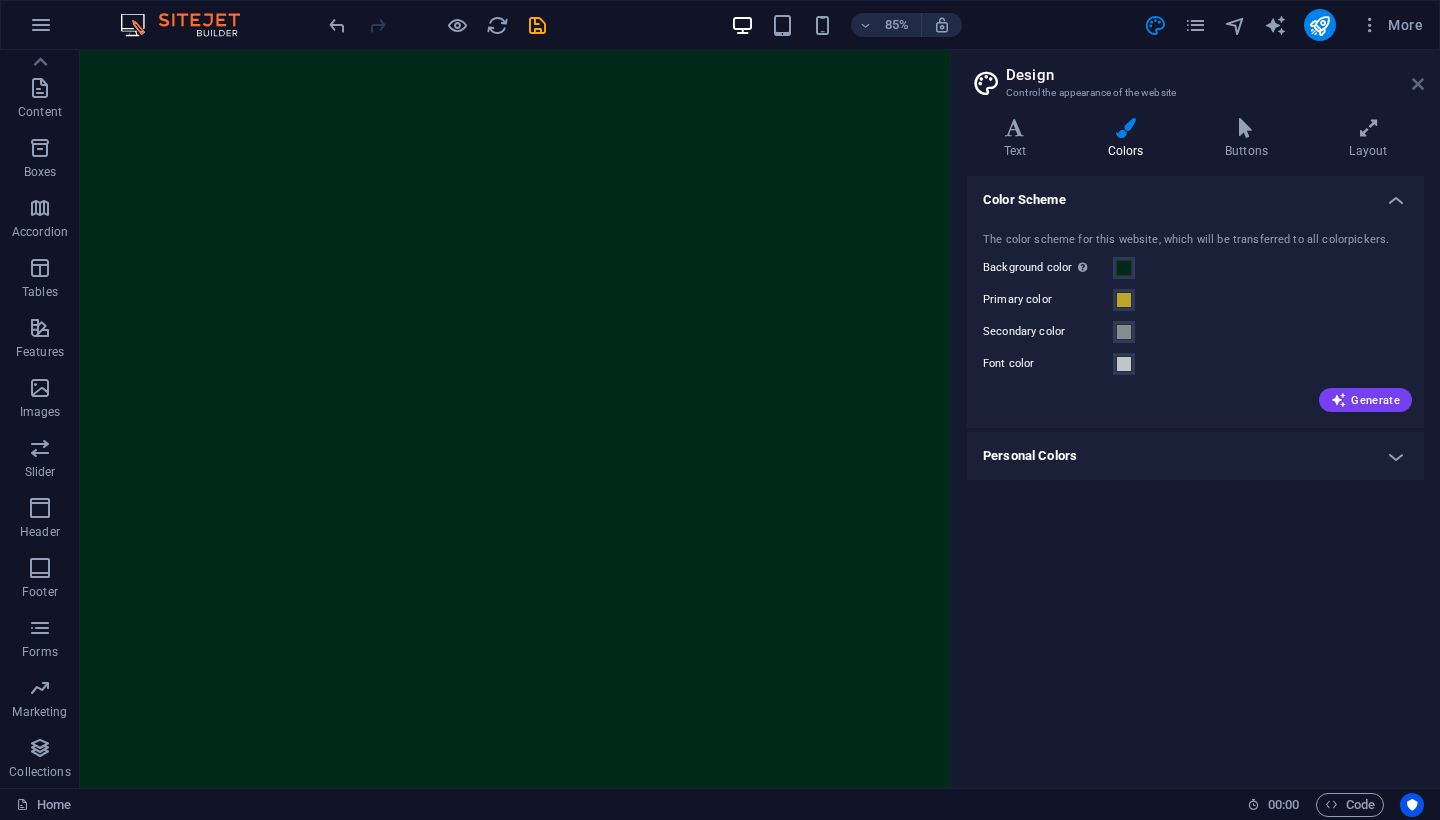 click at bounding box center (1418, 84) 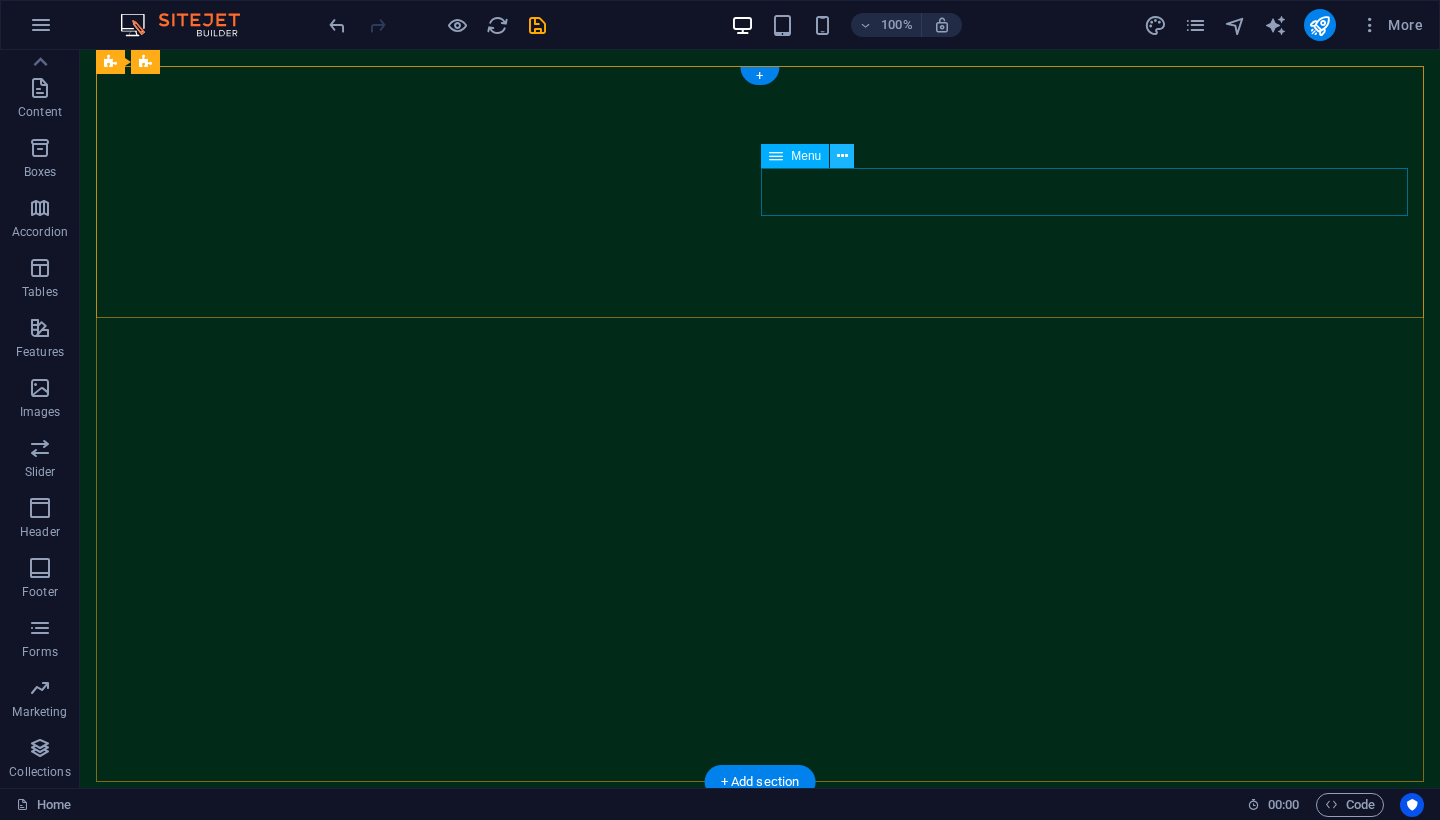 click at bounding box center (842, 156) 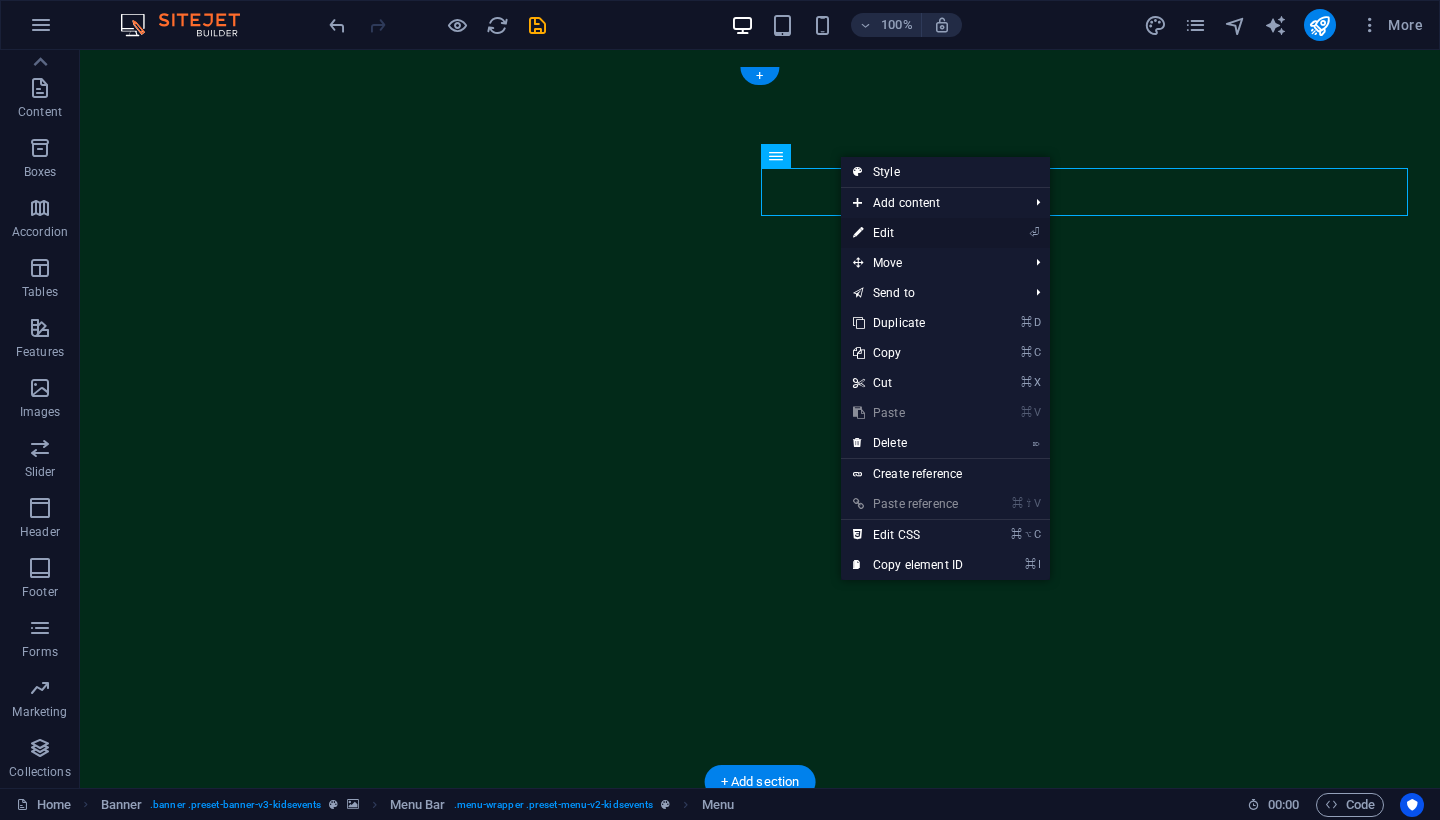 click on "⏎  Edit" at bounding box center [908, 233] 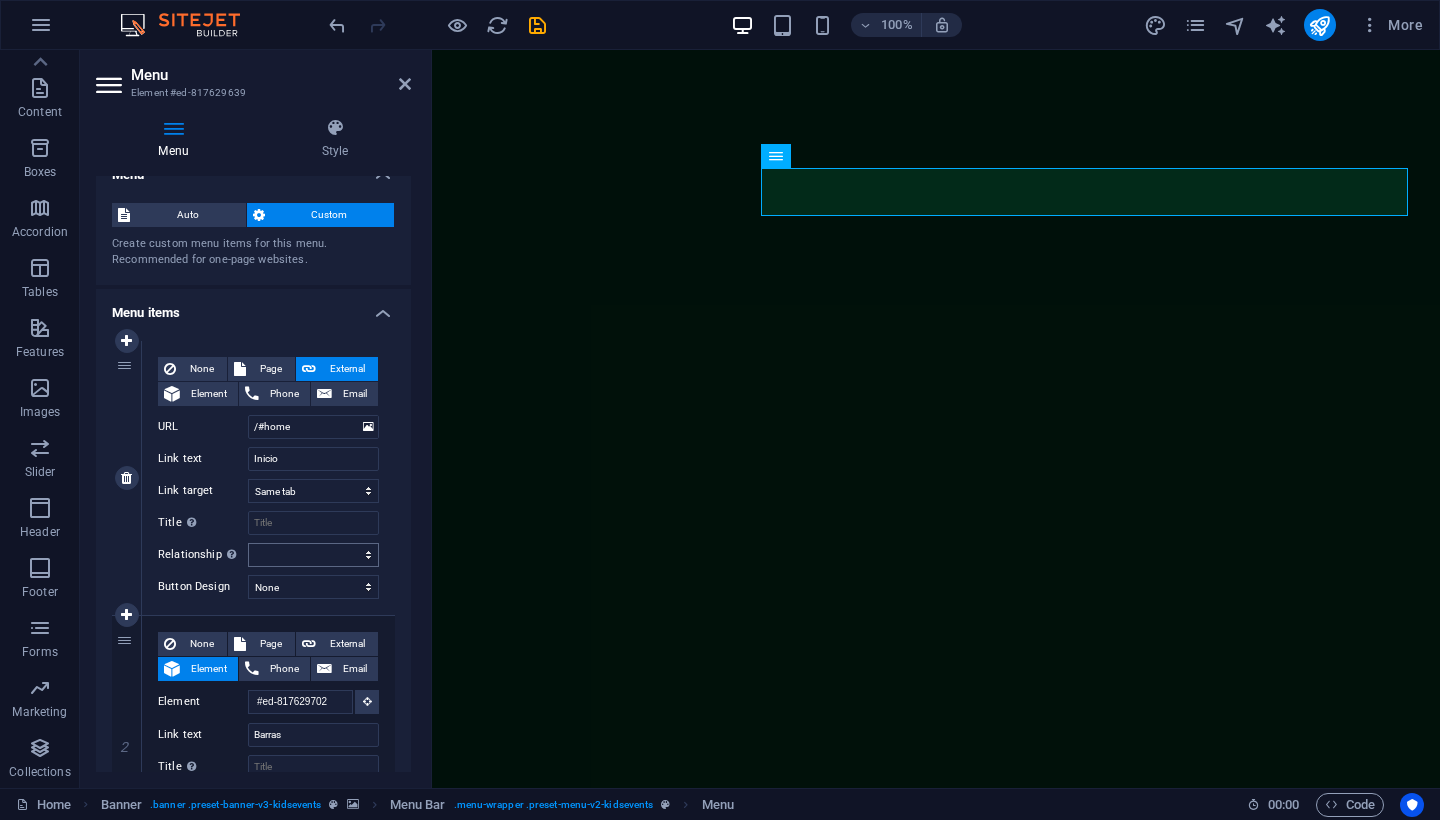 scroll, scrollTop: 58, scrollLeft: 0, axis: vertical 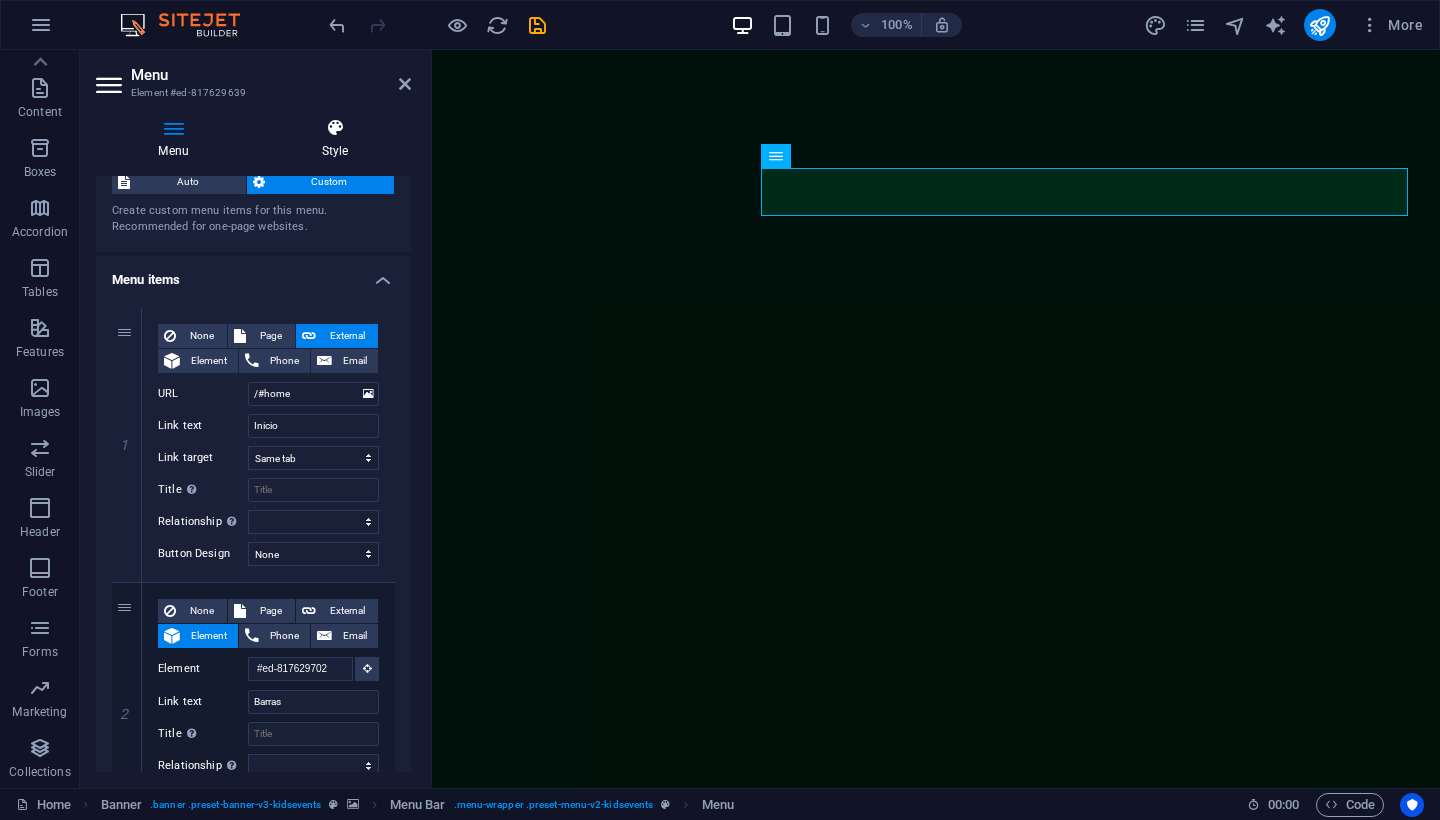 click at bounding box center (335, 128) 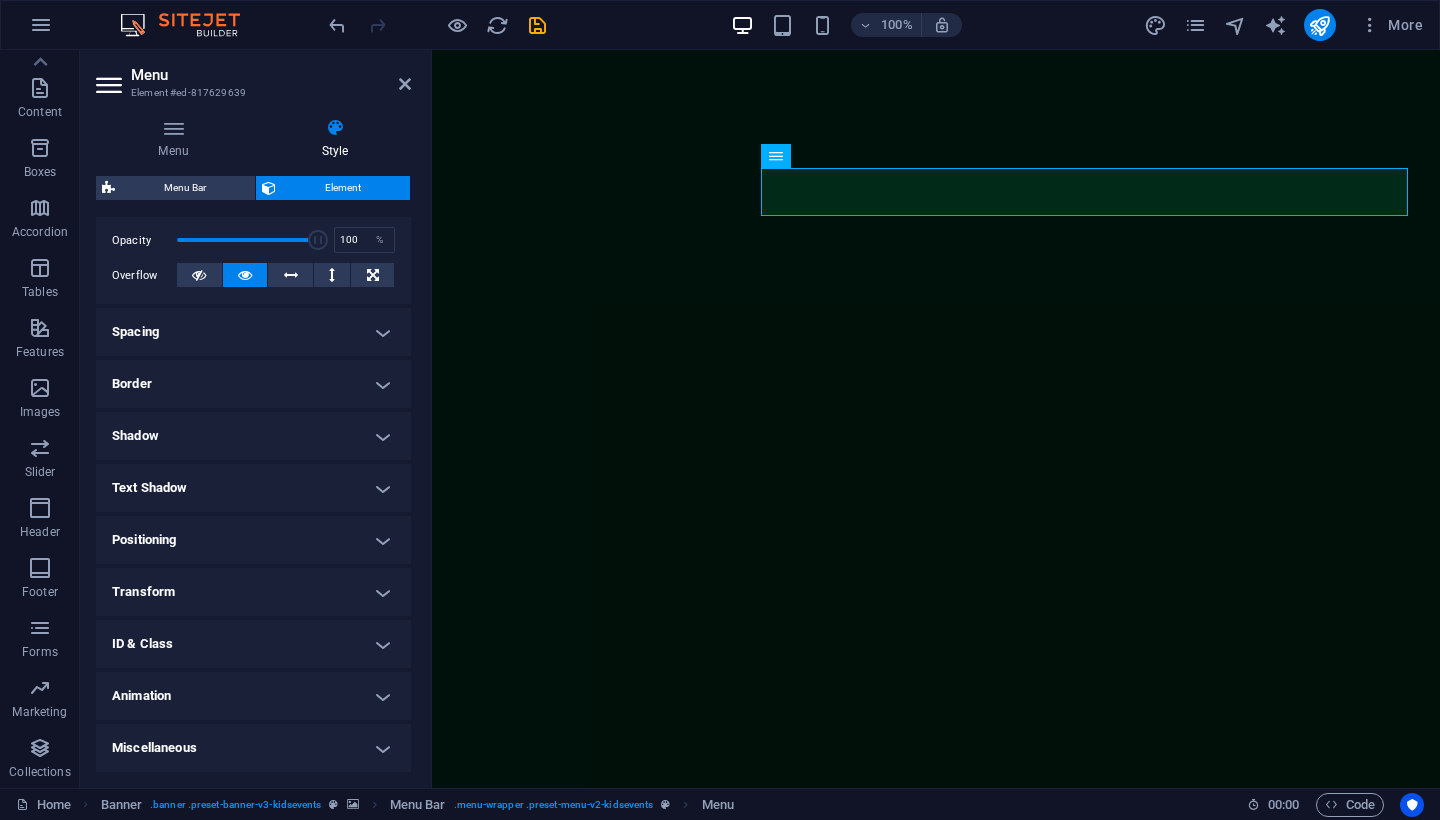 scroll, scrollTop: 289, scrollLeft: 0, axis: vertical 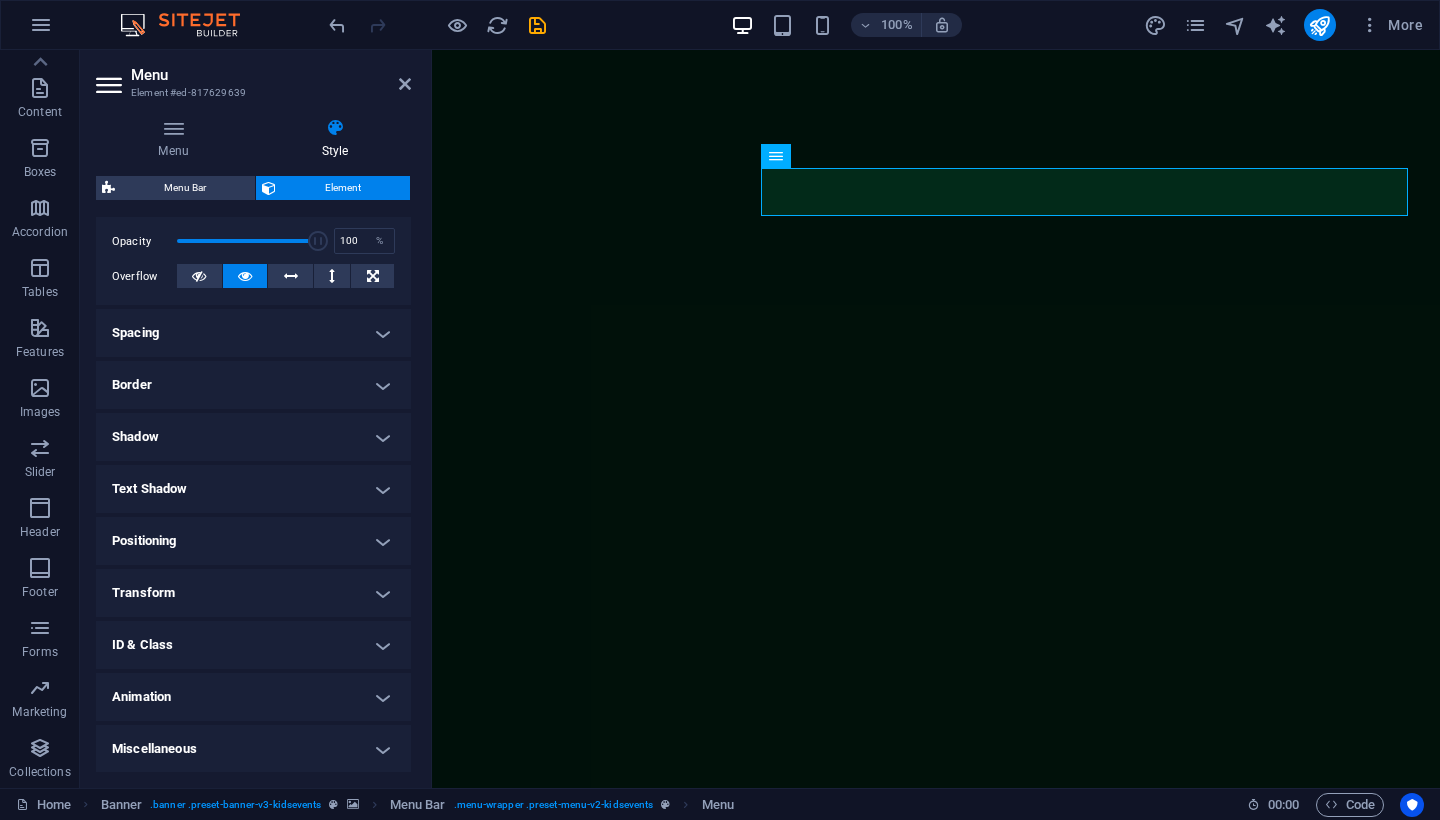click on "Spacing" at bounding box center (253, 333) 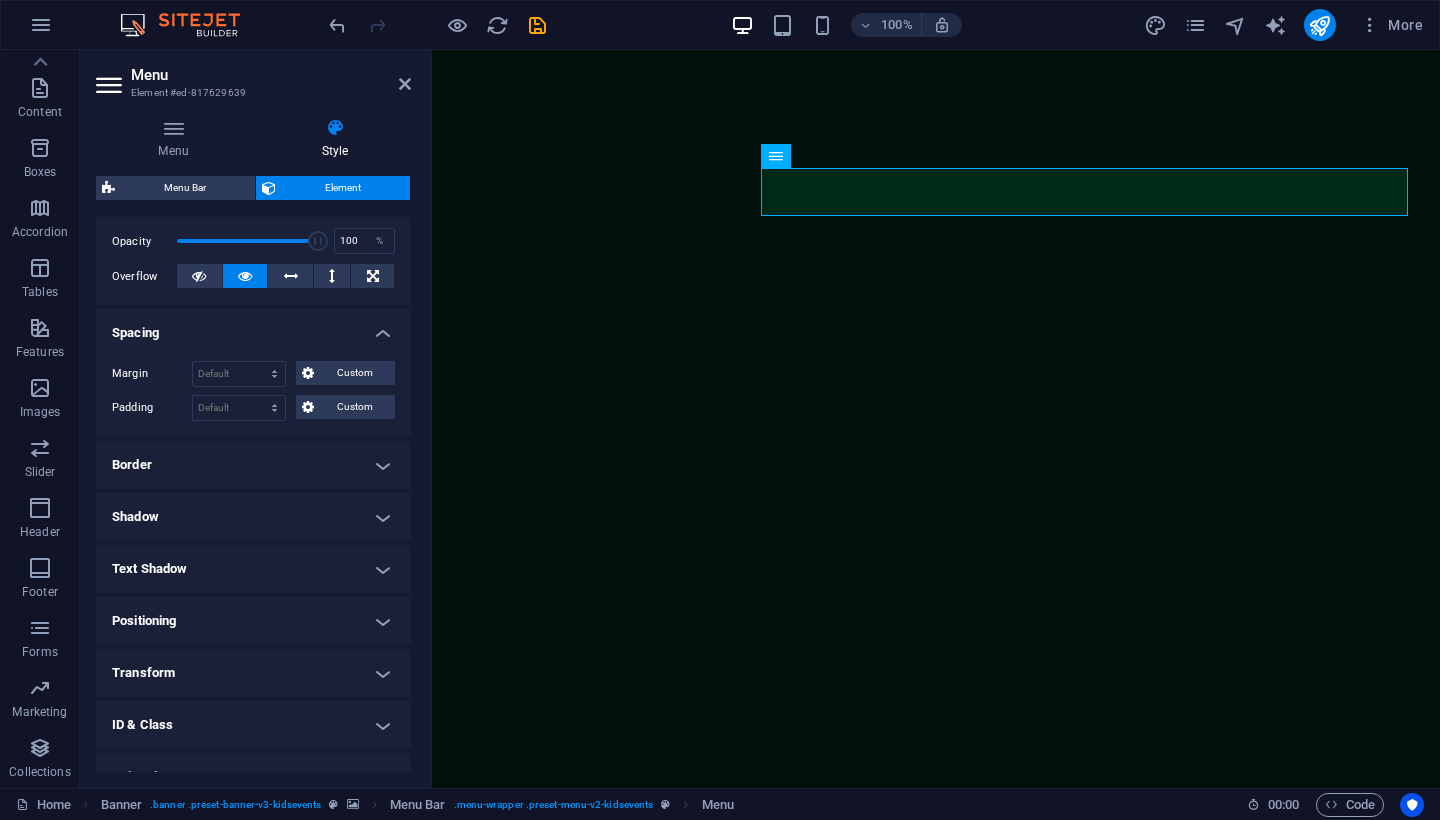 click on "Border" at bounding box center [253, 465] 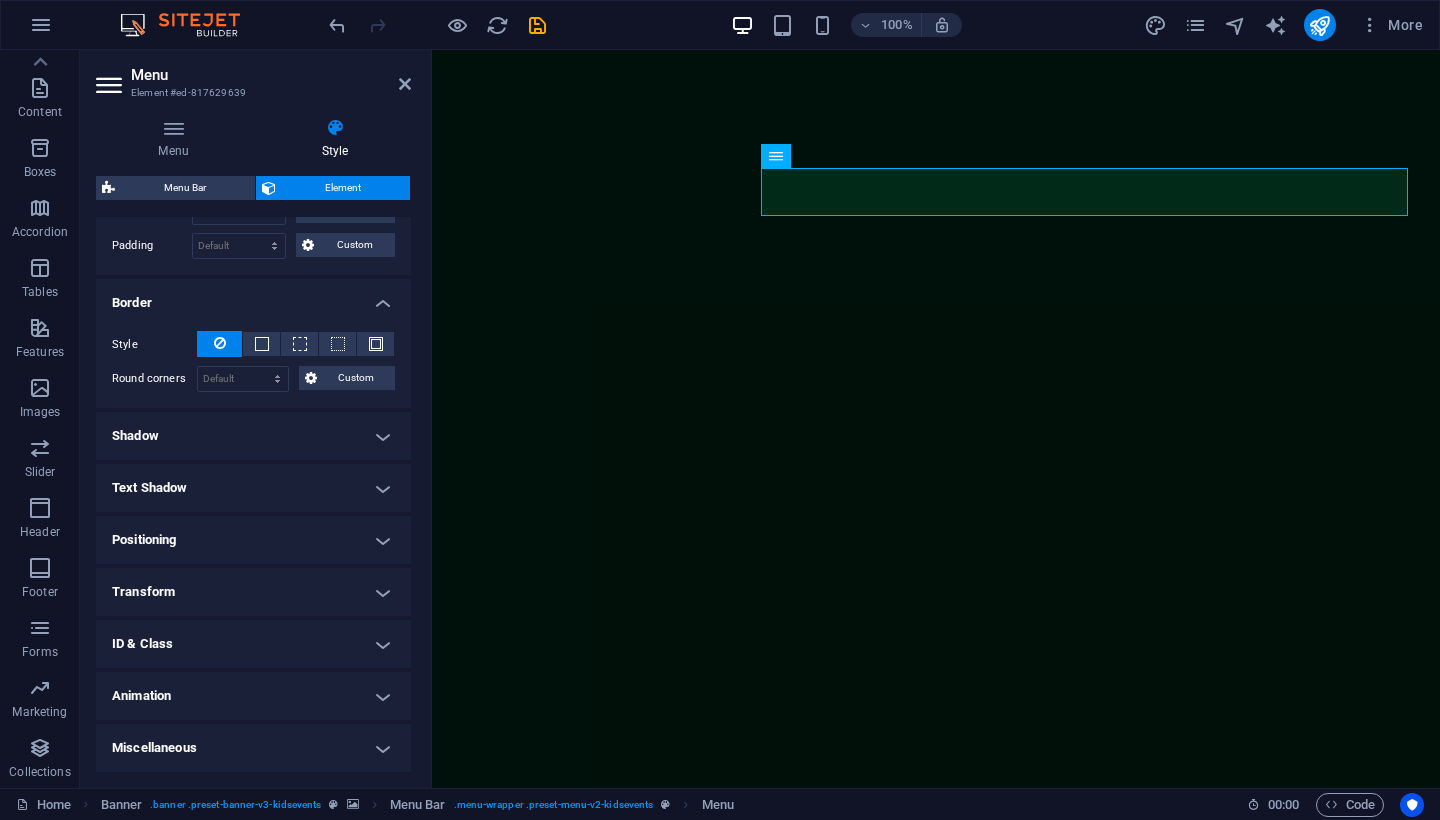 scroll, scrollTop: 450, scrollLeft: 0, axis: vertical 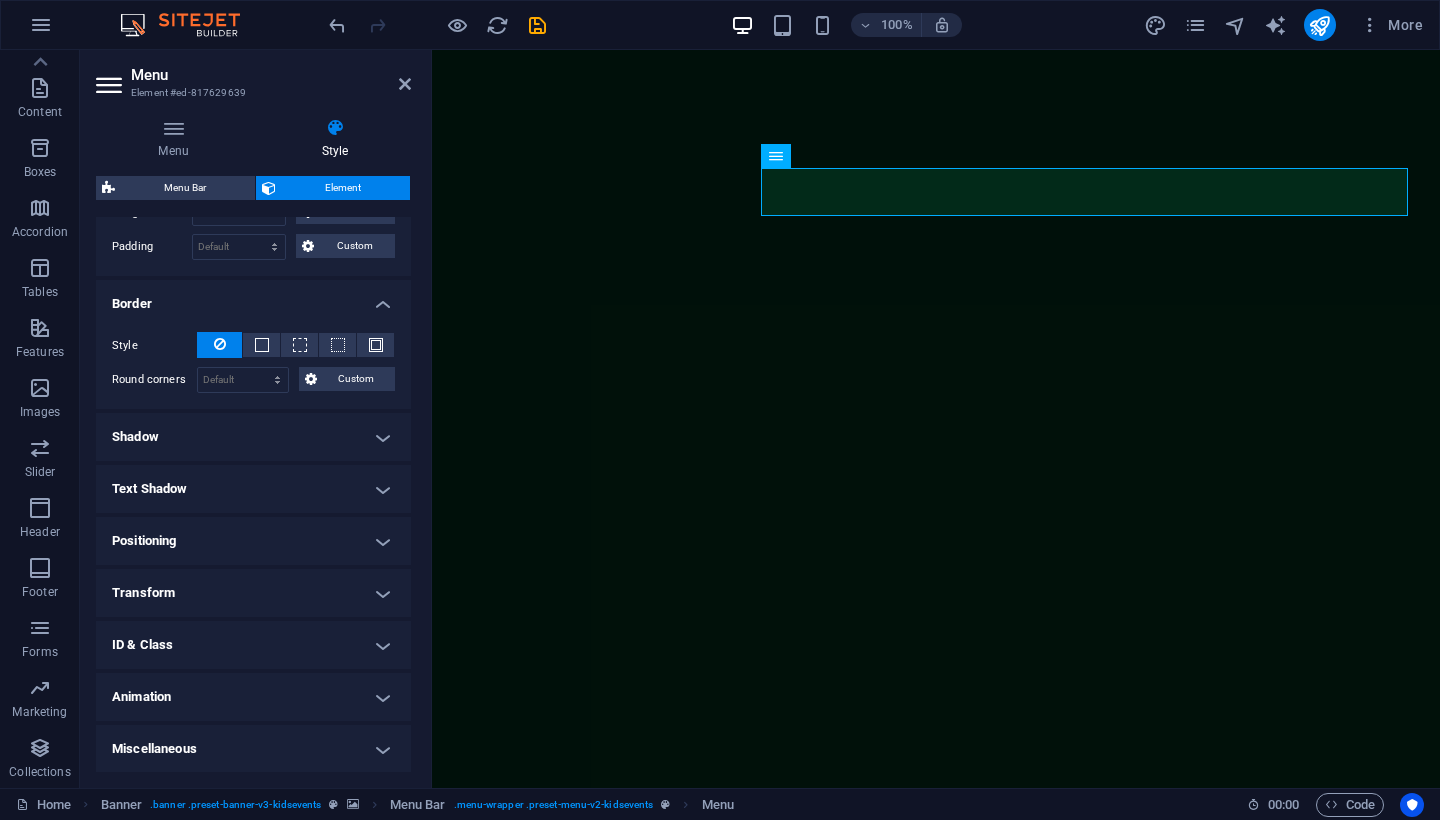 click on "Shadow" at bounding box center (253, 437) 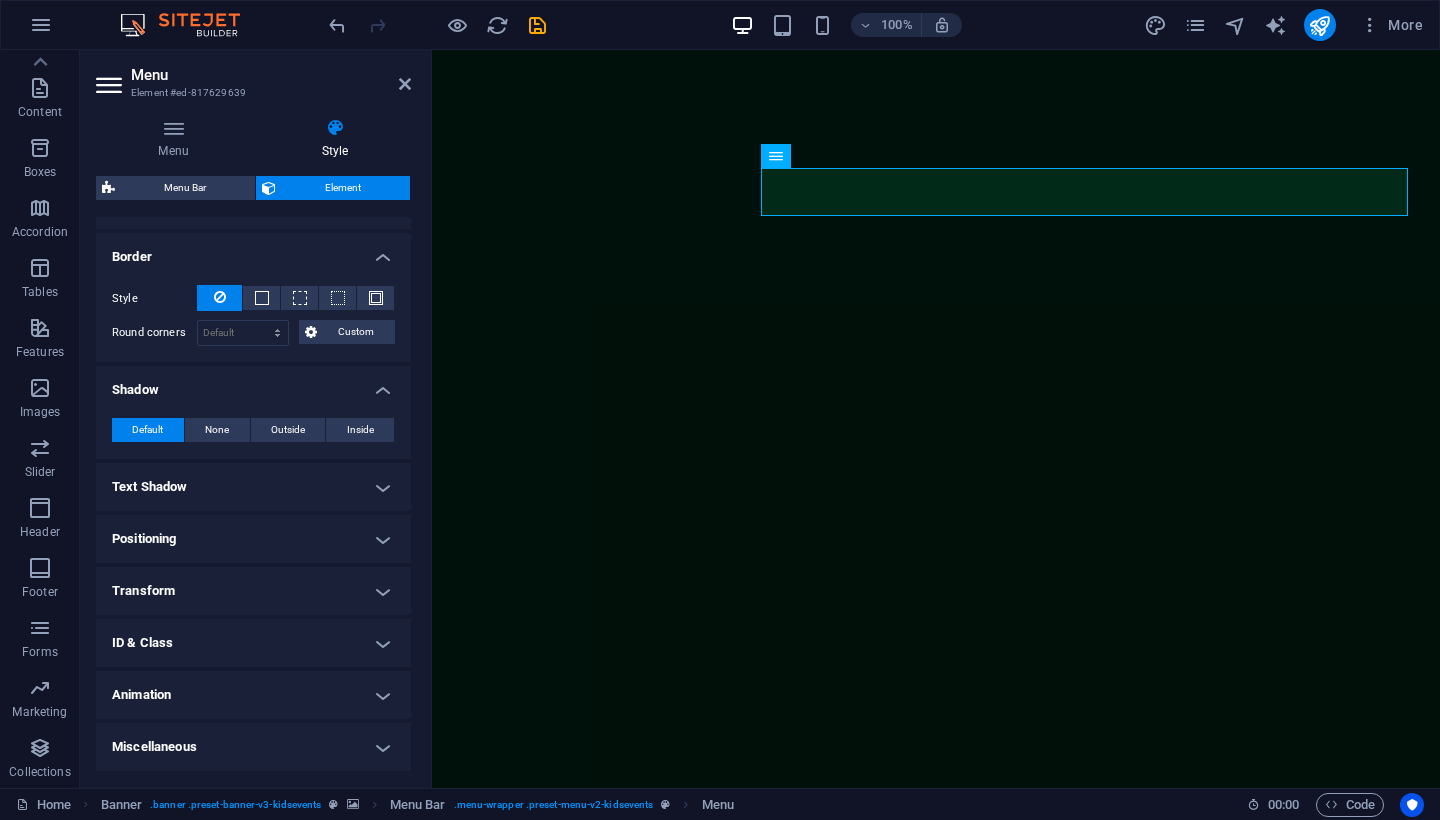 scroll, scrollTop: 495, scrollLeft: 0, axis: vertical 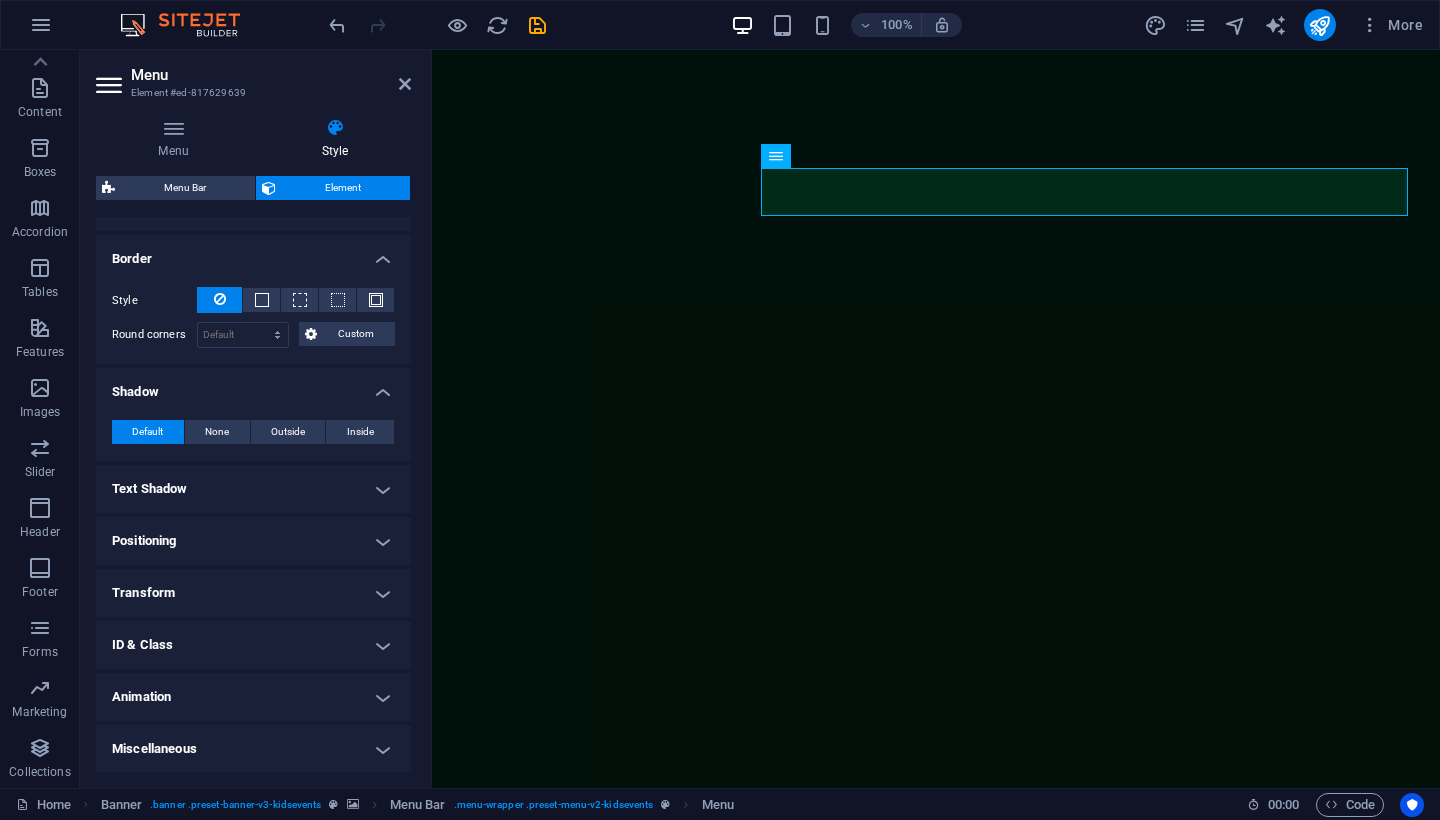 click on "Text Shadow" at bounding box center (253, 489) 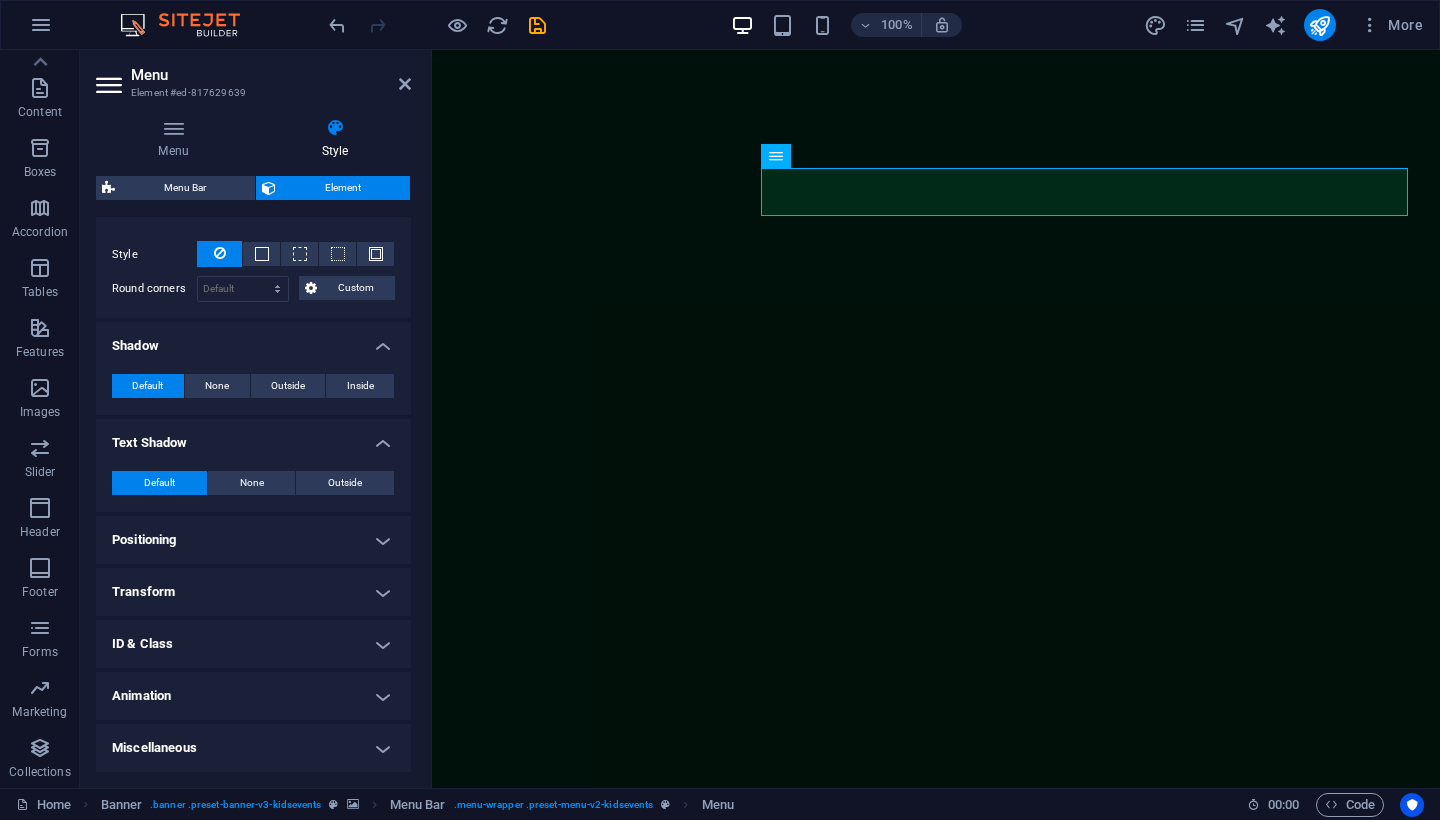scroll, scrollTop: 540, scrollLeft: 0, axis: vertical 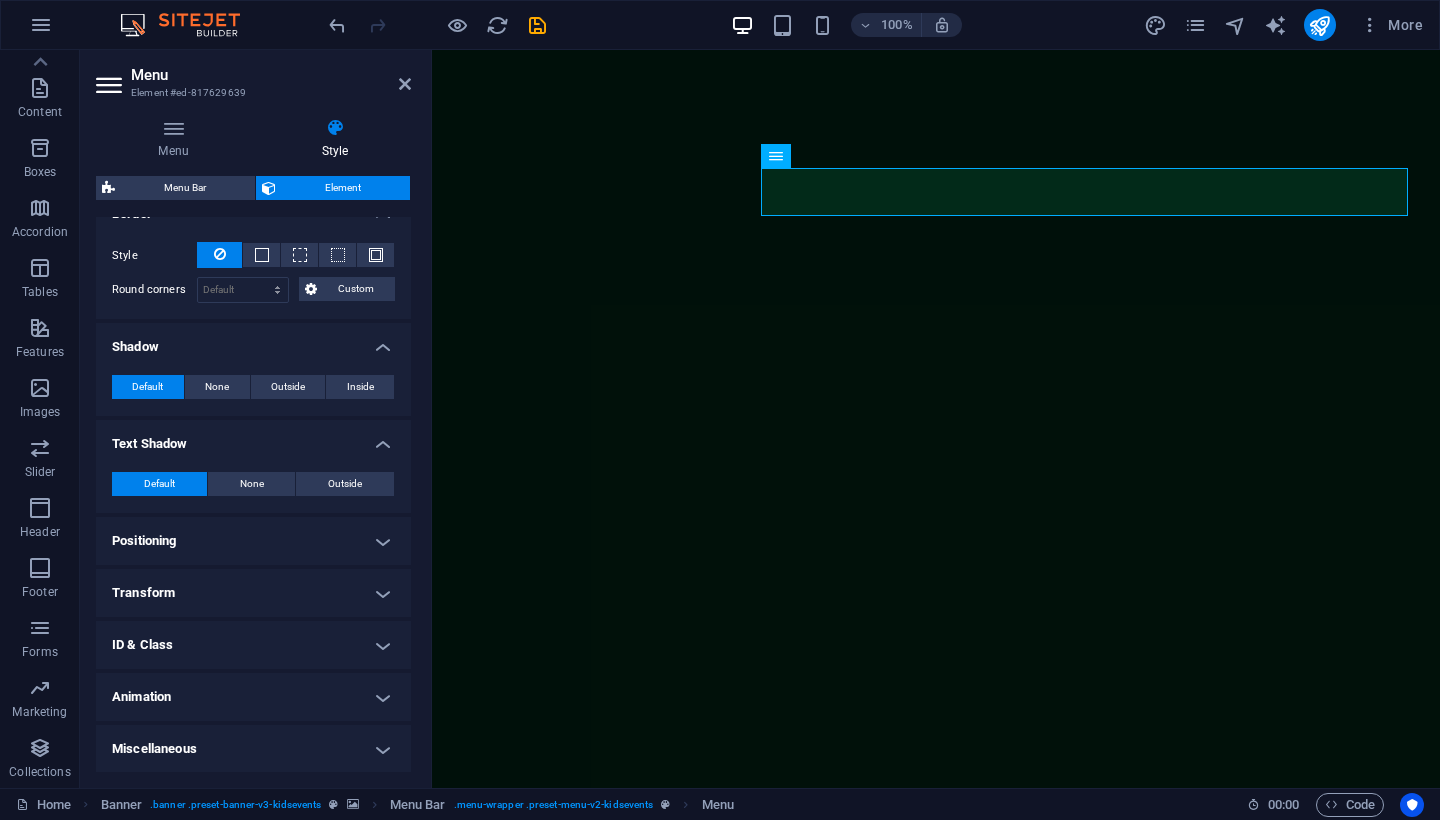 click on "Positioning" at bounding box center (253, 541) 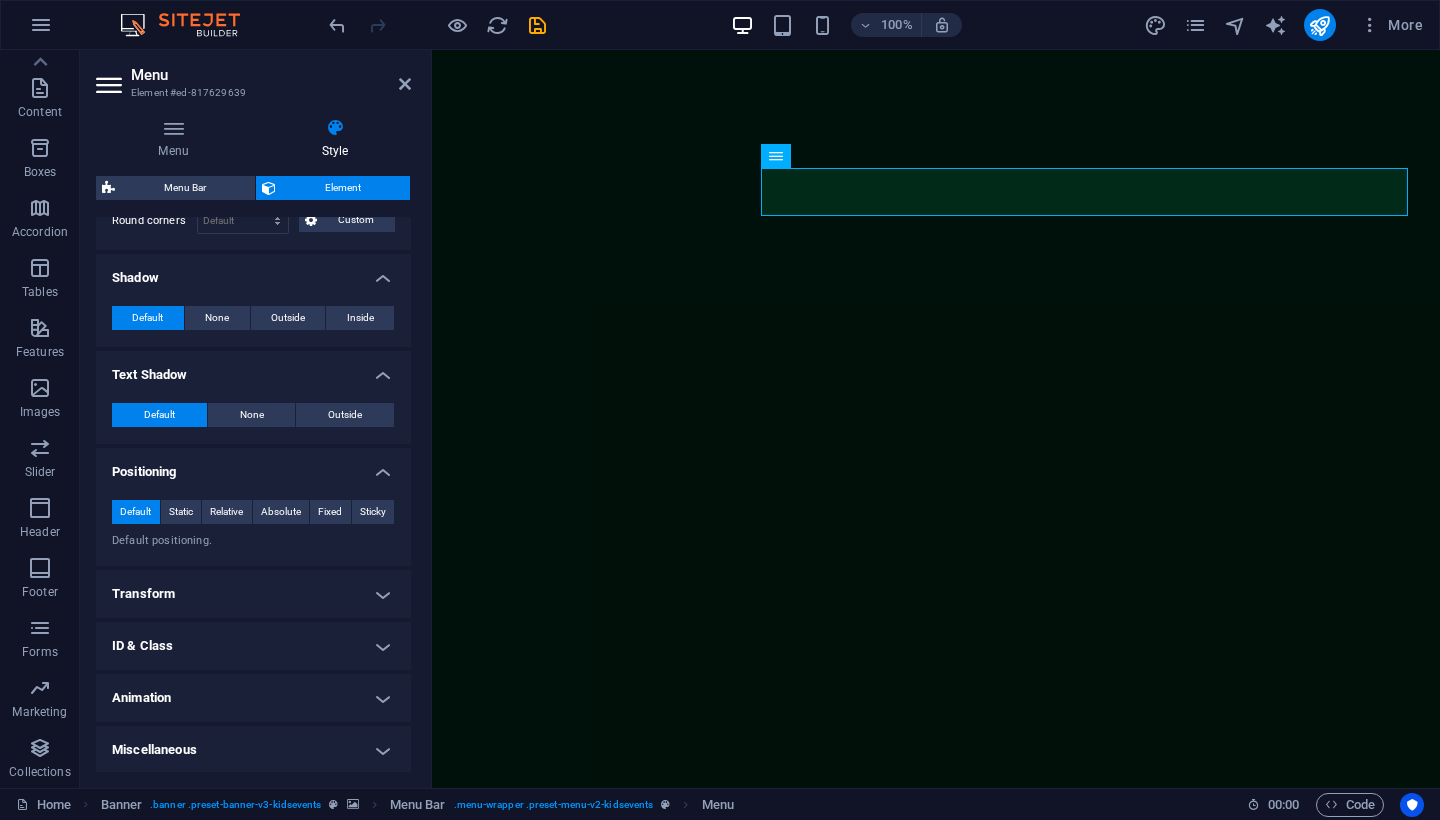 click on "Transform" at bounding box center [253, 594] 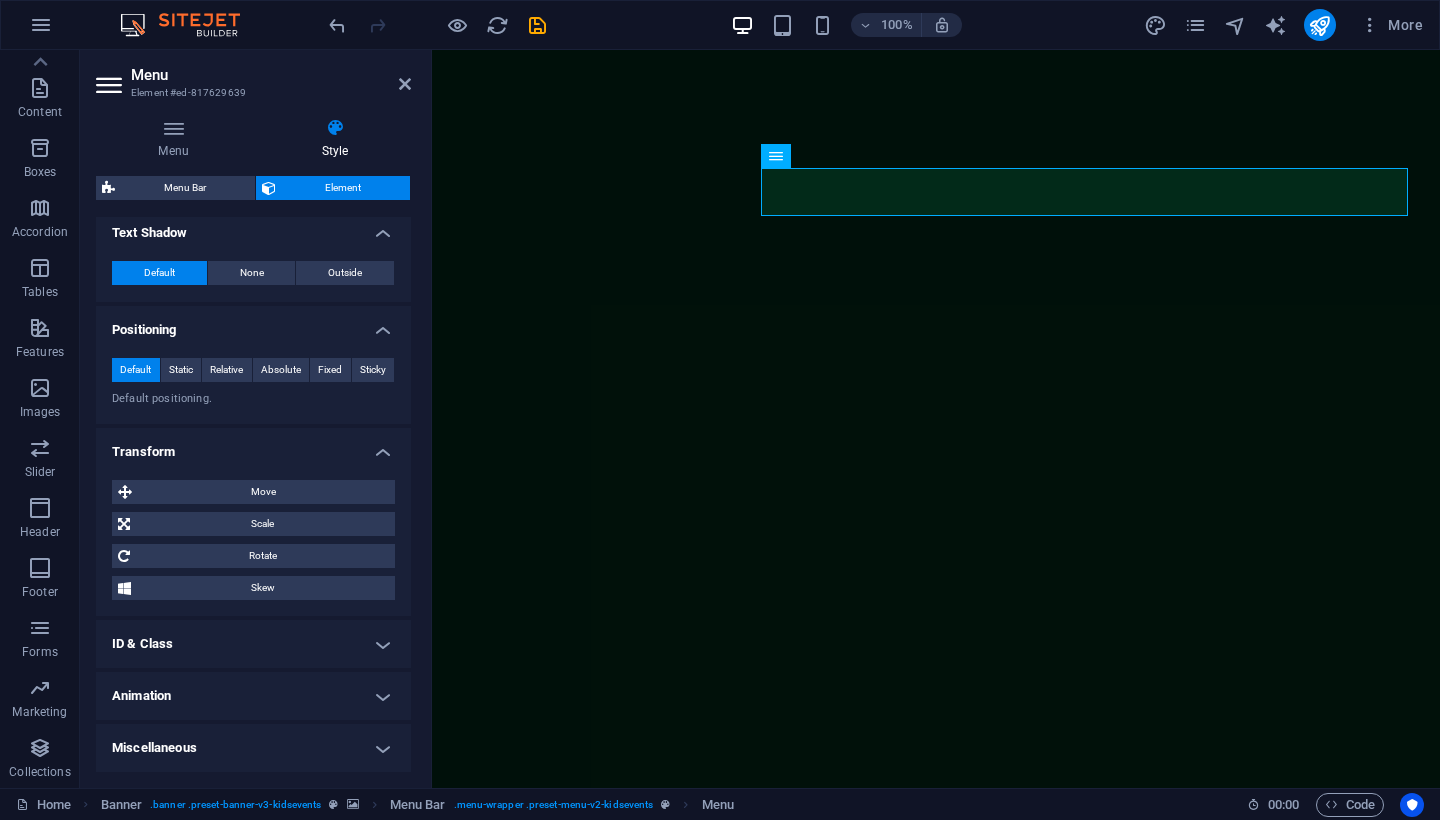 scroll, scrollTop: 749, scrollLeft: 0, axis: vertical 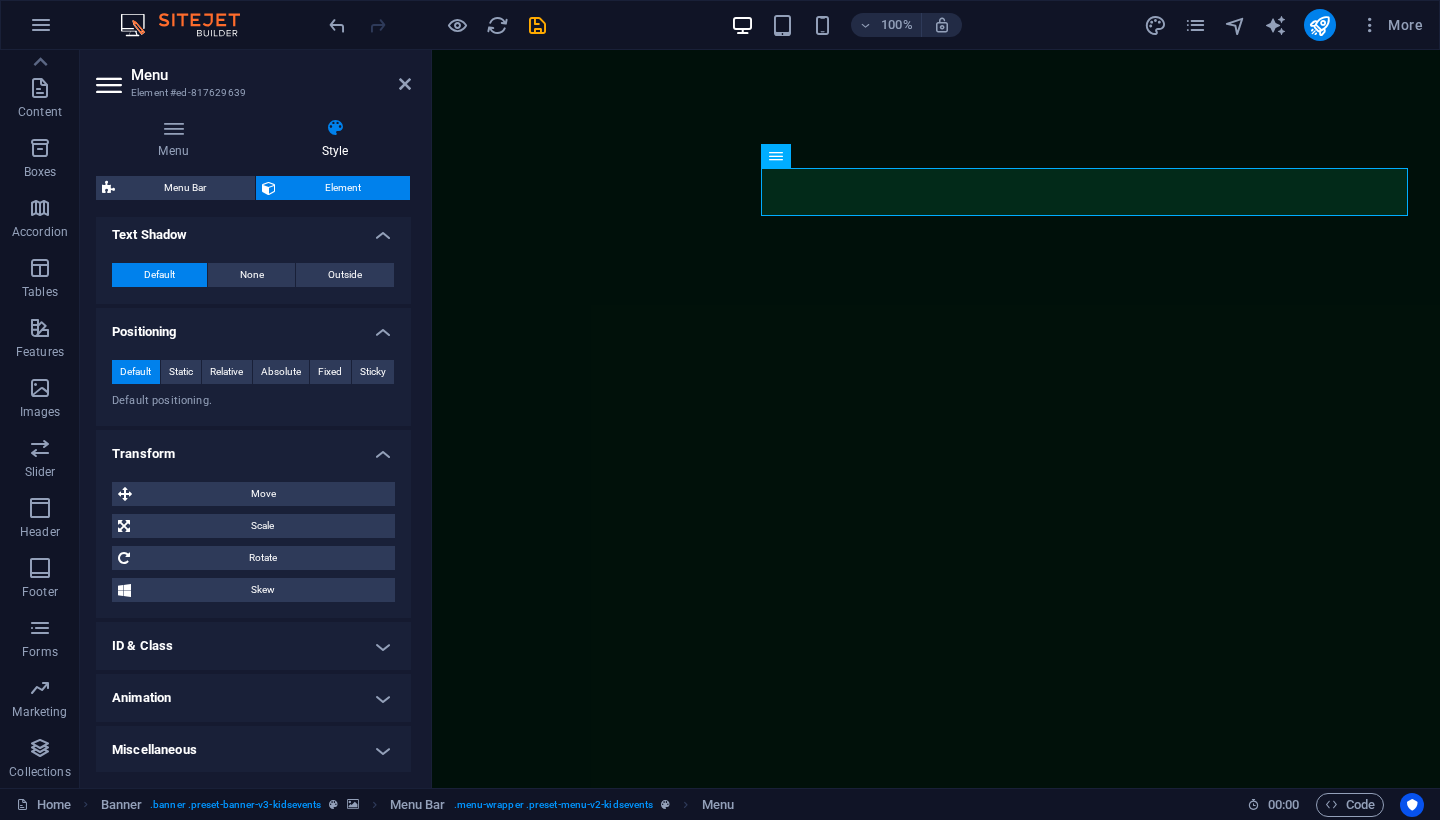 click on "ID & Class" at bounding box center (253, 646) 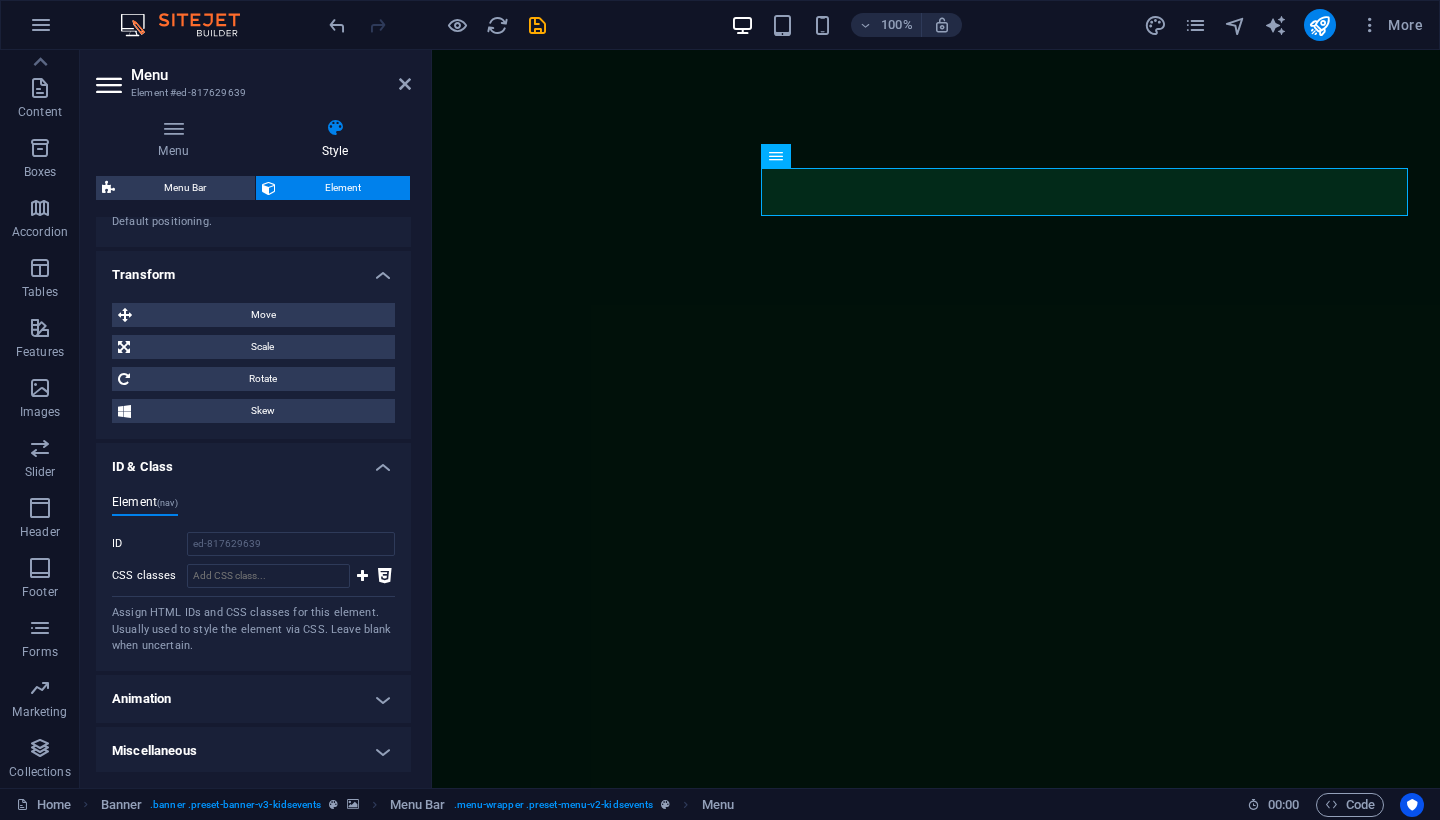 scroll, scrollTop: 927, scrollLeft: 0, axis: vertical 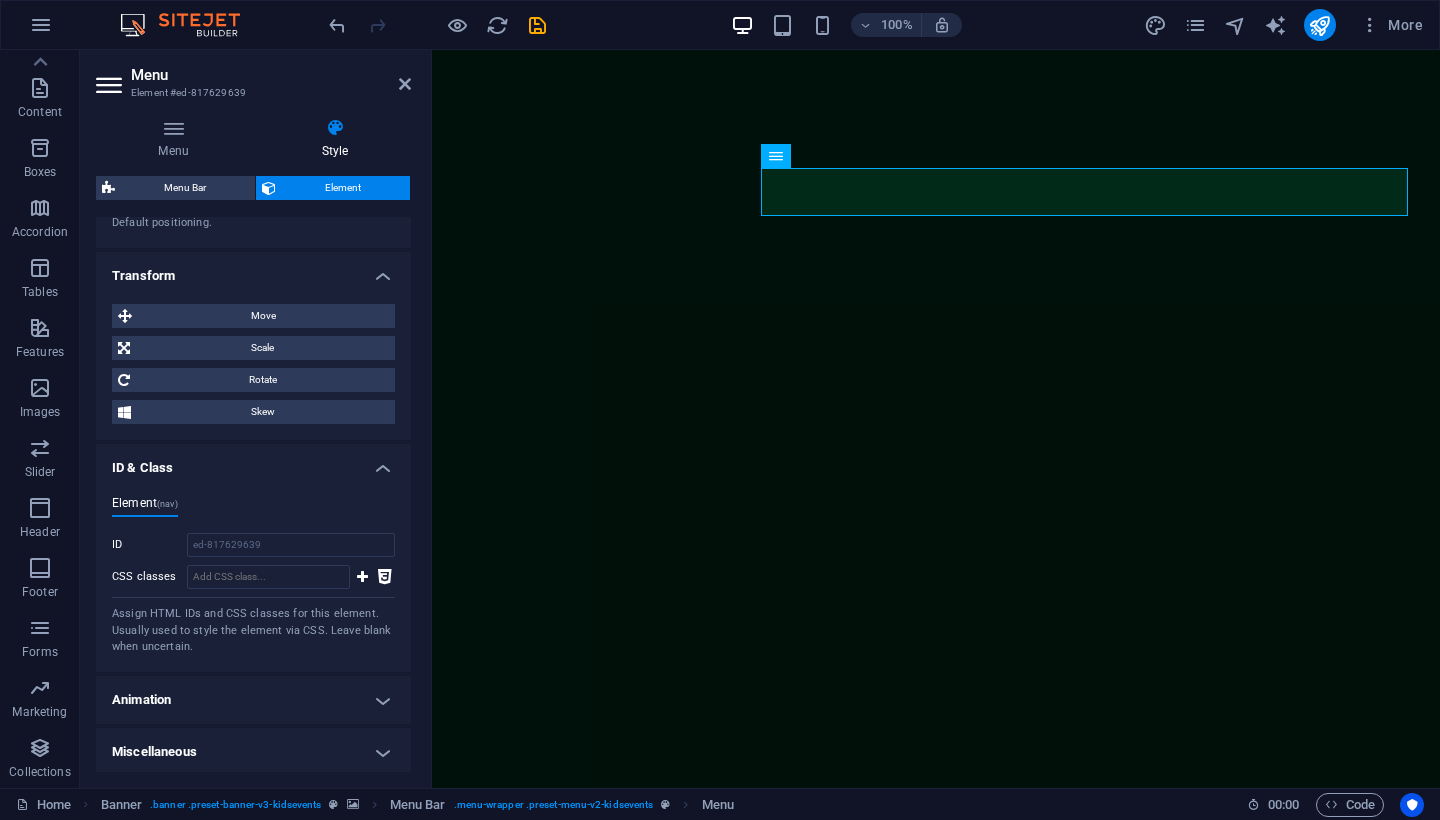click on "Animation" at bounding box center [253, 700] 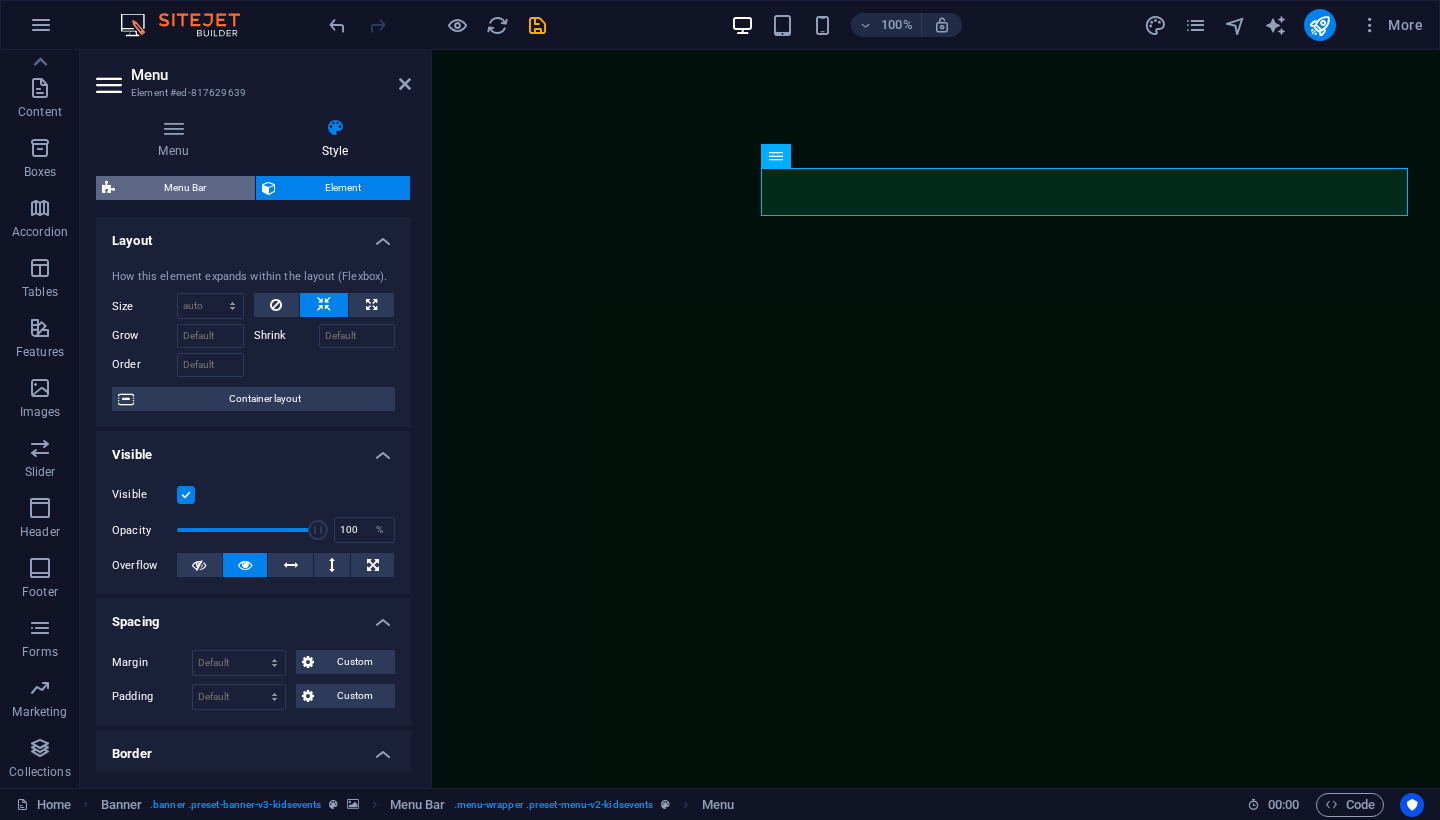 scroll, scrollTop: 0, scrollLeft: 0, axis: both 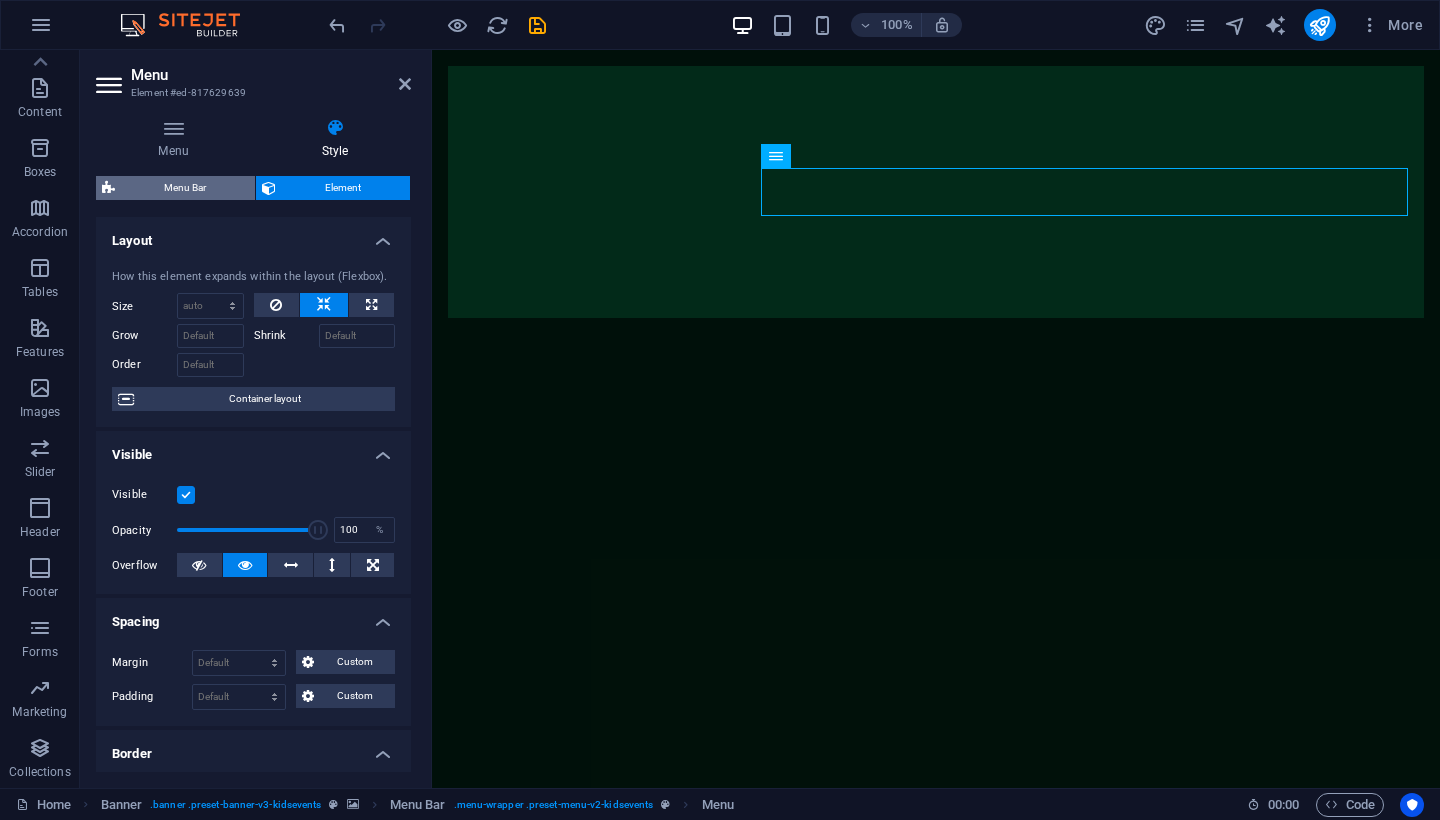 click on "Menu Bar" at bounding box center (185, 188) 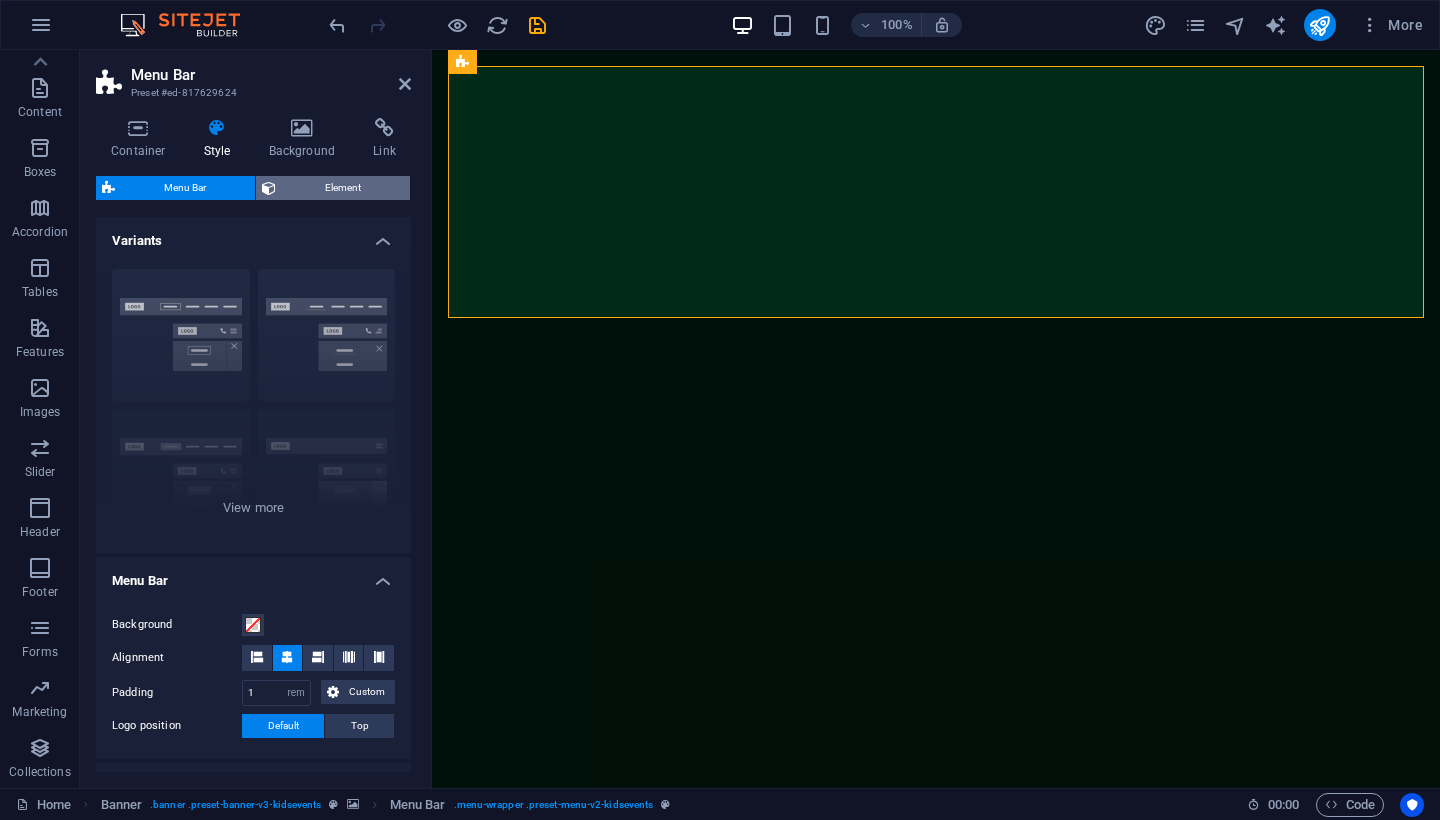 click on "Element" at bounding box center (343, 188) 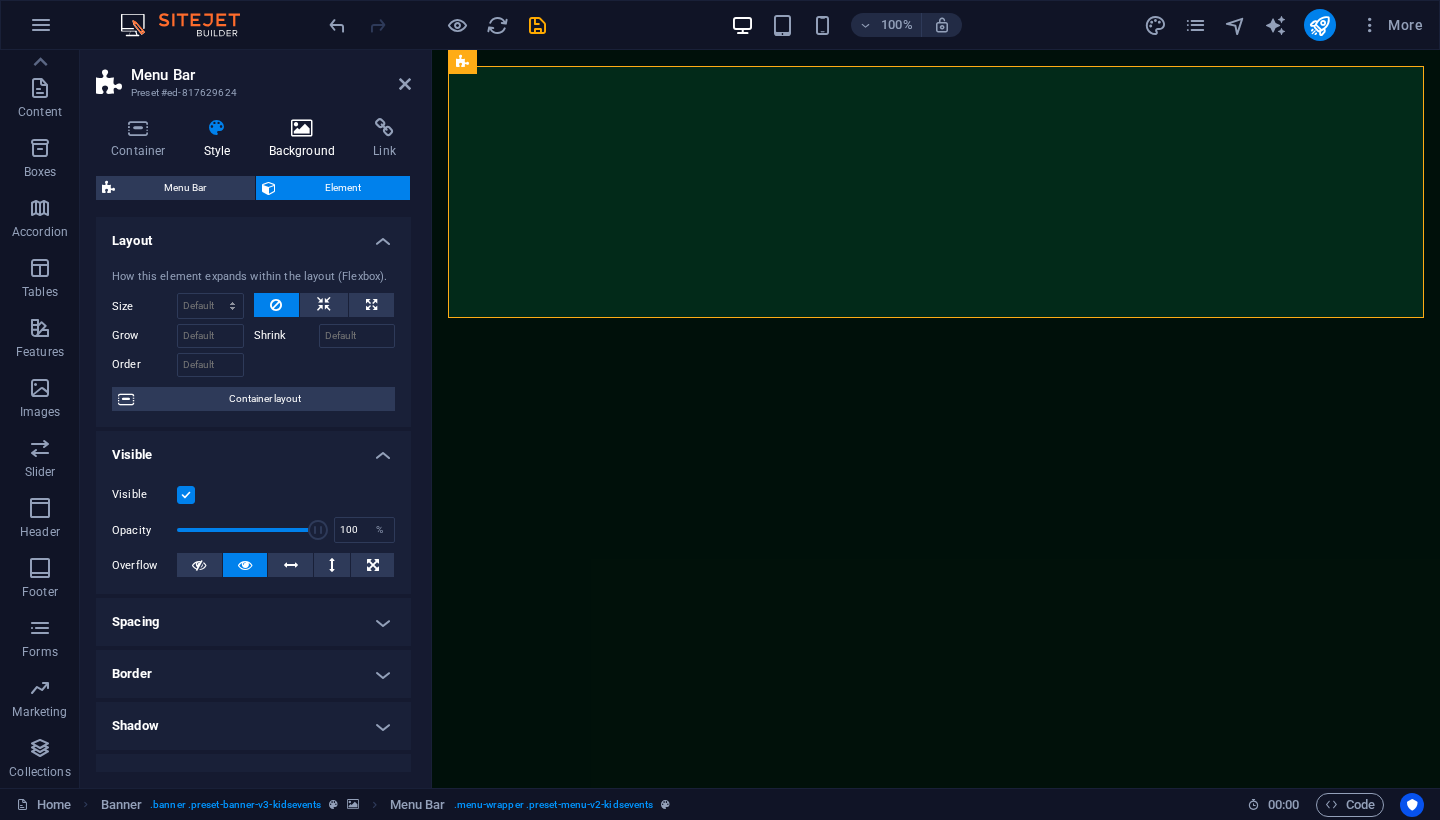 click at bounding box center [302, 128] 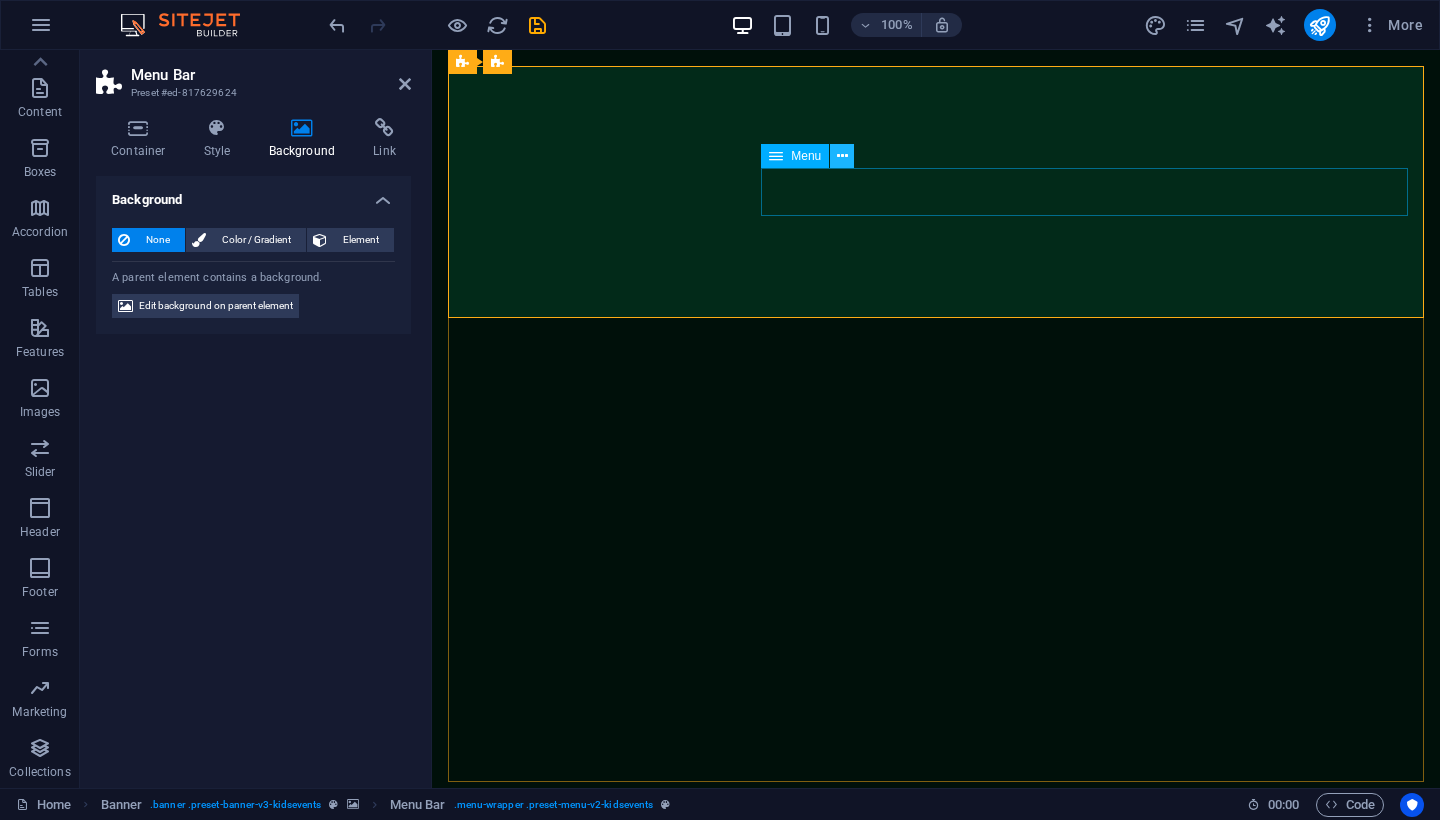 click at bounding box center [842, 156] 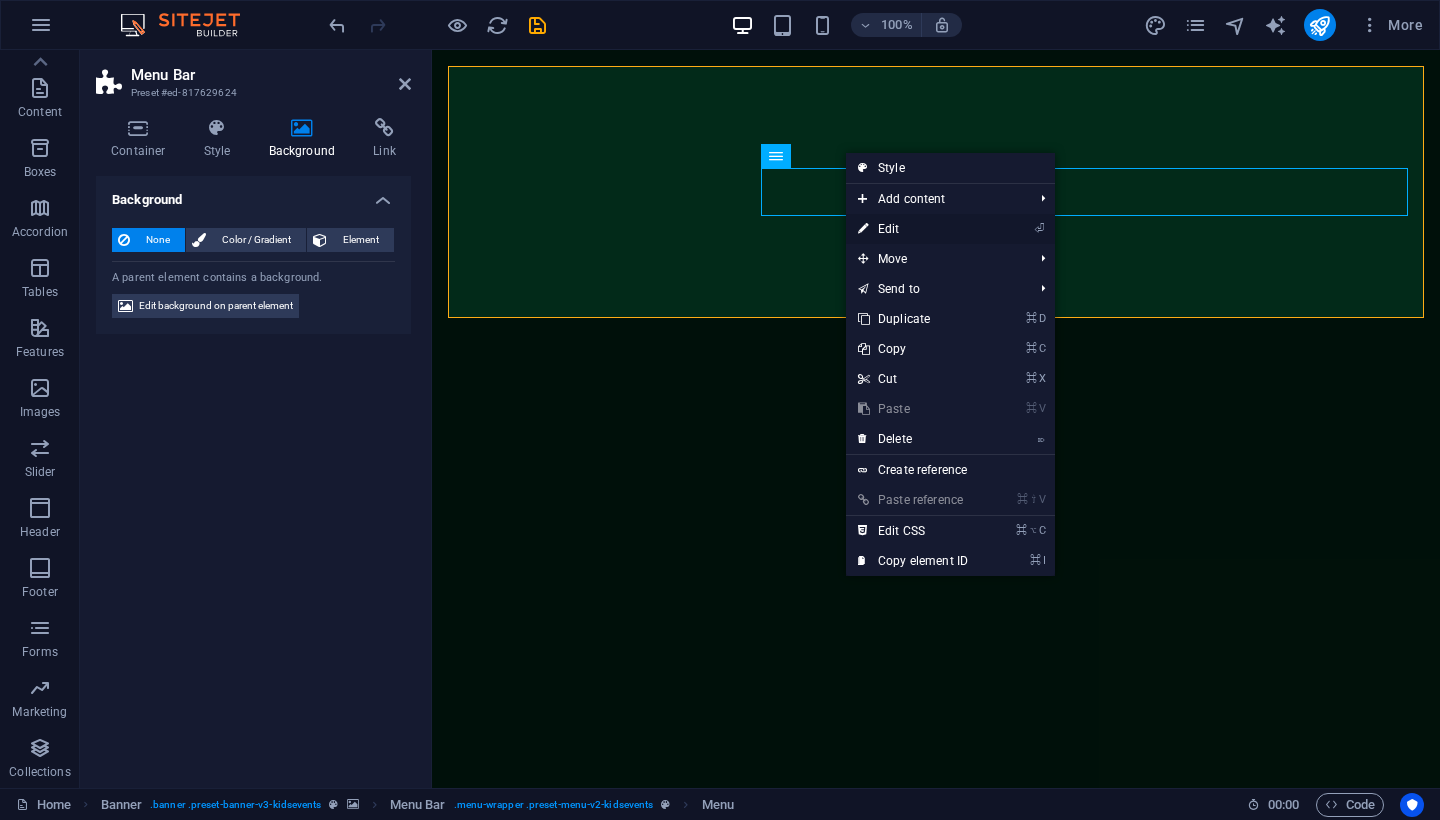 click on "⏎  Edit" at bounding box center (913, 229) 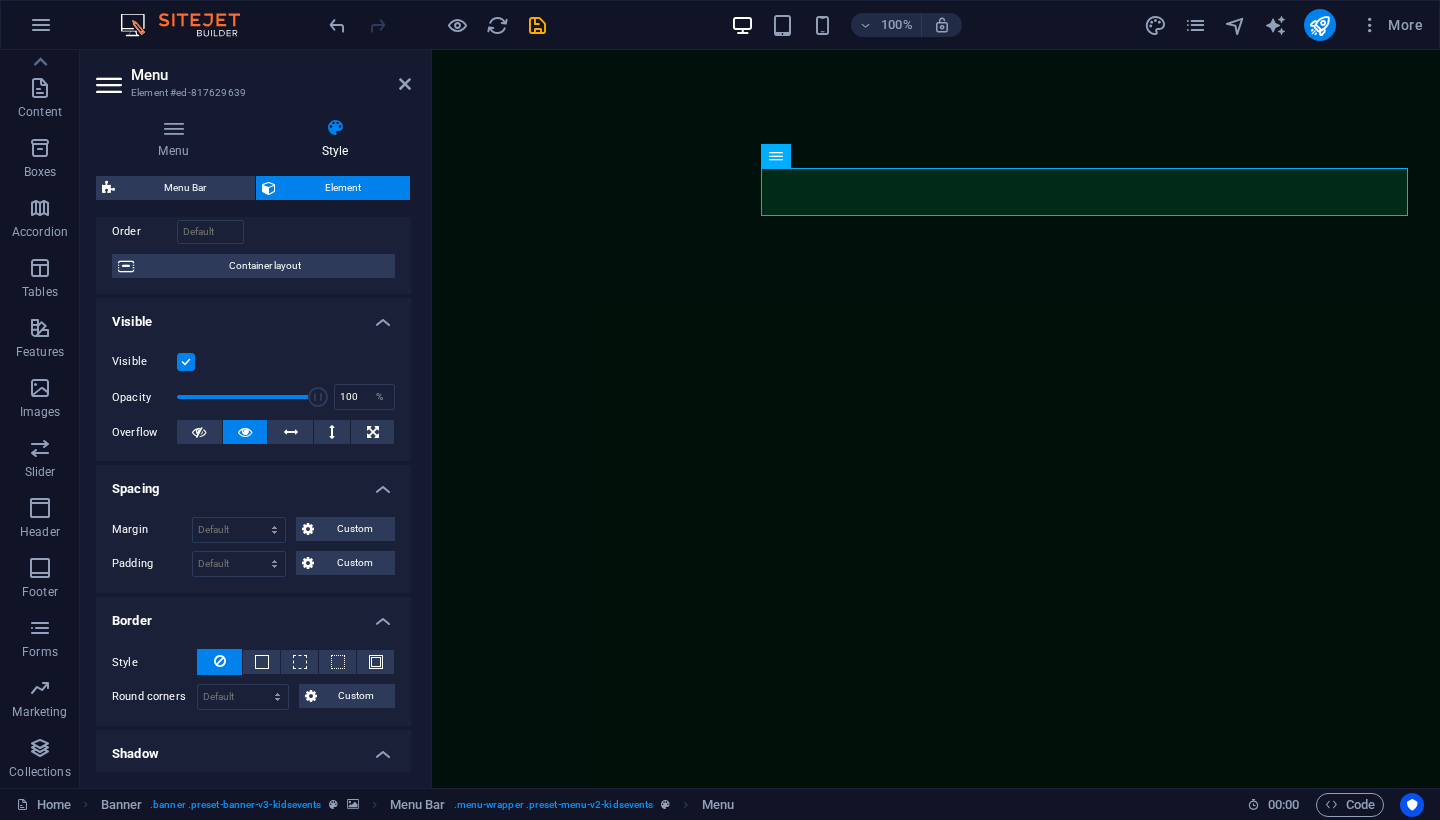scroll, scrollTop: 137, scrollLeft: 0, axis: vertical 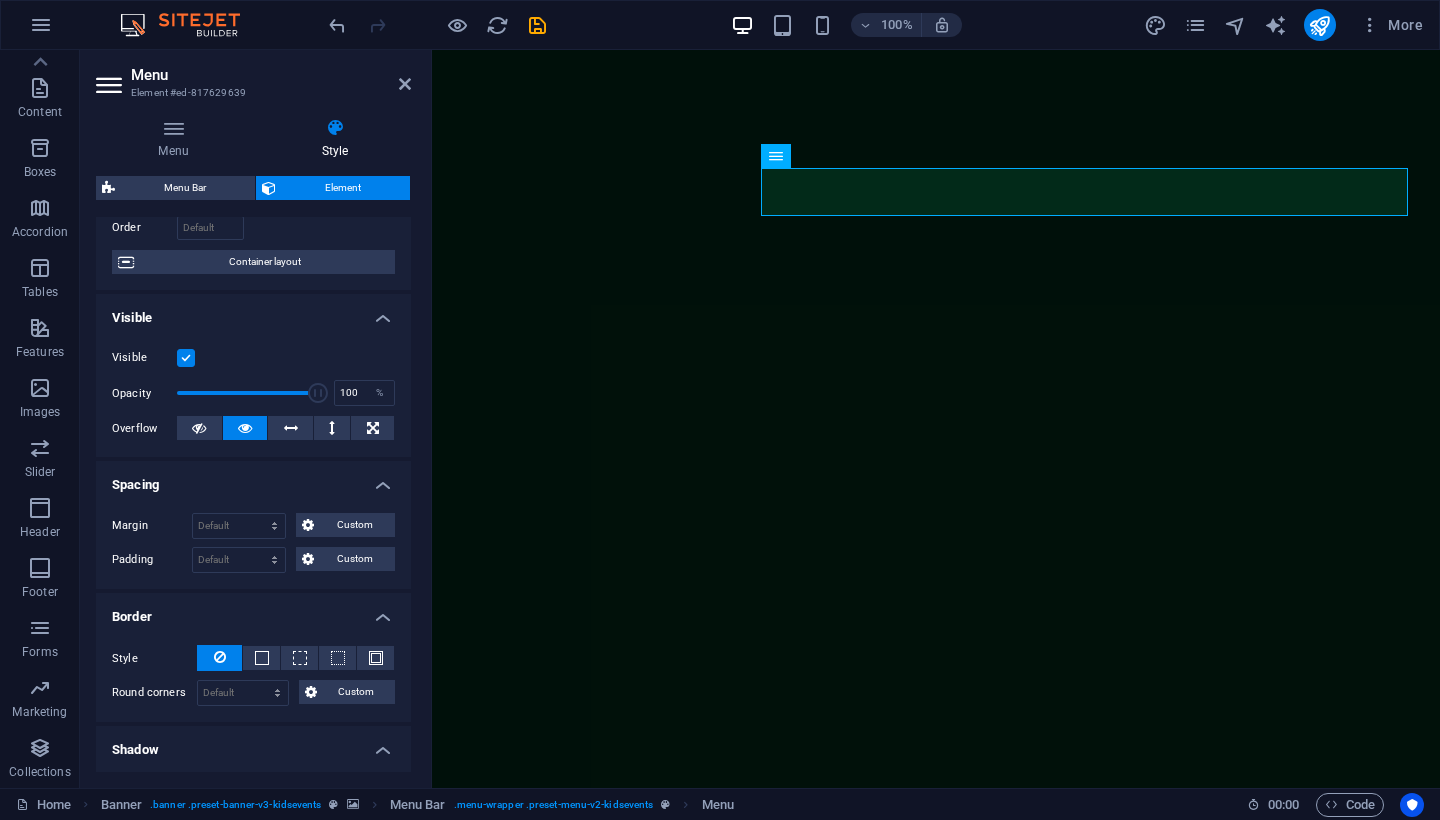 drag, startPoint x: 741, startPoint y: 444, endPoint x: 501, endPoint y: 436, distance: 240.1333 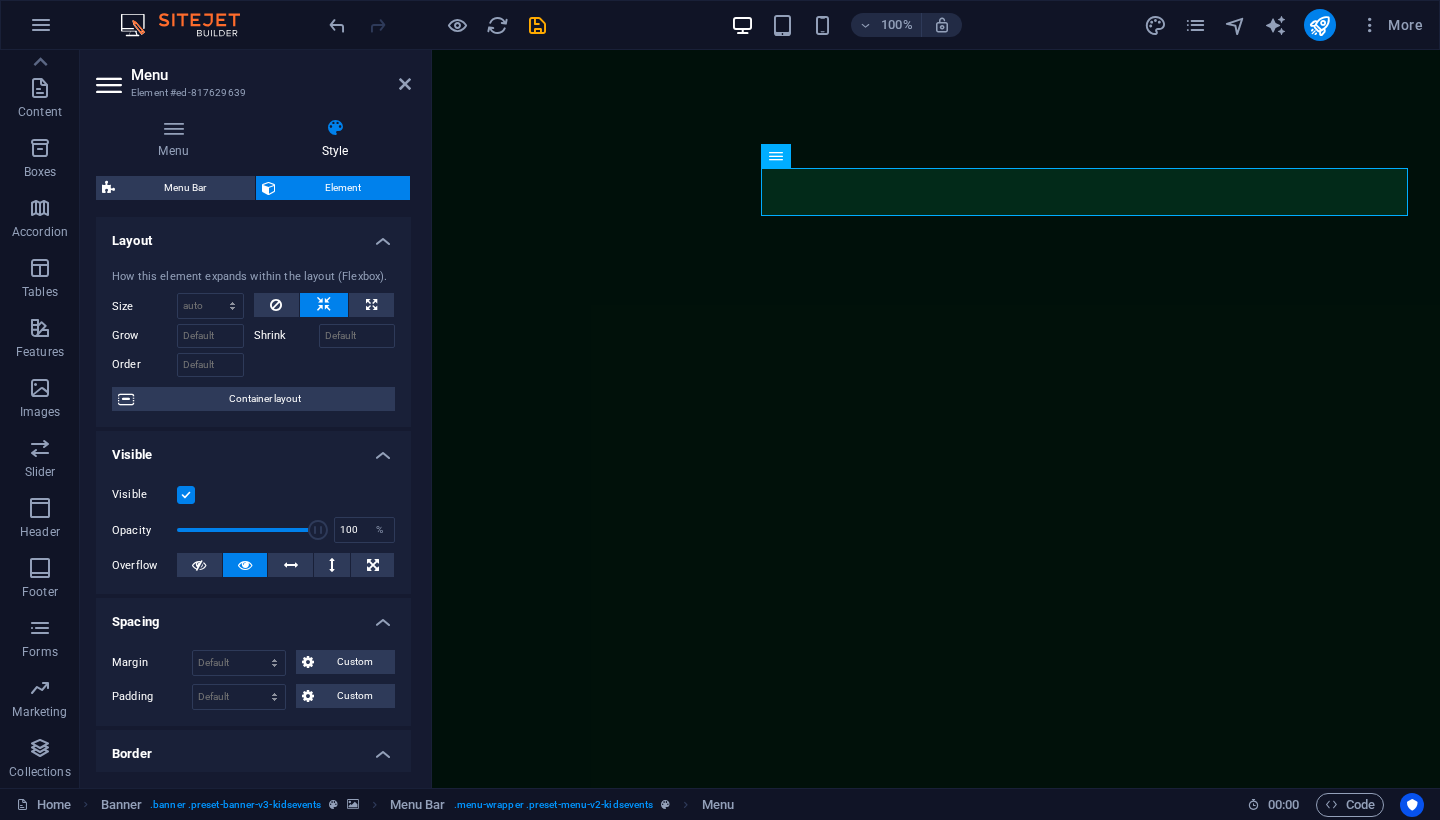 scroll, scrollTop: 0, scrollLeft: 0, axis: both 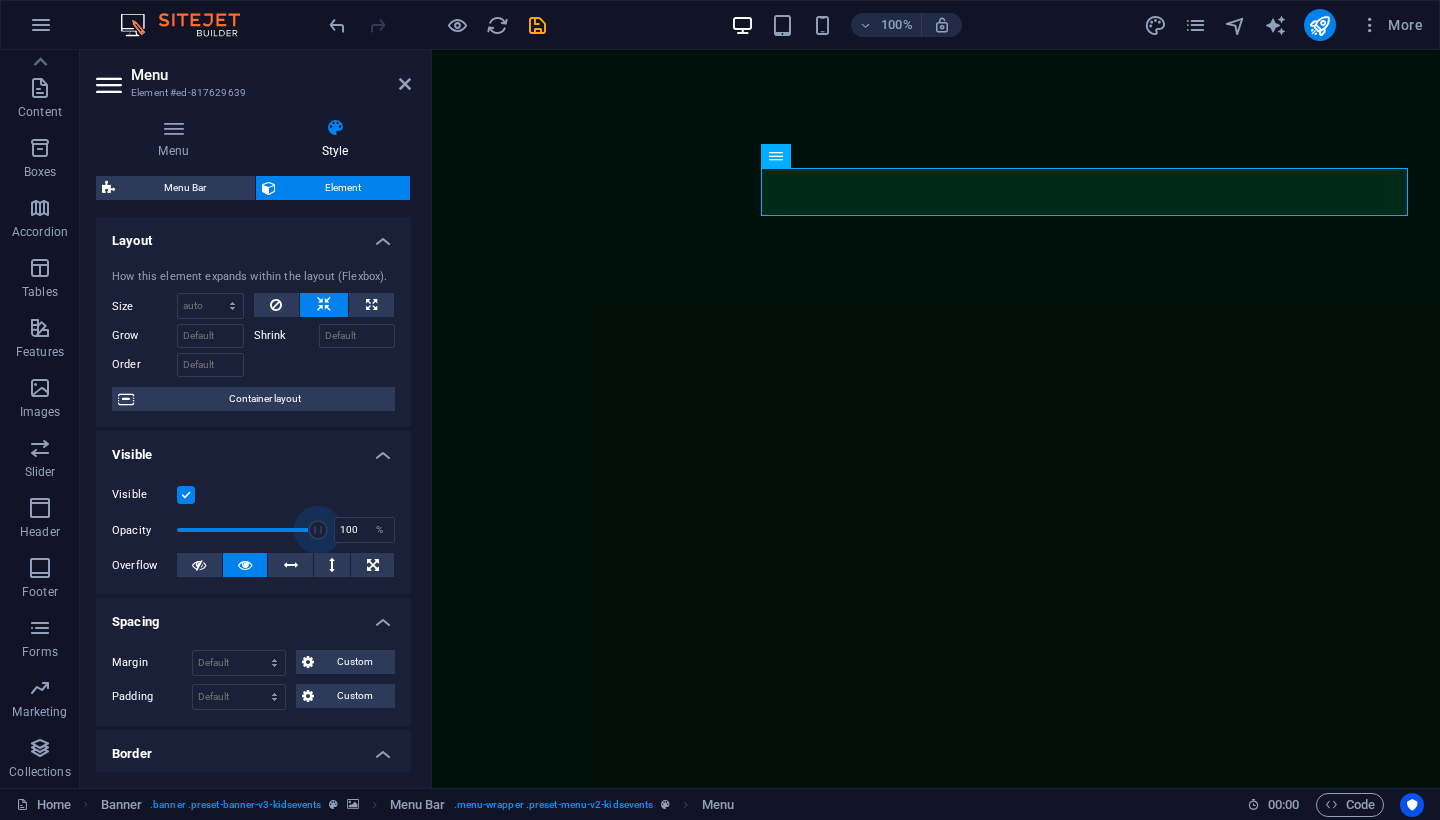 click at bounding box center [936, 66] 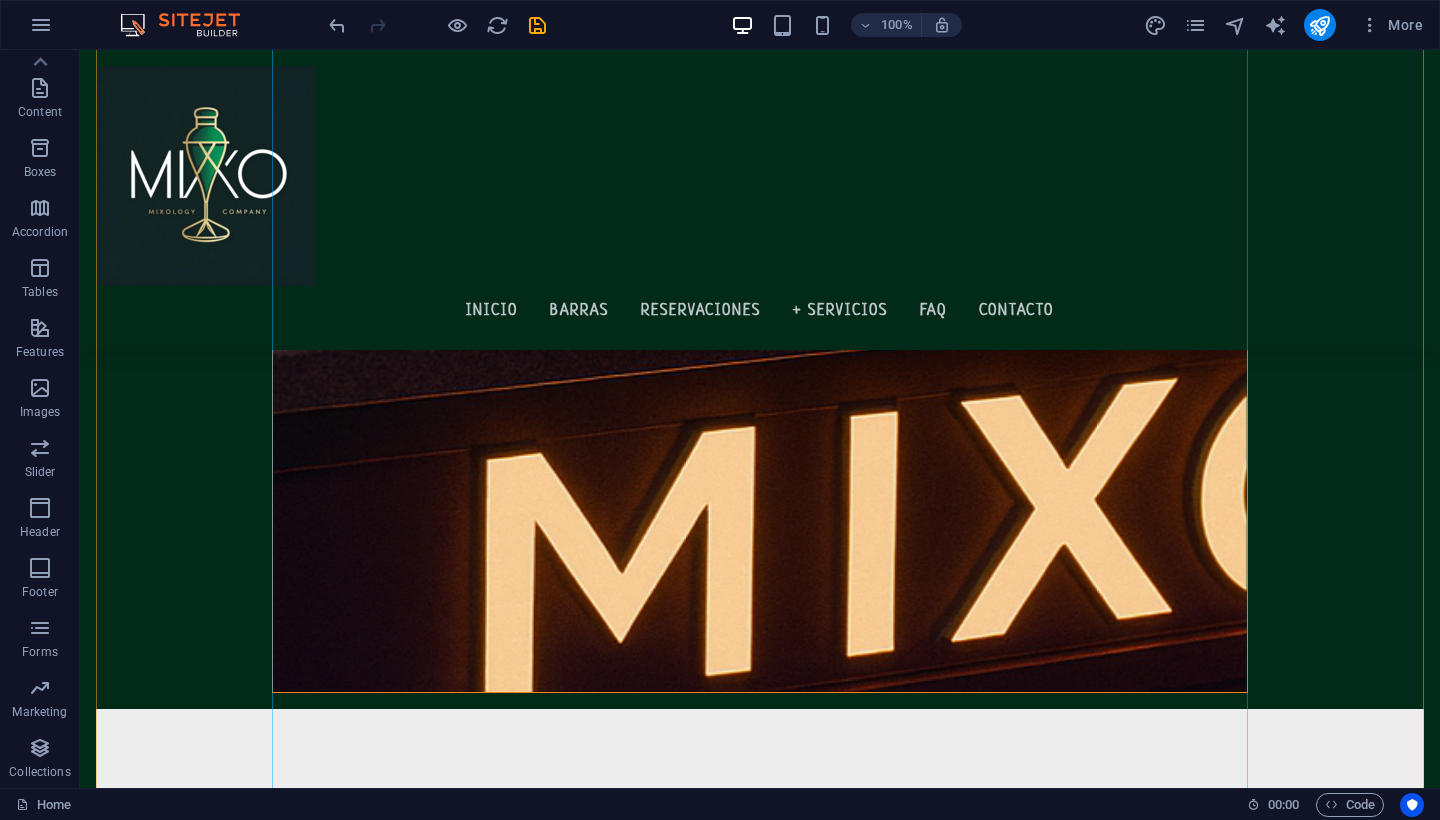scroll, scrollTop: 2931, scrollLeft: 0, axis: vertical 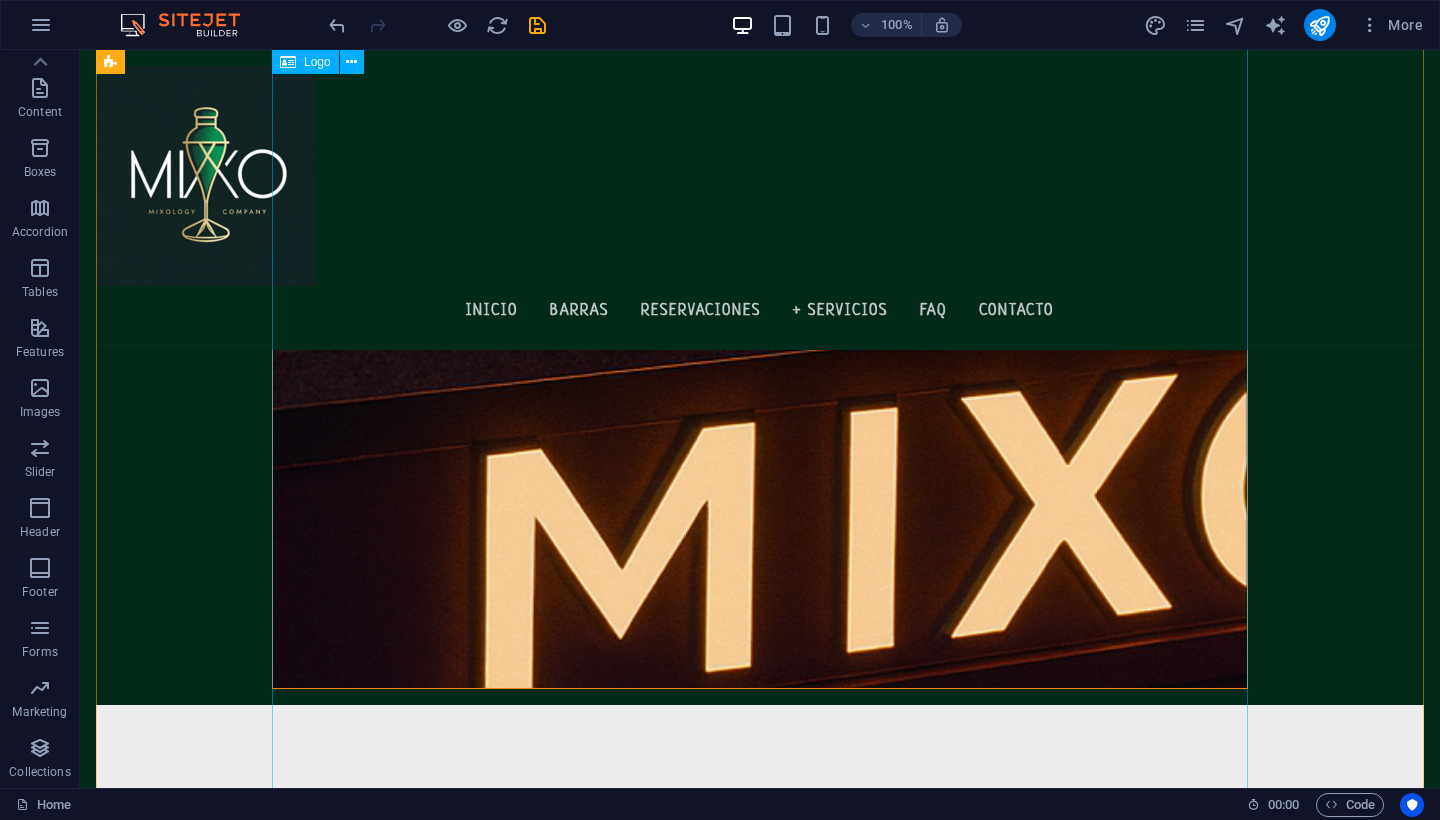 click at bounding box center (760, 2137) 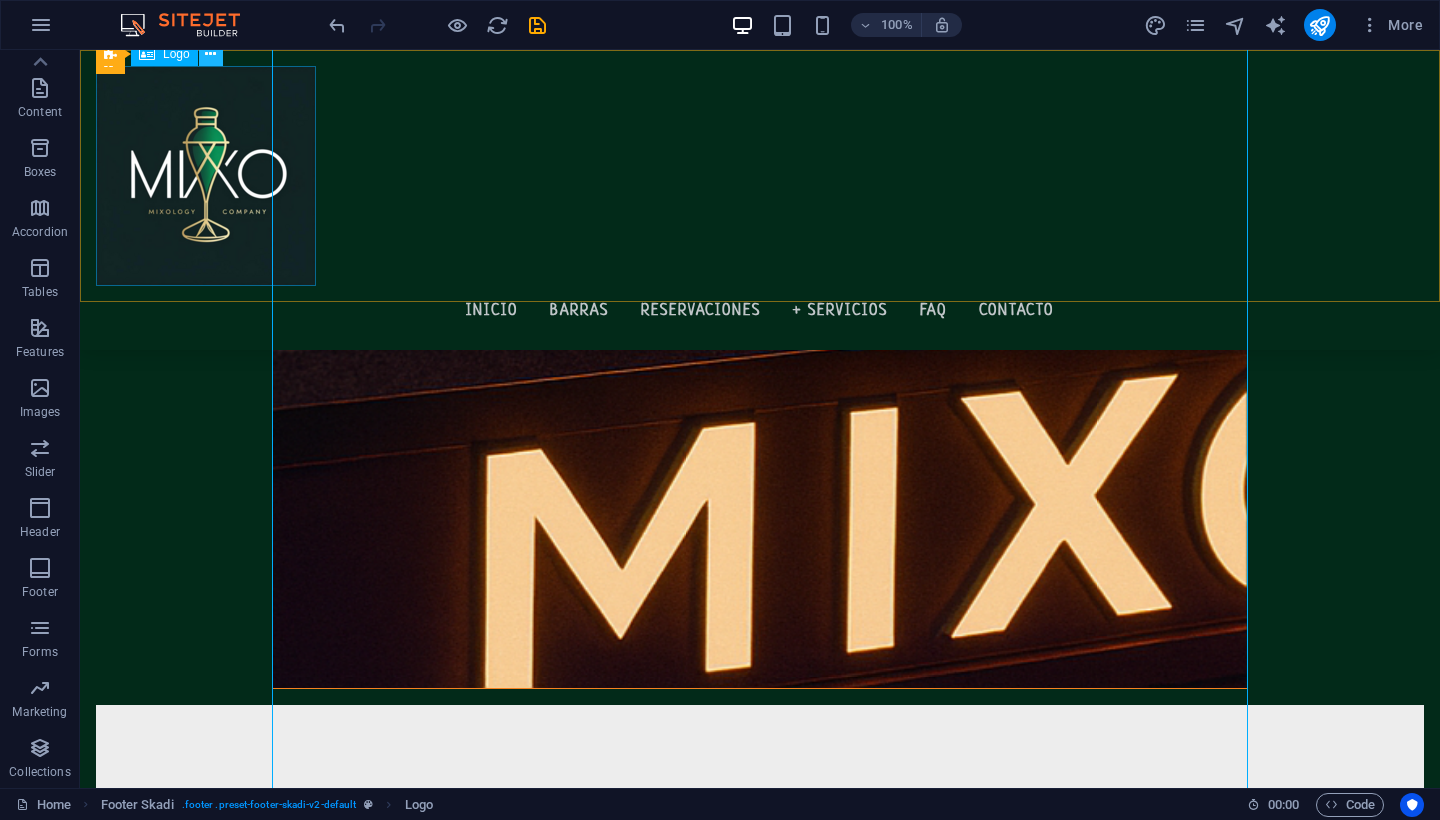 click at bounding box center (210, 54) 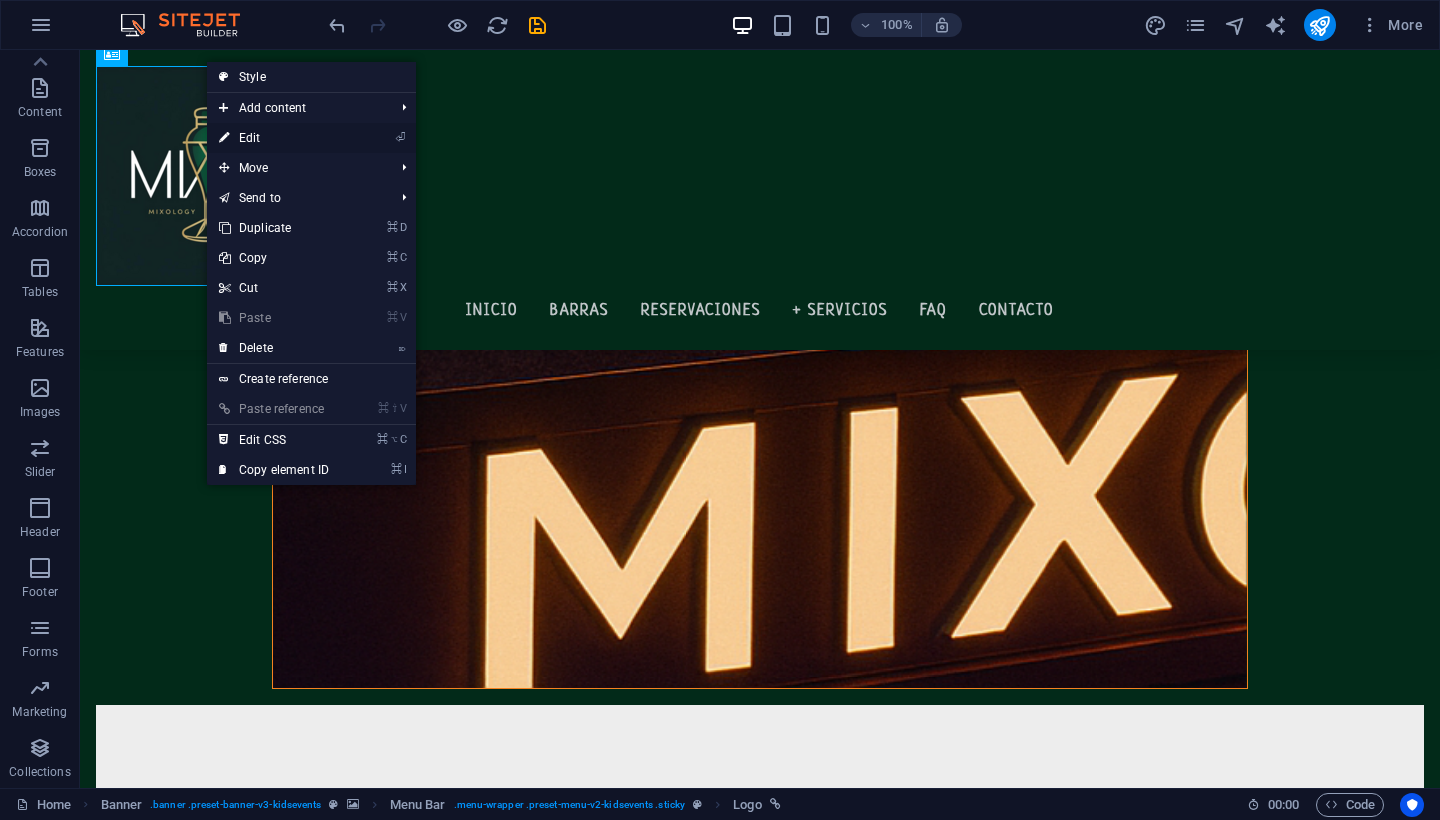 click on "⏎  Edit" at bounding box center (274, 138) 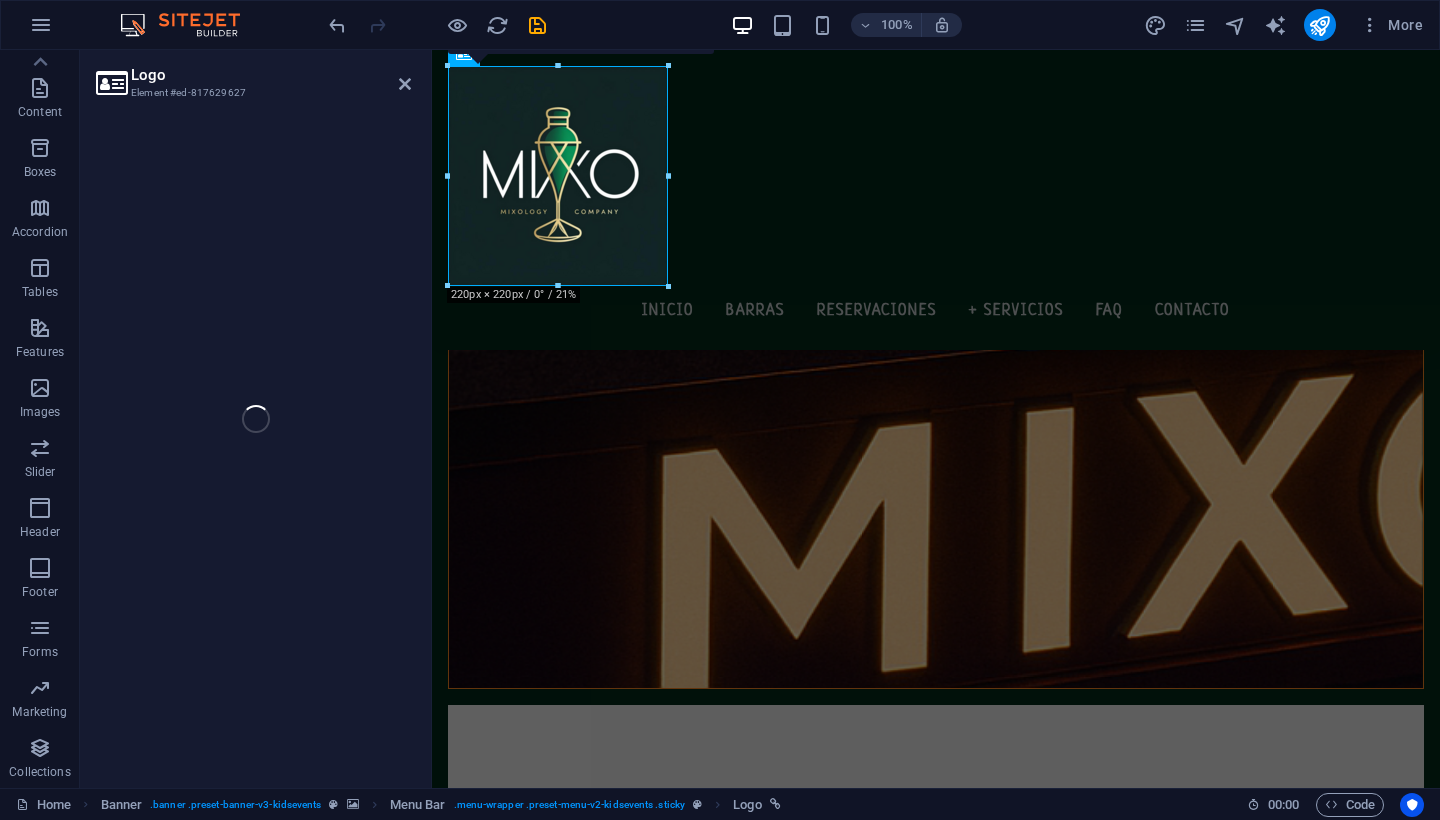 select on "px" 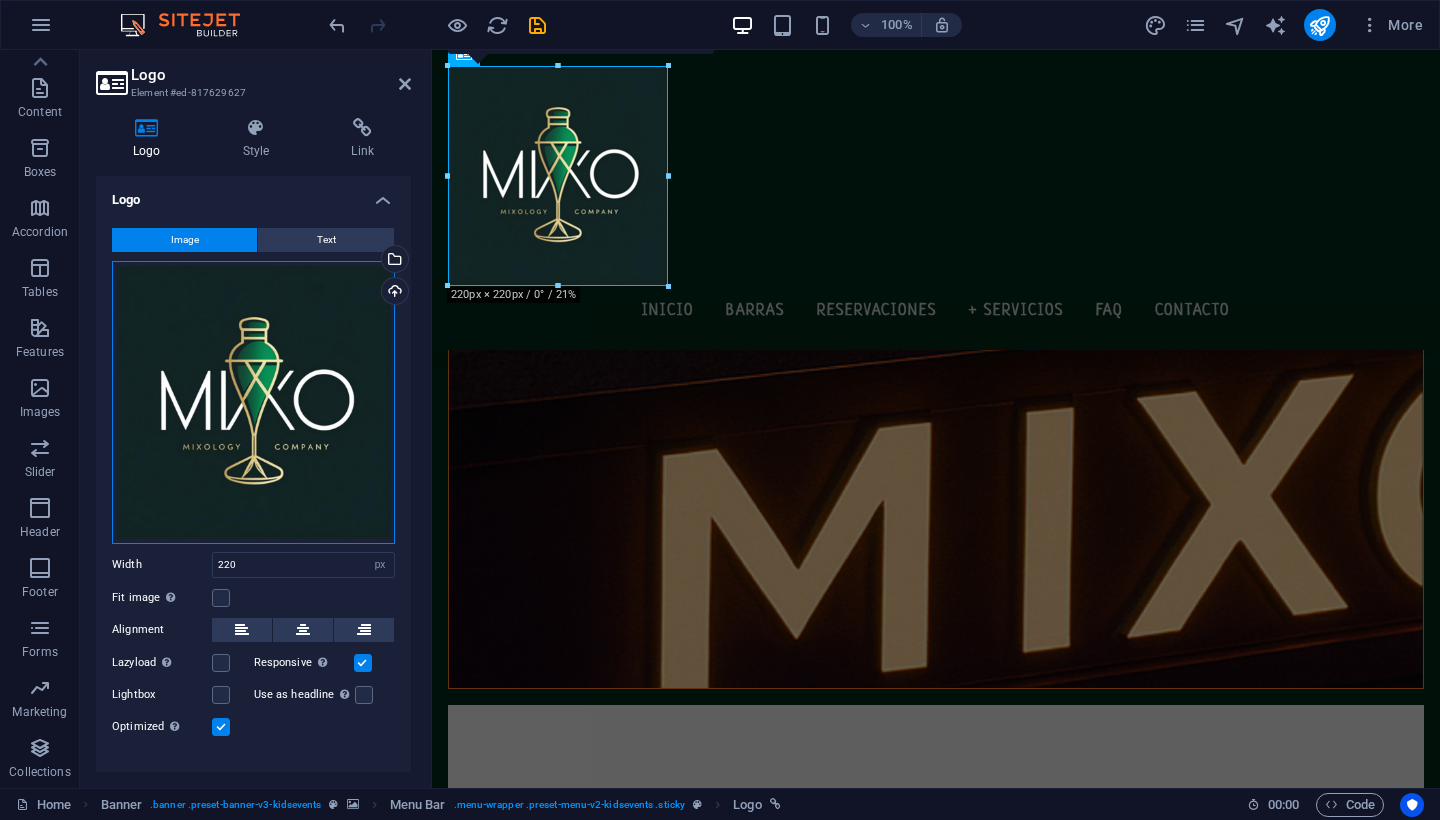 click on "Drag files here, click to choose files or select files from Files or our free stock photos & videos" at bounding box center (253, 402) 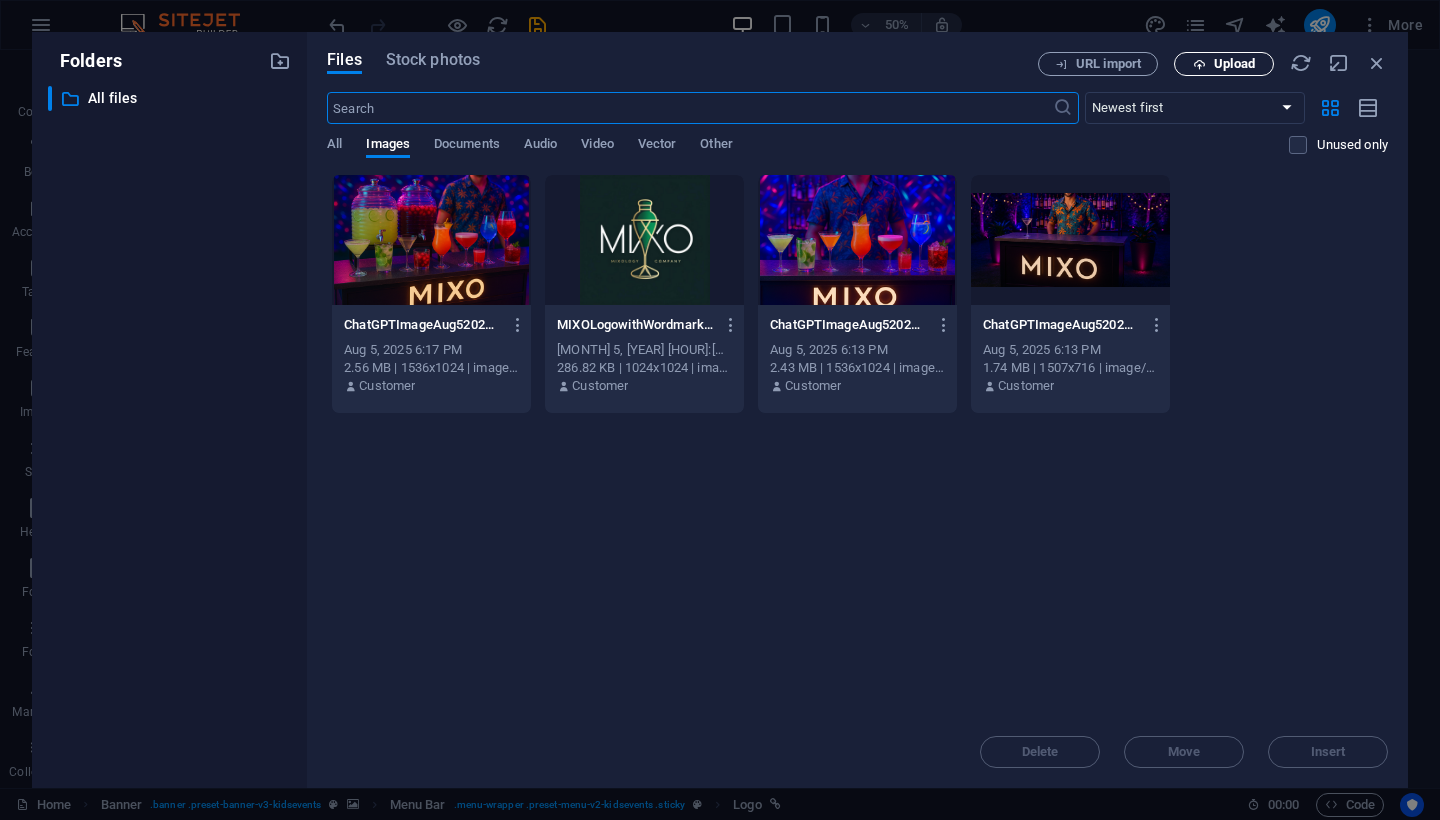 click on "Upload" at bounding box center (1234, 64) 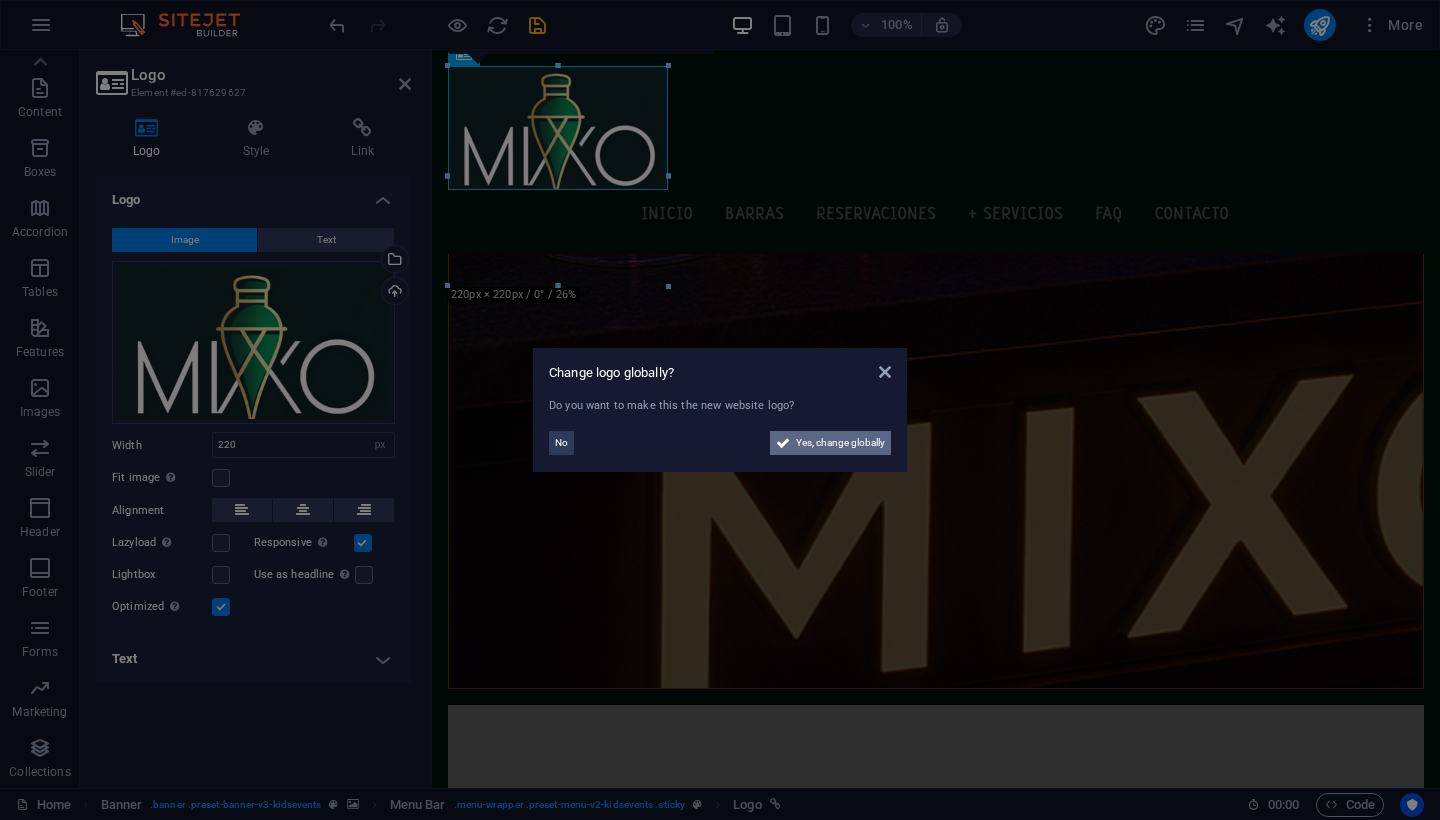 click on "Yes, change globally" at bounding box center [840, 443] 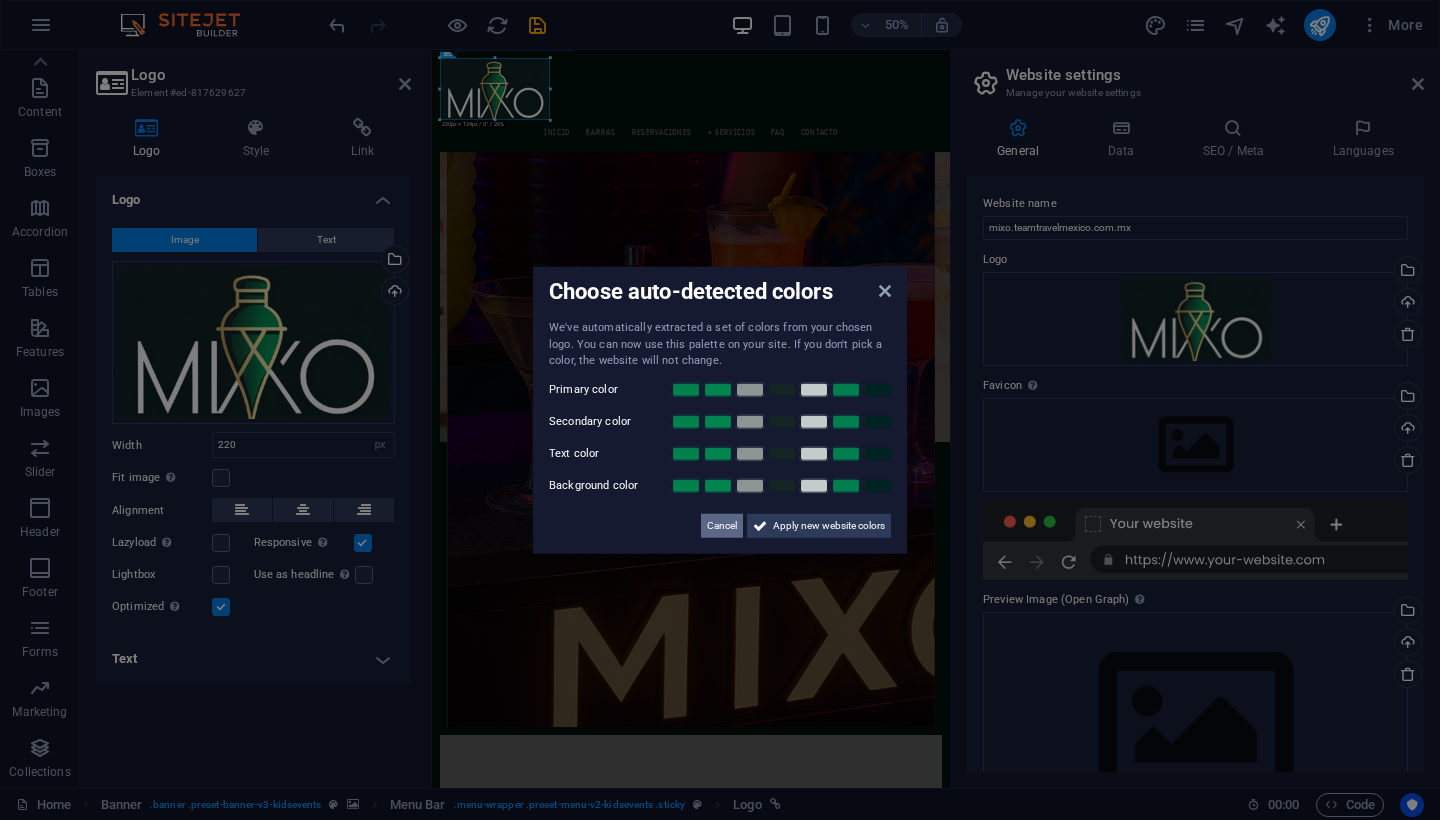 click on "Cancel" at bounding box center (722, 525) 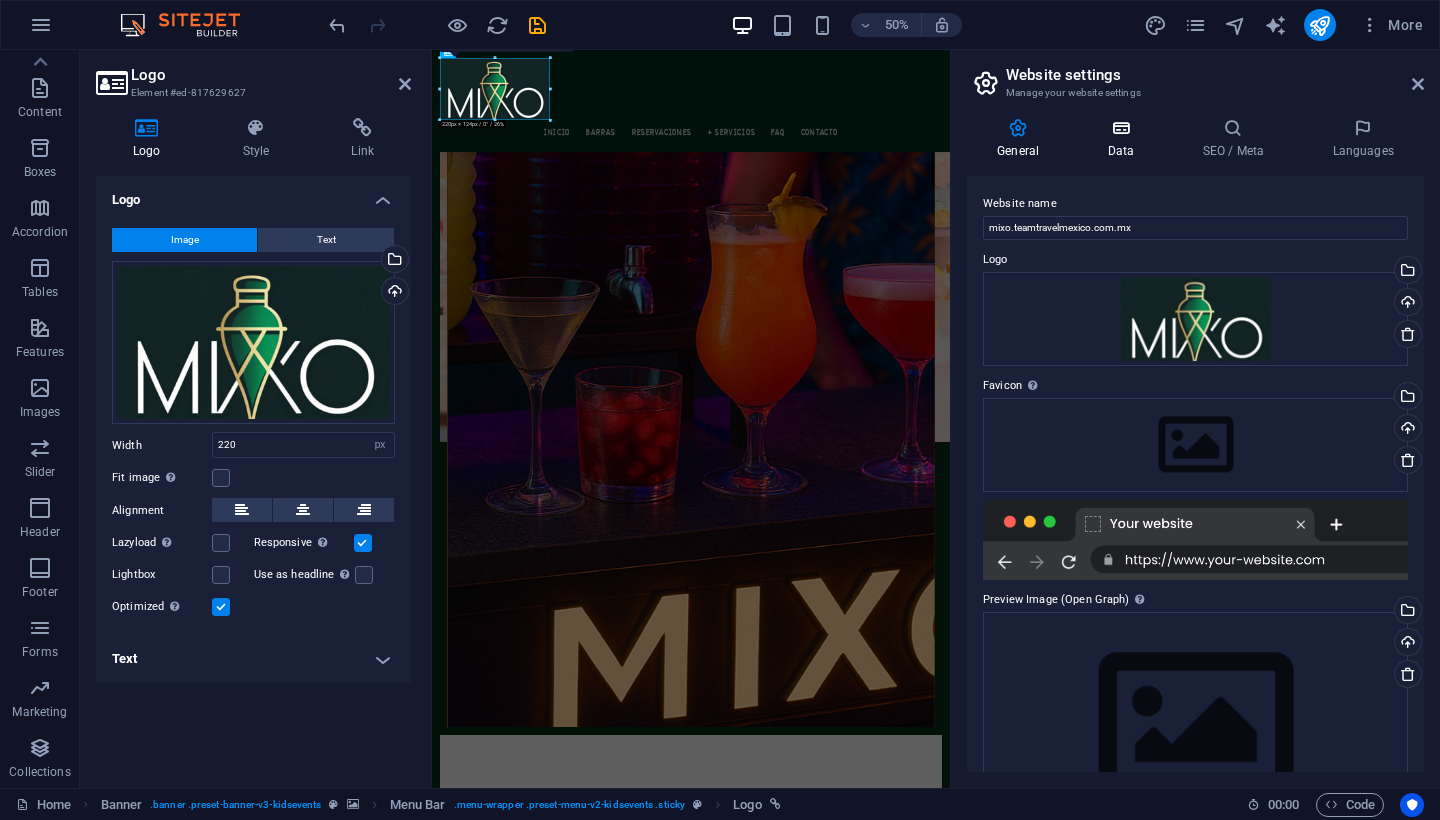 click at bounding box center [1120, 128] 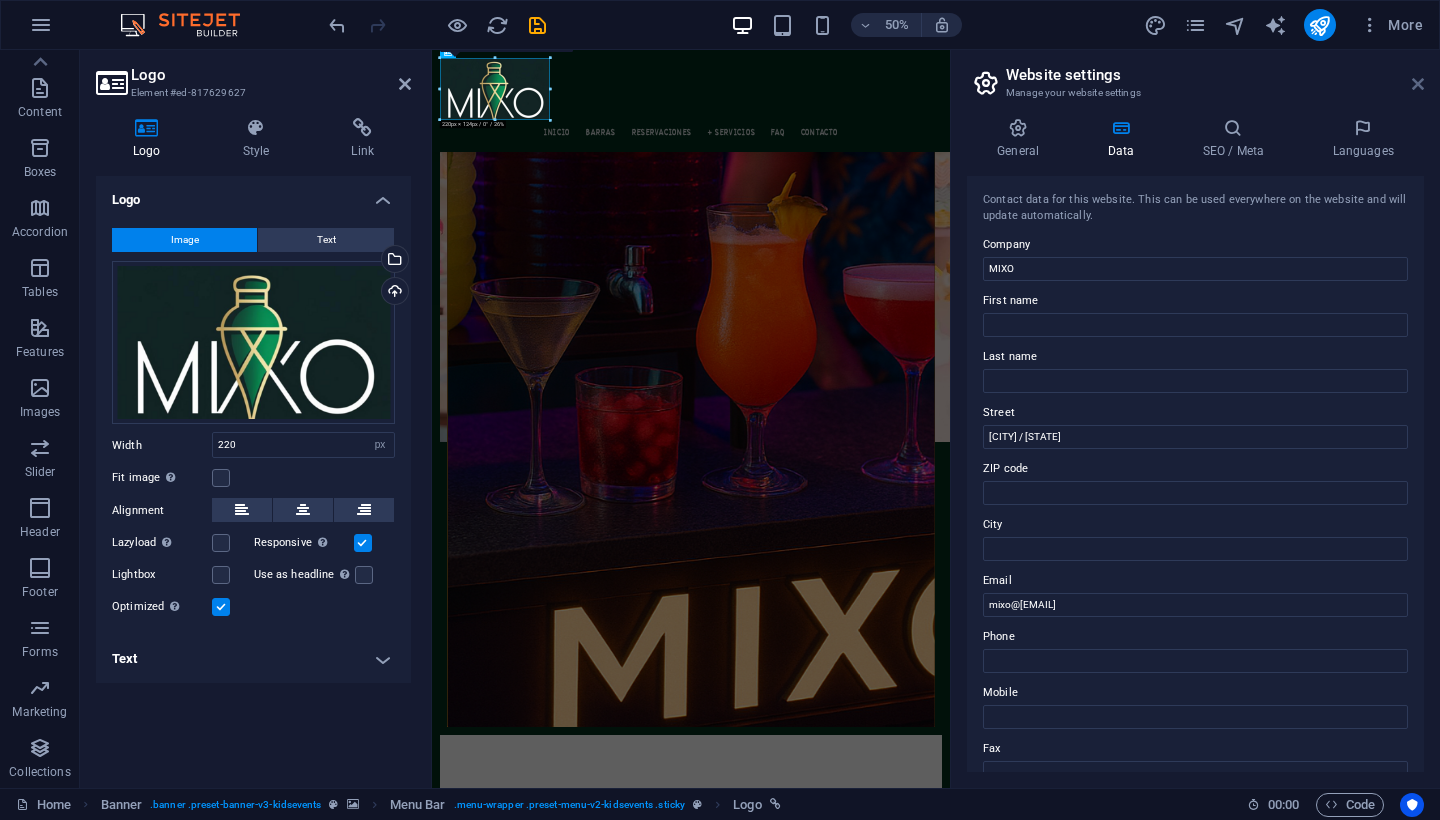 click at bounding box center (1418, 84) 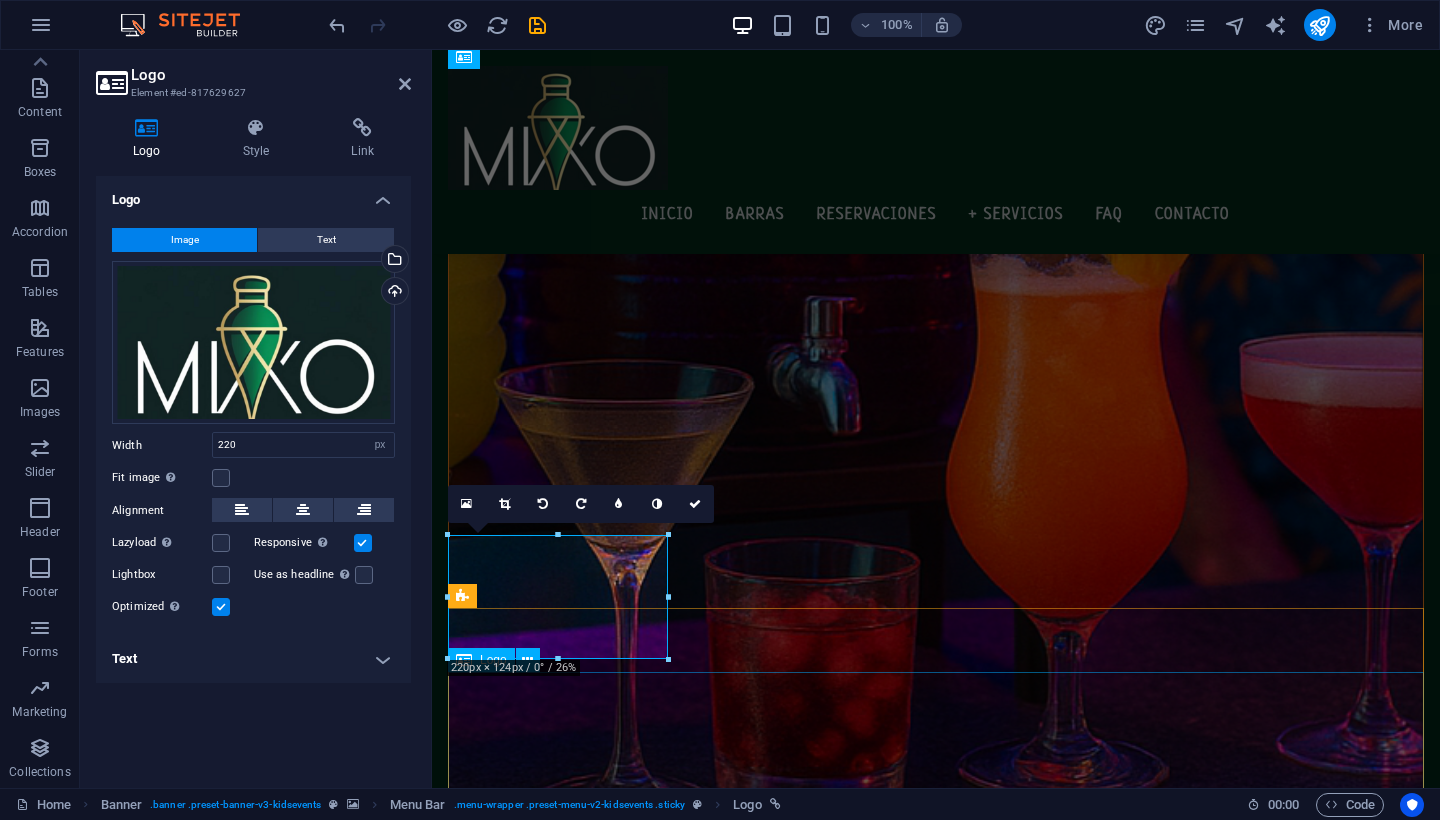 scroll, scrollTop: 2329, scrollLeft: 0, axis: vertical 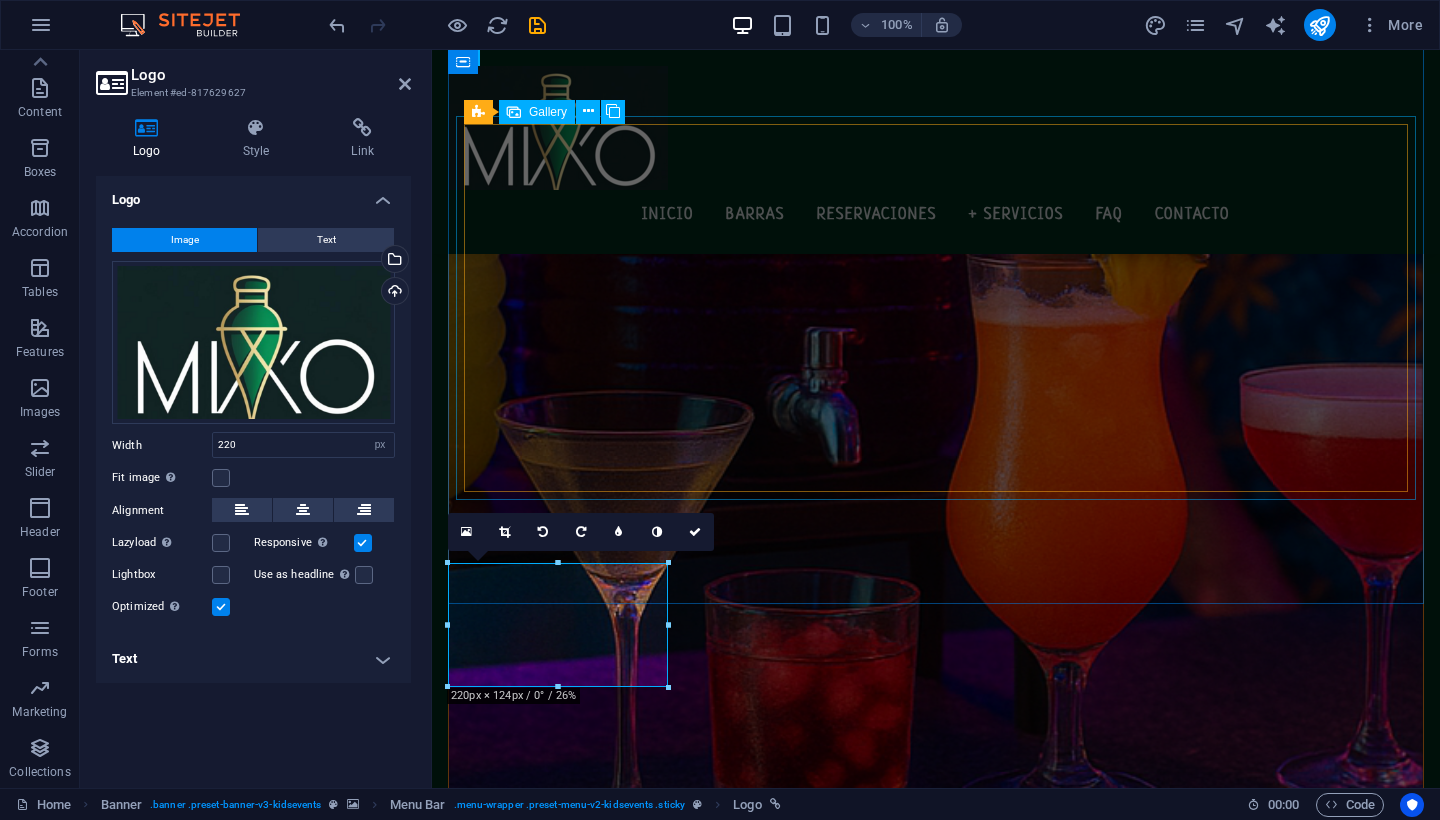 click at bounding box center [744, 1763] 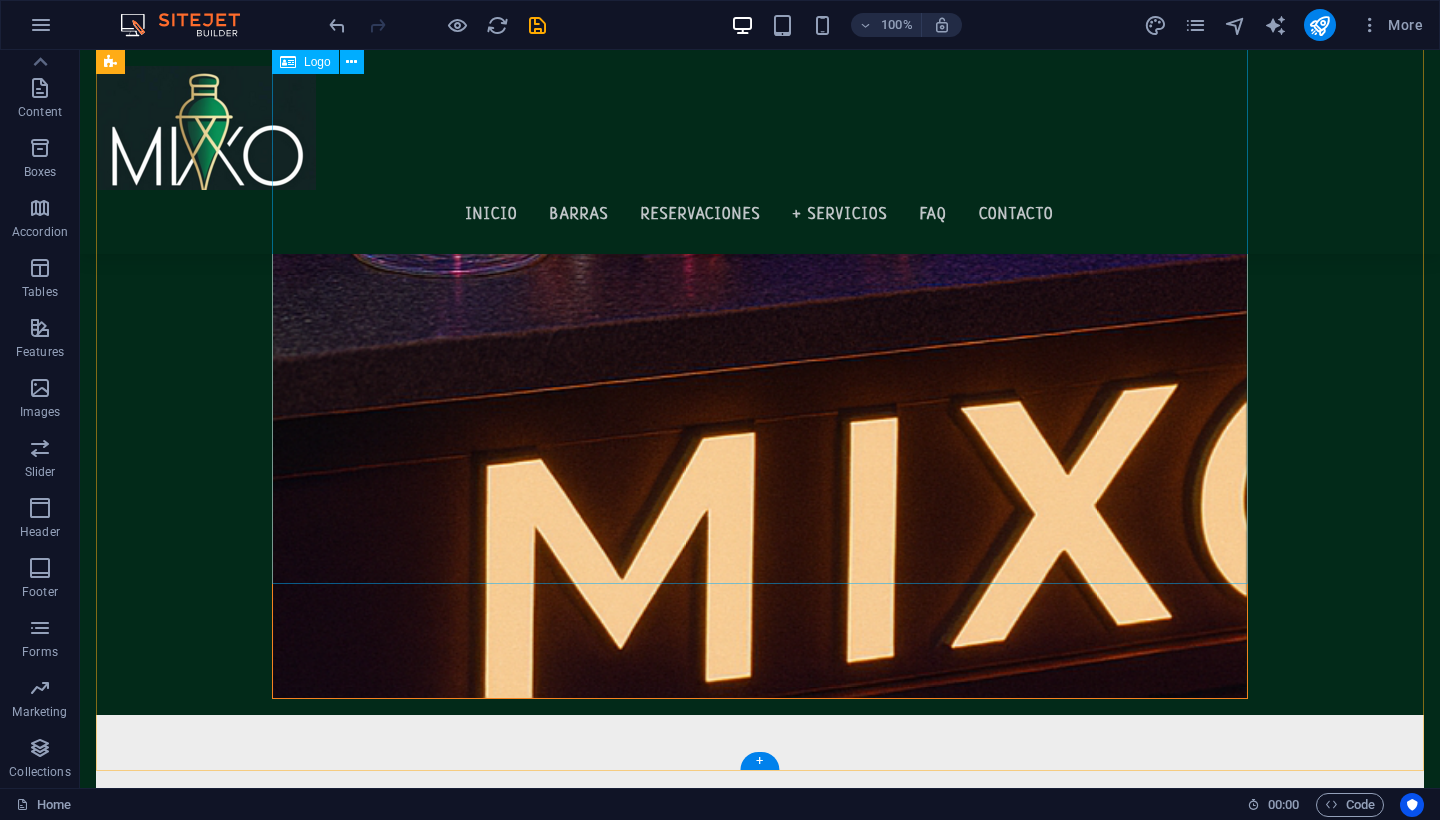 click at bounding box center (760, 1849) 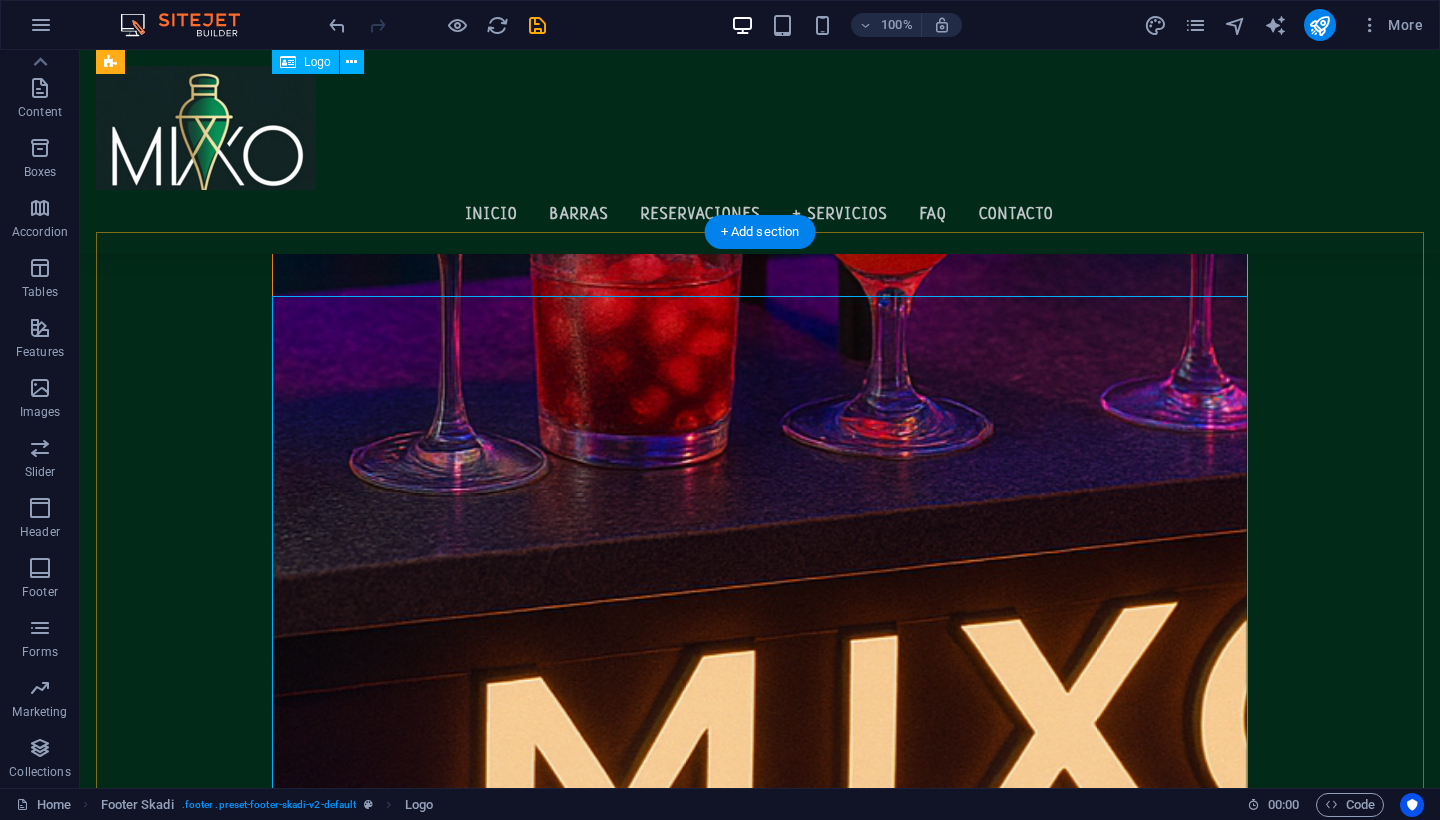 scroll, scrollTop: 2660, scrollLeft: 0, axis: vertical 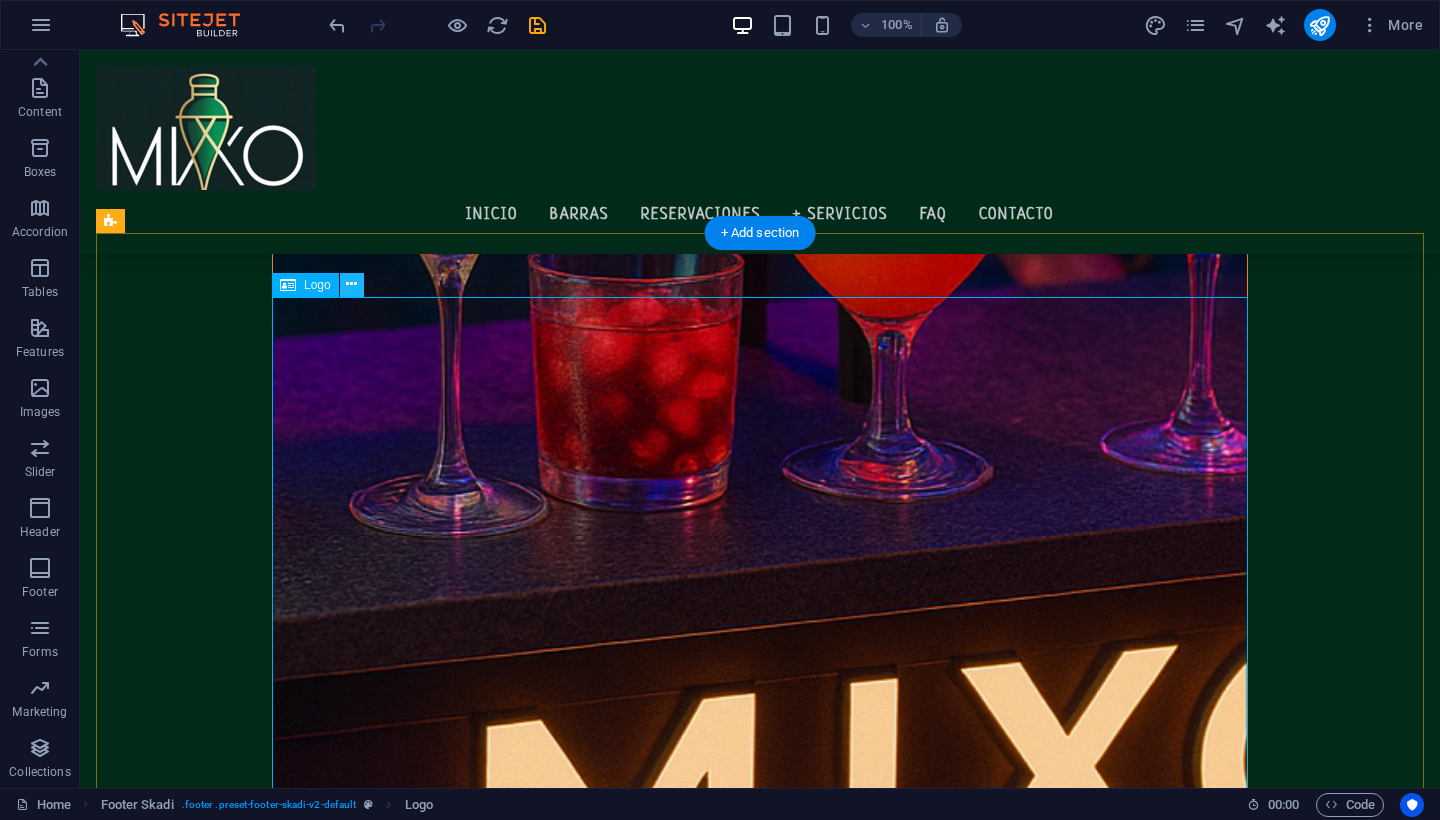 click at bounding box center (351, 284) 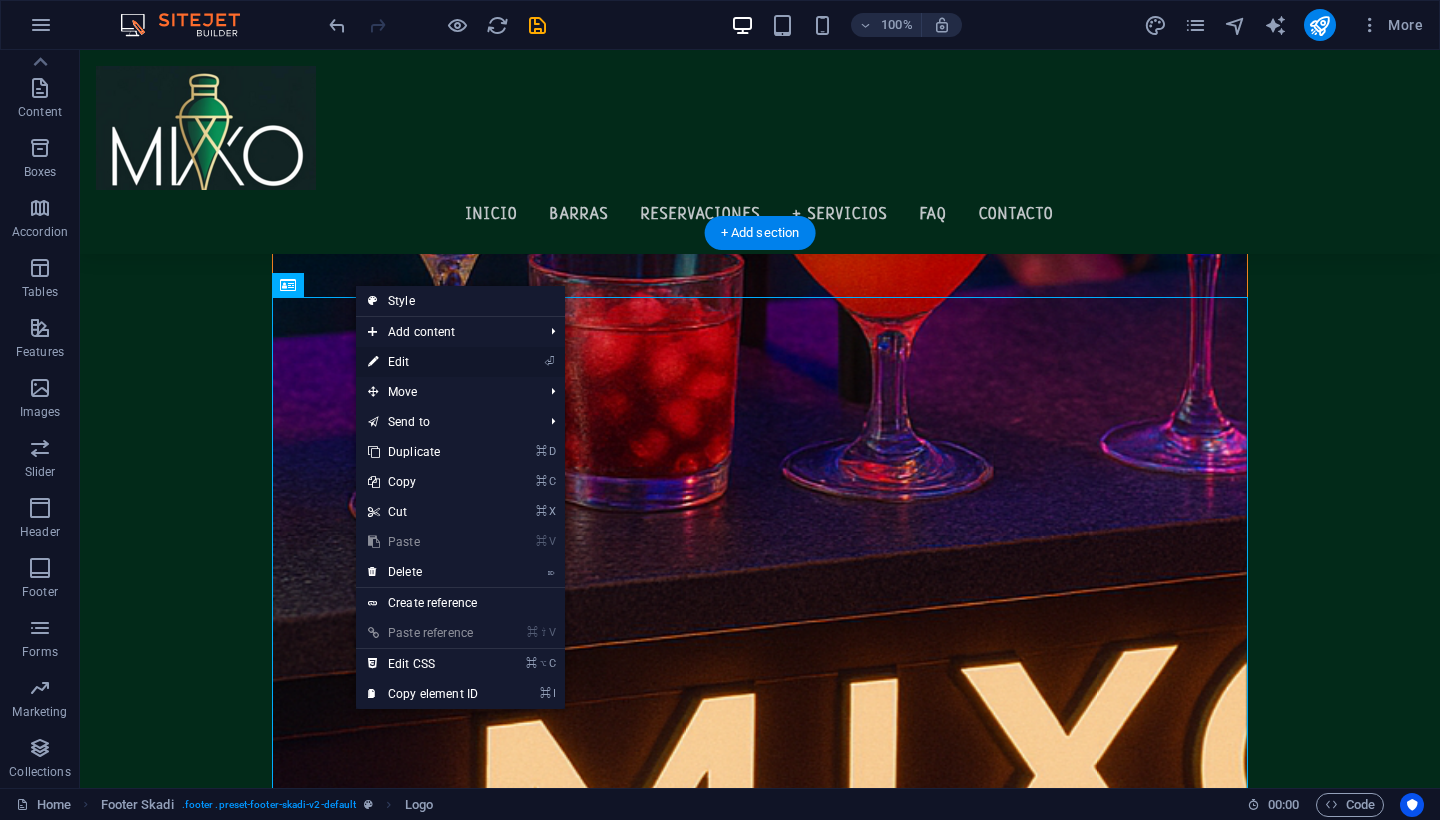 click on "⏎  Edit" at bounding box center [423, 362] 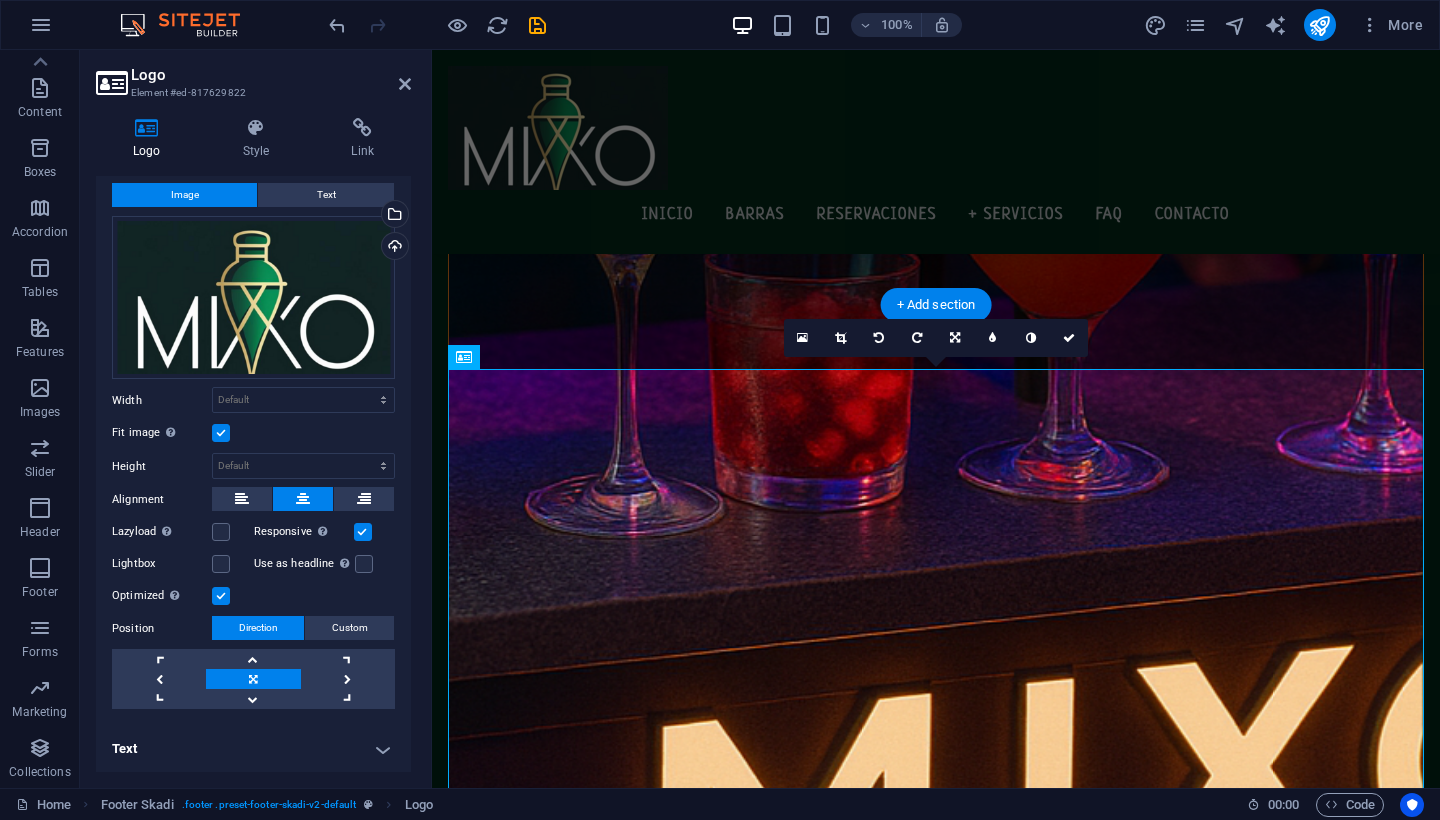 scroll, scrollTop: 43, scrollLeft: 0, axis: vertical 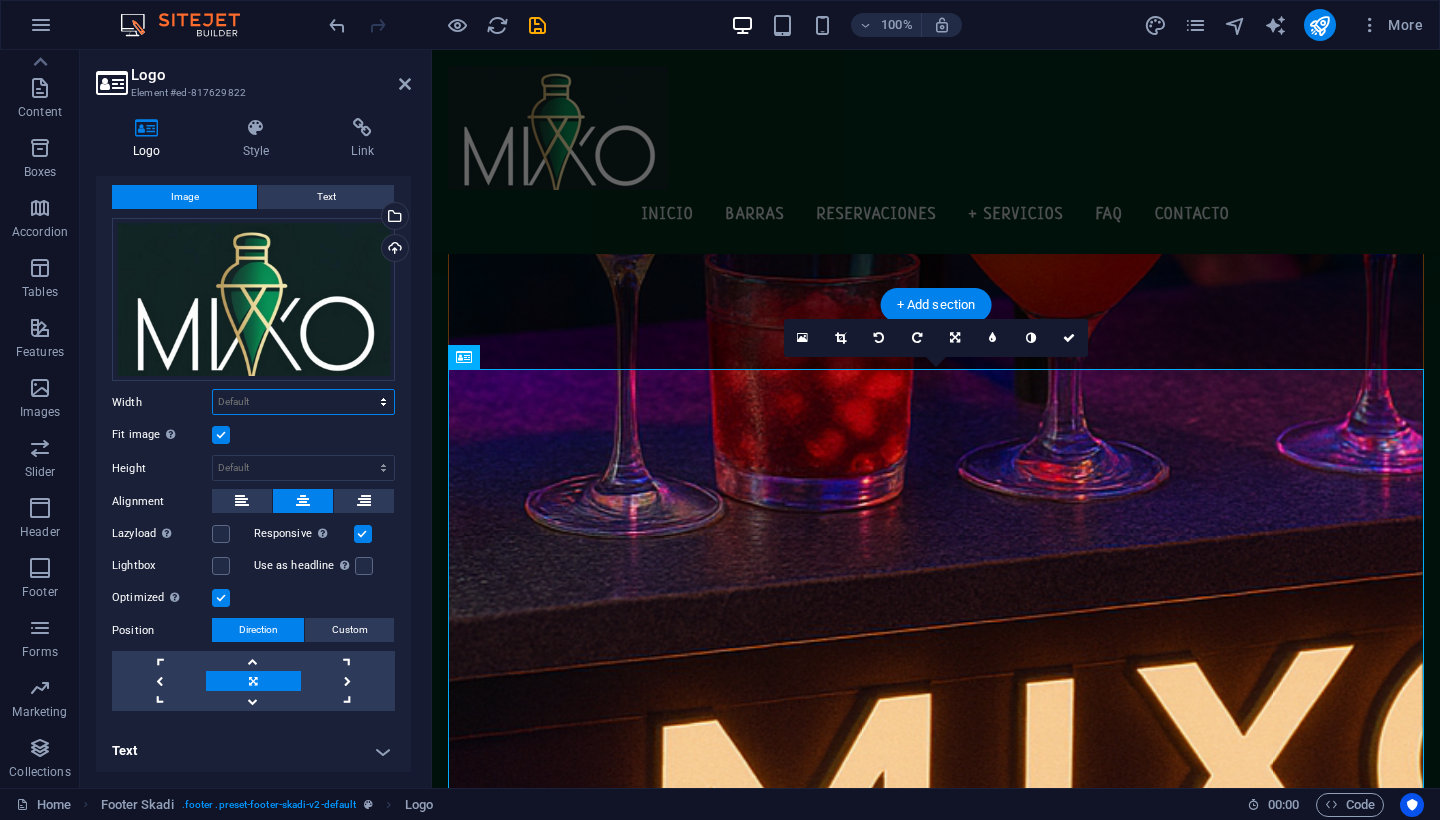 select on "%" 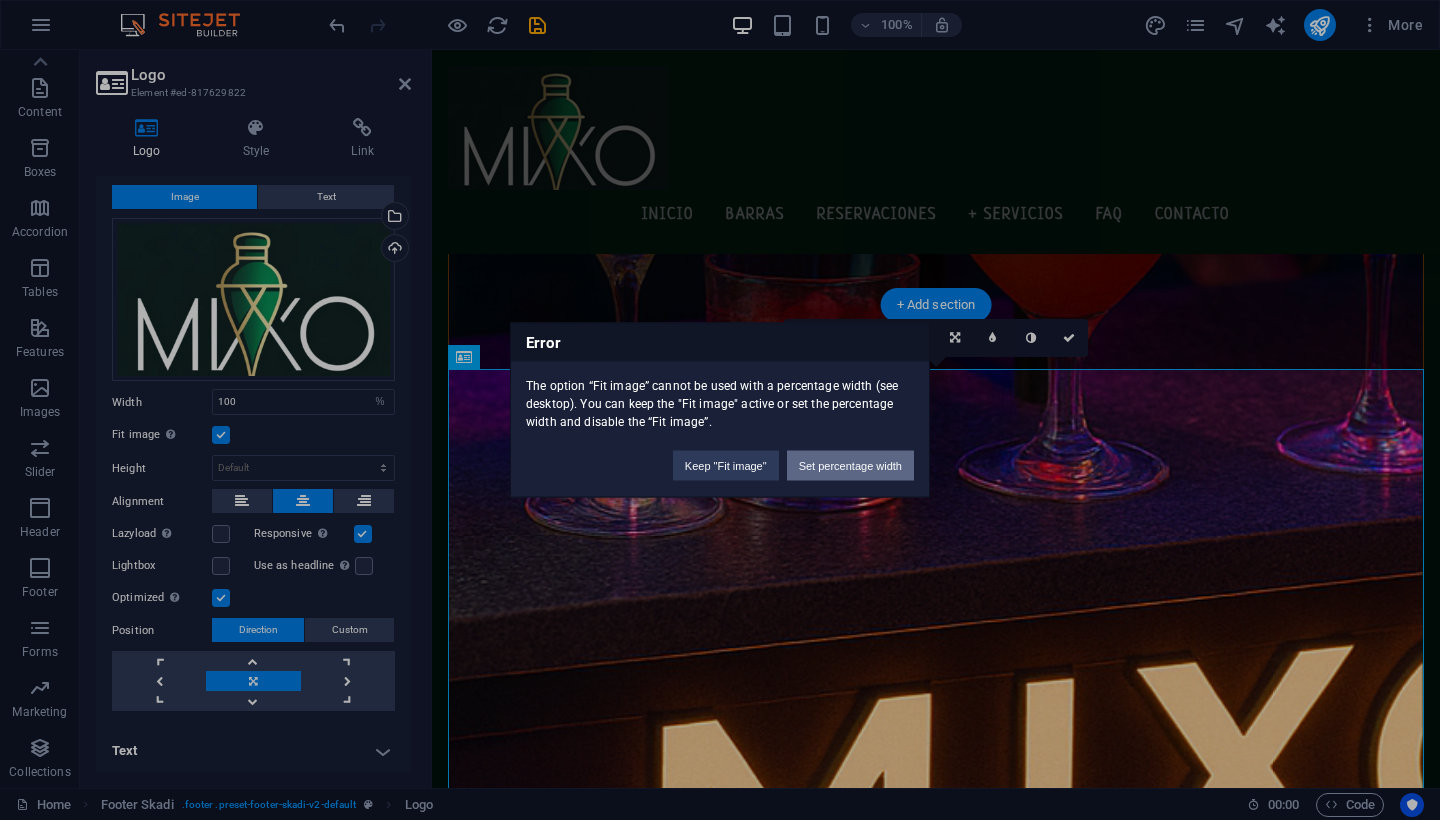 click on "Set percentage width" at bounding box center [850, 466] 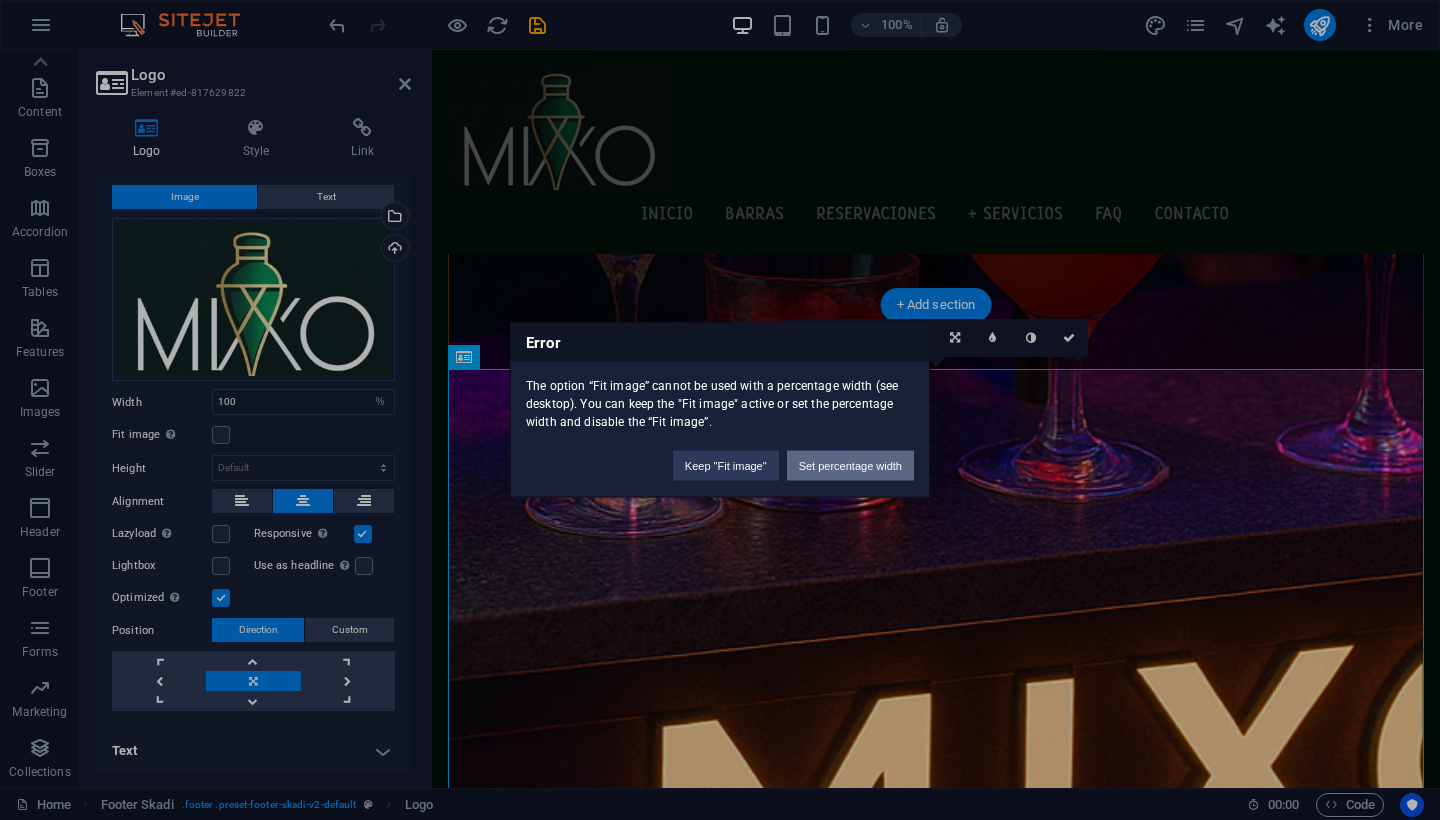 scroll, scrollTop: 0, scrollLeft: 0, axis: both 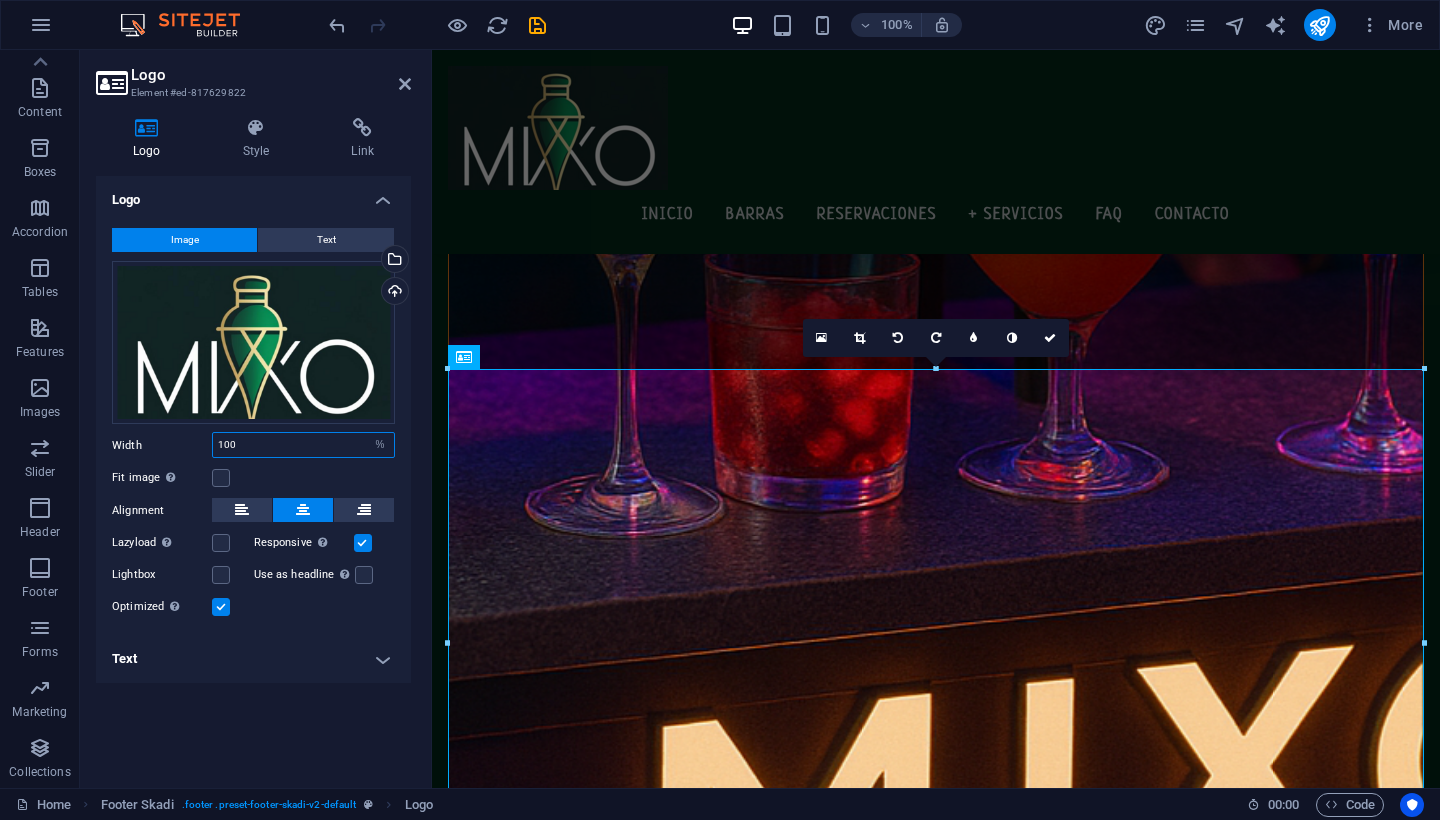 click at bounding box center [303, 445] 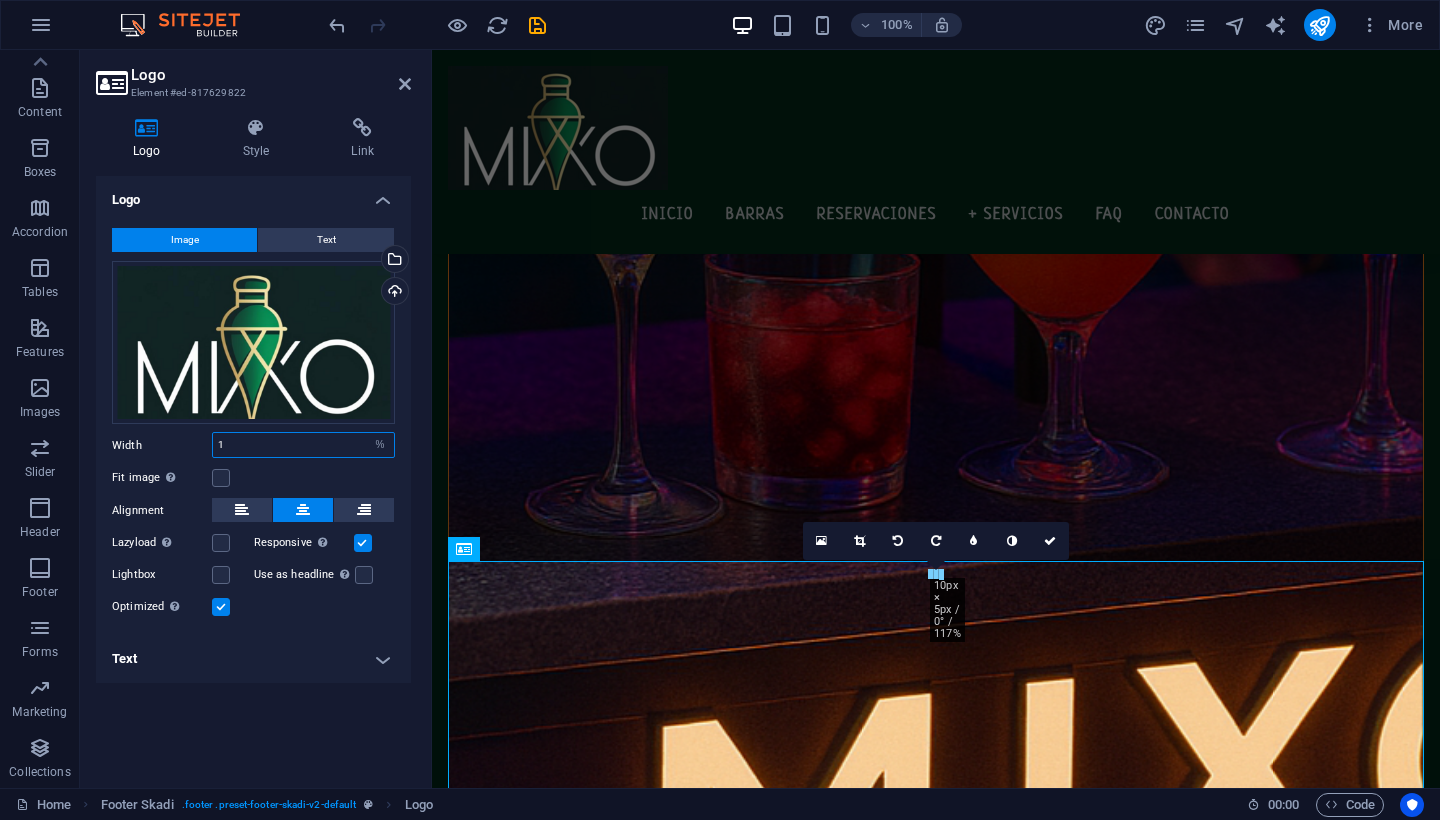 scroll, scrollTop: 2468, scrollLeft: 0, axis: vertical 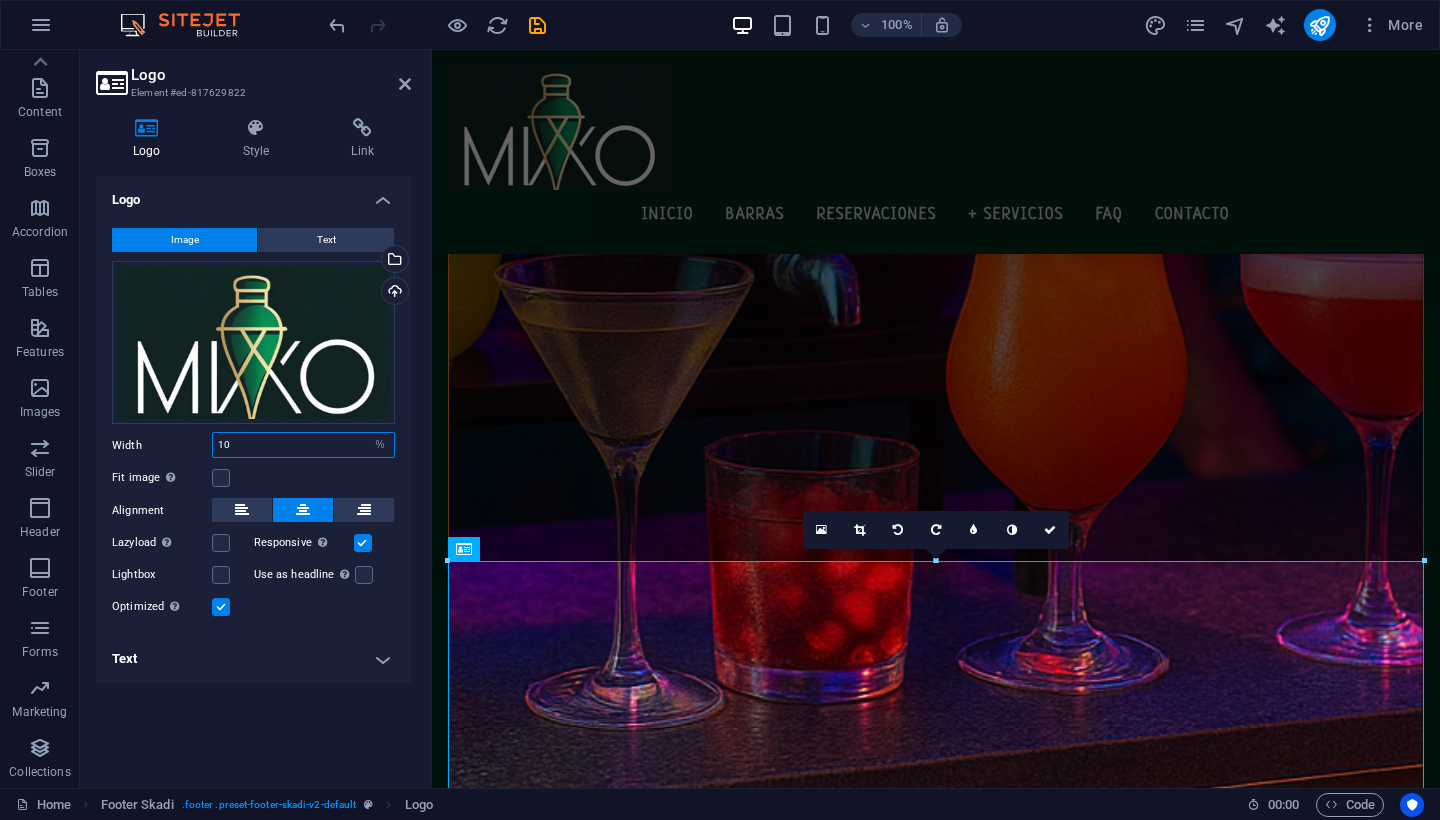 type on "1" 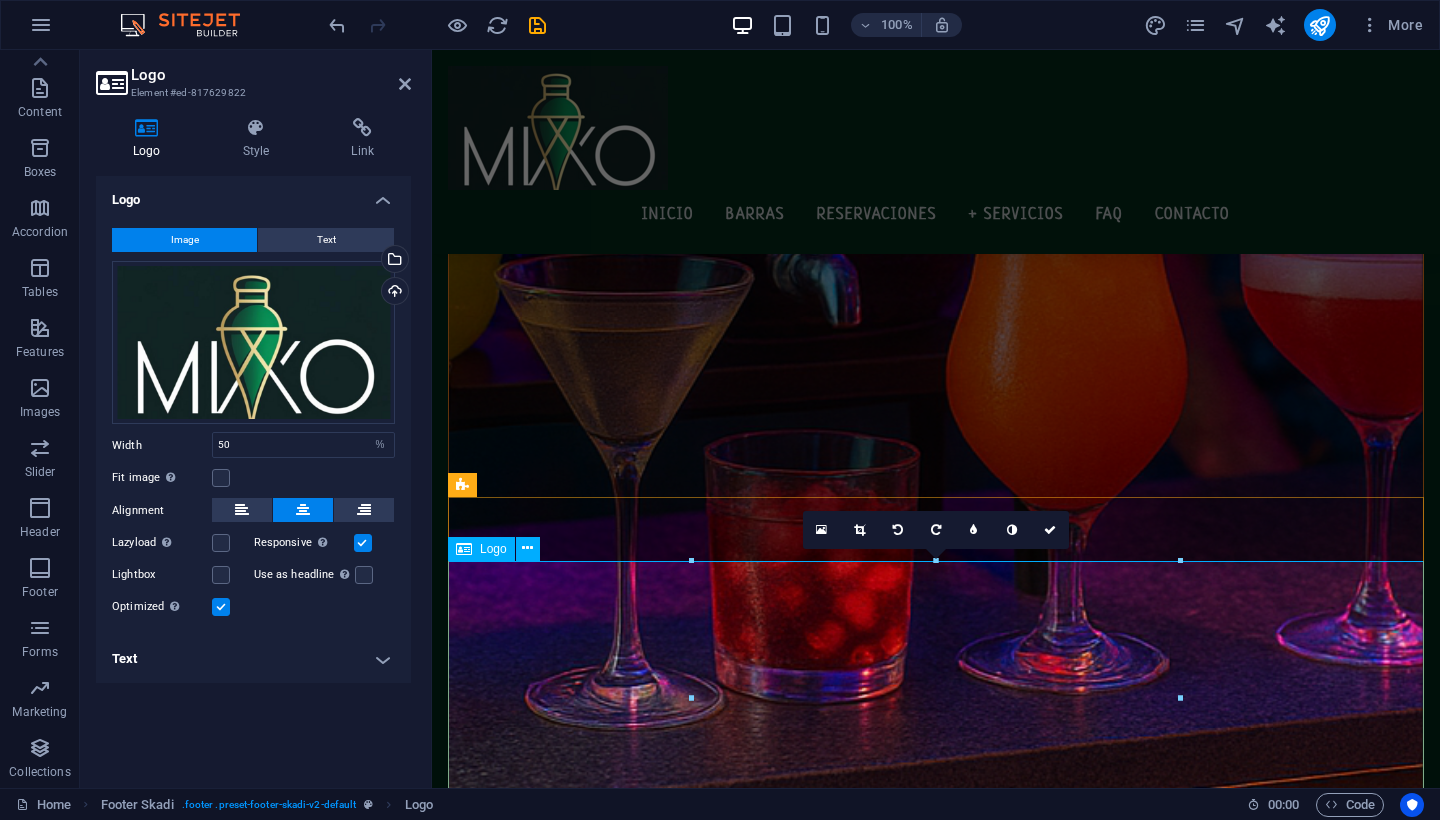 scroll, scrollTop: 2718, scrollLeft: 0, axis: vertical 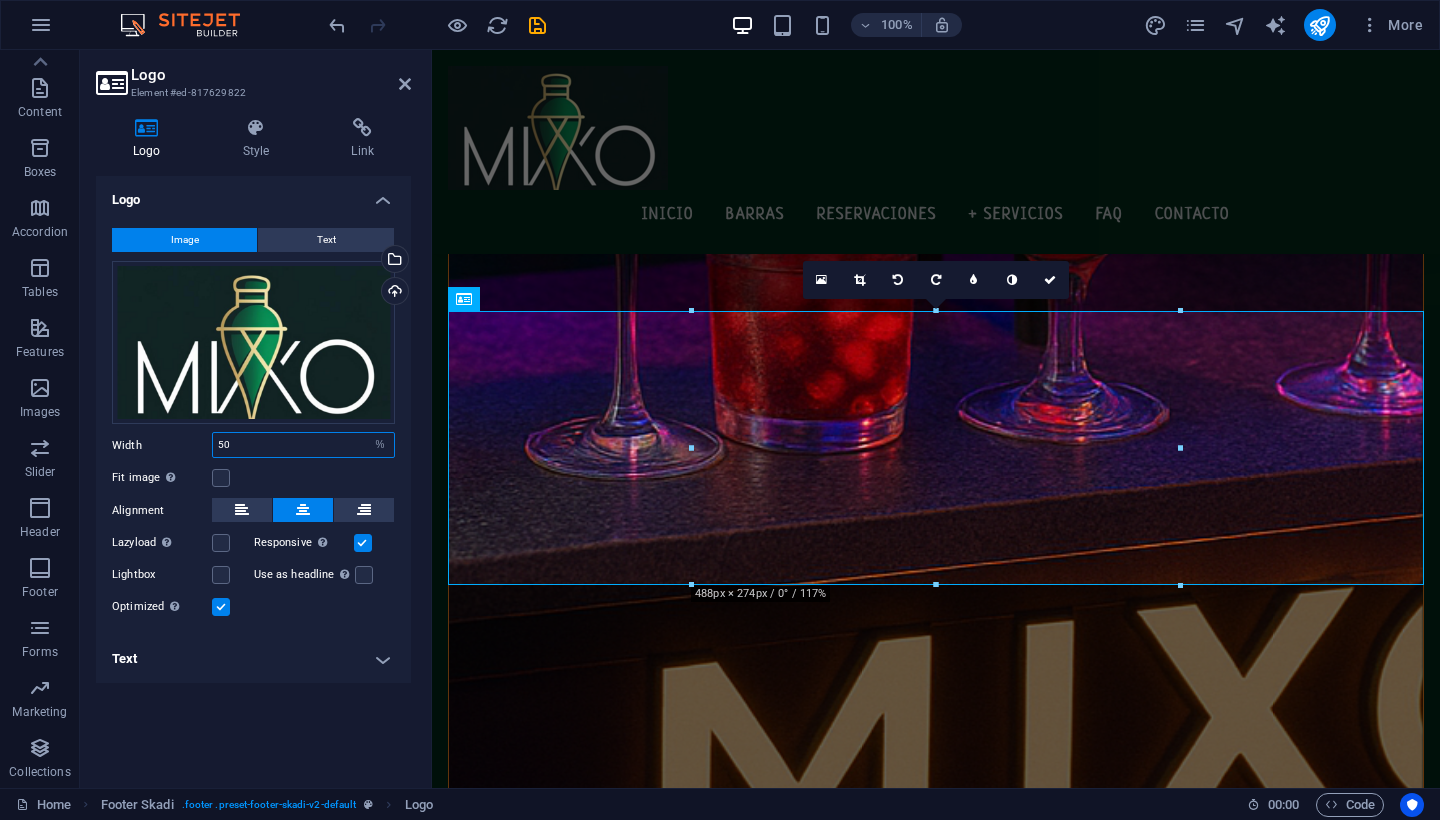 click on "50" at bounding box center [303, 445] 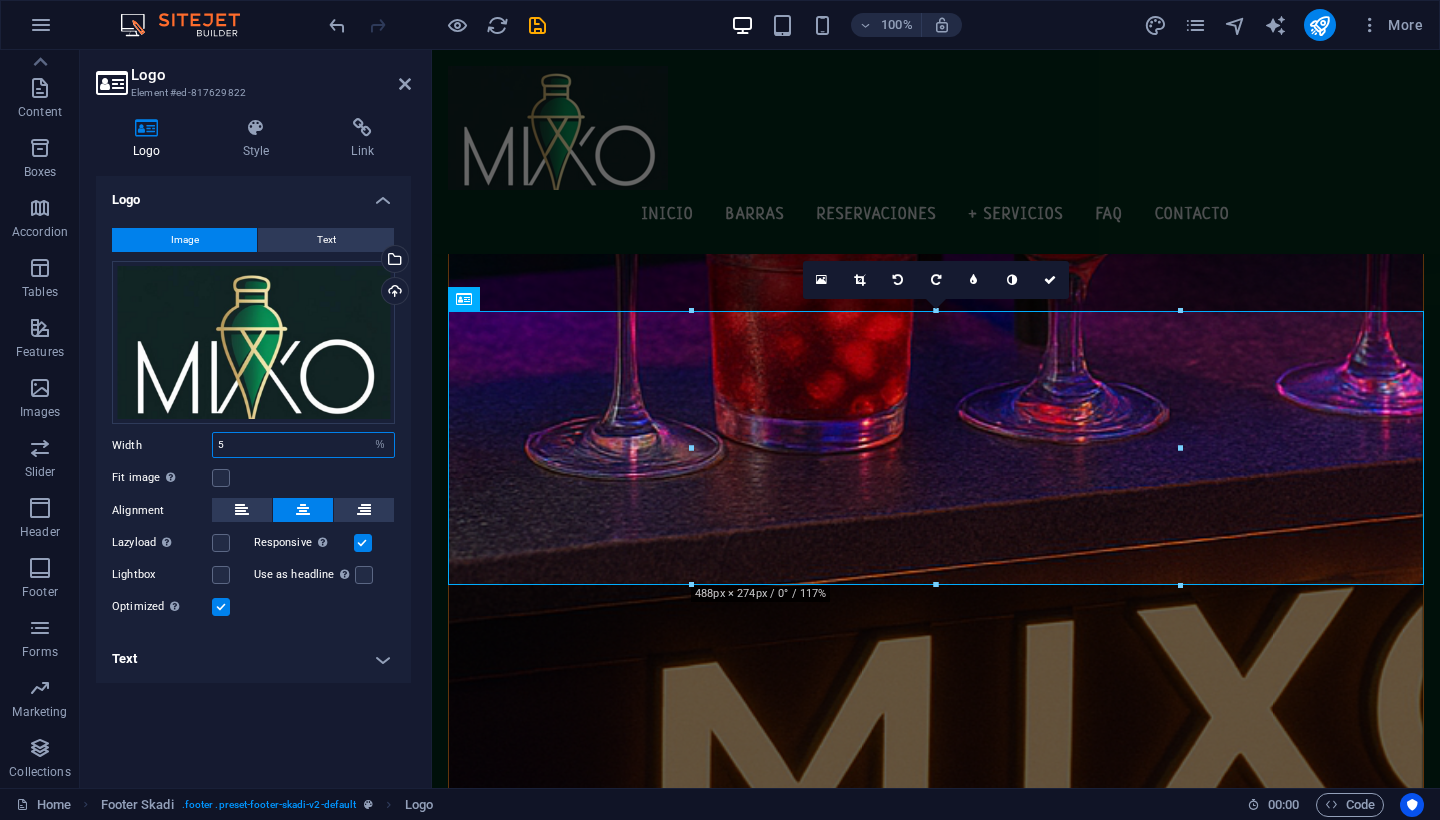 type on "5" 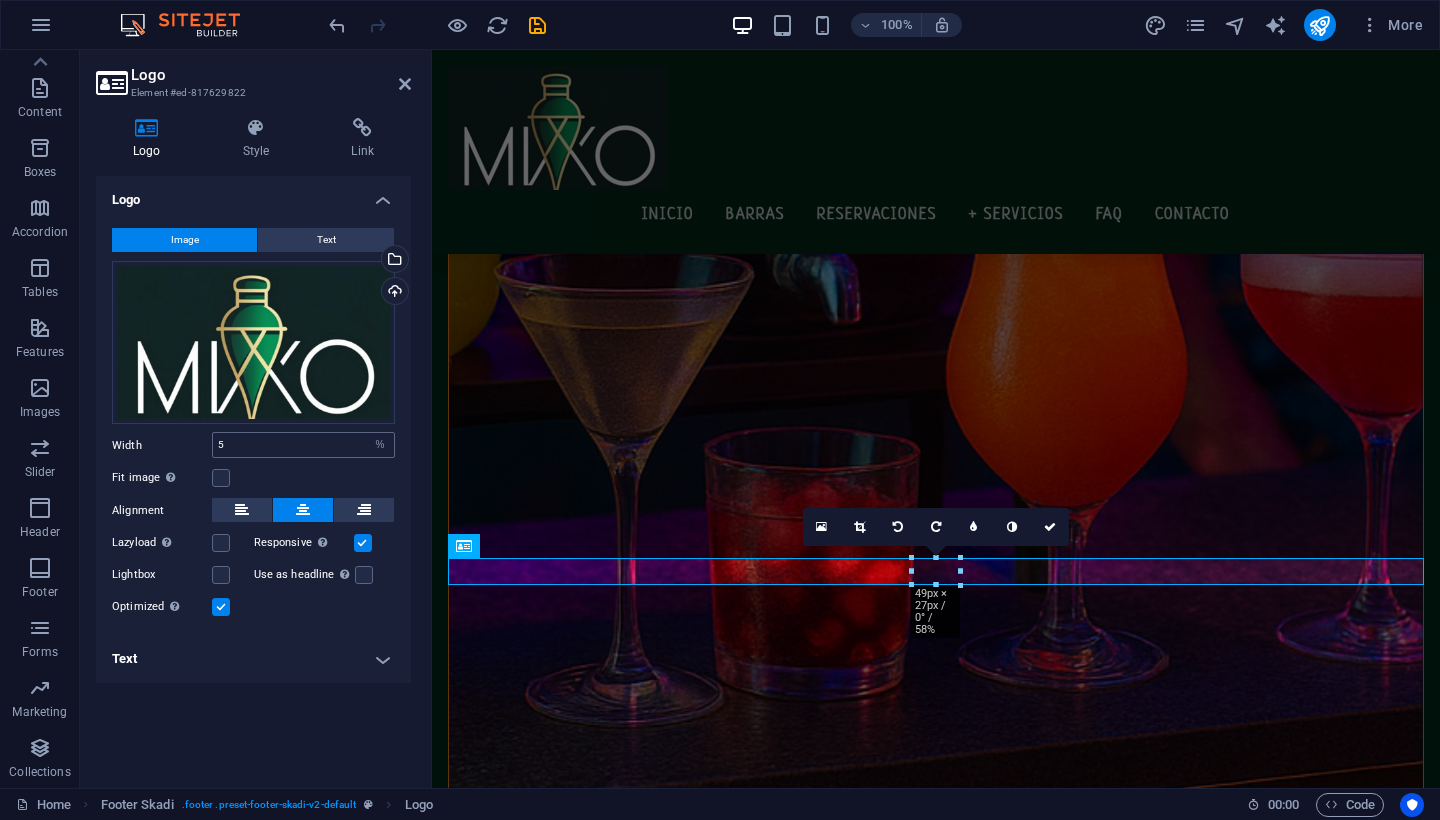 scroll, scrollTop: 2372, scrollLeft: 0, axis: vertical 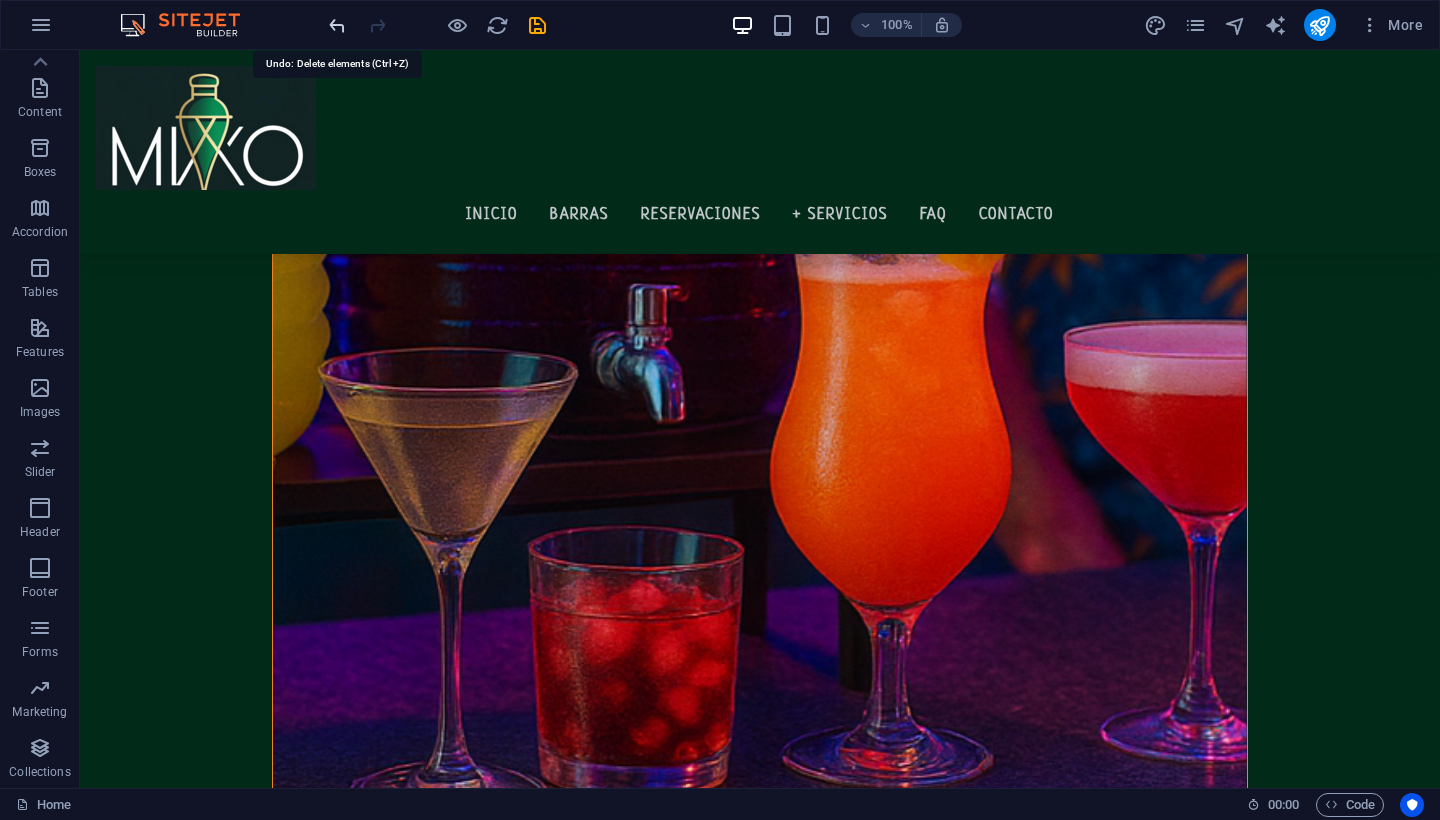 click at bounding box center [337, 25] 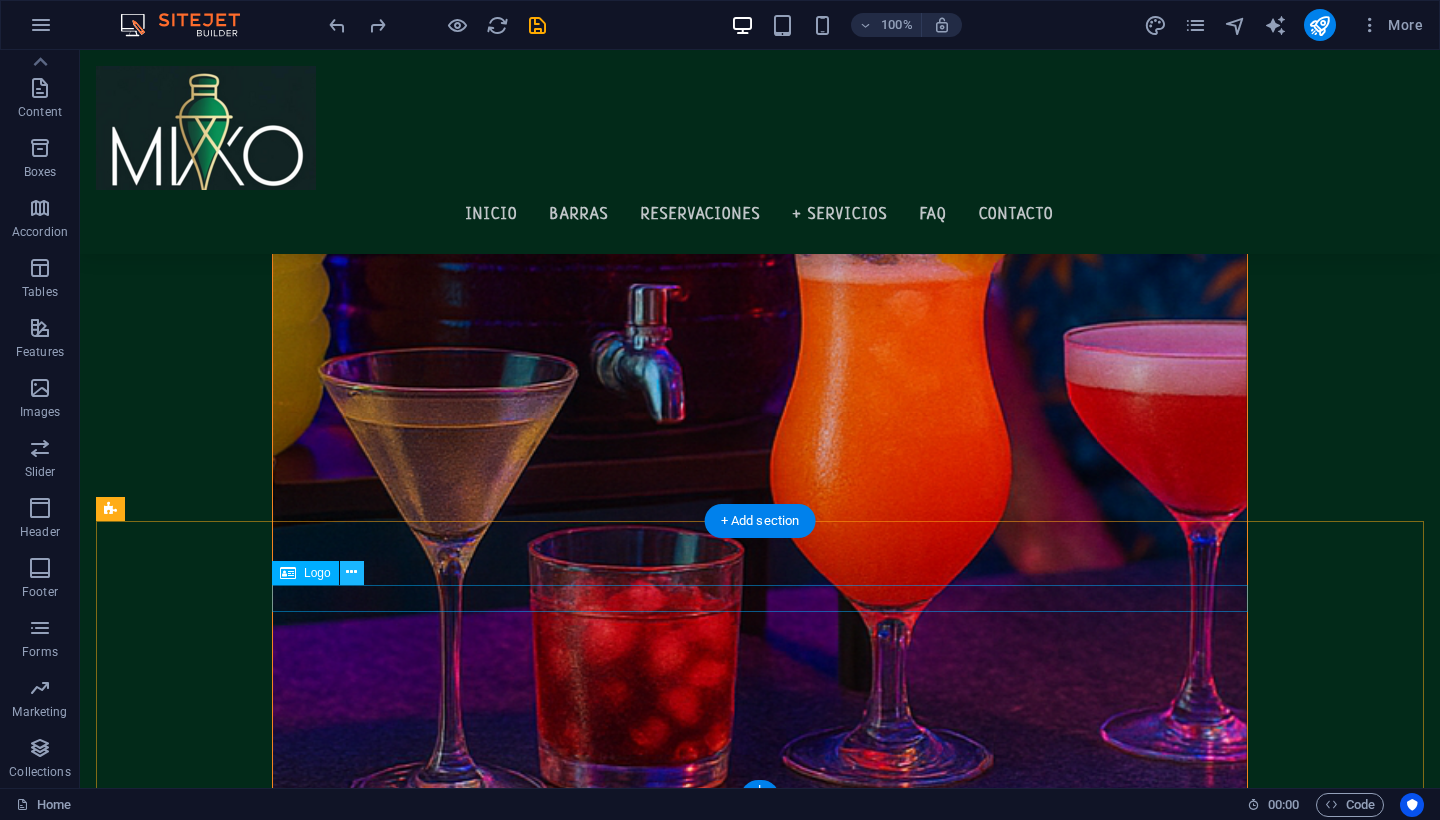 click at bounding box center (351, 572) 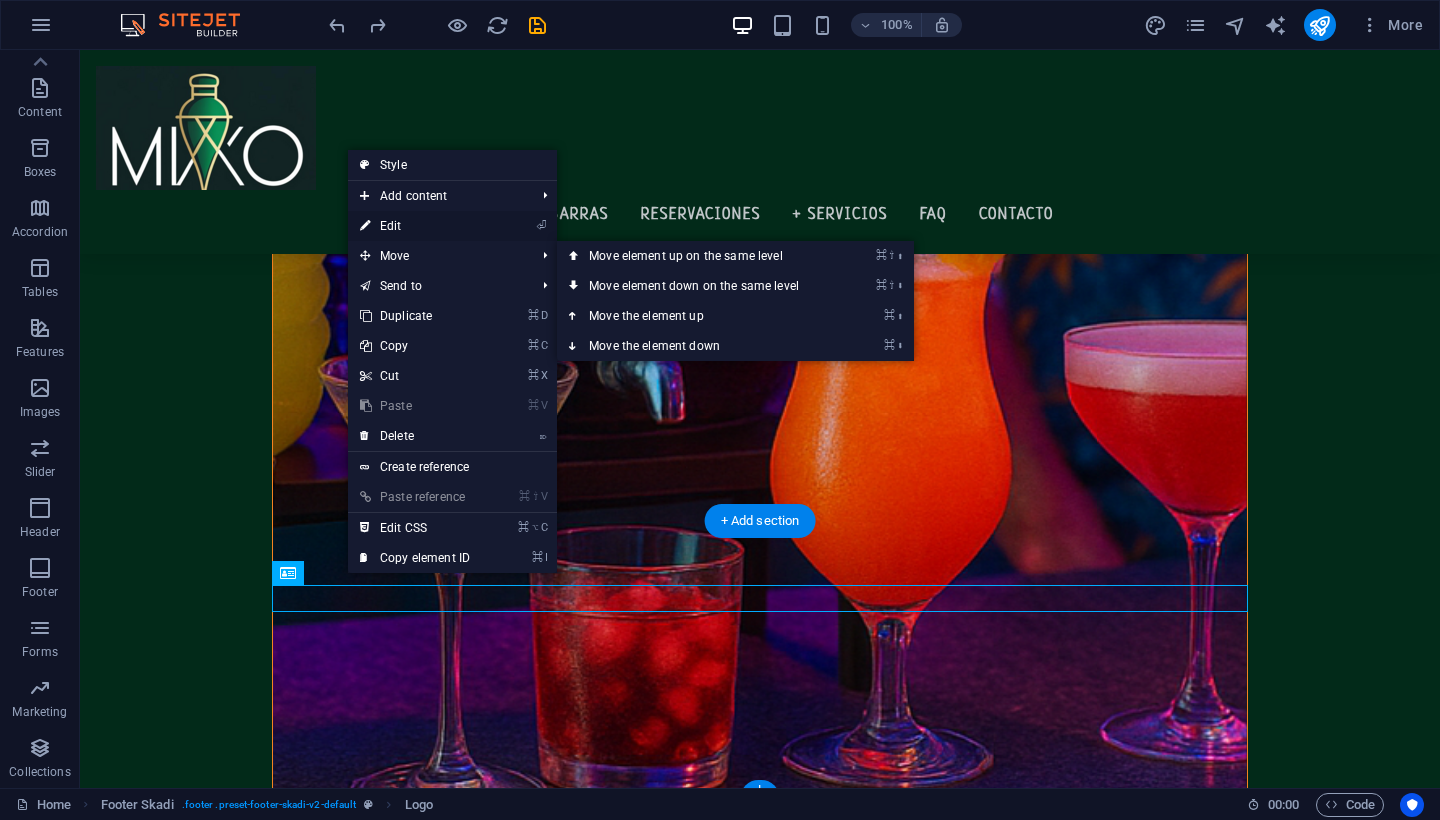 click on "⏎  Edit" at bounding box center (415, 226) 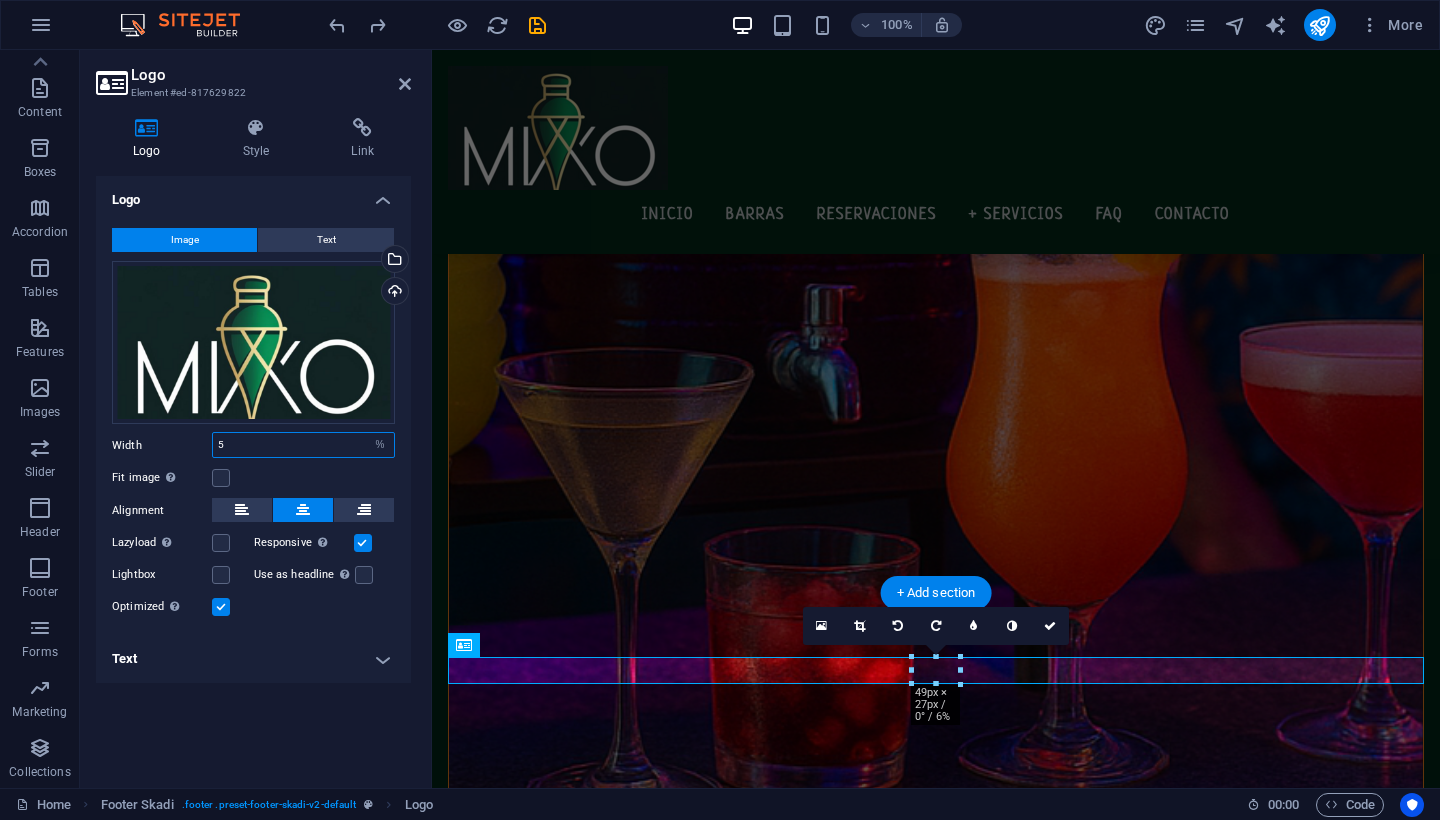 click on "5" at bounding box center (303, 445) 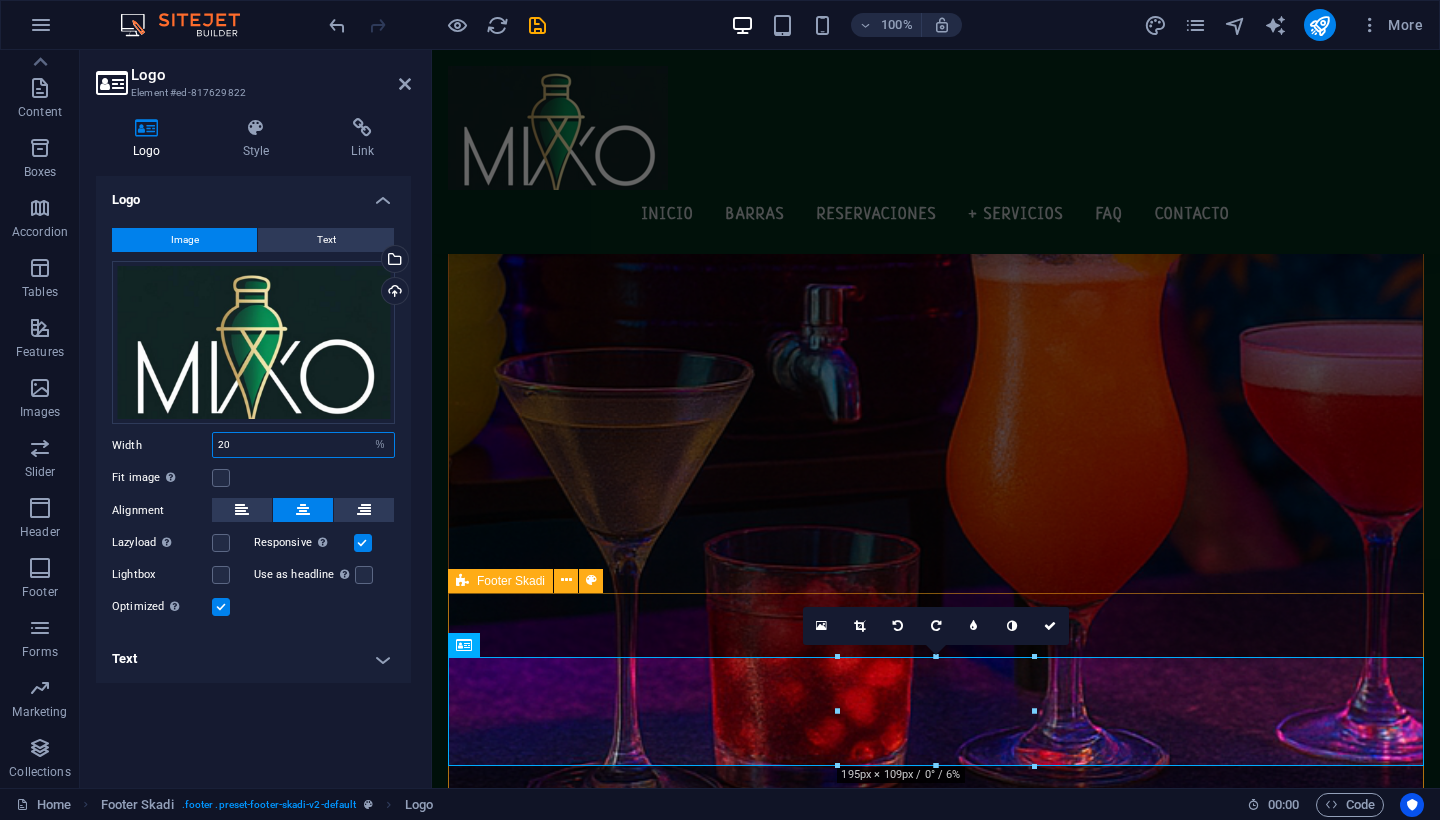 type on "20" 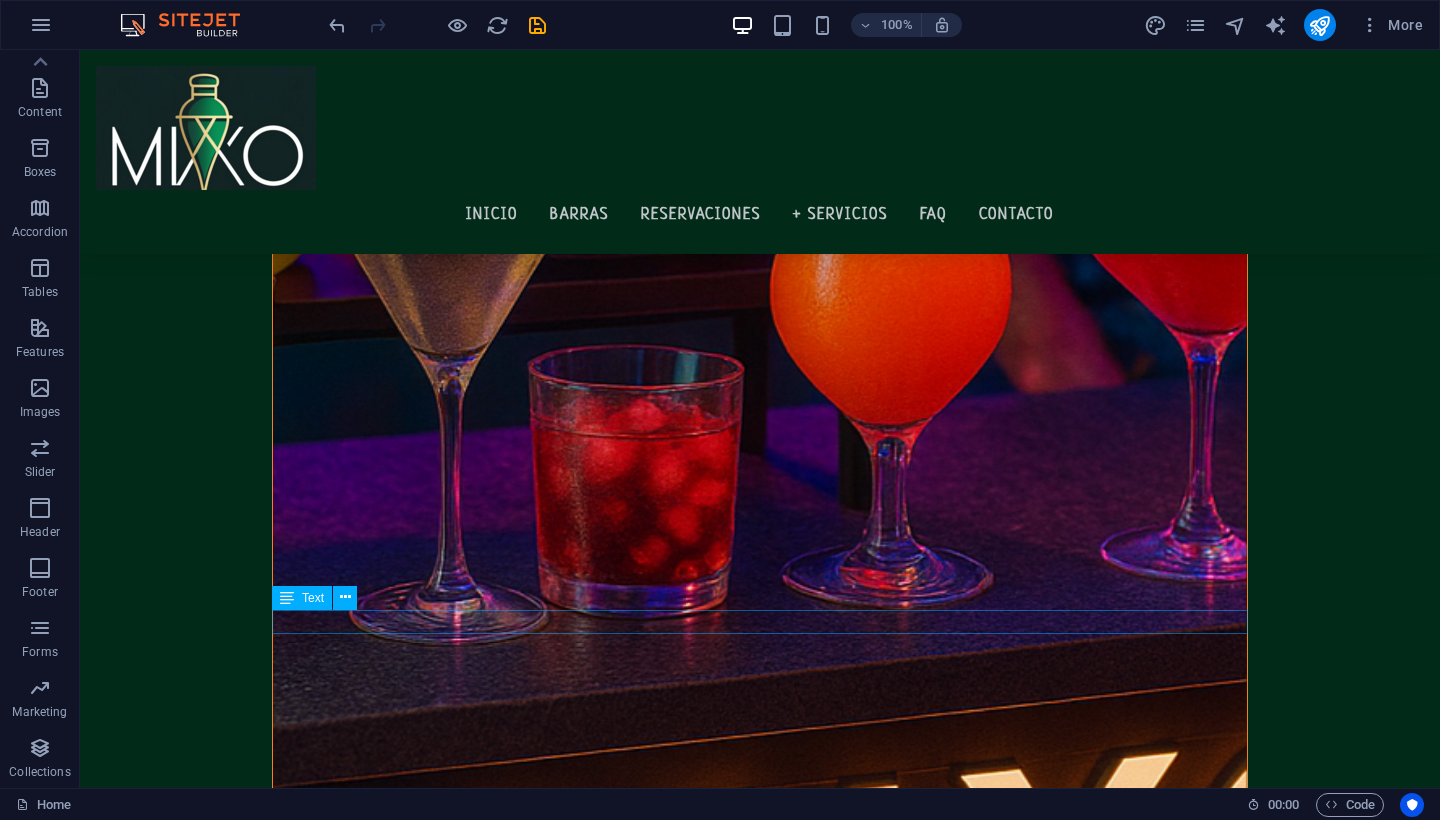 scroll, scrollTop: 2372, scrollLeft: 0, axis: vertical 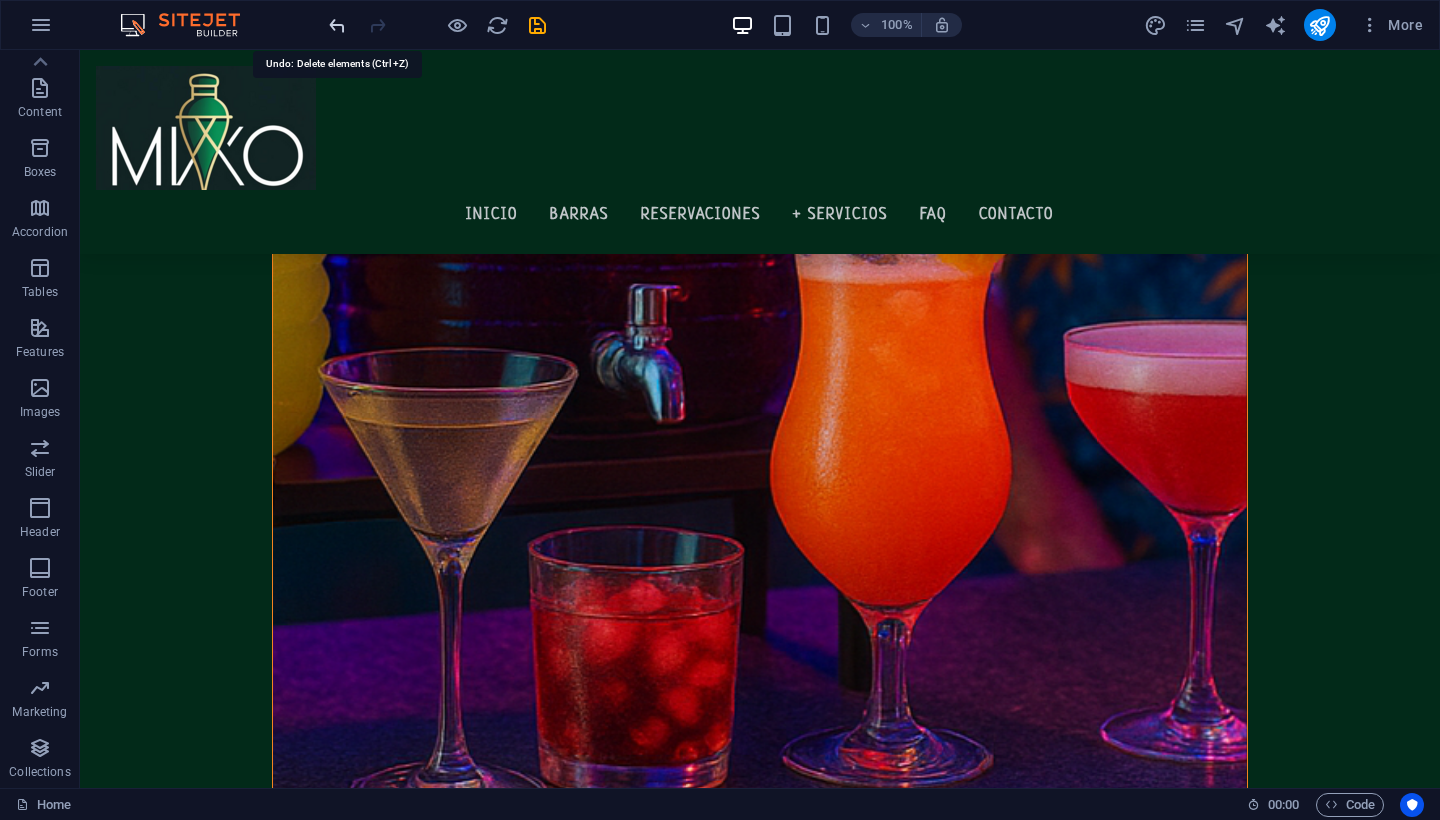 click at bounding box center (337, 25) 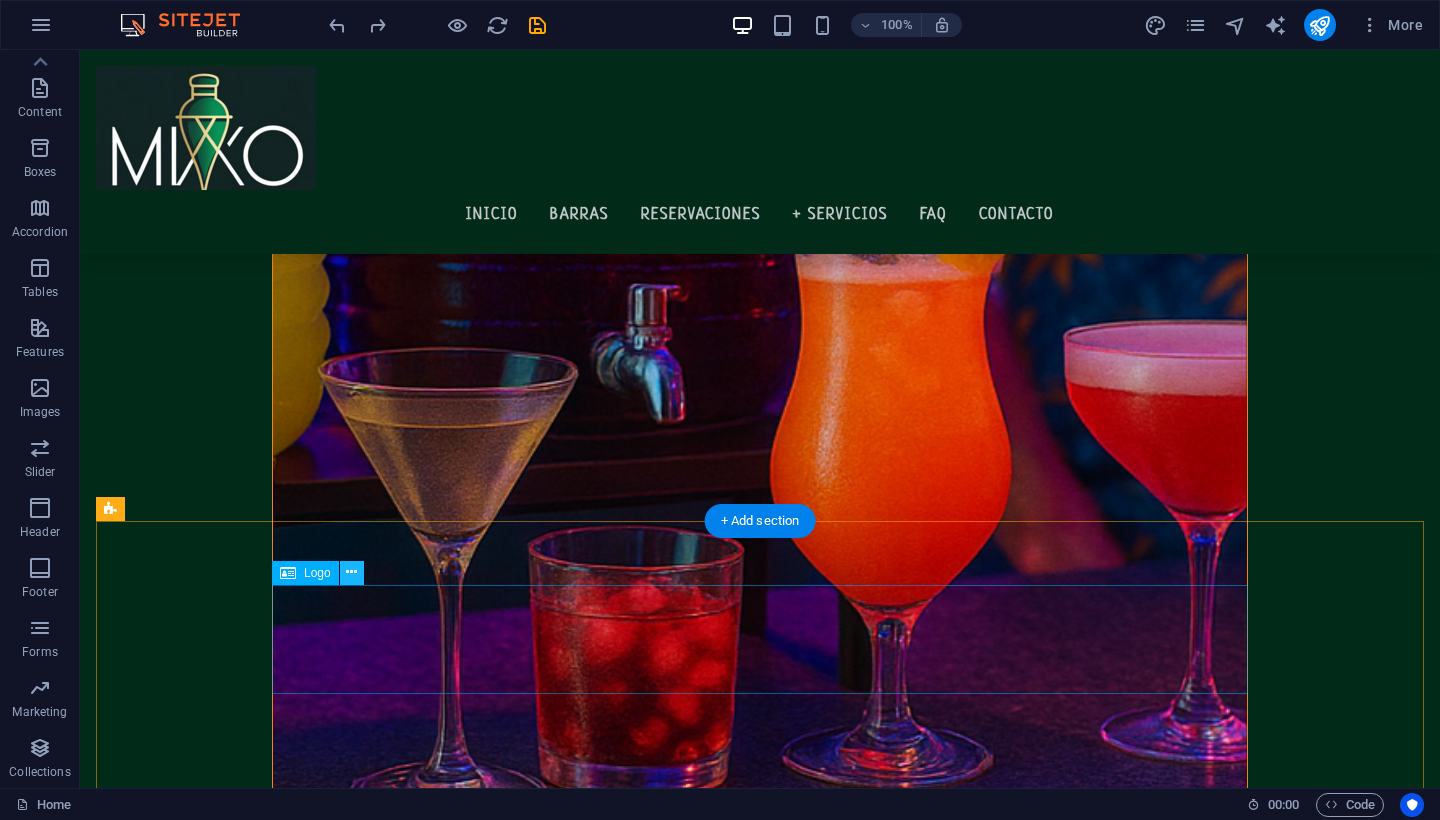 click at bounding box center [351, 572] 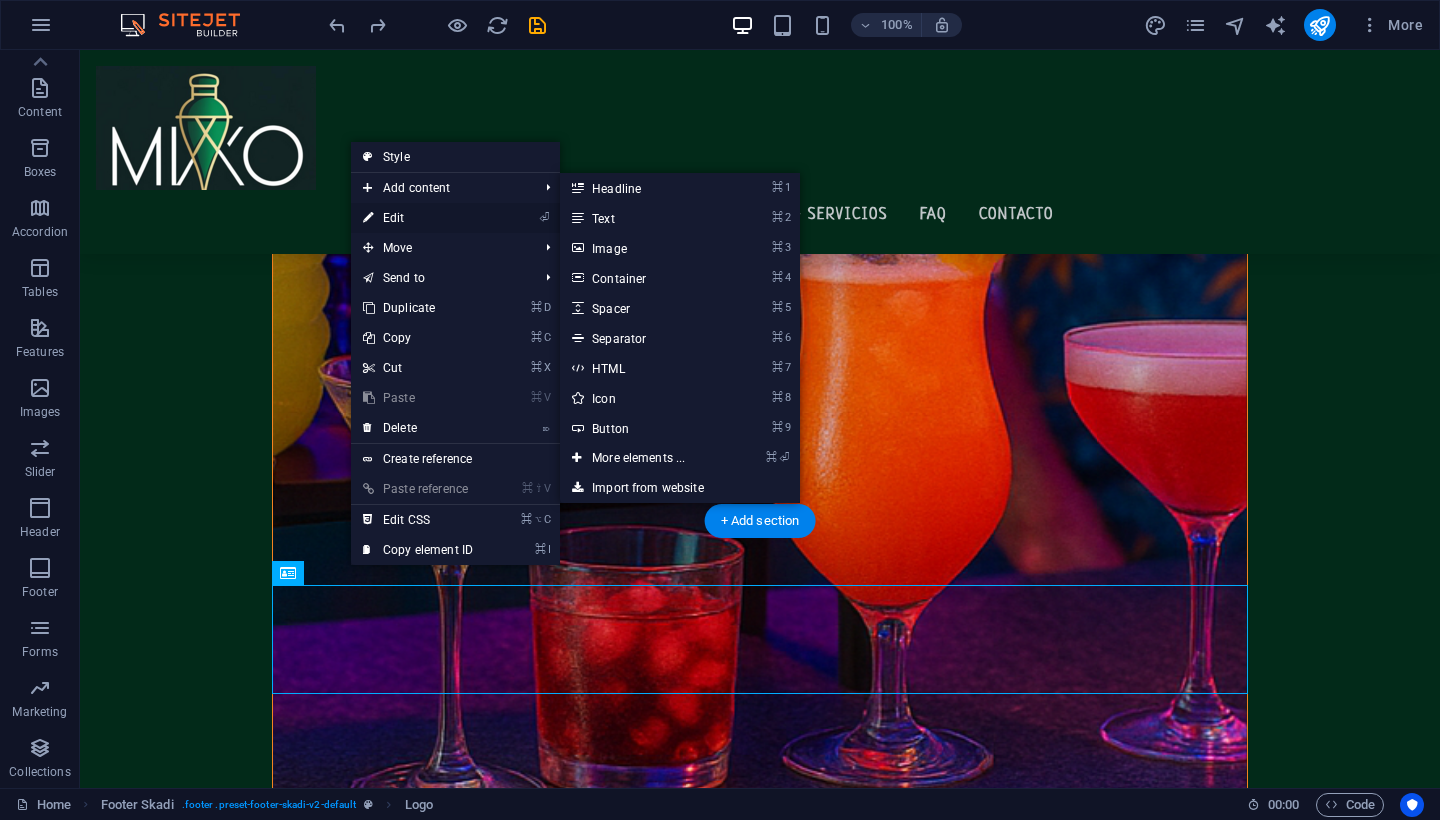 click on "⏎  Edit" at bounding box center [418, 218] 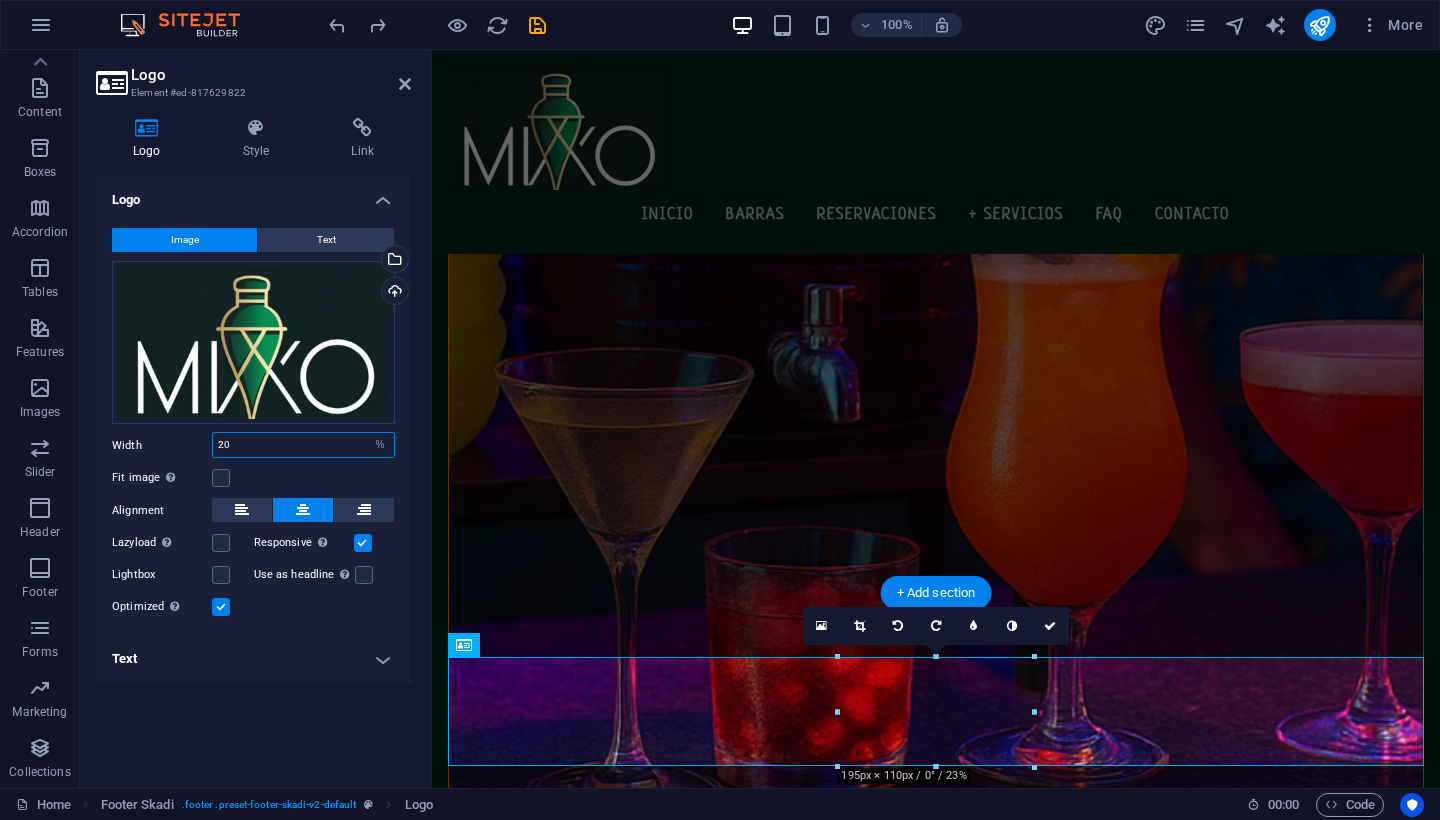 click on "20" at bounding box center (303, 445) 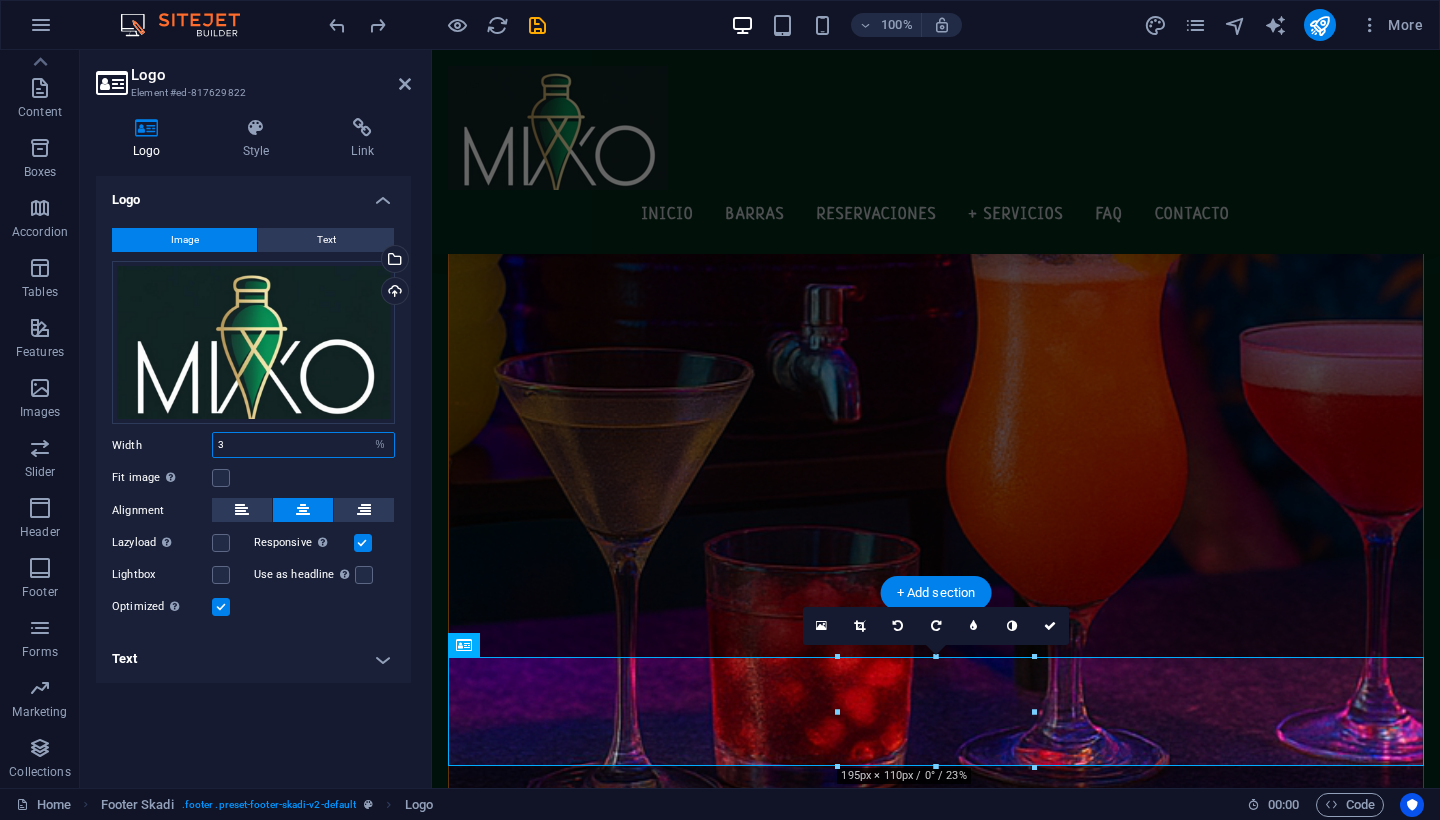 type on "30" 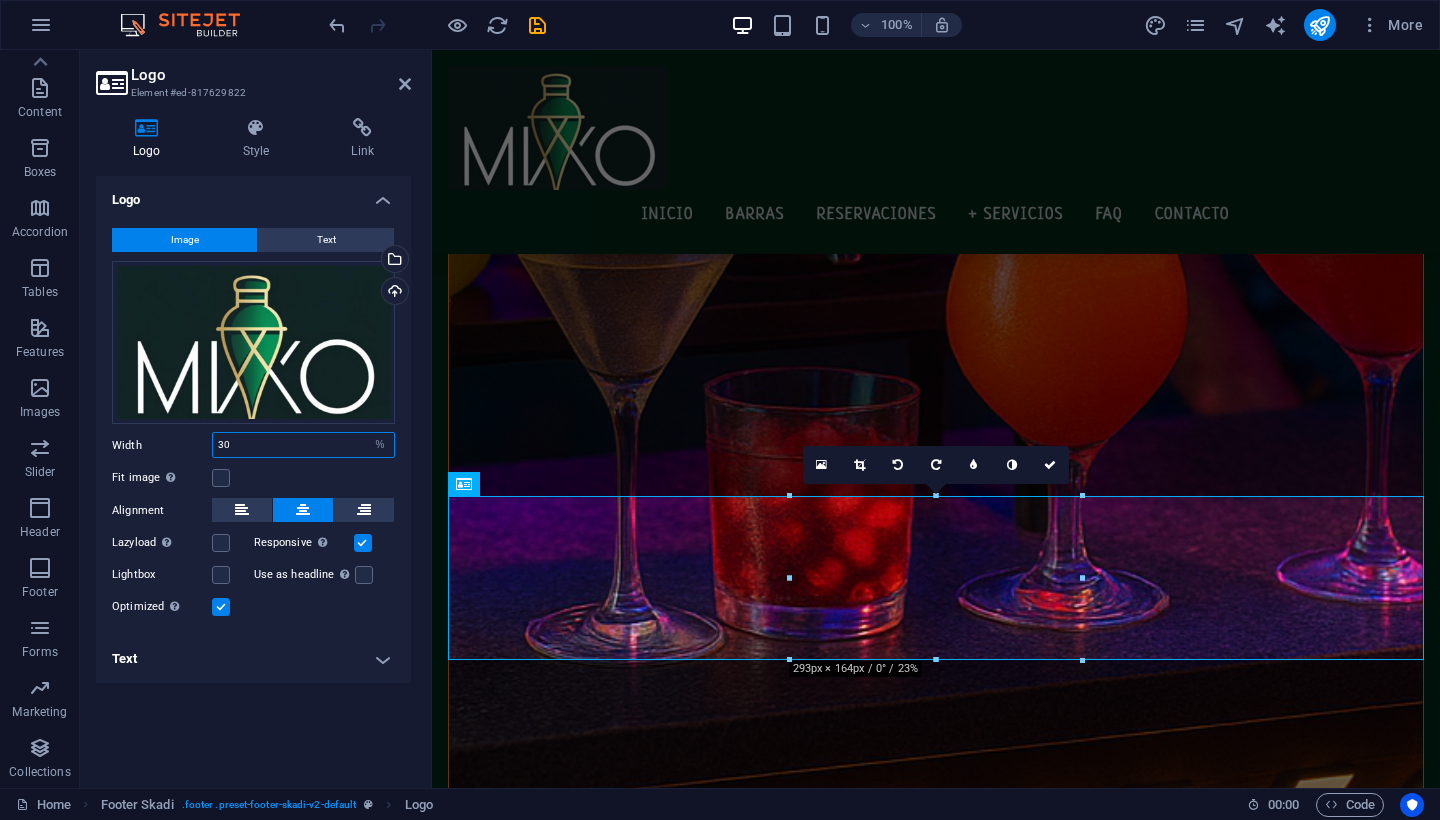 scroll, scrollTop: 2533, scrollLeft: 0, axis: vertical 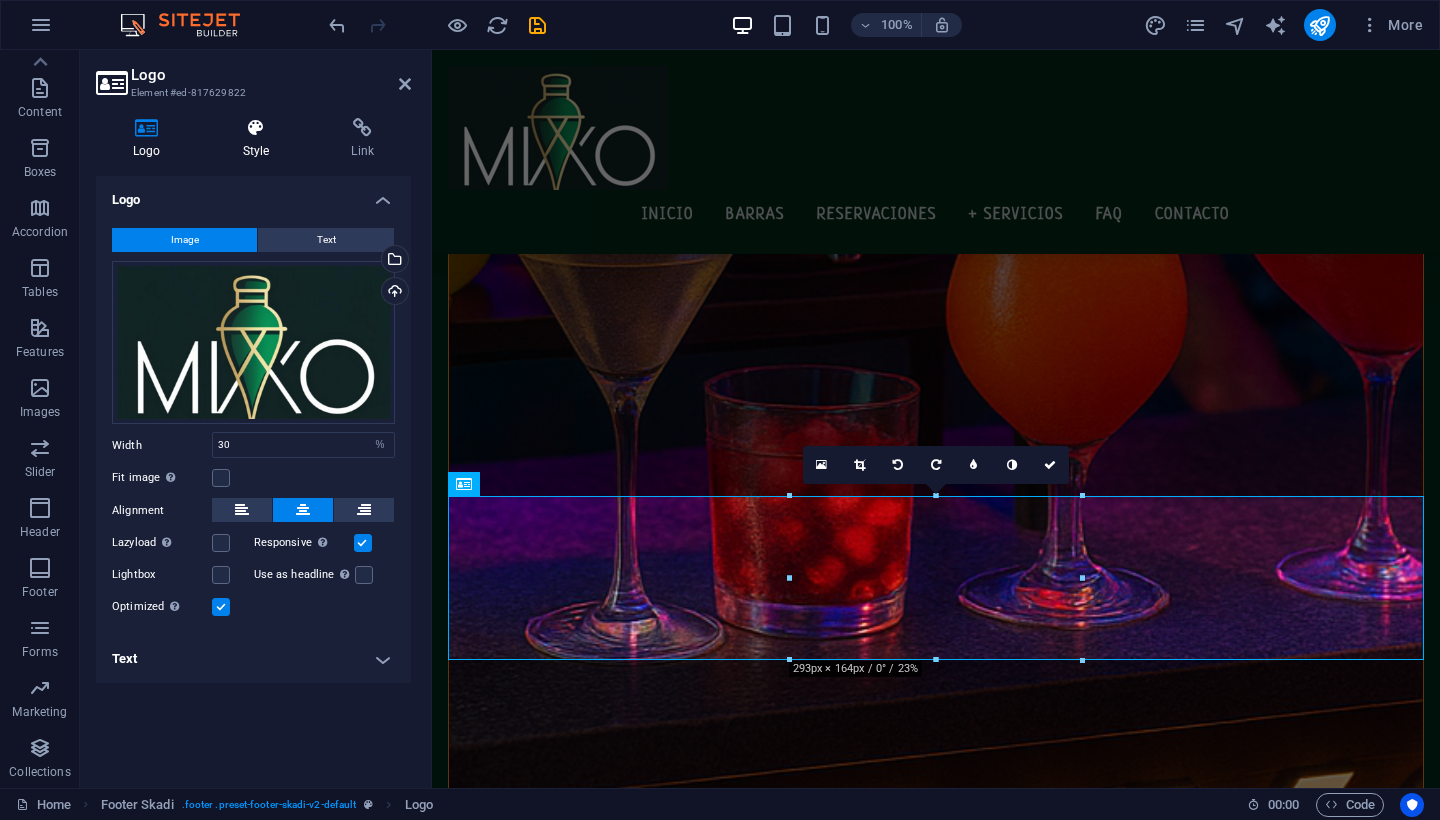 click at bounding box center (256, 128) 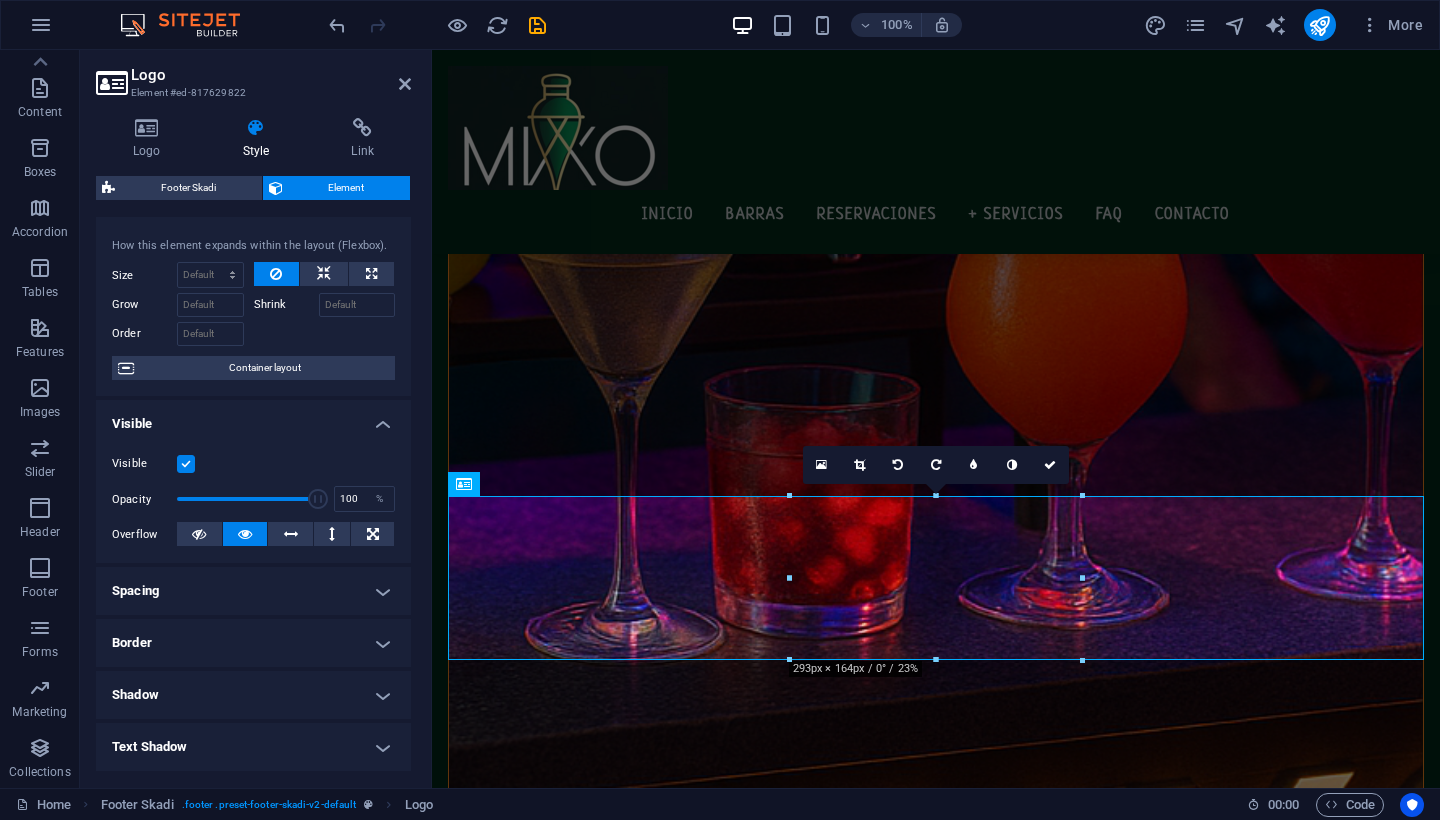 scroll, scrollTop: 0, scrollLeft: 0, axis: both 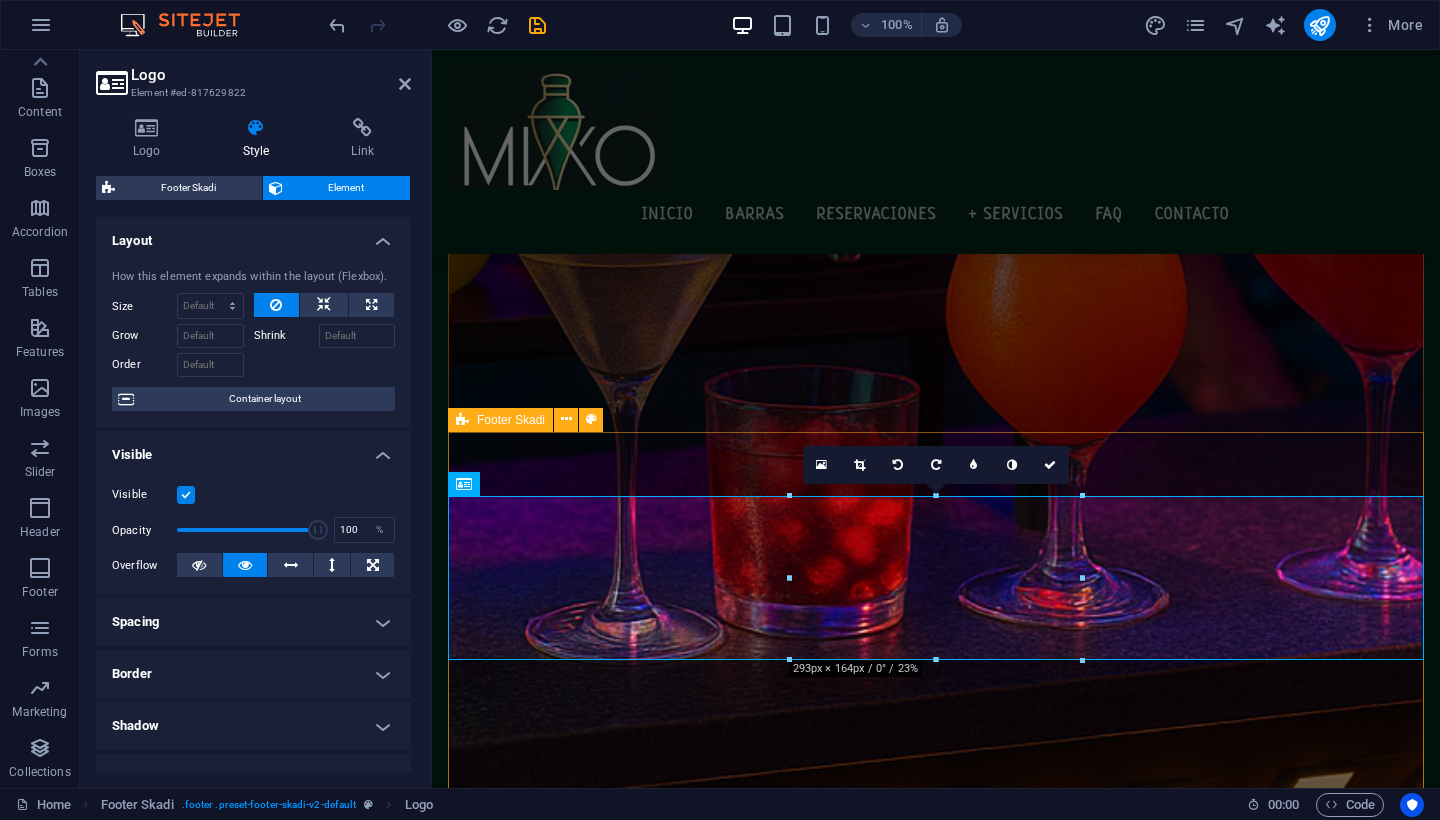 click on "mixo@teamtravelmexico.com.mx  | Puerto Vallarta & Riviera Nayarit |  Términos&Condiciones Book now" at bounding box center [936, 1998] 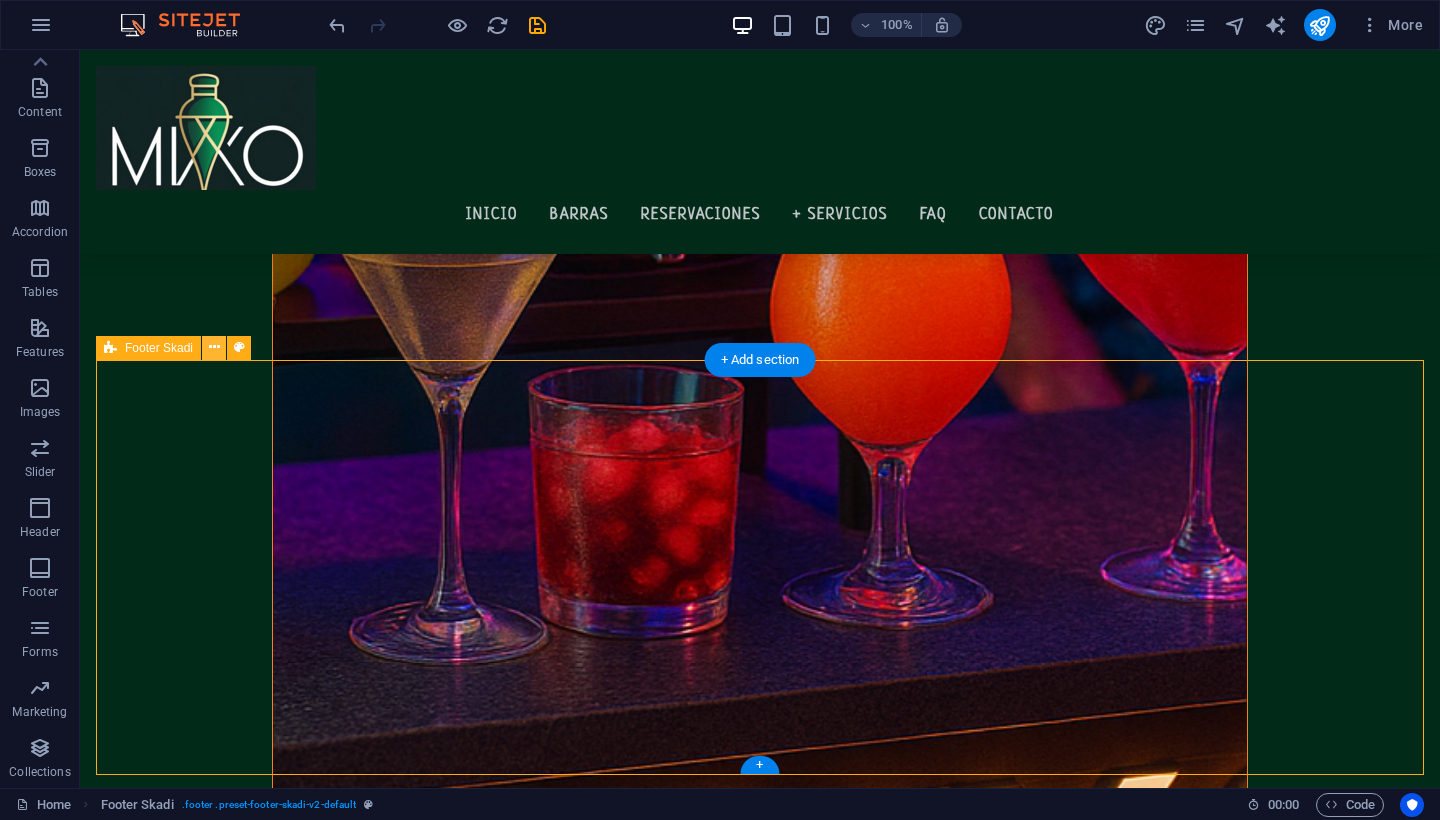 click at bounding box center [214, 347] 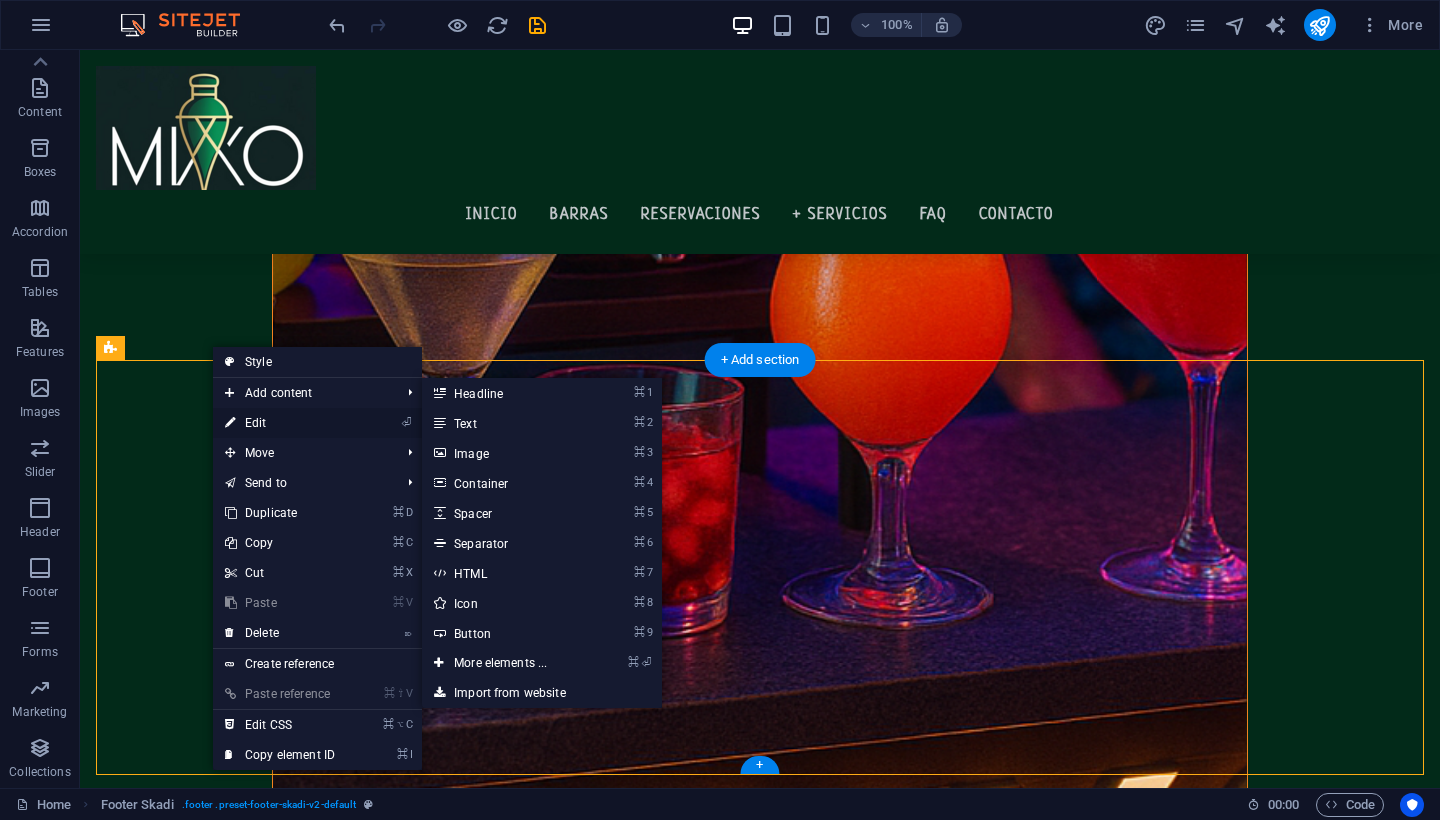 click on "⏎  Edit" at bounding box center [280, 423] 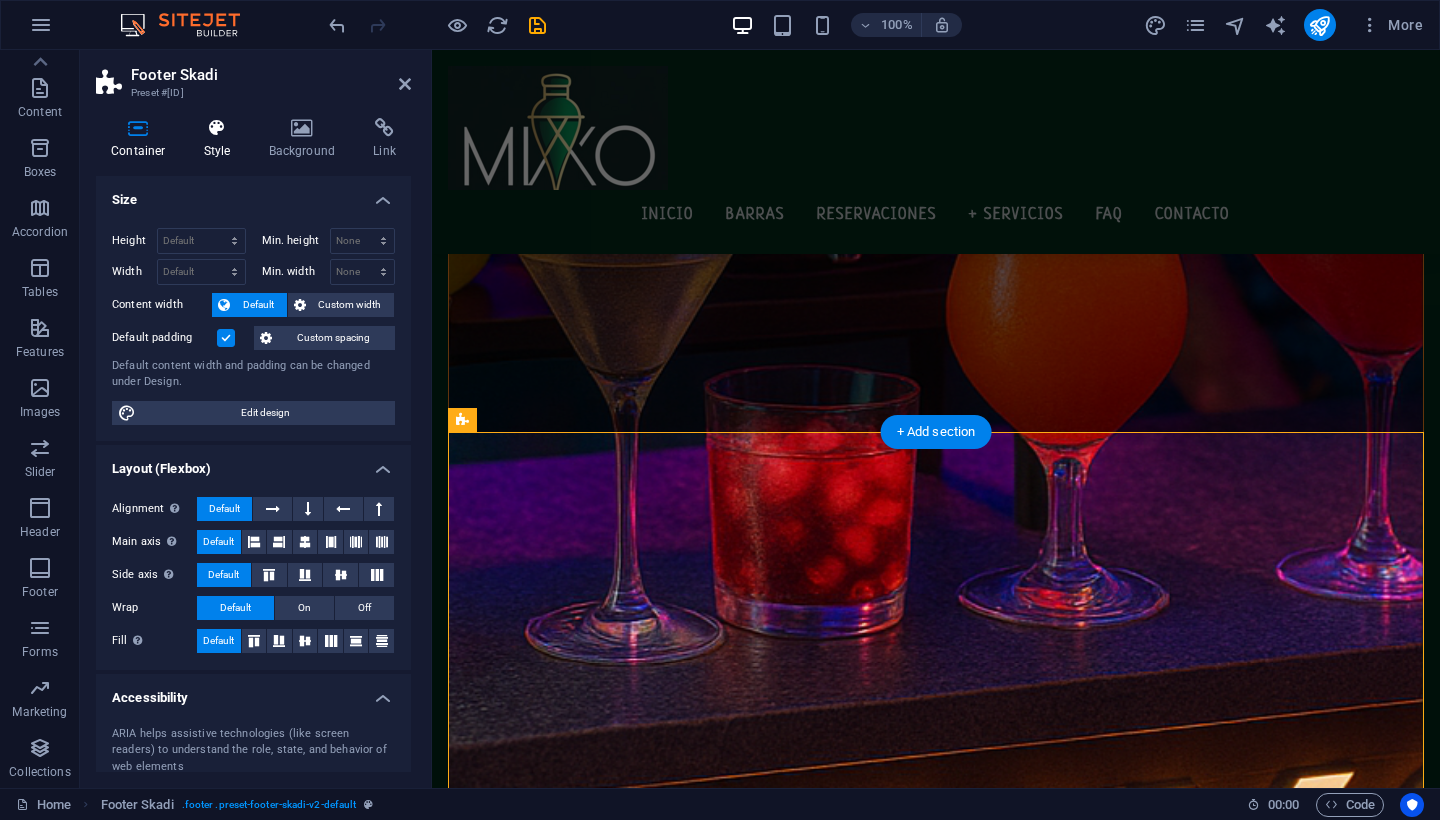 click at bounding box center (217, 128) 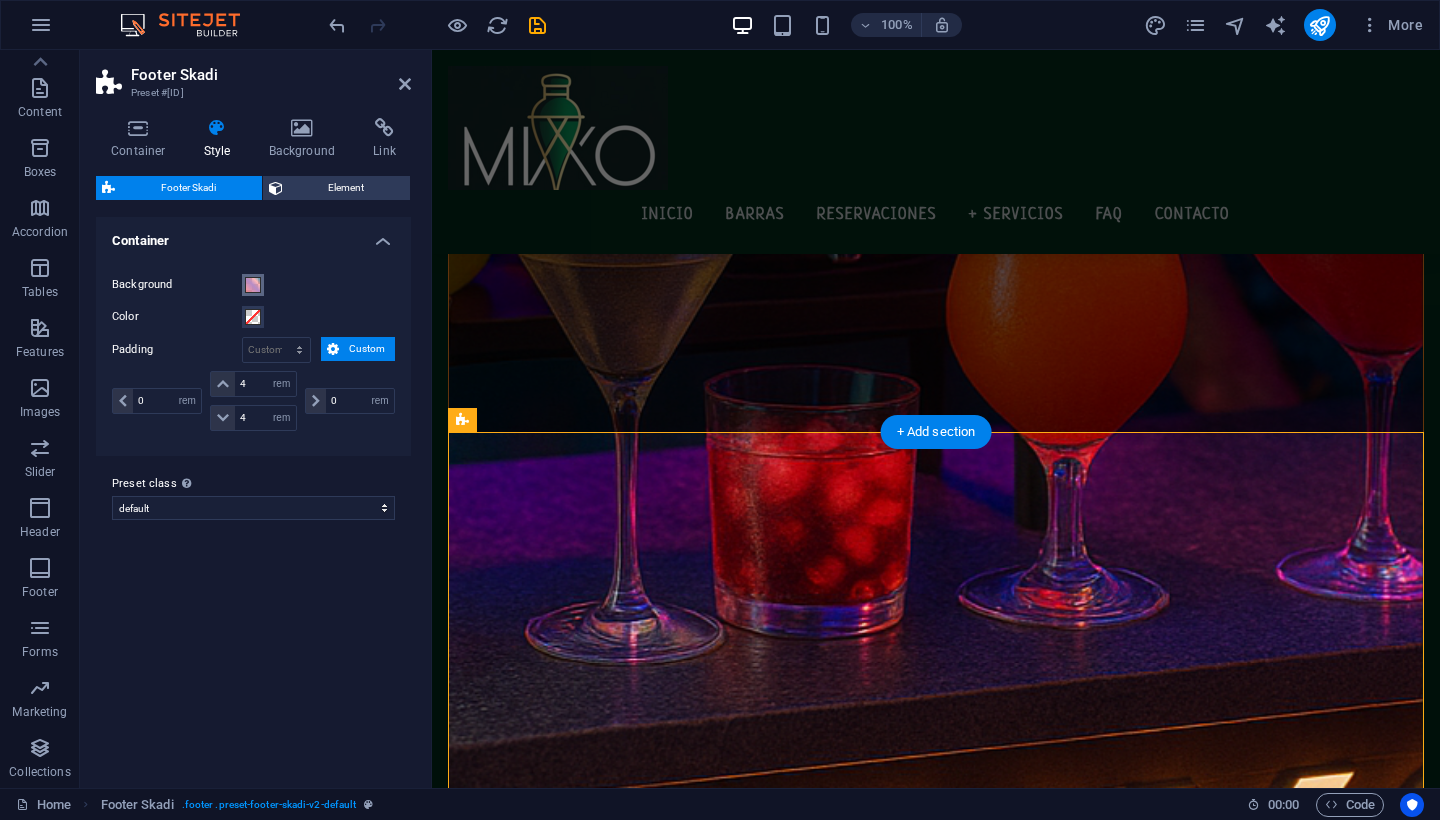 click at bounding box center (253, 285) 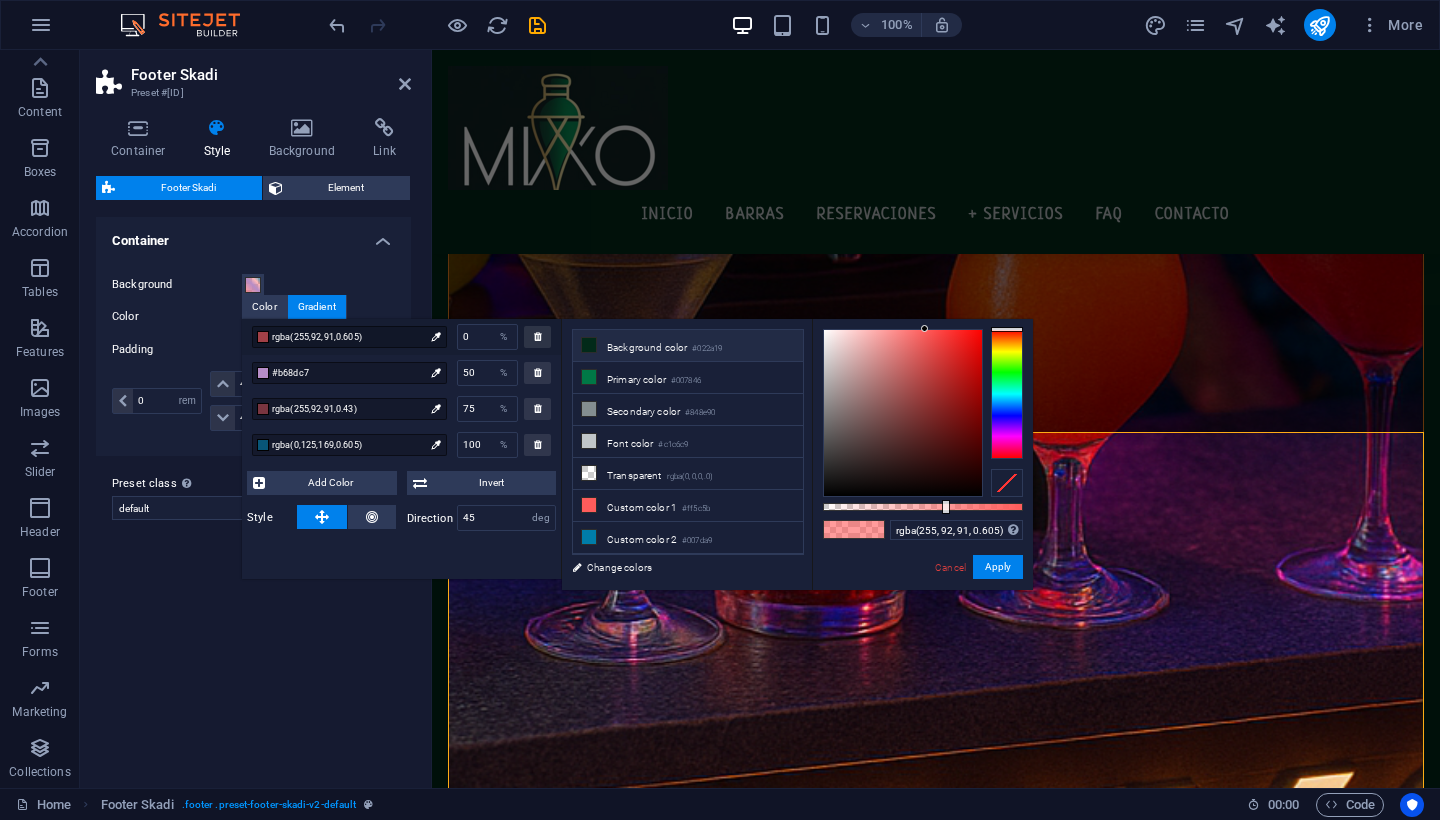 click at bounding box center [589, 345] 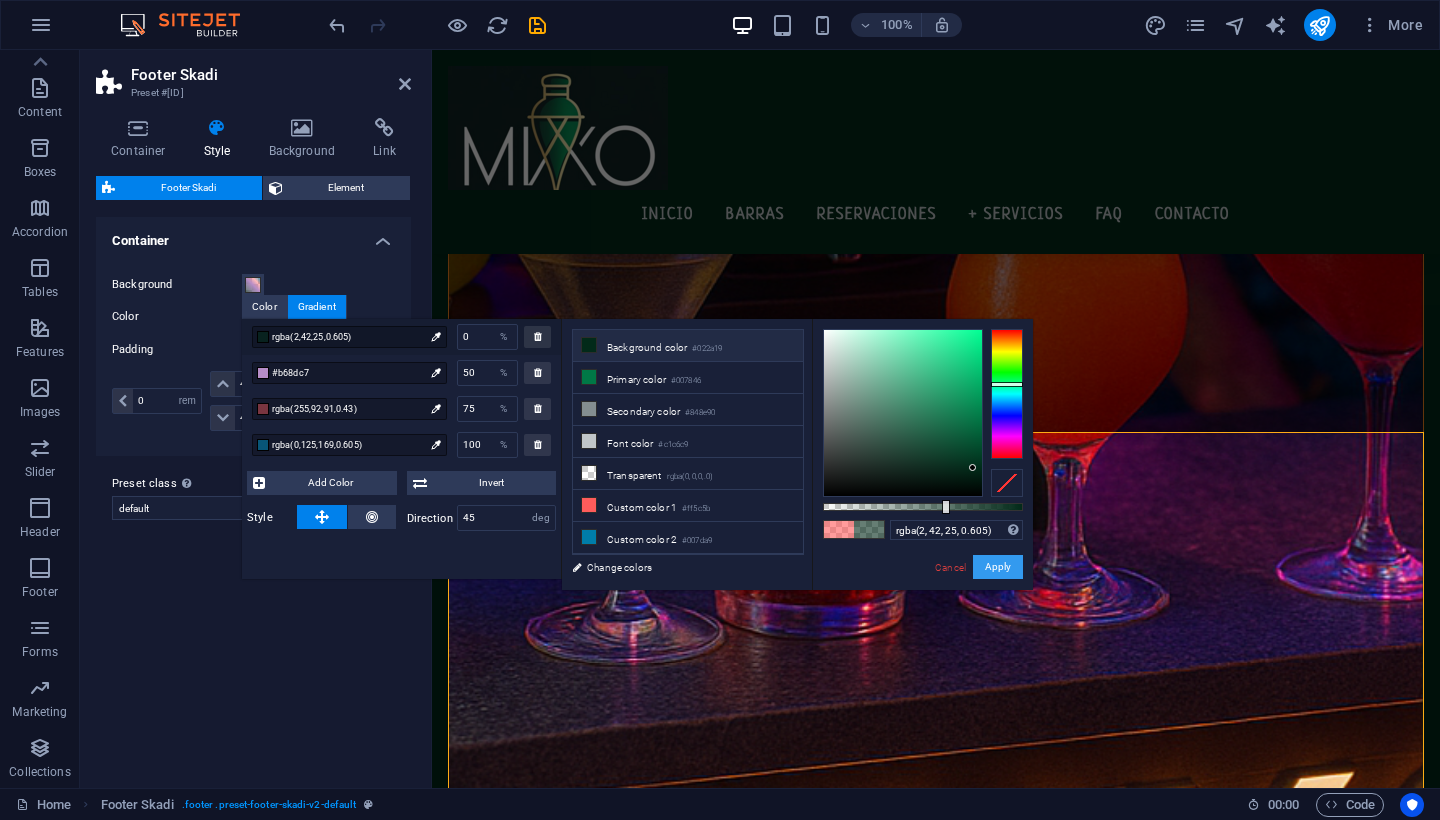 click on "Apply" at bounding box center [998, 567] 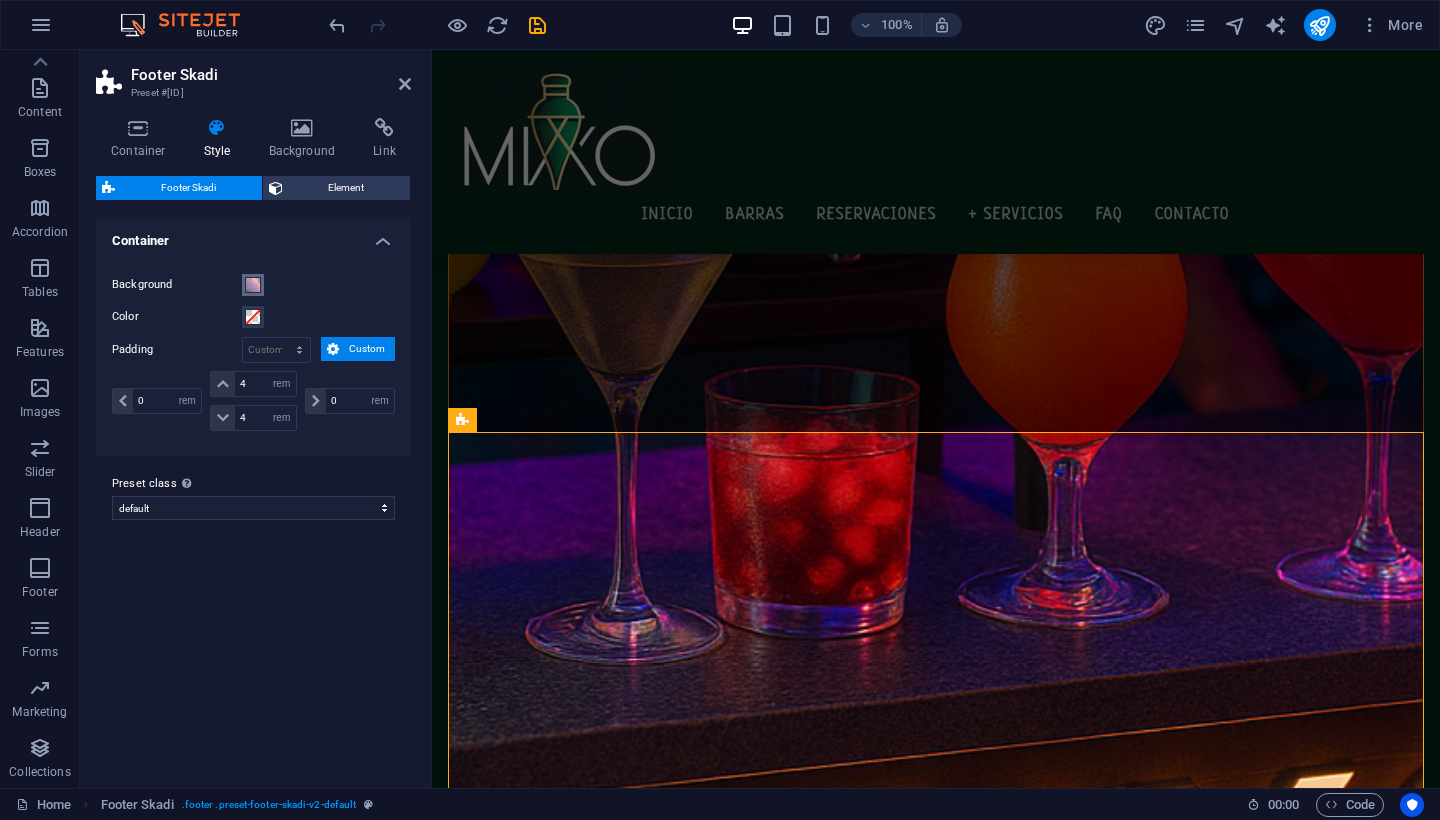 click at bounding box center [253, 285] 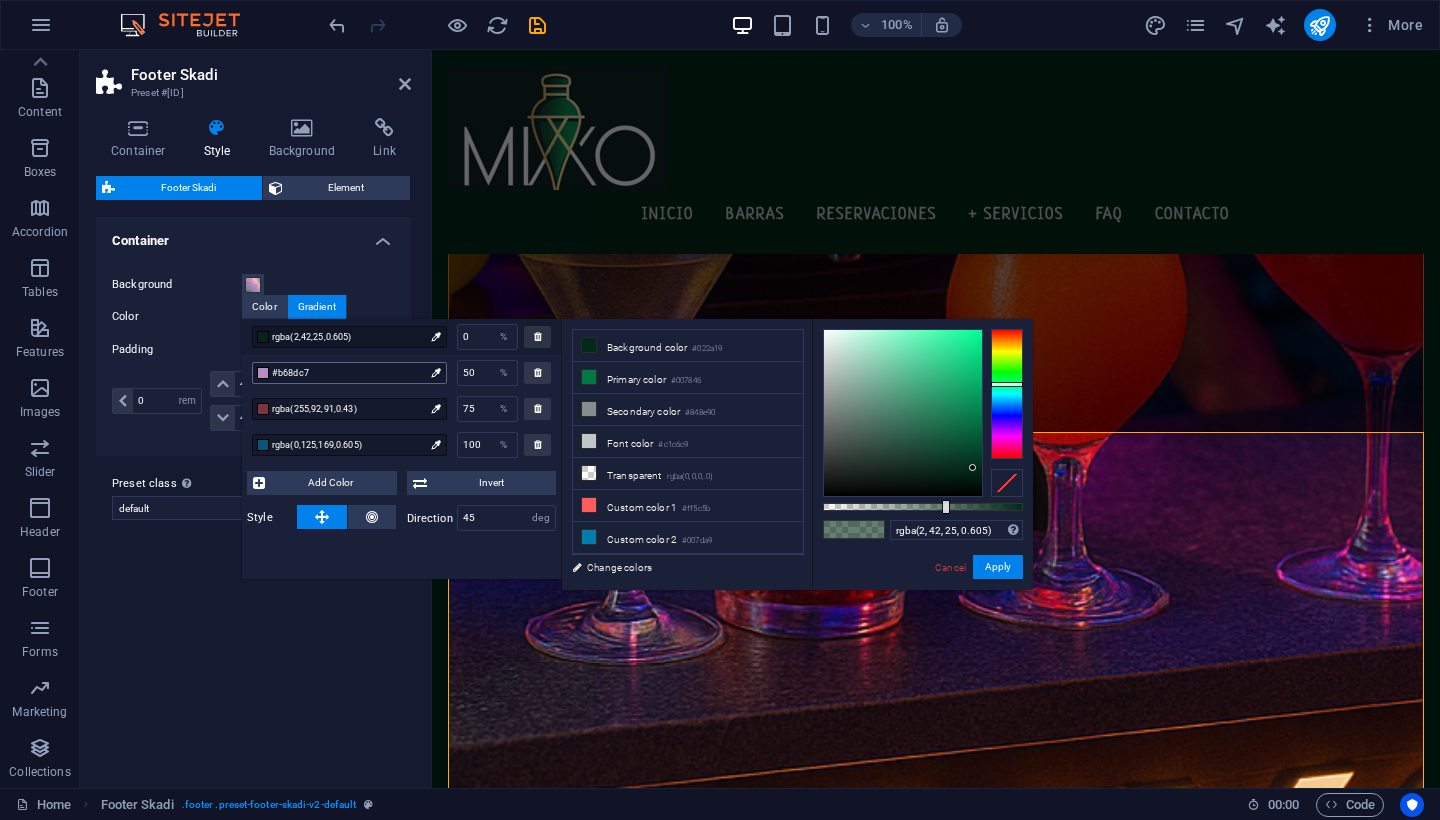 click on "#b68dc7" at bounding box center (348, 373) 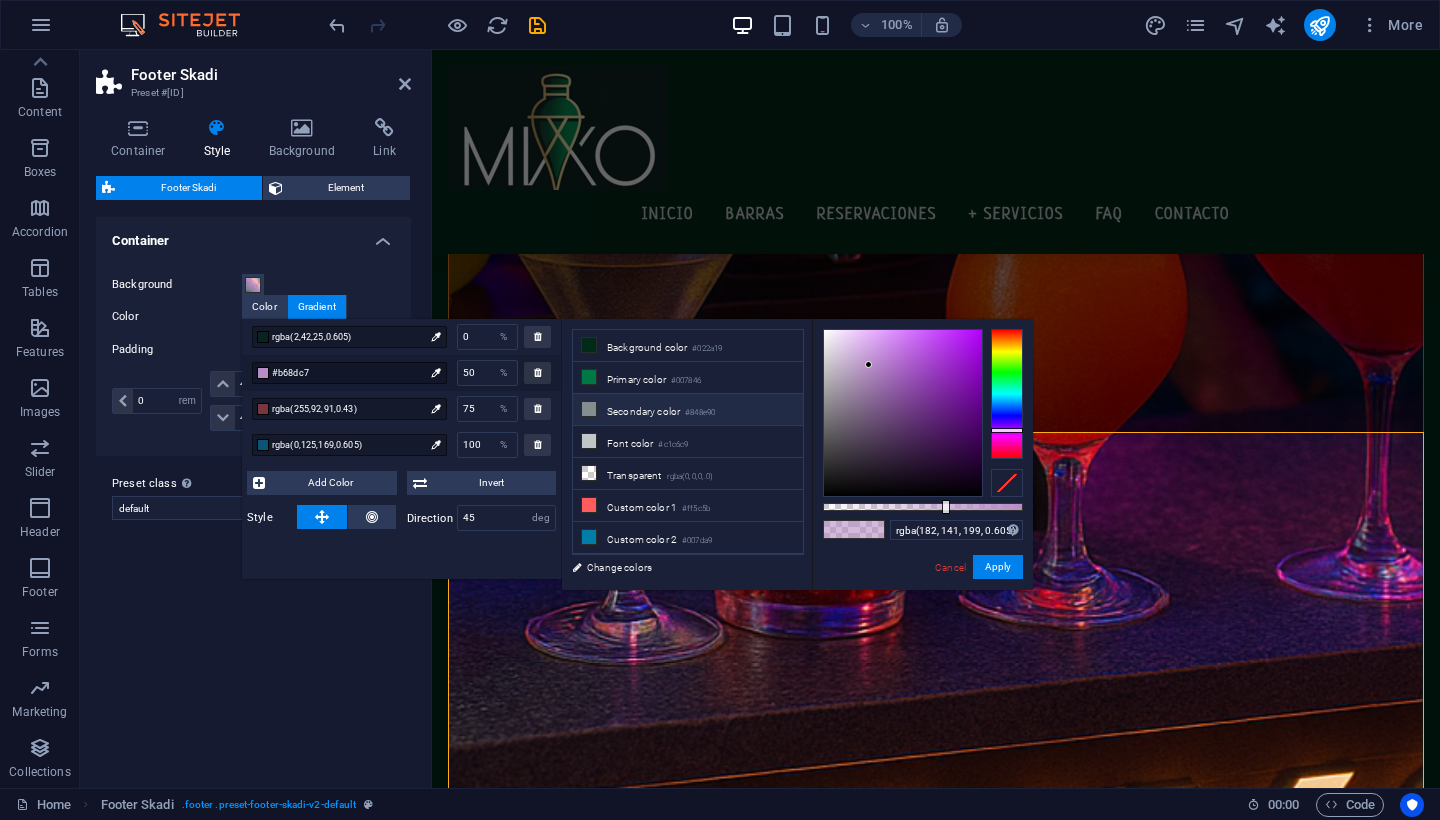 click at bounding box center (589, 409) 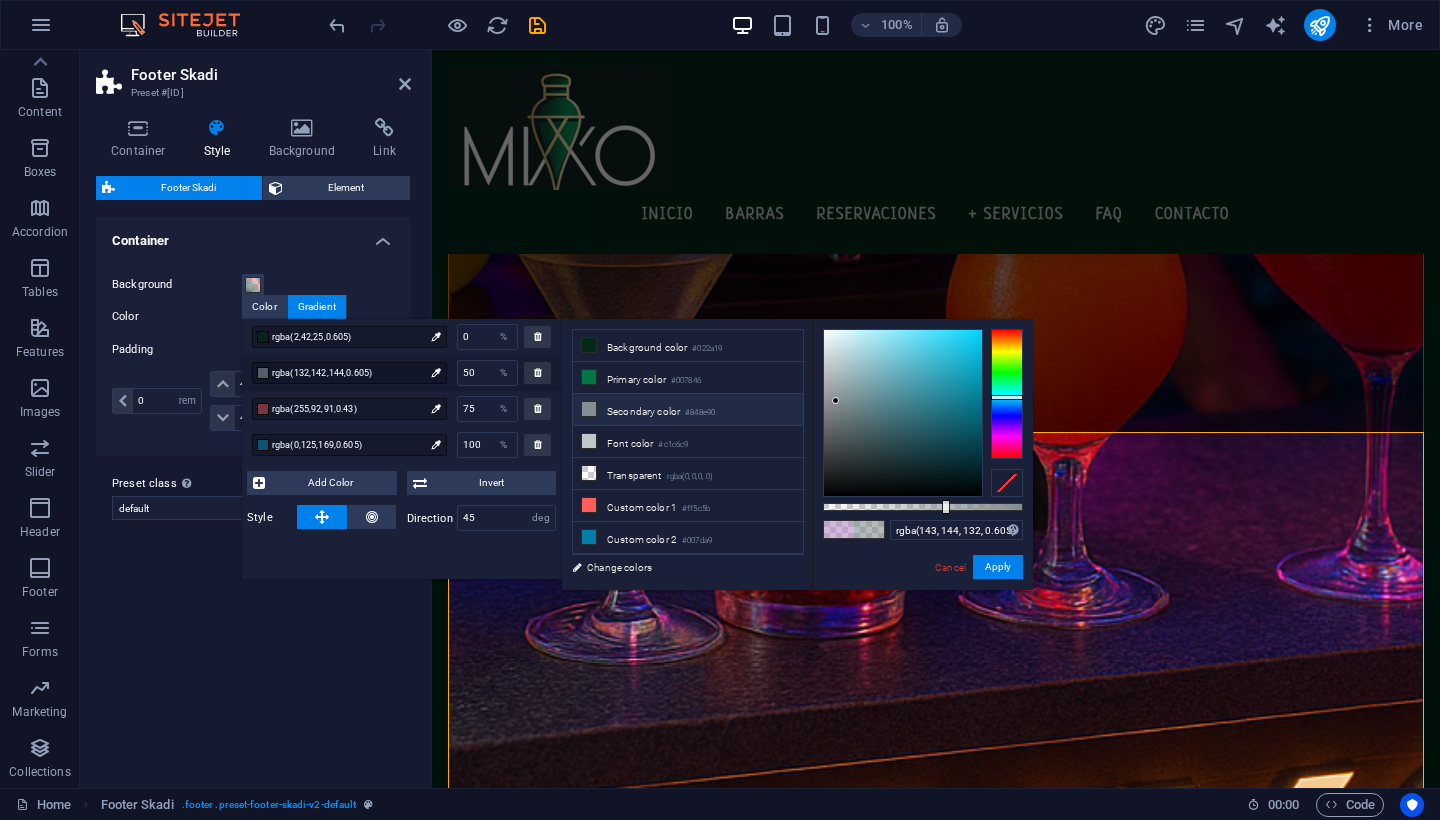 click at bounding box center [1007, 394] 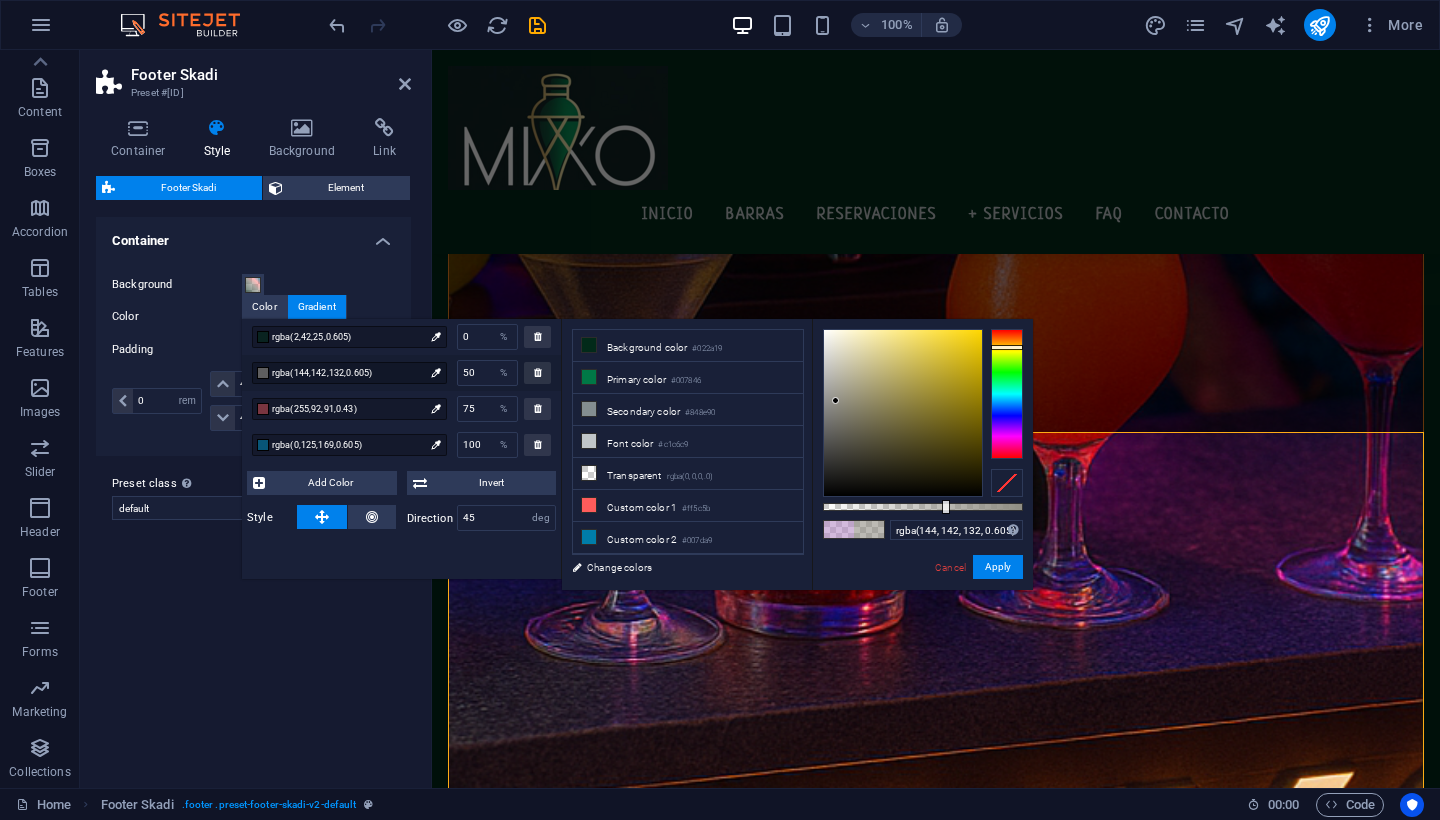 click at bounding box center (1007, 394) 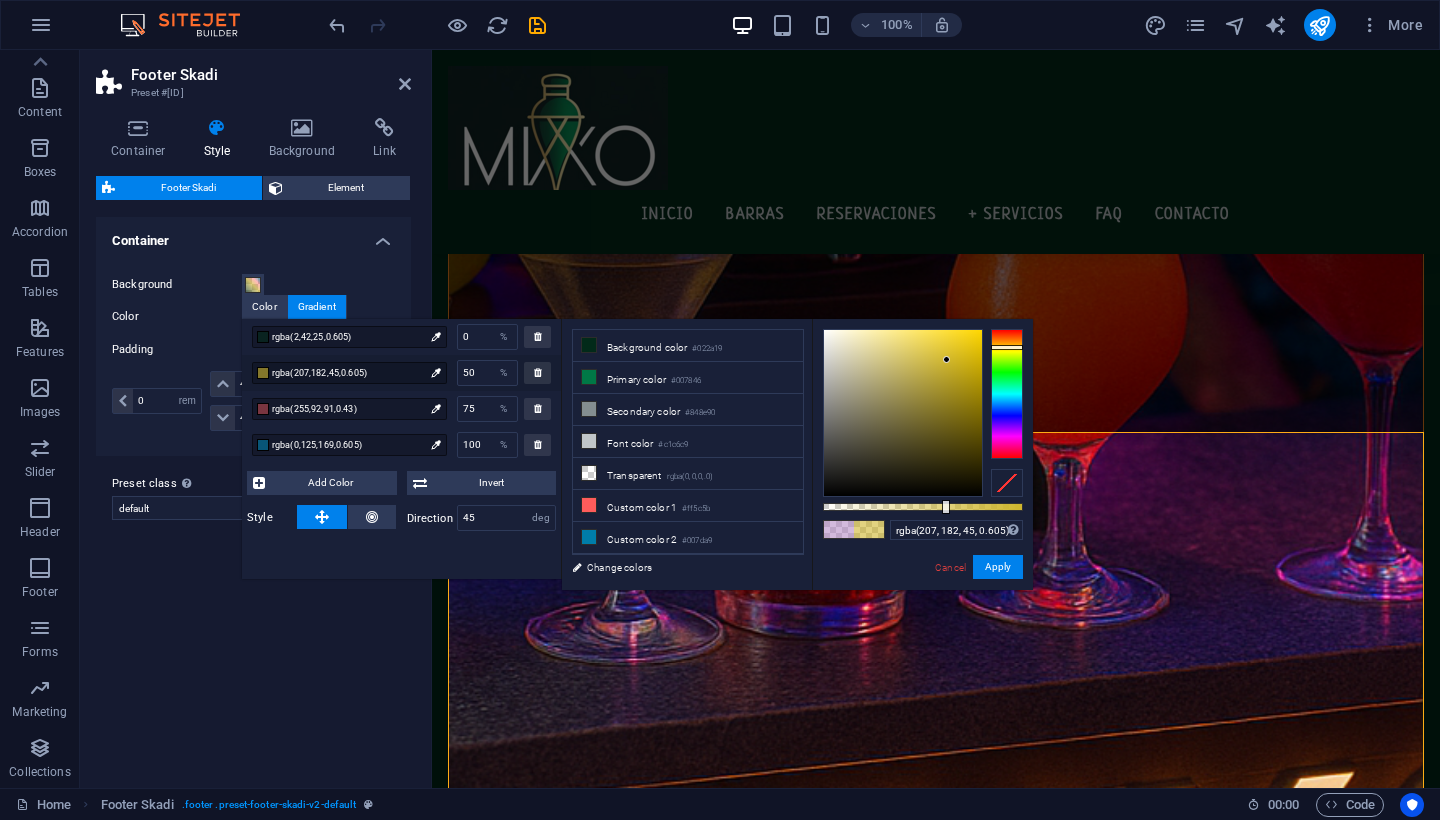 drag, startPoint x: 837, startPoint y: 396, endPoint x: 947, endPoint y: 360, distance: 115.74109 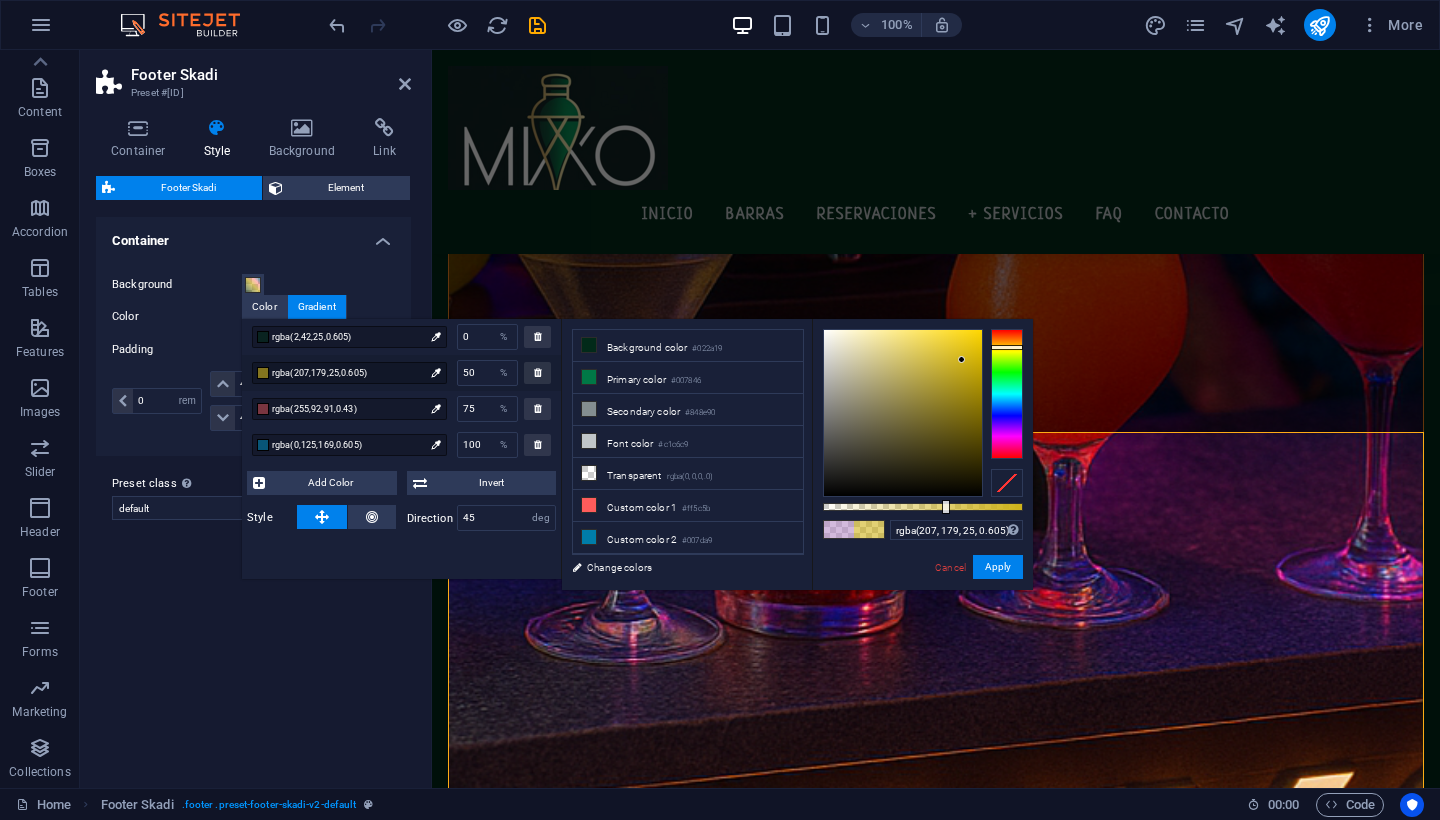 drag, startPoint x: 947, startPoint y: 360, endPoint x: 962, endPoint y: 360, distance: 15 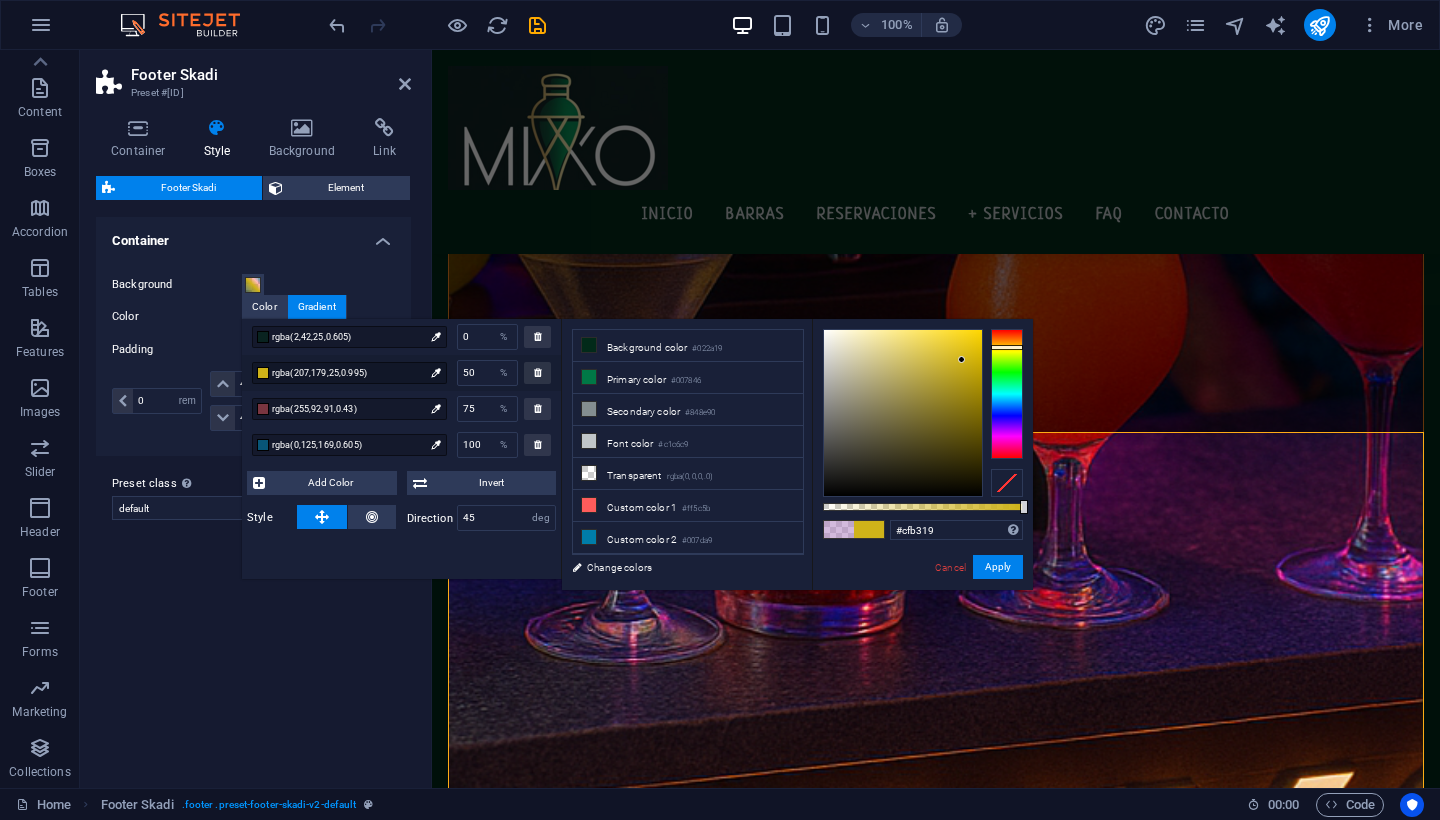 drag, startPoint x: 947, startPoint y: 504, endPoint x: 1037, endPoint y: 503, distance: 90.005554 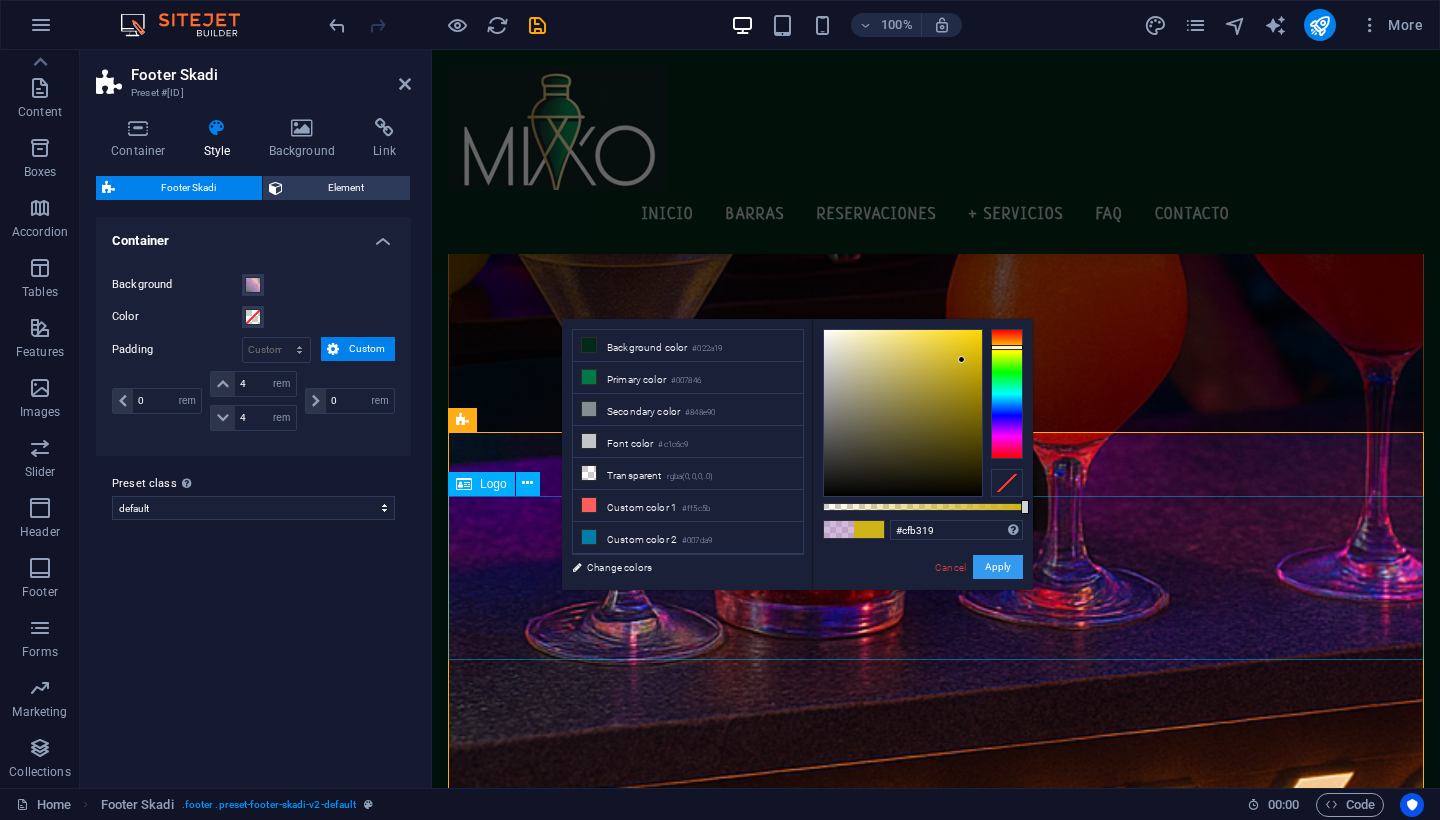 click on "Apply" at bounding box center (998, 567) 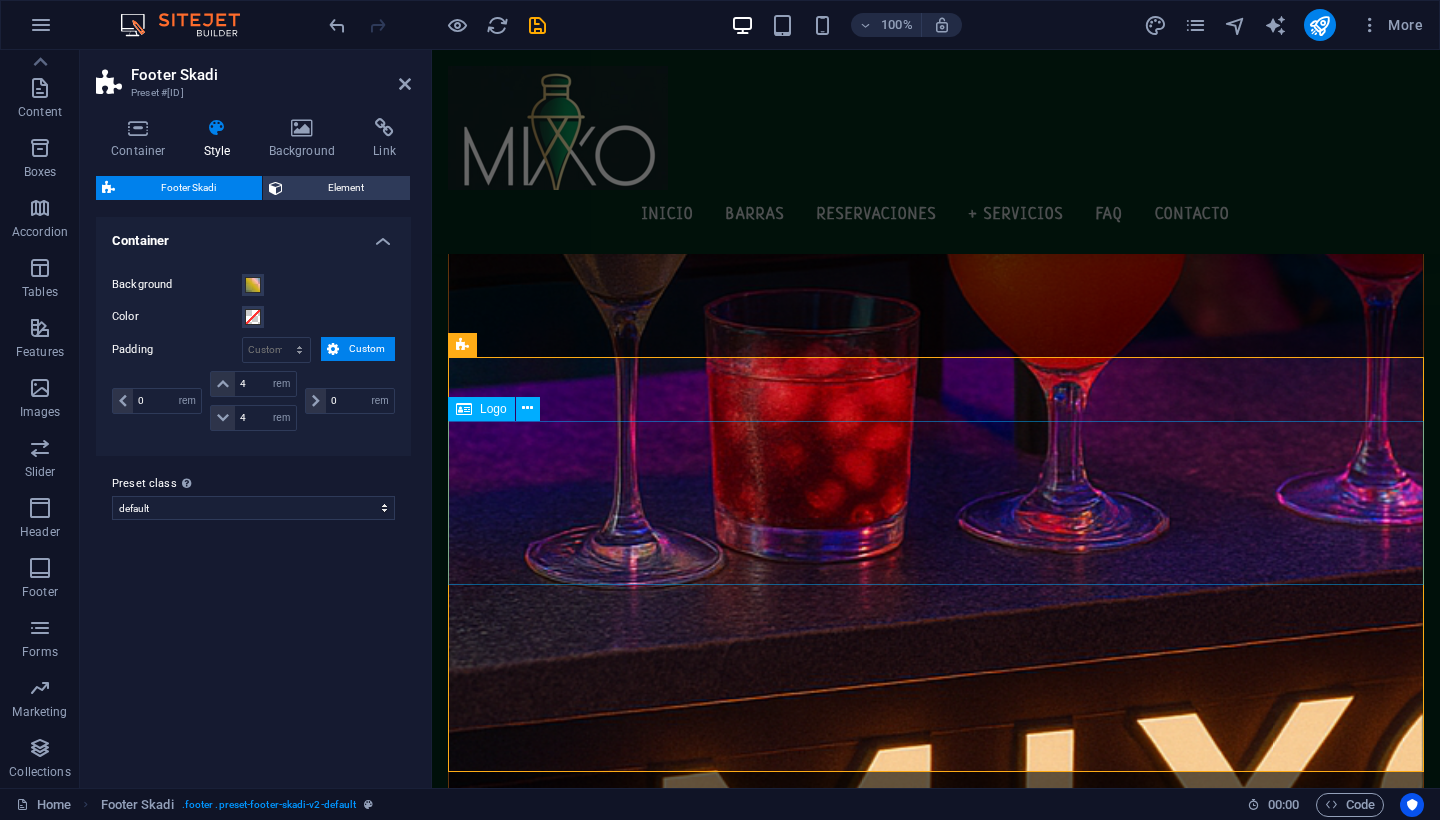 scroll, scrollTop: 2608, scrollLeft: 0, axis: vertical 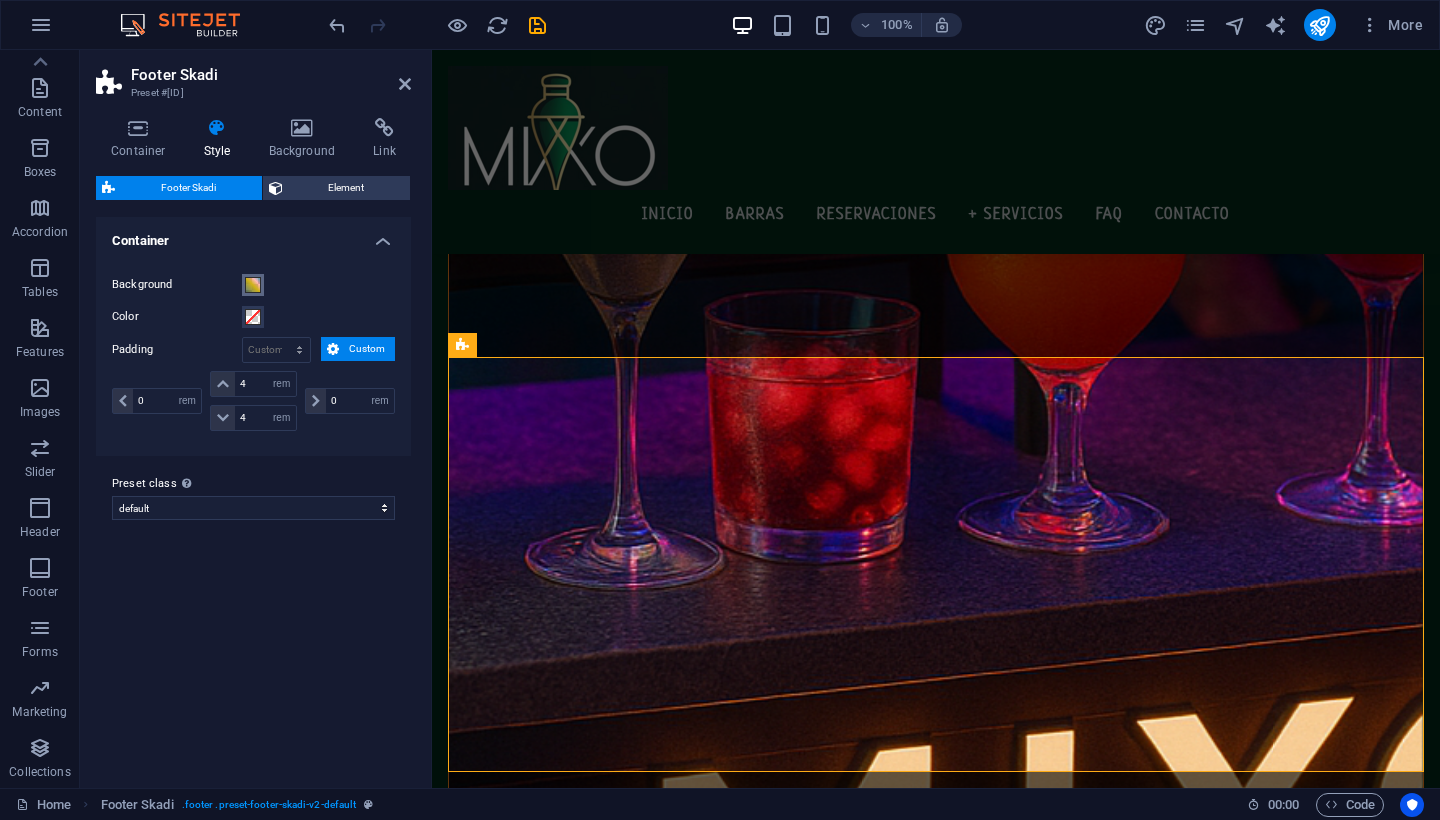 click at bounding box center [253, 285] 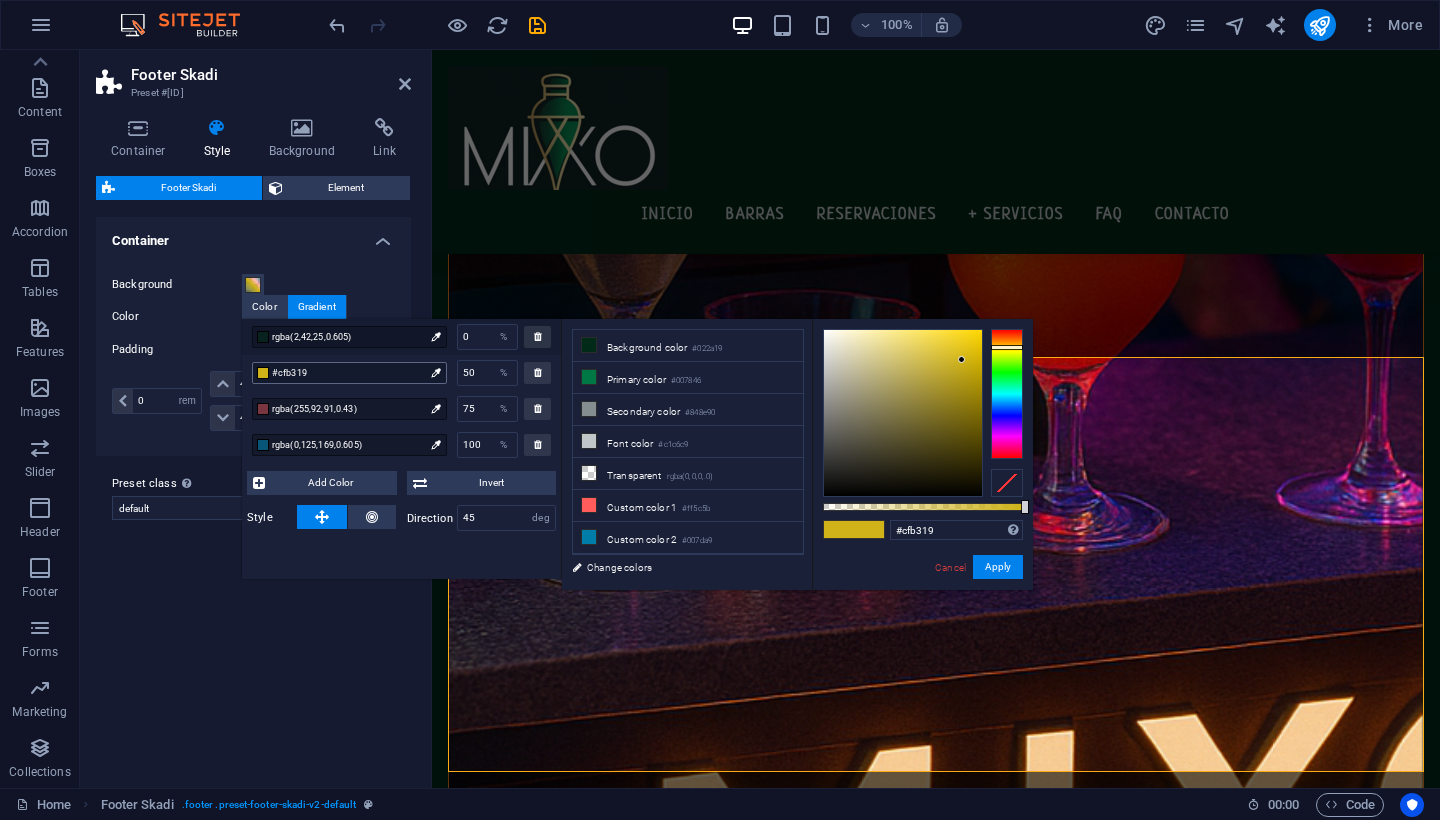 click on "#cfb319" at bounding box center (348, 373) 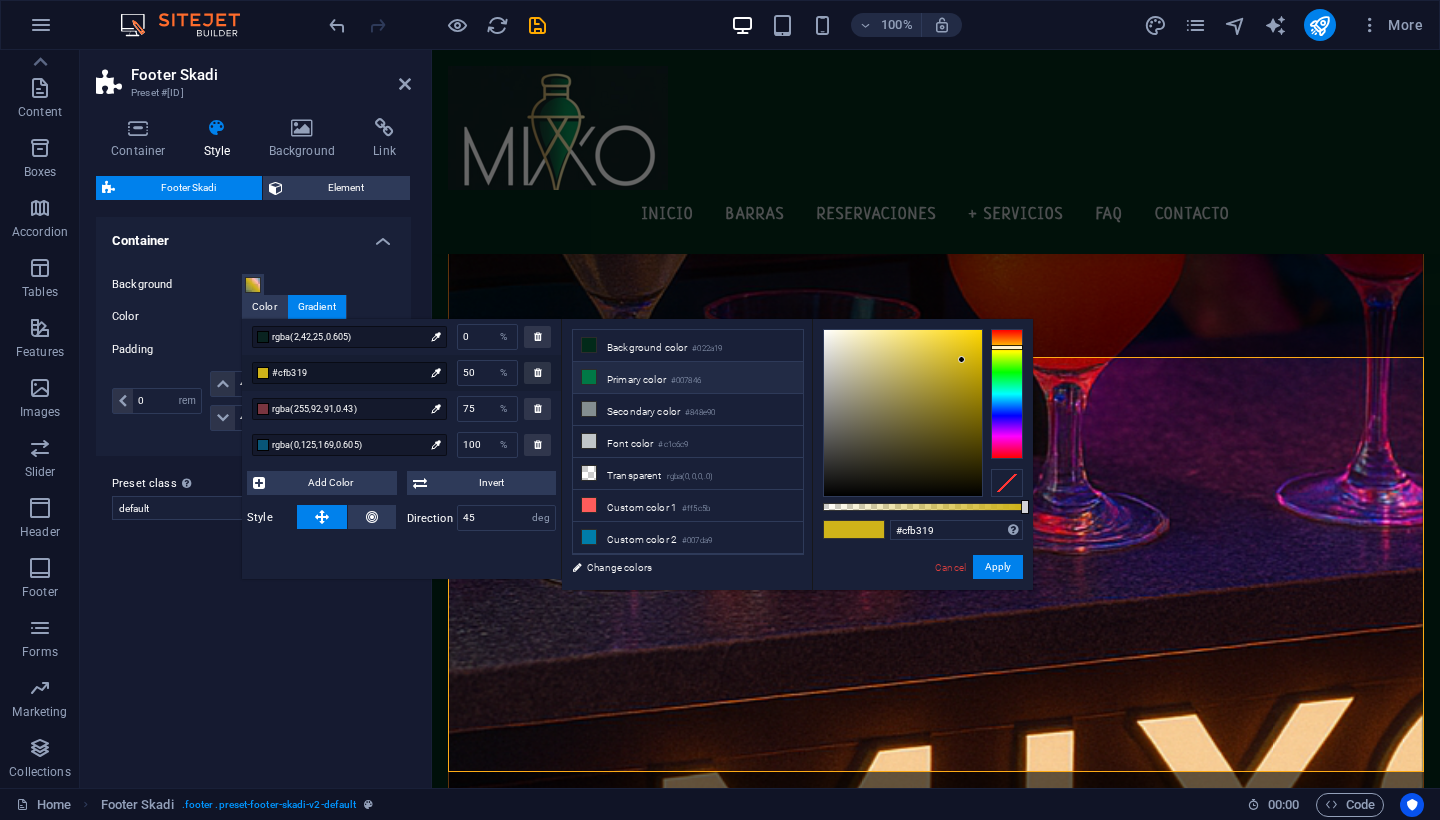 click at bounding box center (589, 377) 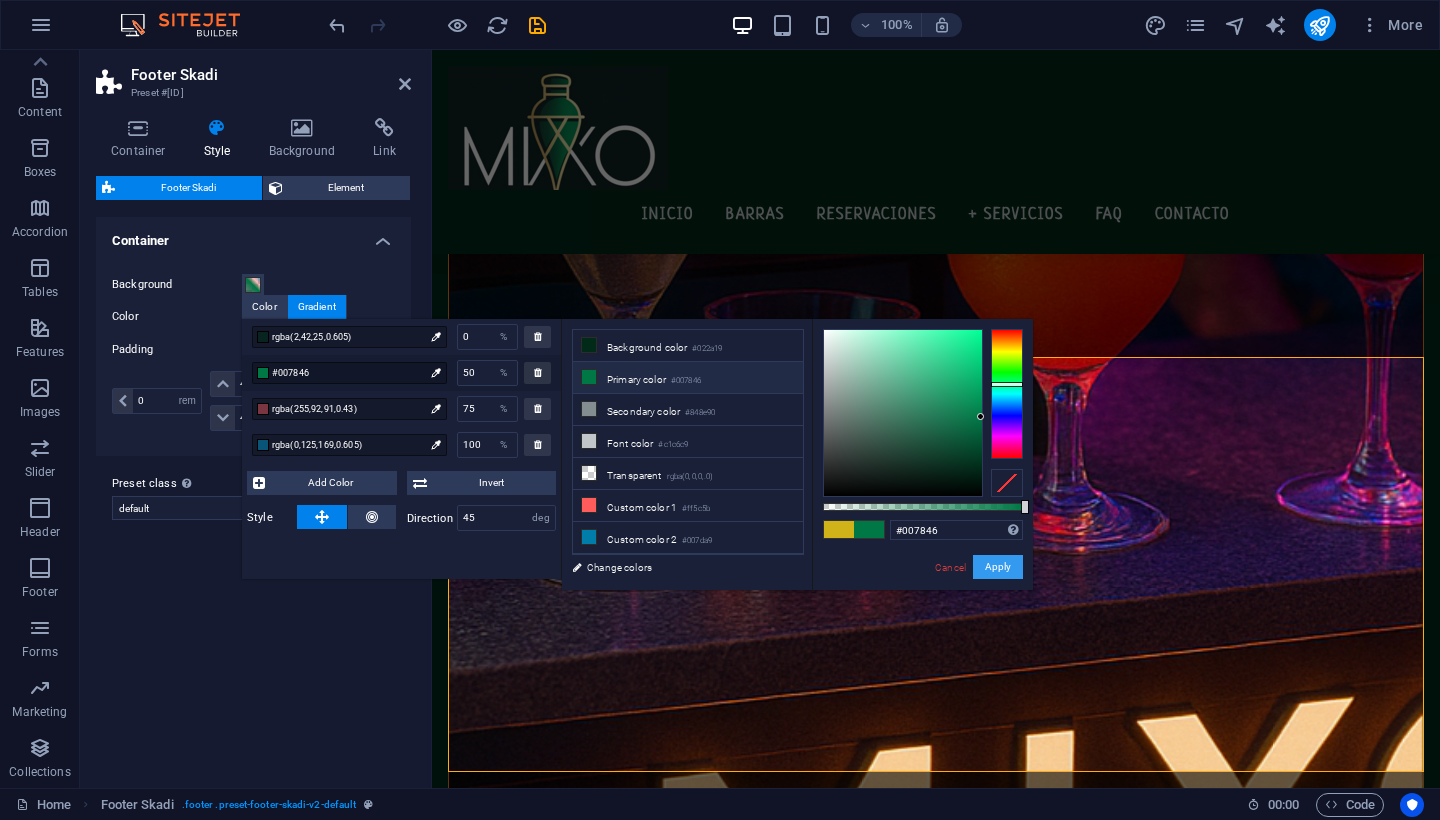 click on "Apply" at bounding box center (998, 567) 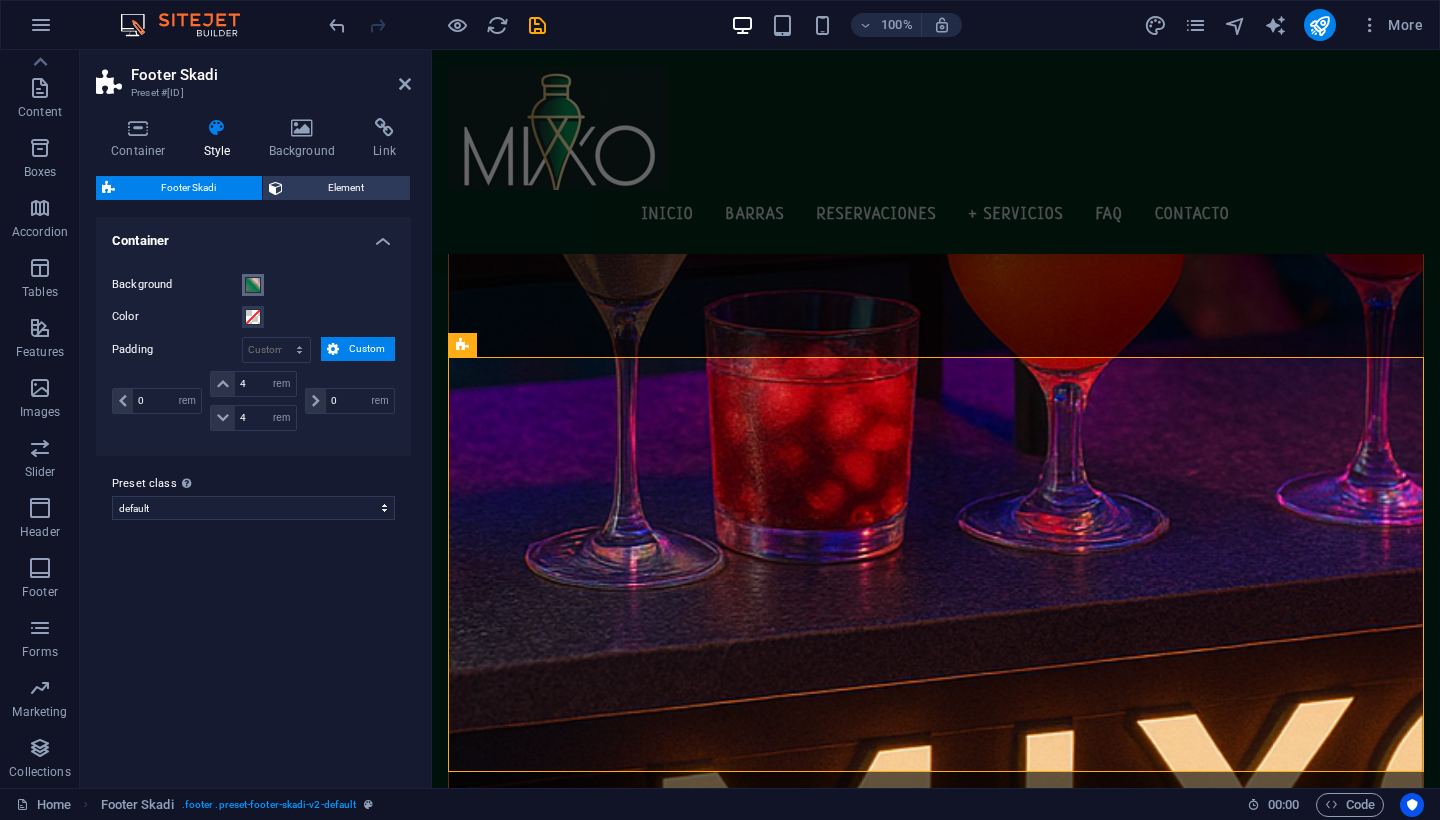 click at bounding box center [253, 285] 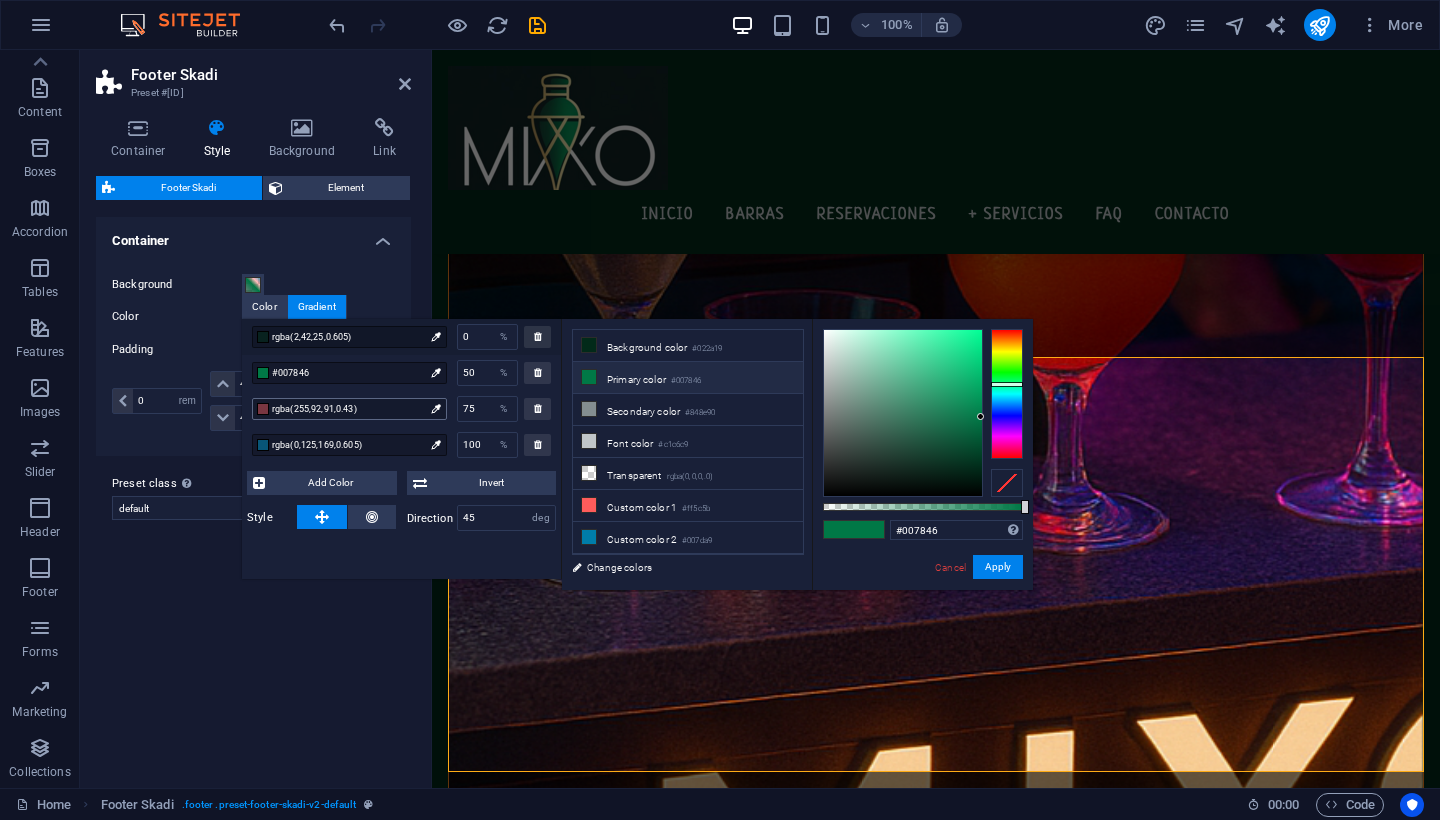 click on "rgba(255,92,91,0.43)" at bounding box center [348, 409] 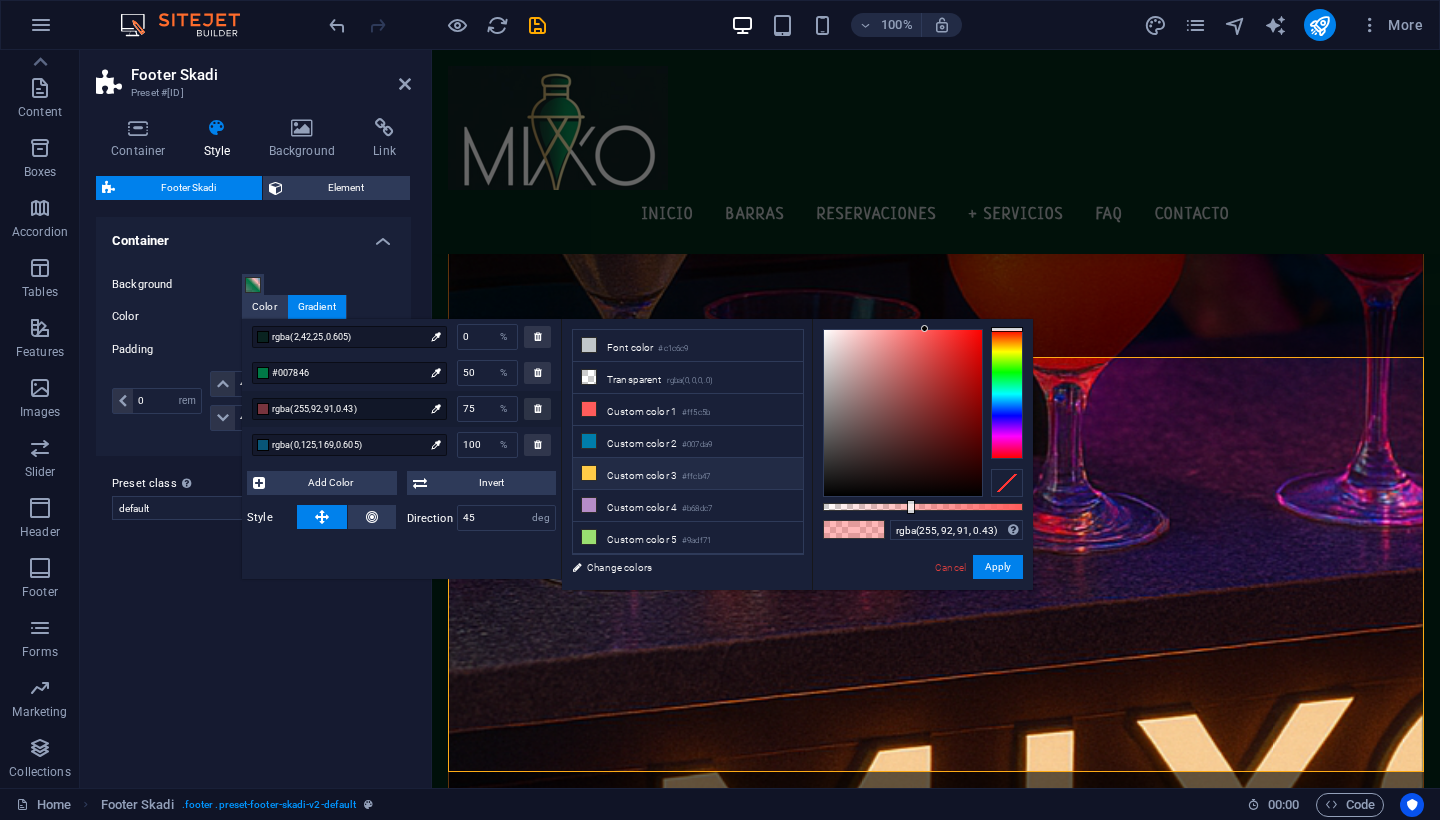 scroll, scrollTop: 96, scrollLeft: 0, axis: vertical 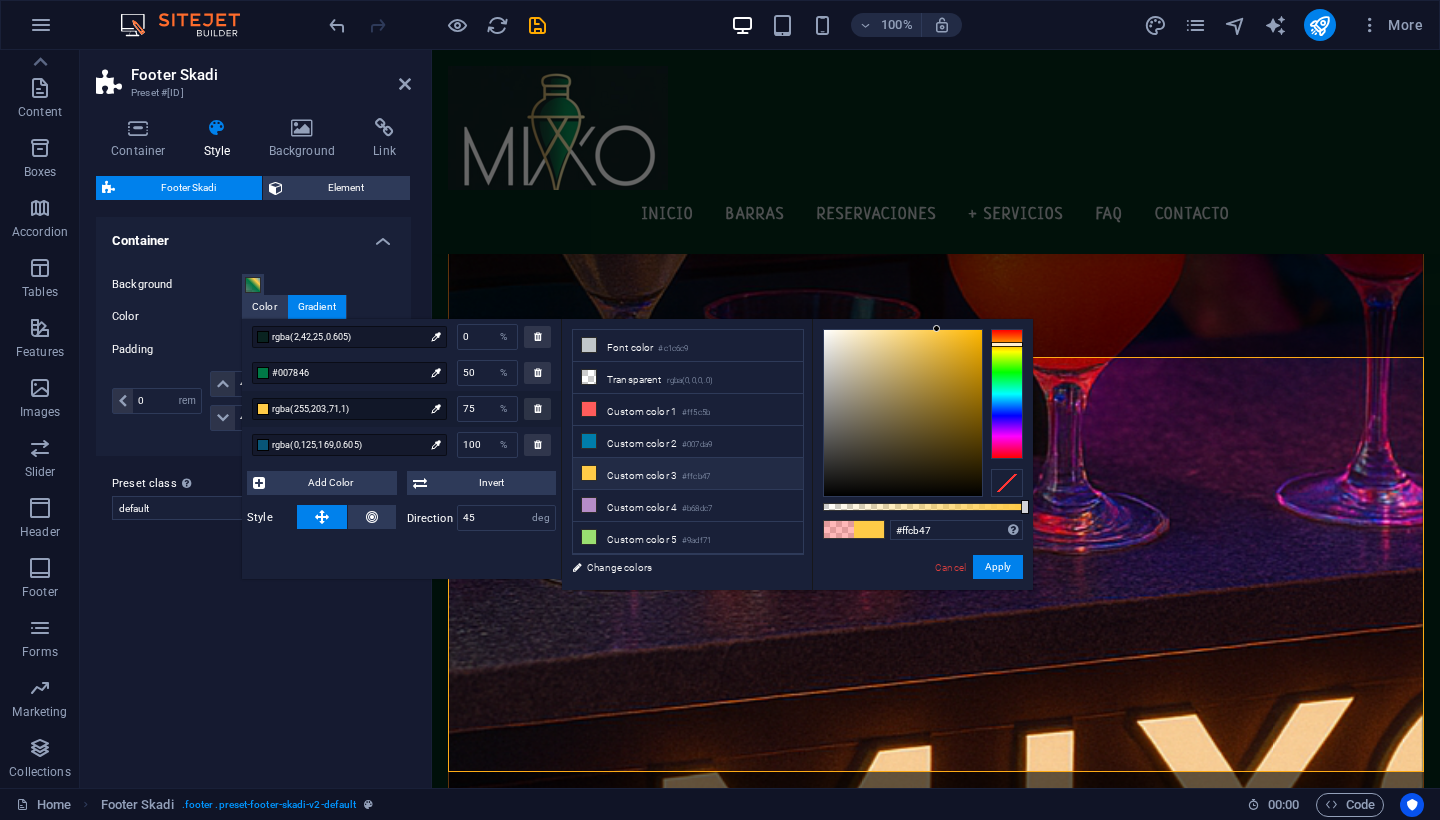 drag, startPoint x: 911, startPoint y: 505, endPoint x: 1043, endPoint y: 511, distance: 132.13629 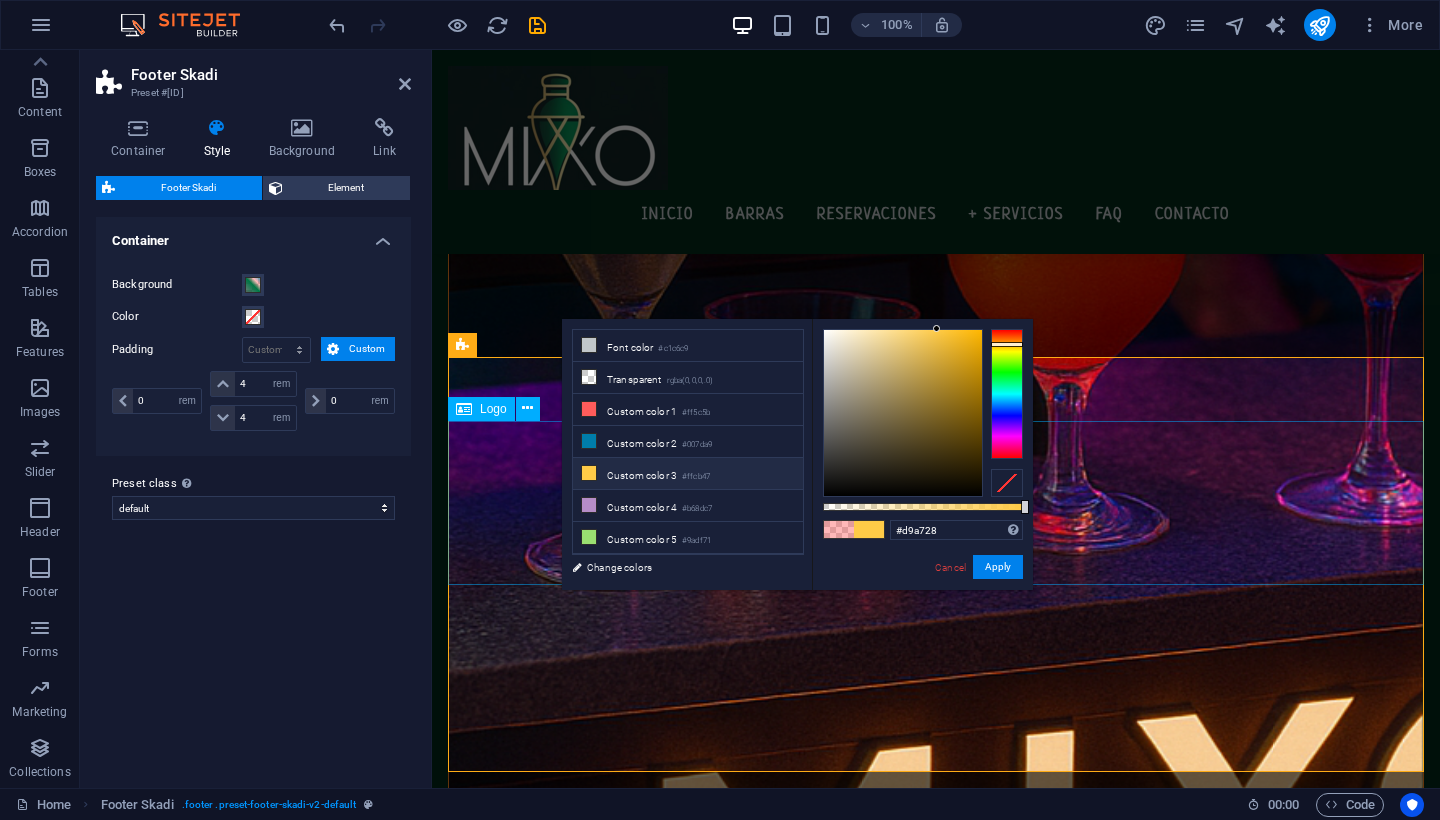click at bounding box center (903, 413) 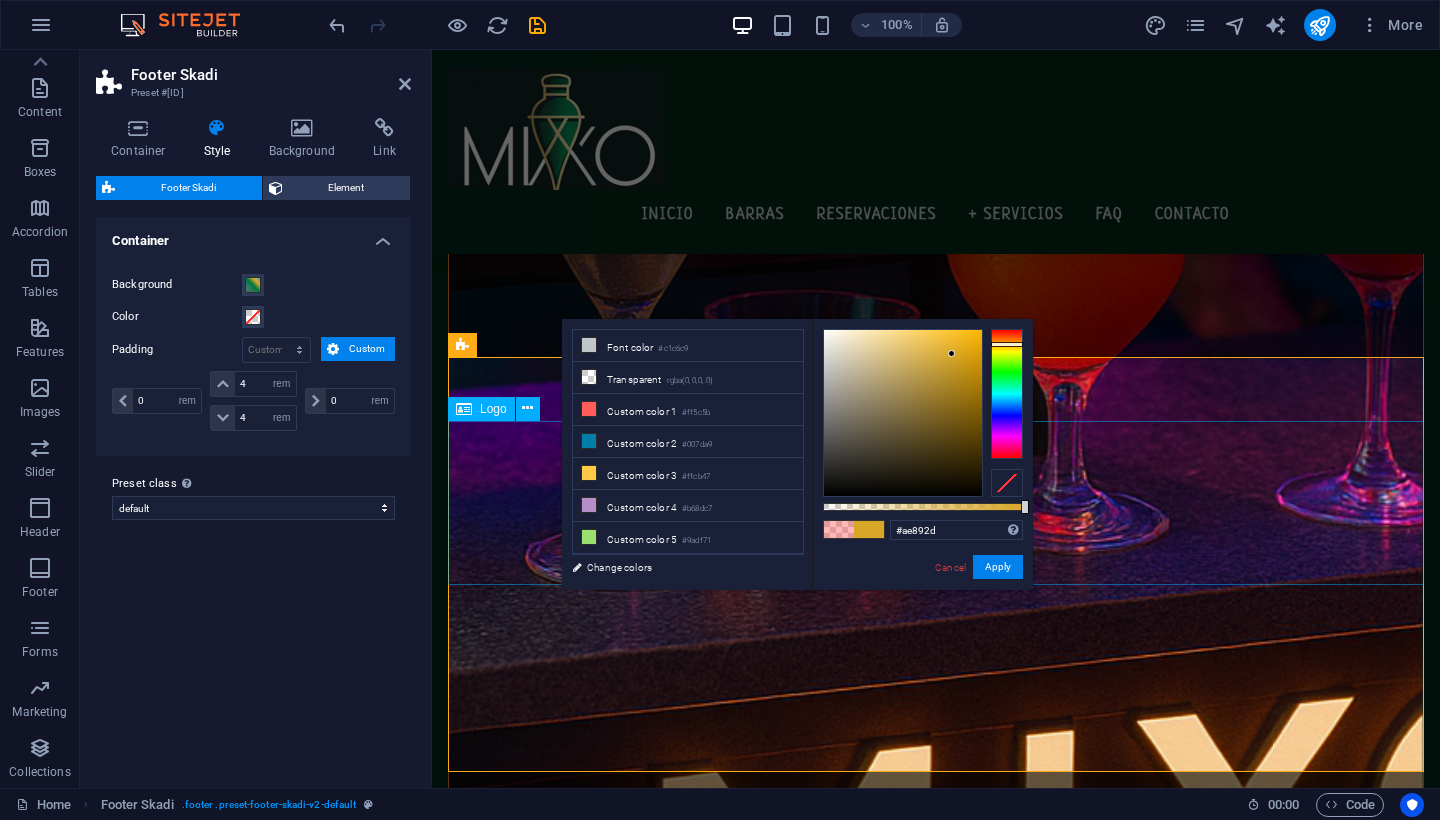 click at bounding box center [903, 413] 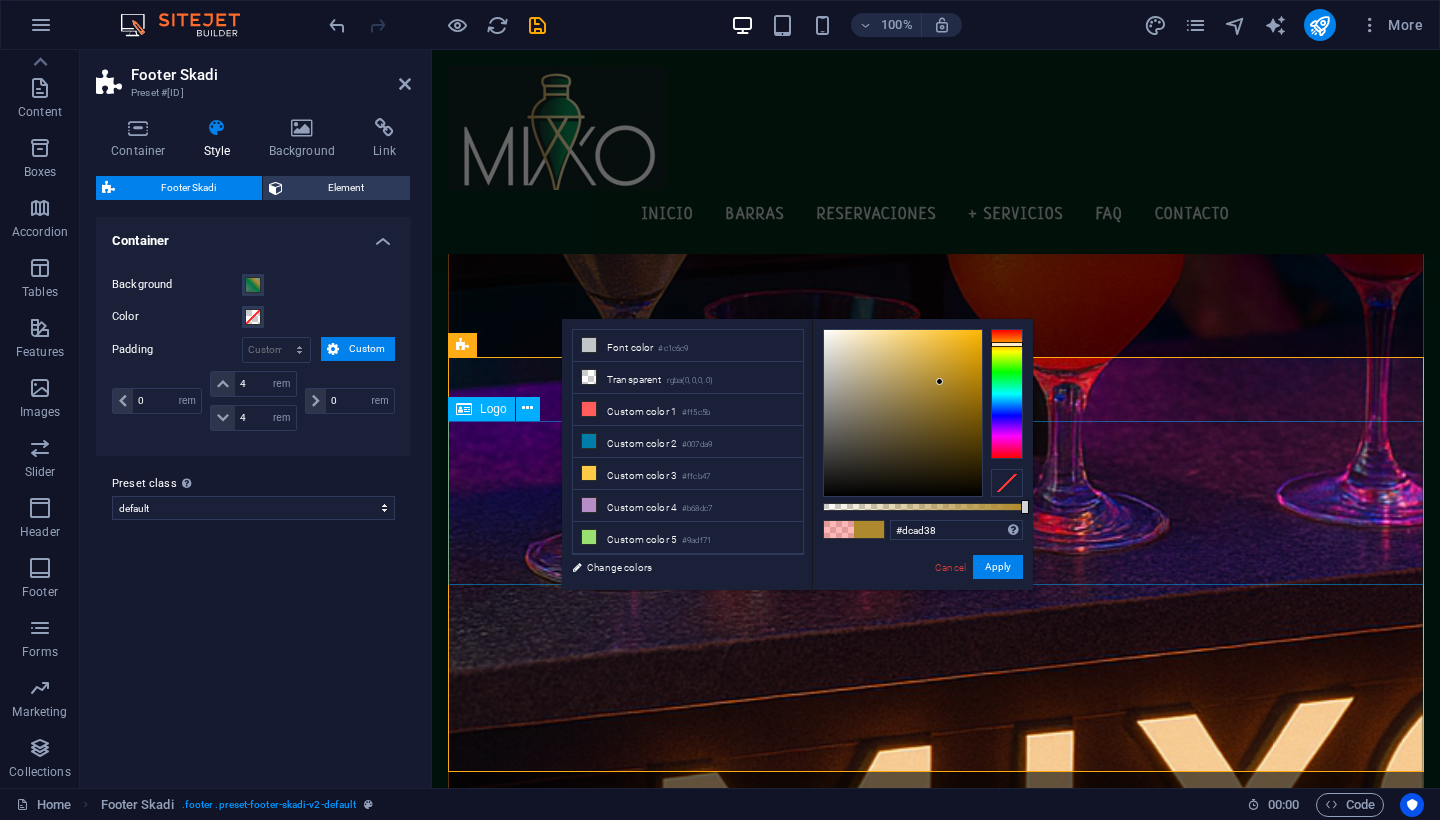 click at bounding box center [903, 413] 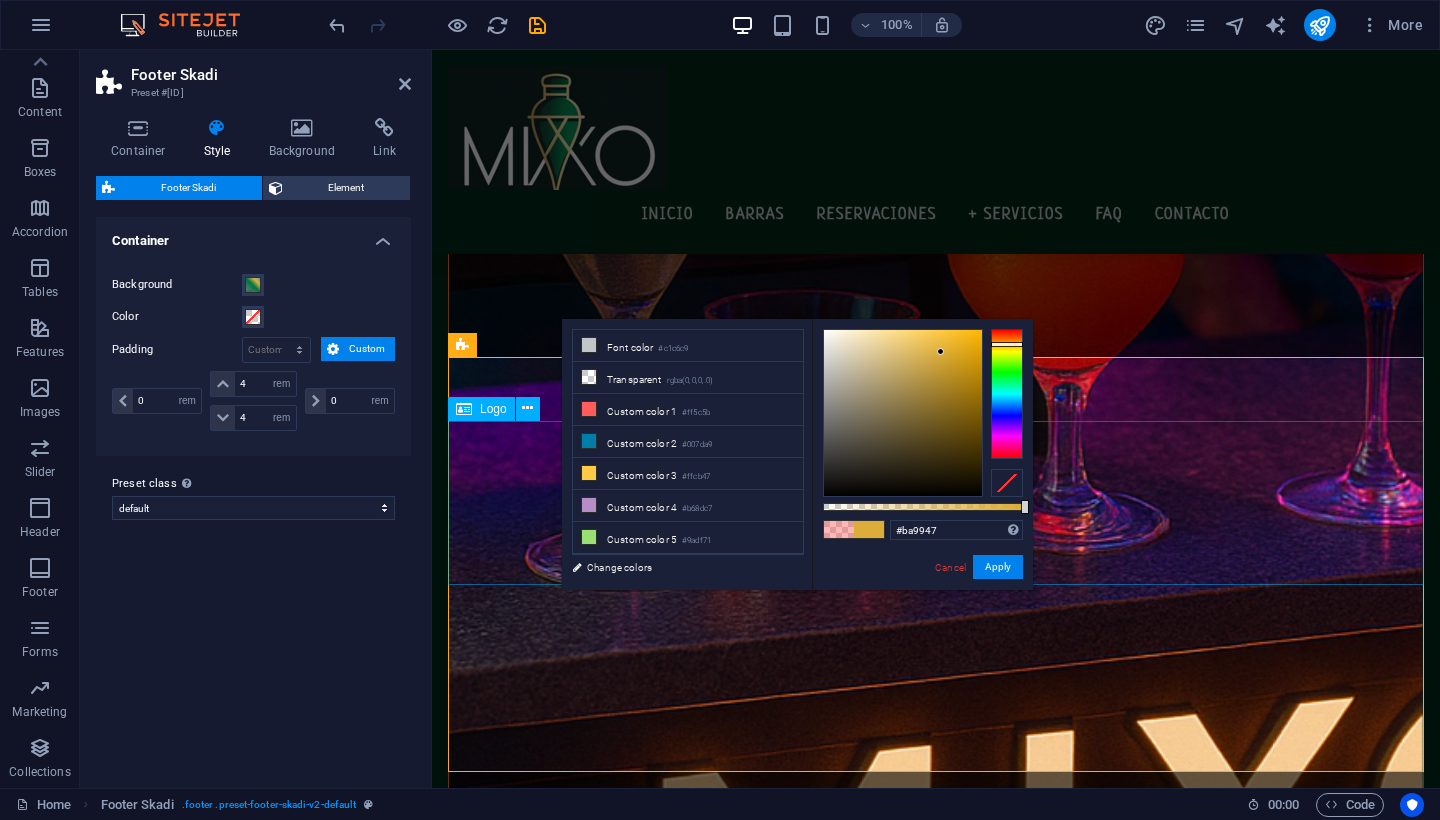click at bounding box center [903, 413] 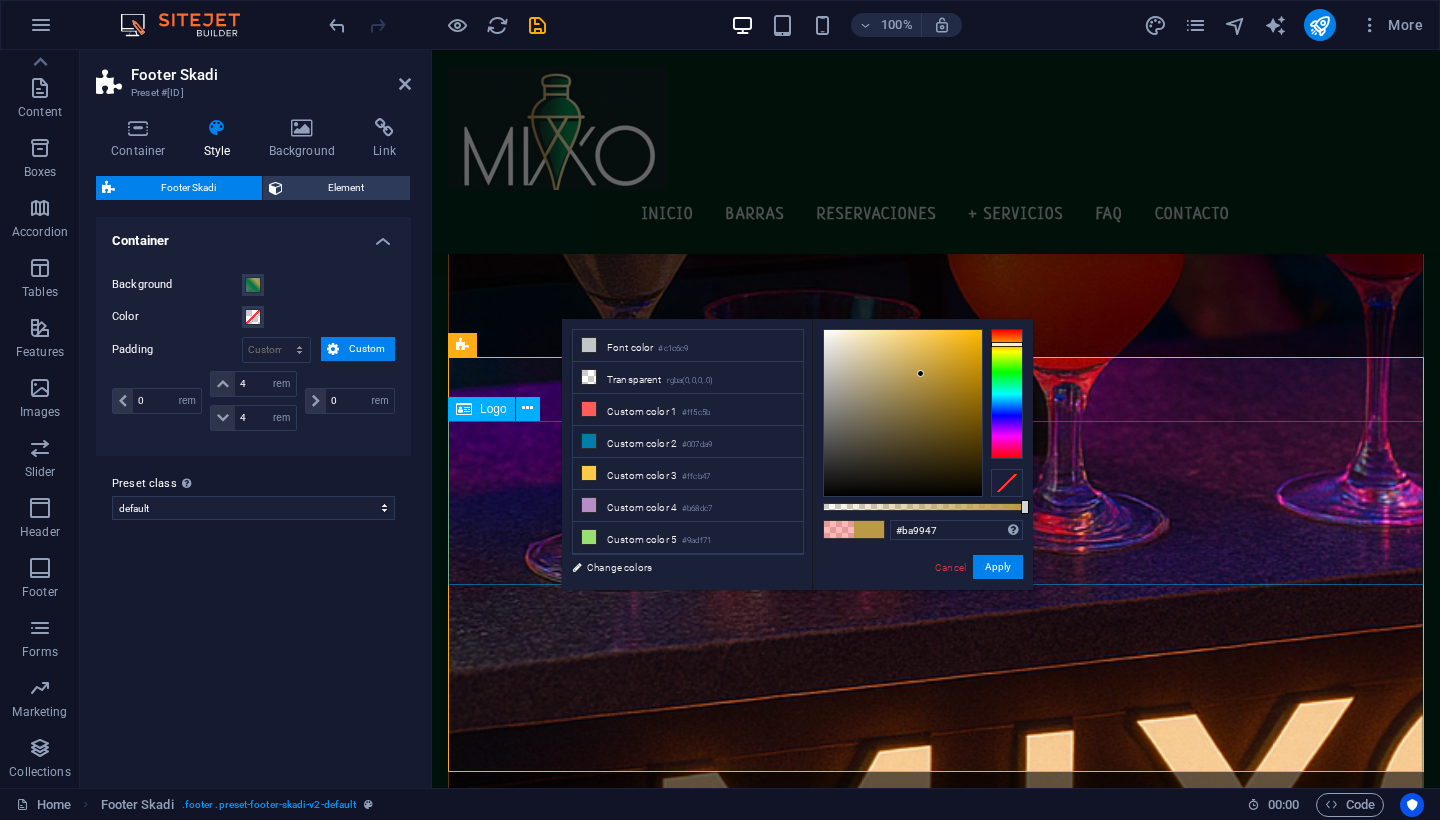 type on "#ba8f22" 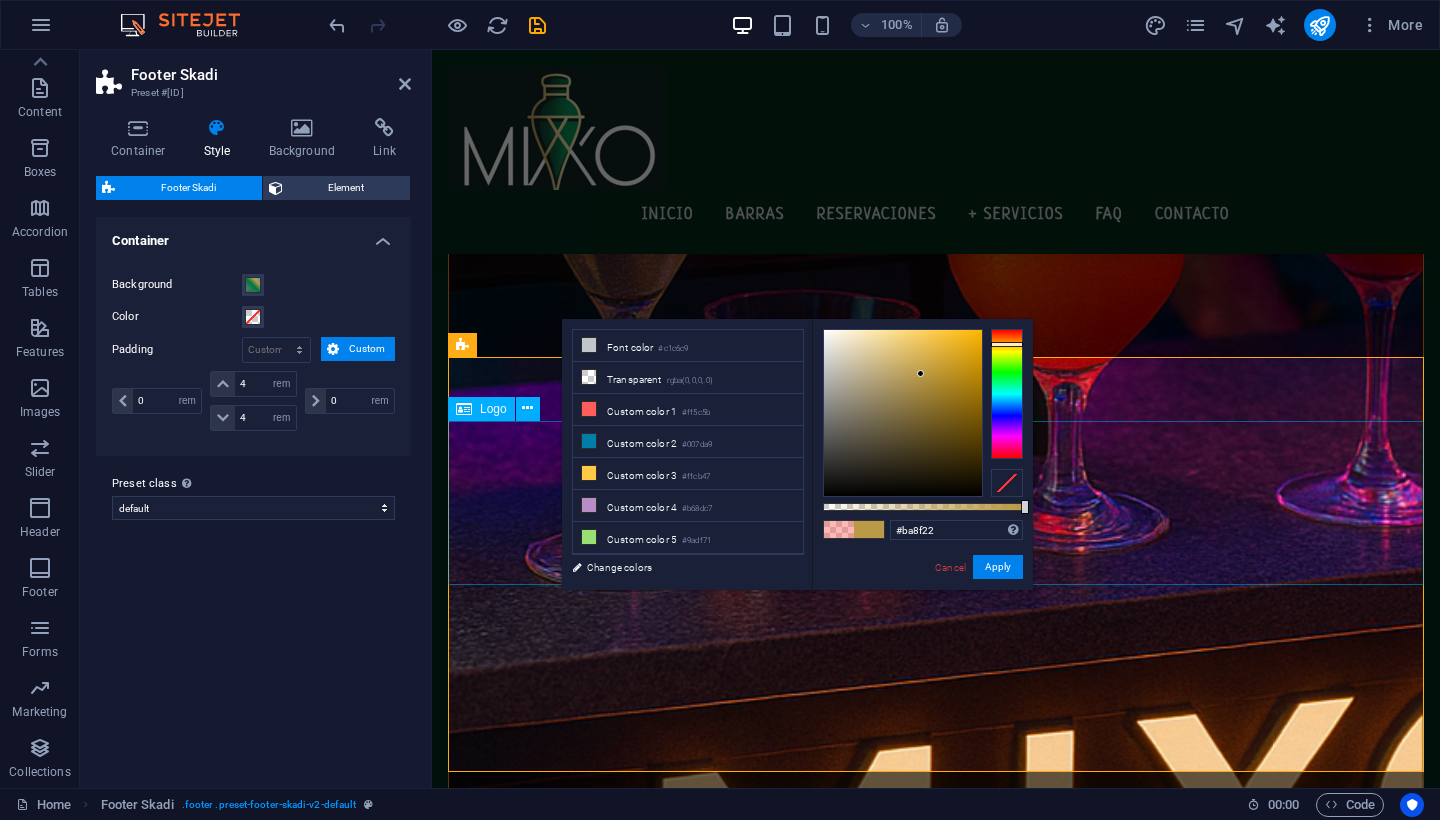 click at bounding box center [903, 413] 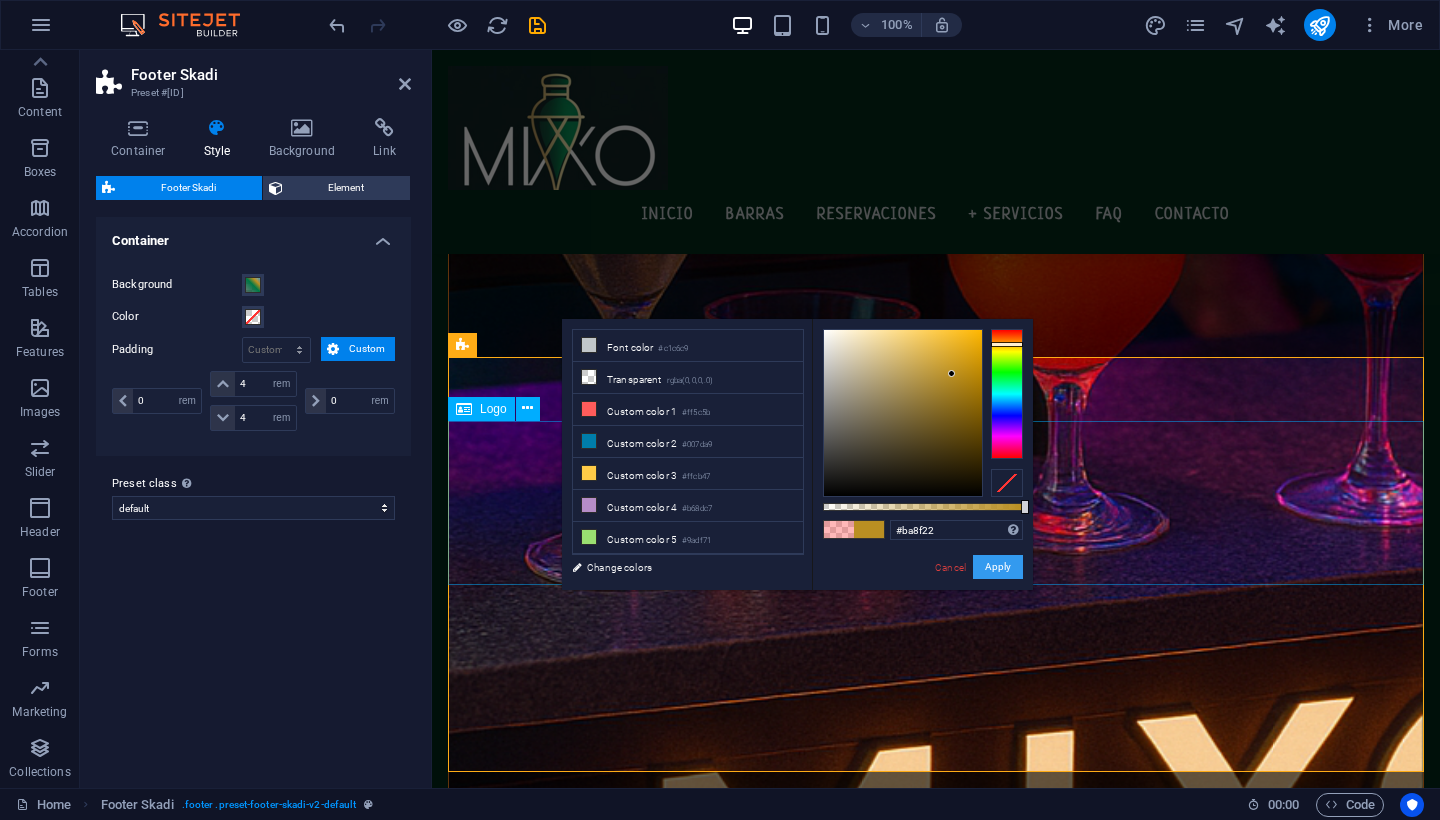 click on "Apply" at bounding box center [998, 567] 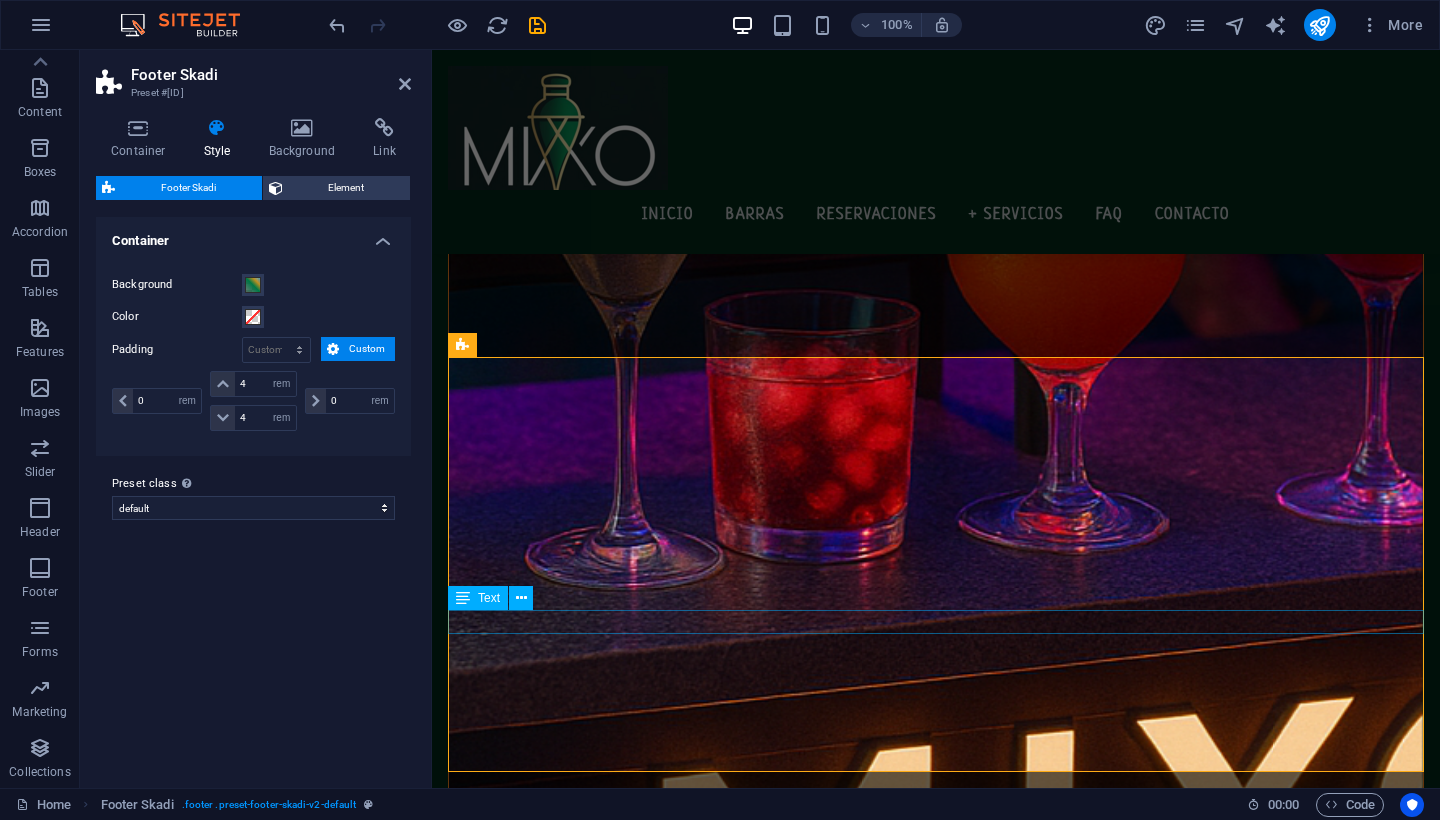 click on "mixo@teamtravelmexico.com.mx  | Puerto Vallarta & Riviera Nayarit |  Términos&Condiciones" at bounding box center (936, 1981) 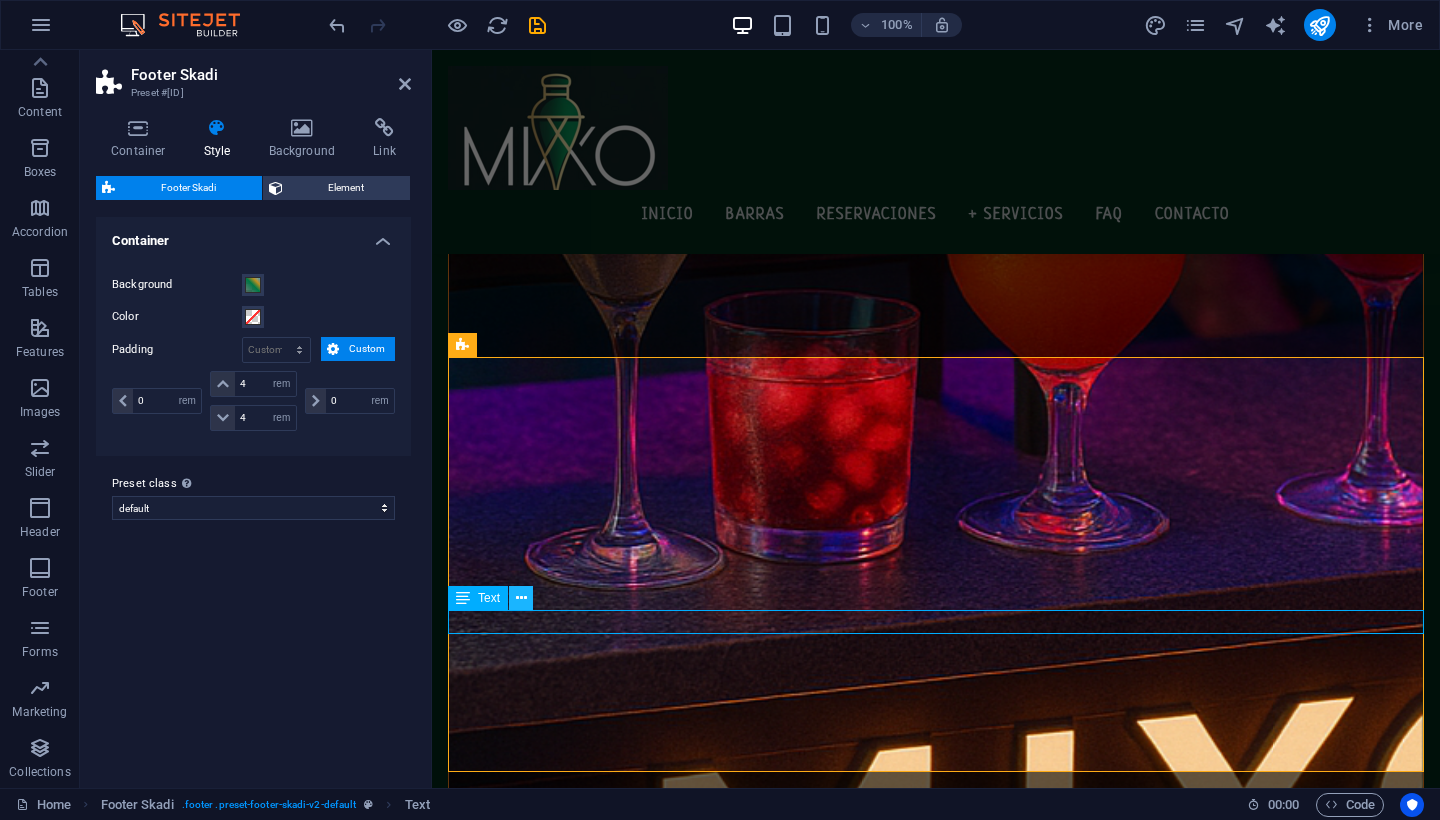 click at bounding box center (521, 598) 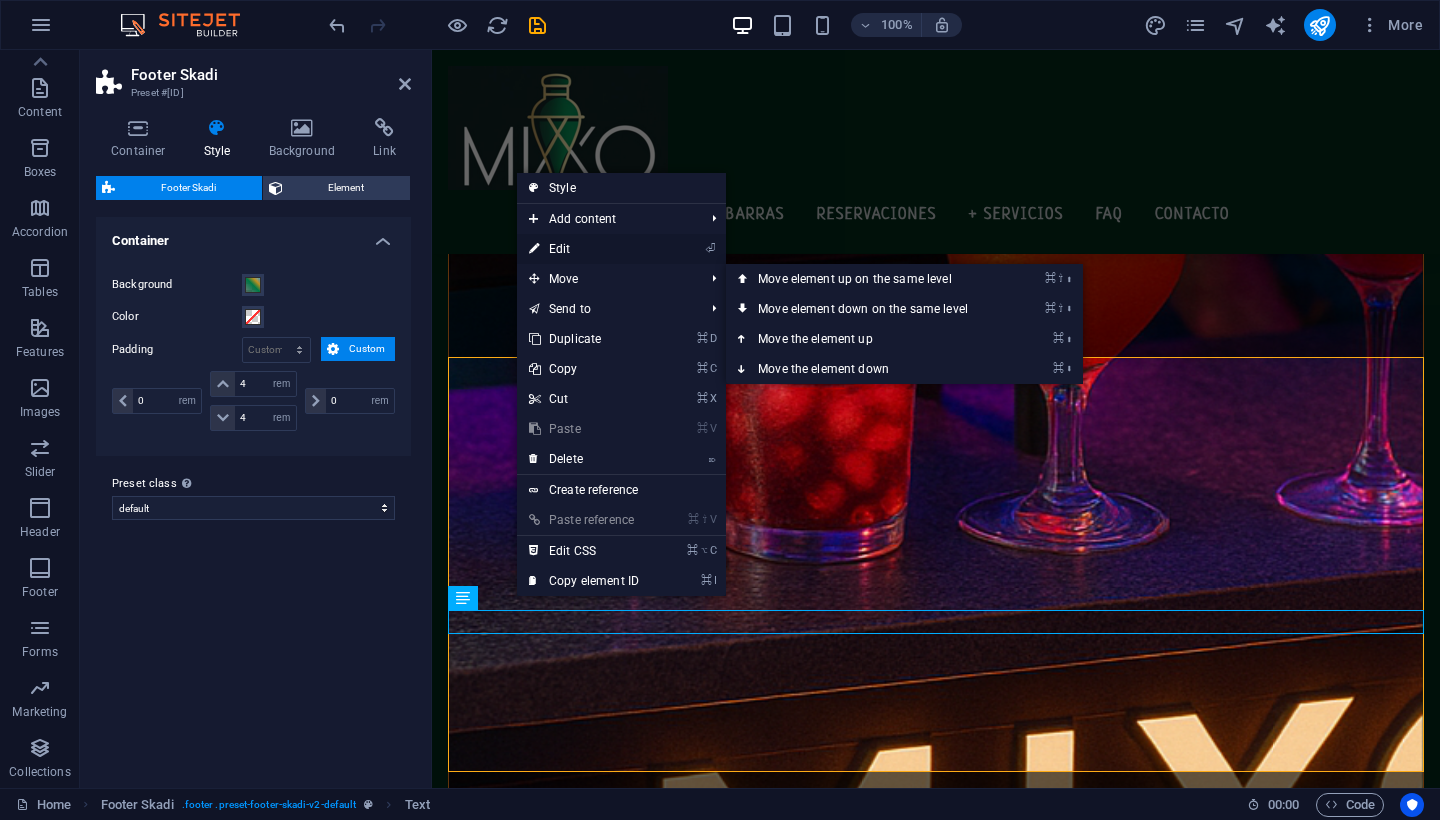 click on "⏎  Edit" at bounding box center [584, 249] 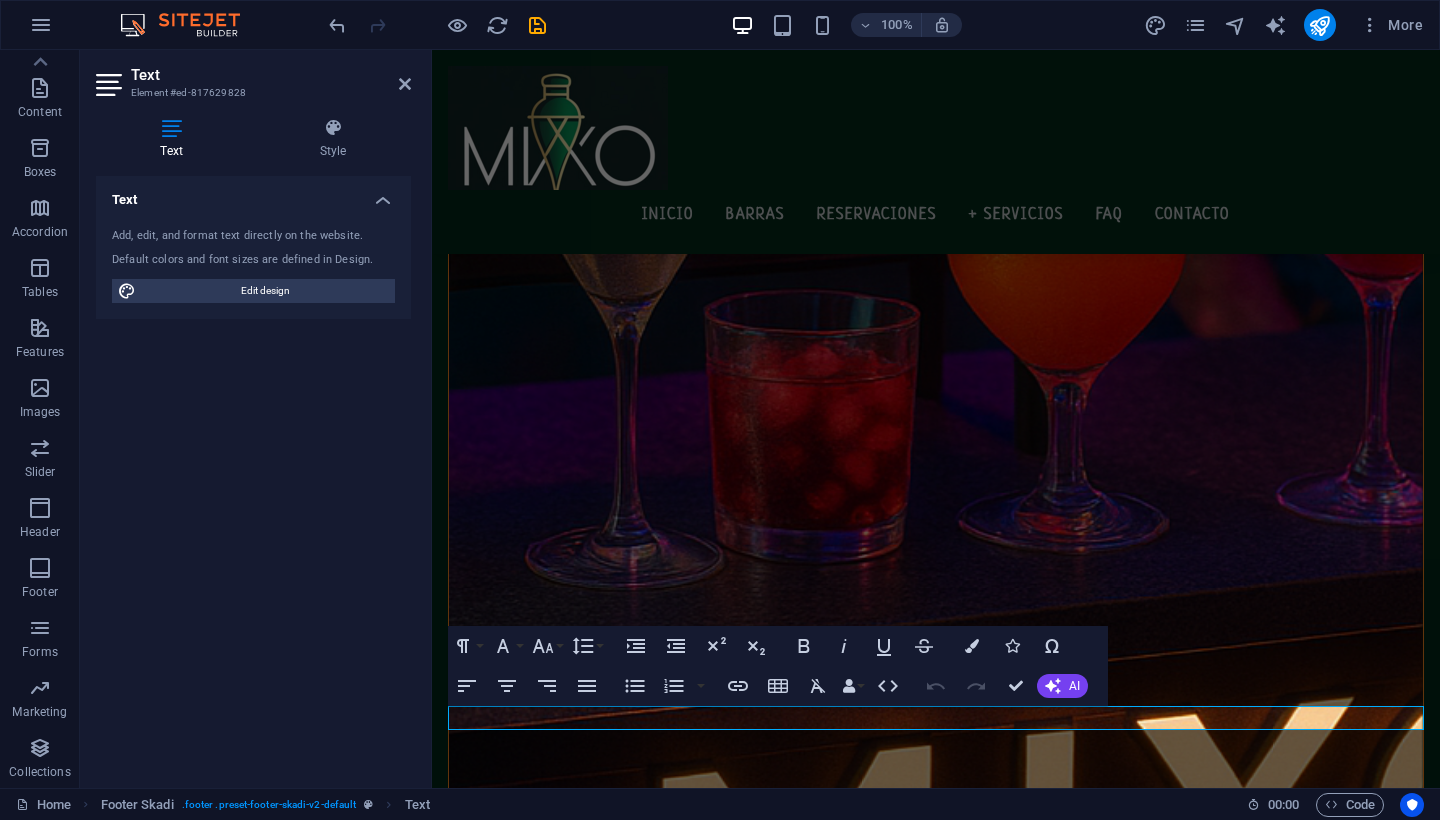 scroll, scrollTop: 2512, scrollLeft: 0, axis: vertical 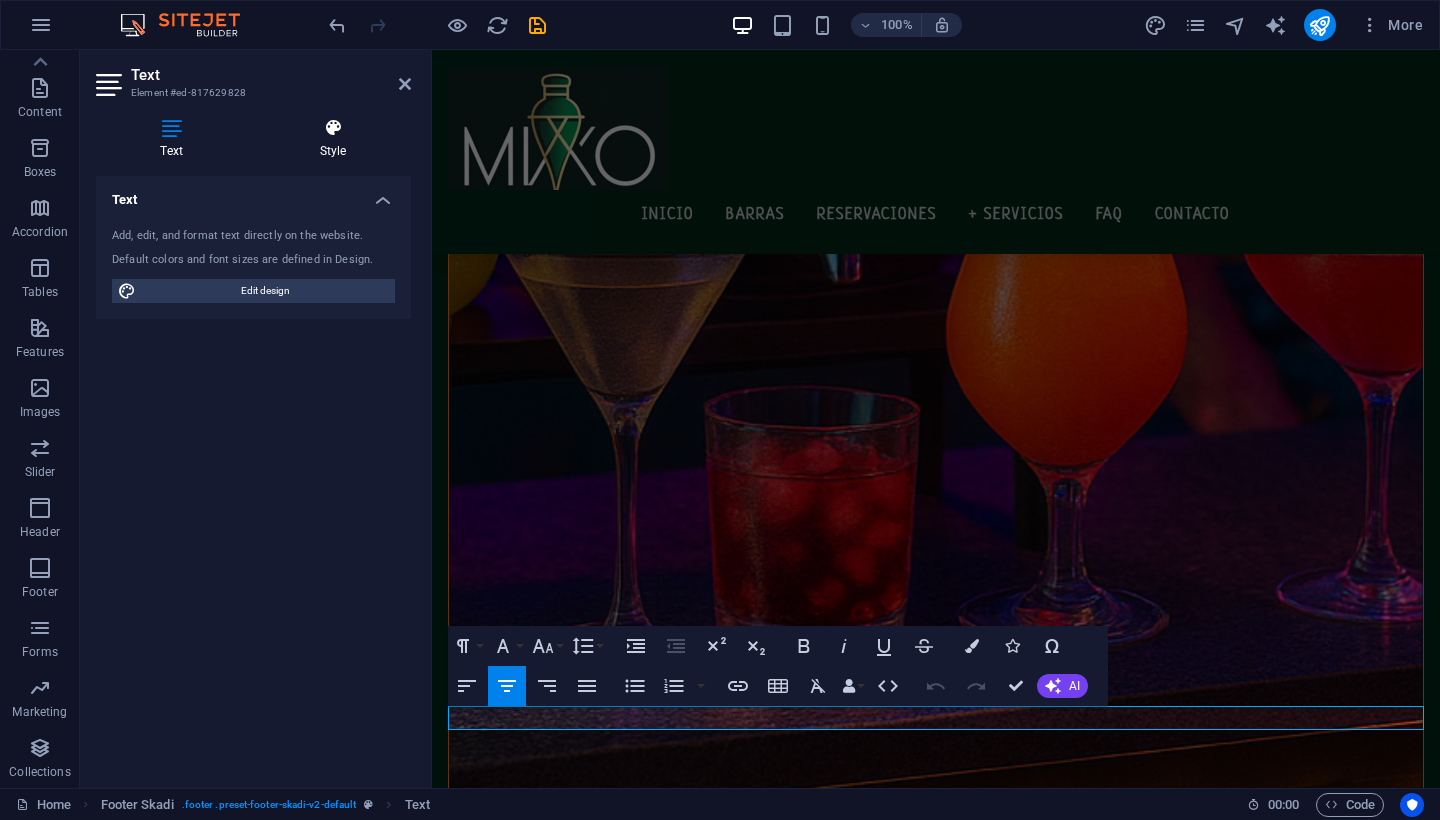 click at bounding box center [333, 128] 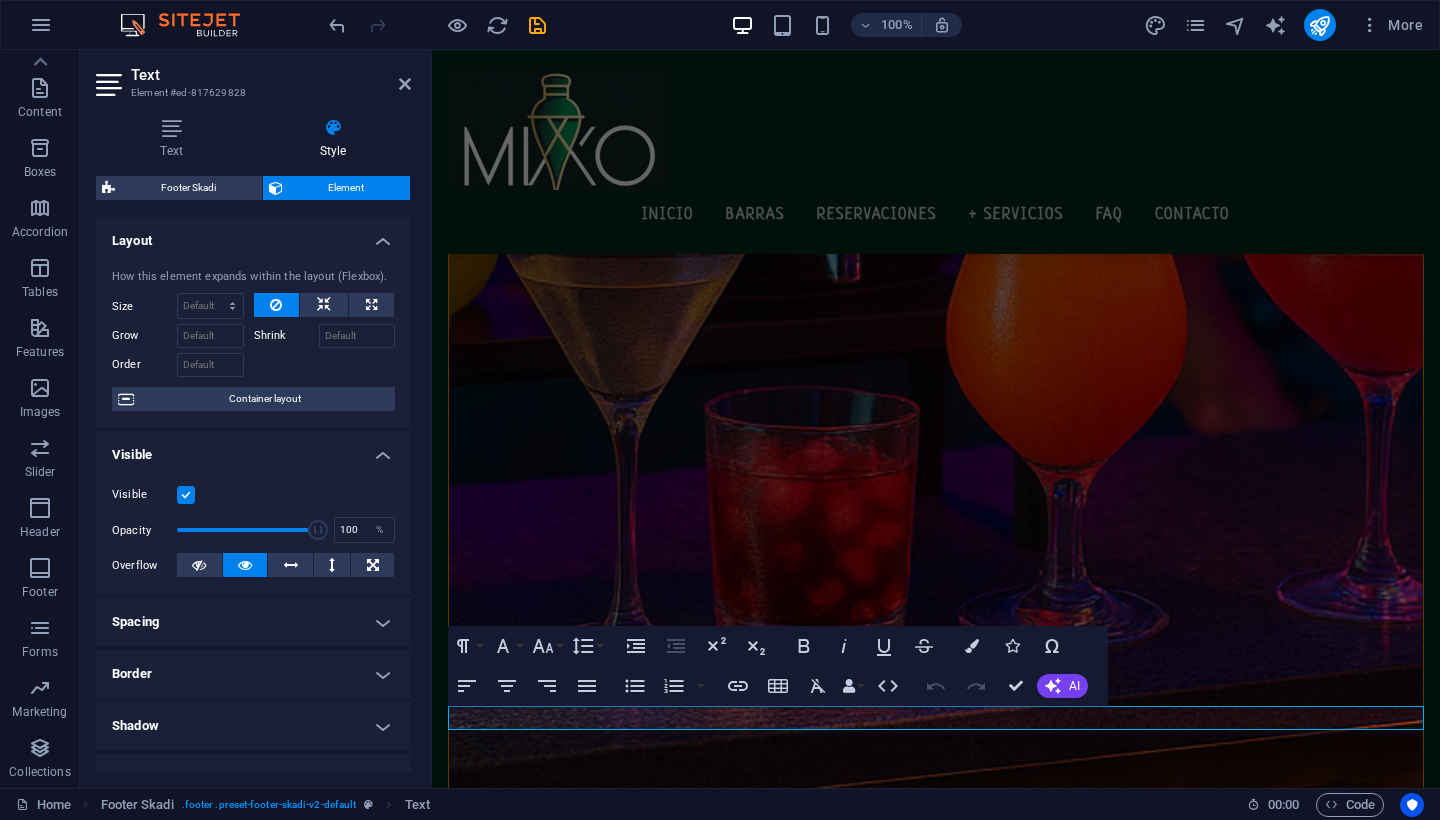 scroll, scrollTop: 0, scrollLeft: 0, axis: both 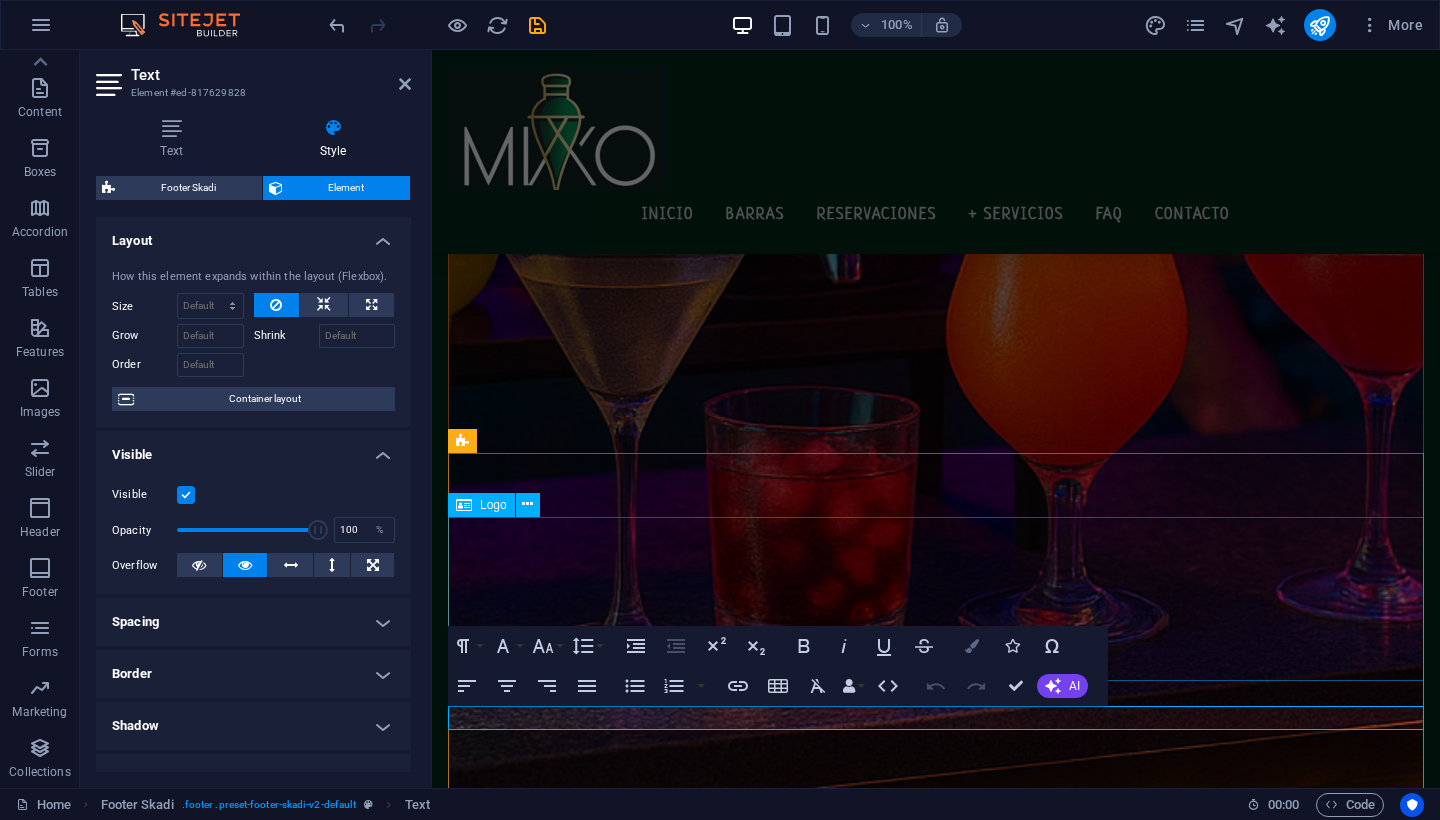 click on "Colors" at bounding box center [972, 646] 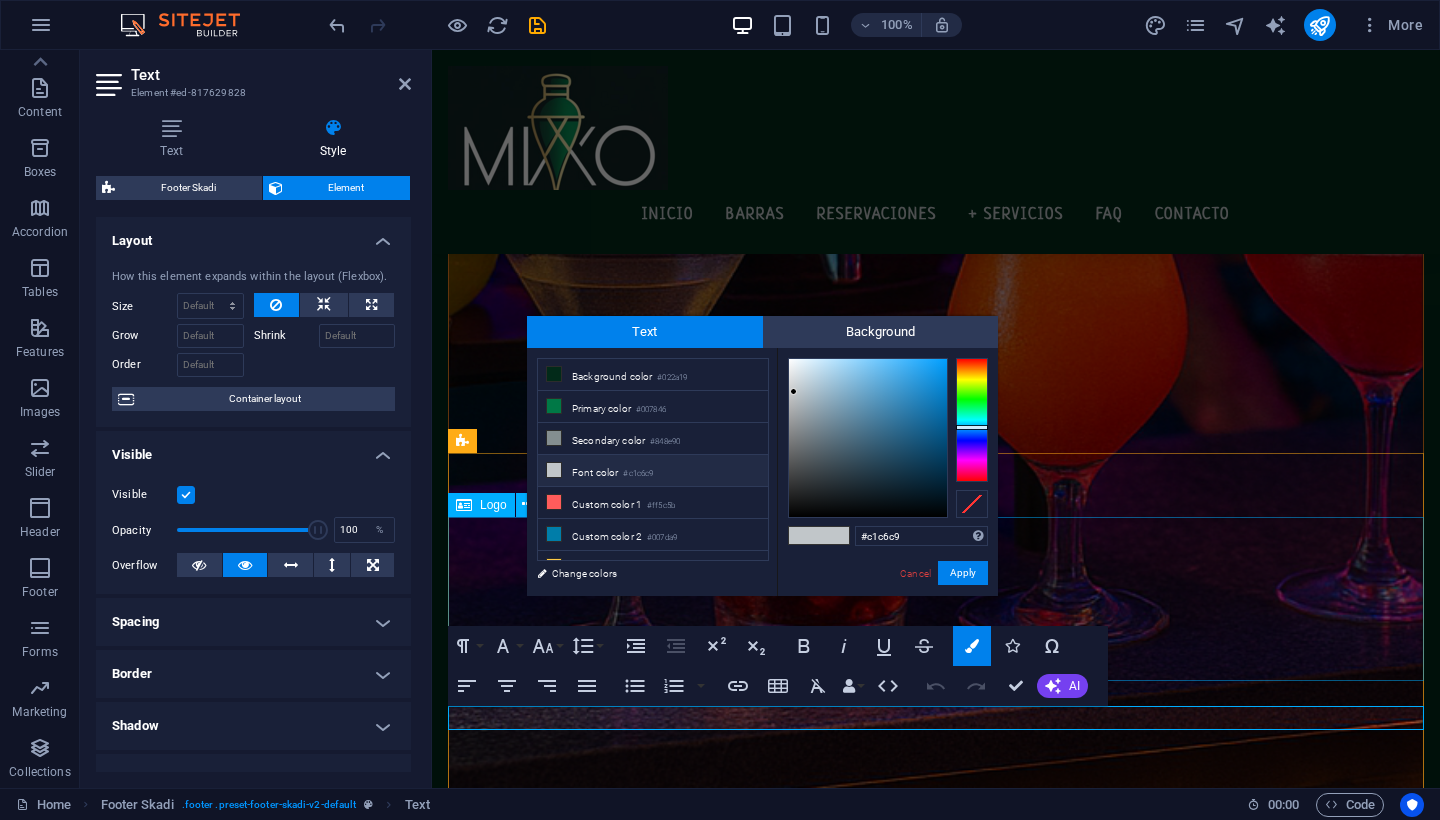 click at bounding box center (554, 470) 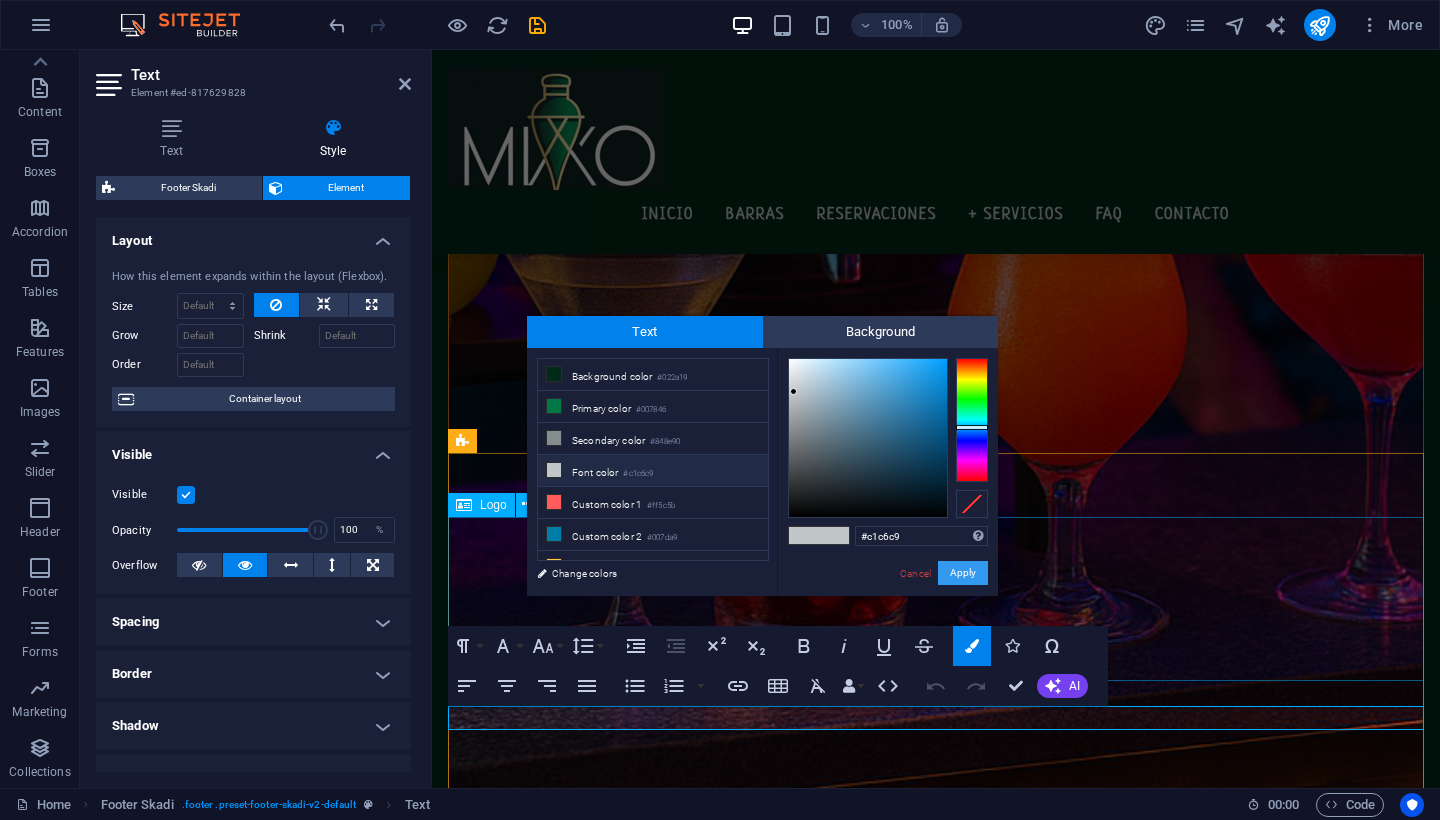 click on "Apply" at bounding box center [963, 573] 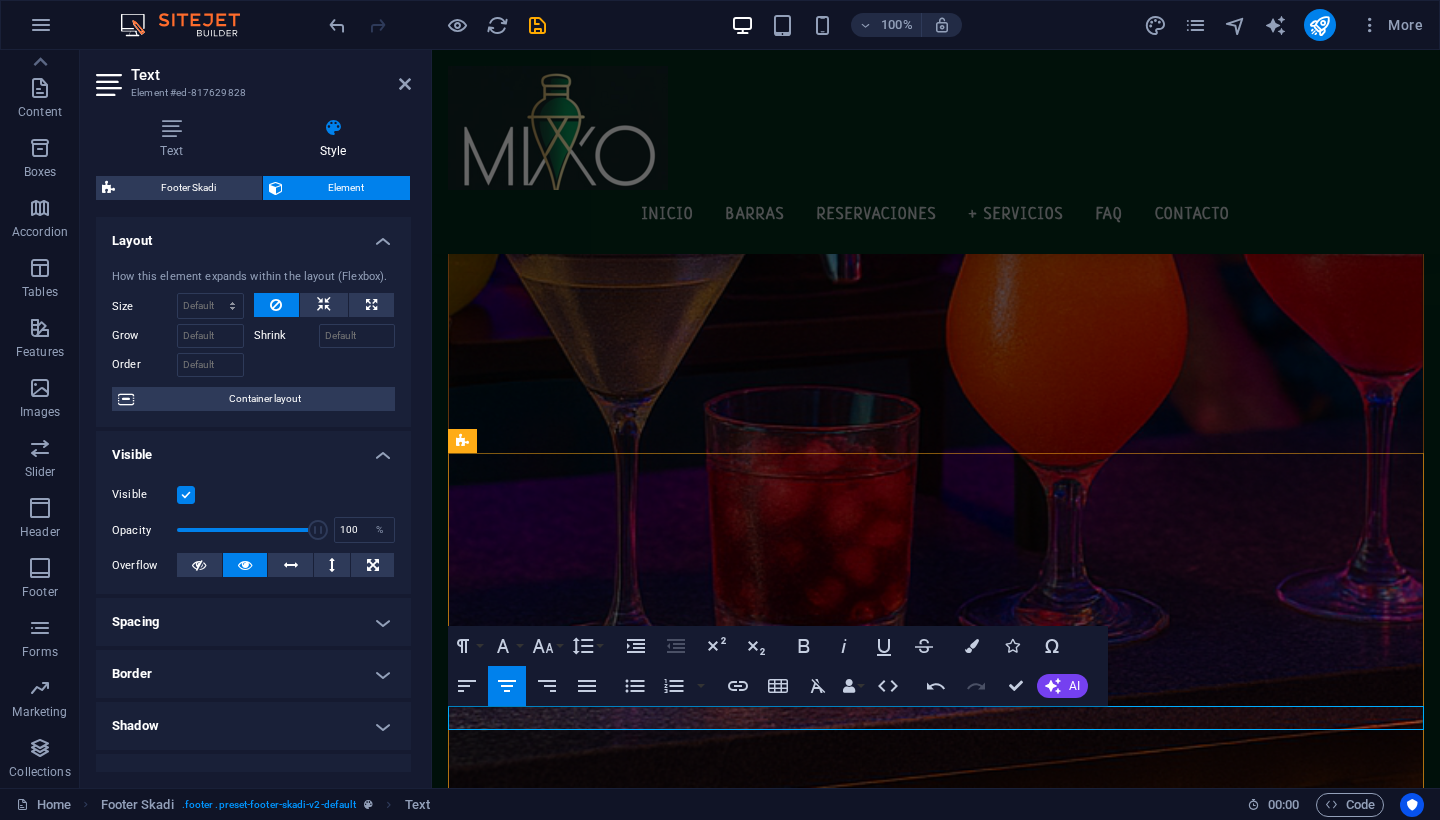 click on "mixo@teamtravelmexico.com.mx  | Puerto Vallarta & Riviera Nayarit |  Términos&Condiciones" at bounding box center (936, 2077) 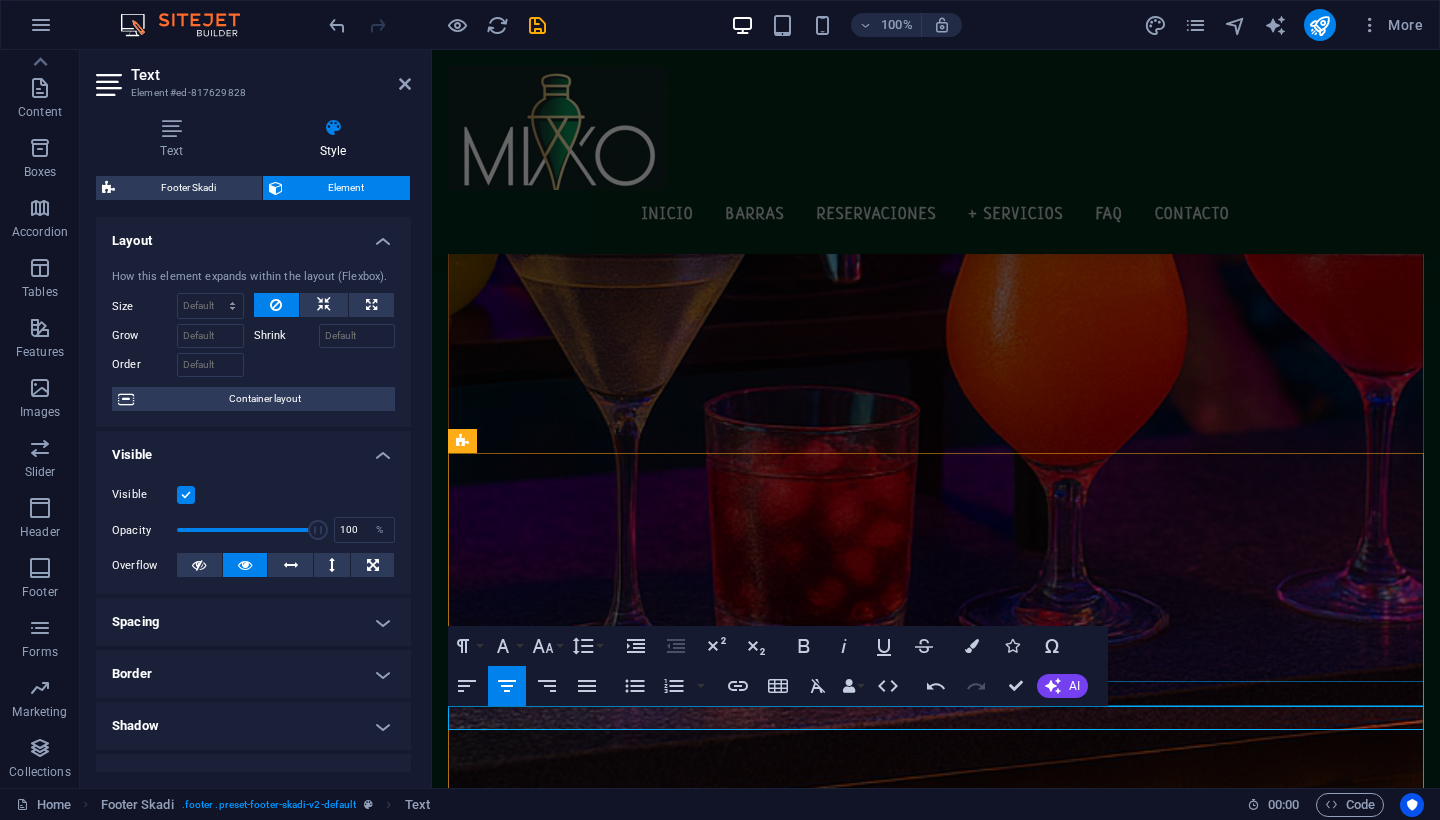 drag, startPoint x: 1270, startPoint y: 722, endPoint x: 898, endPoint y: 699, distance: 372.71036 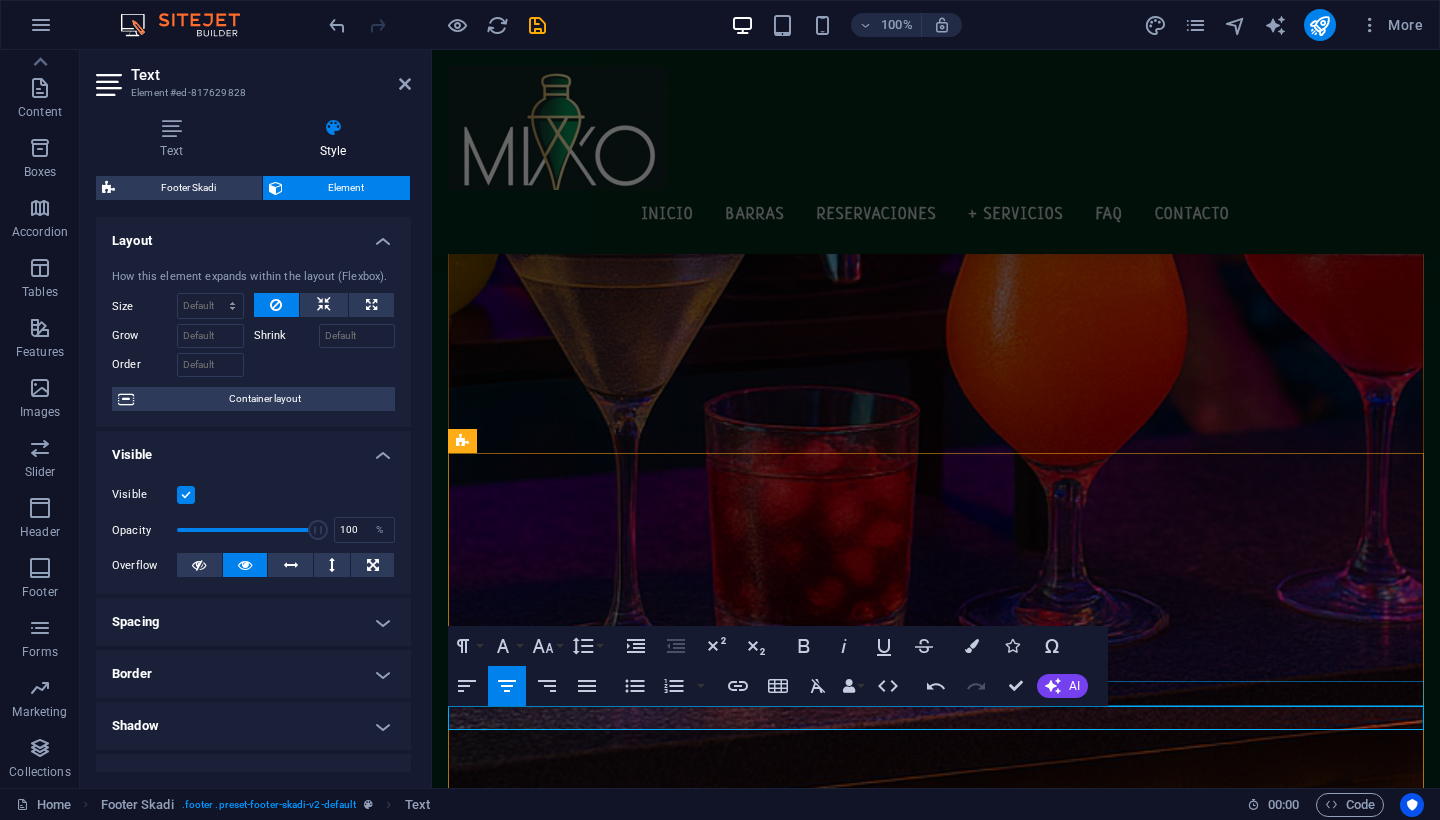 click on "​ ​ ​​ mixo@teamtravelmexico.com.mx  | Puerto Vallarta & Riviera Nayarit |  Términos&Condiciones Book now" at bounding box center [936, 2019] 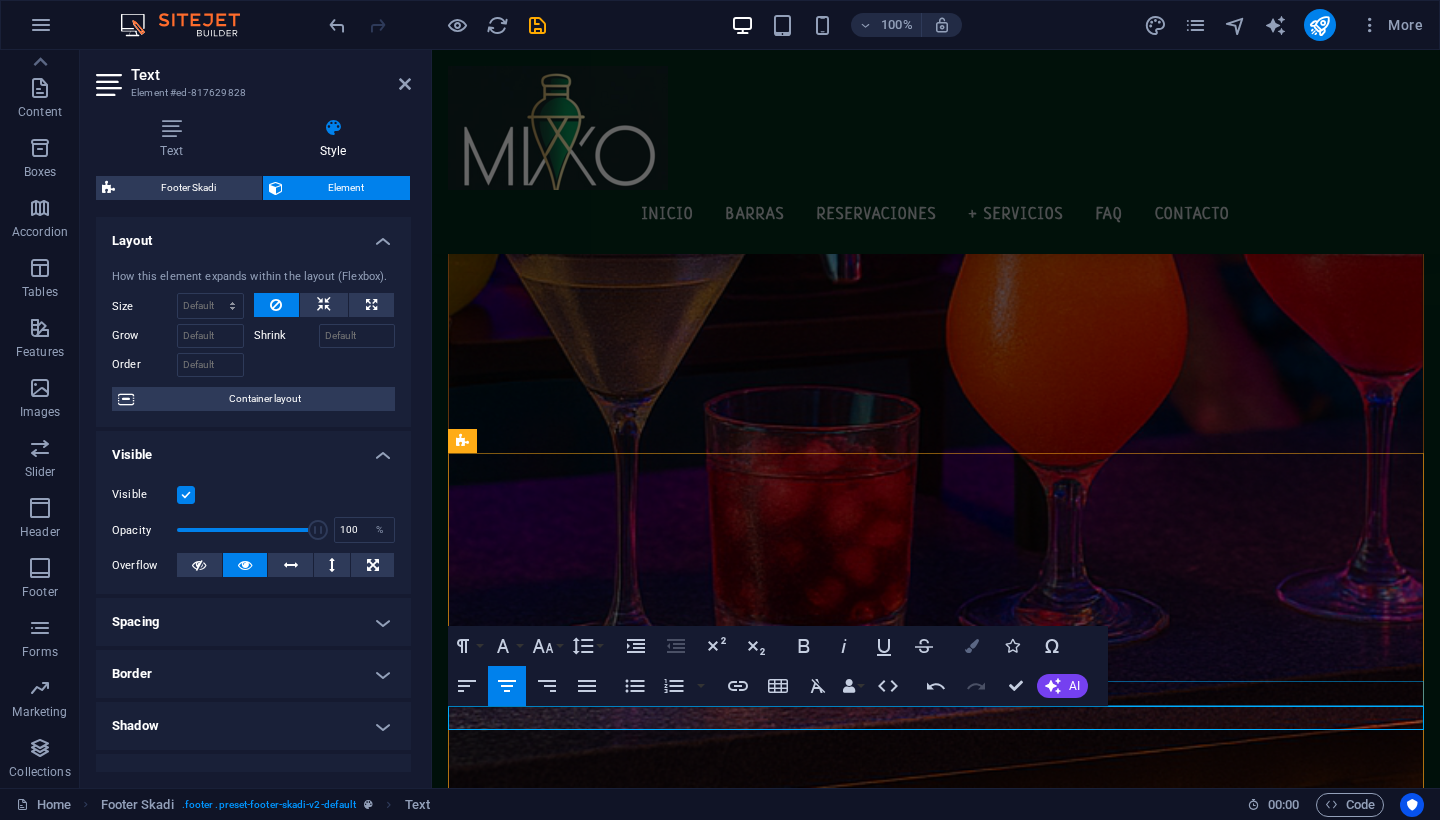 click at bounding box center (972, 646) 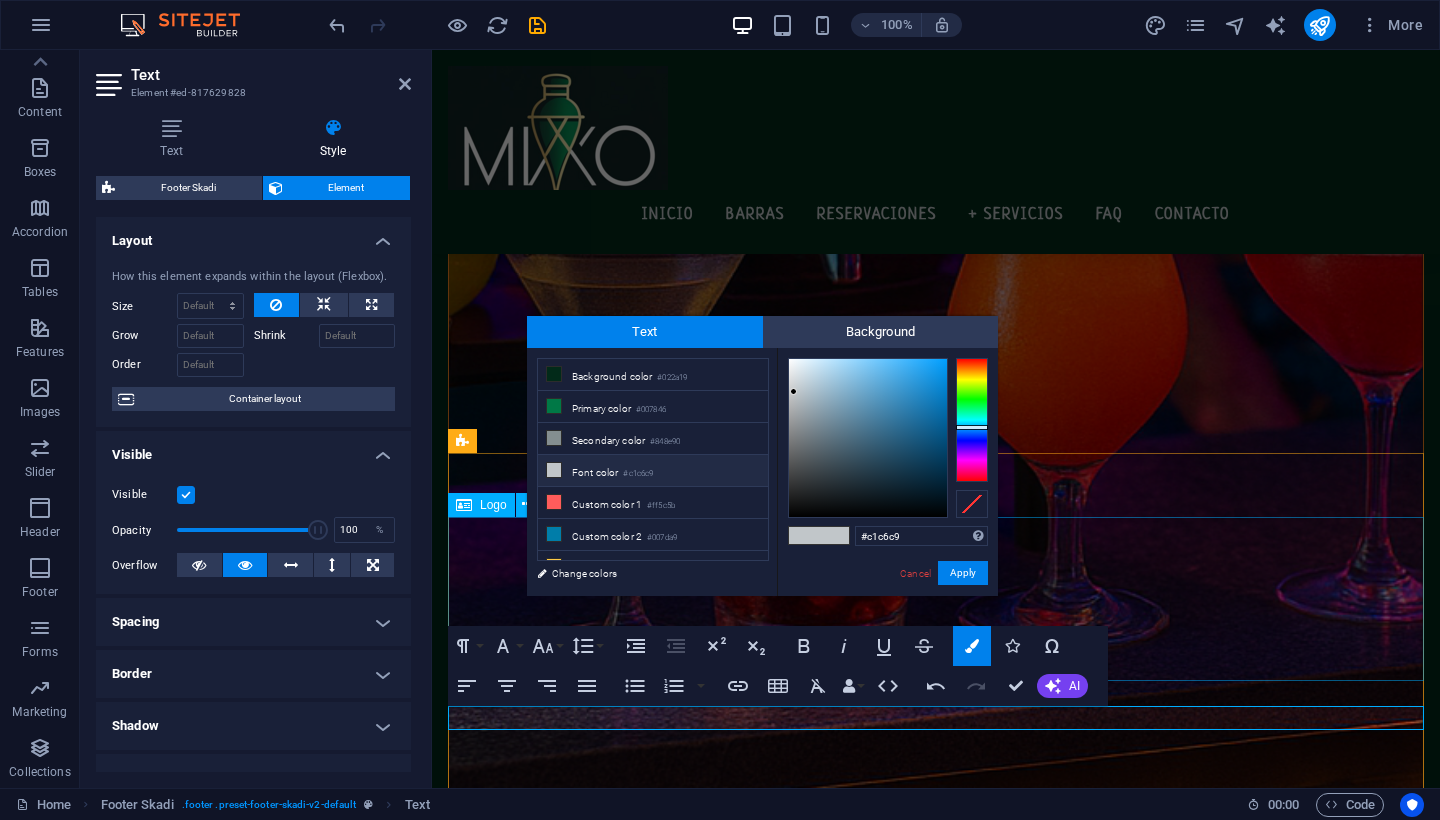 click at bounding box center [554, 470] 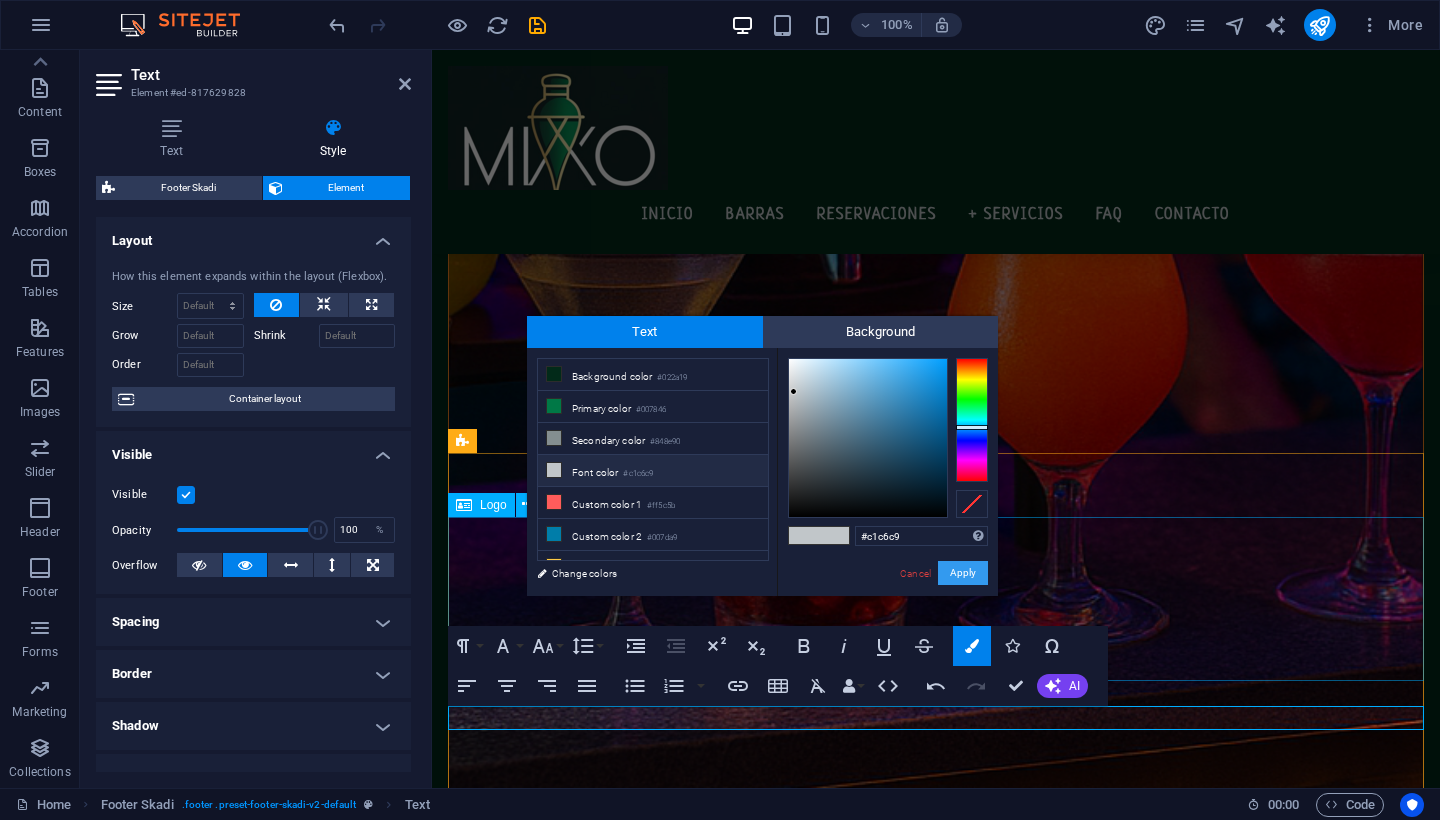 click on "Apply" at bounding box center [963, 573] 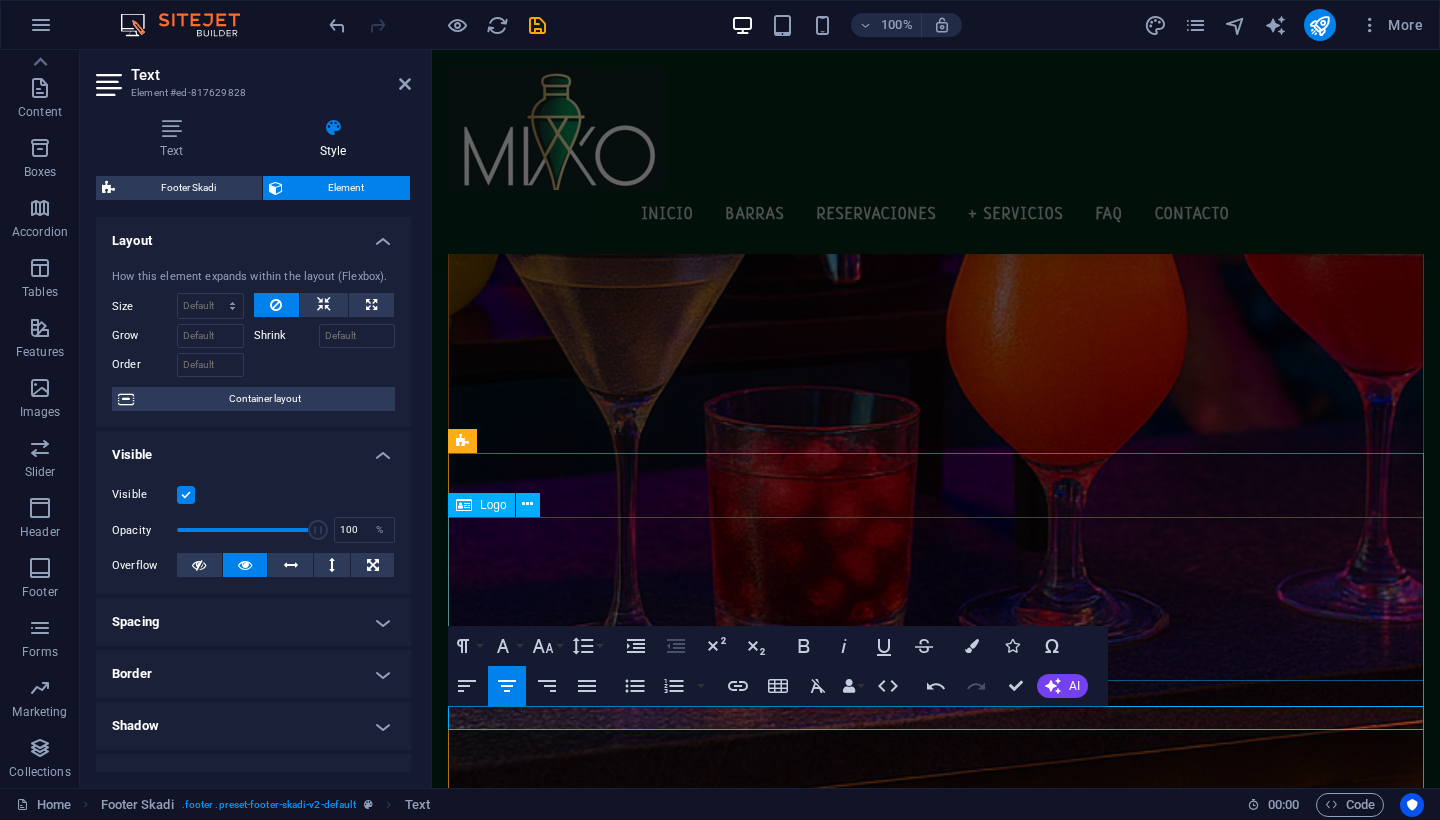 click at bounding box center [936, 1958] 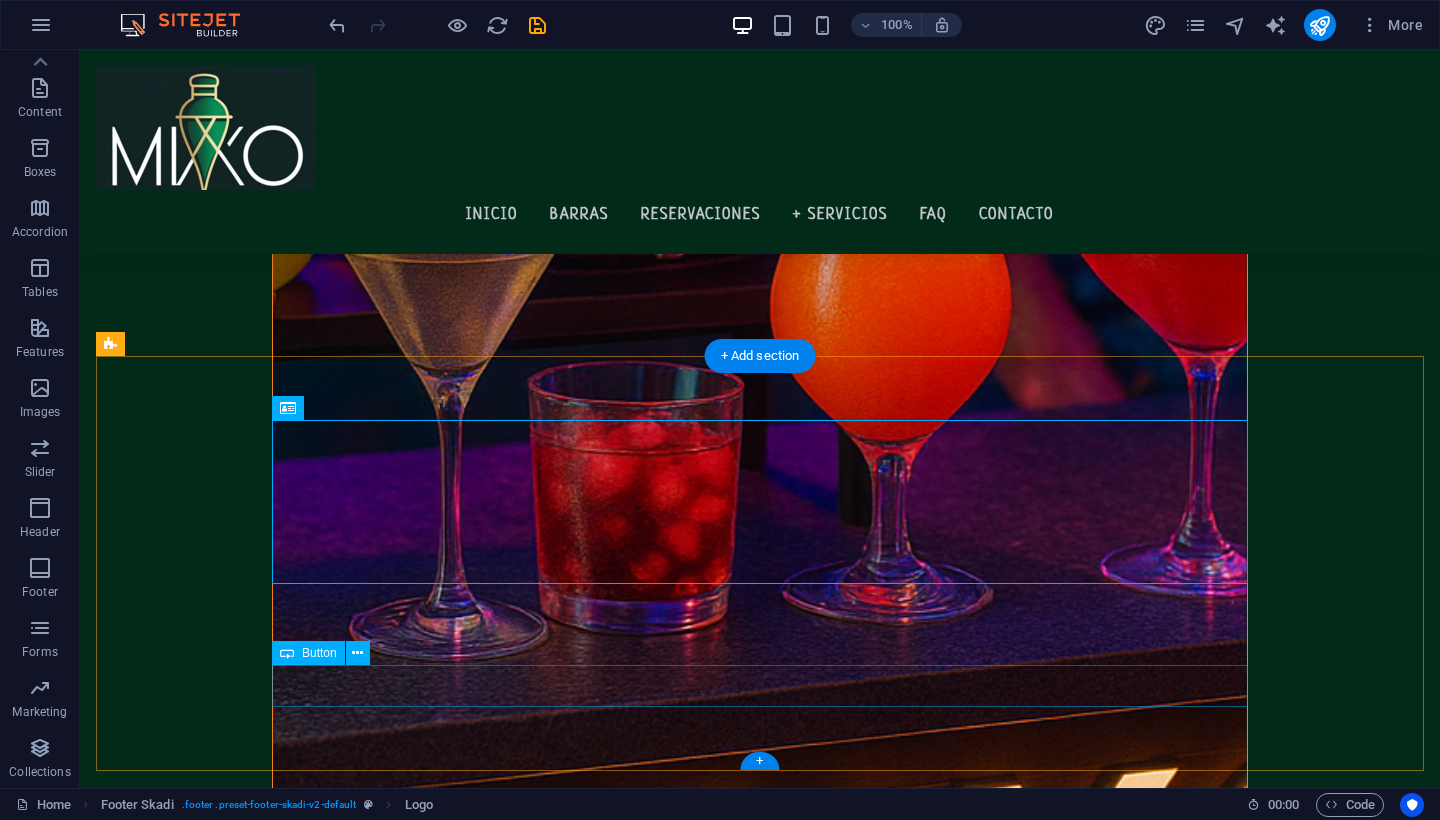 scroll, scrollTop: 2536, scrollLeft: 0, axis: vertical 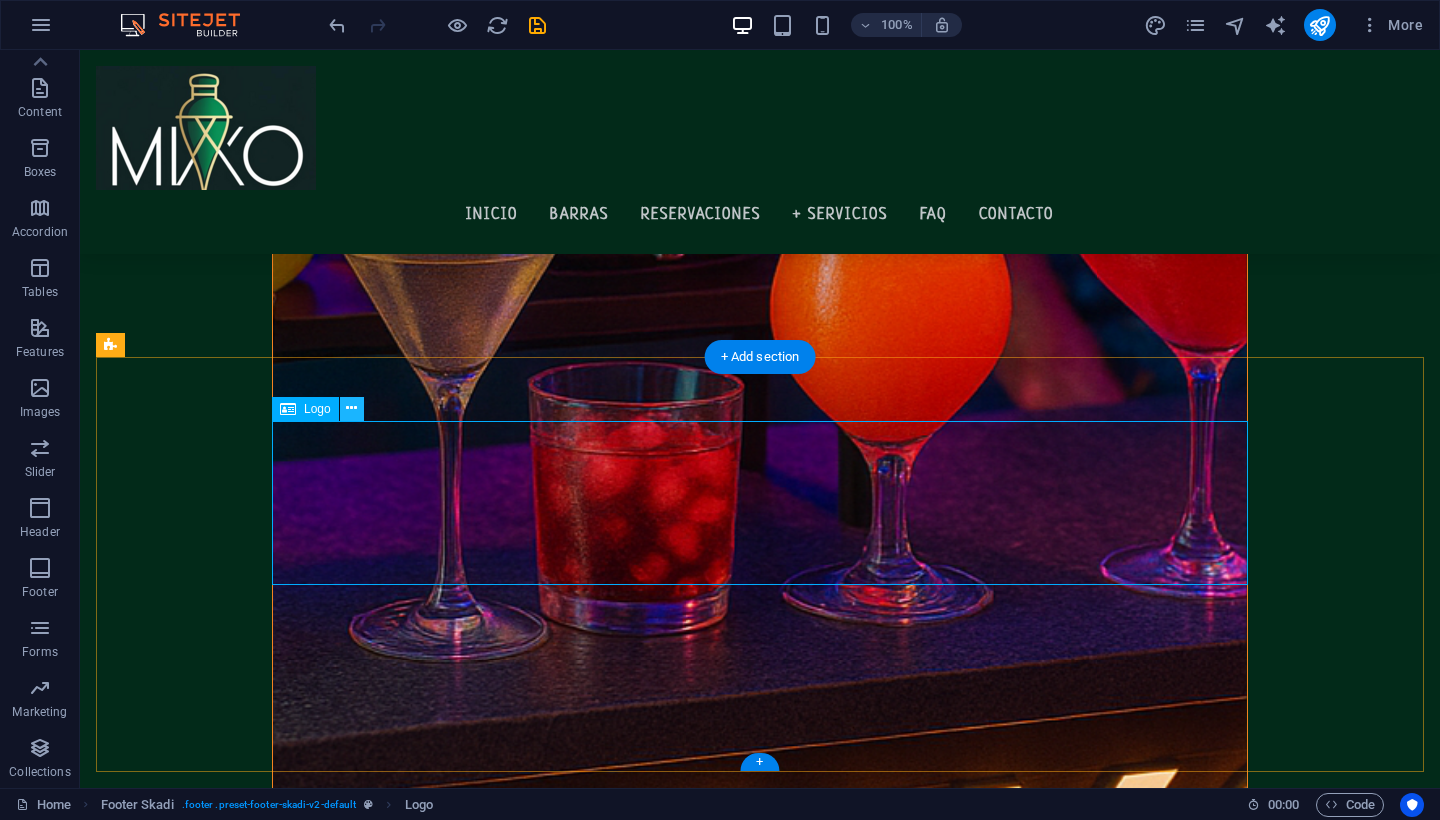 click at bounding box center (351, 408) 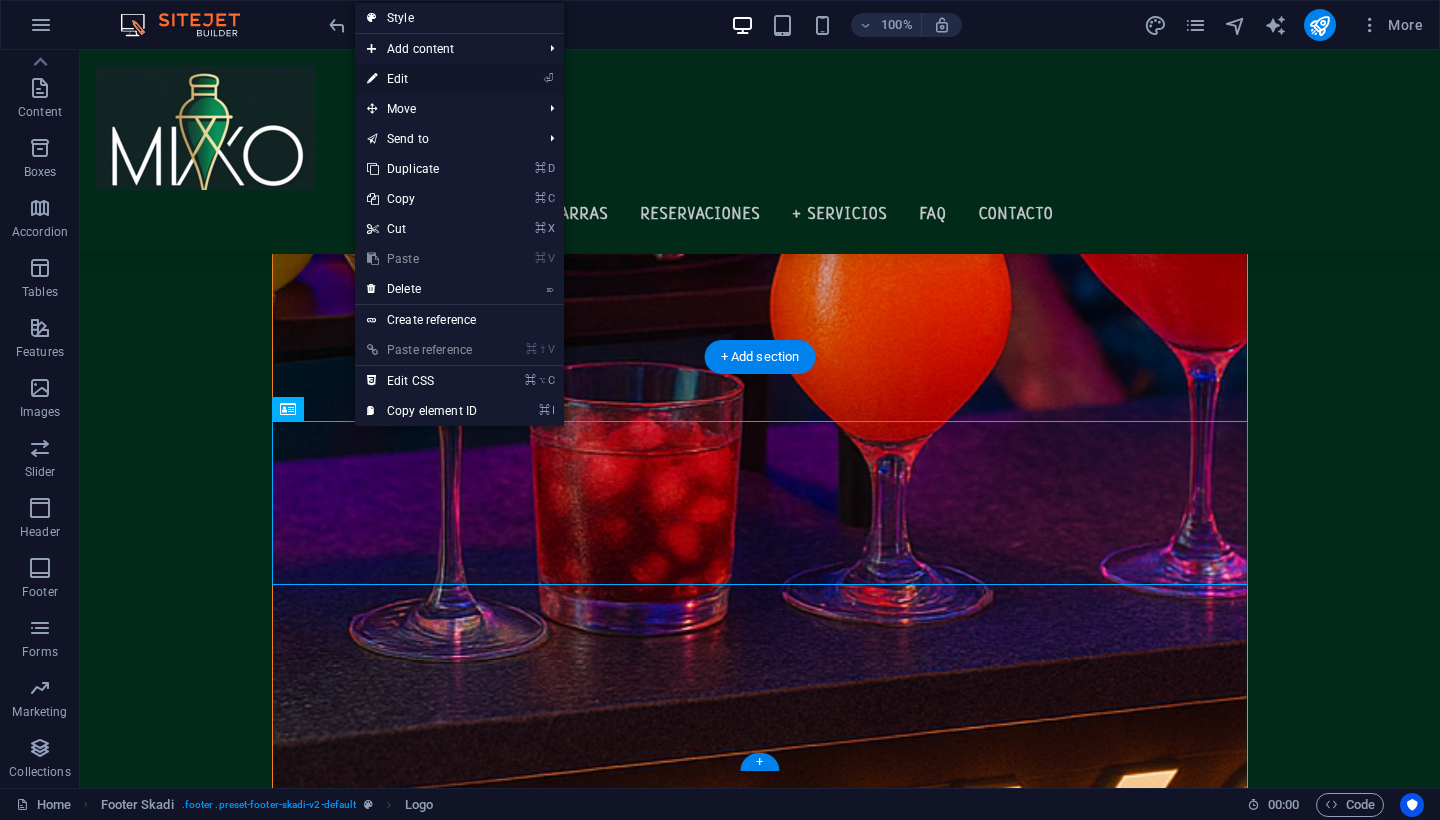 click on "⏎  Edit" at bounding box center (422, 79) 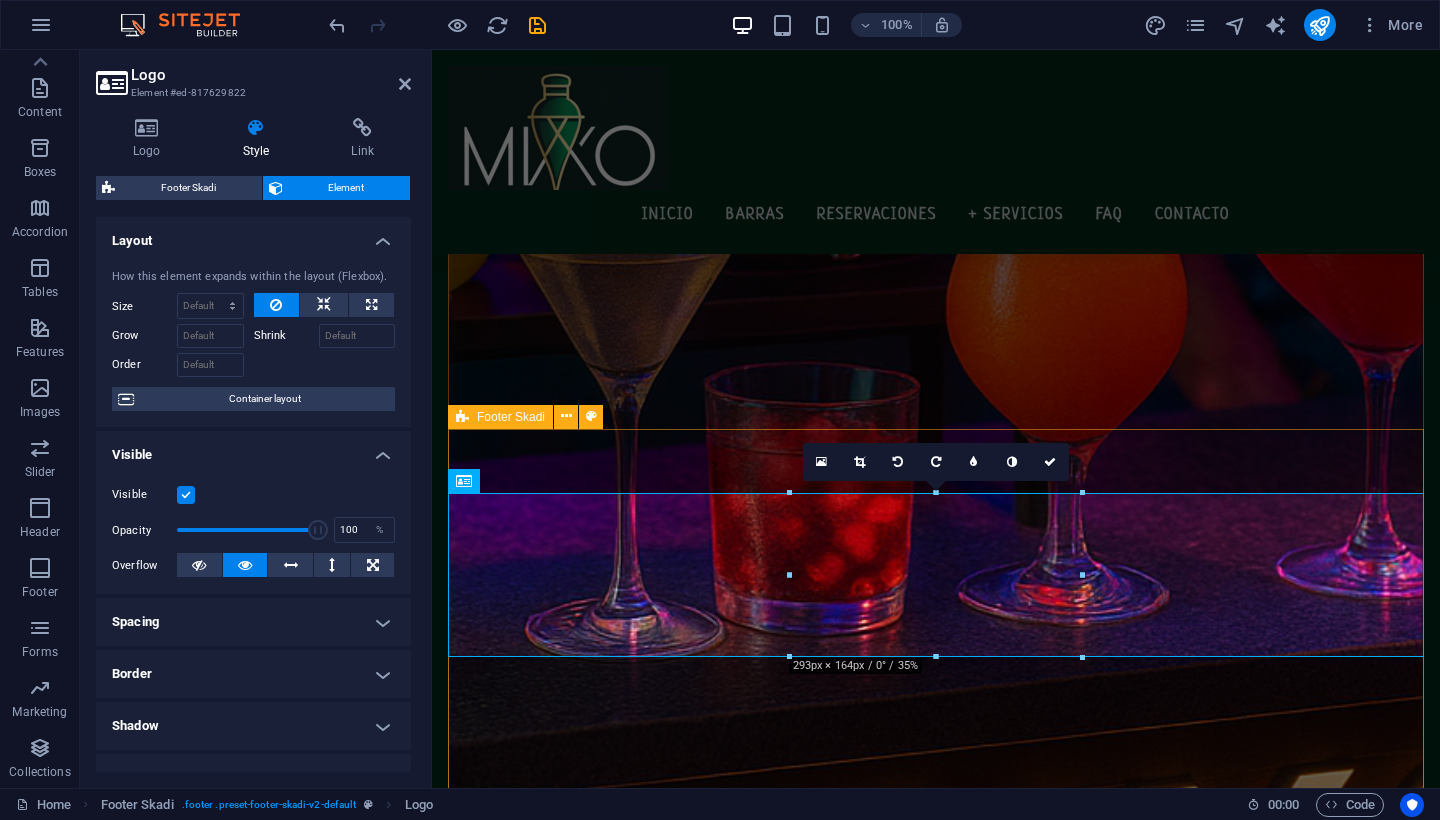 click on "mixo@teamtravelmexico.com.mx  | Puerto Vallarta & Riviera Nayarit |  Términos&Condiciones Book now" at bounding box center (936, 1995) 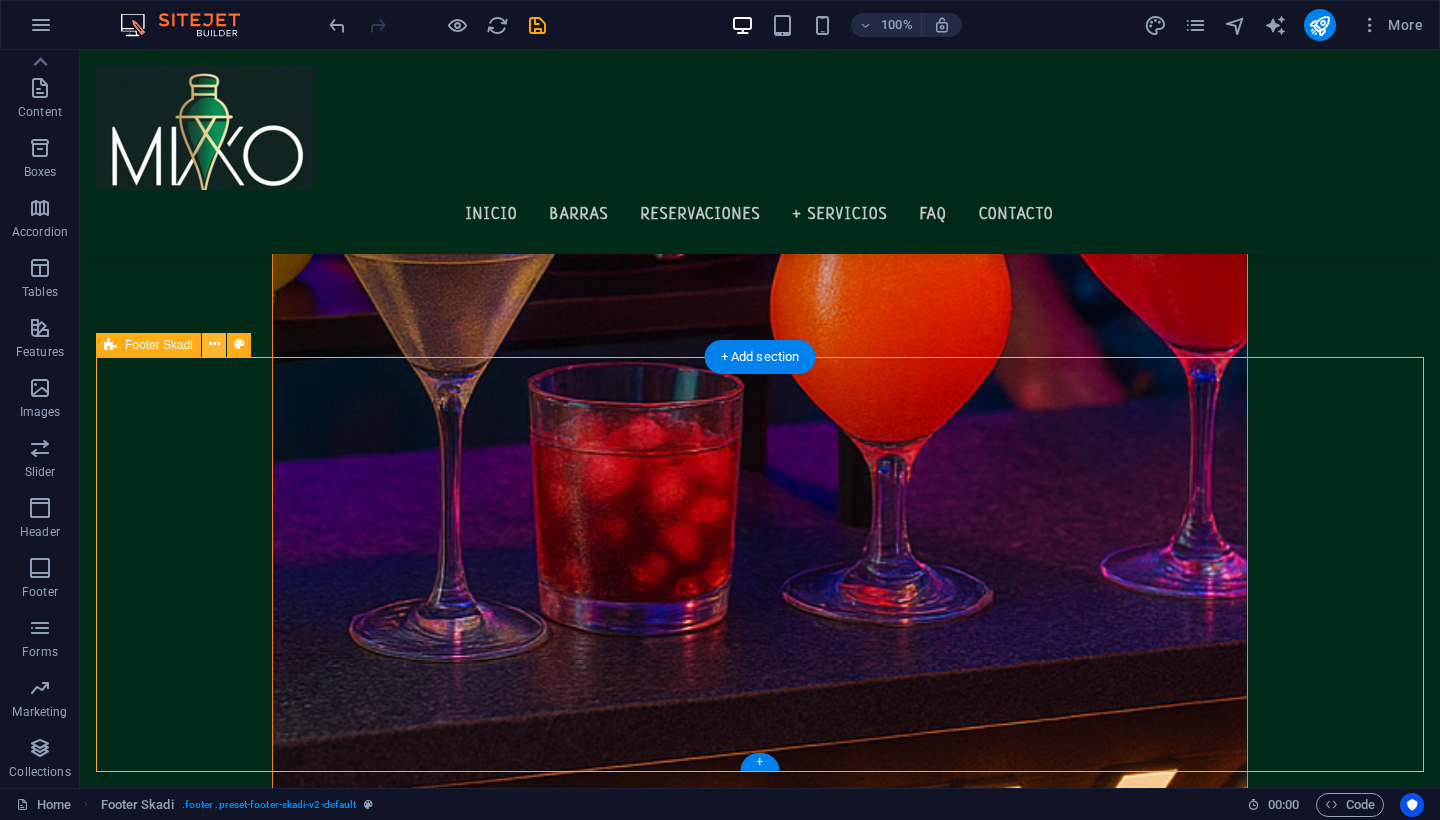 click at bounding box center (214, 344) 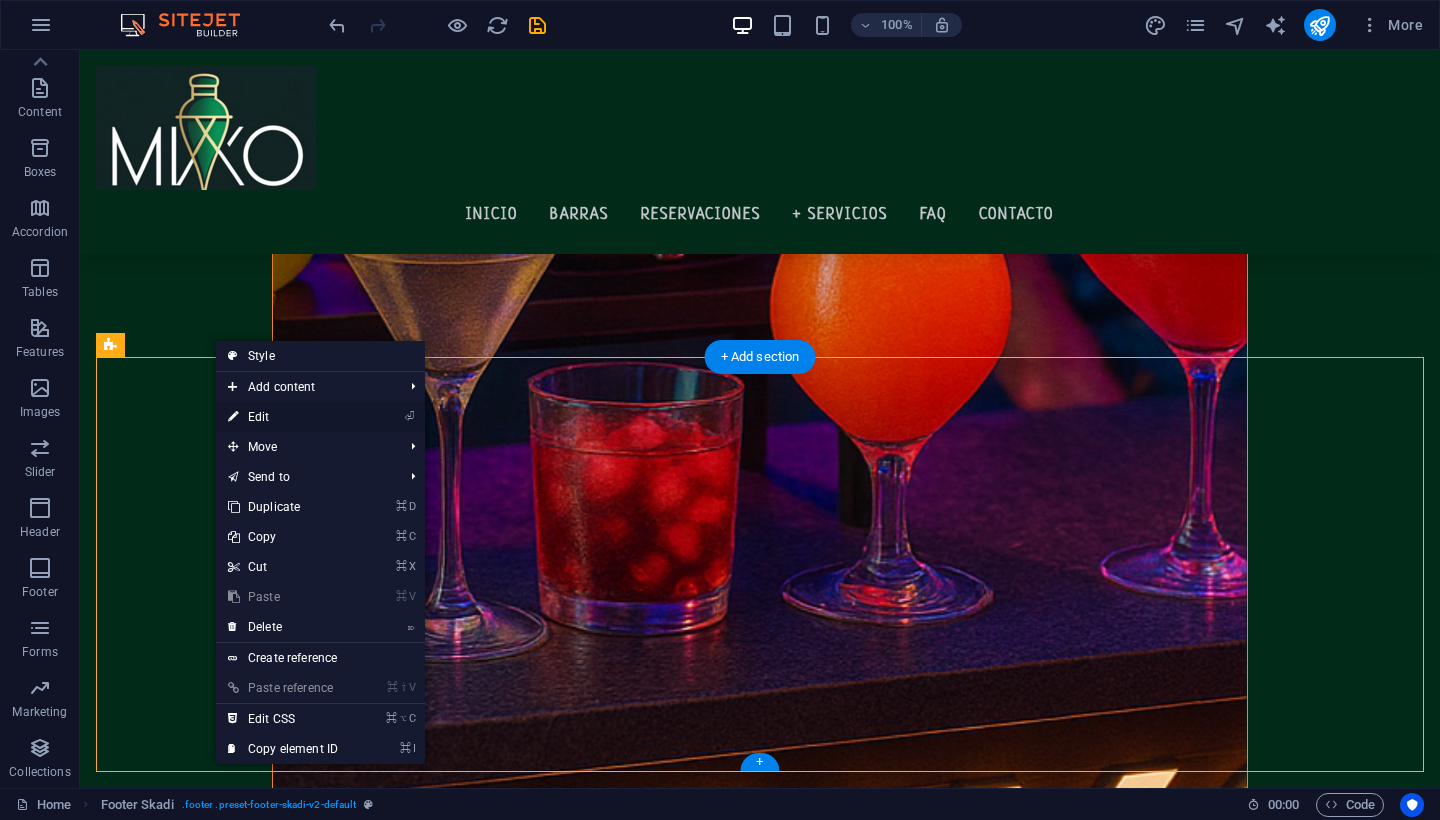click on "⏎  Edit" at bounding box center [283, 417] 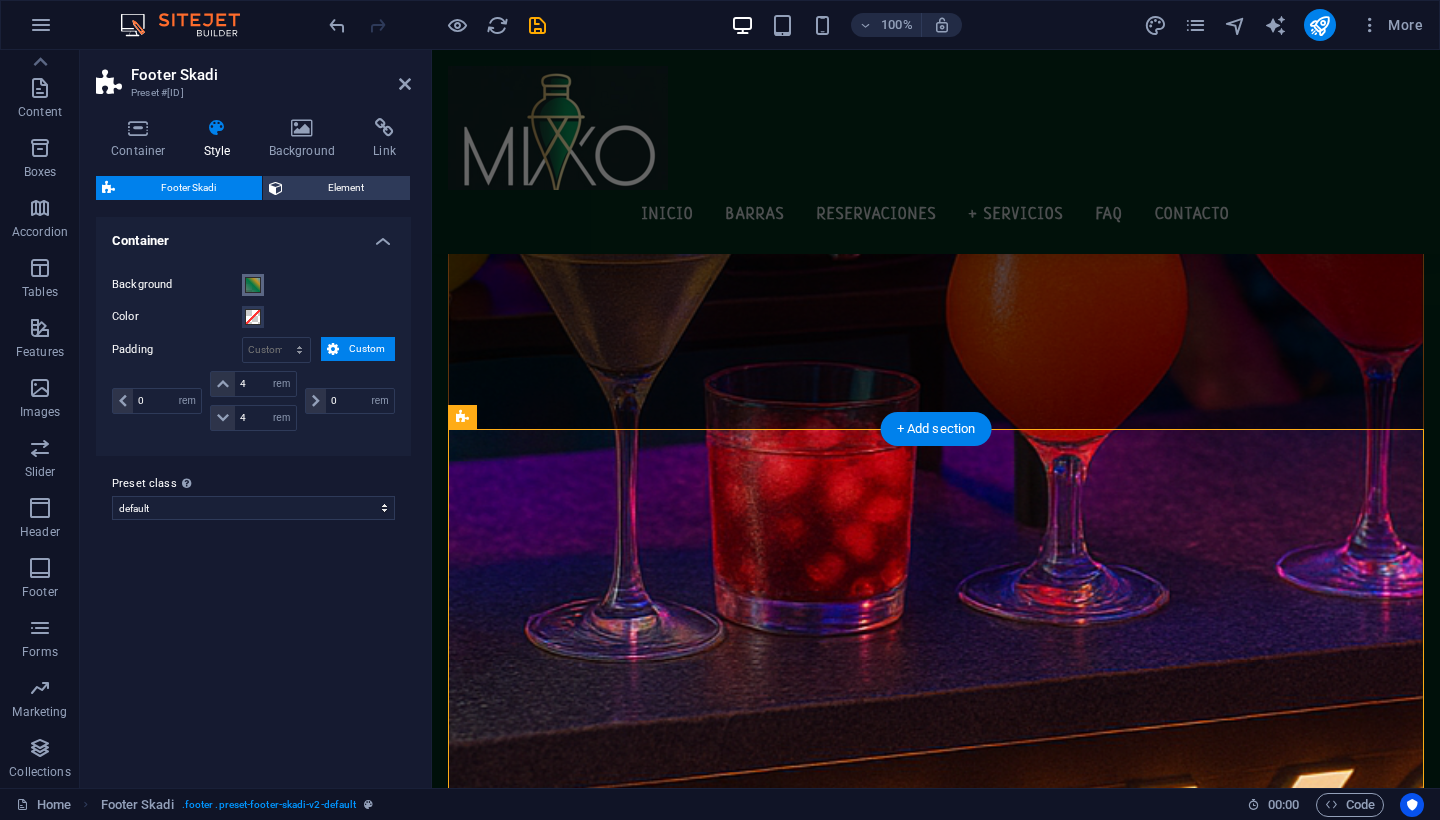 click at bounding box center [253, 285] 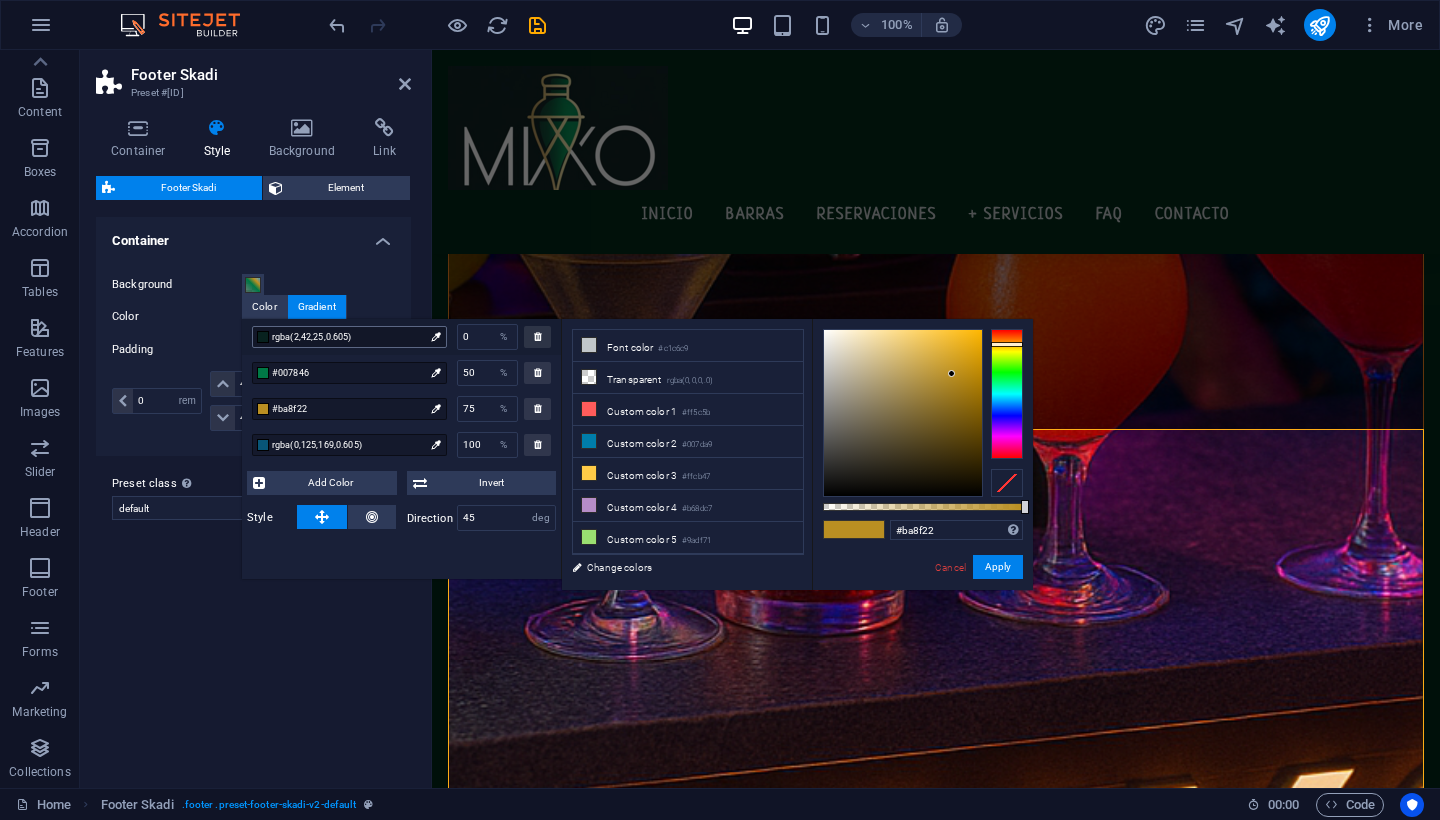 click at bounding box center (435, 336) 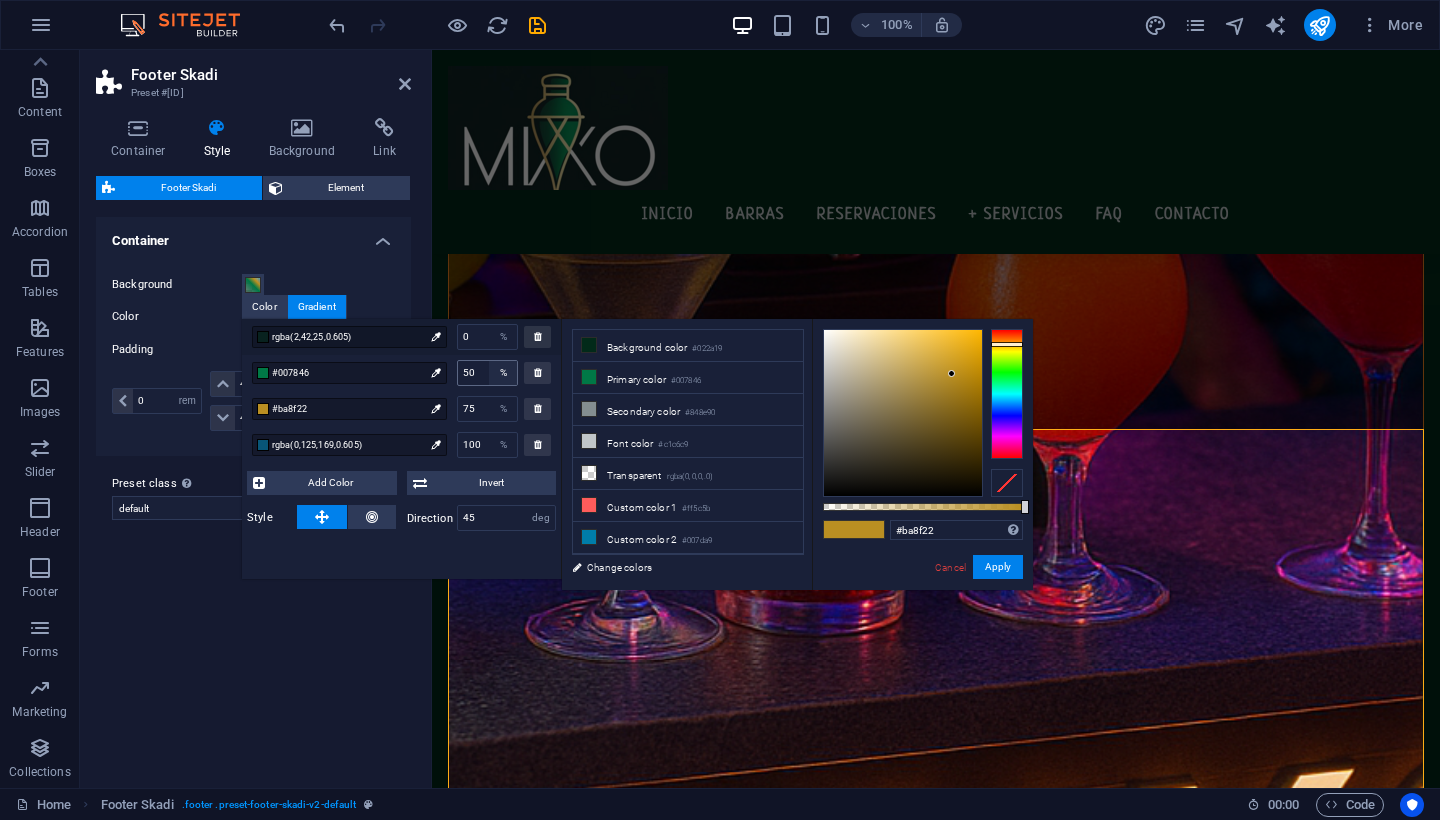 scroll, scrollTop: 0, scrollLeft: 0, axis: both 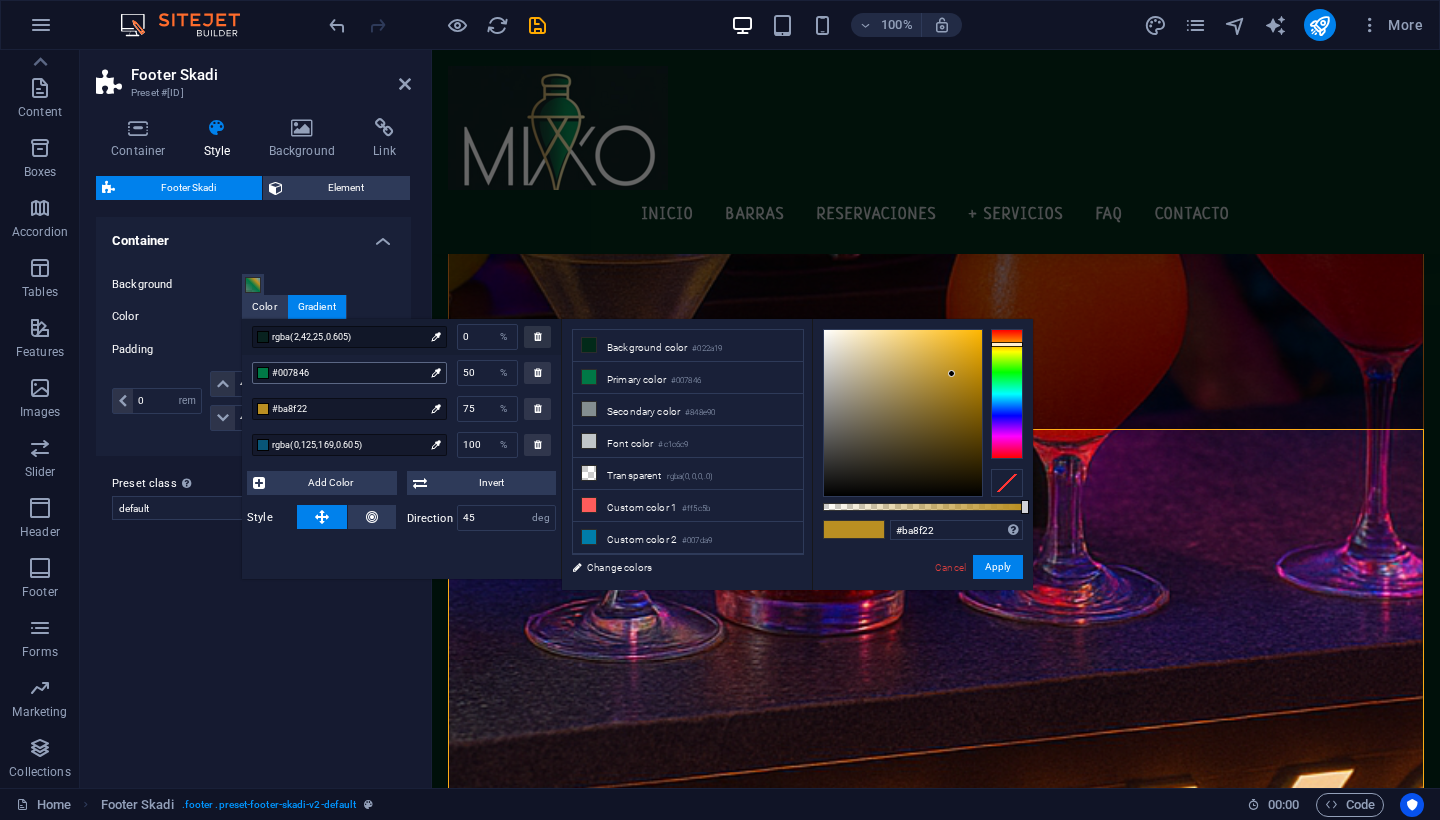 click on "#007846" at bounding box center [348, 373] 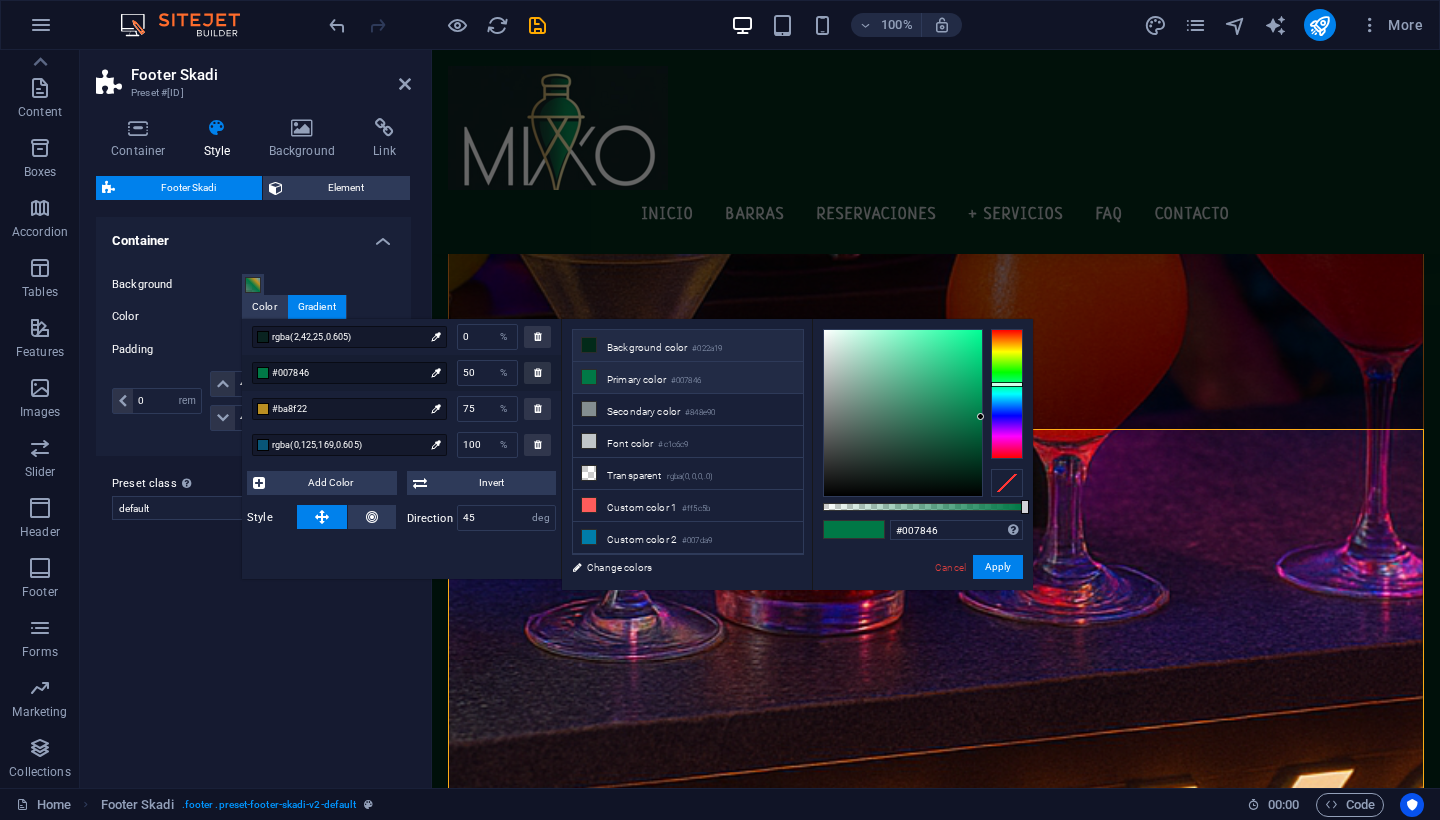 click at bounding box center [589, 345] 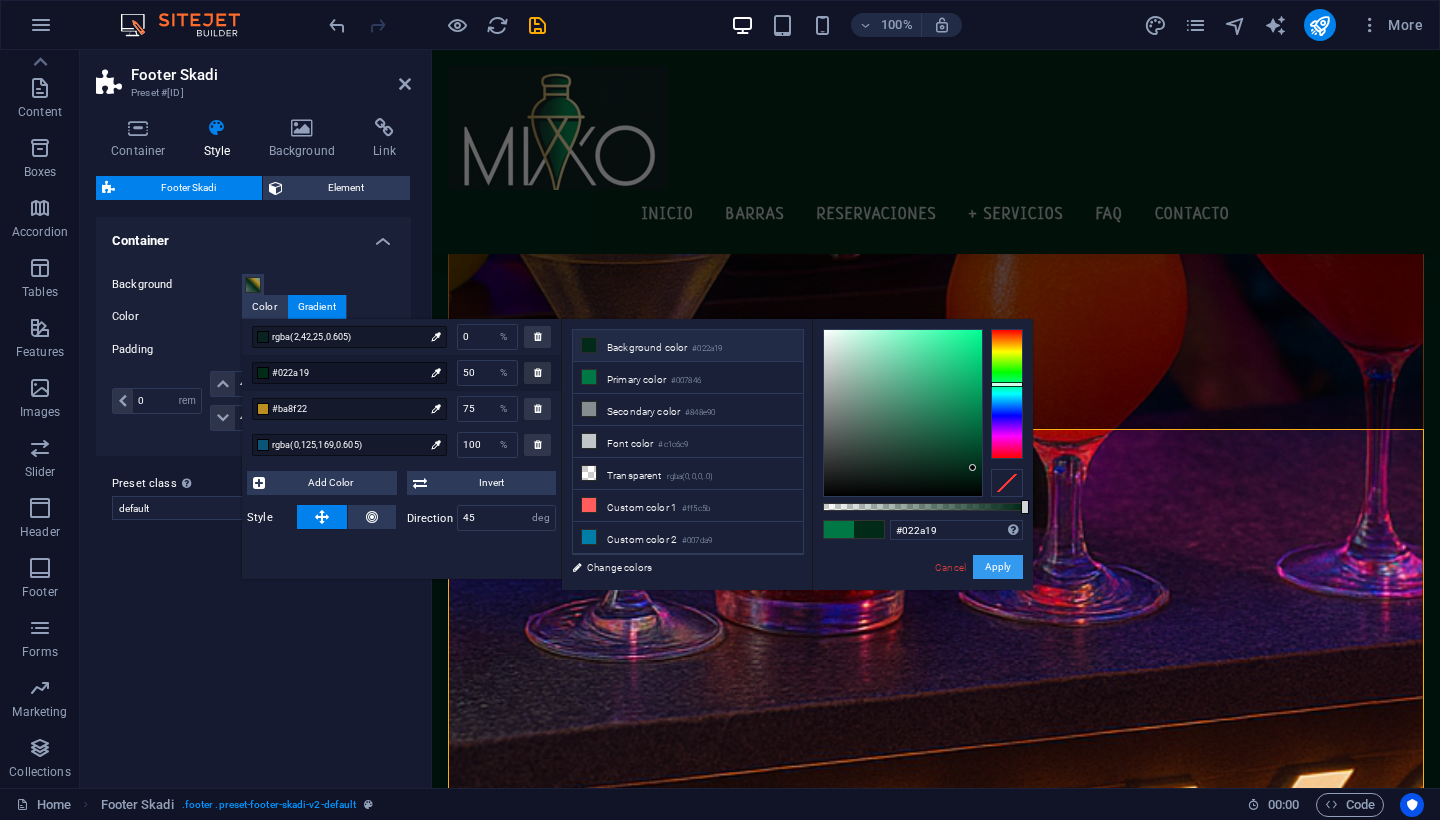 click on "Apply" at bounding box center [998, 567] 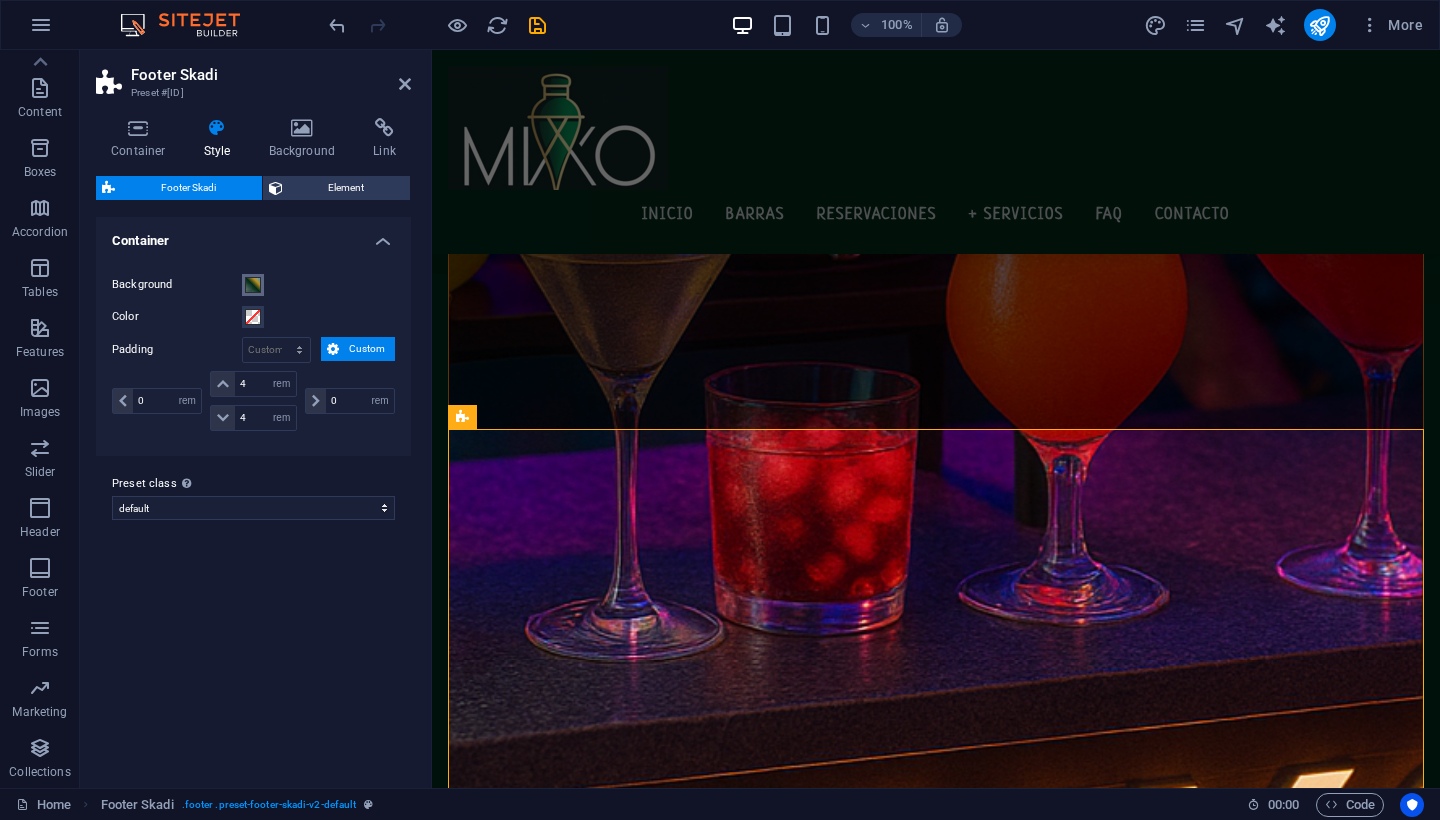 click at bounding box center (253, 285) 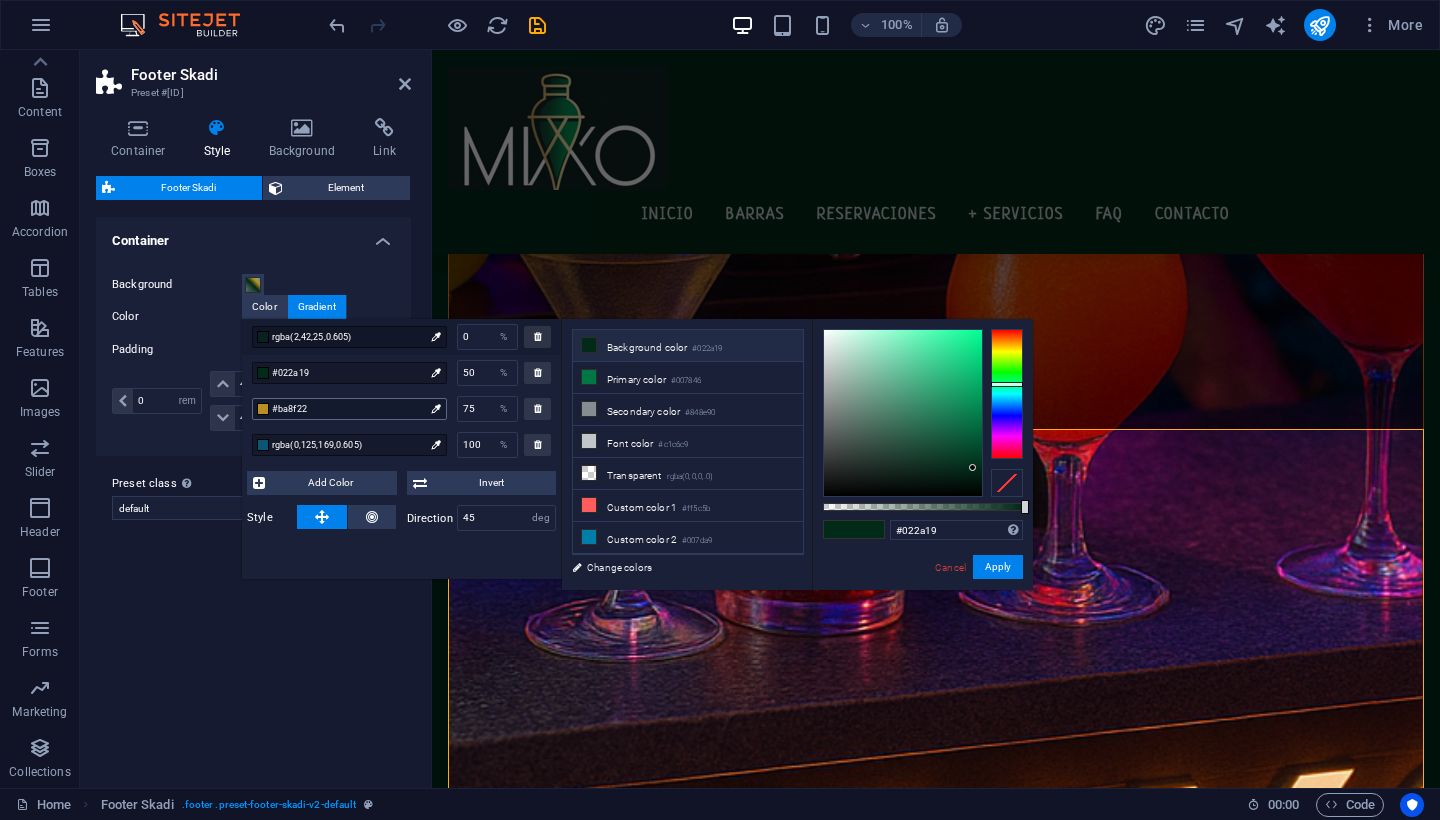 click on "#ba8f22" at bounding box center [348, 409] 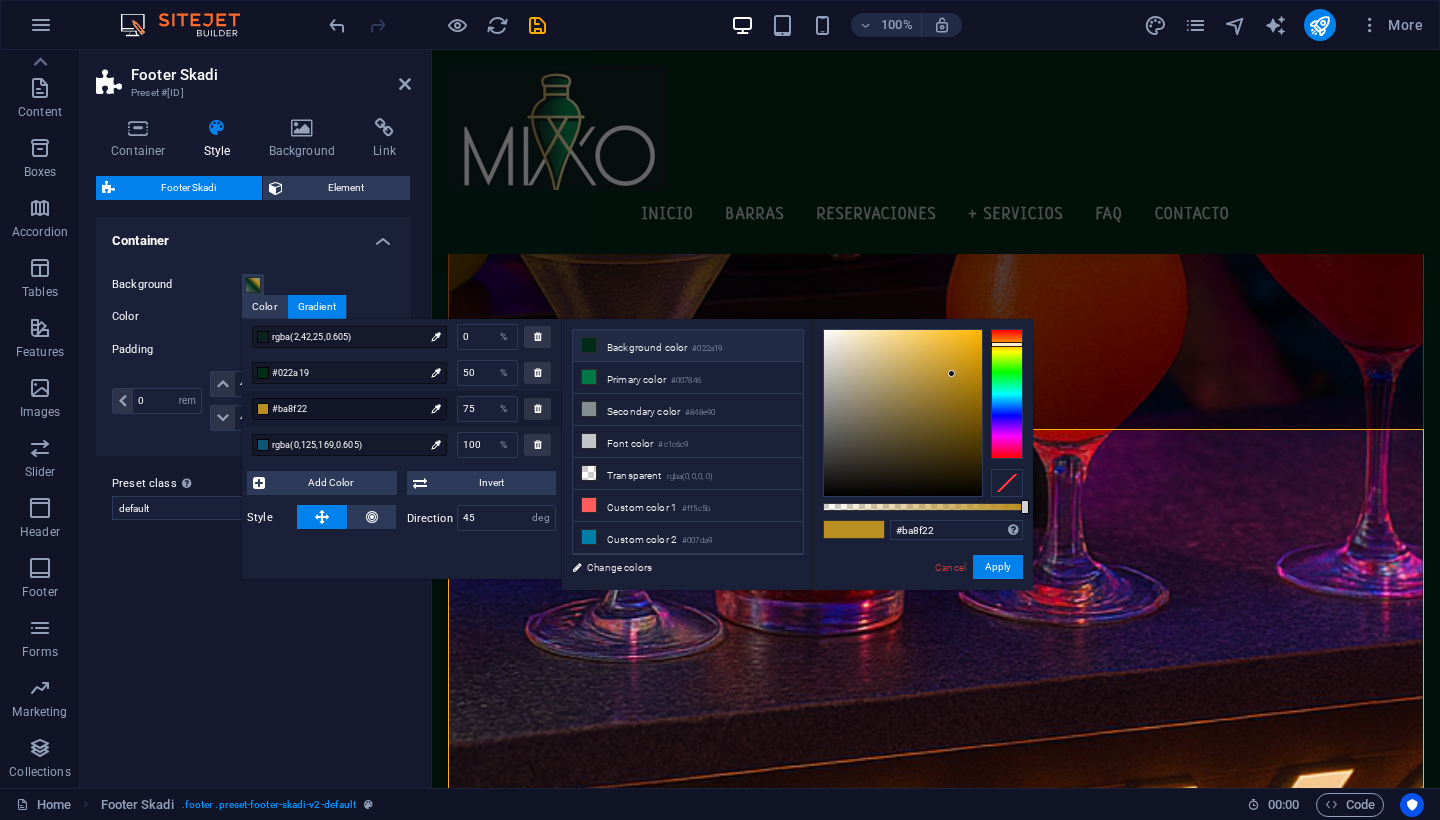 click on "Background color
#022a19" at bounding box center [688, 346] 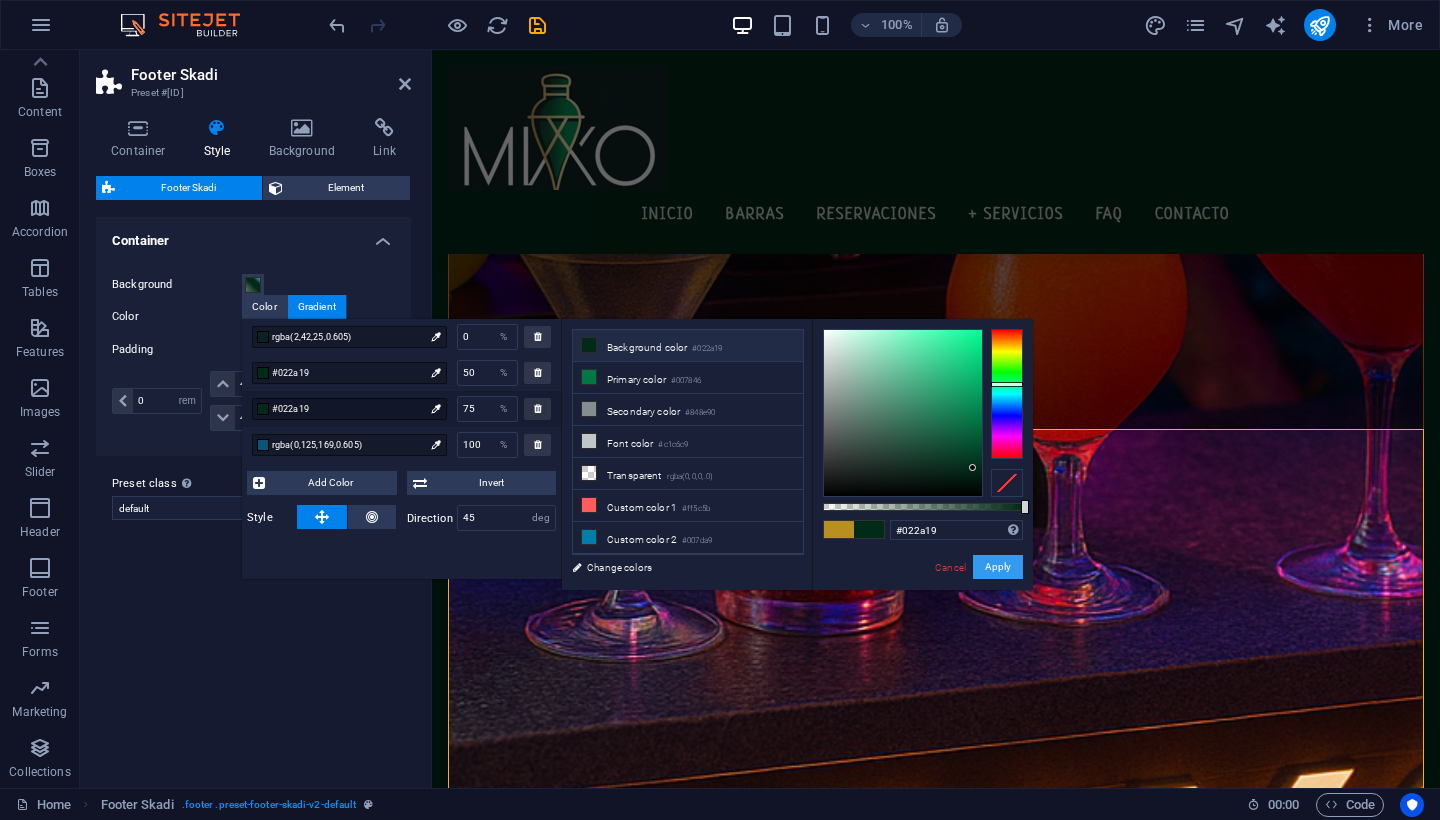 click on "Apply" at bounding box center (998, 567) 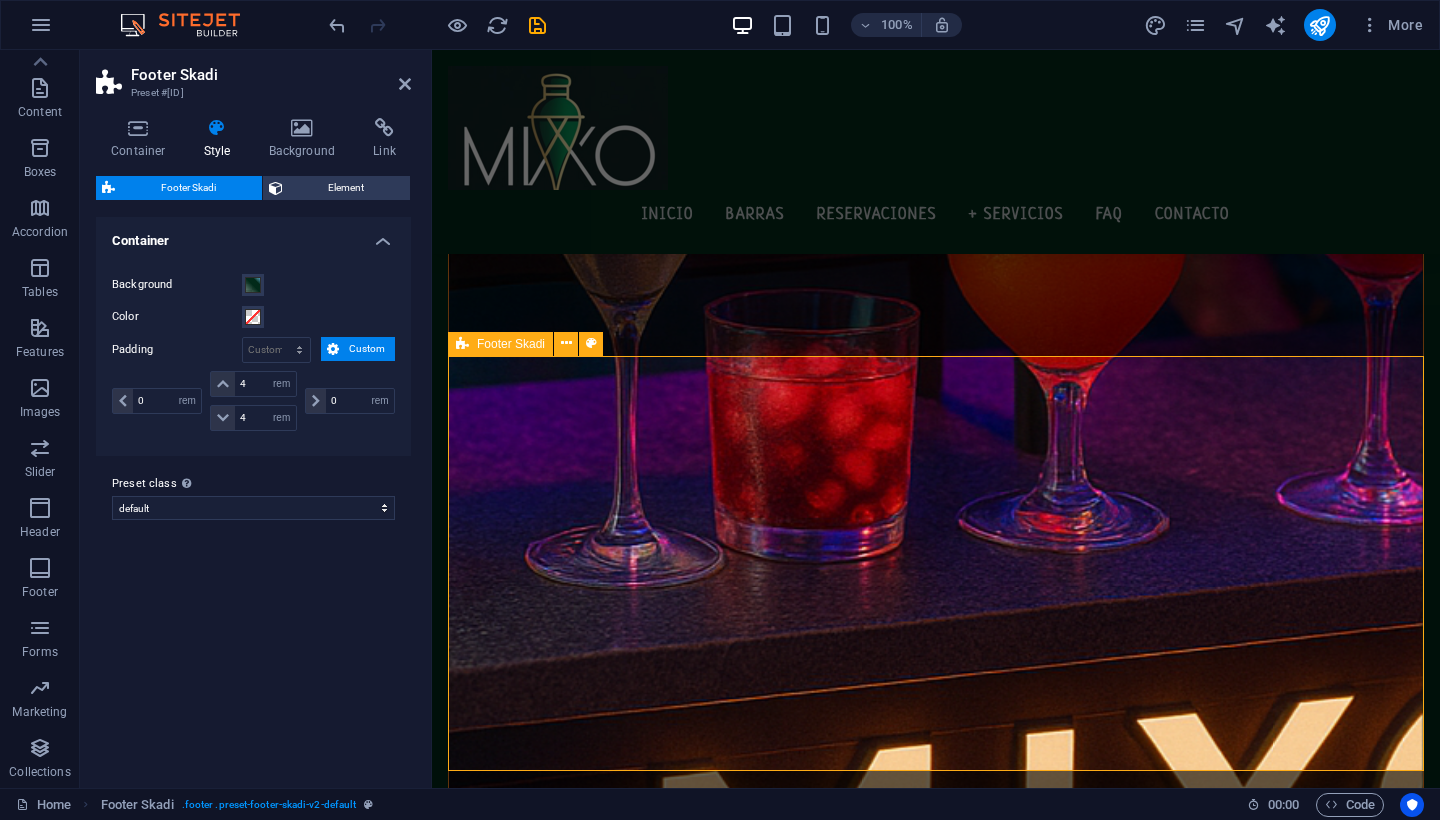 scroll, scrollTop: 2608, scrollLeft: 0, axis: vertical 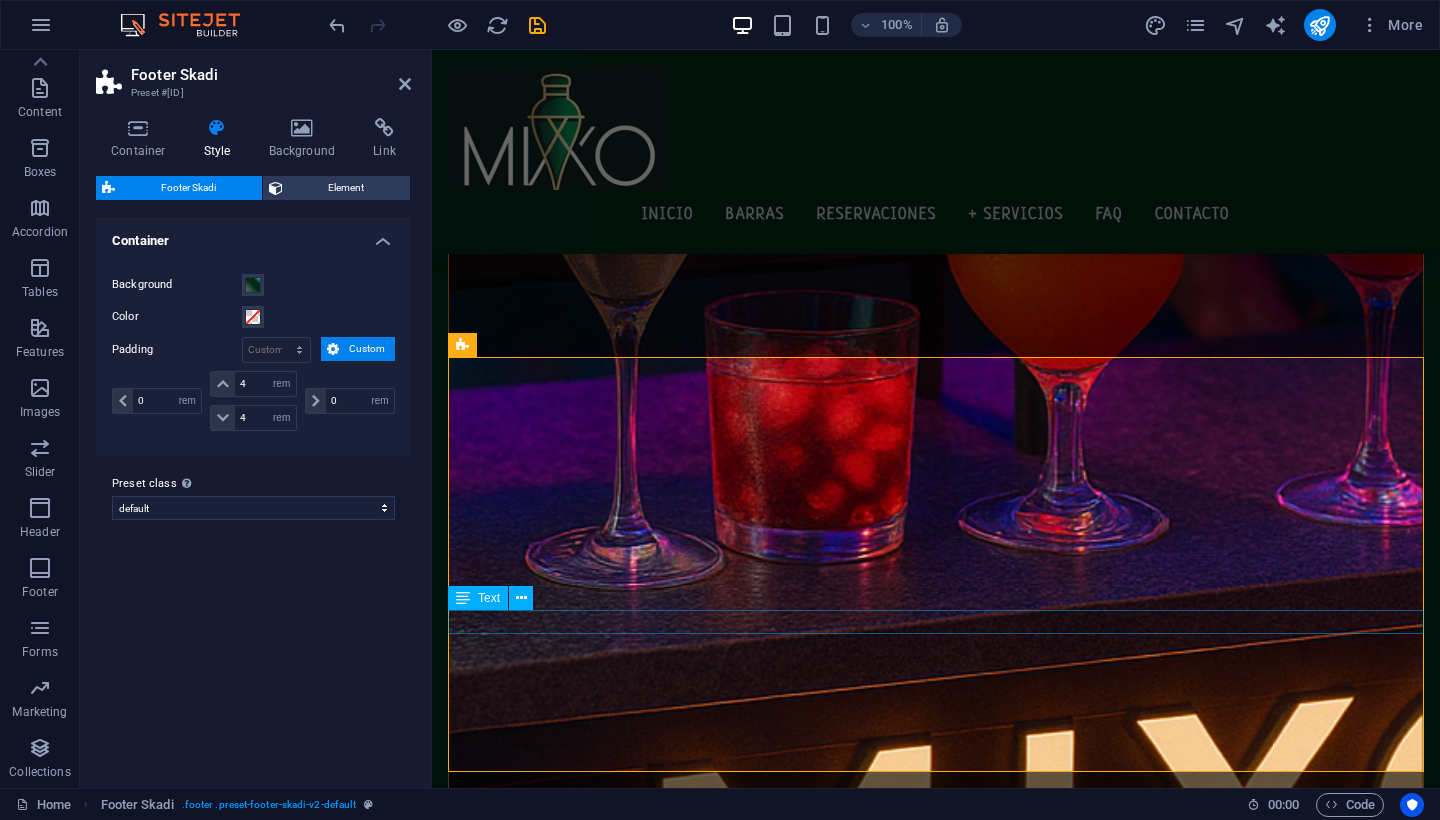 click on "mixo@teamtravelmexico.com.mx  | Puerto Vallarta & Riviera Nayarit |  Términos&Condiciones" at bounding box center (936, 1981) 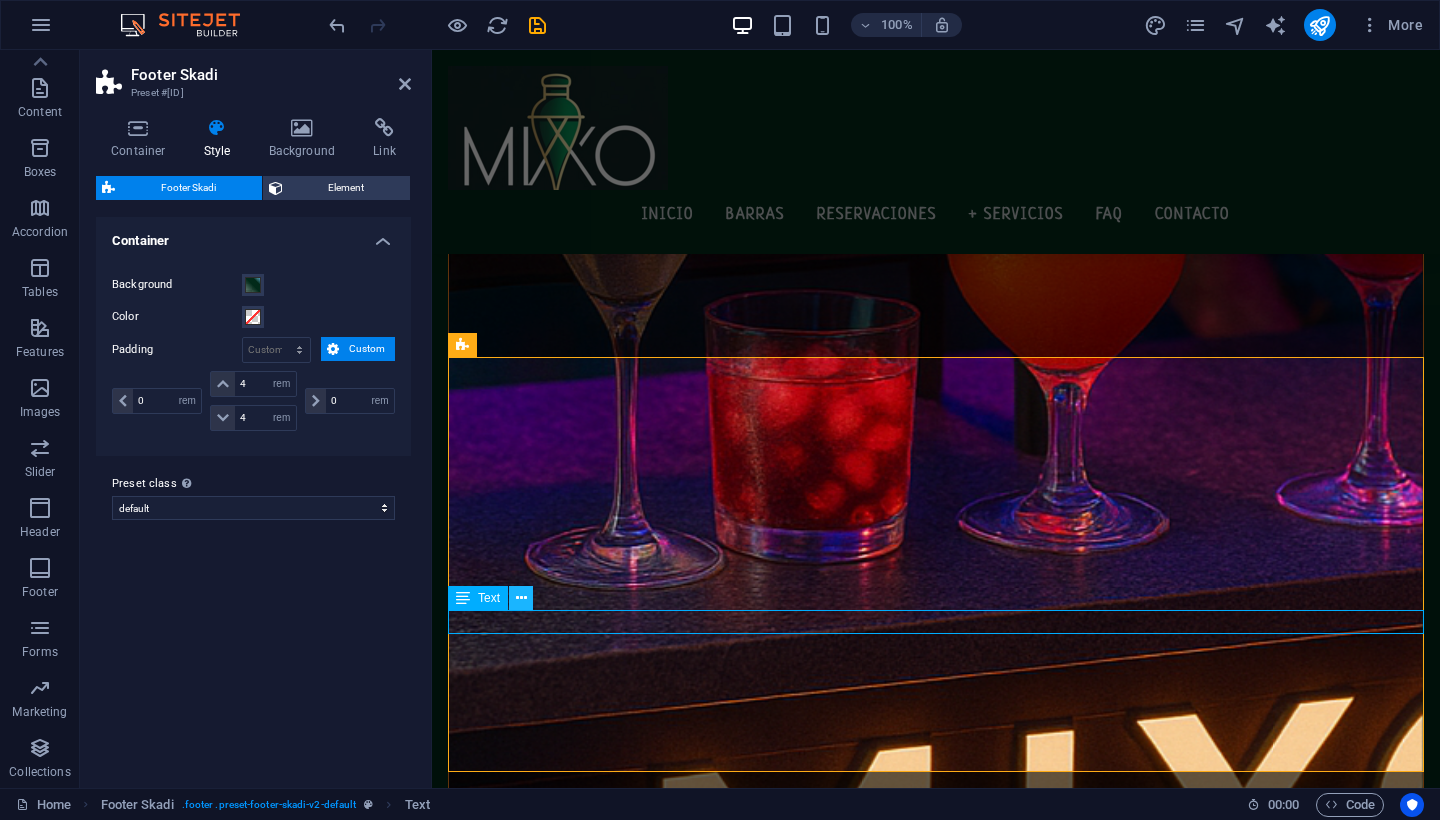click at bounding box center (521, 598) 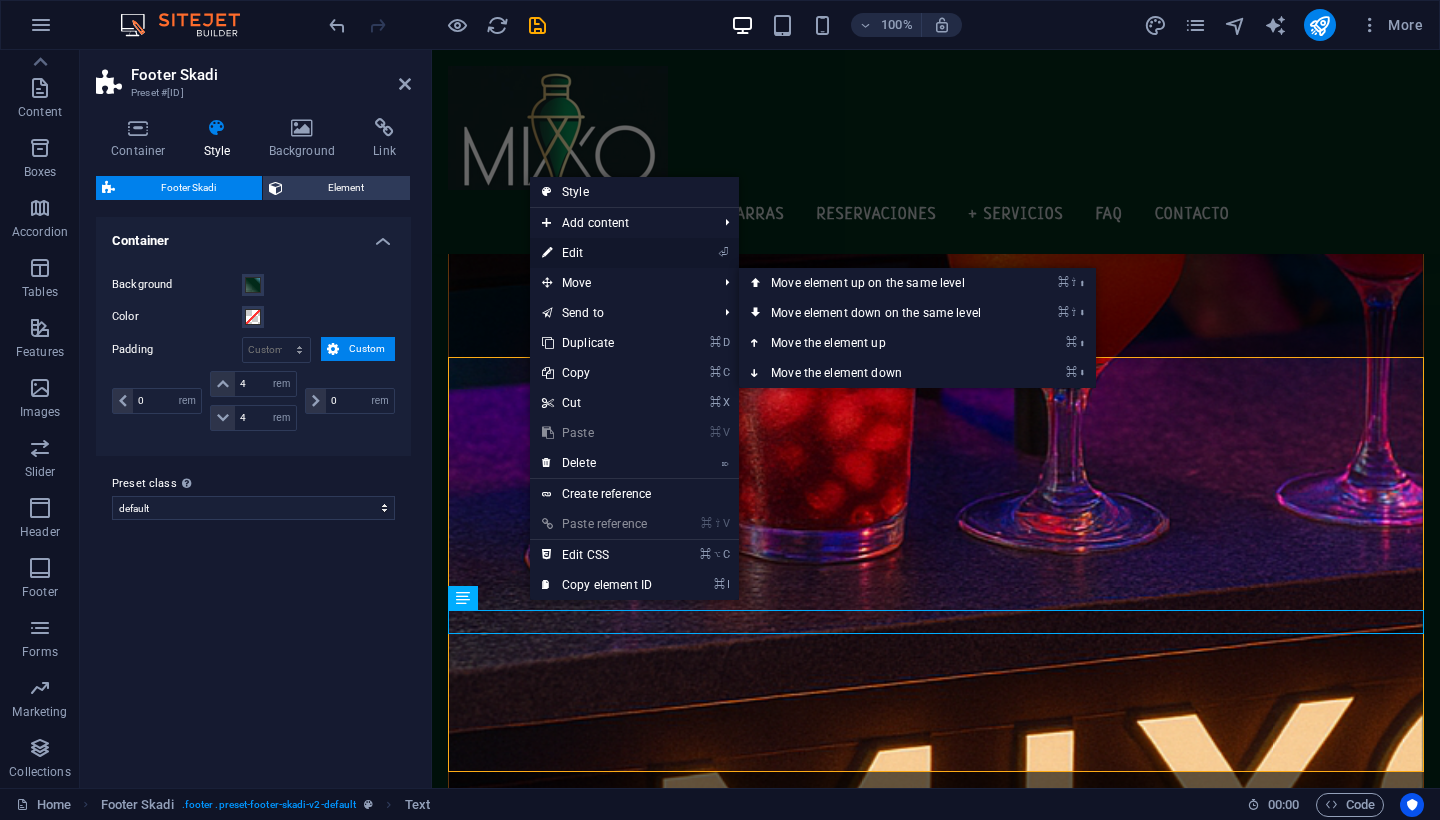 click on "⏎  Edit" at bounding box center [597, 253] 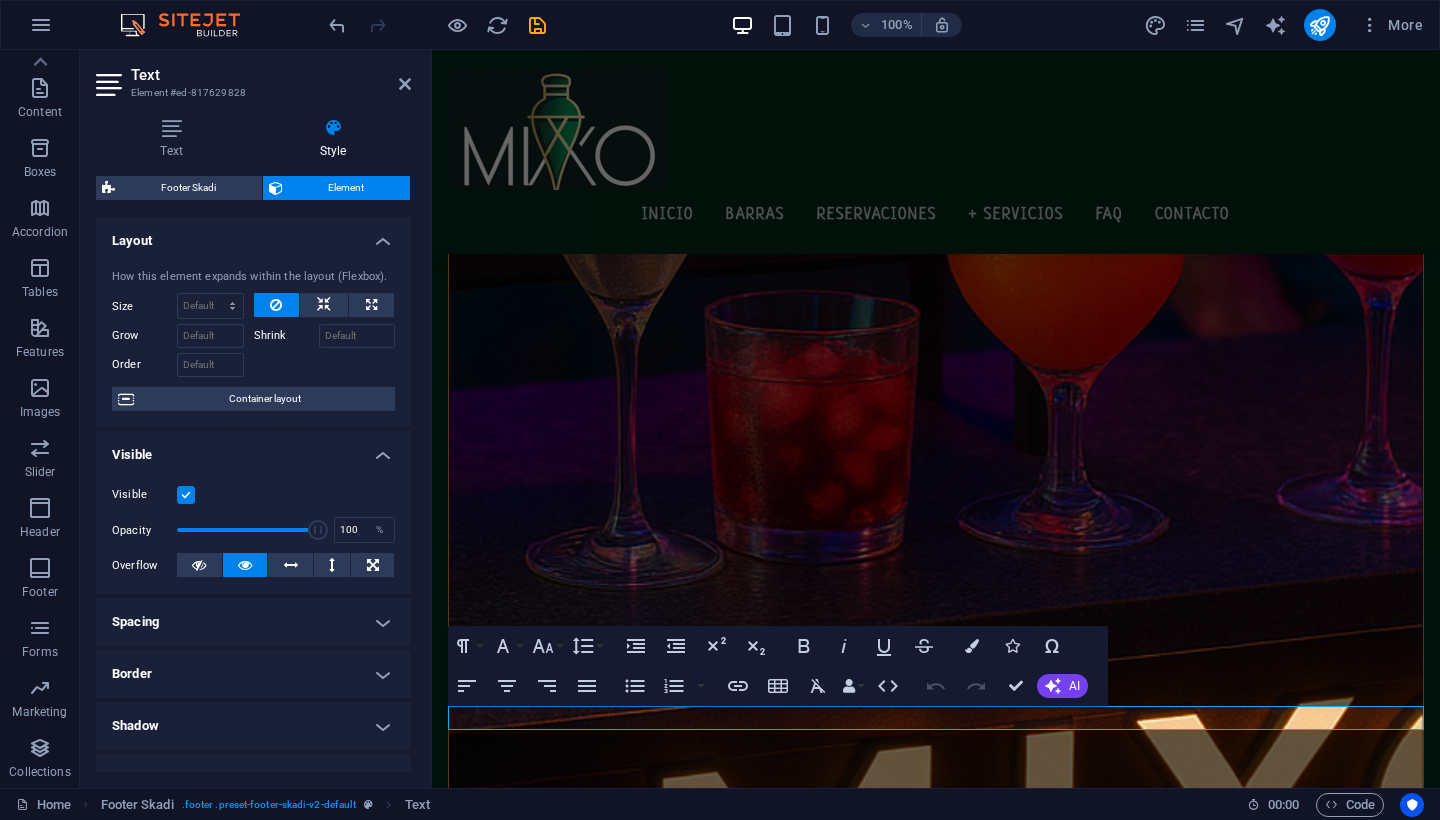 scroll, scrollTop: 2512, scrollLeft: 0, axis: vertical 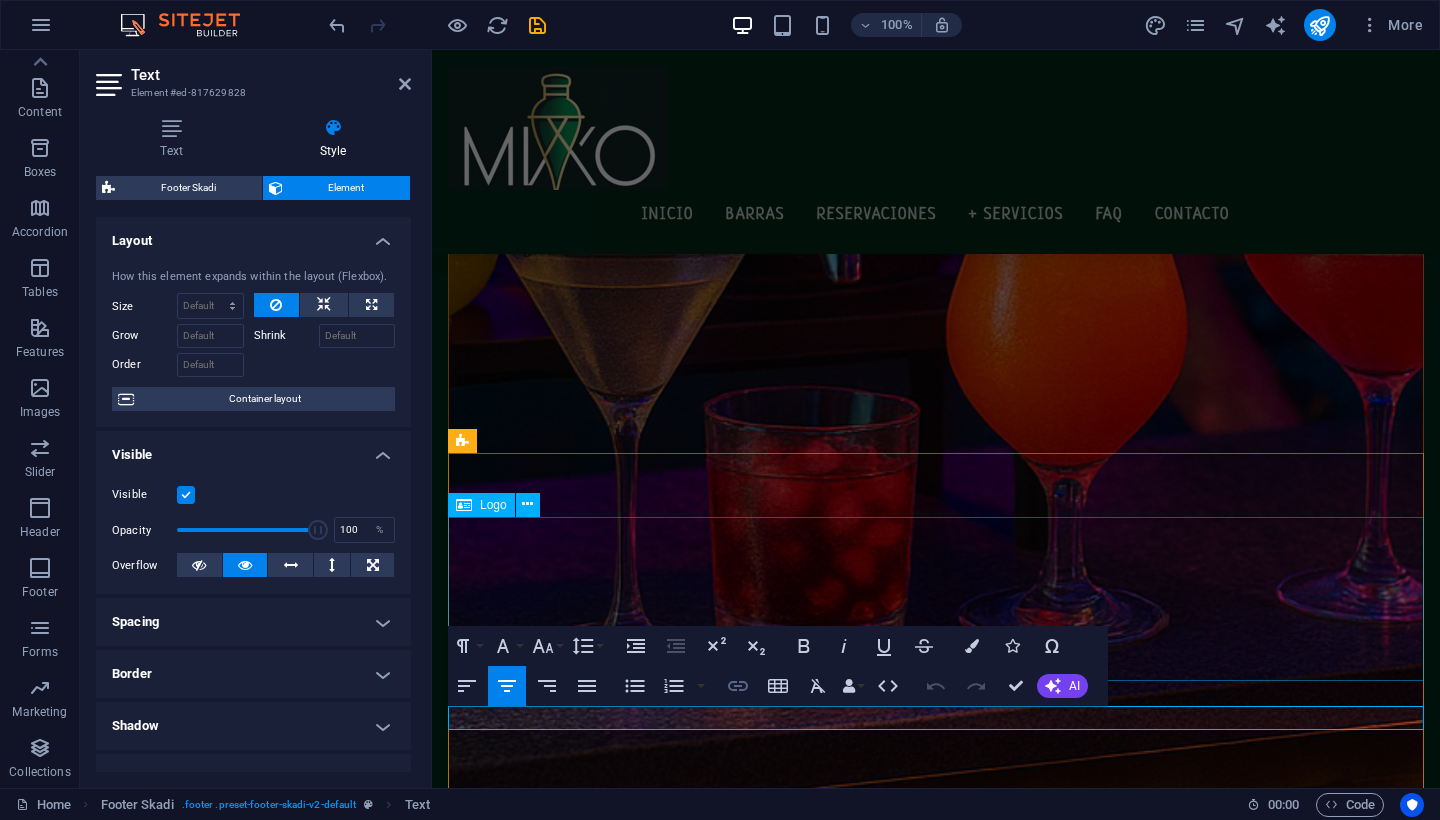 click 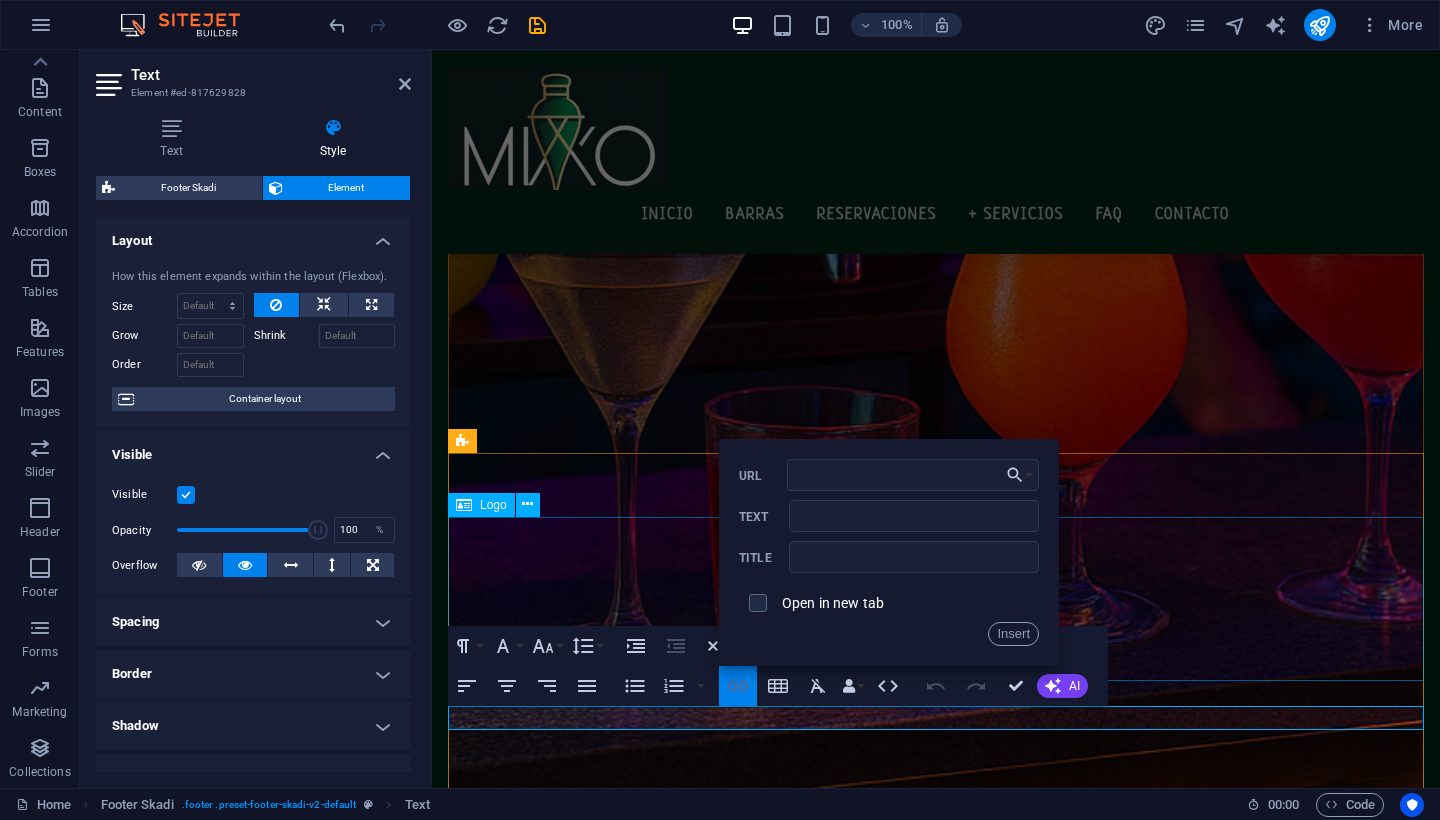 click 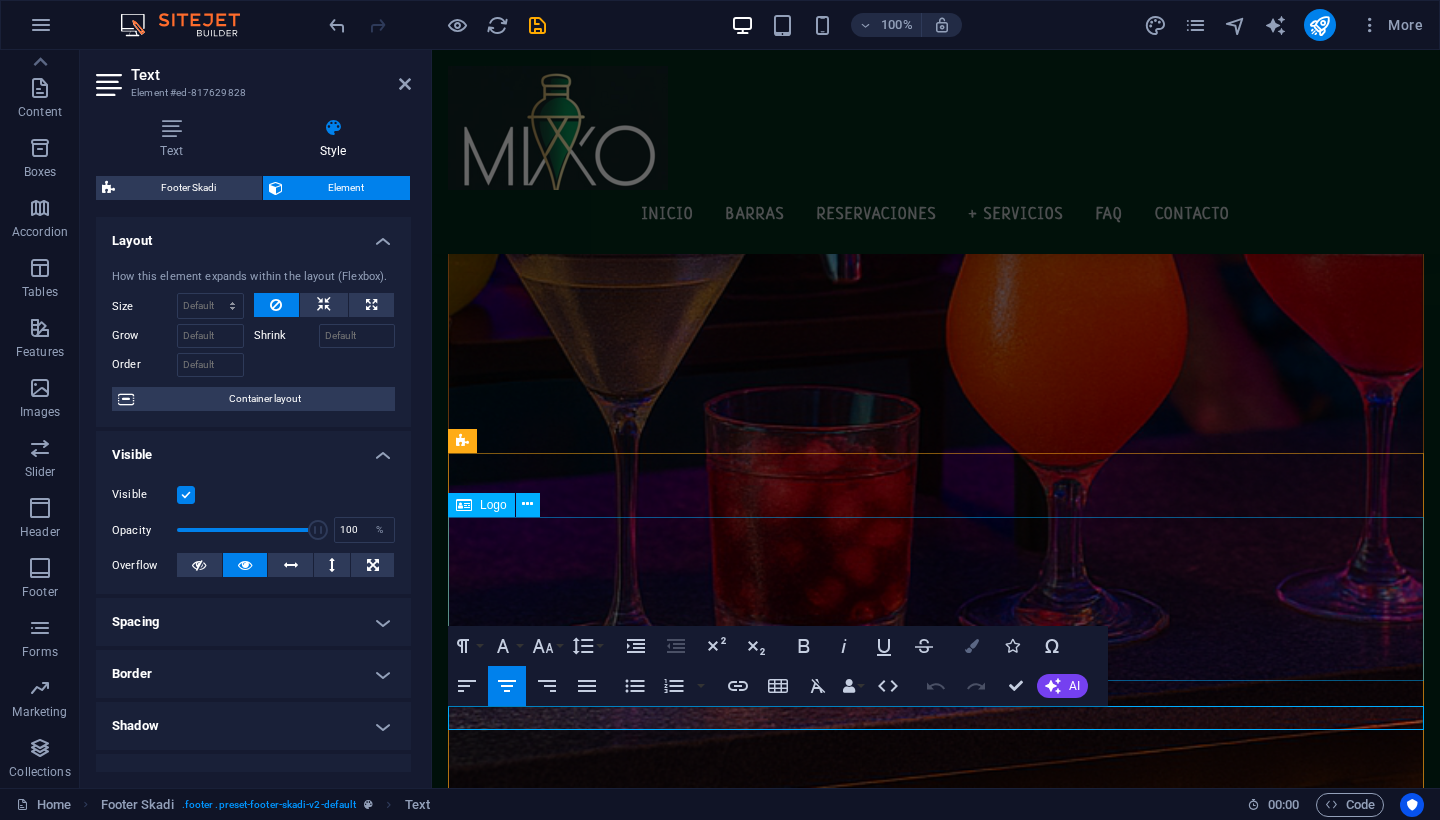 click at bounding box center (972, 646) 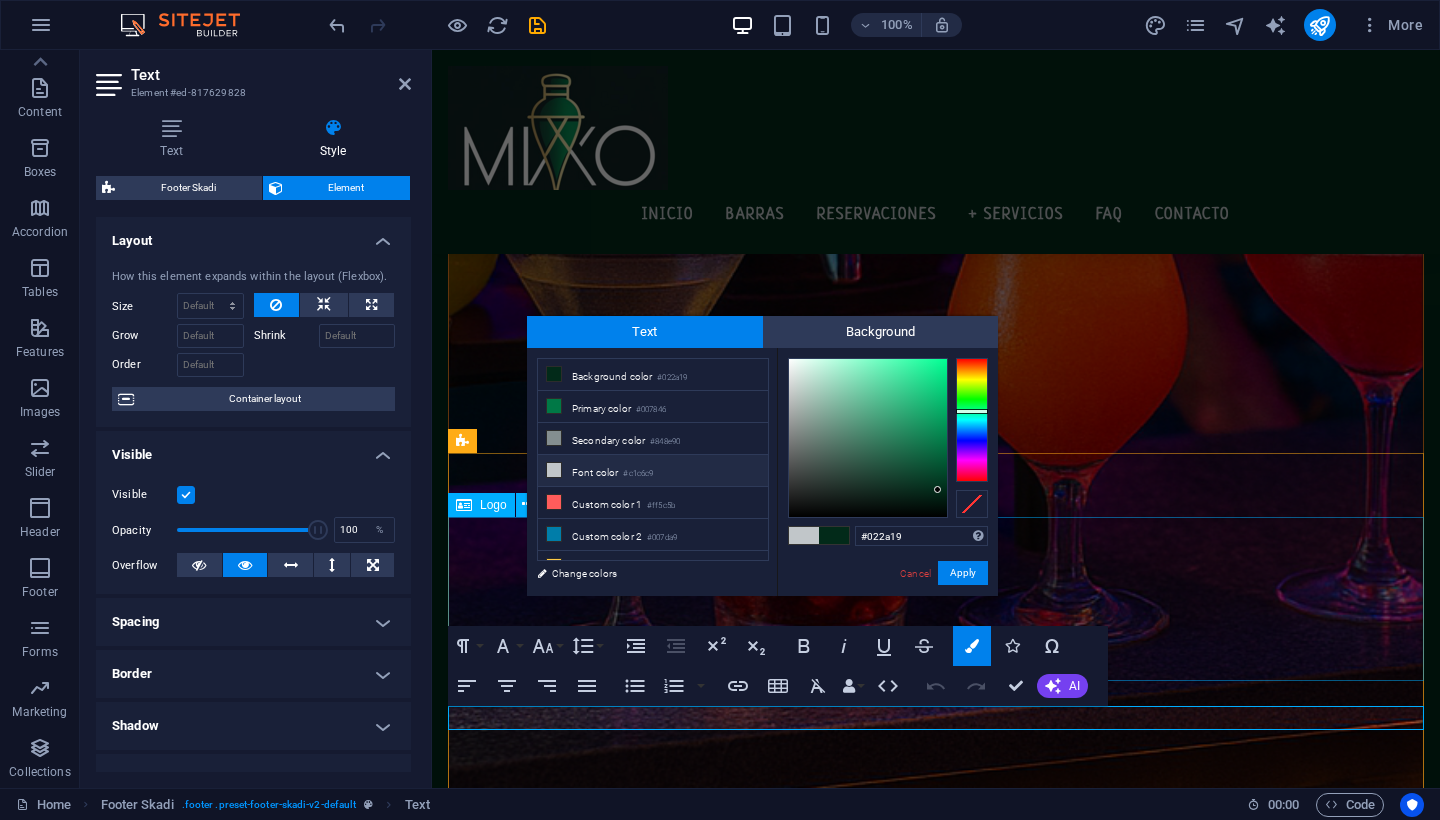 click at bounding box center (554, 470) 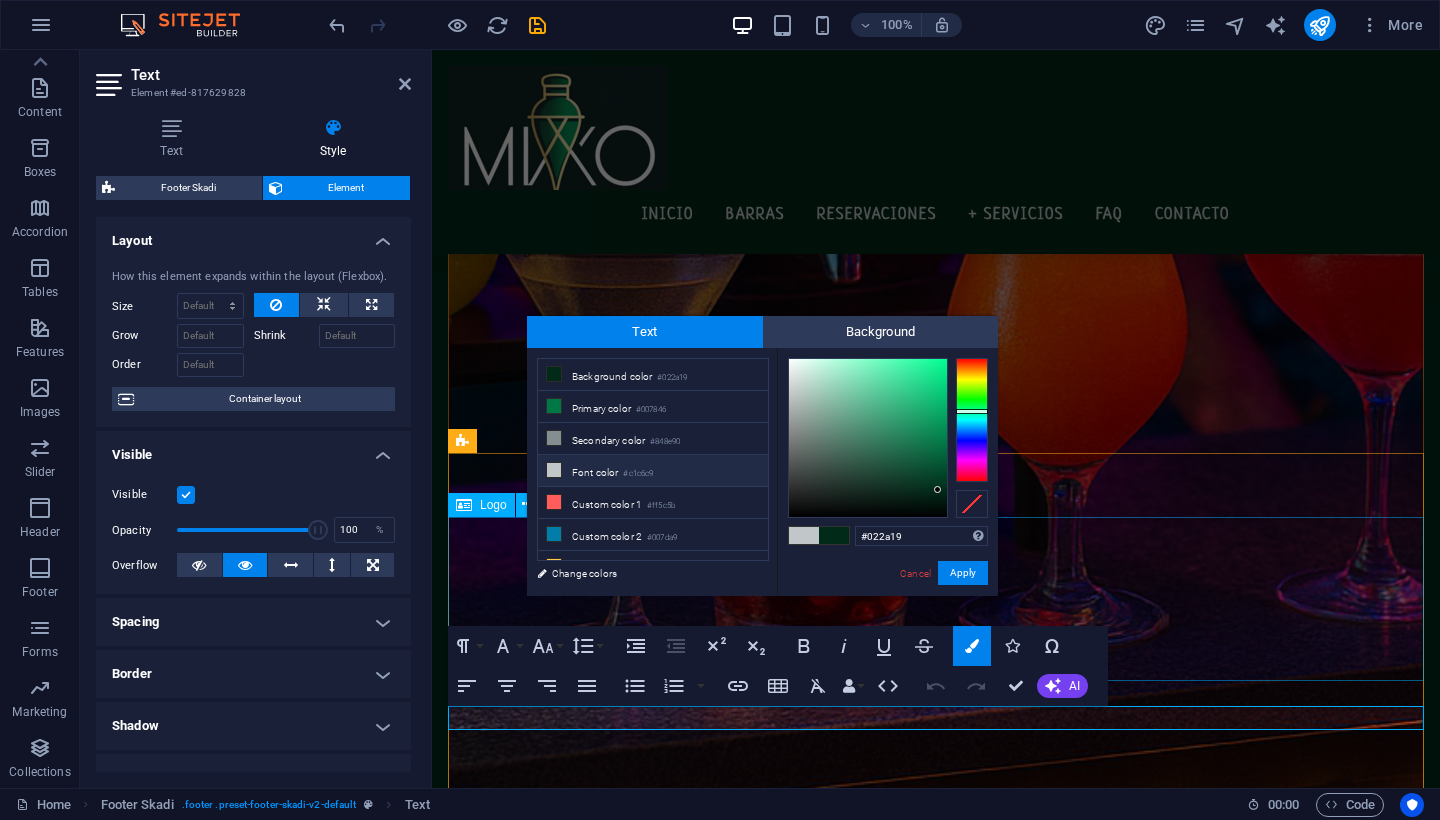type on "#c1c6c9" 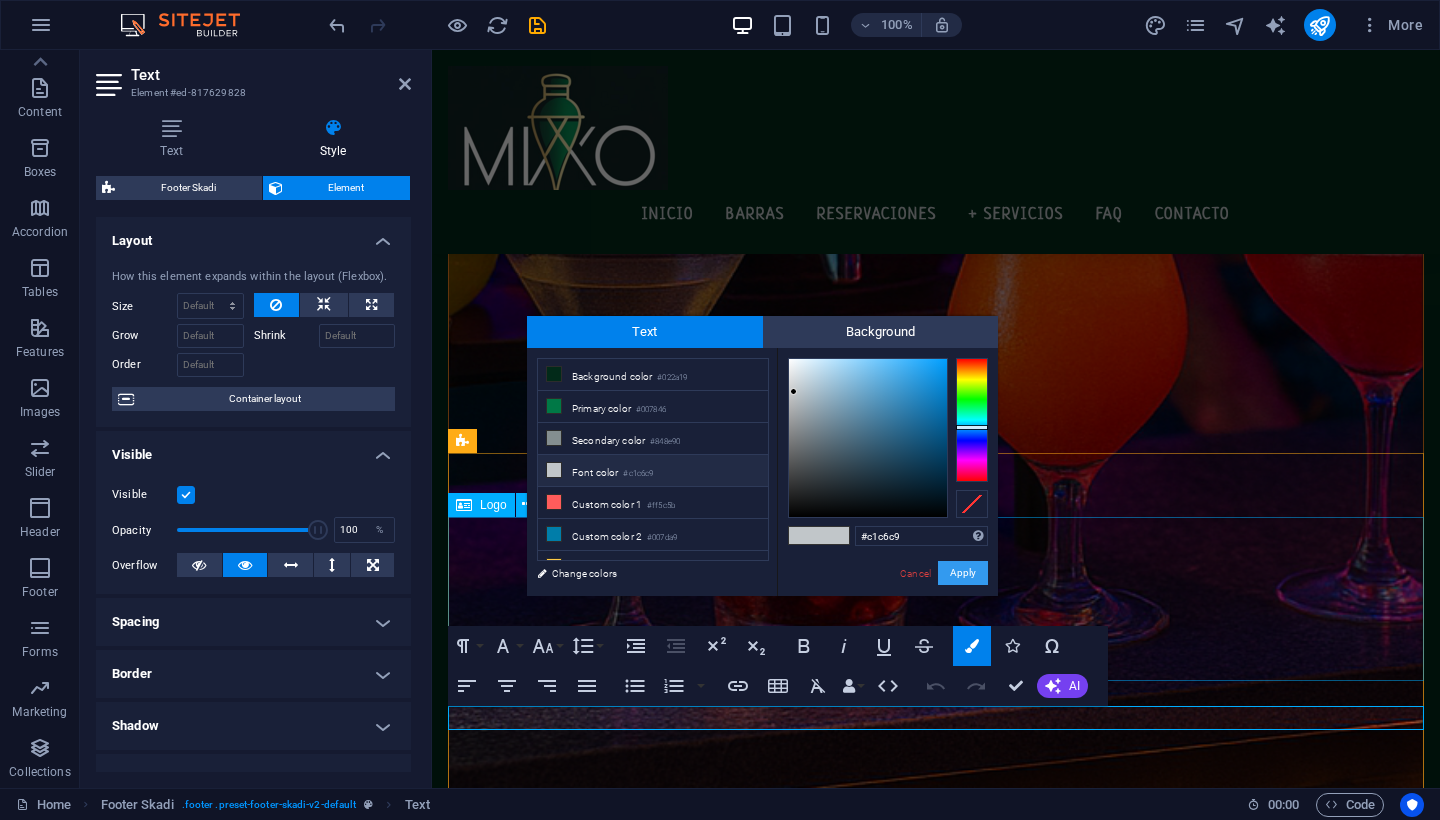 click on "Apply" at bounding box center [963, 573] 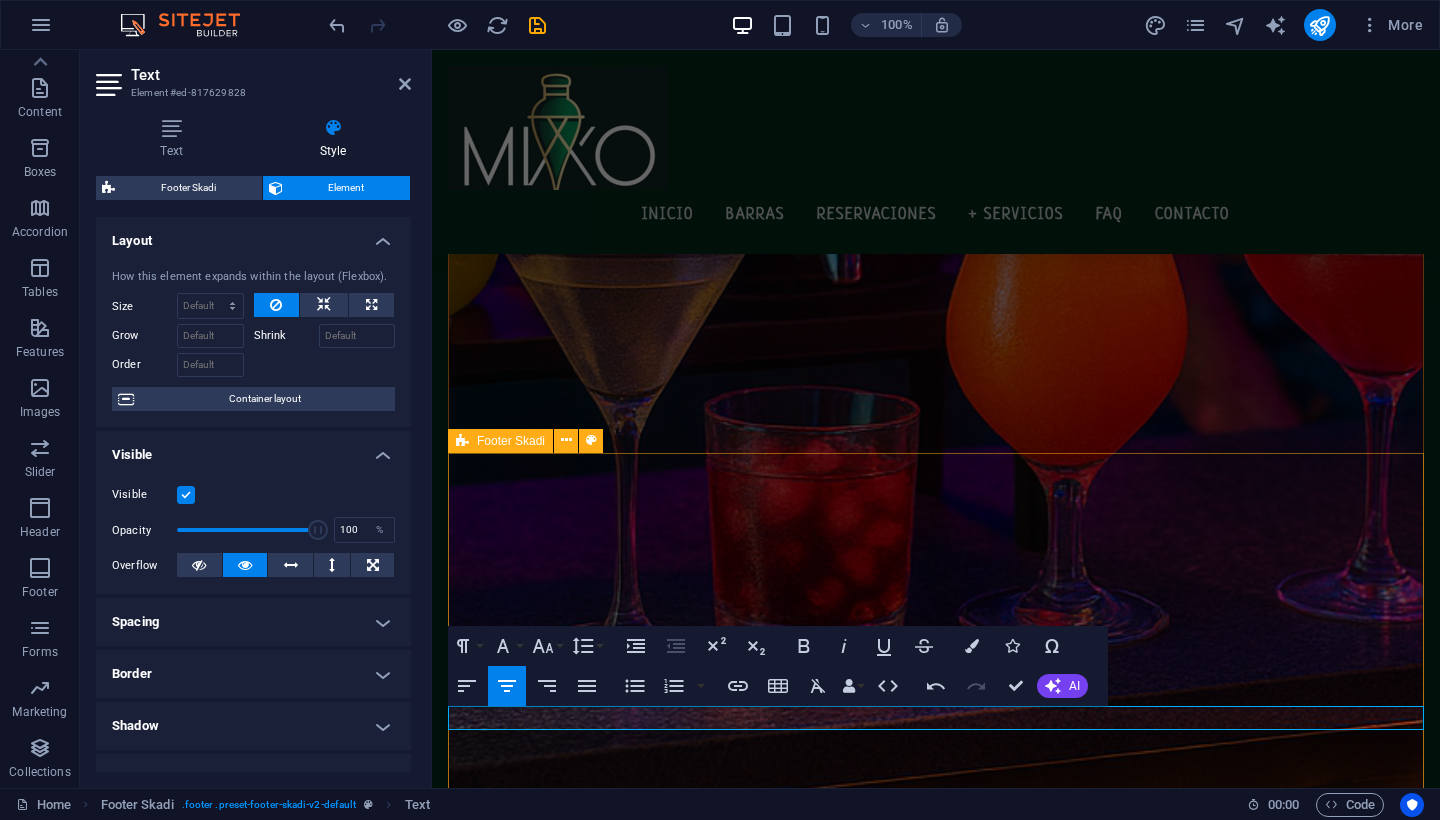 click on "mixo@teamtravelmexico.com.mx  | Puerto Vallarta & Riviera Nayarit |  Términos&Condiciones Book now" at bounding box center (936, 2019) 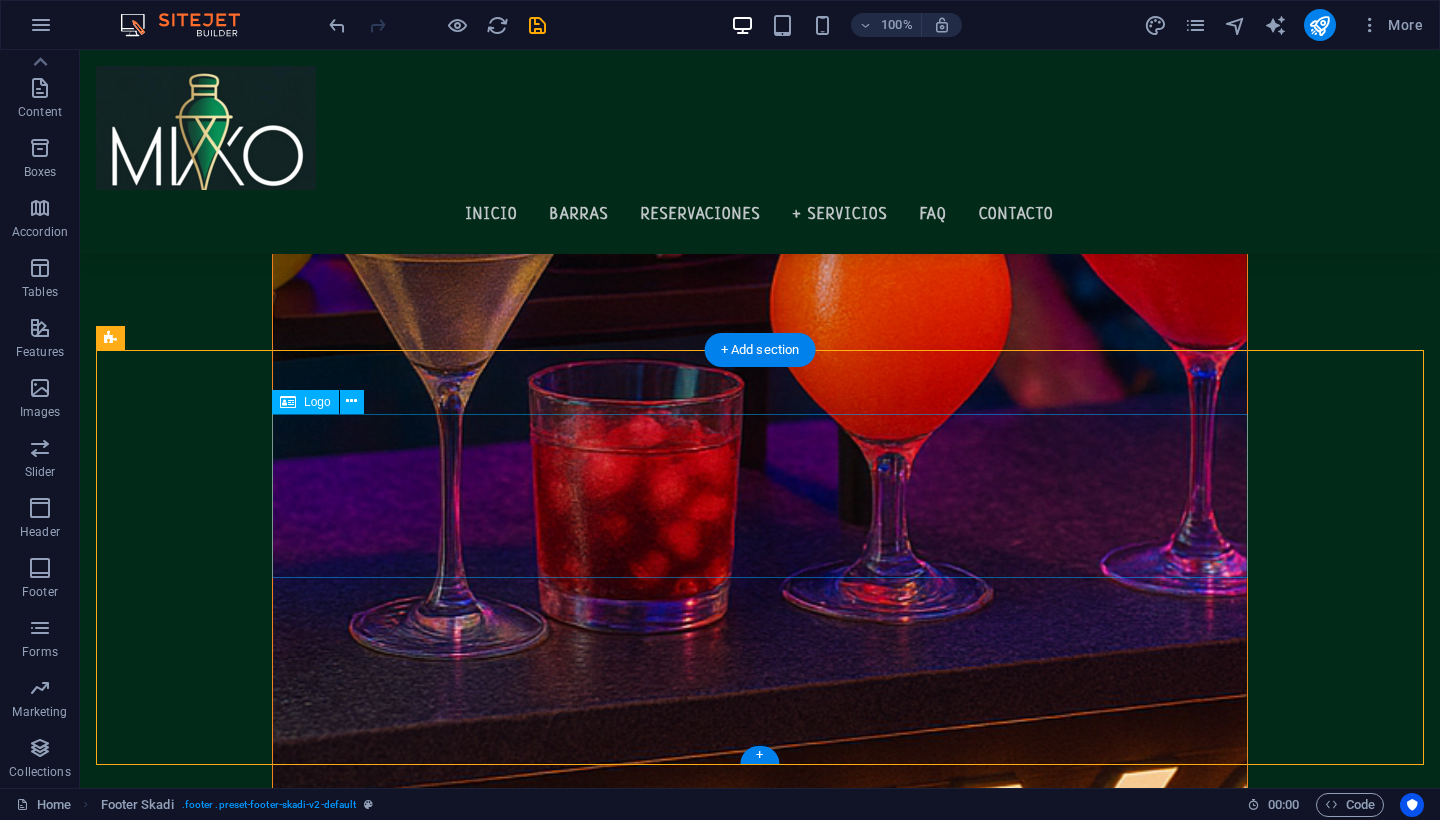 scroll, scrollTop: 2536, scrollLeft: 0, axis: vertical 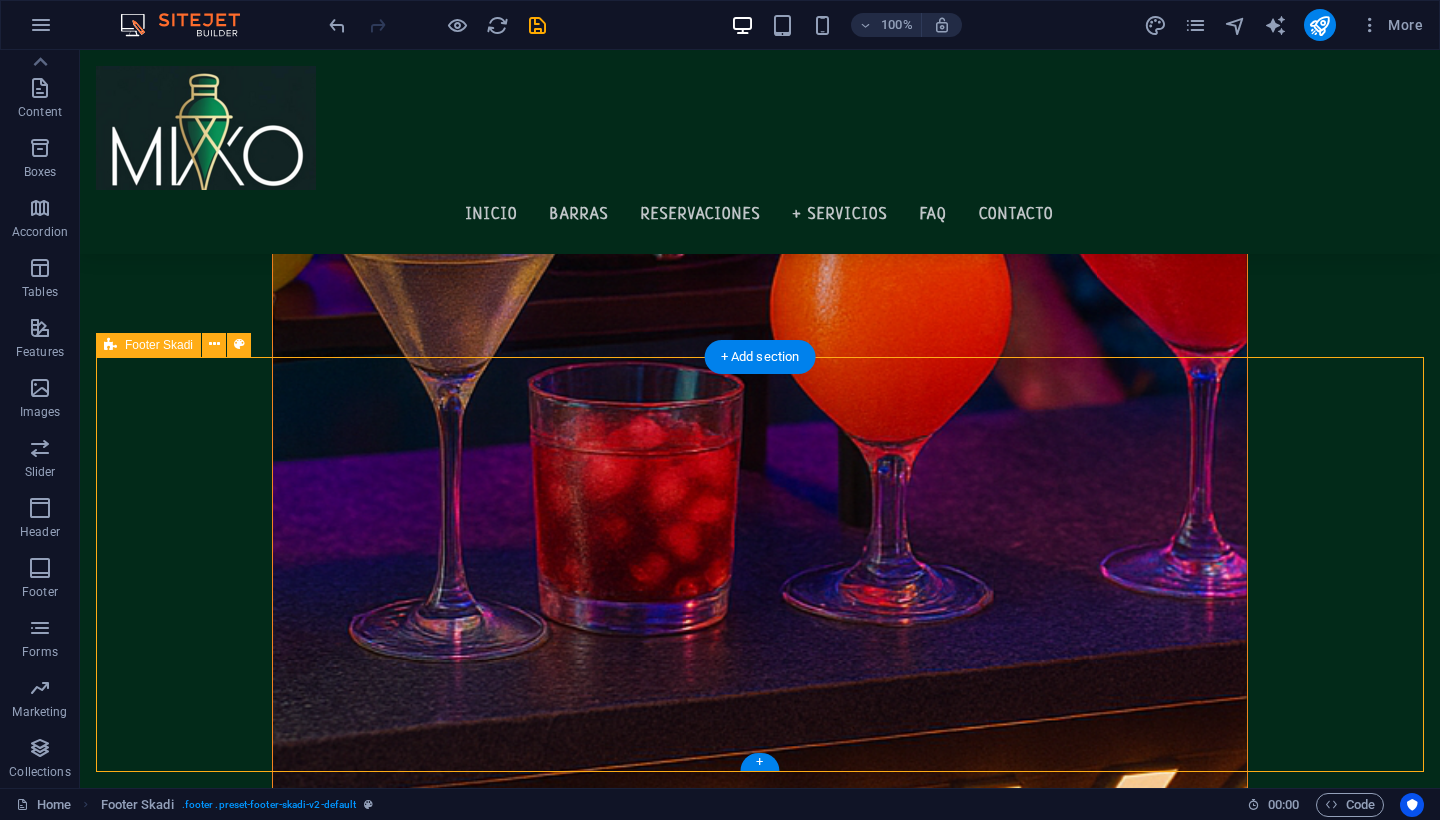 click on "mixo@teamtravelmexico.com.mx  | Puerto Vallarta & Riviera Nayarit |  Términos&Condiciones Book now" at bounding box center (760, 1995) 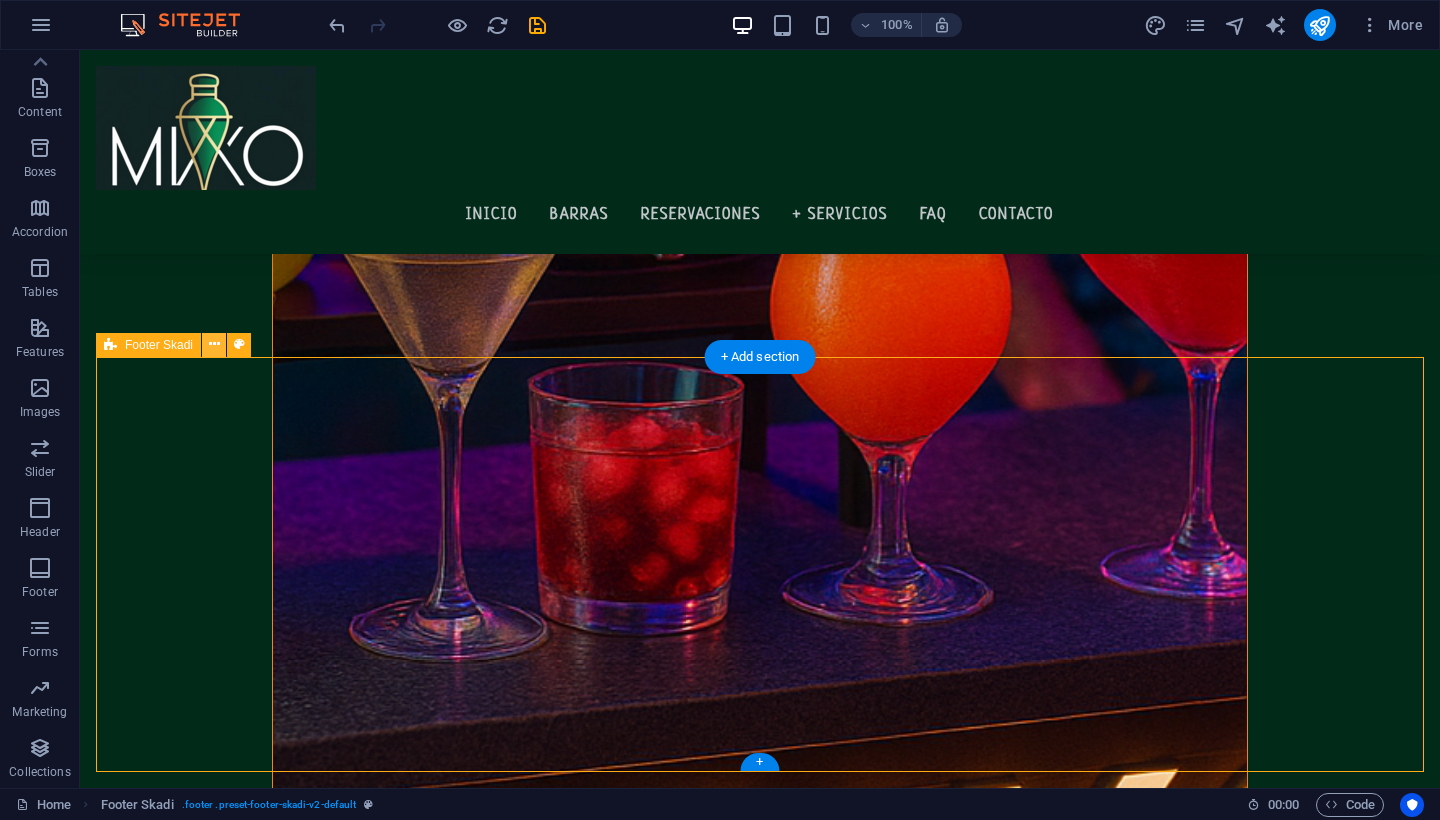 click at bounding box center (214, 344) 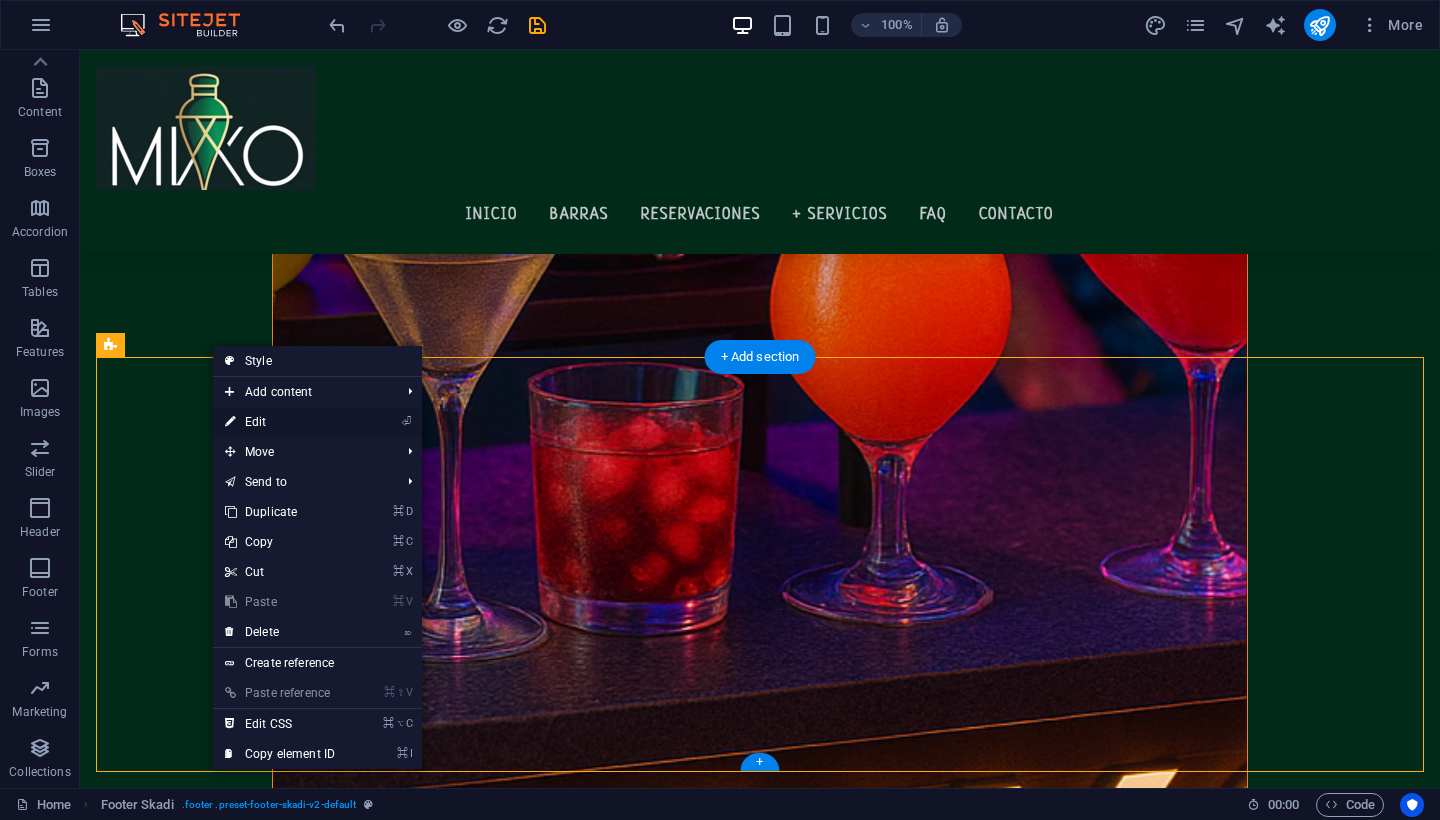 click on "⏎  Edit" at bounding box center (280, 422) 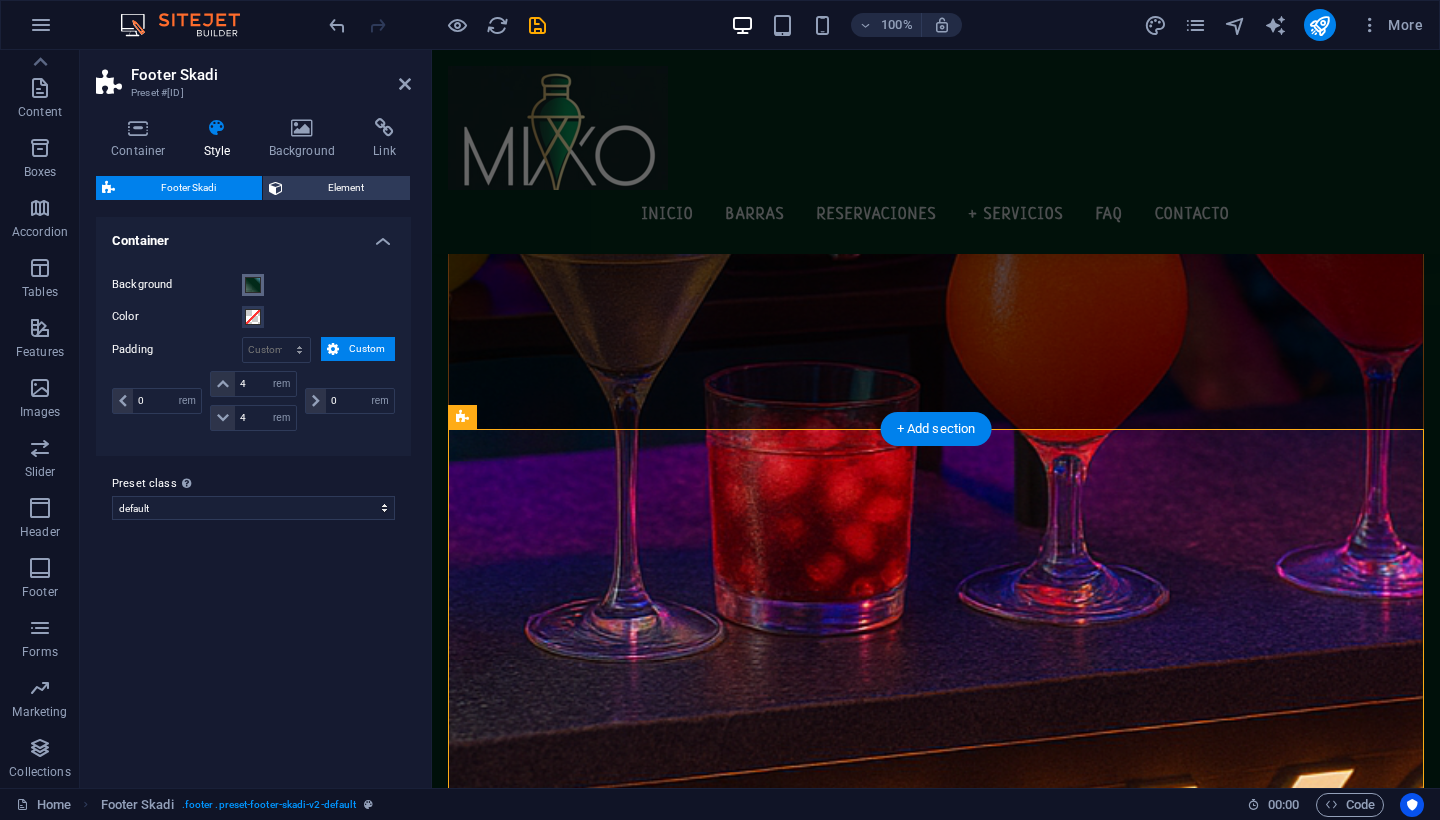 click at bounding box center (253, 285) 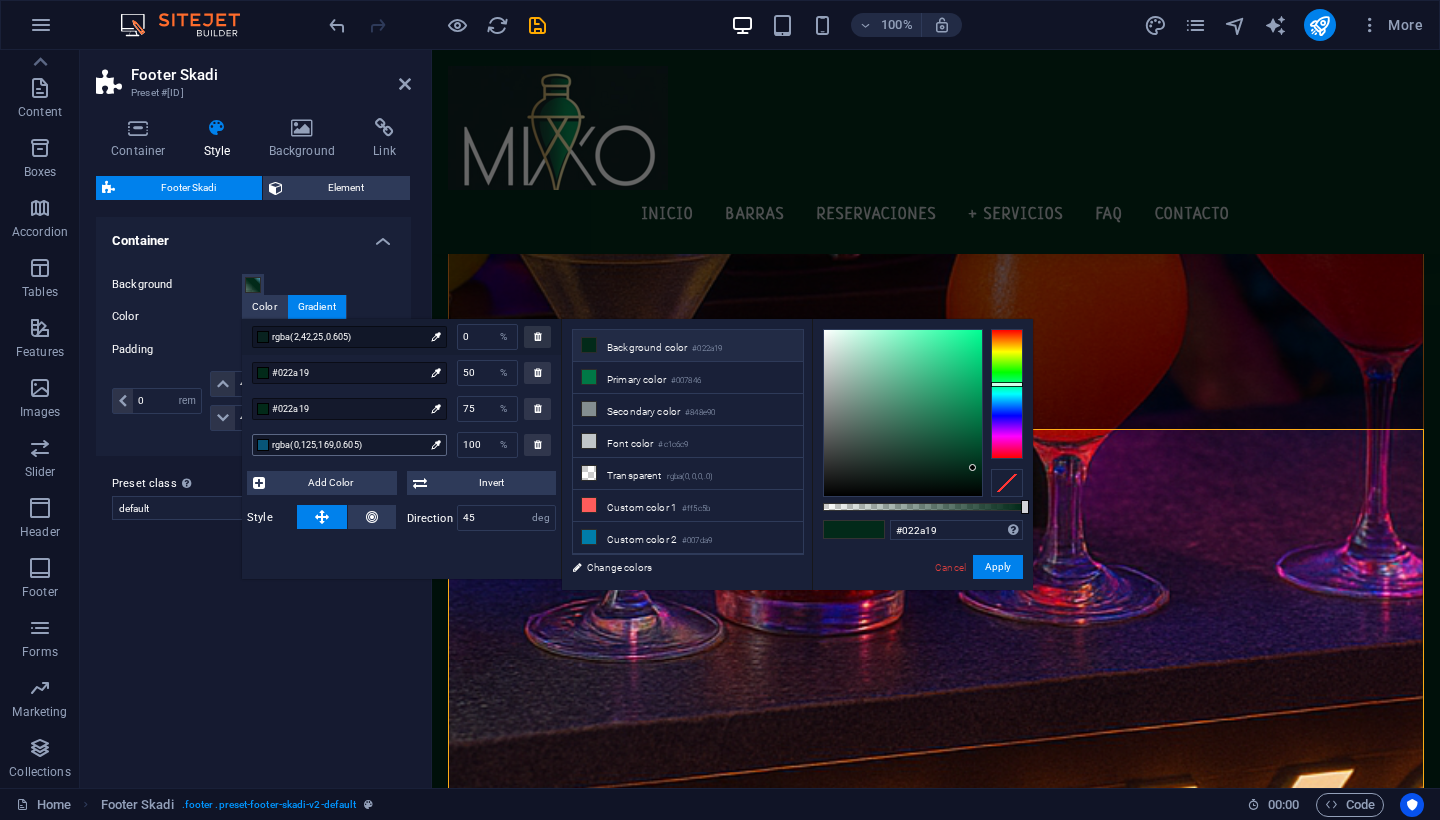 click on "rgba(0,125,169,0.605)" at bounding box center [348, 445] 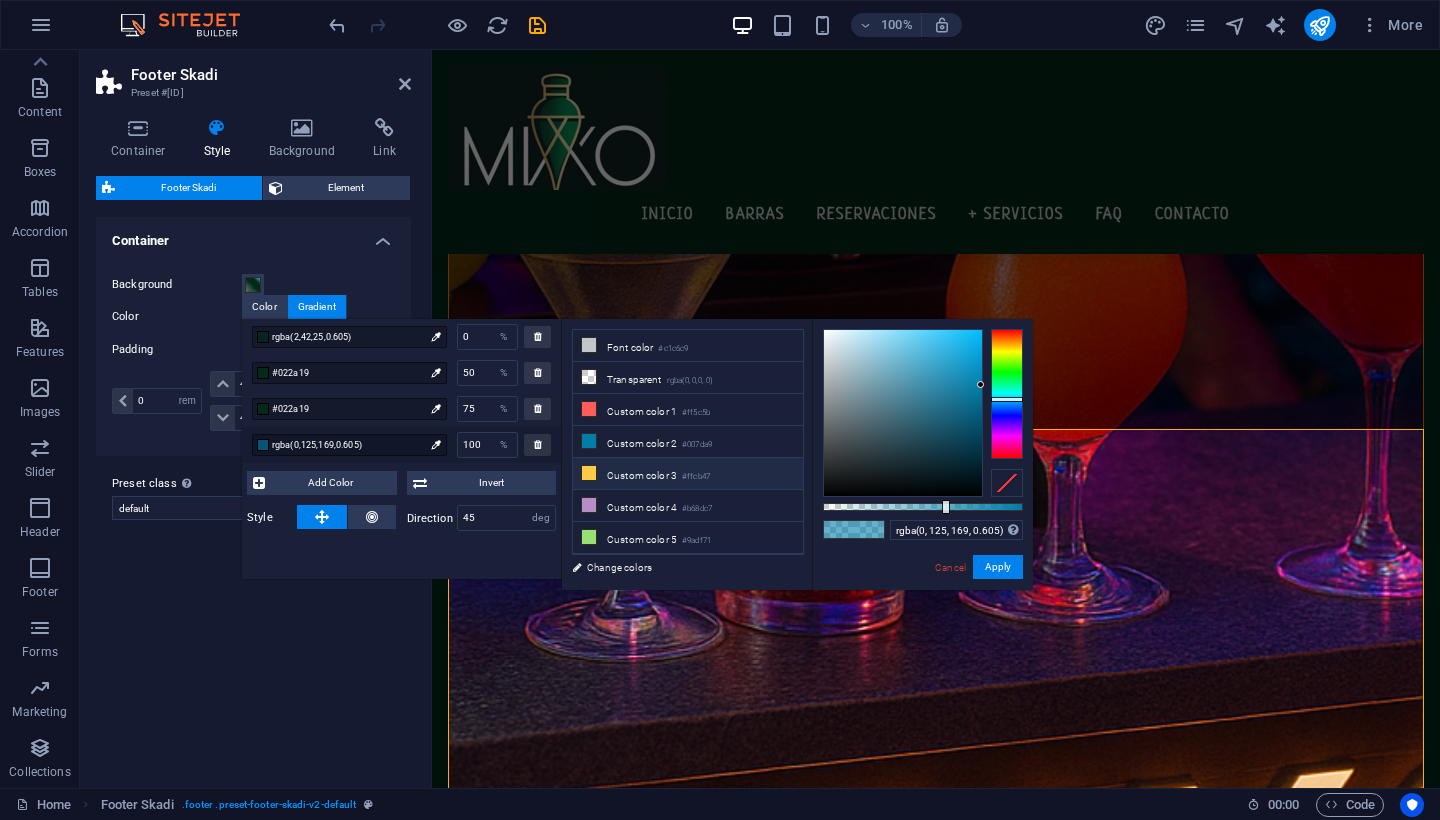 scroll, scrollTop: 96, scrollLeft: 0, axis: vertical 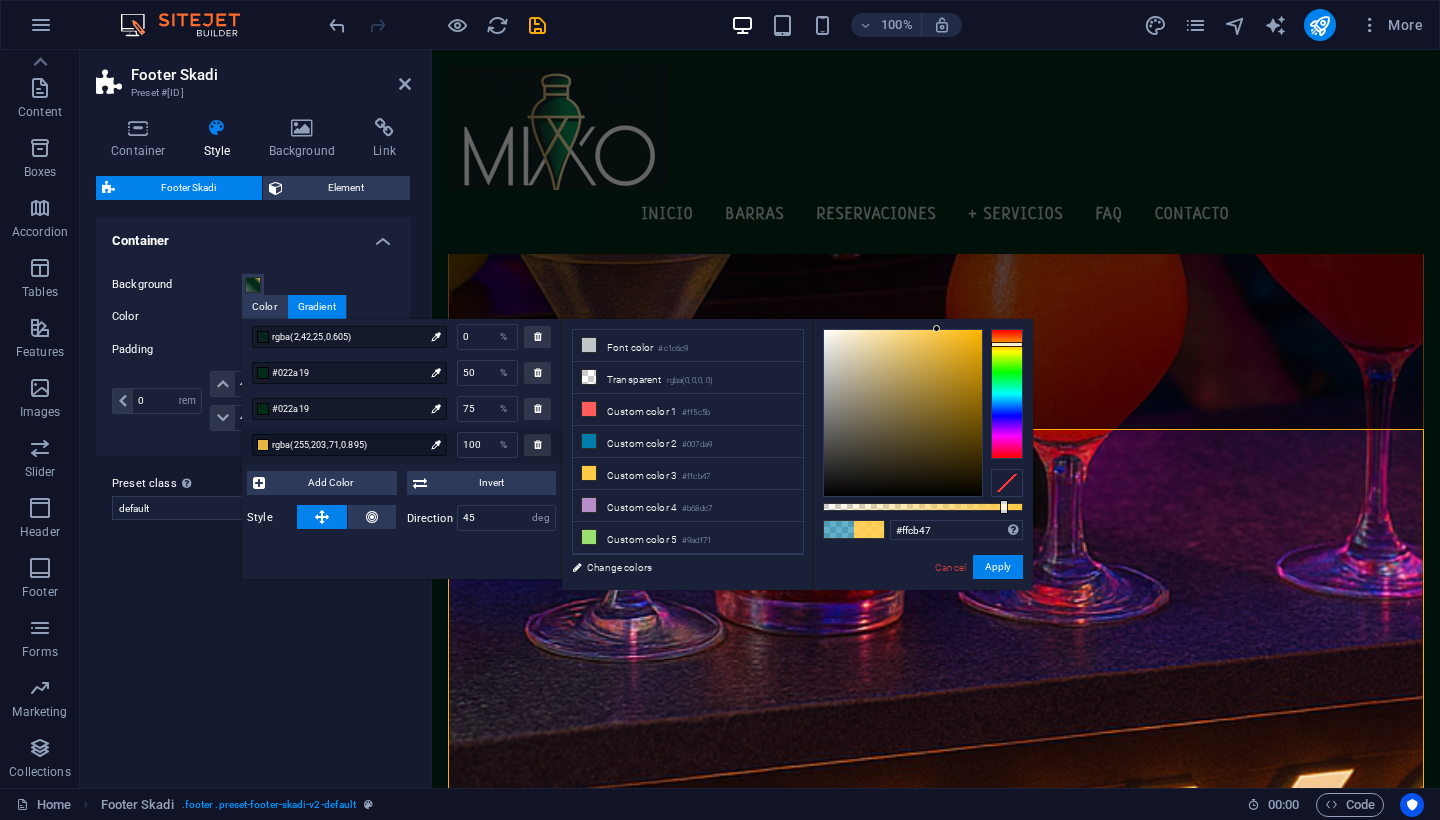 drag, startPoint x: 950, startPoint y: 504, endPoint x: 1047, endPoint y: 514, distance: 97.5141 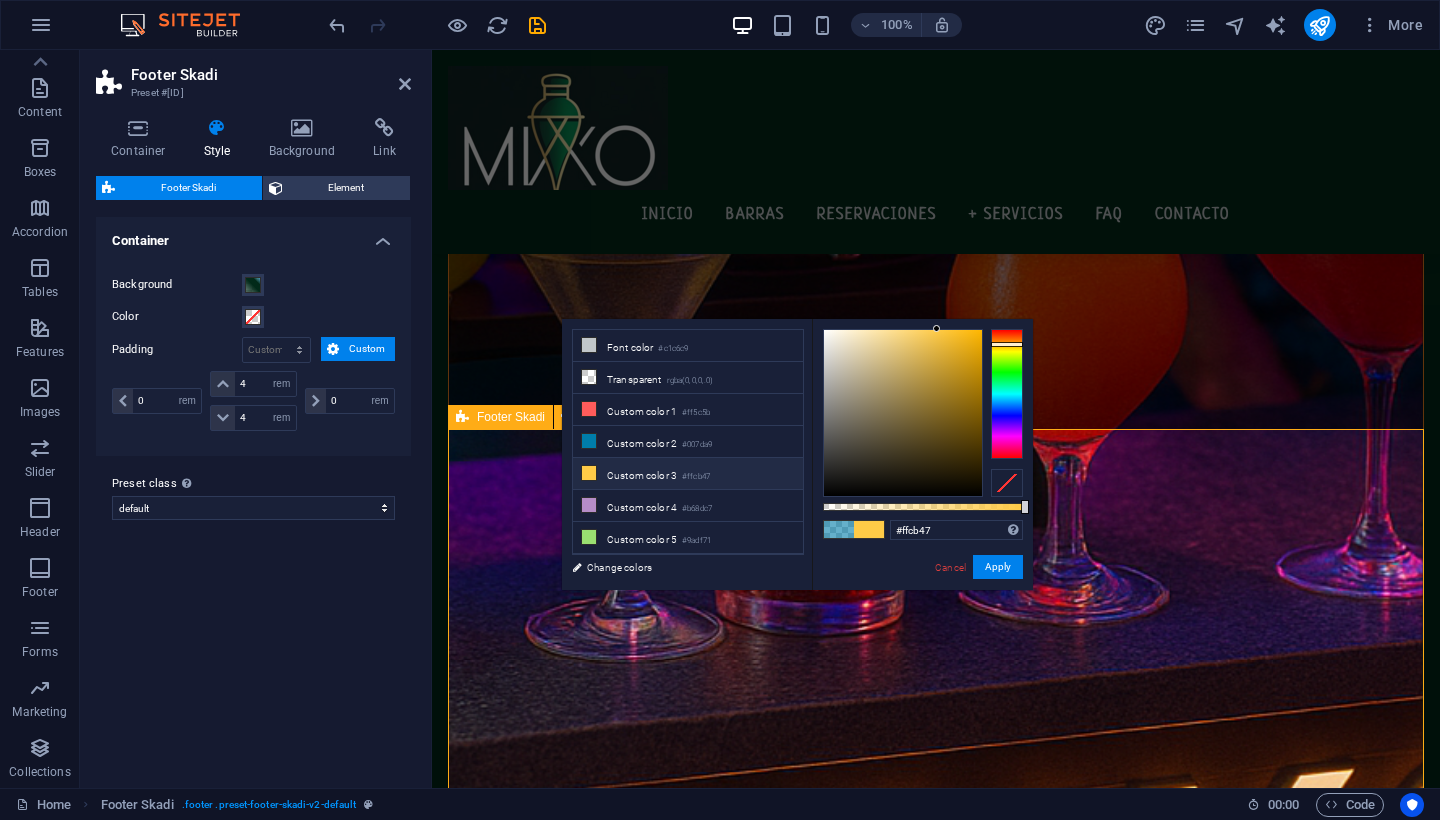 type on "#d69f13" 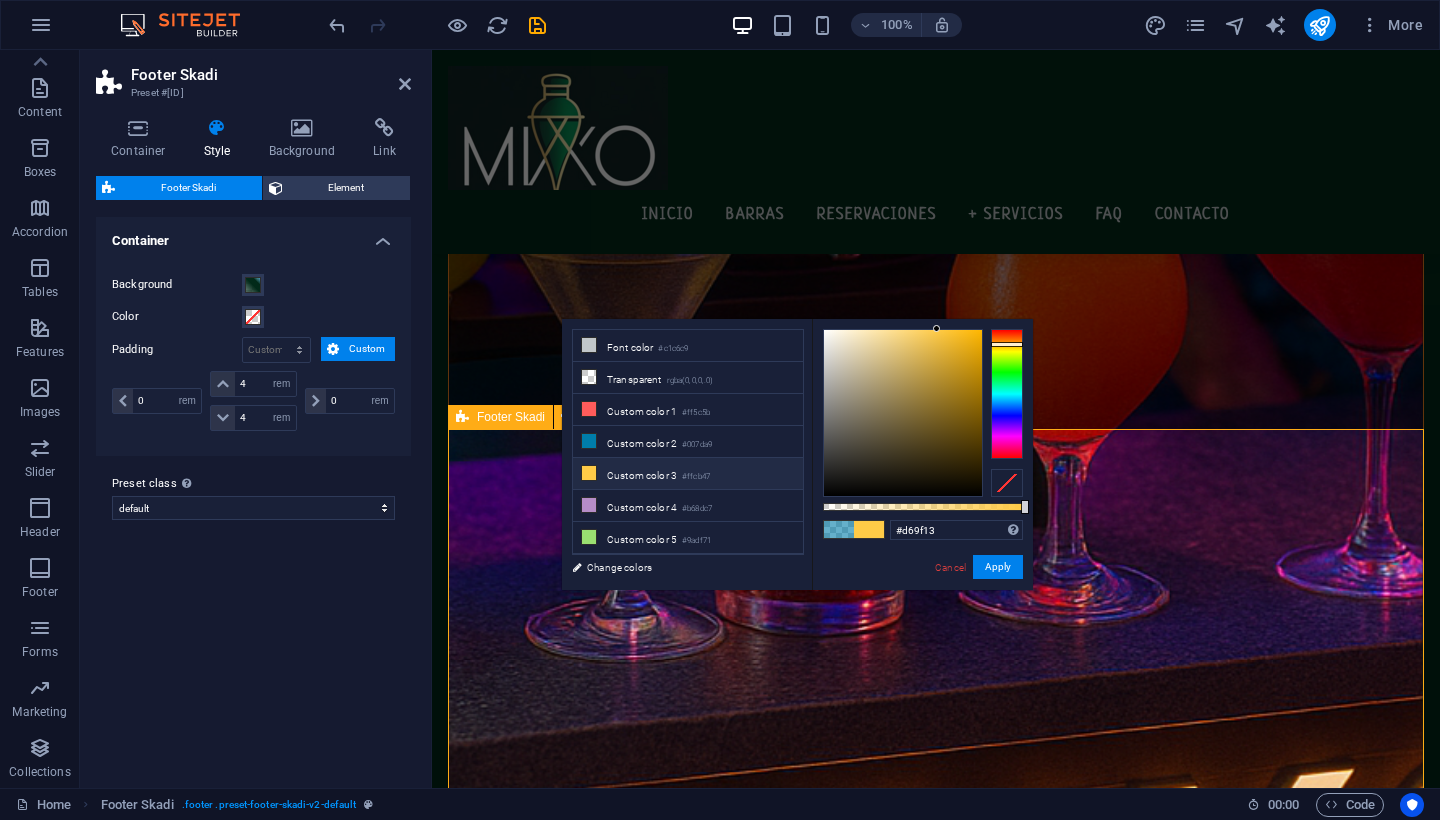 click at bounding box center (903, 413) 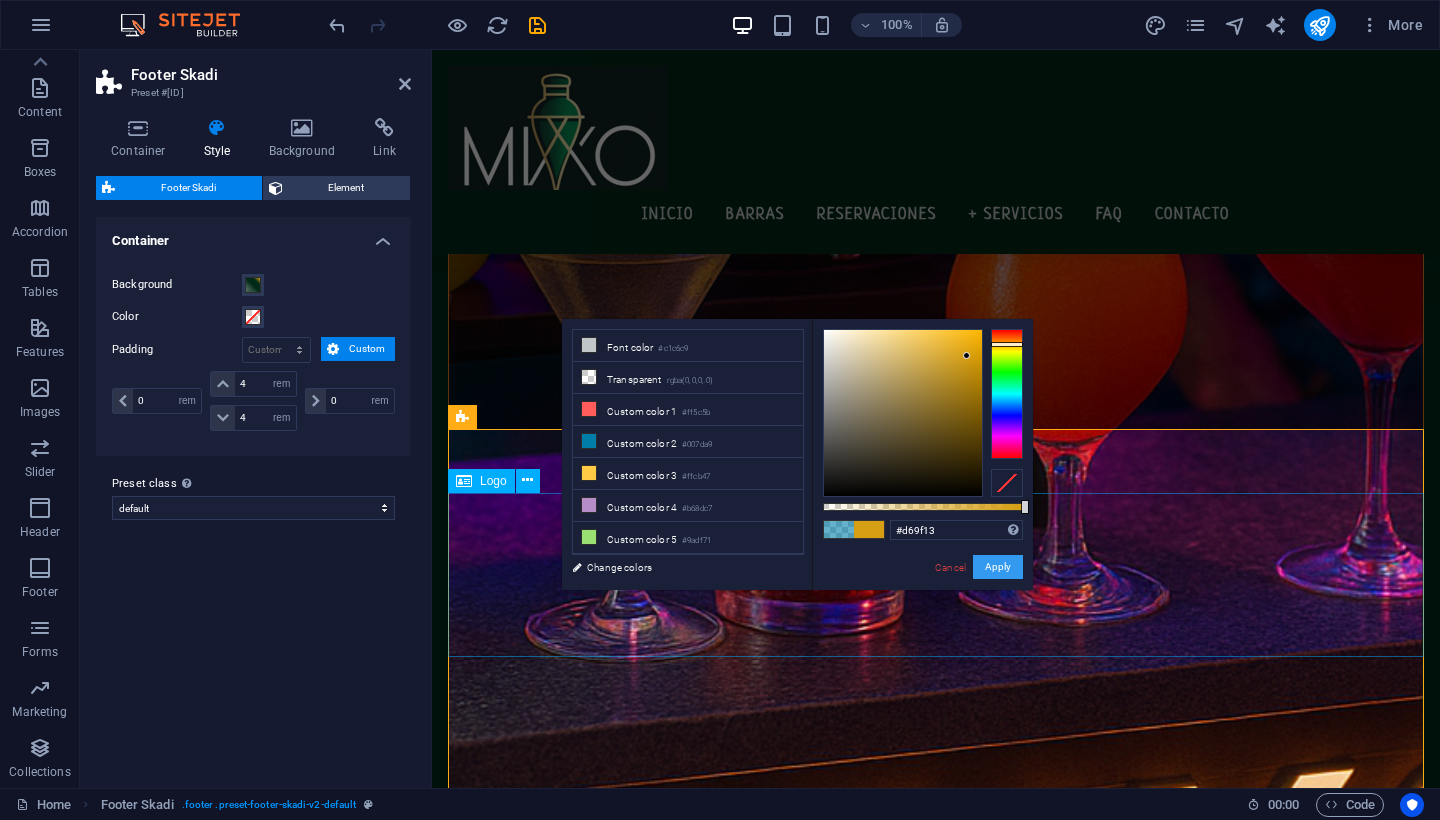 click on "Apply" at bounding box center [998, 567] 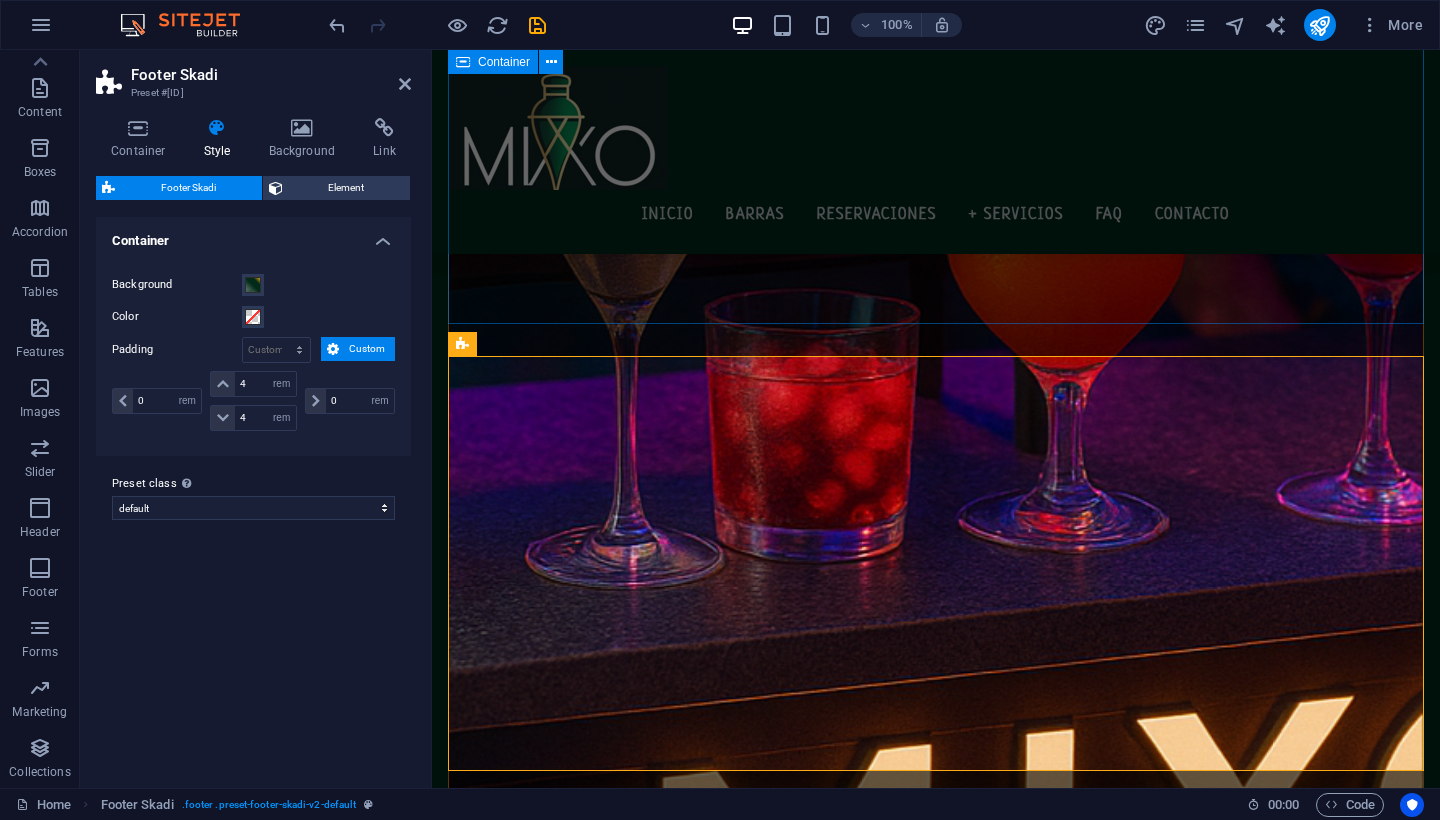 scroll, scrollTop: 2608, scrollLeft: 0, axis: vertical 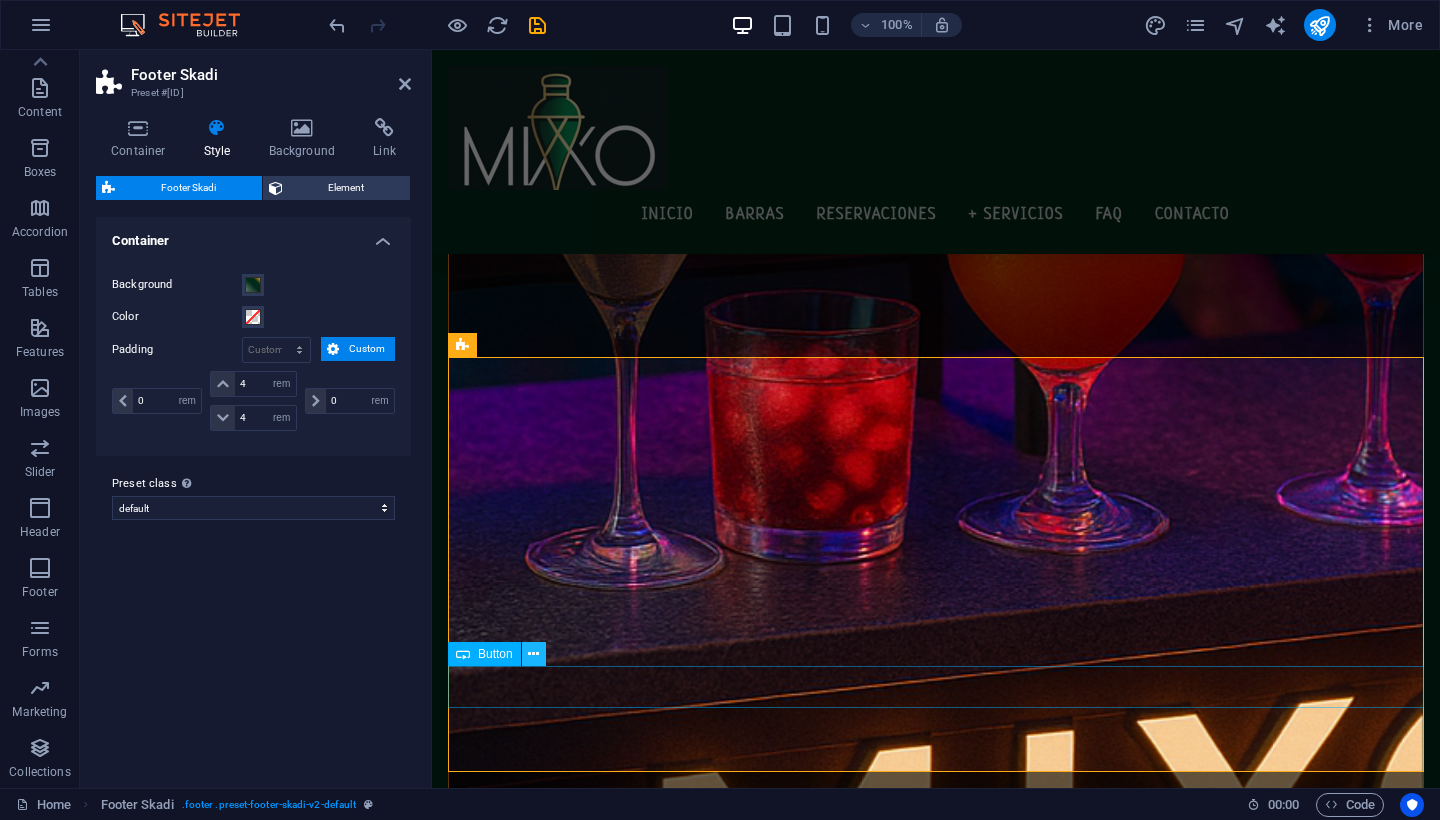 click at bounding box center [533, 654] 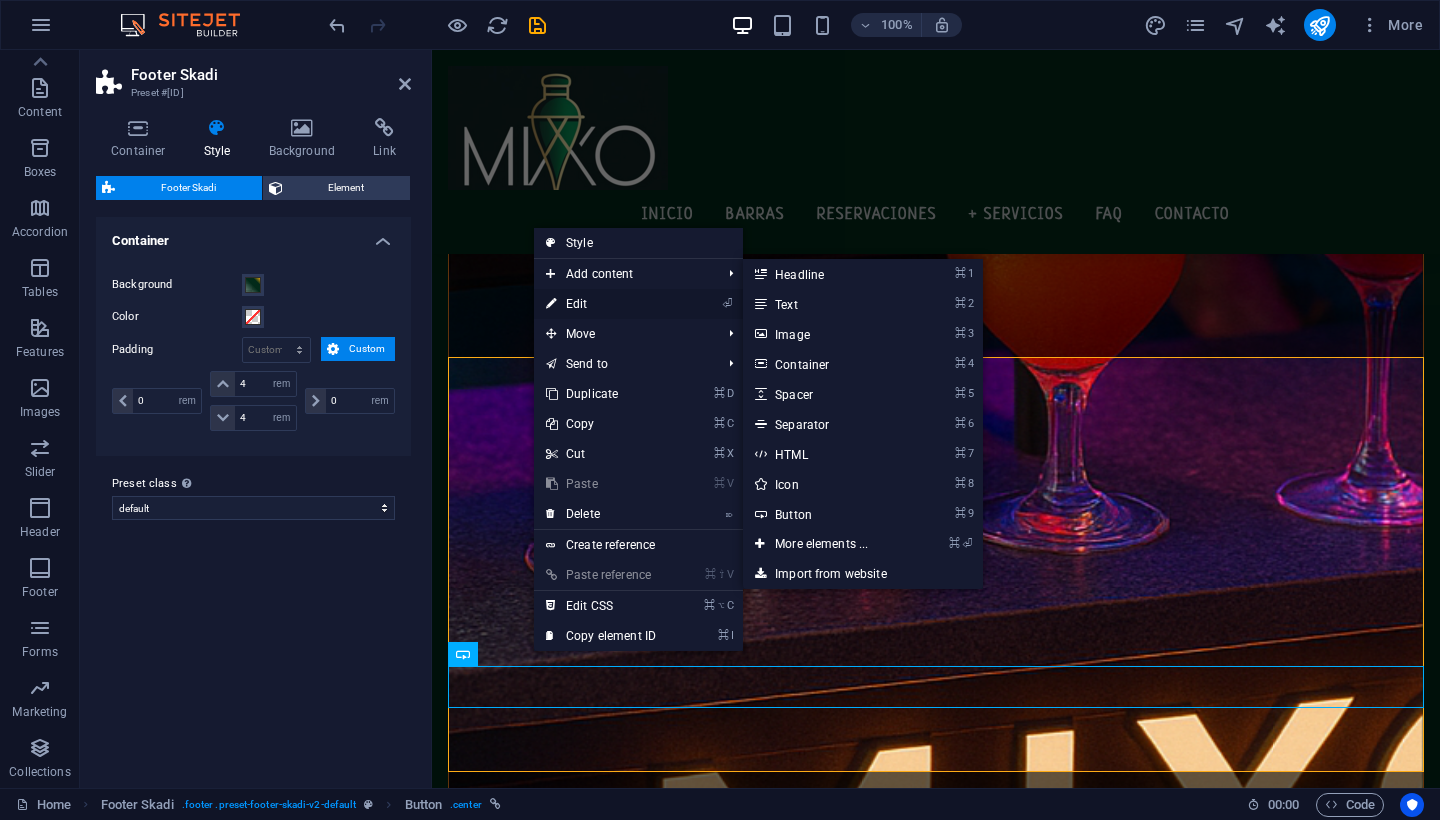 click on "⏎  Edit" at bounding box center [601, 304] 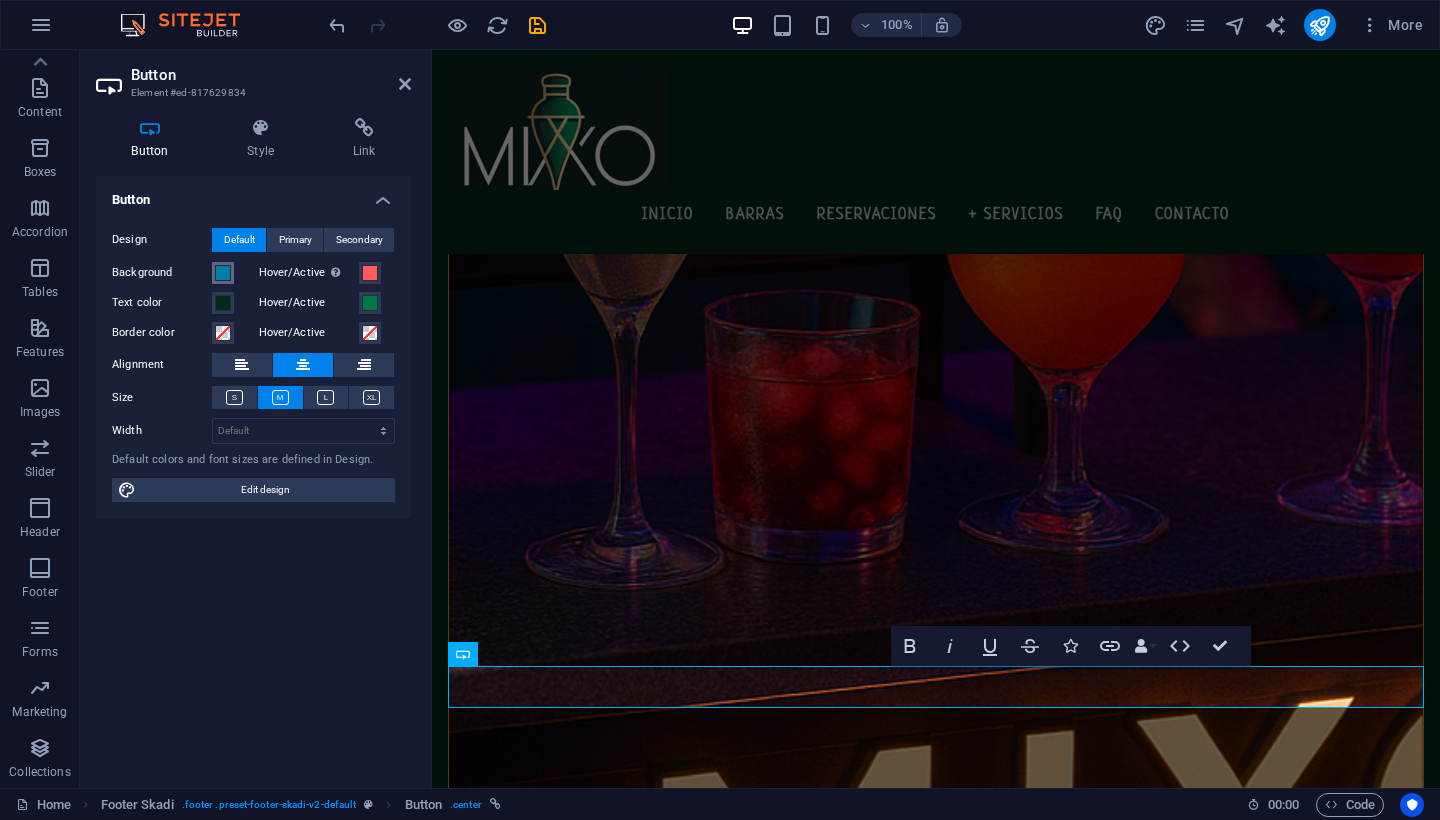 click at bounding box center (223, 273) 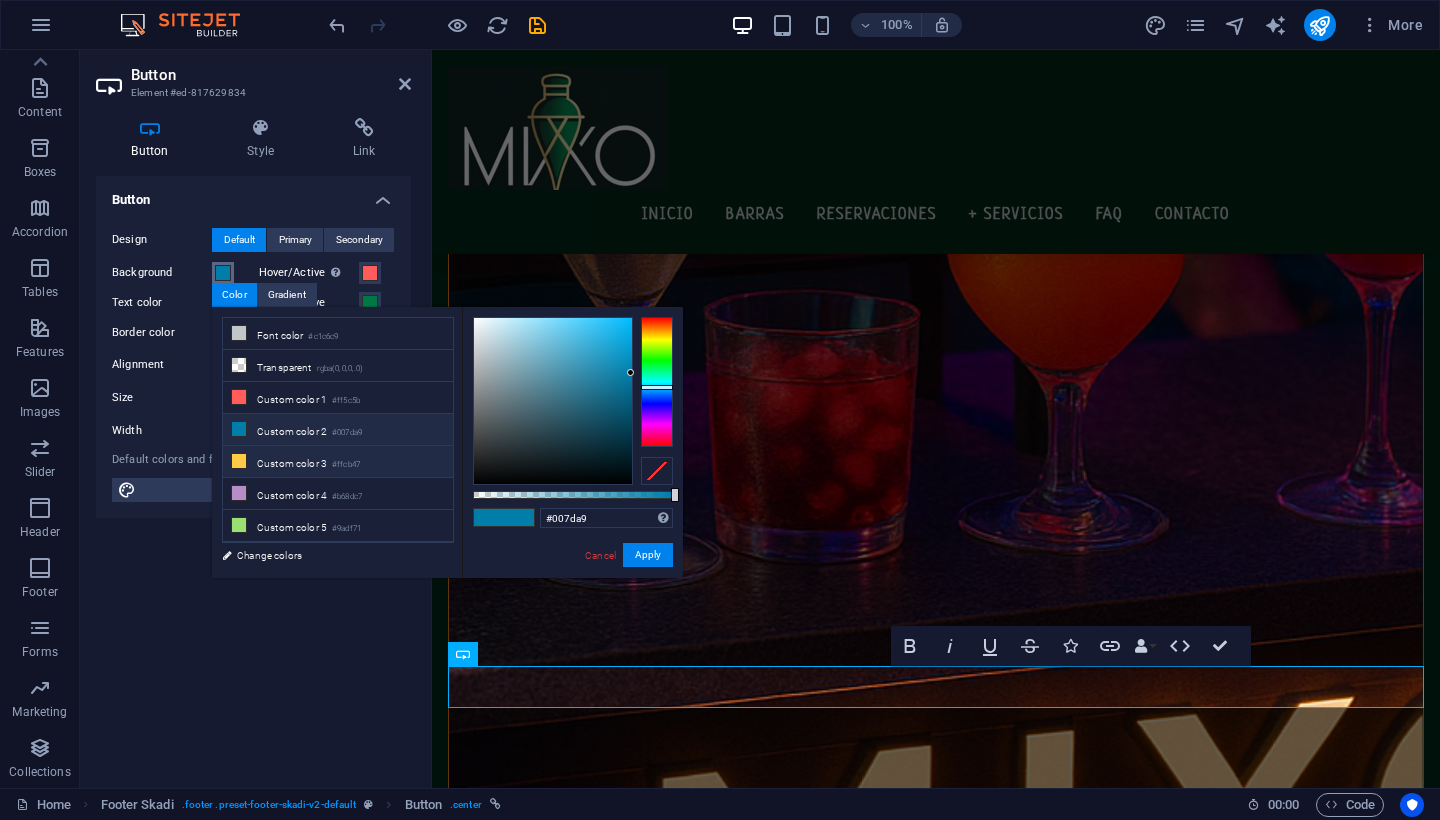 scroll, scrollTop: 96, scrollLeft: 0, axis: vertical 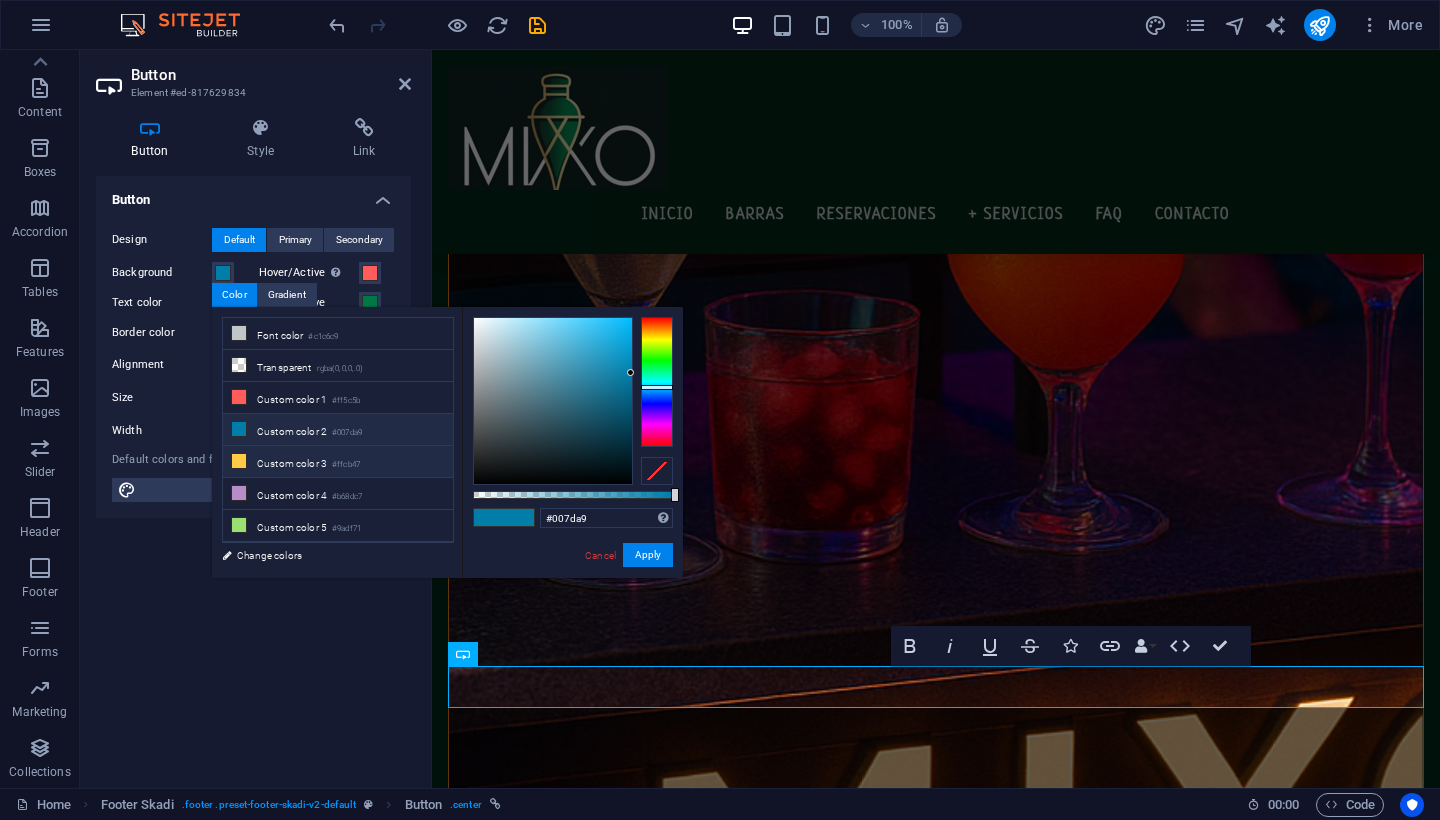 click at bounding box center (239, 461) 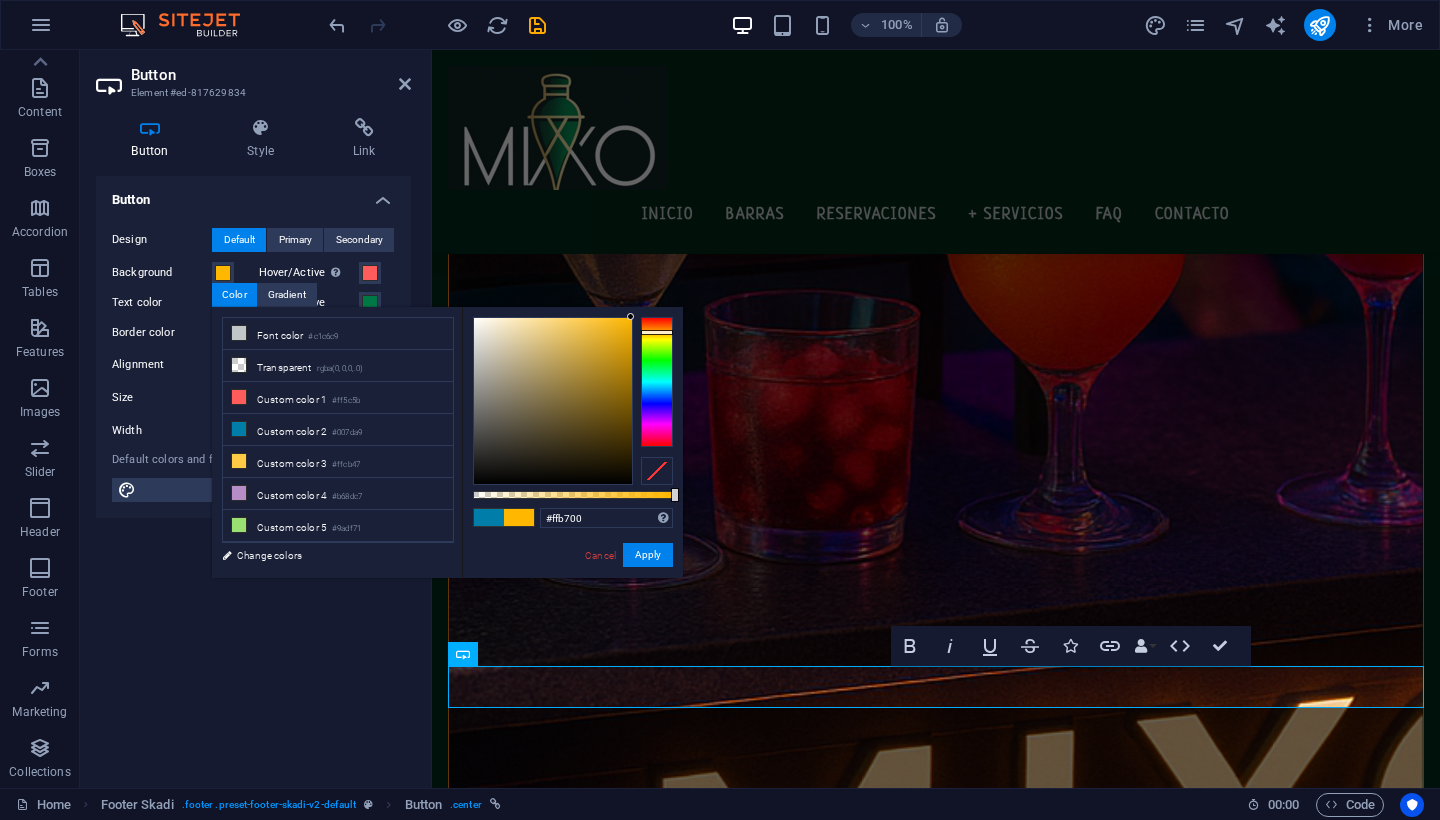 drag, startPoint x: 587, startPoint y: 319, endPoint x: 668, endPoint y: 312, distance: 81.3019 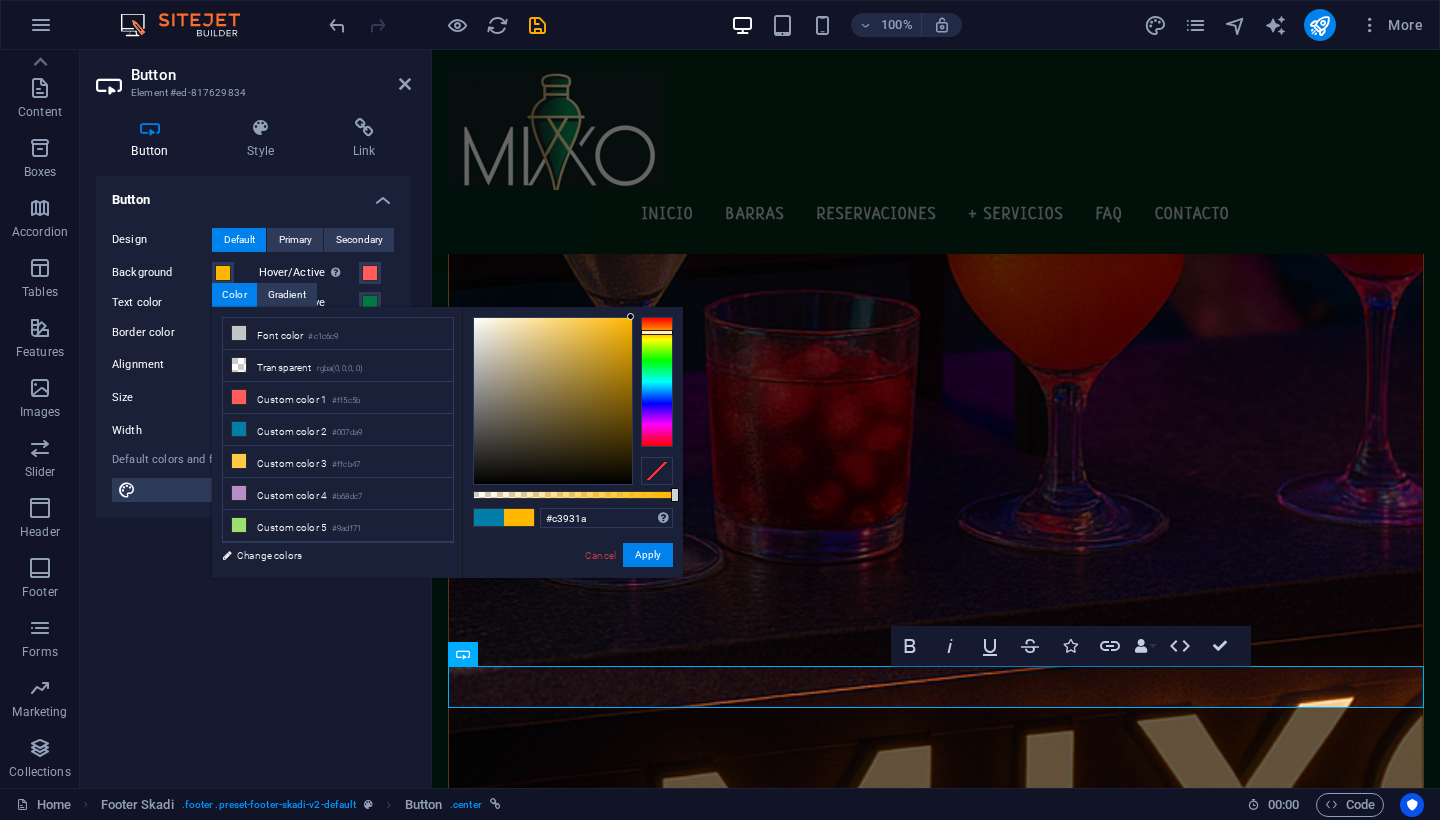 click at bounding box center [553, 401] 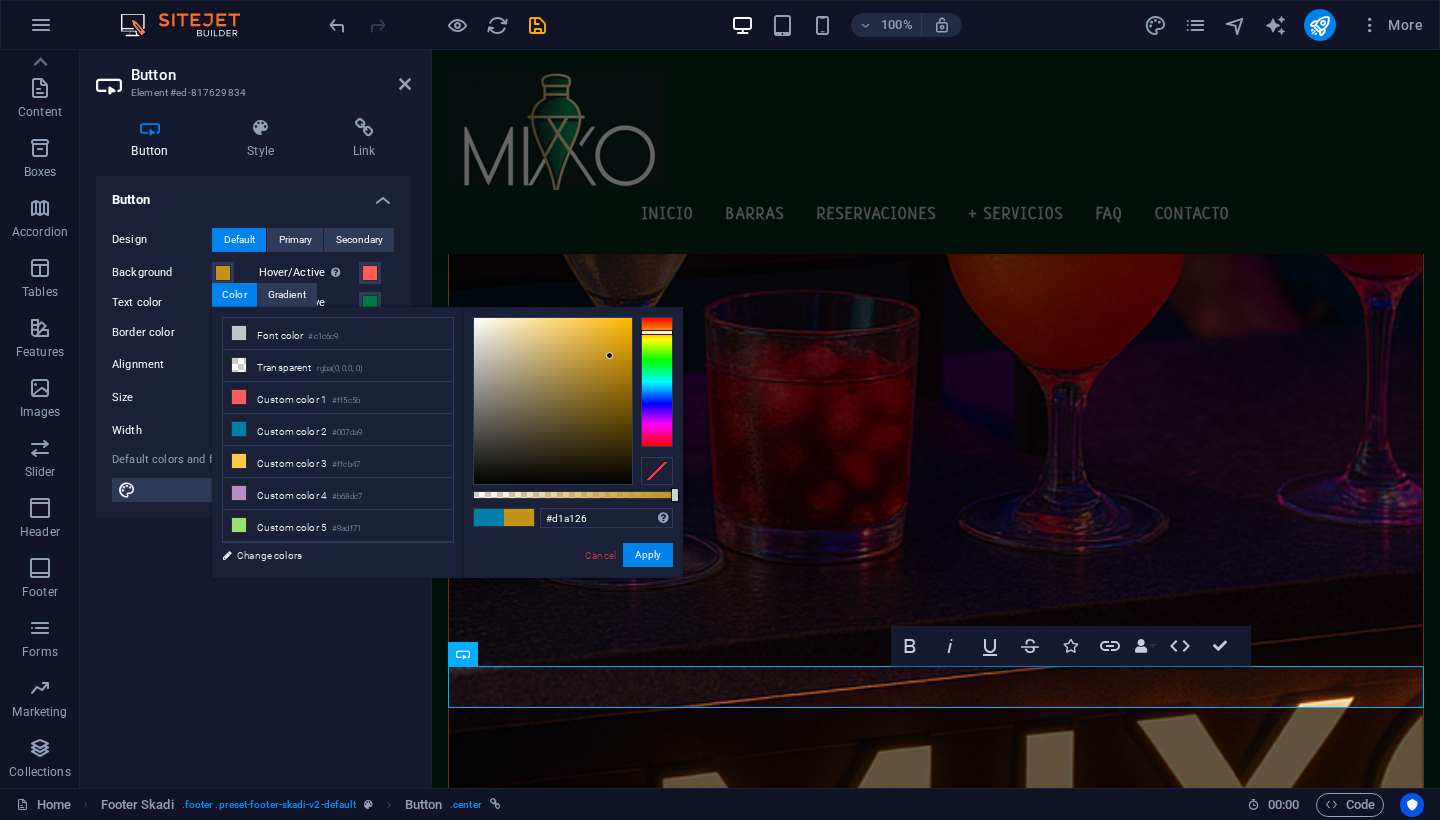 click at bounding box center [553, 401] 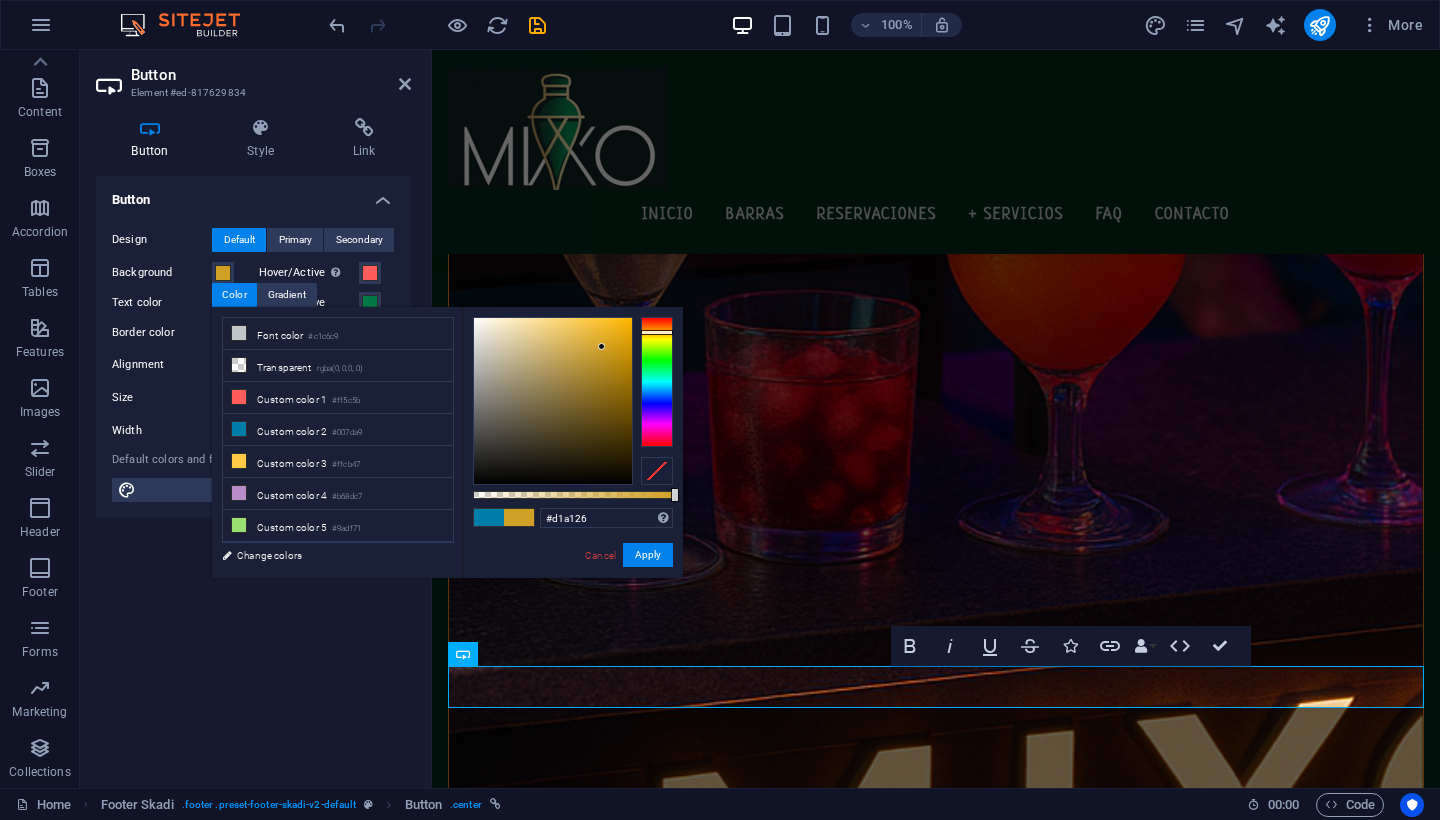 type on "#c59828" 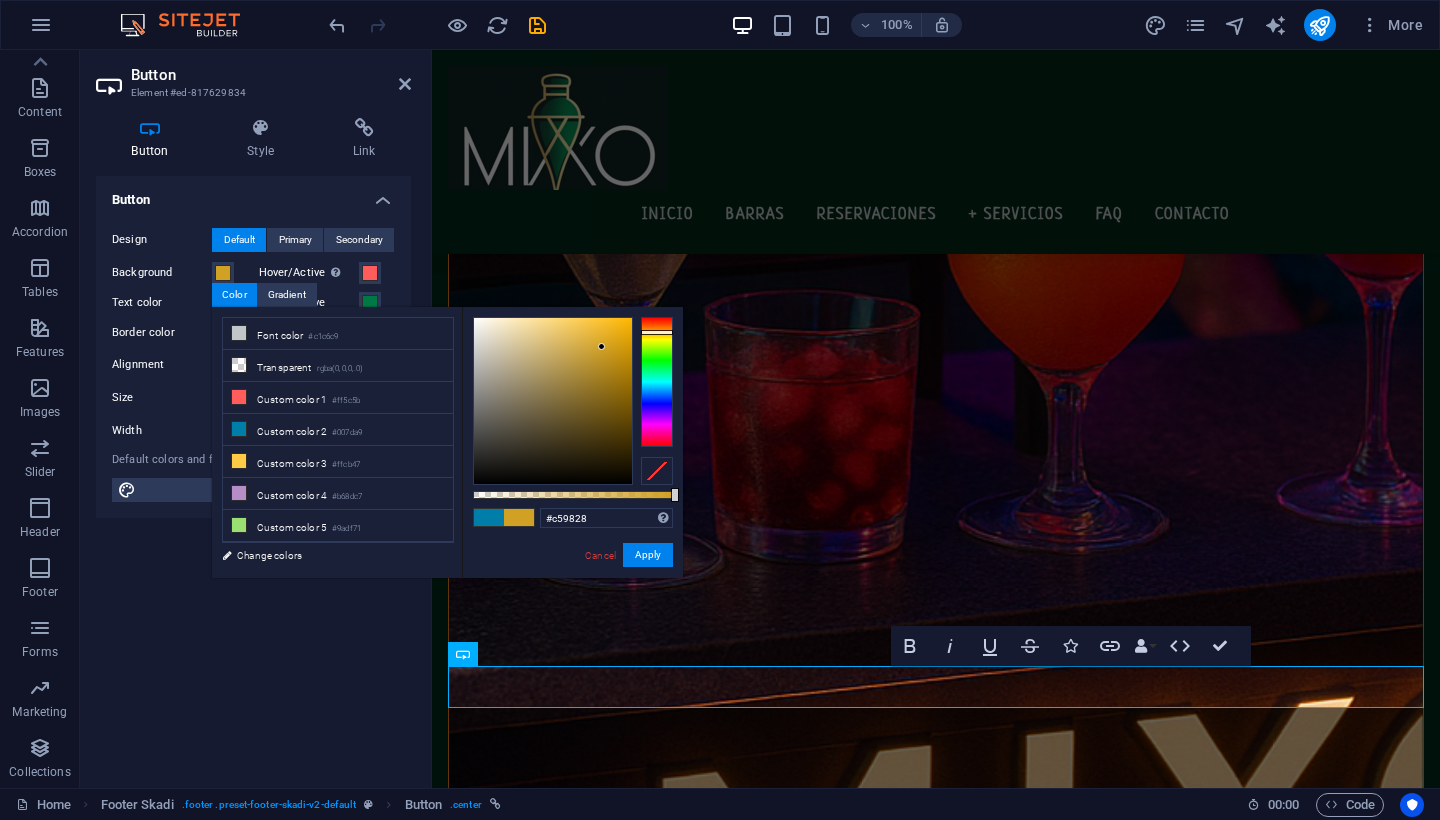 click at bounding box center (553, 401) 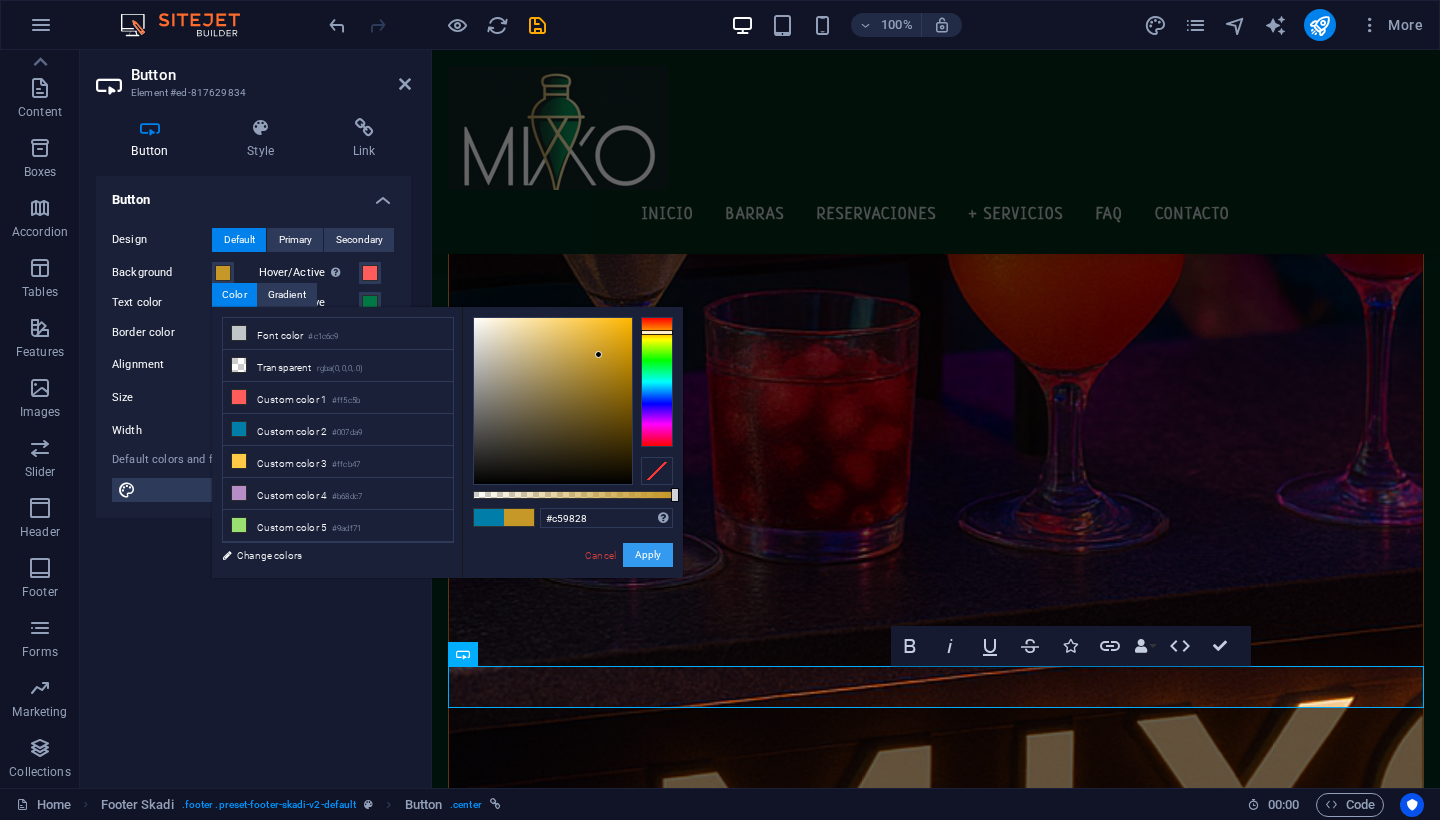 click on "Apply" at bounding box center (648, 555) 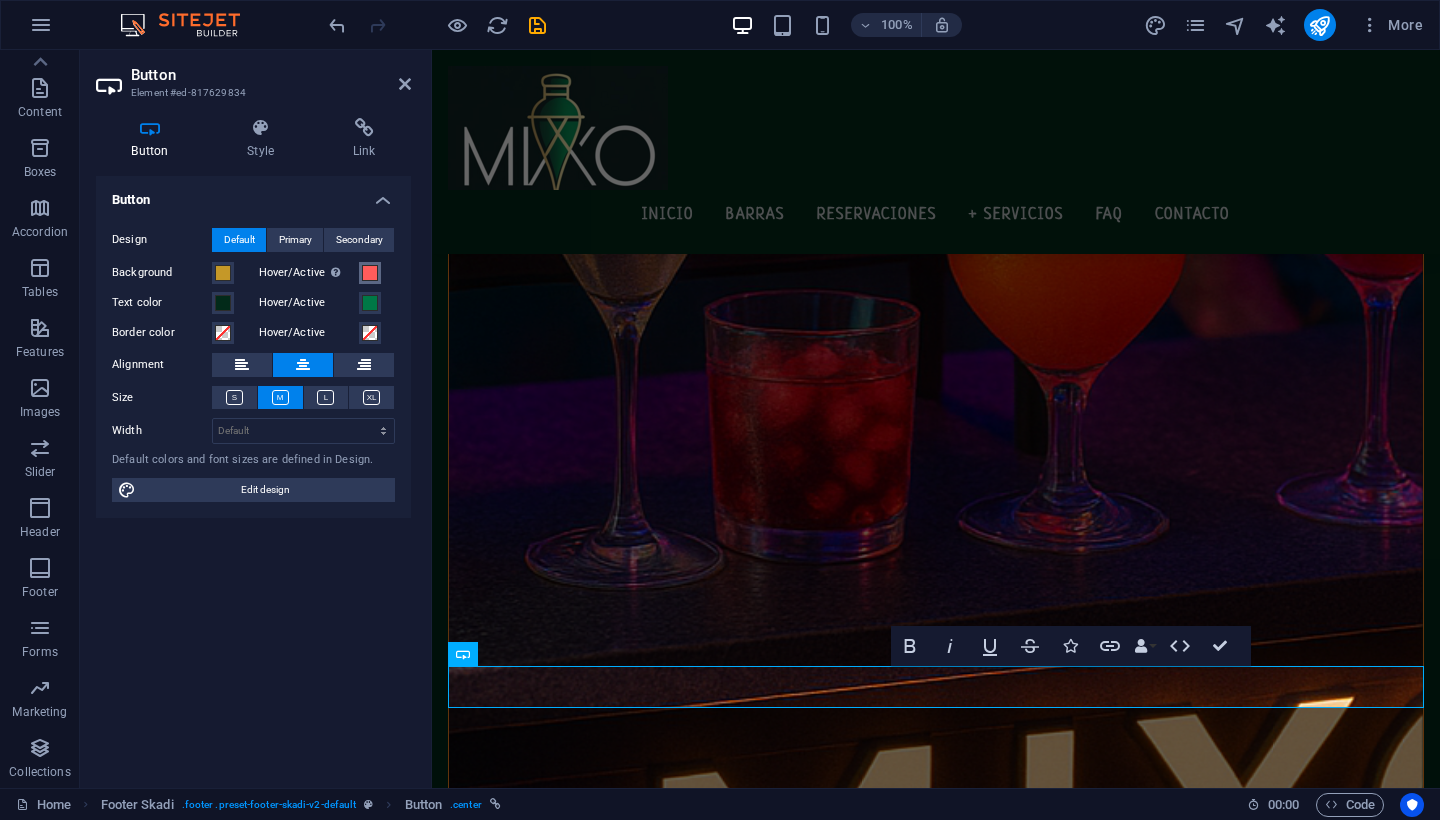 click at bounding box center (370, 273) 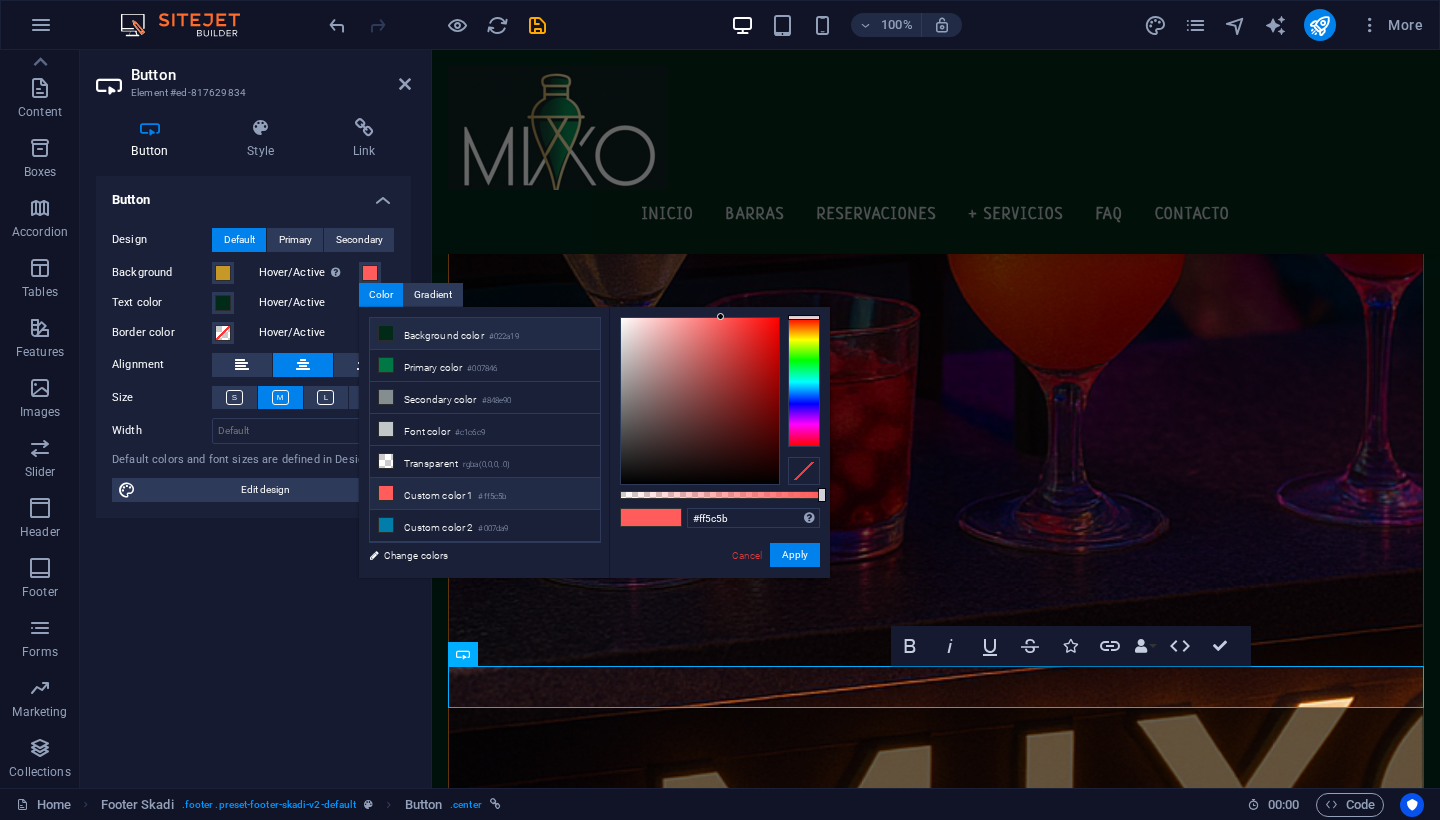 click at bounding box center [386, 333] 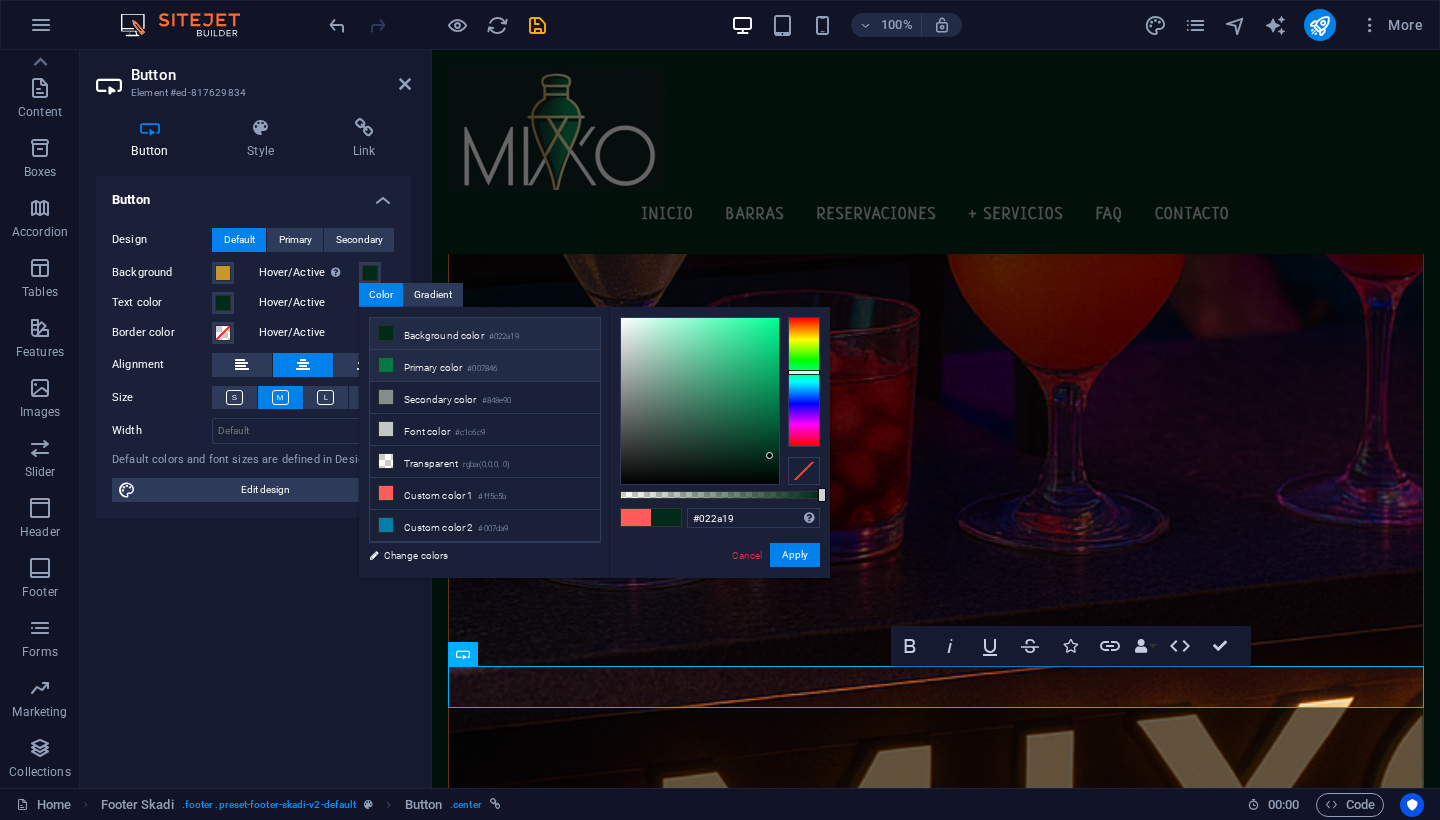click at bounding box center [386, 365] 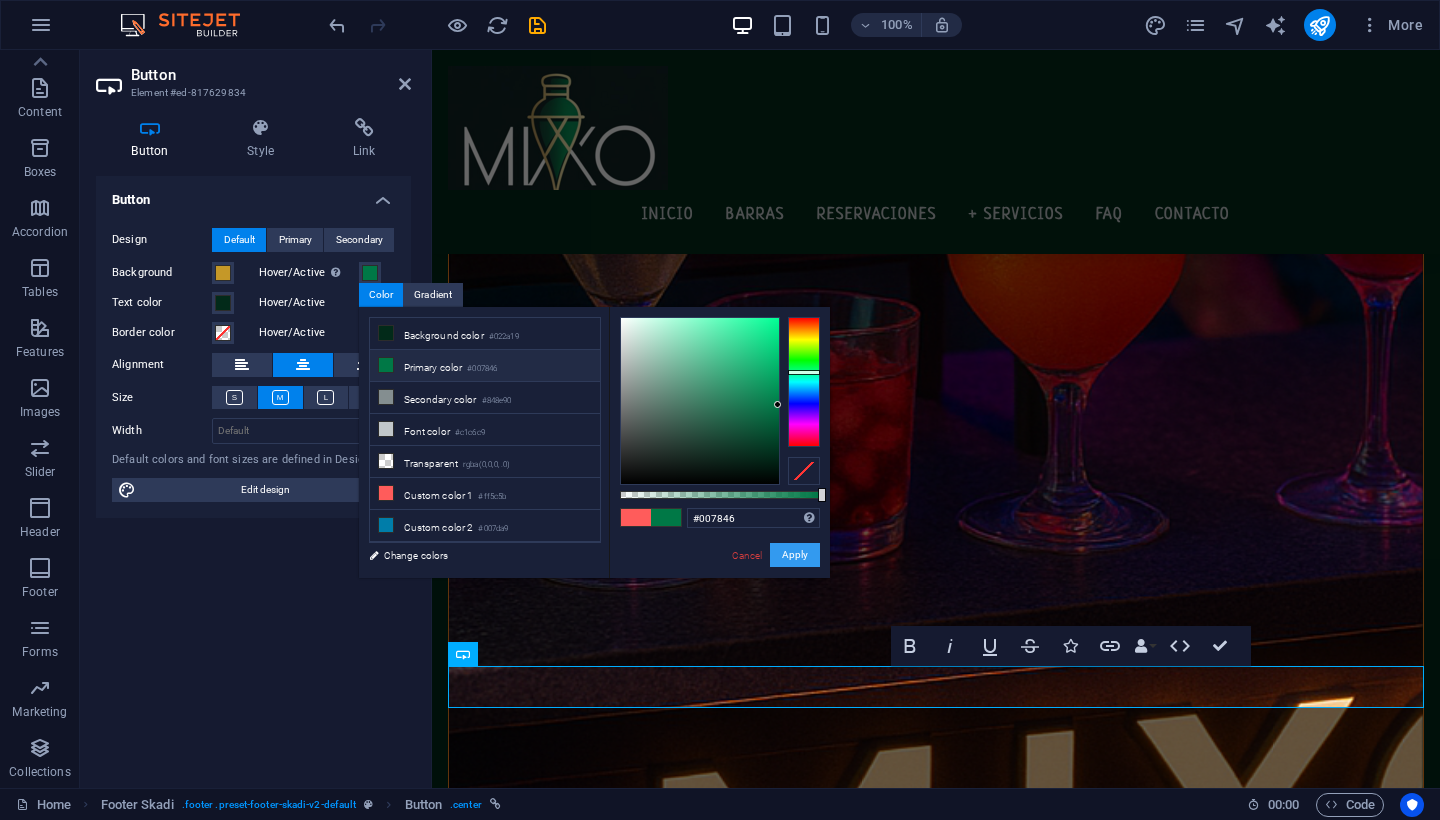 click on "Apply" at bounding box center [795, 555] 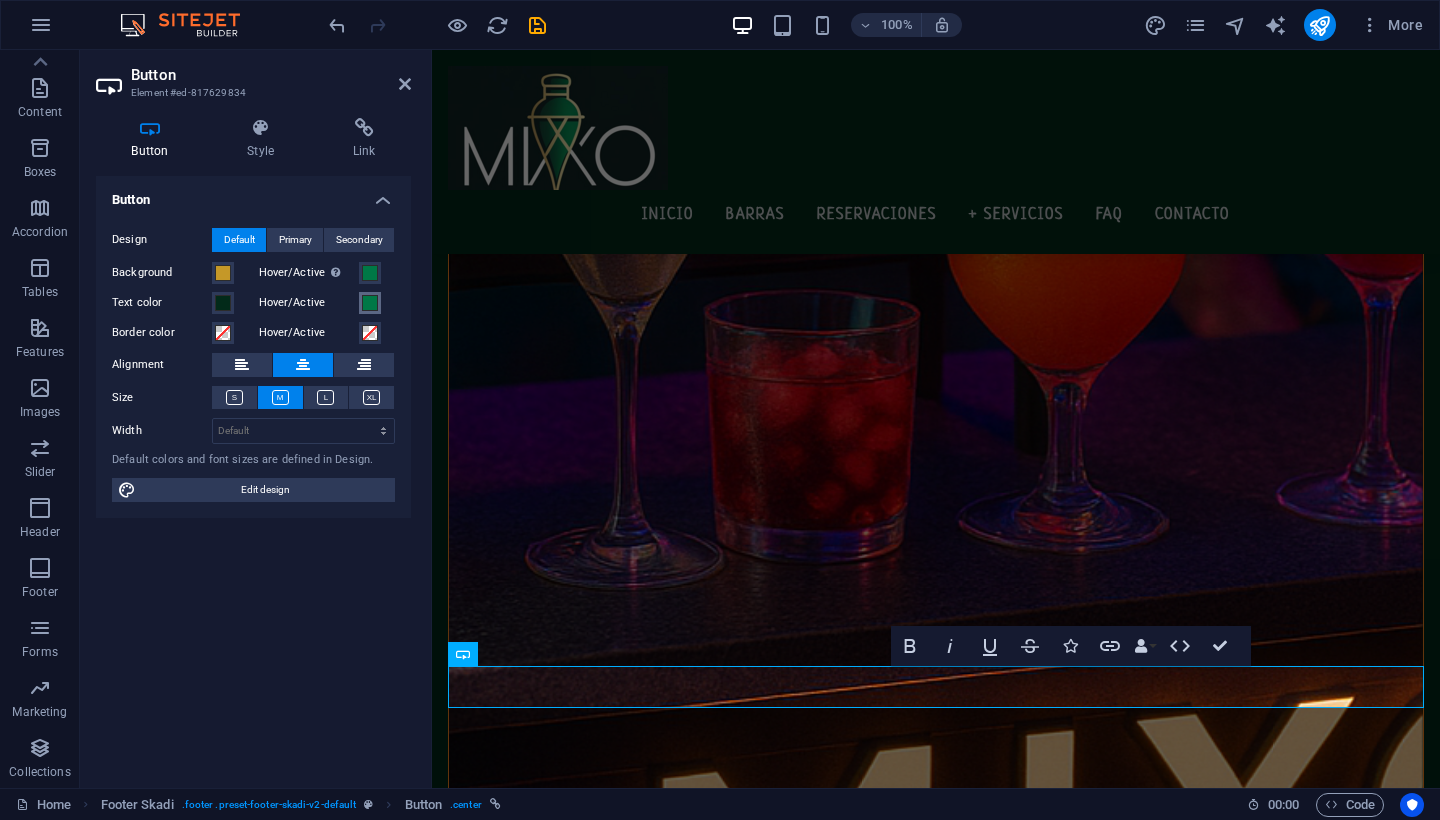 click at bounding box center (370, 303) 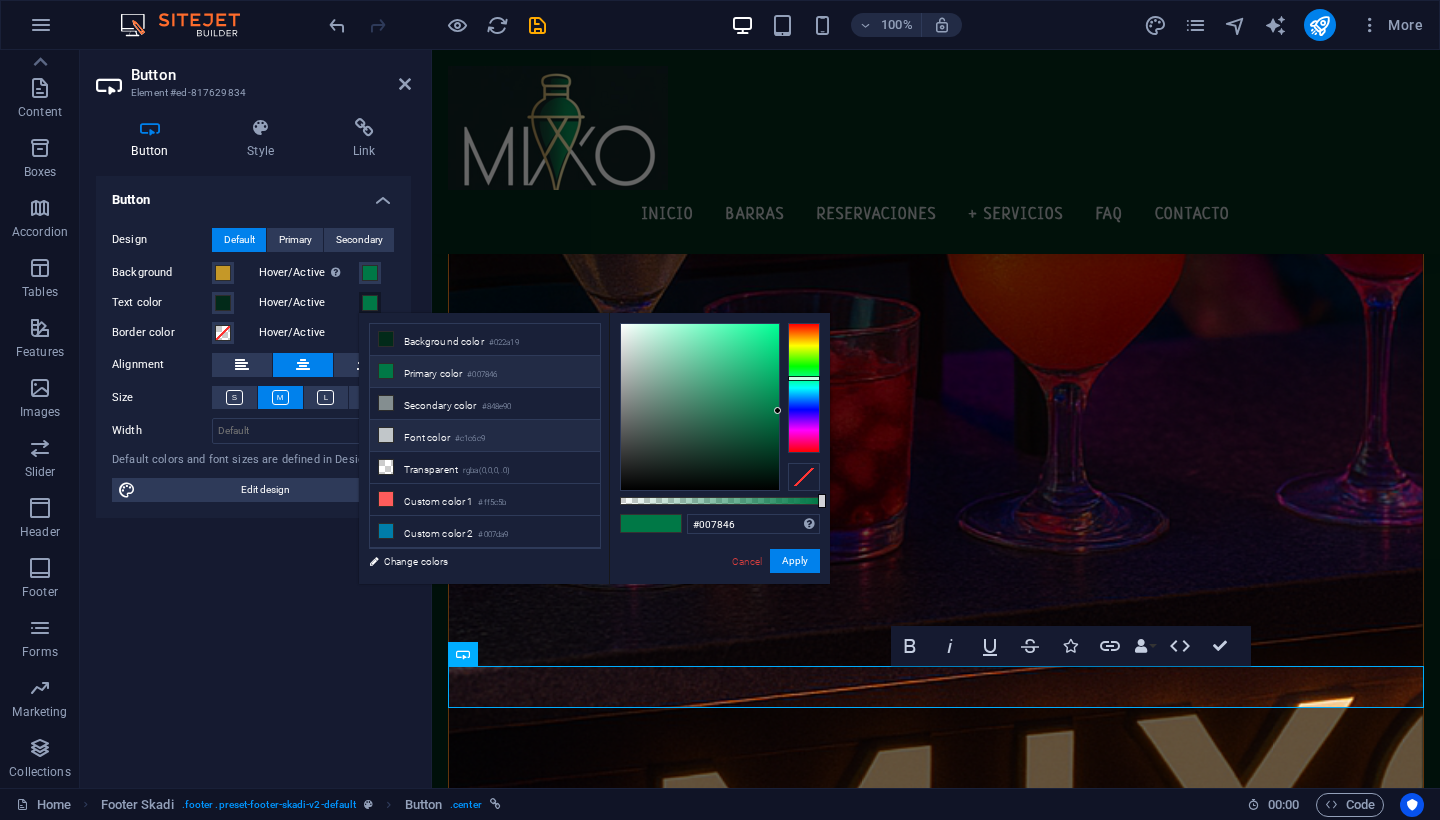 click at bounding box center [386, 435] 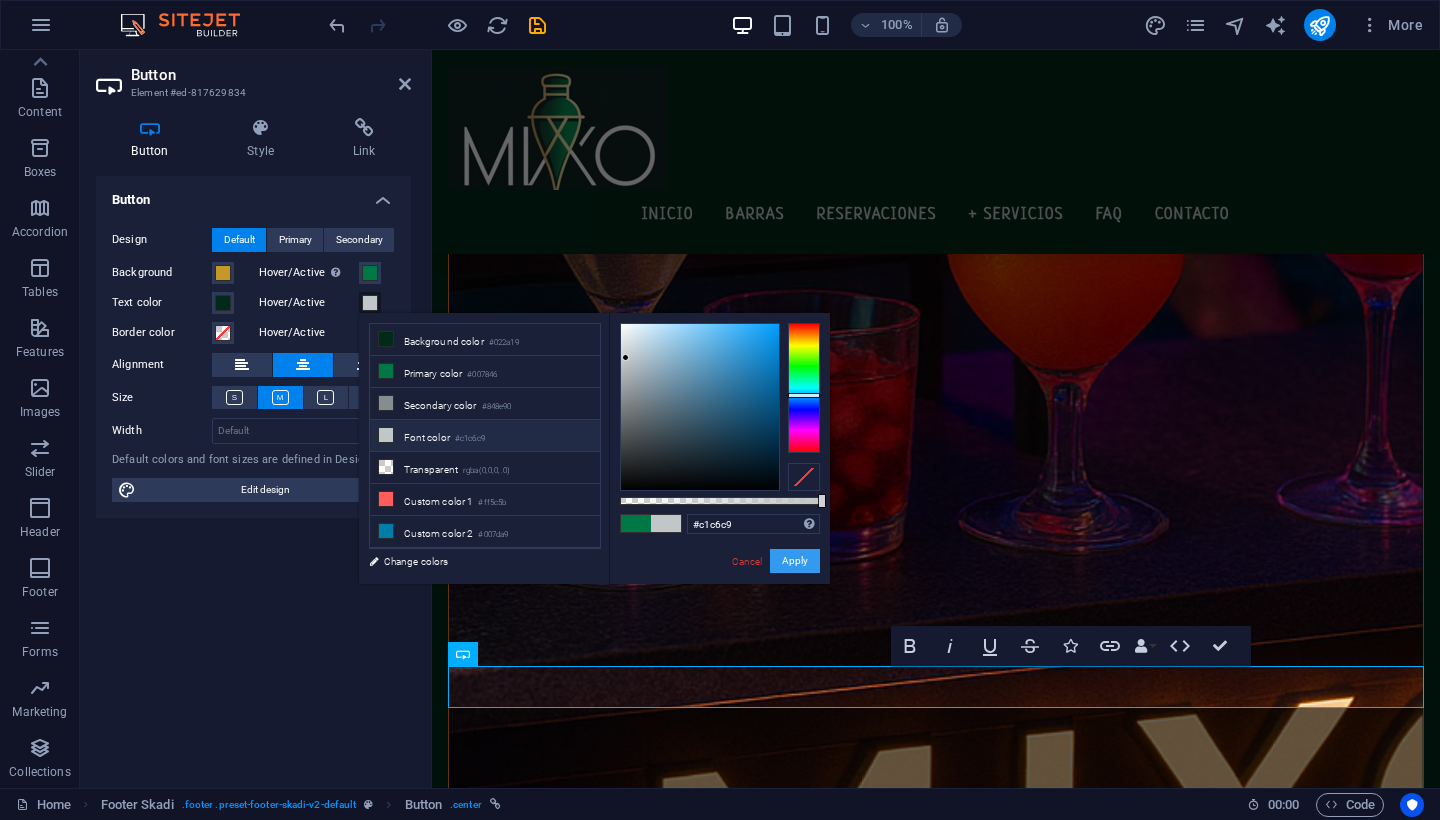 click on "Apply" at bounding box center (795, 561) 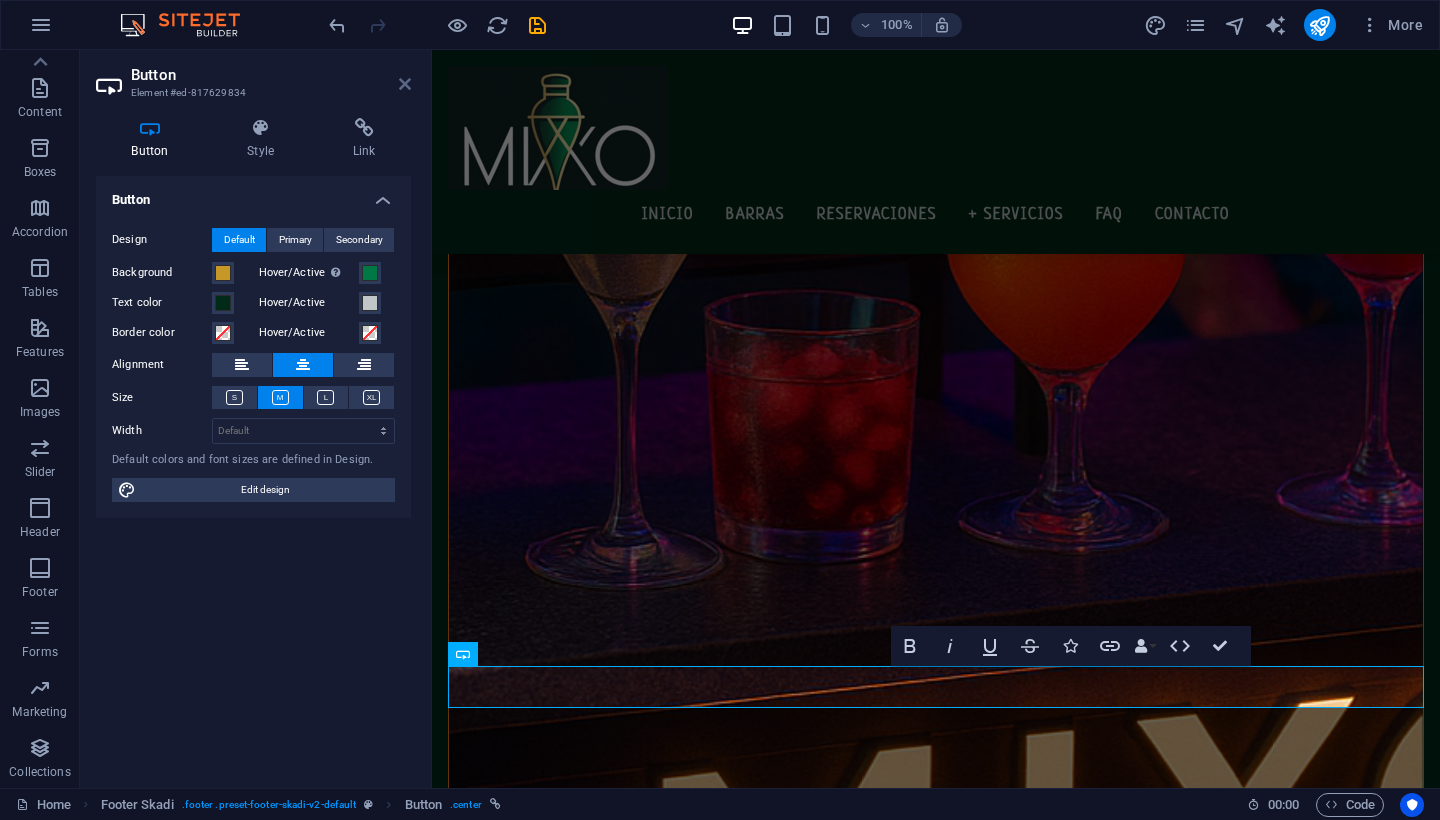 click at bounding box center [405, 84] 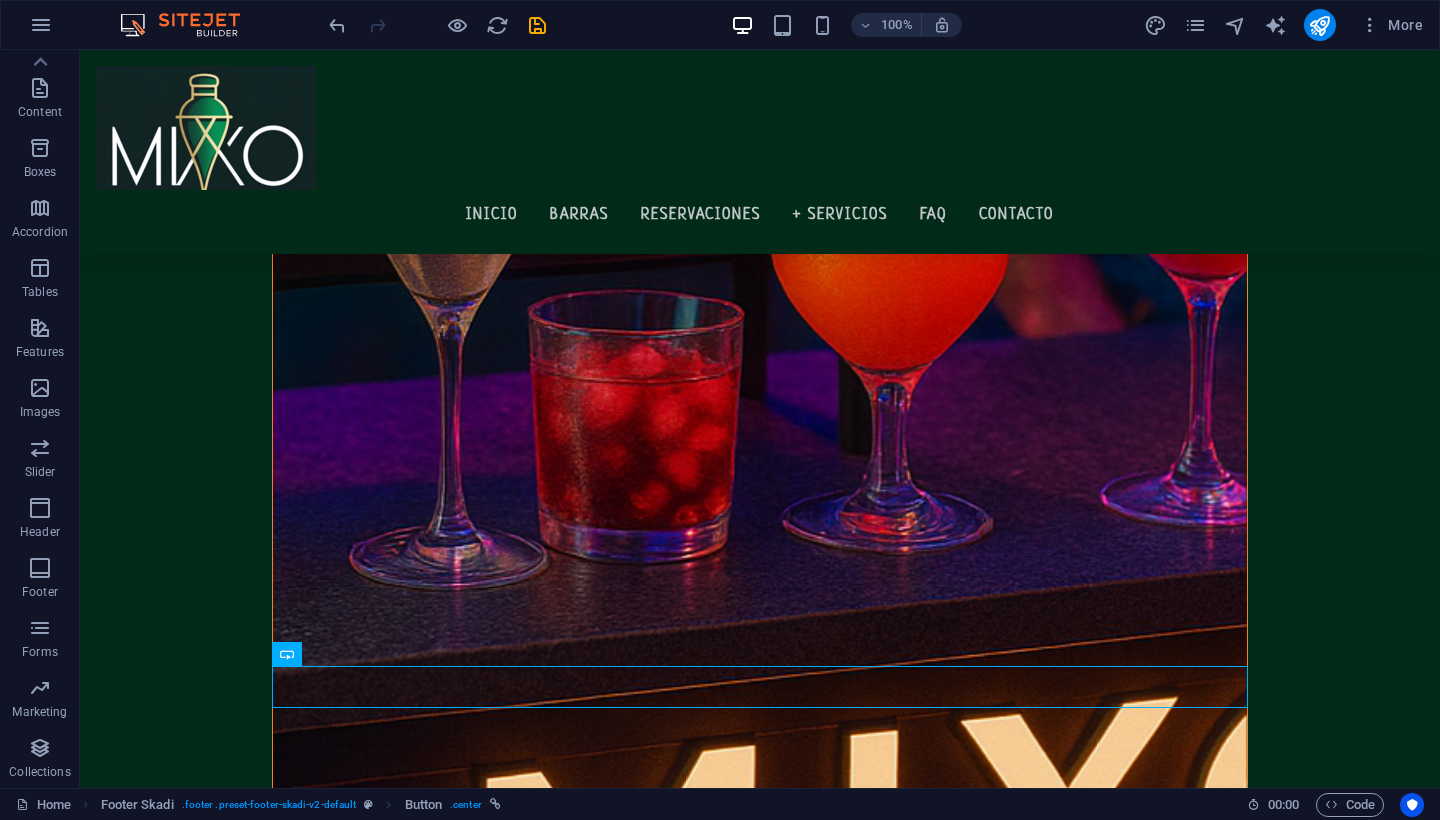 scroll, scrollTop: 2536, scrollLeft: 0, axis: vertical 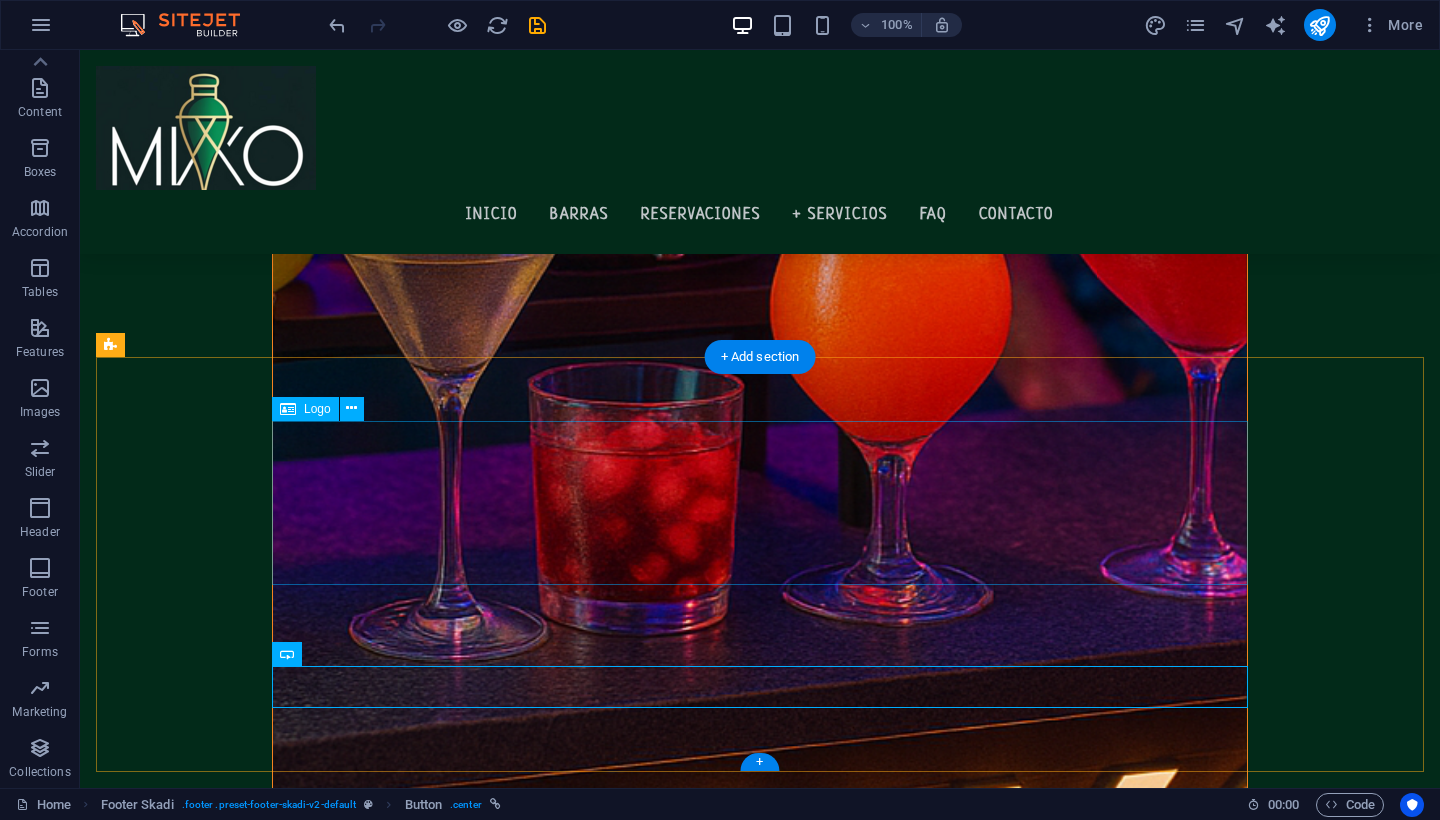 click at bounding box center [760, 1934] 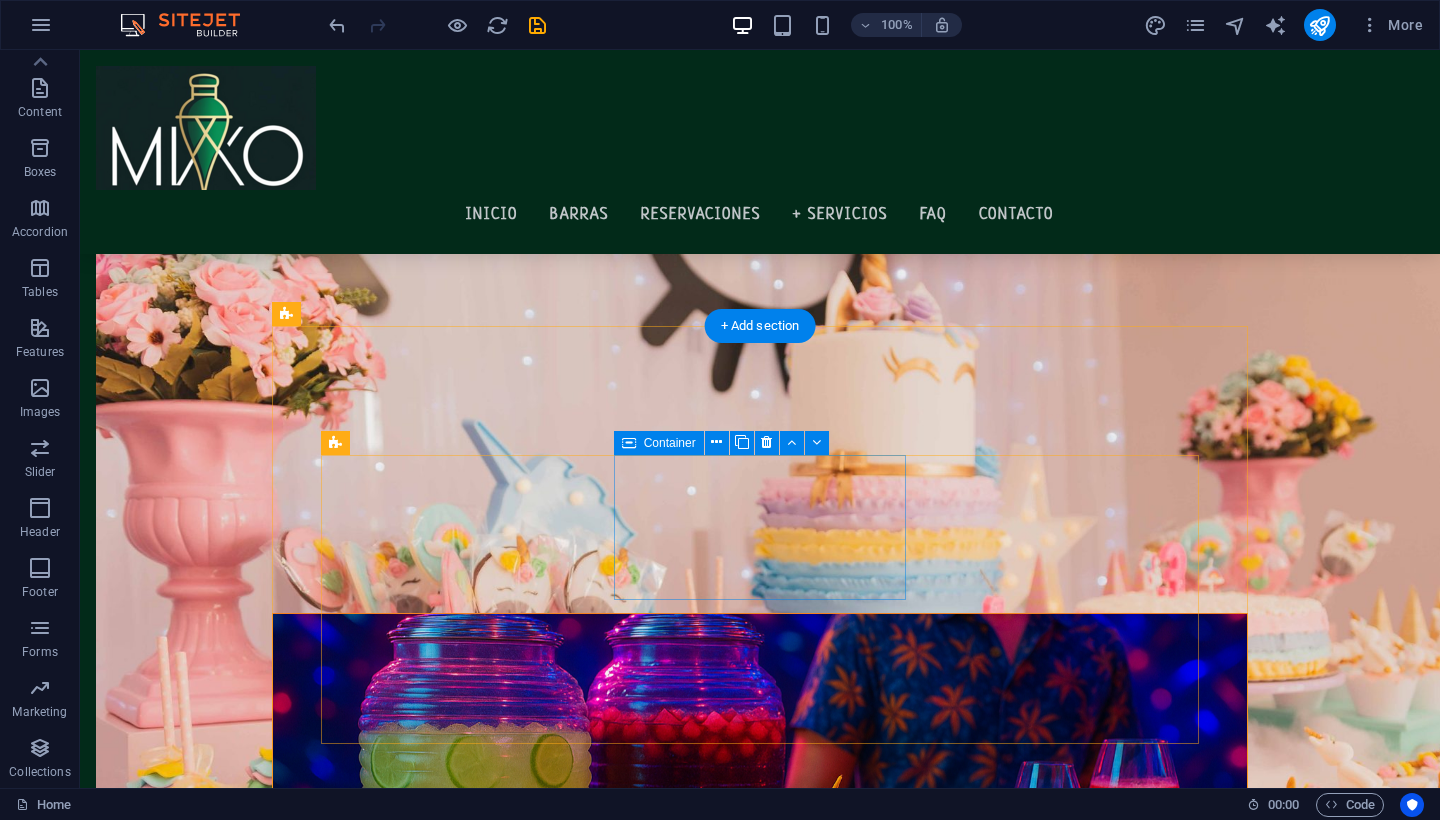 scroll, scrollTop: 1321, scrollLeft: 0, axis: vertical 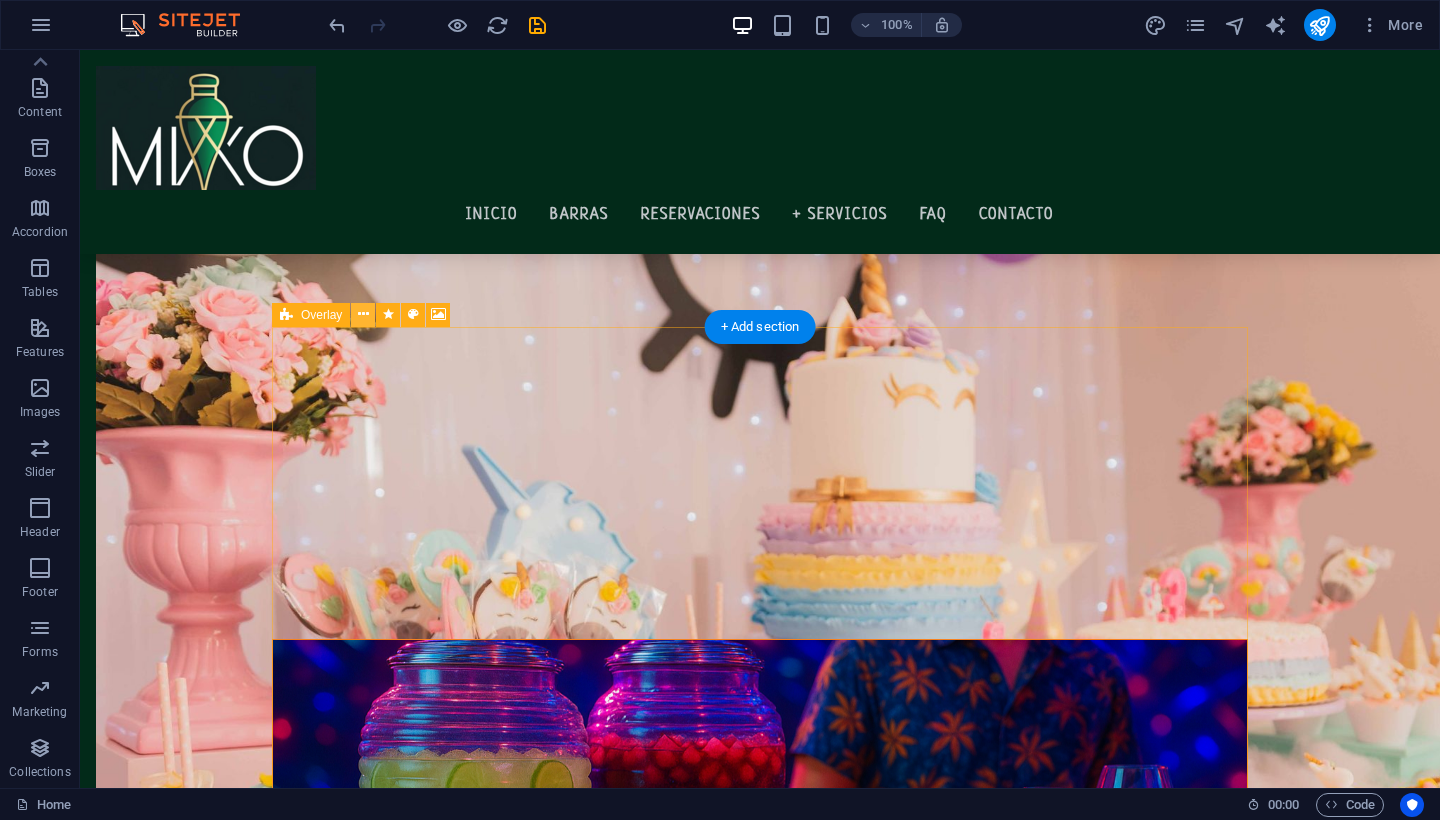 click at bounding box center [363, 314] 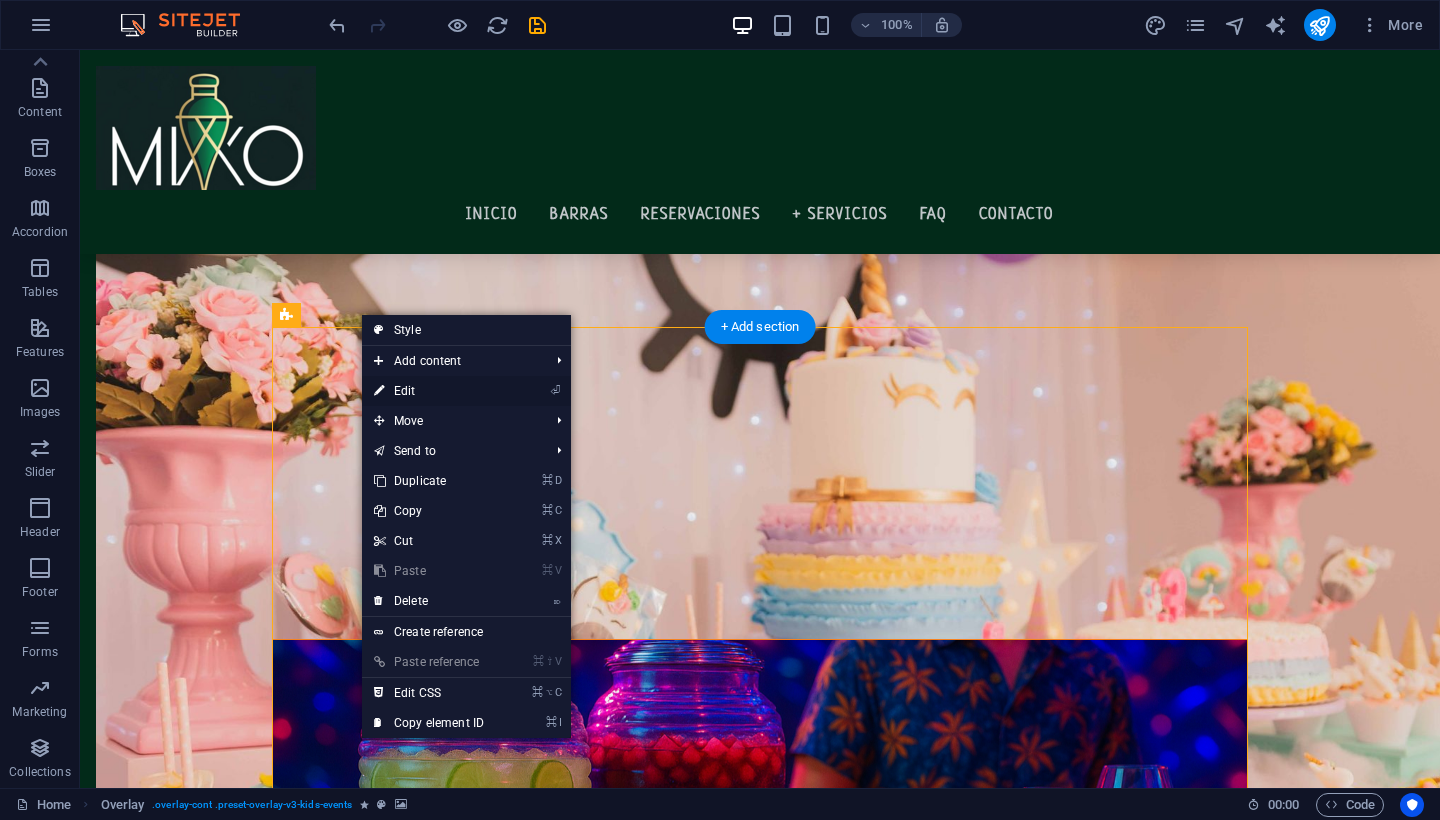 click on "⏎  Edit" at bounding box center [429, 391] 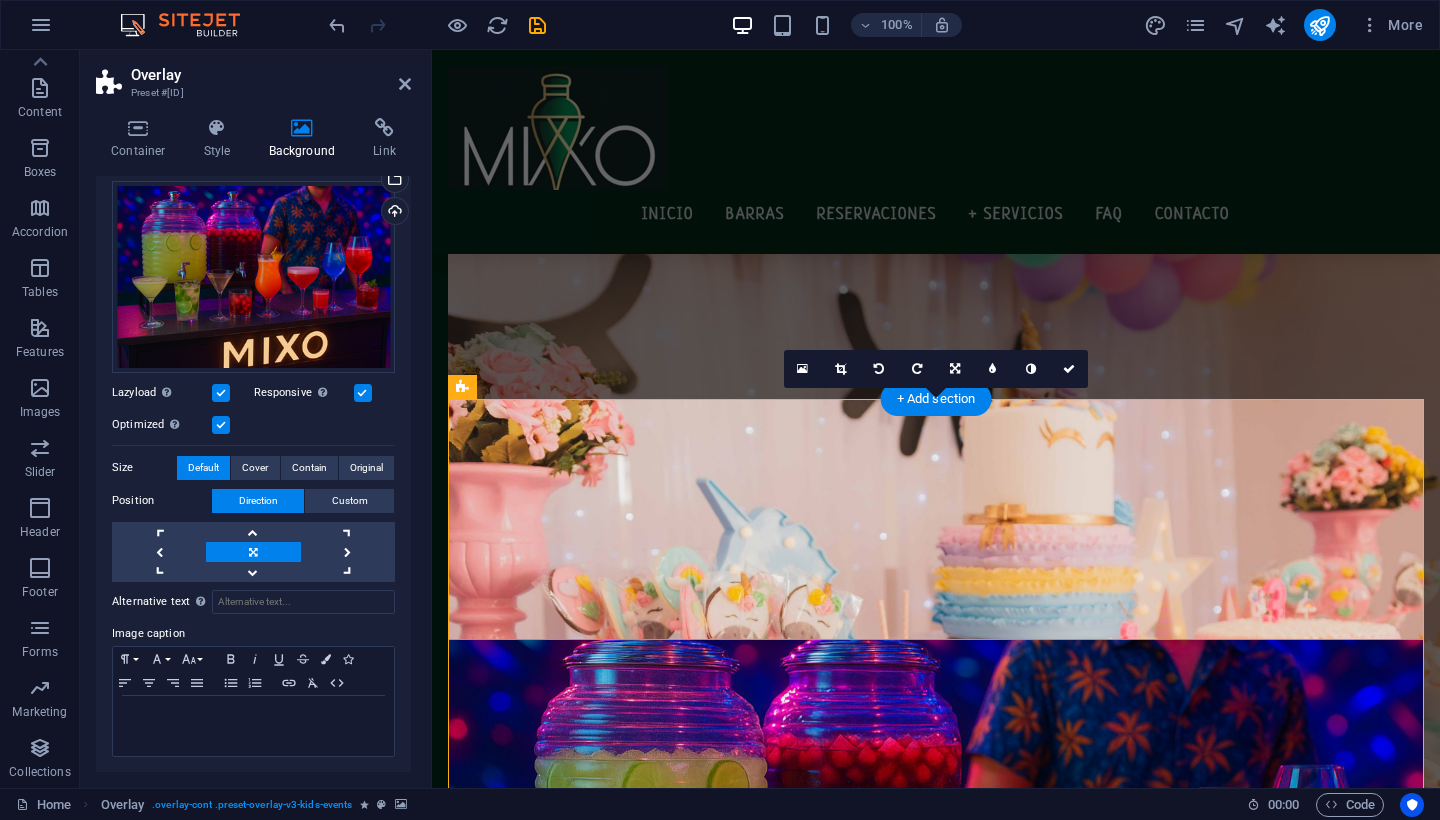 scroll, scrollTop: 171, scrollLeft: 0, axis: vertical 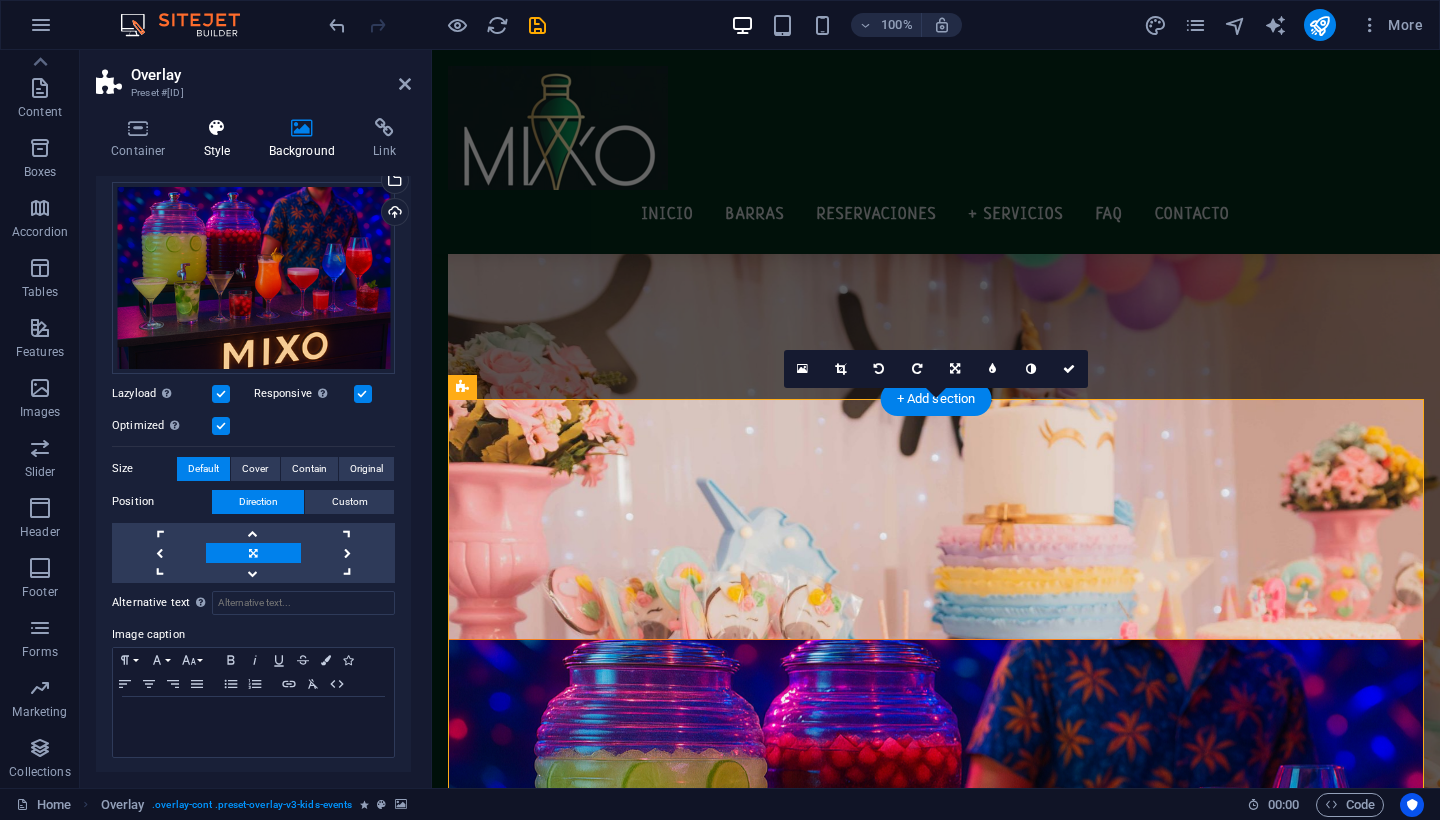 click at bounding box center [217, 128] 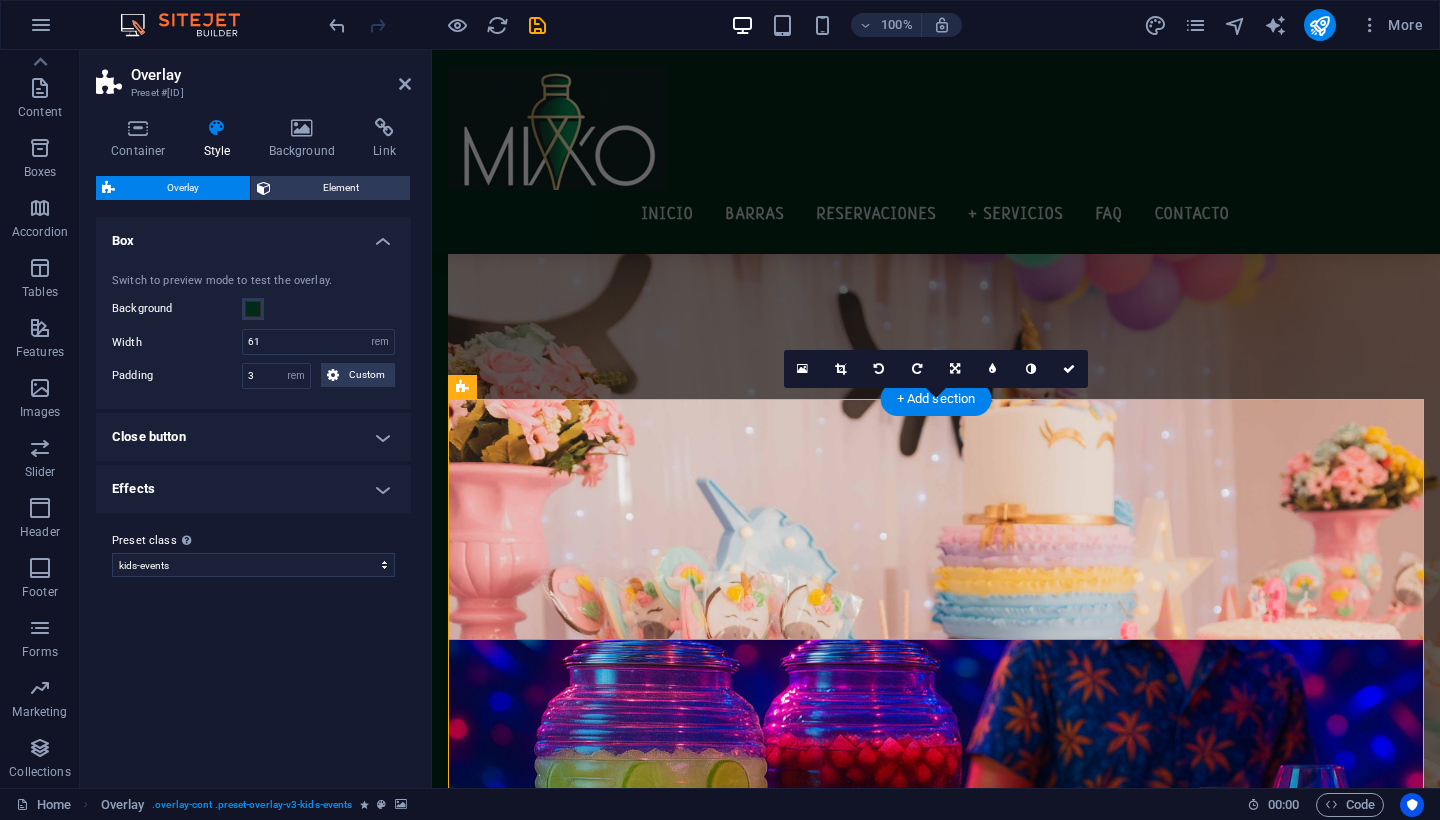 click on "Close button" at bounding box center (253, 437) 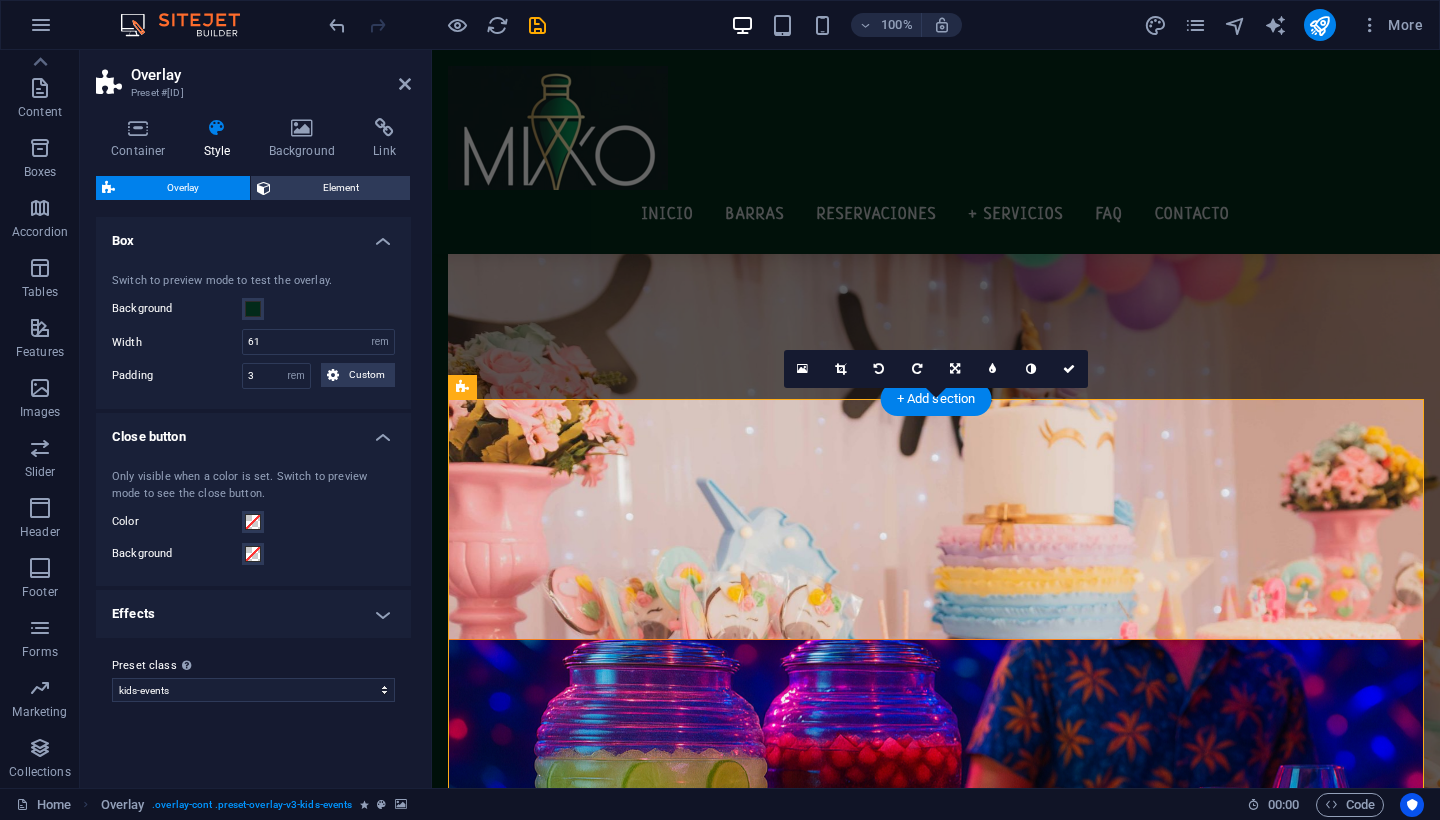 click on "Effects" at bounding box center (253, 614) 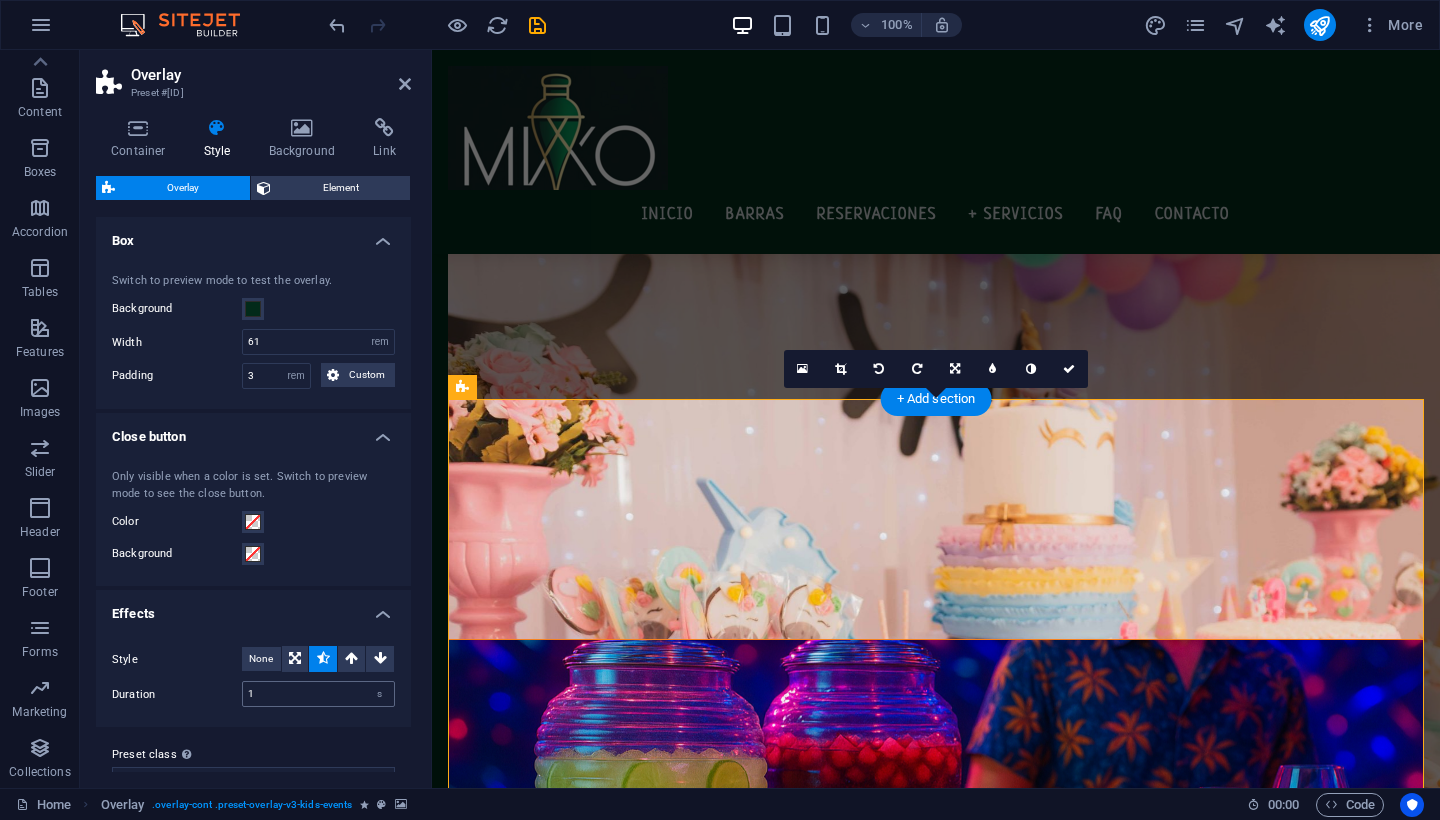 scroll, scrollTop: 0, scrollLeft: 0, axis: both 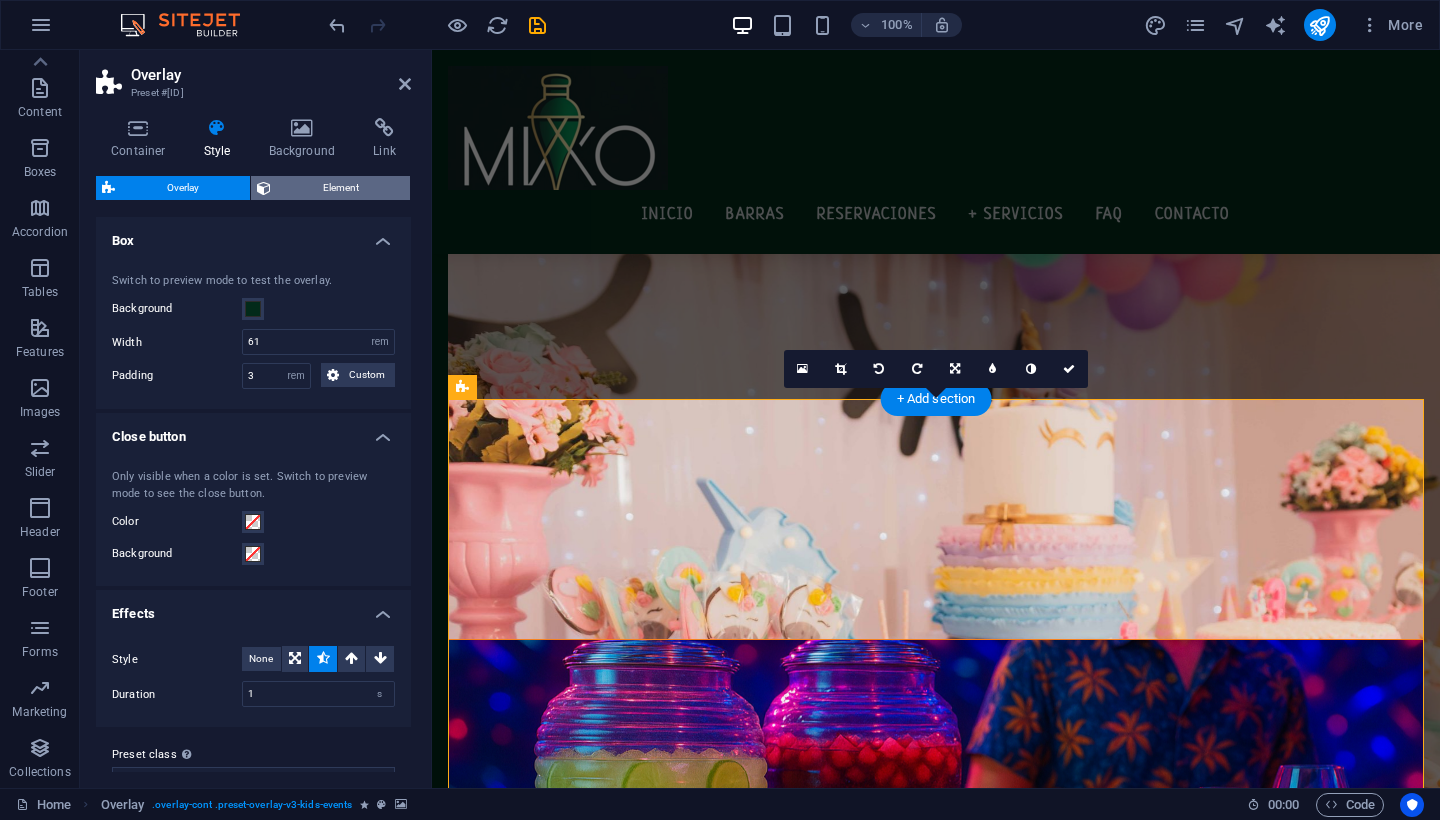 click on "Element" at bounding box center (340, 188) 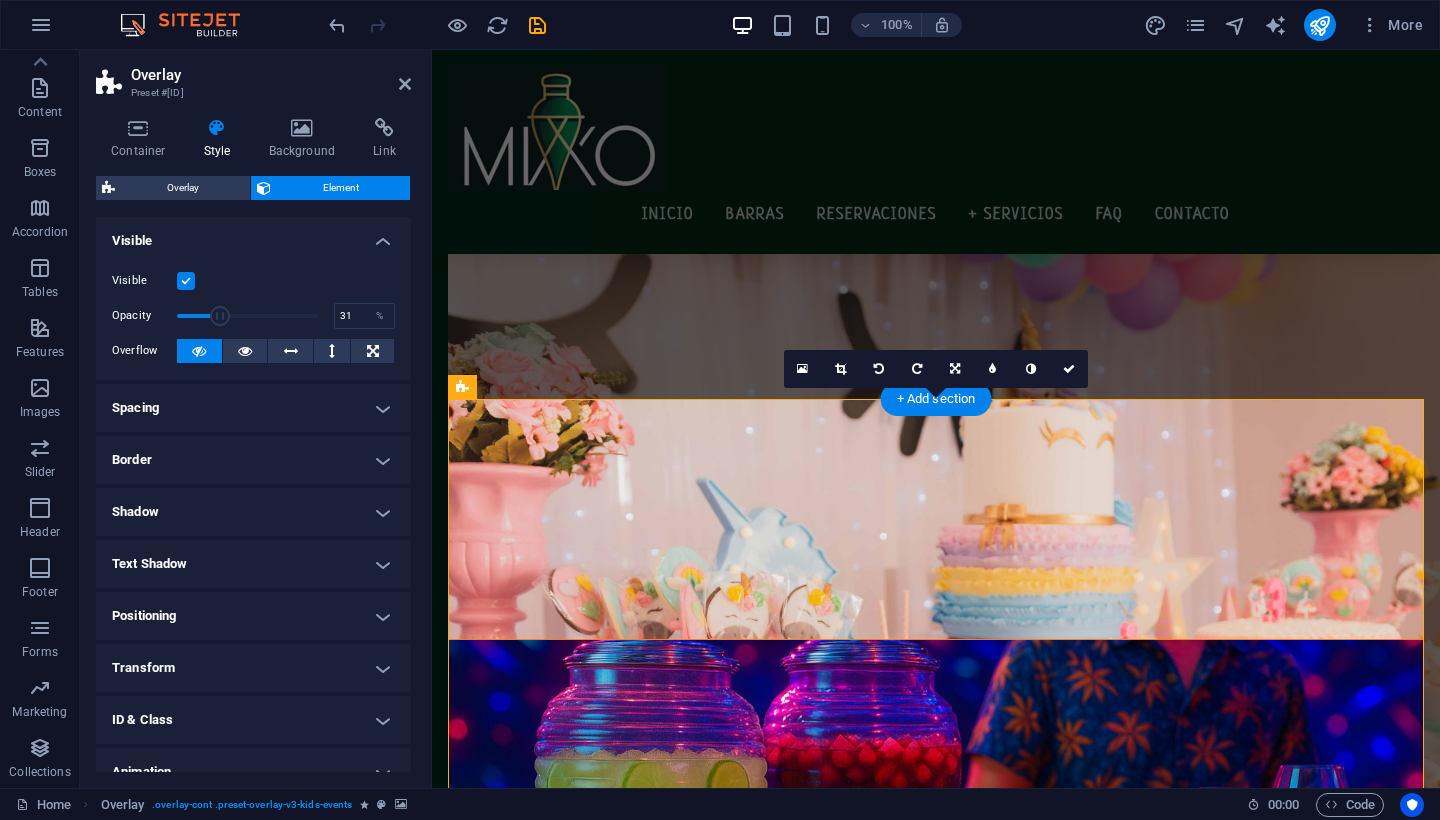 drag, startPoint x: 309, startPoint y: 314, endPoint x: 220, endPoint y: 321, distance: 89.27486 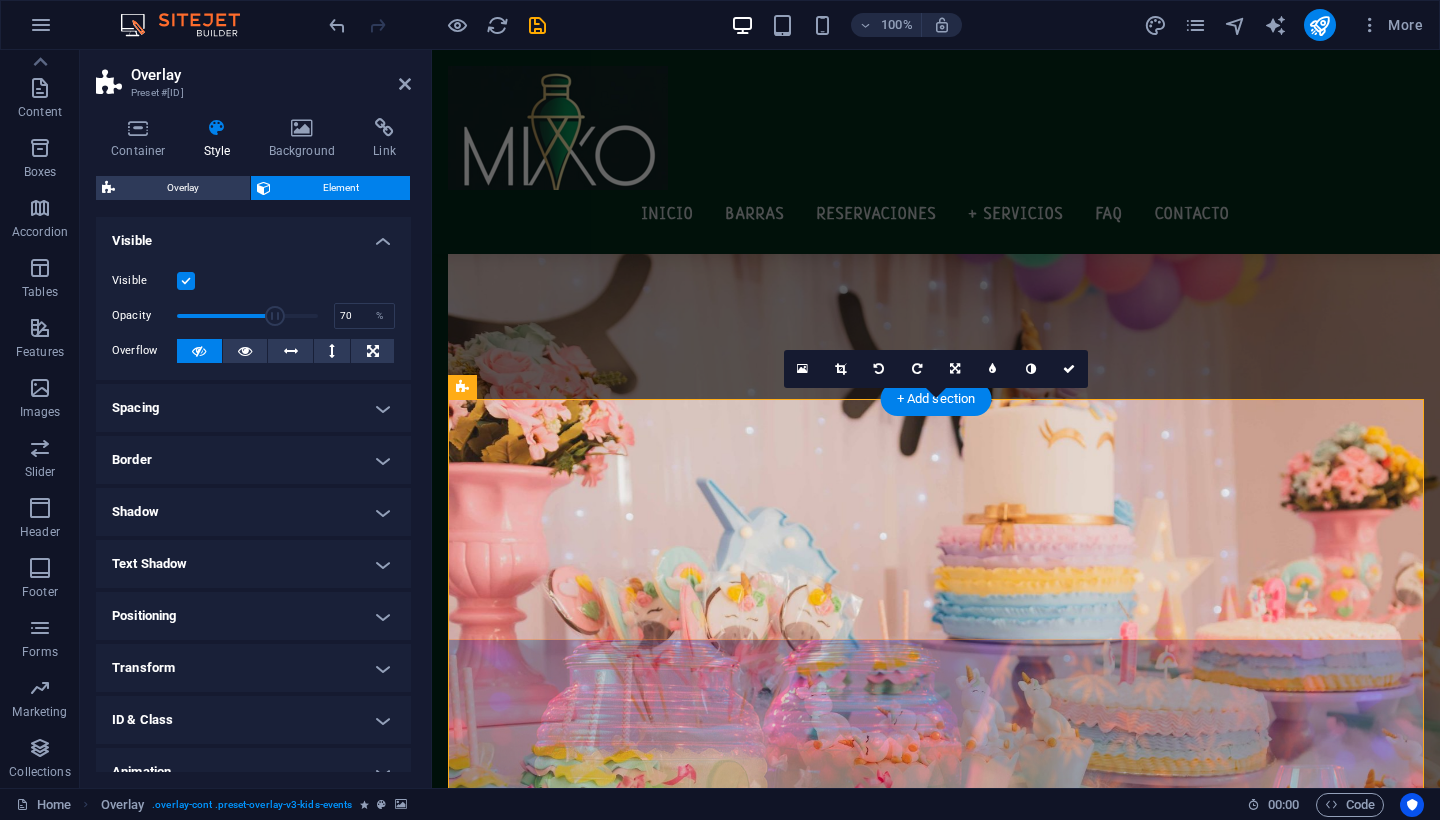 drag, startPoint x: 220, startPoint y: 321, endPoint x: 273, endPoint y: 317, distance: 53.15073 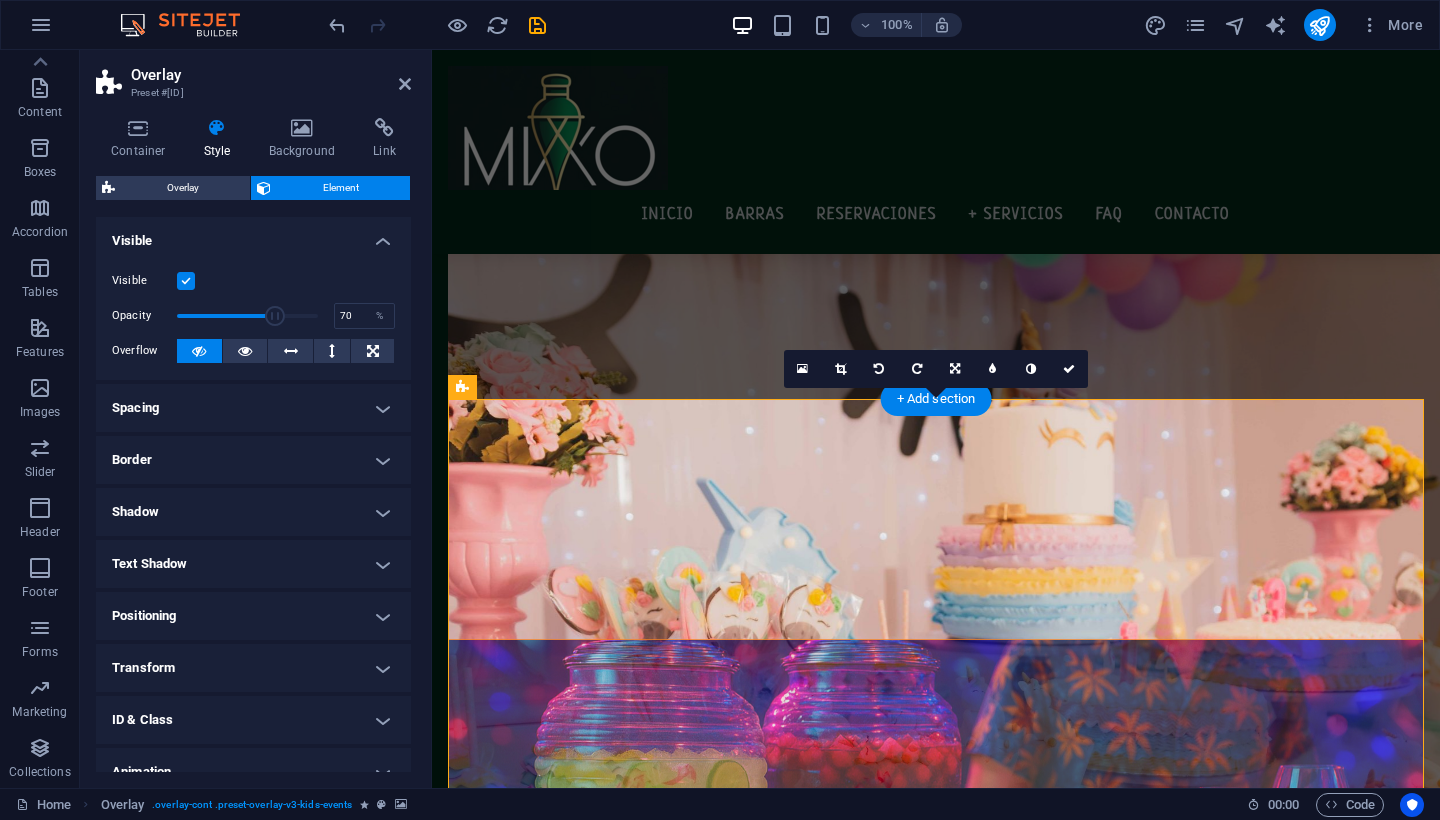 click at bounding box center (275, 316) 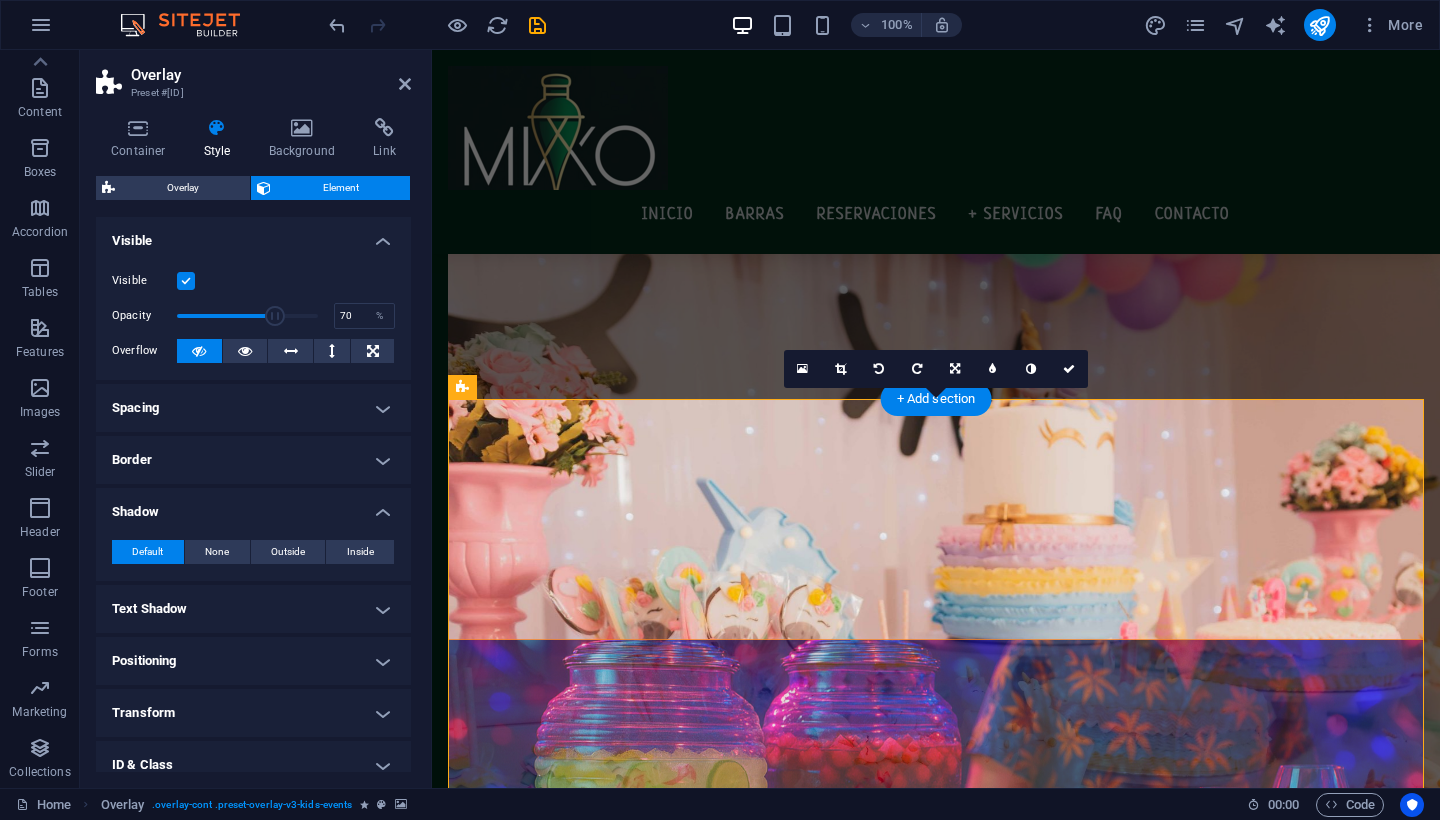 click on "Border" at bounding box center [253, 460] 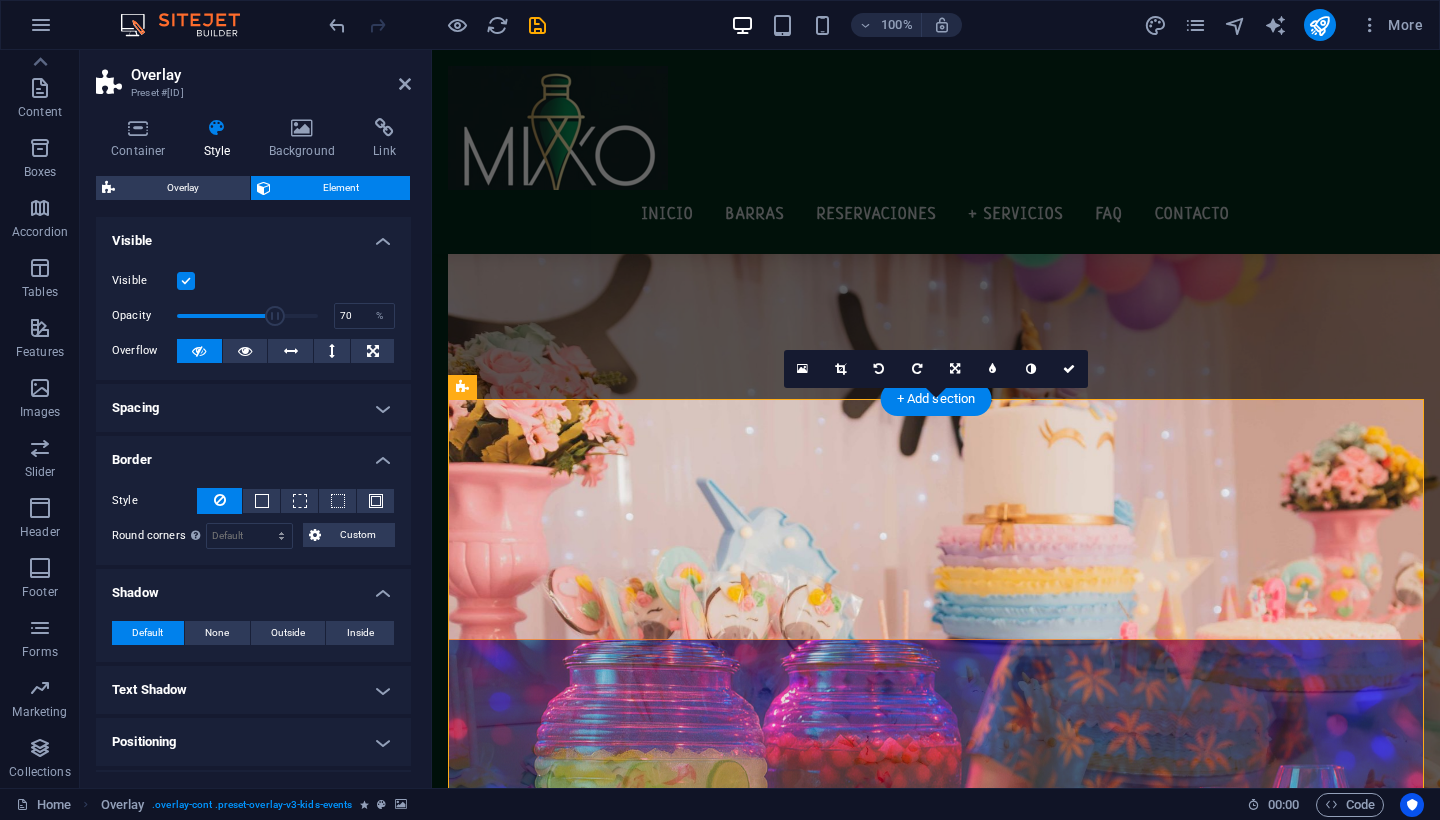 click on "Spacing" at bounding box center (253, 408) 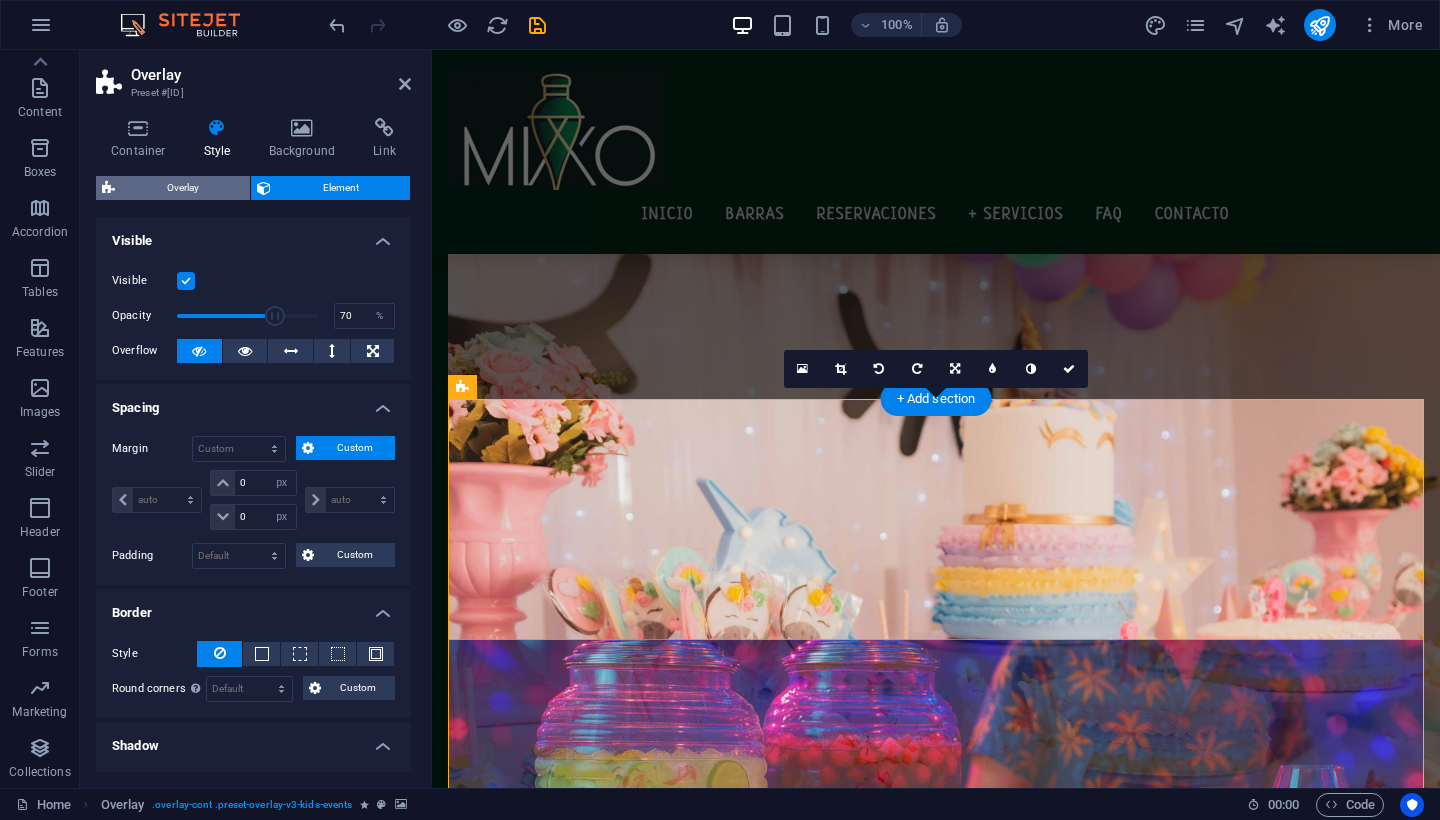 click on "Overlay" at bounding box center (182, 188) 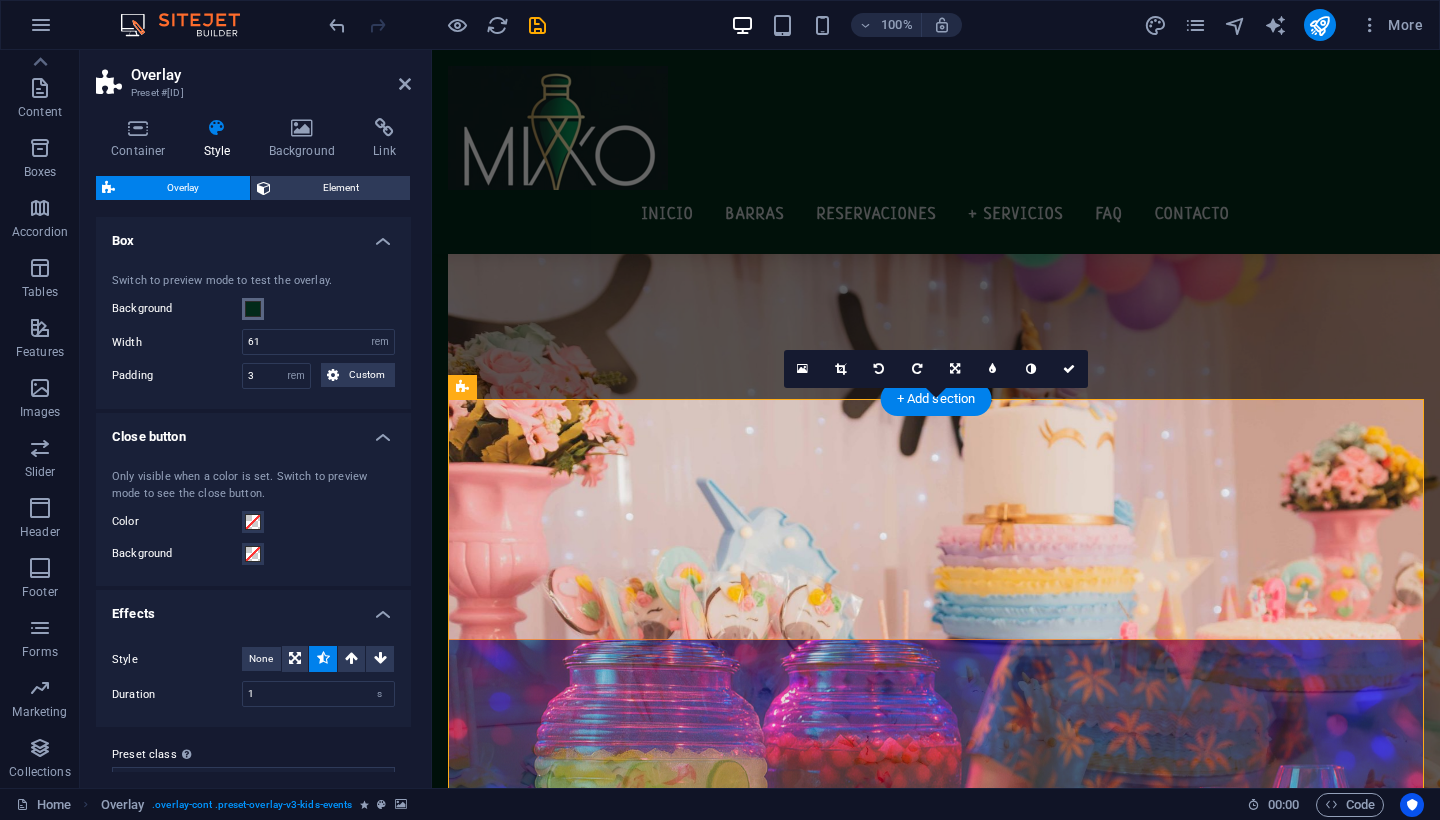 click at bounding box center [253, 309] 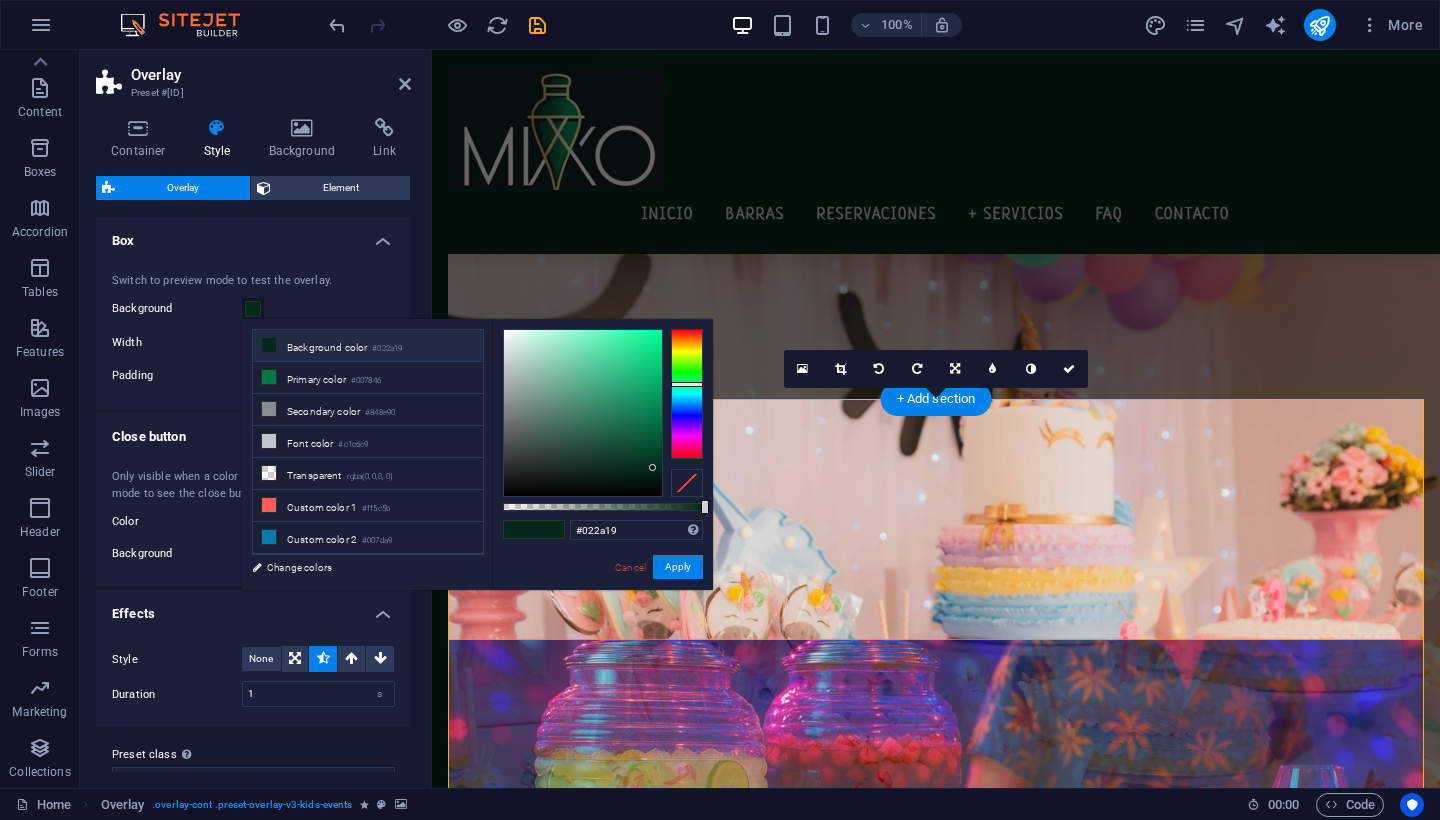 click on "Background" at bounding box center [177, 309] 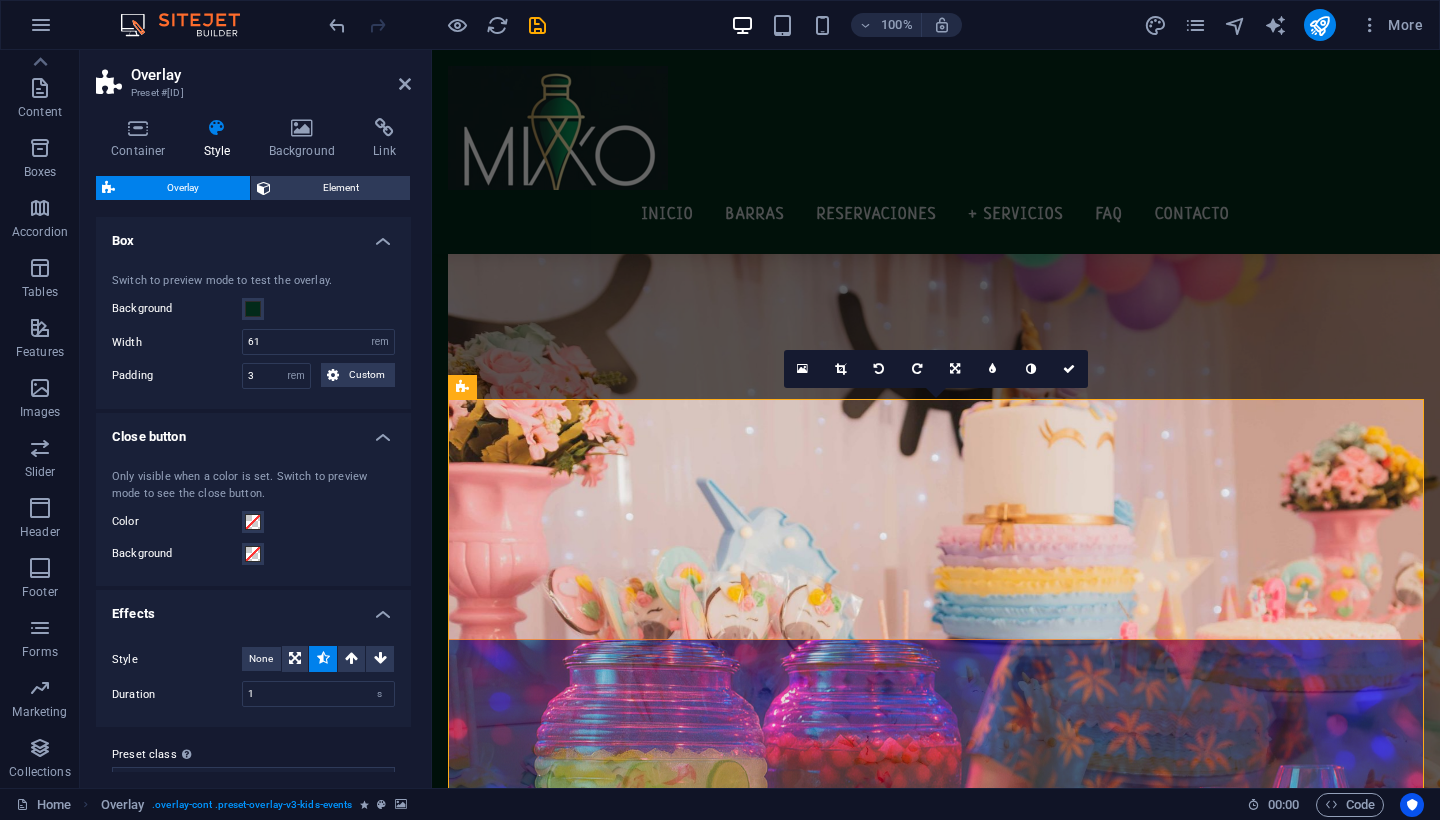 scroll, scrollTop: 0, scrollLeft: 0, axis: both 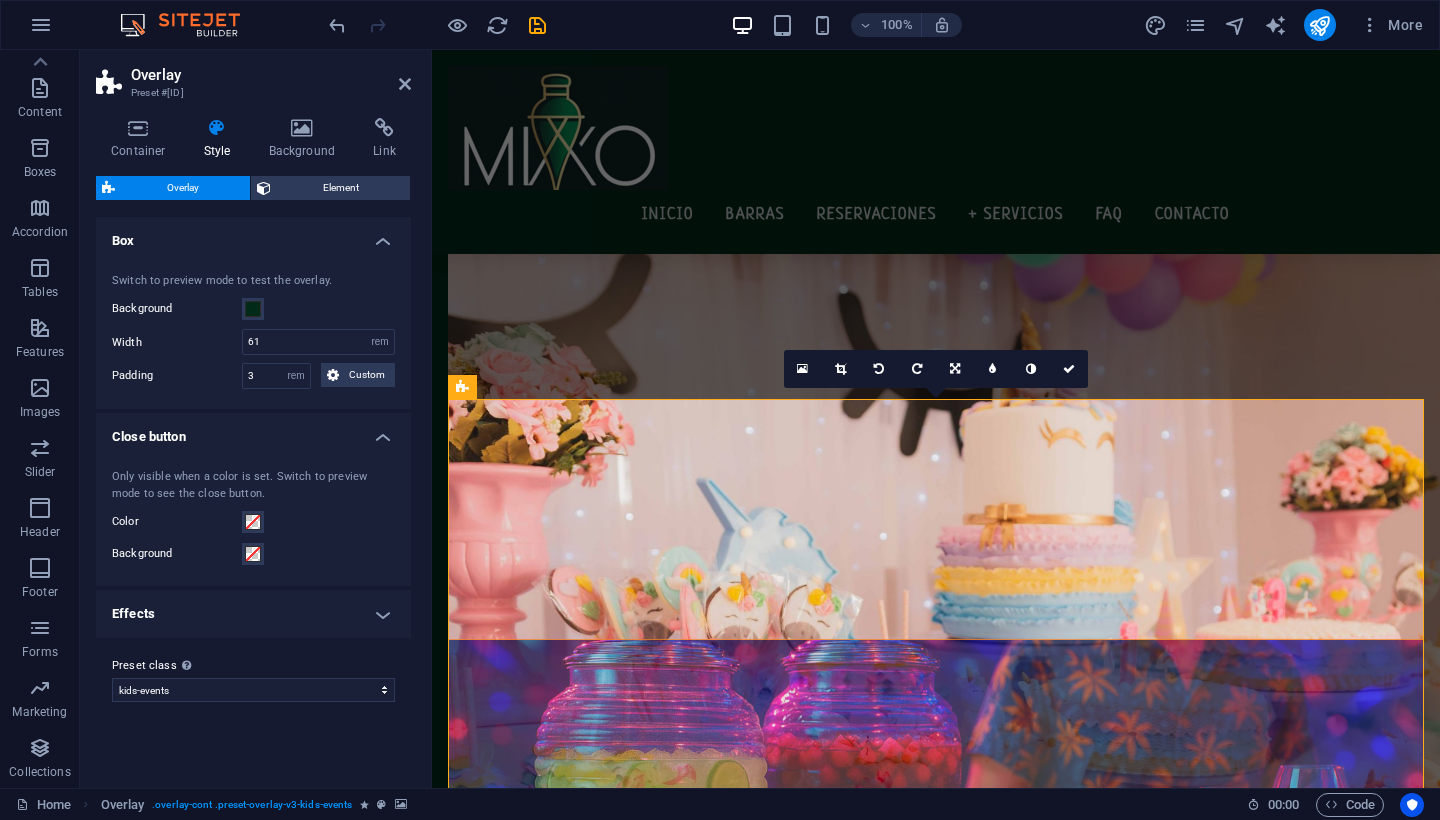 click on "Effects" at bounding box center (253, 614) 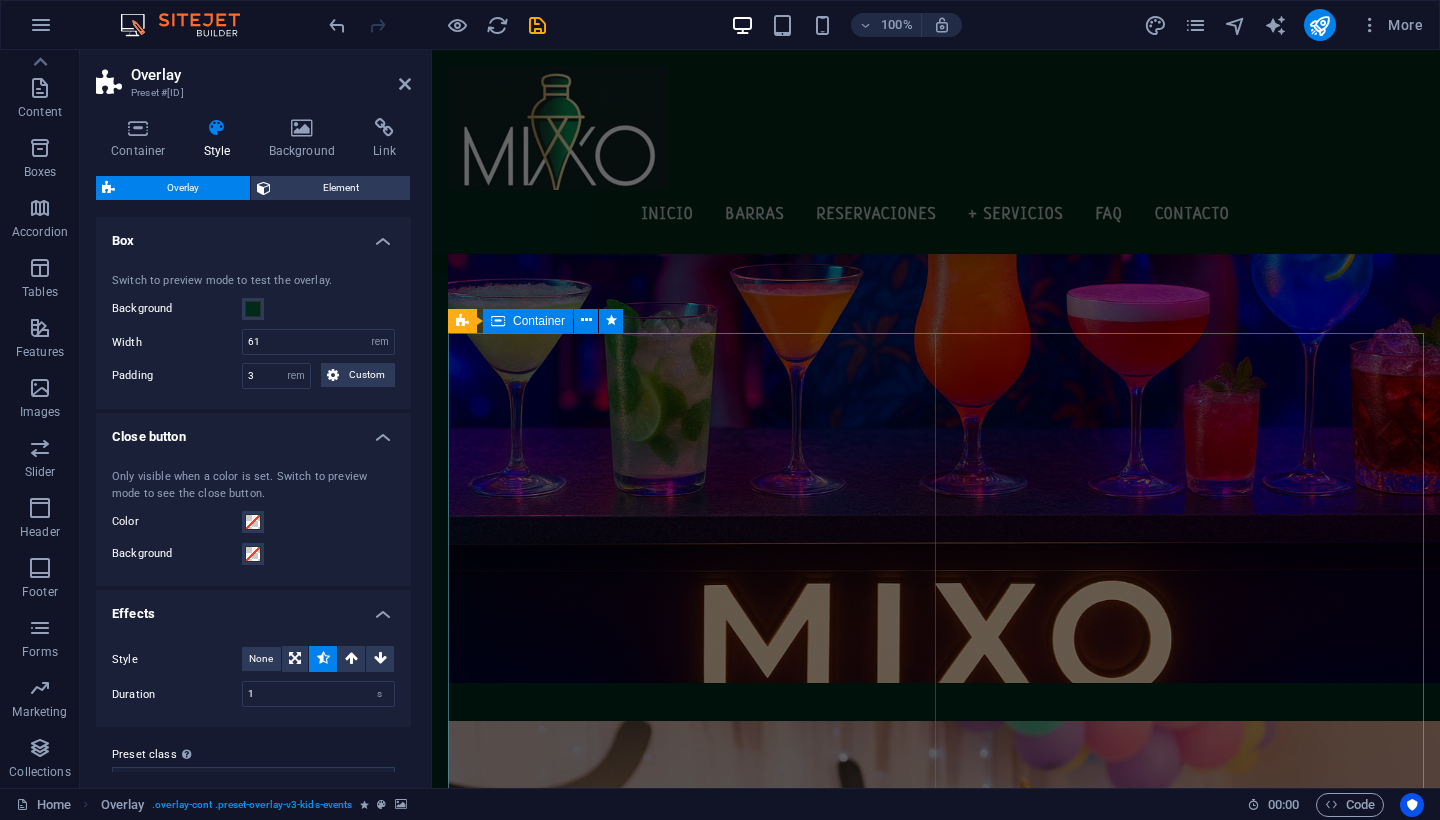 scroll, scrollTop: 910, scrollLeft: 0, axis: vertical 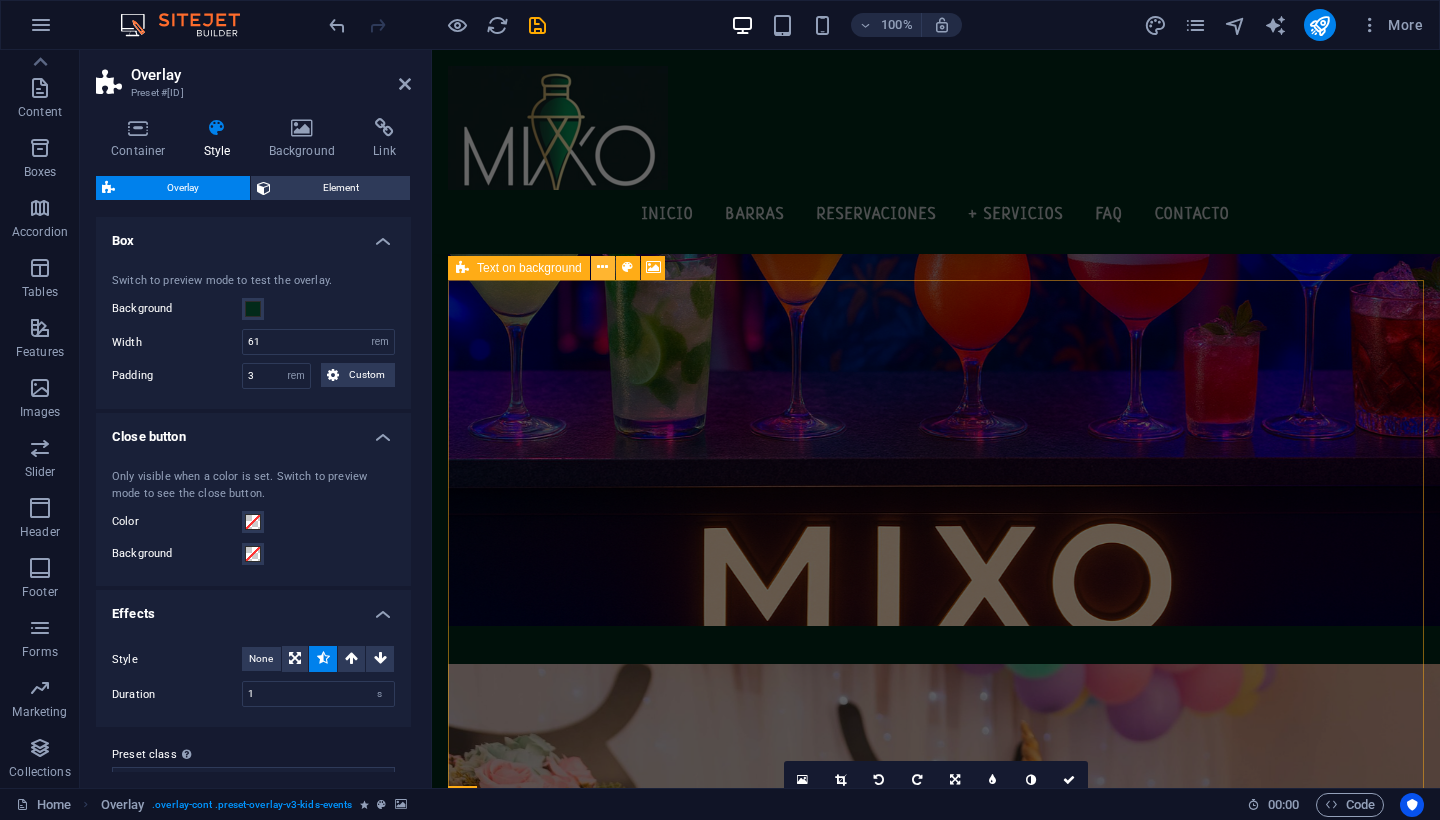 click at bounding box center (602, 267) 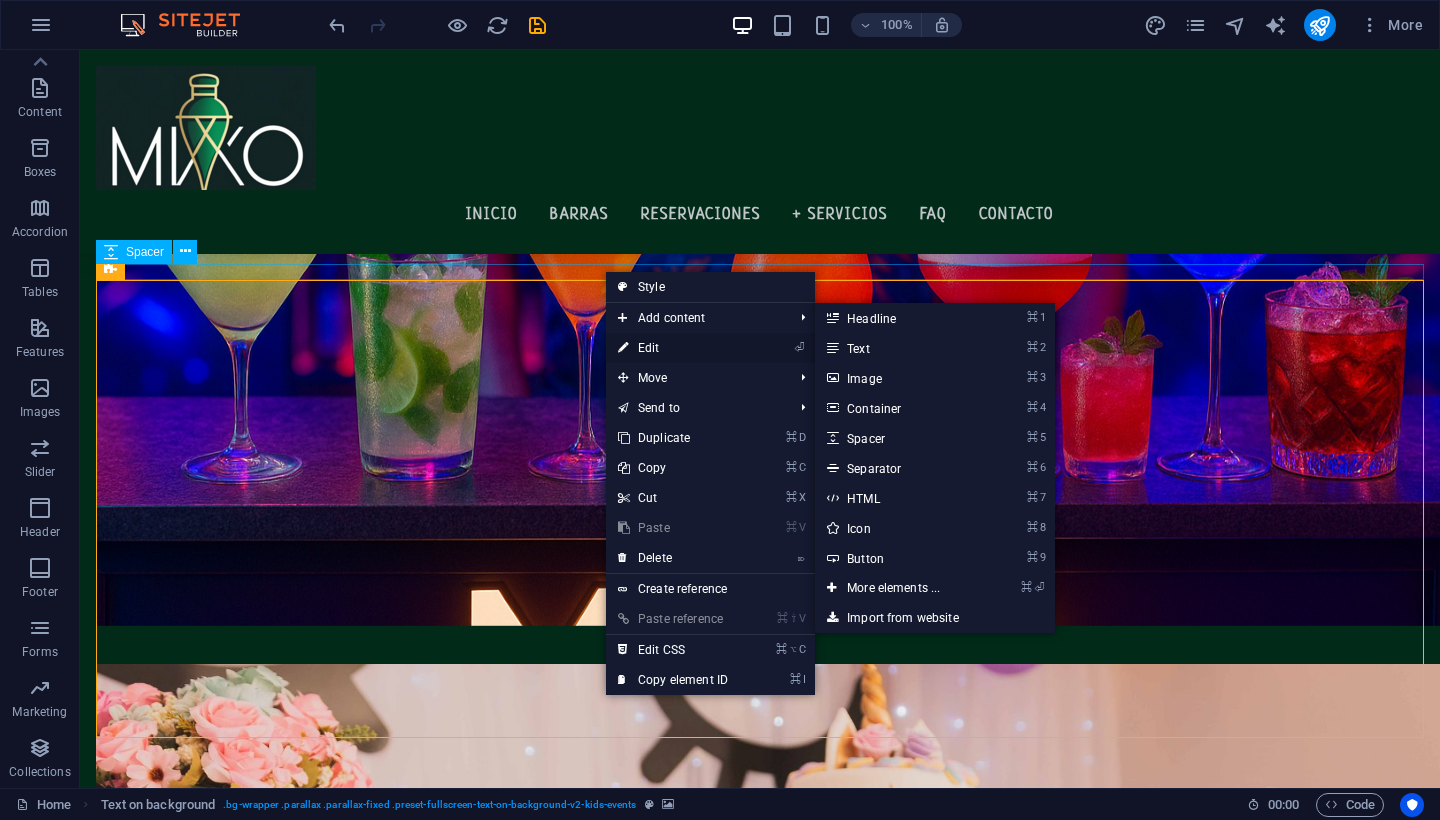 click on "⏎  Edit" at bounding box center (673, 348) 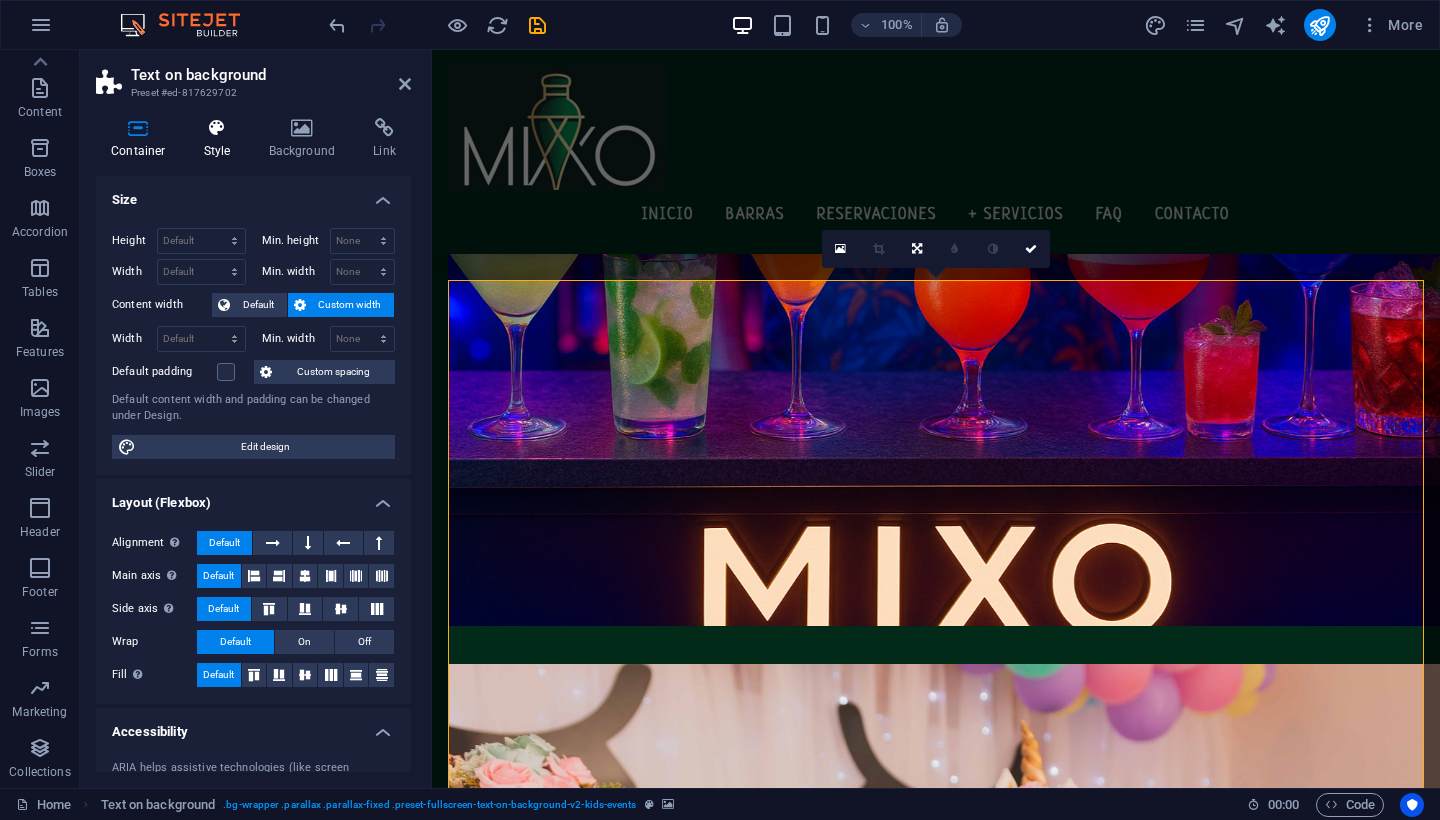 click at bounding box center (217, 128) 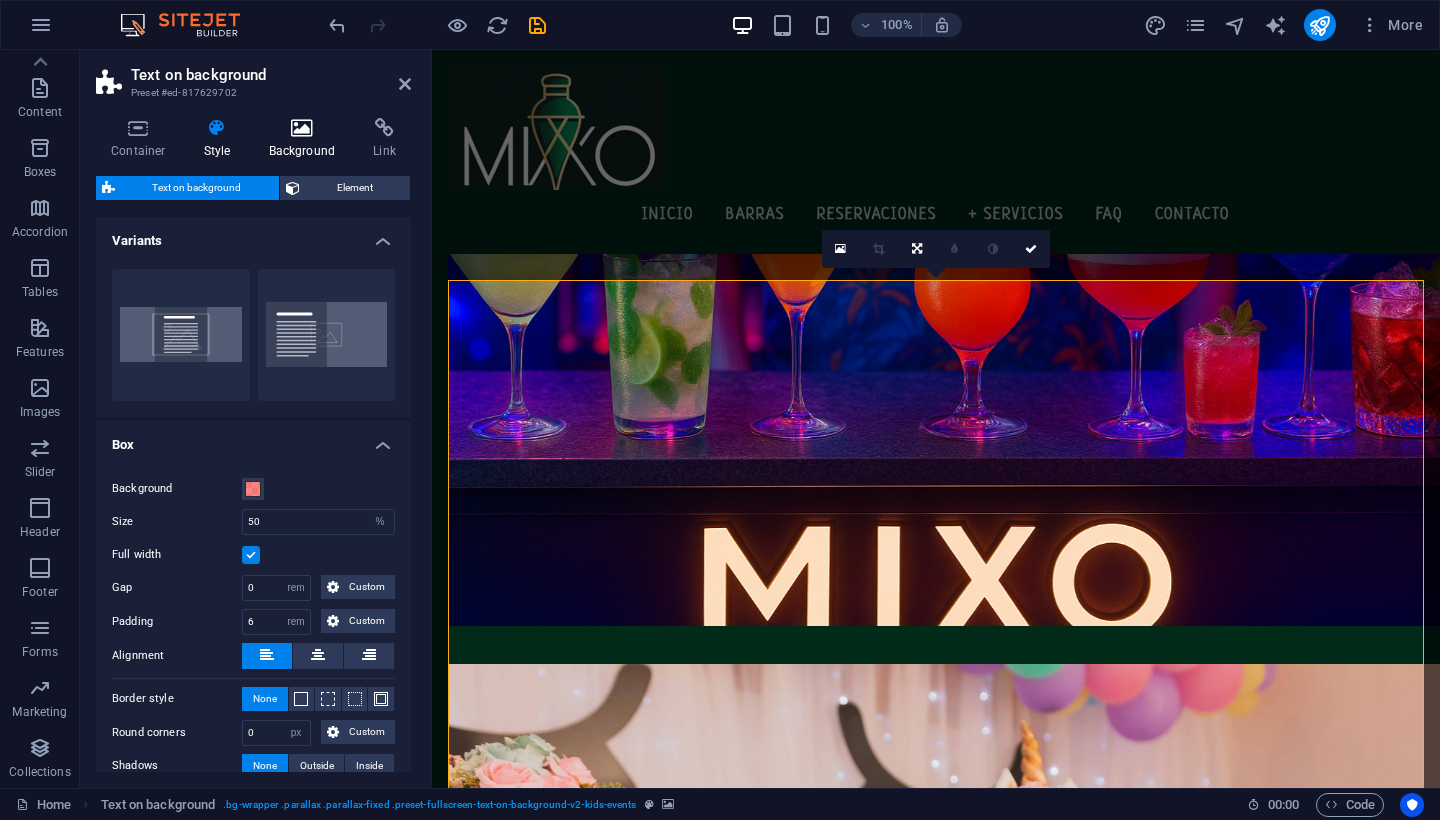 click at bounding box center [302, 128] 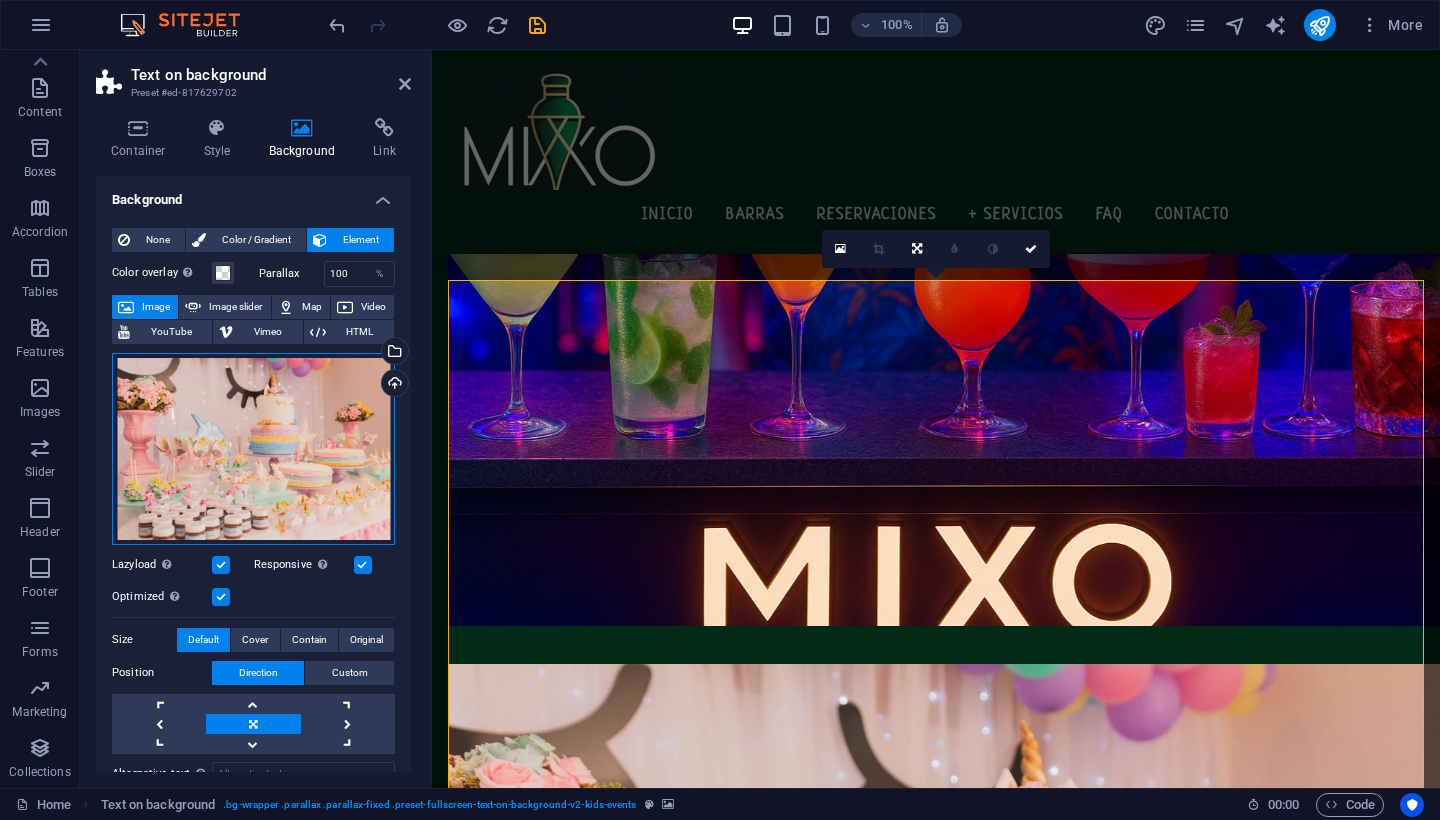 click on "Drag files here, click to choose files or select files from Files or our free stock photos & videos" at bounding box center [253, 449] 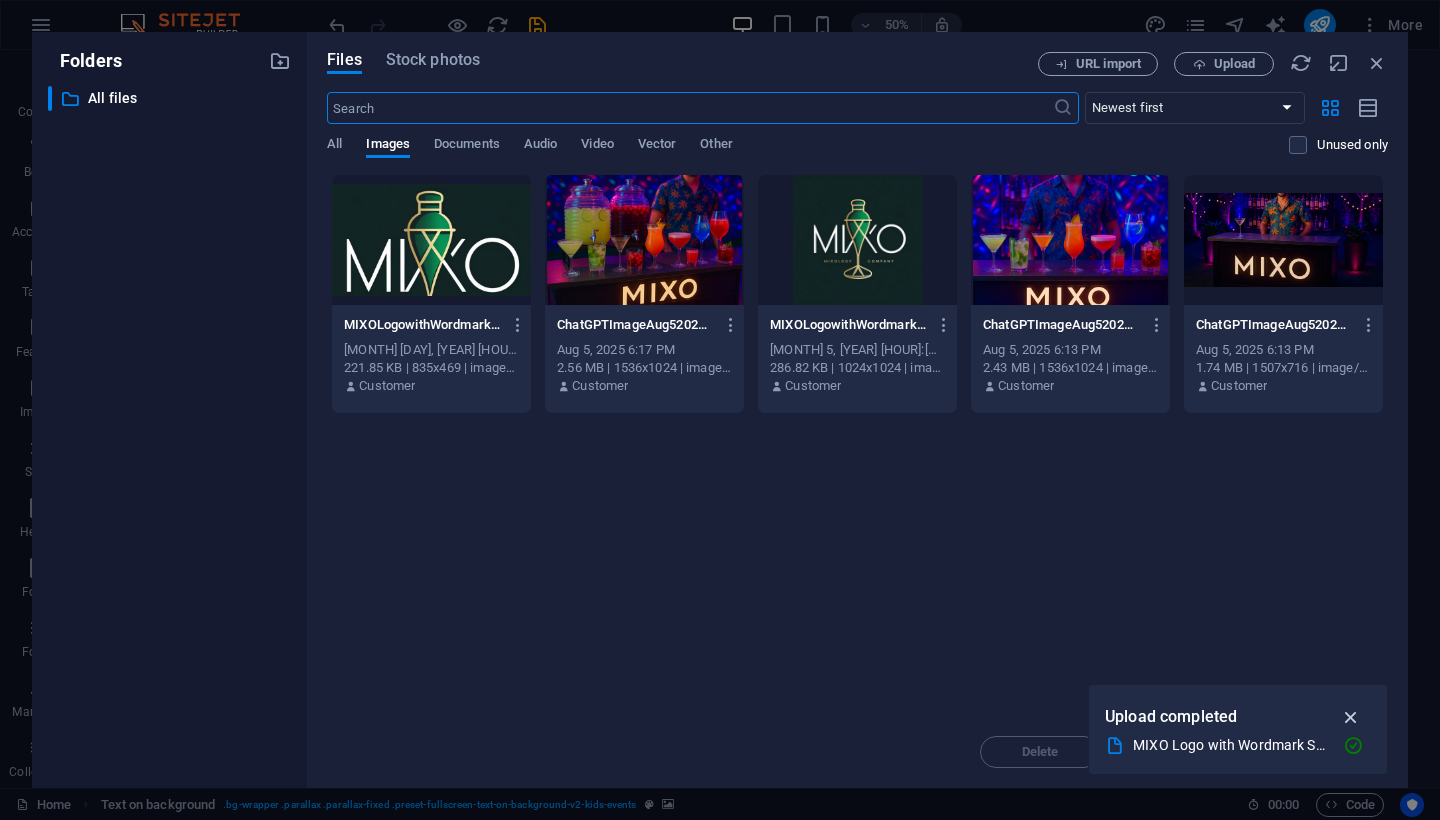 click at bounding box center (1351, 717) 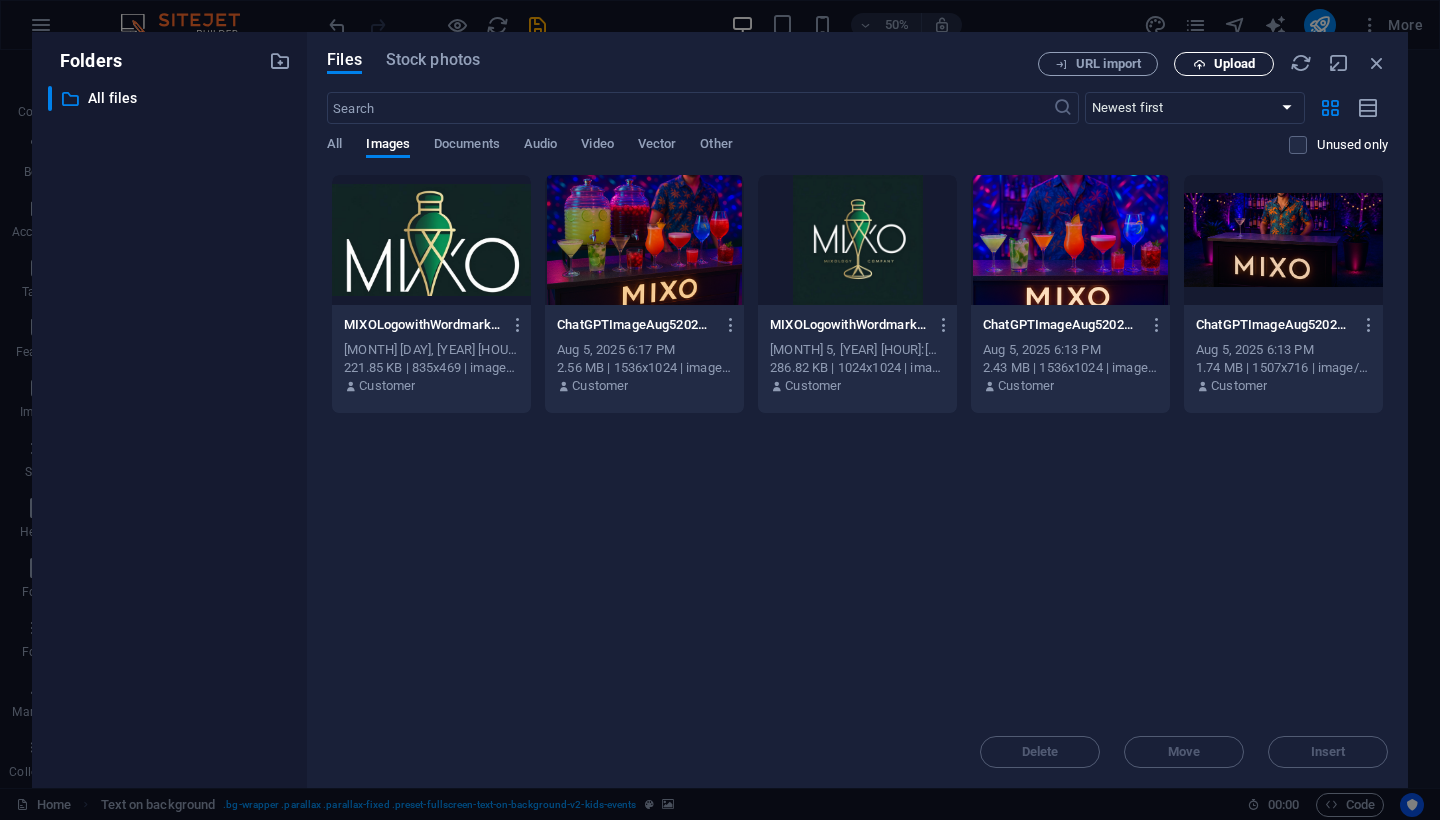 click on "Upload" at bounding box center [1234, 64] 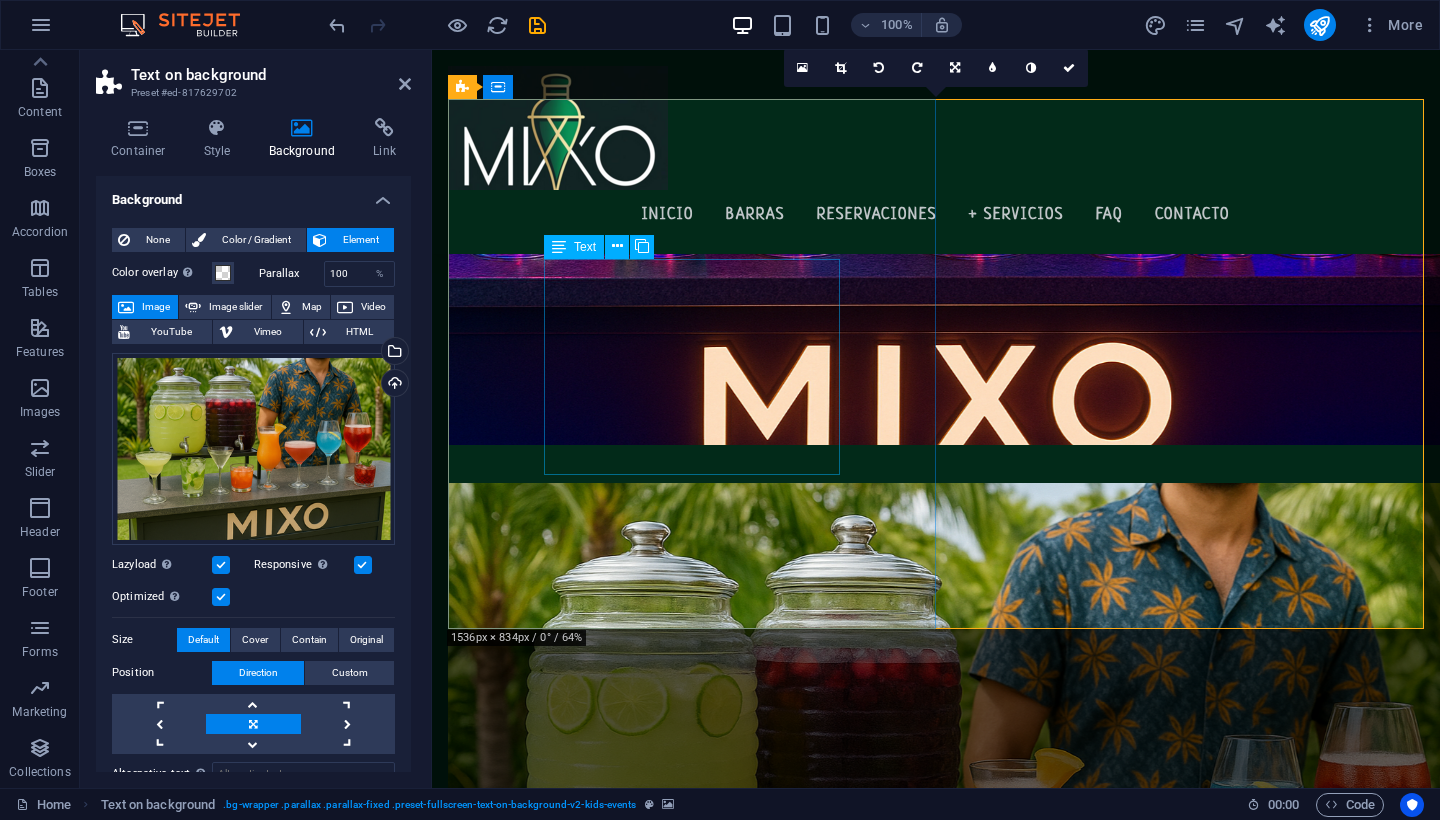 scroll, scrollTop: 930, scrollLeft: 0, axis: vertical 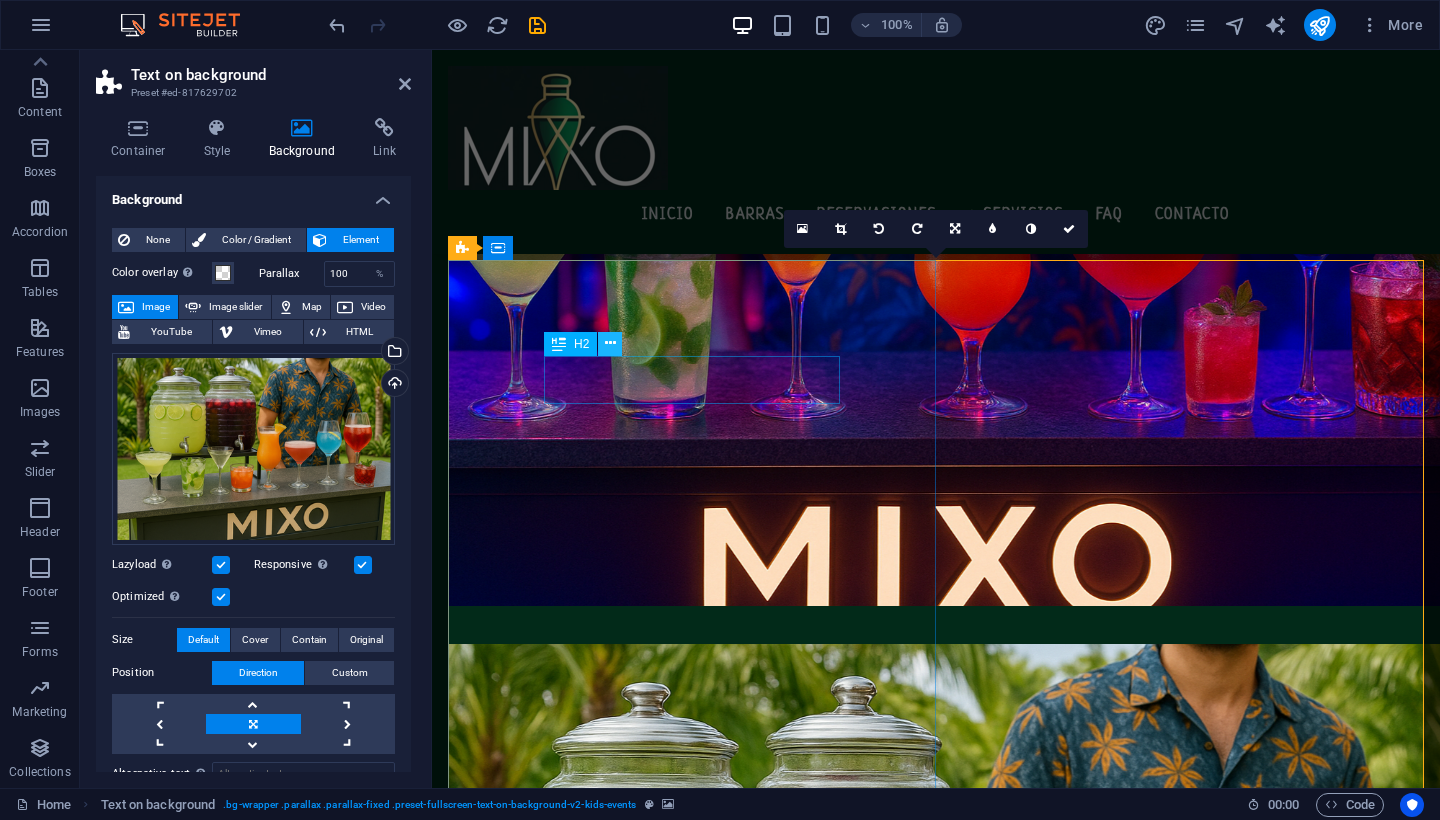 click at bounding box center (610, 343) 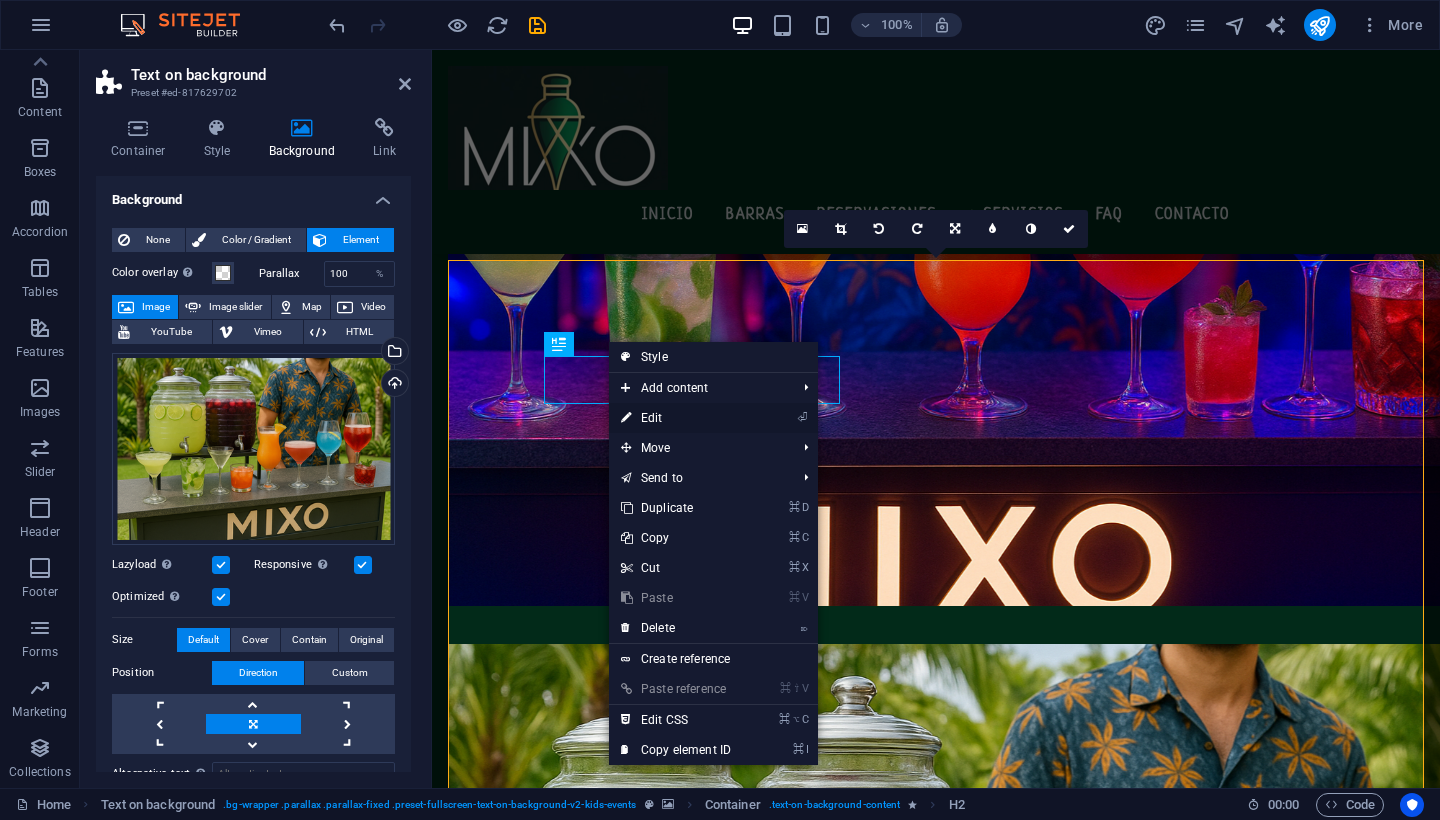 click on "⏎  Edit" at bounding box center (676, 418) 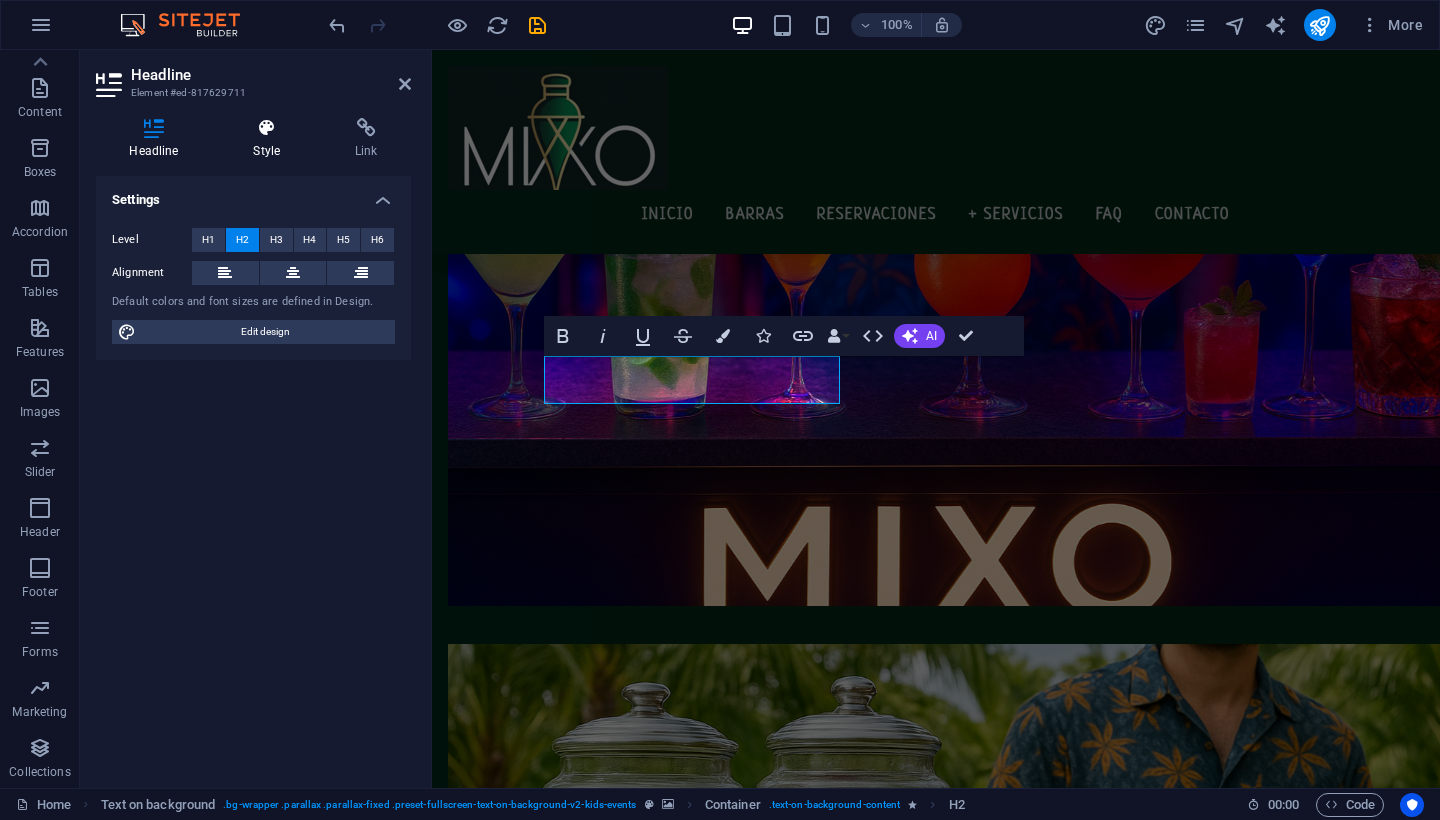 click at bounding box center [267, 128] 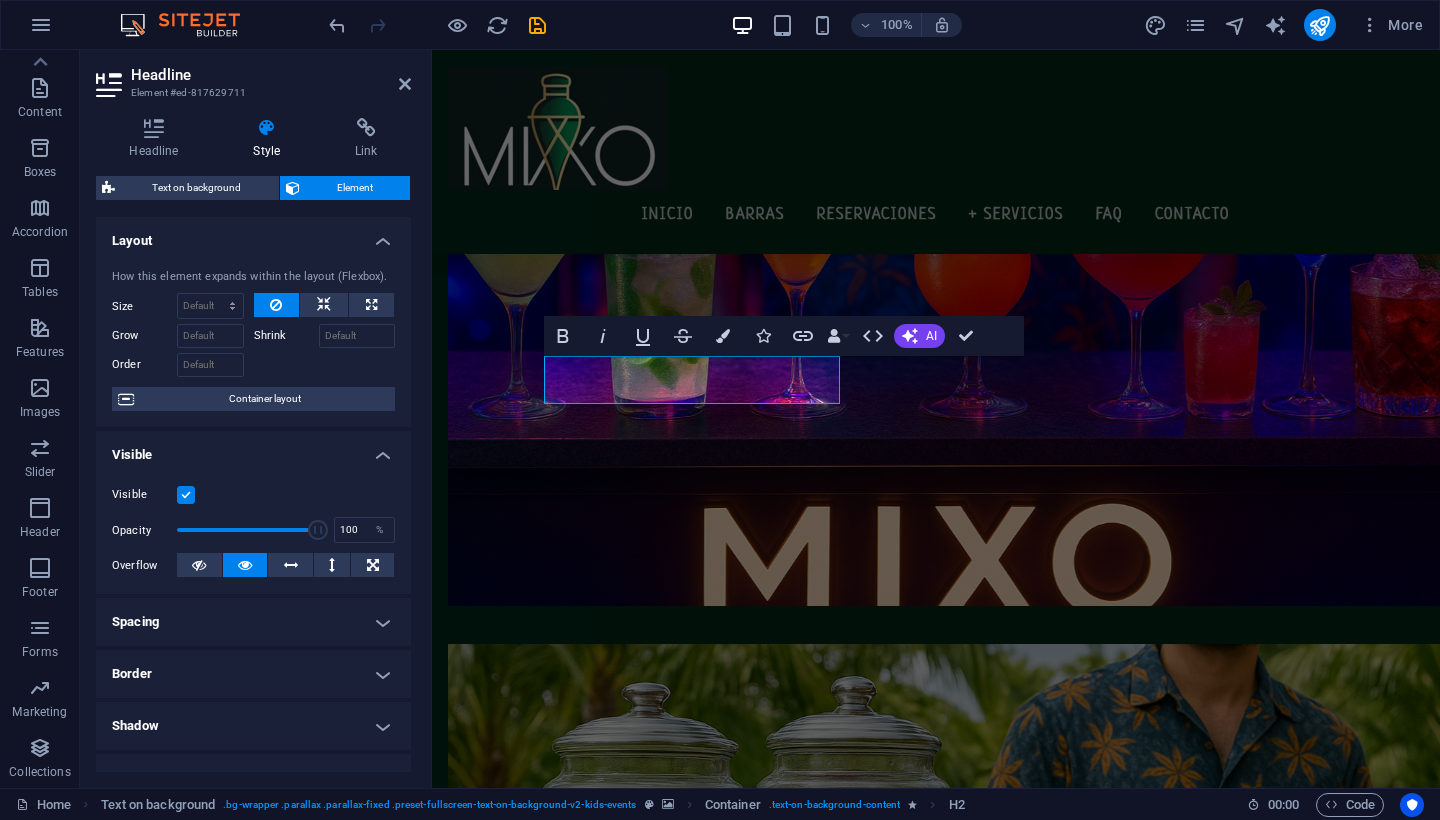 scroll, scrollTop: 0, scrollLeft: 0, axis: both 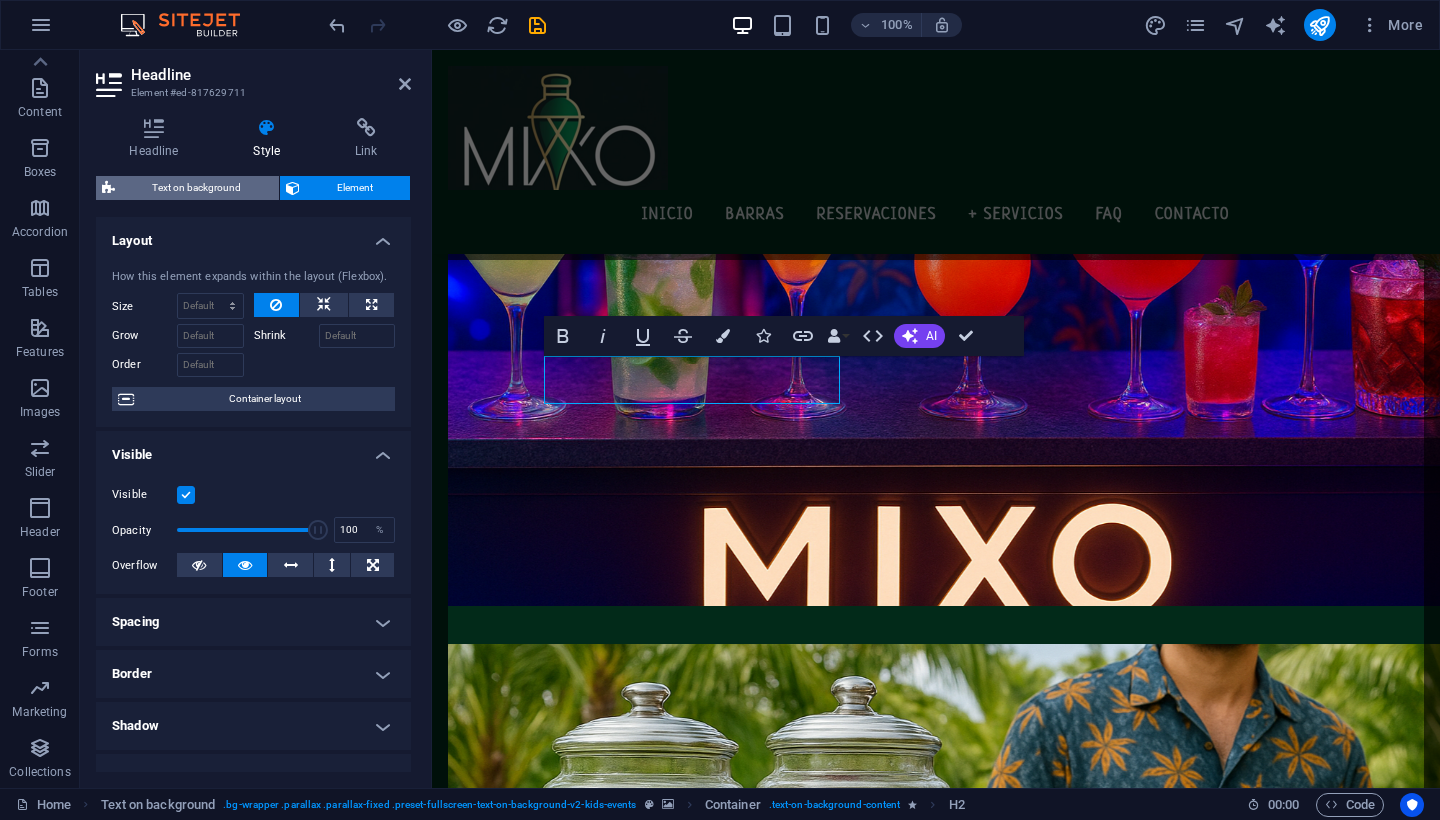 click on "Text on background" at bounding box center (197, 188) 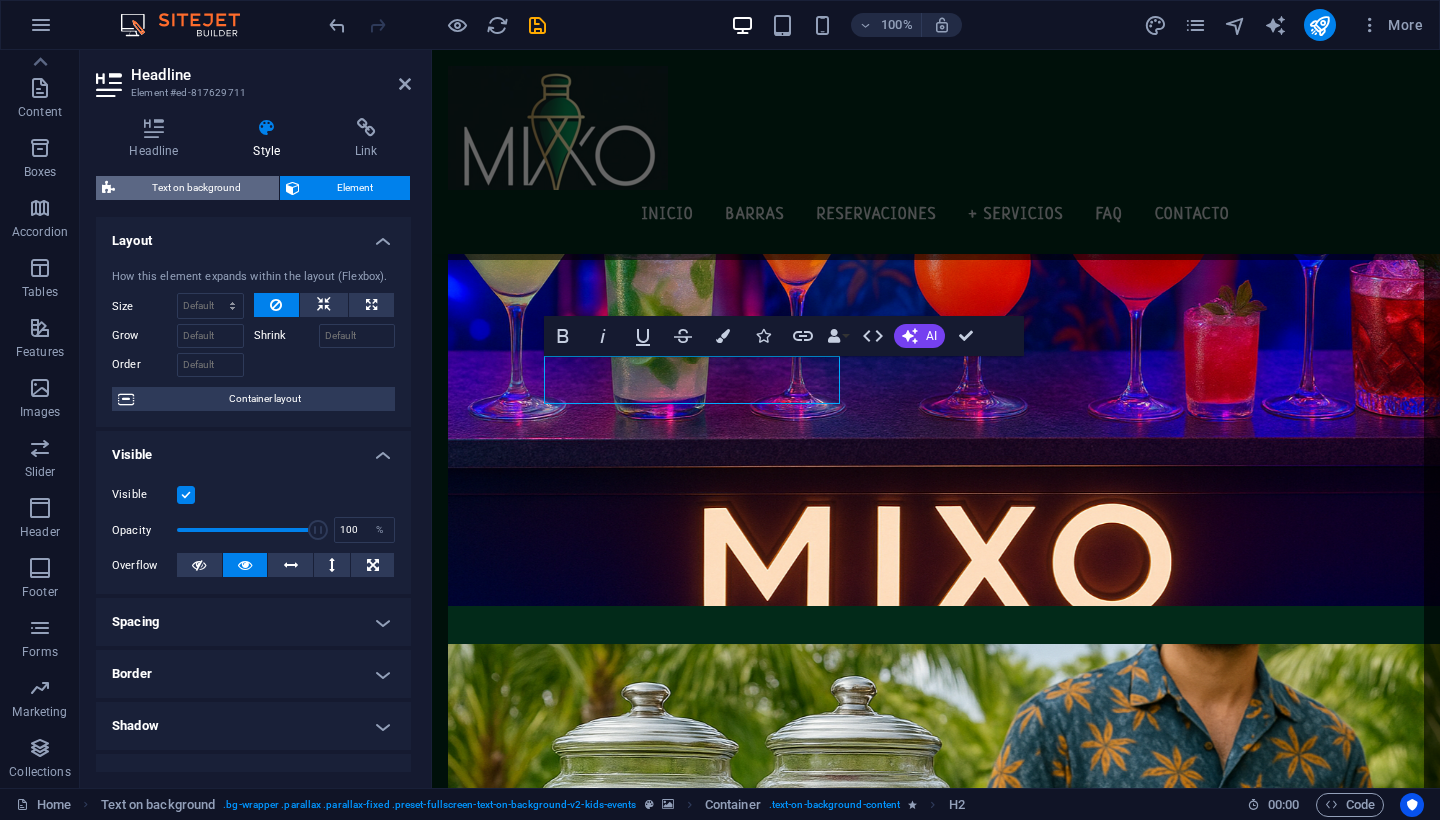 select on "rem" 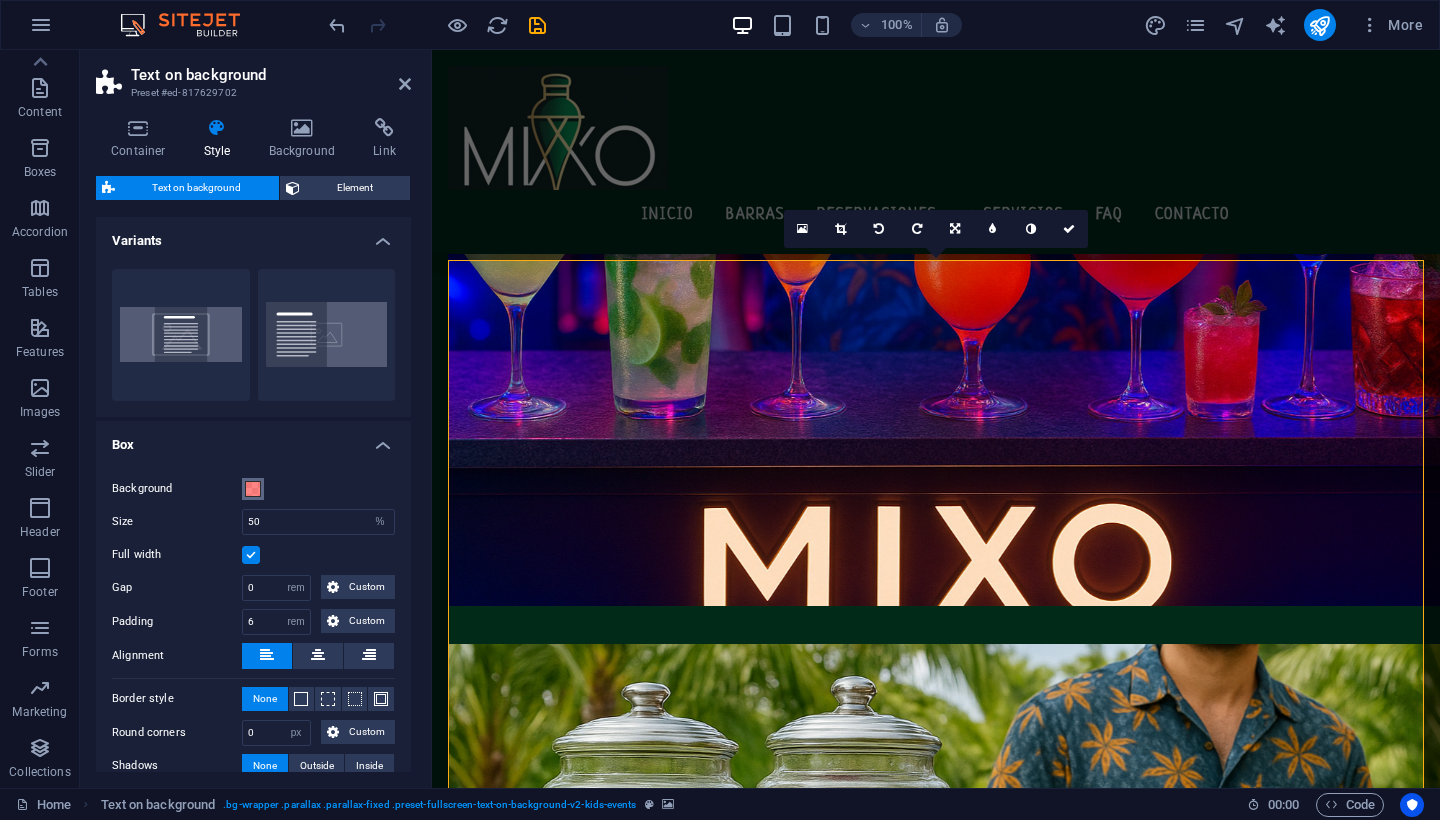 click at bounding box center [253, 489] 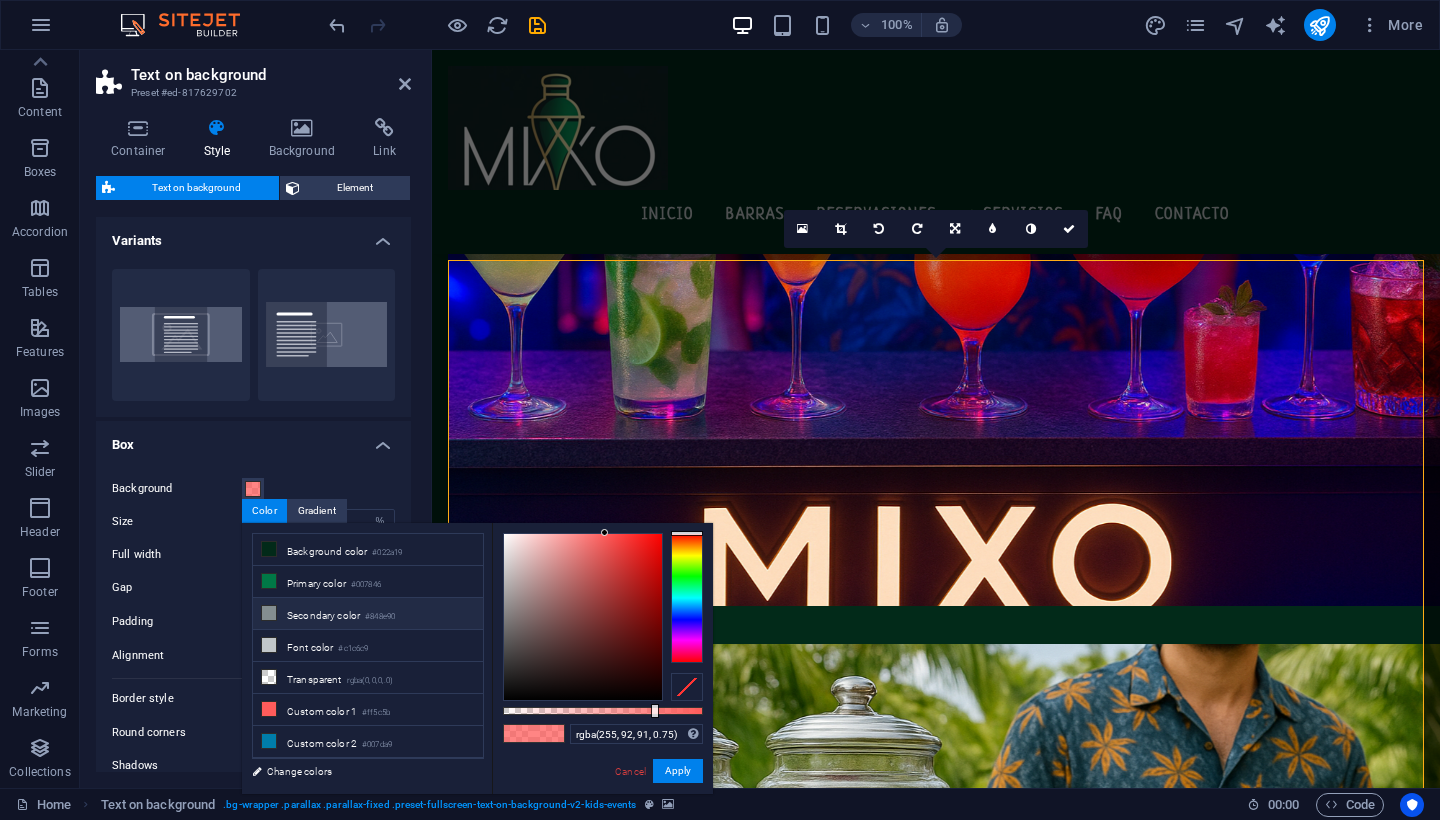 click on "Secondary color
#848e90" at bounding box center [368, 614] 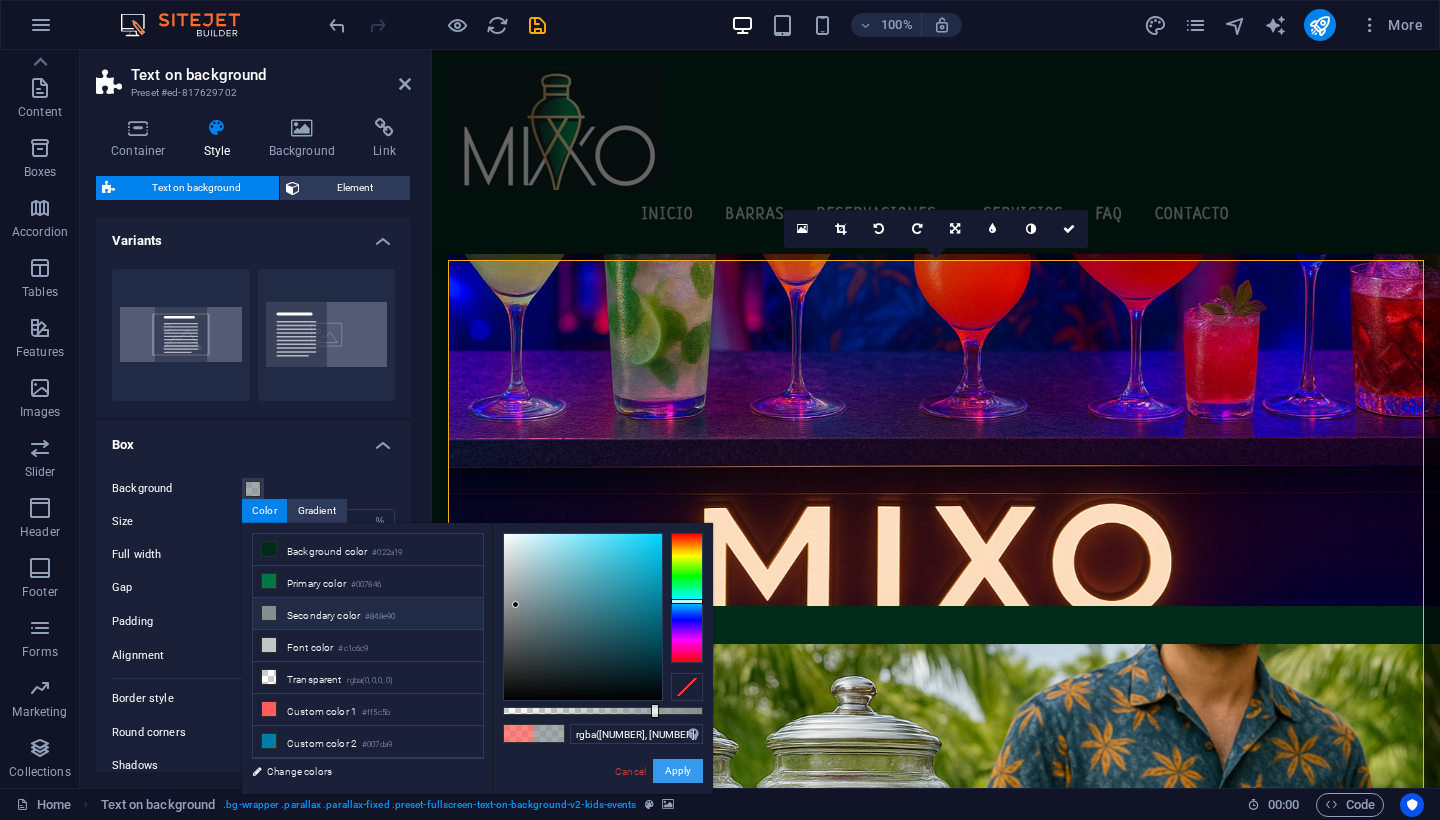 click on "Apply" at bounding box center [678, 771] 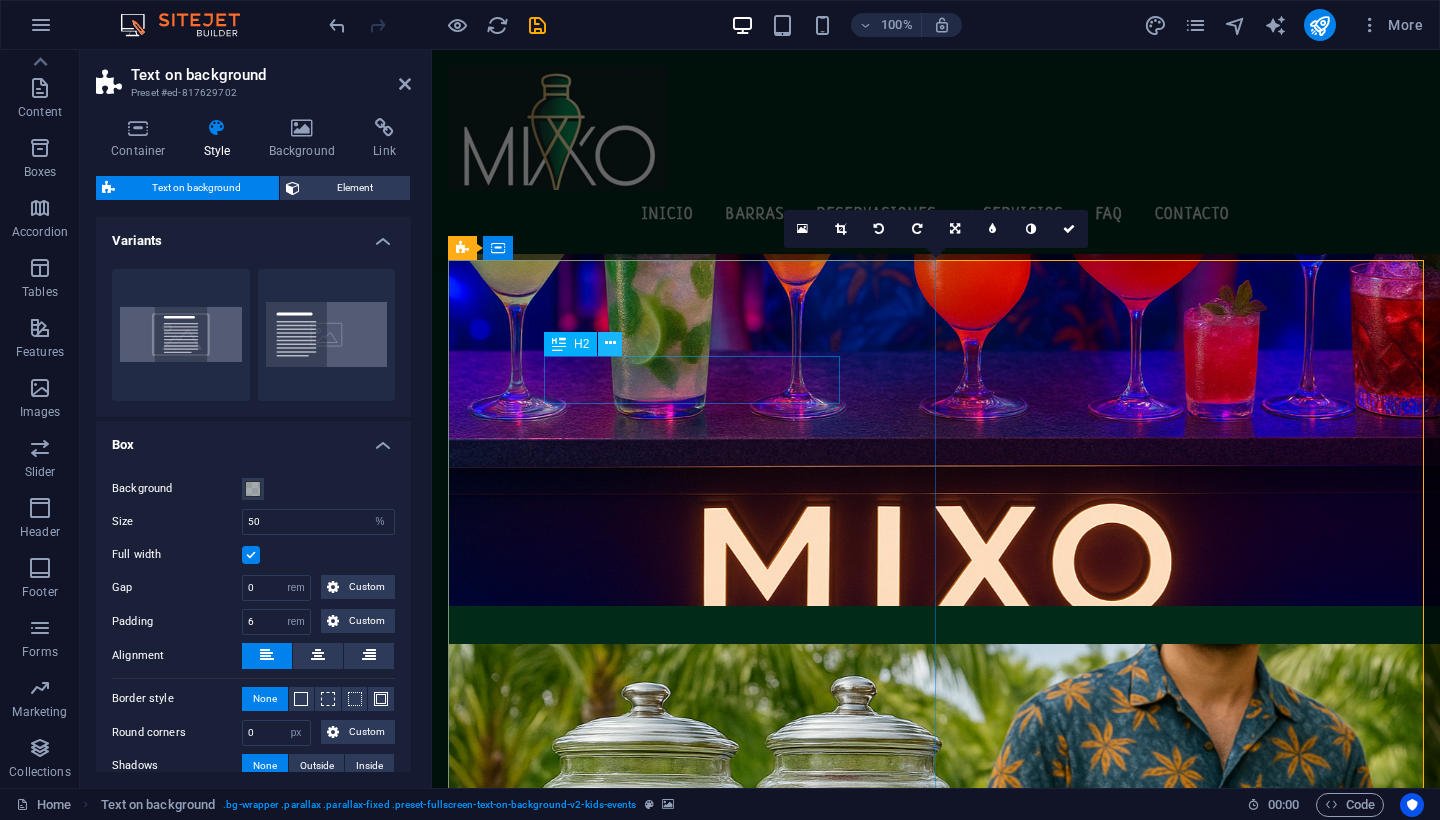 click at bounding box center [610, 343] 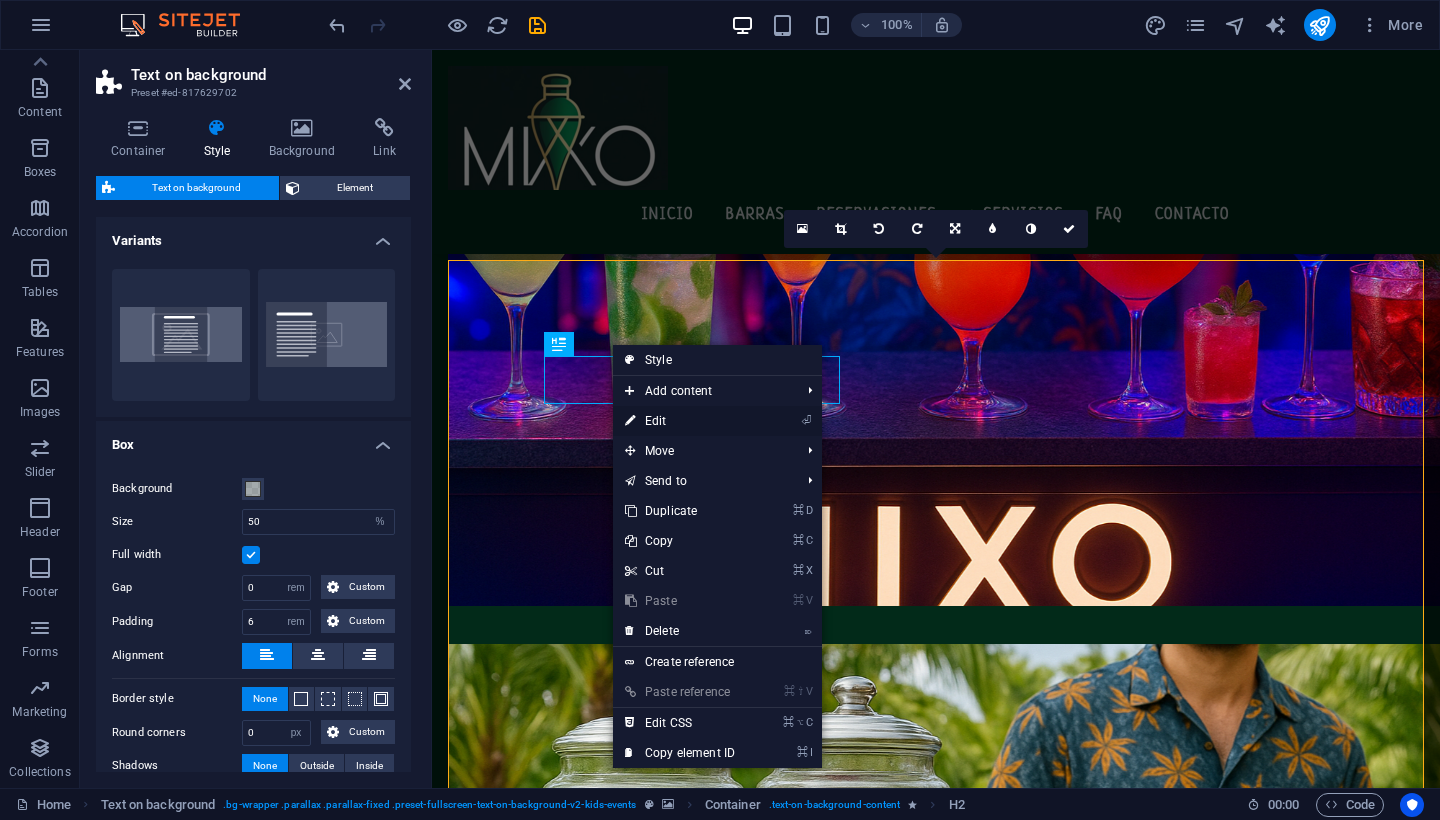 click on "⏎  Edit" at bounding box center [680, 421] 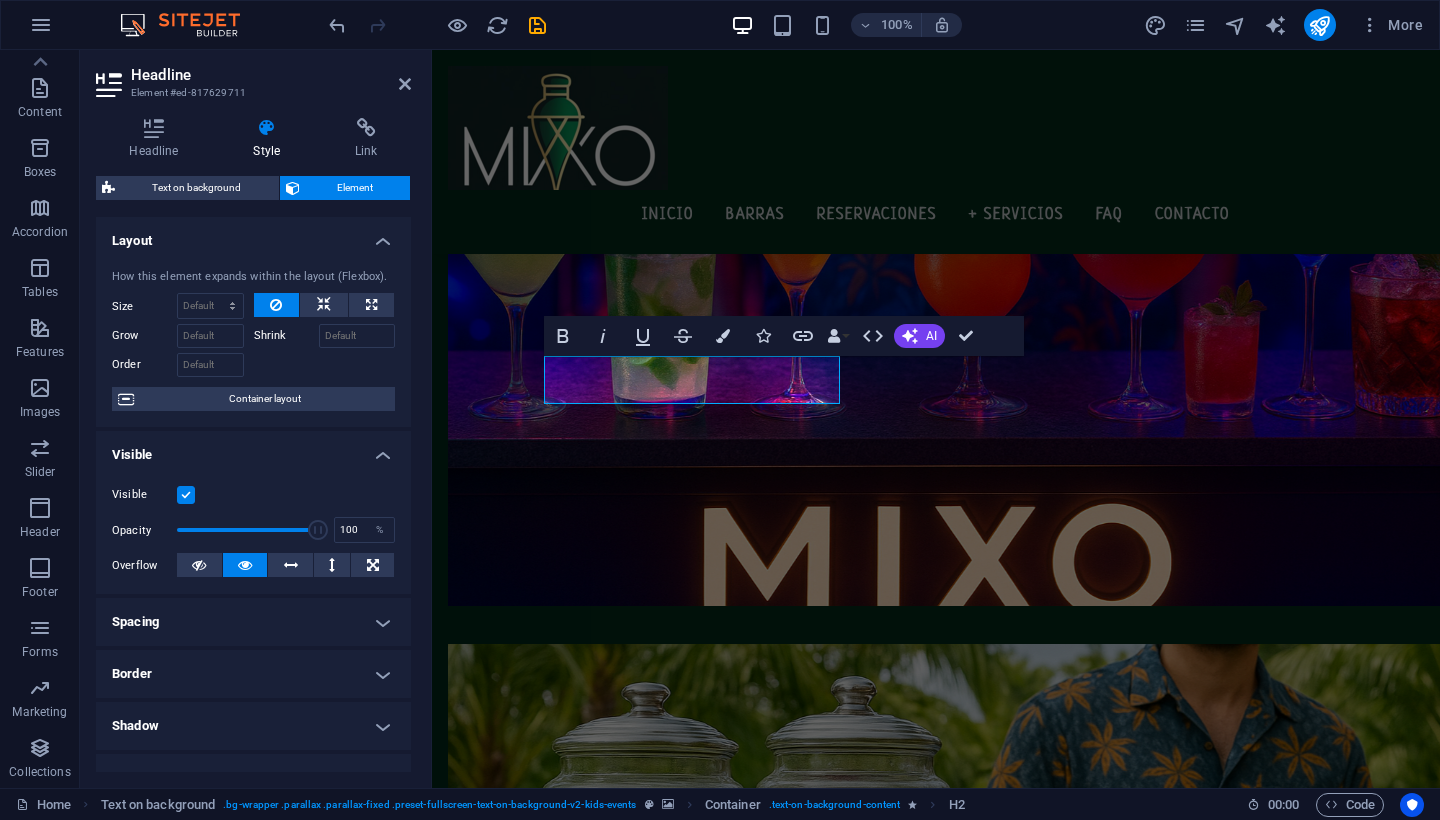scroll, scrollTop: 0, scrollLeft: 0, axis: both 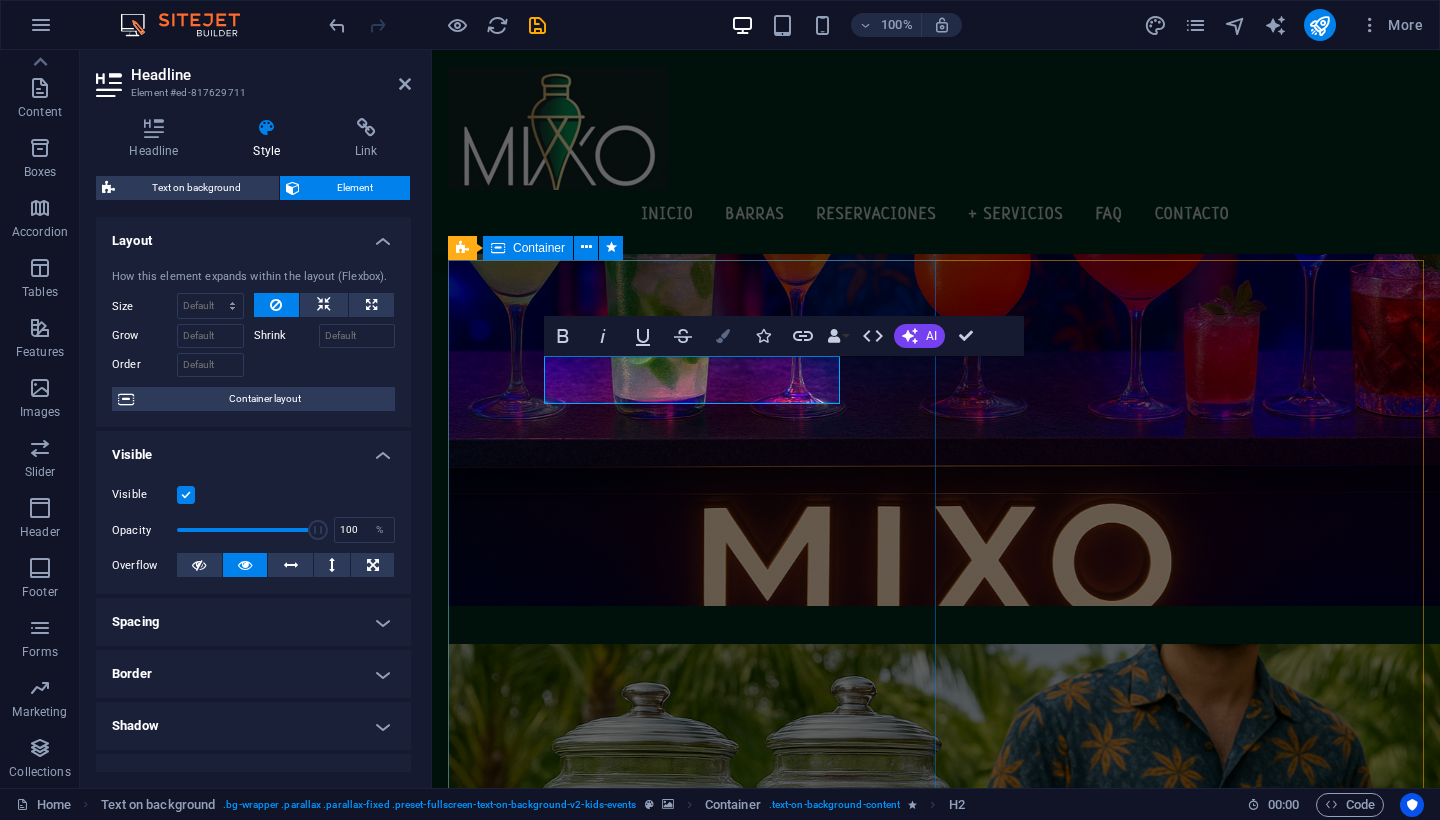 click at bounding box center [723, 336] 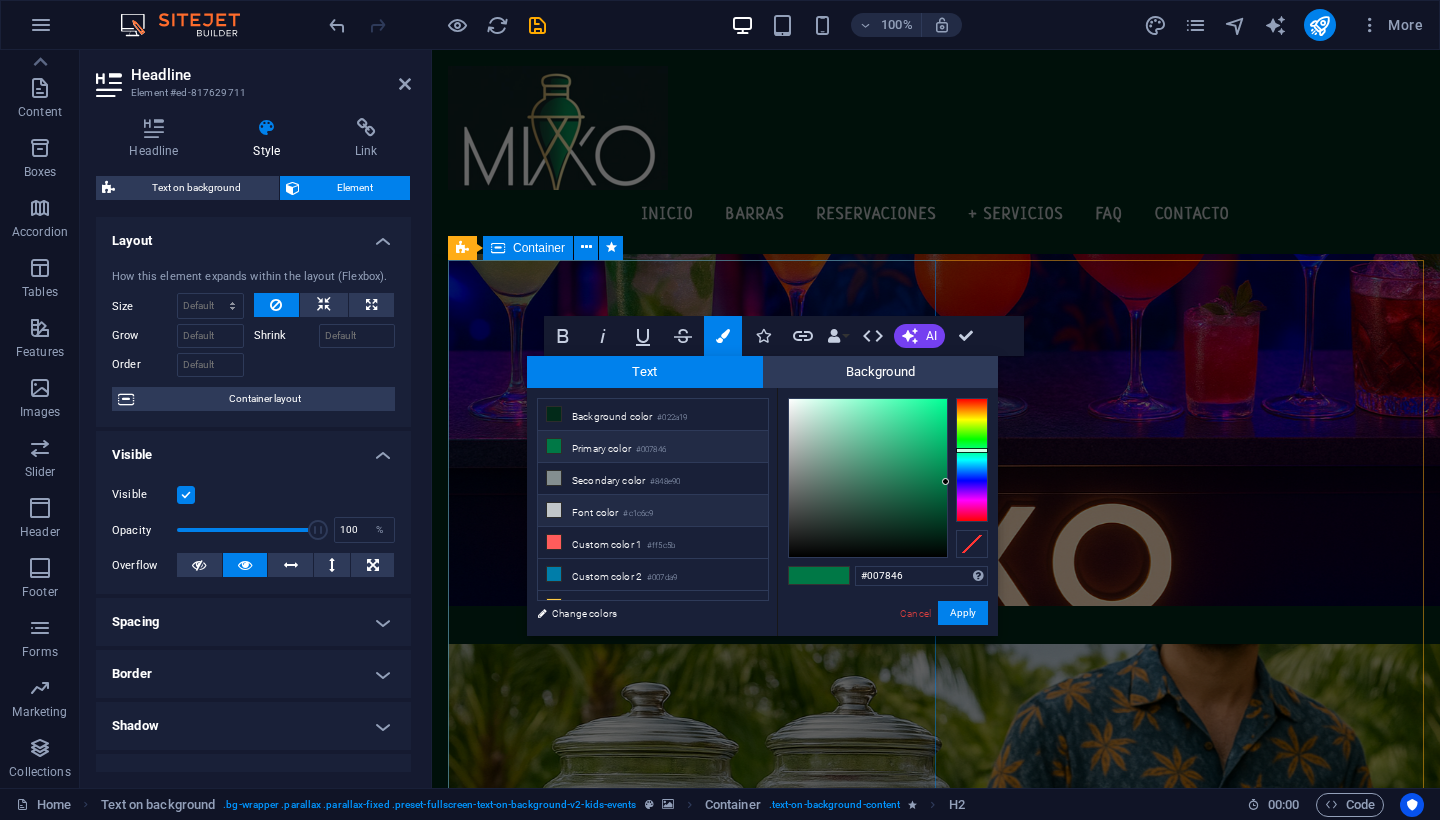 scroll, scrollTop: 87, scrollLeft: 0, axis: vertical 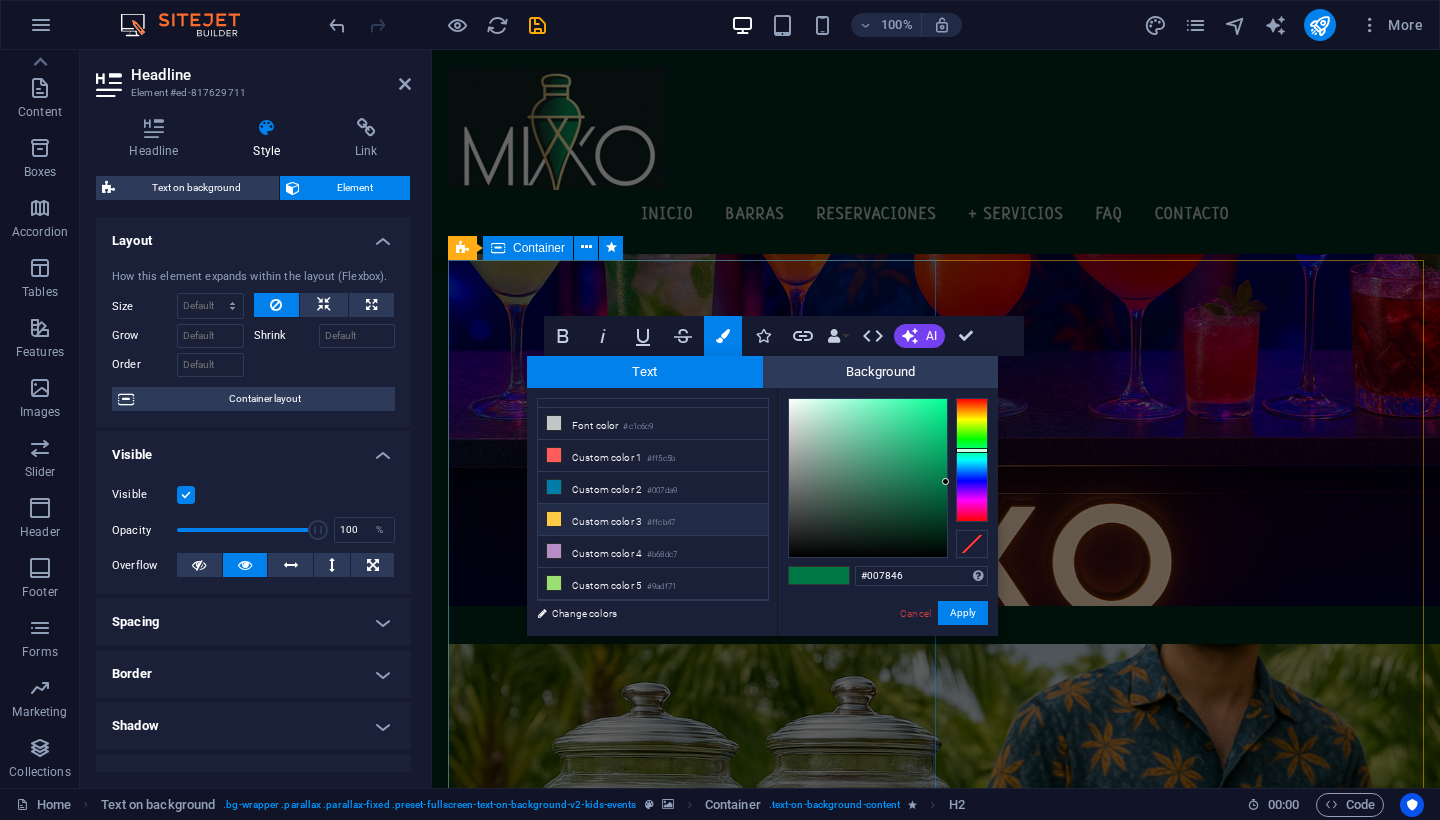 click at bounding box center (554, 519) 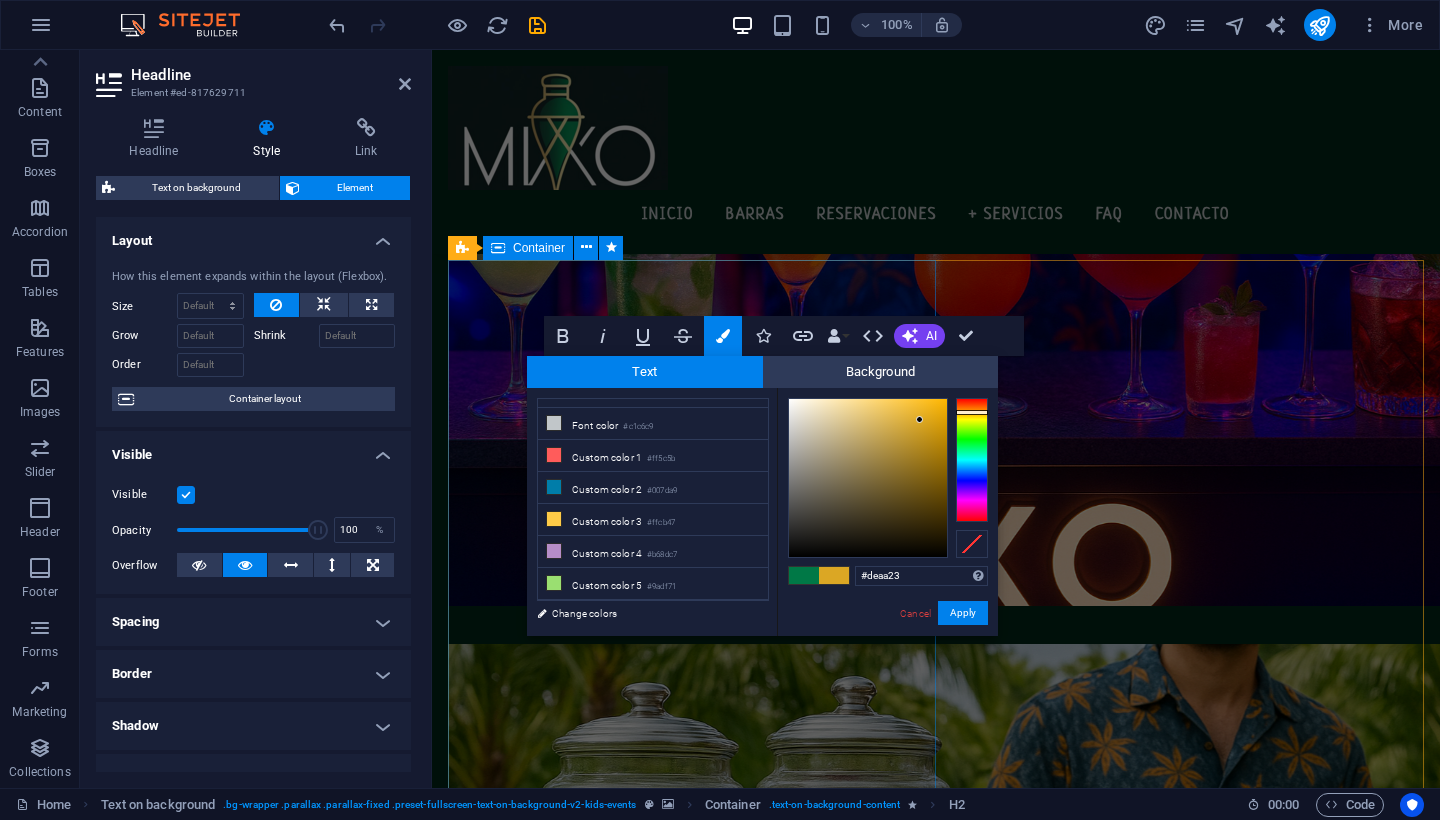type on "#e0ab23" 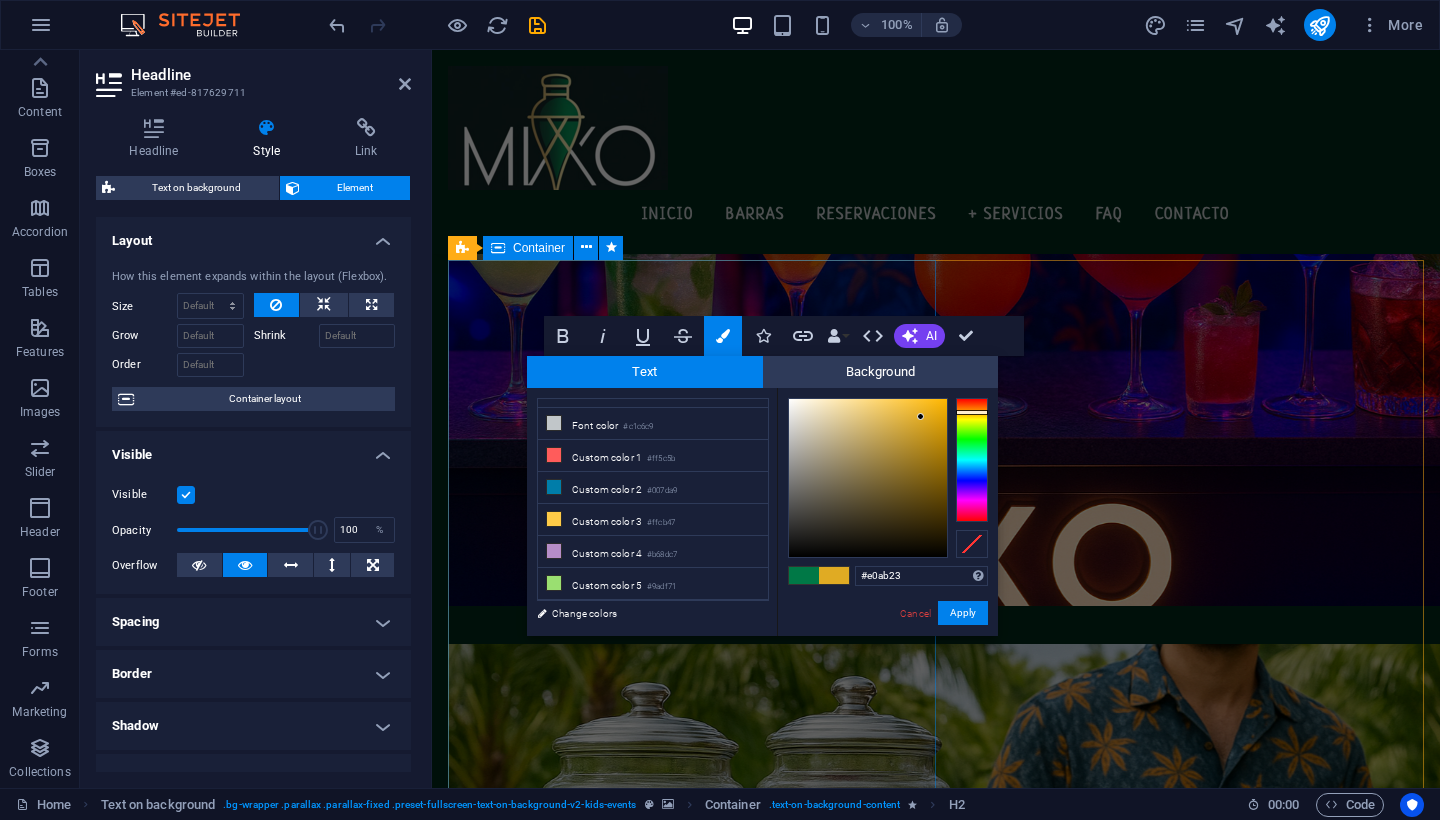 drag, startPoint x: 902, startPoint y: 397, endPoint x: 921, endPoint y: 417, distance: 27.58623 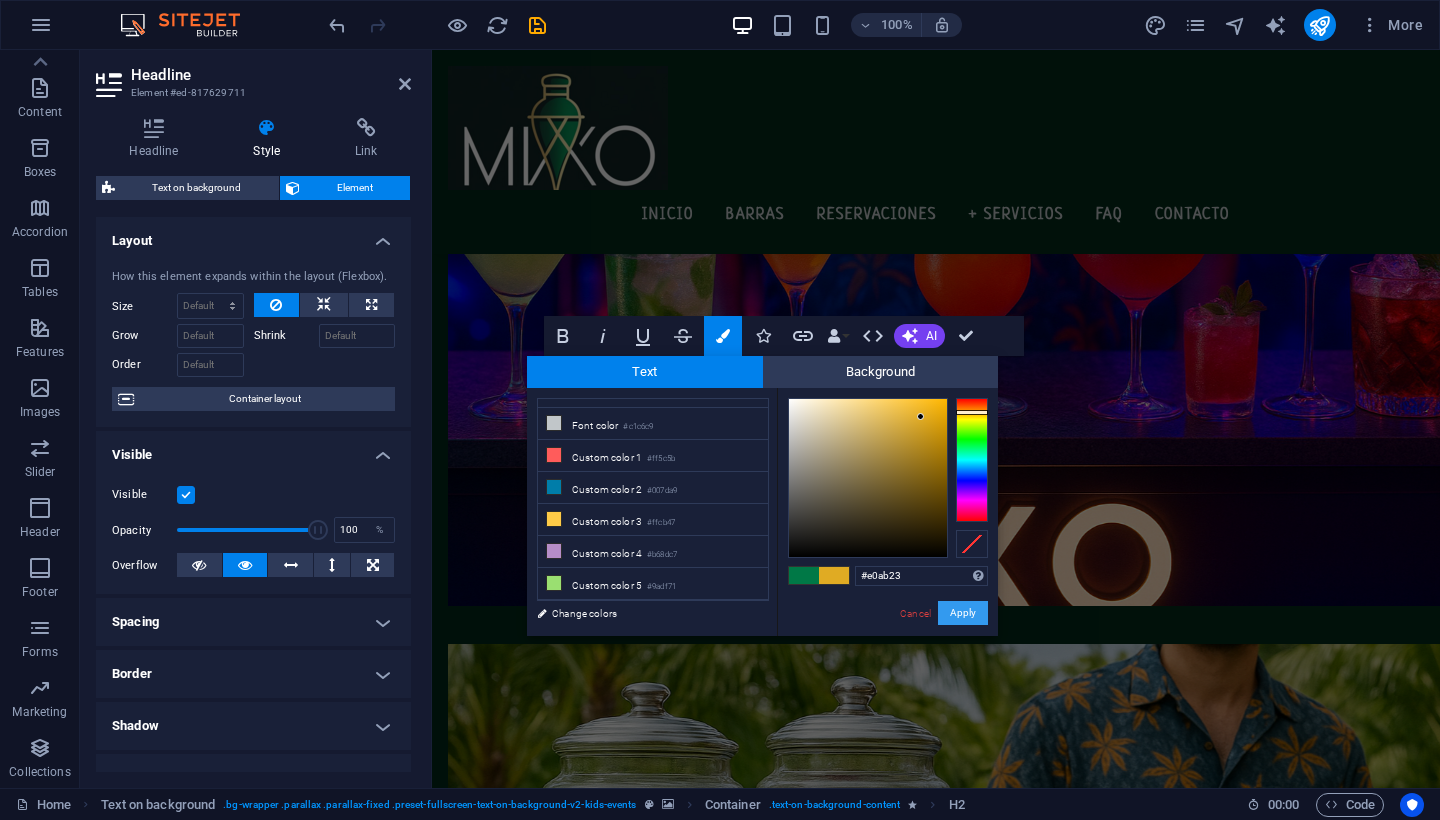 click on "Apply" at bounding box center [963, 613] 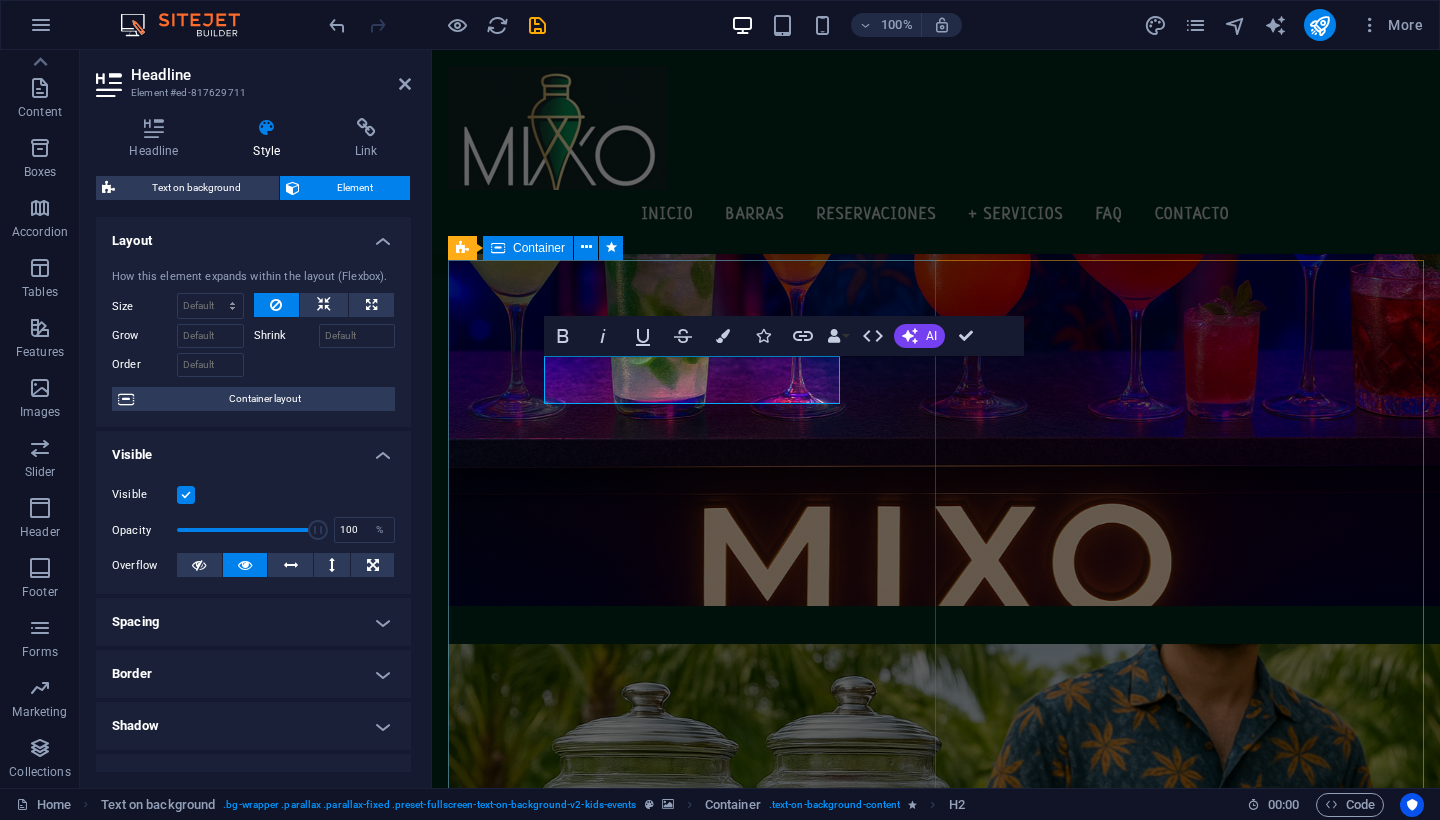 click on "#MIXOTeam Lorem ipsum dolor sit amet, consectetuer adipiscing elit. Aenean commodo ligula eget dolor. Lorem ipsum dolor sit amet, consectetuer adipiscing elit leget dolor. Lorem ipsum dolor sit amet, consectetuer adipiscing elit. Aenean commodo ligula eget dolor. Lorem ipsum dolor sit amet, consectetuer adipiscing elit dolor. View more" at bounding box center (936, 837) 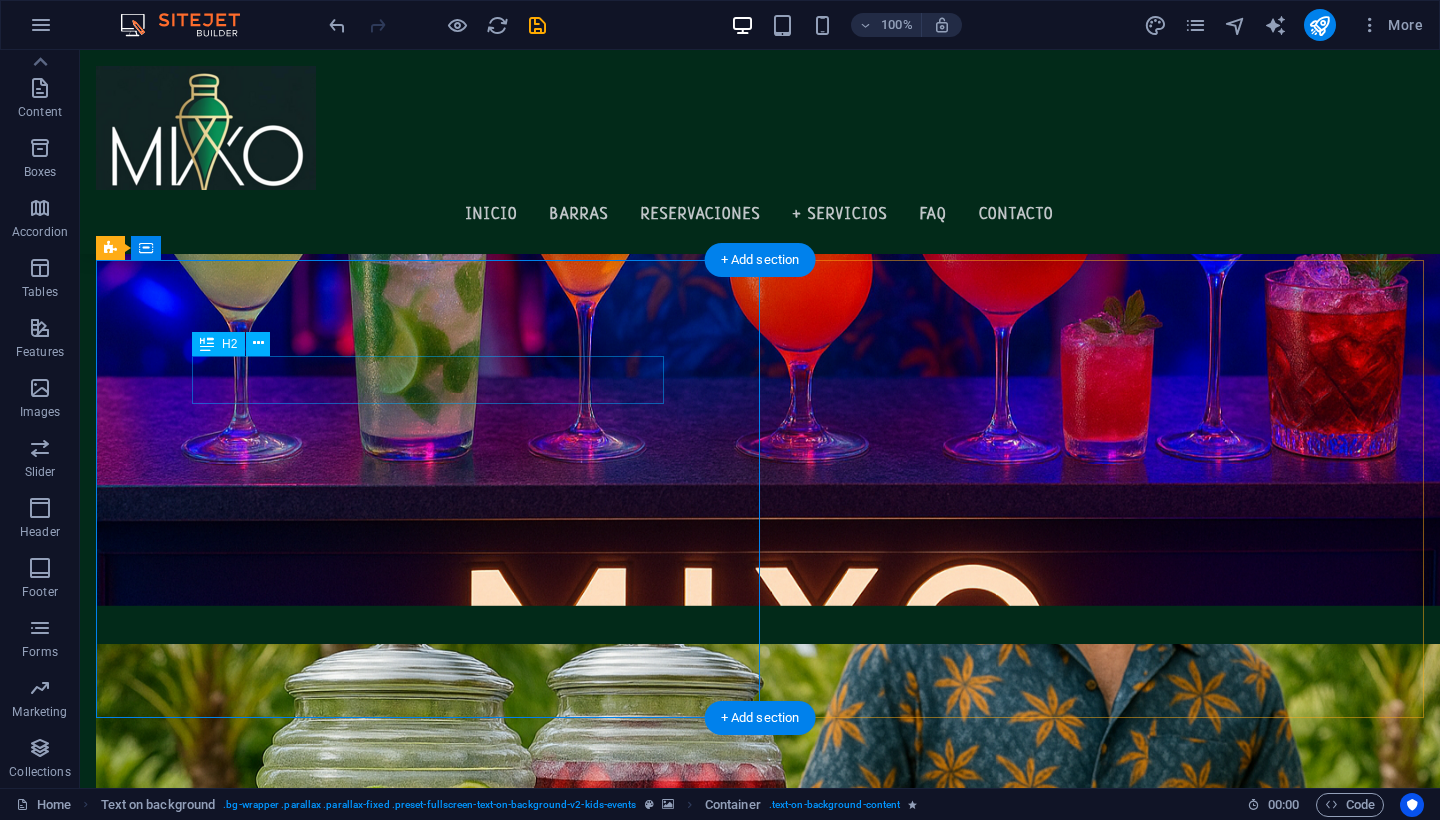 click on "#MIXOTeam" at bounding box center [760, 764] 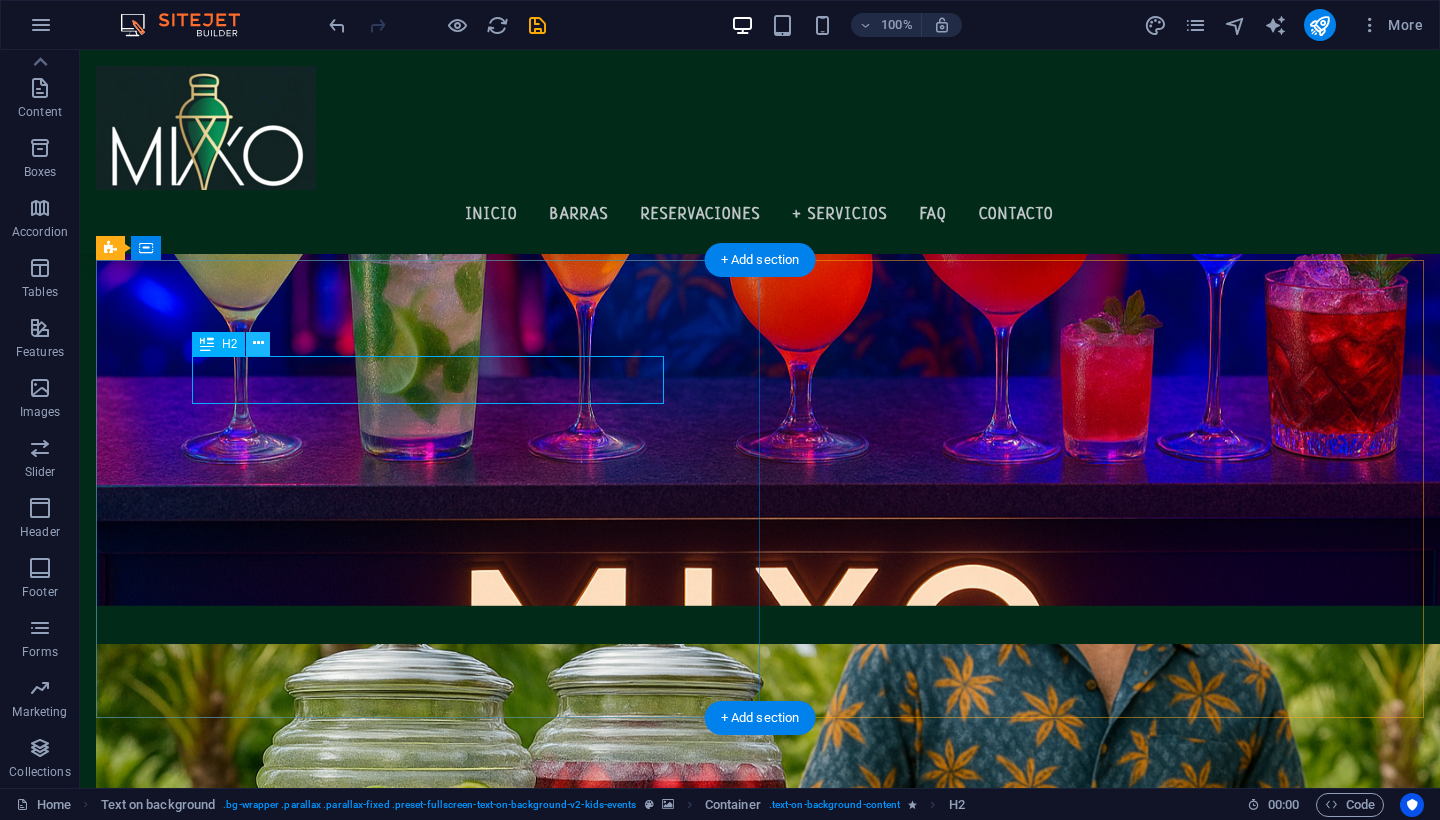 click at bounding box center [258, 343] 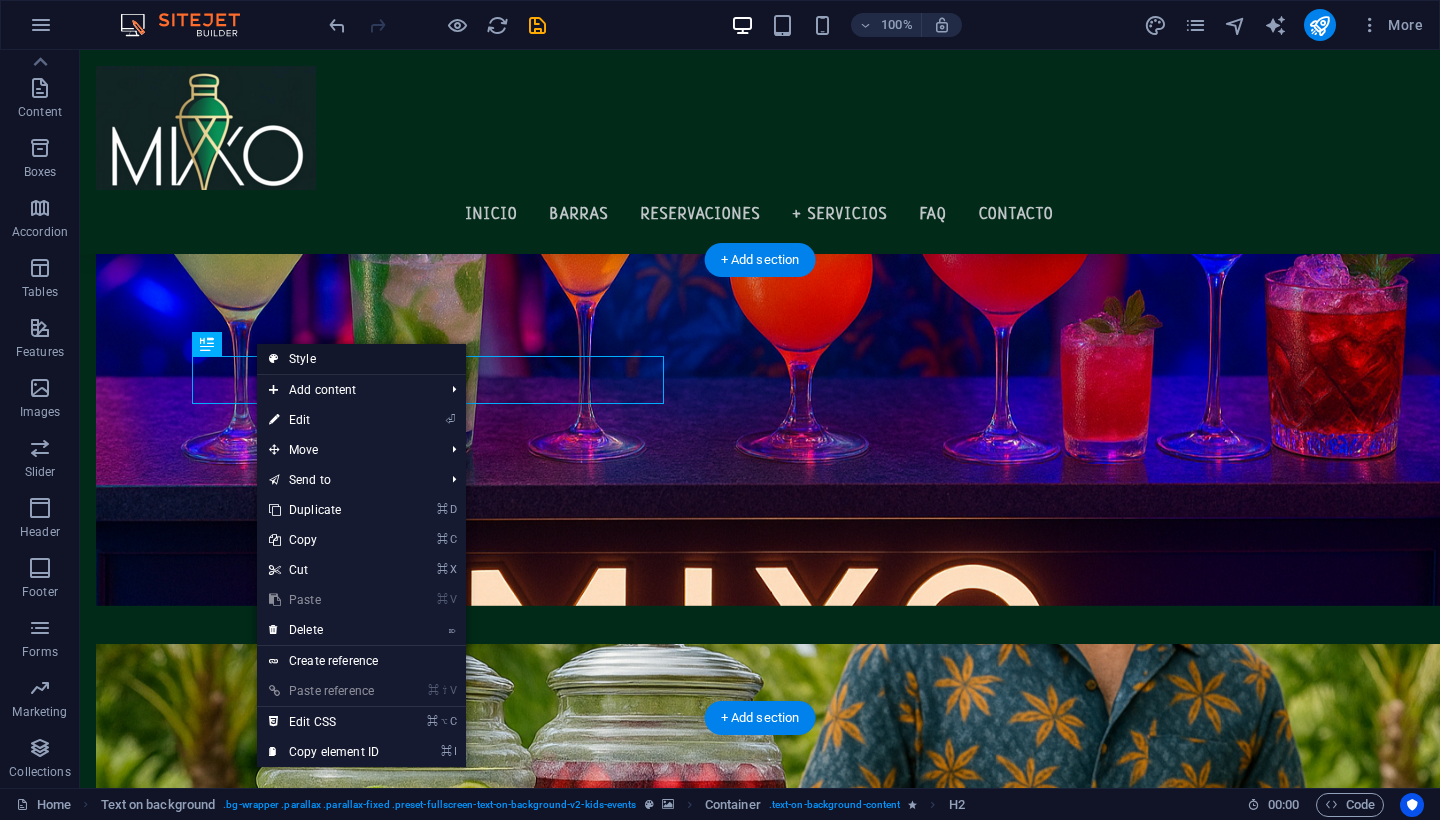 click on "Style" at bounding box center (361, 359) 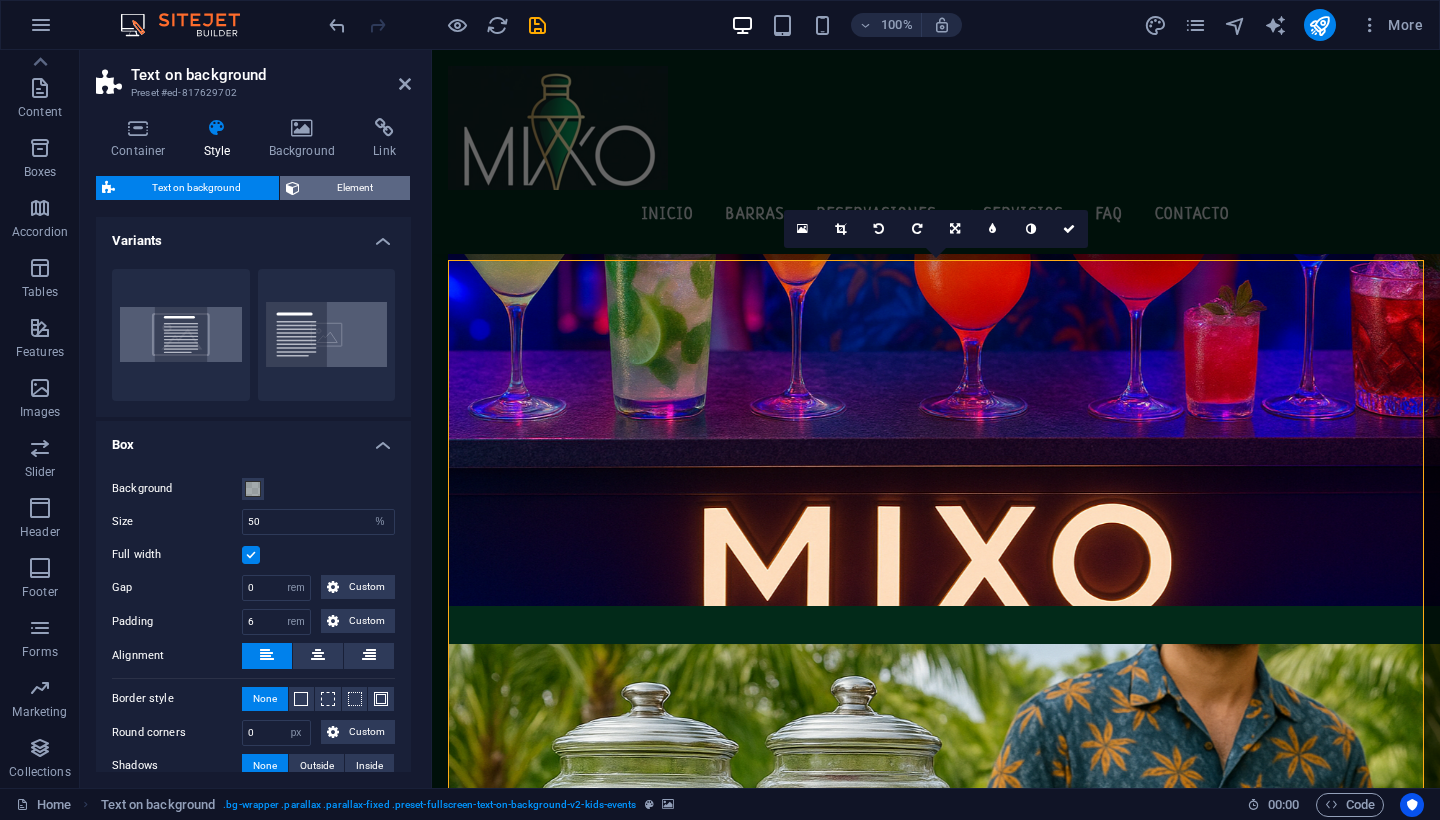 click on "Element" at bounding box center [355, 188] 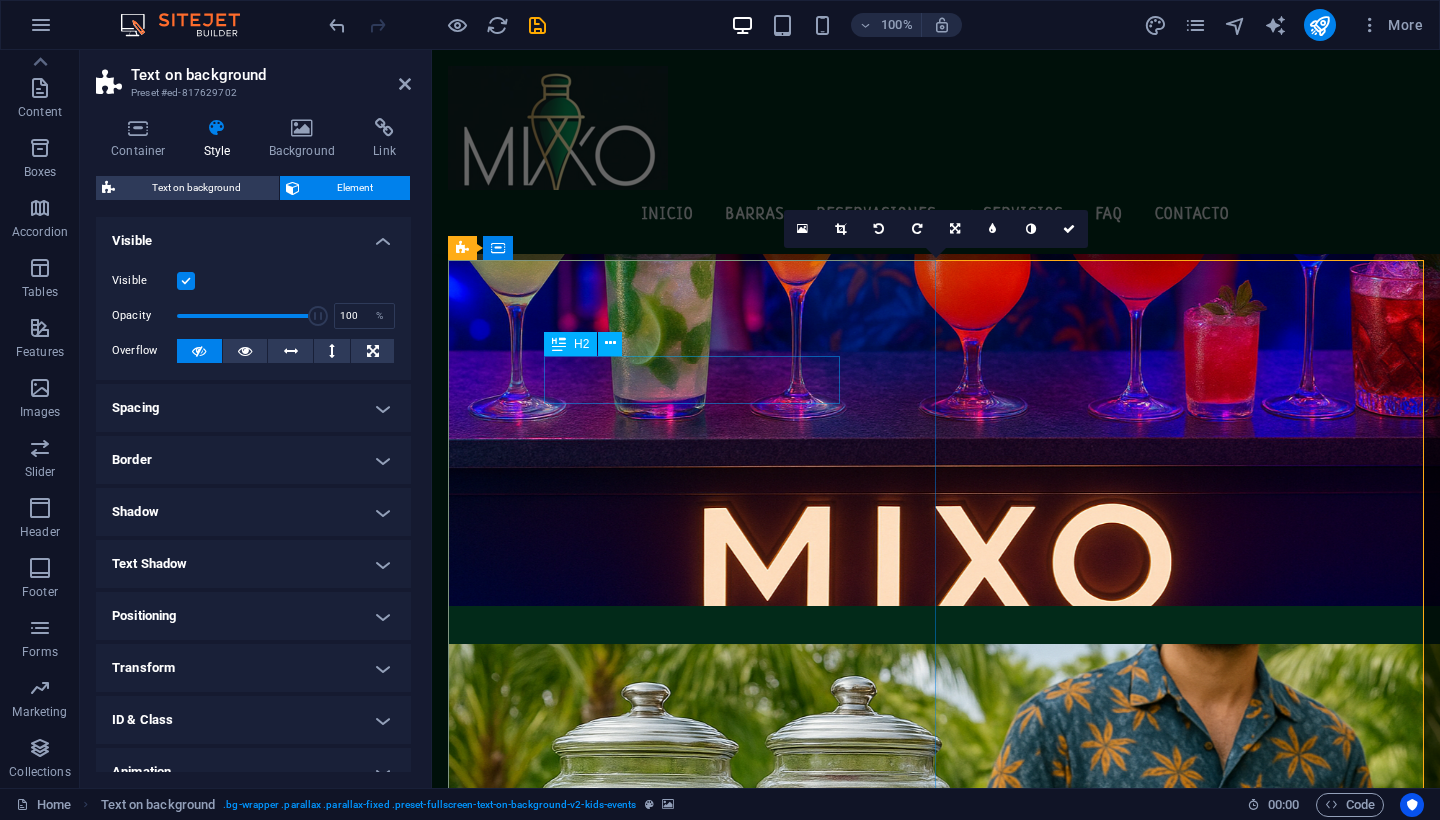 click on "#MIXOTeam" at bounding box center (936, 764) 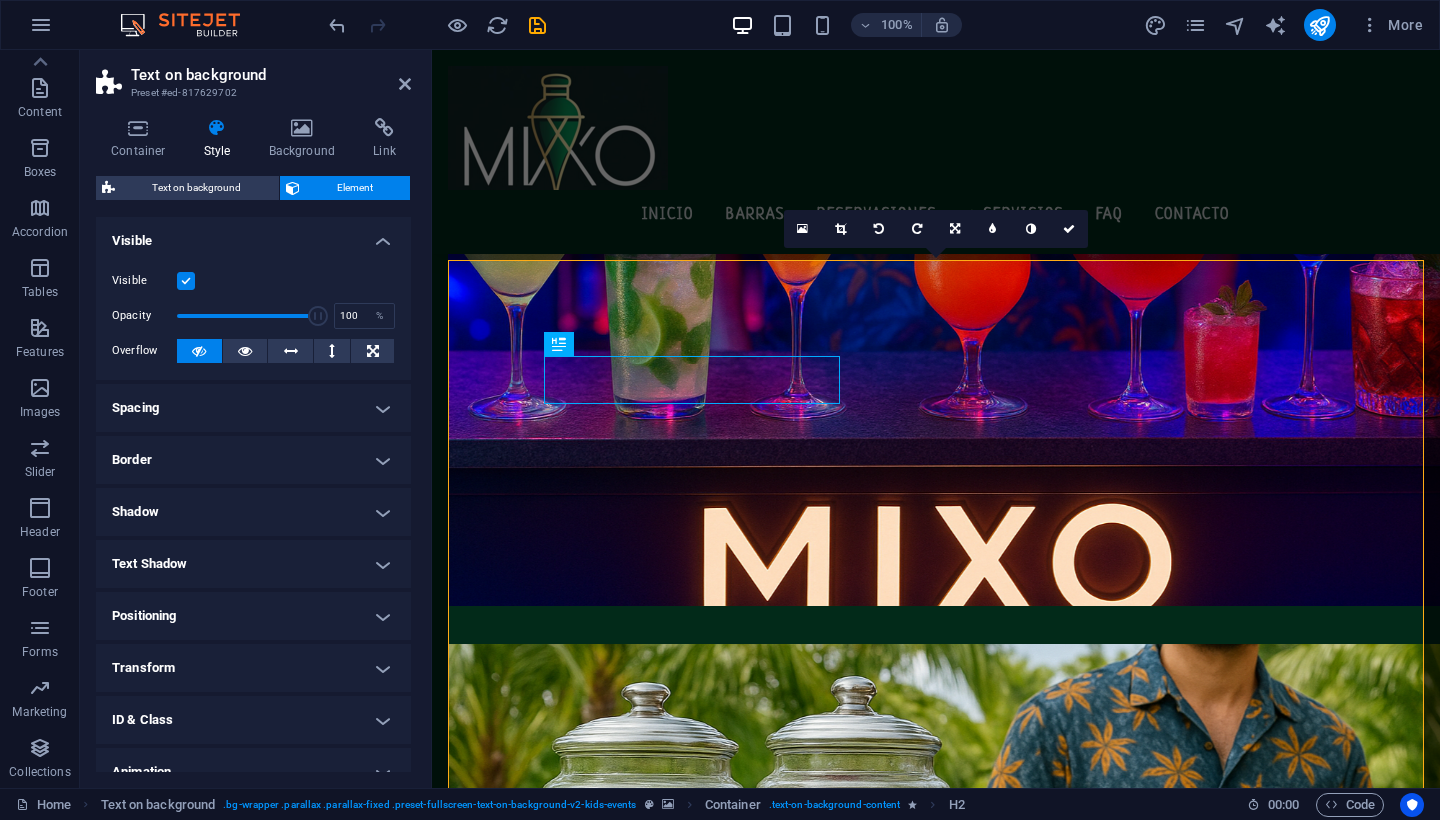 click on "Spacing" at bounding box center (253, 408) 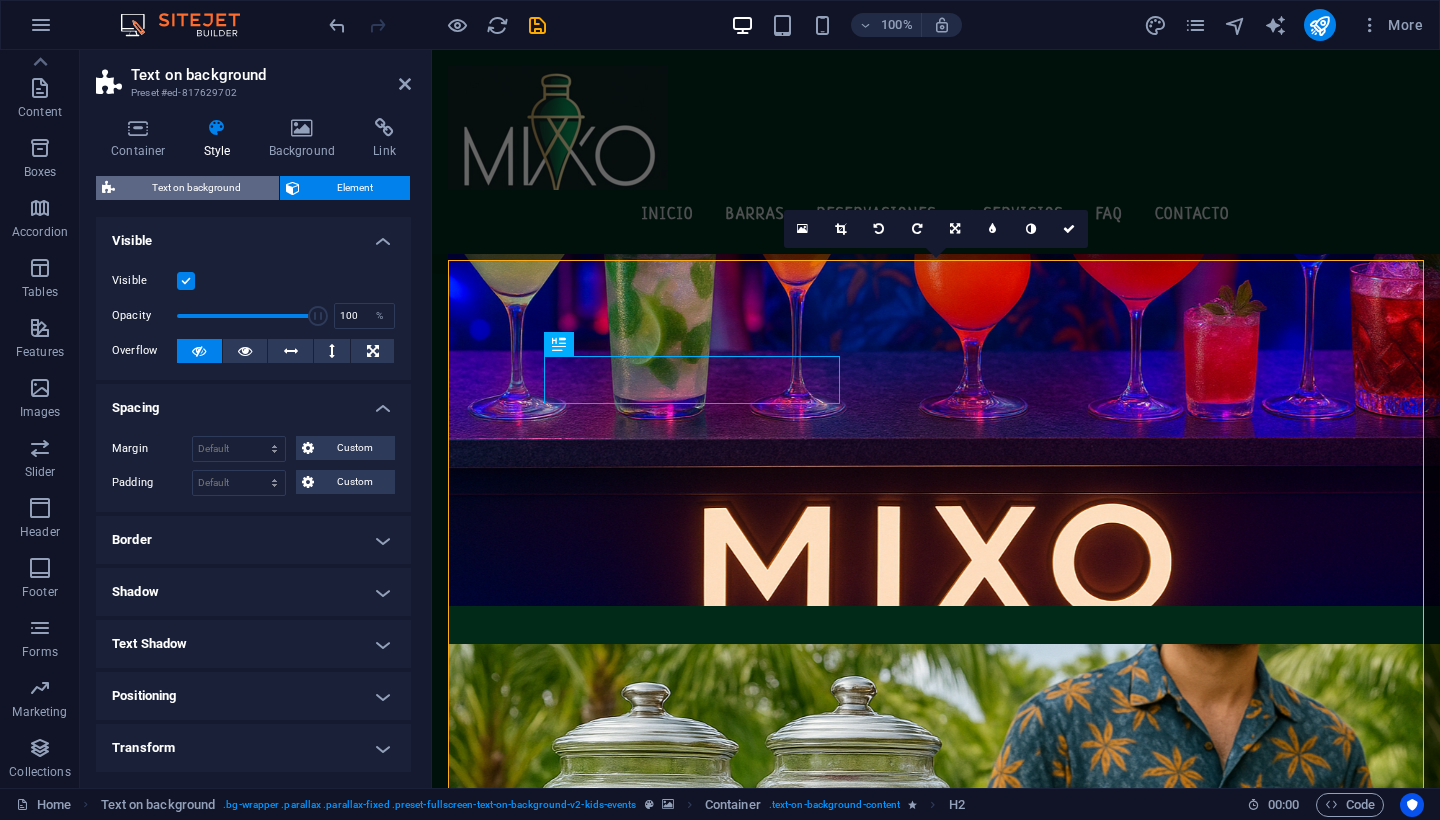 click on "Text on background" at bounding box center [197, 188] 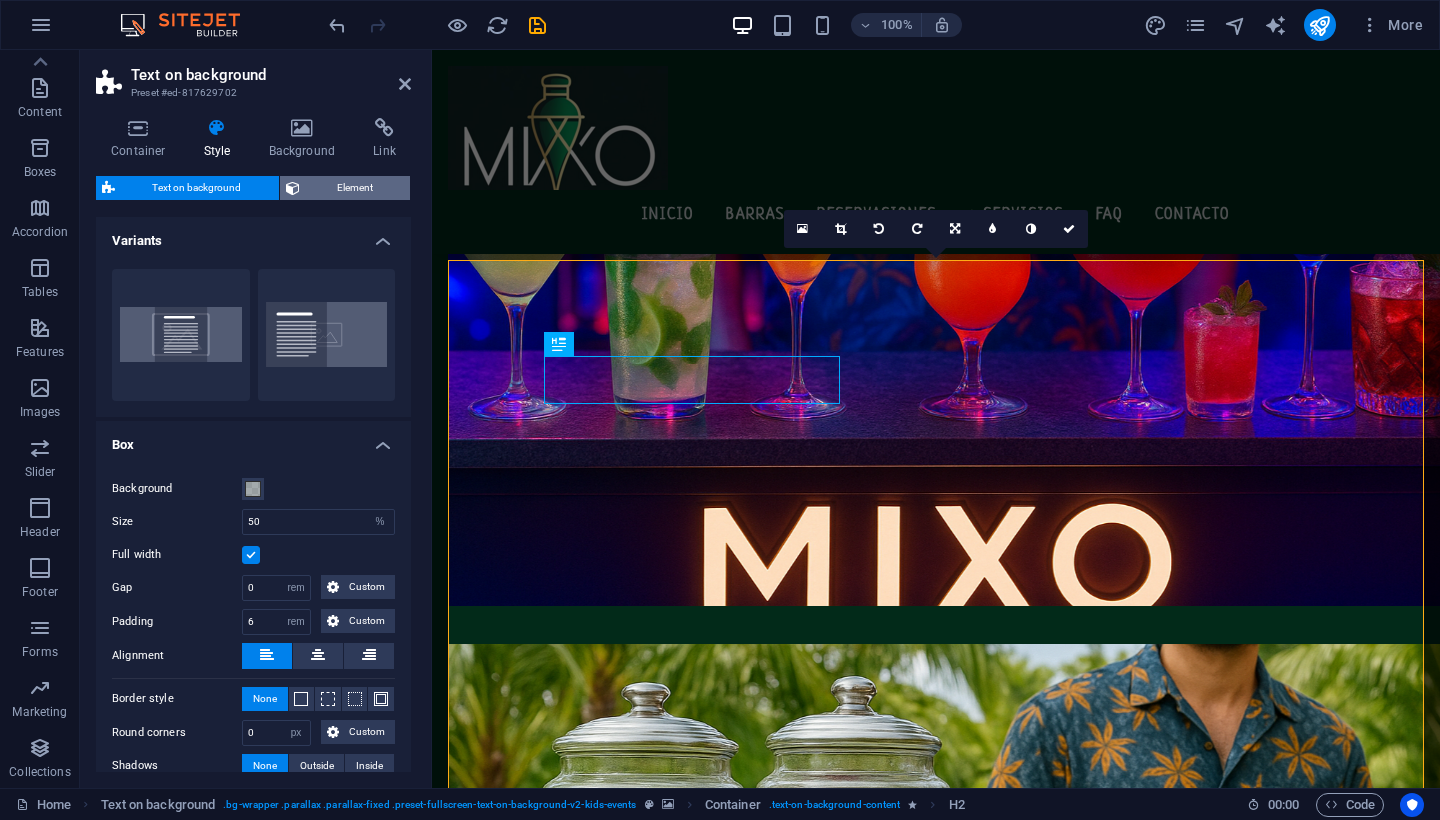click on "Element" at bounding box center [355, 188] 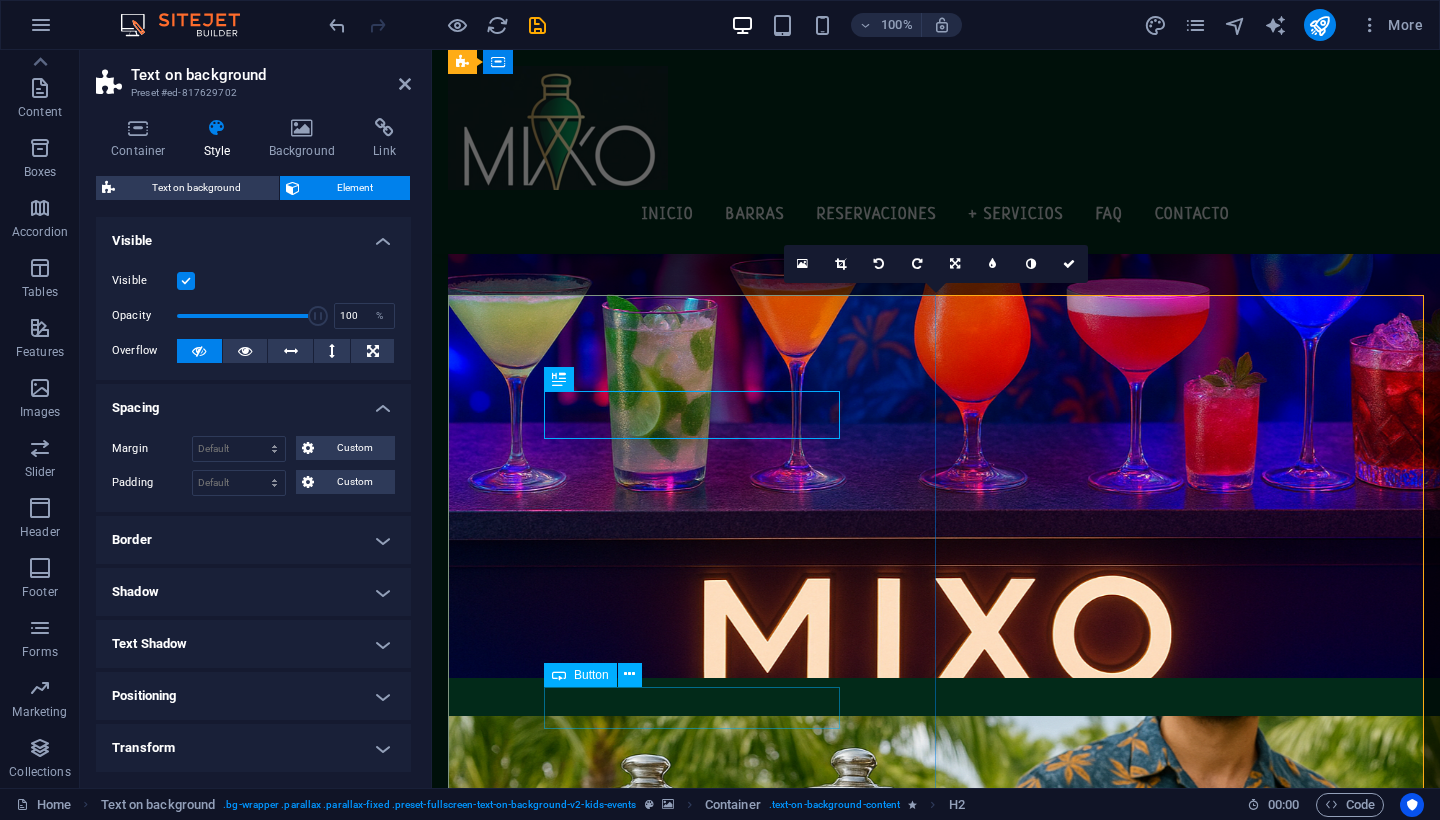 scroll, scrollTop: 845, scrollLeft: 0, axis: vertical 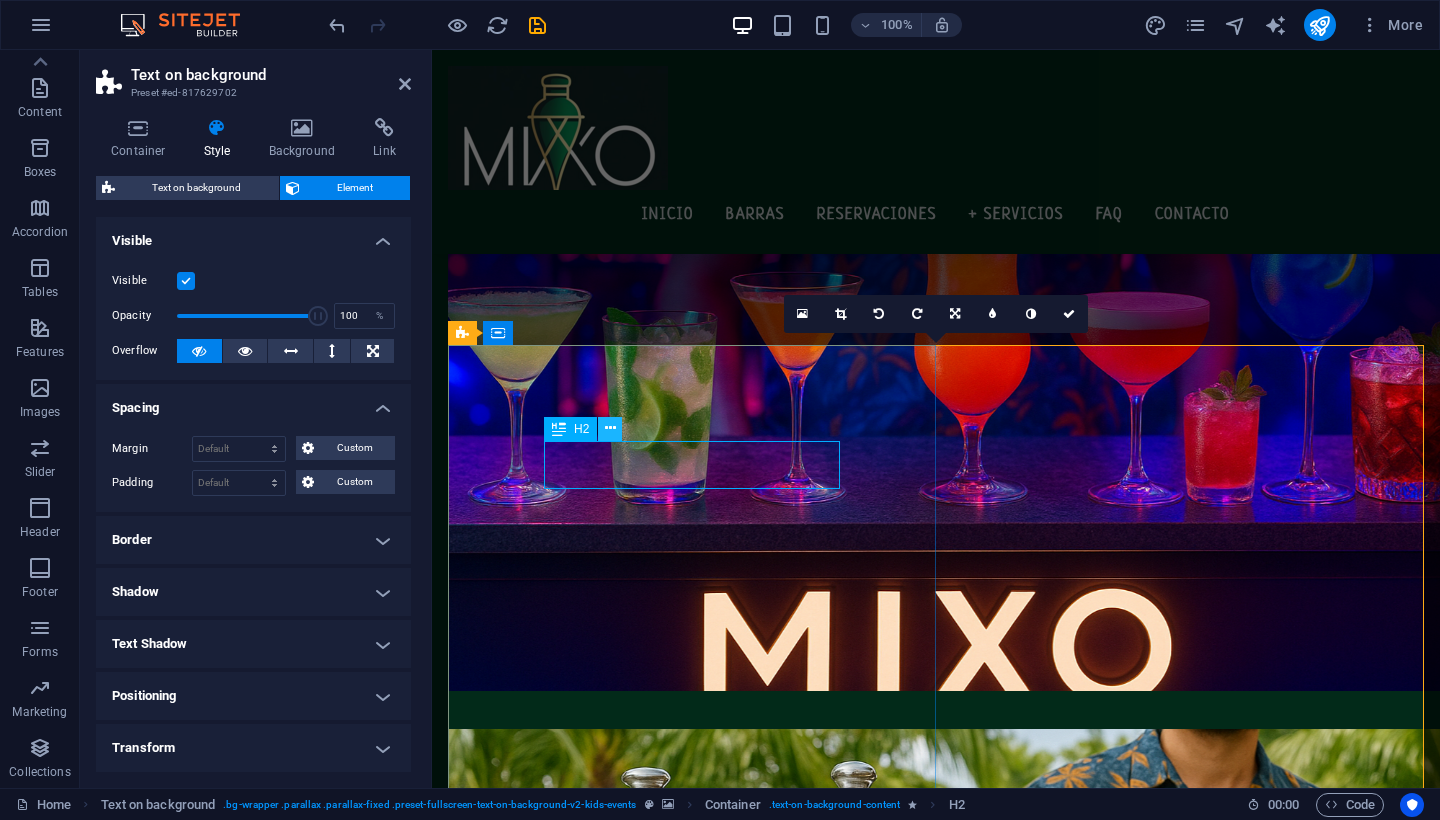 click at bounding box center (610, 428) 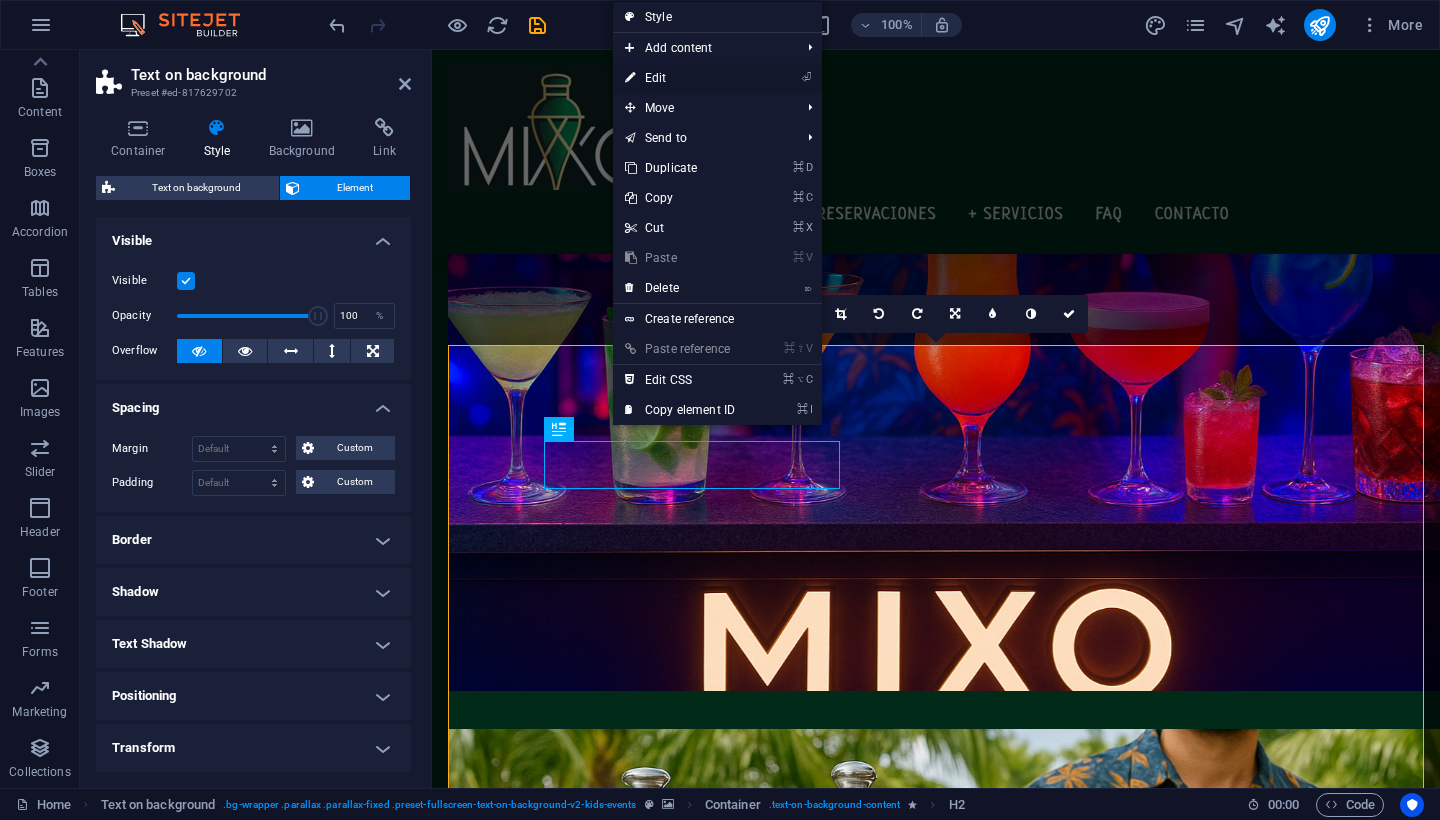 click on "⏎  Edit" at bounding box center [680, 78] 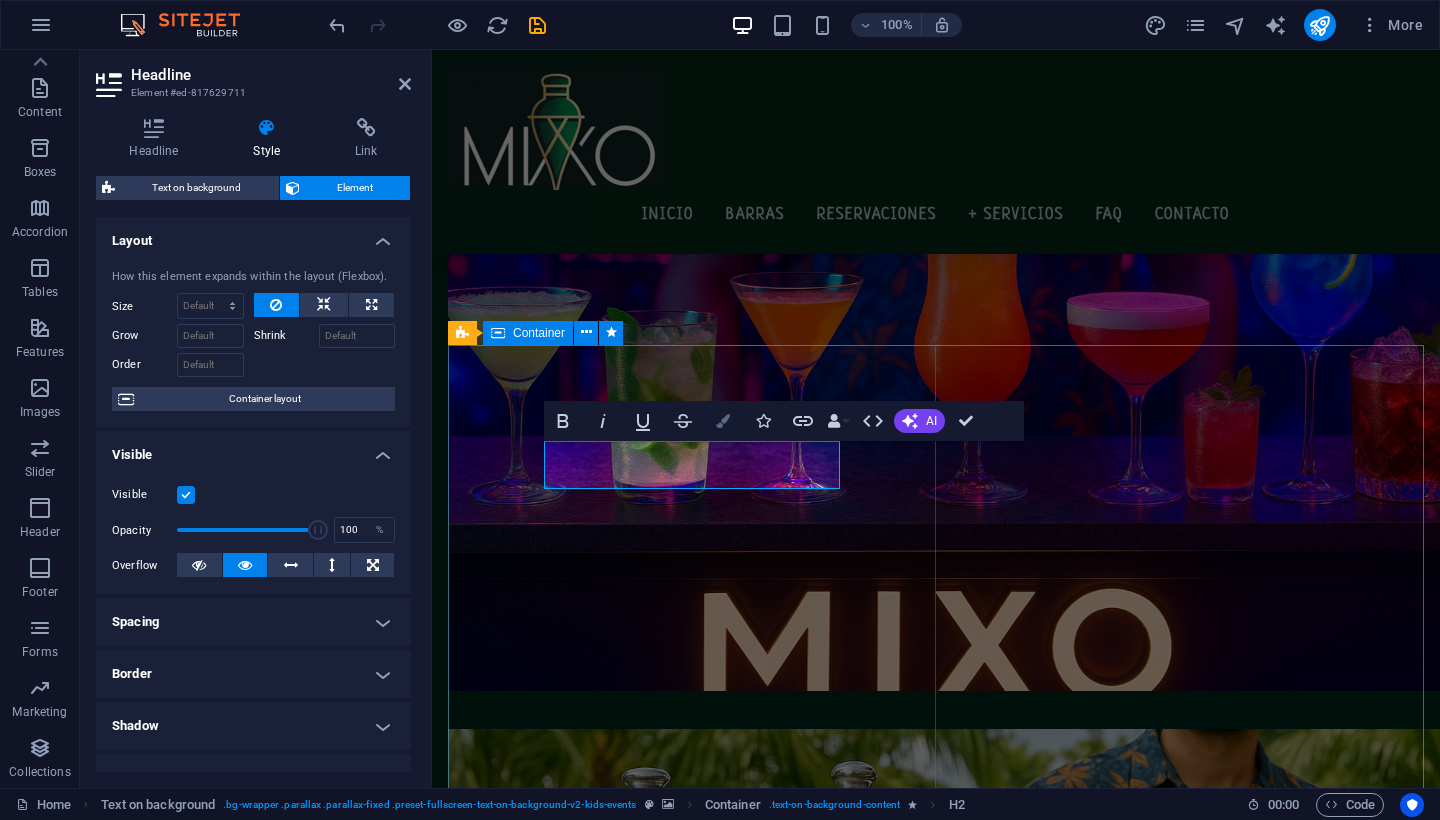 click at bounding box center (723, 421) 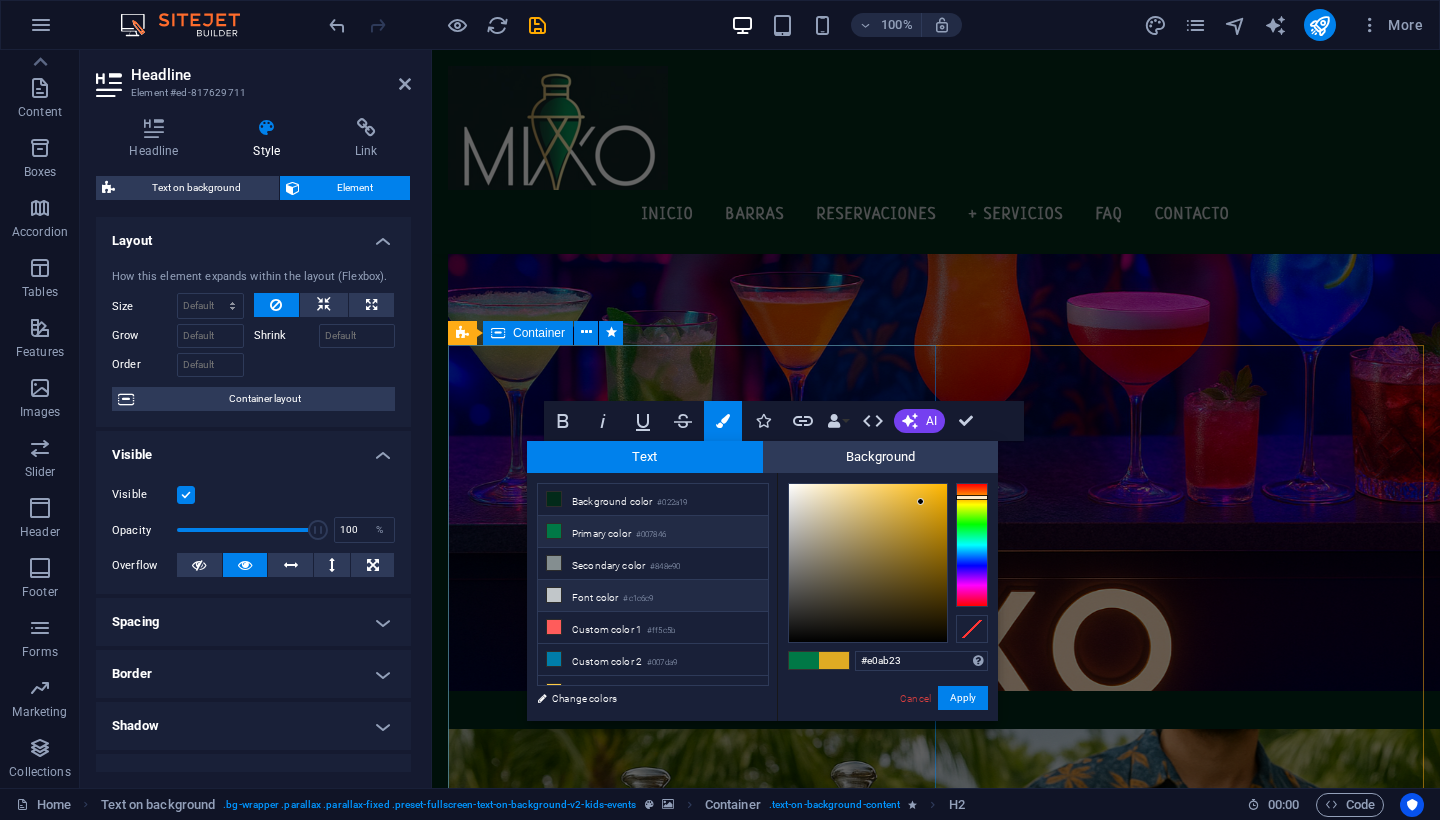 click at bounding box center [554, 595] 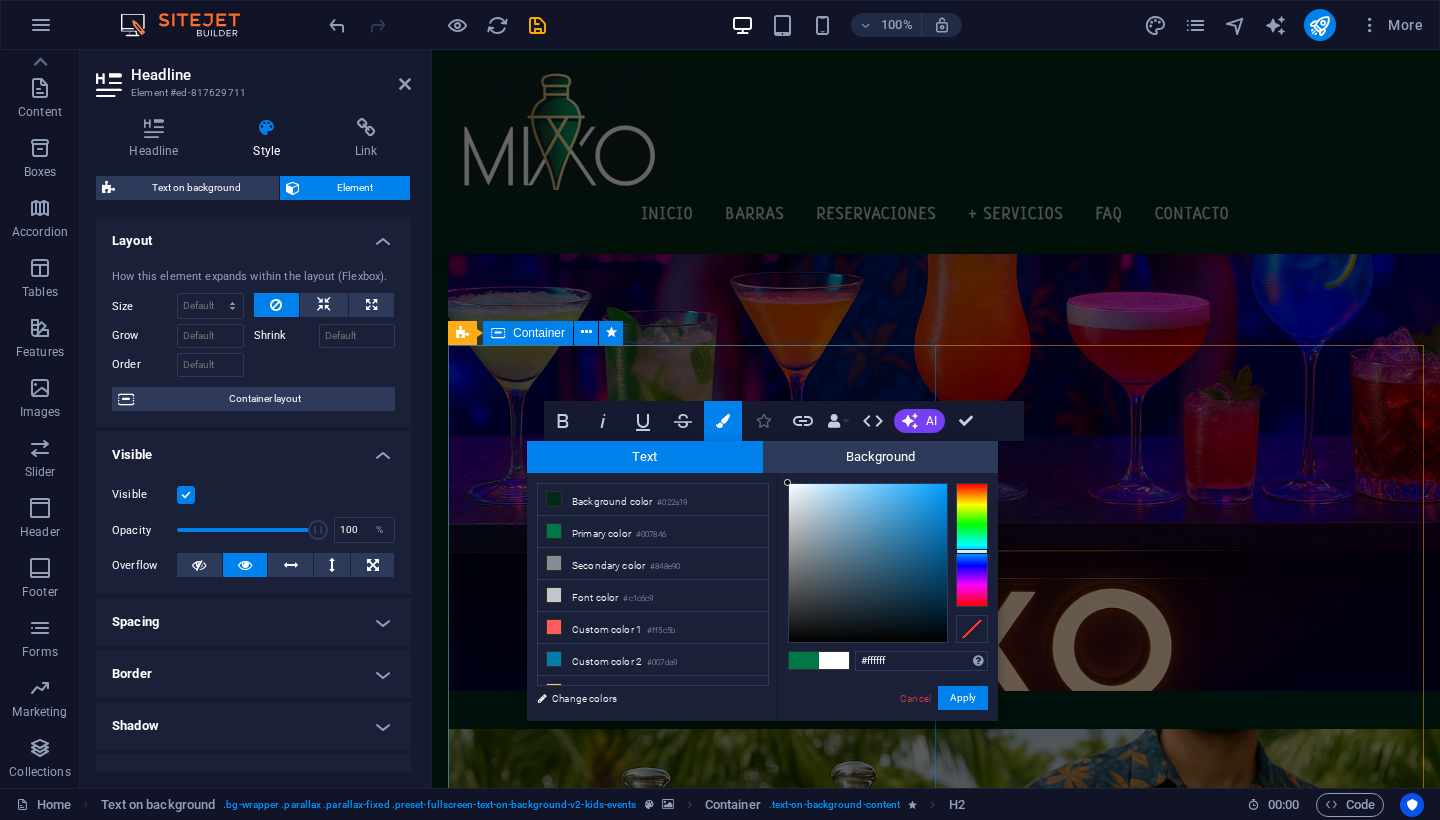 drag, startPoint x: 792, startPoint y: 513, endPoint x: 773, endPoint y: 434, distance: 81.25269 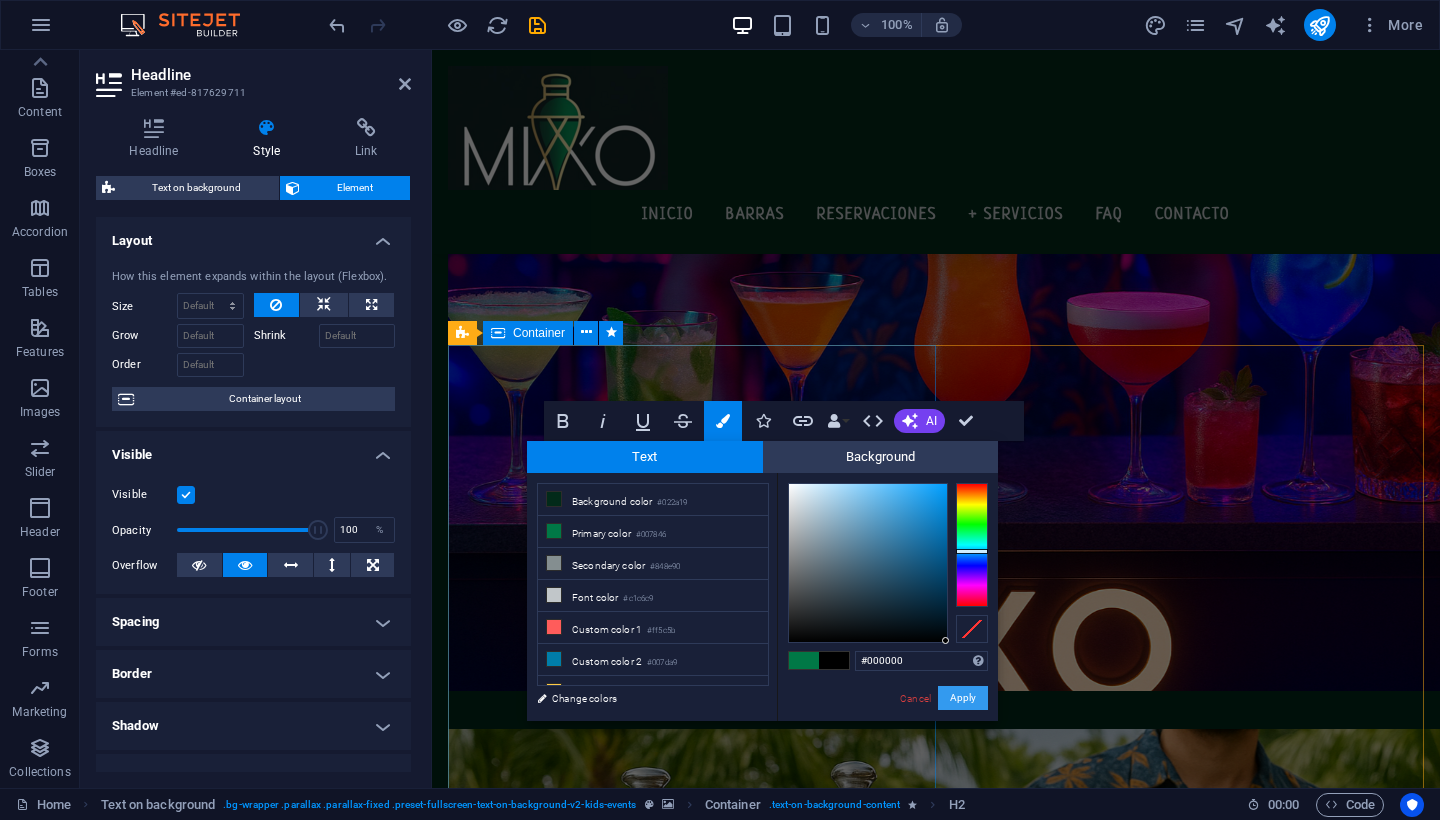 click on "Apply" at bounding box center [963, 698] 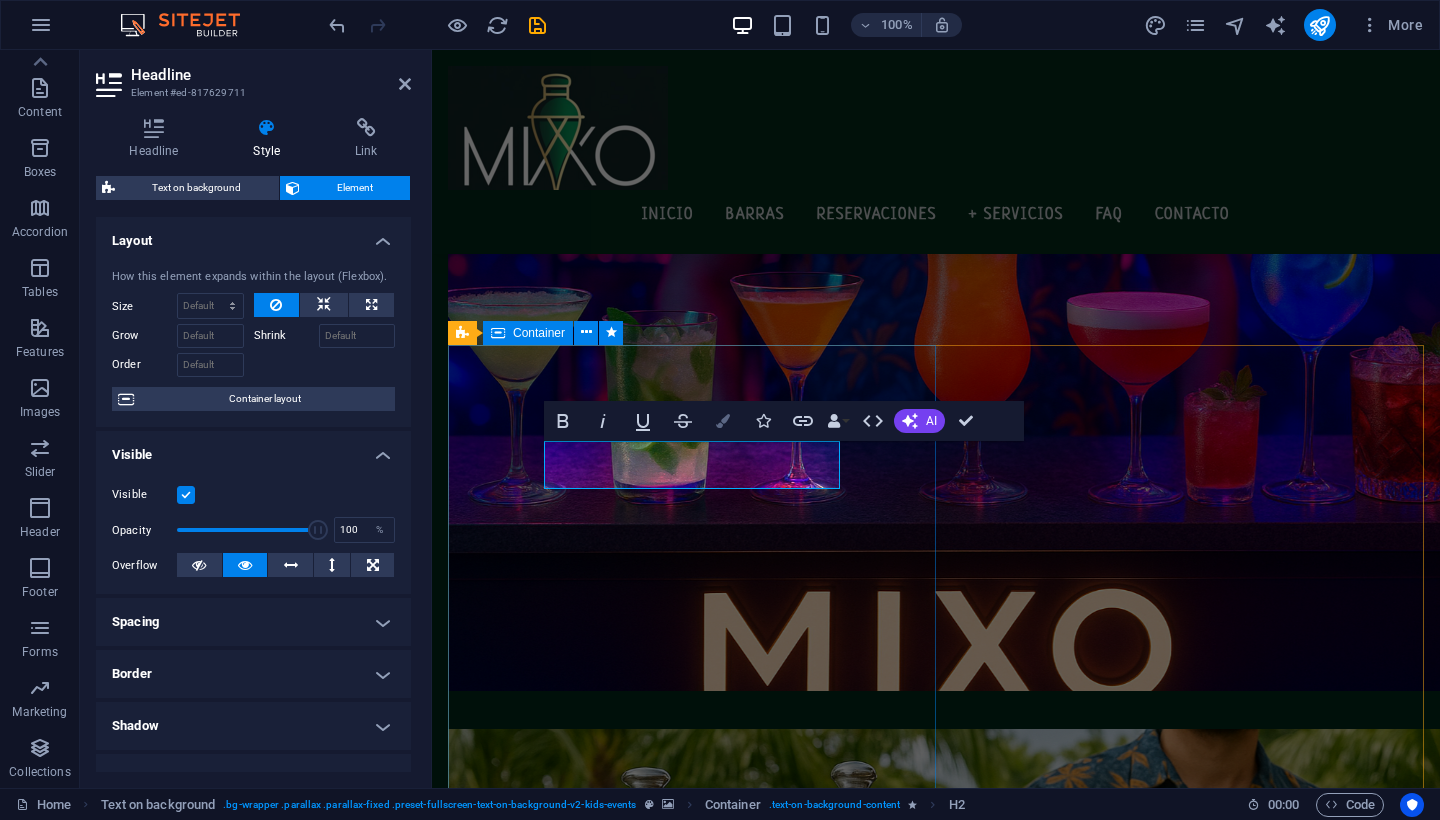 click on "Colors" at bounding box center (723, 421) 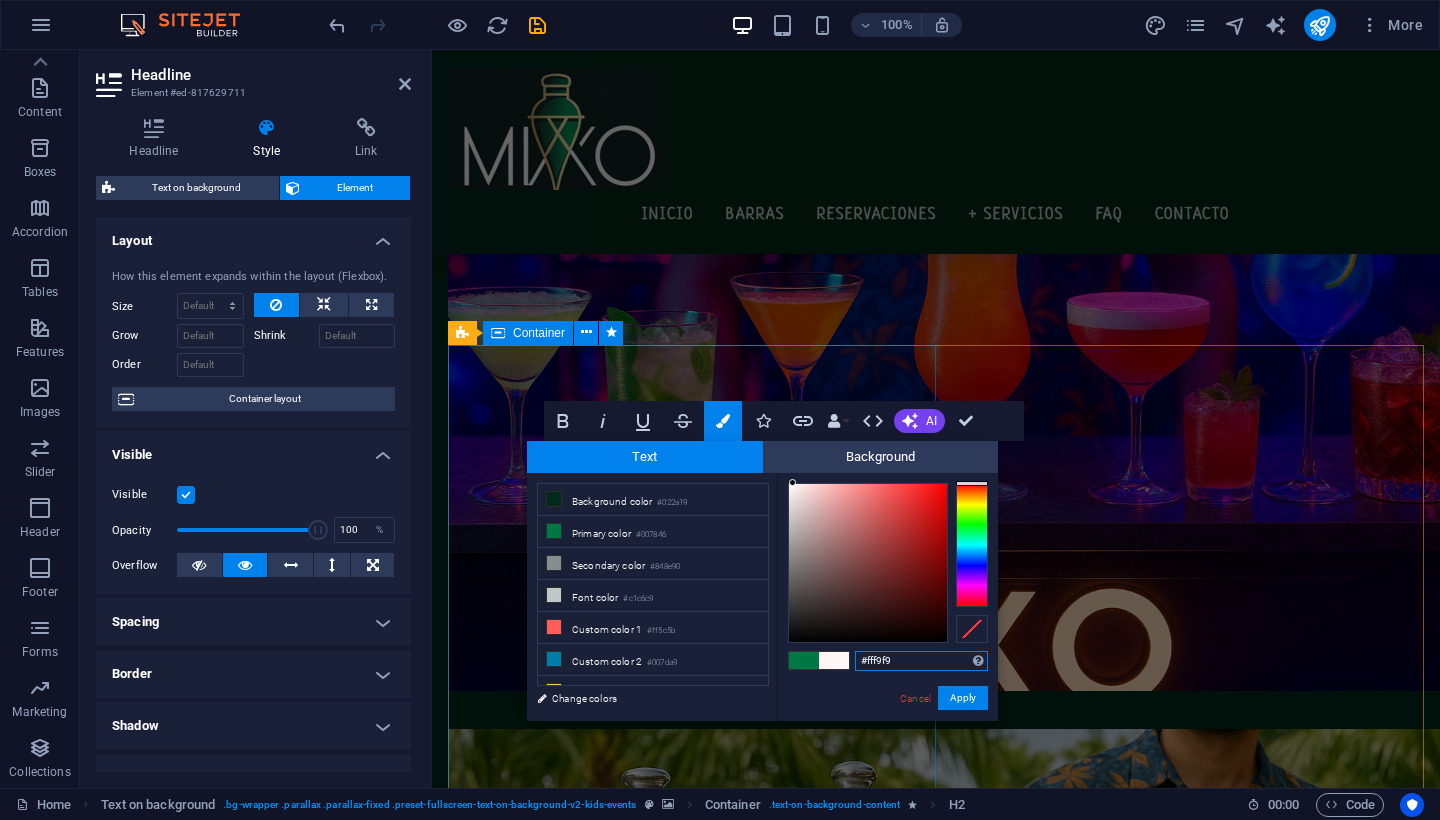 type on "#fffafa" 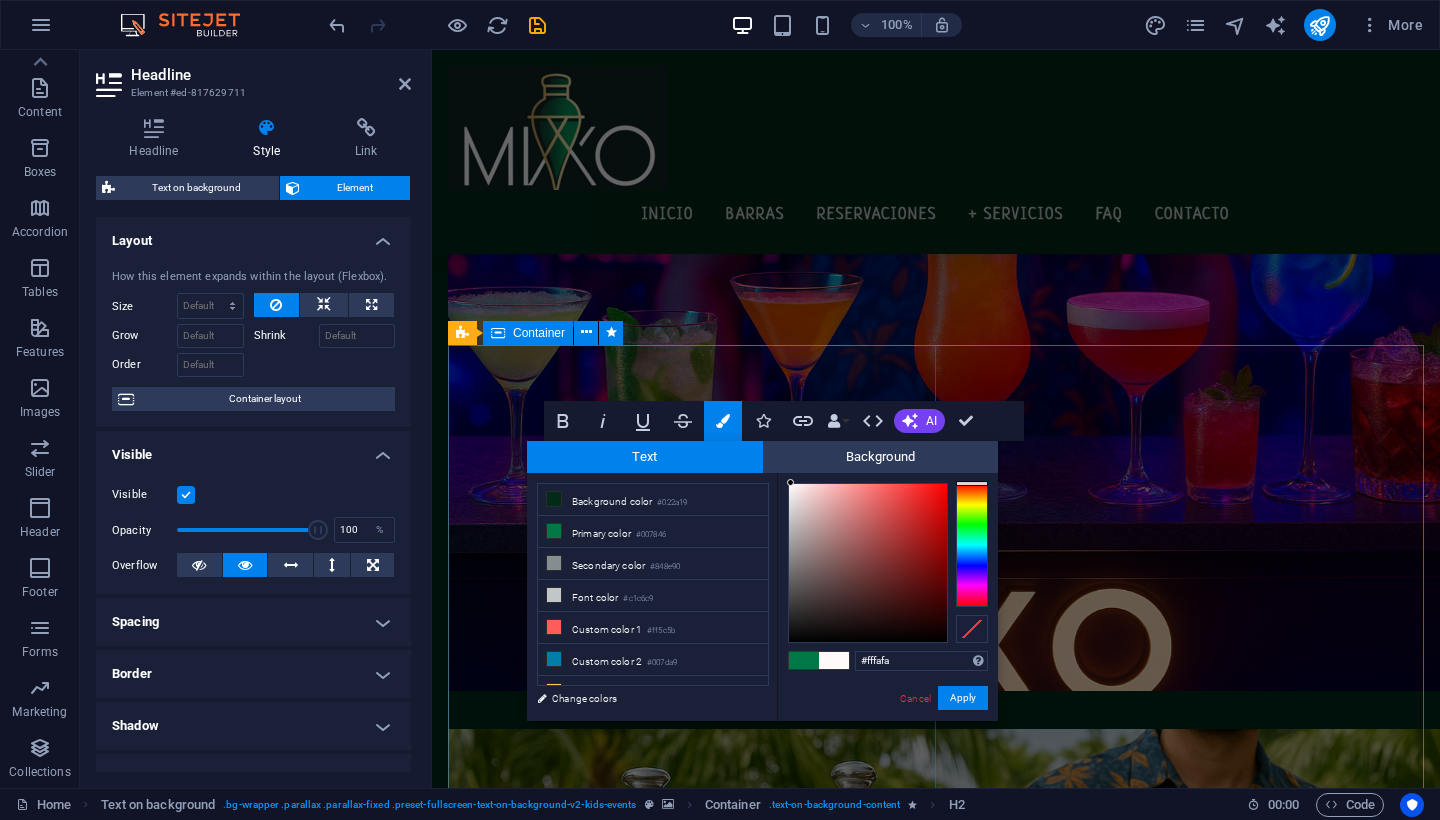 click at bounding box center (790, 482) 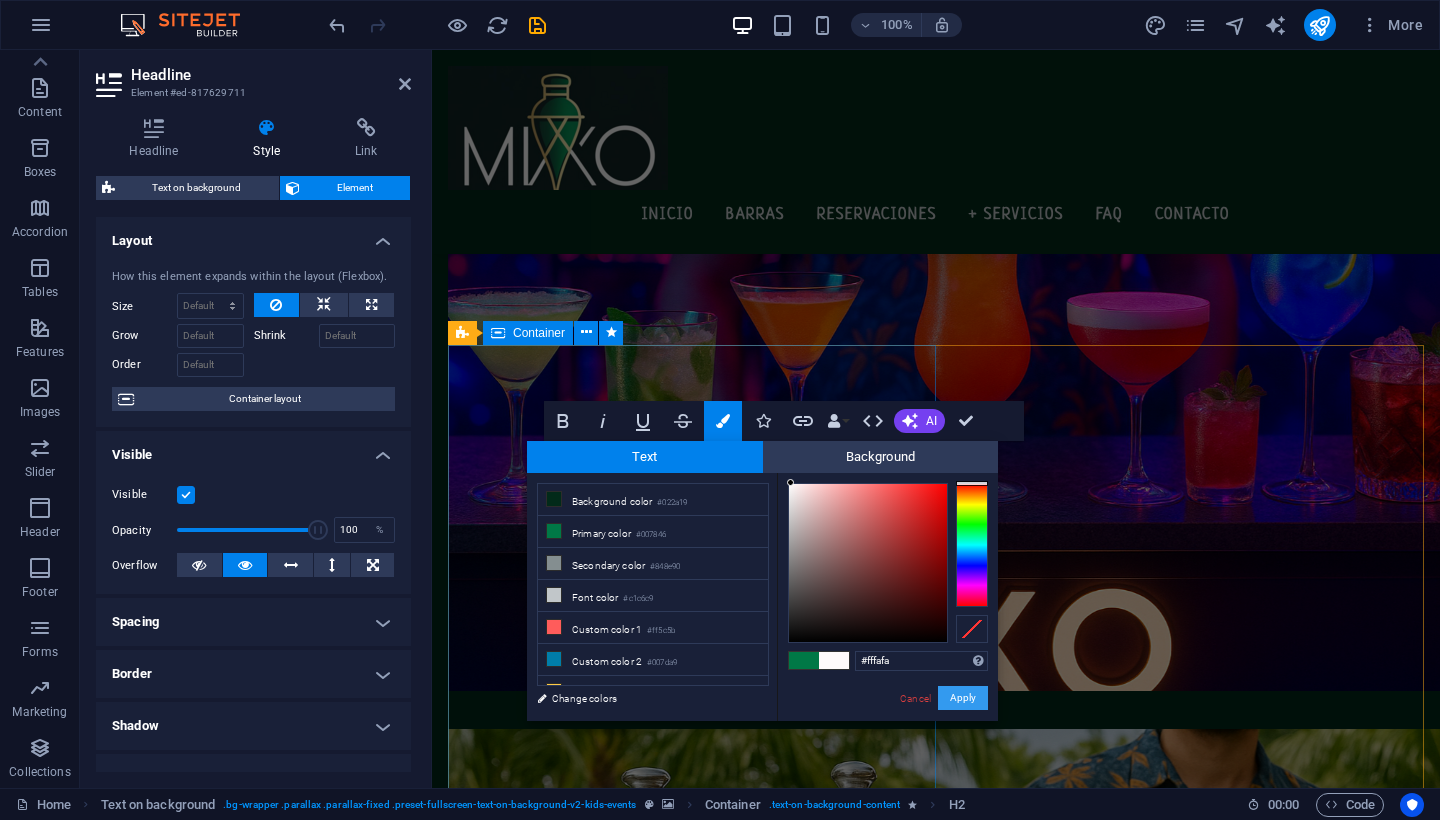 click on "Apply" at bounding box center (963, 698) 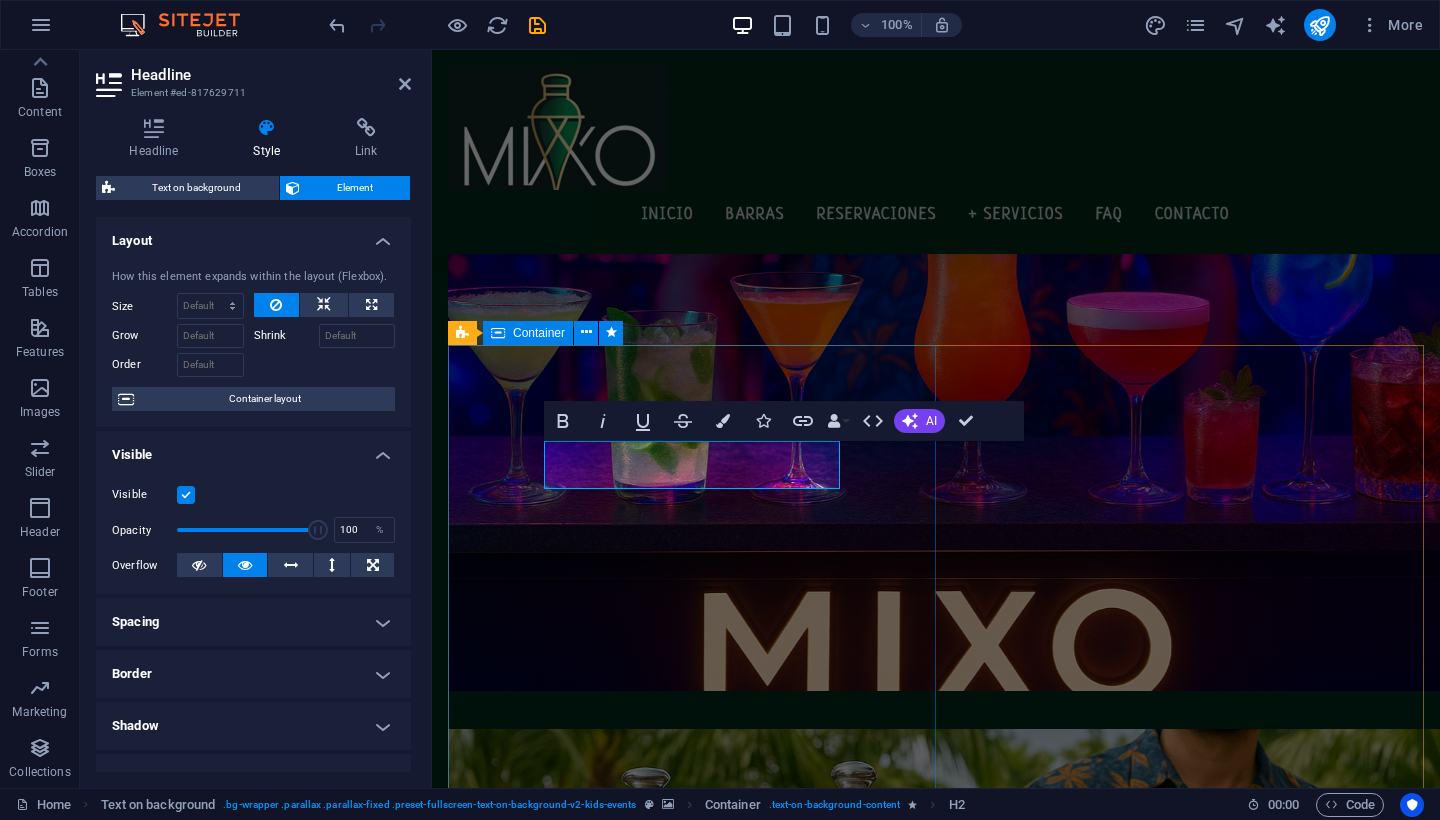 click on "#MIXOTeam Lorem ipsum dolor sit amet, consectetuer adipiscing elit. Aenean commodo ligula eget dolor. Lorem ipsum dolor sit amet, consectetuer adipiscing elit leget dolor. Lorem ipsum dolor sit amet, consectetuer adipiscing elit. Aenean commodo ligula eget dolor. Lorem ipsum dolor sit amet, consectetuer adipiscing elit dolor. View more" at bounding box center [936, 922] 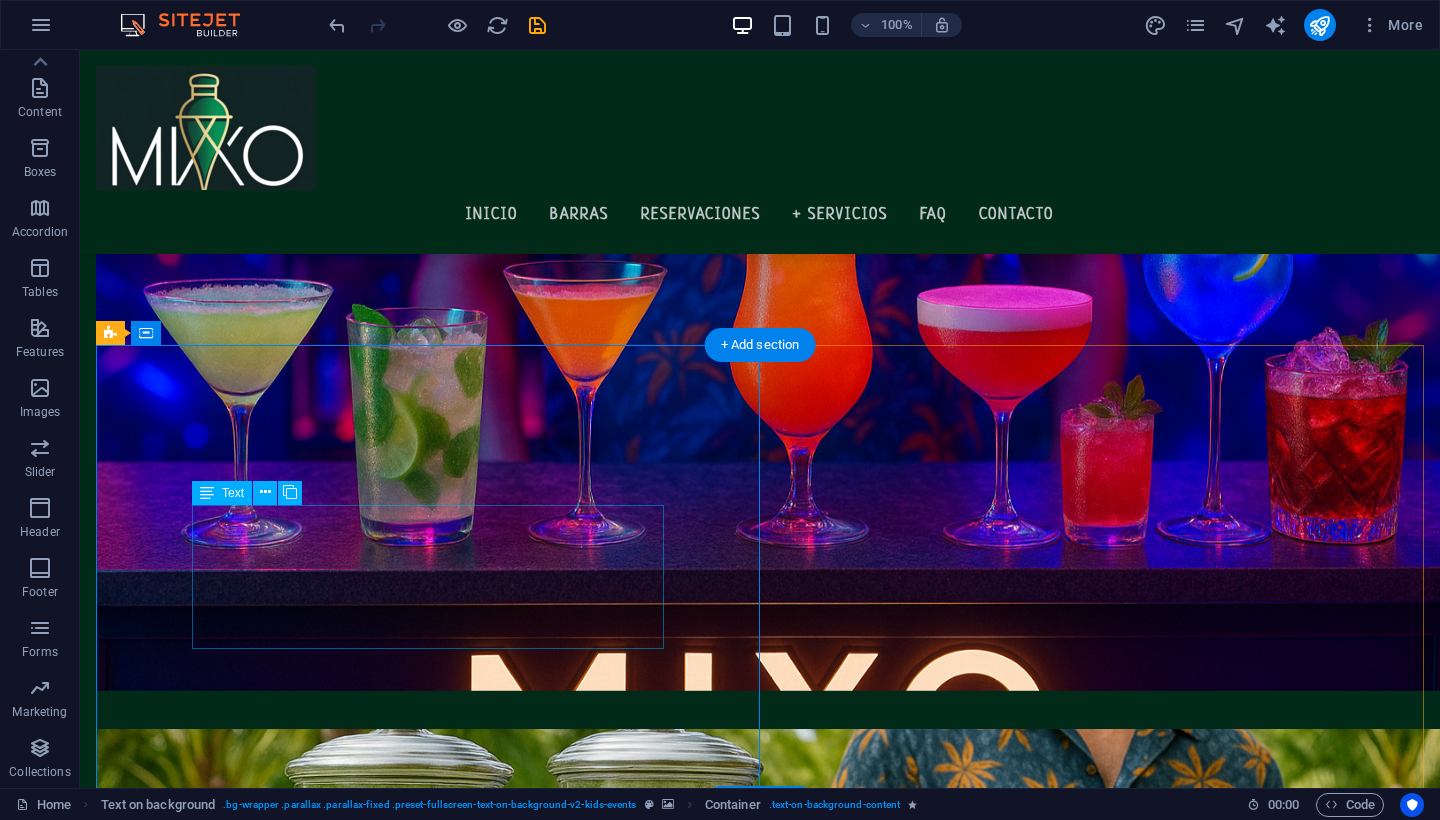 click on "Lorem ipsum dolor sit amet, consectetuer adipiscing elit. Aenean commodo ligula eget dolor. Lorem ipsum dolor sit amet, consectetuer adipiscing elit leget dolor. Lorem ipsum dolor sit amet, consectetuer adipiscing elit. Aenean commodo ligula eget dolor. Lorem ipsum dolor sit amet, consectetuer adipiscing elit dolor." at bounding box center (760, 925) 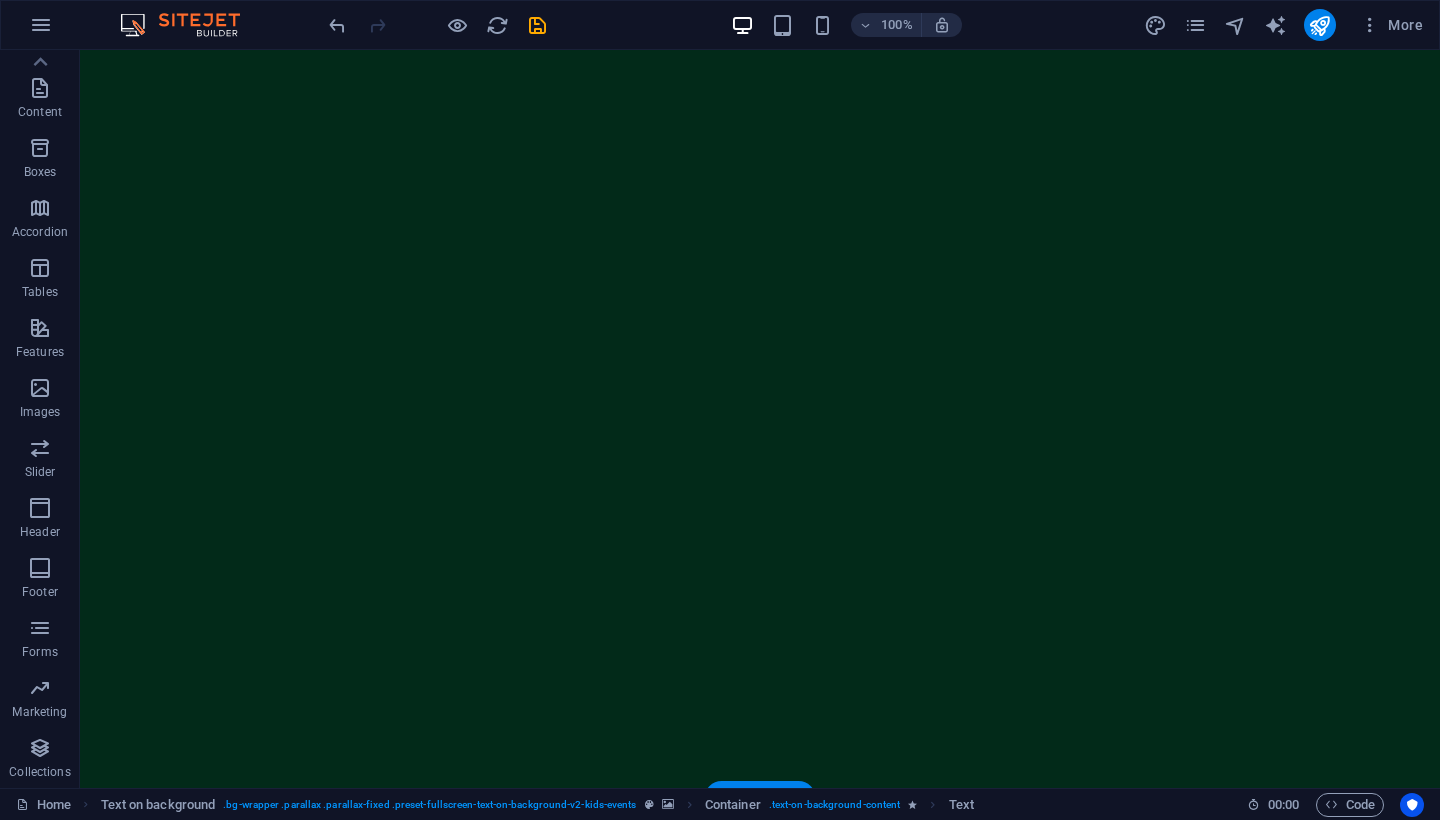 scroll, scrollTop: 0, scrollLeft: 0, axis: both 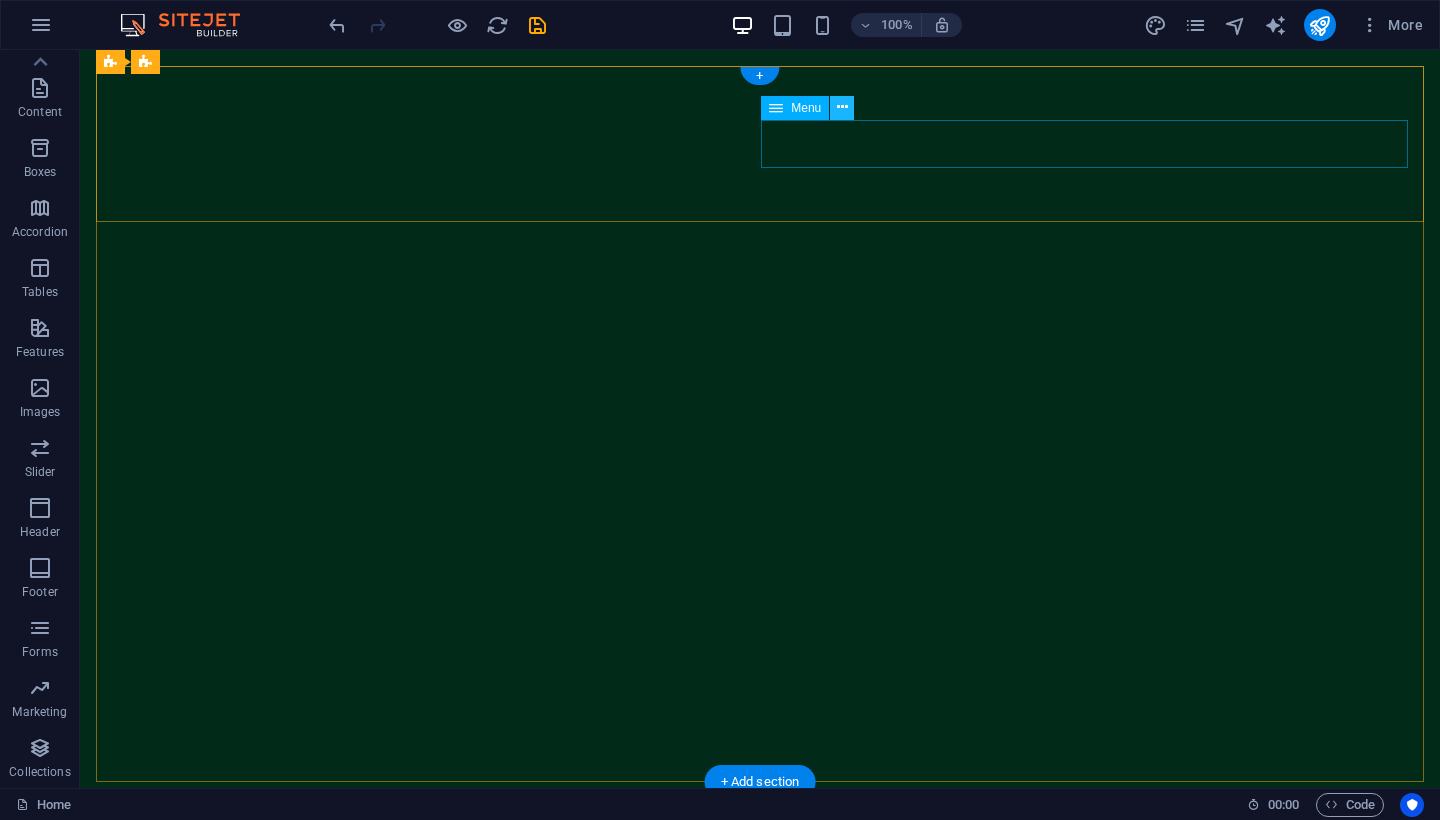 click at bounding box center [842, 107] 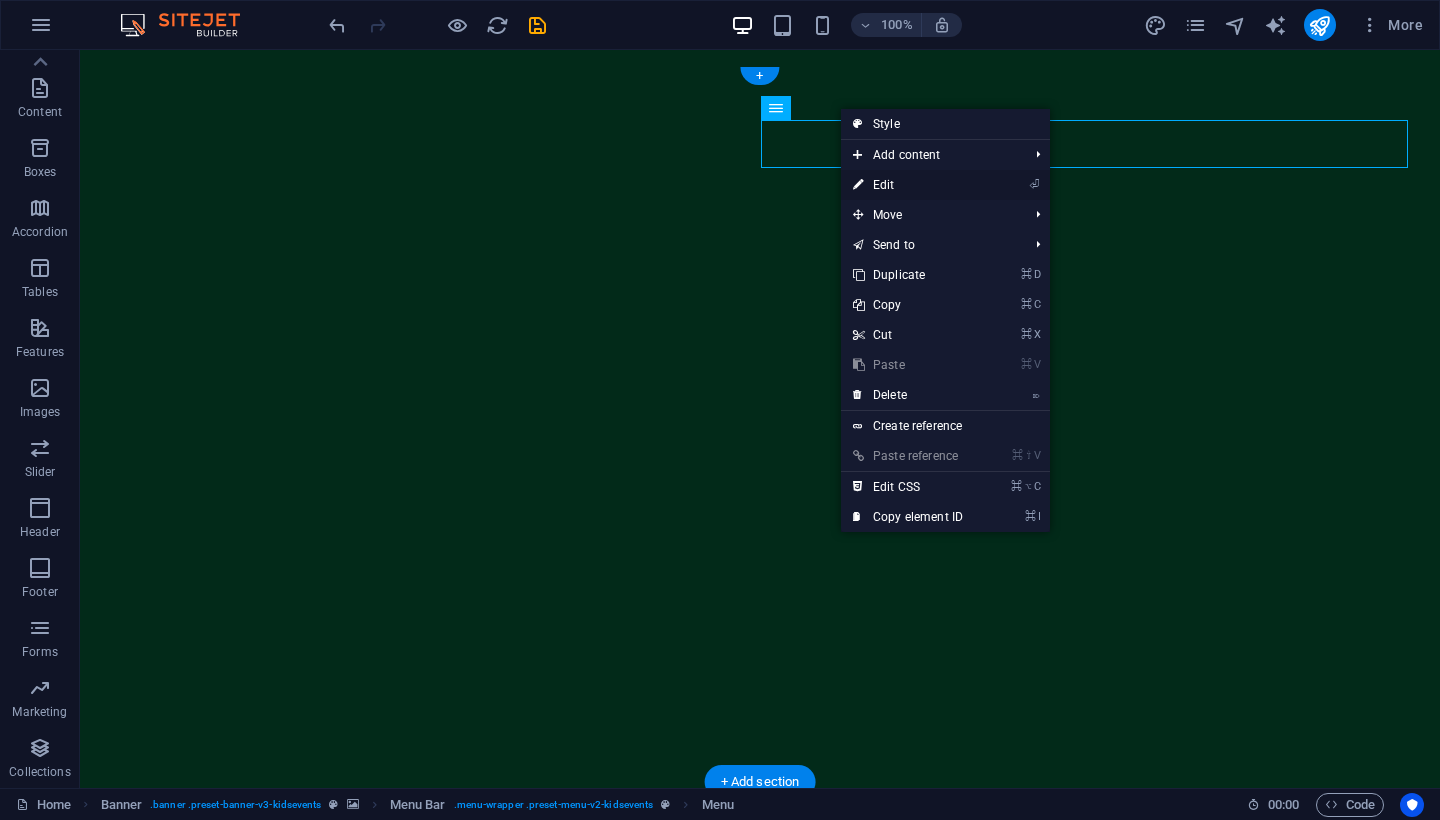 click on "⏎  Edit" at bounding box center (908, 185) 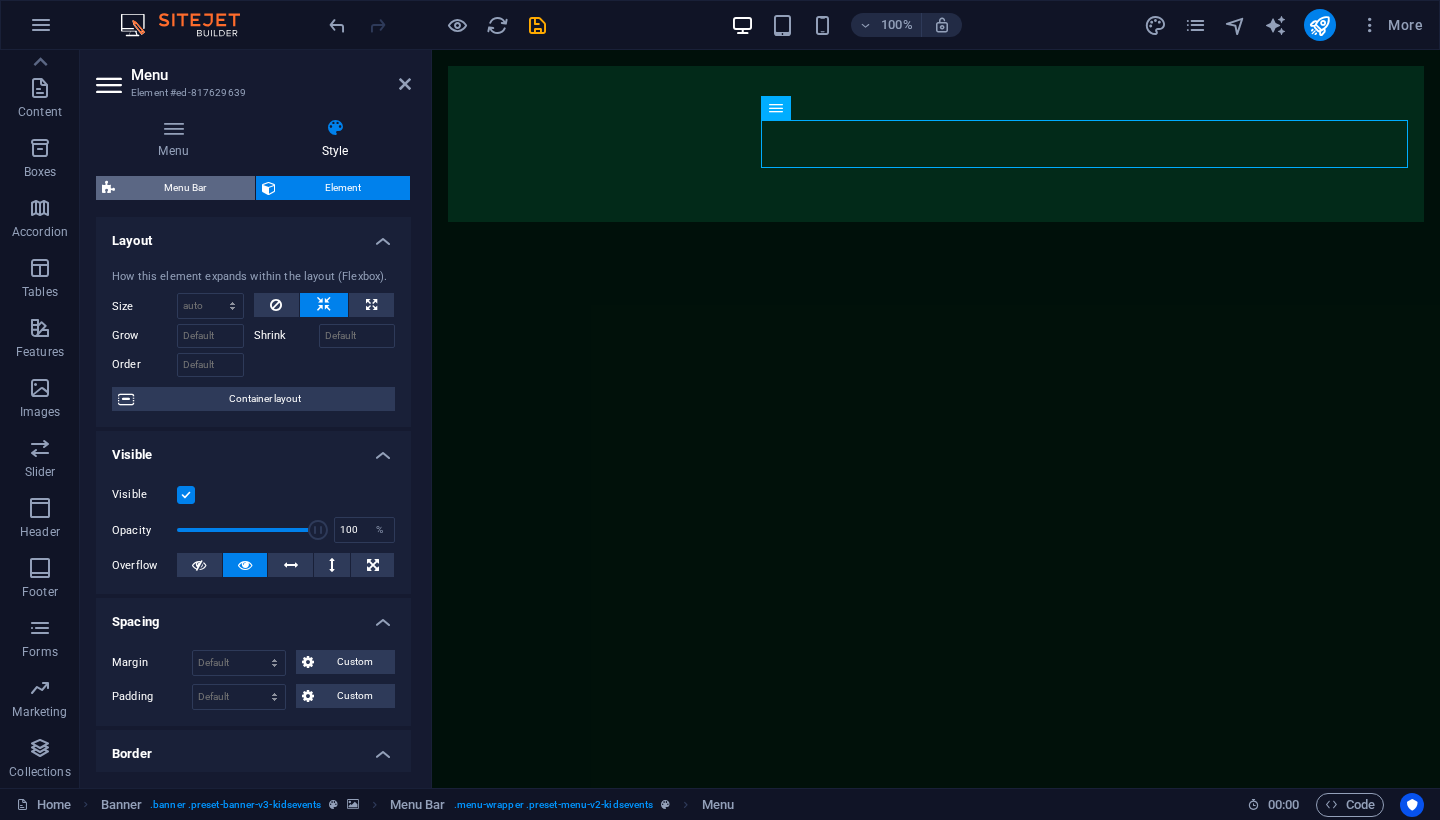 scroll, scrollTop: 0, scrollLeft: 0, axis: both 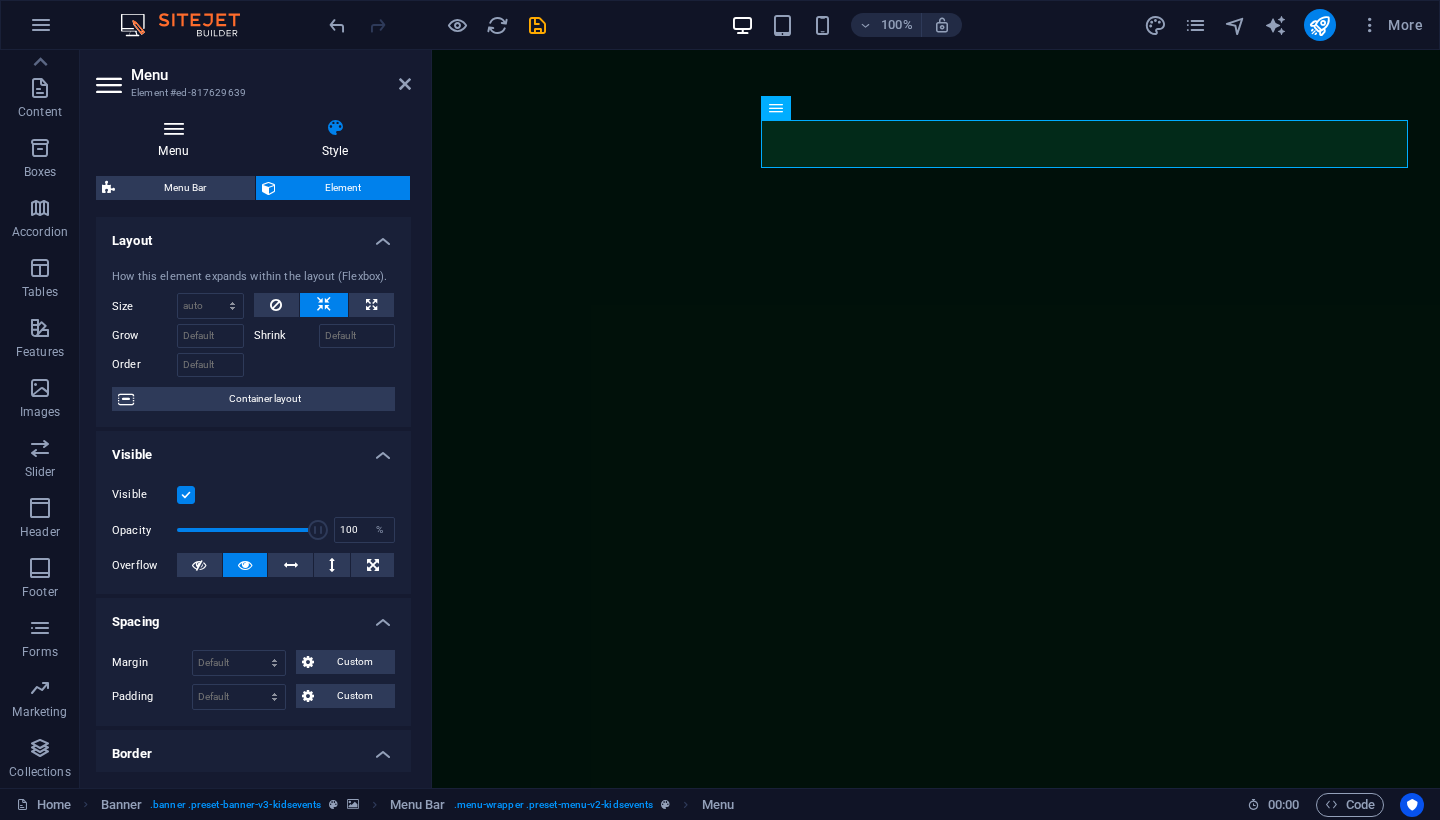 click at bounding box center (173, 128) 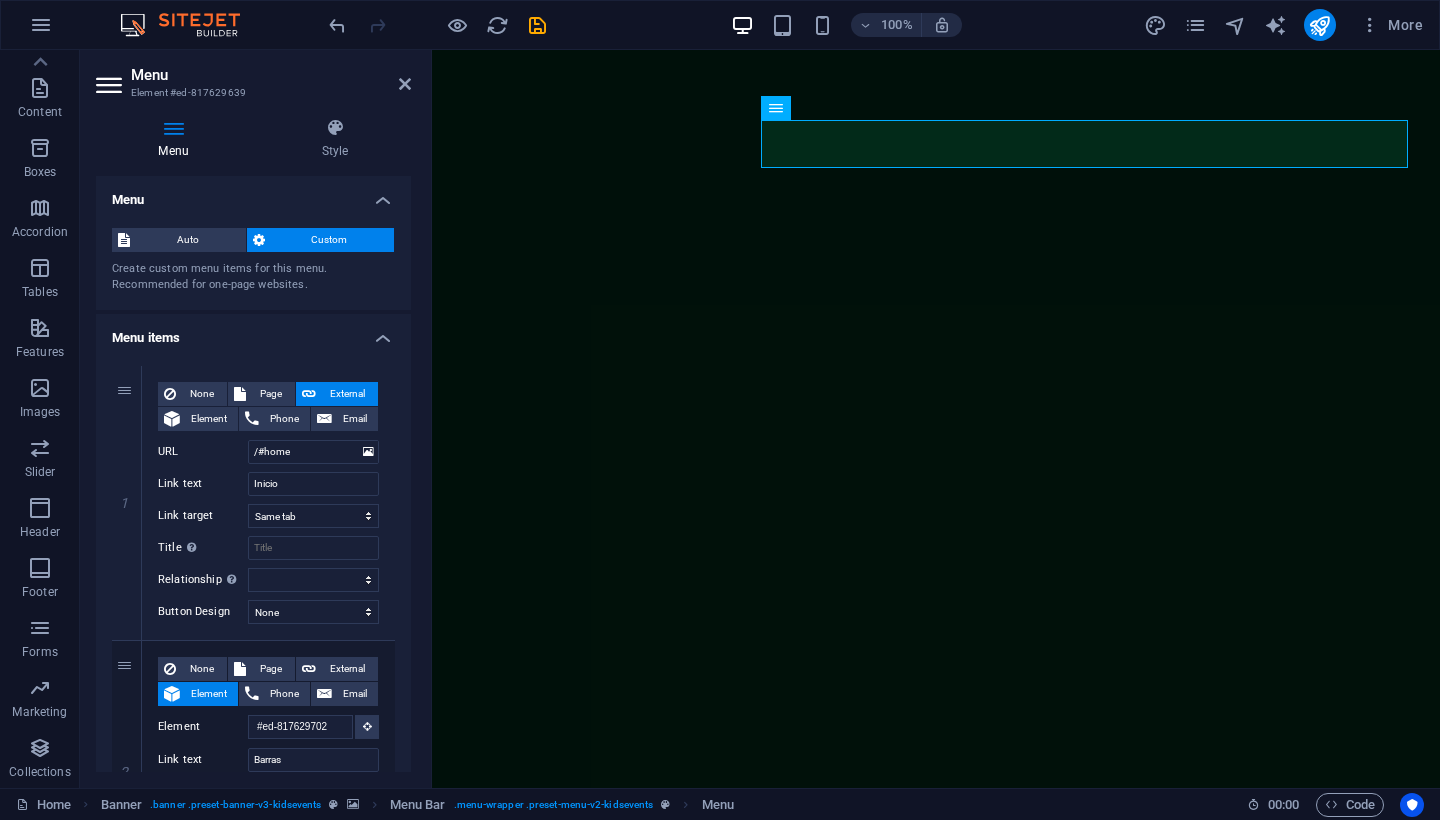 click on "Menu items" at bounding box center (253, 332) 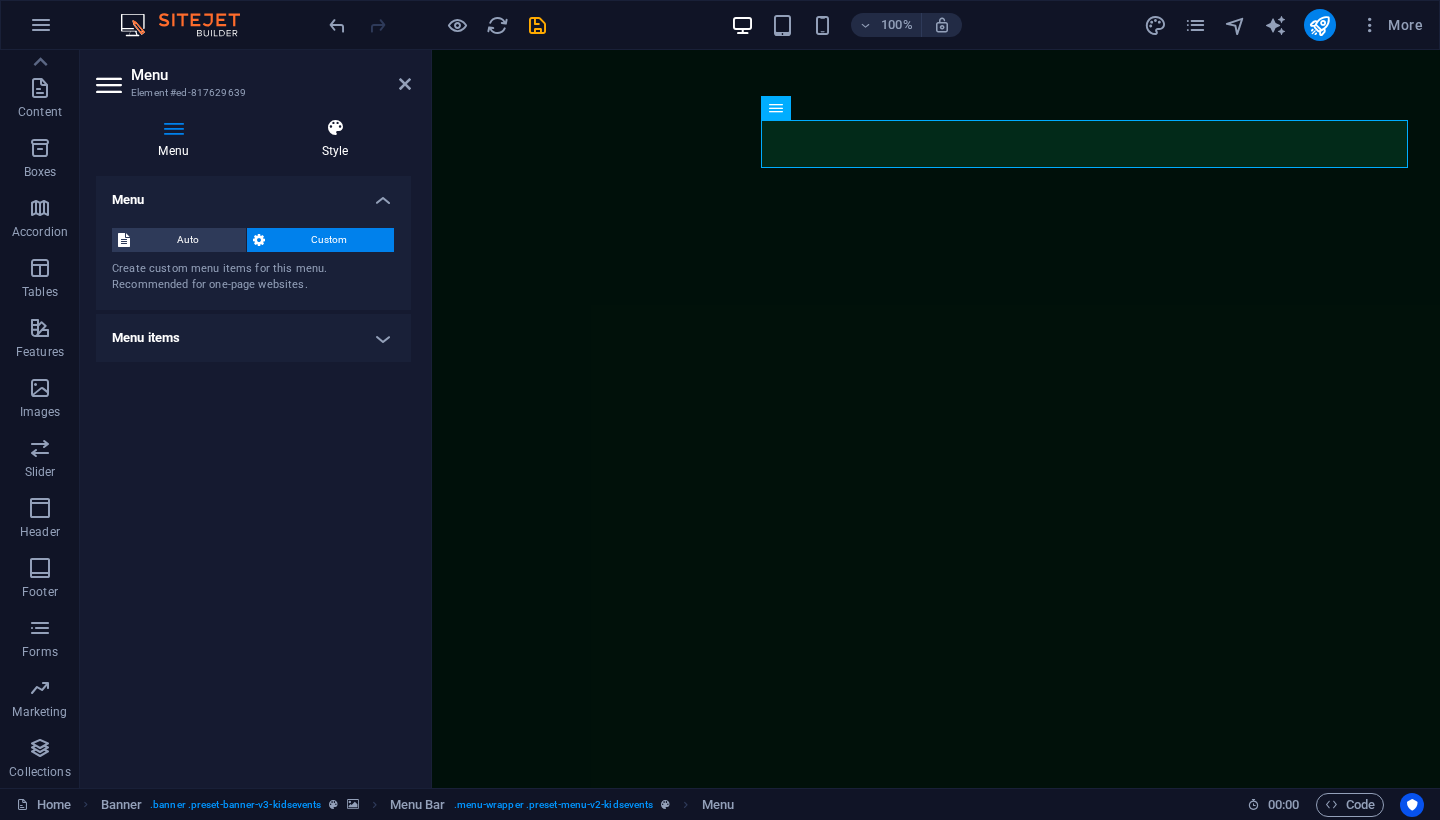 click at bounding box center (335, 128) 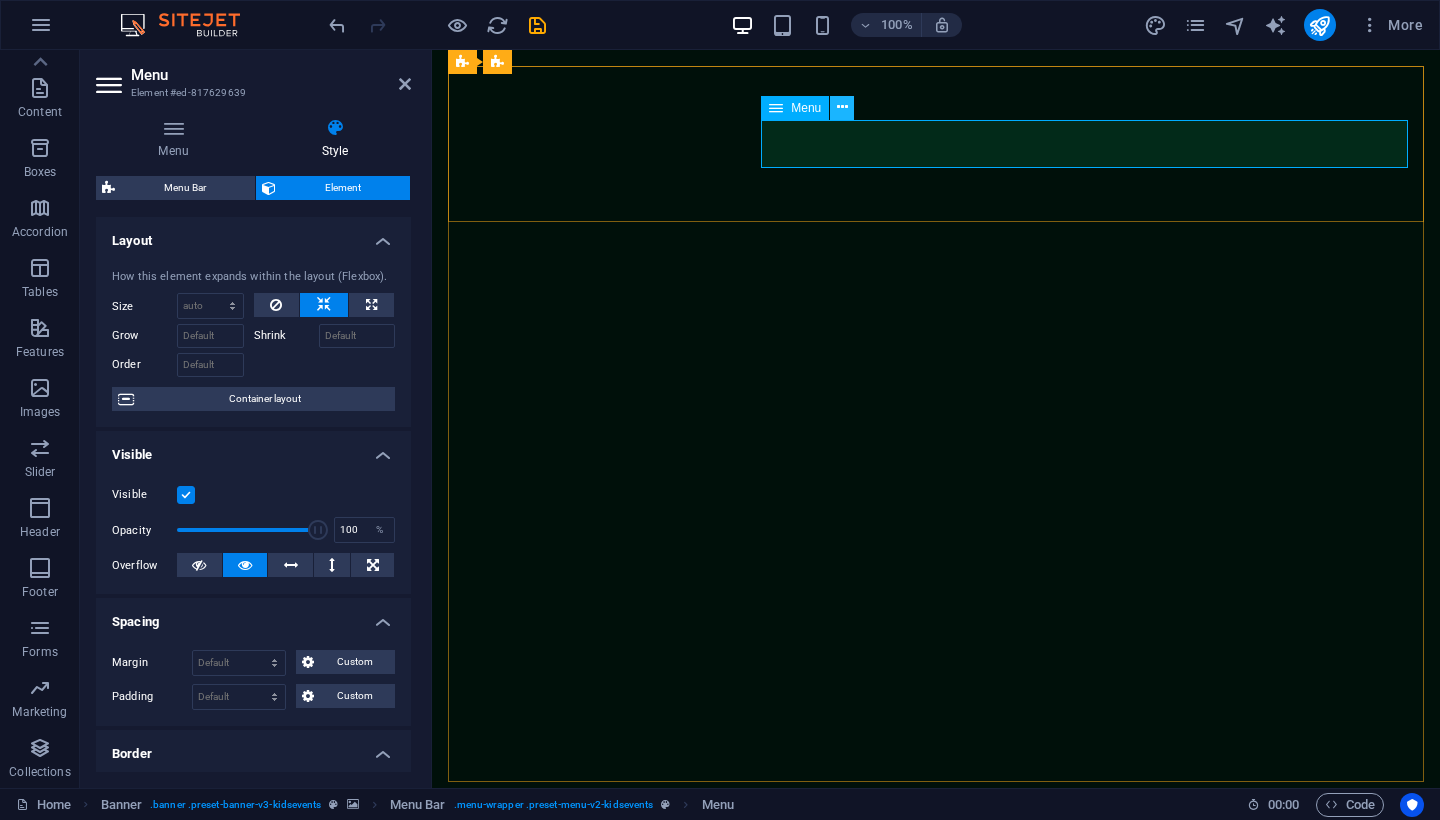 click at bounding box center [842, 107] 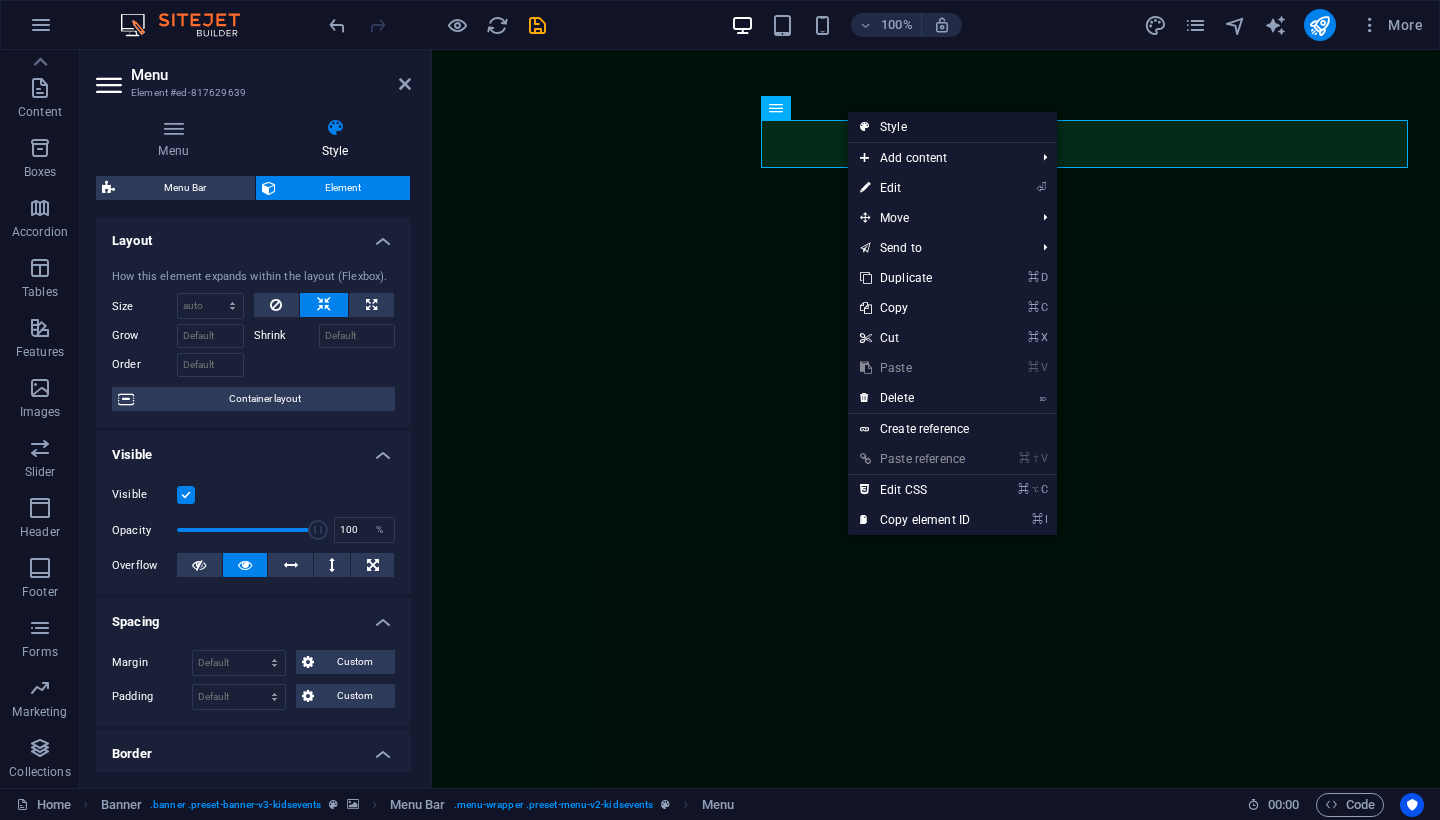 click on "Style" at bounding box center [952, 127] 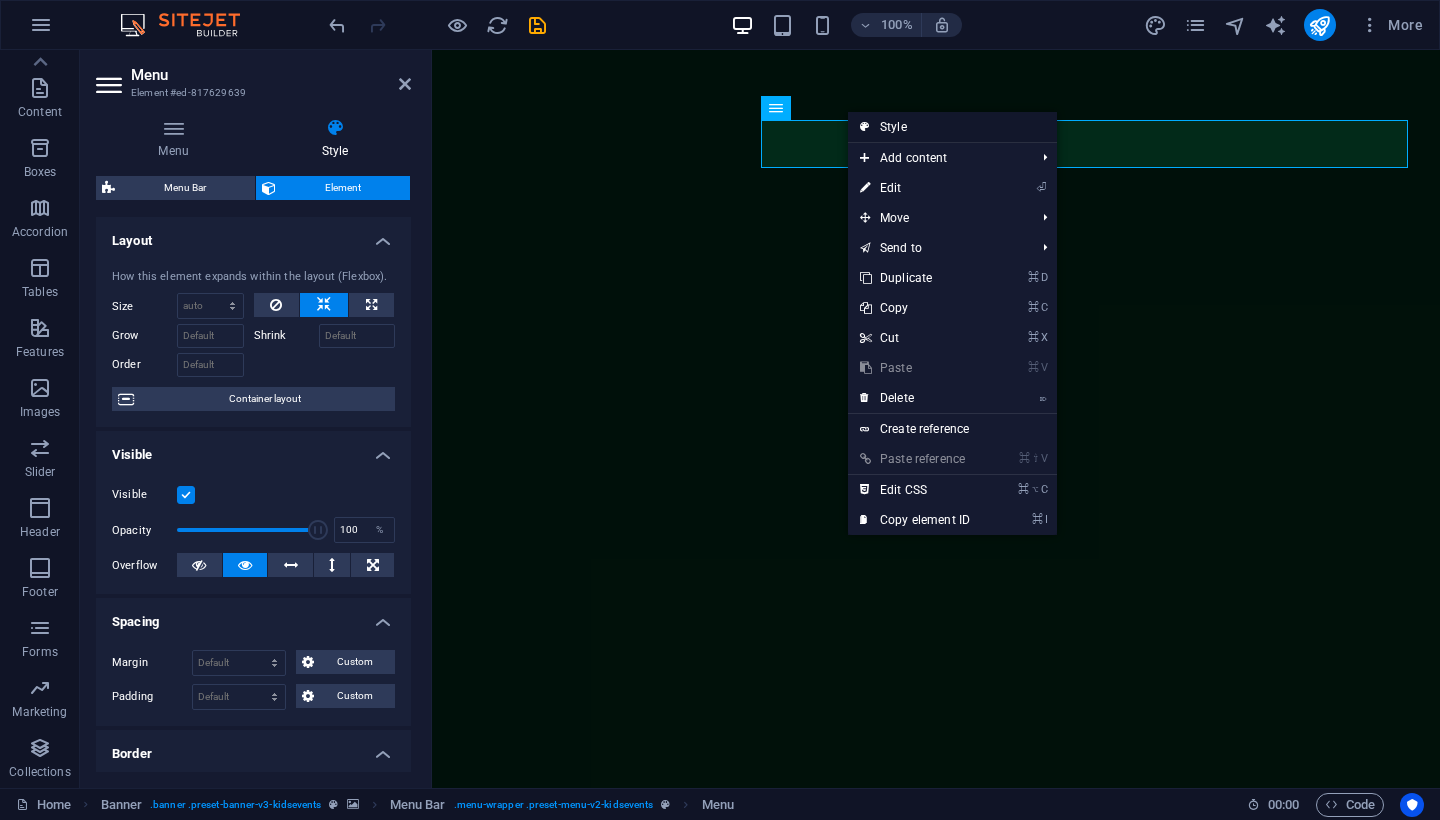 select on "px" 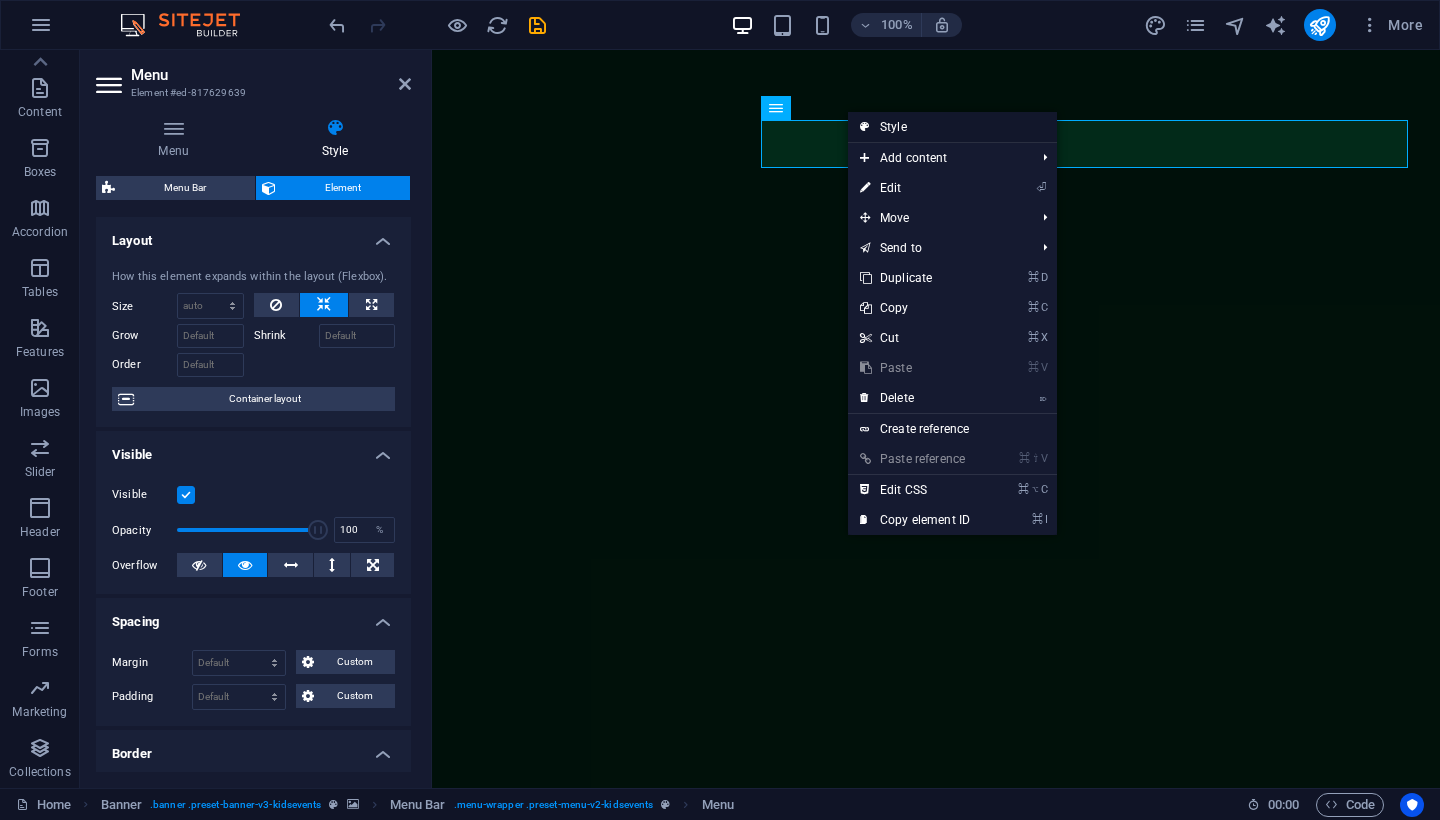 select on "px" 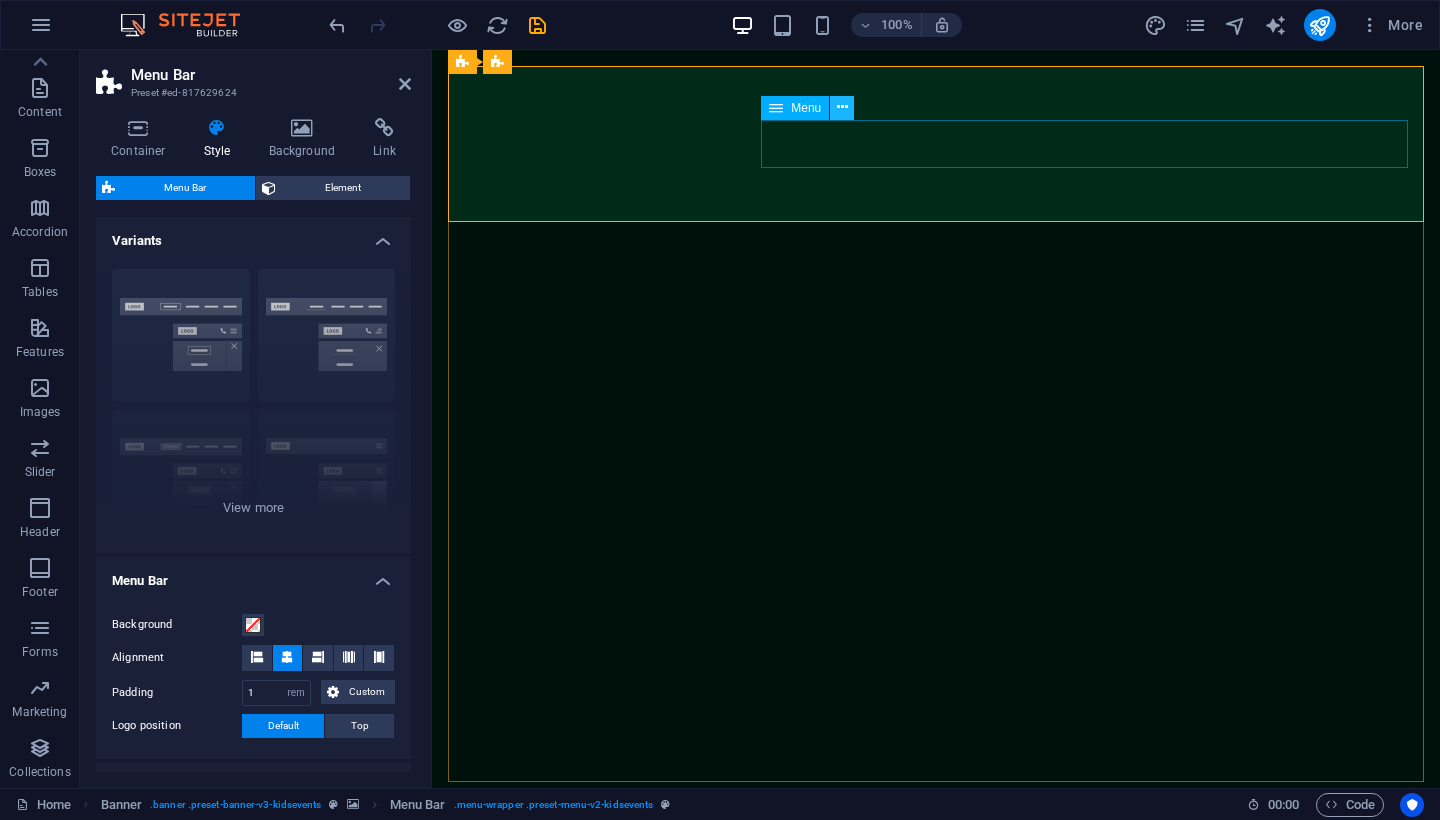 click at bounding box center [842, 107] 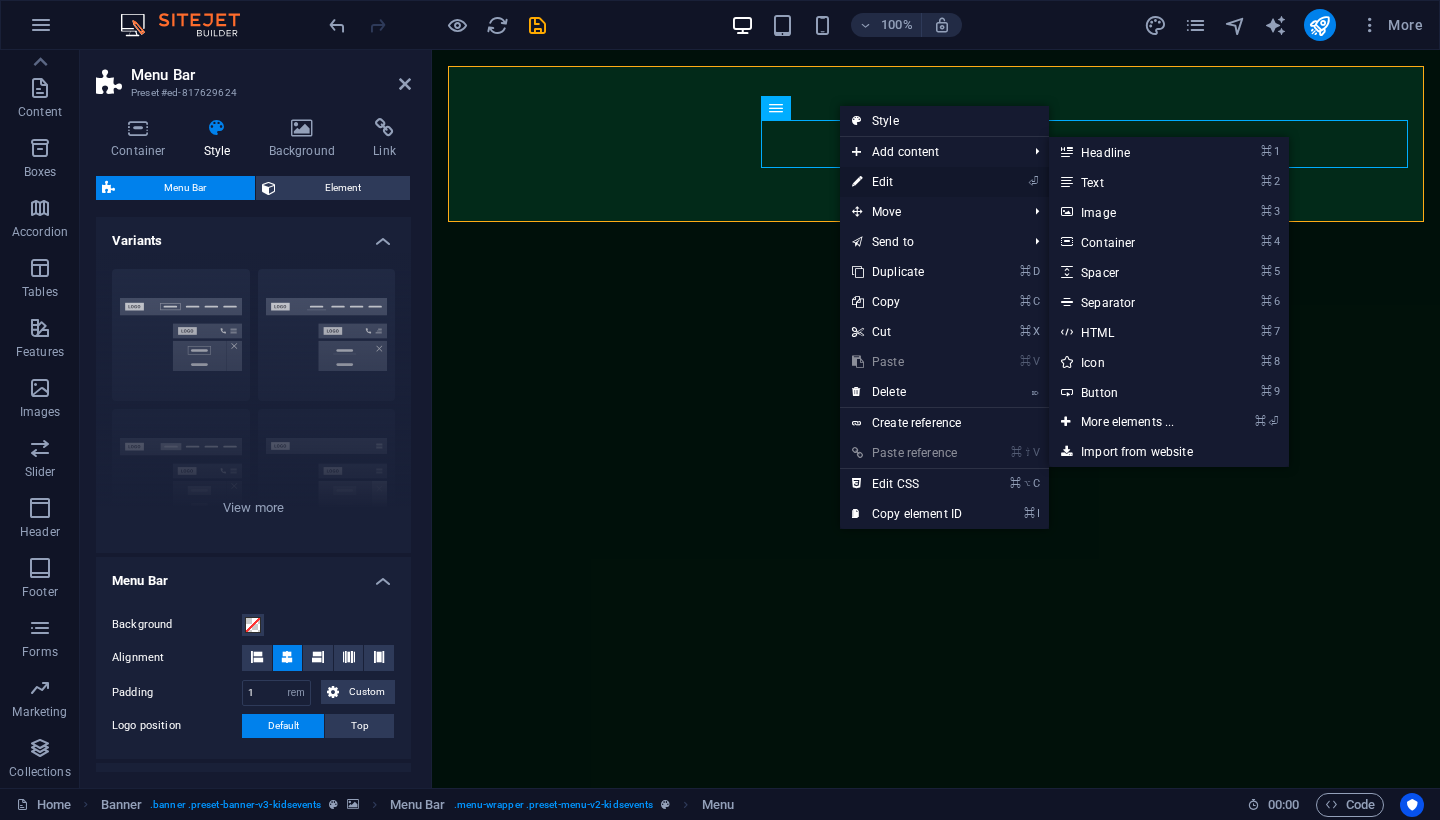click on "⏎  Edit" at bounding box center (907, 182) 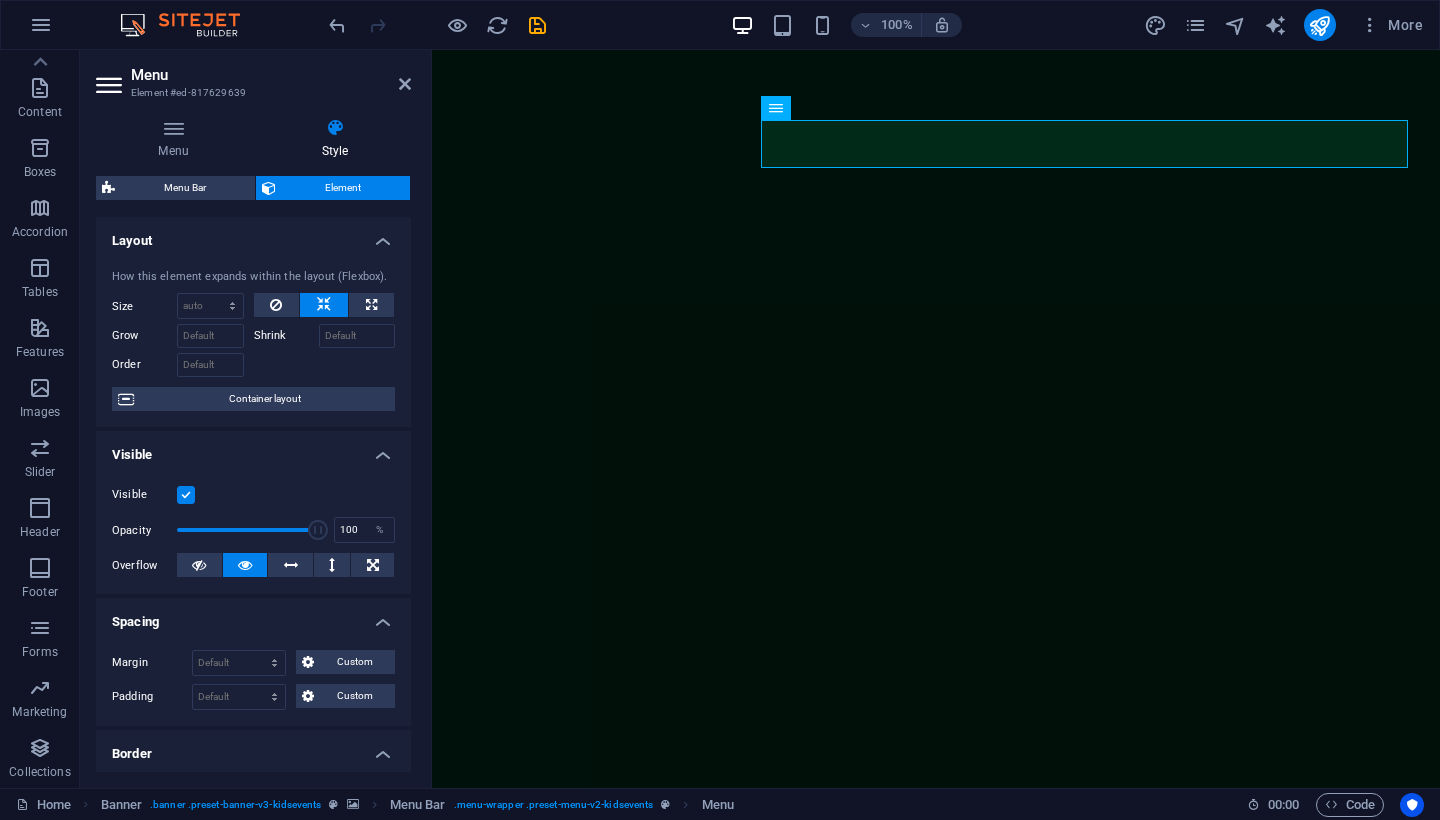 scroll, scrollTop: 0, scrollLeft: 0, axis: both 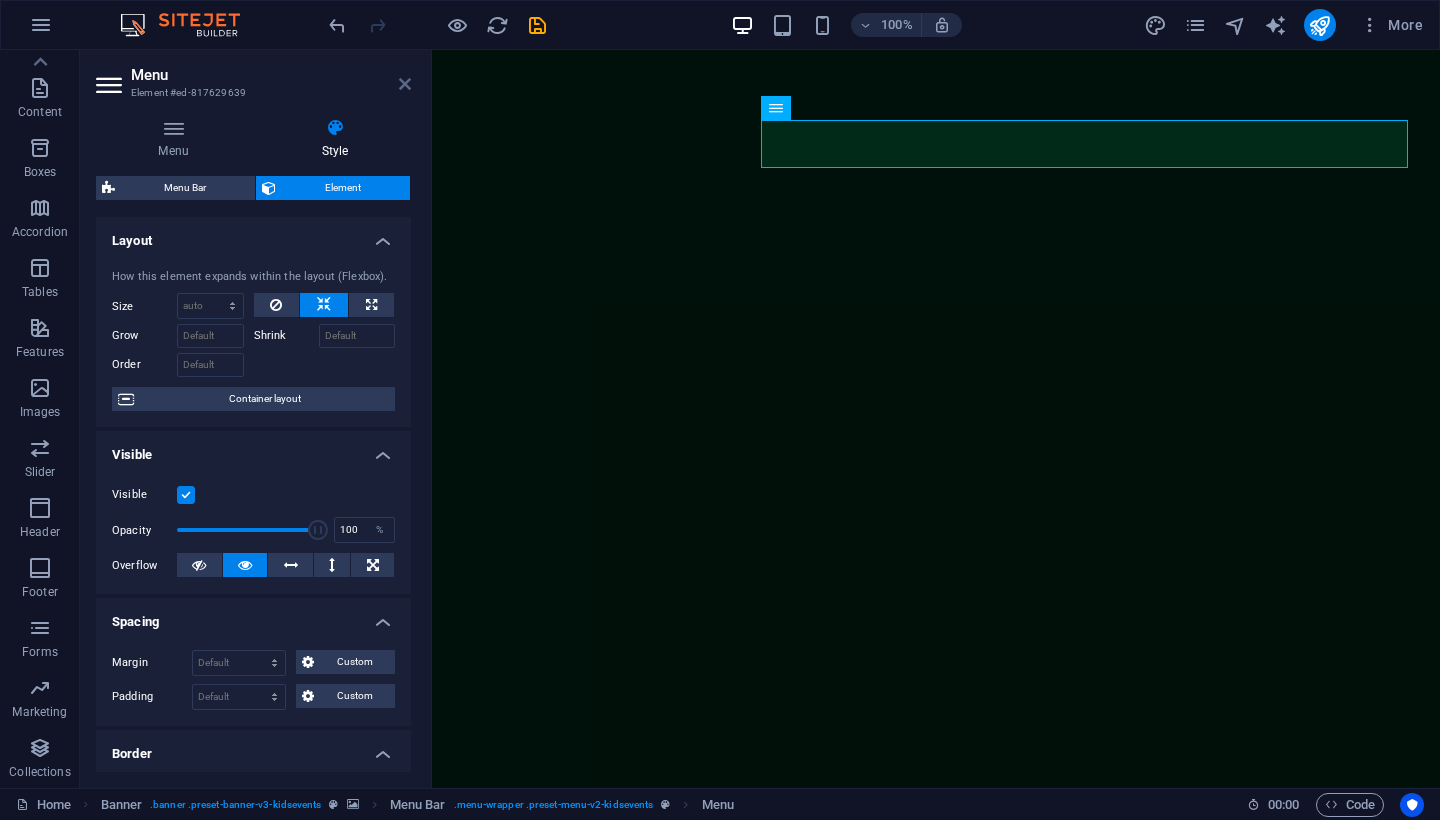 click at bounding box center [405, 84] 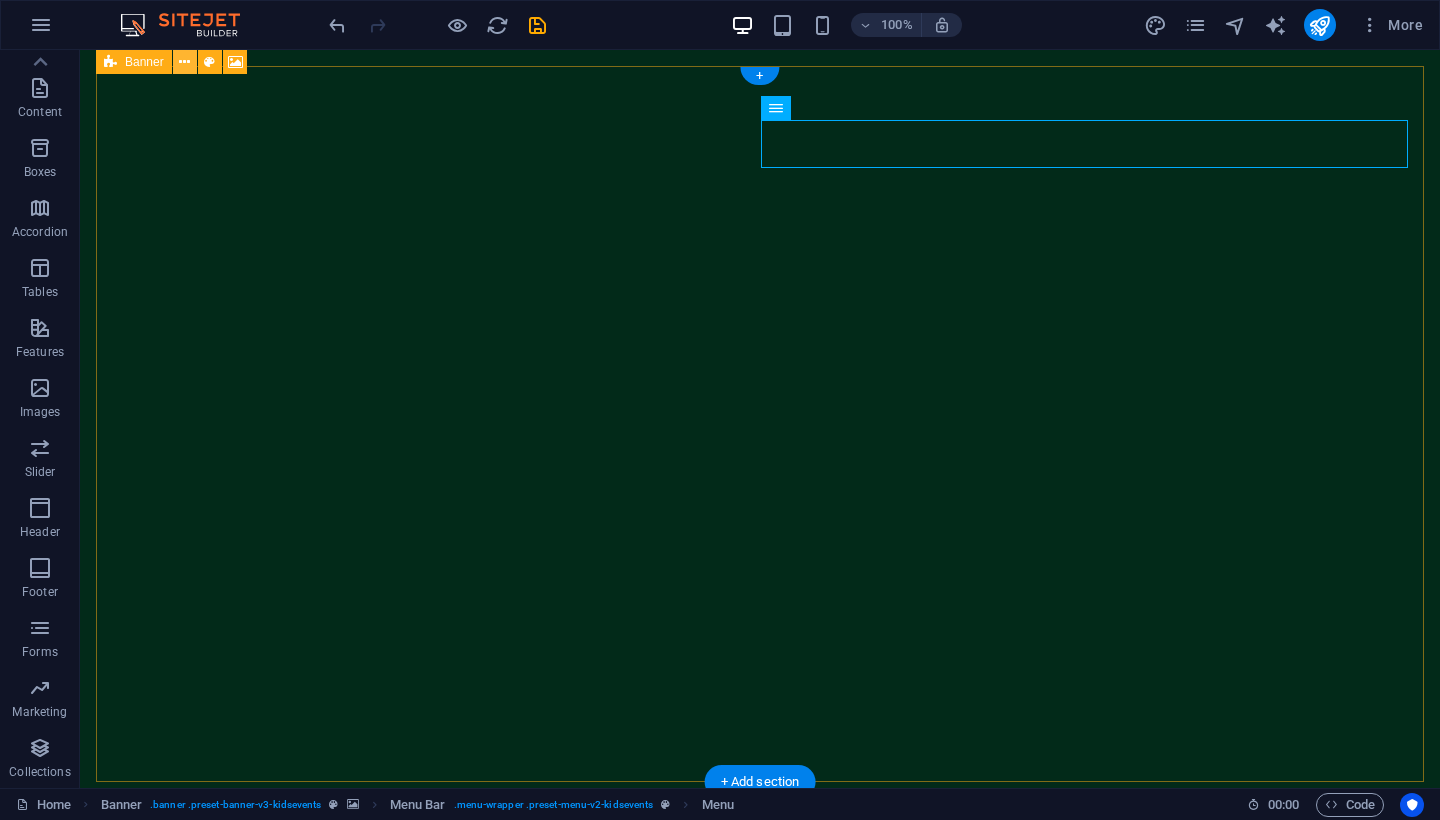 click at bounding box center [184, 62] 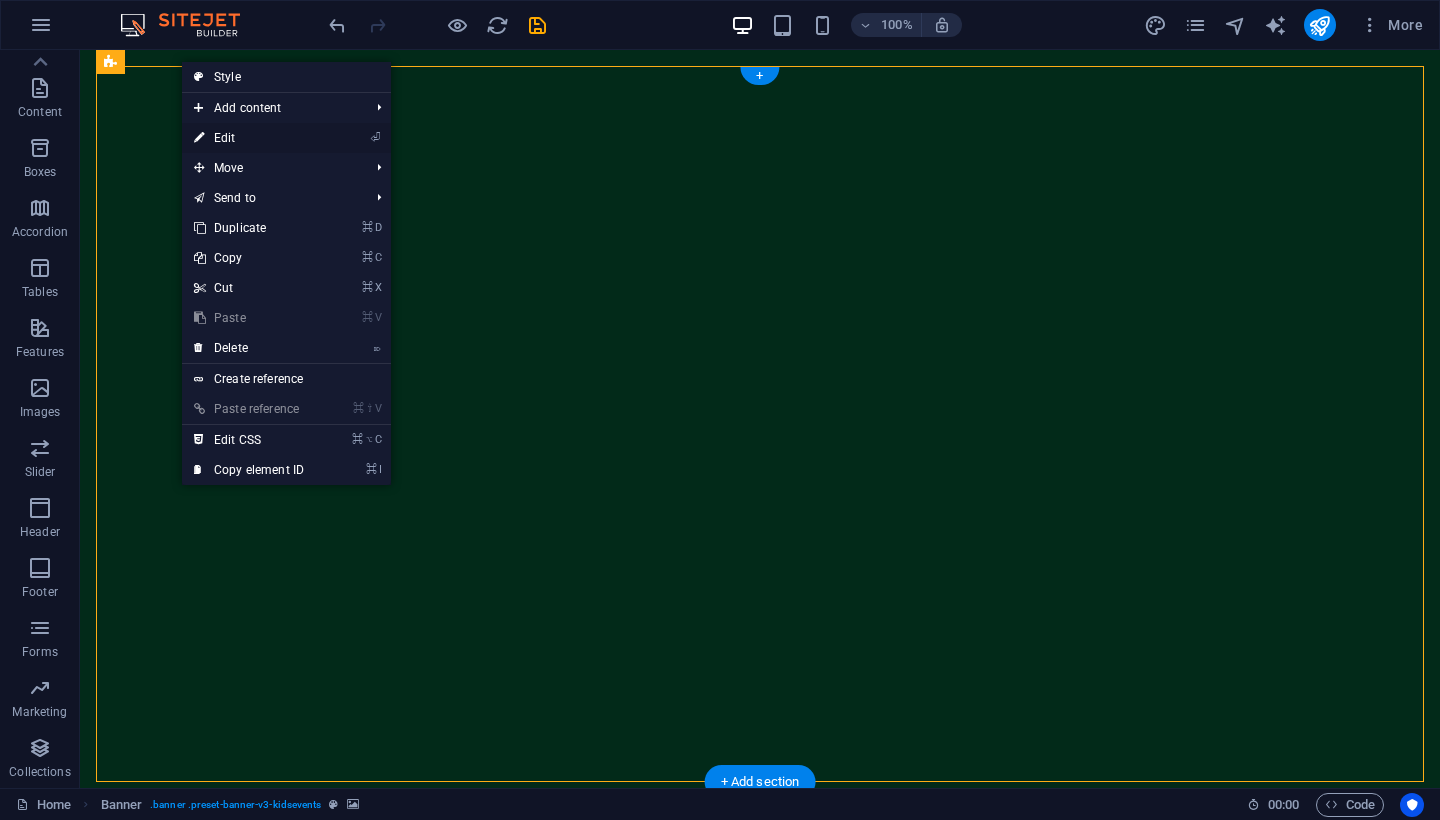 click on "⏎  Edit" at bounding box center (249, 138) 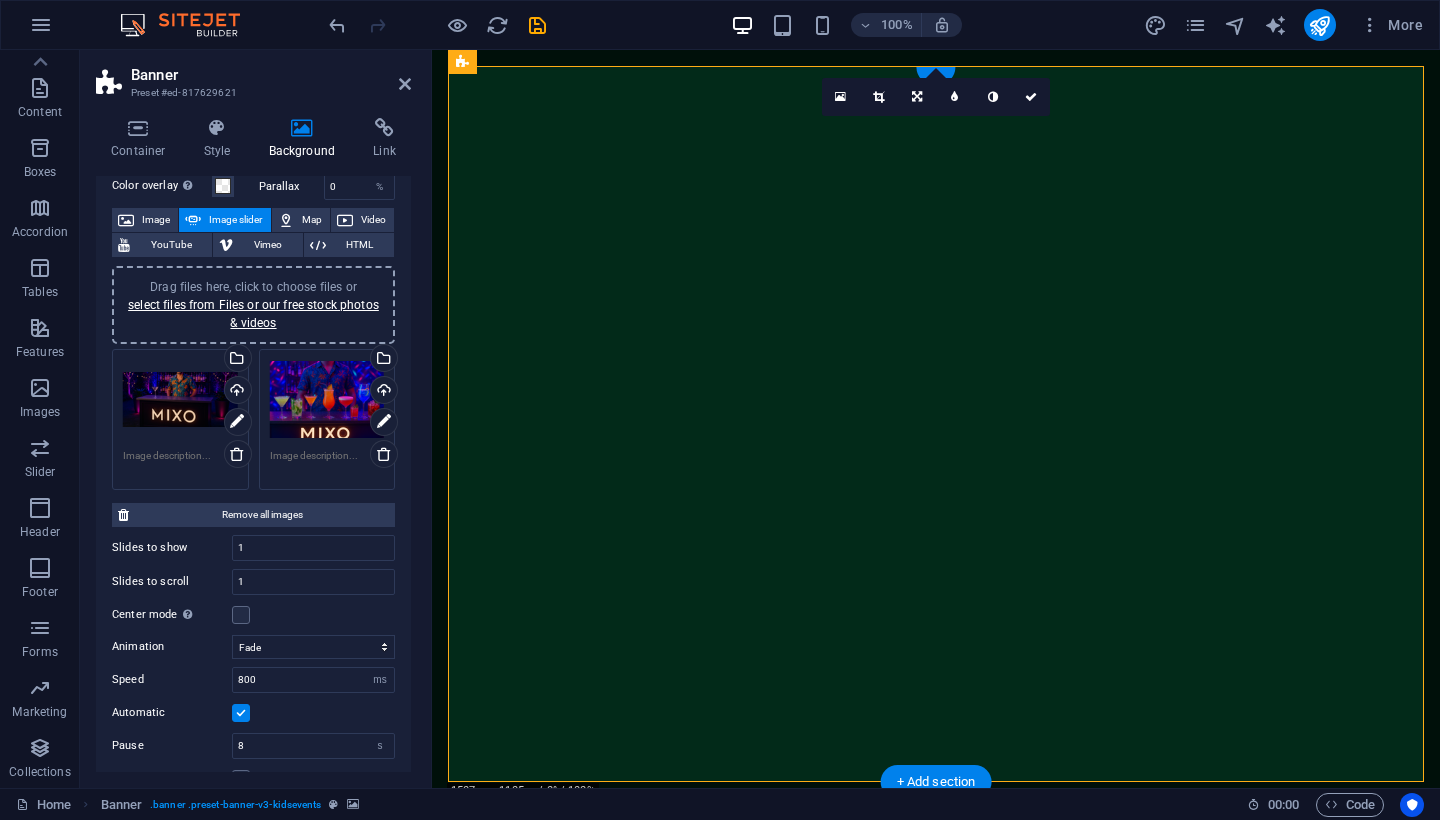 scroll, scrollTop: 103, scrollLeft: 0, axis: vertical 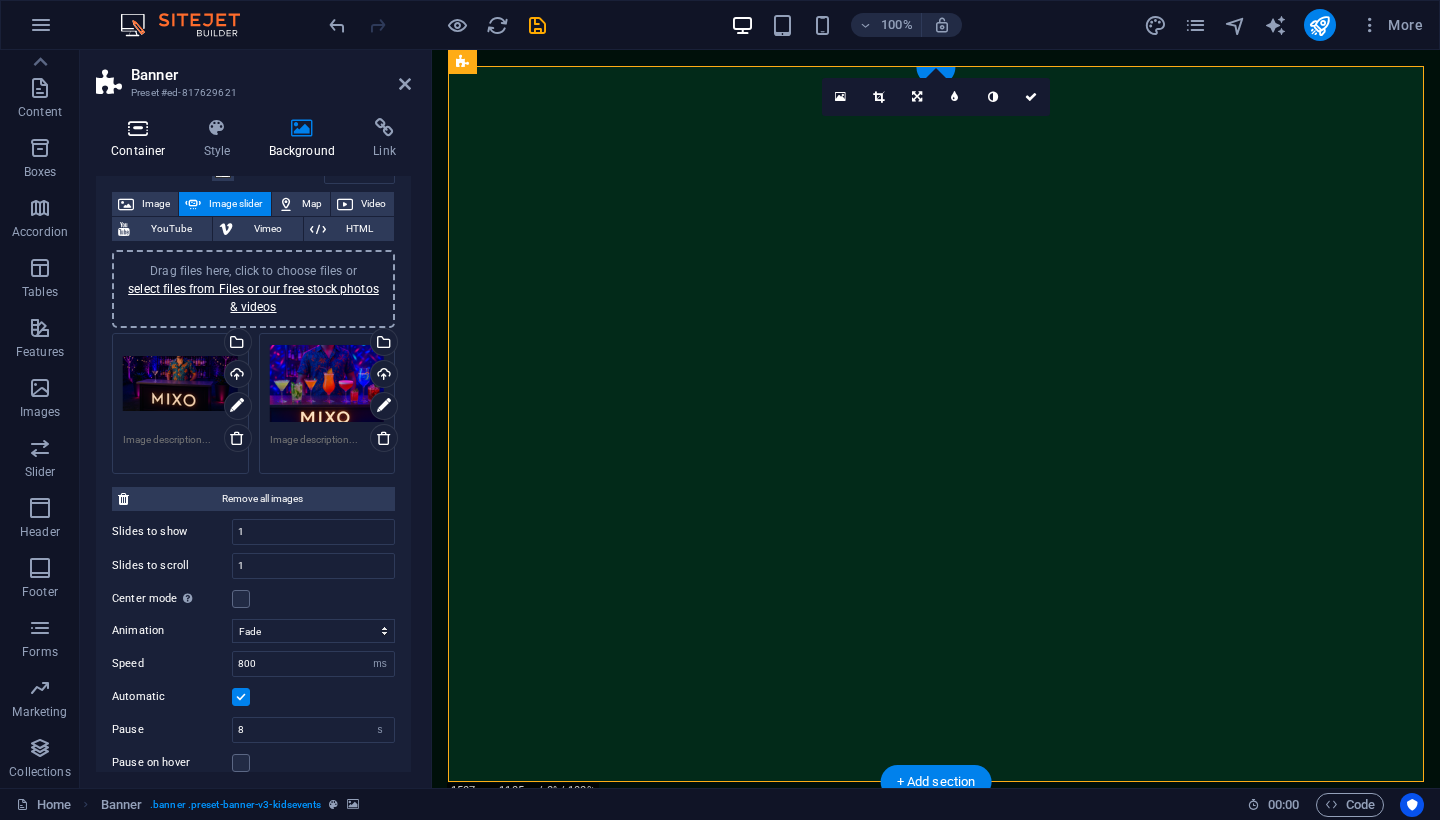 click at bounding box center (138, 128) 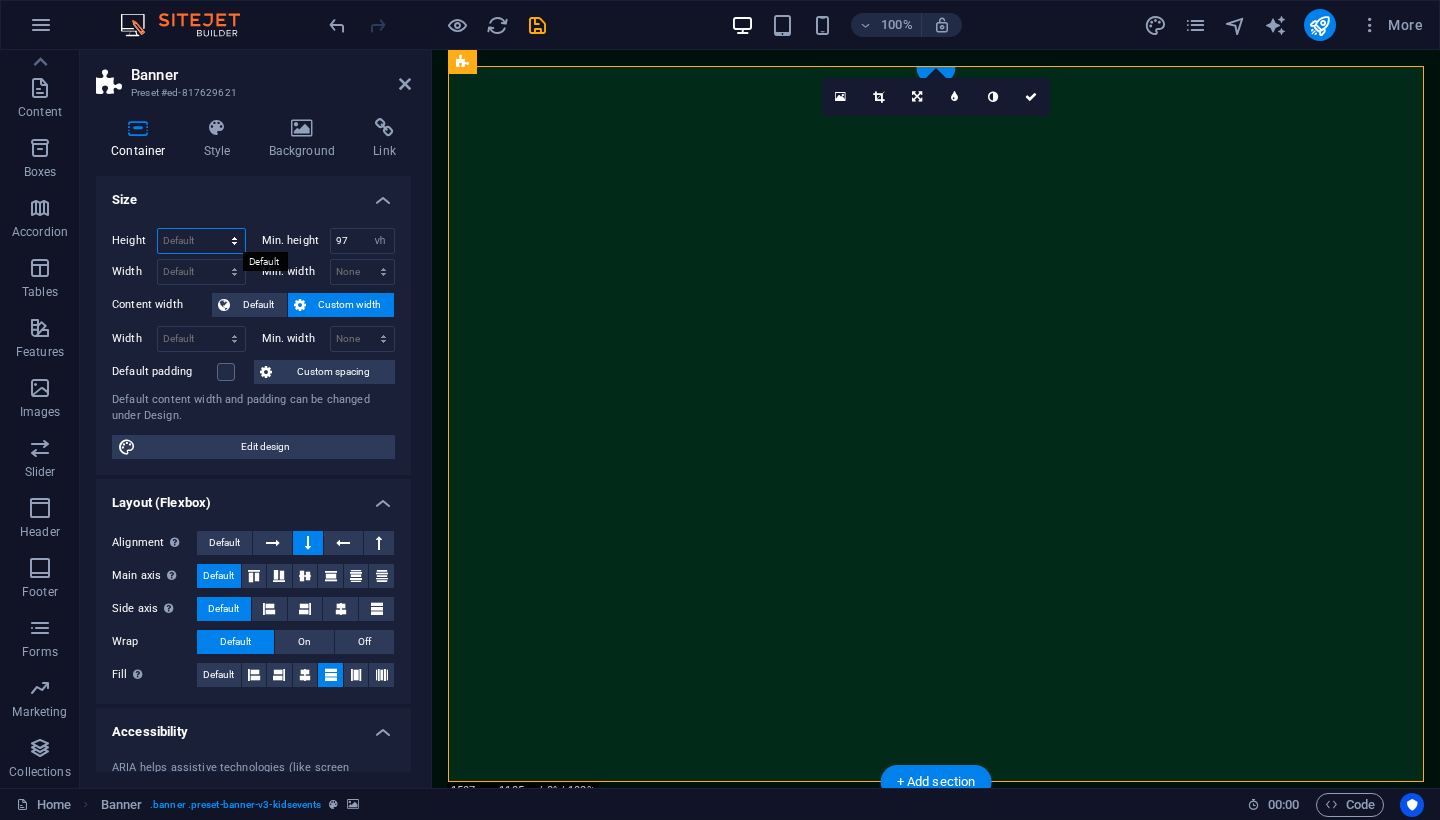 select on "%" 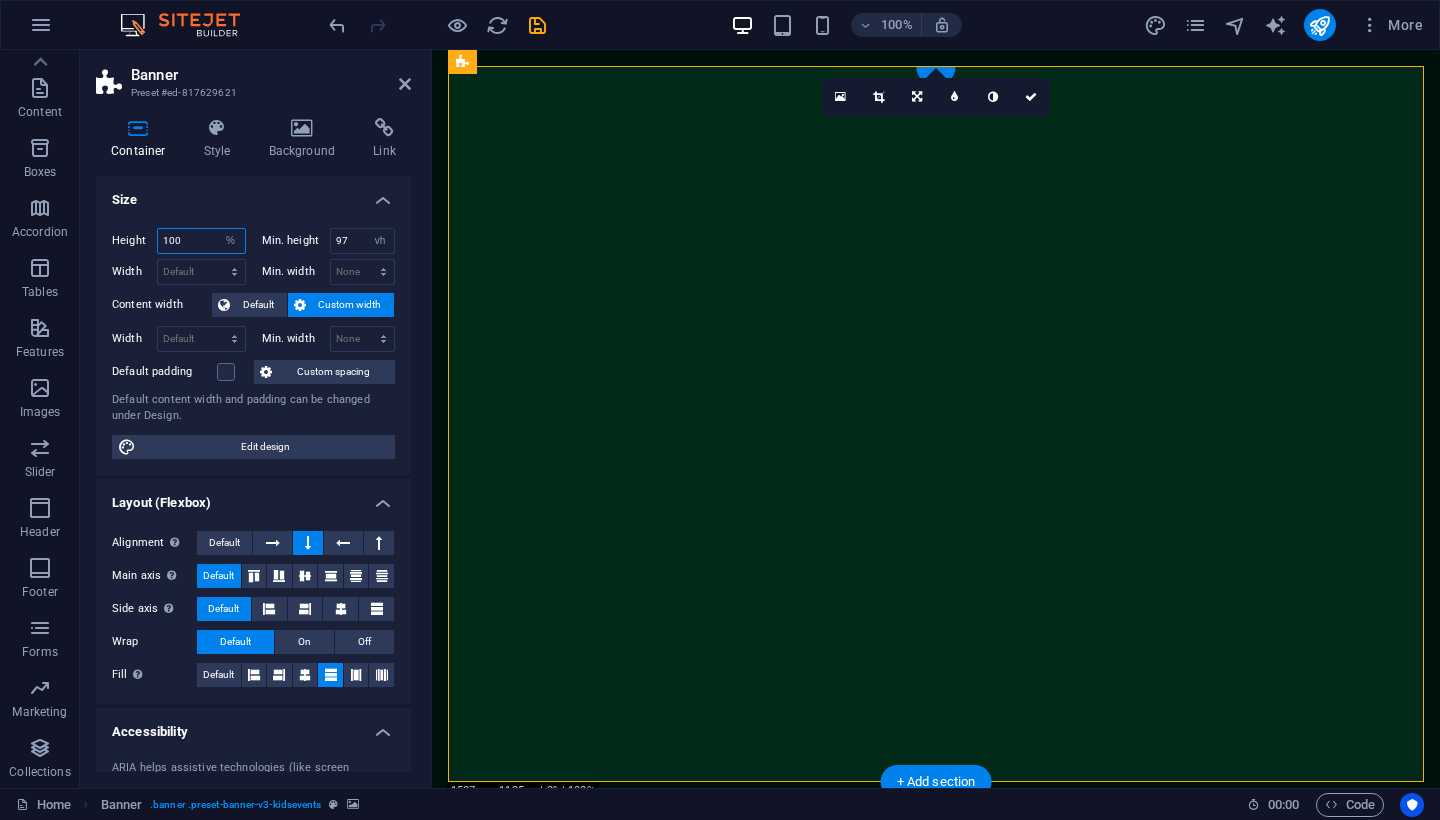 click at bounding box center (201, 241) 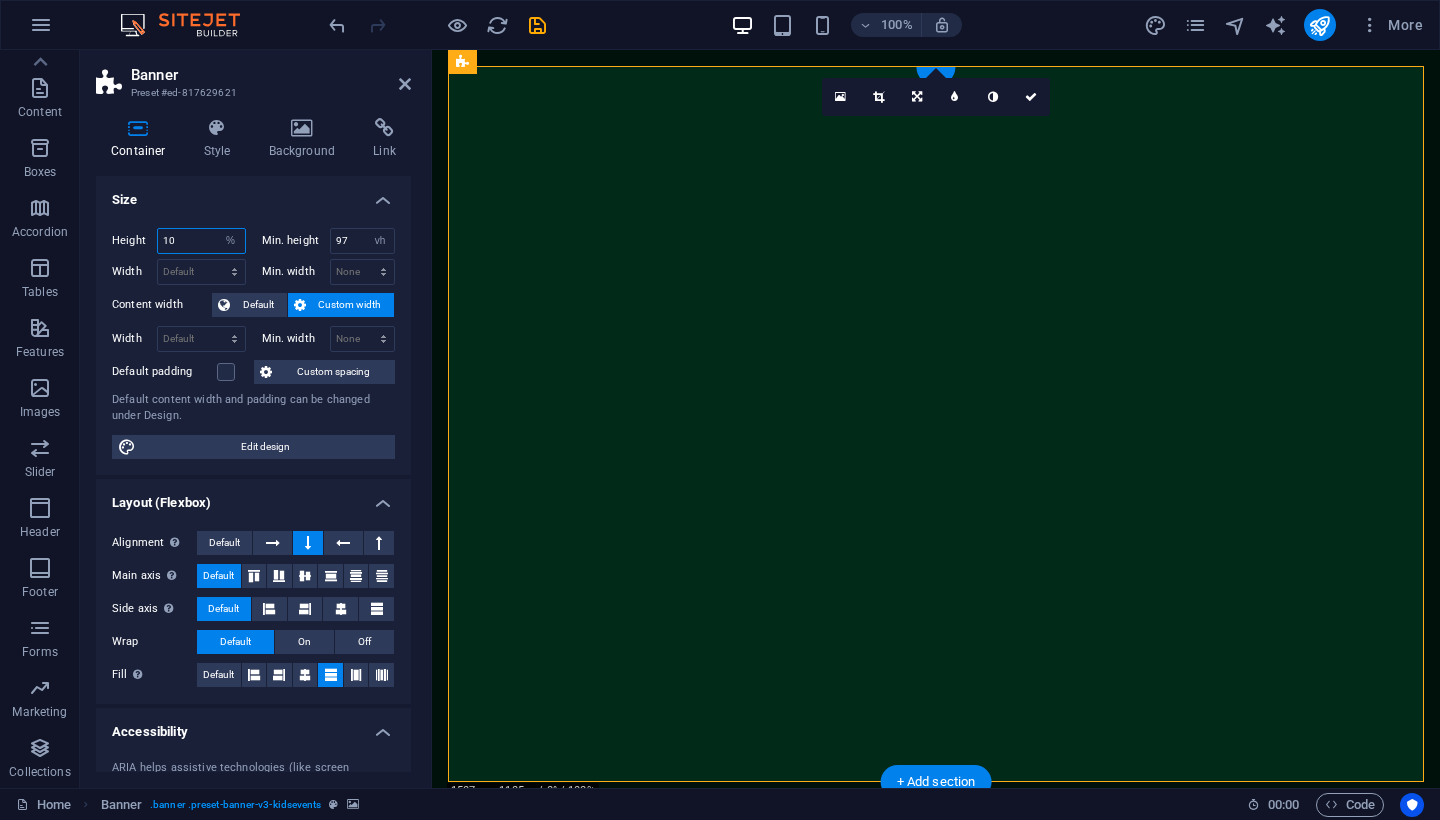 type on "1" 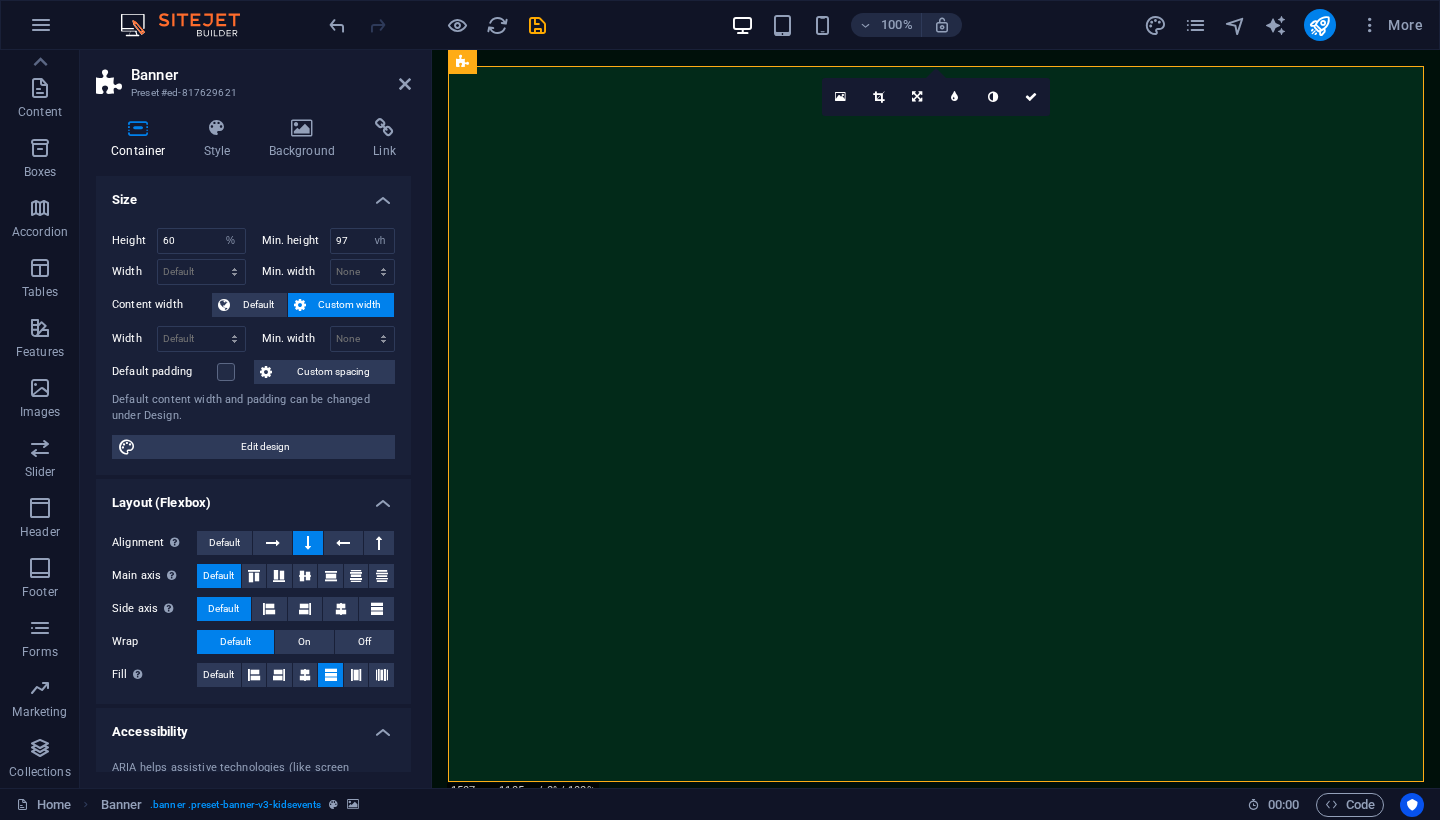 click on "Size" at bounding box center [253, 194] 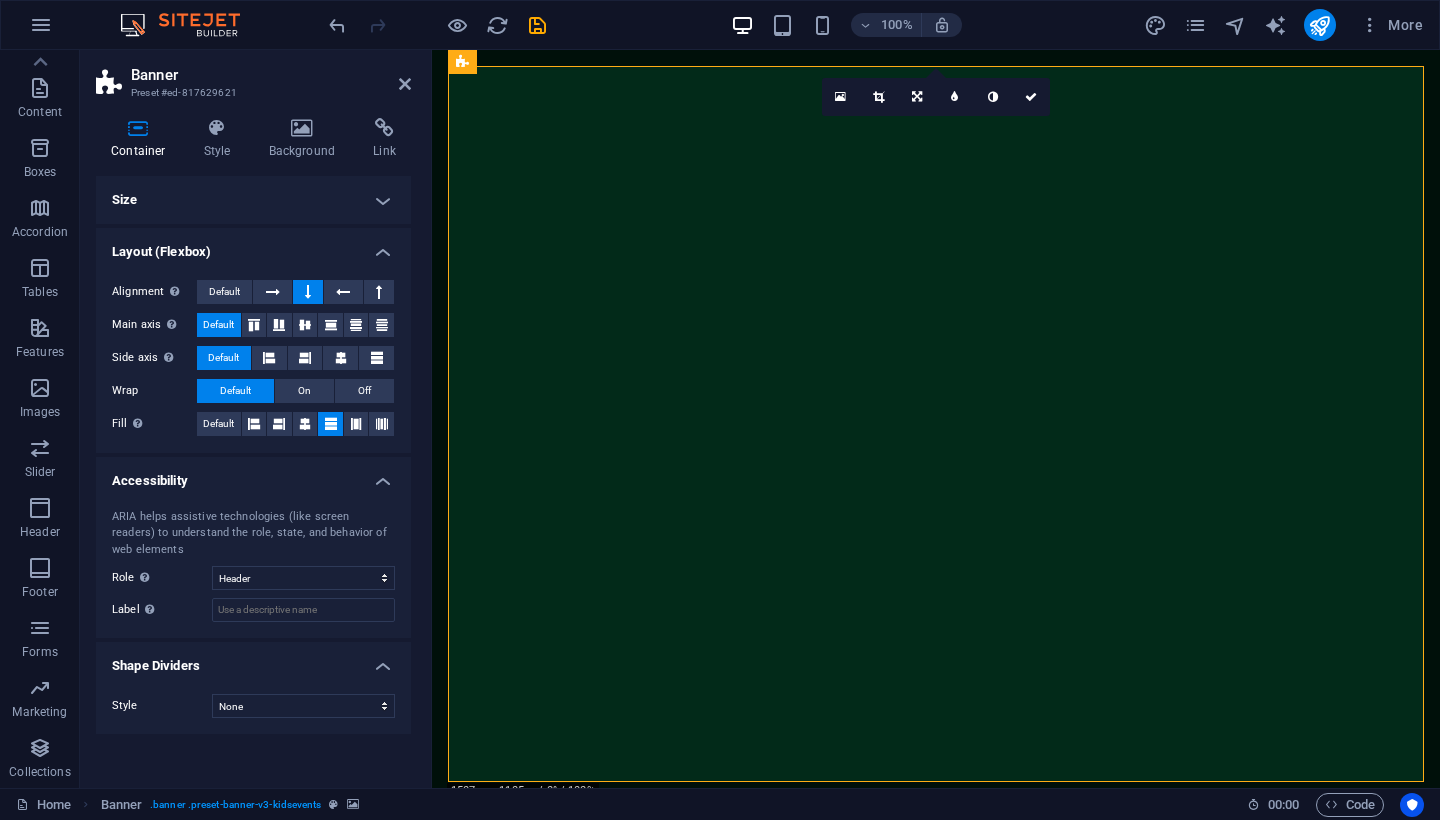click on "Size" at bounding box center (253, 200) 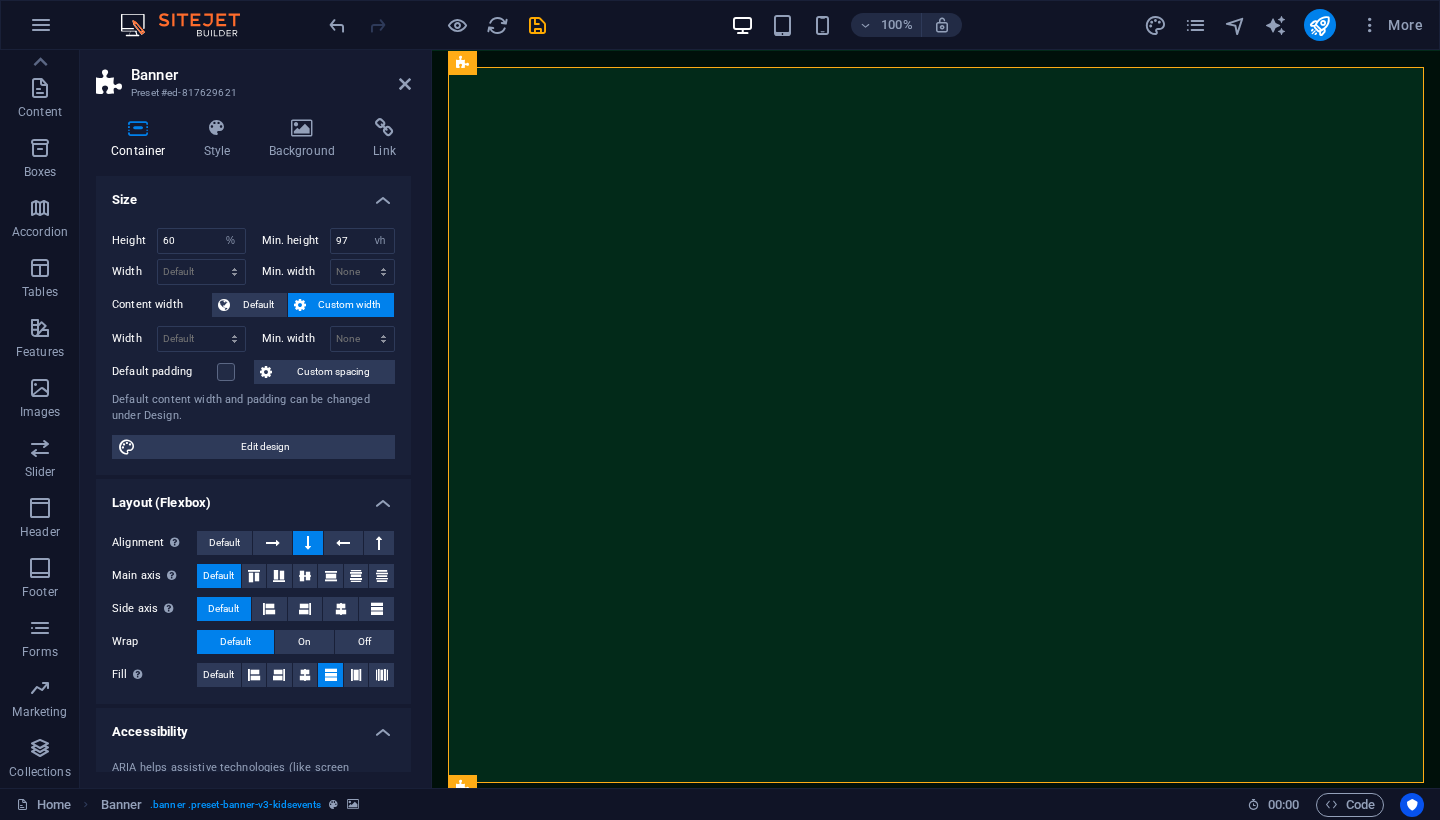scroll, scrollTop: 0, scrollLeft: 0, axis: both 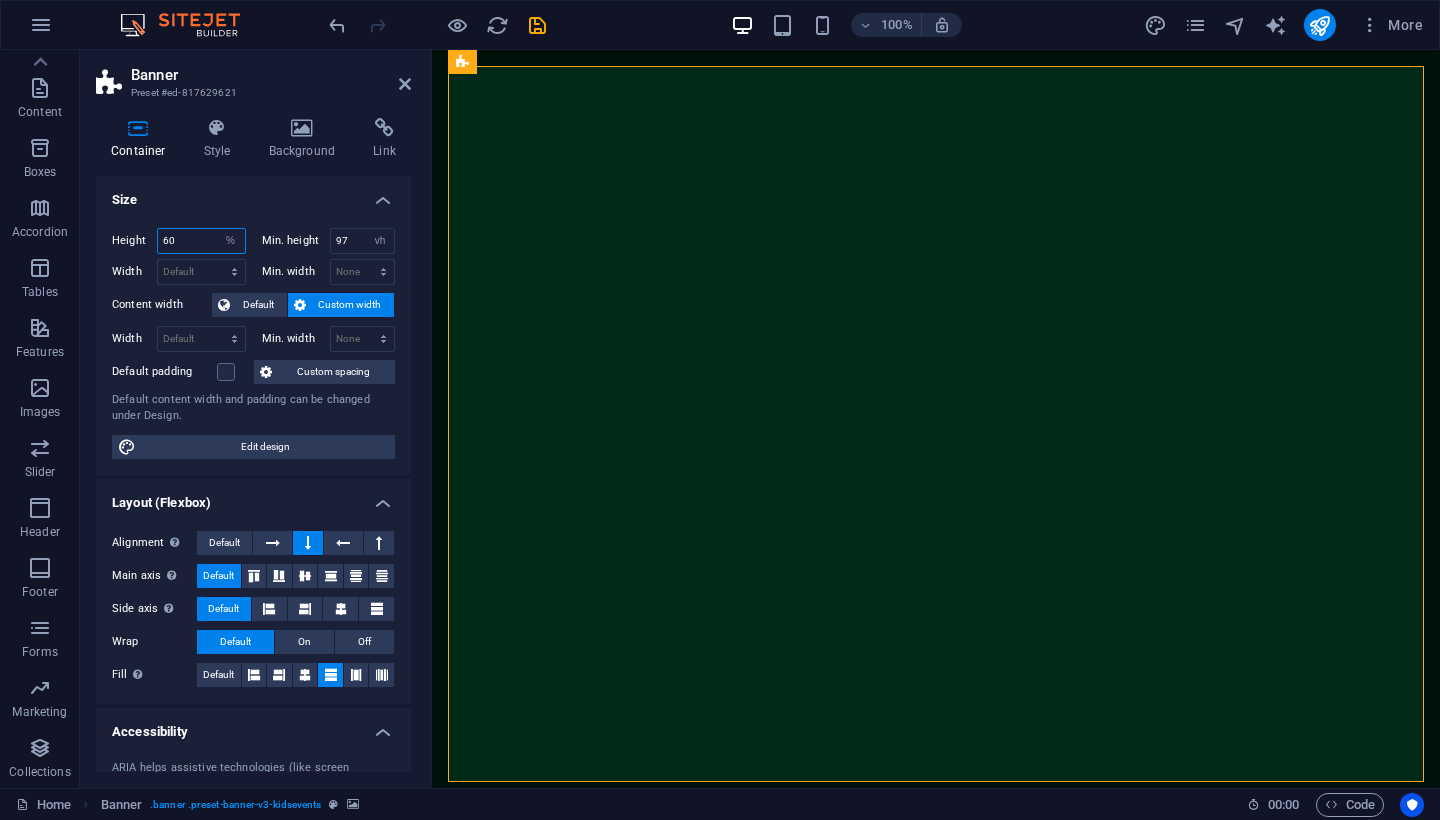 click on "60" at bounding box center [201, 241] 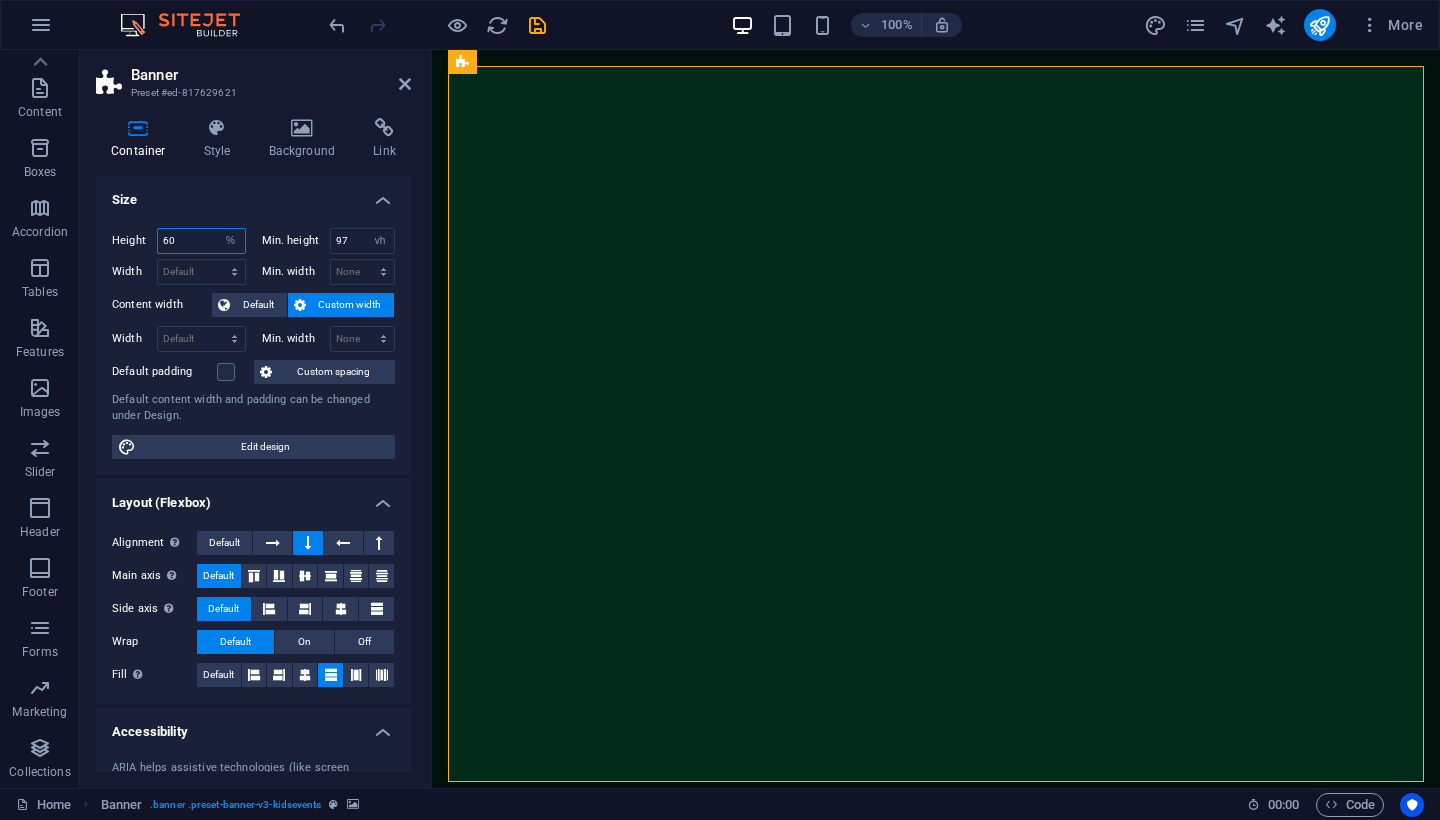 click on "60" at bounding box center [201, 241] 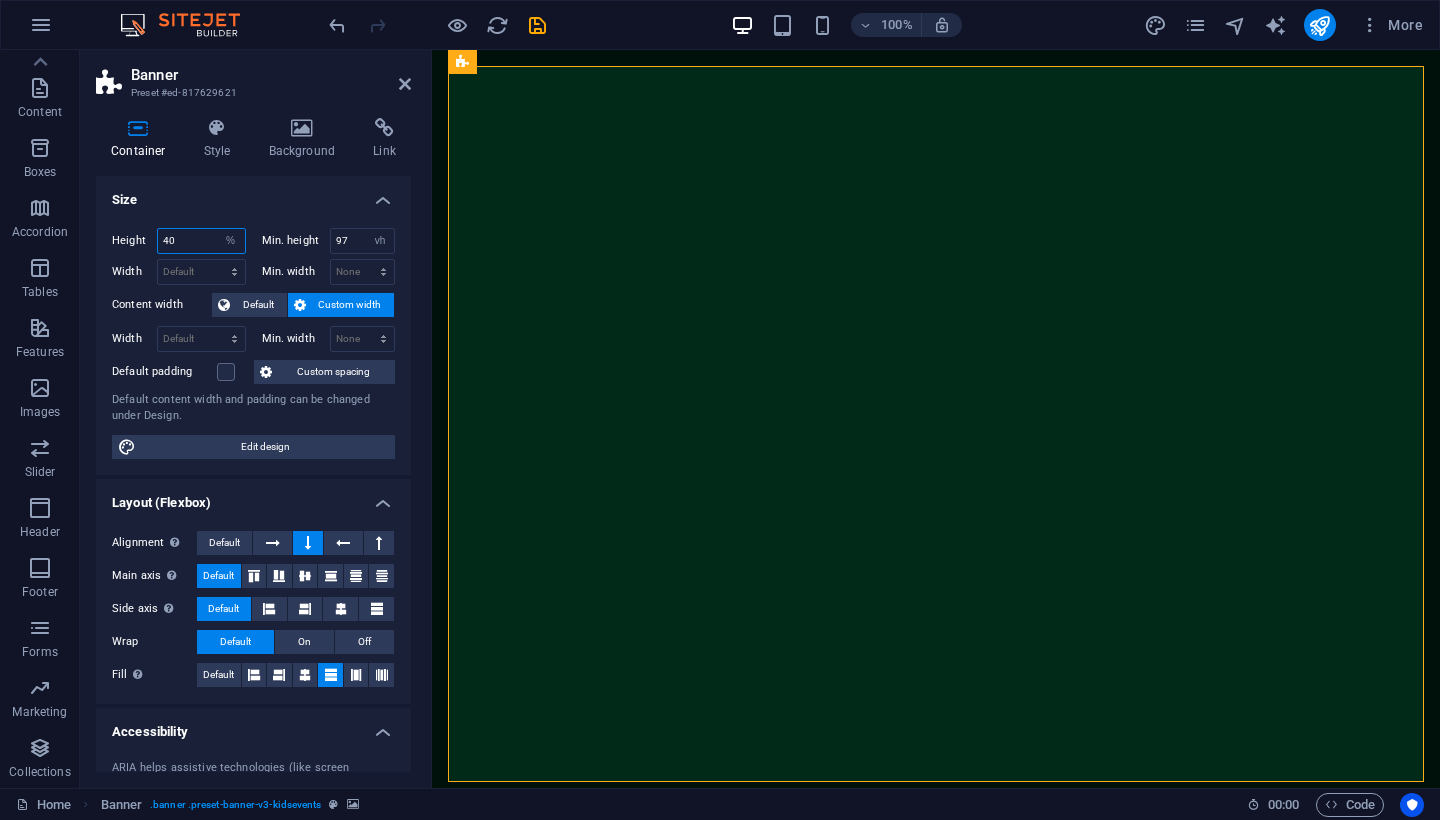 type on "40" 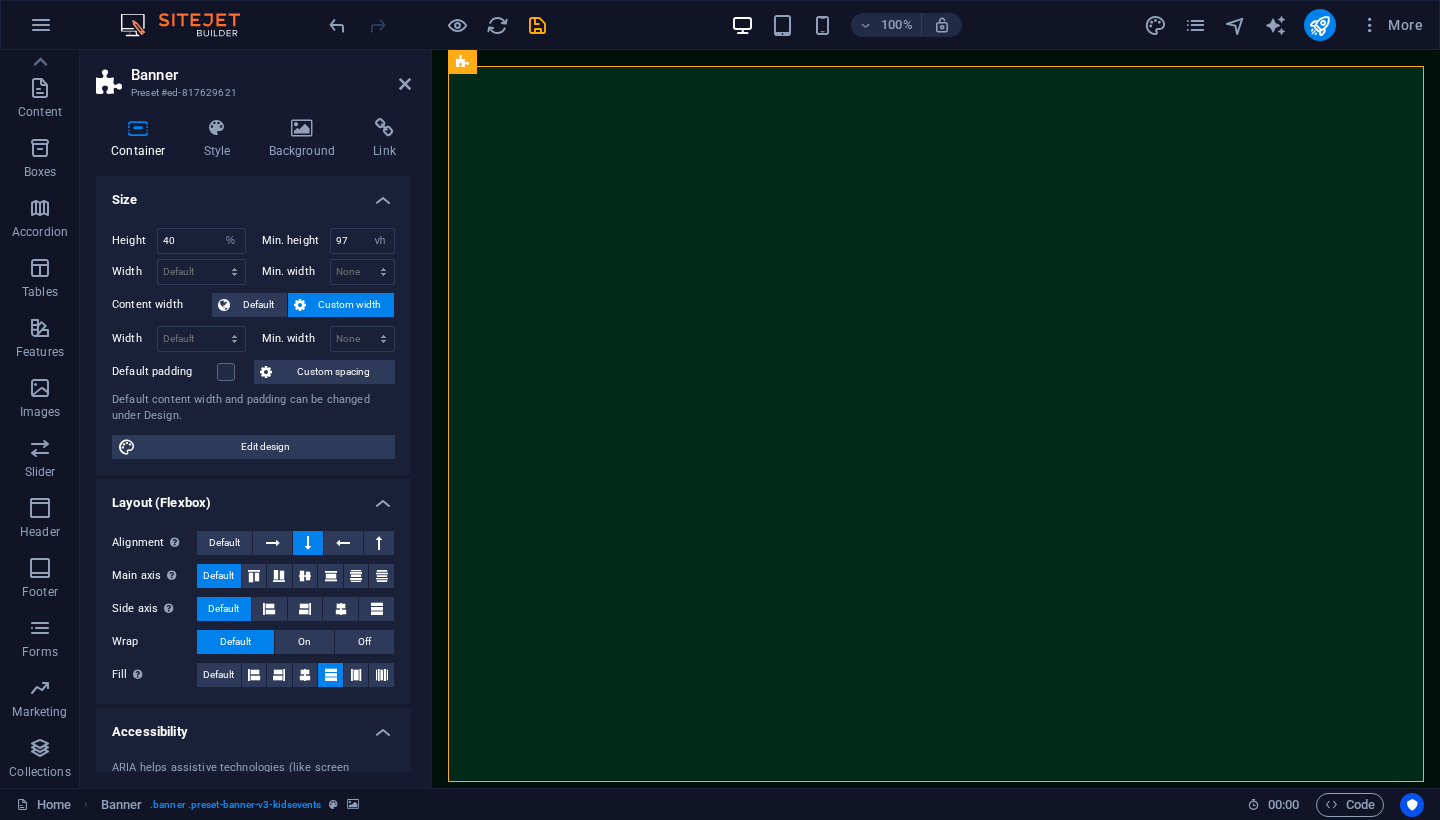 click on "Size" at bounding box center (253, 194) 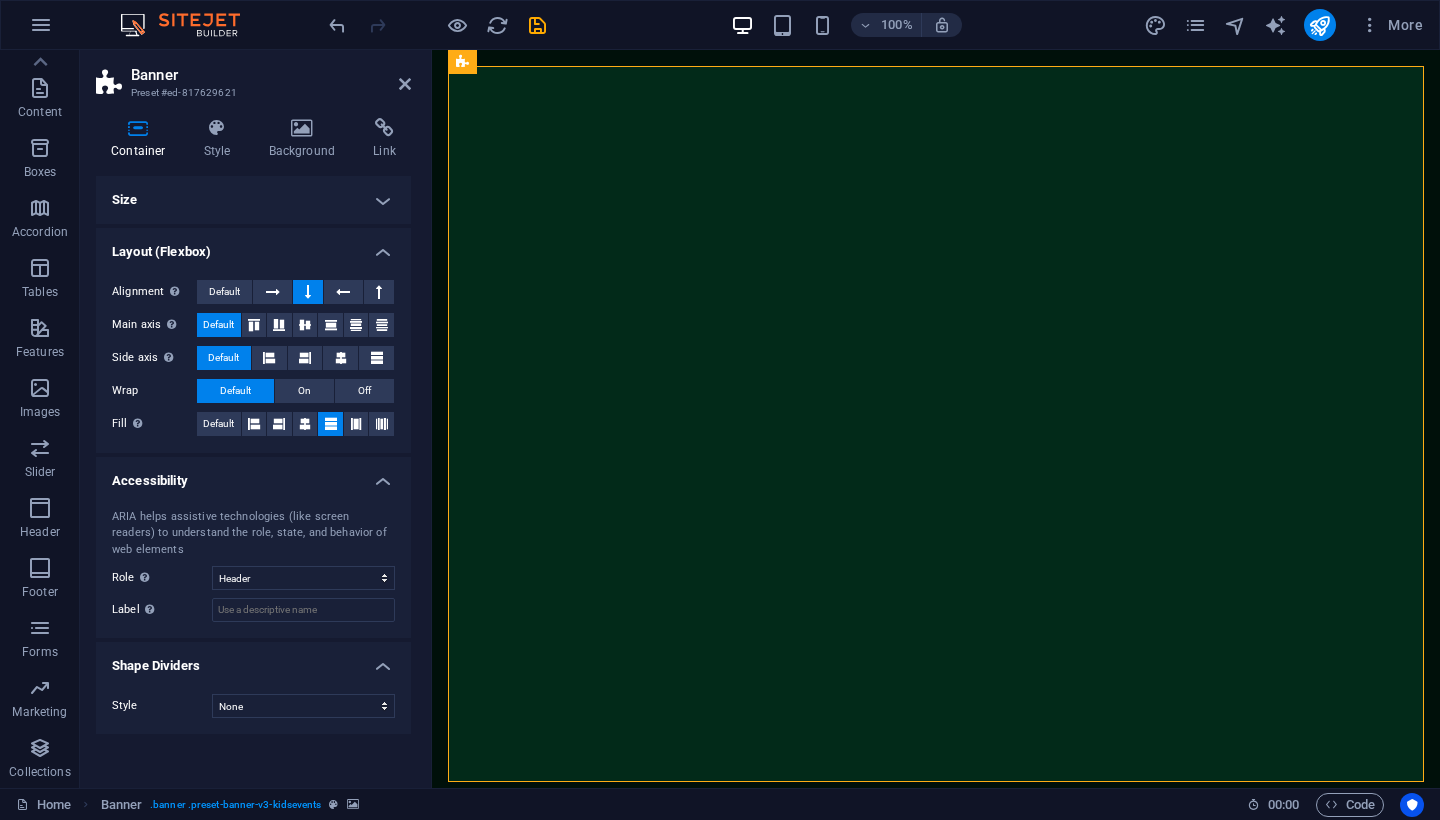 click on "Size" at bounding box center (253, 200) 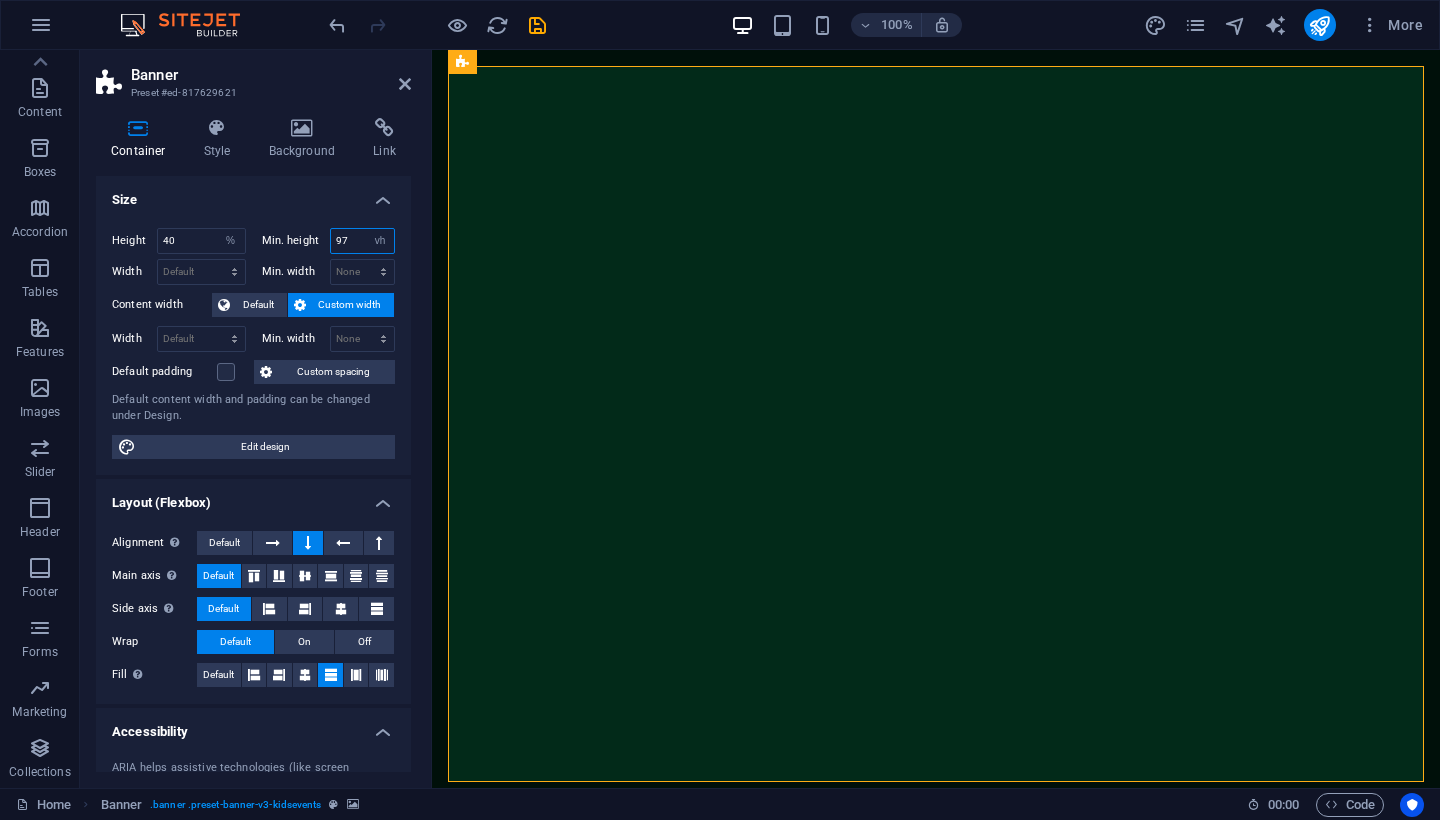 click on "97" at bounding box center (363, 241) 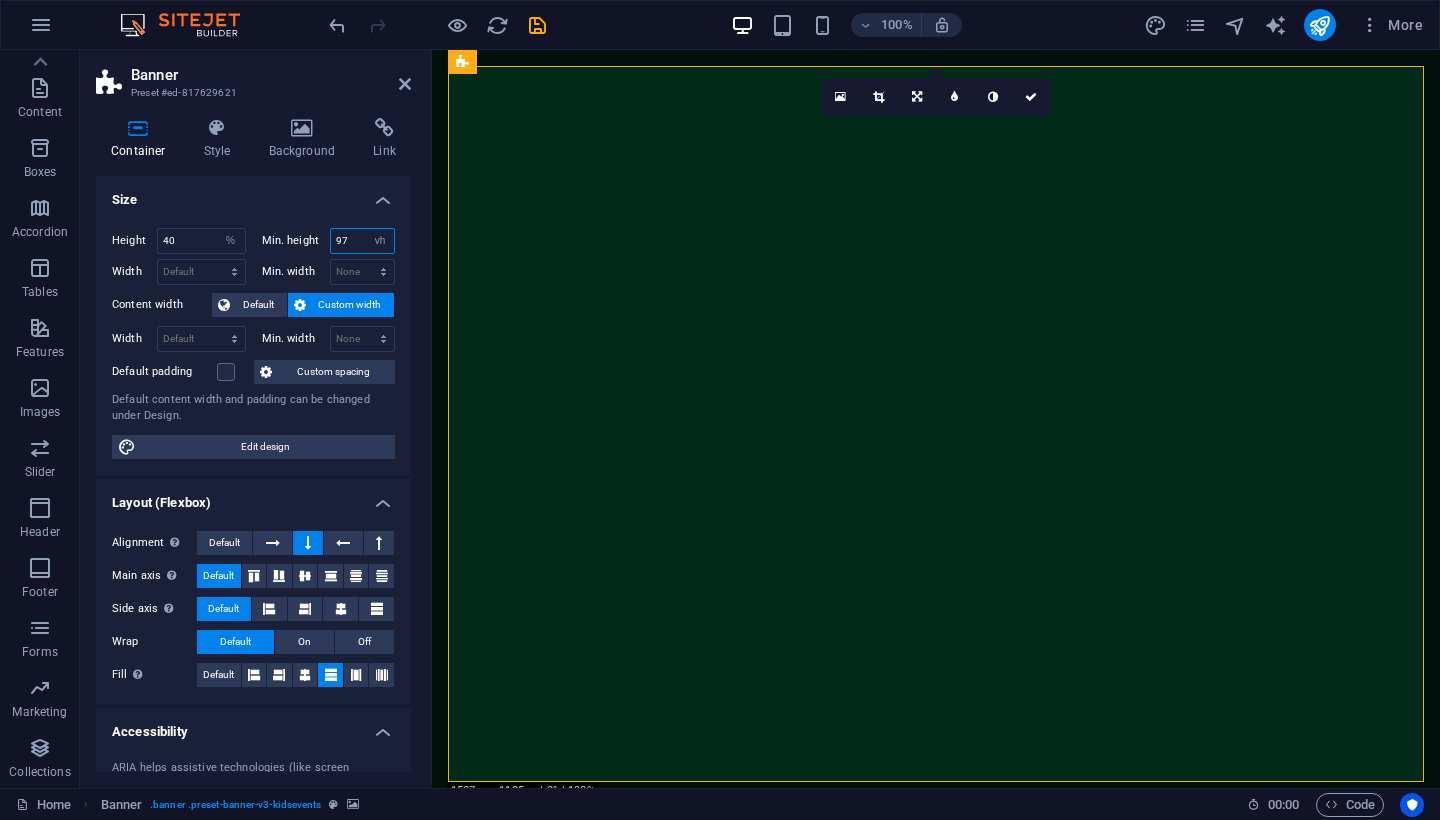 type on "9" 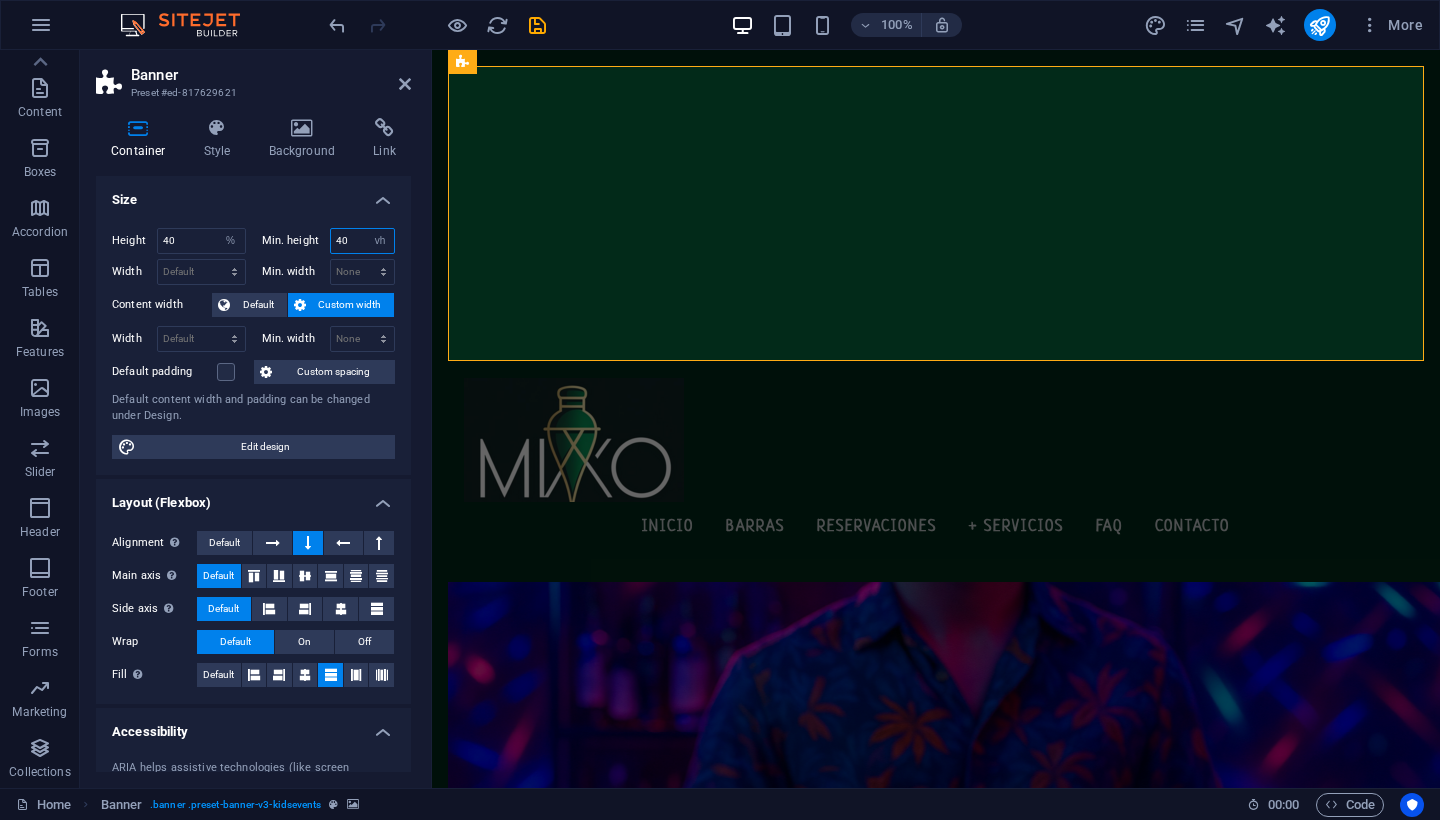 click on "40" at bounding box center (363, 241) 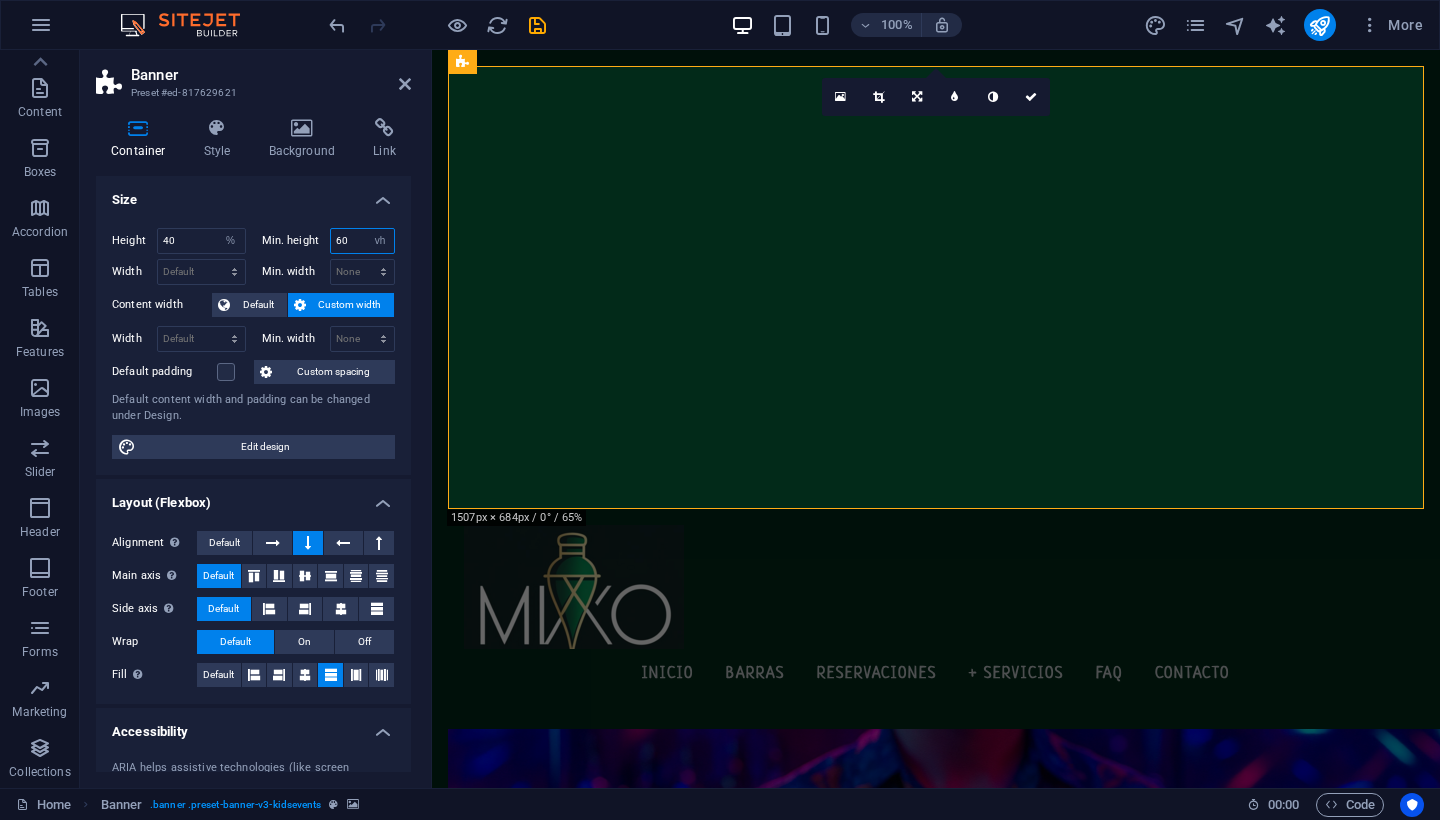 type on "60" 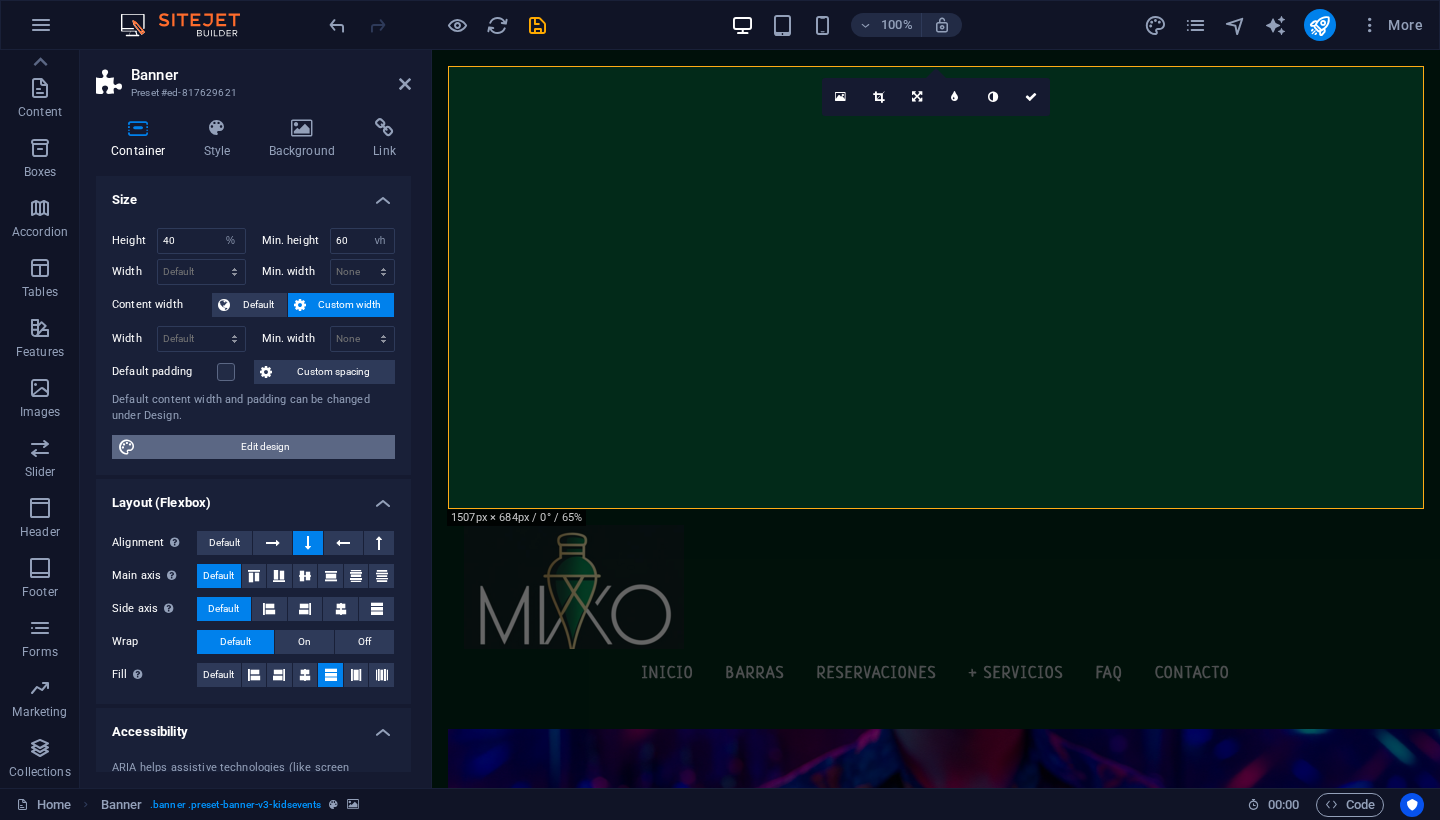 click on "Edit design" at bounding box center (265, 447) 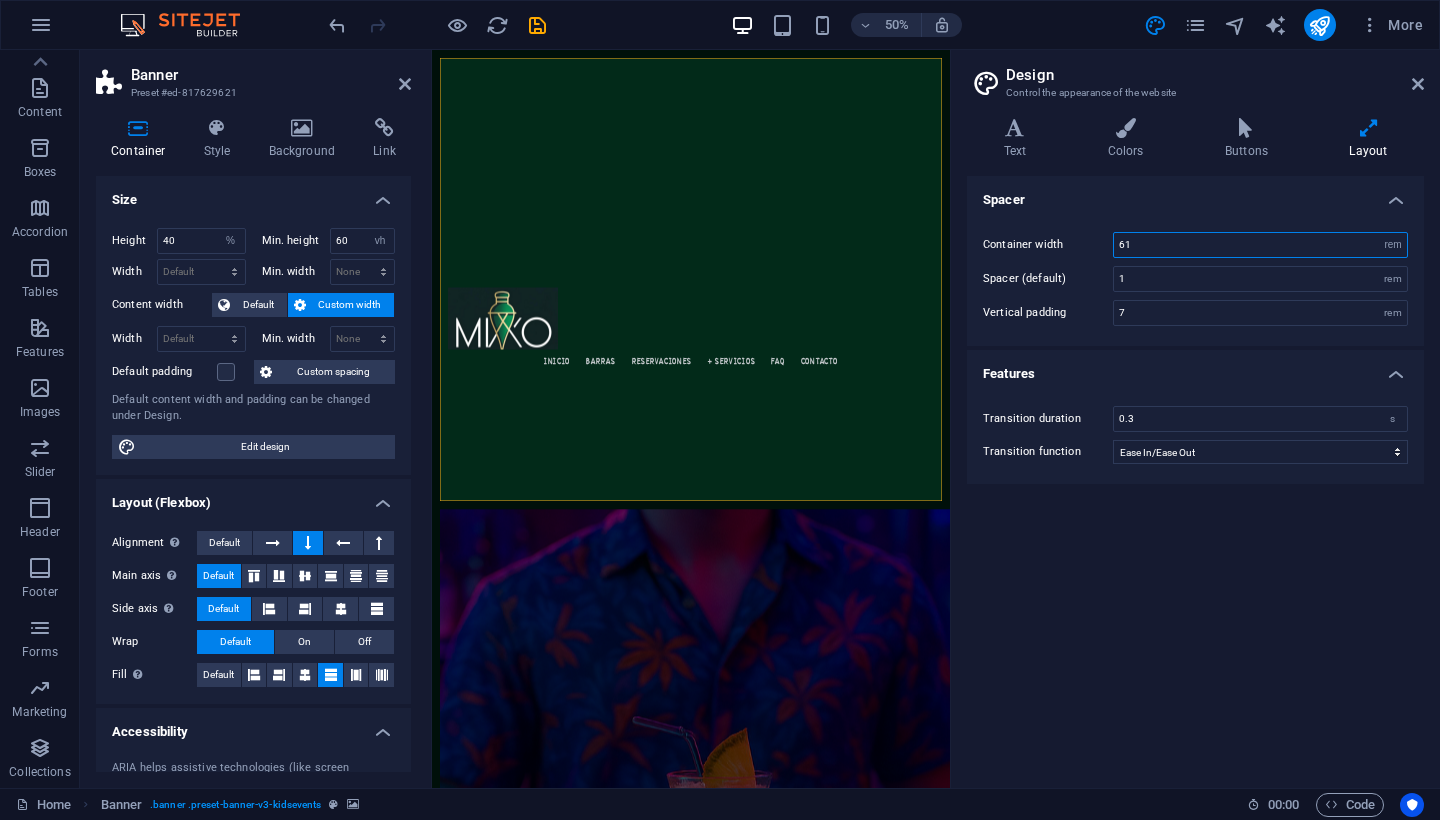 click on "61" at bounding box center [1260, 245] 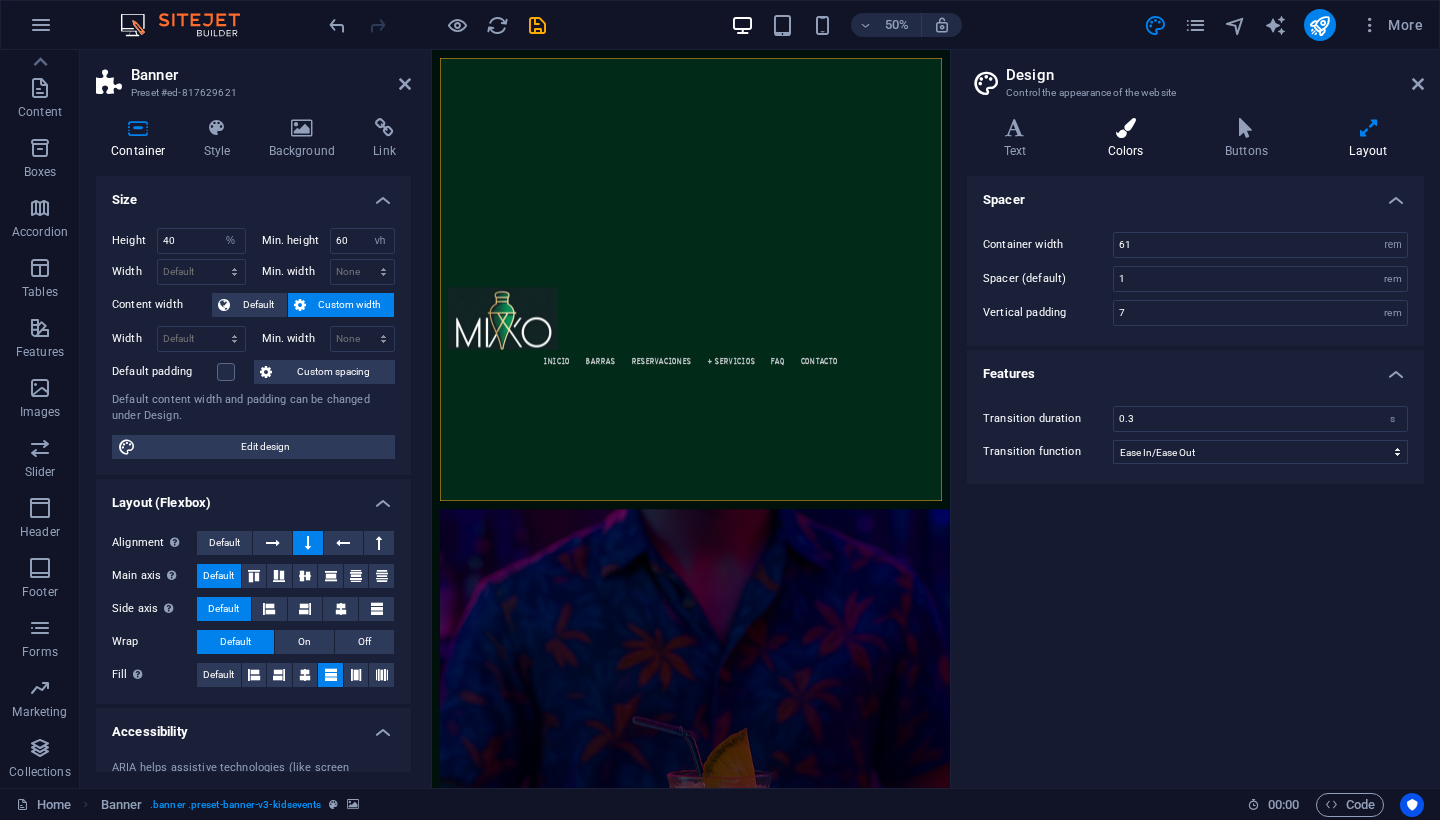 click on "Colors" at bounding box center (1129, 139) 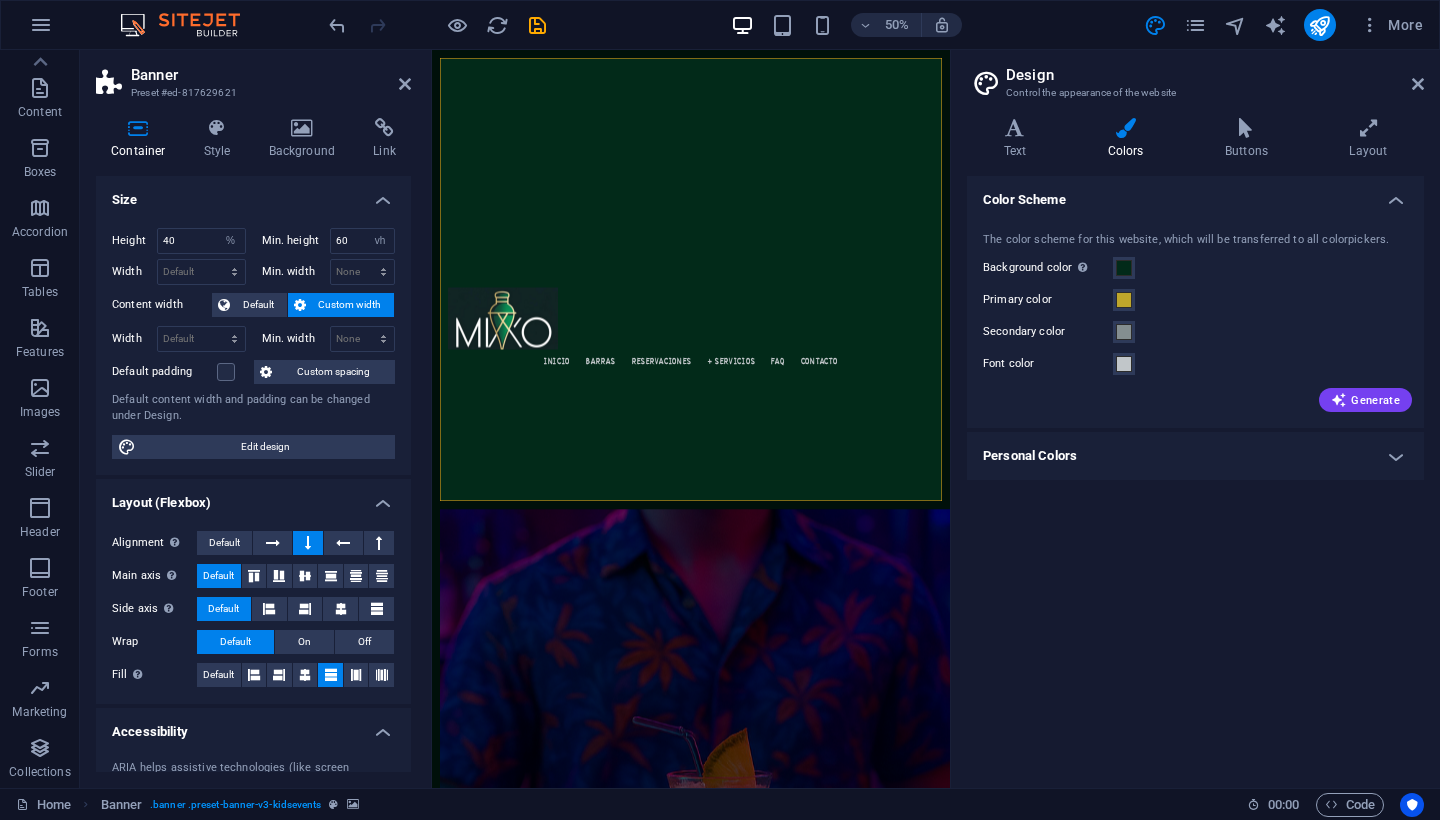 click on "Personal Colors" at bounding box center [1195, 456] 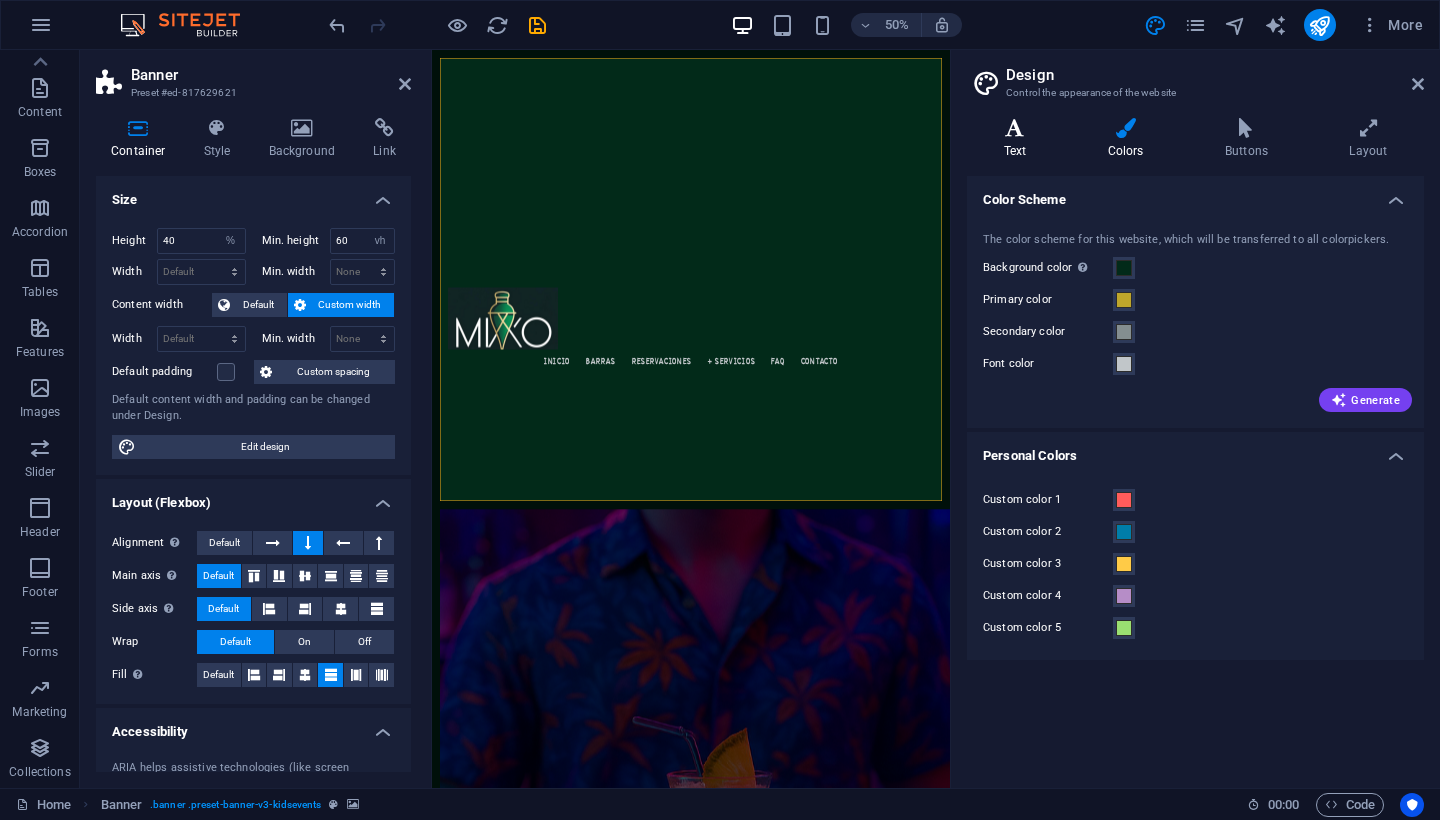 click at bounding box center (1015, 128) 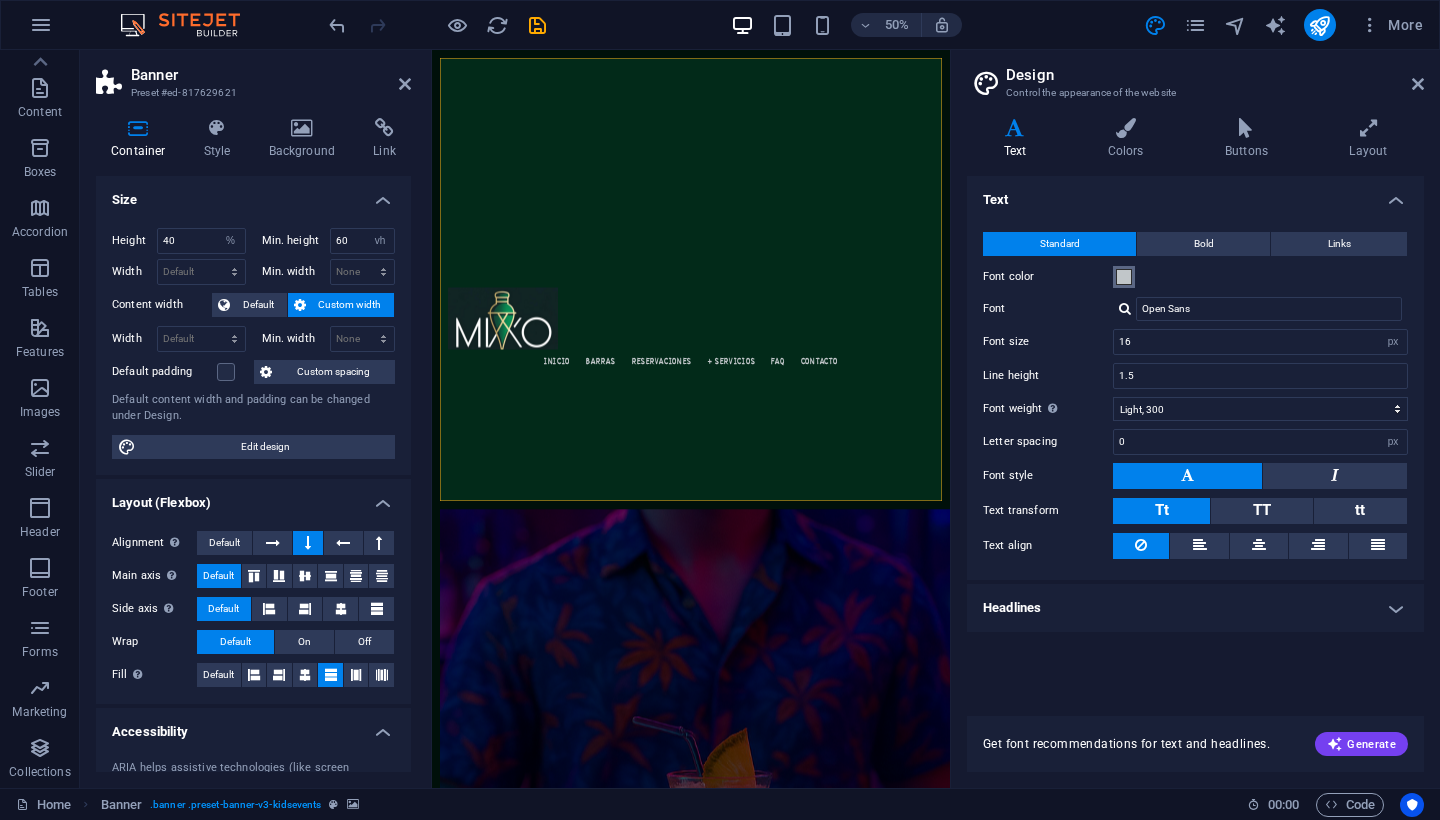 click at bounding box center (1124, 277) 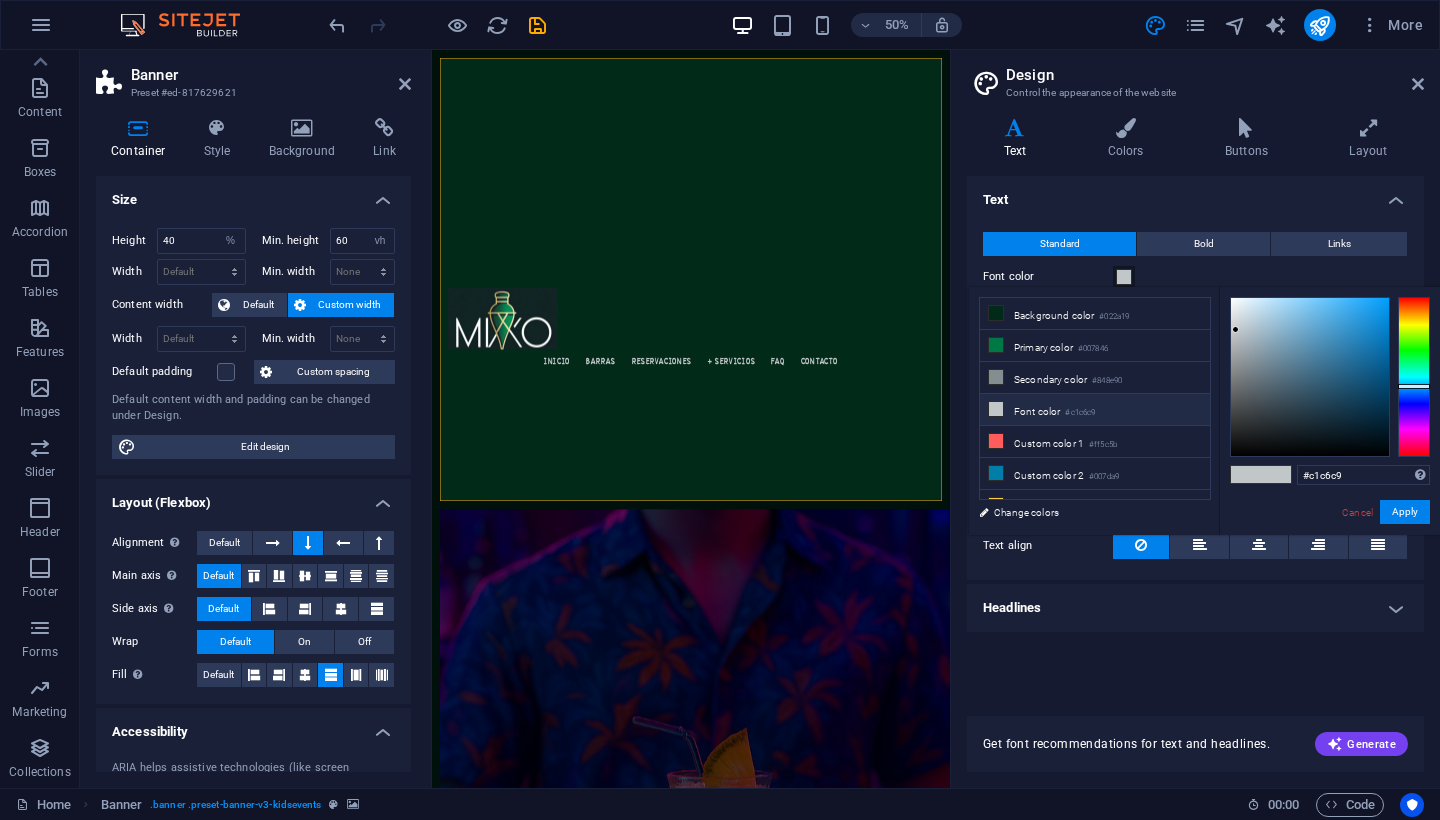 click on "Font color
#c1c6c9" at bounding box center [1095, 410] 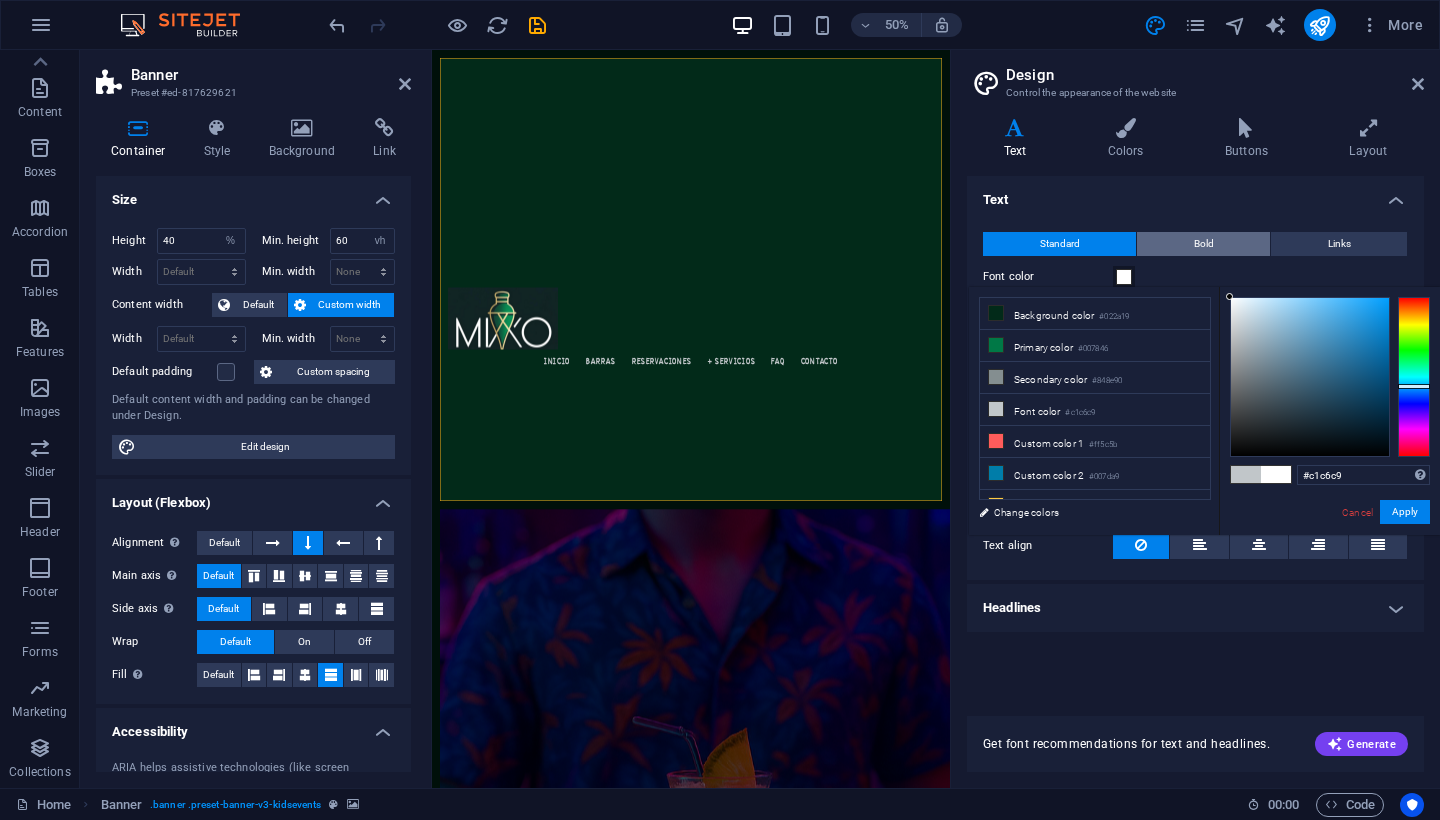 drag, startPoint x: 1233, startPoint y: 328, endPoint x: 1207, endPoint y: 242, distance: 89.84431 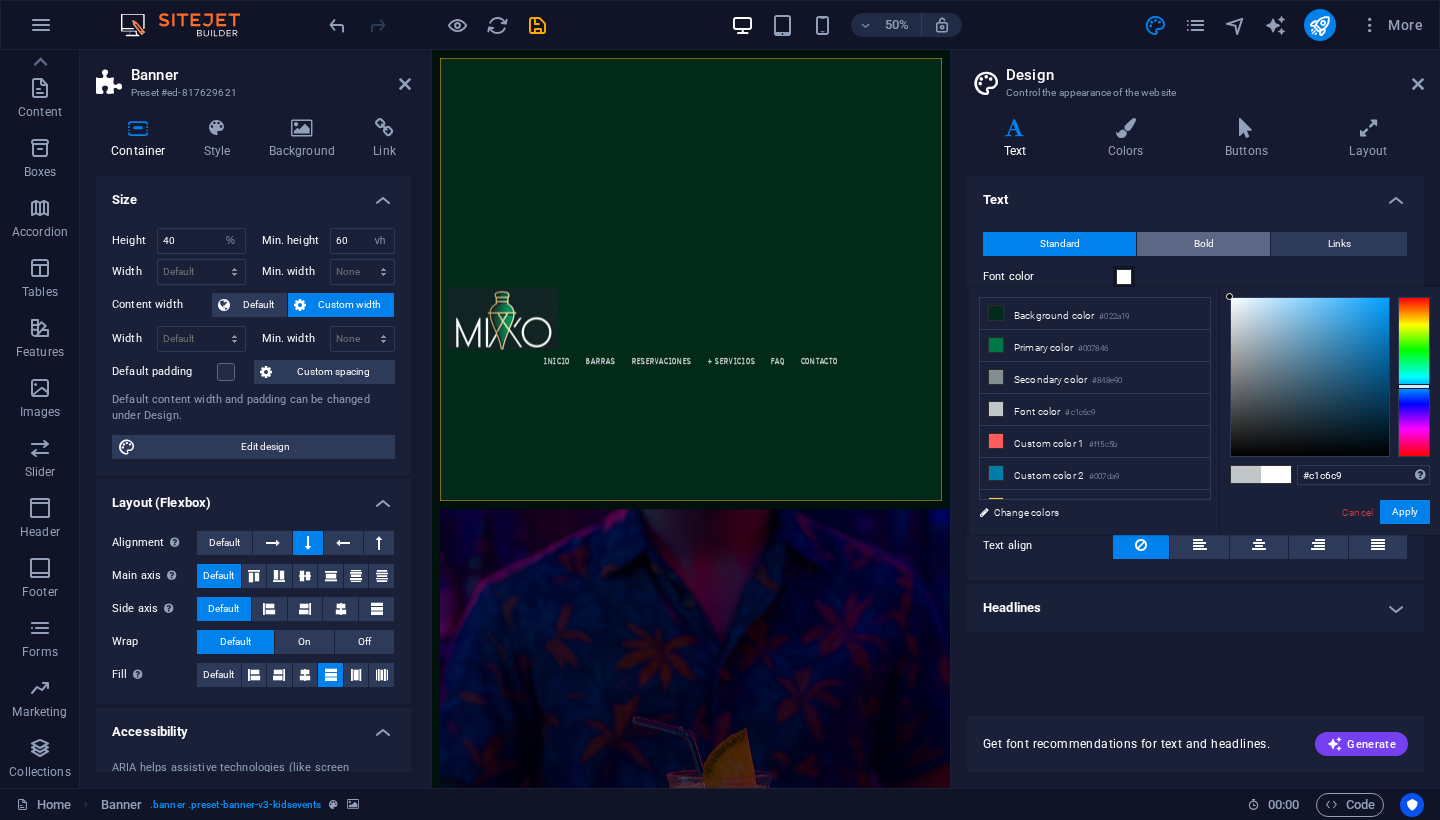 click on "mixo.teamtravelmexico.com.mx Home Favorites Elements Columns Content Boxes Accordion Tables Features Images Slider Header Footer Forms Marketing Collections Banner Preset #ed-817629621
Container Style Background Link Size Height 40 Default px rem % vh vw Min. height 60 None px rem % vh vw Width Default px rem % em vh vw Min. width None px rem % vh vw Content width Default Custom width Width Default px rem % em vh vw Min. width None px rem % vh vw Default padding Custom spacing Default content width and padding can be changed under Design. Edit design Layout (Flexbox) Alignment Determines the flex direction. Default Main axis Determine how elements should behave along the main axis inside this container (justify content). Default Side axis Control the vertical direction of the element inside of the container (align items). Default Wrap Default On Off Fill Default Accessibility Role None Alert Article Banner Comment" at bounding box center (720, 410) 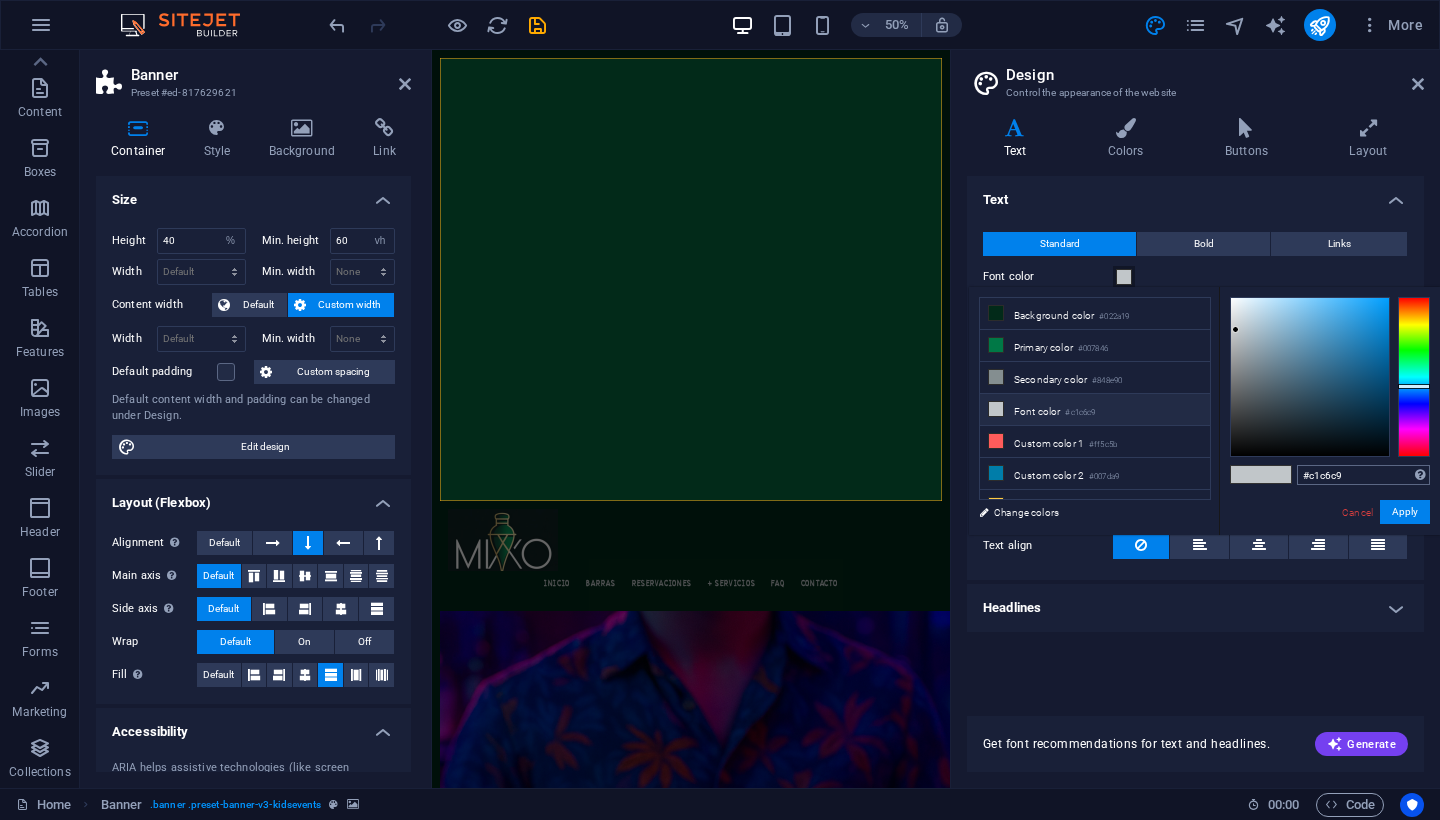 type on "#ffffff" 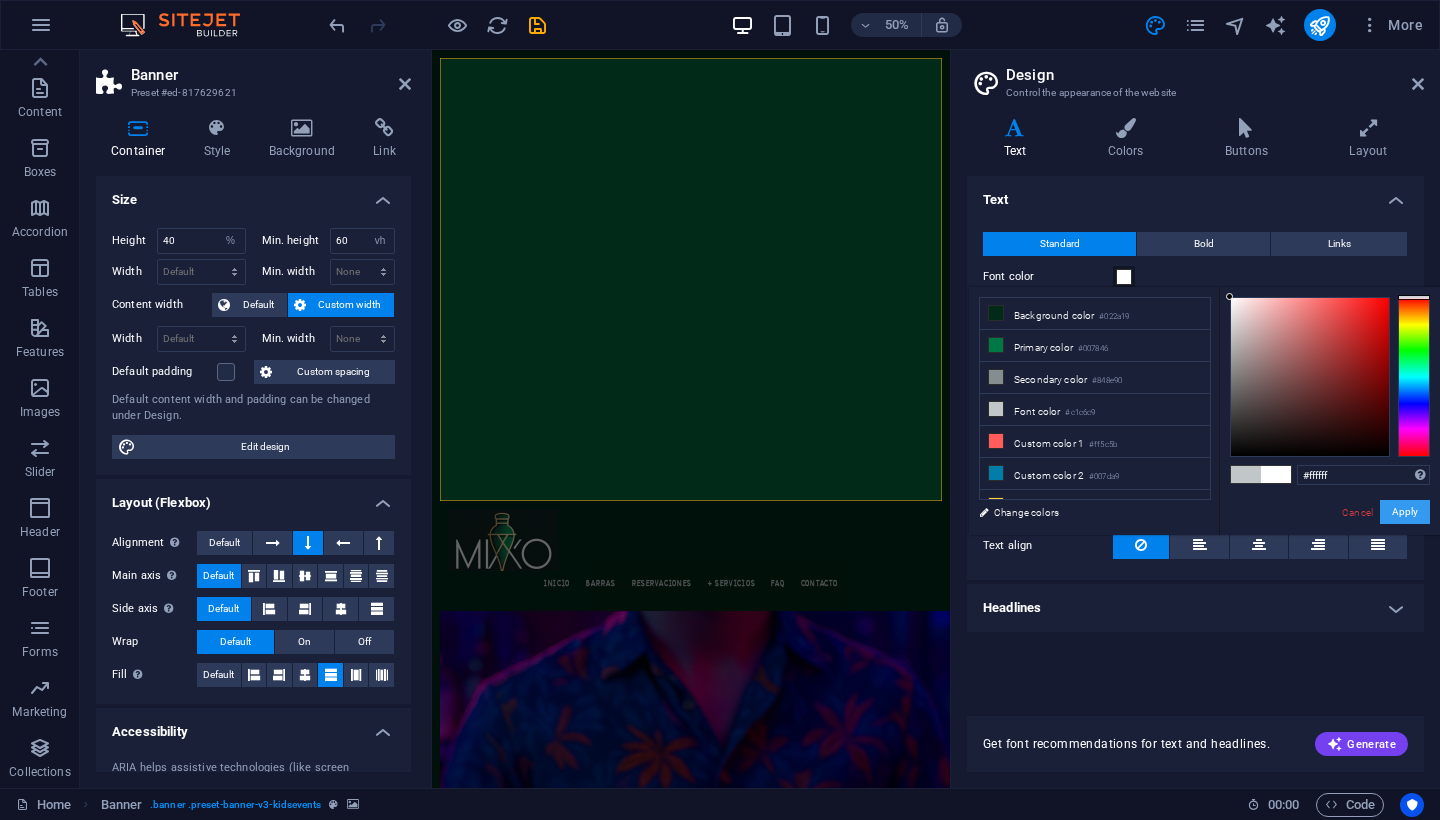 click on "Apply" at bounding box center [1405, 512] 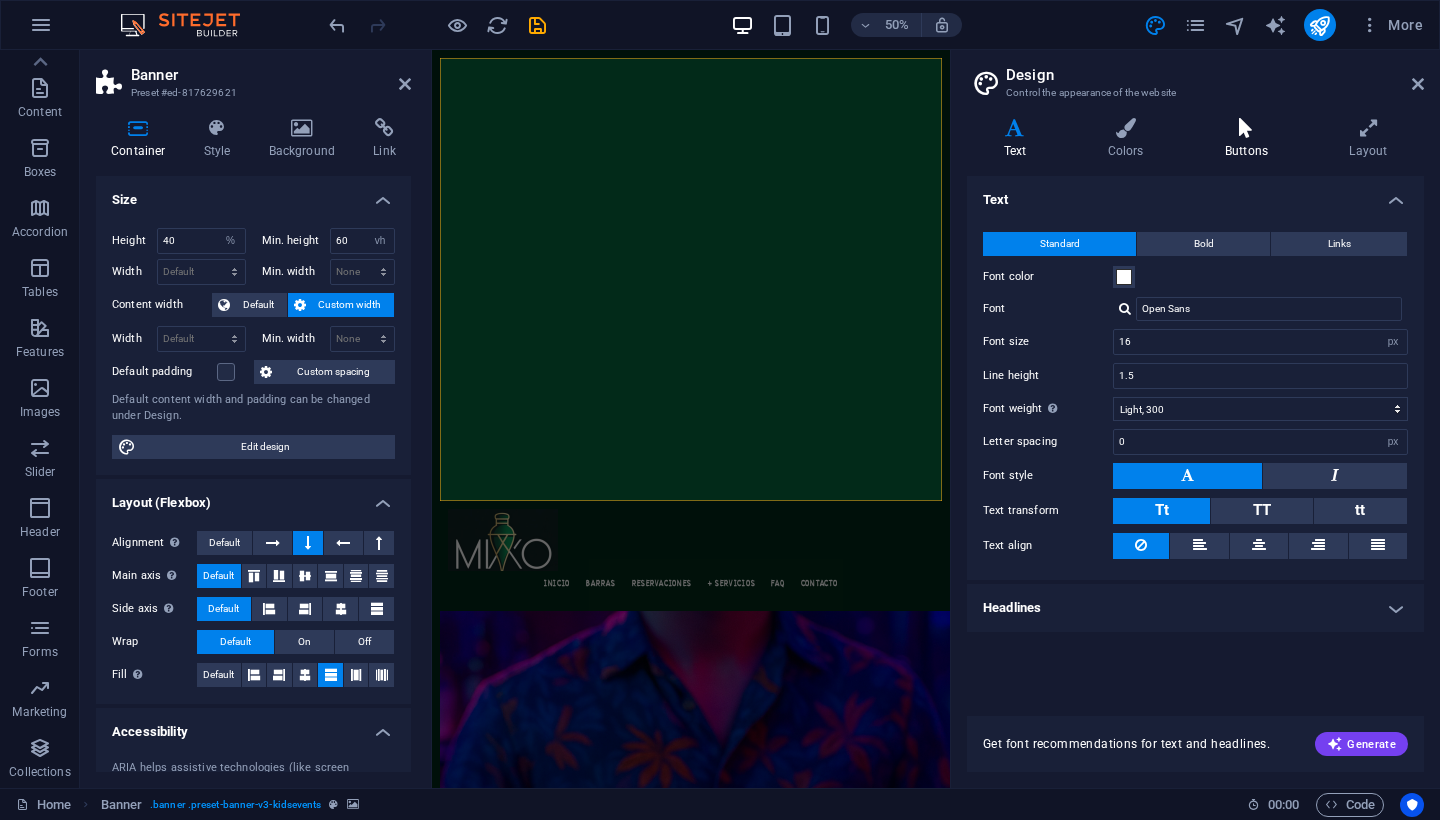 click at bounding box center (1246, 128) 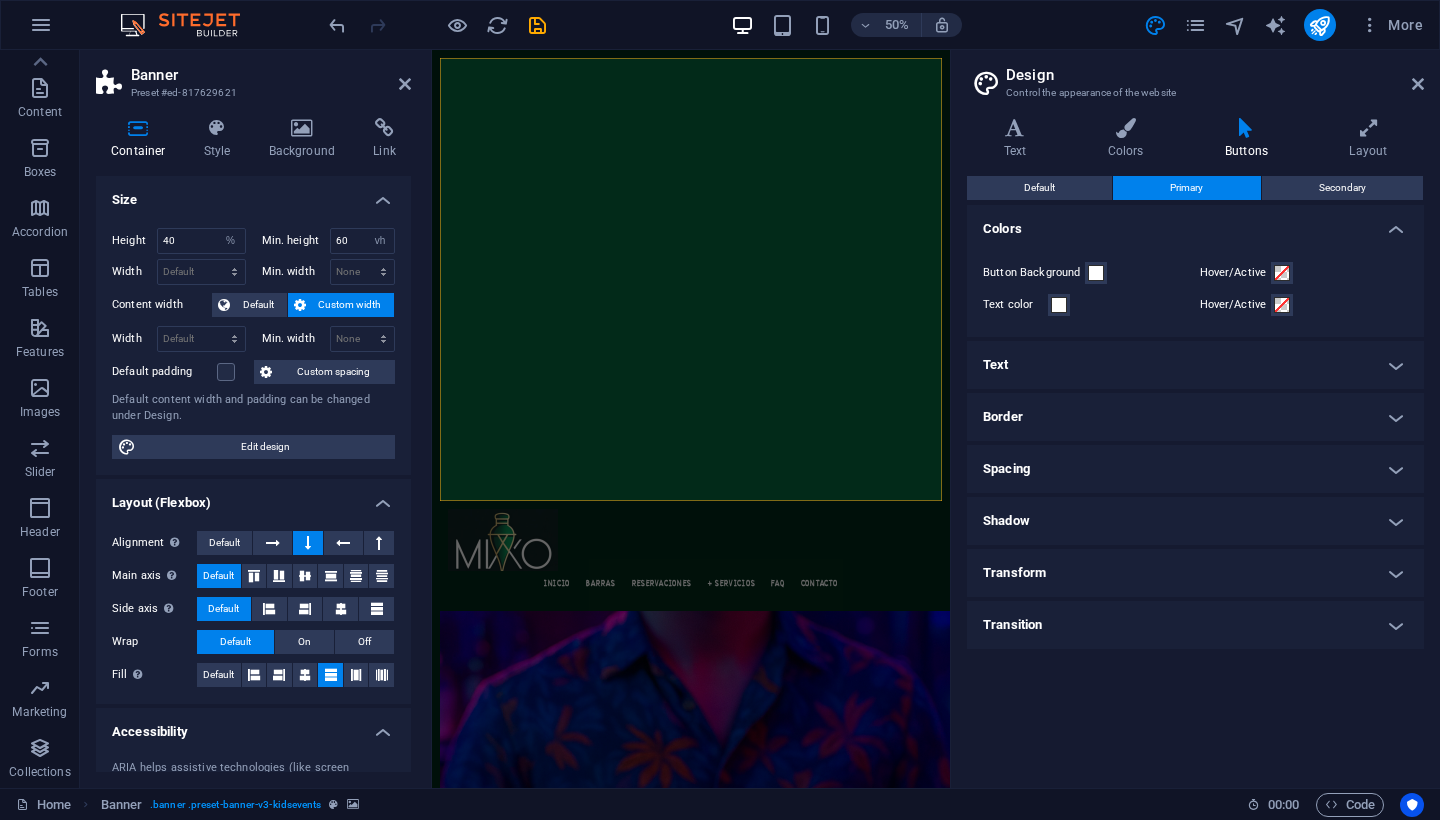 click on "Shadow" at bounding box center (1195, 521) 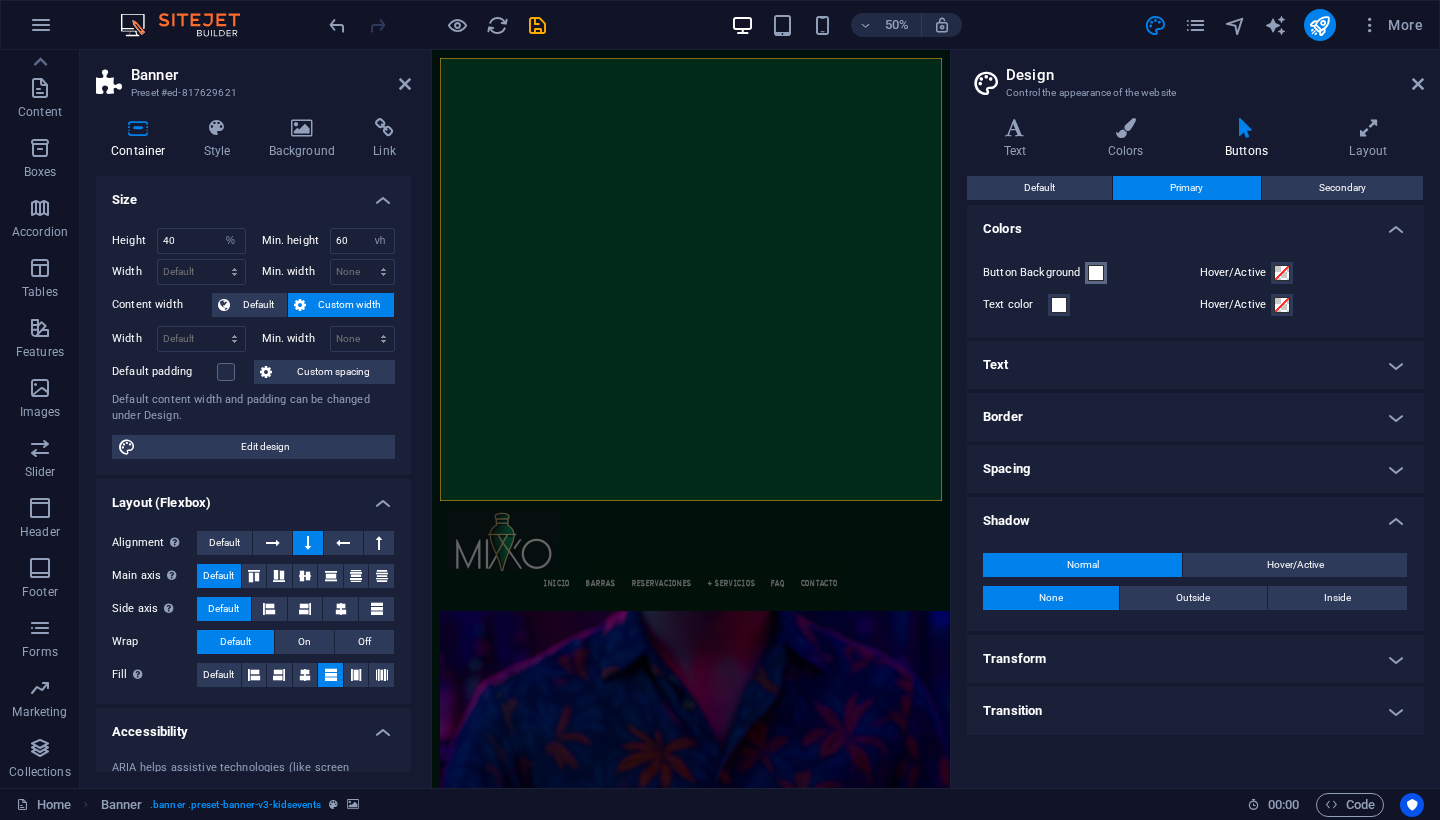click at bounding box center (1096, 273) 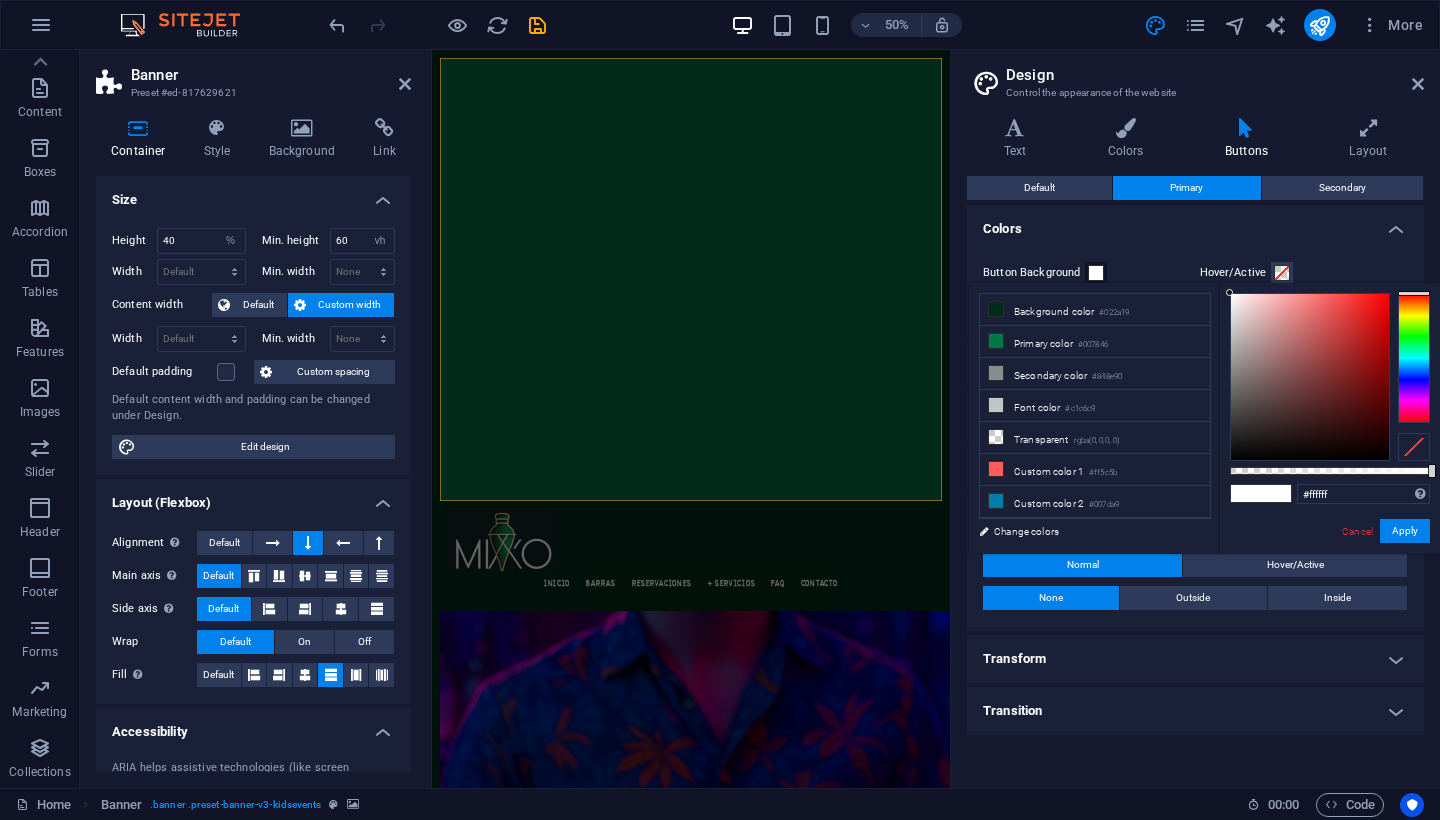 click at bounding box center [1096, 273] 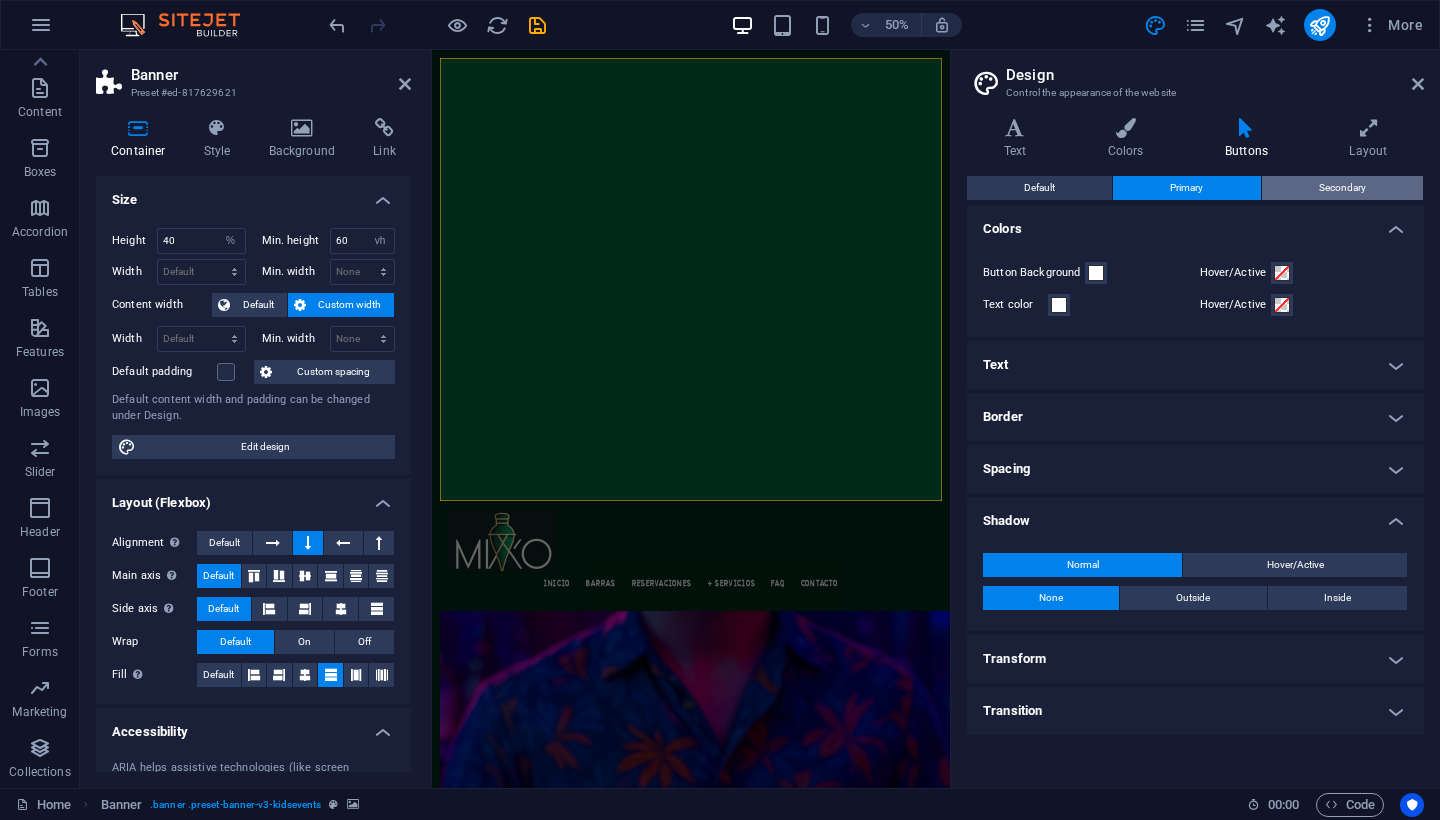 click on "Secondary" at bounding box center [1342, 188] 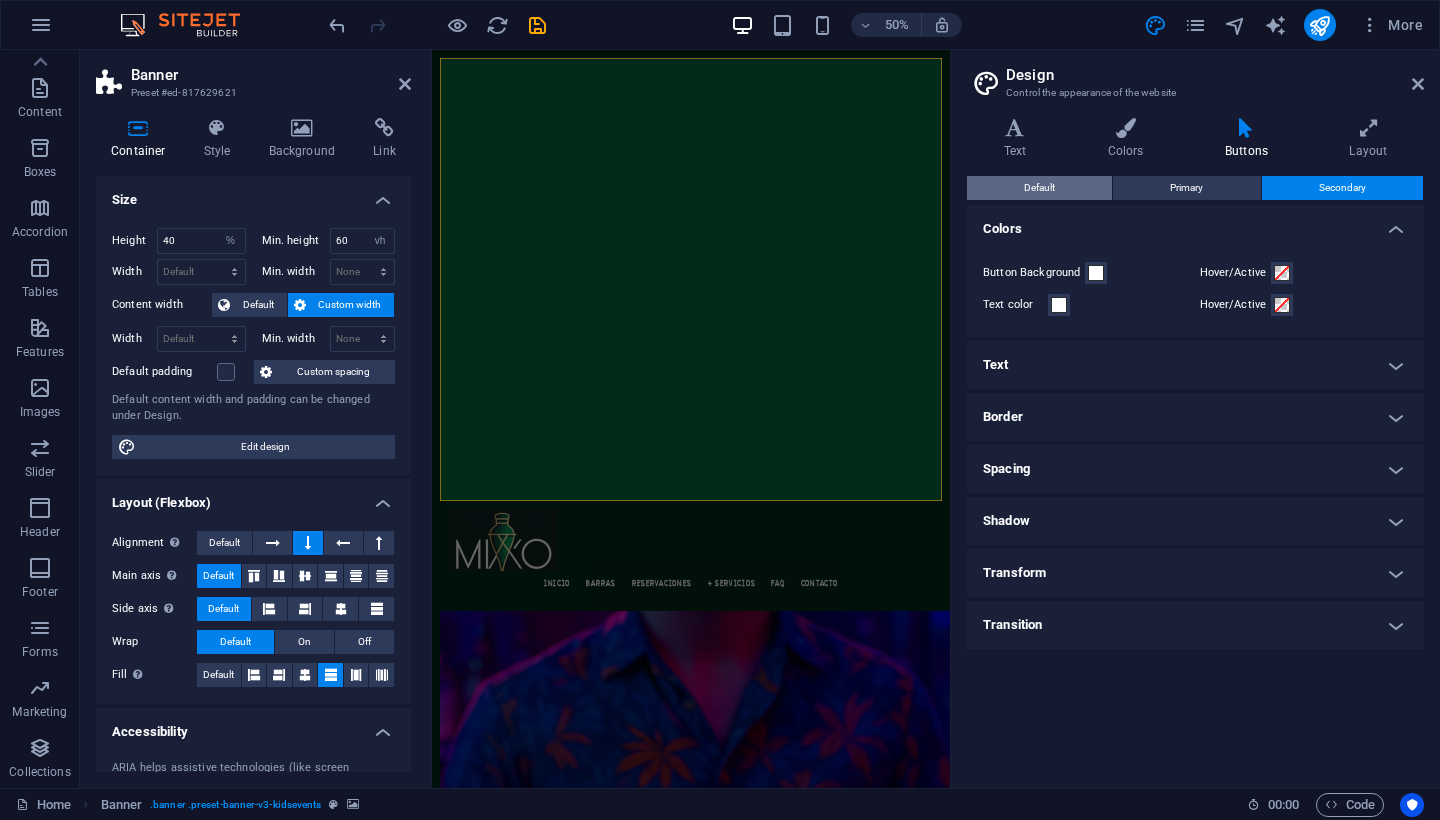 click on "Default" at bounding box center [1039, 188] 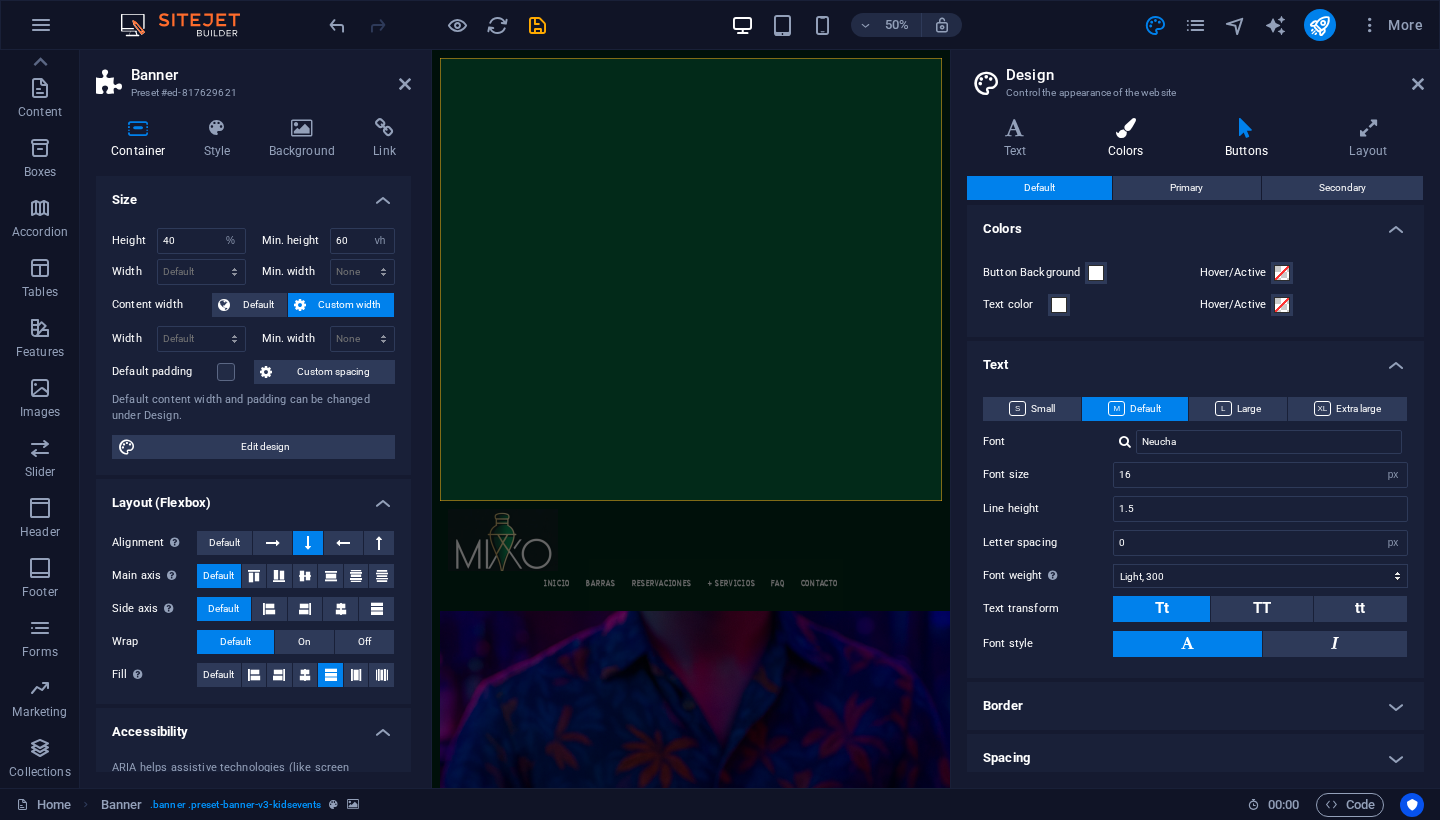 click at bounding box center (1125, 128) 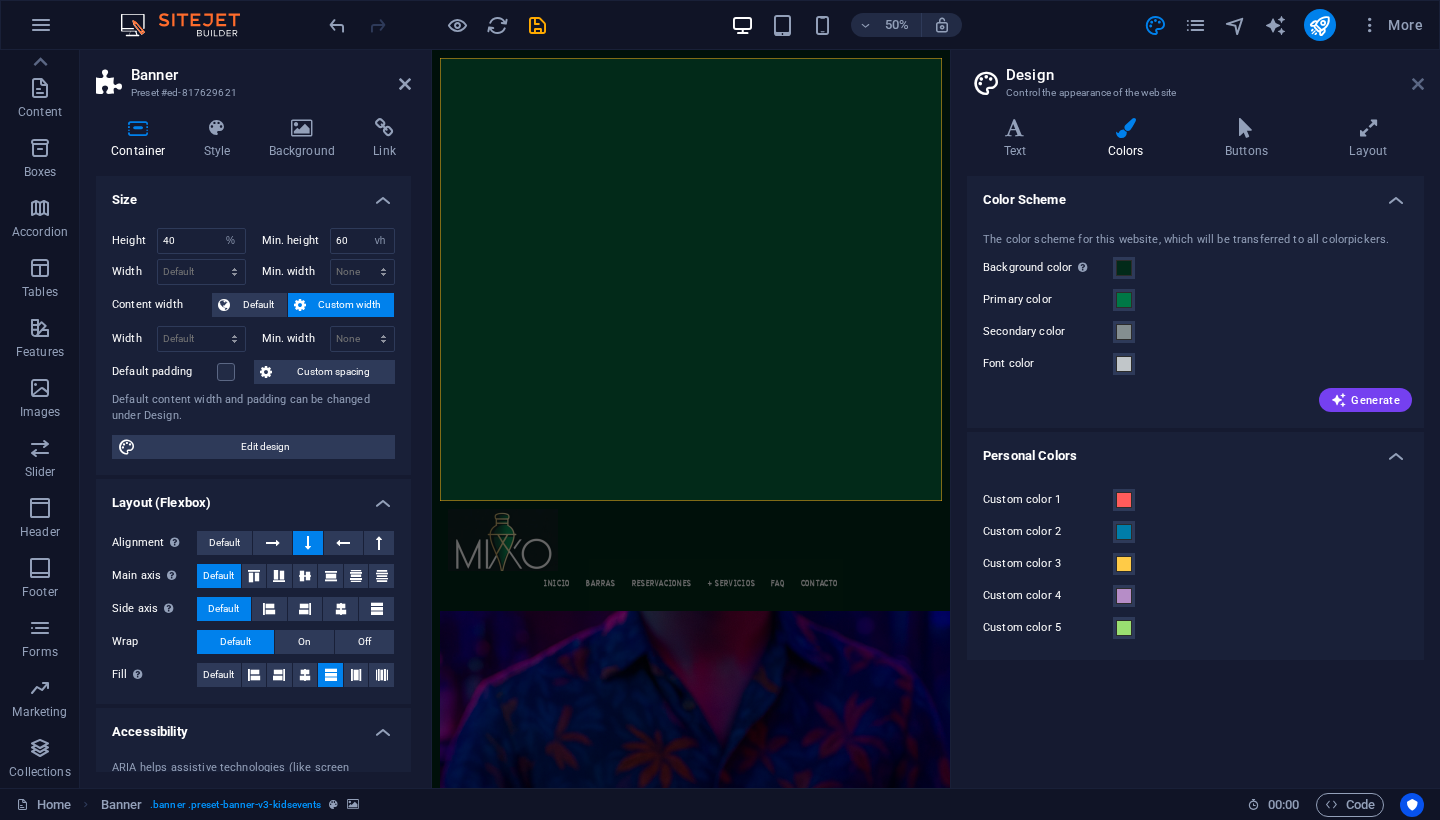 click at bounding box center (1418, 84) 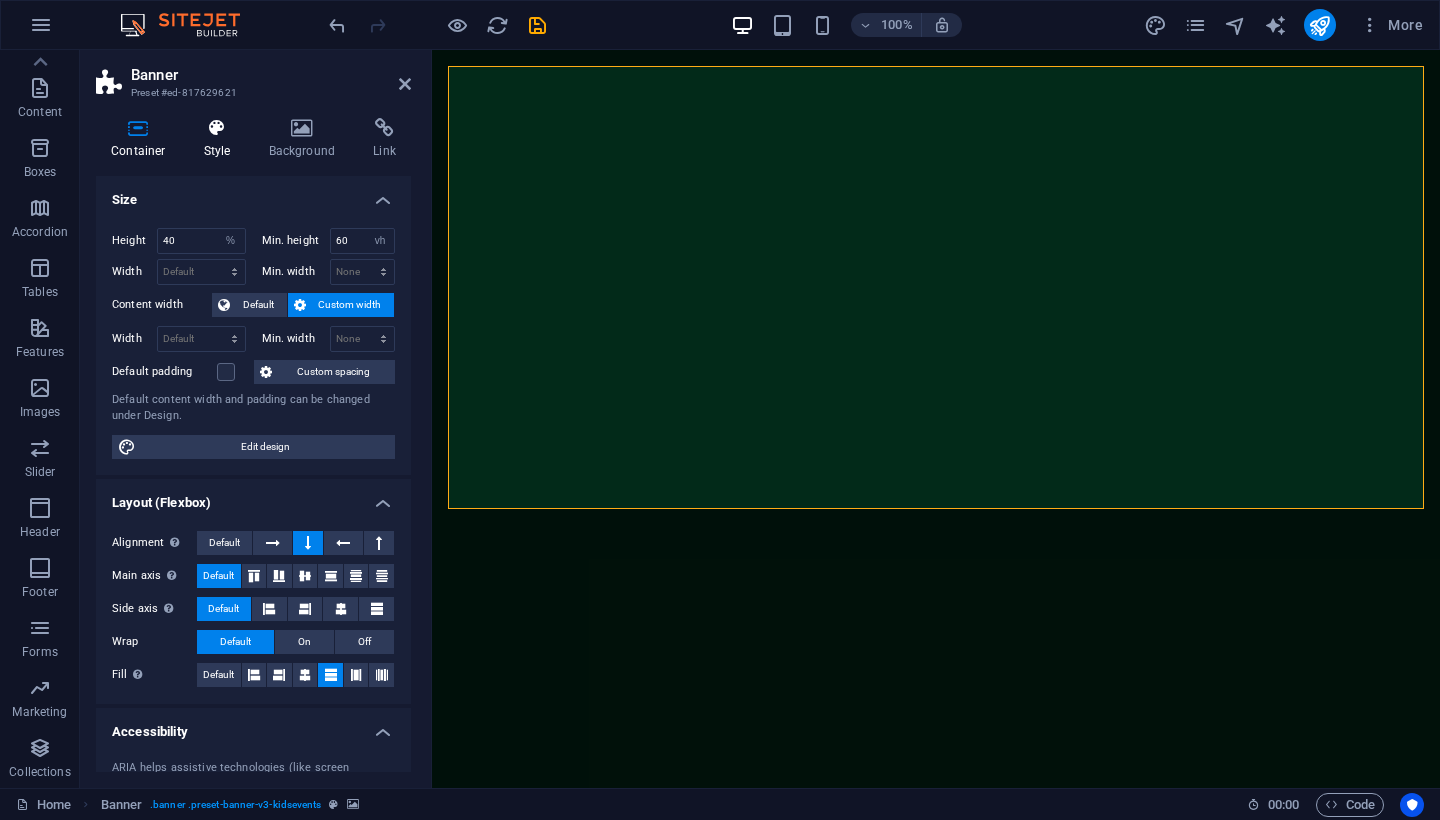 click at bounding box center (217, 128) 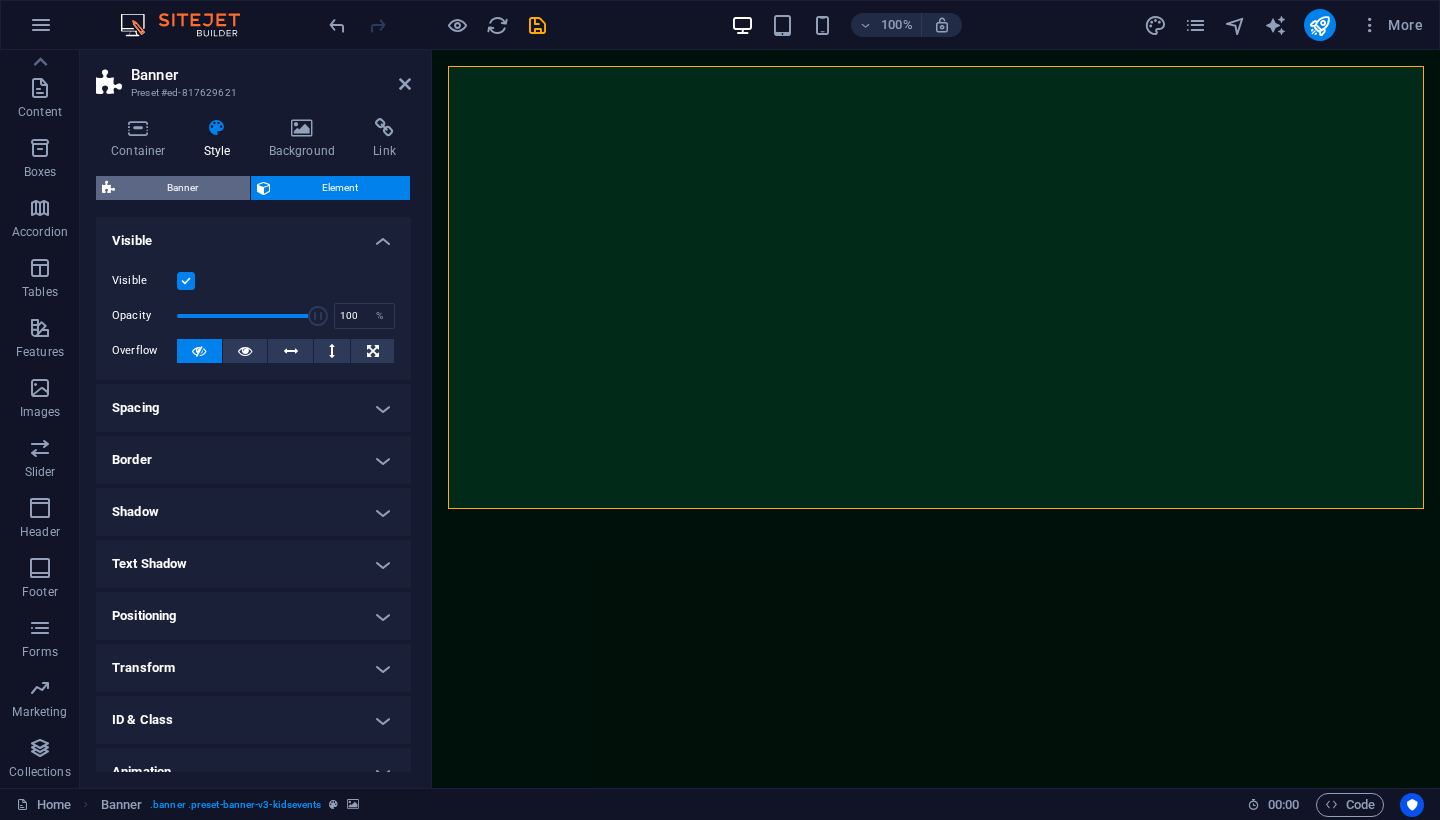 click on "Banner" at bounding box center (182, 188) 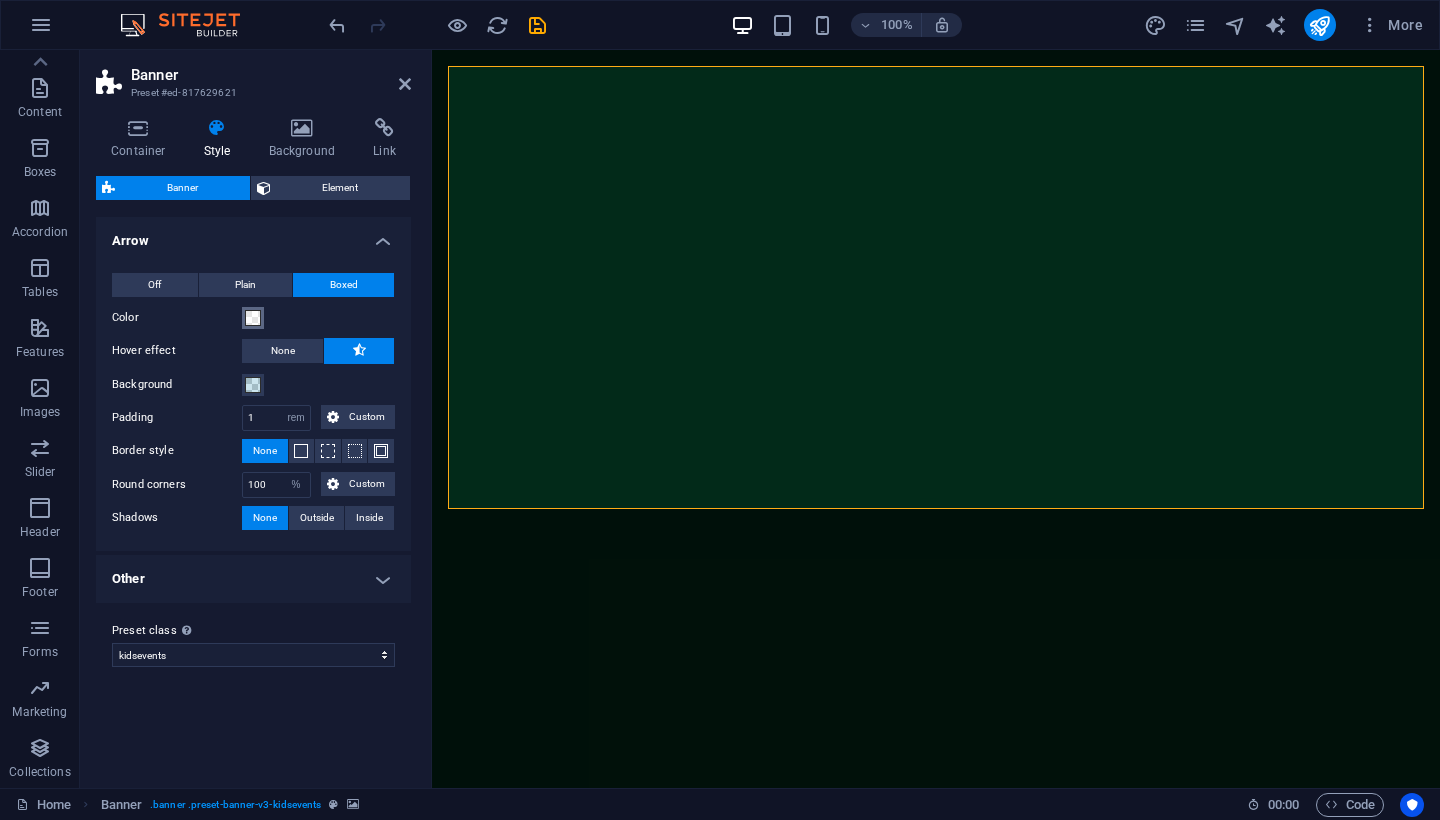 click at bounding box center [253, 318] 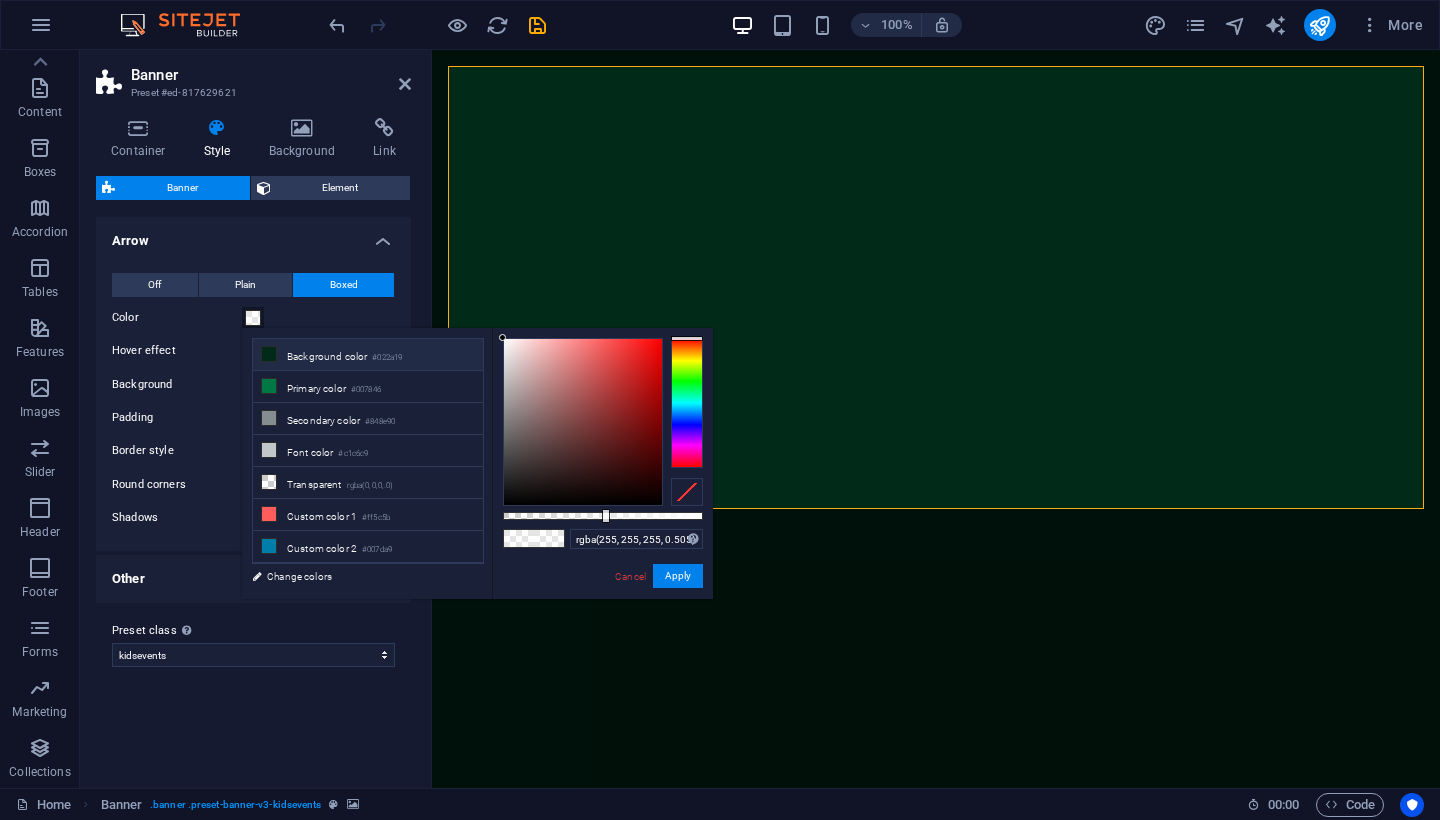 click at bounding box center [269, 354] 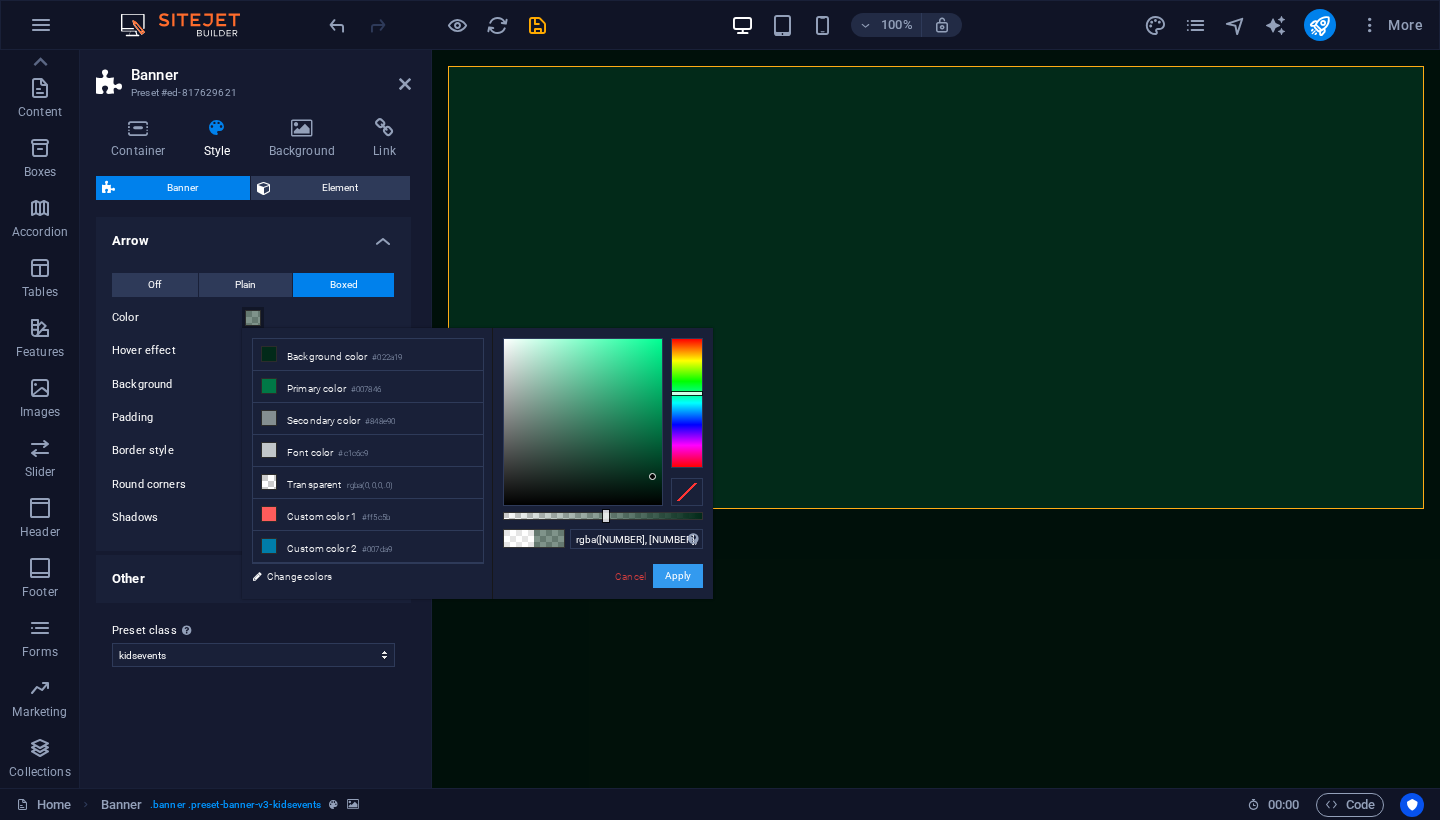 click on "Apply" at bounding box center [678, 576] 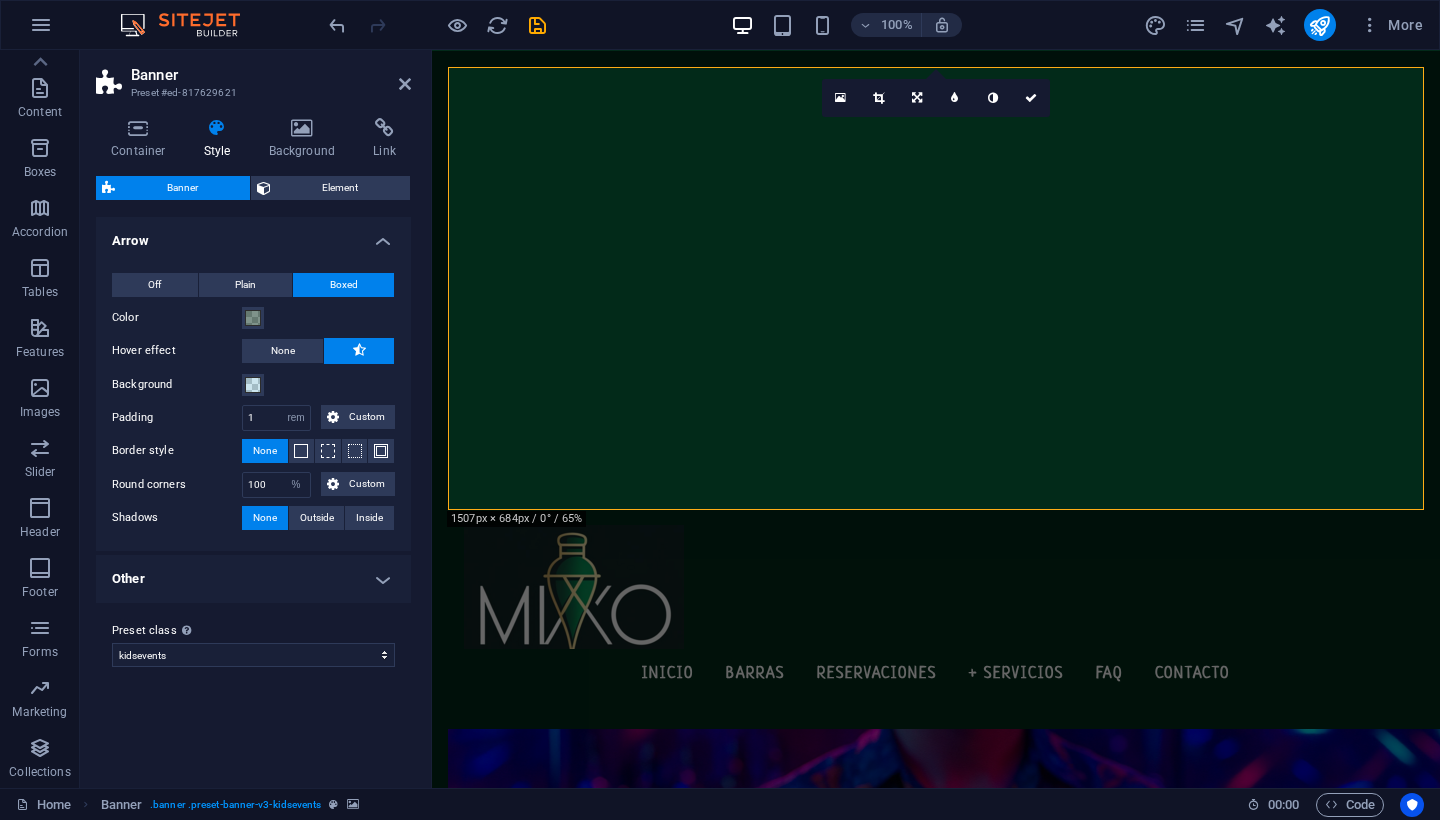 scroll, scrollTop: 0, scrollLeft: 0, axis: both 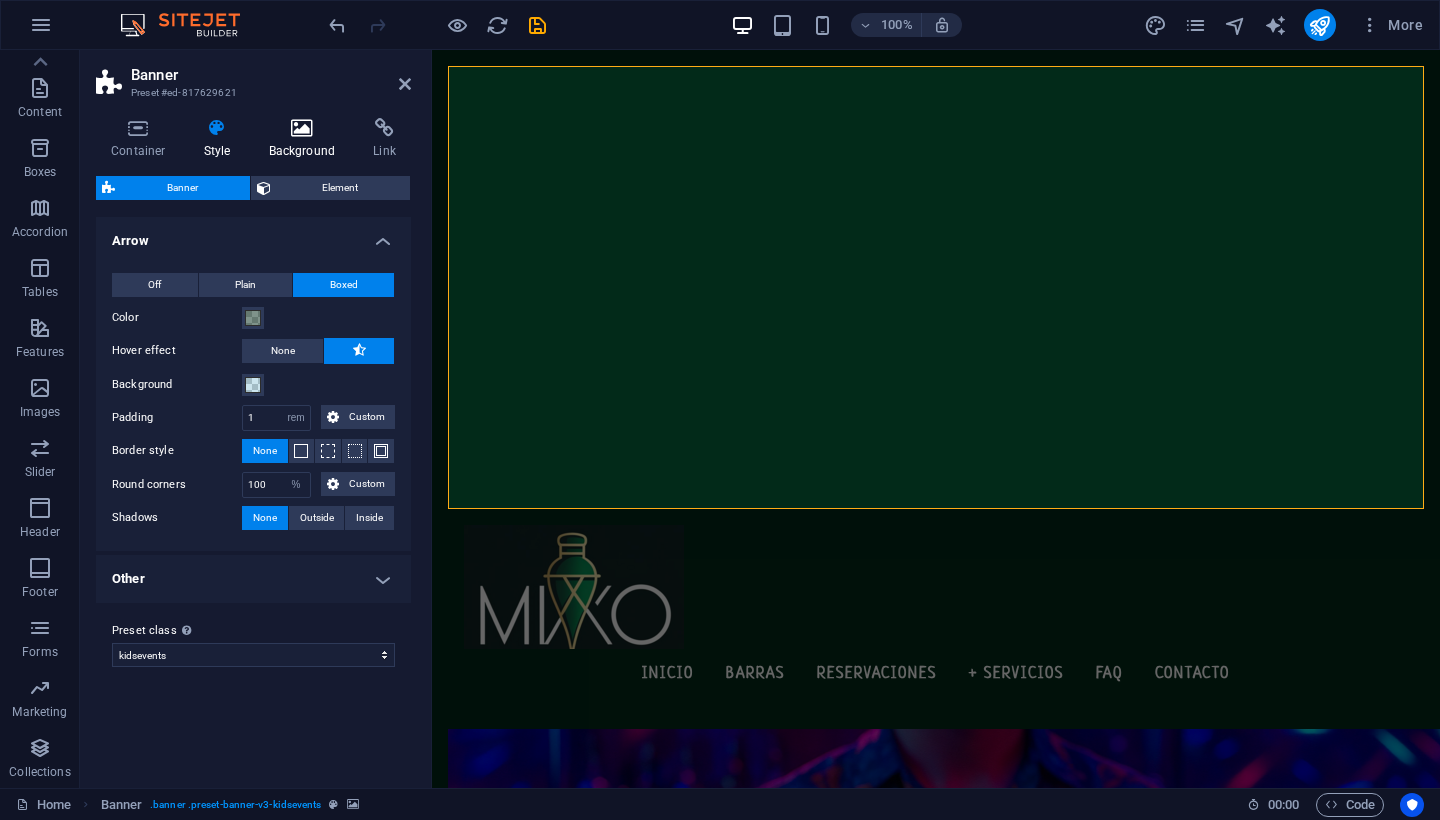 click at bounding box center [302, 128] 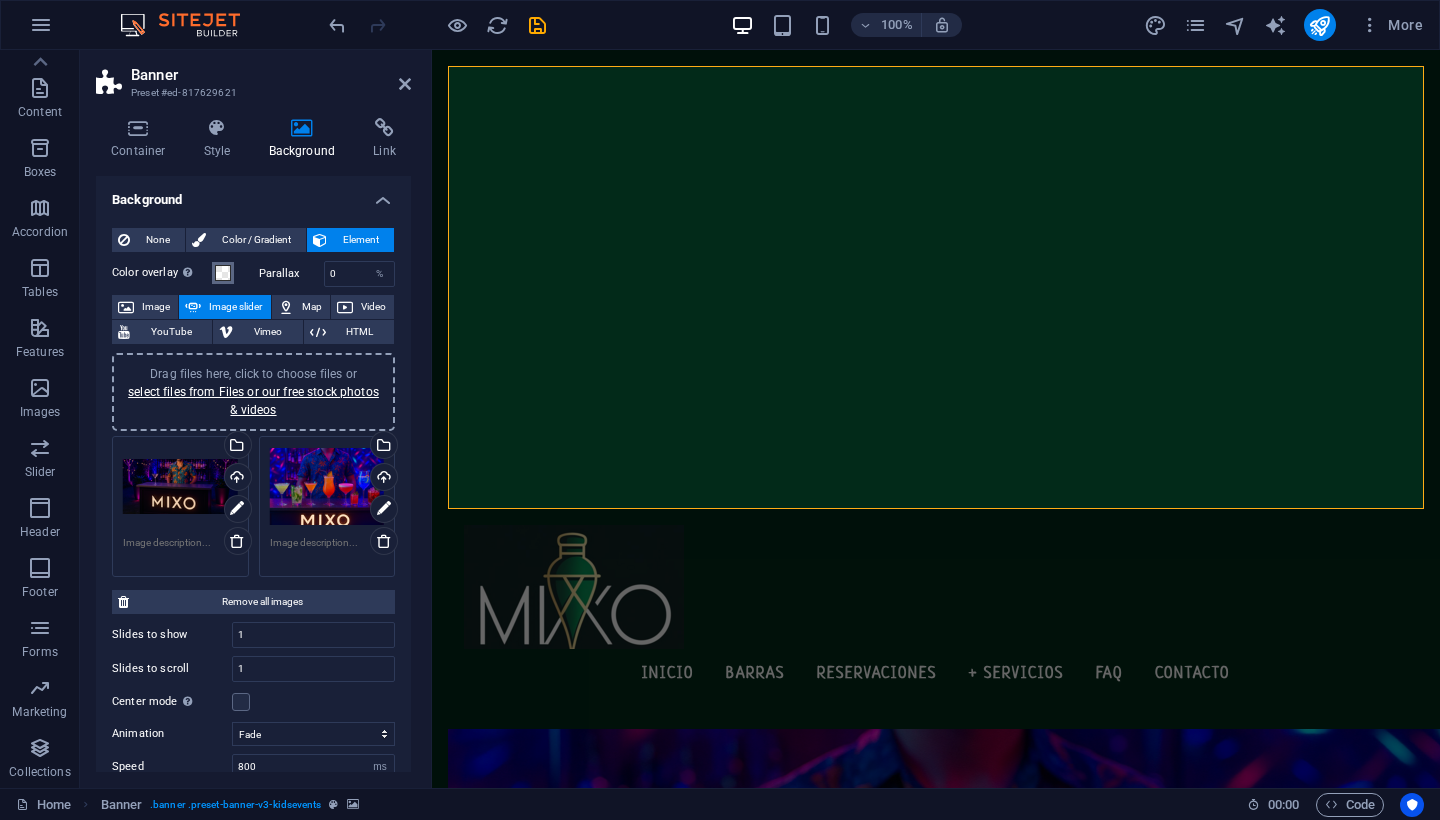 scroll, scrollTop: 0, scrollLeft: 0, axis: both 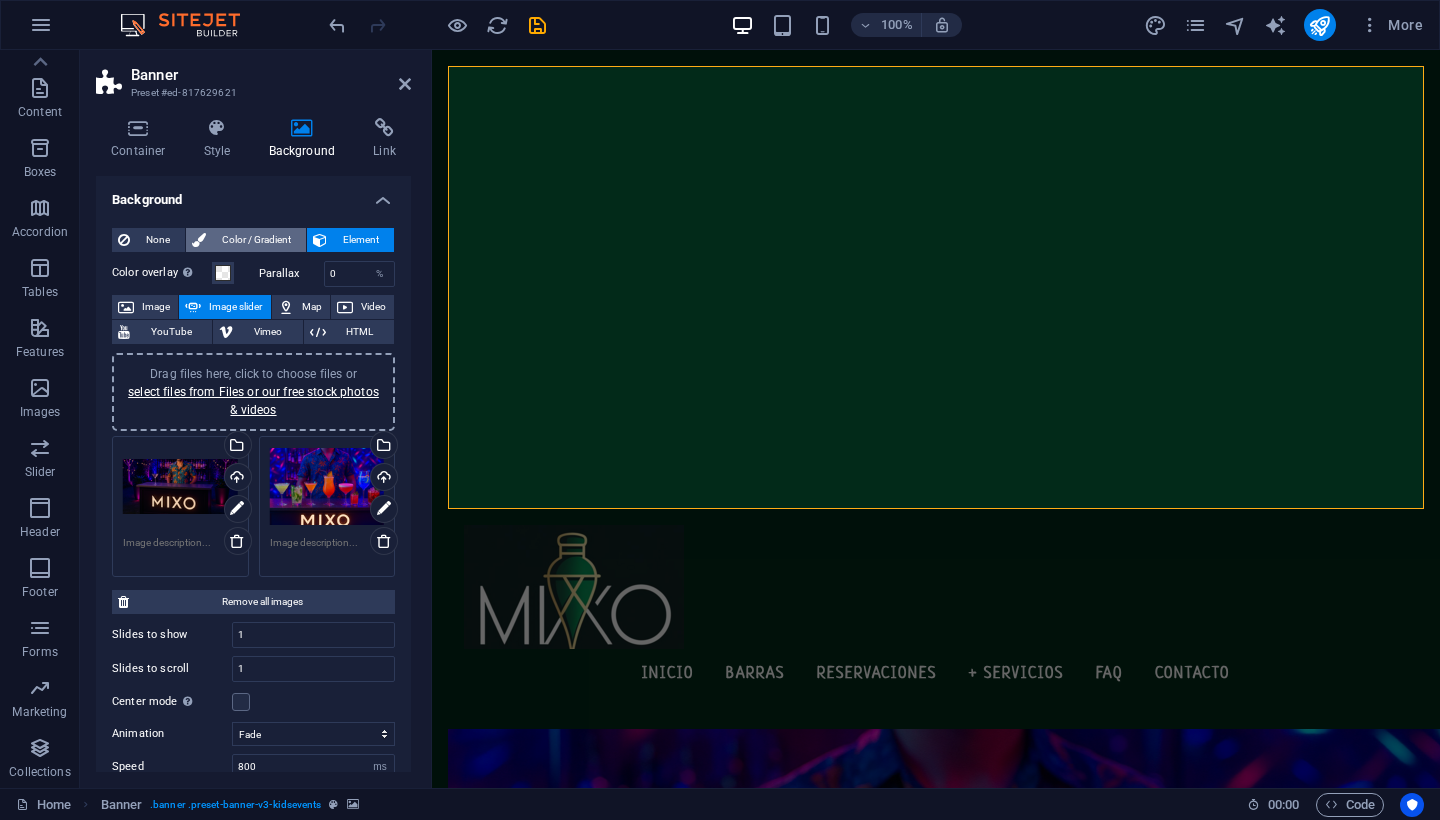 click on "Color / Gradient" at bounding box center (256, 240) 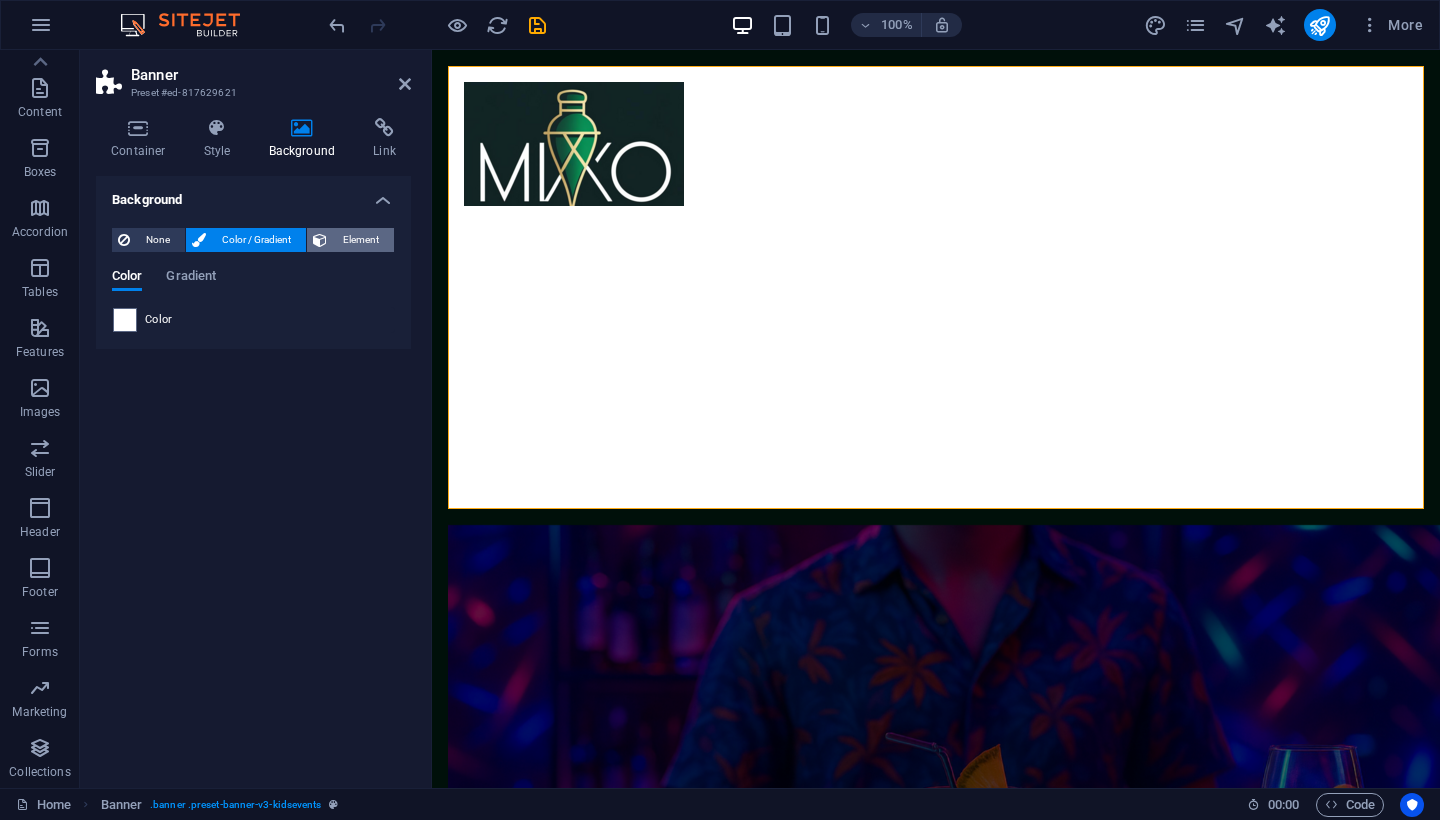 click on "Element" at bounding box center (360, 240) 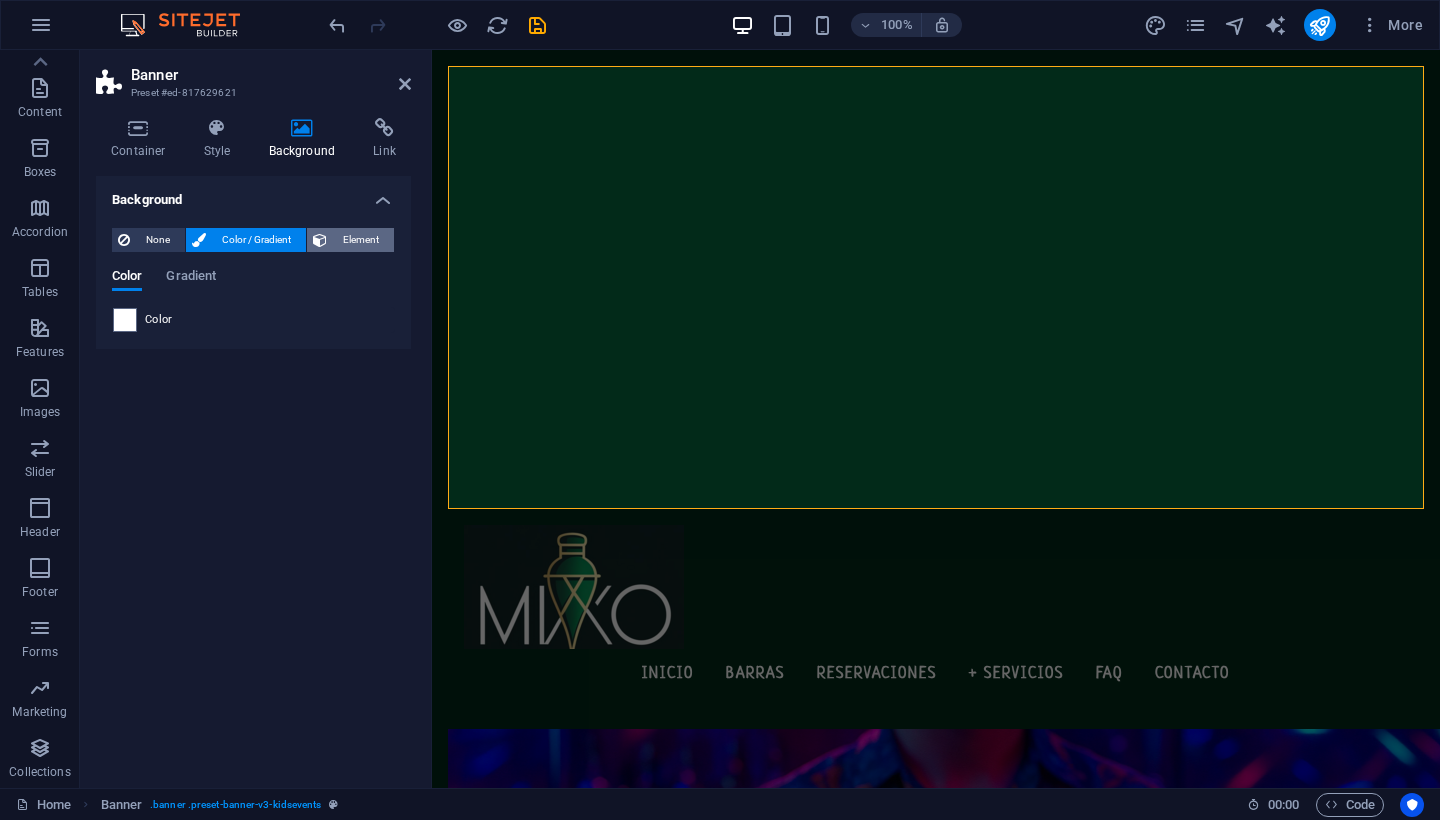 select on "ms" 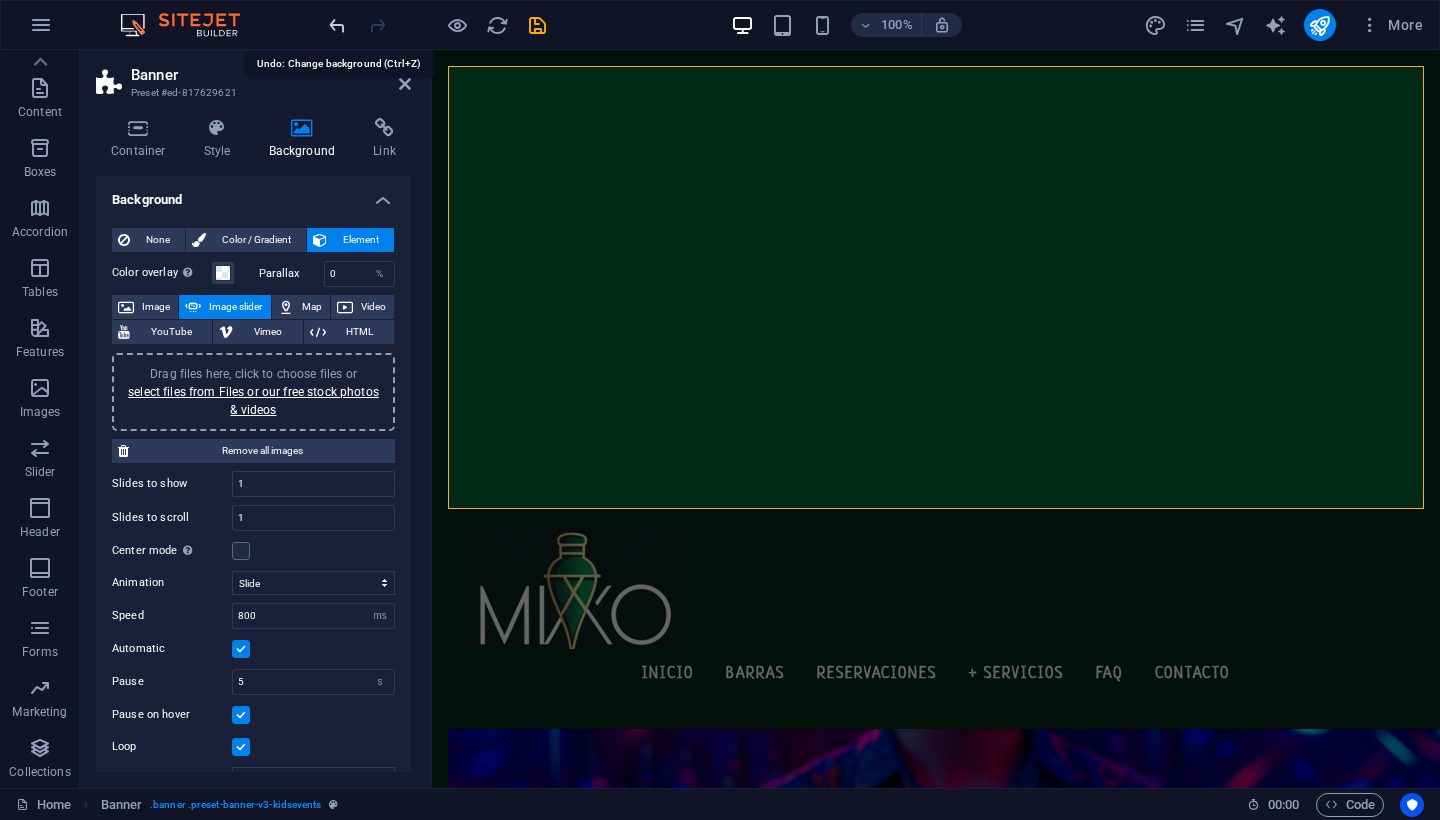 click at bounding box center [337, 25] 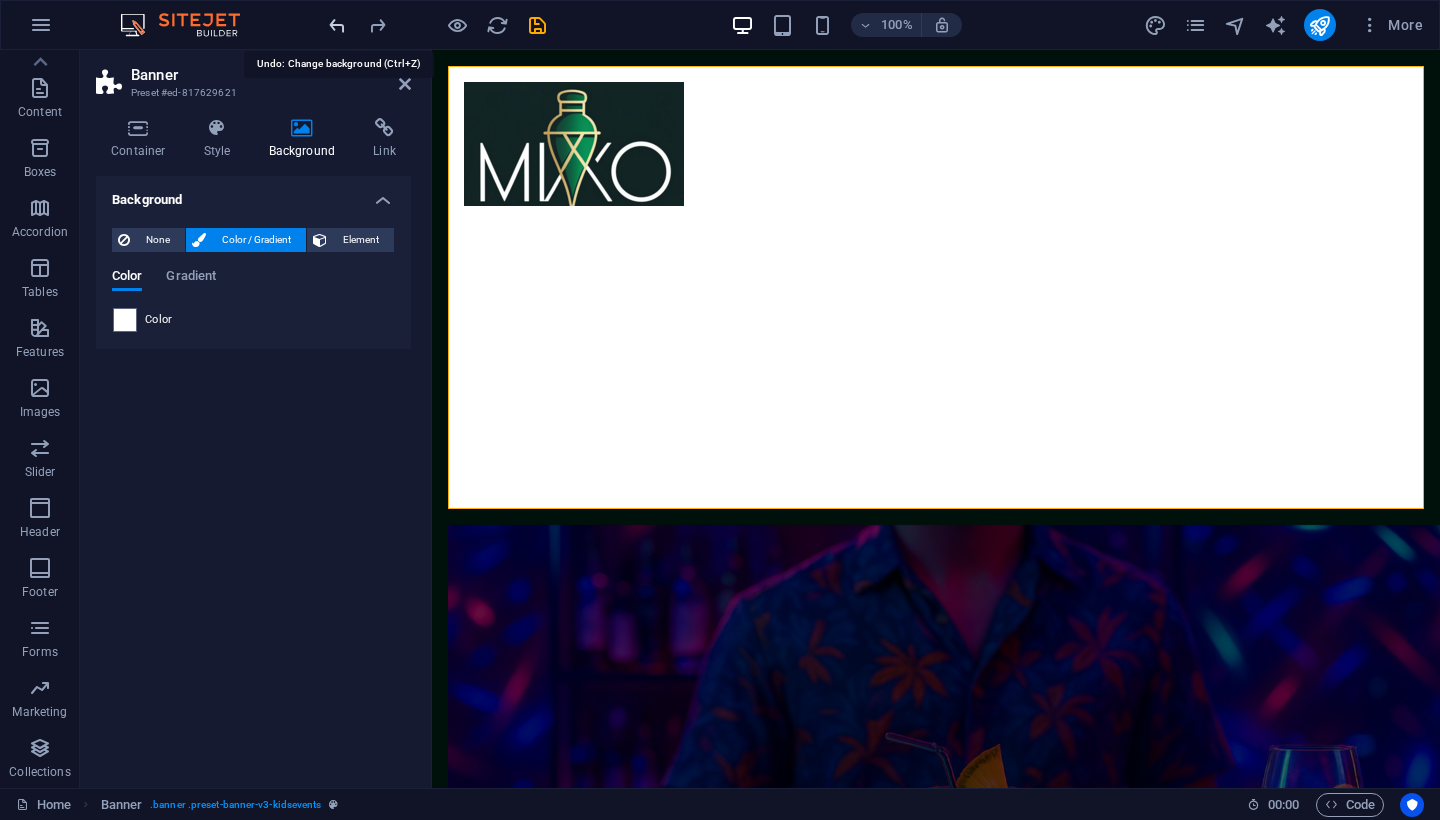 click at bounding box center [337, 25] 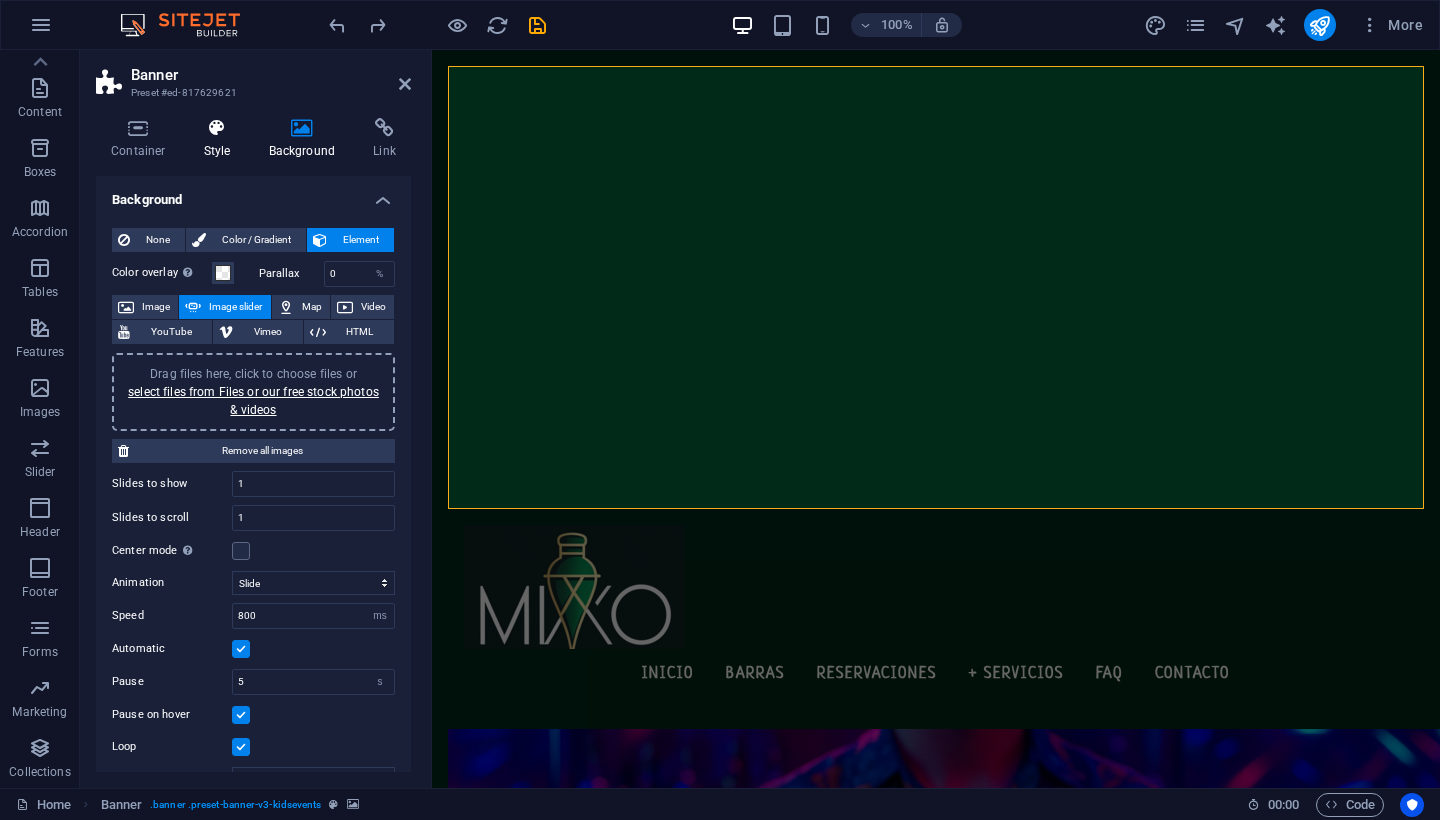 click at bounding box center [217, 128] 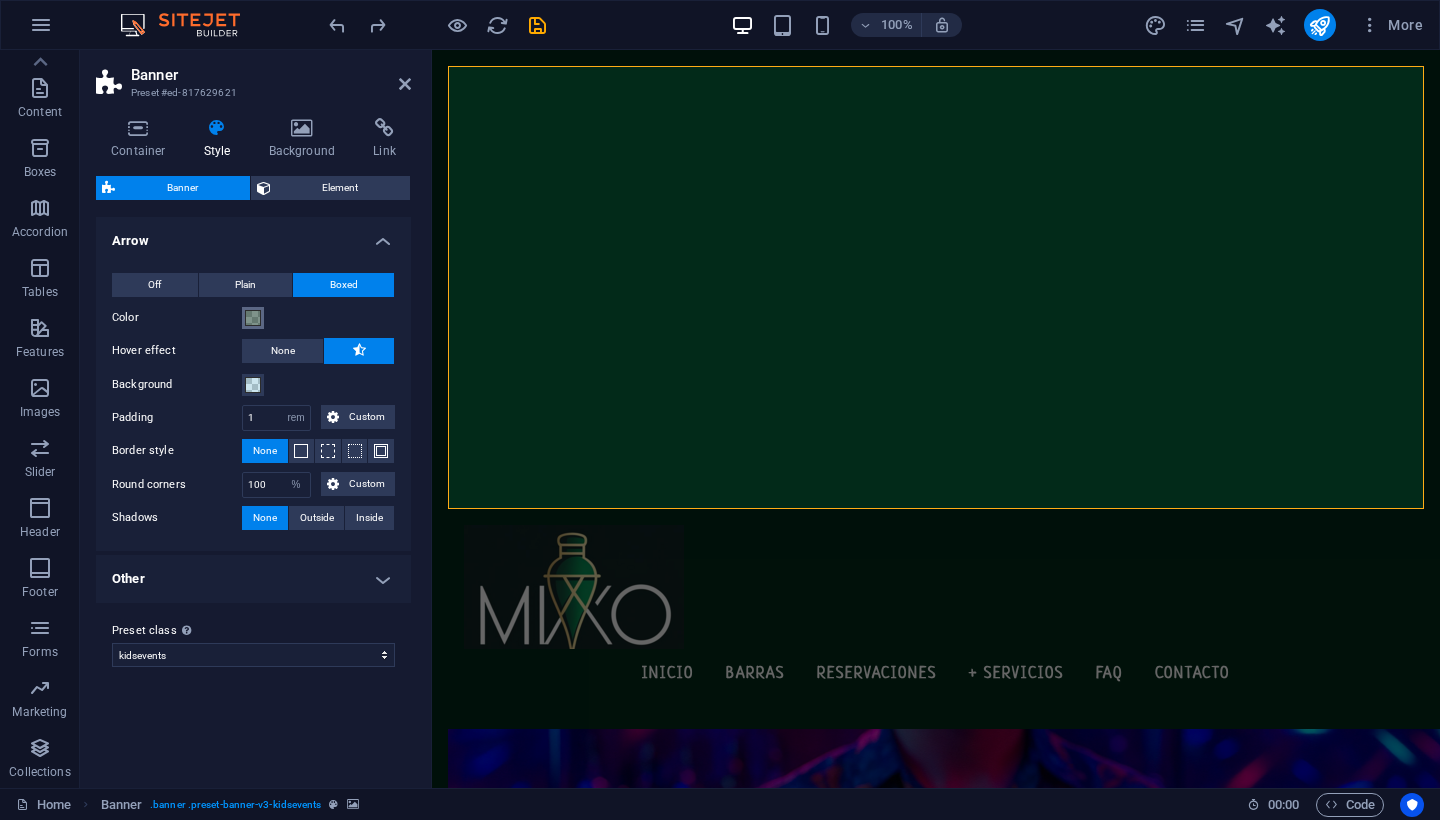 click at bounding box center [253, 318] 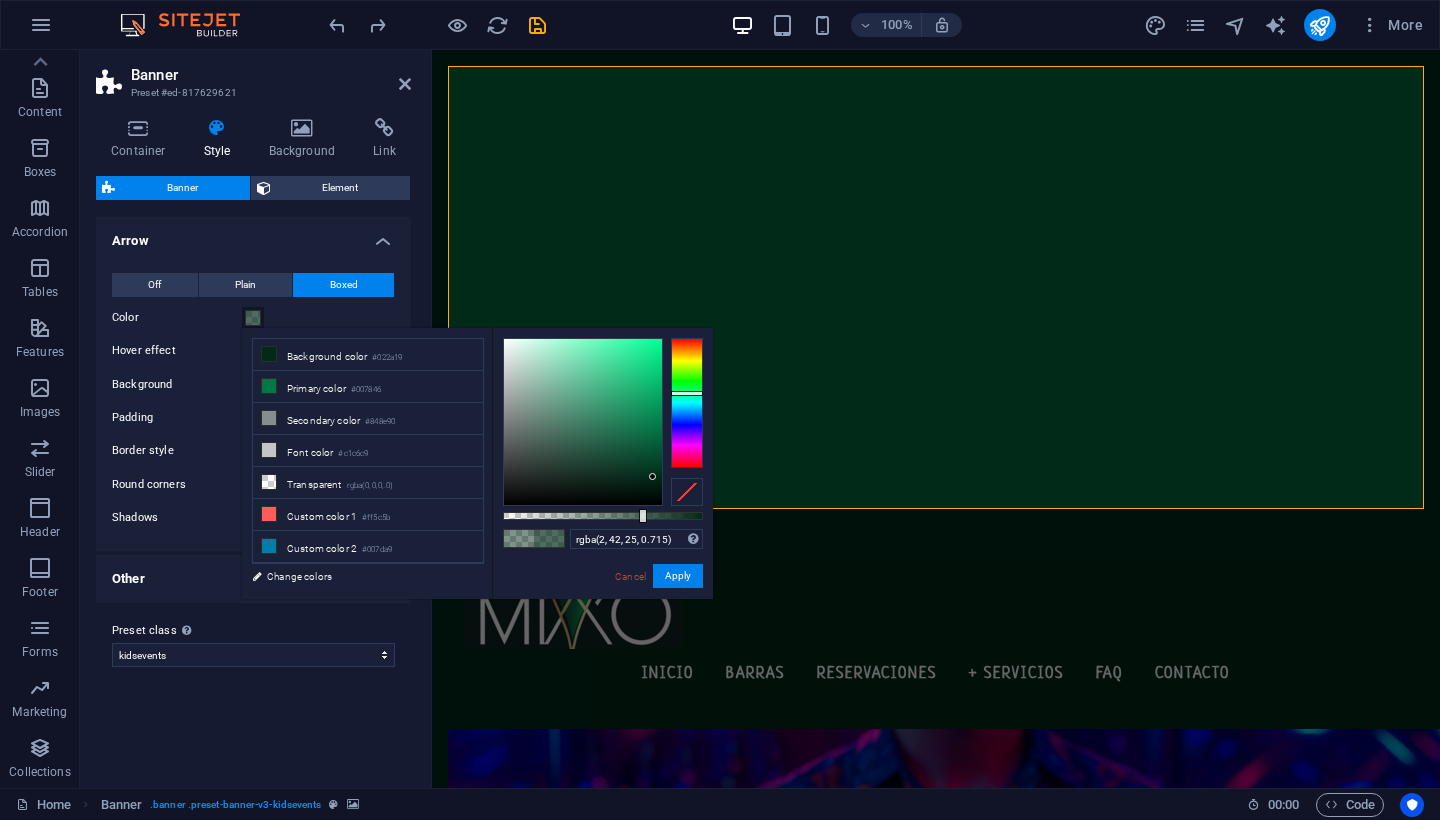type on "rgba(2, 42, 25, 0.72)" 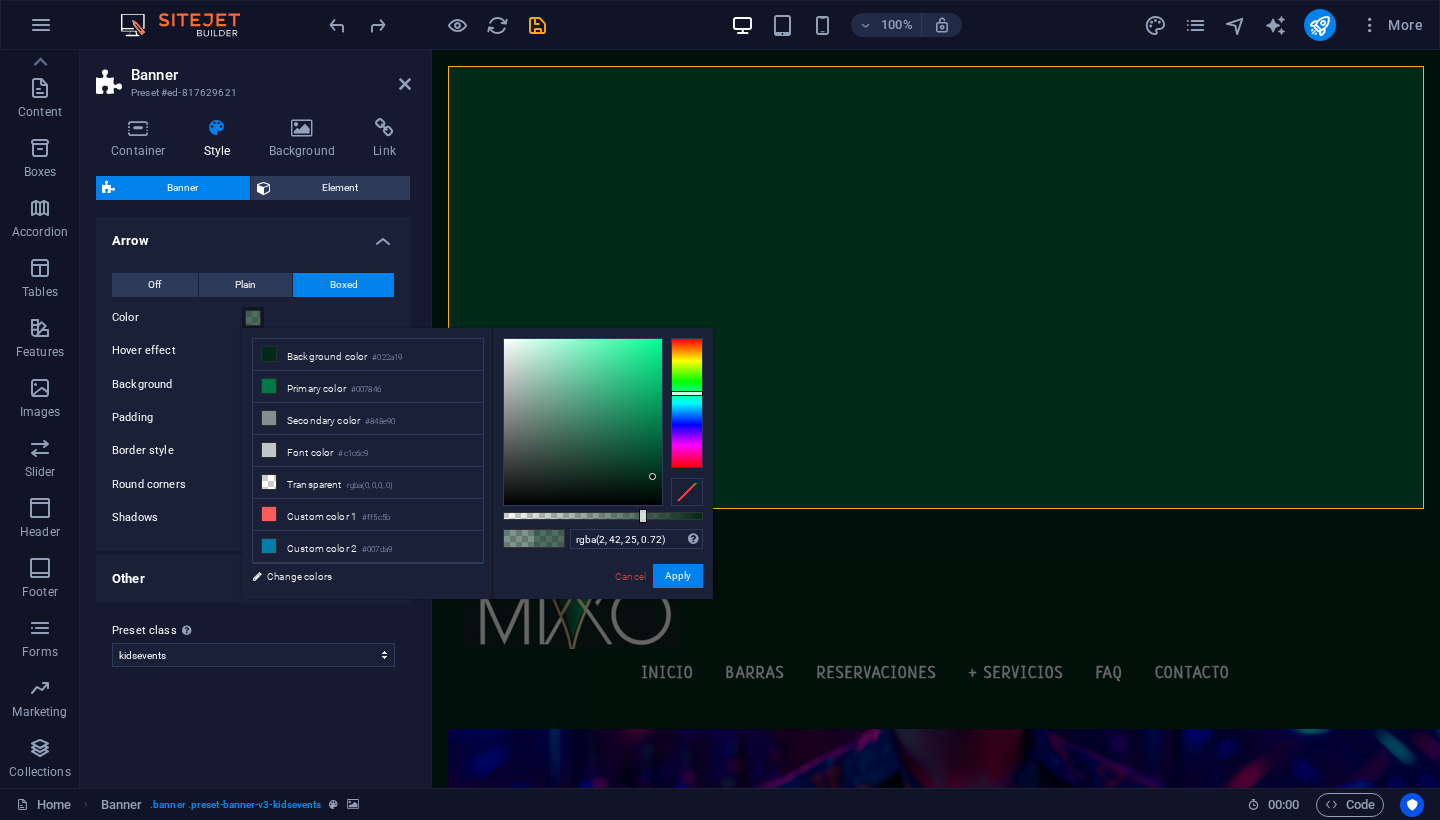 drag, startPoint x: 608, startPoint y: 518, endPoint x: 647, endPoint y: 520, distance: 39.051247 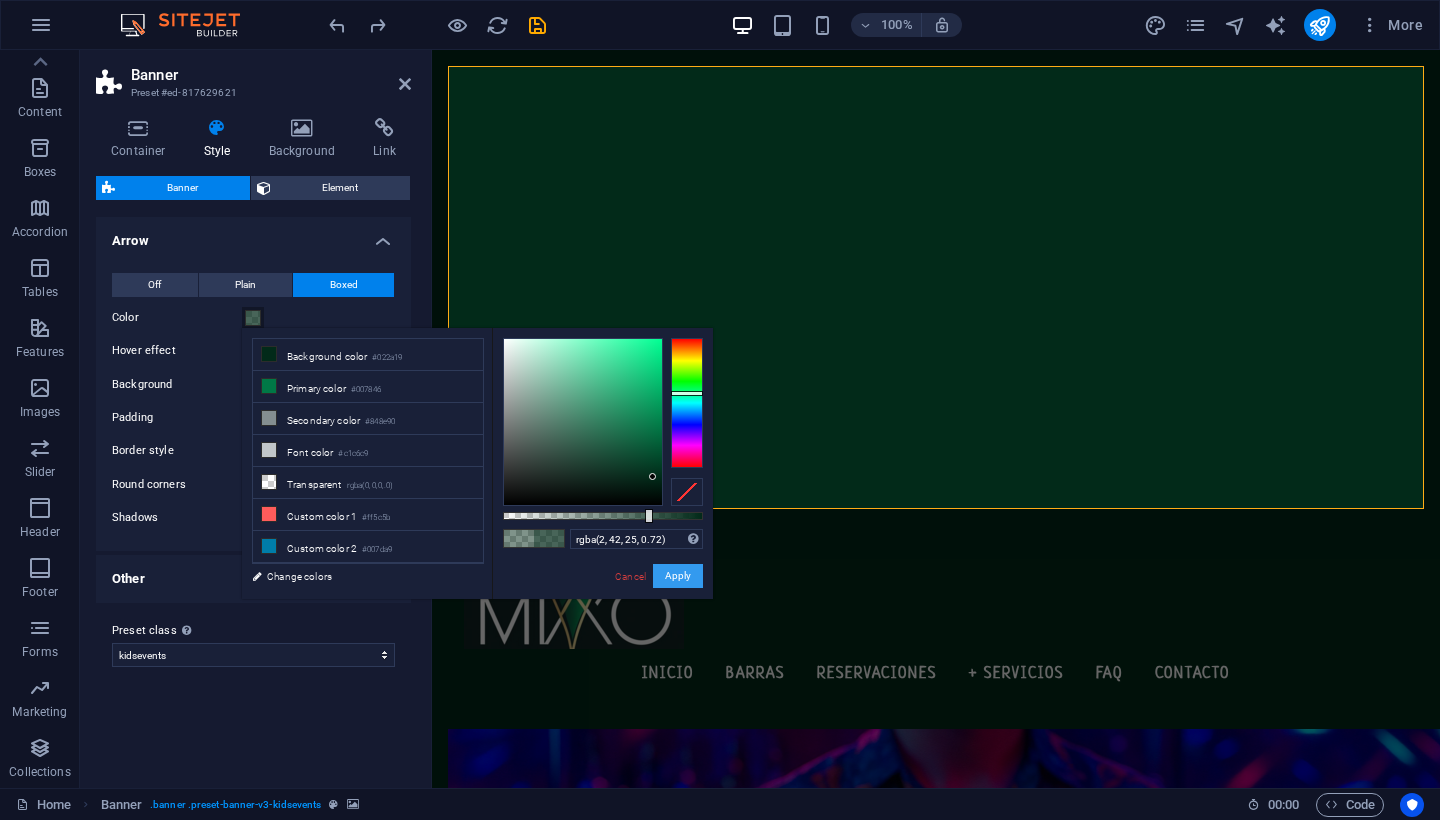 click on "Apply" at bounding box center (678, 576) 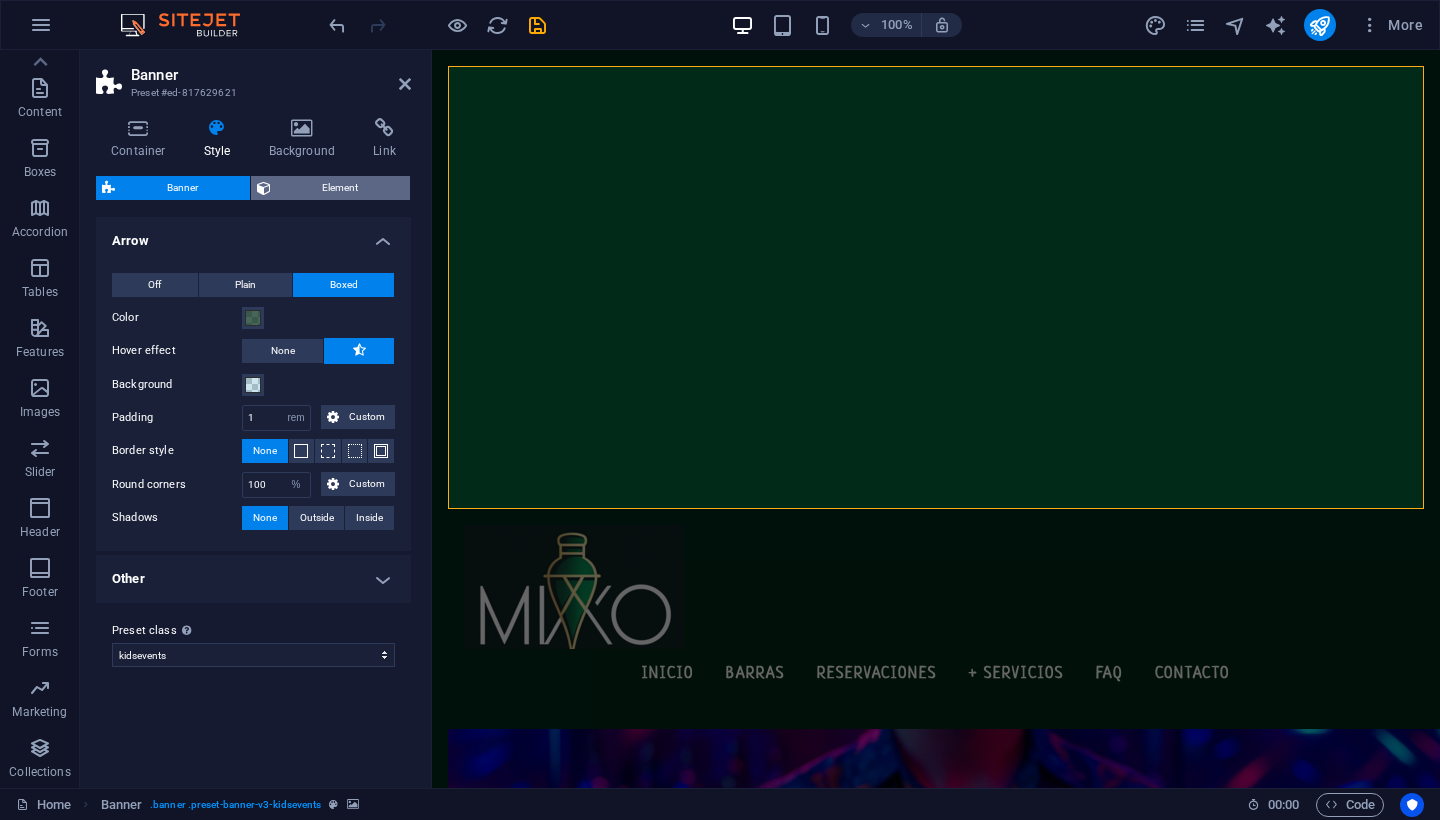 click on "Element" at bounding box center (341, 188) 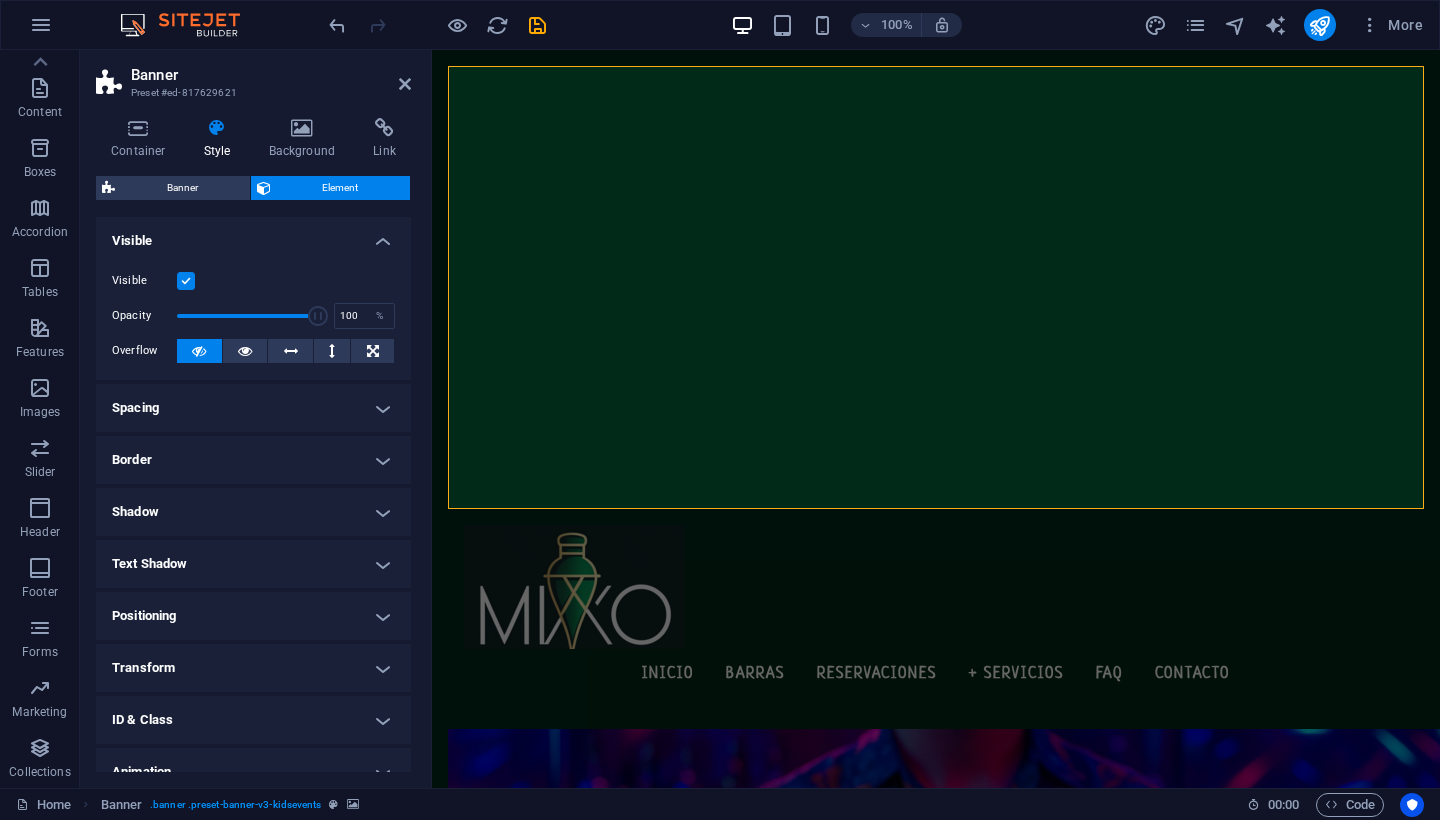 click on "Visible" at bounding box center (253, 235) 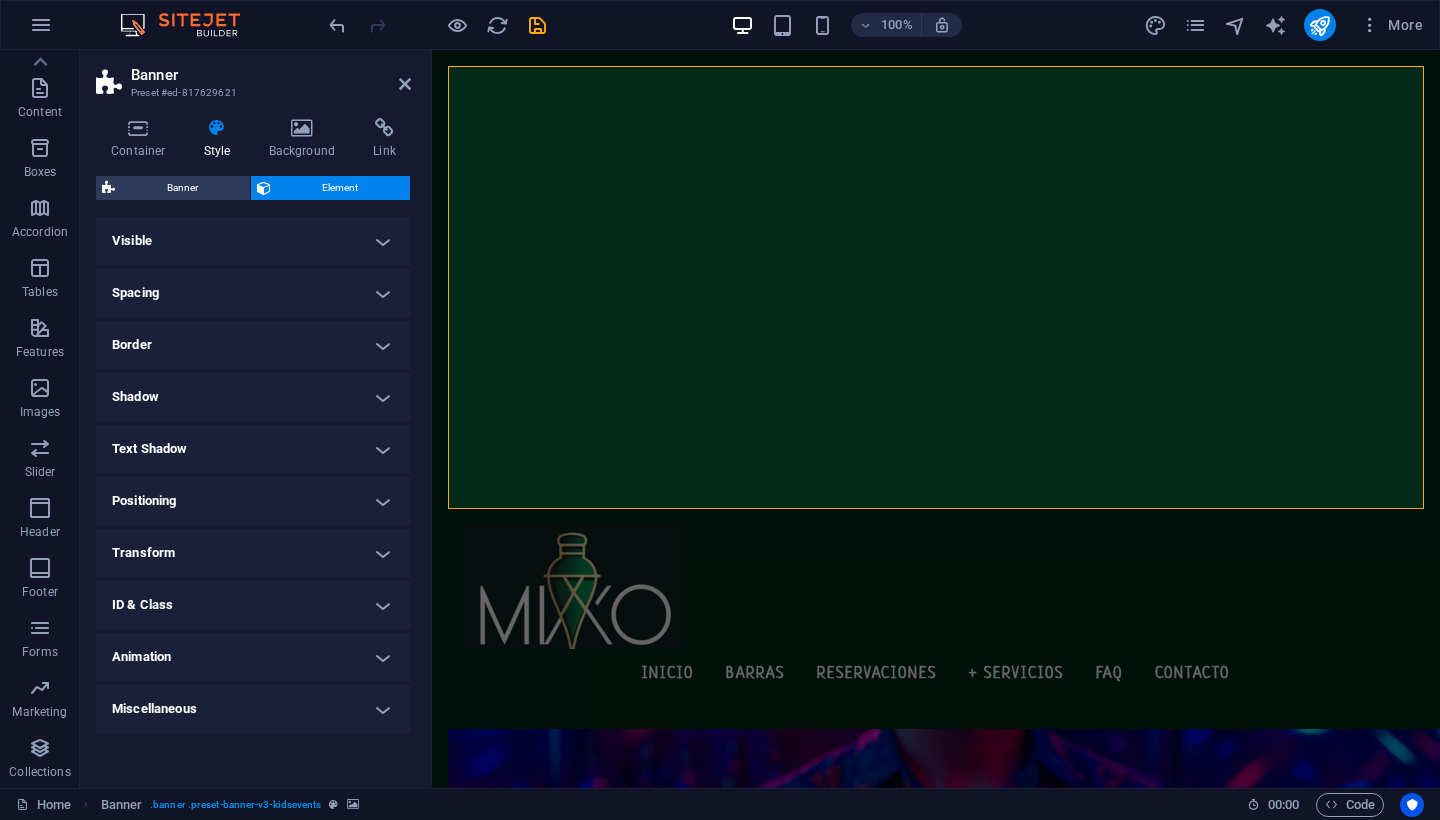 click on "Shadow" at bounding box center [253, 397] 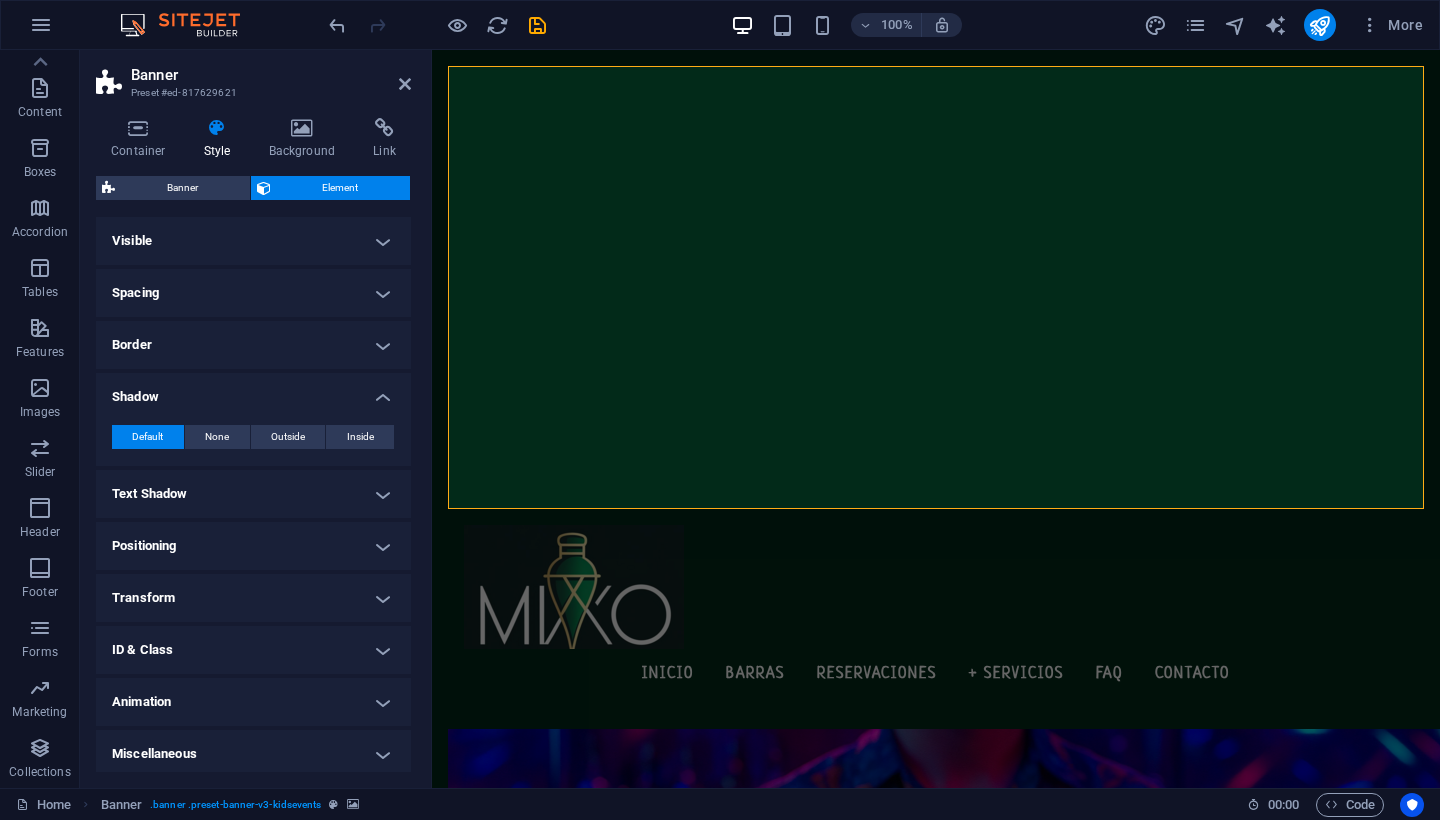 scroll, scrollTop: 0, scrollLeft: 0, axis: both 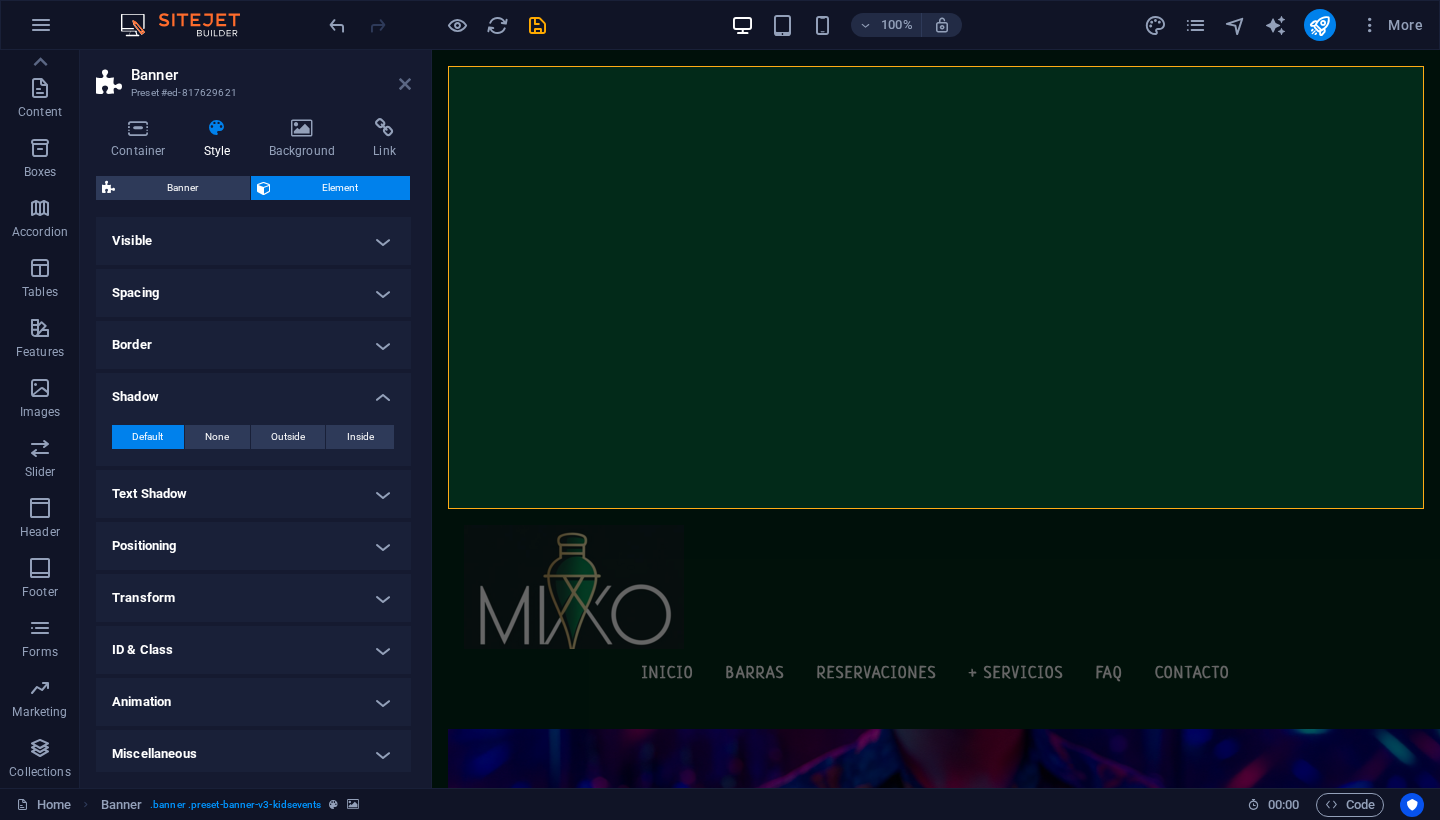 click at bounding box center [405, 84] 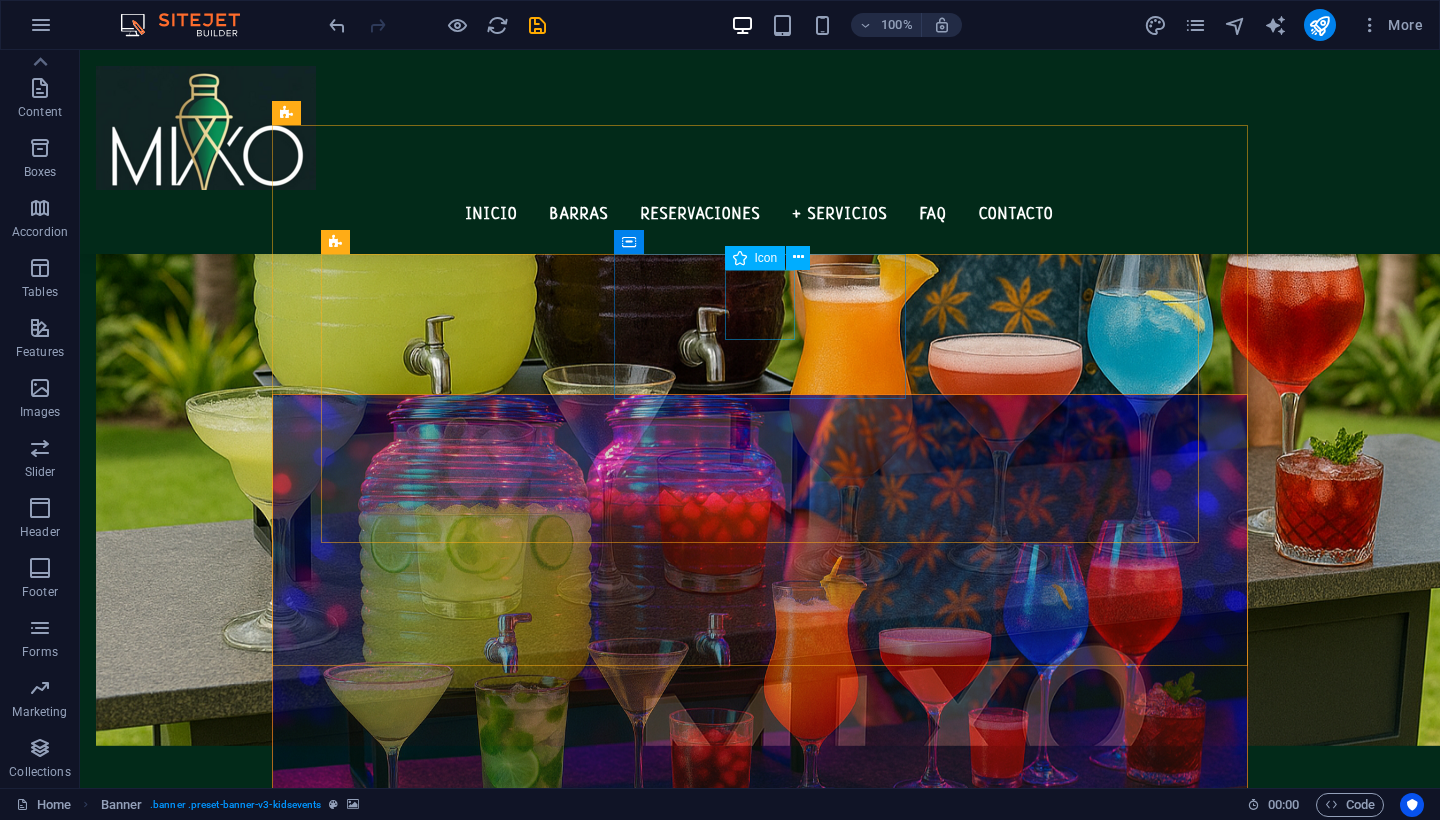 scroll, scrollTop: 1126, scrollLeft: 0, axis: vertical 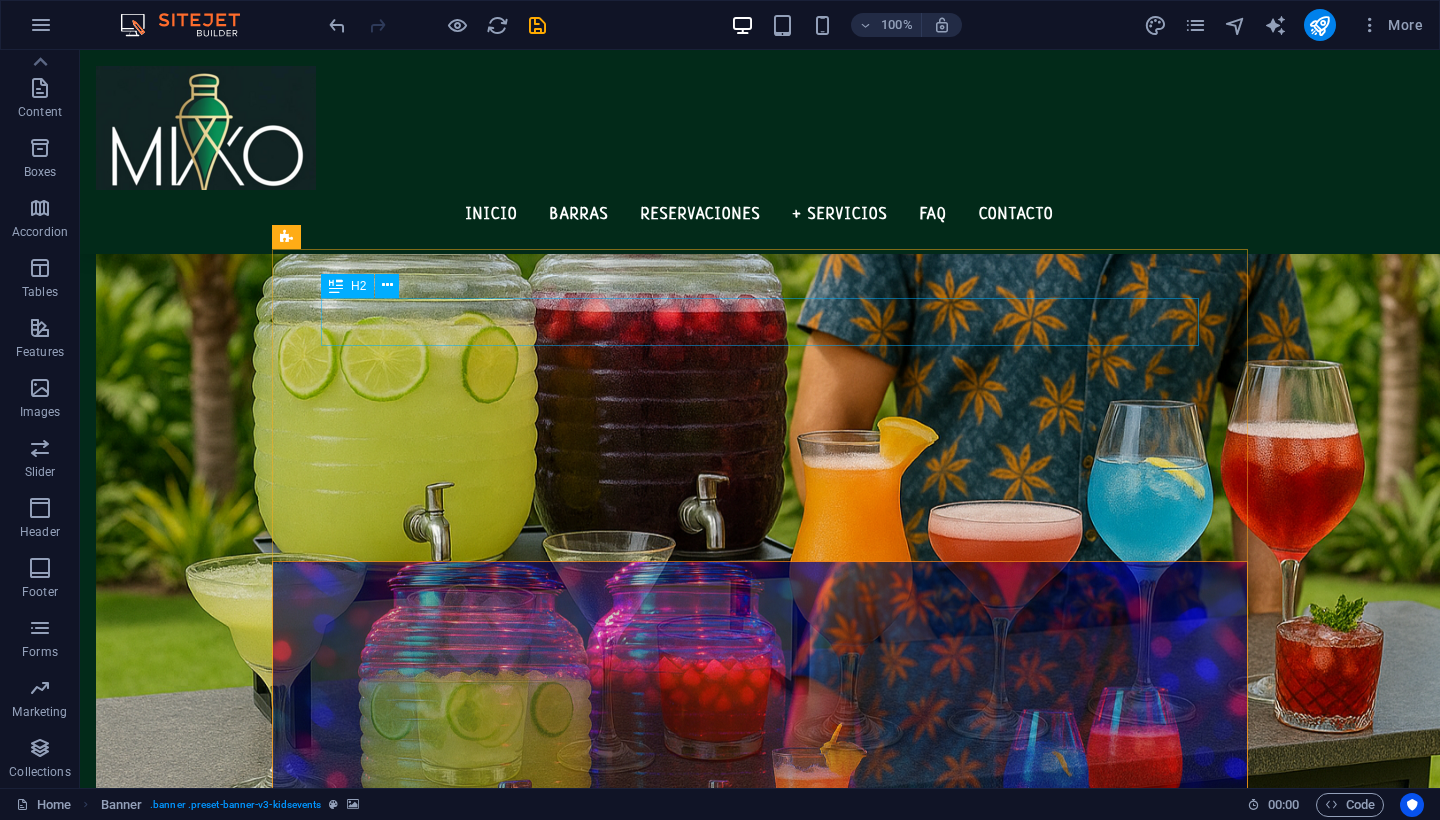 click on "BARRAS" at bounding box center (760, 1175) 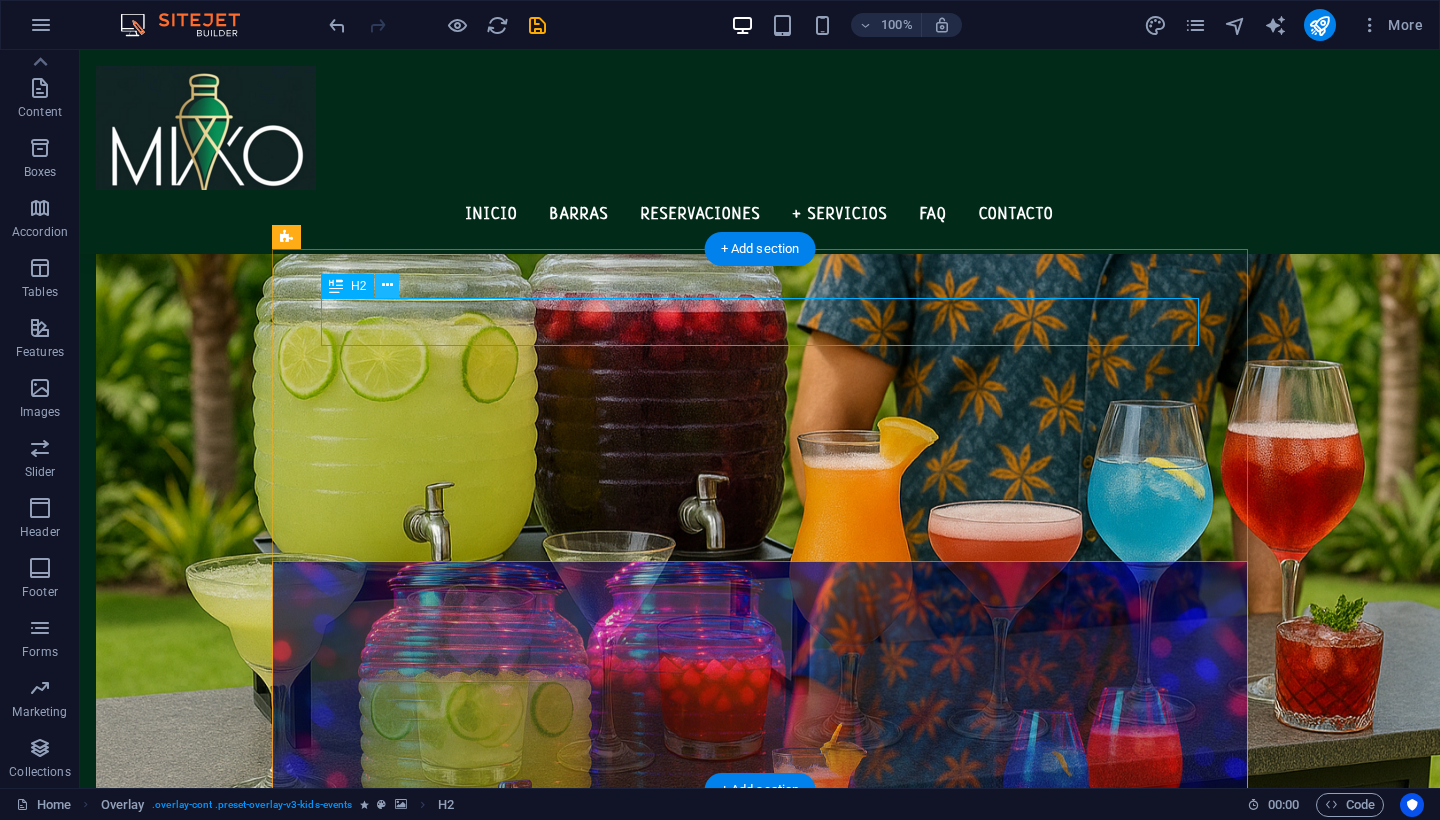 click at bounding box center [387, 285] 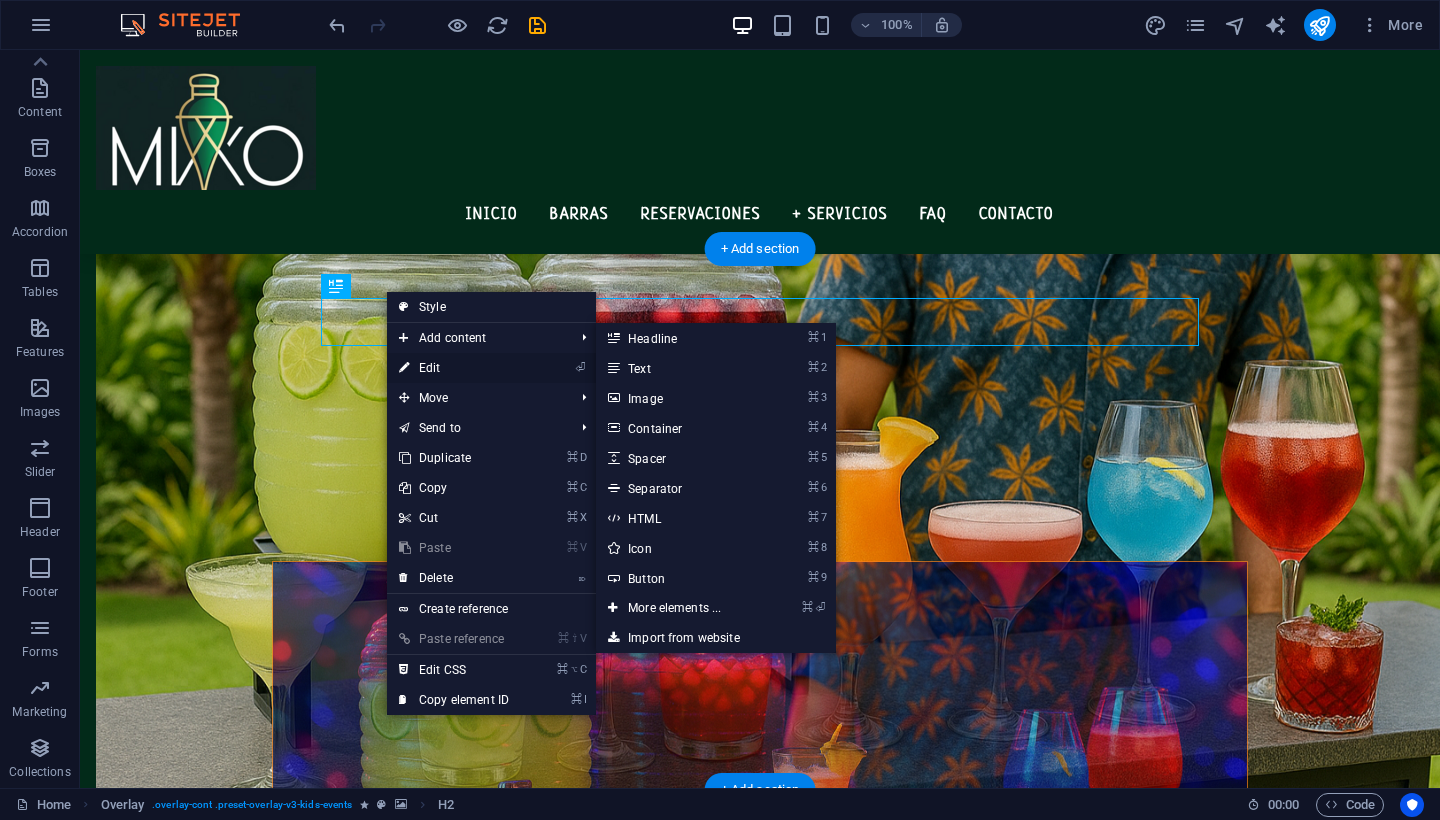 click on "⏎  Edit" at bounding box center (454, 368) 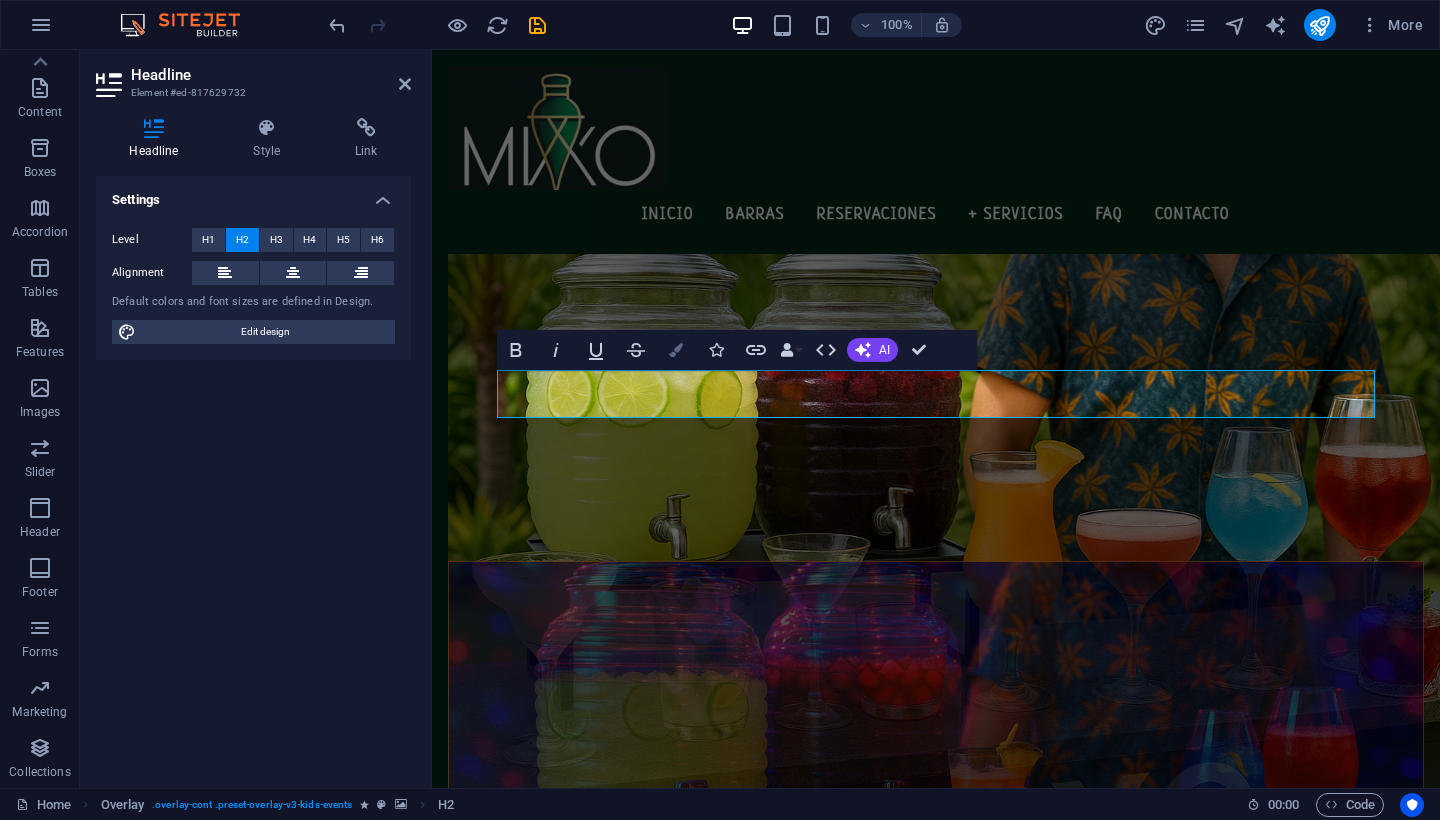 click at bounding box center (676, 350) 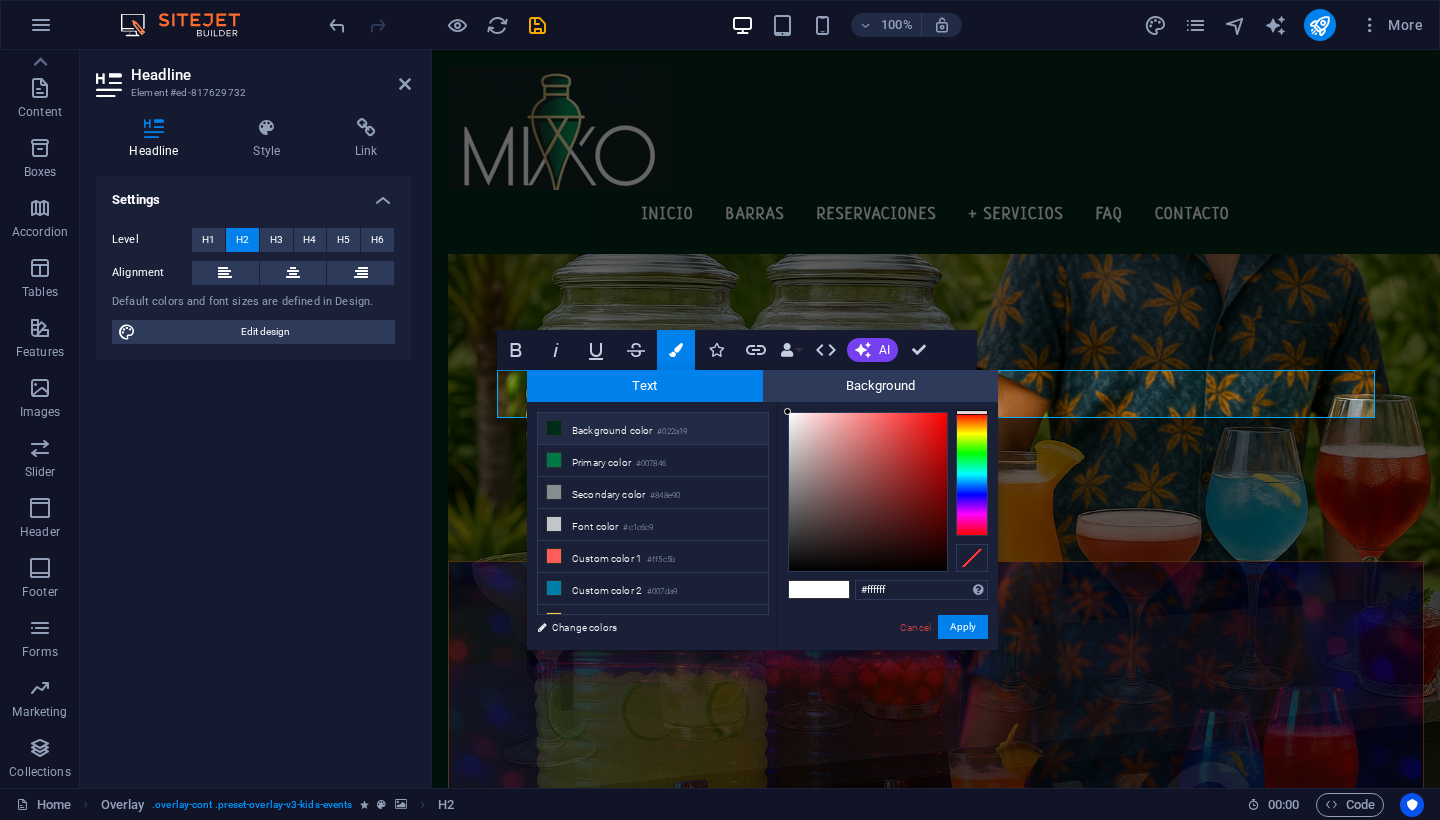 click at bounding box center (554, 428) 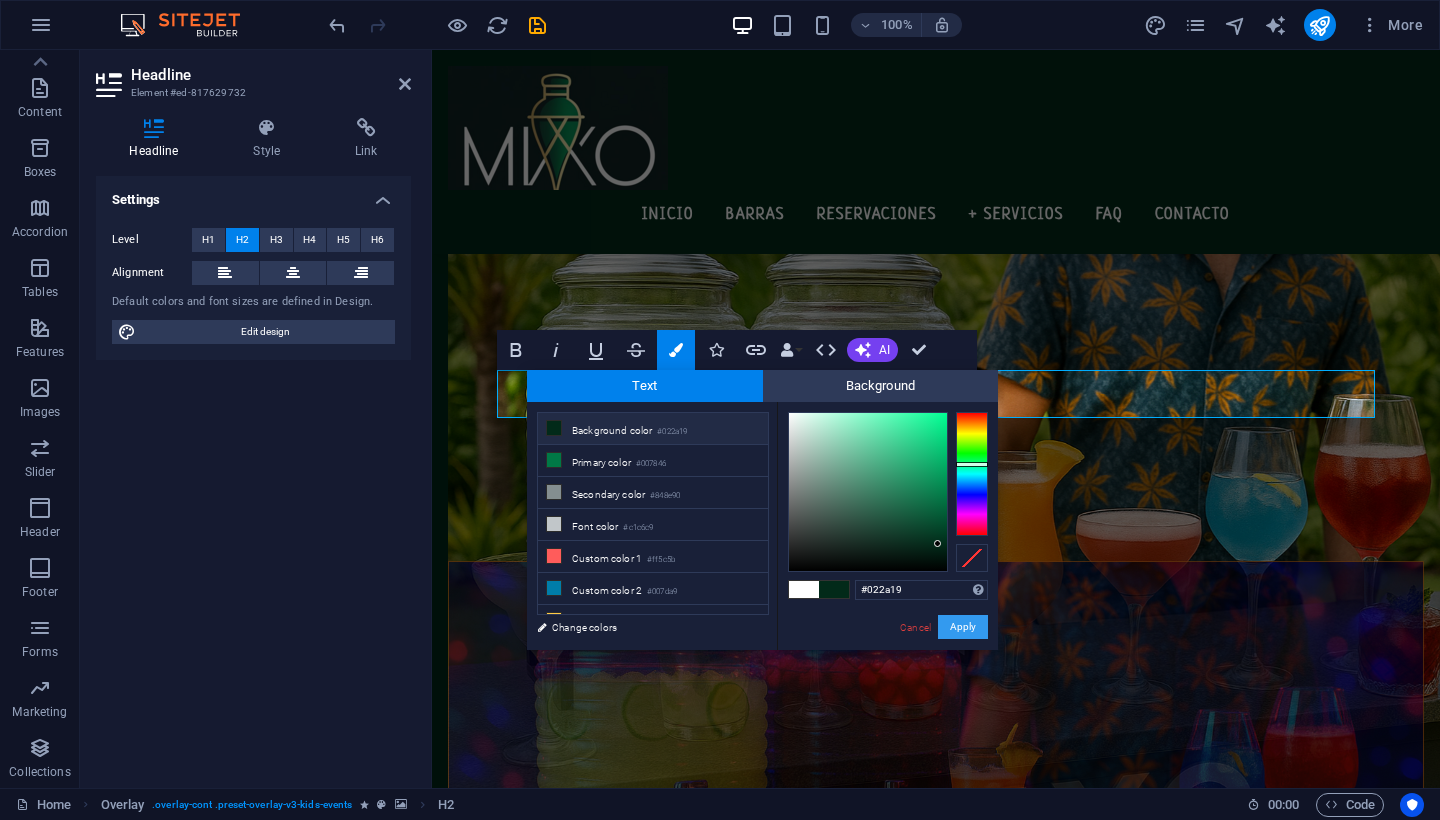 click on "Apply" at bounding box center [963, 627] 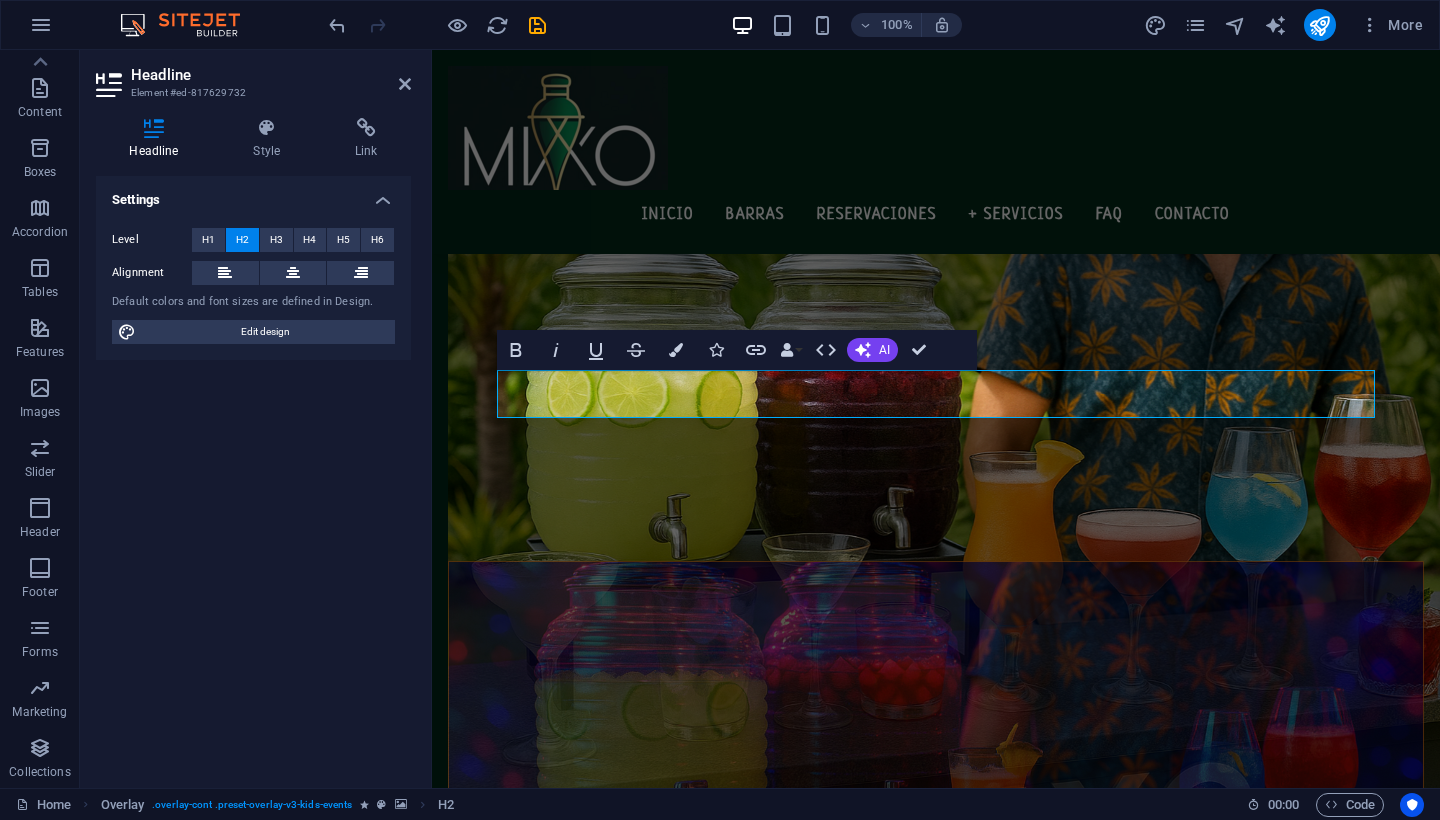 click at bounding box center (936, 832) 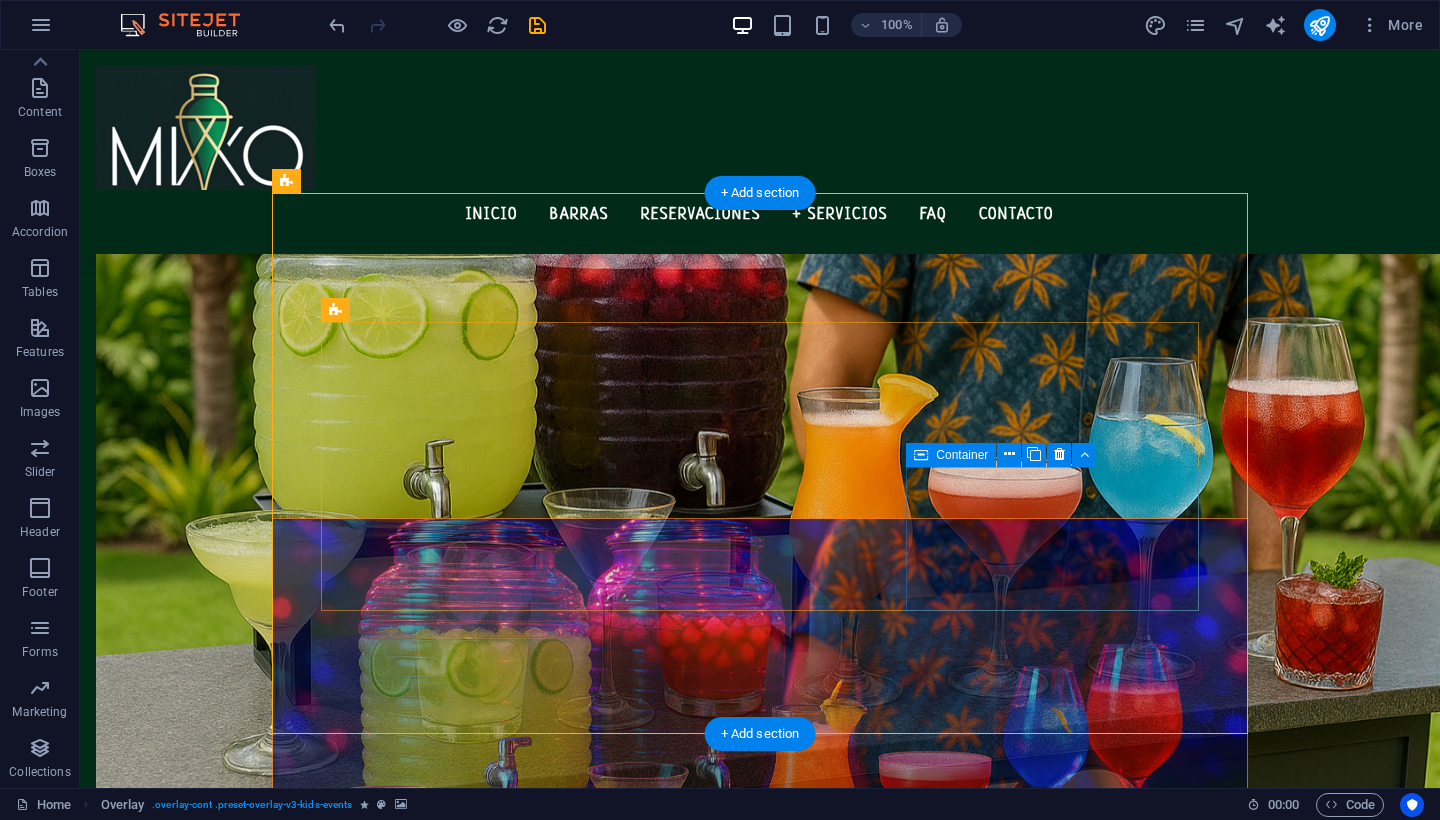 scroll, scrollTop: 1184, scrollLeft: 0, axis: vertical 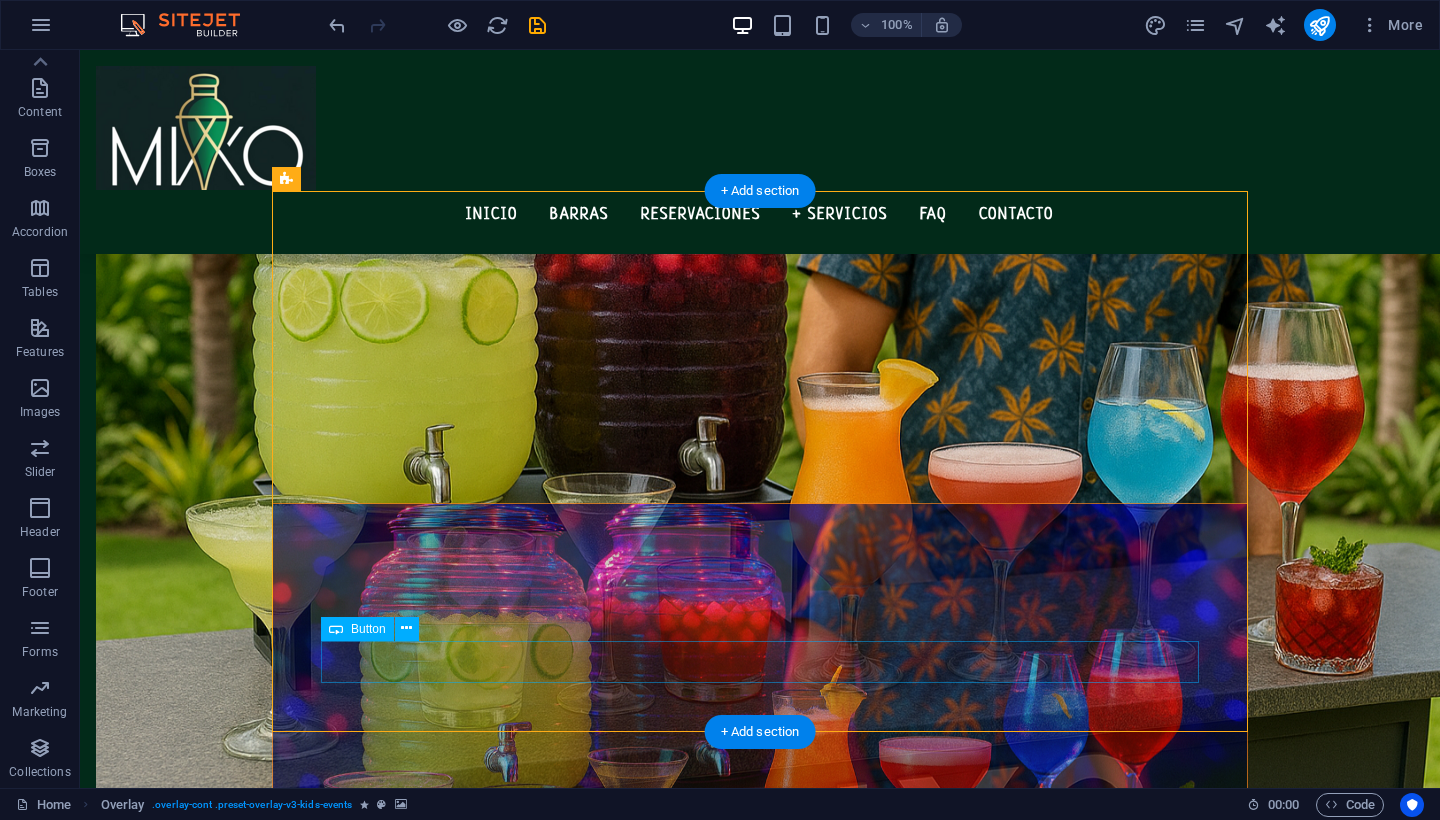 click on "Book now" at bounding box center (760, 2093) 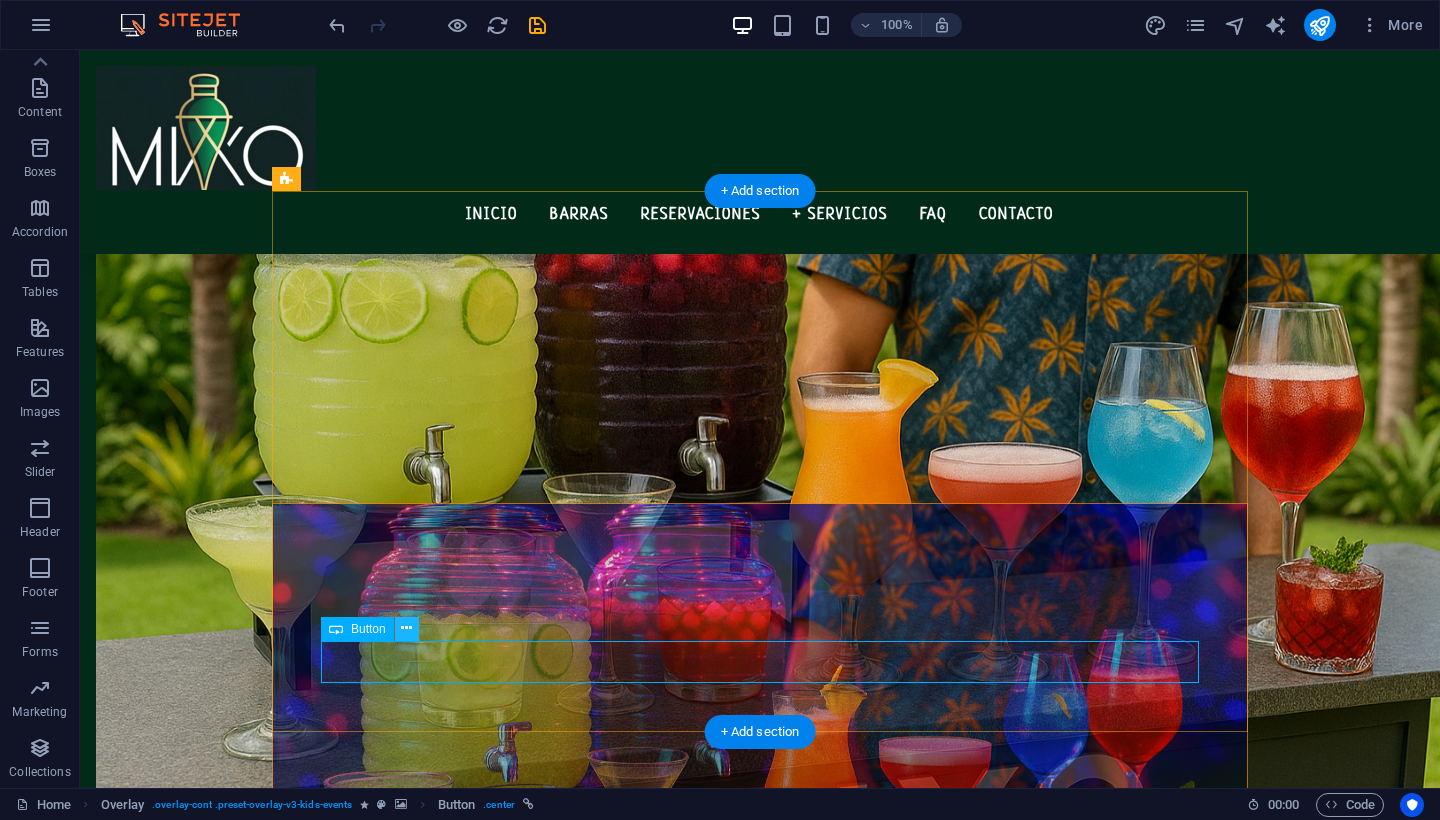 click at bounding box center [406, 628] 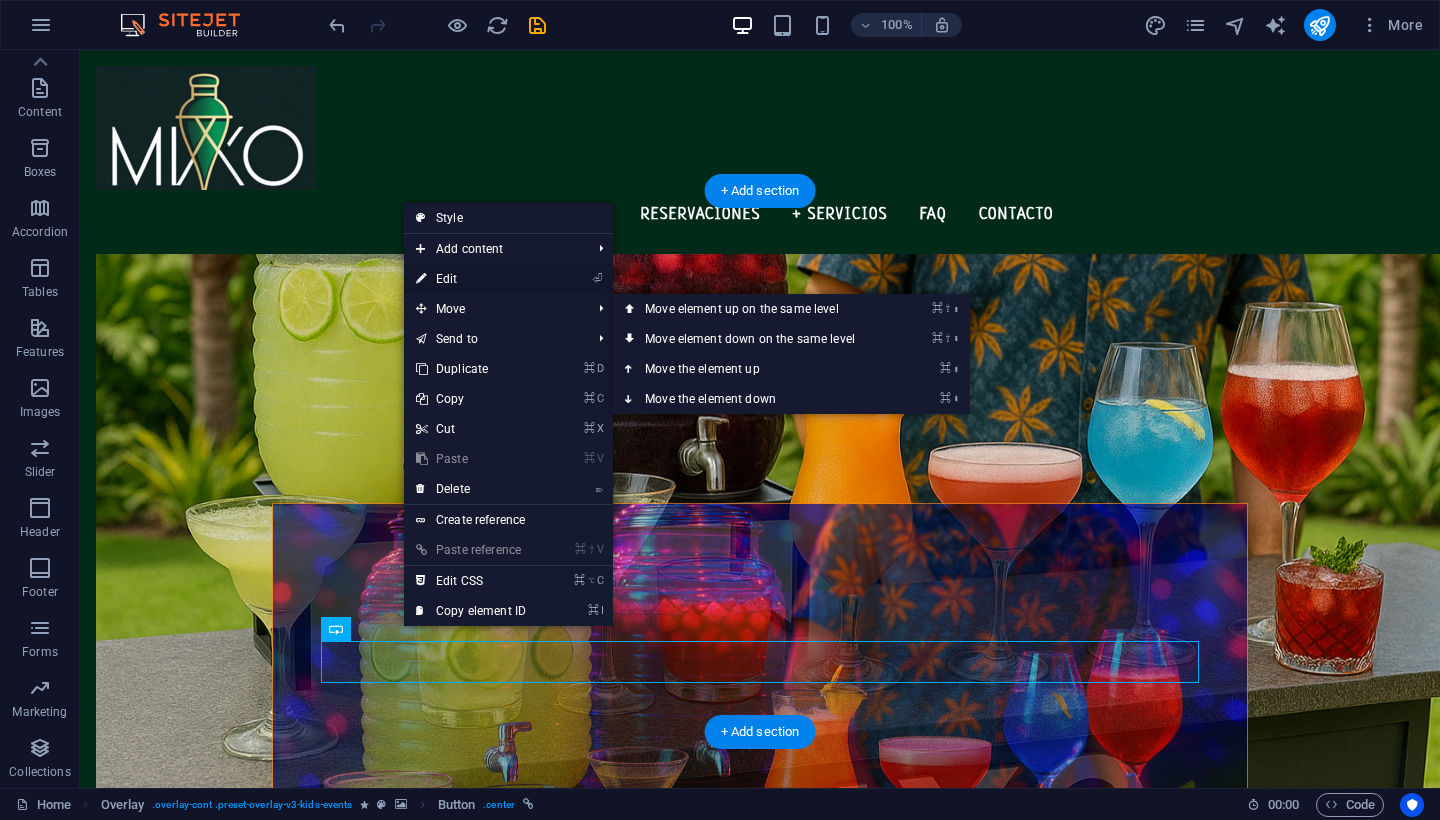 click on "⏎  Edit" at bounding box center [471, 279] 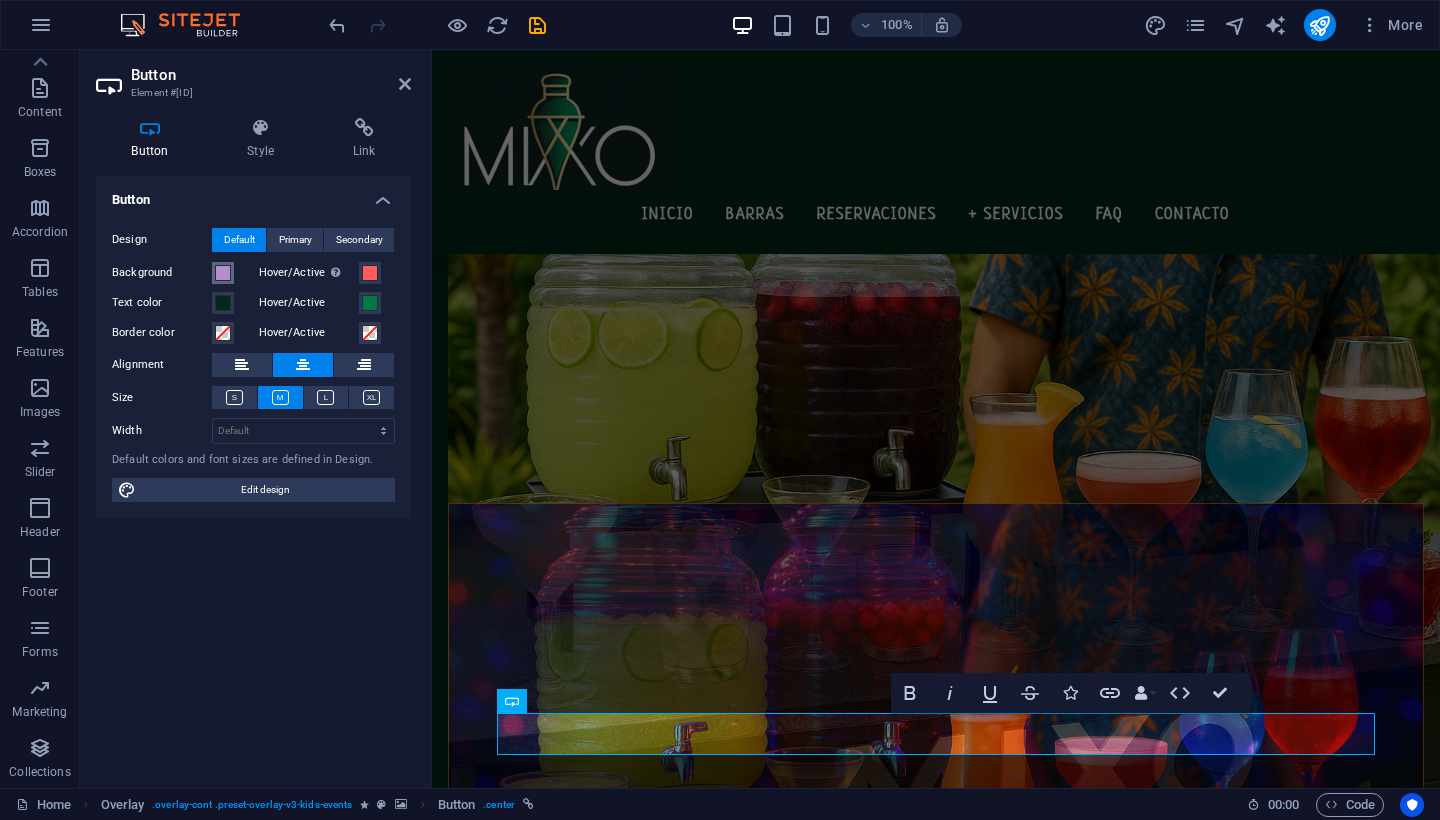 click at bounding box center [223, 273] 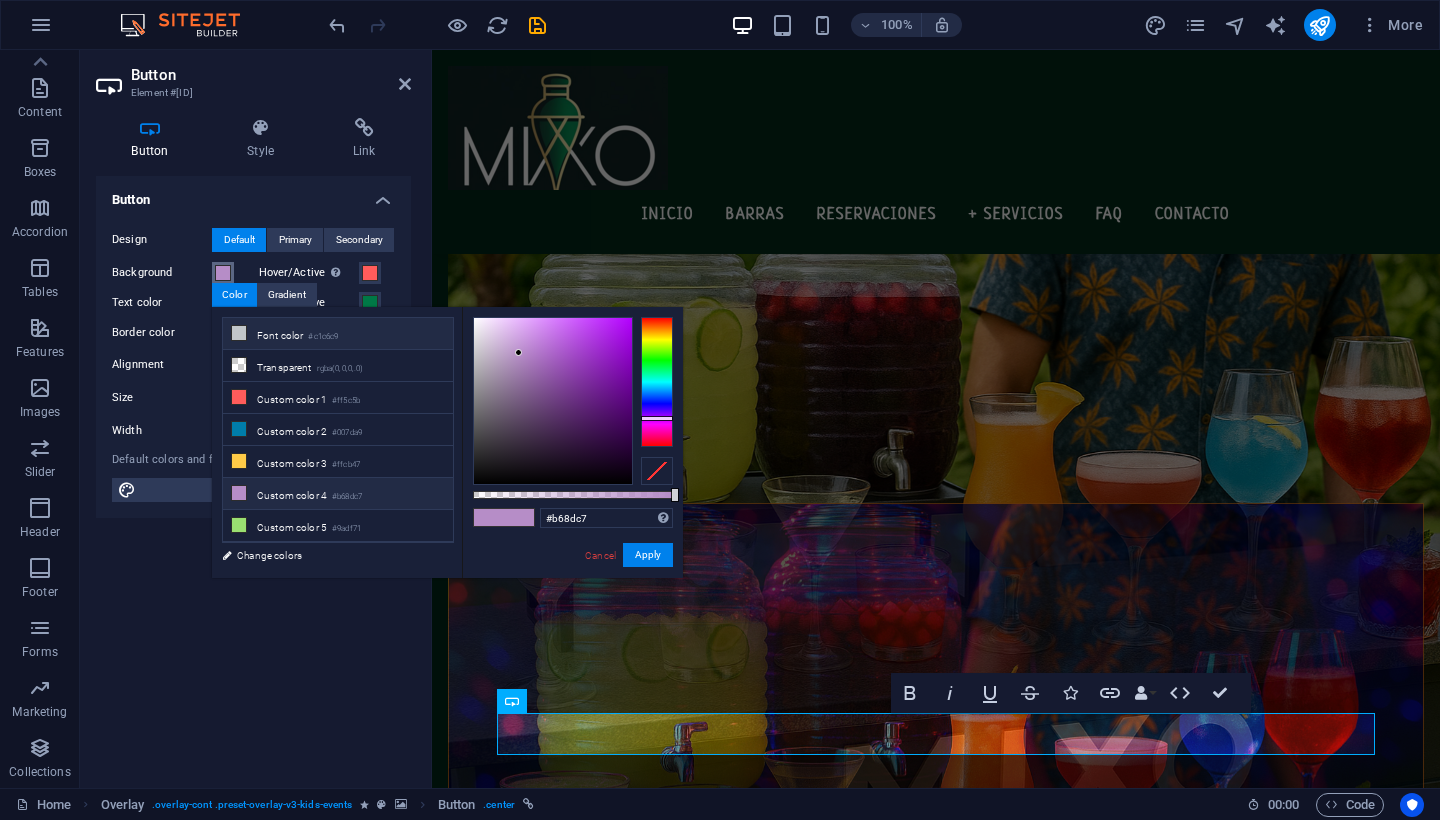 scroll, scrollTop: 96, scrollLeft: 0, axis: vertical 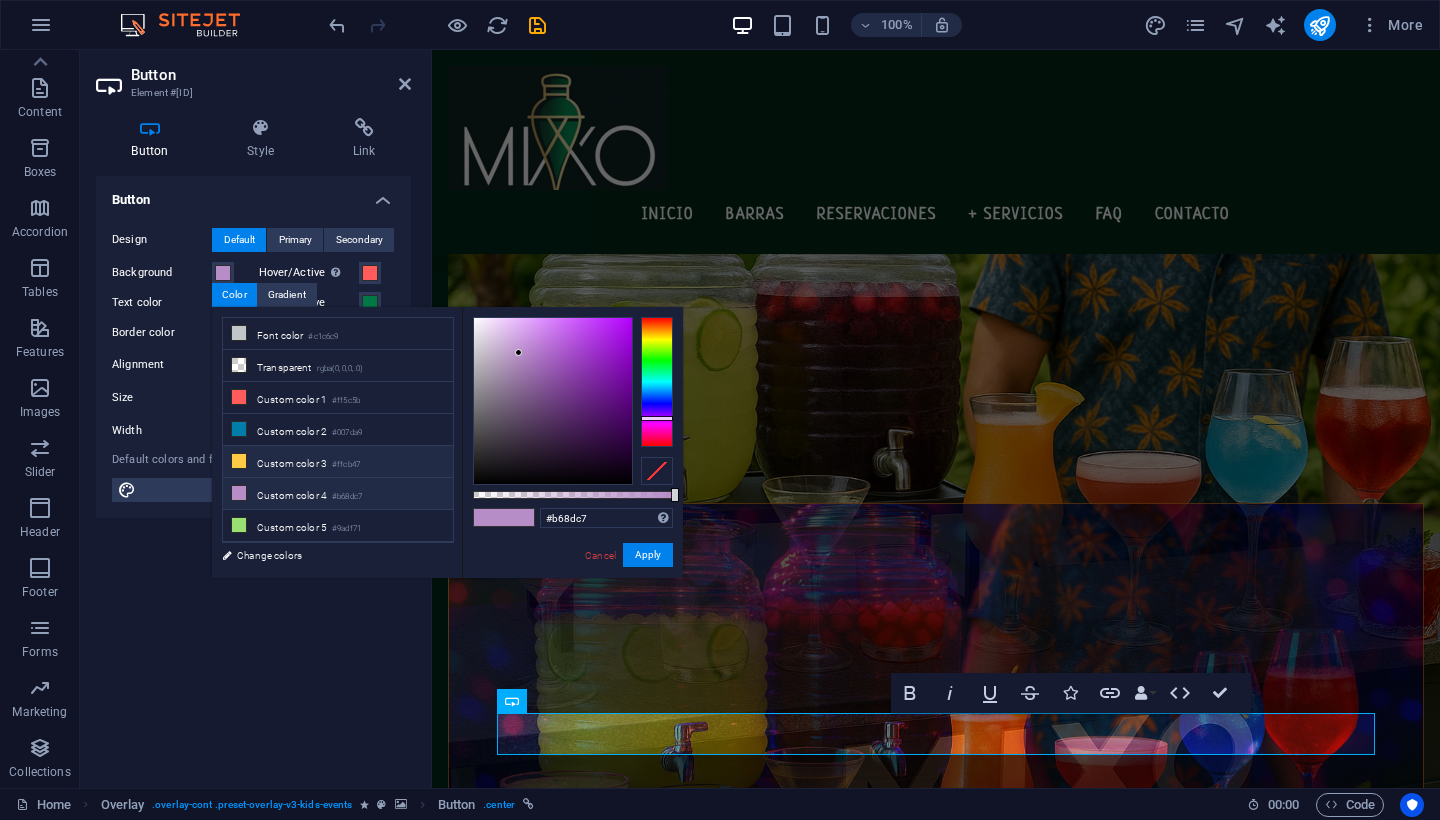 click at bounding box center [239, 461] 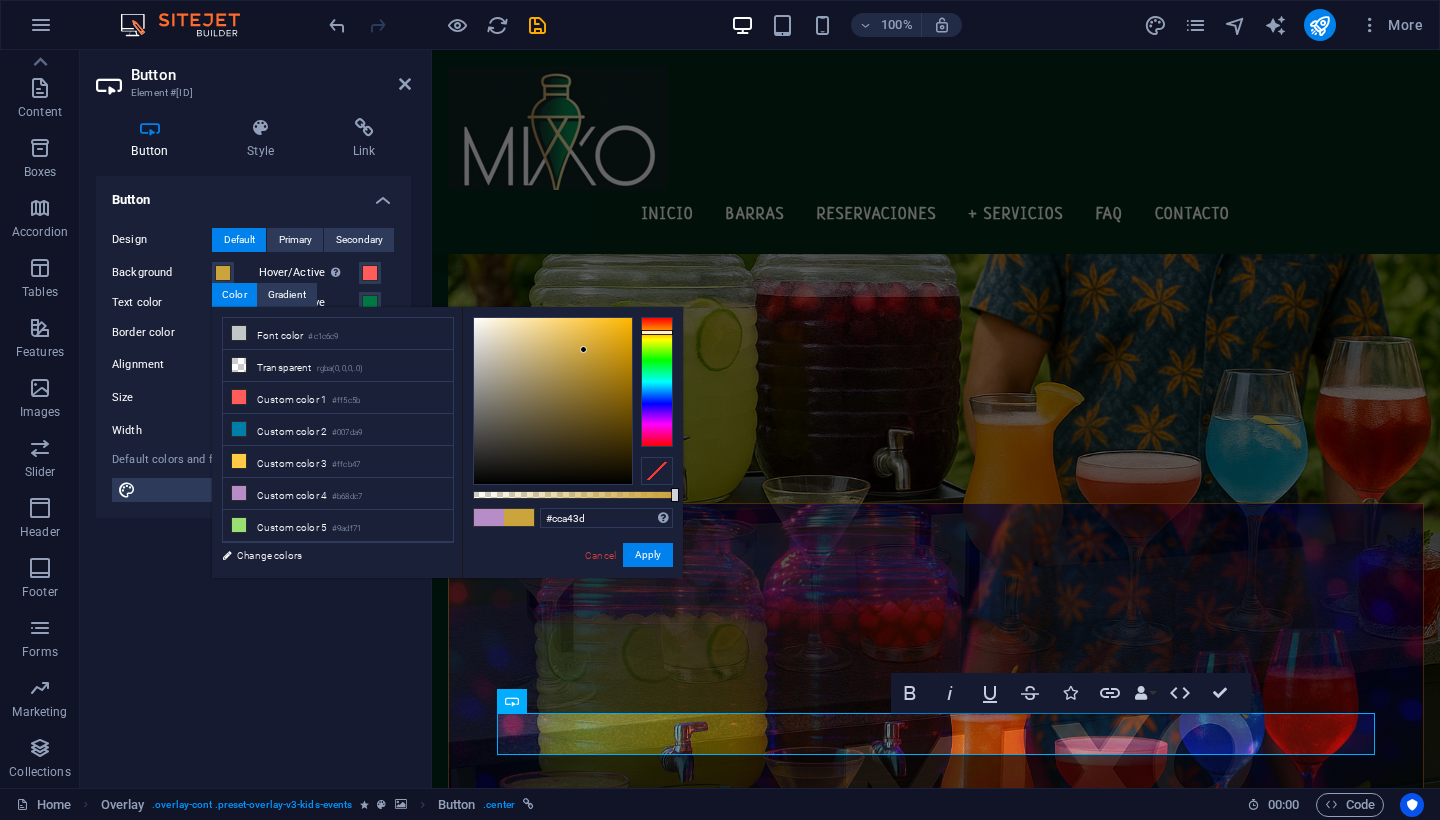 type on "#cba23c" 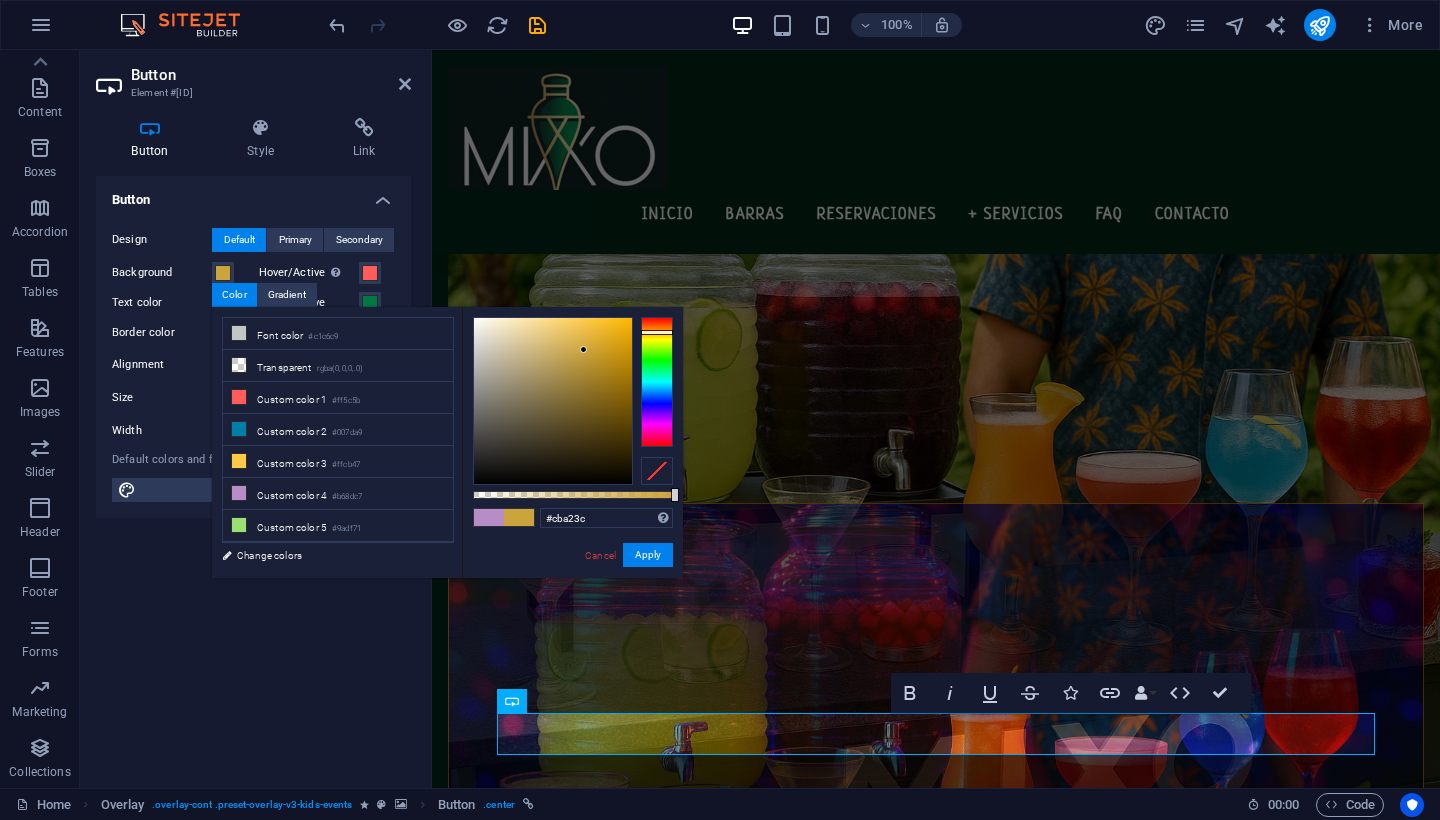 drag, startPoint x: 588, startPoint y: 317, endPoint x: 584, endPoint y: 351, distance: 34.234486 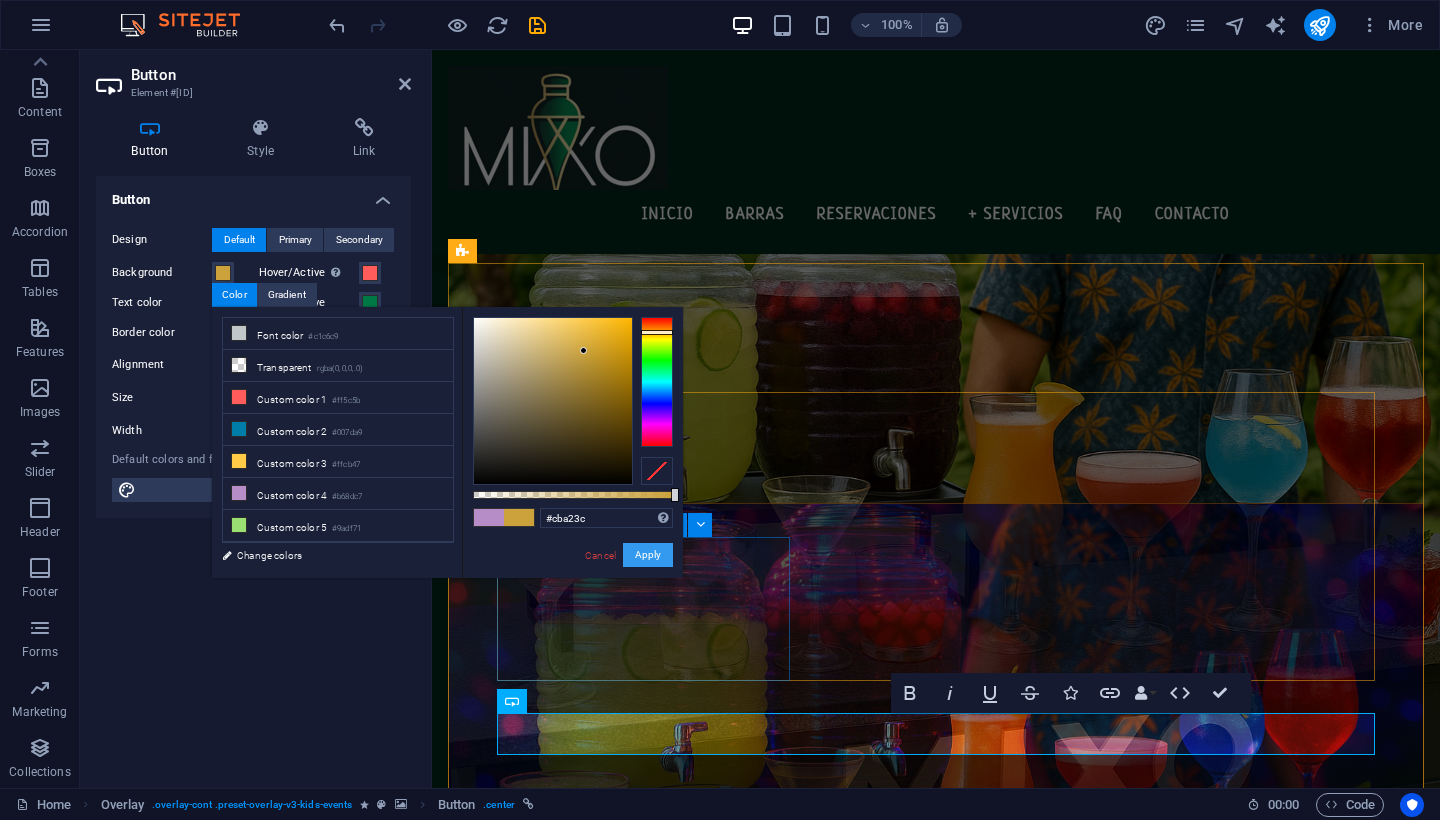 drag, startPoint x: 653, startPoint y: 557, endPoint x: 220, endPoint y: 507, distance: 435.8773 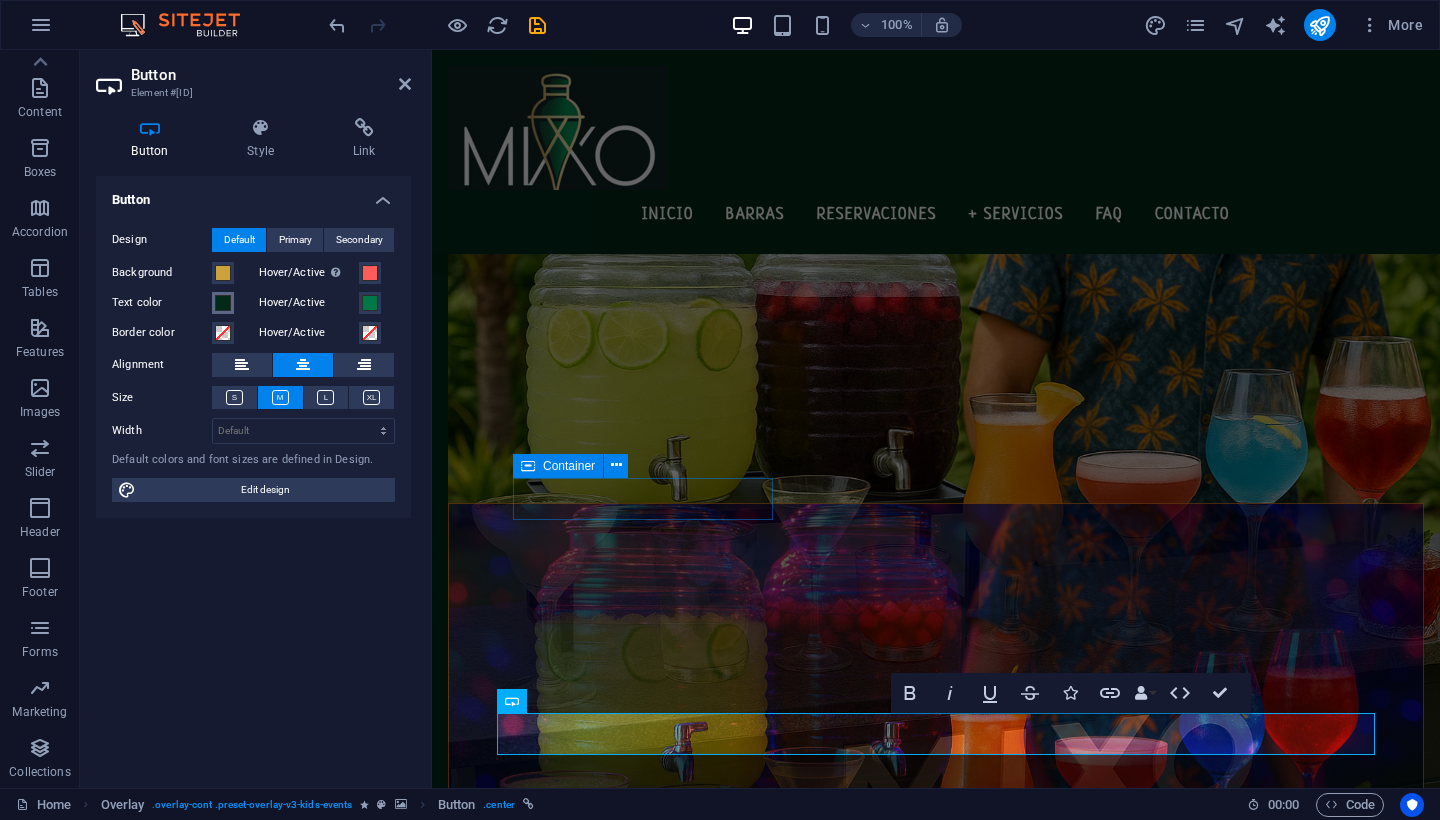 click at bounding box center [223, 303] 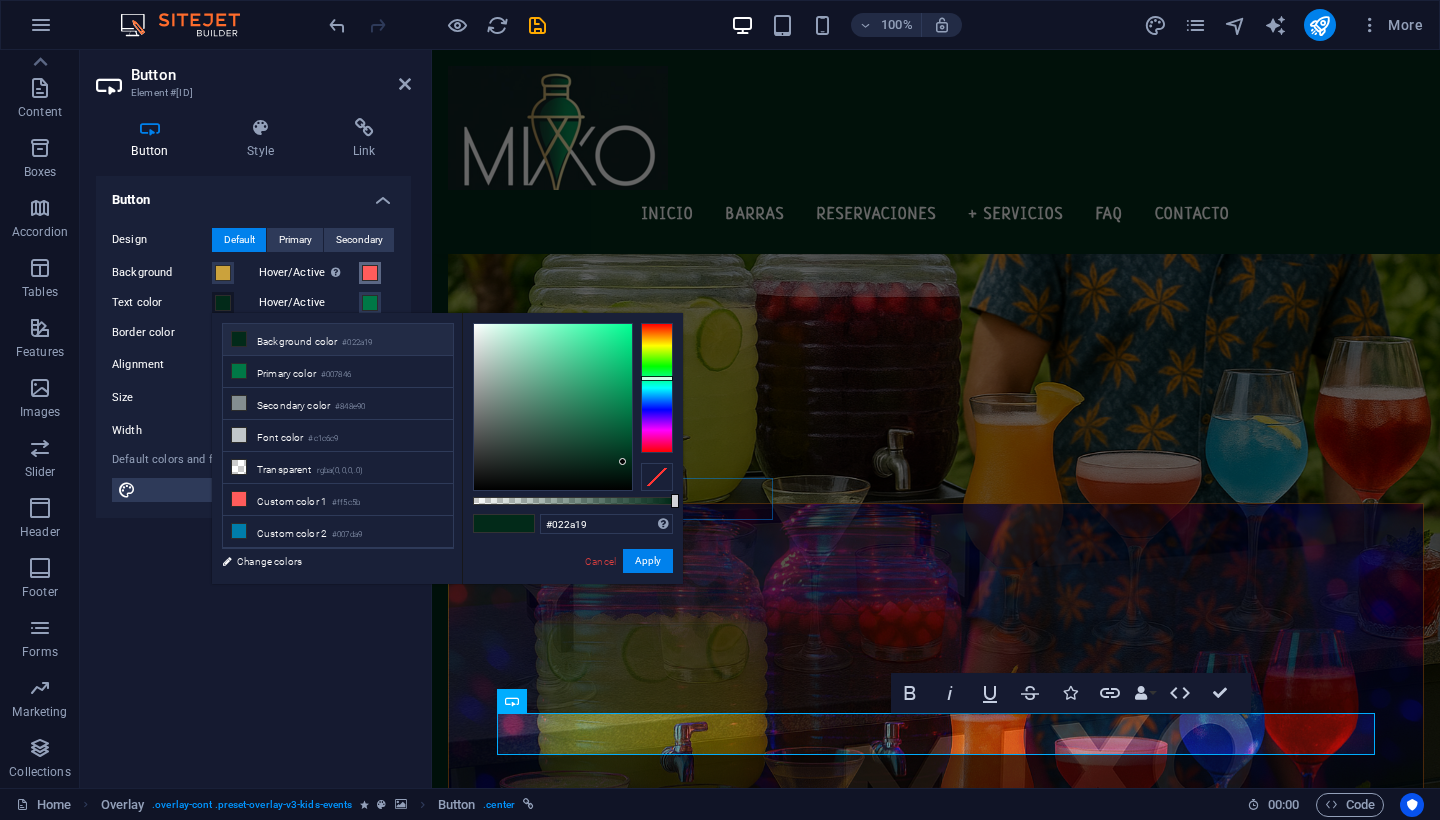 click at bounding box center [370, 273] 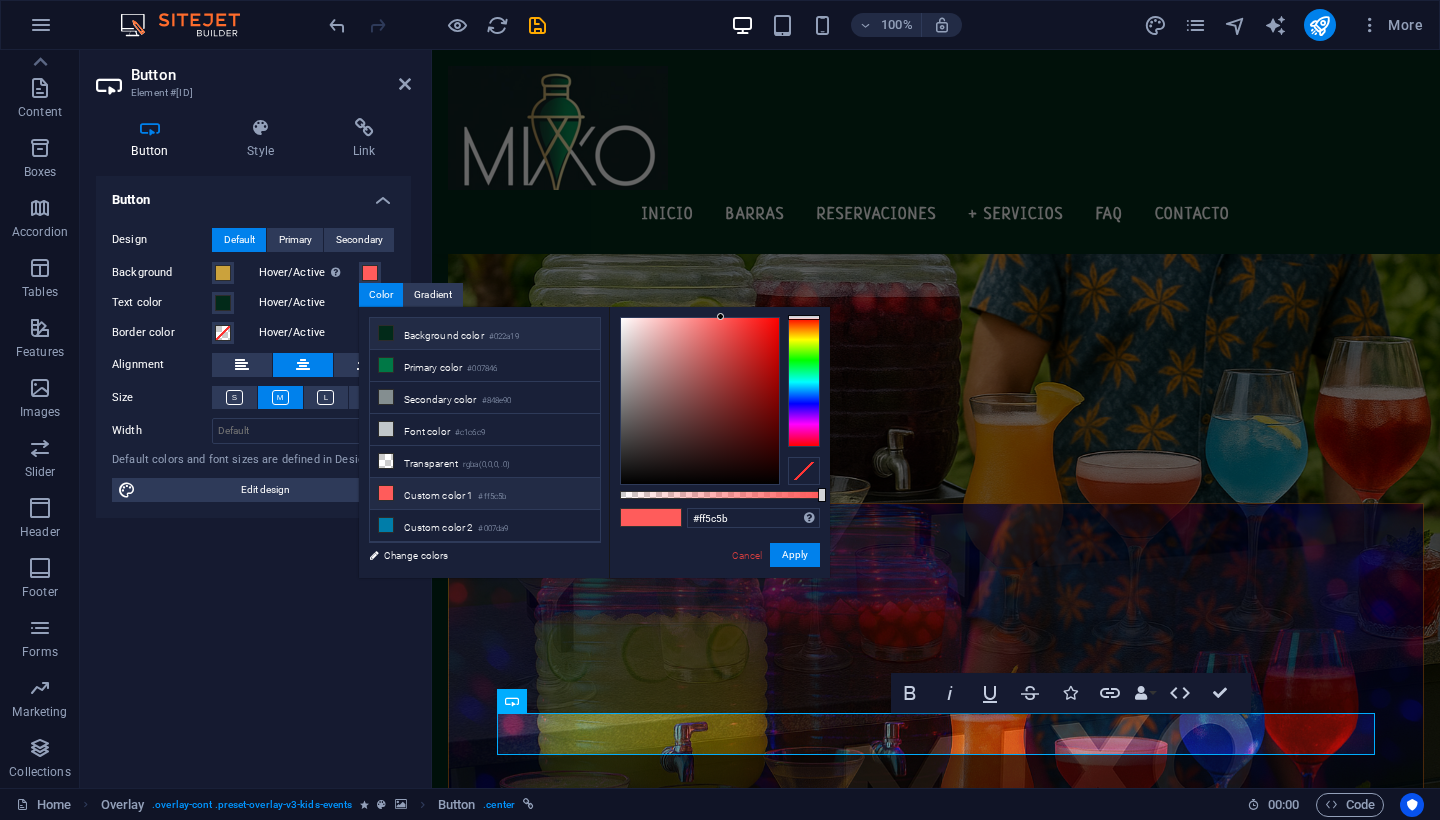 click at bounding box center [386, 333] 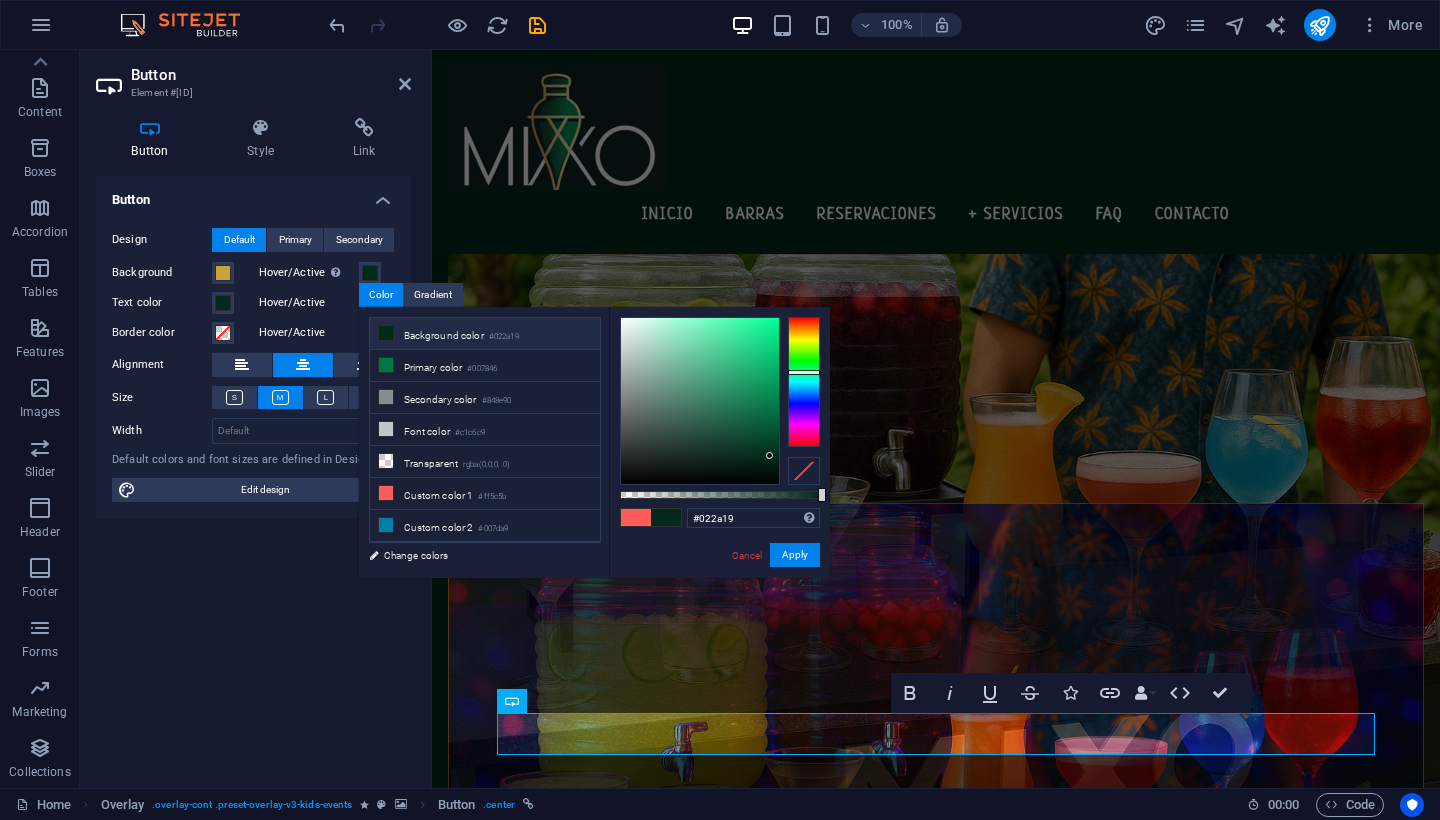 click on "Button Style Link Button Design Default Primary Secondary Background Hover/Active Switch to preview mode to test the active/hover state Text color Hover/Active Border color Hover/Active Alignment Size Width Default px rem % em vh vw Default colors and font sizes are defined in Design. Edit design Overlay Element Layout How this element expands within the layout (Flexbox). Size Default auto px % 1/1 1/2 1/3 1/4 1/5 1/6 1/7 1/8 1/9 1/10 Grow Shrink Order Container layout Visible Visible Opacity 100 % Overflow Spacing Margin Default auto px % rem vw vh Custom Custom auto px % rem vw vh auto px % rem vw vh auto px % rem vw vh auto px % rem vw vh Padding Default px rem % vh vw Custom Custom px rem % vh vw px rem % vh vw px rem % vh vw px rem % vh vw Border Style              - Width 1 auto px rem % vh vw Custom Custom 1 auto px rem % vh vw 1 auto px rem % vh vw 1 auto px rem % vh vw 1 auto px rem % vh vw  - Color Round corners Default px rem % vh vw Custom Custom px rem % vh vw px rem % vh vw px rem % vh" at bounding box center (253, 445) 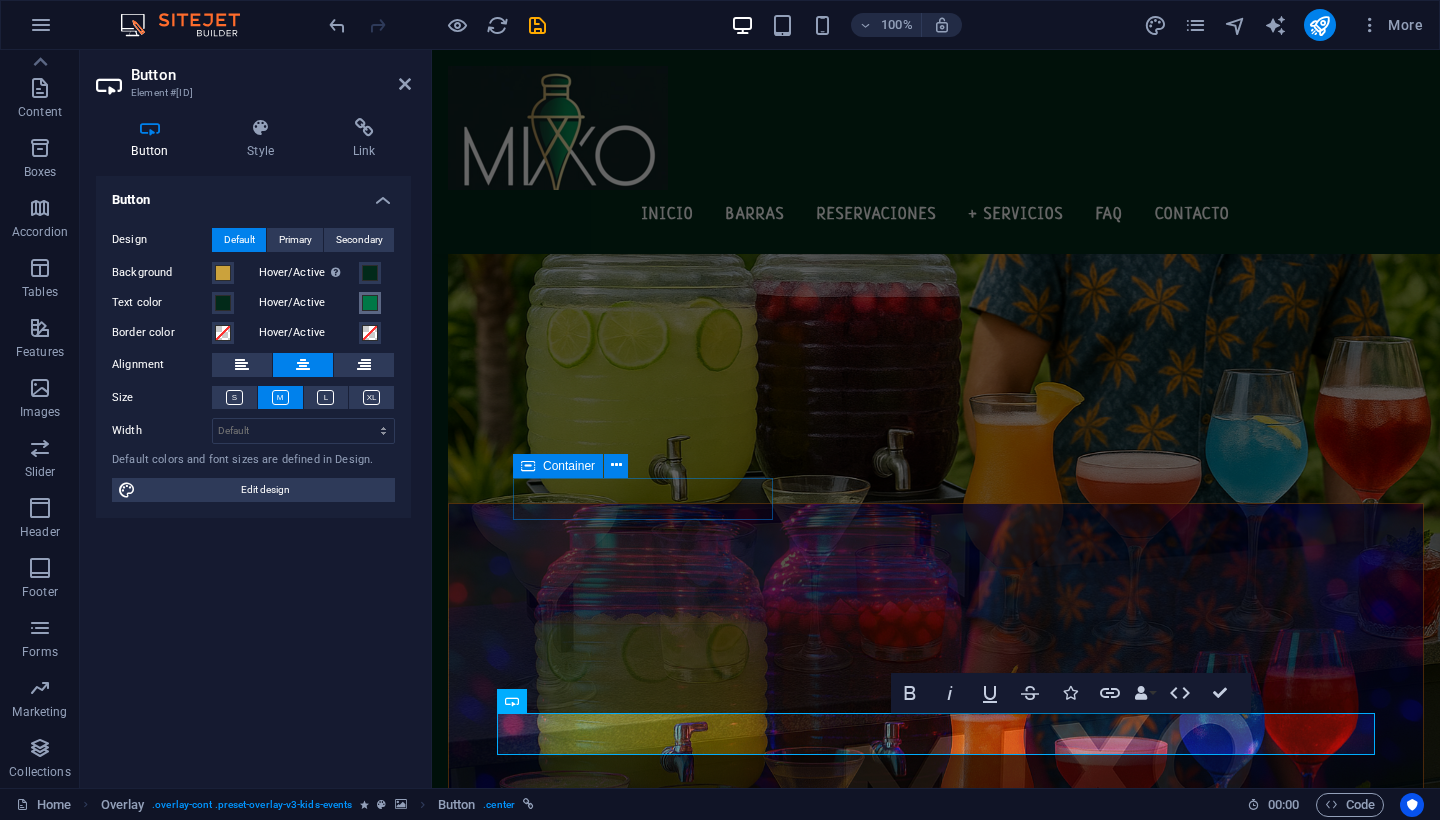 click at bounding box center (370, 303) 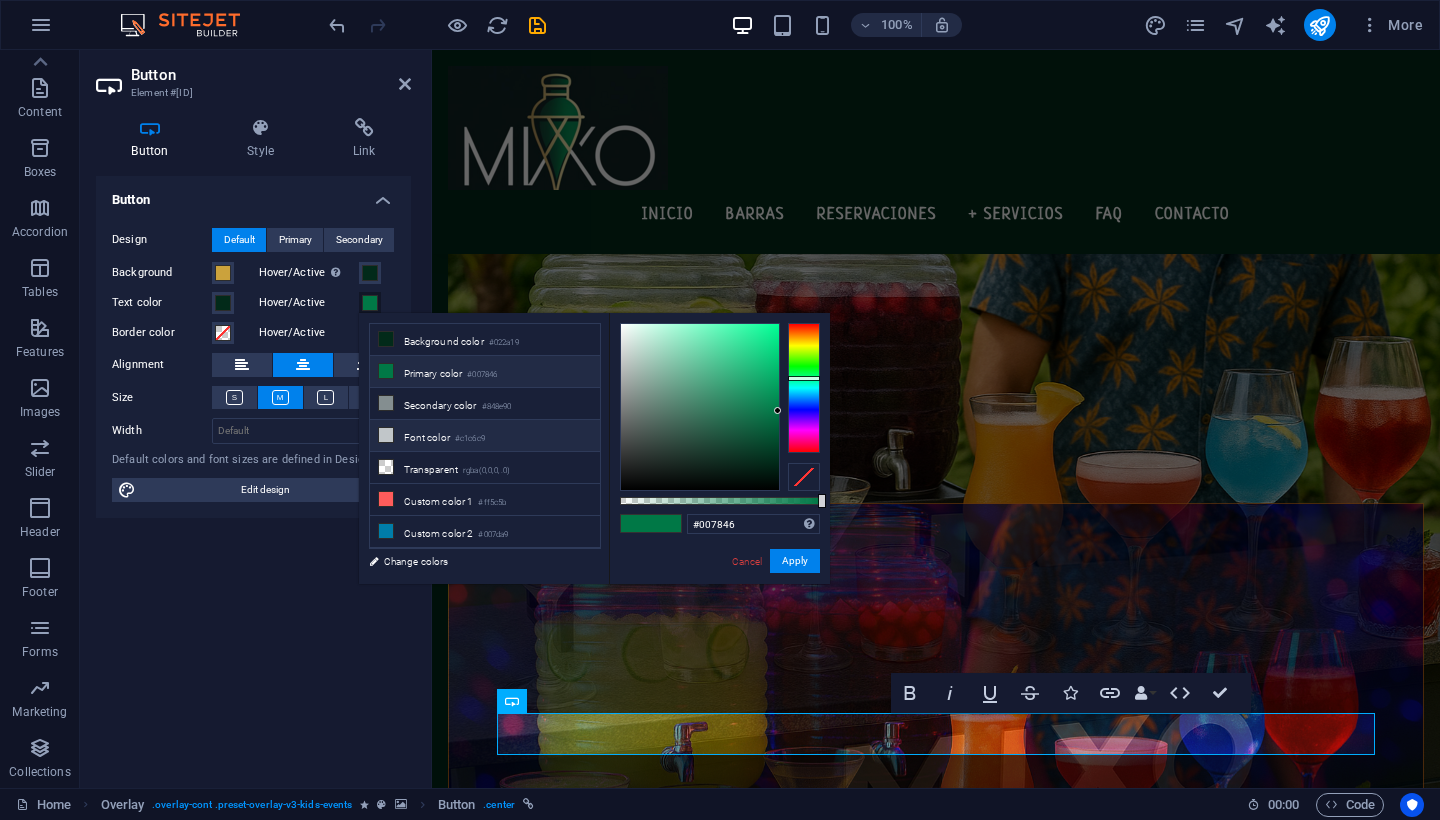 click at bounding box center (386, 435) 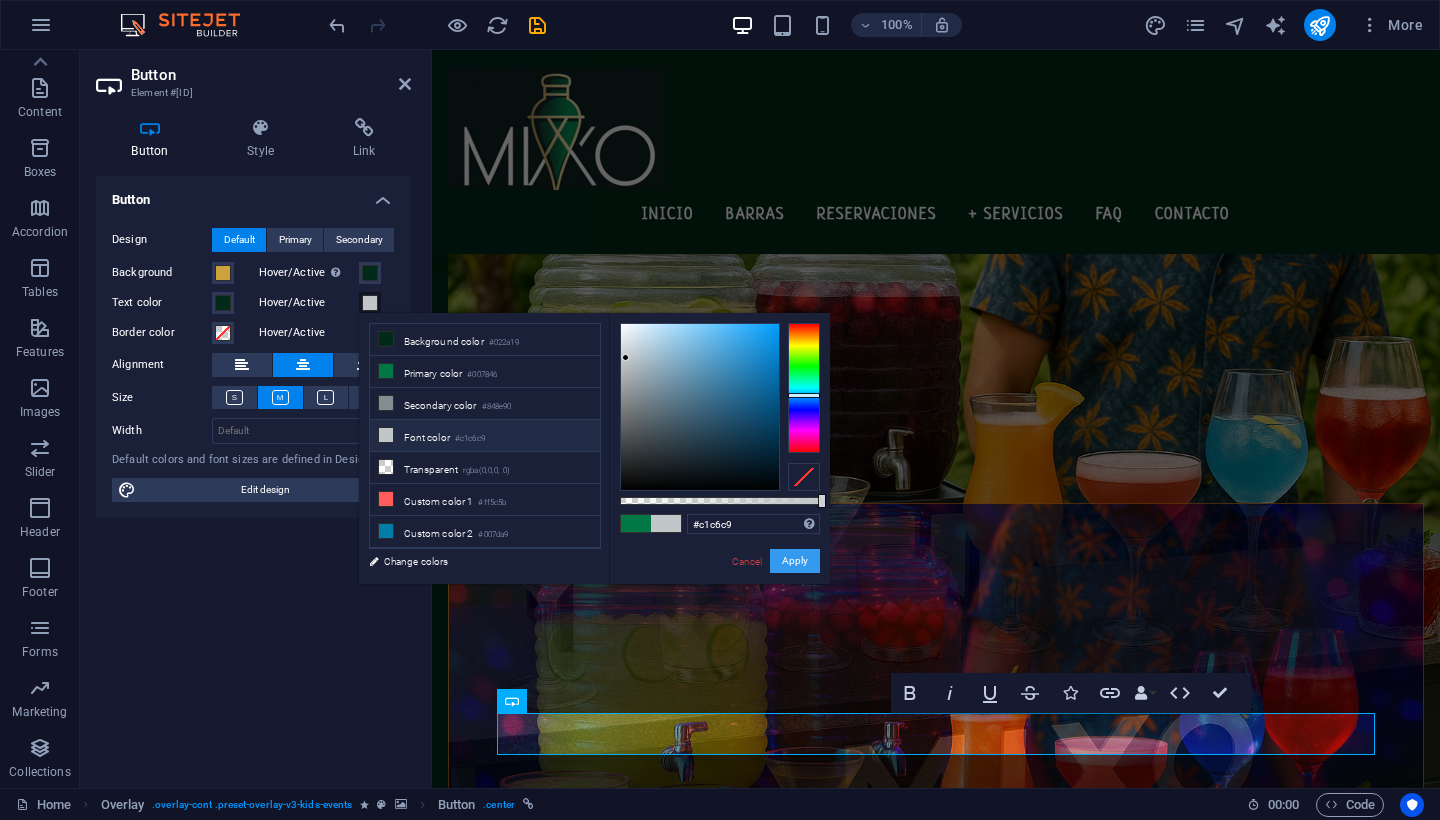 click on "Apply" at bounding box center [795, 561] 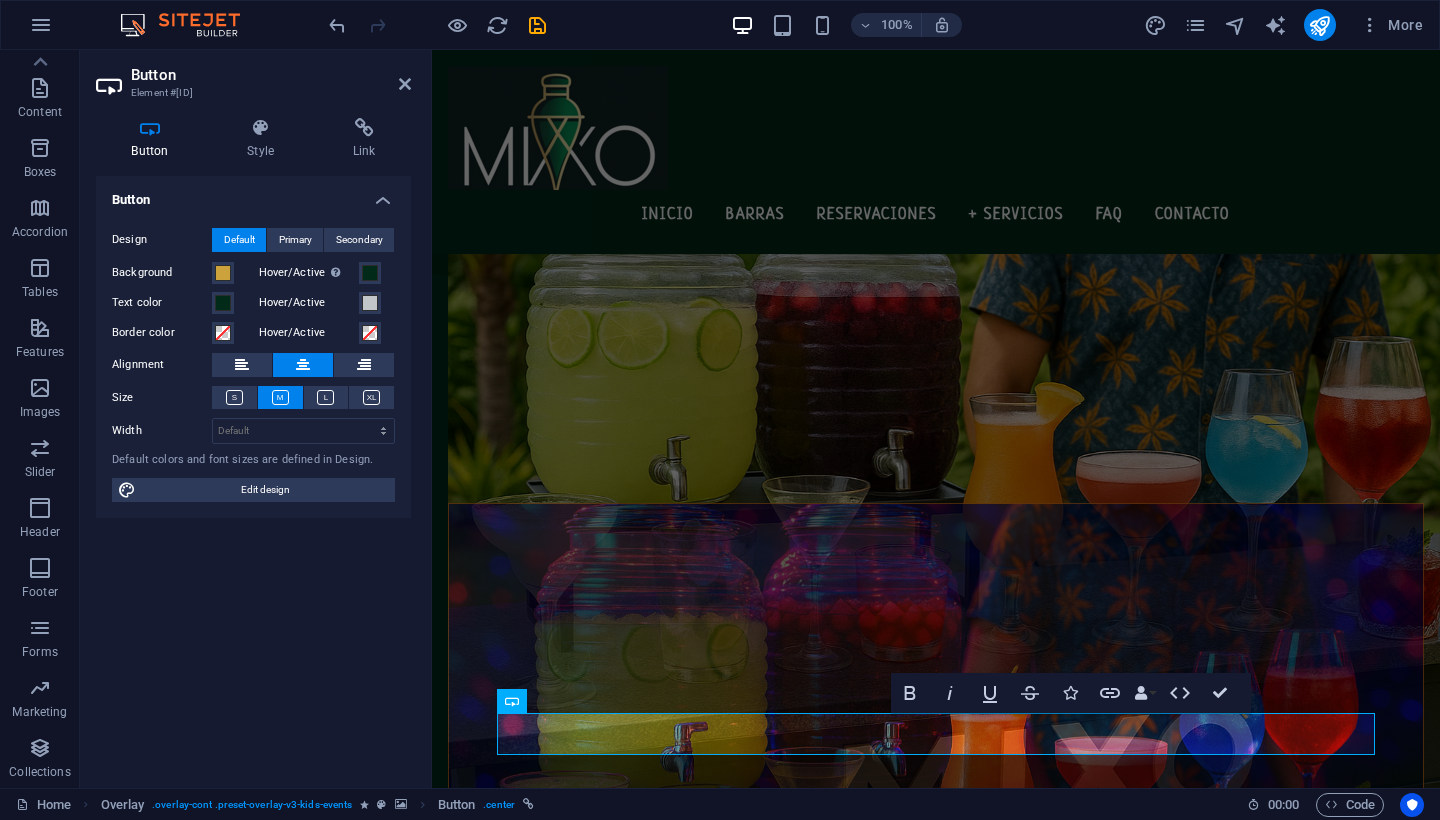 click on "Button Design Default Primary Secondary Background Hover/Active Switch to preview mode to test the active/hover state Text color Hover/Active Border color Hover/Active Alignment Size Width Default px rem % em vh vw Default colors and font sizes are defined in Design. Edit design" at bounding box center (253, 474) 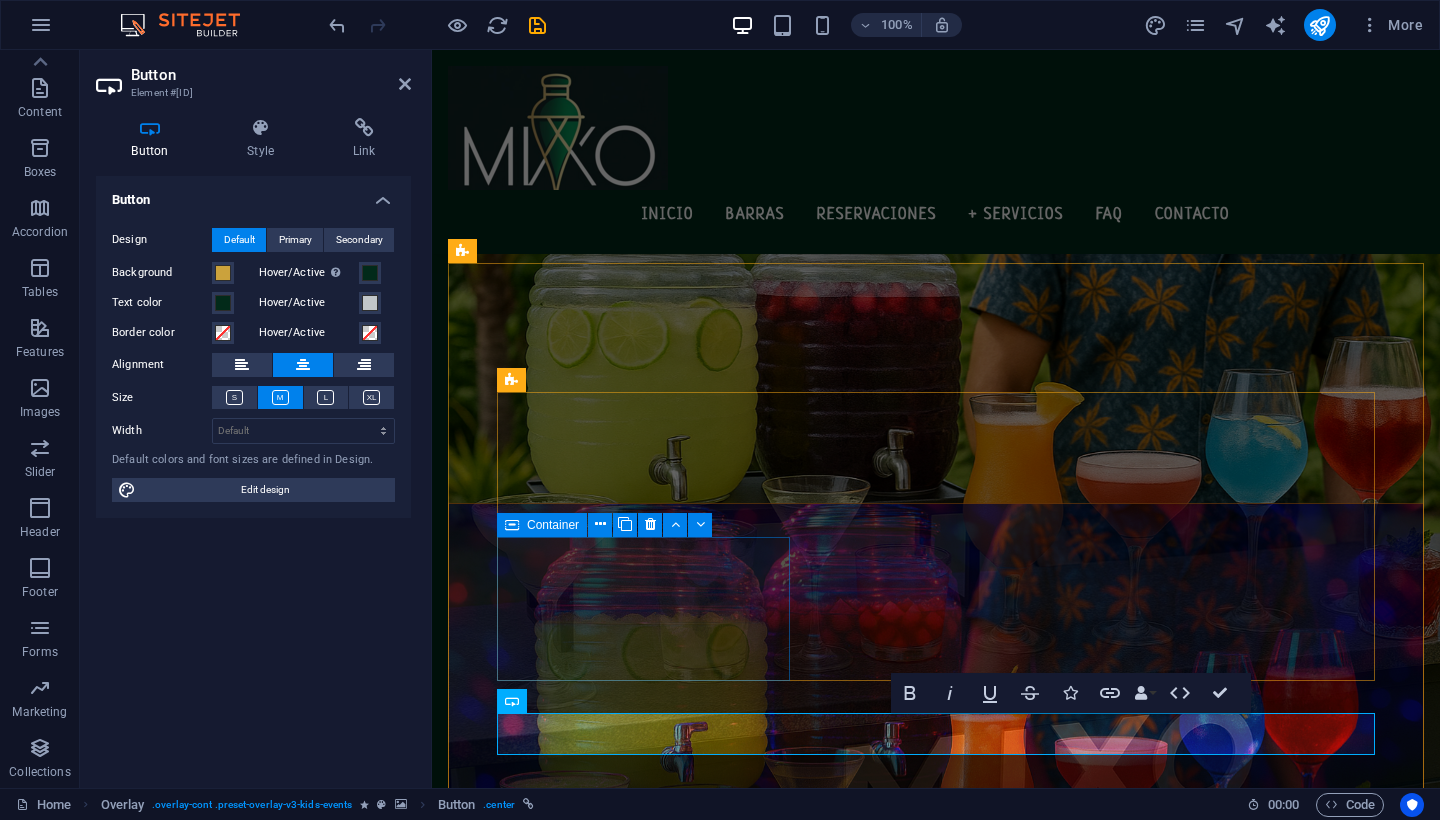 click on "MIXO BAR" at bounding box center [643, 1680] 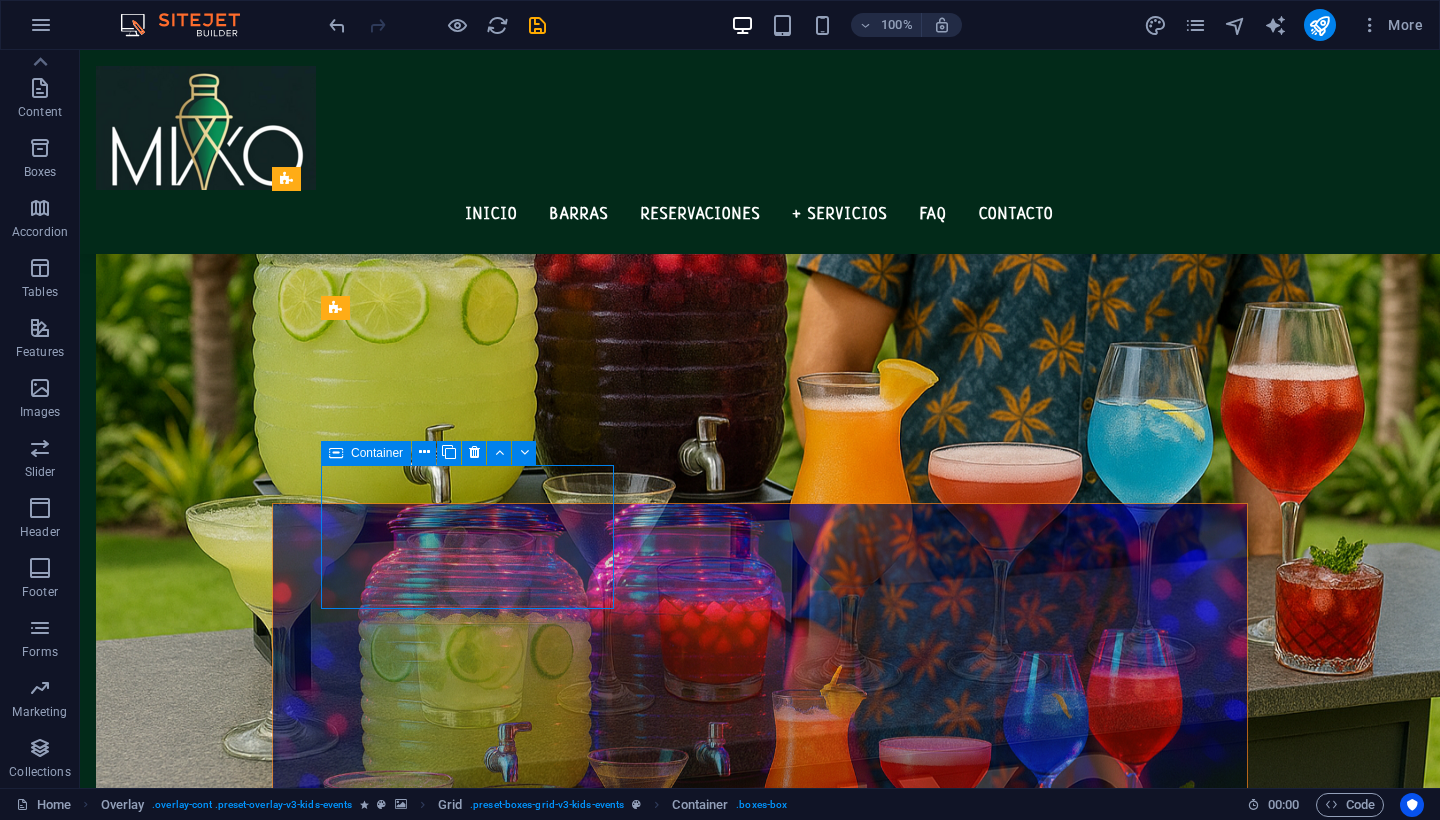 scroll, scrollTop: 1385, scrollLeft: 0, axis: vertical 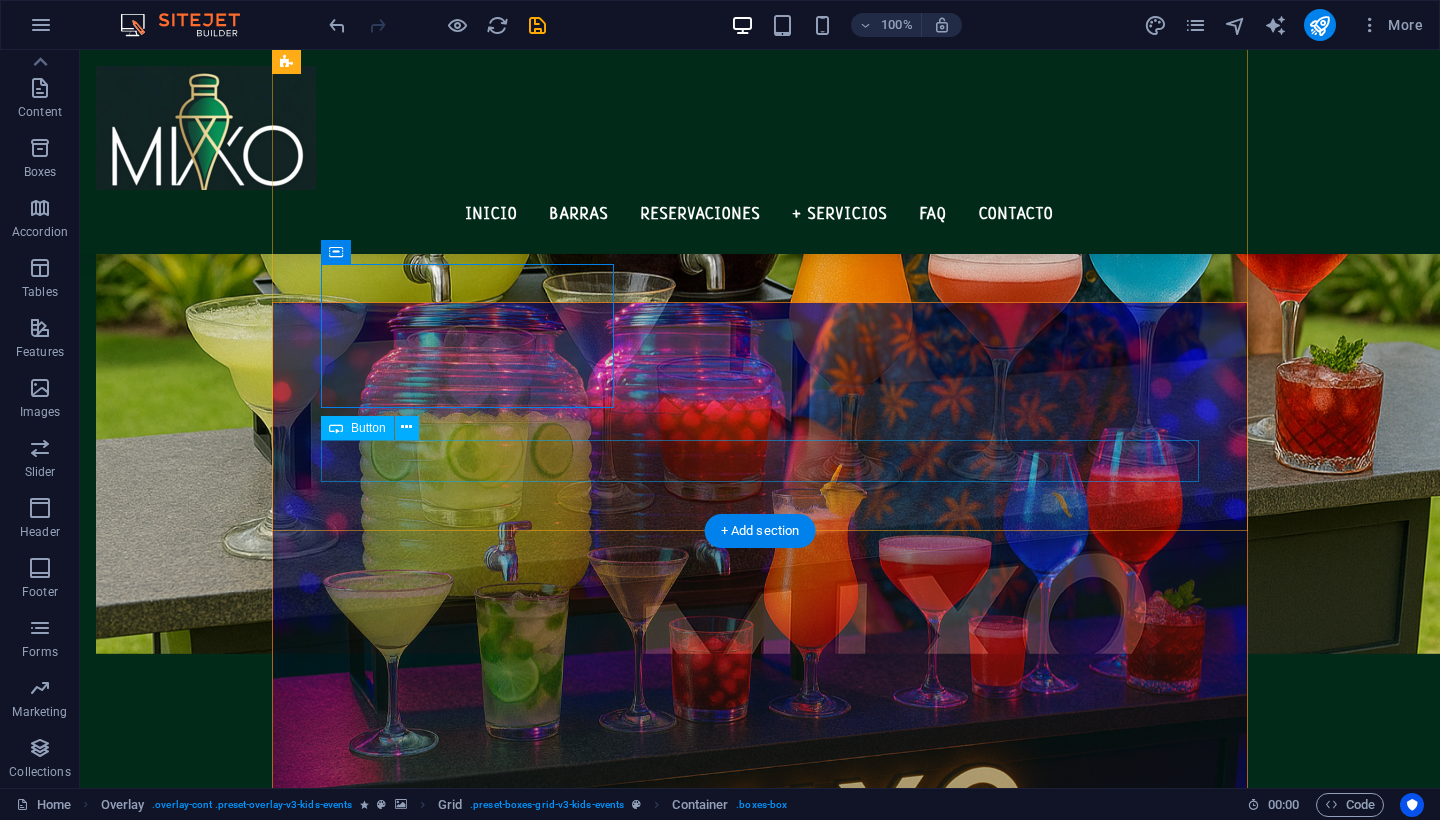 click on "Book now" at bounding box center (760, 1892) 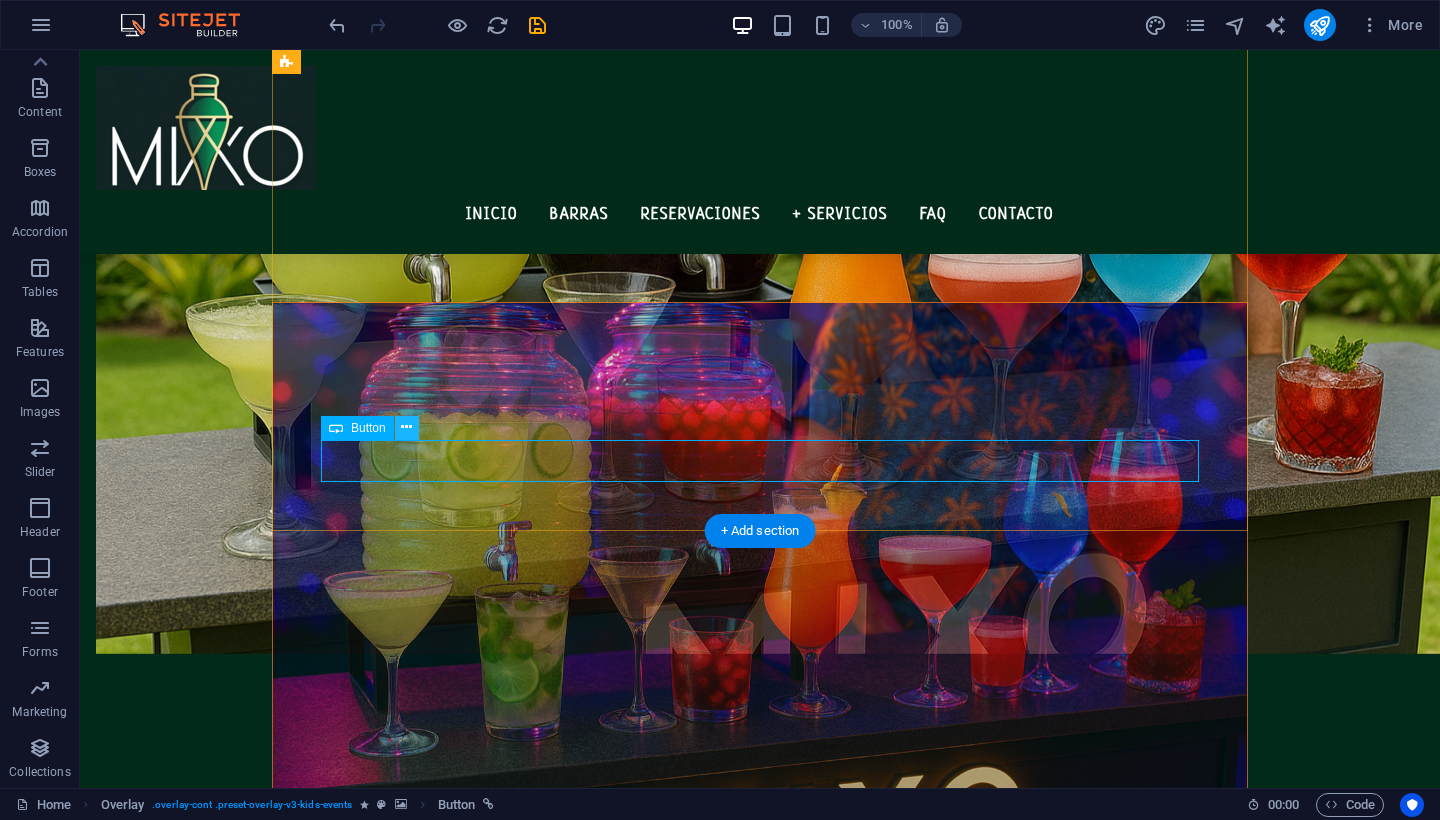 click at bounding box center (406, 427) 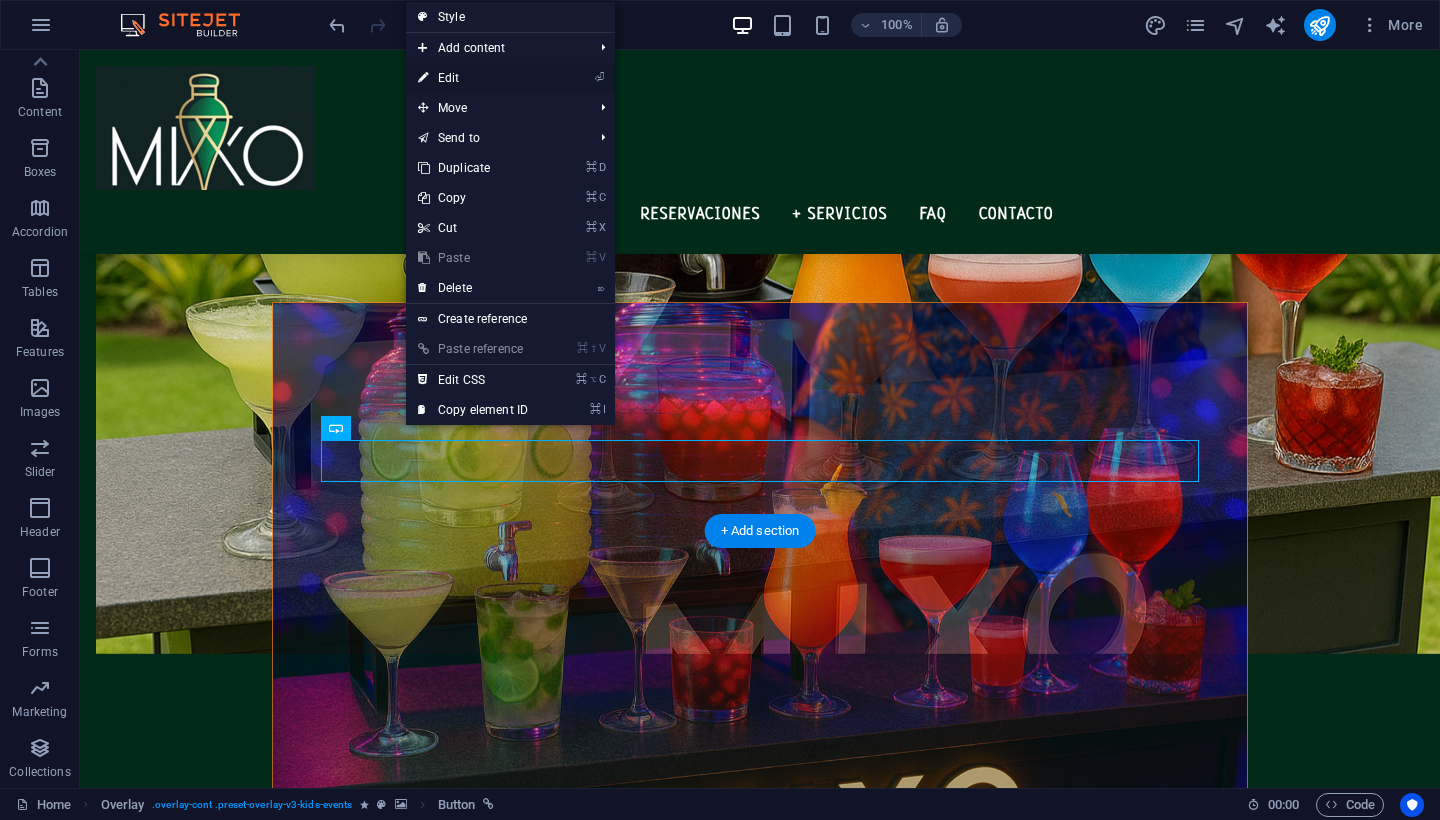 click on "⏎  Edit" at bounding box center (473, 78) 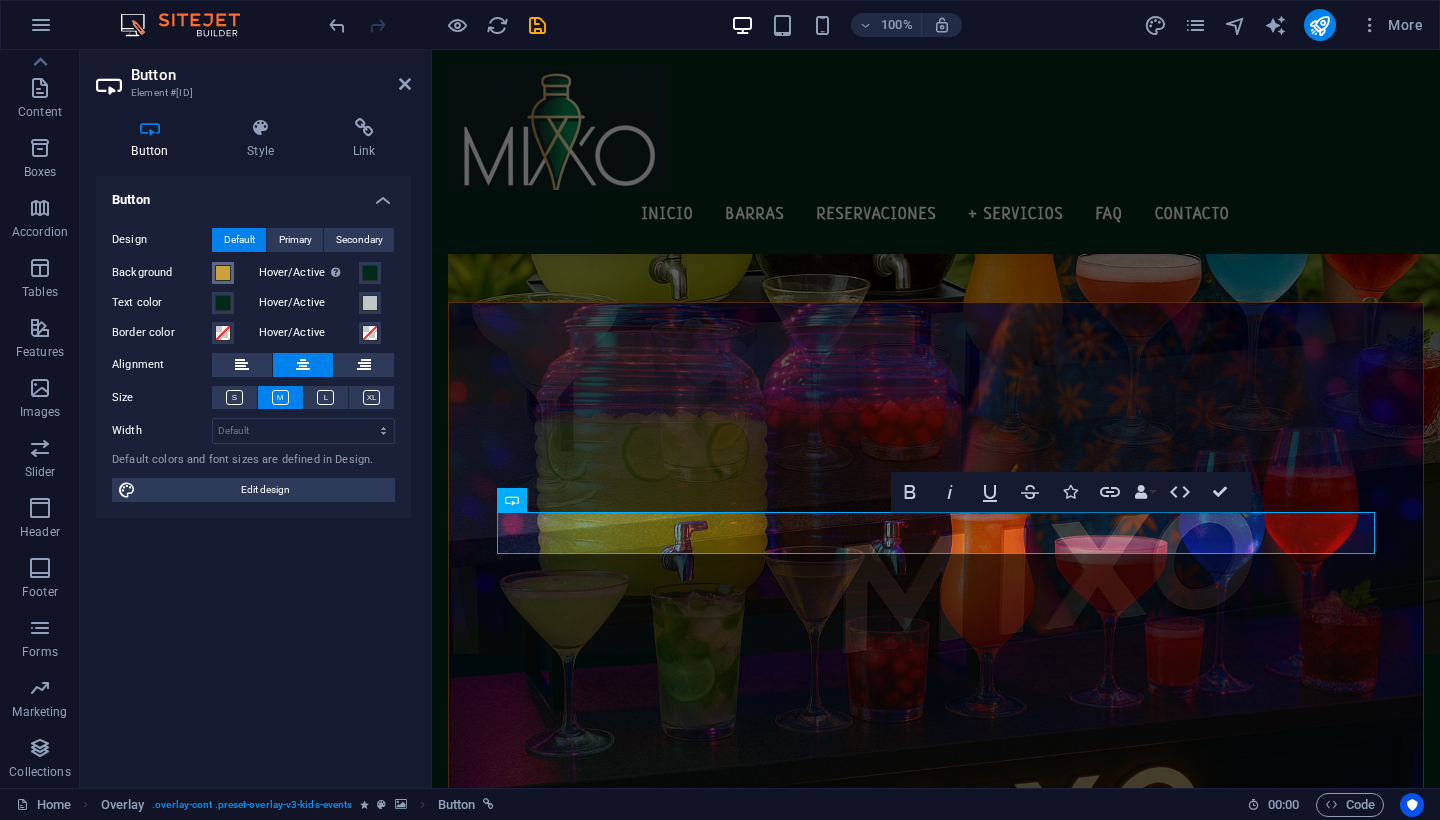 click at bounding box center [223, 273] 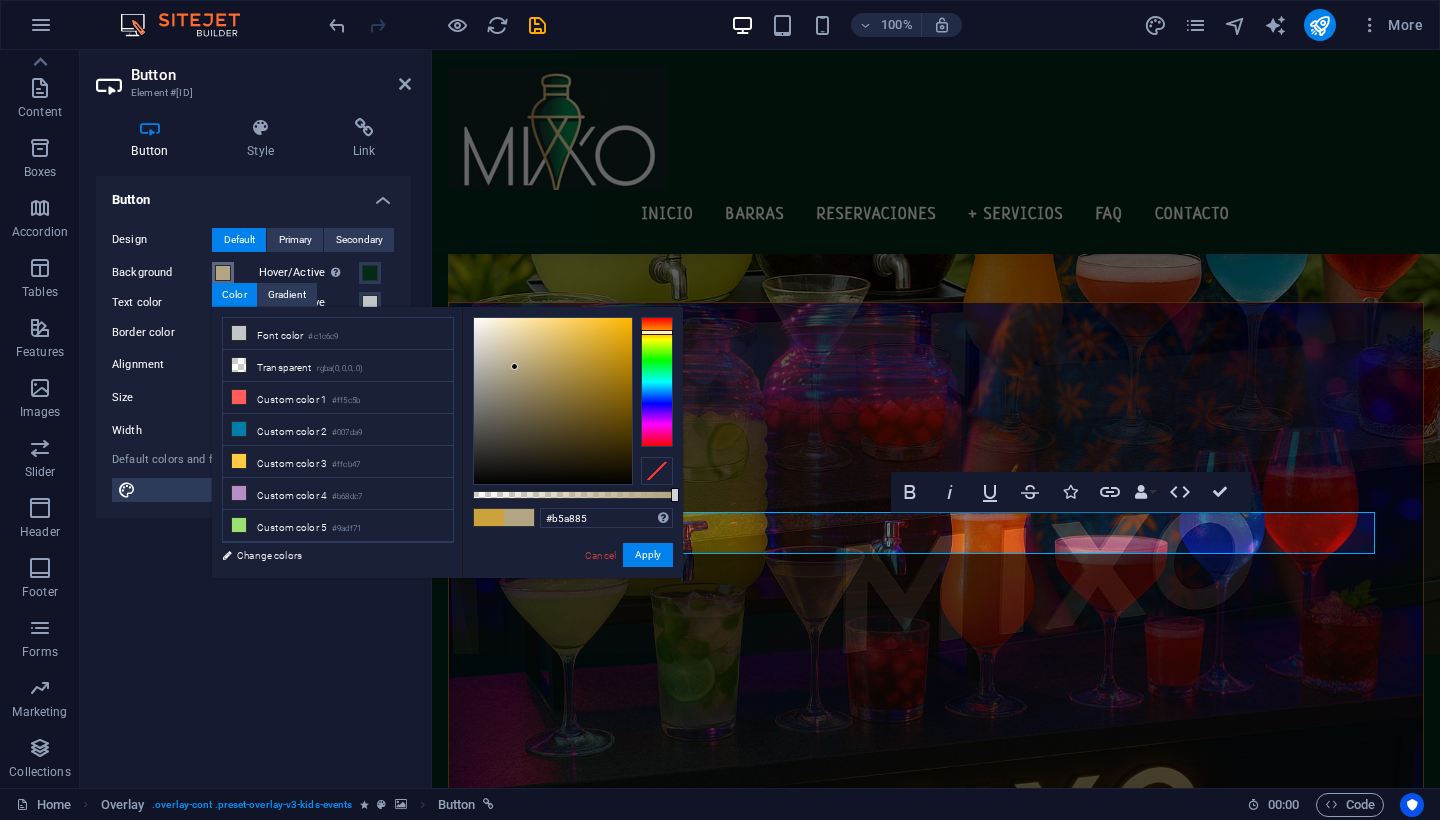 type on "#b7a986" 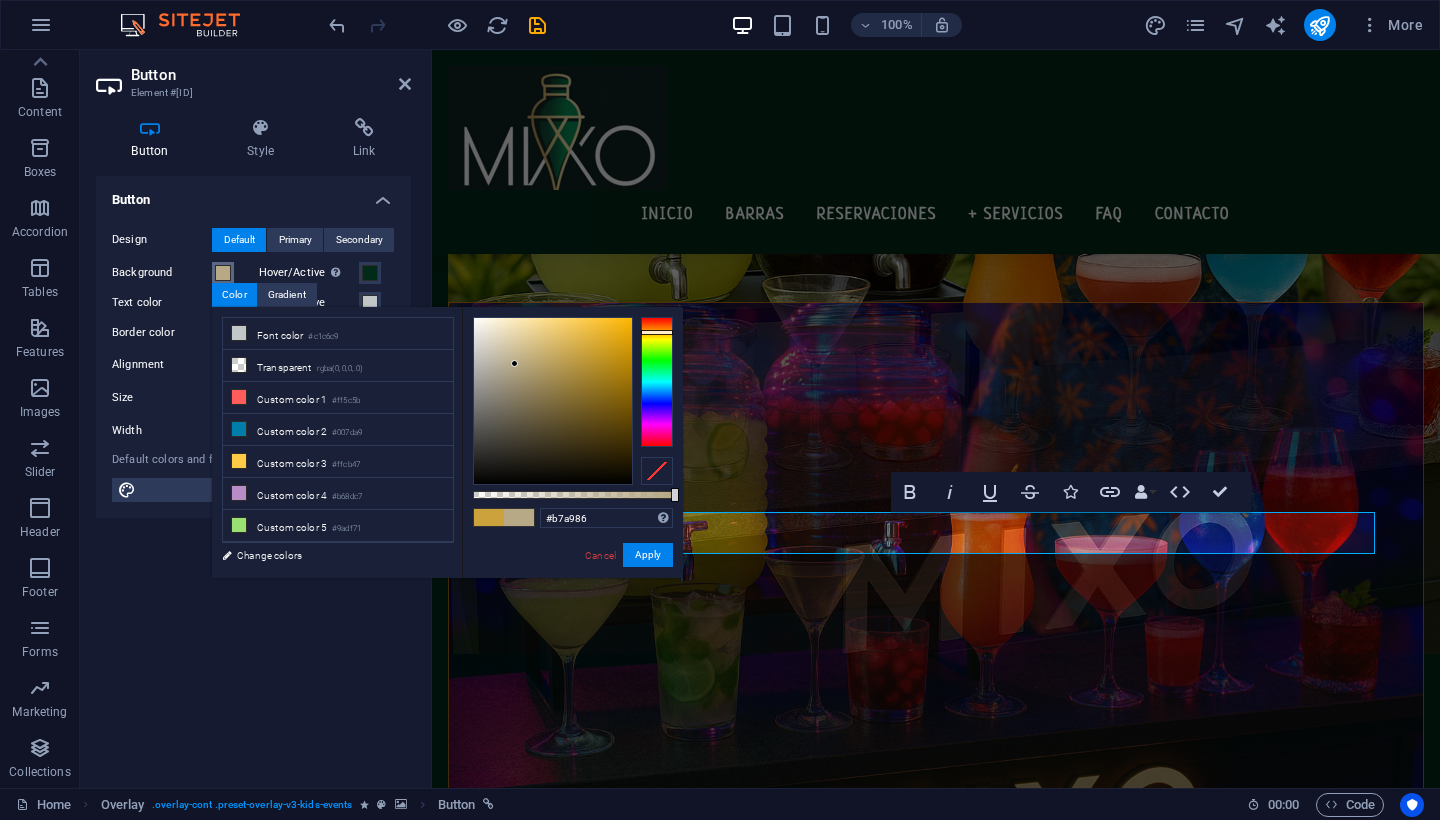 drag, startPoint x: 583, startPoint y: 352, endPoint x: 515, endPoint y: 364, distance: 69.050705 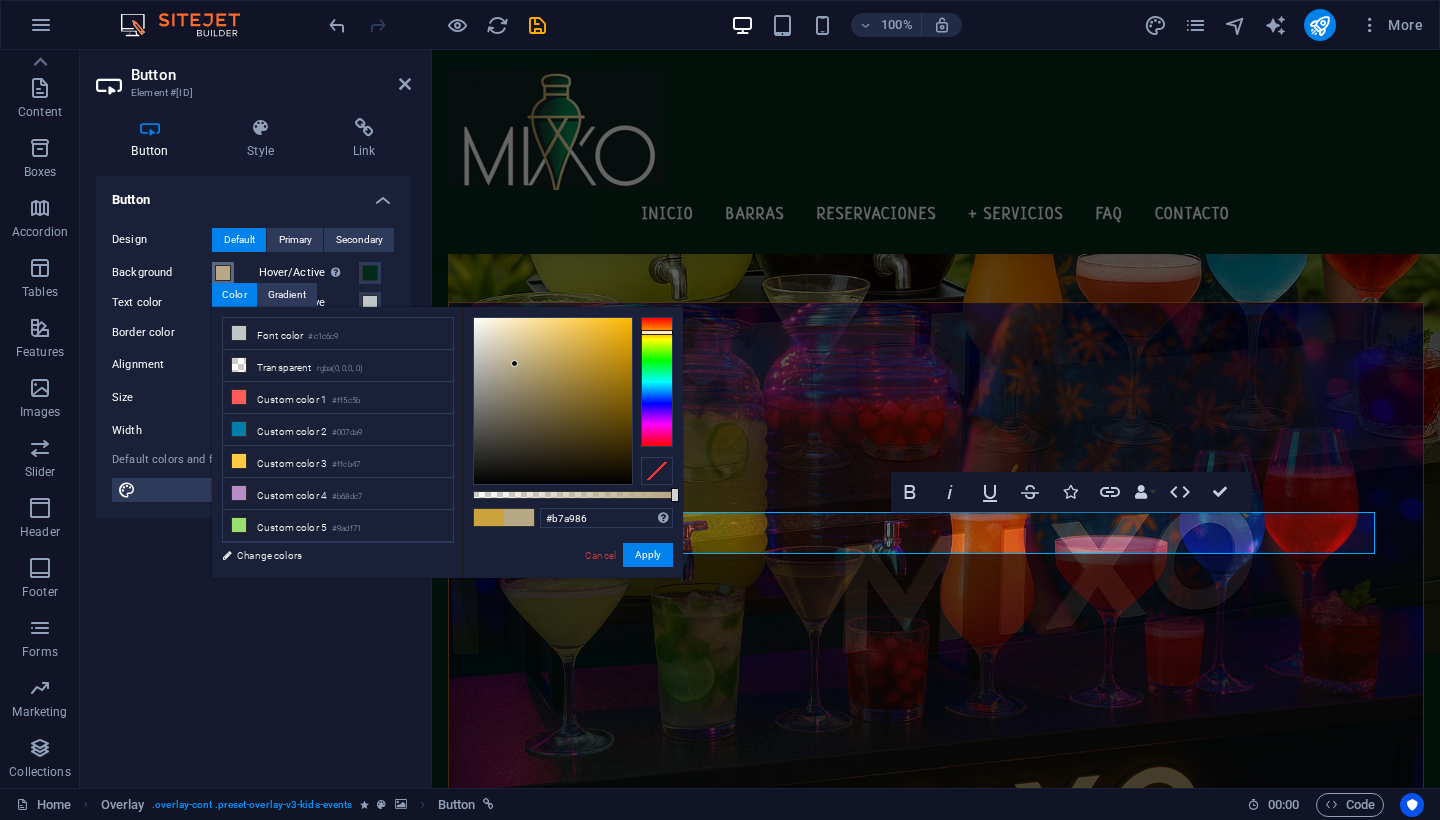 click at bounding box center [514, 363] 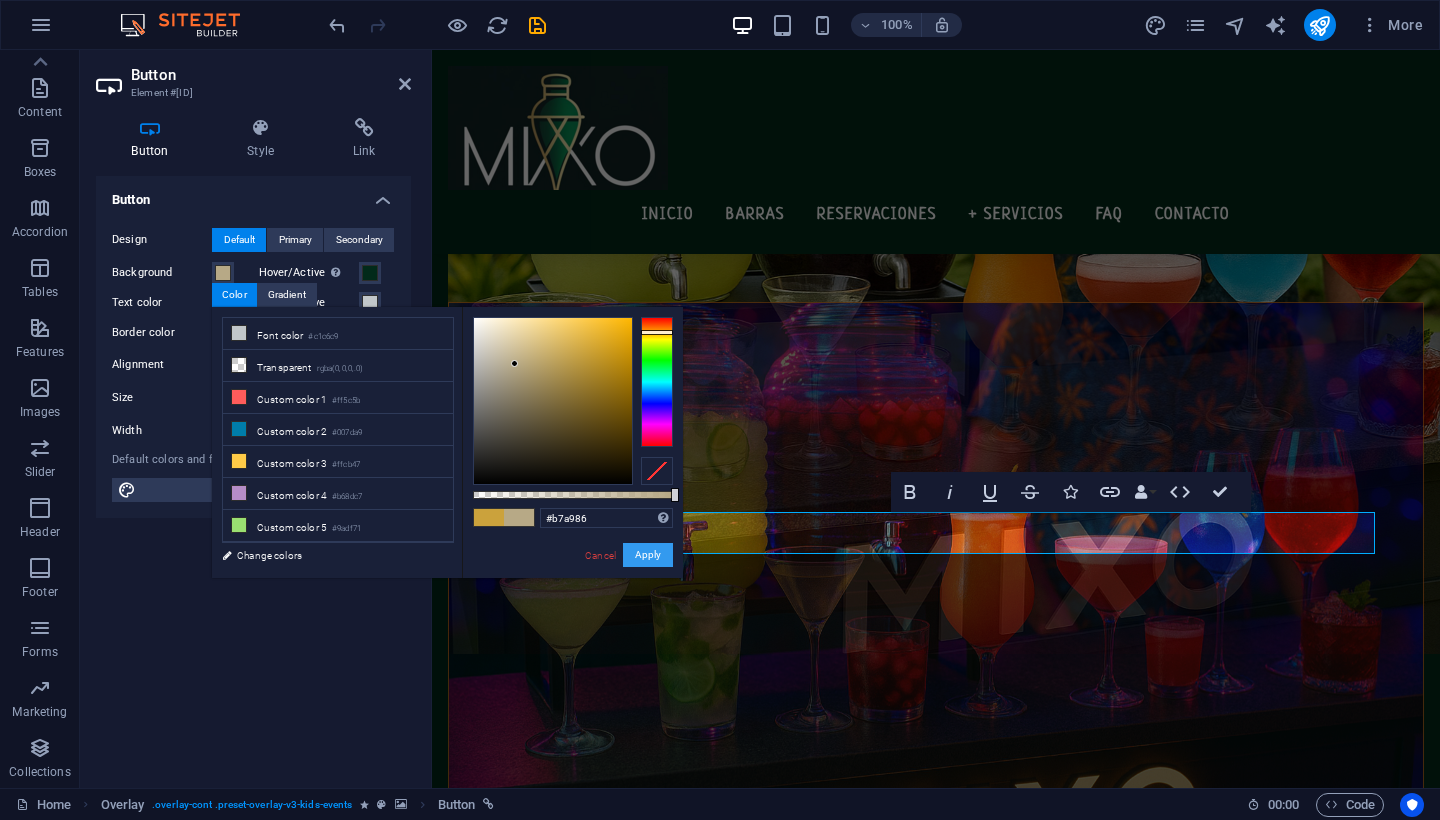 click on "Apply" at bounding box center [648, 555] 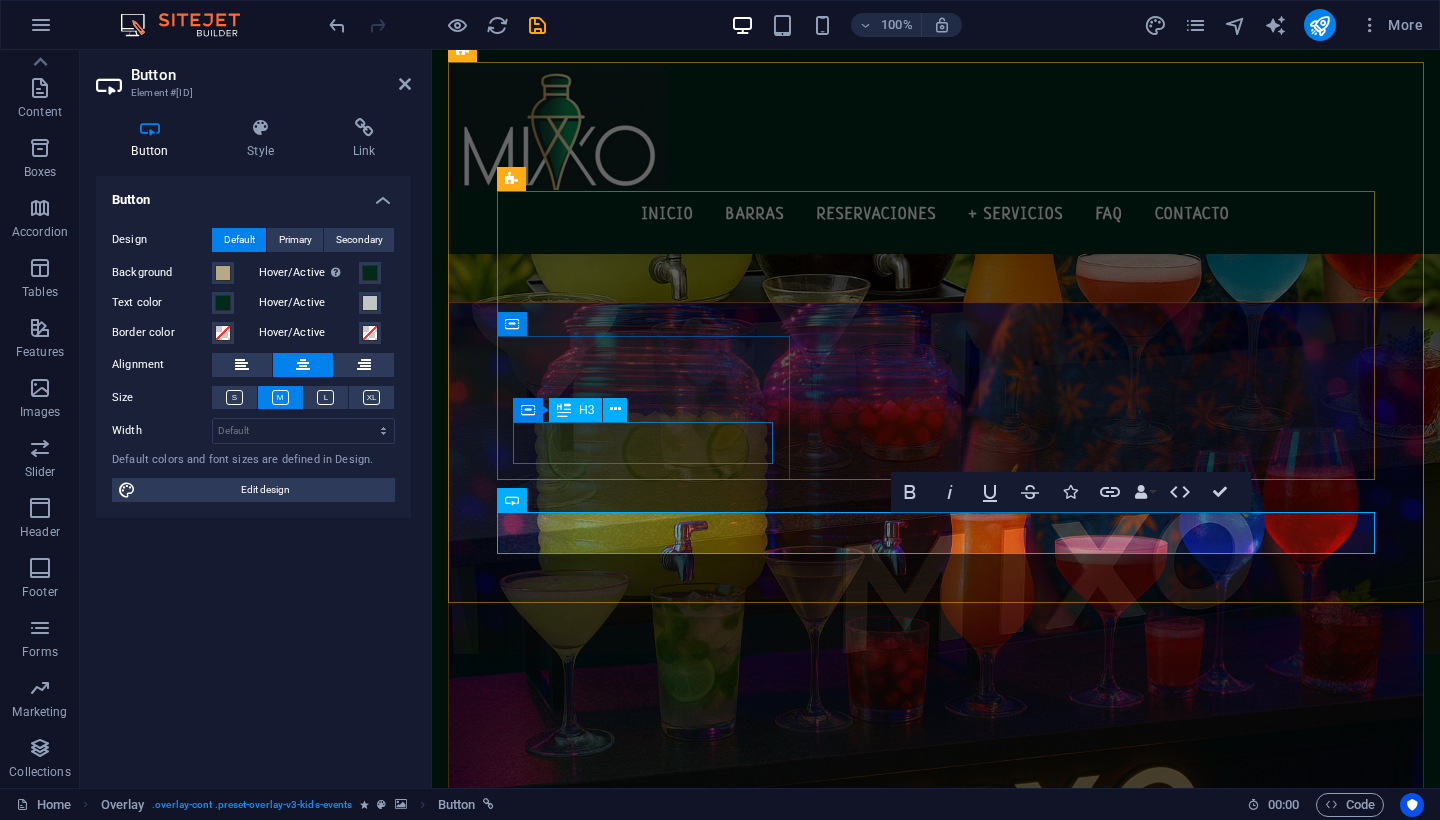 click on "H3" at bounding box center (575, 410) 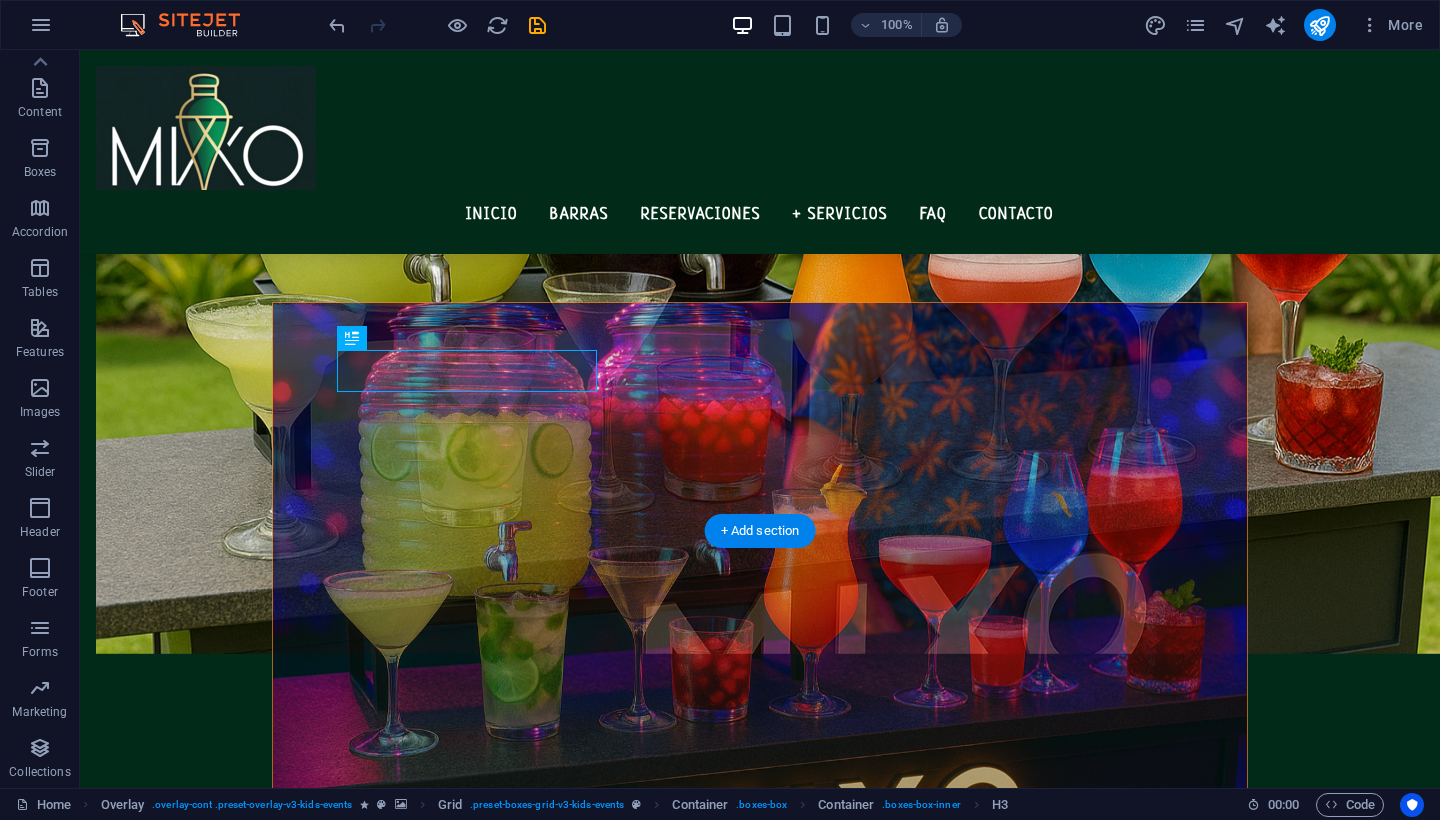 click at bounding box center [760, 573] 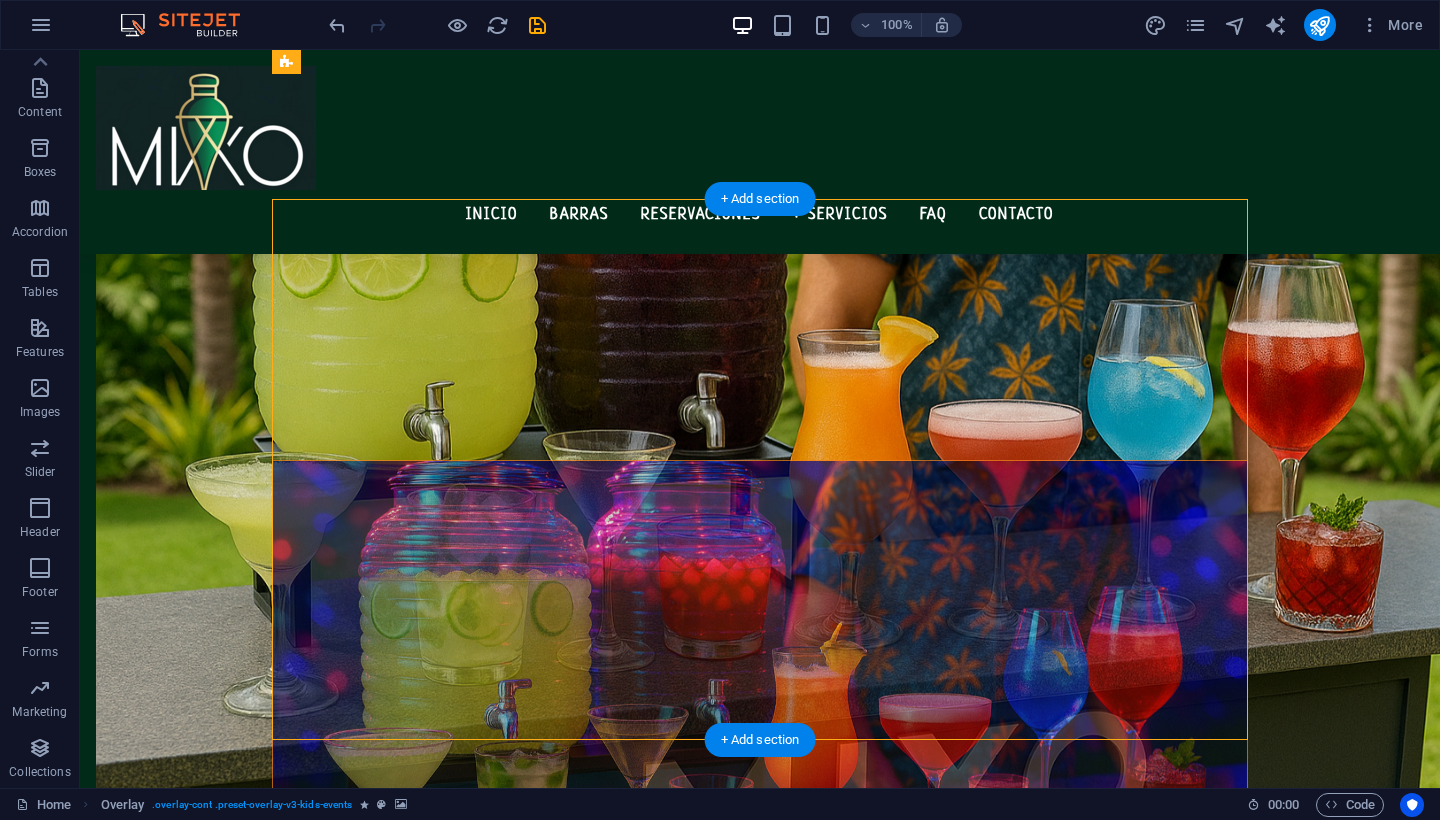 scroll, scrollTop: 1175, scrollLeft: 0, axis: vertical 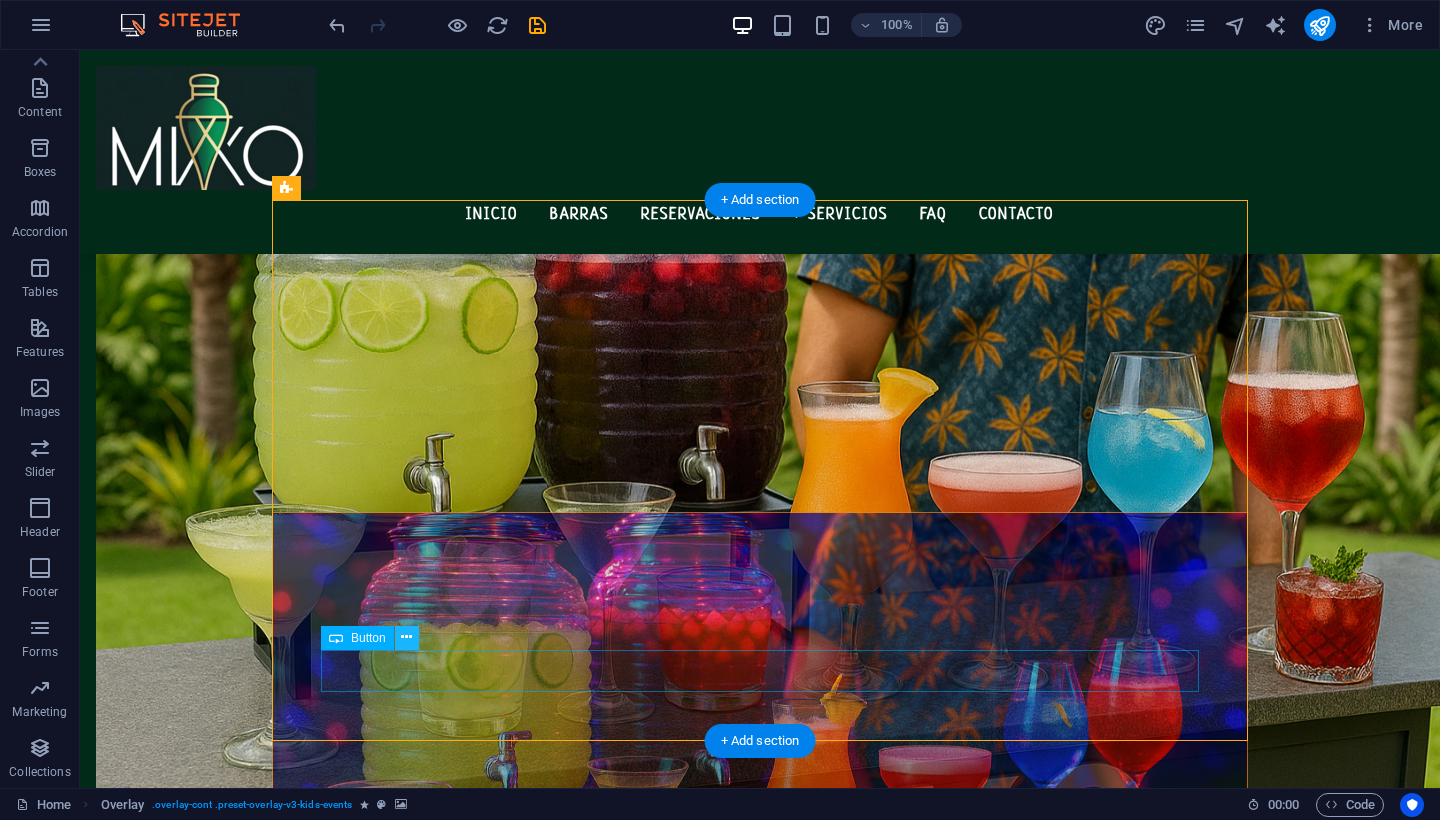 click at bounding box center [407, 638] 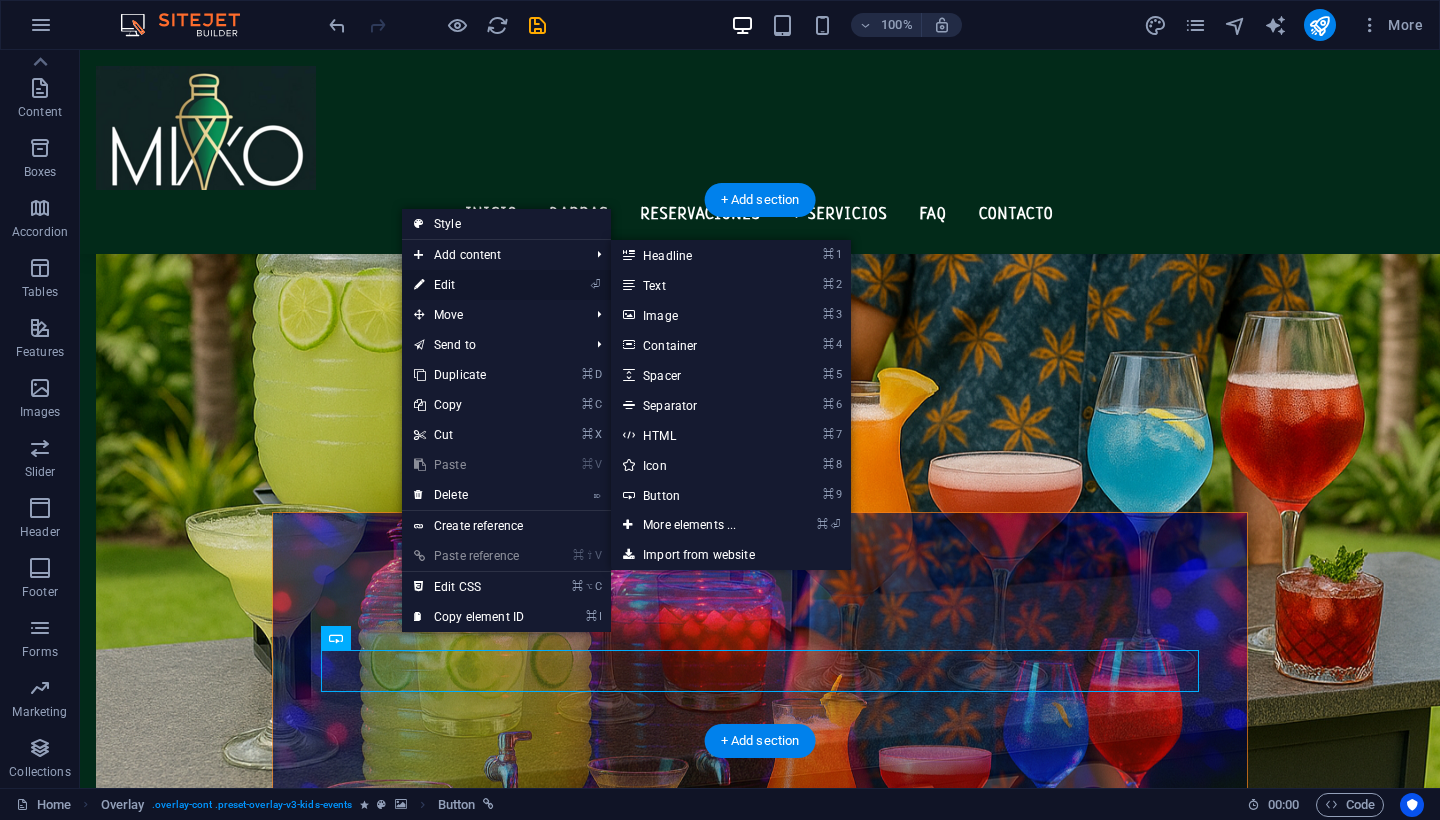 click on "⏎  Edit" at bounding box center (469, 285) 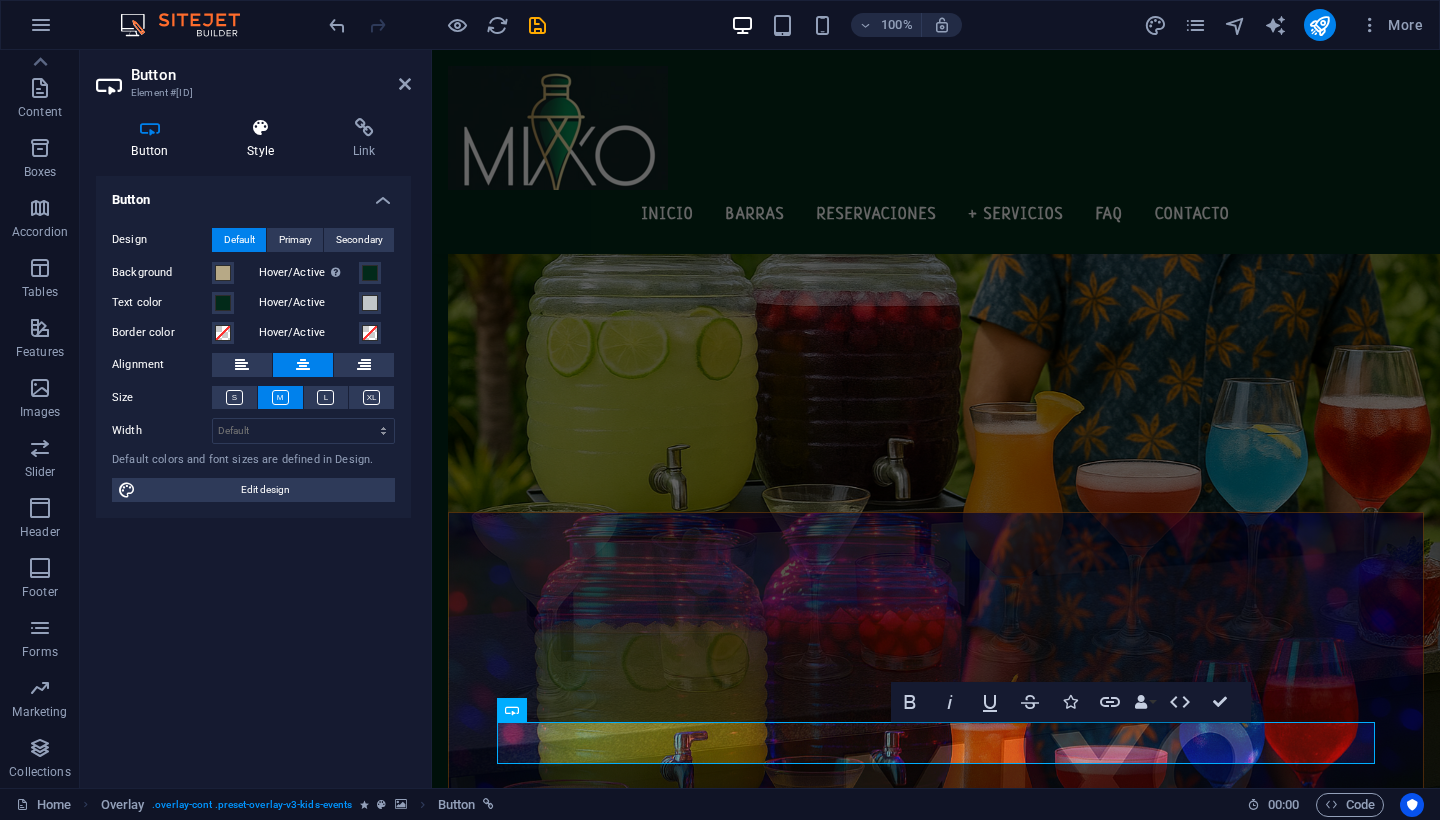 click at bounding box center [261, 128] 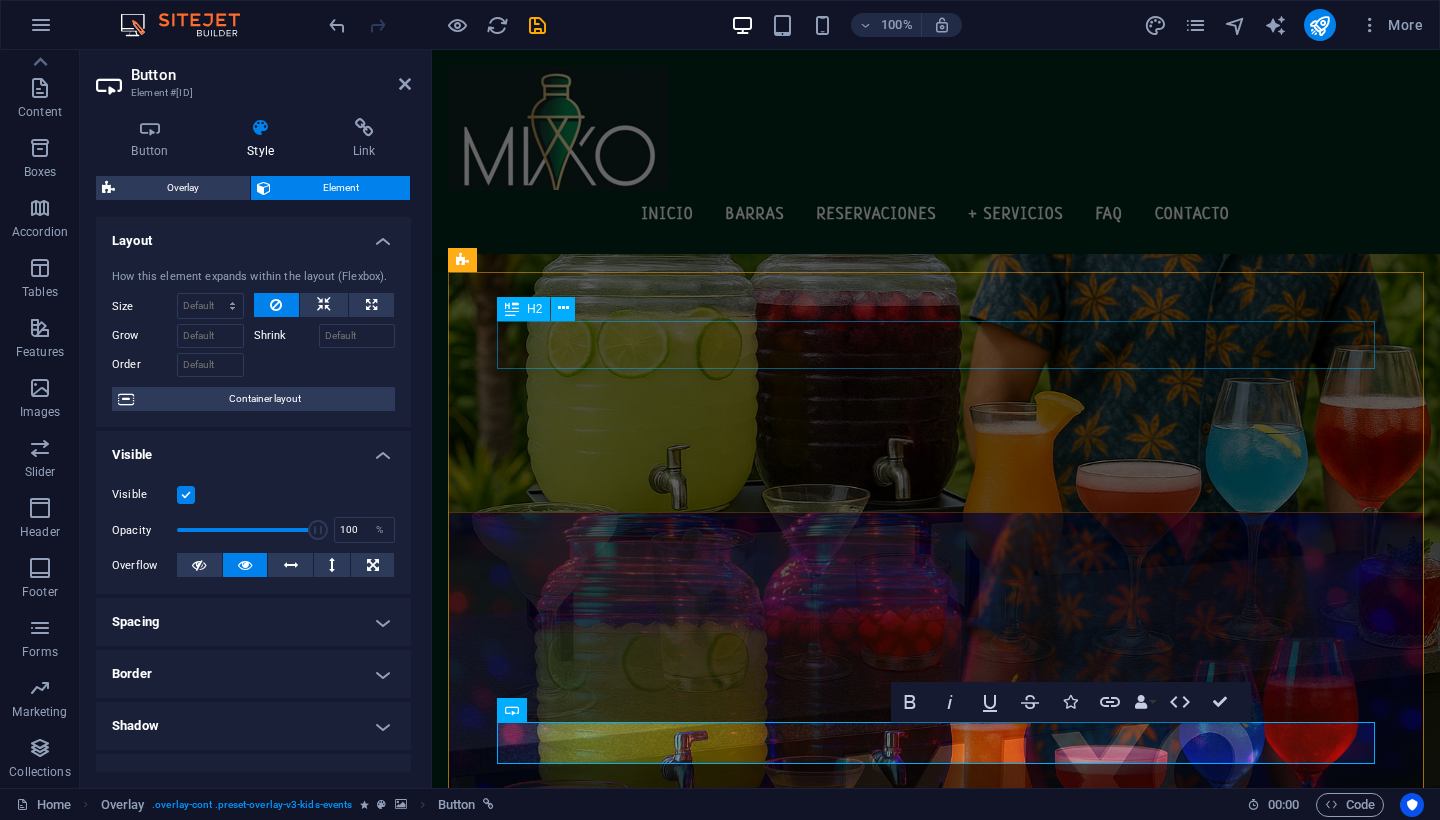 click on "H2" at bounding box center [542, 309] 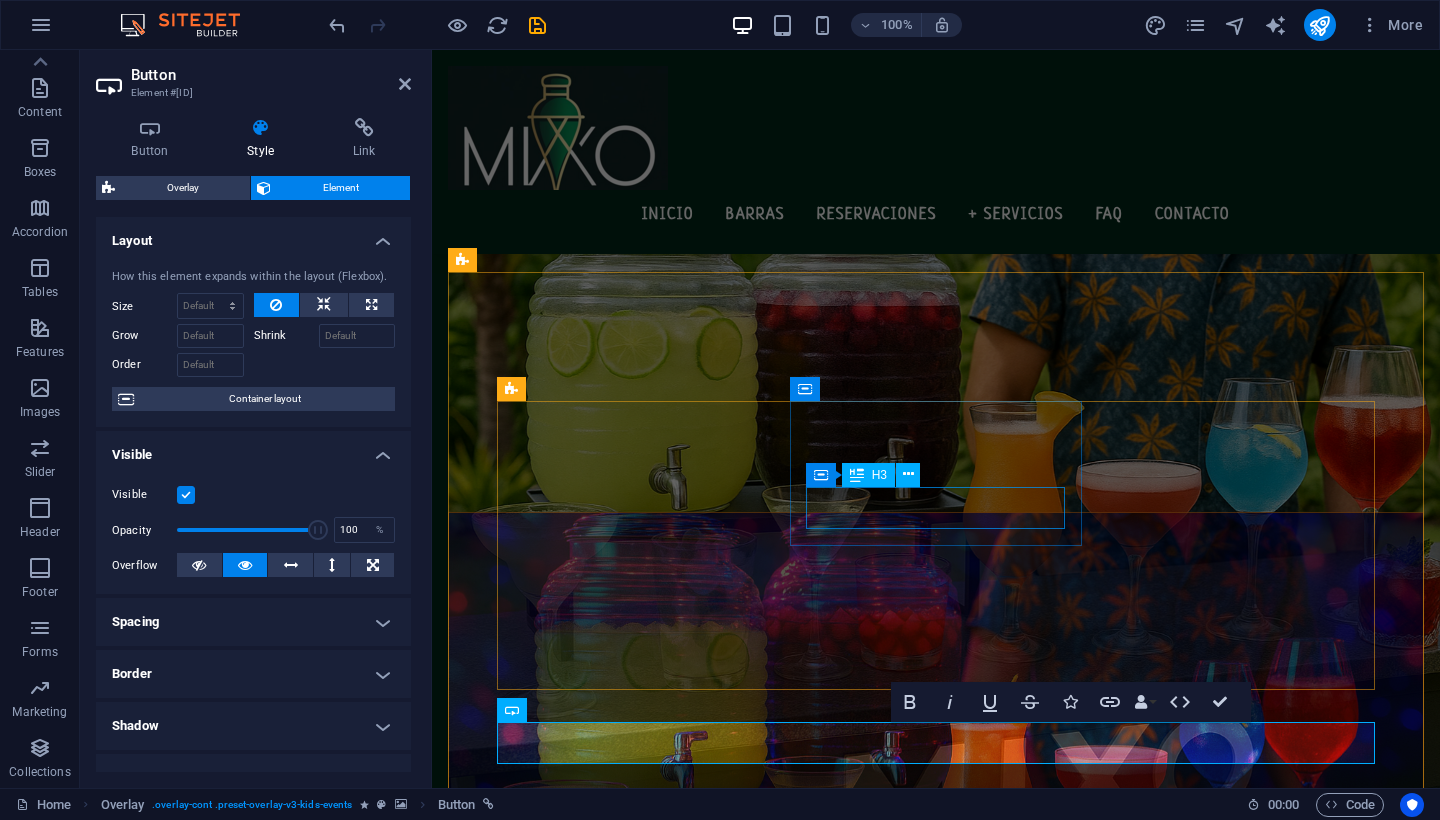 click on "Los de Siempre" at bounding box center [643, 1434] 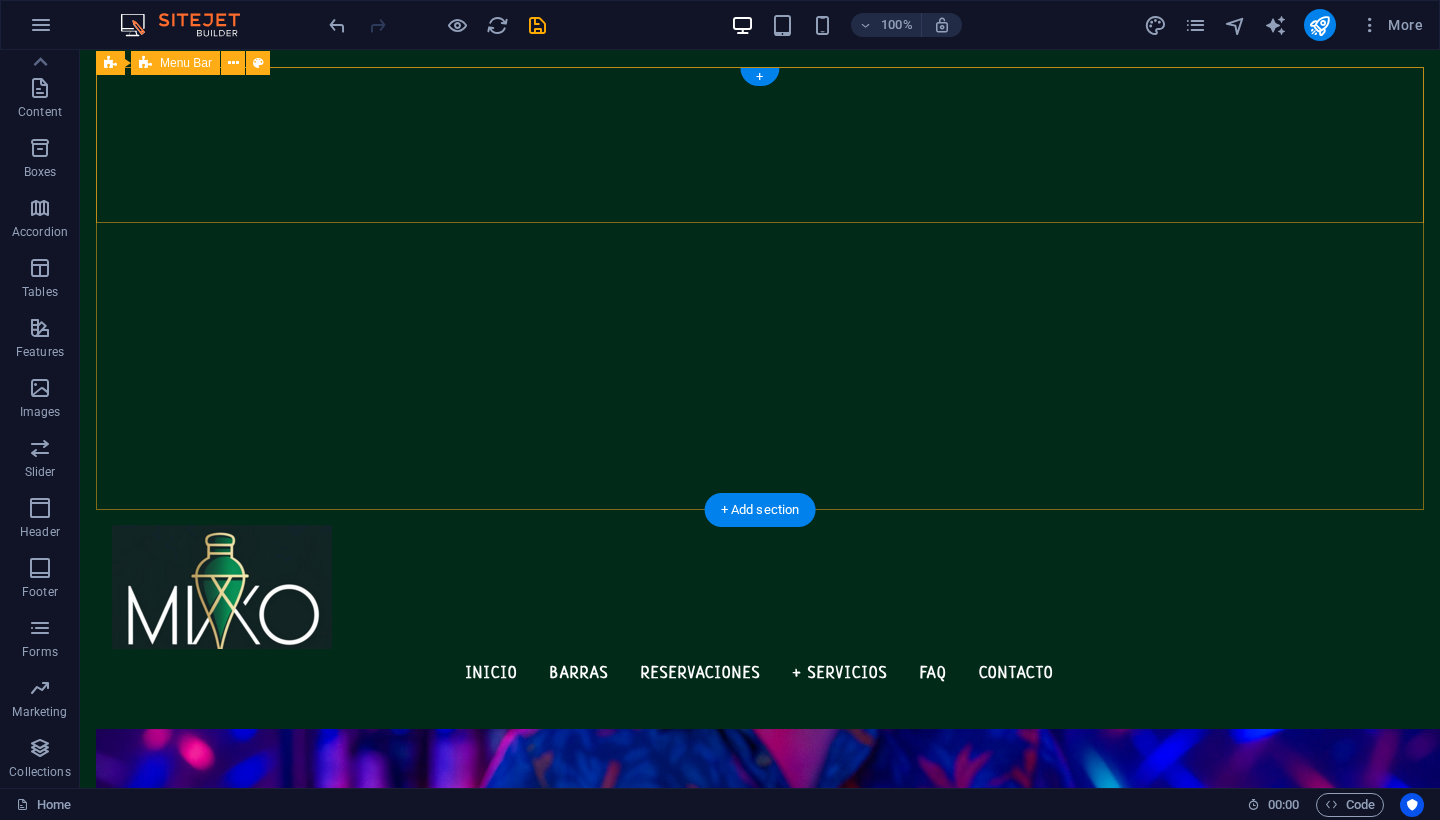 scroll, scrollTop: 0, scrollLeft: 0, axis: both 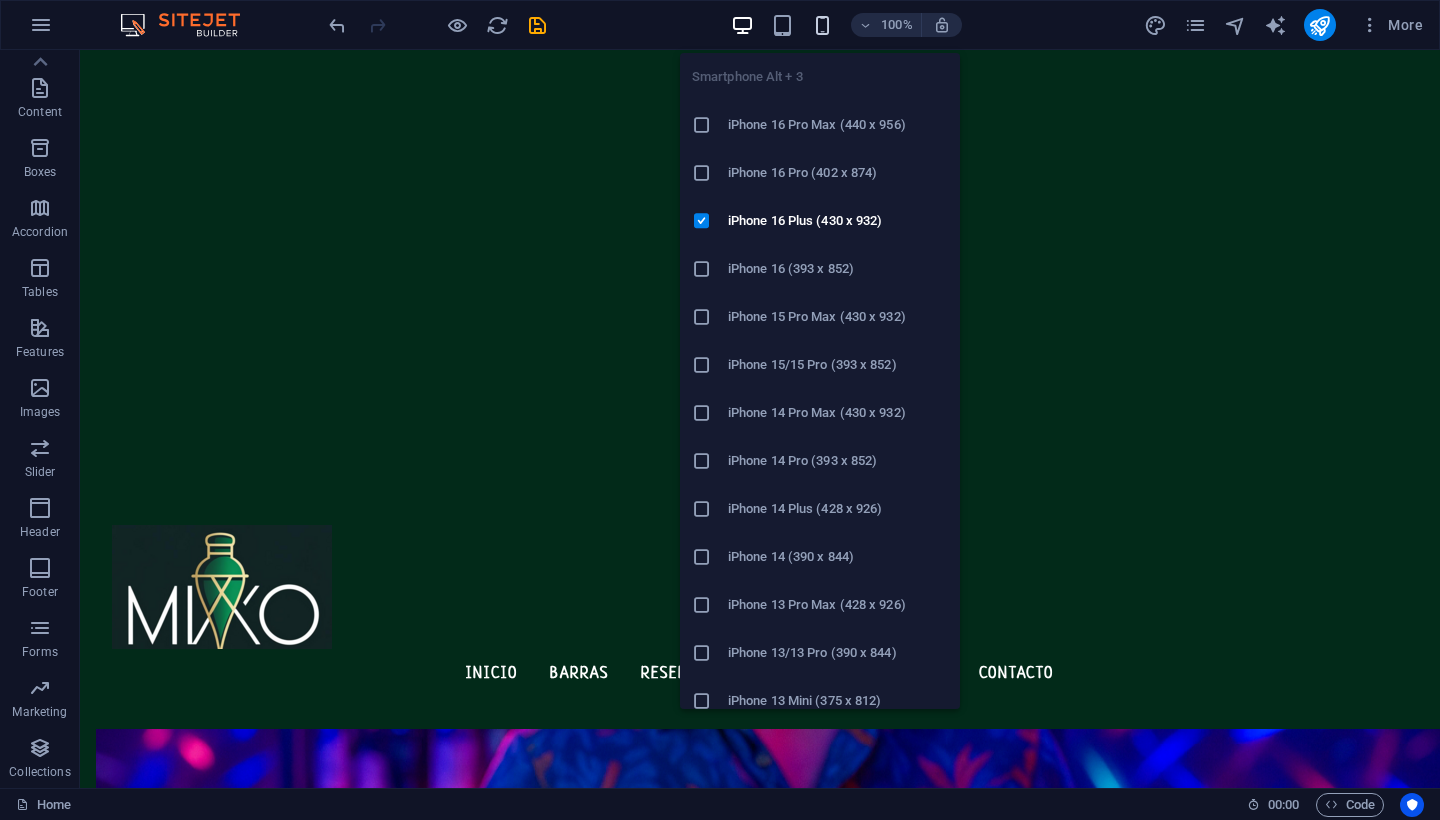 click at bounding box center [822, 25] 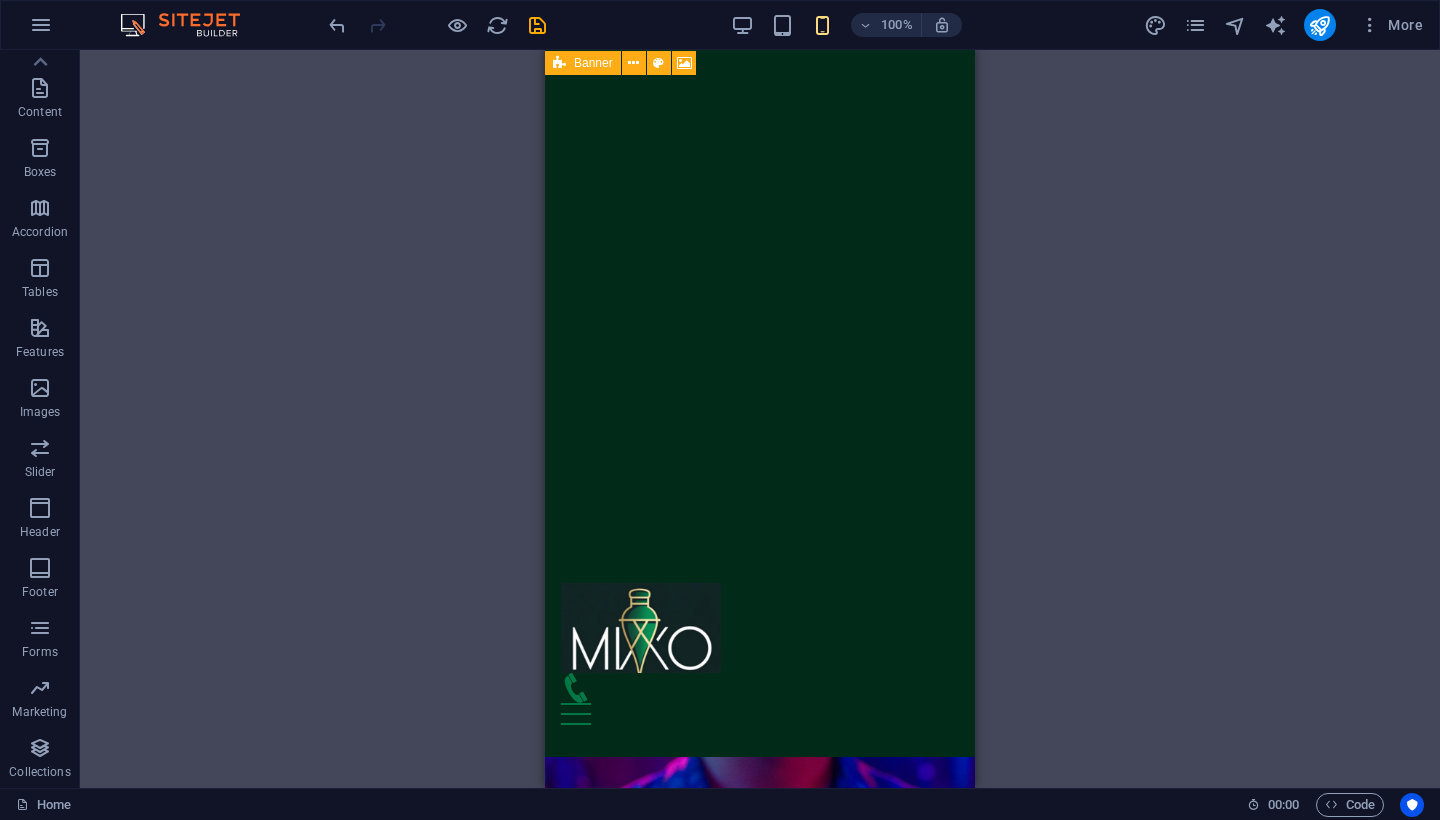 scroll, scrollTop: 0, scrollLeft: 0, axis: both 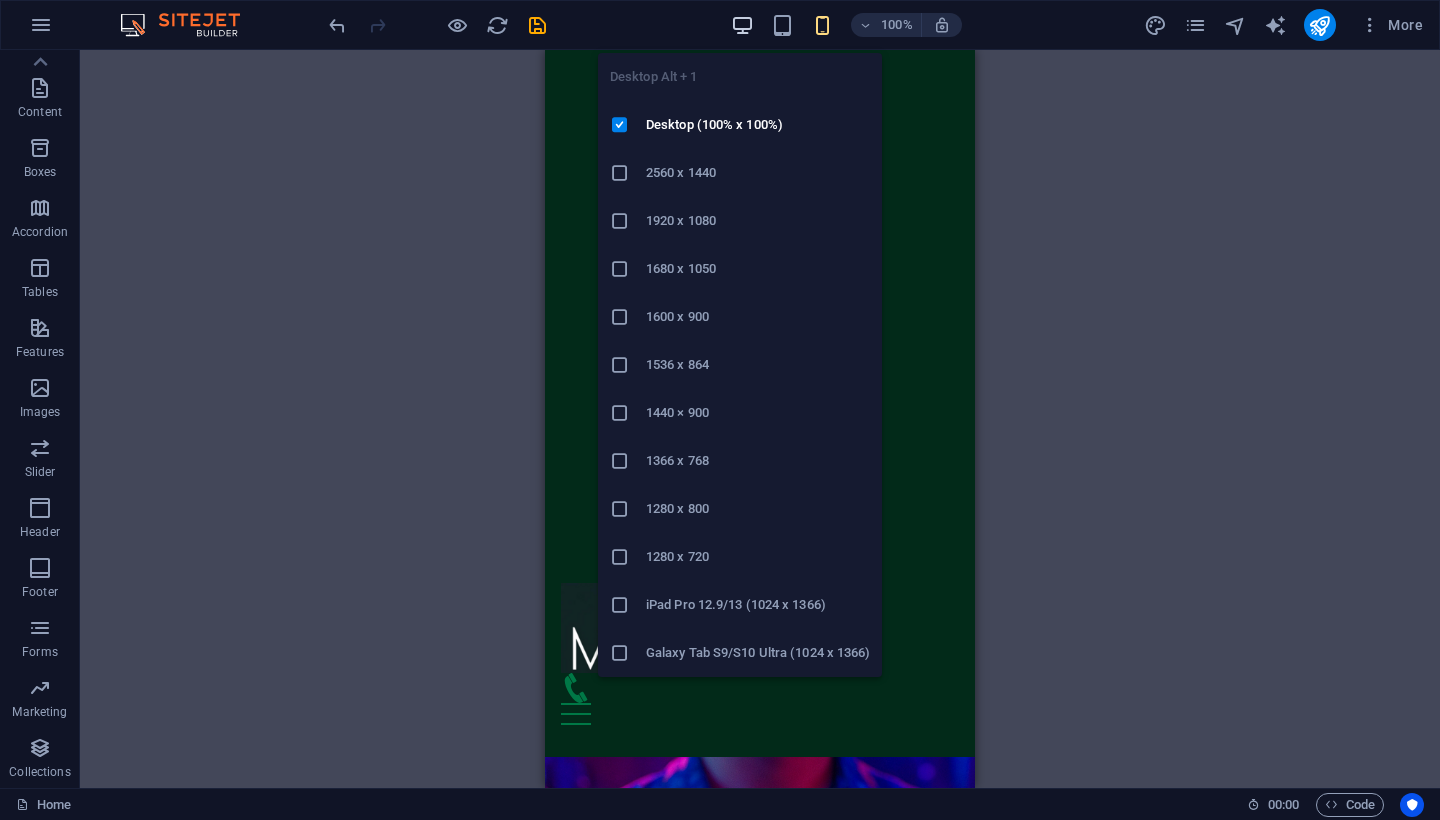 click at bounding box center (742, 25) 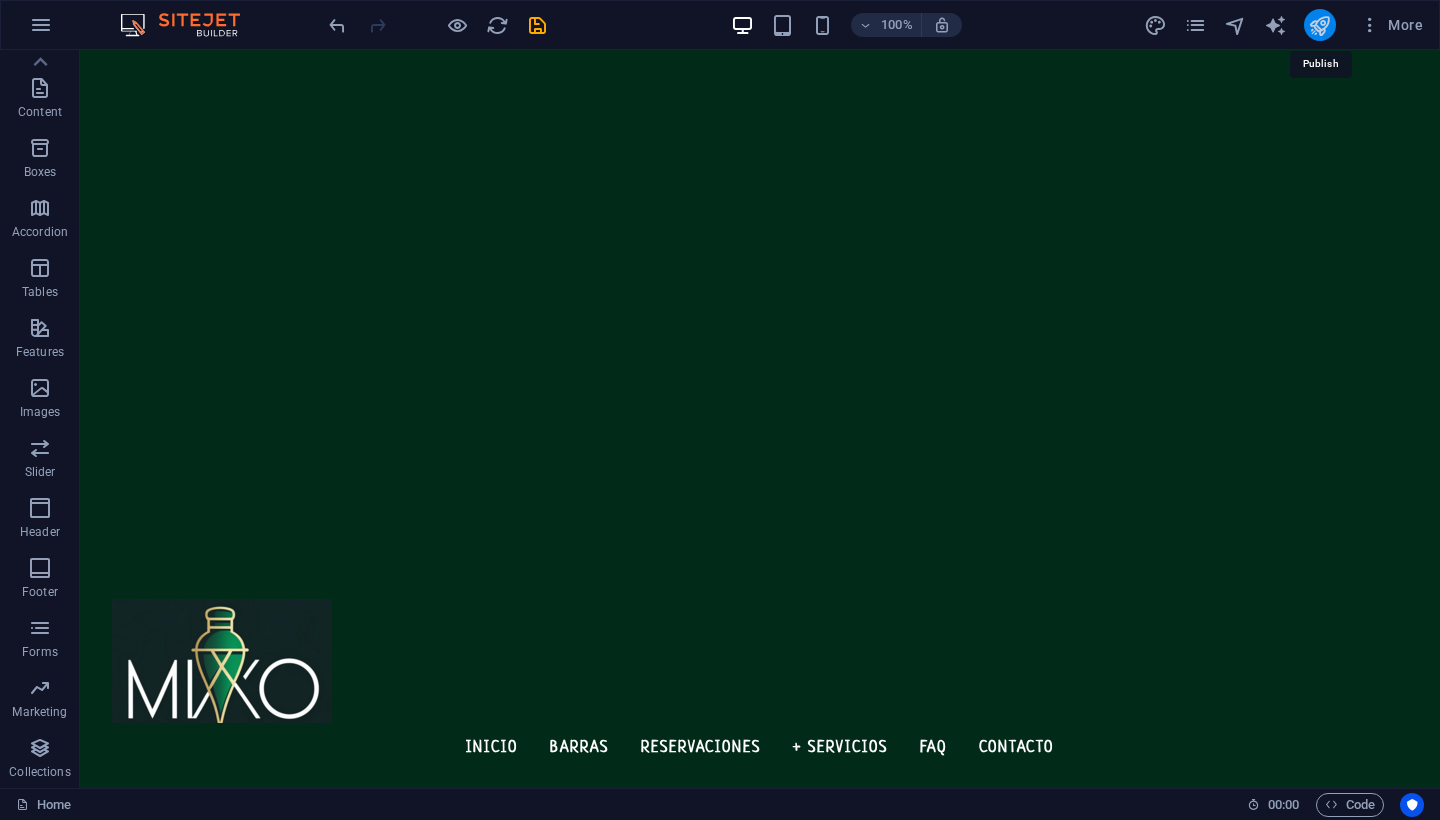 click at bounding box center (1319, 25) 